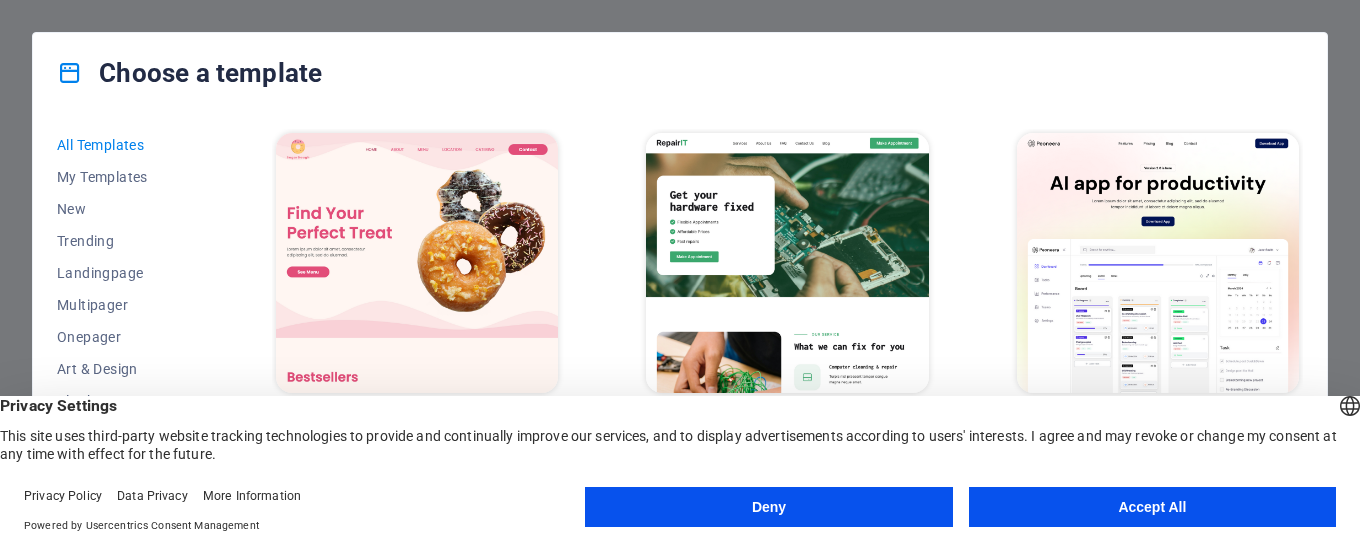 scroll, scrollTop: 0, scrollLeft: 0, axis: both 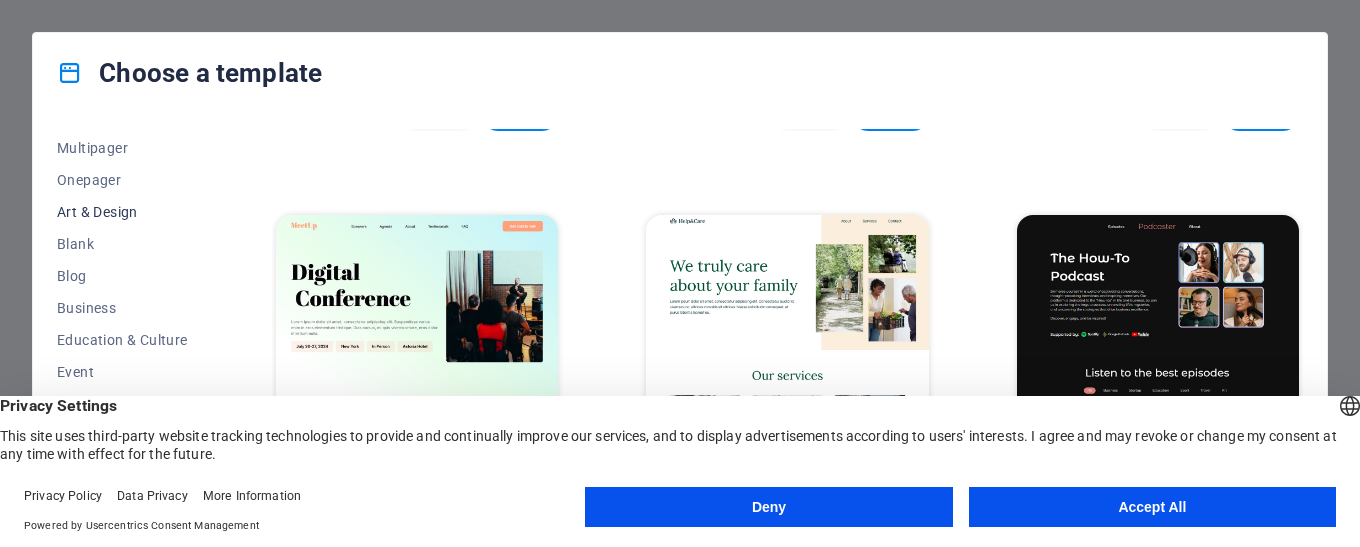 click on "Art & Design" at bounding box center (122, 212) 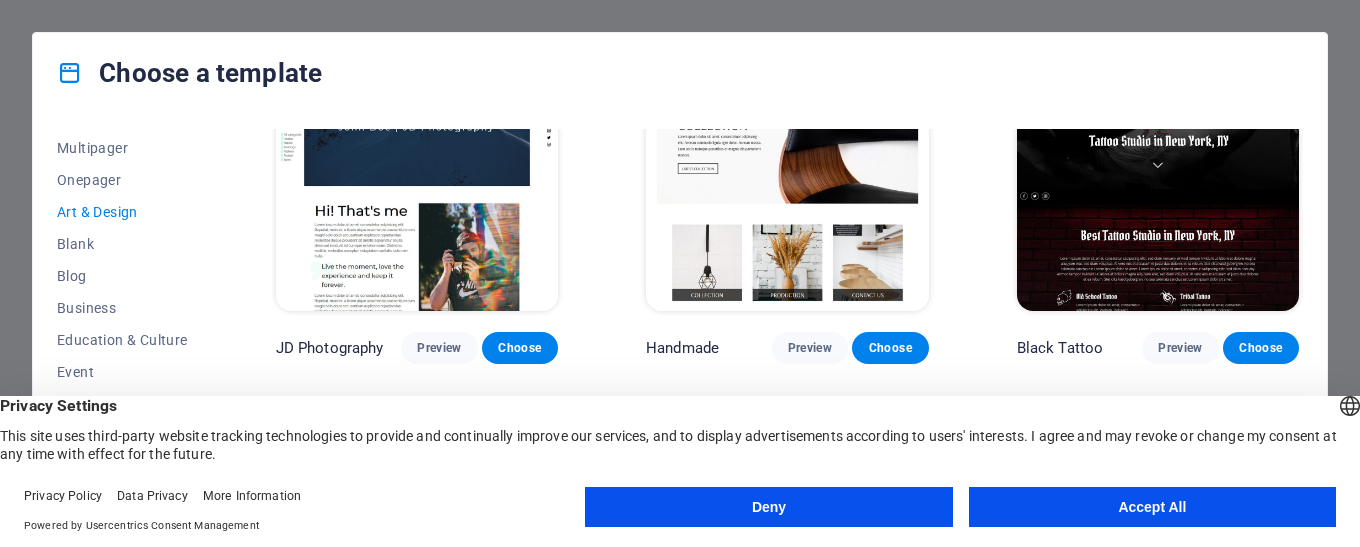 scroll, scrollTop: 478, scrollLeft: 0, axis: vertical 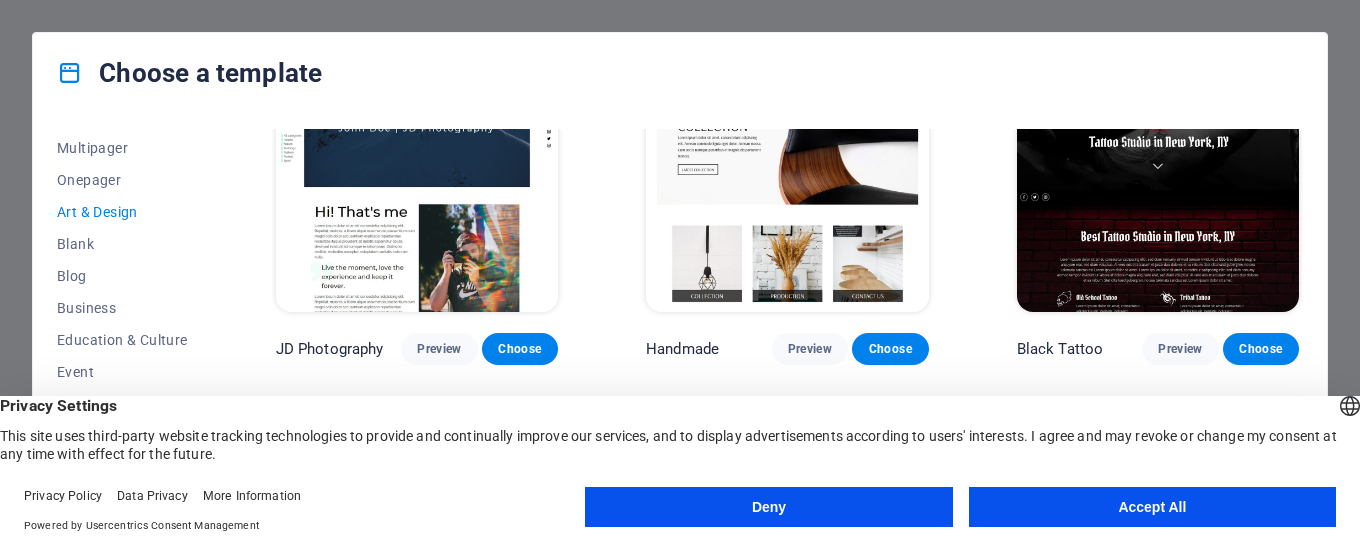drag, startPoint x: 1298, startPoint y: 261, endPoint x: 1305, endPoint y: 198, distance: 63.387695 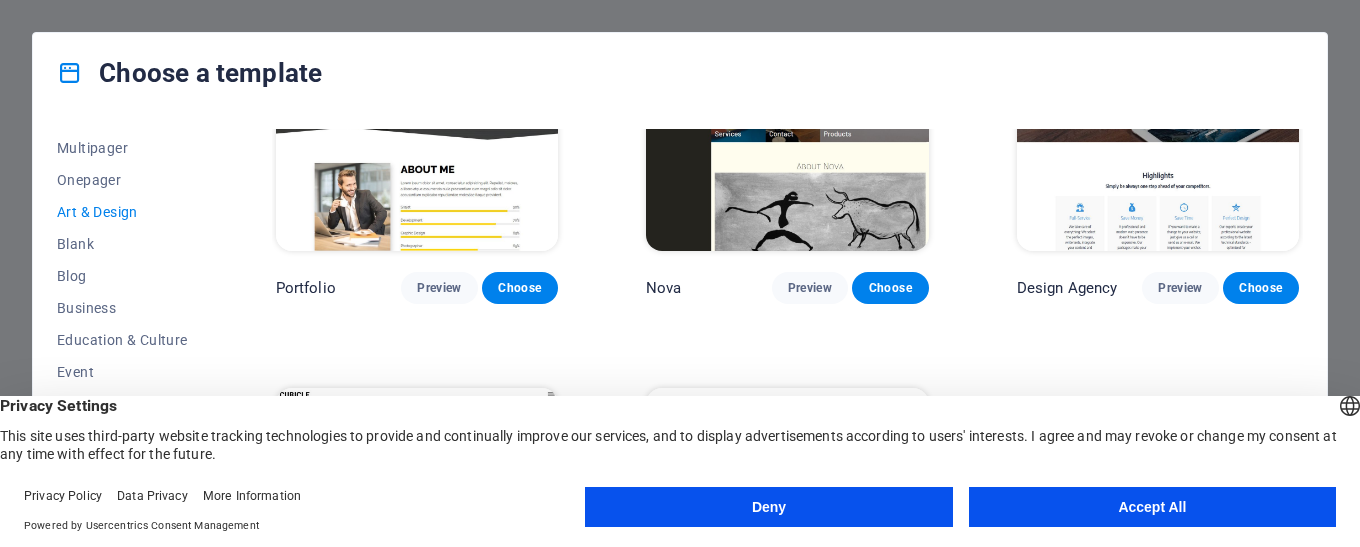 scroll, scrollTop: 1350, scrollLeft: 0, axis: vertical 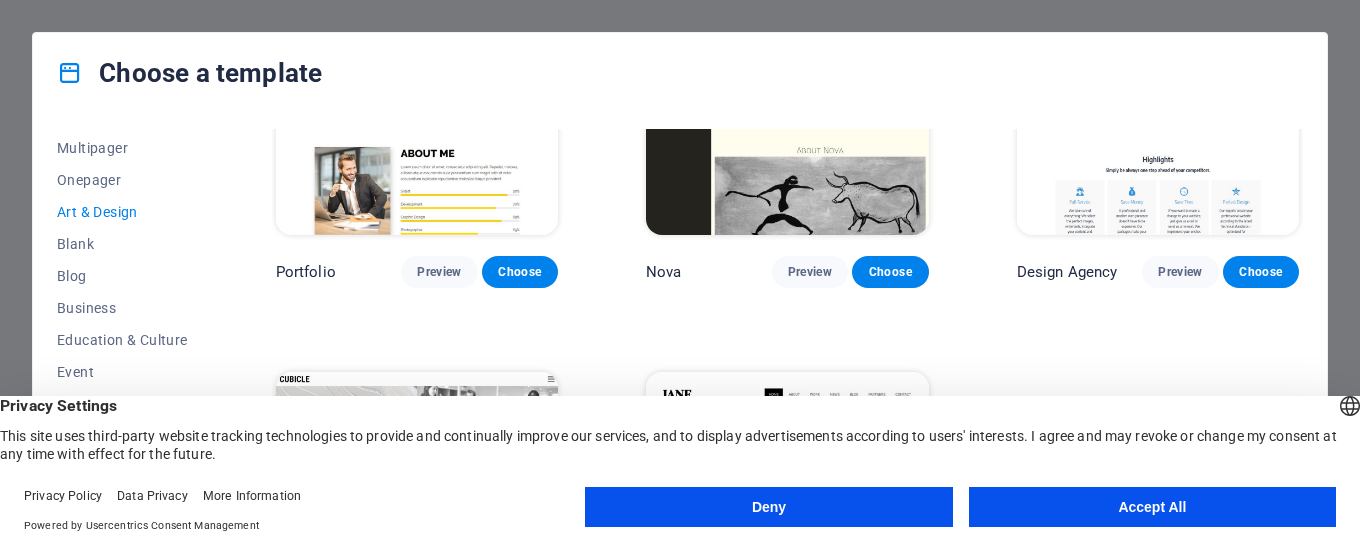 click on "Accept All" at bounding box center (1152, 507) 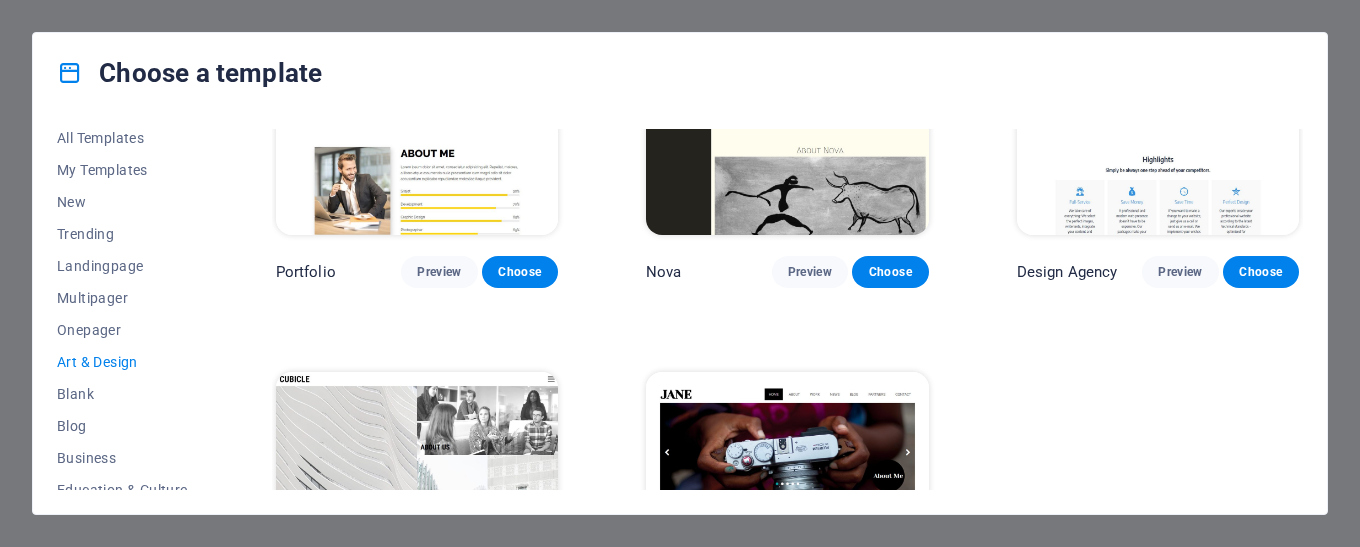 scroll, scrollTop: 0, scrollLeft: 0, axis: both 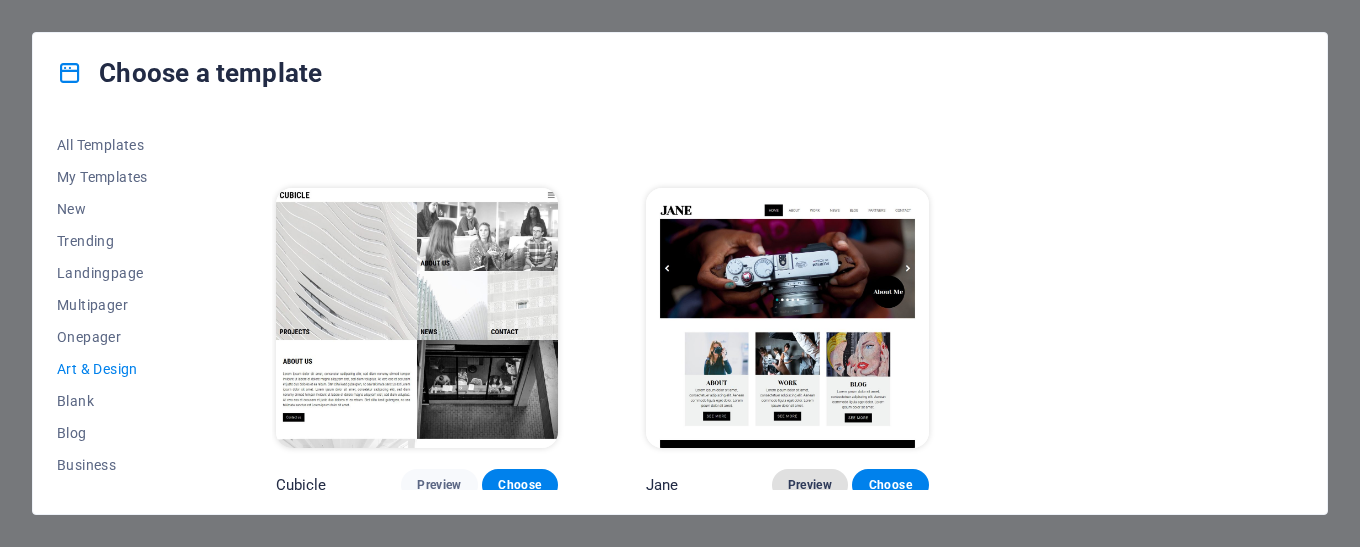 click on "Preview" at bounding box center (810, 485) 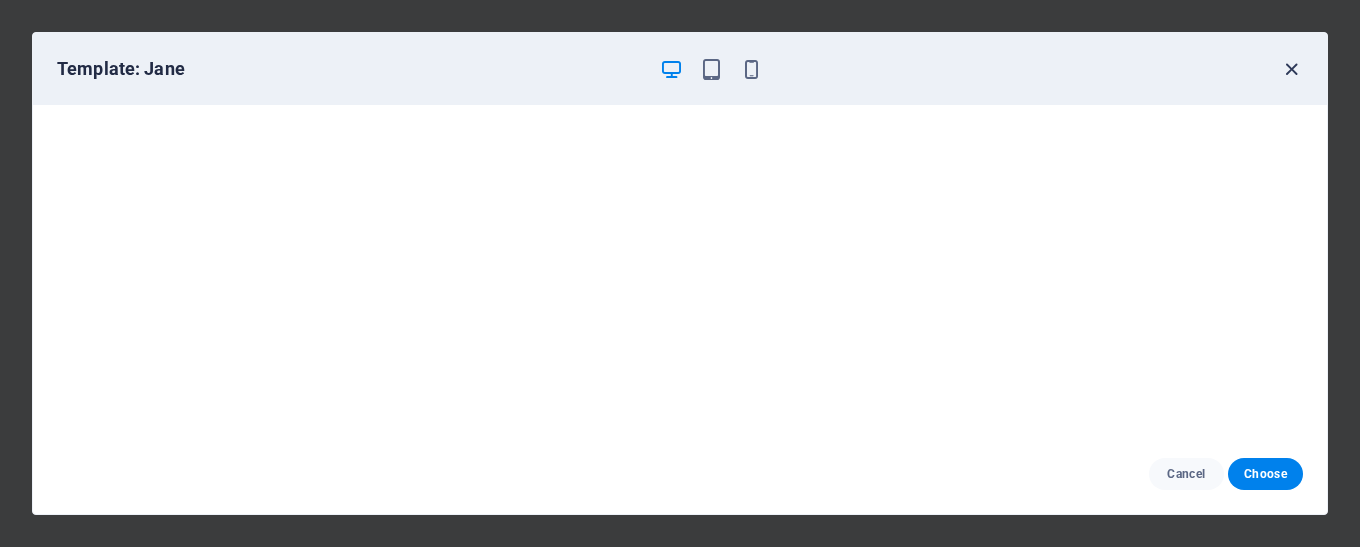click at bounding box center (1291, 69) 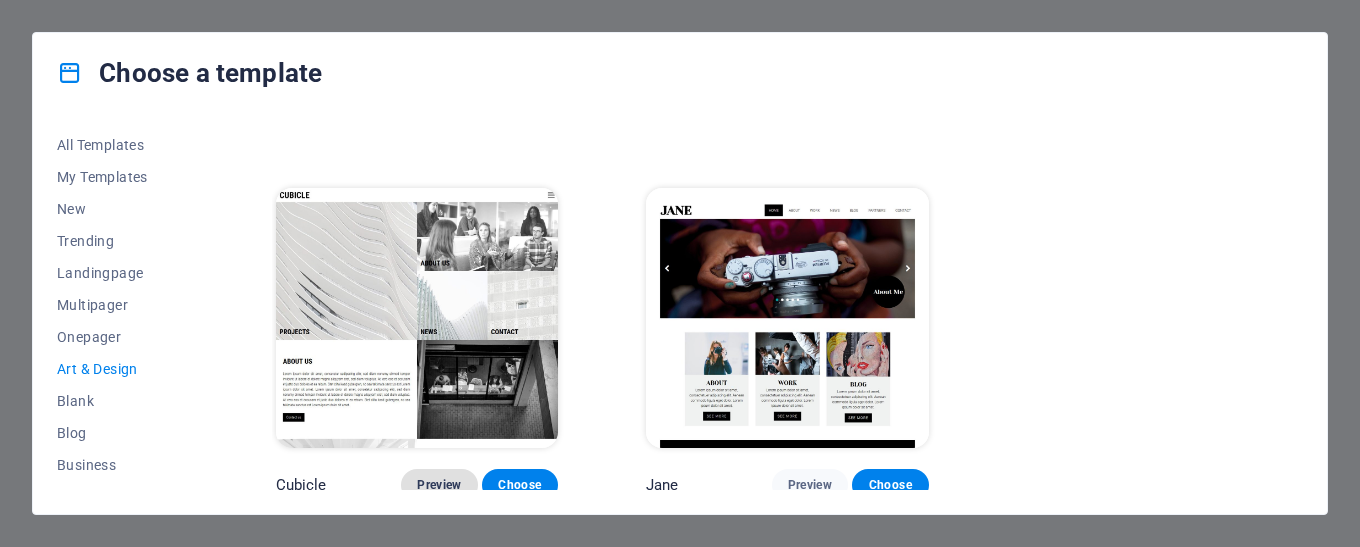 click on "Preview" at bounding box center [439, 485] 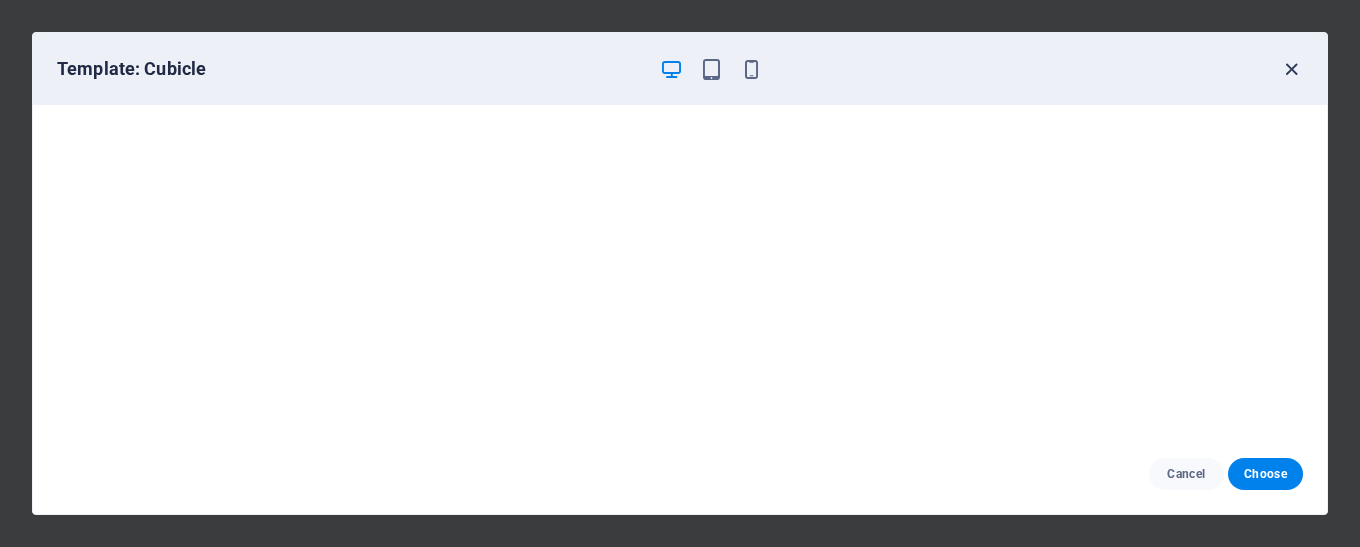 click at bounding box center (1291, 69) 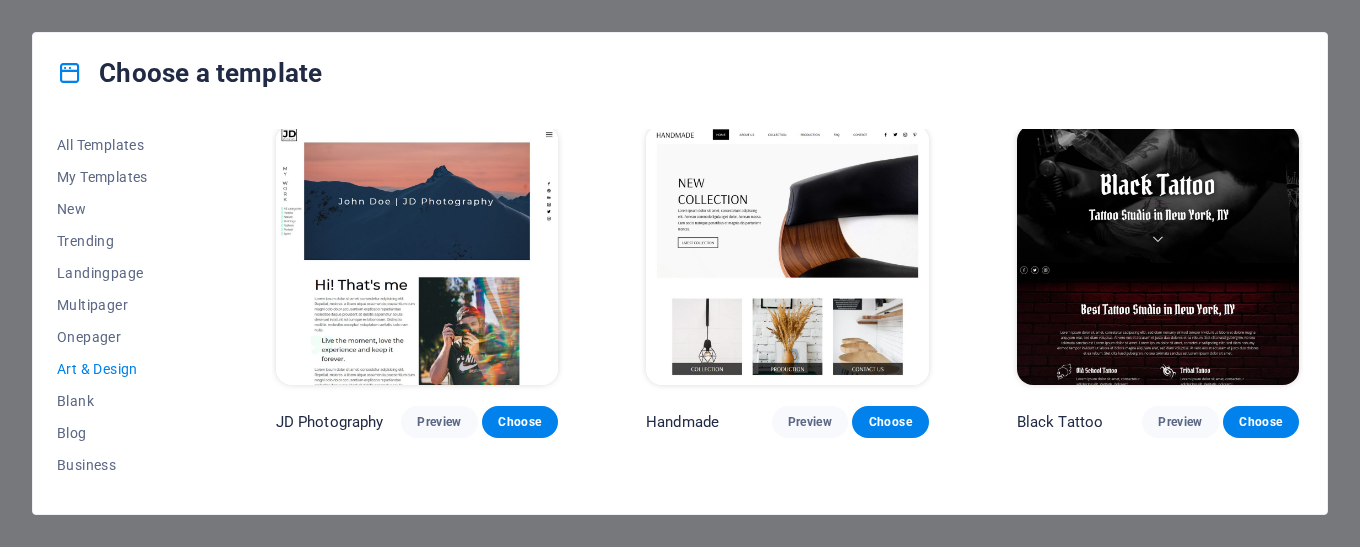 scroll, scrollTop: 316, scrollLeft: 0, axis: vertical 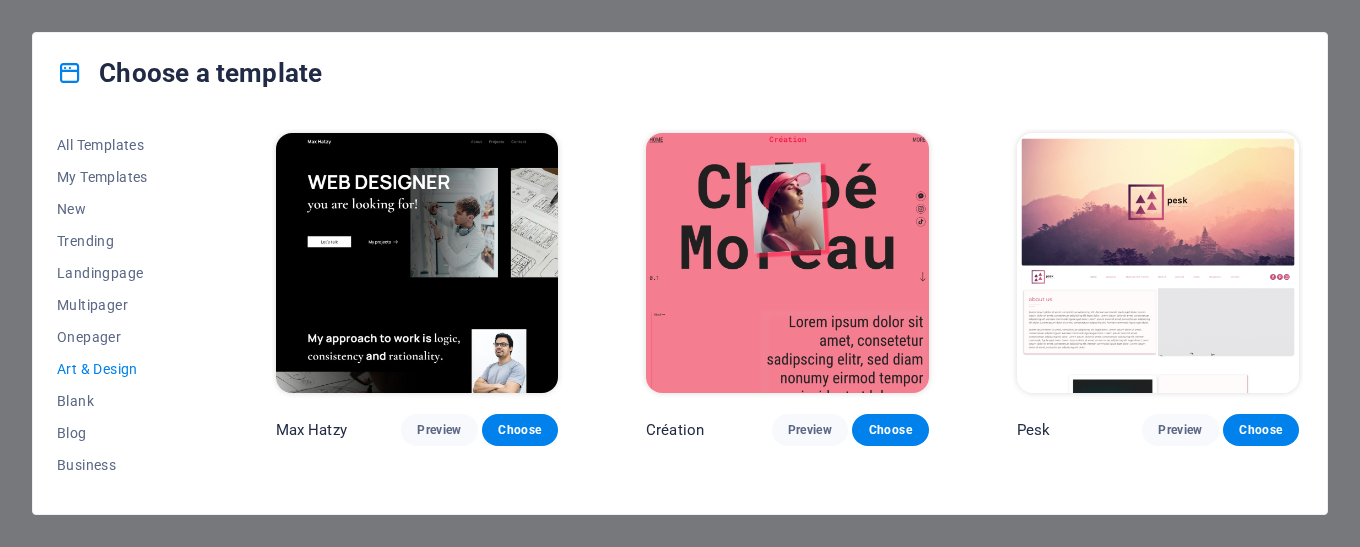 click on "Max Hatzy Preview Choose Création Preview Choose Pesk Preview Choose JD Photography Preview Choose Handmade Preview Choose Black Tattoo Preview Choose The Gallery Preview Choose Mousiq Preview Choose GC Agency Preview Choose Portfolio Preview Choose Nova Preview Choose Design Agency Preview Choose Cubicle Preview Choose Jane Preview Choose" at bounding box center (787, 309) 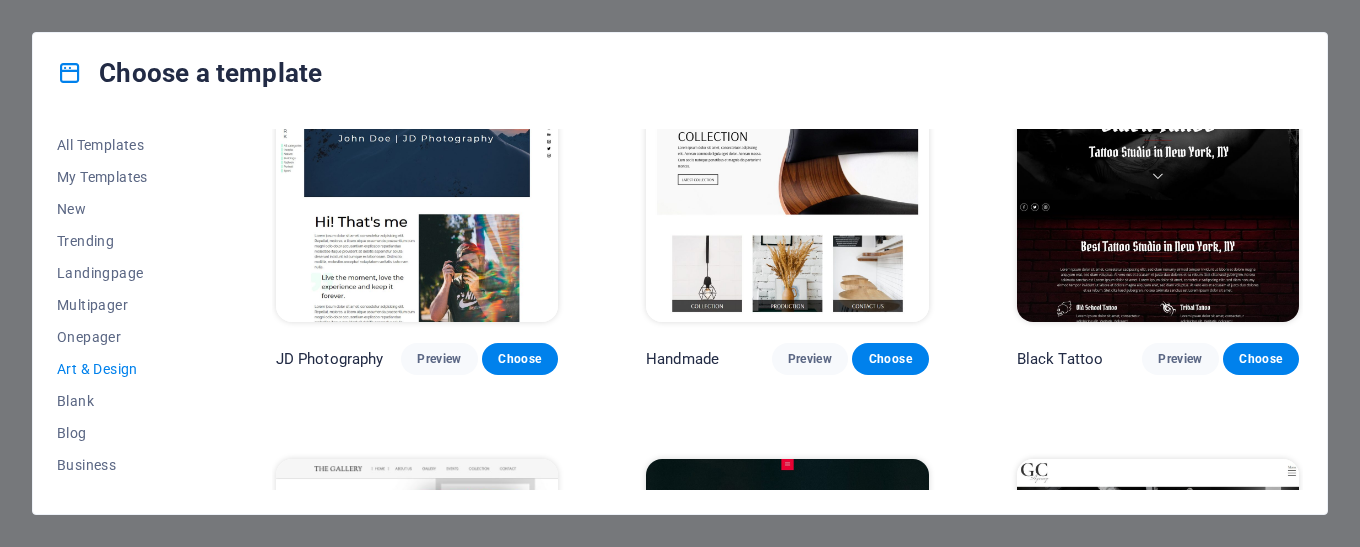 scroll, scrollTop: 472, scrollLeft: 0, axis: vertical 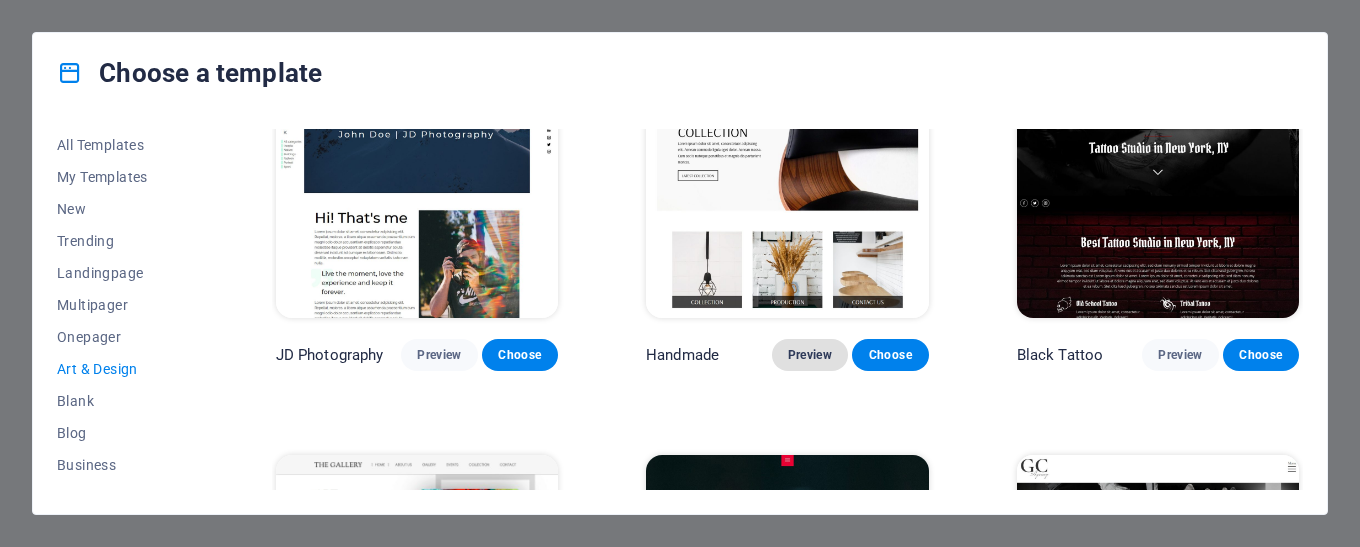 click on "Preview" at bounding box center (810, 355) 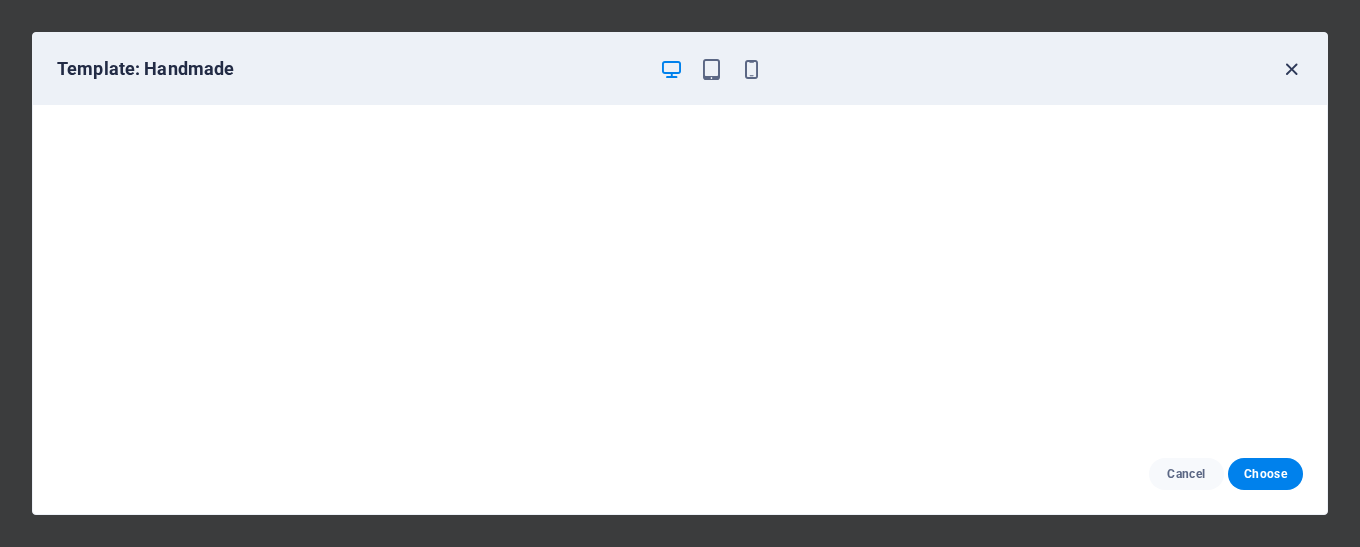 click at bounding box center (1291, 69) 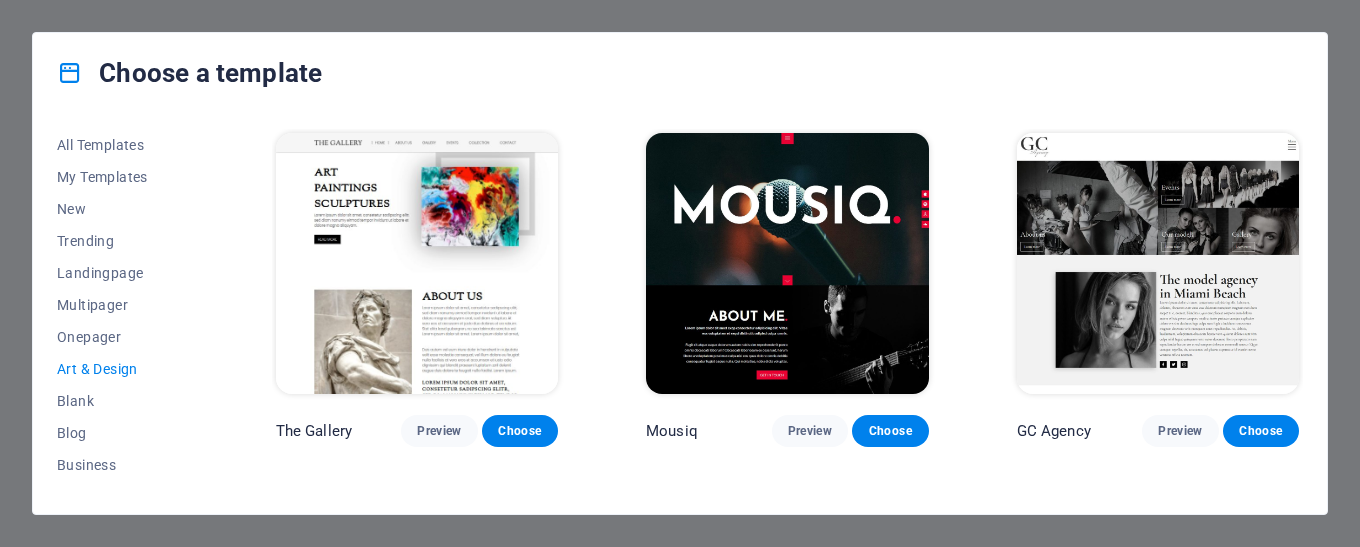 scroll, scrollTop: 767, scrollLeft: 0, axis: vertical 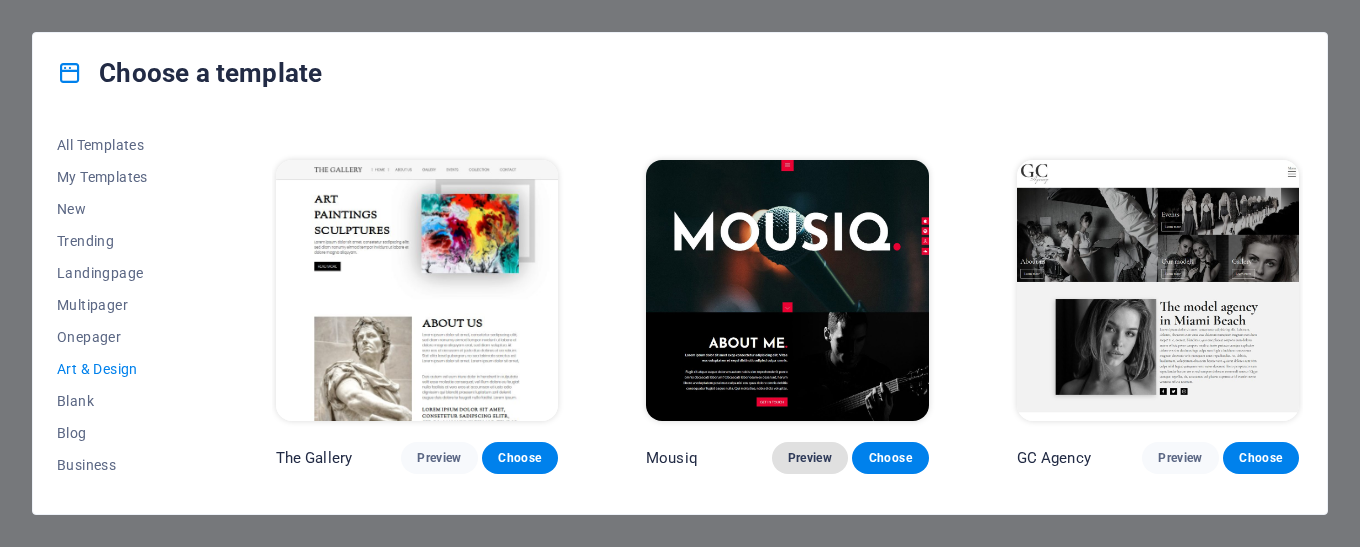 click on "Preview" at bounding box center [810, 458] 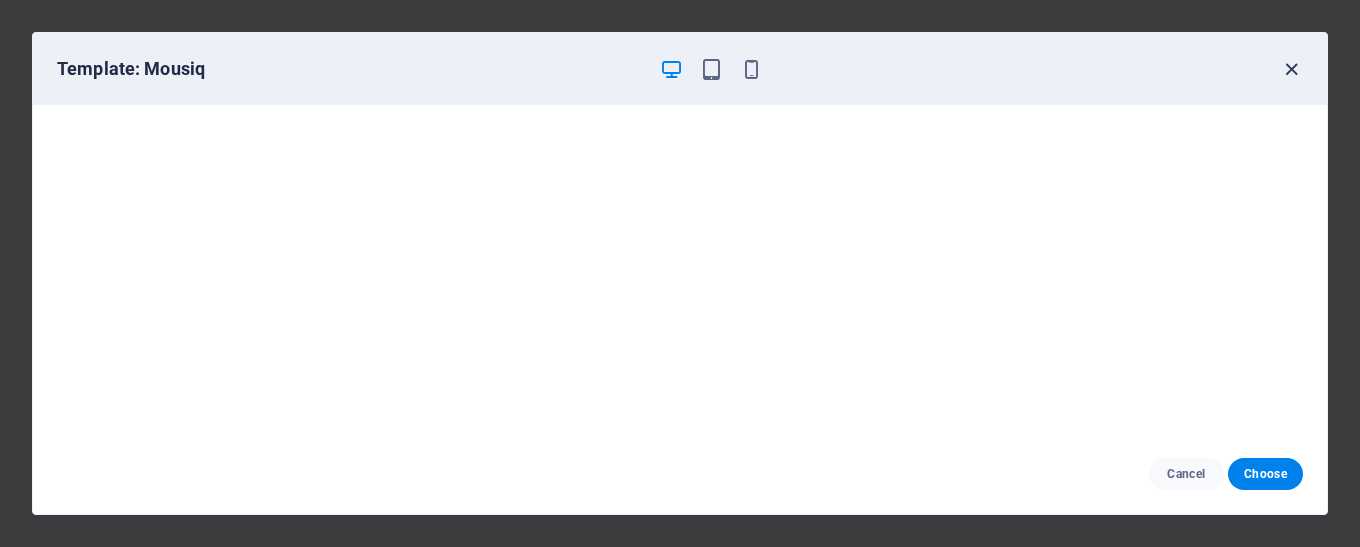 click at bounding box center (1291, 69) 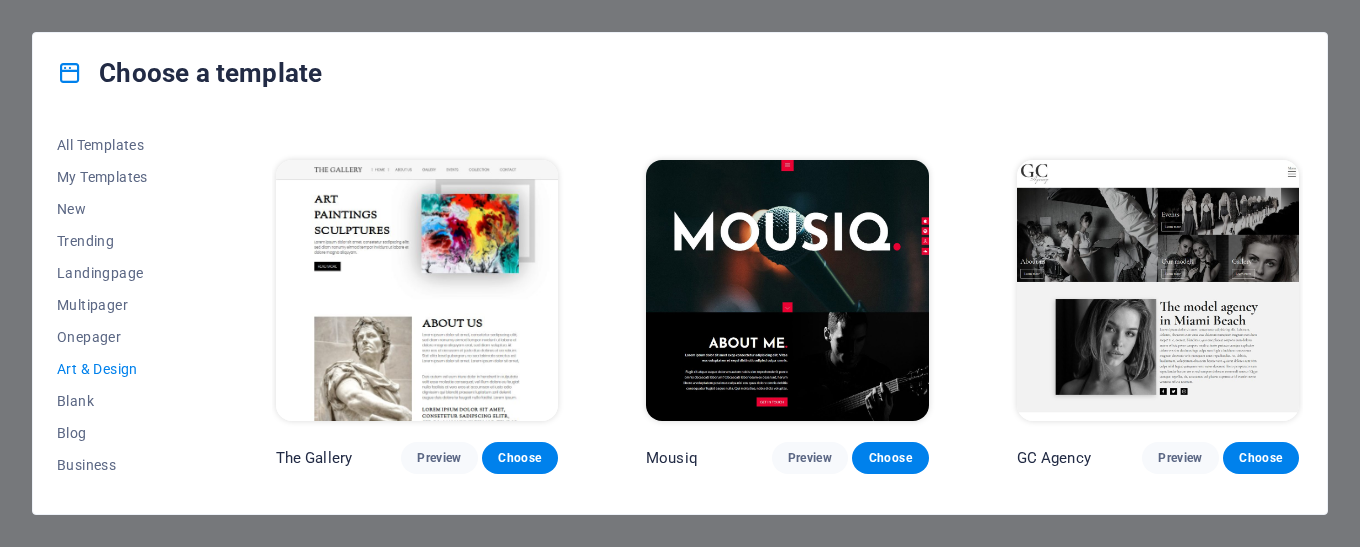 drag, startPoint x: 1297, startPoint y: 301, endPoint x: 1297, endPoint y: 337, distance: 36 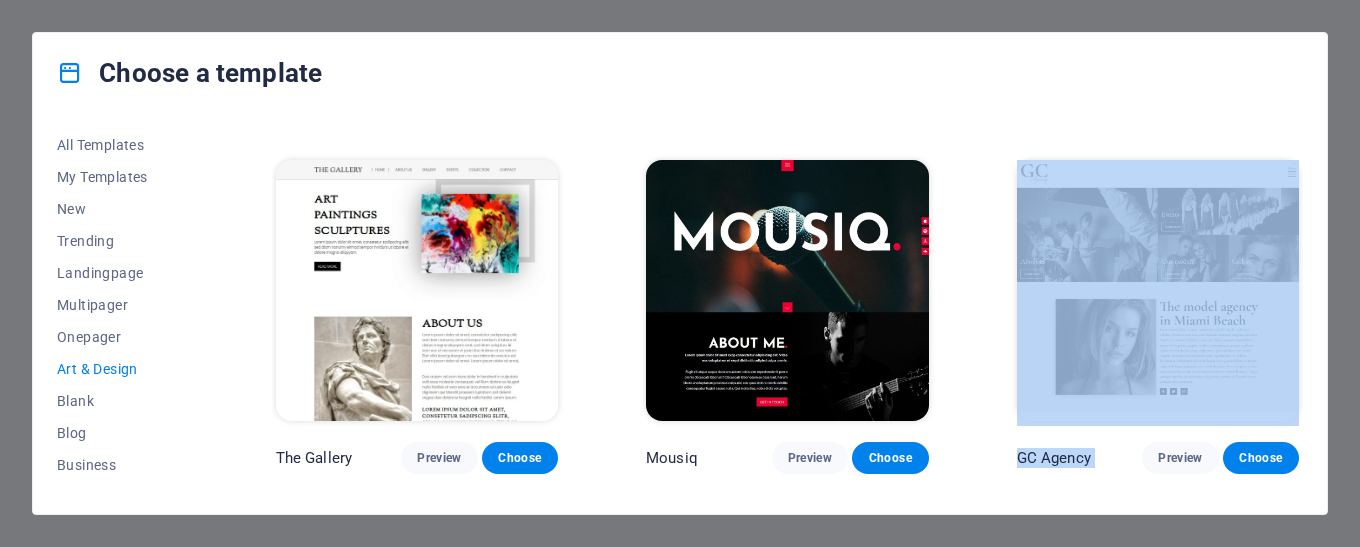 drag, startPoint x: 1303, startPoint y: 305, endPoint x: 1251, endPoint y: 448, distance: 152.1611 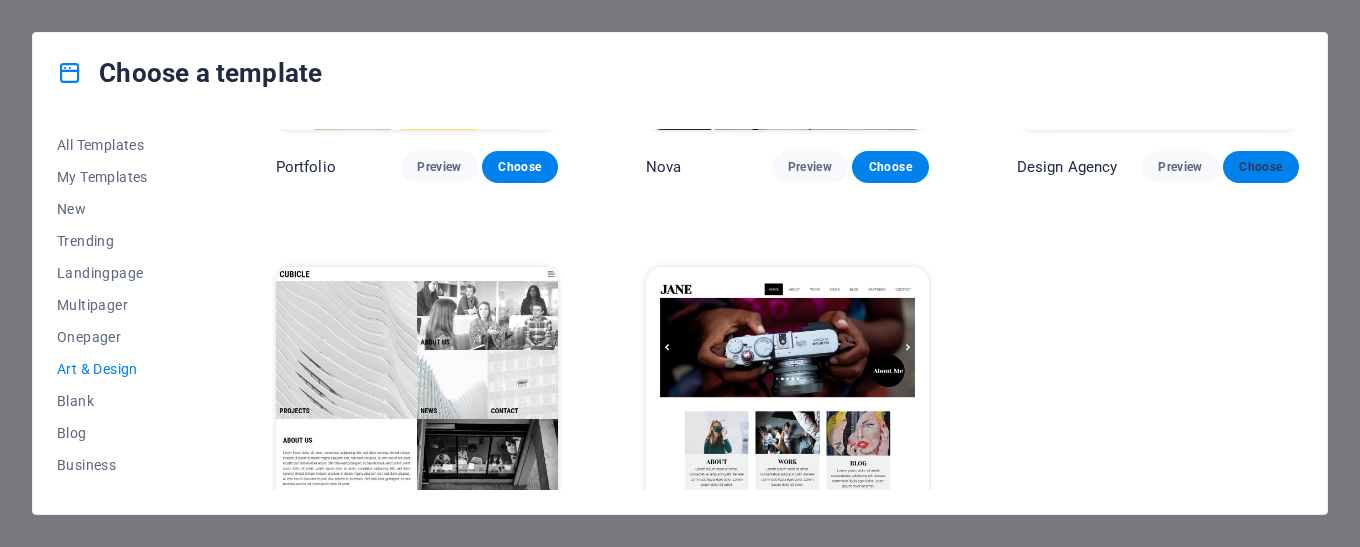 scroll, scrollTop: 1534, scrollLeft: 0, axis: vertical 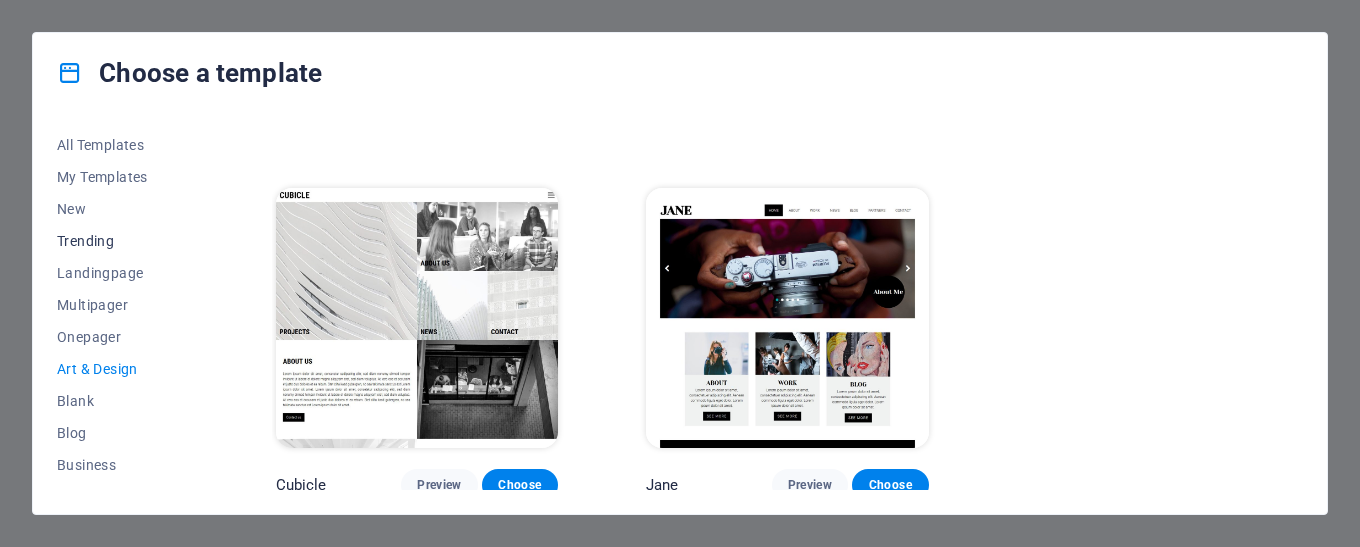 click on "Trending" at bounding box center [122, 241] 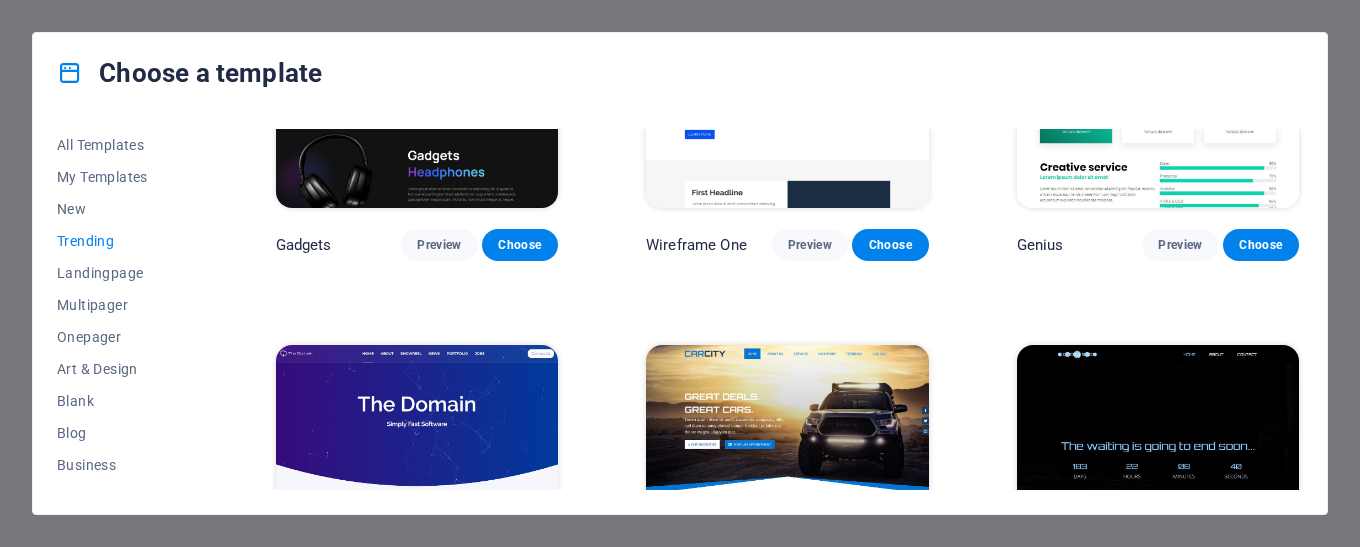 scroll, scrollTop: 1218, scrollLeft: 0, axis: vertical 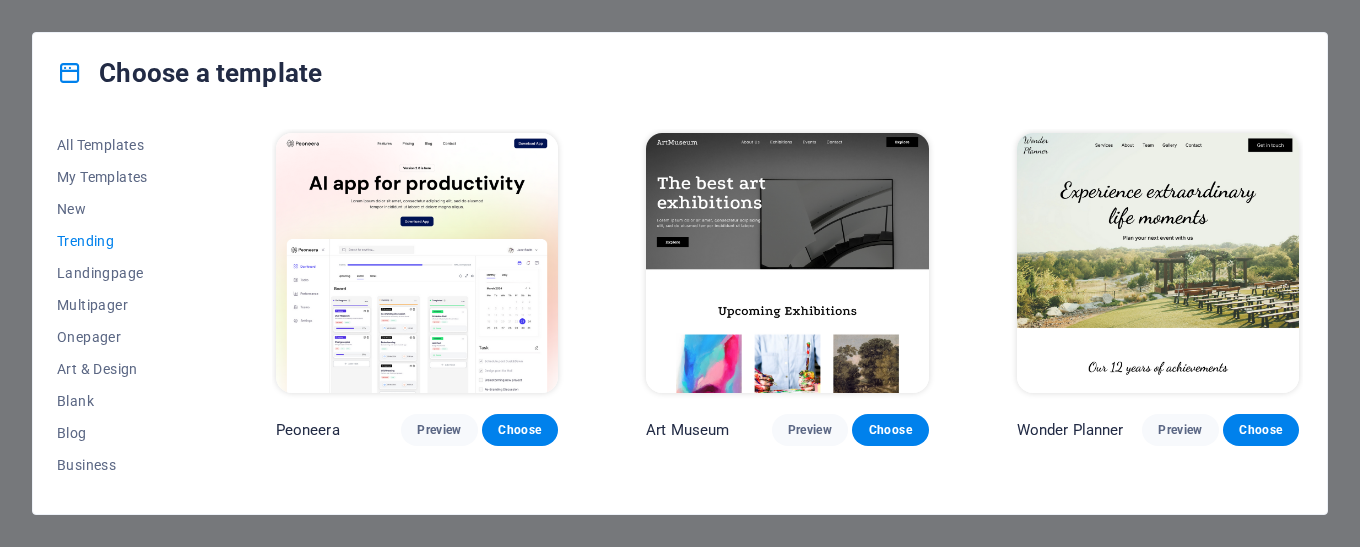 drag, startPoint x: 217, startPoint y: 239, endPoint x: 217, endPoint y: 268, distance: 29 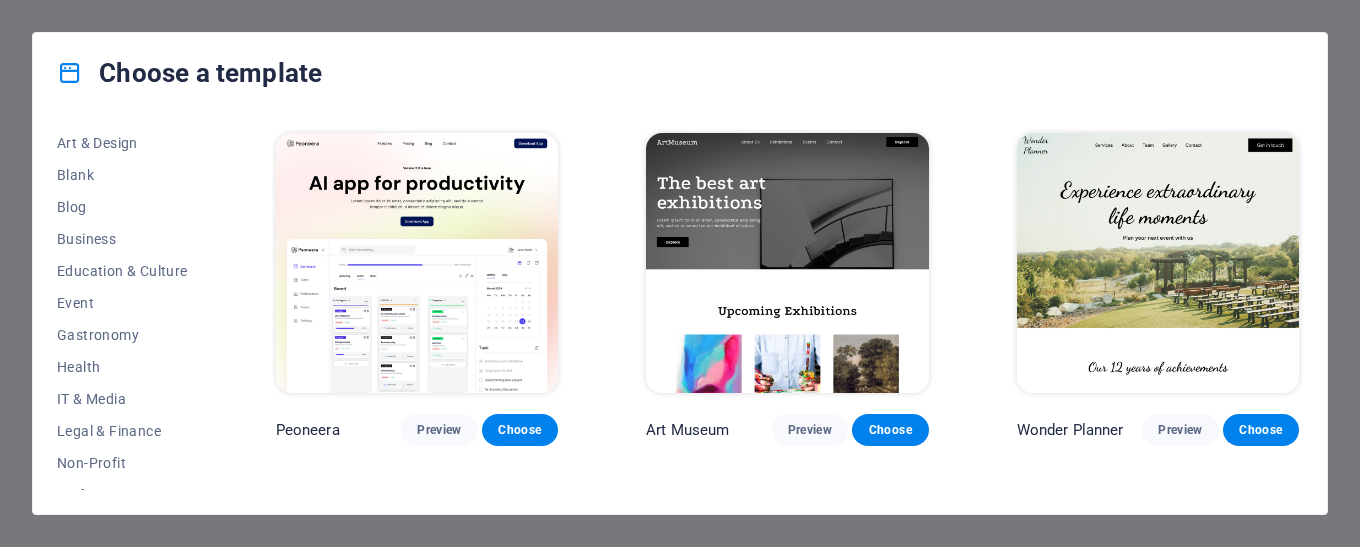 scroll, scrollTop: 261, scrollLeft: 0, axis: vertical 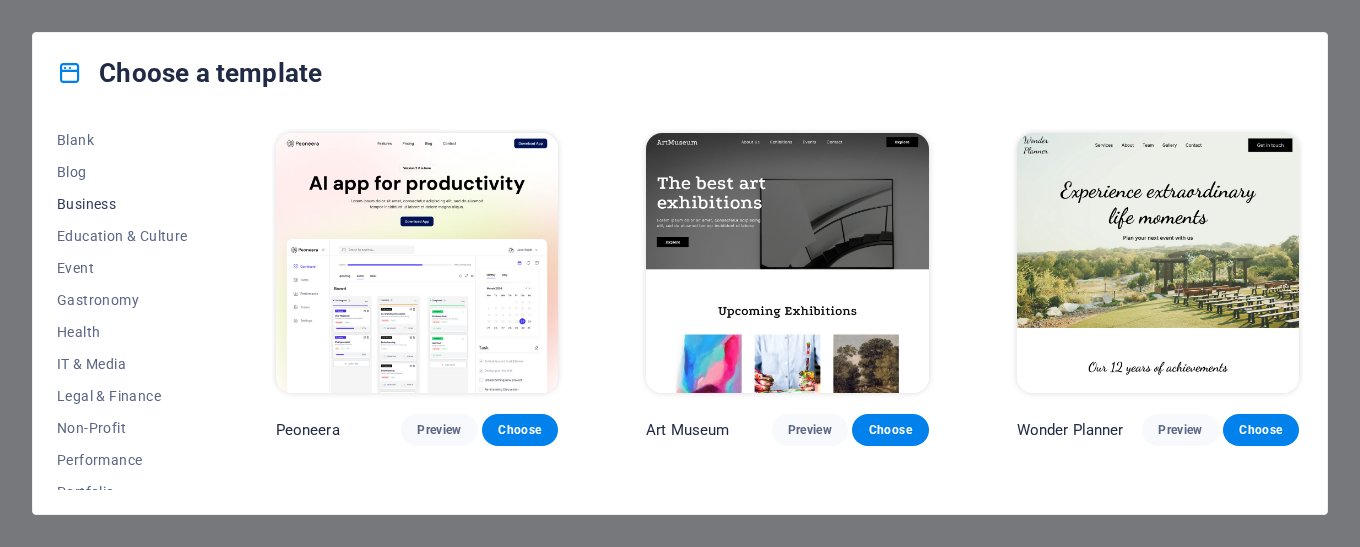 click on "Business" at bounding box center [122, 204] 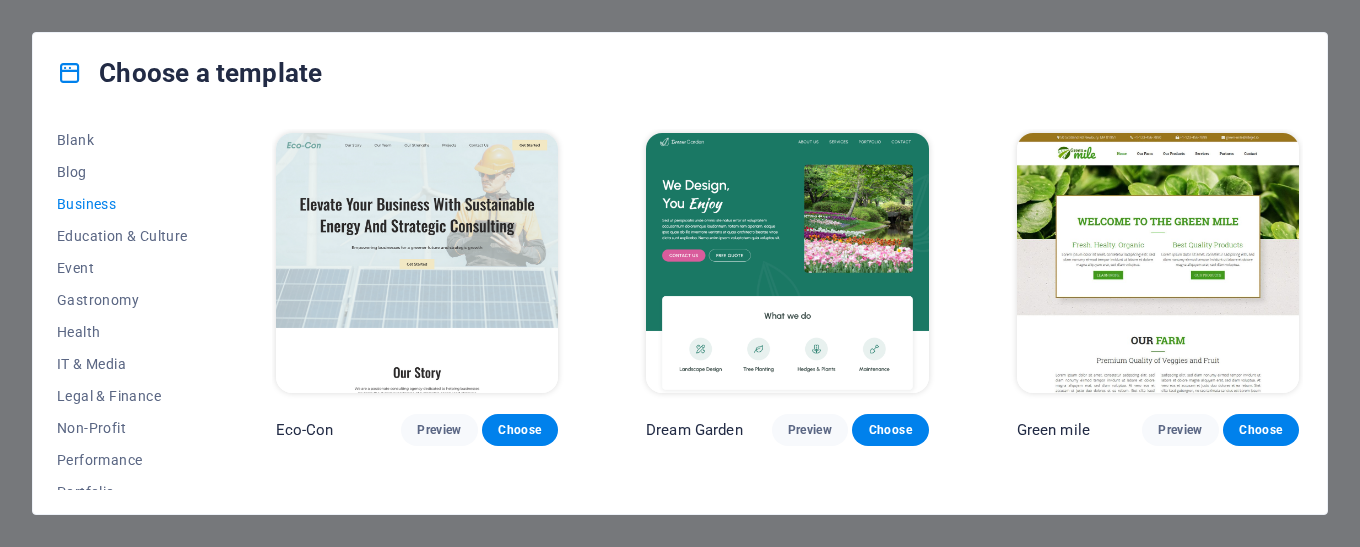drag, startPoint x: 1296, startPoint y: 199, endPoint x: 1305, endPoint y: 211, distance: 15 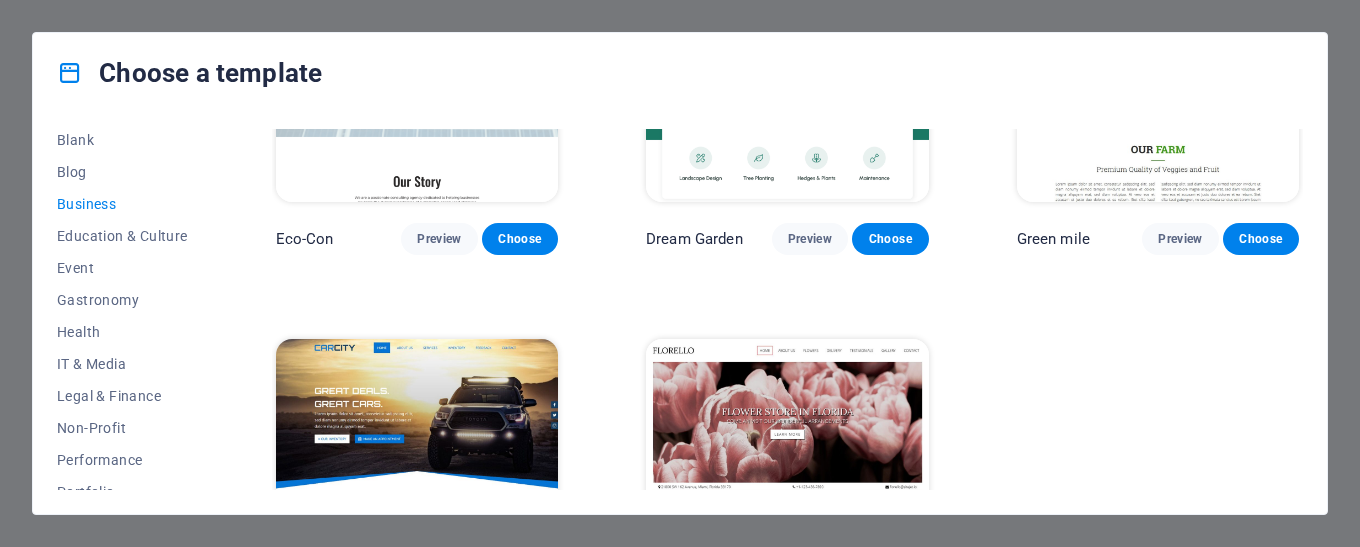 scroll, scrollTop: 183, scrollLeft: 0, axis: vertical 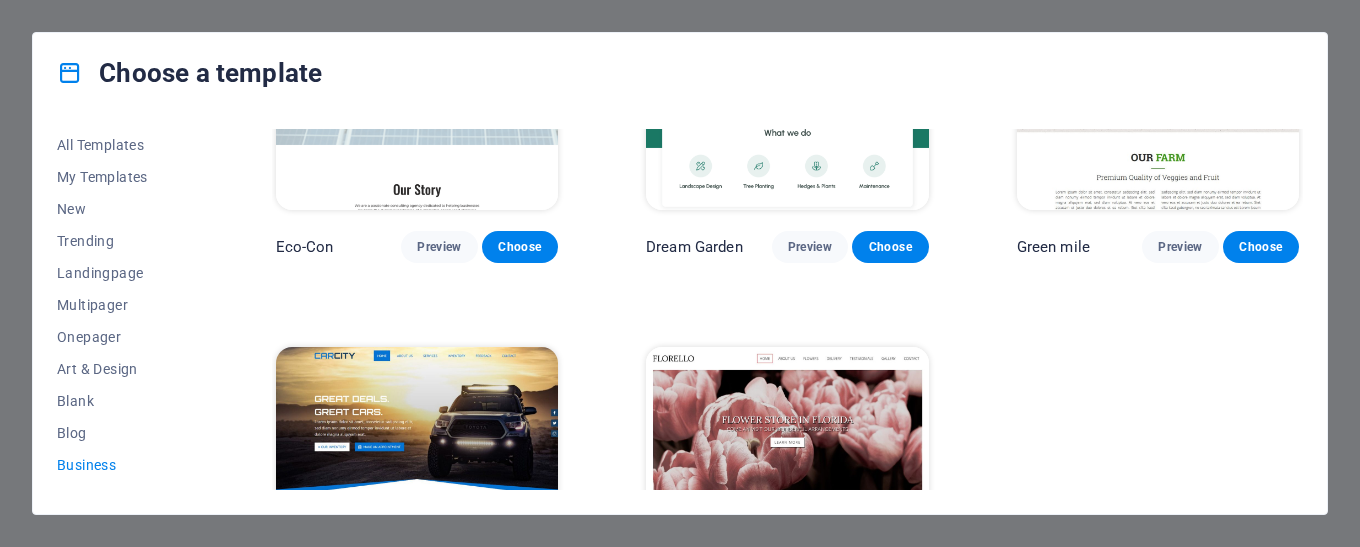 click at bounding box center [787, 477] 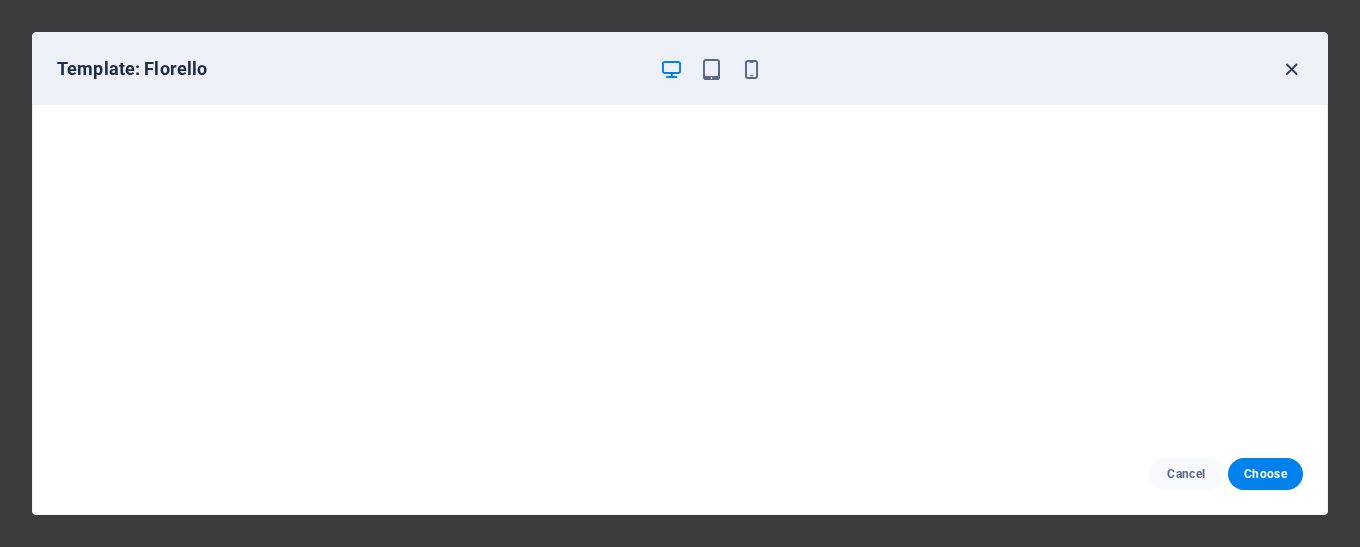 click at bounding box center [1291, 69] 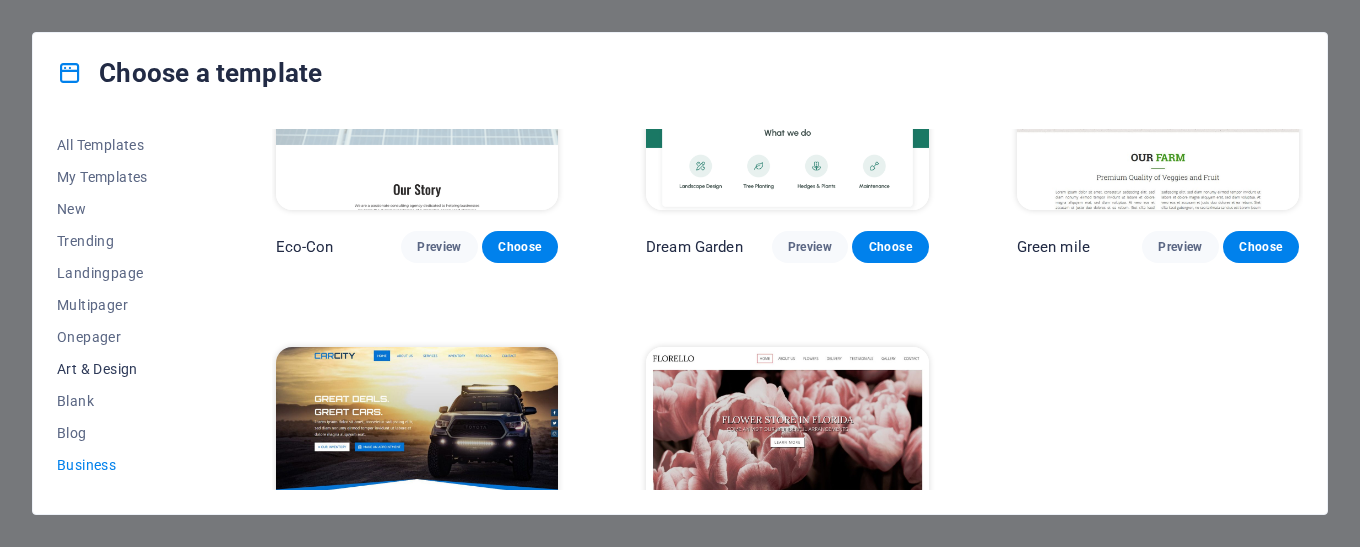 click on "Art & Design" at bounding box center [122, 369] 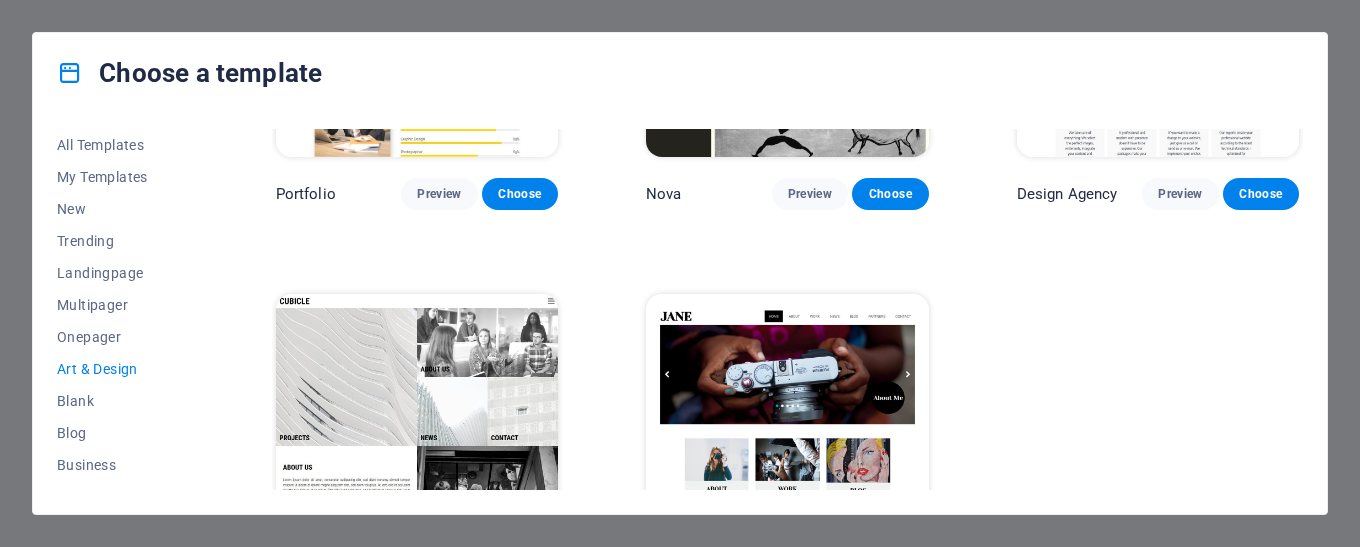 scroll, scrollTop: 1534, scrollLeft: 0, axis: vertical 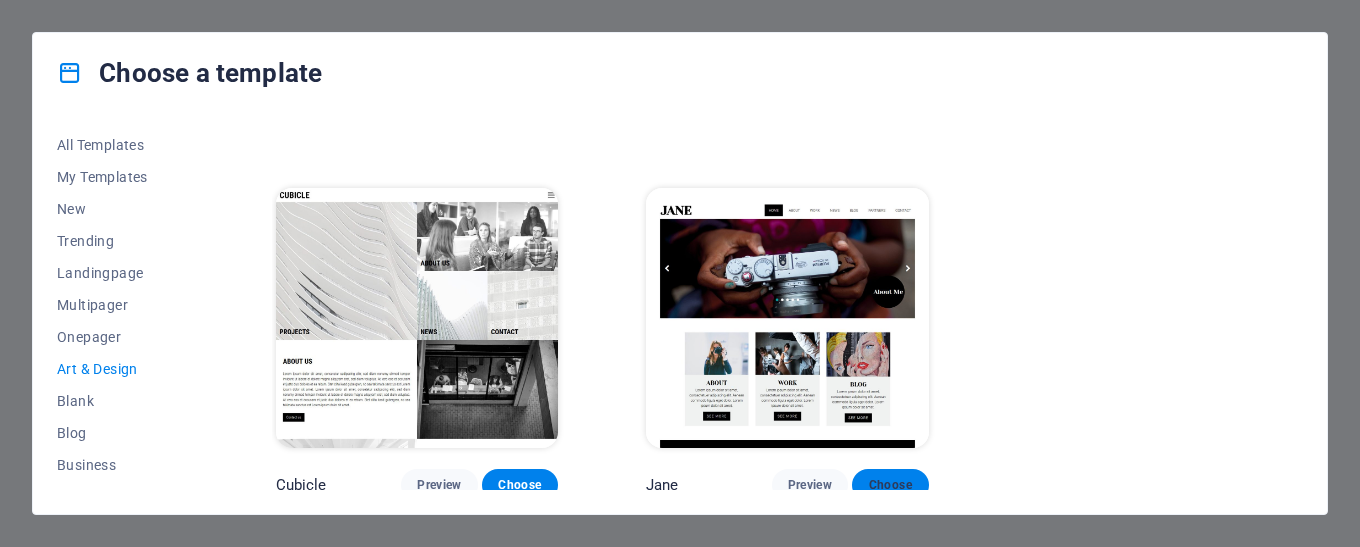 click on "Choose" at bounding box center (890, 485) 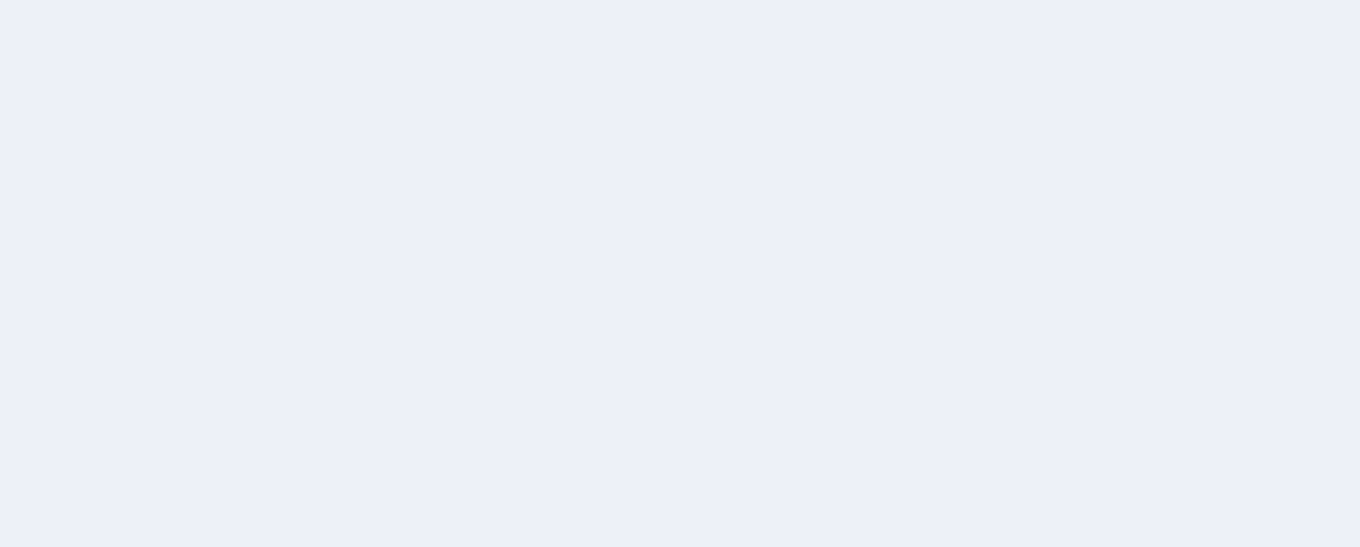 scroll, scrollTop: 0, scrollLeft: 0, axis: both 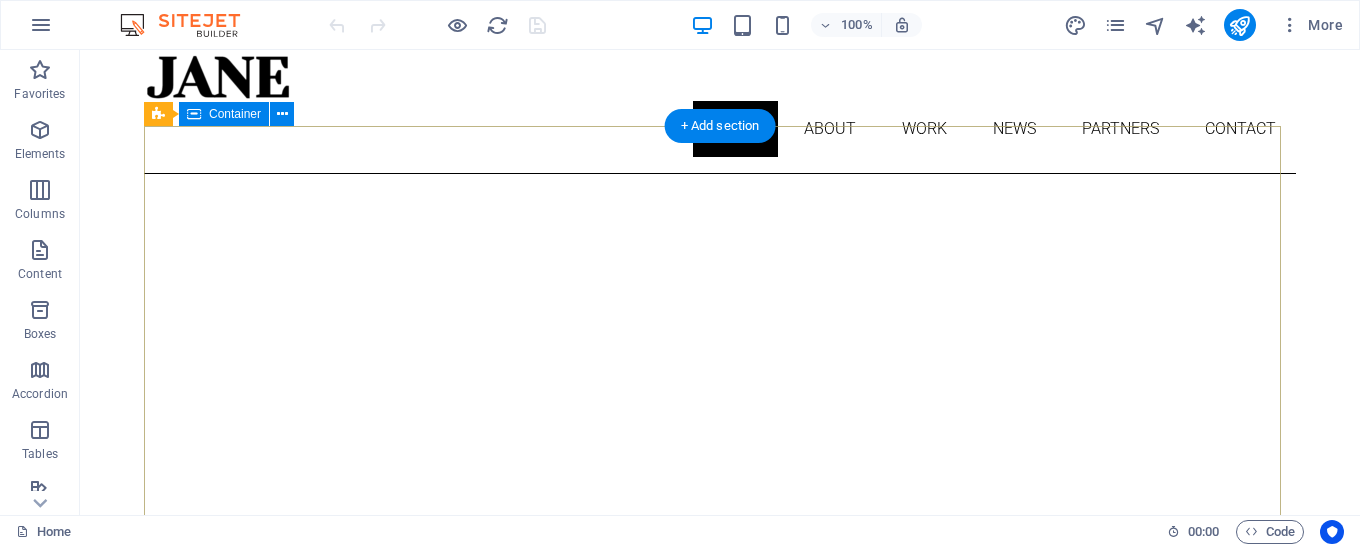 click on "About me My work Partners Contact" at bounding box center (720, 993) 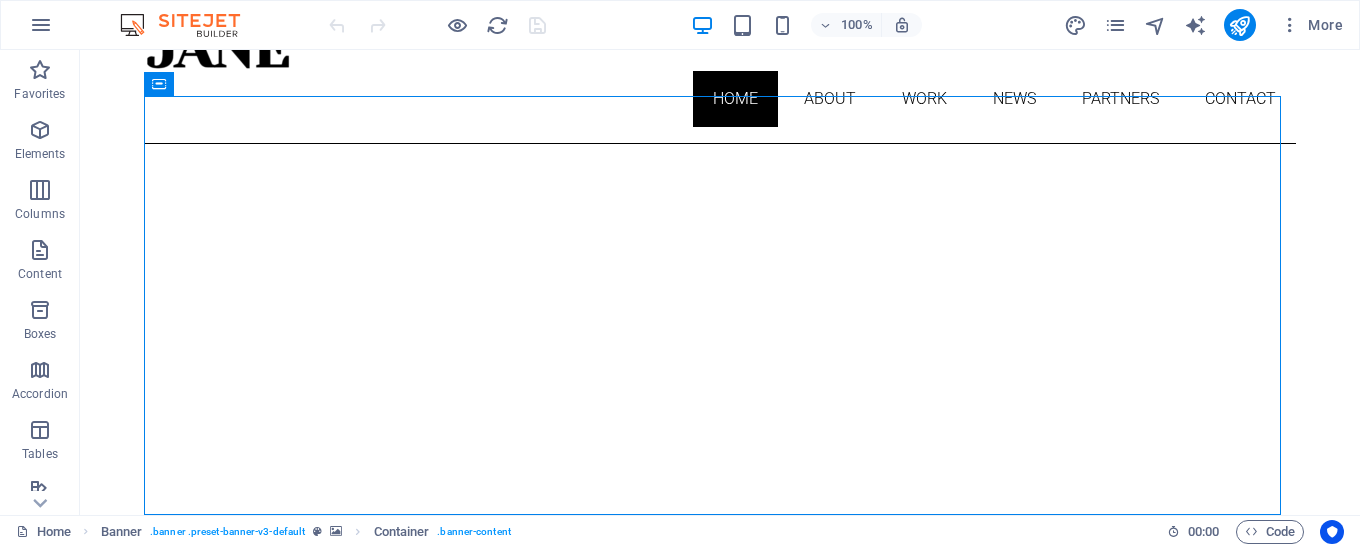 scroll, scrollTop: 103, scrollLeft: 0, axis: vertical 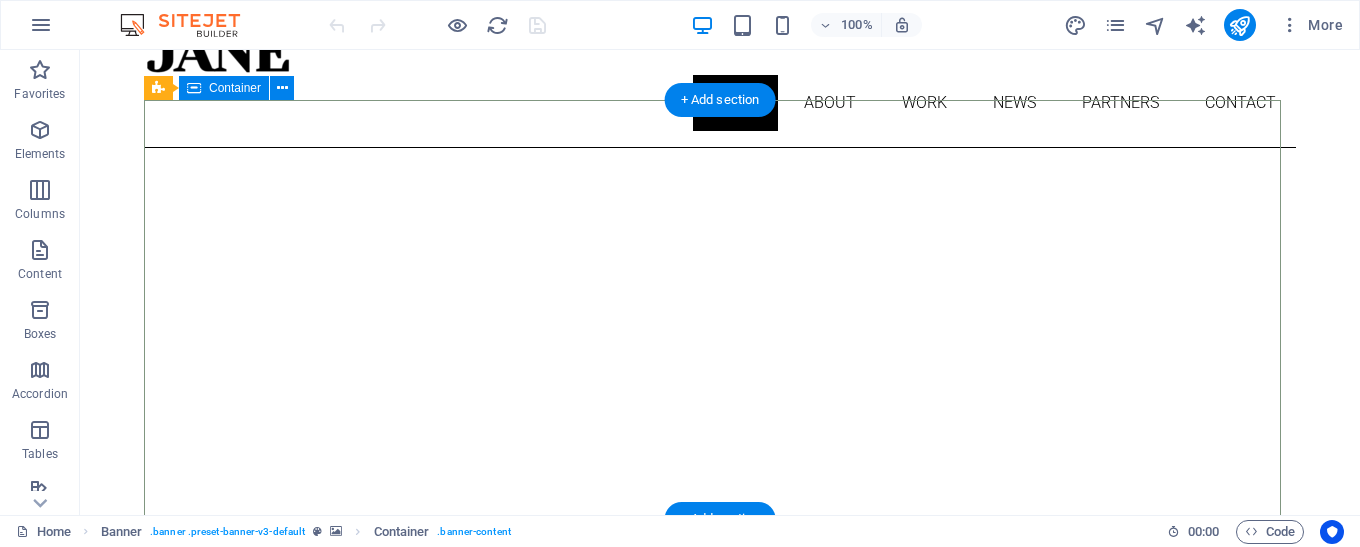 click on "About me My work Partners Contact" at bounding box center (720, 967) 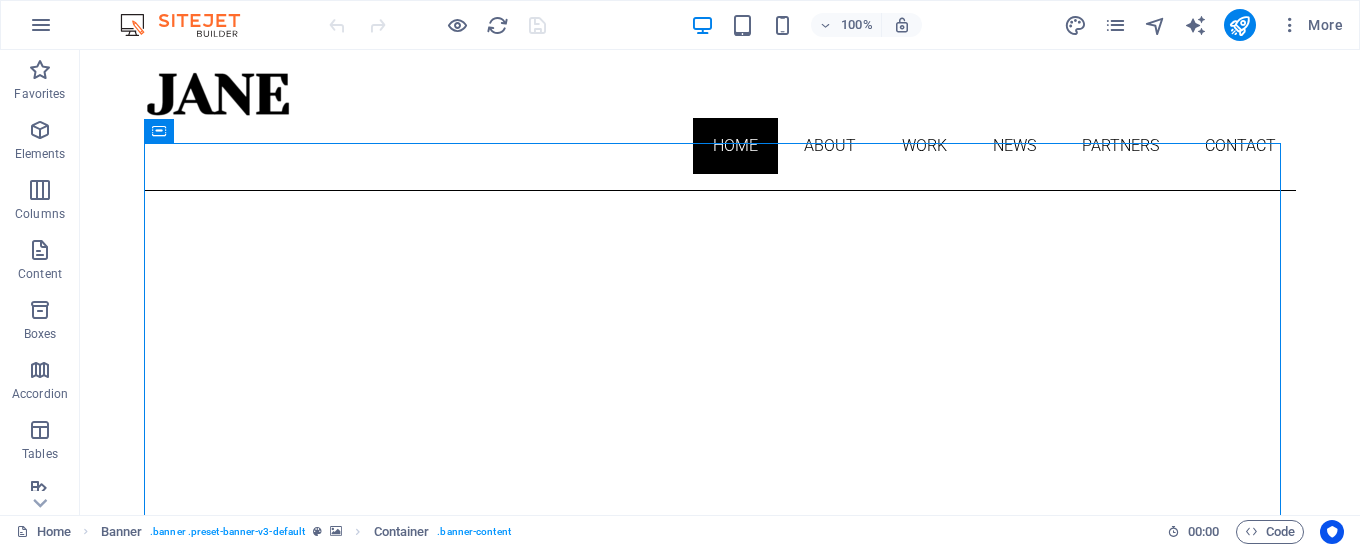 scroll, scrollTop: 103, scrollLeft: 0, axis: vertical 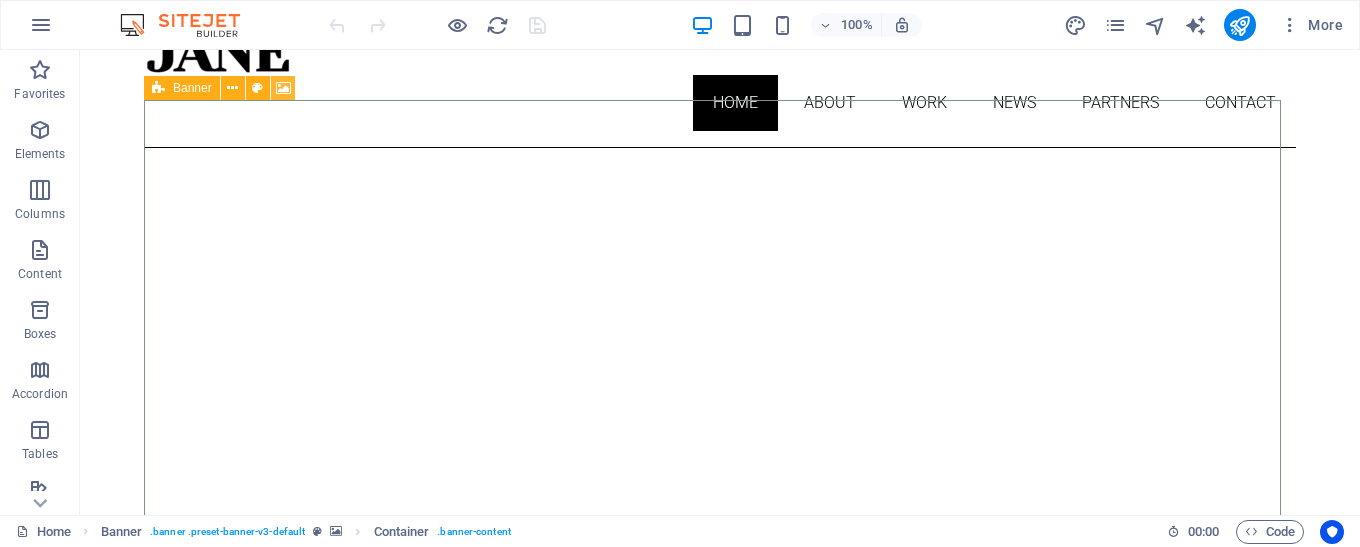 drag, startPoint x: 260, startPoint y: 92, endPoint x: 273, endPoint y: 92, distance: 13 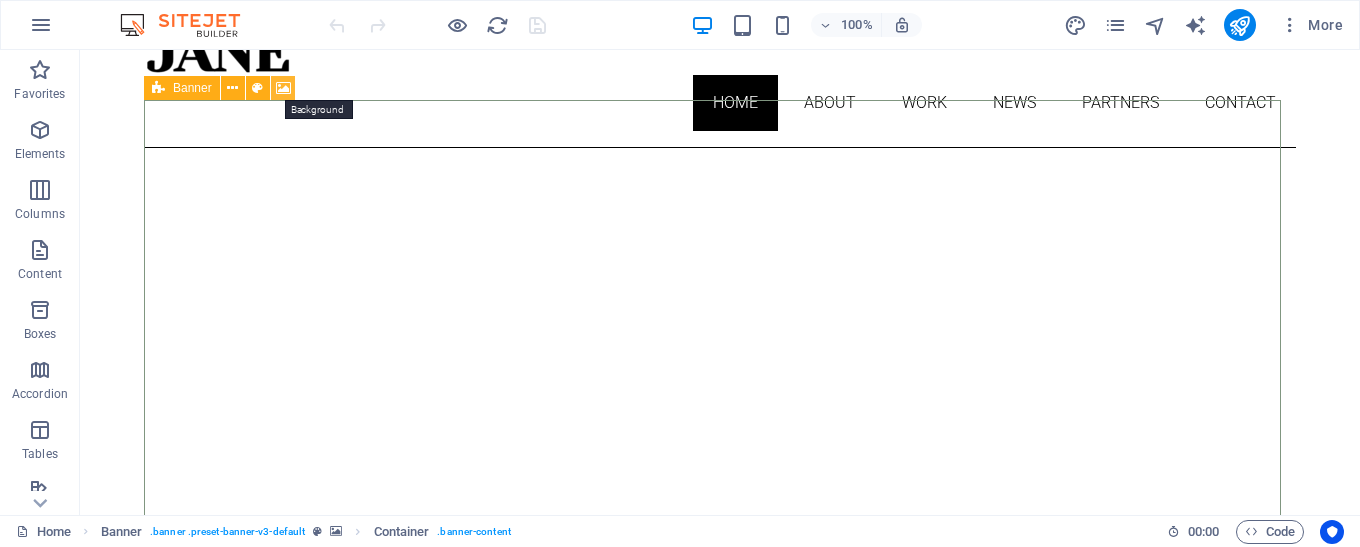 click at bounding box center (283, 88) 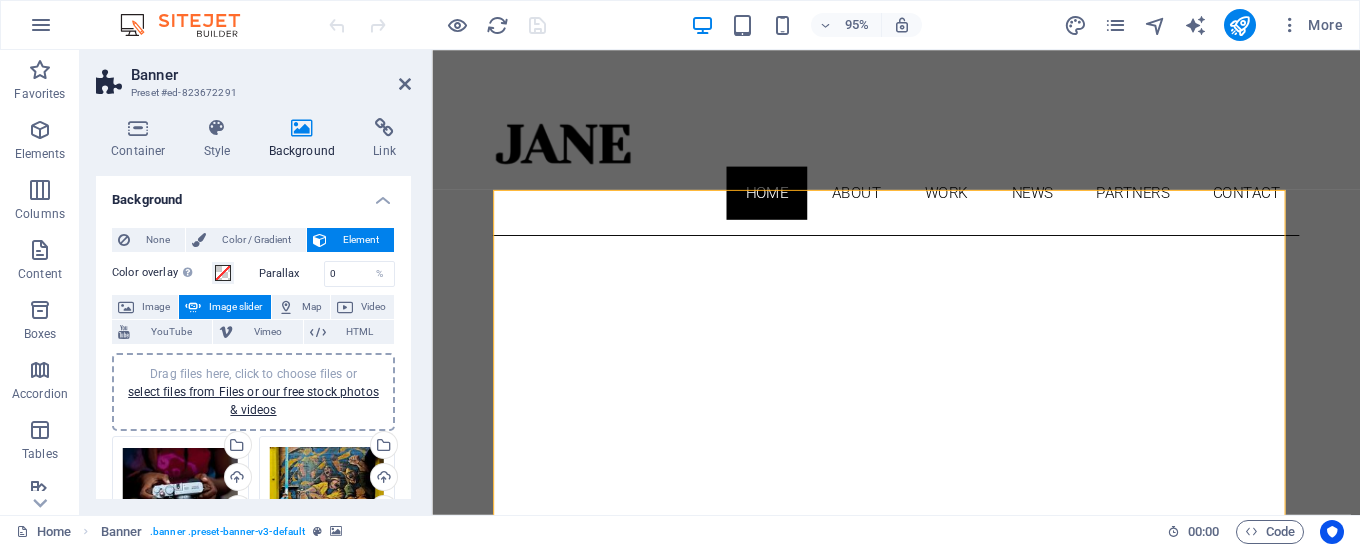 scroll, scrollTop: 3, scrollLeft: 0, axis: vertical 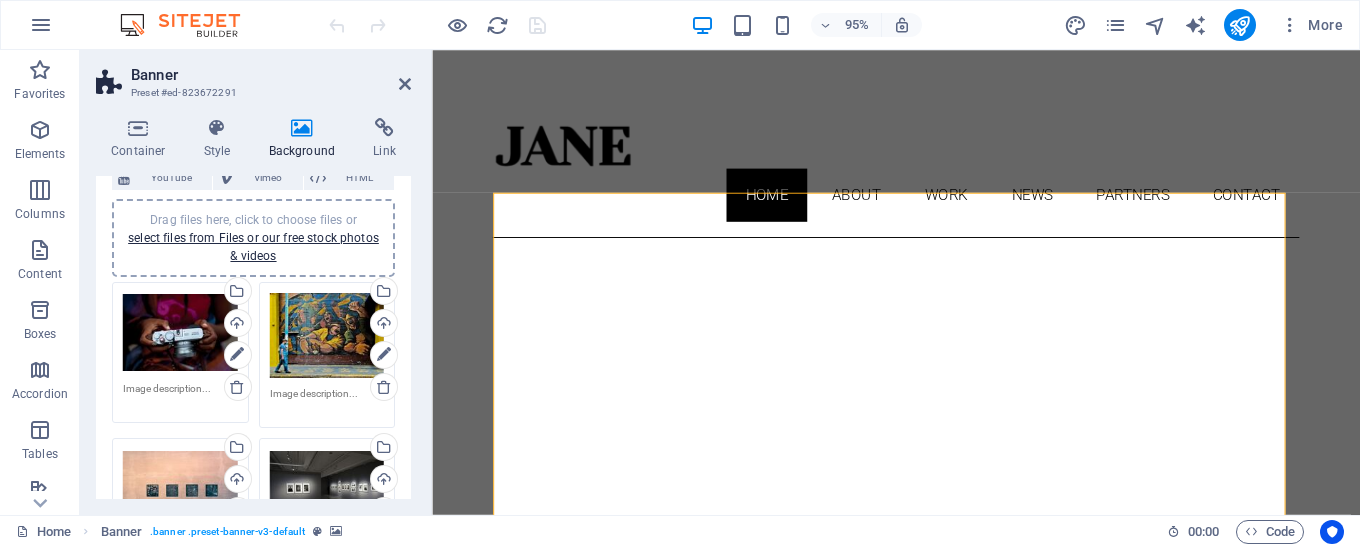 click on "Drag files here, click to choose files or select files from Files or our free stock photos & videos" at bounding box center (180, 333) 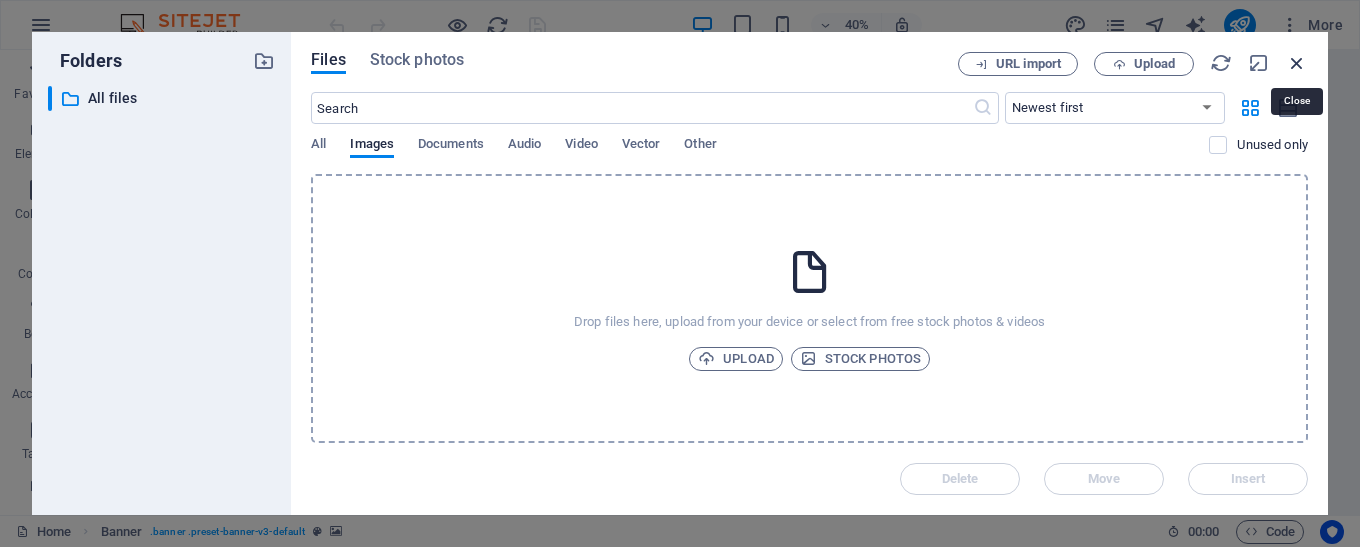 click at bounding box center (1297, 63) 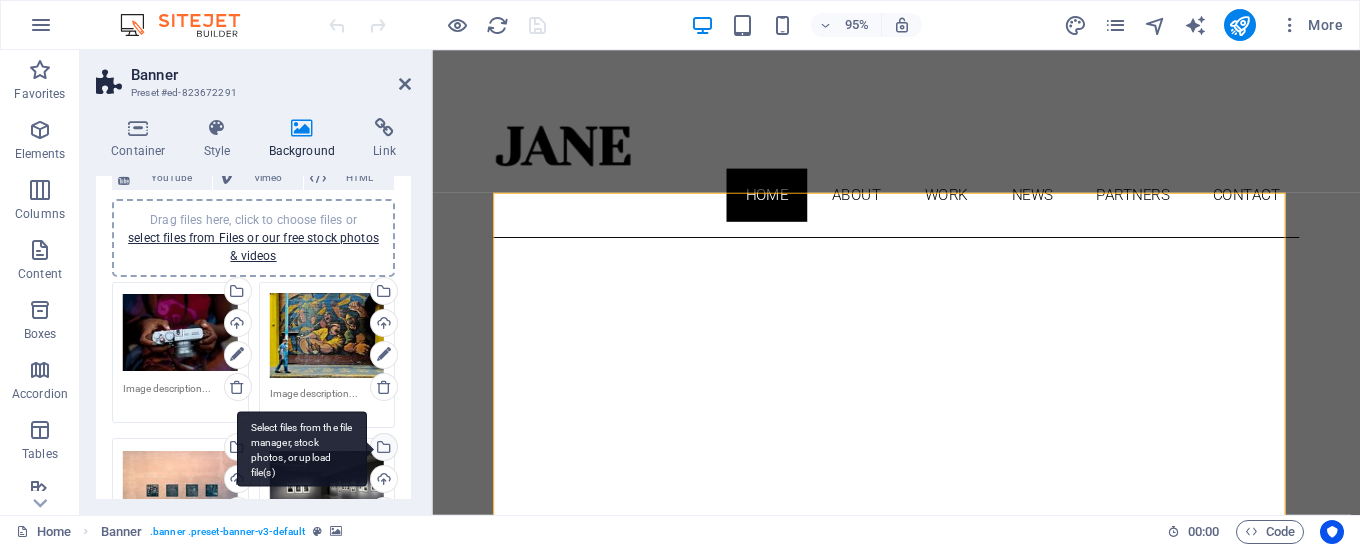 click on "Select files from the file manager, stock photos, or upload file(s)" at bounding box center (302, 449) 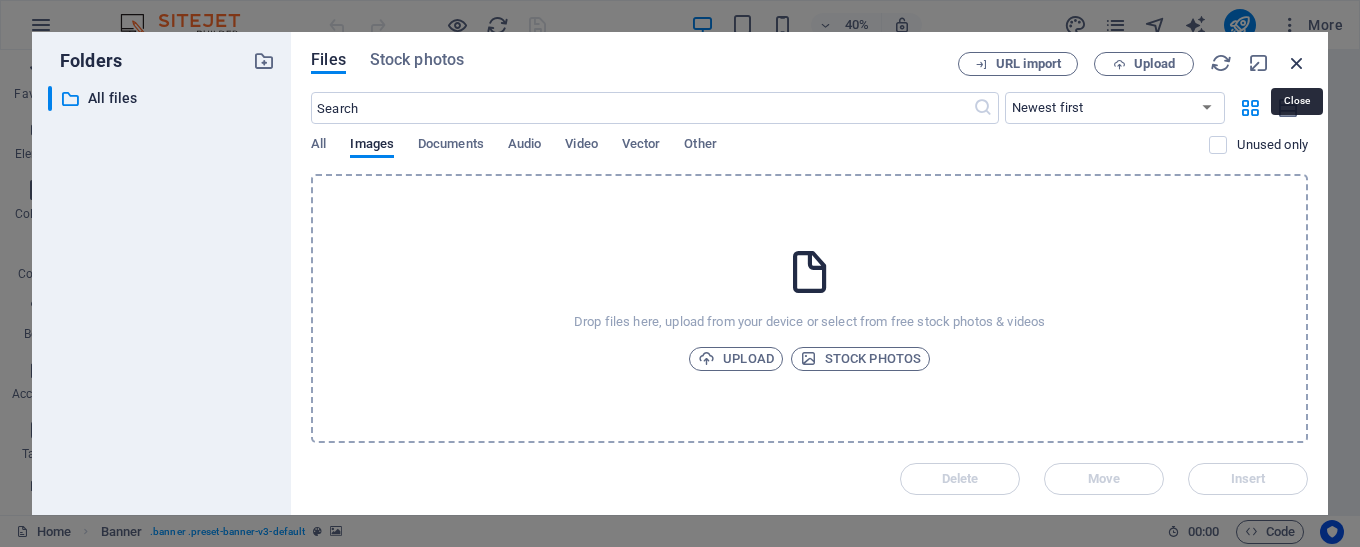 drag, startPoint x: 1290, startPoint y: 66, endPoint x: 842, endPoint y: 2, distance: 452.54834 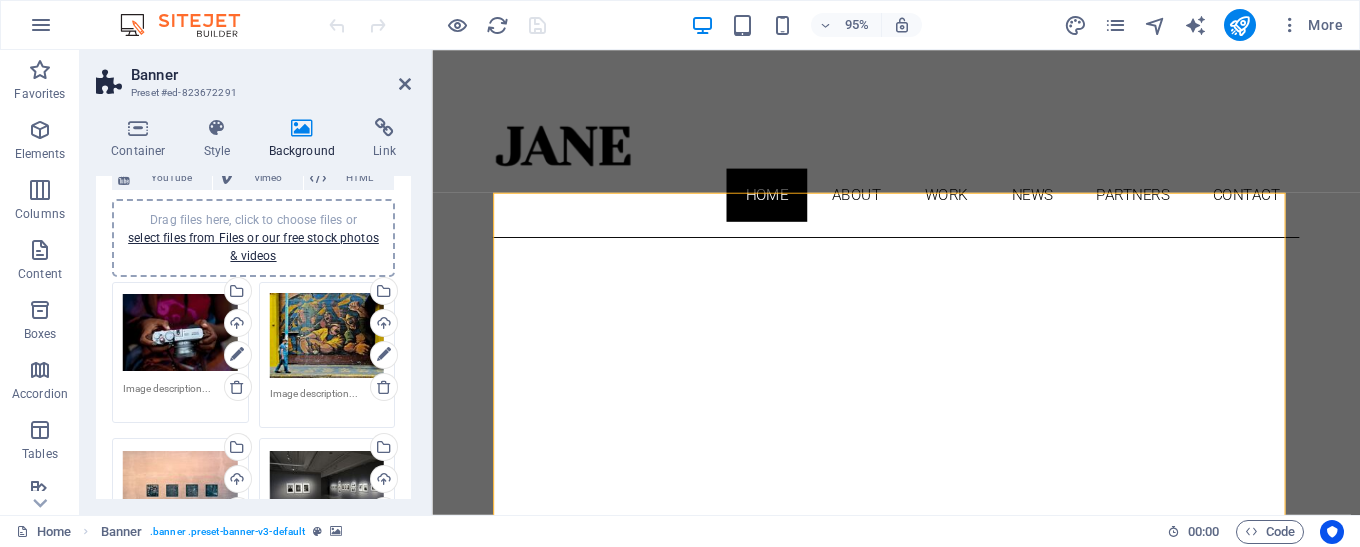 click on "Drag files here, click to choose files or select files from Files or our free stock photos & videos" at bounding box center [180, 333] 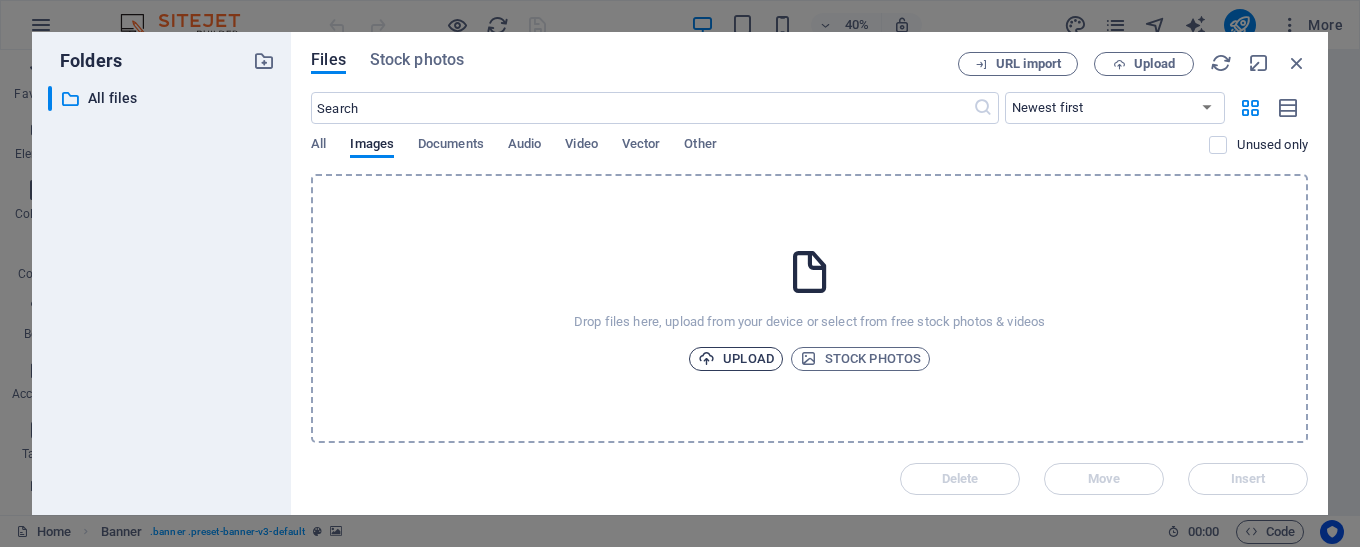 click on "Upload" at bounding box center [736, 359] 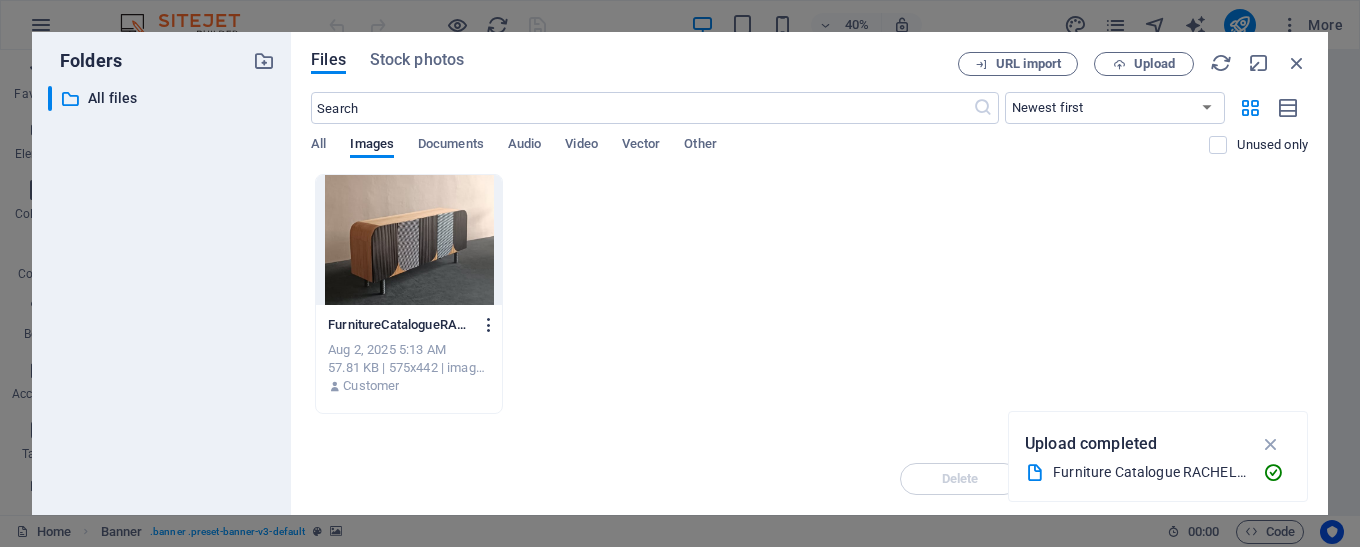 click at bounding box center [489, 325] 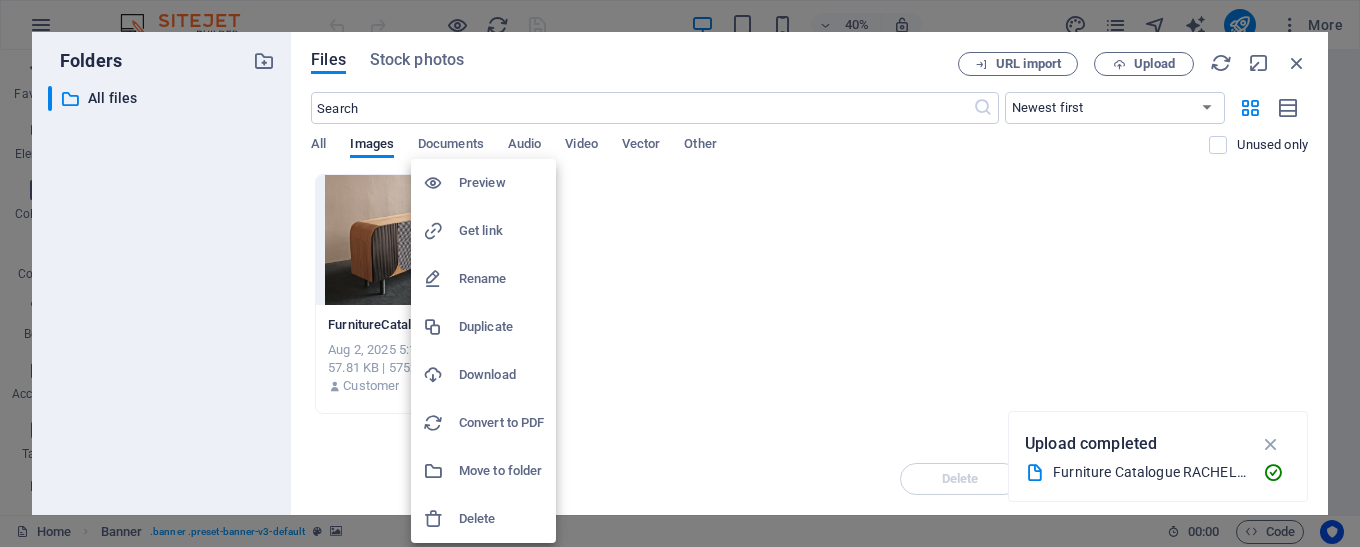 click on "Preview" at bounding box center (501, 183) 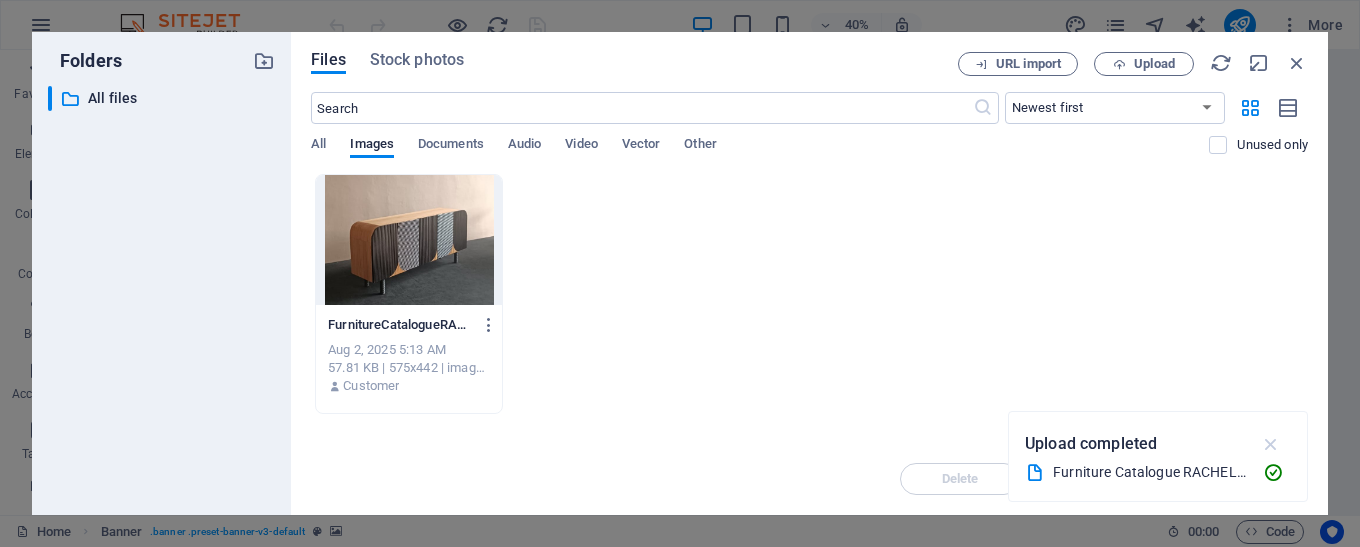 click at bounding box center (1271, 444) 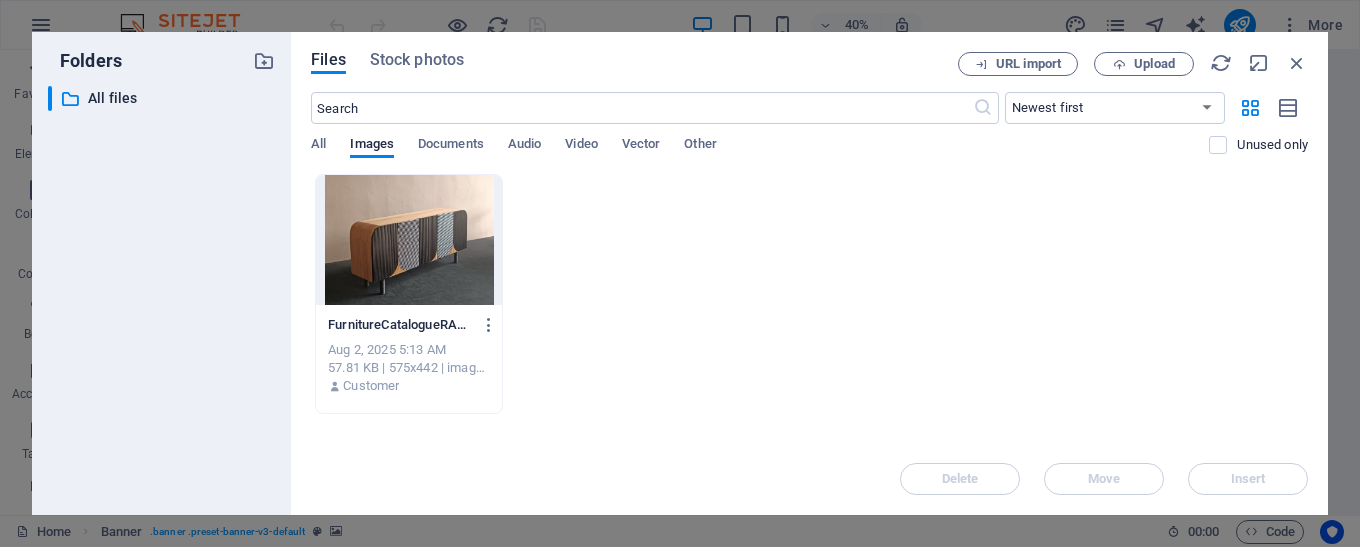 click on "FurnitureCatalogue[PERSON]-Sjxck14vzesav-mvj_umg.jpg FurnitureCatalogue[PERSON]-Sjxck14vzesav-mvj_umg.jpg Aug 2, 2025 5:13 AM 57.81 KB | 575x442 | image/jpeg Customer" at bounding box center (409, 356) 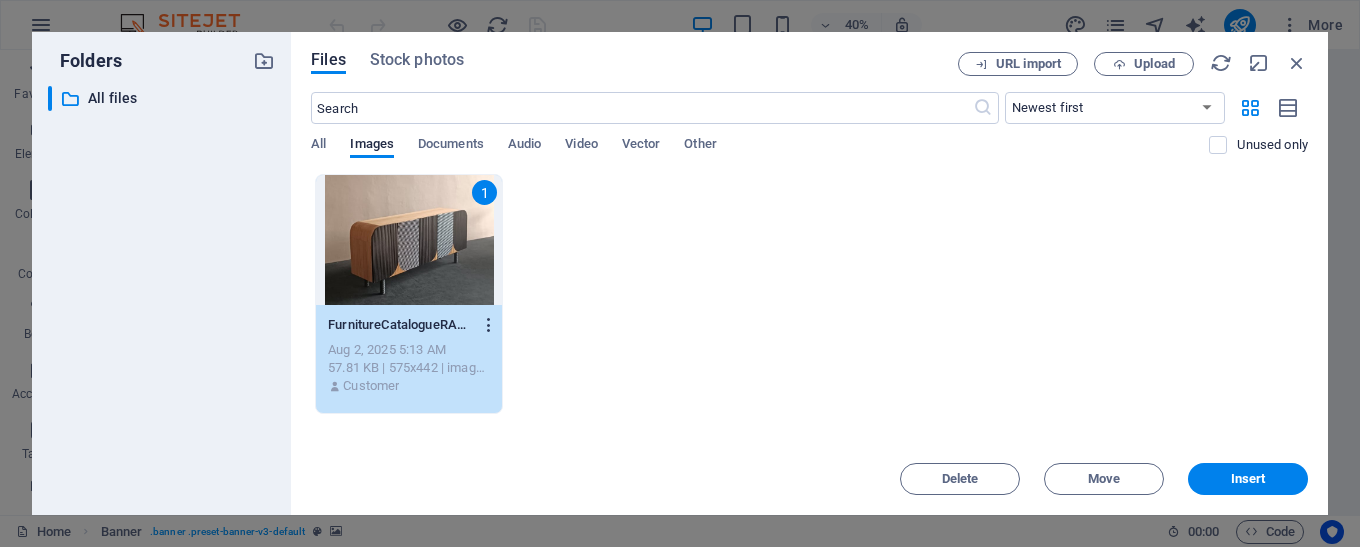 click at bounding box center [489, 325] 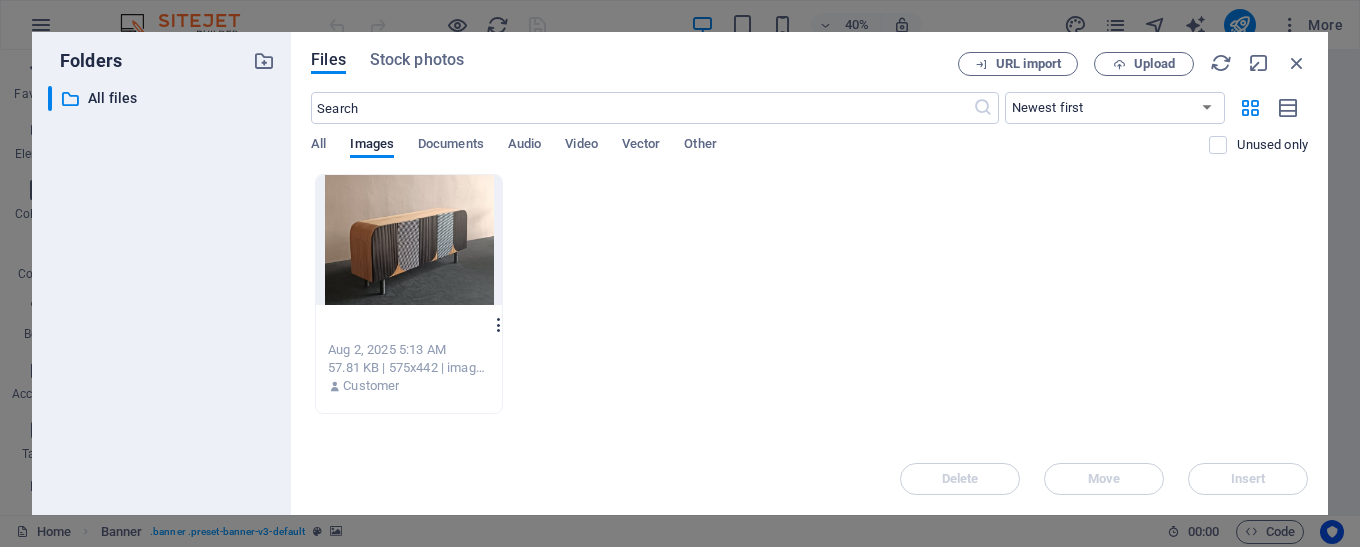 scroll, scrollTop: 0, scrollLeft: 260, axis: horizontal 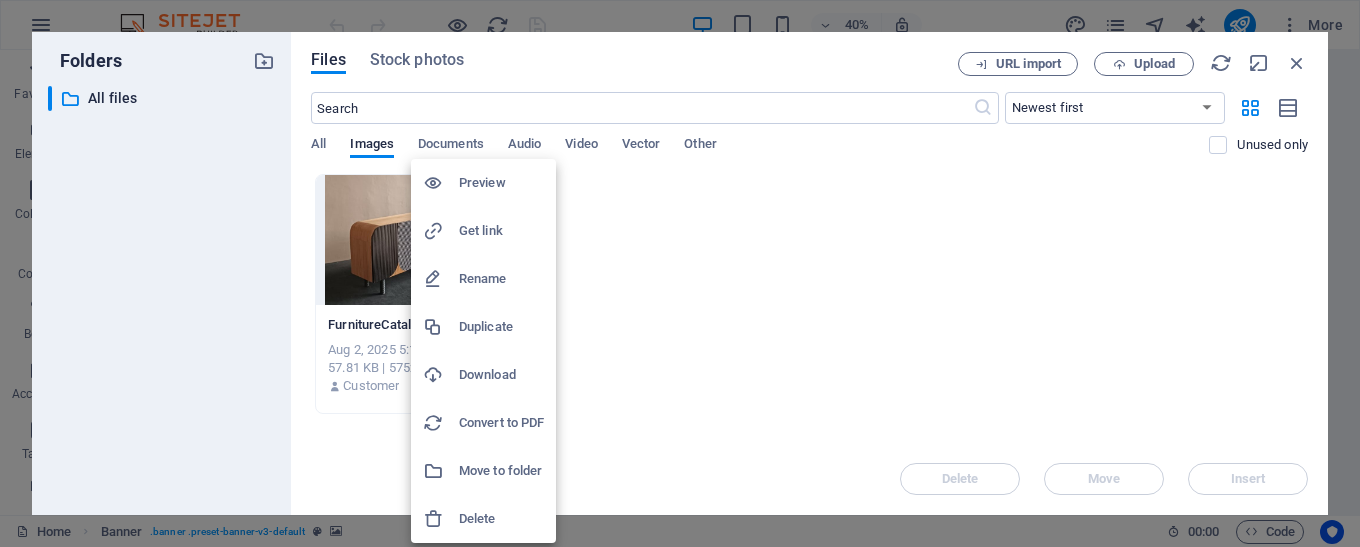click at bounding box center [680, 273] 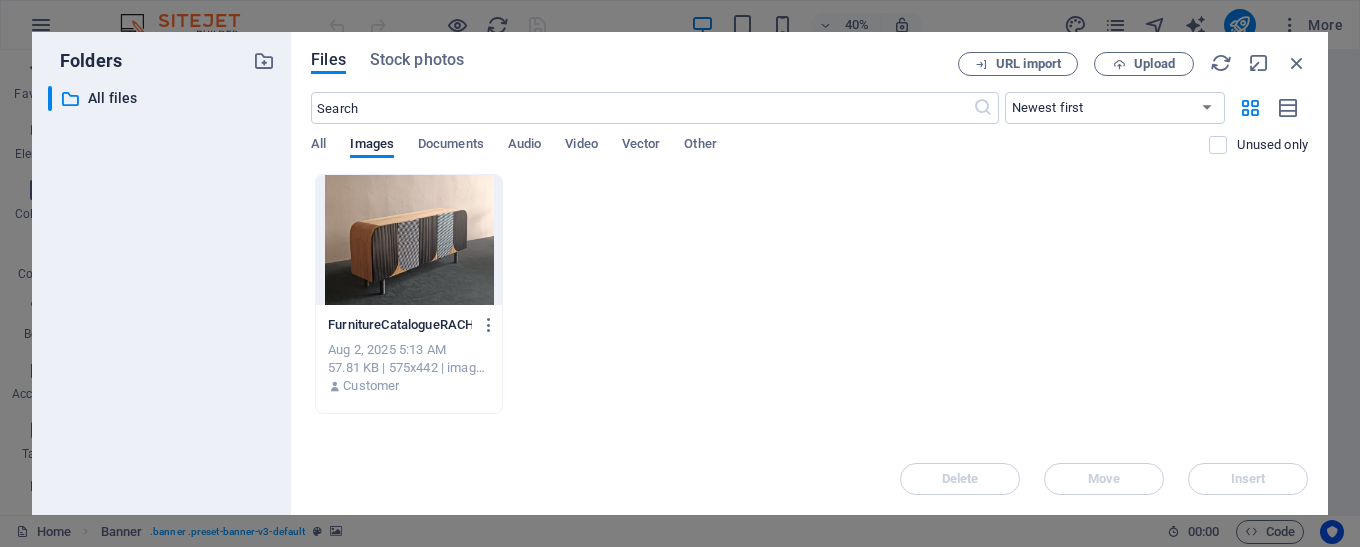 click on "FurnitureCatalogue[PERSON]-Sjxck14vzesav-mvj_umg.jpg FurnitureCatalogue[PERSON]-Sjxck14vzesav-mvj_umg.jpg Aug 2, 2025 5:13 AM 57.81 KB | 575x442 | image/jpeg Customer" at bounding box center [809, 294] 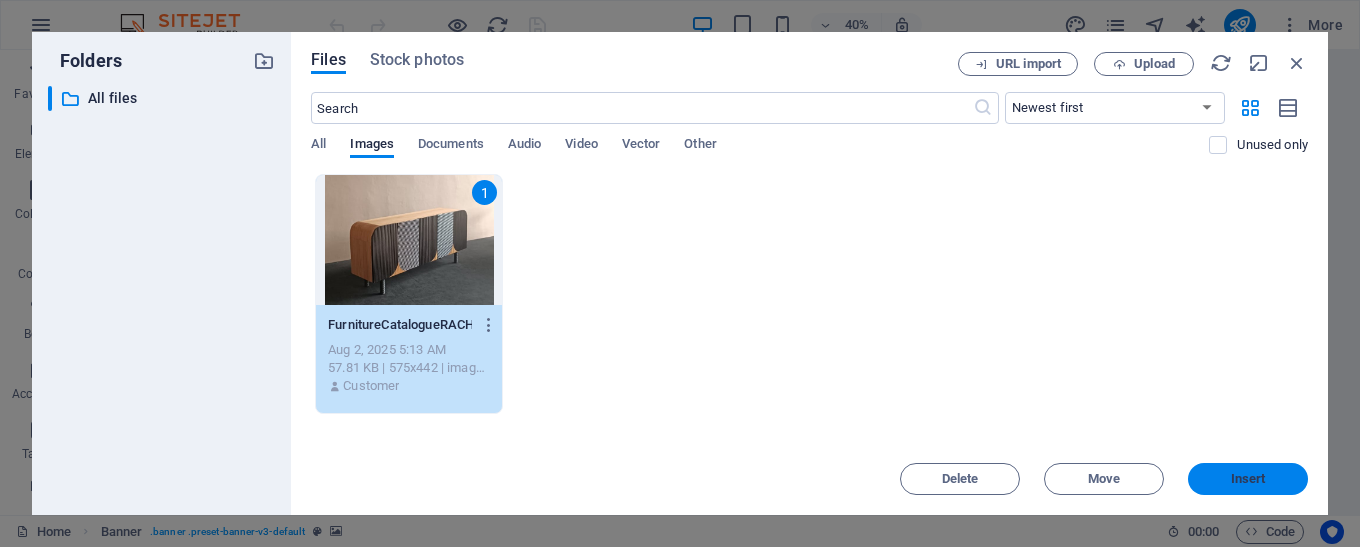 click on "Insert" at bounding box center [1248, 479] 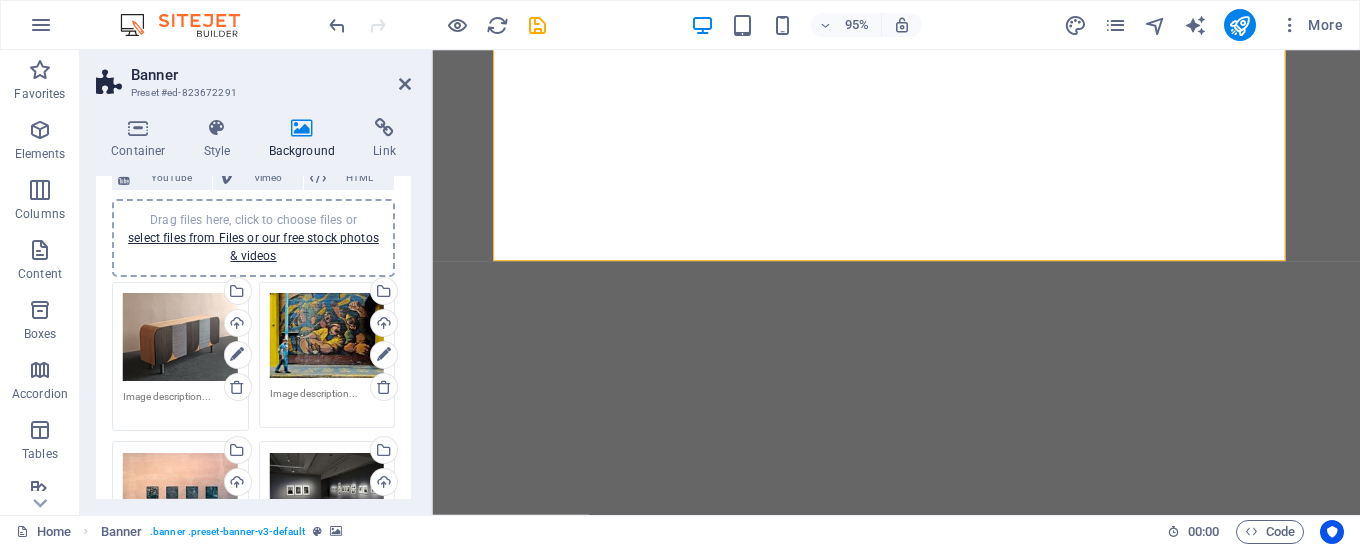 scroll, scrollTop: 287, scrollLeft: 0, axis: vertical 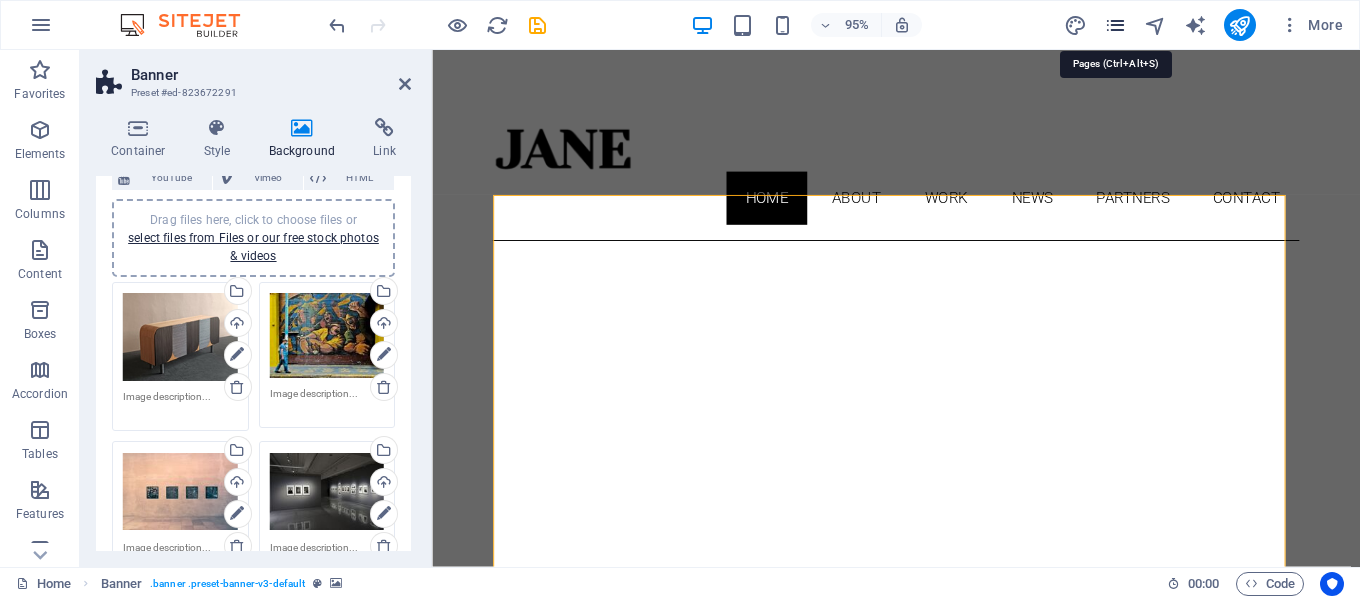 click at bounding box center (1115, 25) 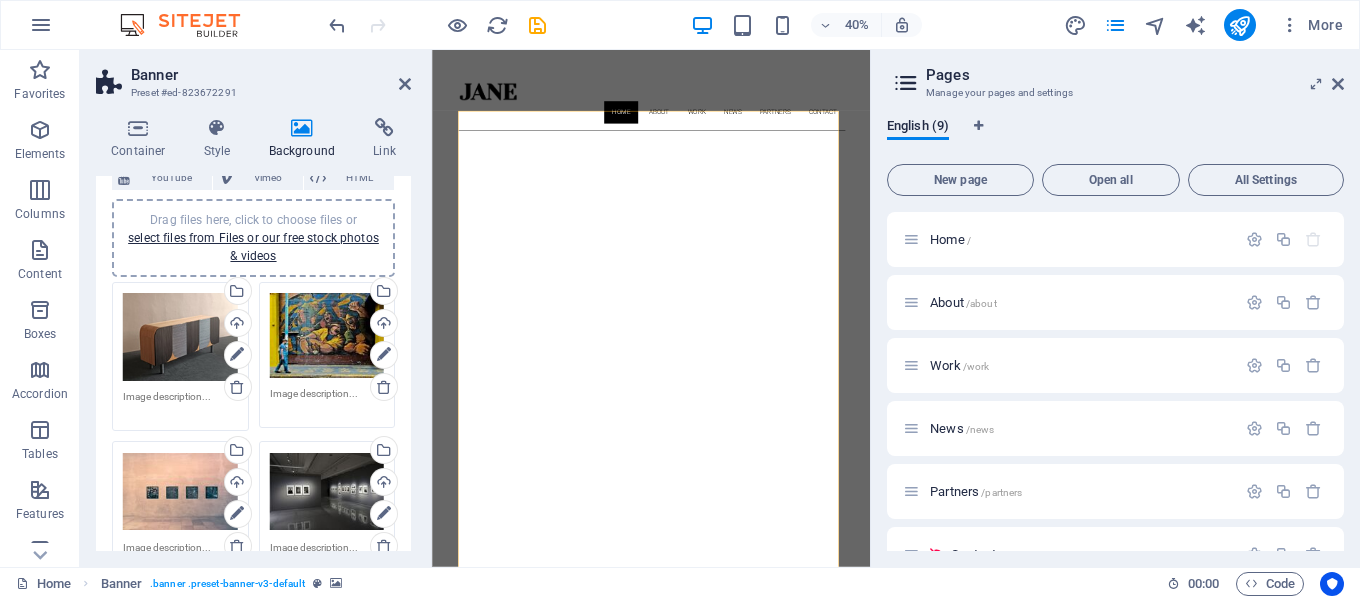 click on "More" at bounding box center (1207, 25) 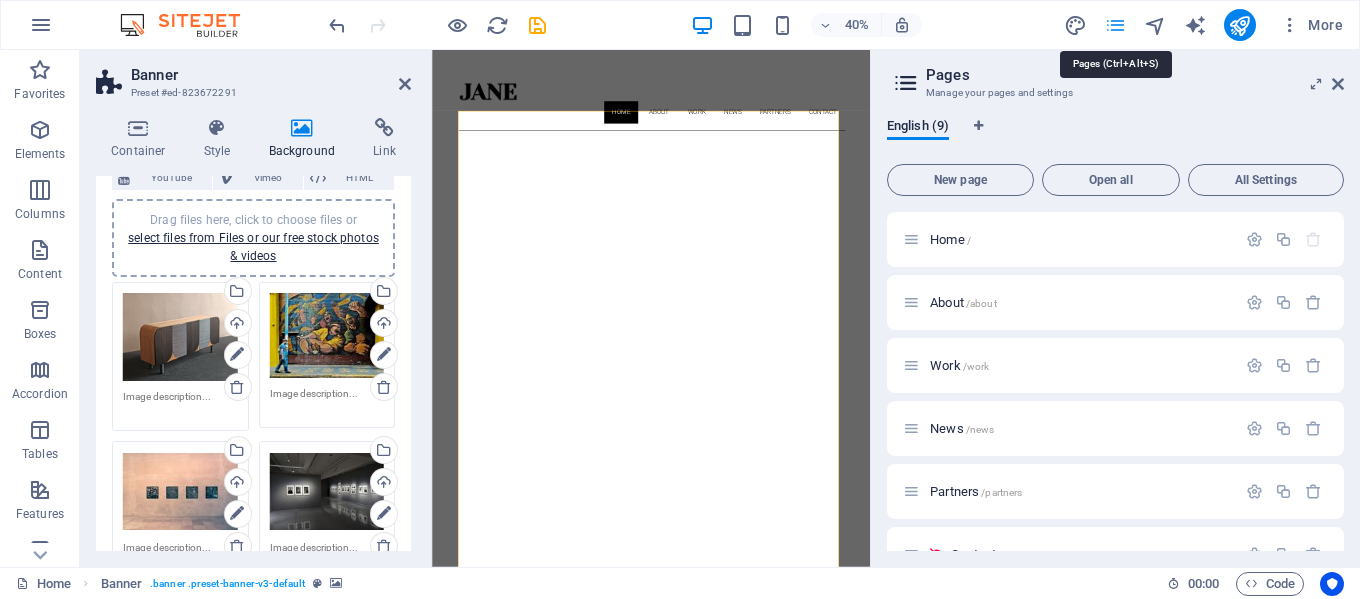 click at bounding box center [1115, 25] 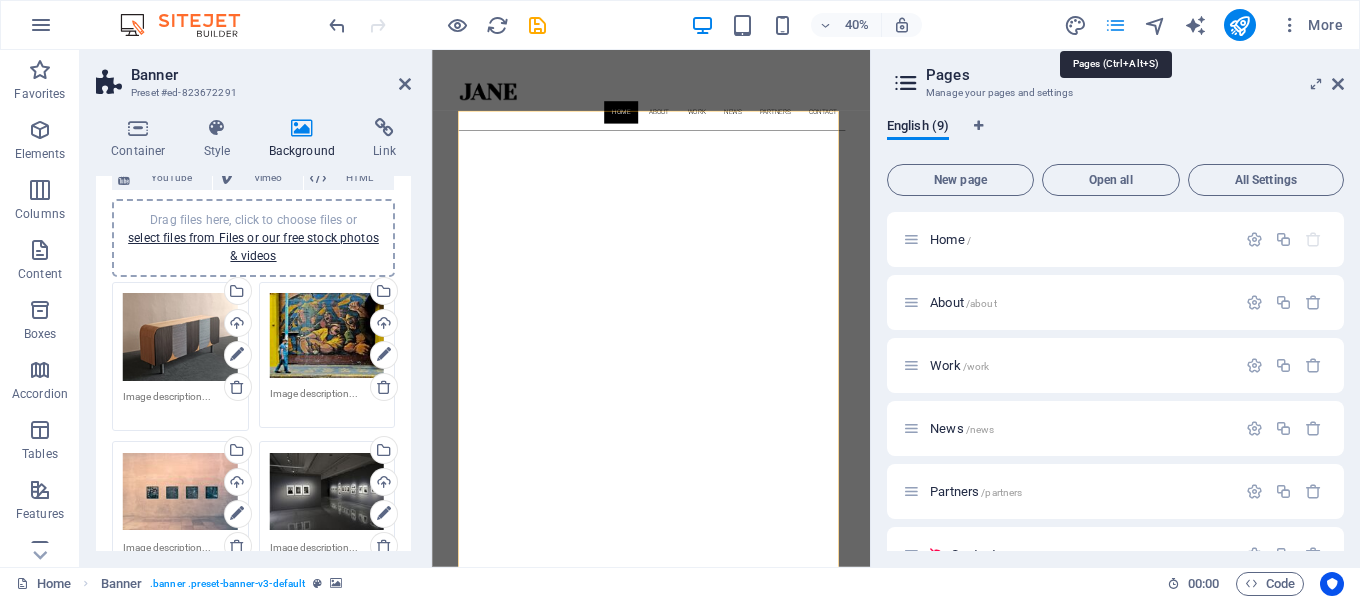 click at bounding box center (1115, 25) 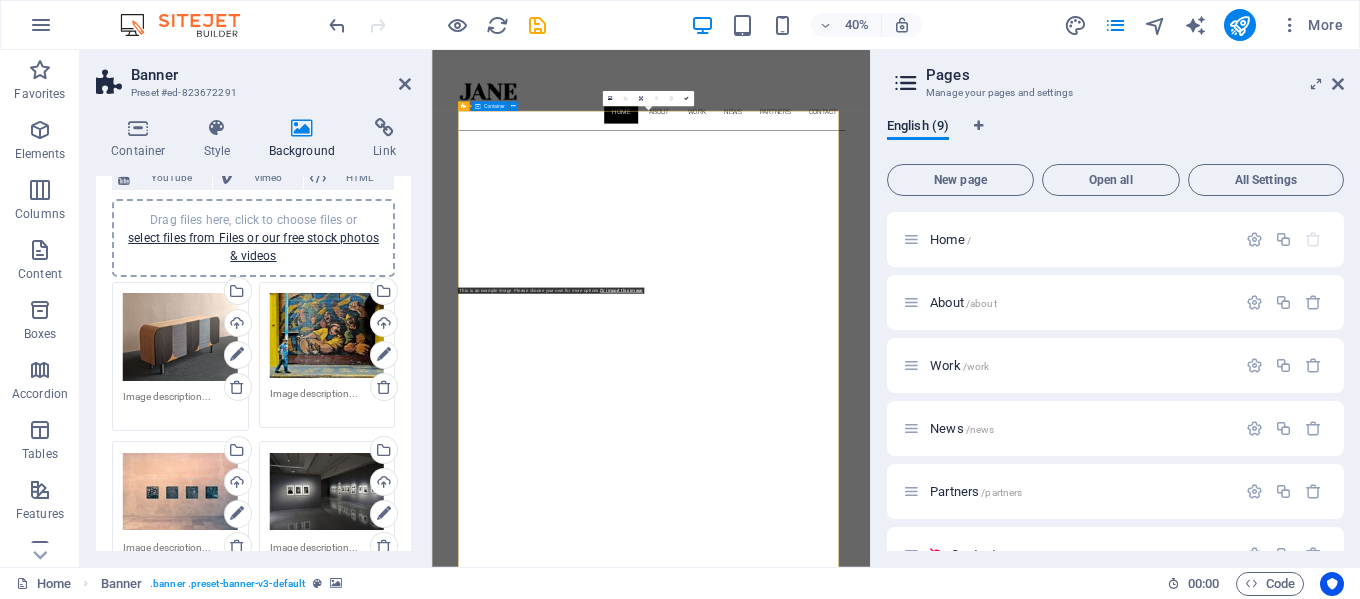 click on "About me My work Partners Contact" at bounding box center [979, 1091] 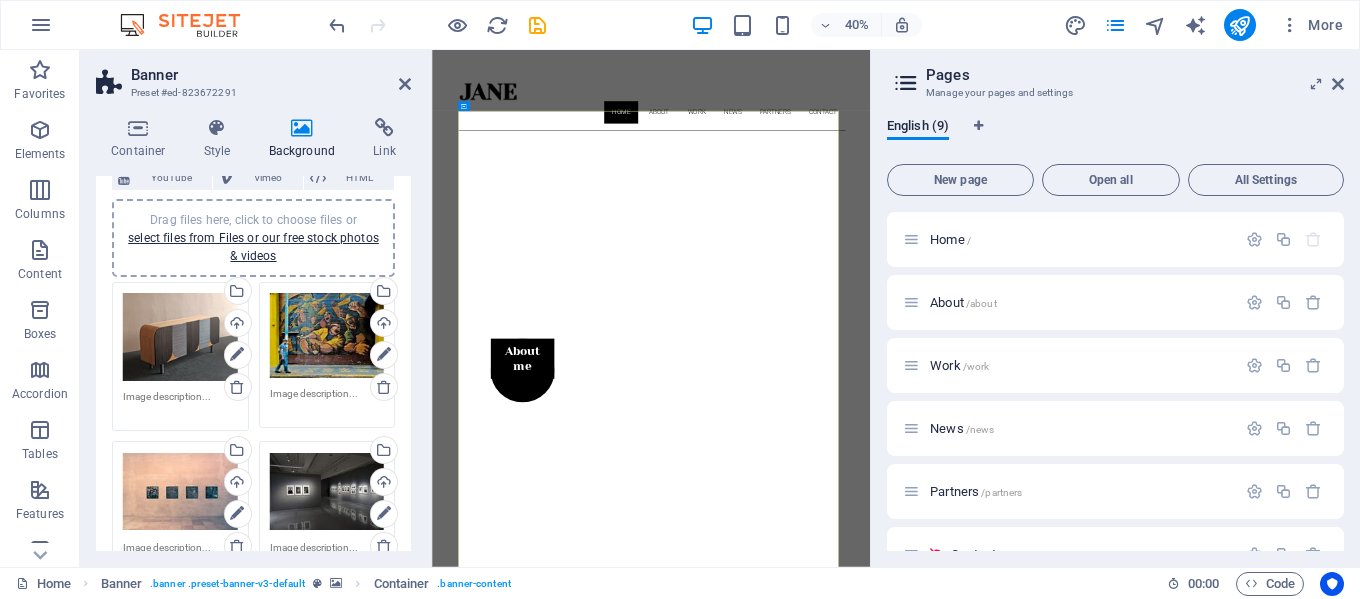 click on "Drag files here, click to choose files or select files from Files or our free stock photos & videos" at bounding box center (327, 492) 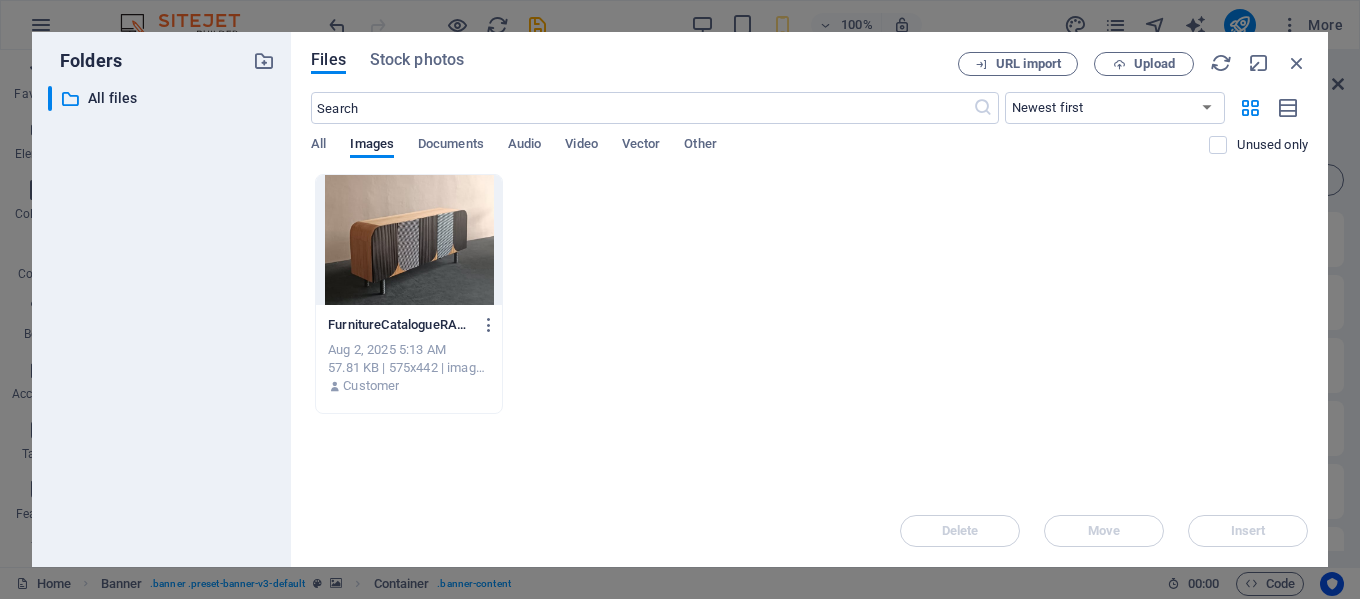 click at bounding box center [409, 240] 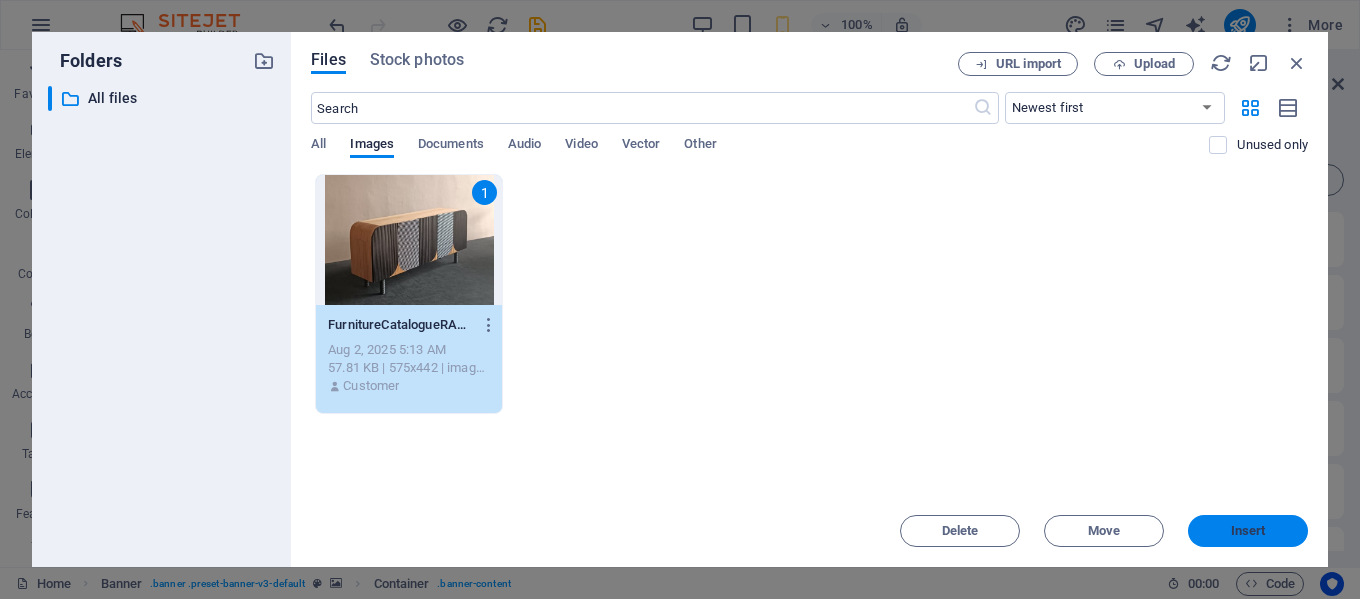 click on "Insert" at bounding box center (1248, 531) 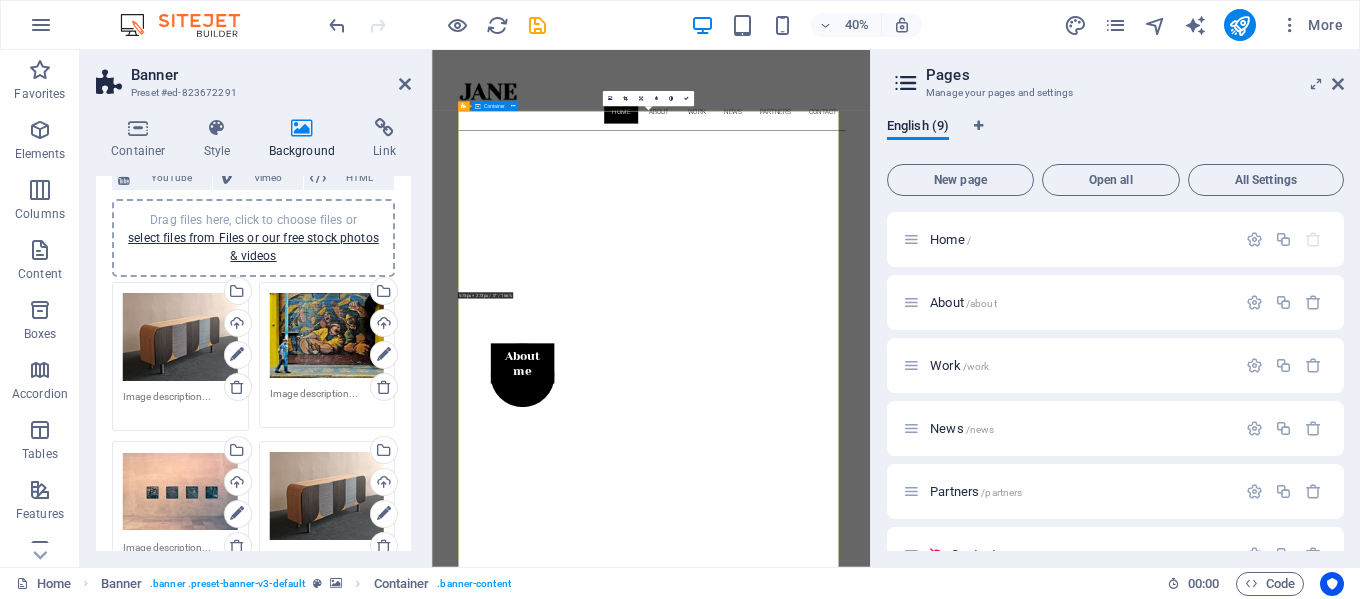 click on "About me My work Partners Contact" at bounding box center (979, 1103) 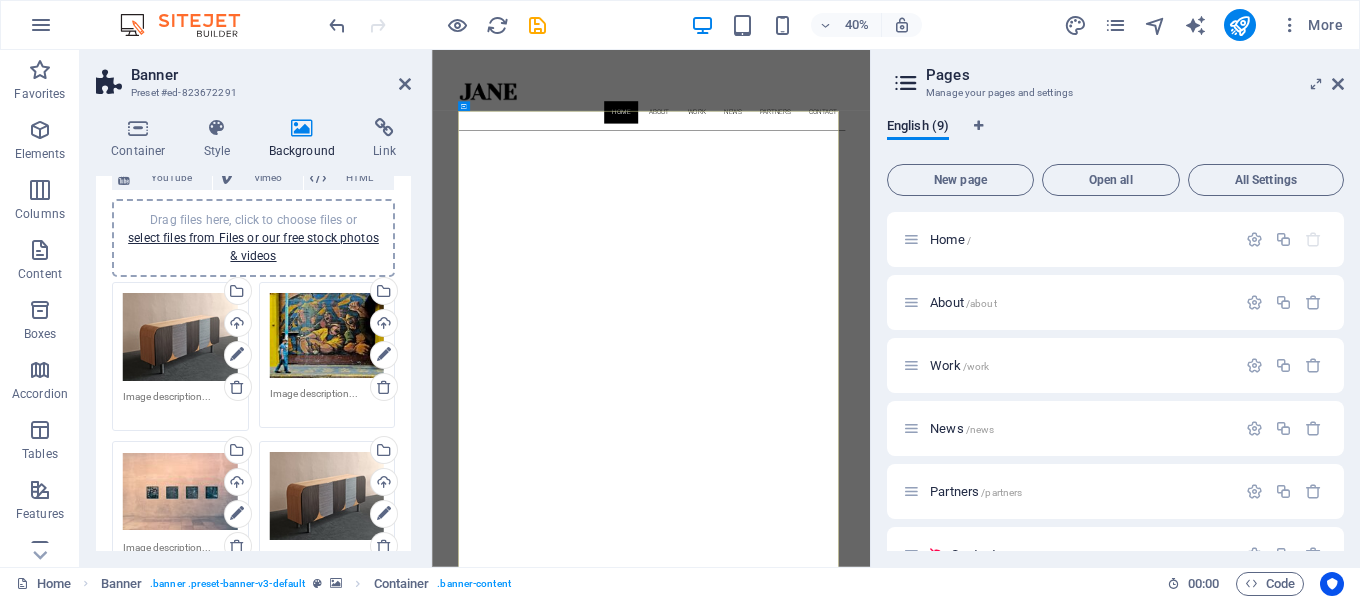 click on "Pages Manage your pages and settings English (9) New page Open all All Settings Home / About /about Work /work News /news Partners /partners Contact /contact Legal Notice /legal-notice Privacy /privacy Blog Post /blog-post" at bounding box center (1115, 308) 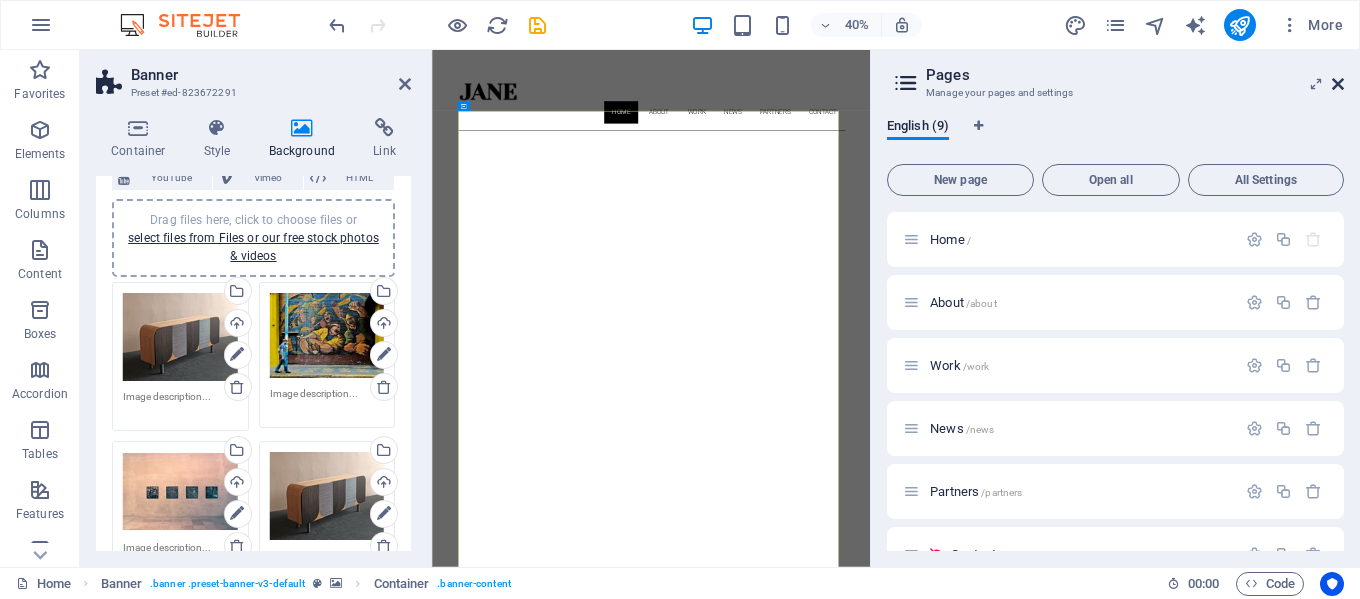 click at bounding box center (1338, 84) 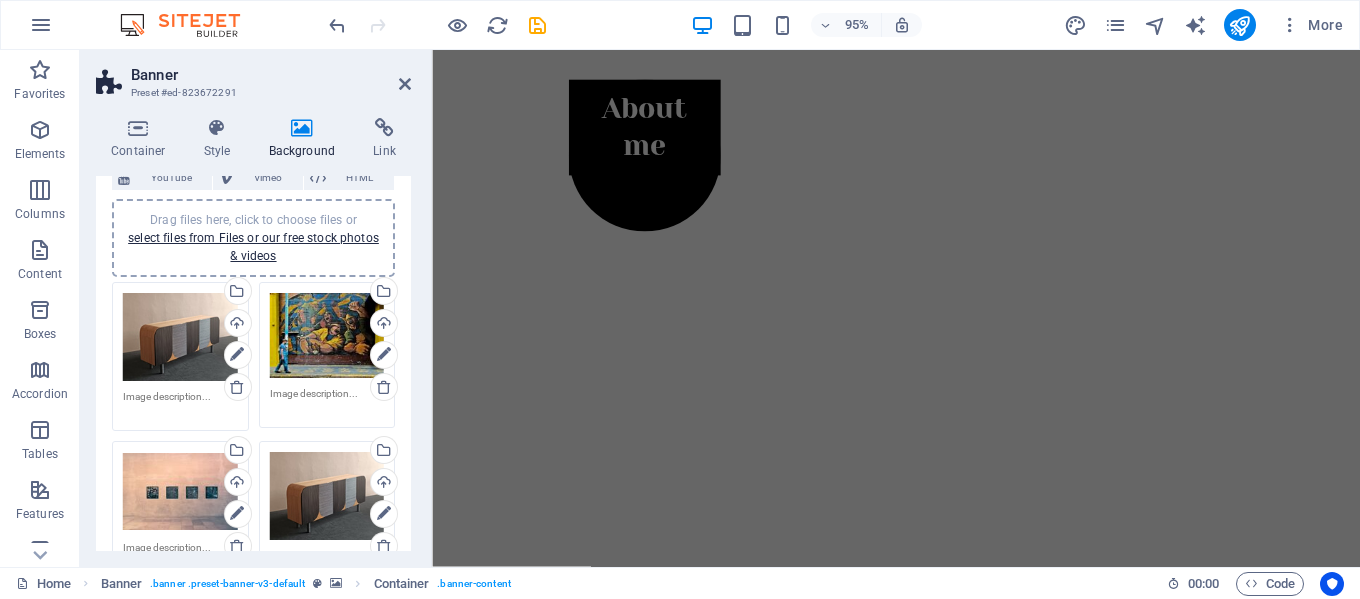 scroll, scrollTop: 767, scrollLeft: 0, axis: vertical 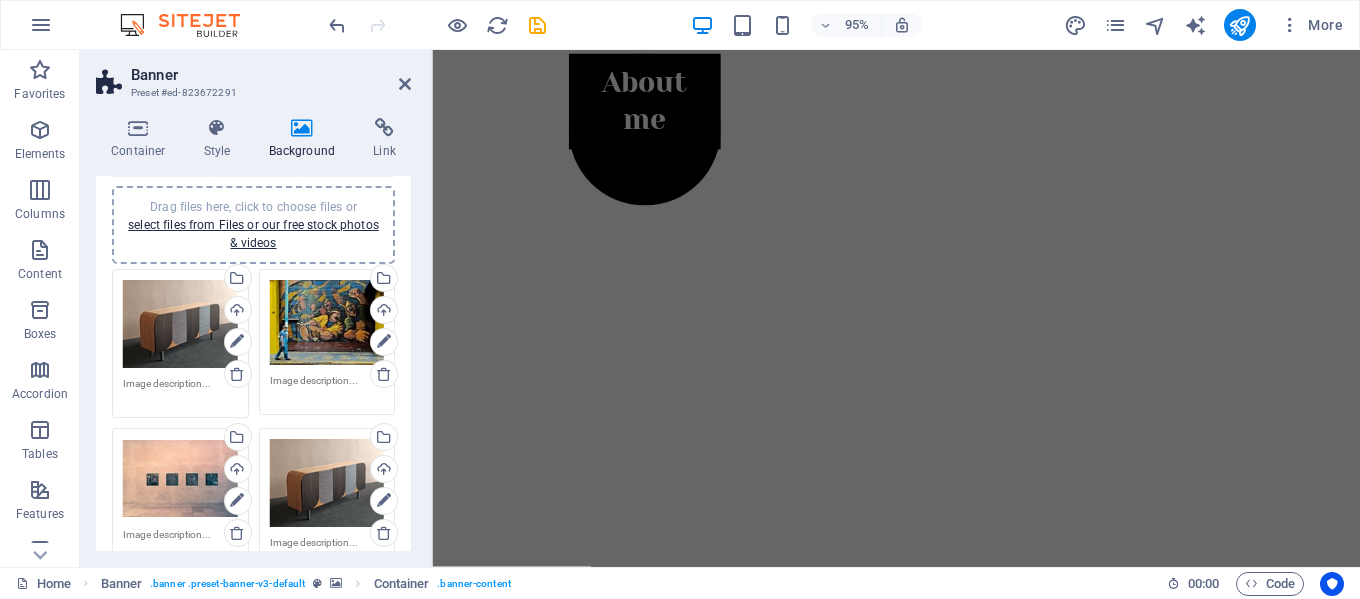click on "Drag files here, click to choose files or select files from Files or our free stock photos & videos Select files from the file manager, stock photos, or upload file(s) Upload" at bounding box center [180, 343] 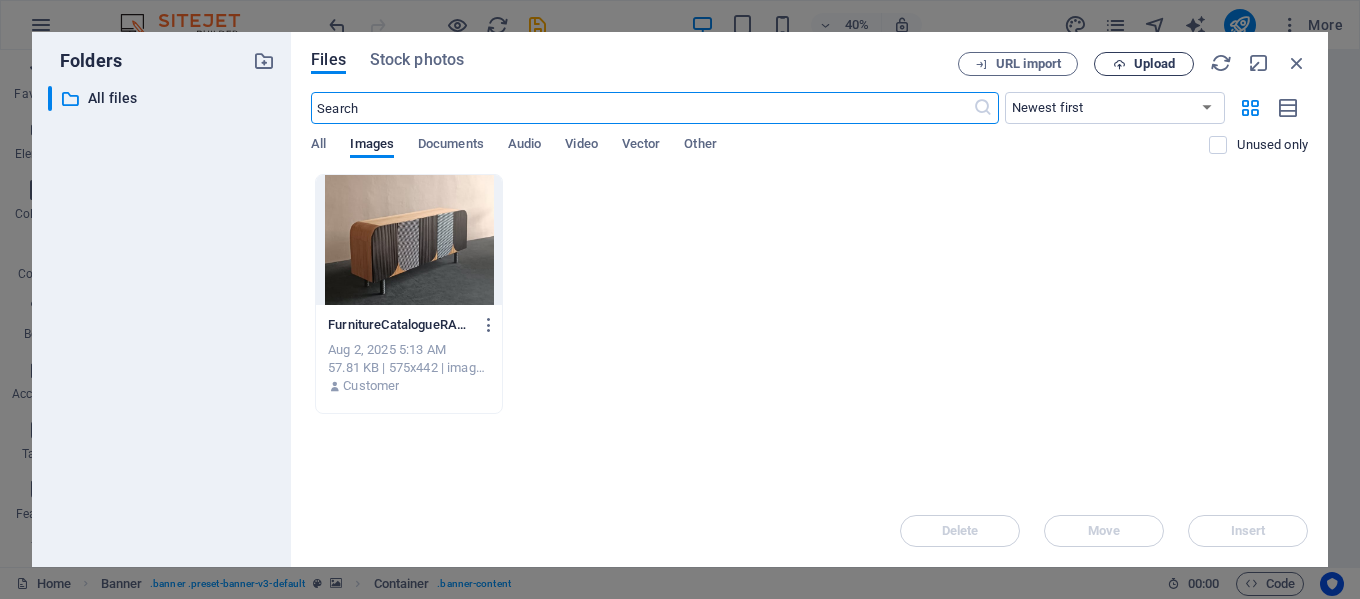 click on "Upload" at bounding box center (1154, 64) 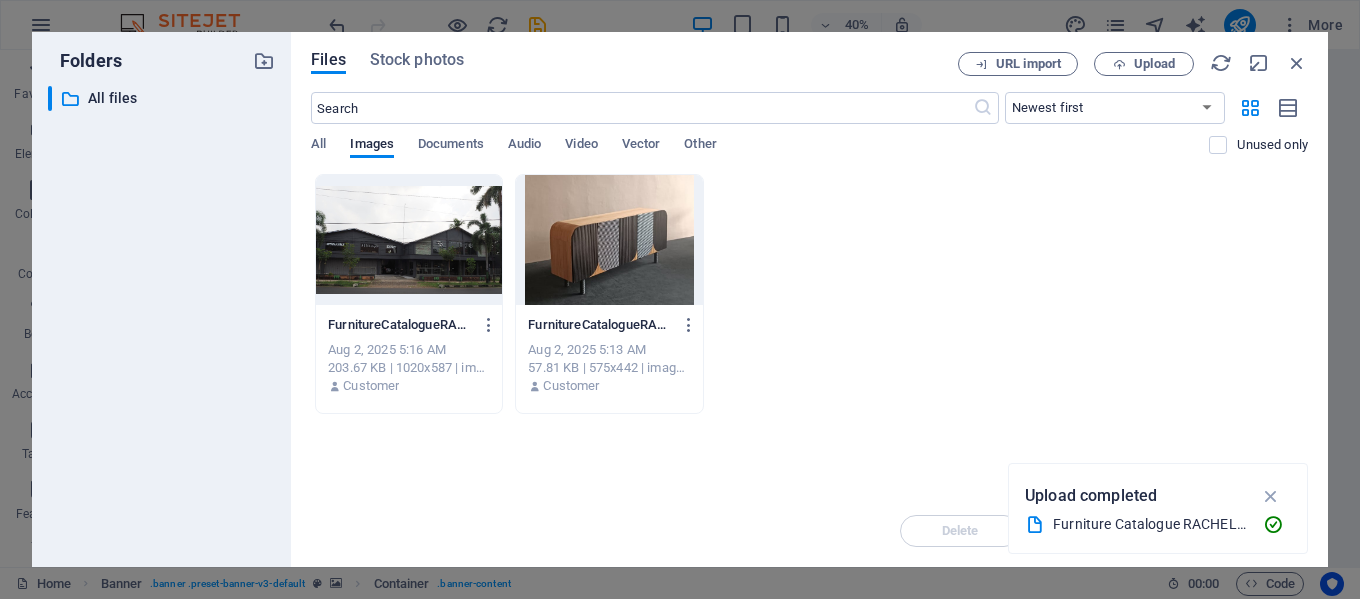 click at bounding box center [409, 240] 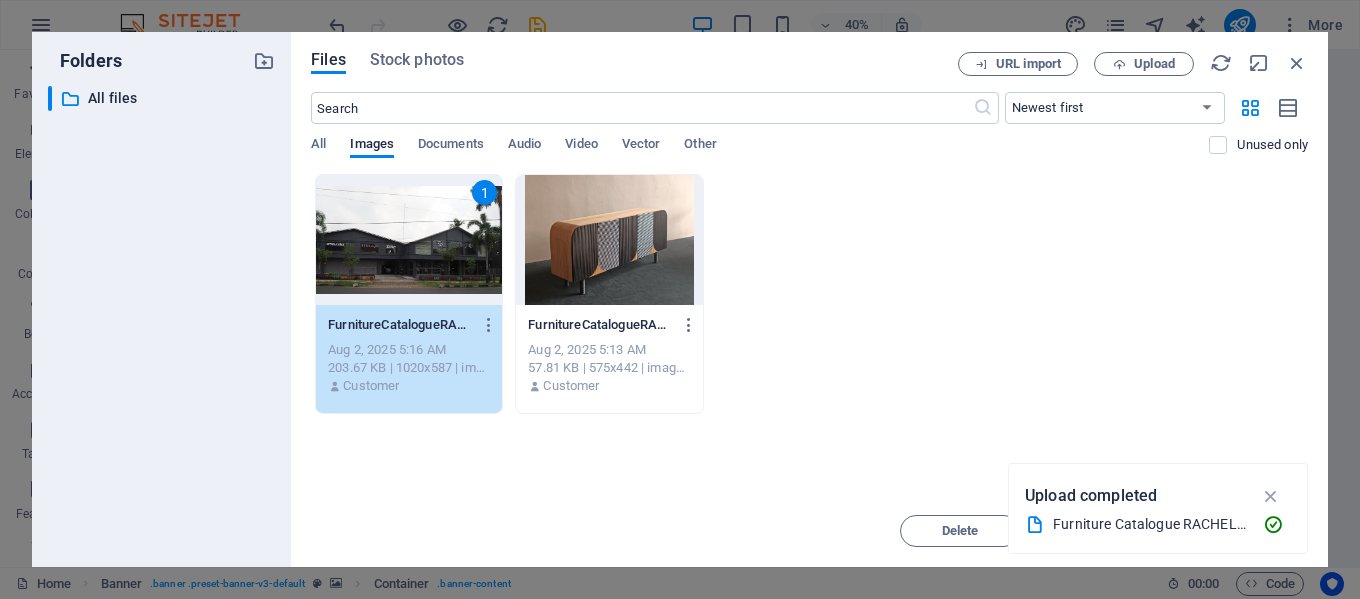 click on "Drop files here to upload them instantly 1 FurnitureCatalogue[FIRST][LAST]2-TTv-T9FCc2wGn86IsPH8CQ.jpg FurnitureCatalogue[FIRST][LAST]2-TTv-T9FCc2wGn86IsPH8CQ.jpg Aug 2, 2025 5:16 AM 203.67 KB | 1020x587 | image/jpeg Customer FurnitureCatalogue[FIRST][LAST]-SjxCK14VZesAv-MvJ_uHmg.jpg FurnitureCatalogue[FIRST][LAST]-SjxCK14VZesAv-MvJ_uHmg.jpg Aug 2, 2025 5:13 AM 57.81 KB | 575x442 | image/jpeg Customer" at bounding box center [809, 334] 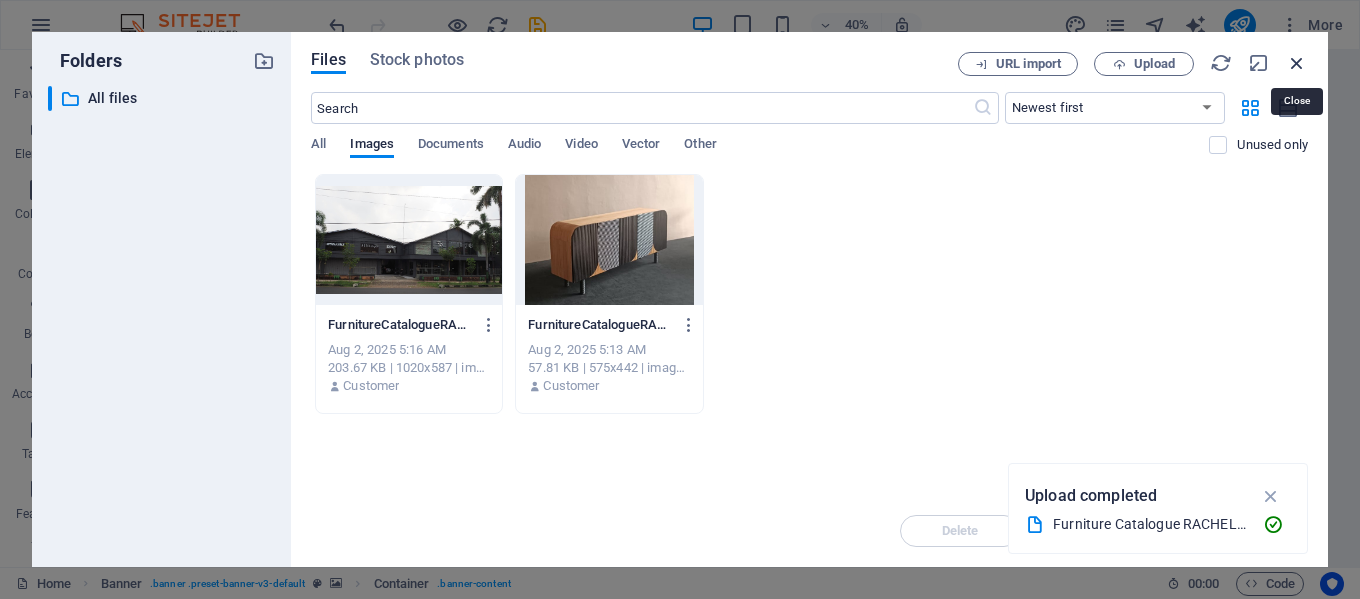 click at bounding box center (1297, 63) 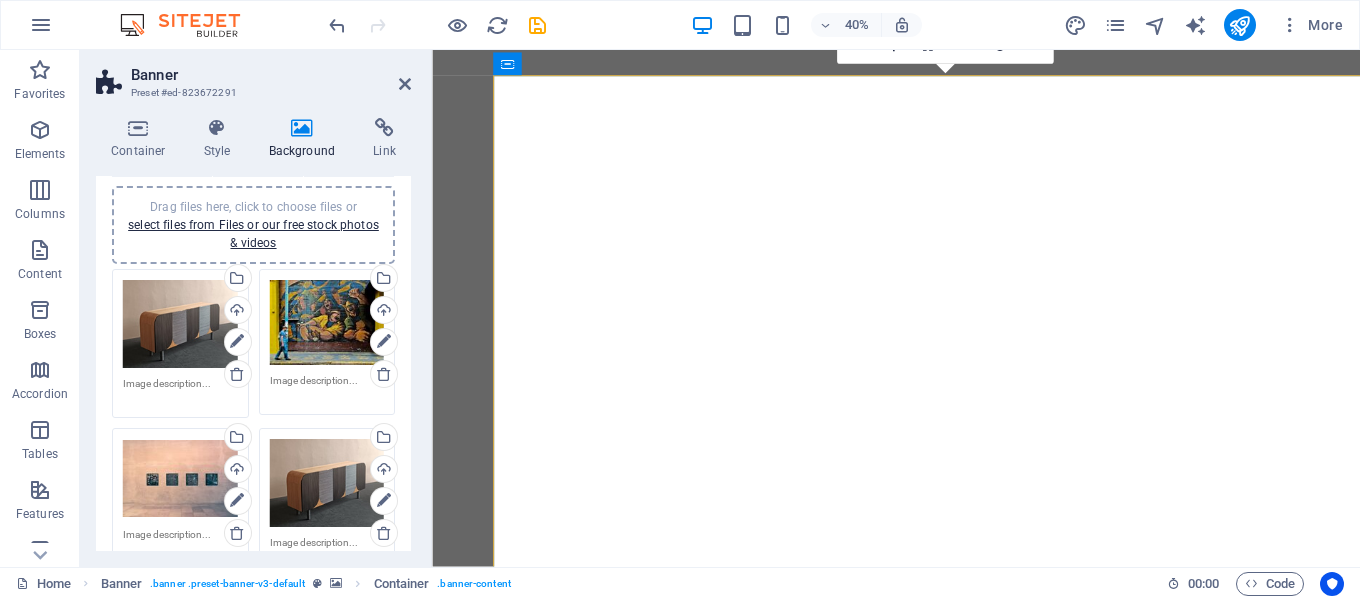 scroll, scrollTop: 126, scrollLeft: 0, axis: vertical 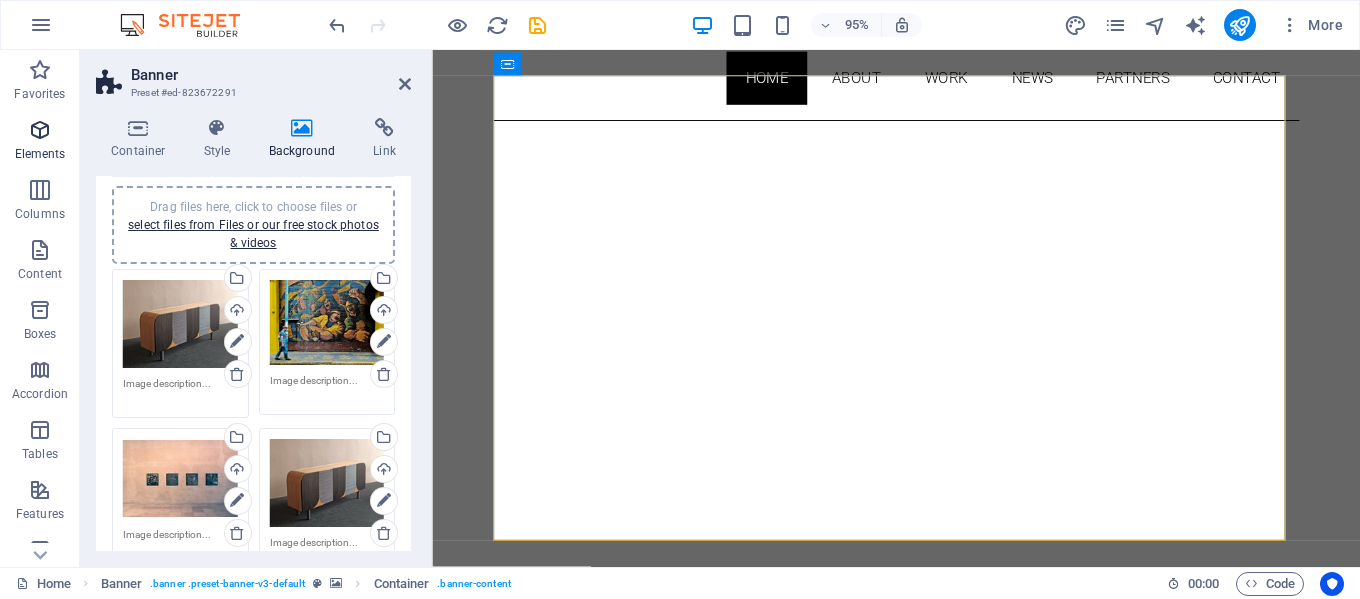 click on "Elements" at bounding box center (40, 142) 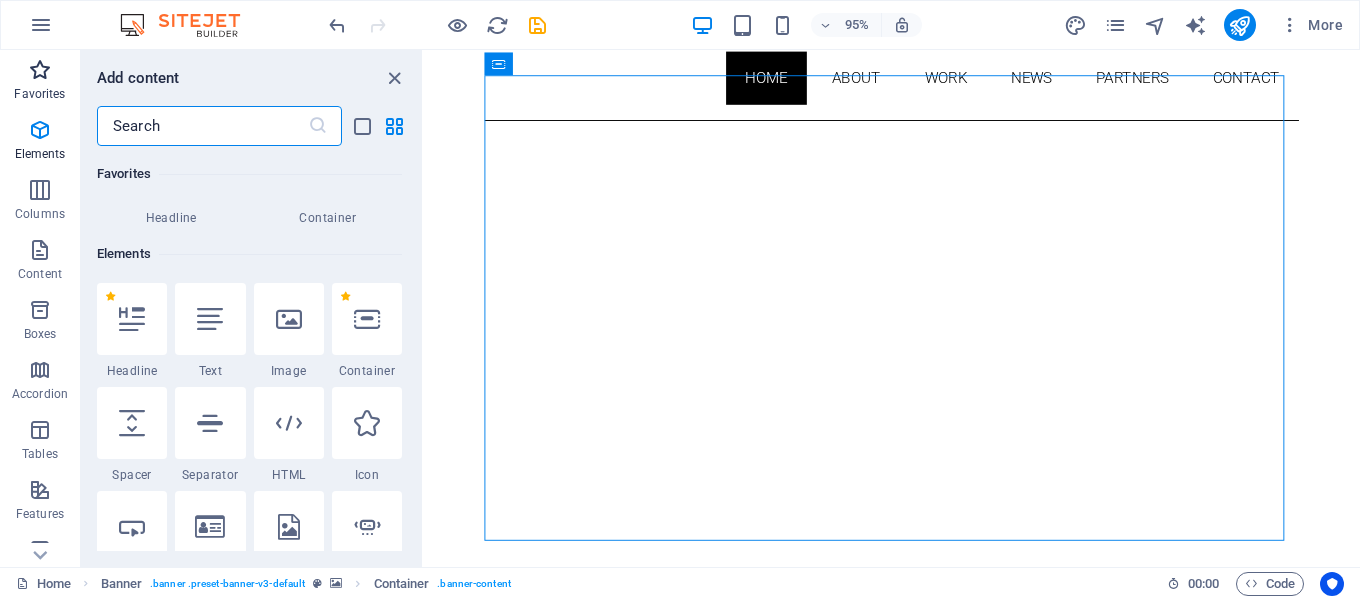 scroll, scrollTop: 213, scrollLeft: 0, axis: vertical 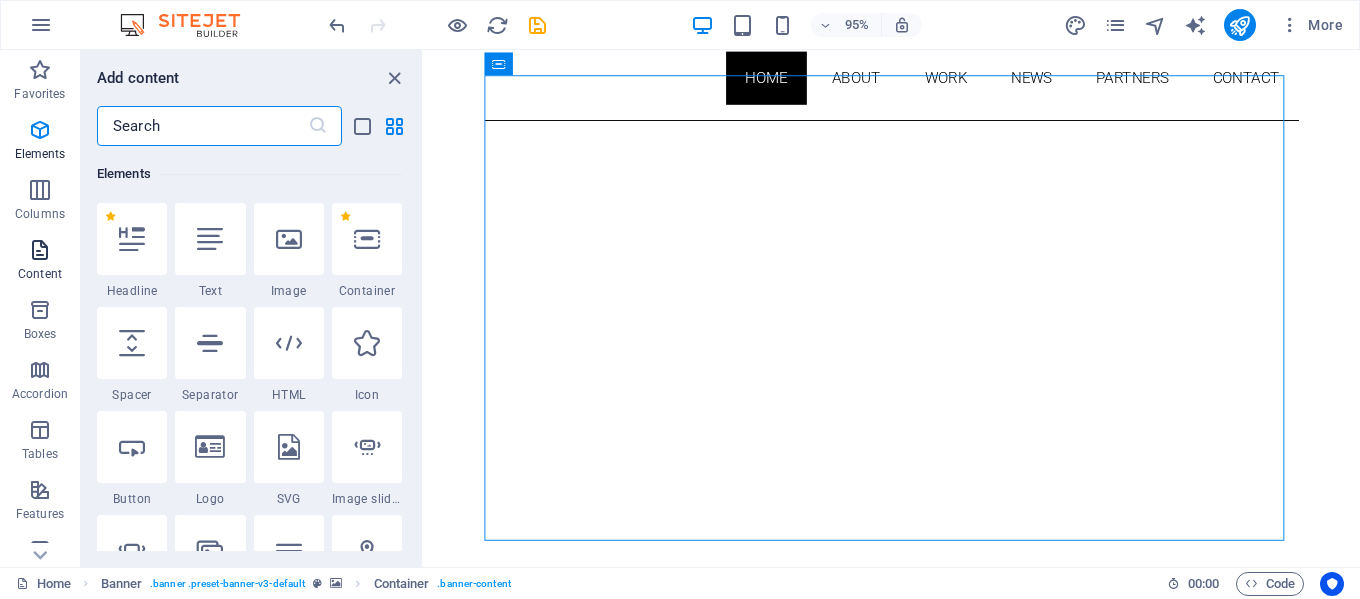 click on "Content" at bounding box center (40, 274) 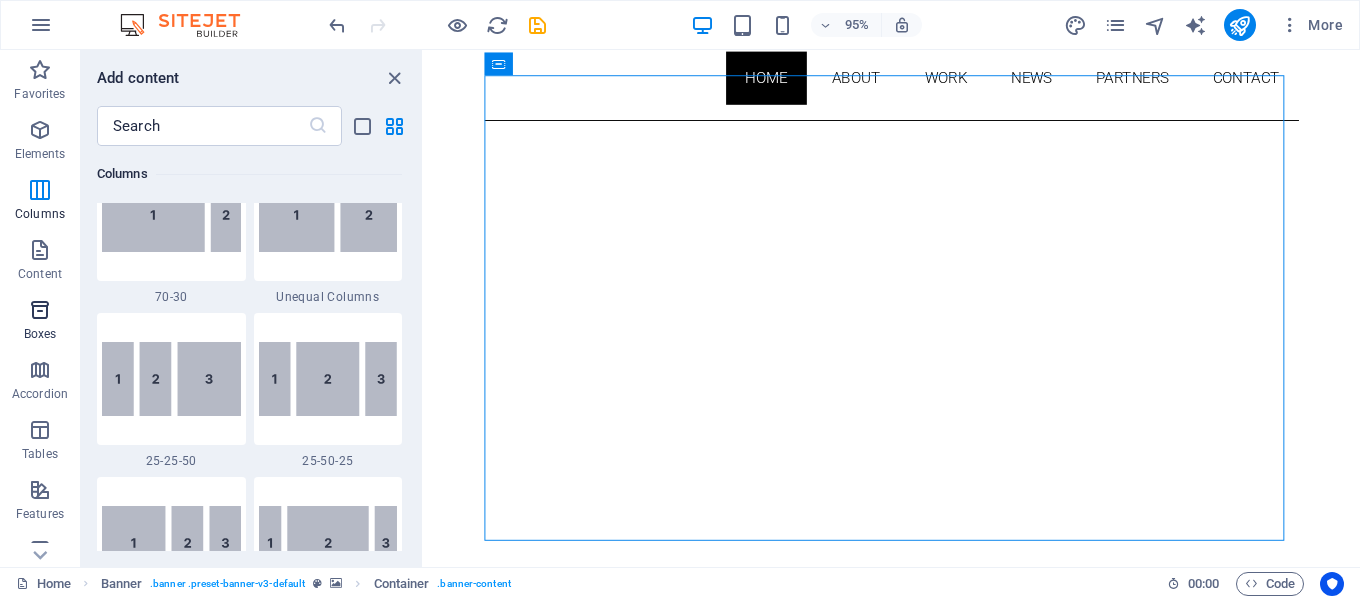 scroll, scrollTop: 3499, scrollLeft: 0, axis: vertical 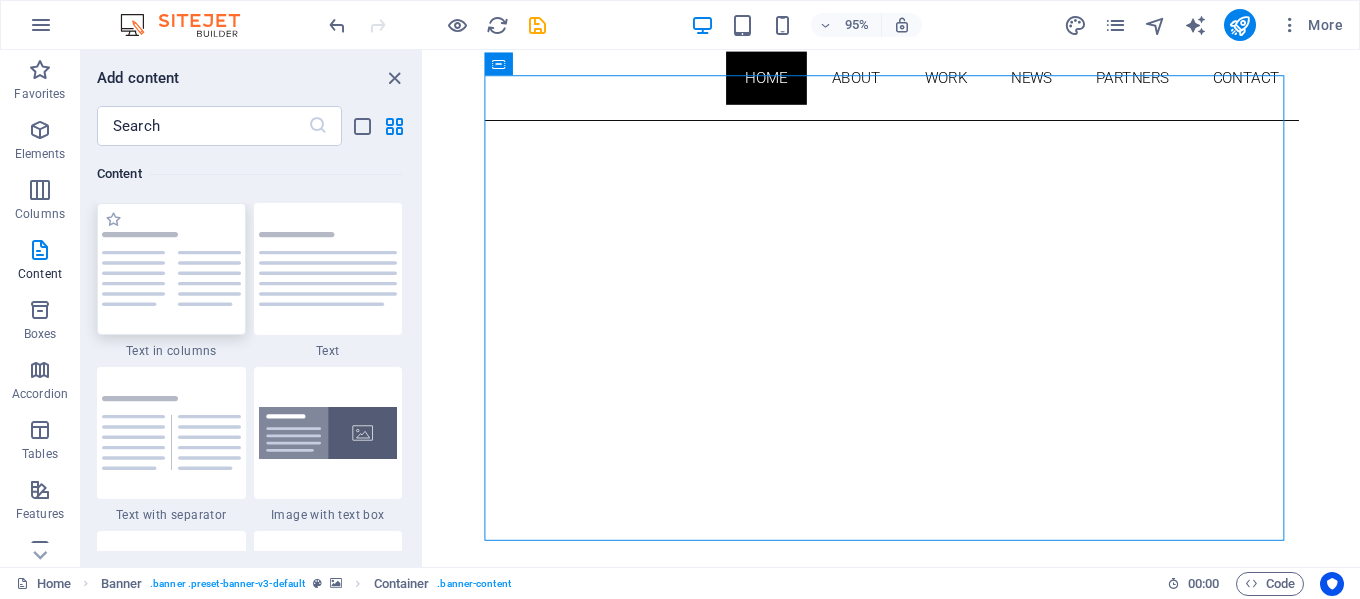 click at bounding box center [171, 269] 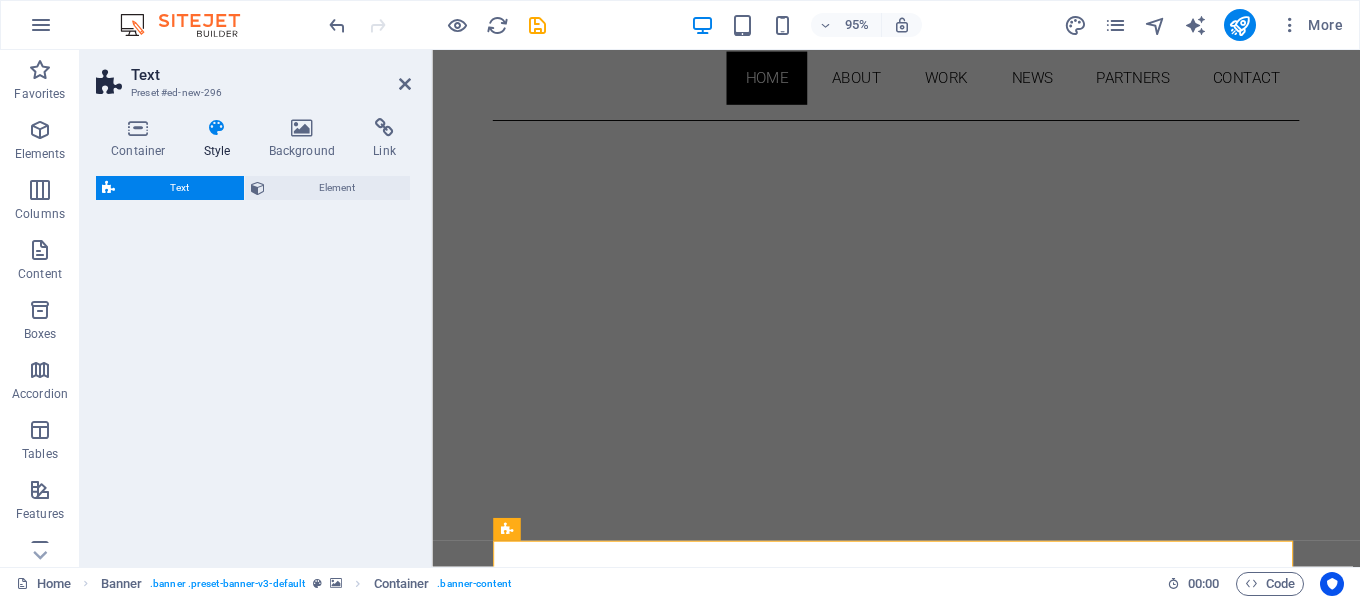 select on "rem" 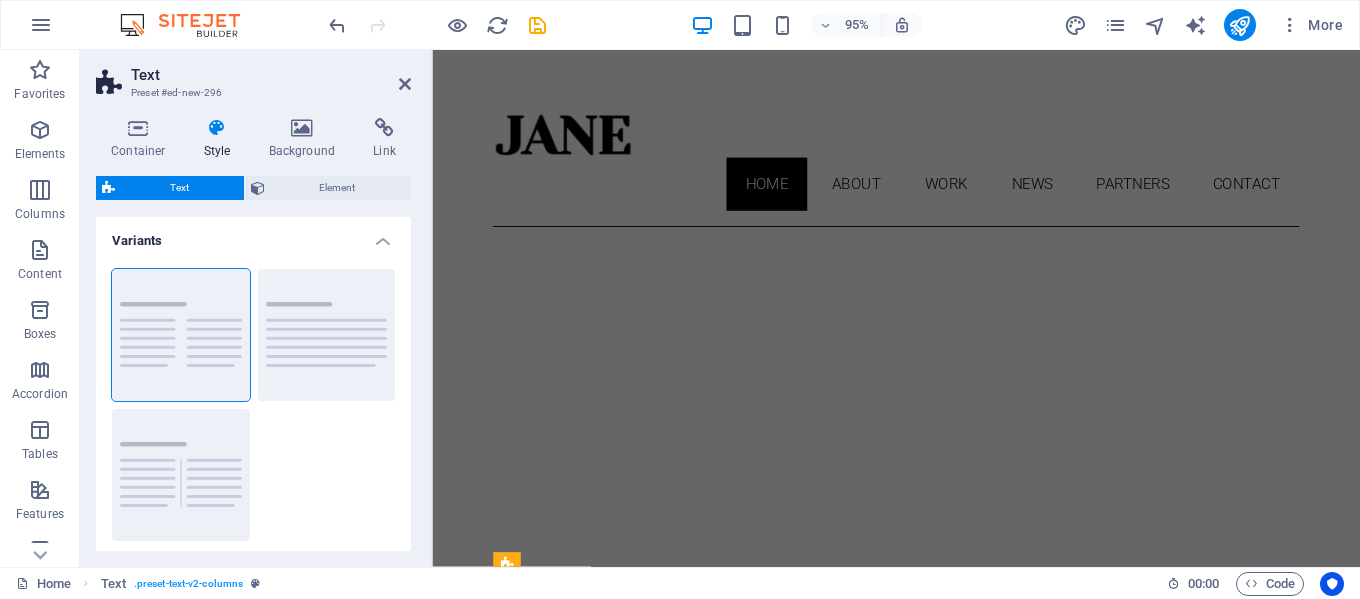 scroll, scrollTop: 0, scrollLeft: 0, axis: both 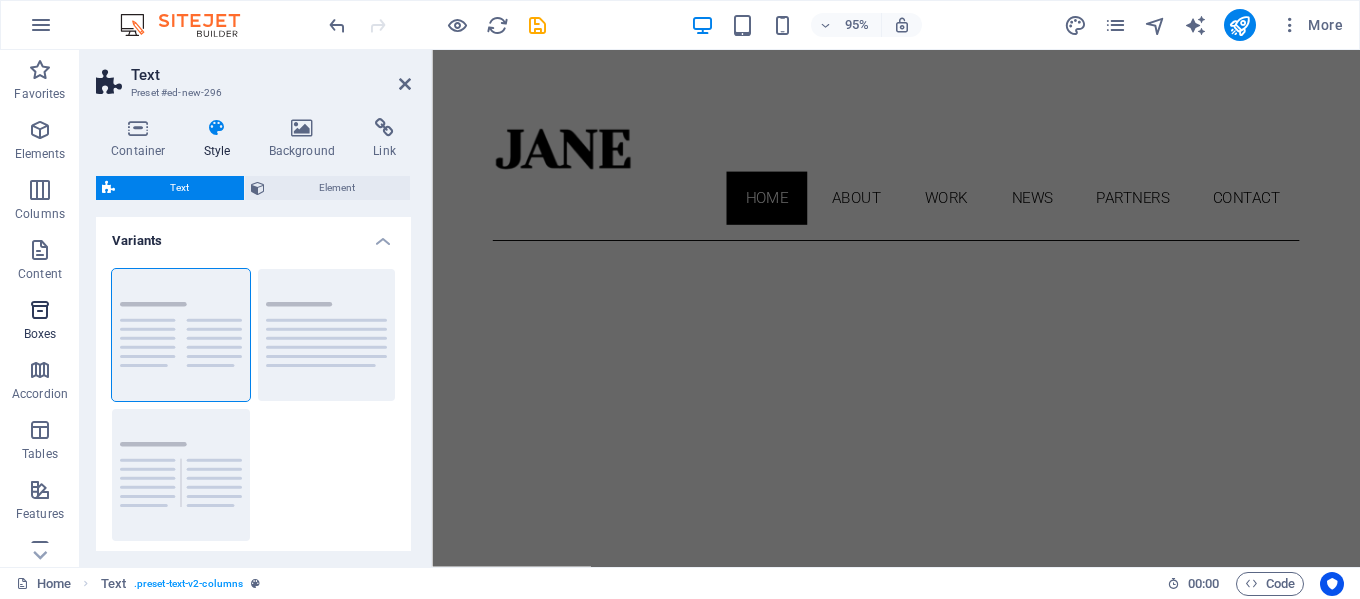 click on "Boxes" at bounding box center (40, 322) 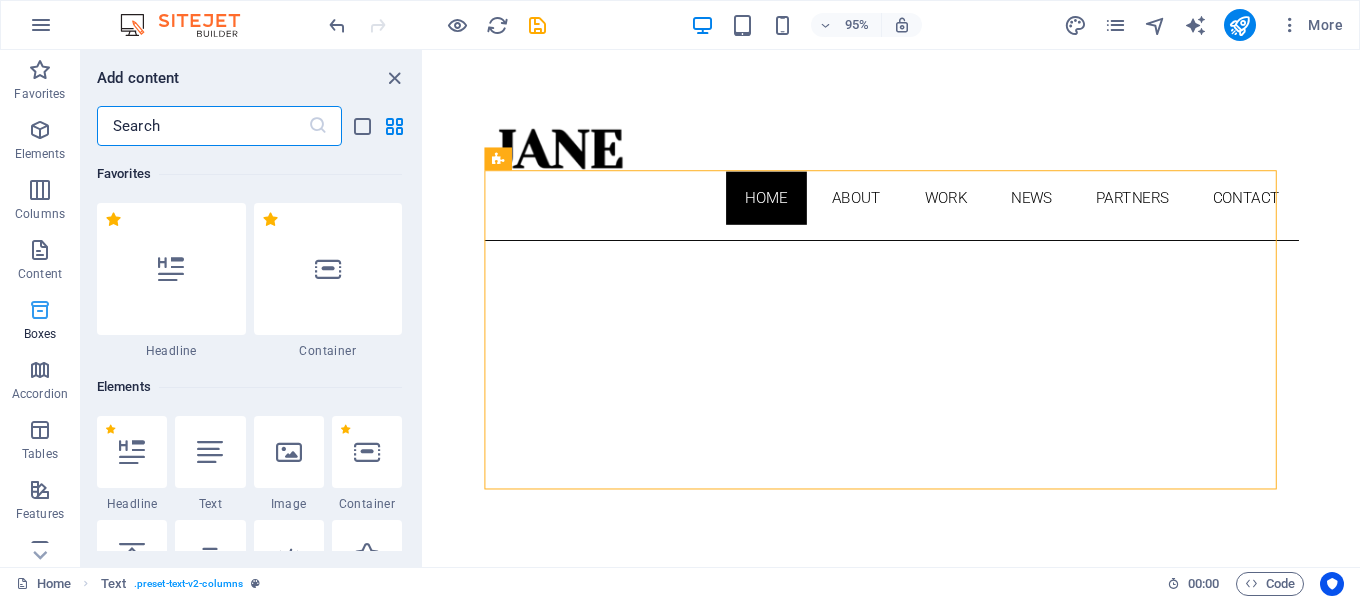 scroll, scrollTop: 516, scrollLeft: 0, axis: vertical 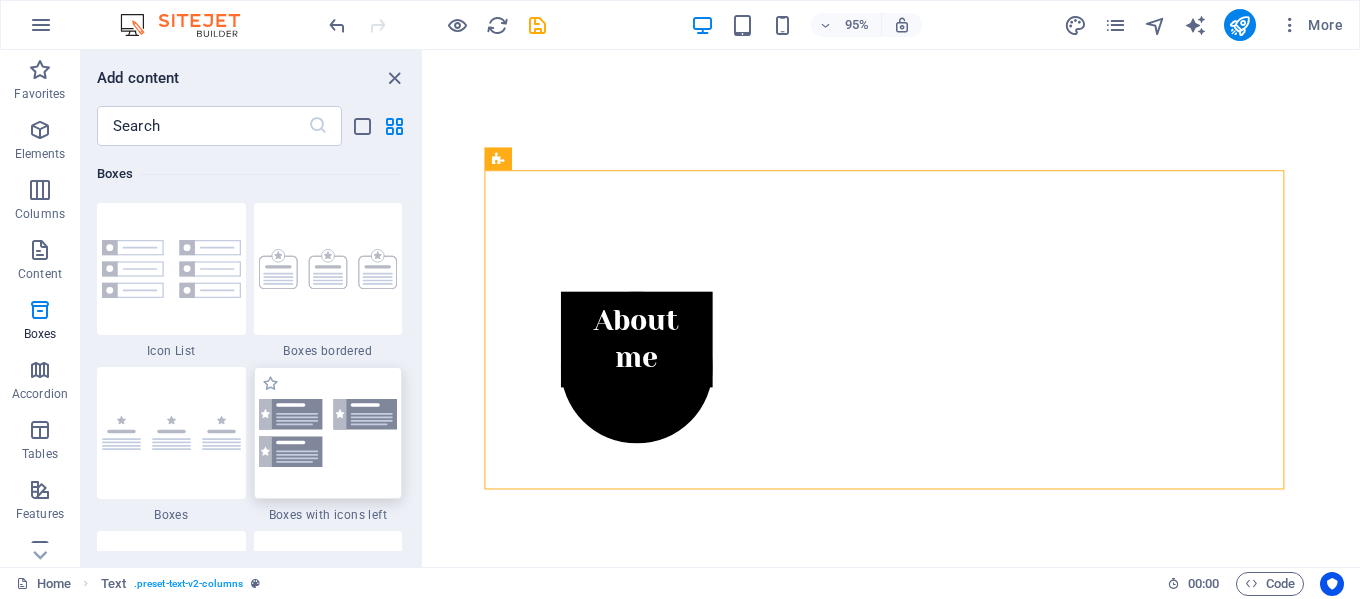 click at bounding box center (328, 432) 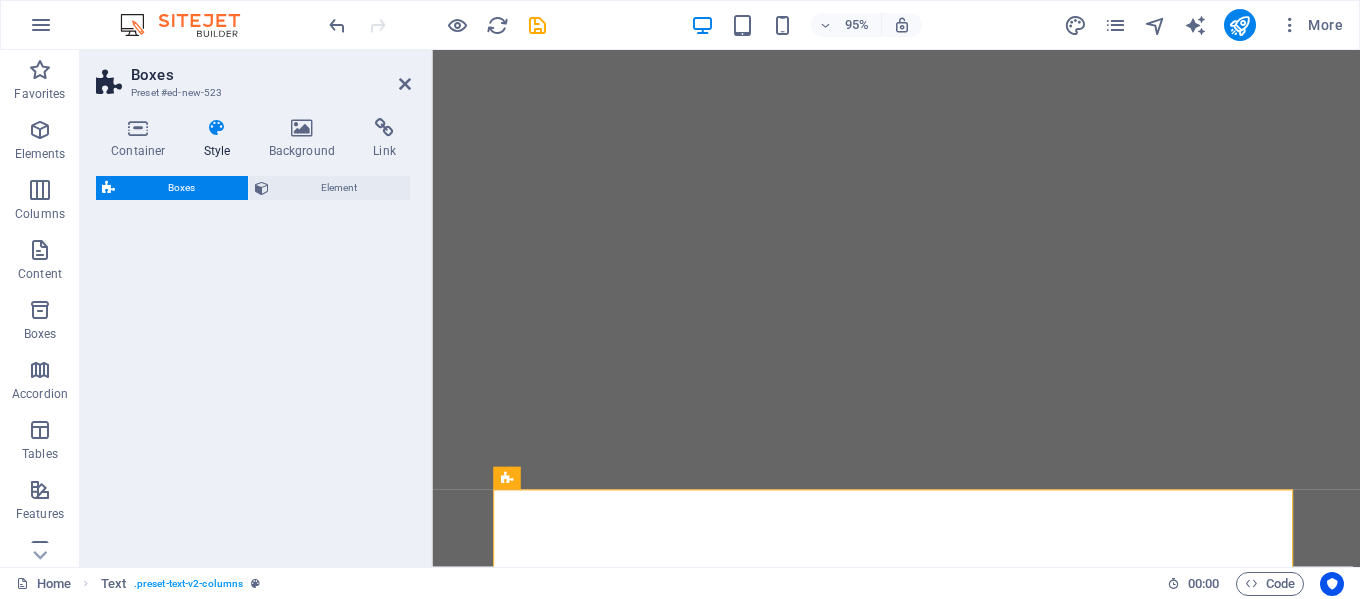 select on "rem" 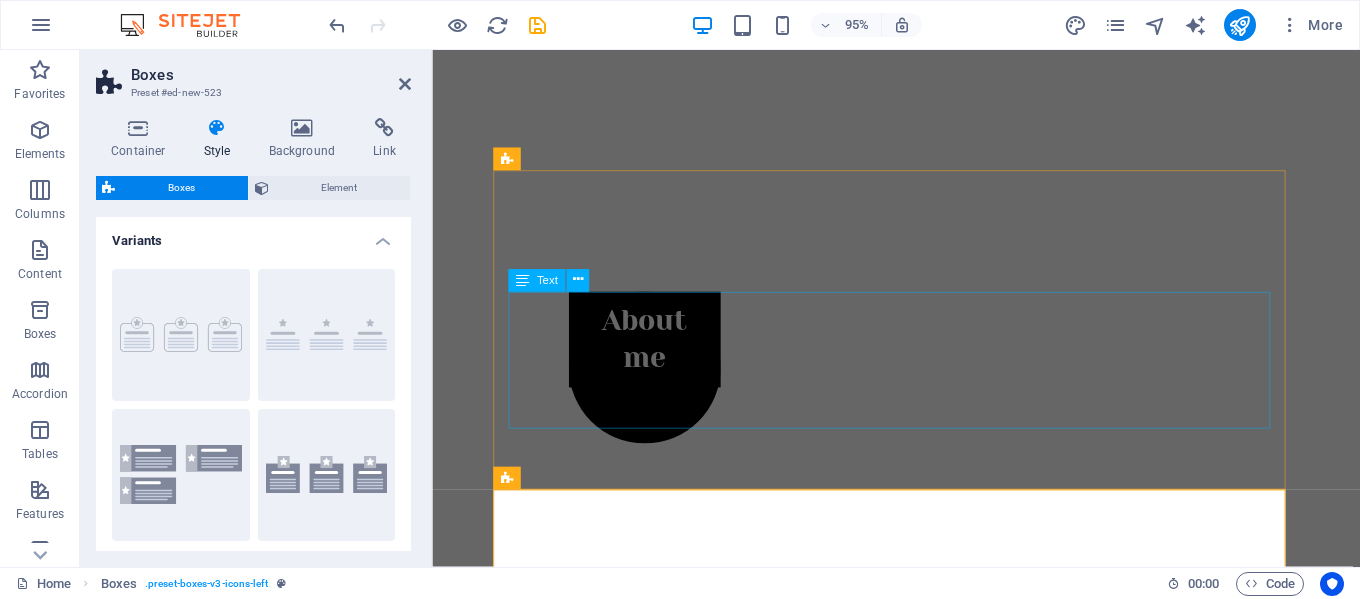 click on "Lorem ipsum dolor sitope amet, consectetur adipisicing elitip. Massumenda, dolore, cum vel modi asperiores consequatur suscipit quidem ducimus eveniet iure expedita consecteture odiogil voluptatum similique fugit voluptates atem accusamus quae quas dolorem tenetur facere tempora maiores adipisci reiciendis accusantium voluptatibus id voluptate tempore dolor harum nisi amet! Nobis, eaque. Aenean commodo ligula eget dolor. Lorem ipsum dolor sit amet, consectetuer adipiscing elit leget odiogil voluptatum similique fugit voluptates dolor. Libero assumenda, dolore, cum vel modi asperiores consequatur." at bounding box center (920, 1225) 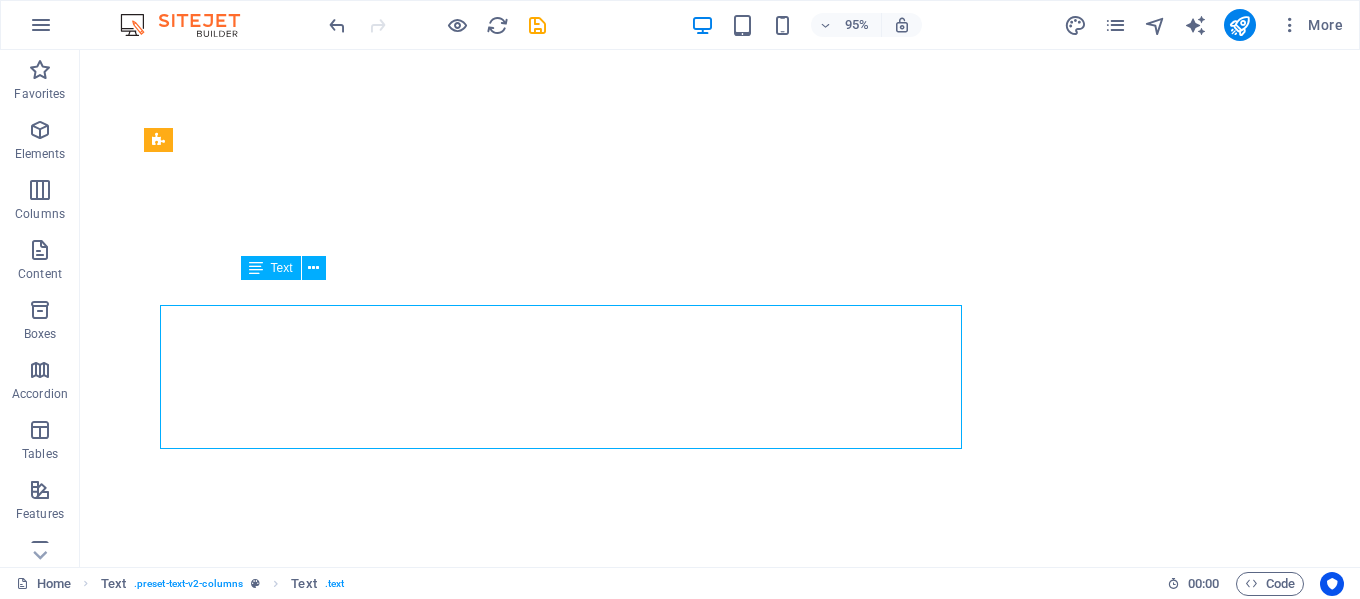 click on "Lorem ipsum dolor sitope amet, consectetur adipisicing elitip. Massumenda, dolore, cum vel modi asperiores consequatur suscipit quidem ducimus eveniet iure expedita consecteture odiogil voluptatum similique fugit voluptates atem accusamus quae quas dolorem tenetur facere tempora maiores adipisci reiciendis accusantium voluptatibus id voluptate tempore dolor harum nisi amet! Nobis, eaque. Aenean commodo ligula eget dolor. Lorem ipsum dolor sit amet, consectetuer adipiscing elit leget odiogil voluptatum similique fugit voluptates dolor. Libero assumenda, dolore, cum vel modi asperiores consequatur." at bounding box center (720, 1213) 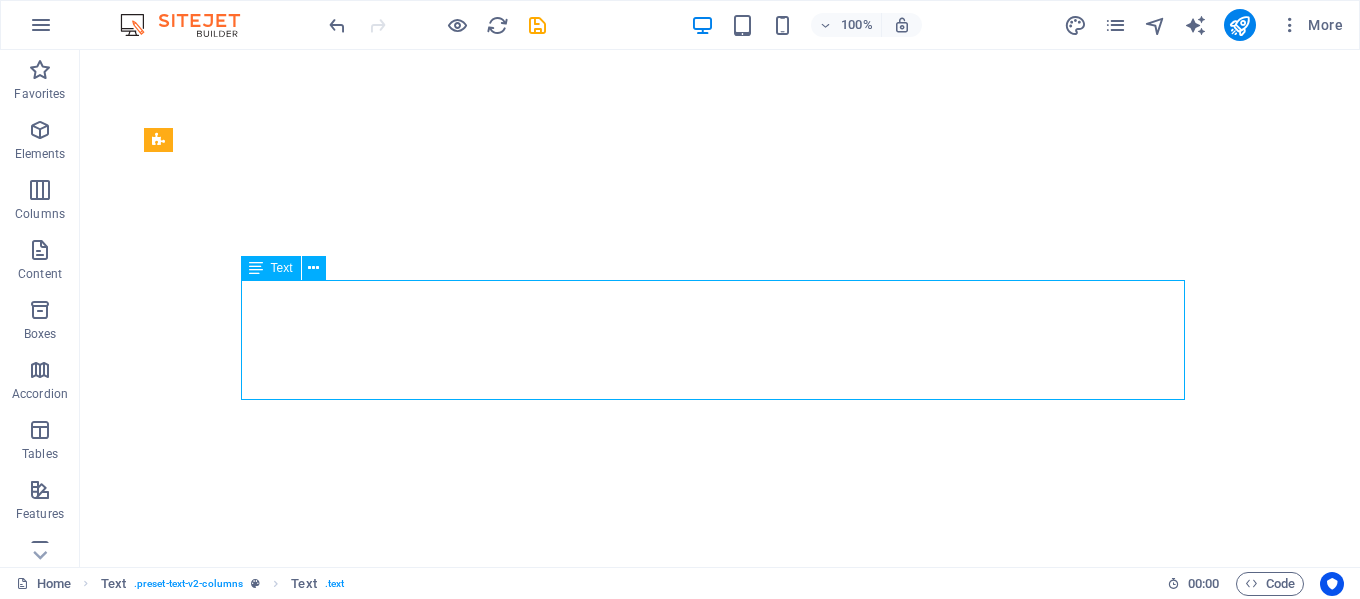click on "Lorem ipsum dolor sitope amet, consectetur adipisicing elitip. Massumenda, dolore, cum vel modi asperiores consequatur suscipit quidem ducimus eveniet iure expedita consecteture odiogil voluptatum similique fugit voluptates atem accusamus quae quas dolorem tenetur facere tempora maiores adipisci reiciendis accusantium voluptatibus id voluptate tempore dolor harum nisi amet! Nobis, eaque. Aenean commodo ligula eget dolor. Lorem ipsum dolor sit amet, consectetuer adipiscing elit leget odiogil voluptatum similique fugit voluptates dolor. Libero assumenda, dolore, cum vel modi asperiores consequatur." at bounding box center [720, 1213] 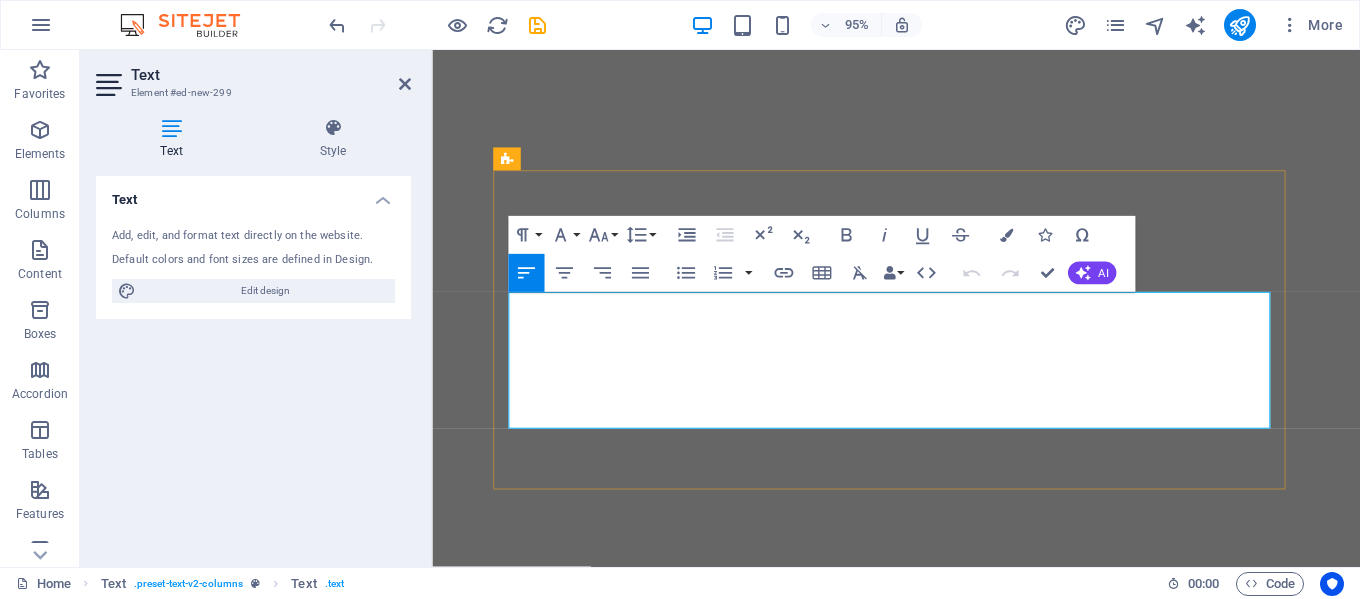 click on "Lorem ipsum dolor sitope amet, consectetur adipisicing elitip. Massumenda, dolore, cum vel modi asperiores consequatur suscipit quidem ducimus eveniet iure expedita consecteture odiogil voluptatum similique fugit voluptates atem accusamus quae quas dolorem tenetur facere tempora maiores adipisci reiciendis accusantium voluptatibus id voluptate tempore dolor harum nisi amet! Nobis, eaque. Aenean commodo ligula eget dolor. Lorem ipsum dolor sit amet, consectetuer adipiscing elit leget odiogil voluptatum similique fugit voluptates dolor. Libero assumenda, dolore, cum vel modi asperiores consequatur." at bounding box center [920, 1225] 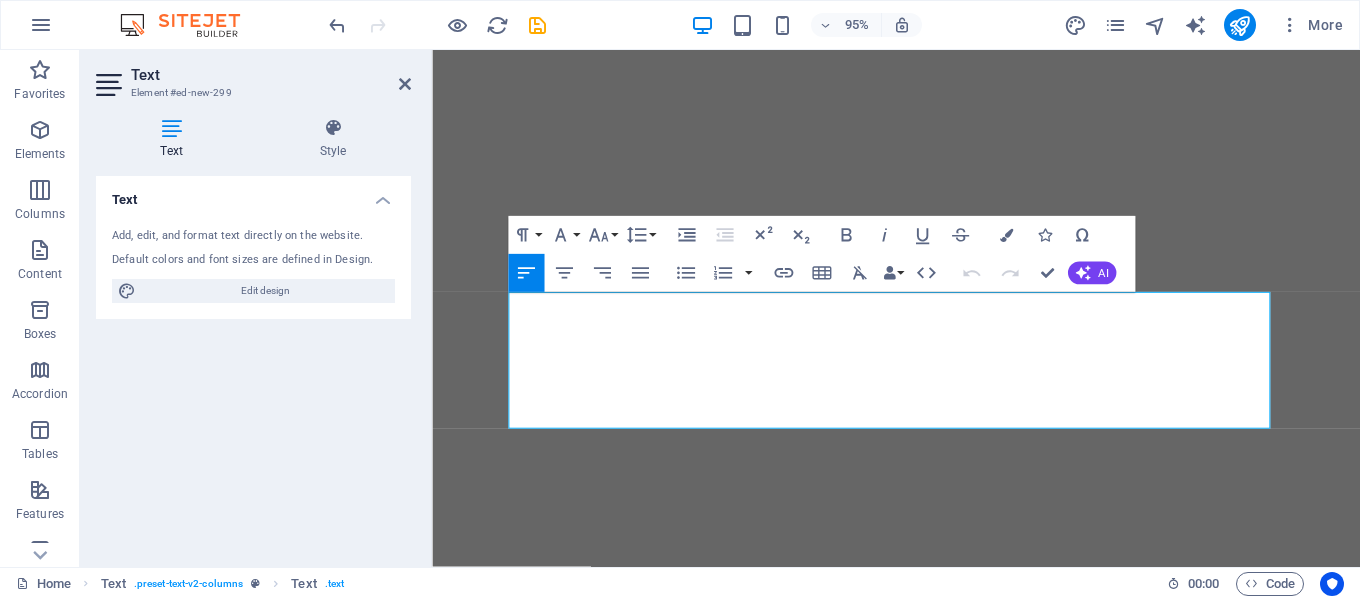 click on "Skip to main content
Home About Work News Partners Contact About me My work Partners Contact Headline Lorem ipsum dolor sitope amet, consectetur adipisicing elitip. Massumenda, dolore, cum vel modi asperiores consequatur suscipit quidem ducimus eveniet iure expedita consecteture odiogil voluptatum similique fugit voluptates atem accusamus quae quas dolorem tenetur facere tempora maiores adipisci reiciendis accusantium voluptatibus id voluptate tempore dolor harum nisi amet! Nobis, eaque. Aenean commodo ligula eget dolor. Lorem ipsum dolor sit amet, consectetuer adipiscing elit leget odiogil voluptatum similique fugit voluptates dolor. Libero assumenda, dolore, cum vel modi asperiores consequatur. Headline Lorem ipsum dolor sit amet, consectetuer adipiscing elit. Aenean commodo ligula eget dolor. Lorem ipsum dolor sit amet, consectetuer adipiscing elit leget dolor. Headline Headline About Lorem ipsum dolor sit amet, consectetuer adipiscing elit. Aenean commodo ligula eget dolor. Lorem ipsum dolor sit amet." at bounding box center [920, 2524] 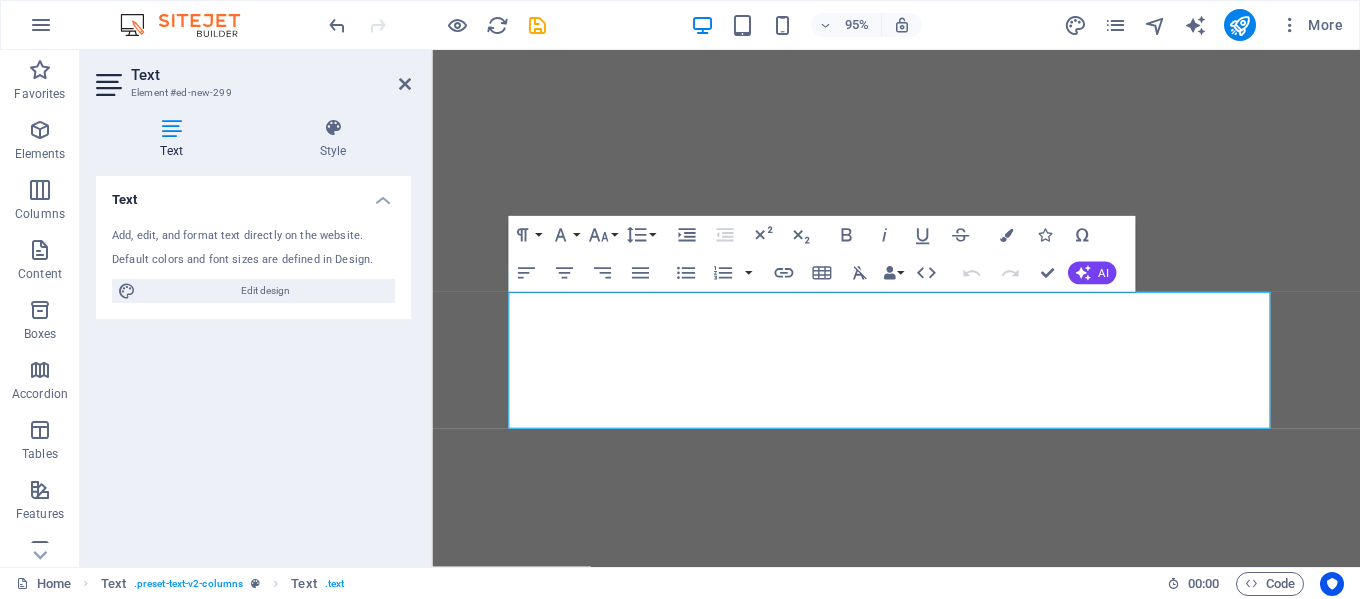 click on "Text Add, edit, and format text directly on the website. Default colors and font sizes are defined in Design. Edit design Alignment Left aligned Centered Right aligned" at bounding box center (253, 363) 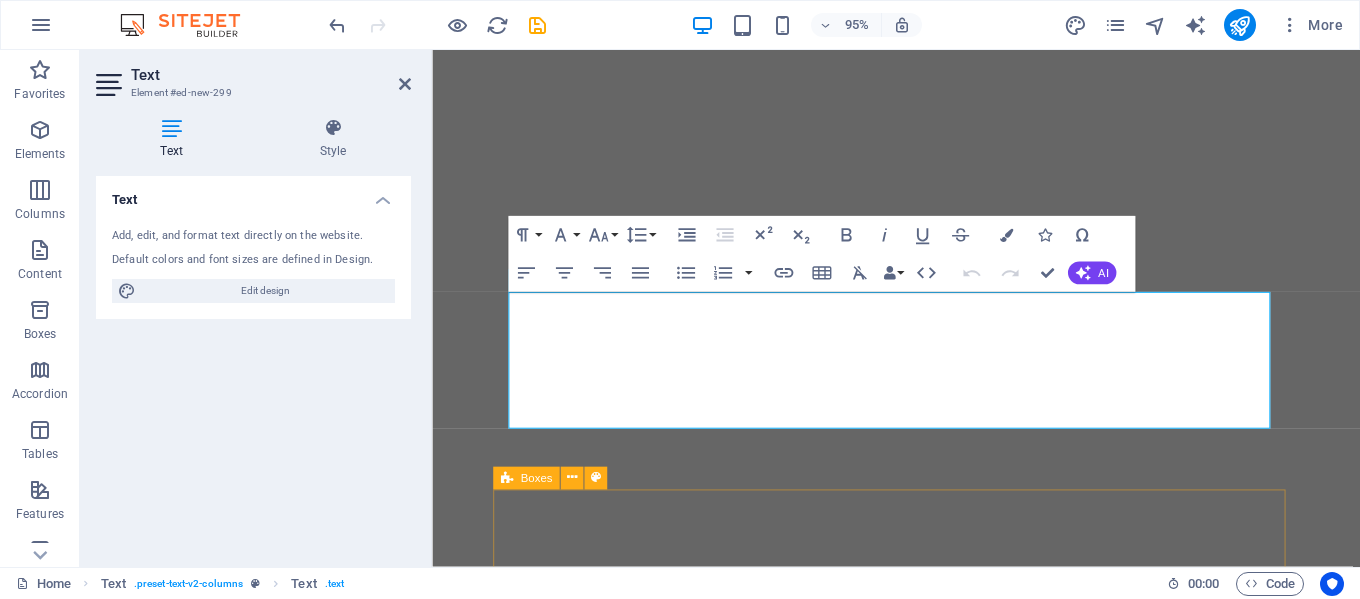 click on "Headline Lorem ipsum dolor sit amet, consectetuer adipiscing elit. Aenean commodo ligula eget dolor. Lorem ipsum dolor sit amet, consectetuer adipiscing elit leget dolor. Headline Lorem ipsum dolor sit amet, consectetuer adipiscing elit. Aenean commodo ligula eget dolor. Lorem ipsum dolor sit amet, consectetuer adipiscing elit leget dolor. Headline Lorem ipsum dolor sit amet, consectetuer adipiscing elit. Aenean commodo ligula eget dolor. Lorem ipsum dolor sit amet, consectetuer adipiscing elit leget dolor." at bounding box center (920, 1796) 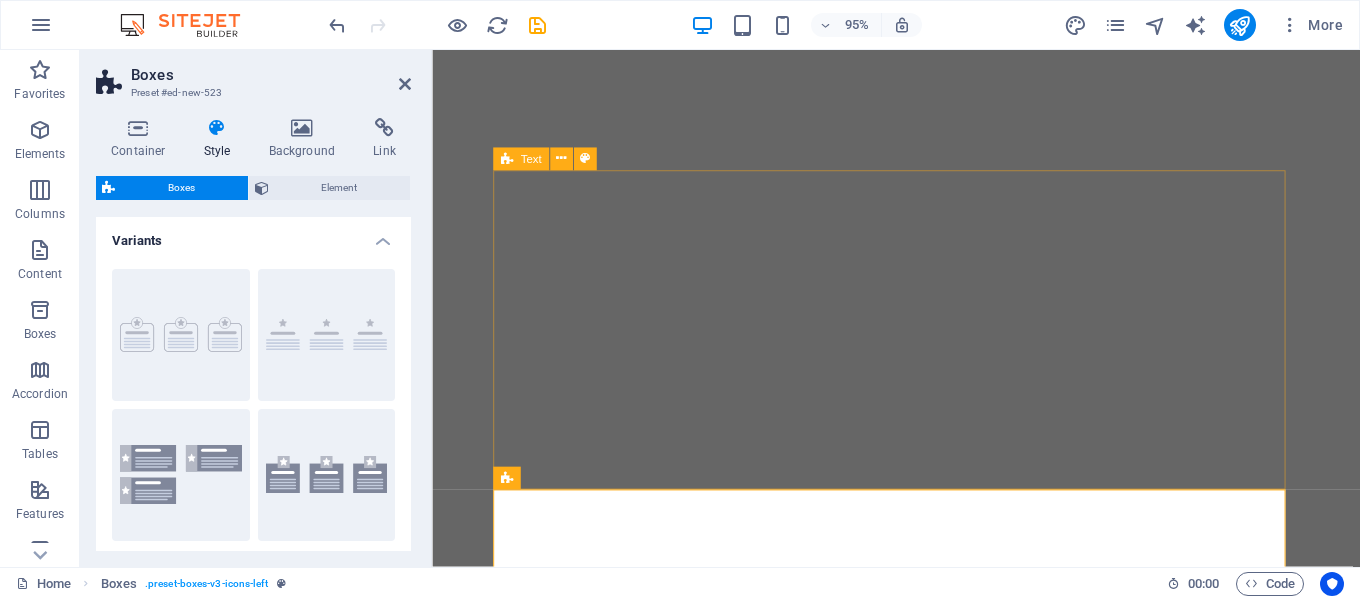 click on "Headline Lorem ipsum dolor sitope amet, consectetur adipisicing elitip. Massumenda, dolore, cum vel modi asperiores consequatur suscipit quidem ducimus eveniet iure expedita consecteture odiogil voluptatum similique fugit voluptates atem accusamus quae quas dolorem tenetur facere tempora maiores adipisci reiciendis accusantium voluptatibus id voluptate tempore dolor harum nisi amet! Nobis, eaque. Aenean commodo ligula eget dolor. Lorem ipsum dolor sit amet, consectetuer adipiscing elit leget odiogil voluptatum similique fugit voluptates dolor. Libero assumenda, dolore, cum vel modi asperiores consequatur." at bounding box center (920, 1193) 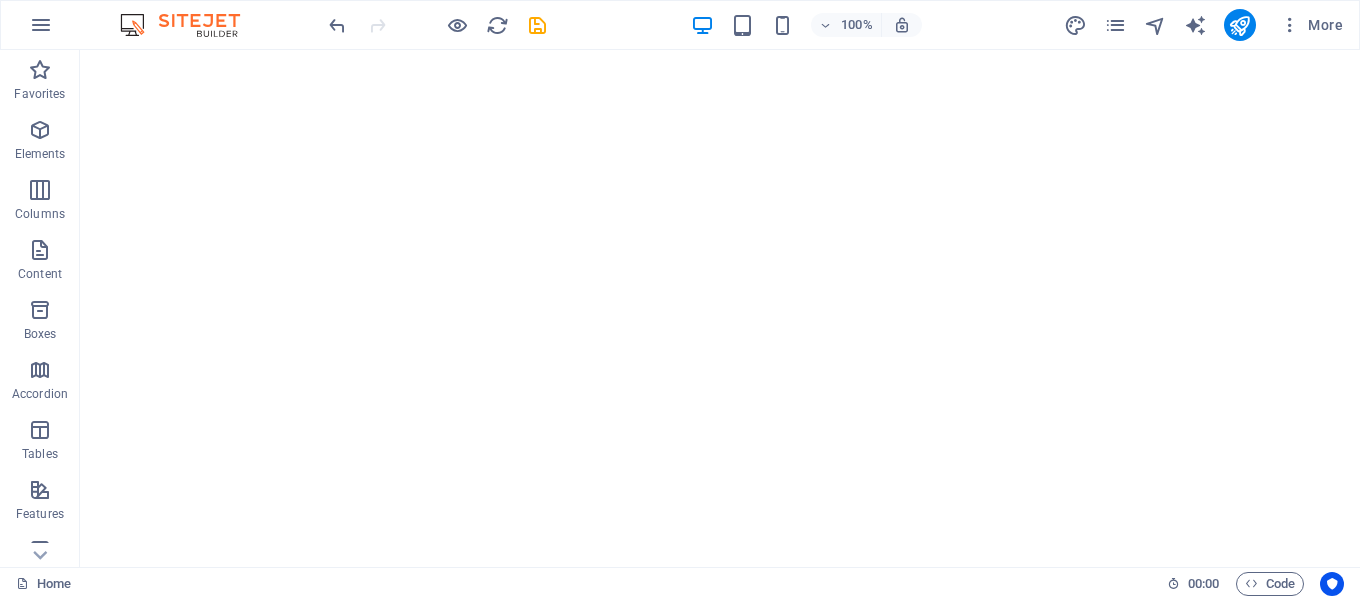 scroll, scrollTop: 161, scrollLeft: 0, axis: vertical 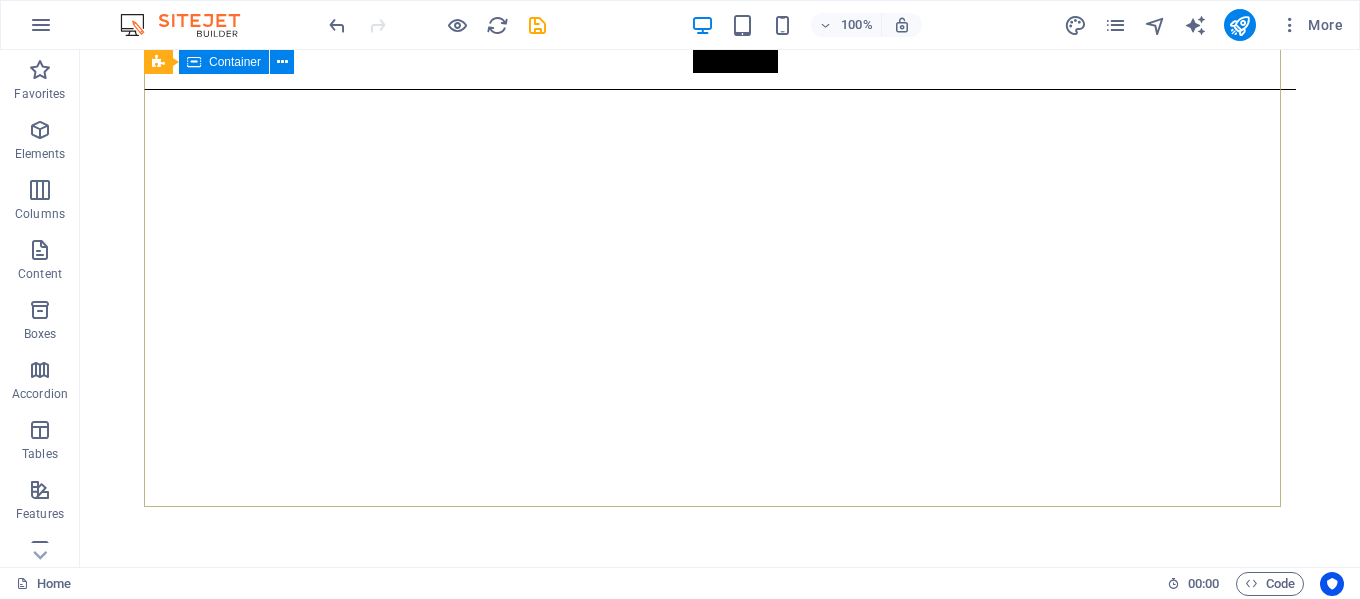 click on "Container" at bounding box center [235, 62] 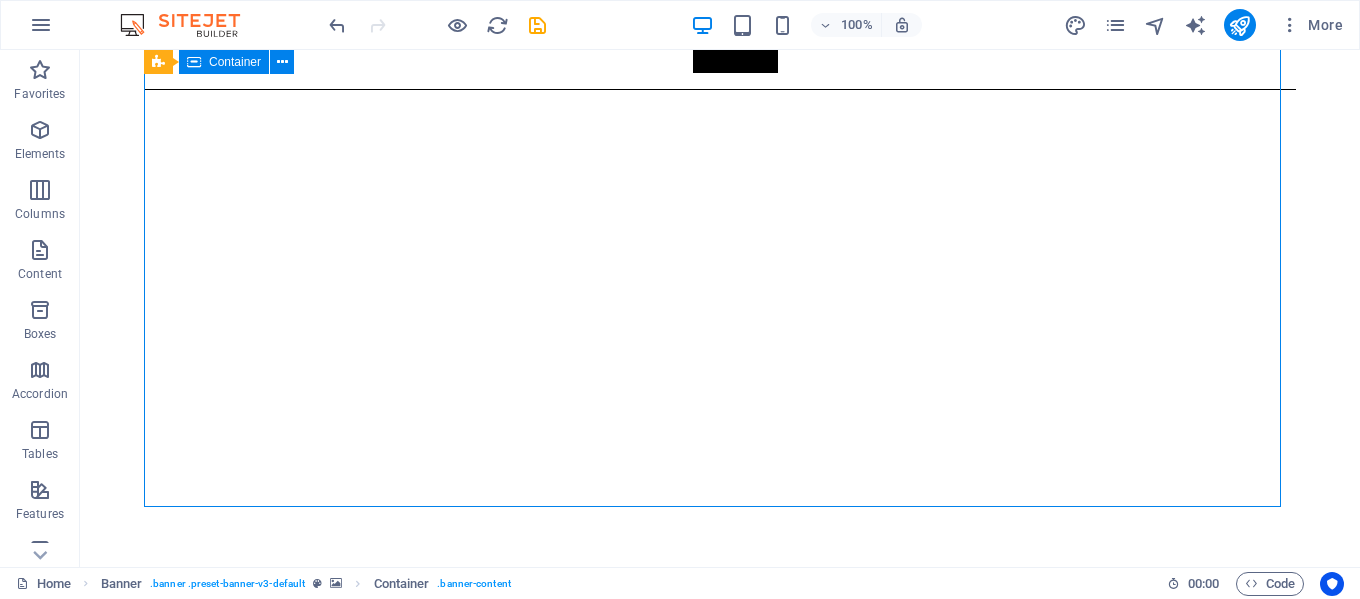click on "Container" at bounding box center (235, 62) 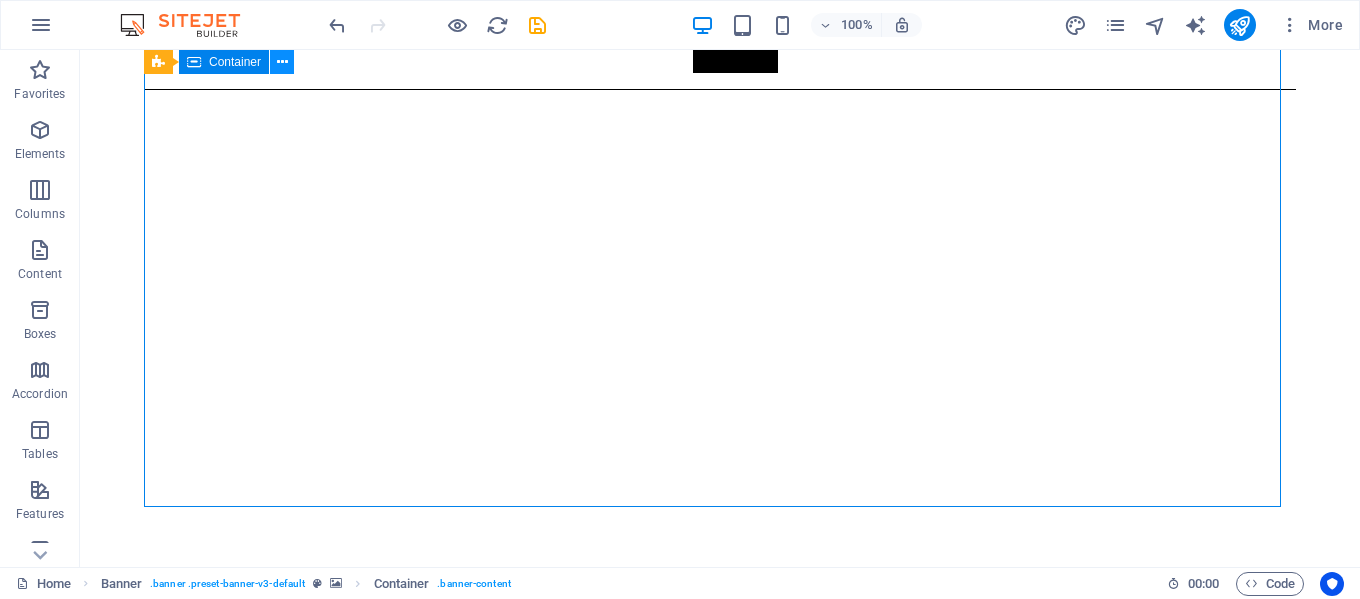 click at bounding box center [282, 62] 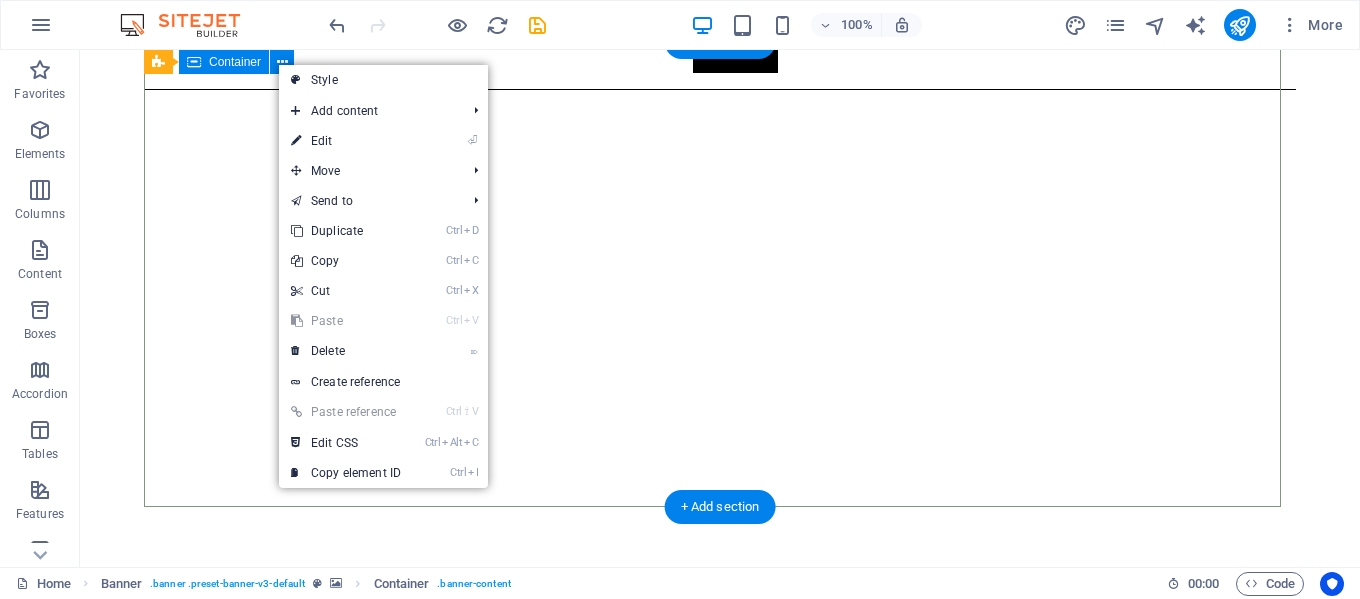 click on "About me My work Partners Contact" at bounding box center (720, 955) 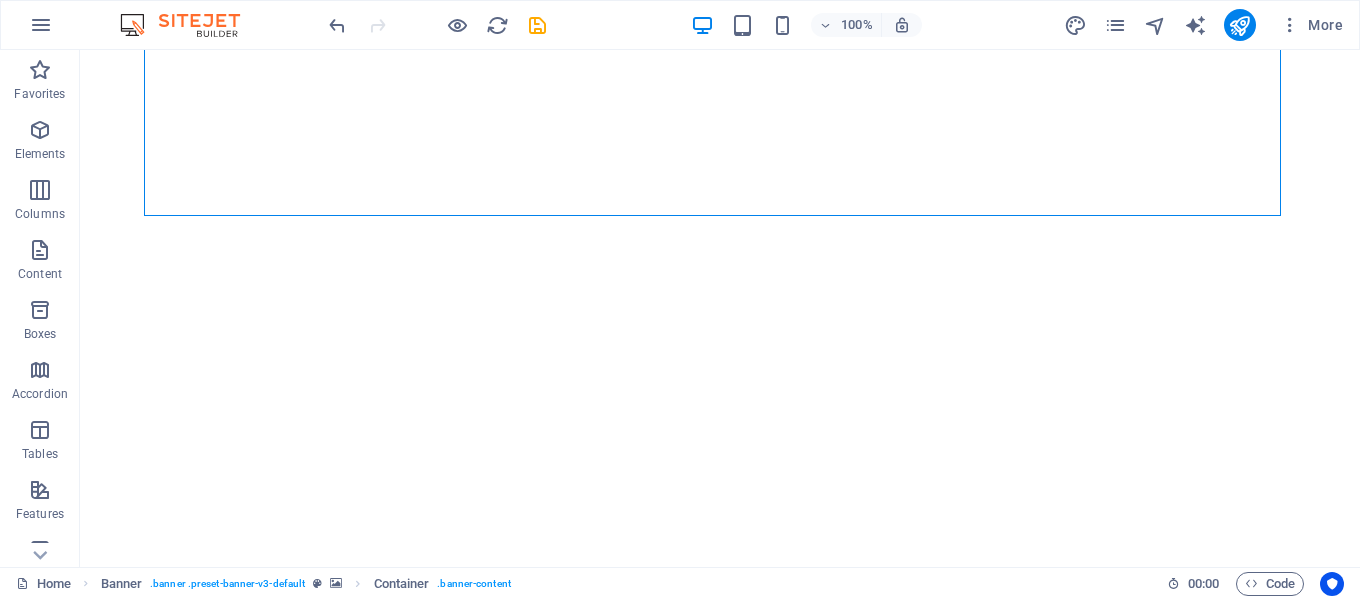 scroll, scrollTop: 452, scrollLeft: 0, axis: vertical 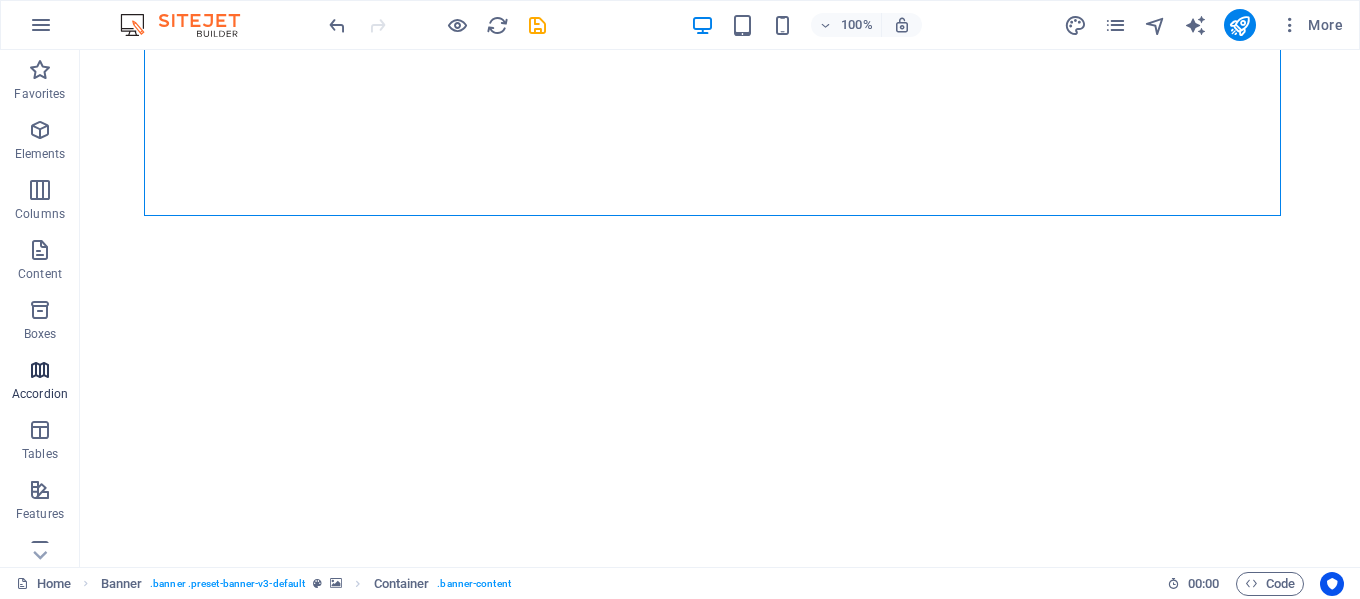 click on "Accordion" at bounding box center (40, 394) 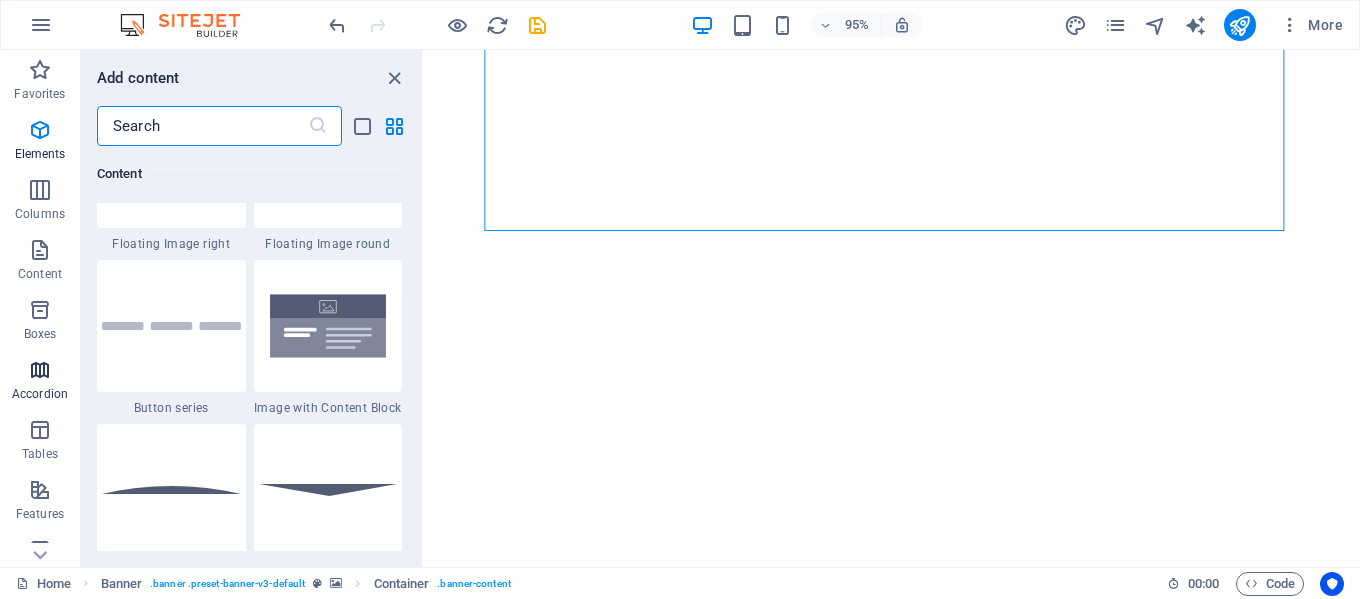 scroll, scrollTop: 6385, scrollLeft: 0, axis: vertical 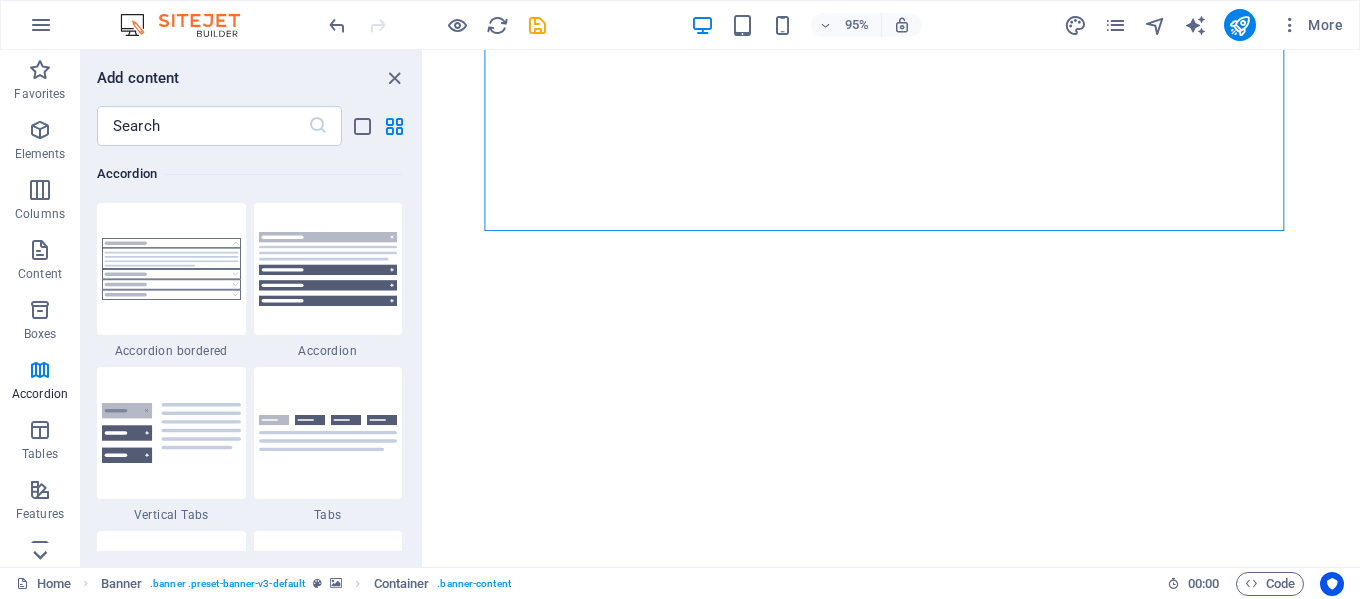 click 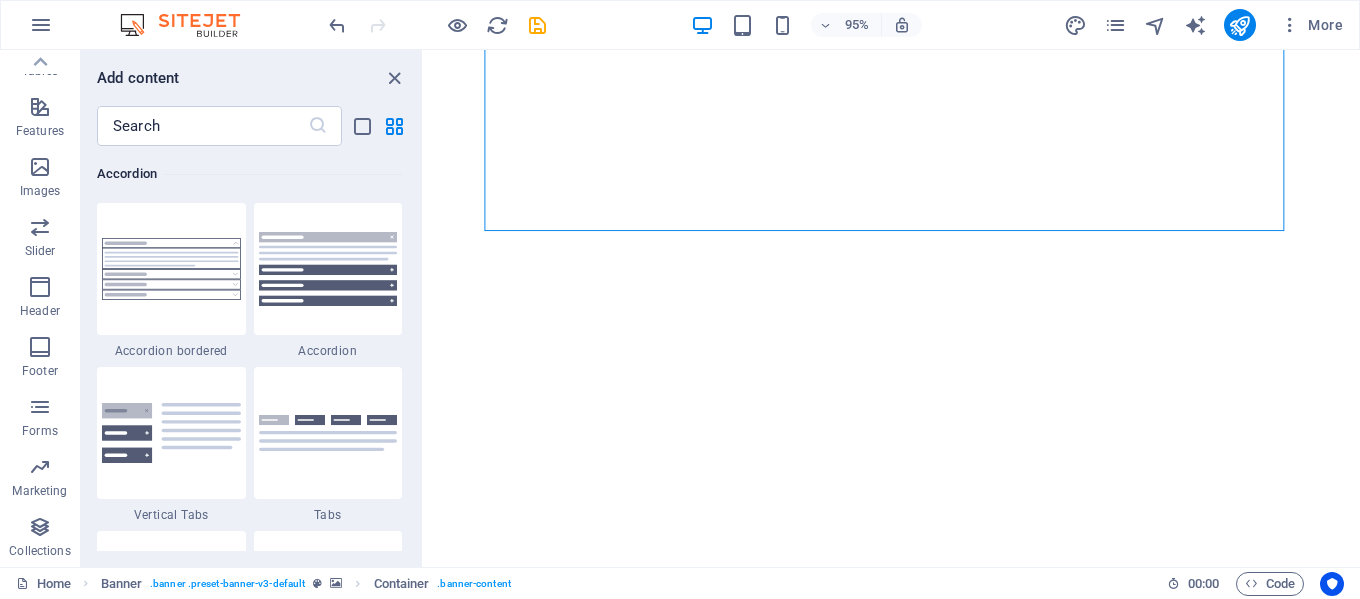 click on "Favorites Elements Columns Content Boxes Accordion Tables Features Images Slider Header Footer Forms Marketing Collections" at bounding box center [40, 308] 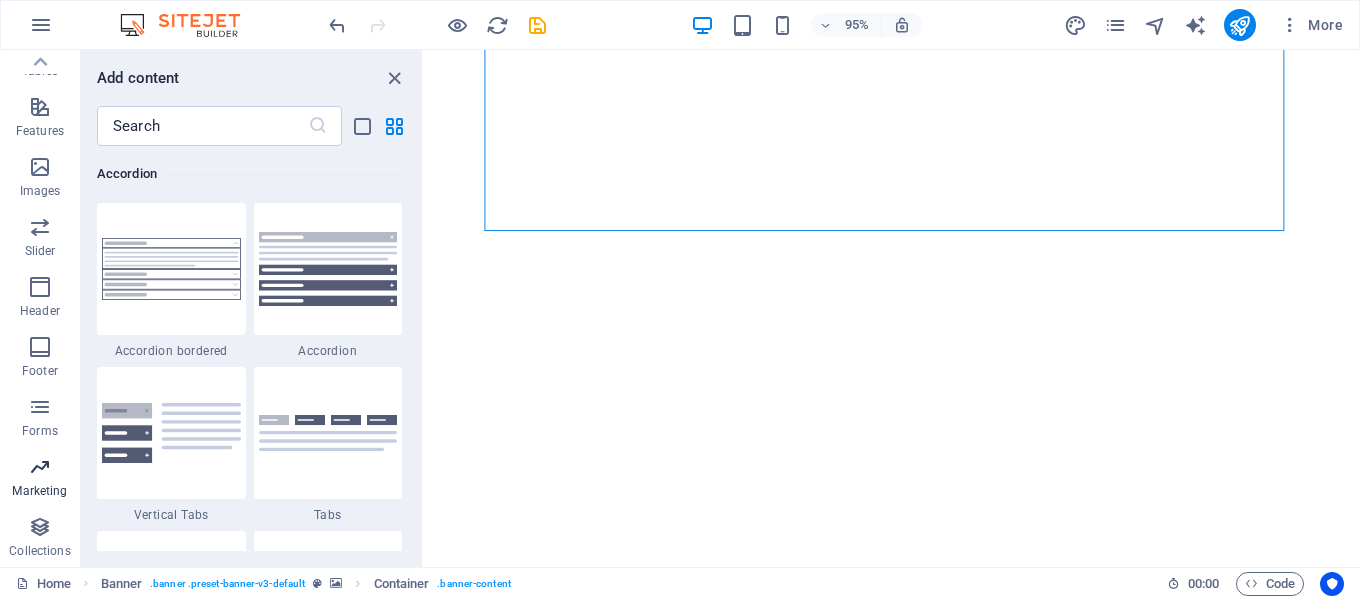 click on "Marketing" at bounding box center [40, 477] 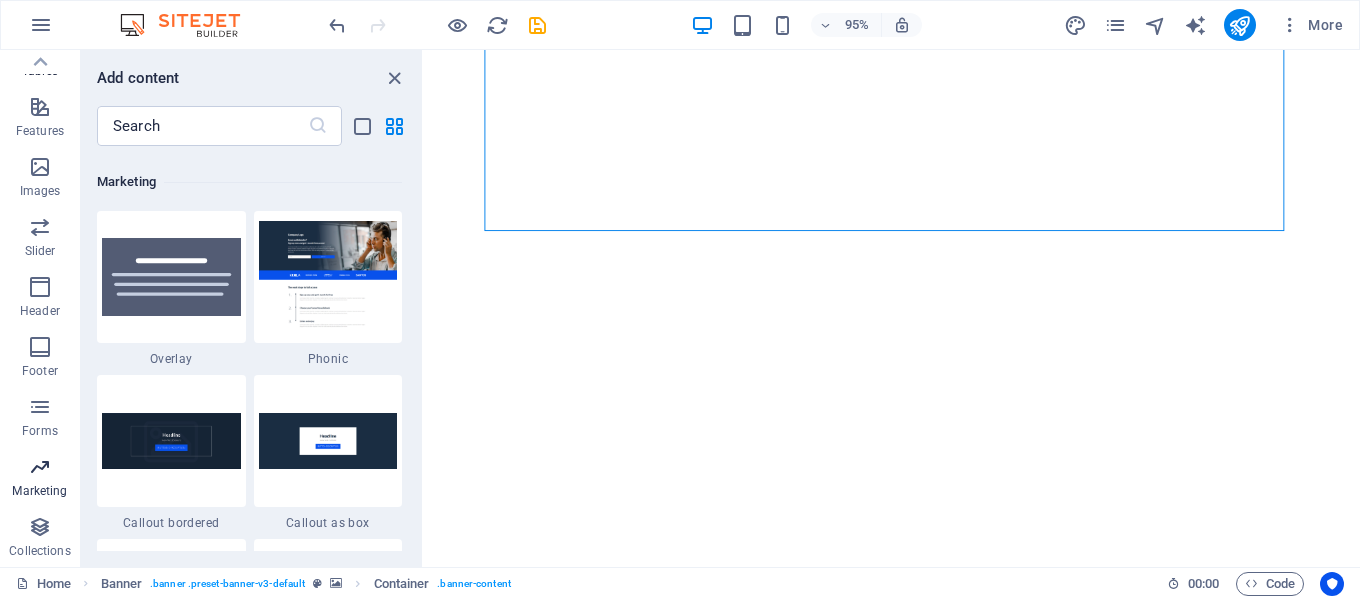 scroll, scrollTop: 16289, scrollLeft: 0, axis: vertical 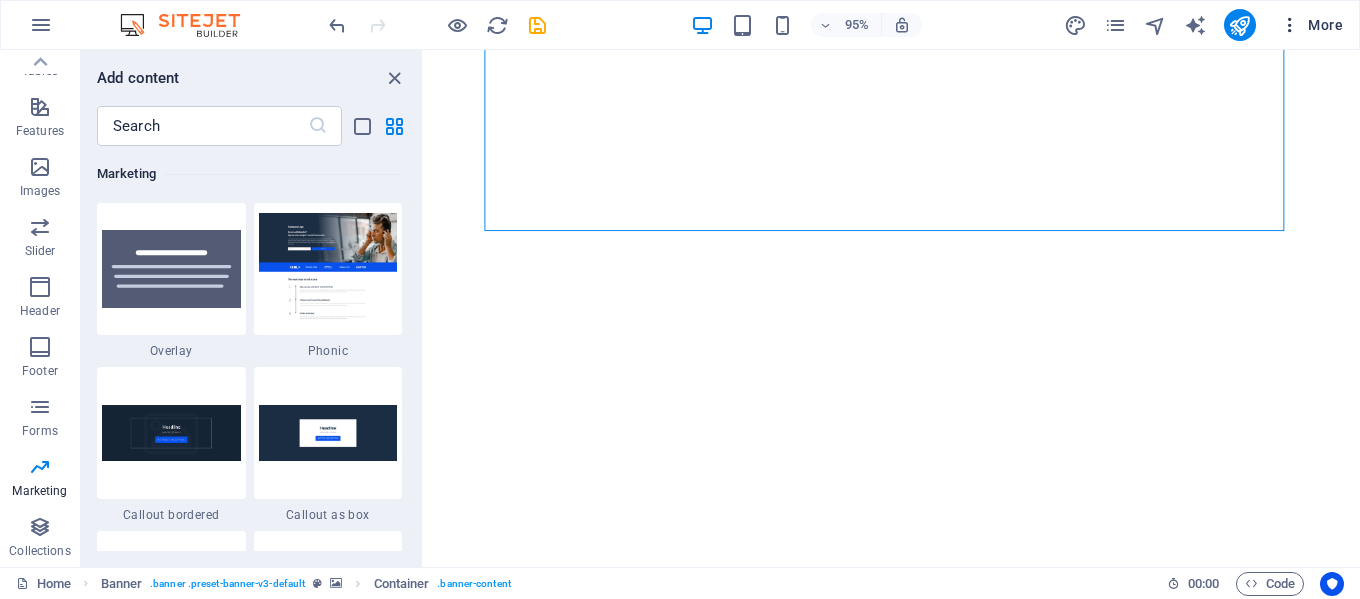 click at bounding box center (1290, 25) 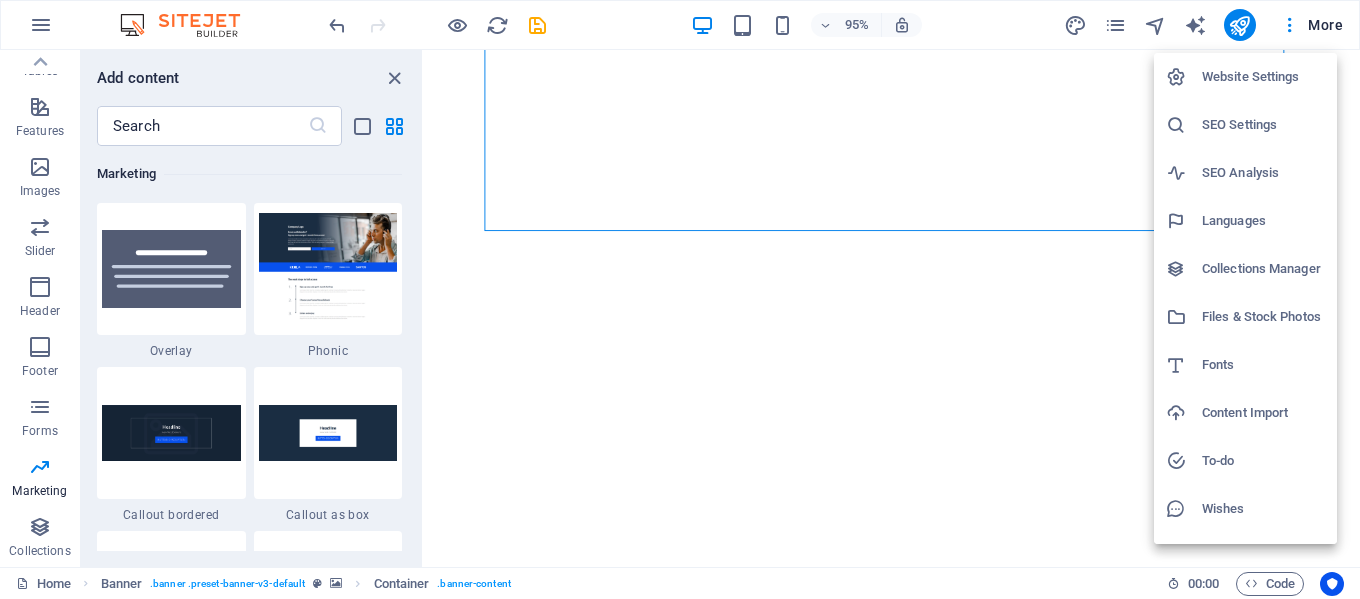 click at bounding box center [680, 299] 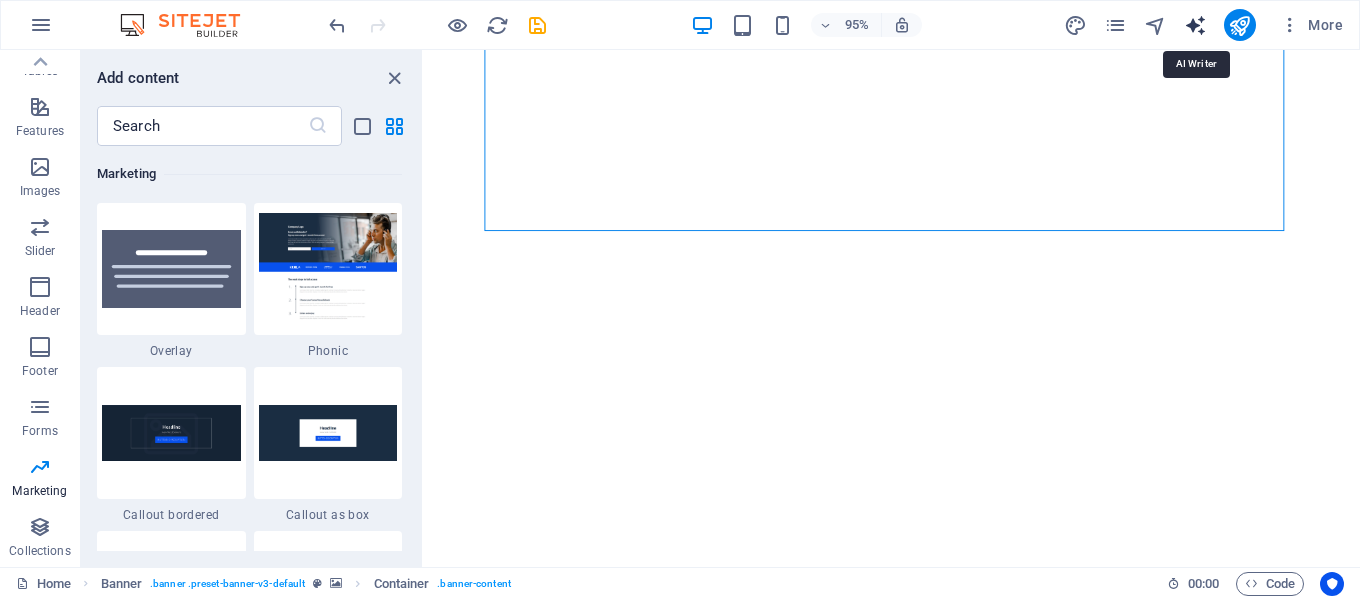 click at bounding box center (1195, 25) 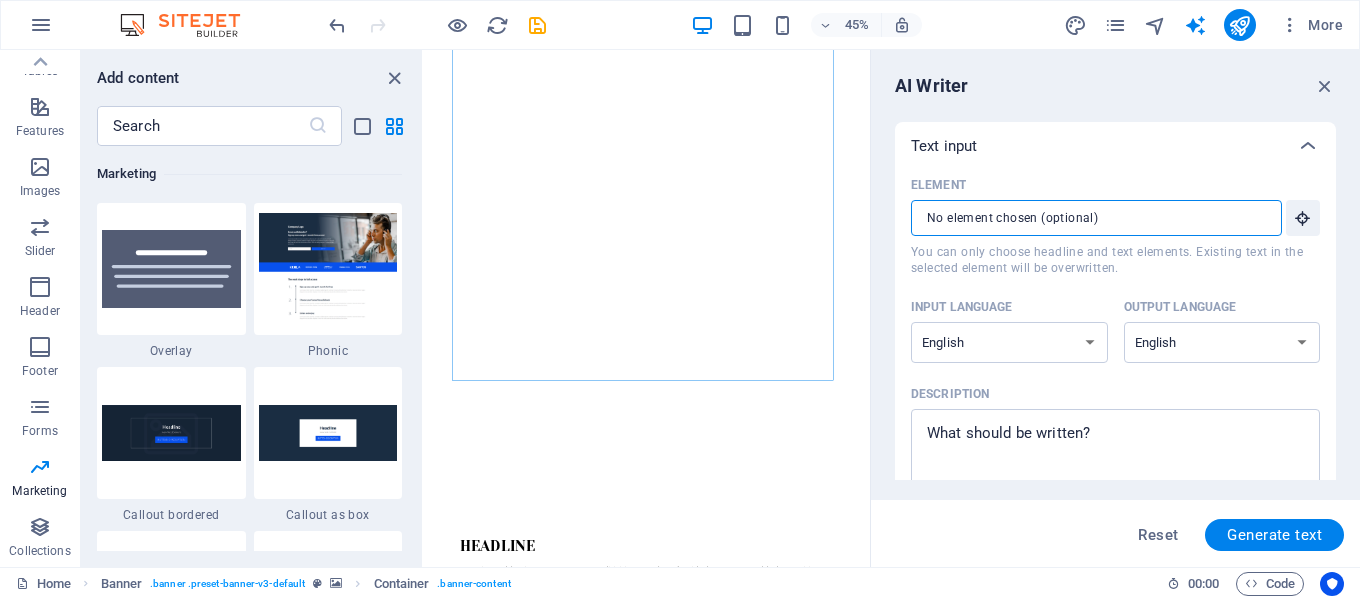 click on "Element ​ You can only choose headline and text elements. Existing text in the selected element will be overwritten." at bounding box center [1089, 218] 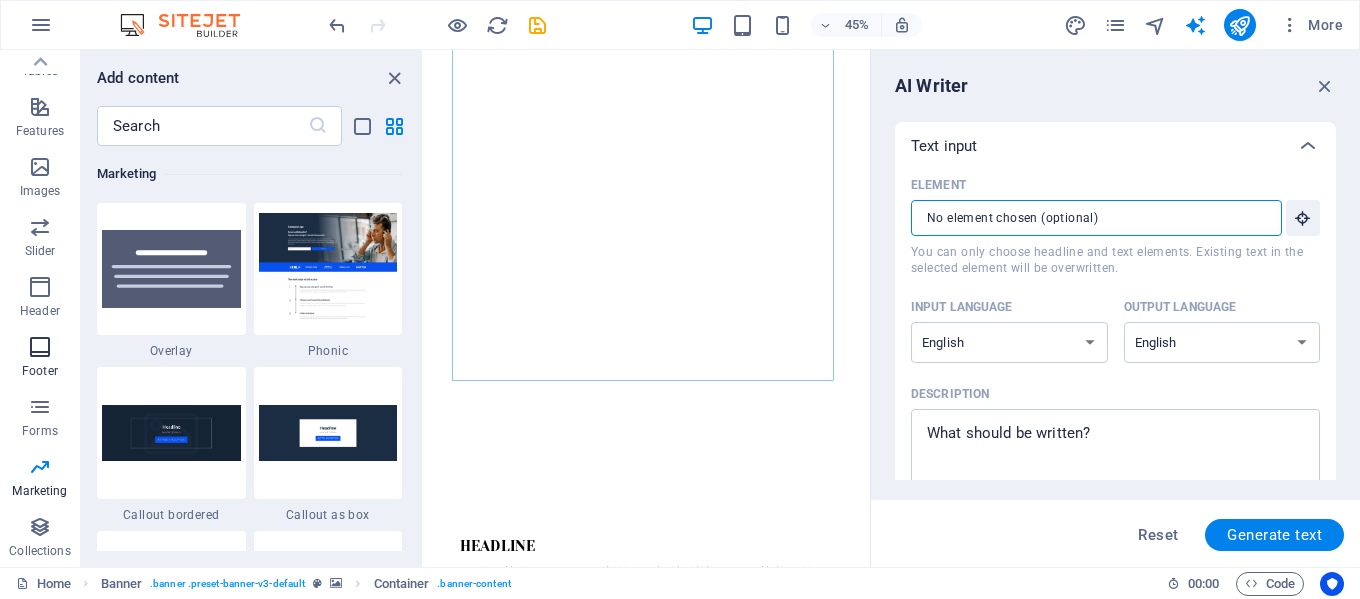 scroll, scrollTop: 15580, scrollLeft: 0, axis: vertical 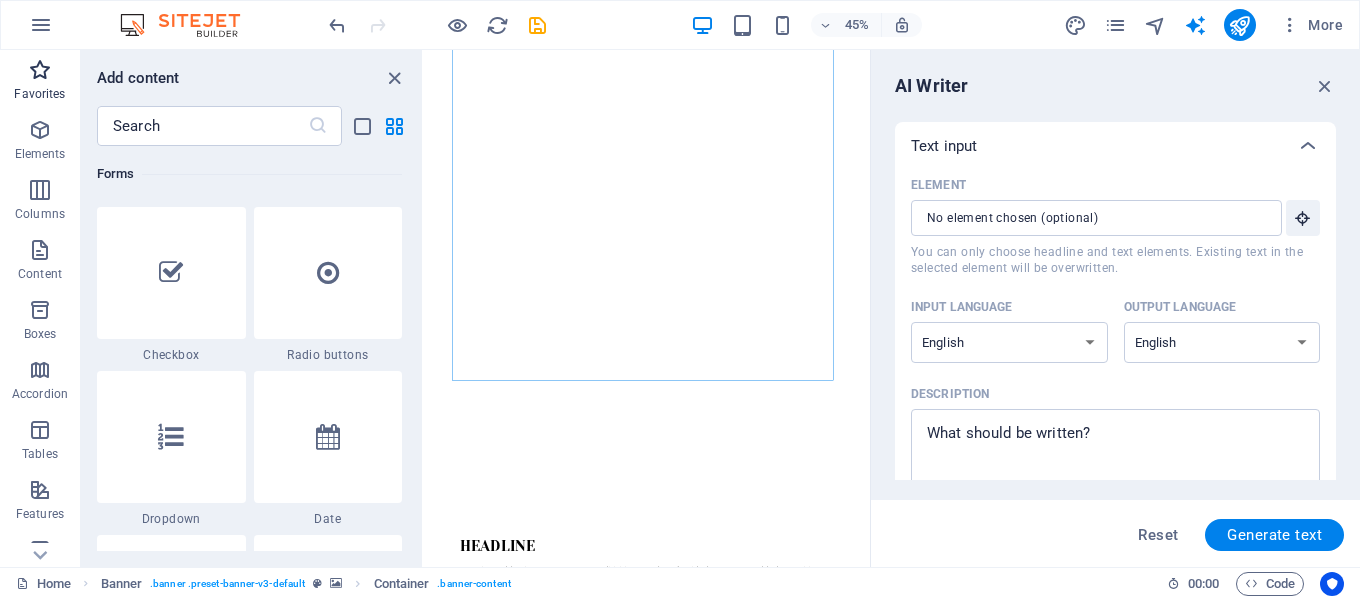 click on "Favorites" at bounding box center [39, 94] 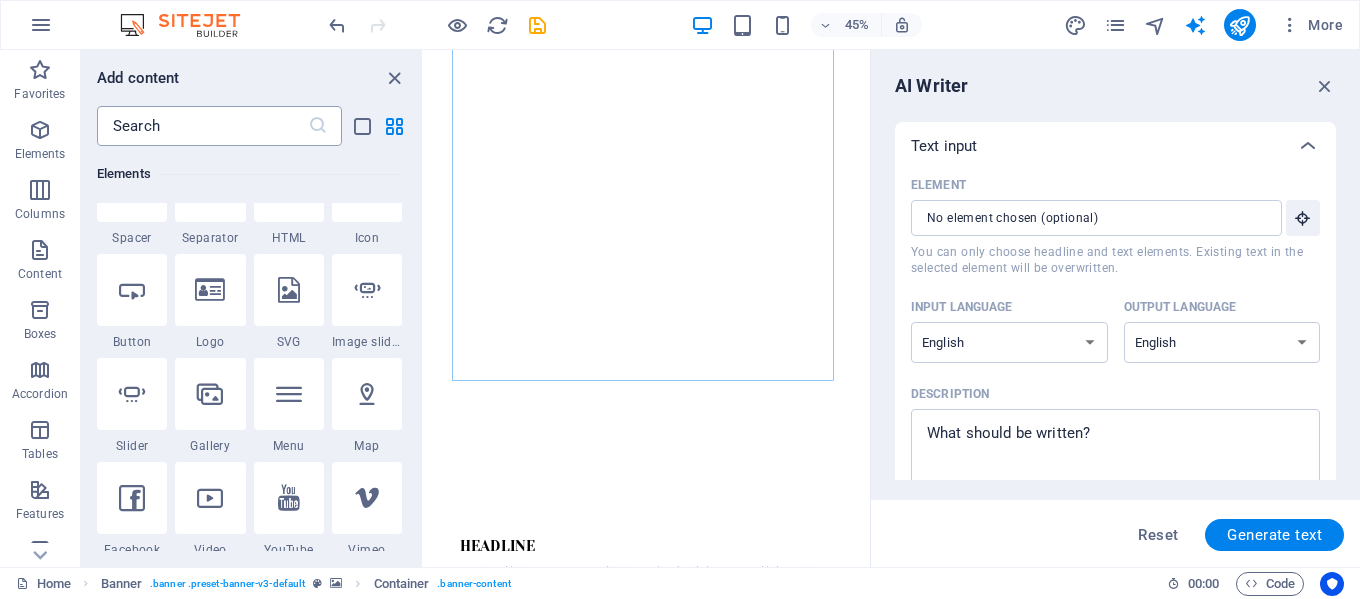 scroll, scrollTop: 0, scrollLeft: 0, axis: both 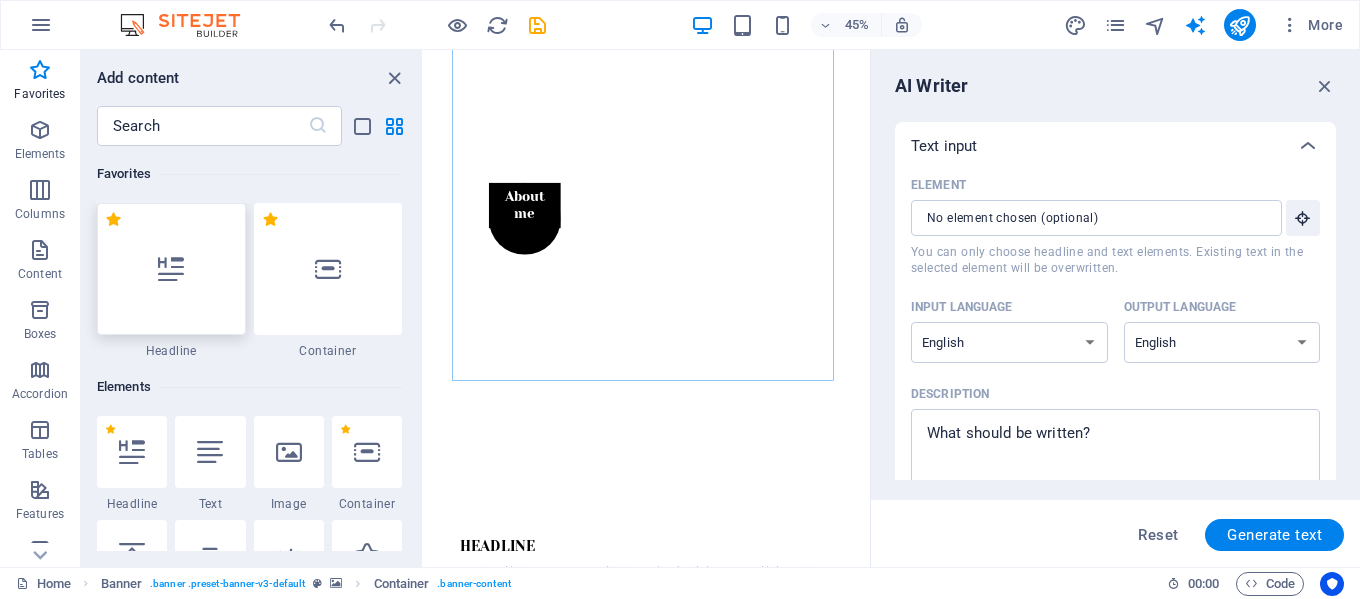 click at bounding box center [171, 269] 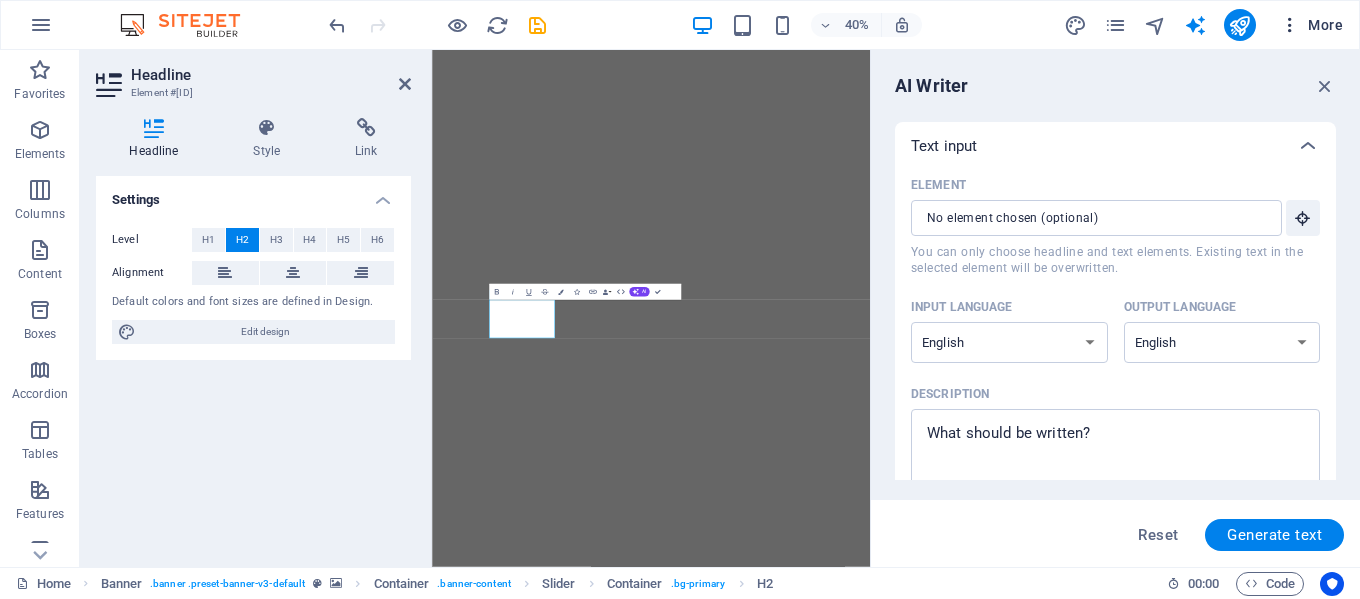 click on "More" at bounding box center (1311, 25) 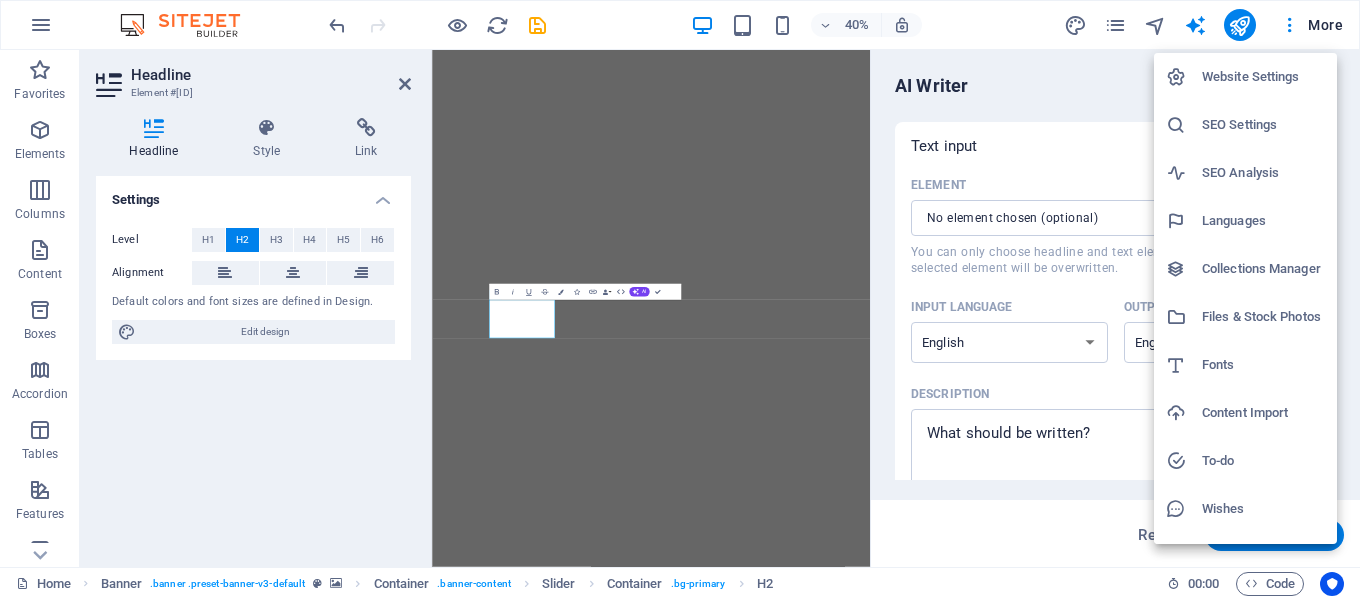 click at bounding box center [680, 299] 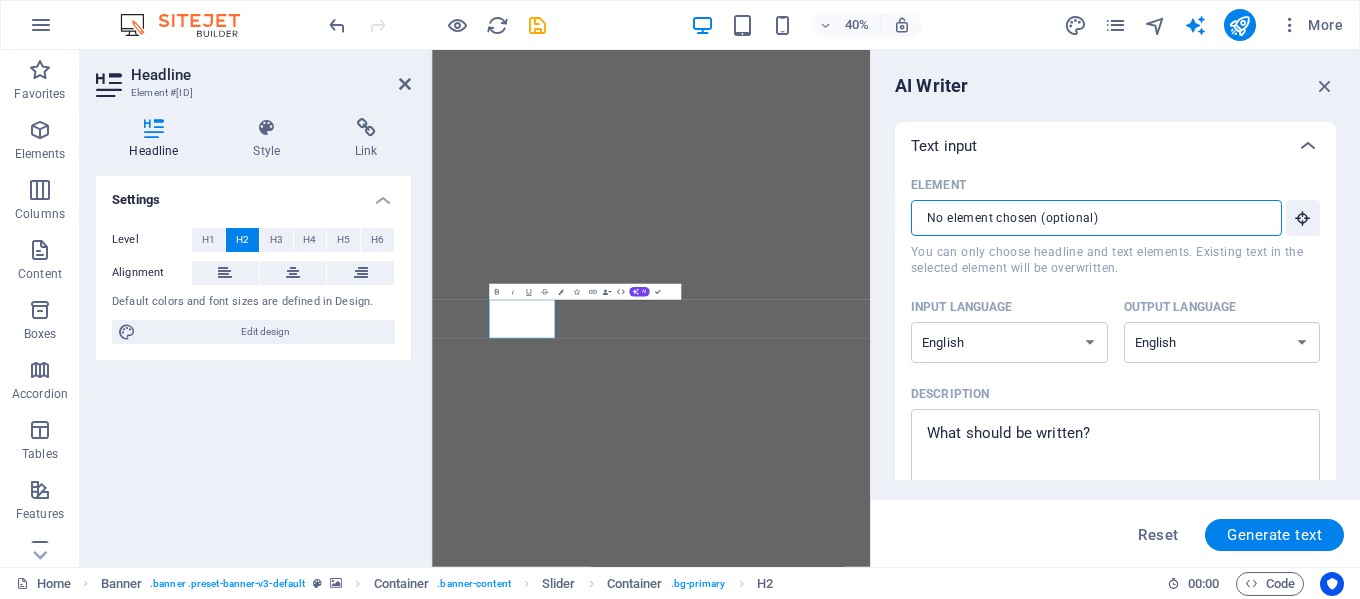 click on "Element ​ You can only choose headline and text elements. Existing text in the selected element will be overwritten." at bounding box center [1089, 218] 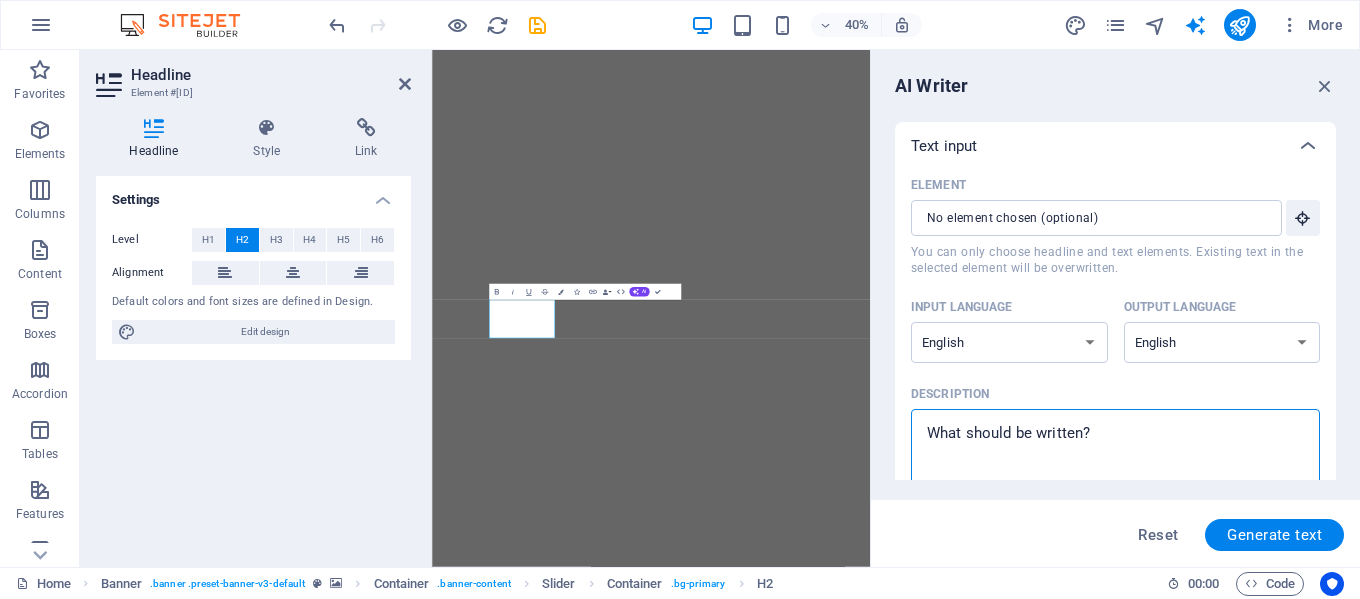 click on "Description x ​" at bounding box center (1115, 451) 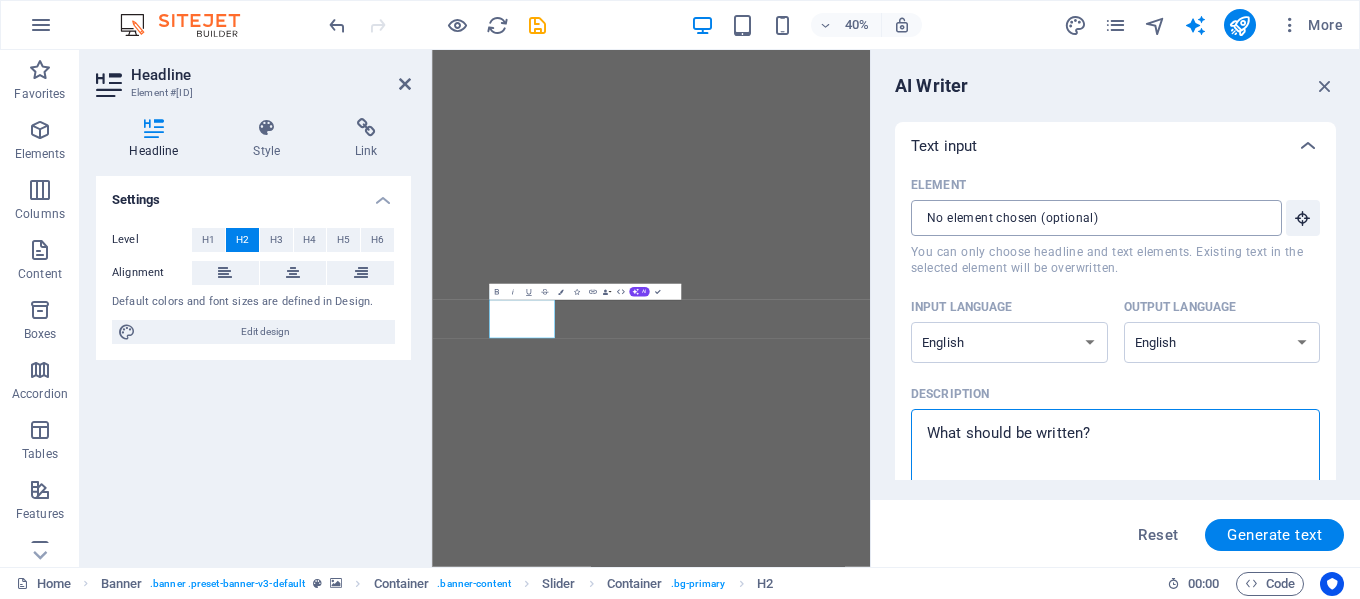 type on "x" 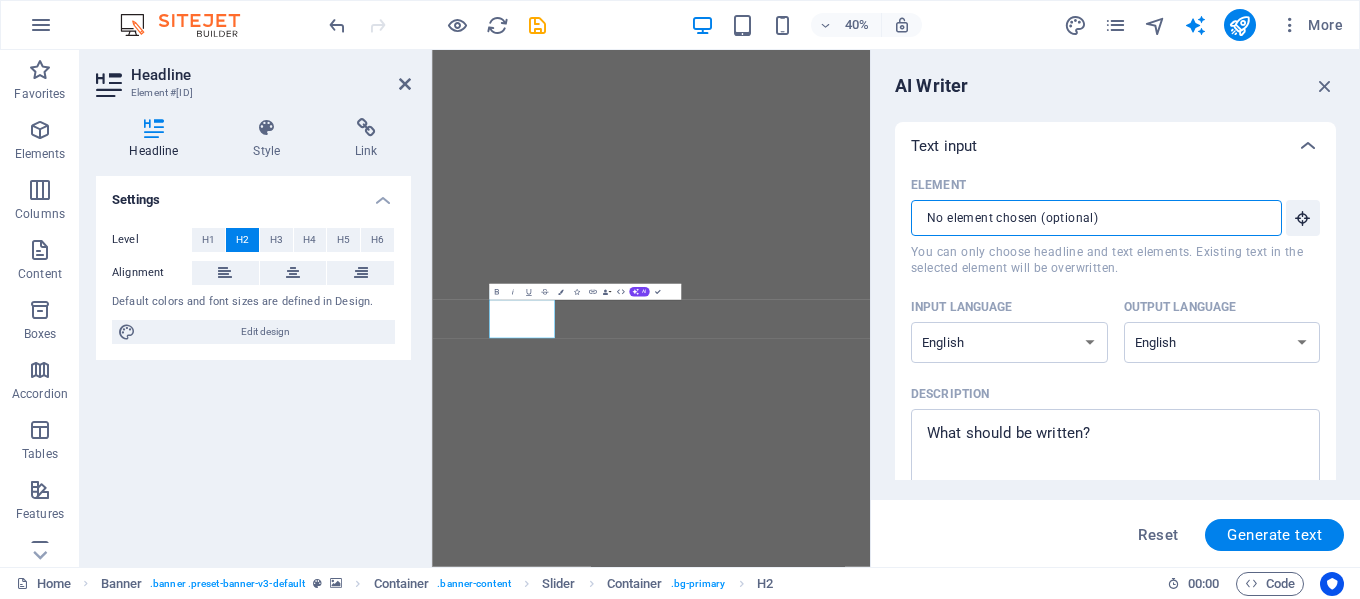 click on "Element ​ You can only choose headline and text elements. Existing text in the selected element will be overwritten." at bounding box center [1089, 218] 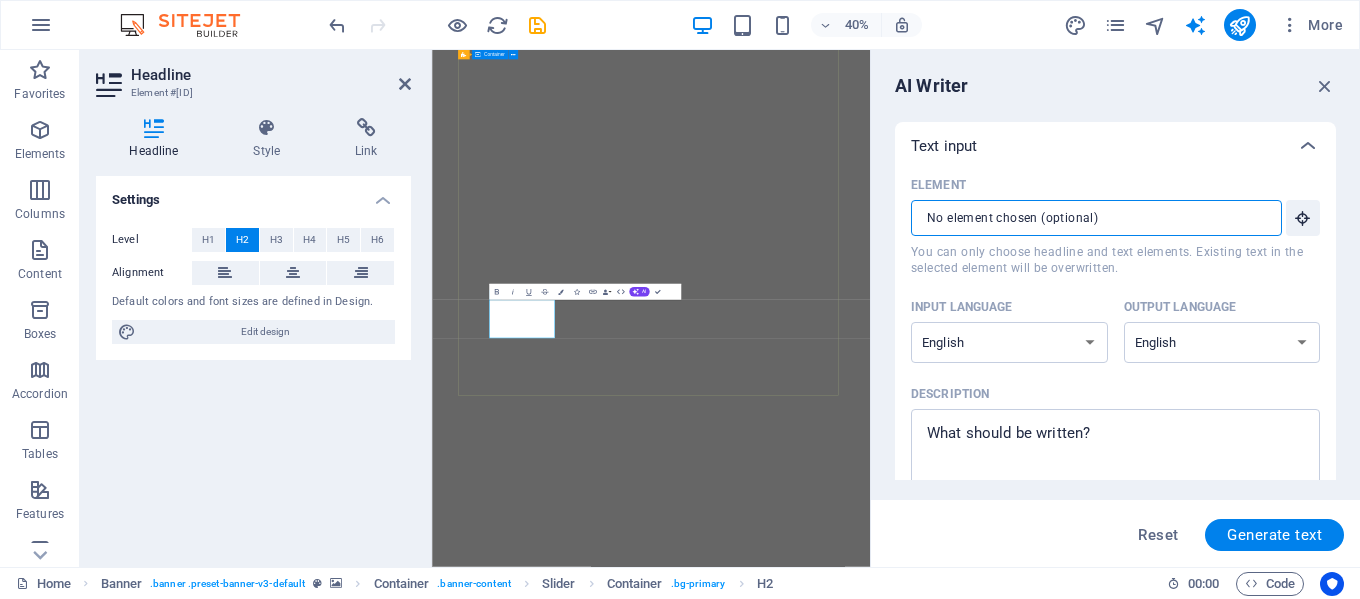 click on "New headline About me My work Partners Contact" at bounding box center (979, 5030) 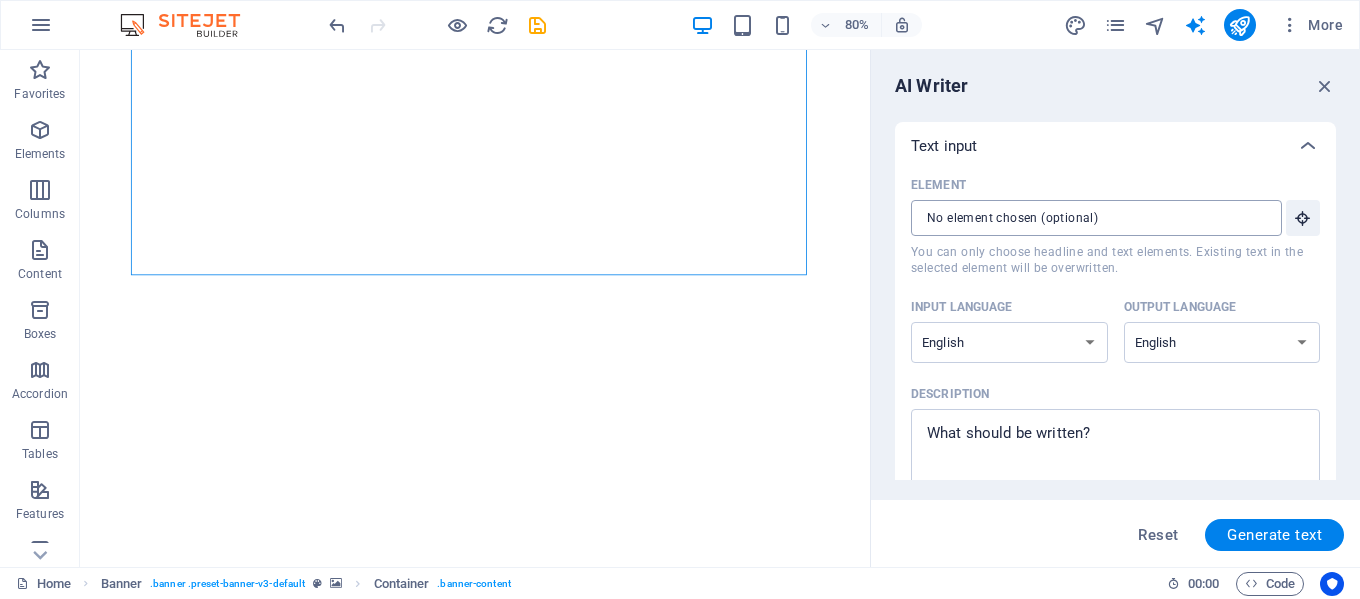 click on "Element ​ You can only choose headline and text elements. Existing text in the selected element will be overwritten." at bounding box center (1089, 218) 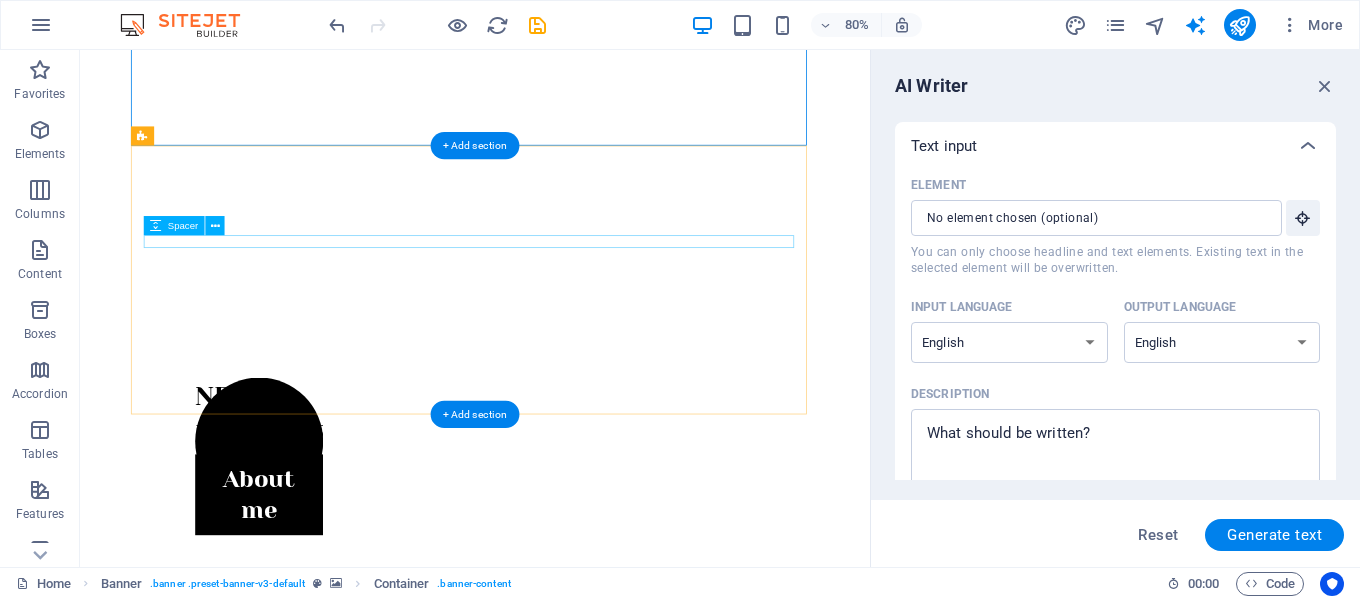 scroll, scrollTop: 1761, scrollLeft: 0, axis: vertical 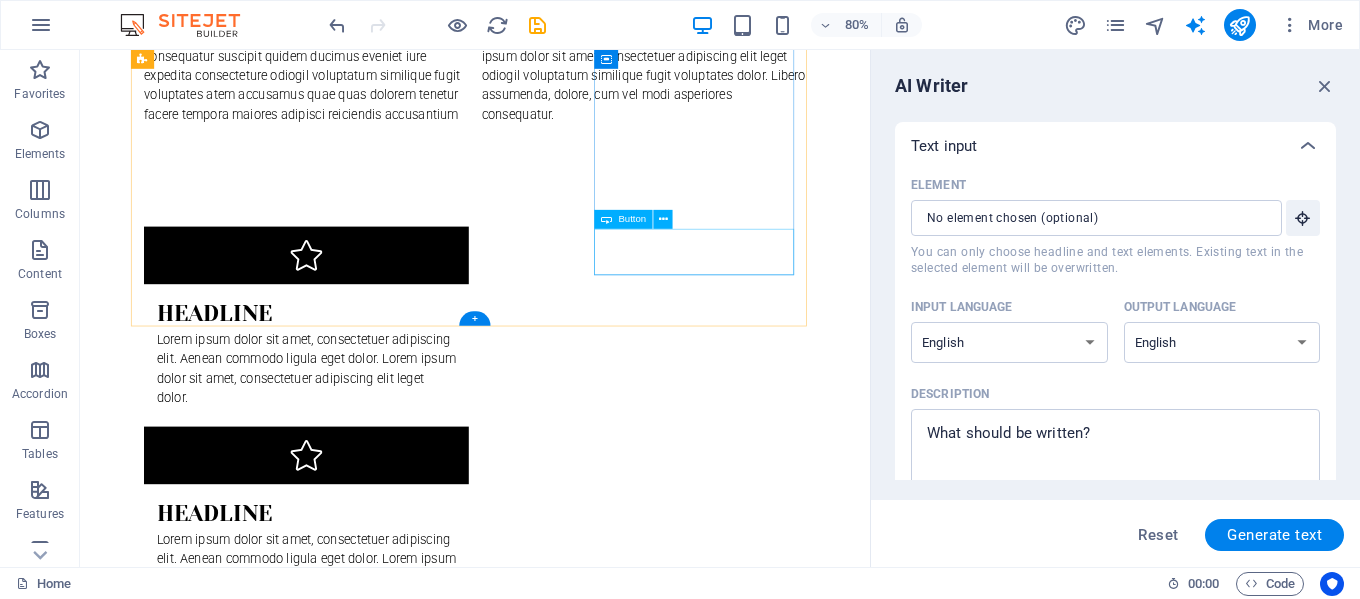 click on "see more" at bounding box center [574, 3760] 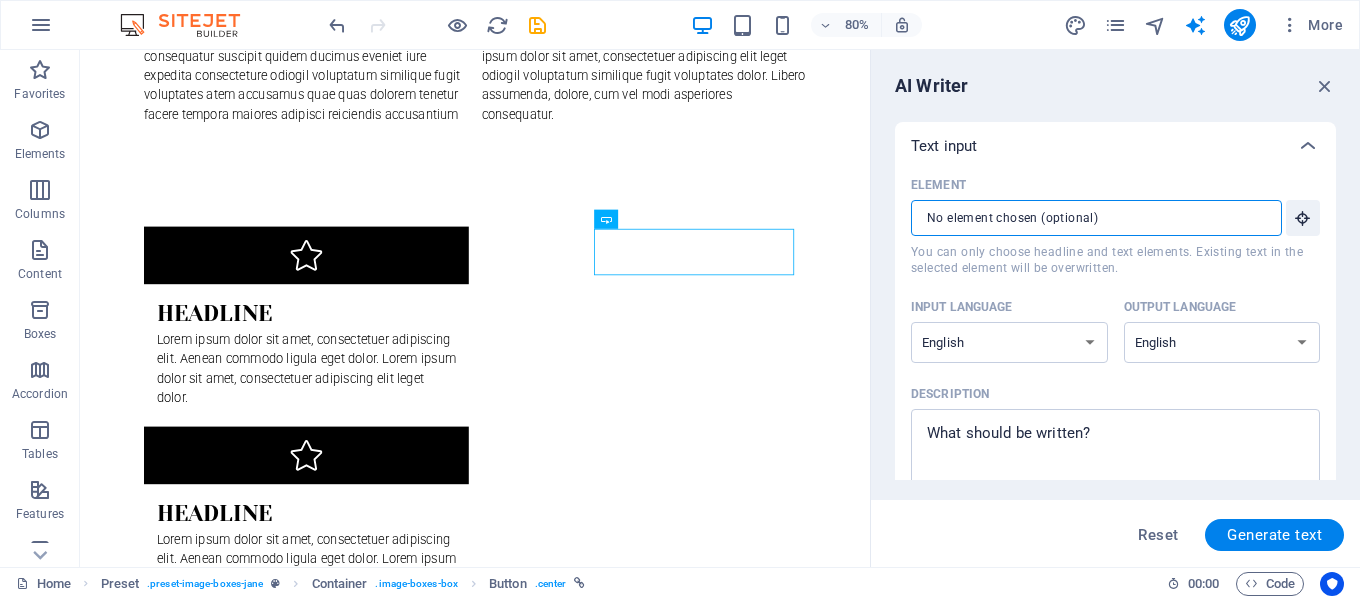 click on "Element ​ You can only choose headline and text elements. Existing text in the selected element will be overwritten." at bounding box center [1089, 218] 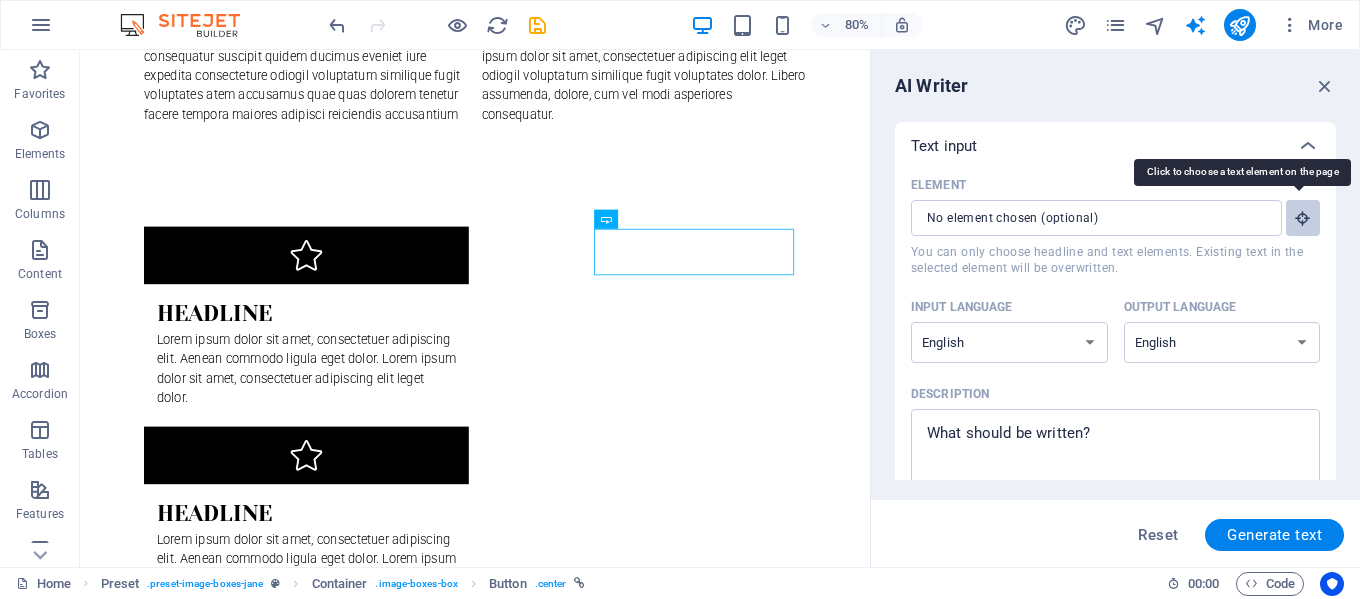 click at bounding box center [1303, 218] 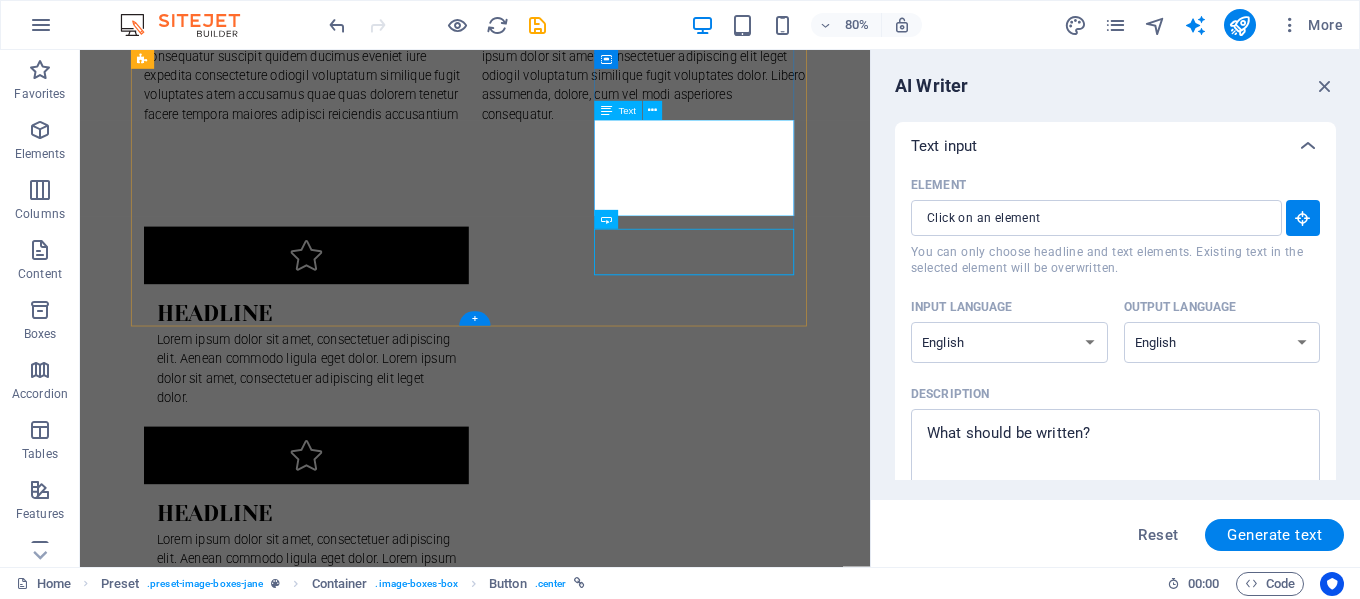 click on "Lorem ipsum dolor sit amet, consectetuer adipiscing elit. Aenean commodo ligula eget dolor. Lorem ipsum dolor sit amet." at bounding box center [574, 3691] 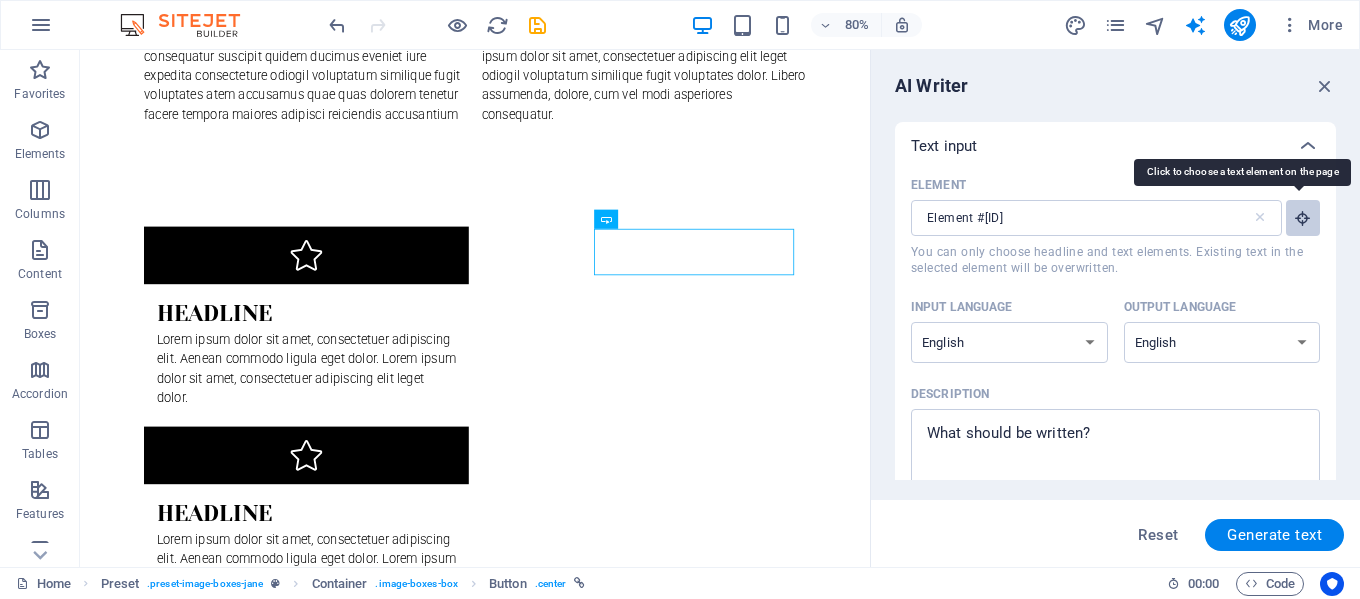 click at bounding box center (1303, 218) 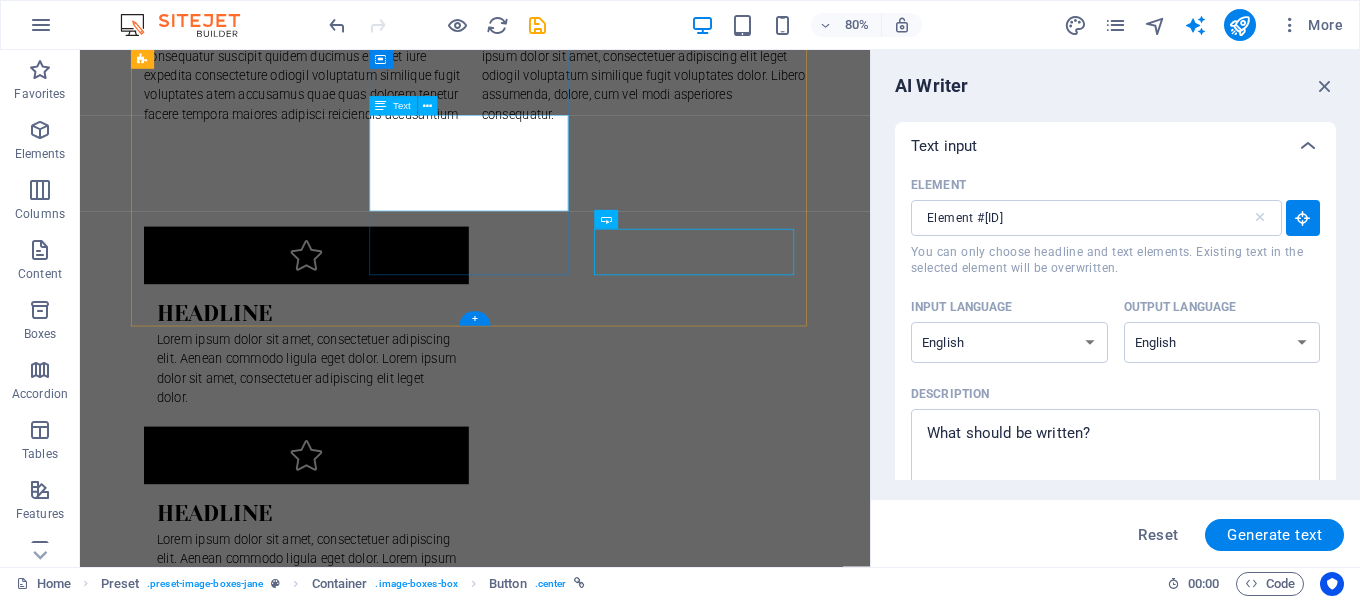 click on "Lorem ipsum dolor sit amet, consectetuer adipiscing elit. Aenean commodo ligula eget dolor. Lorem ipsum dolor sit amet." at bounding box center [574, 2785] 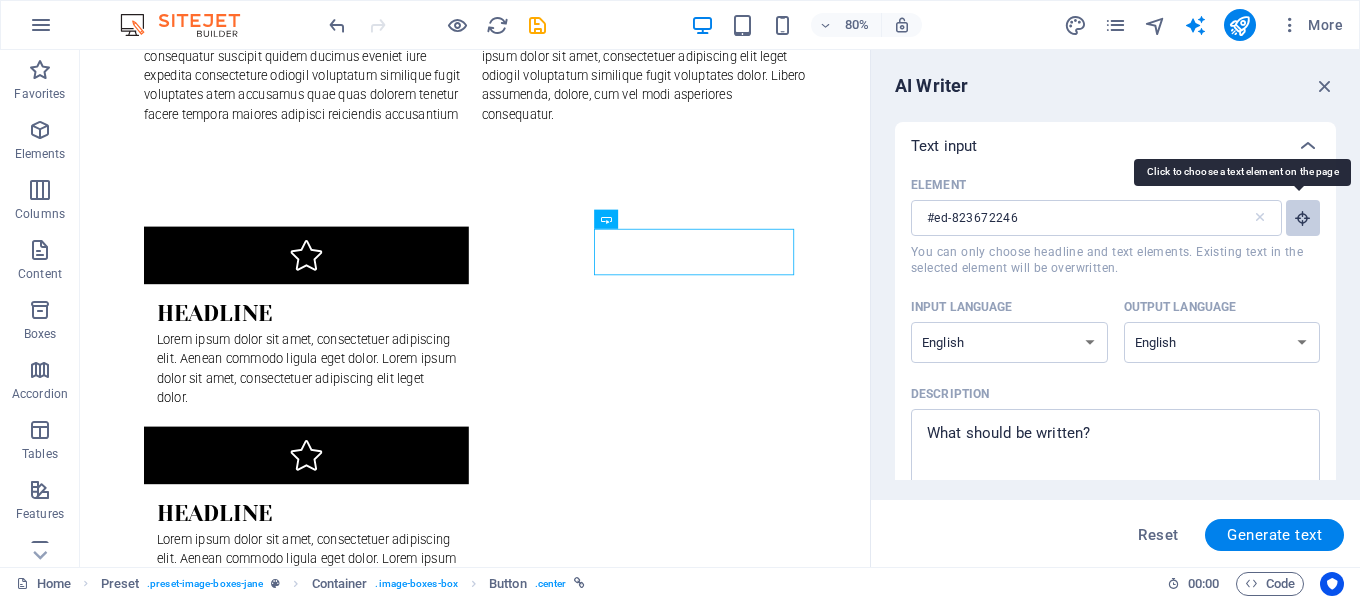 click at bounding box center [1303, 218] 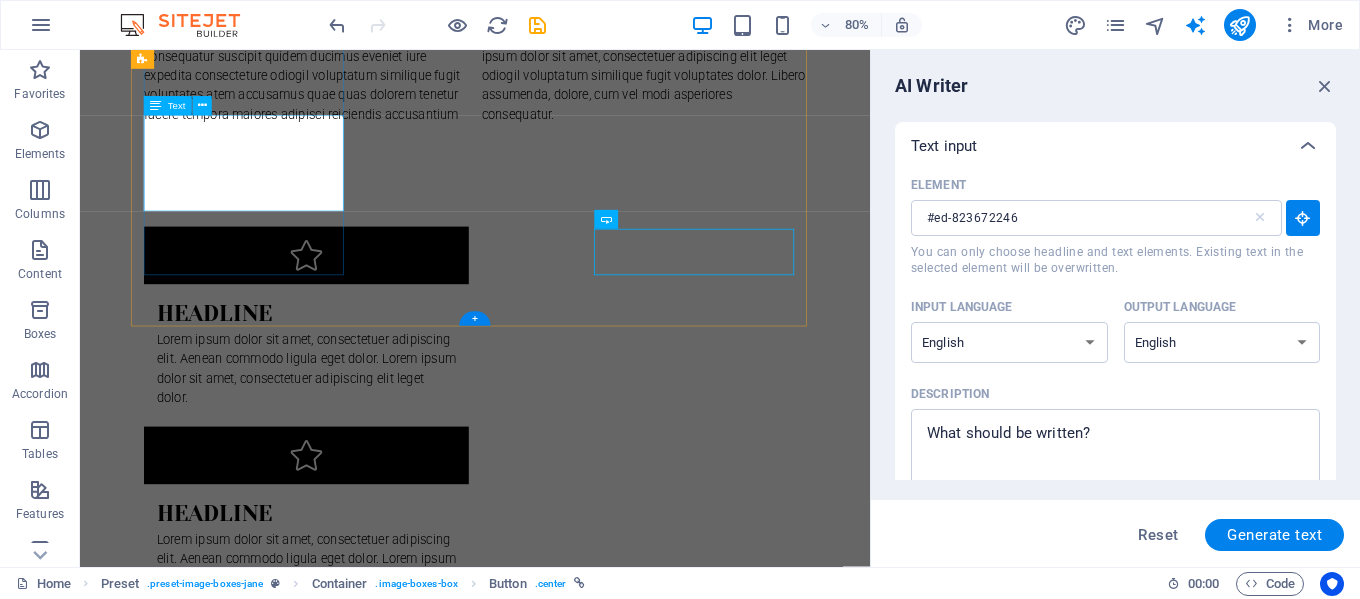 click on "Lorem ipsum dolor sit amet, consectetuer adipiscing elit. Aenean commodo ligula eget dolor. Lorem ipsum dolor sit amet." at bounding box center [574, 1906] 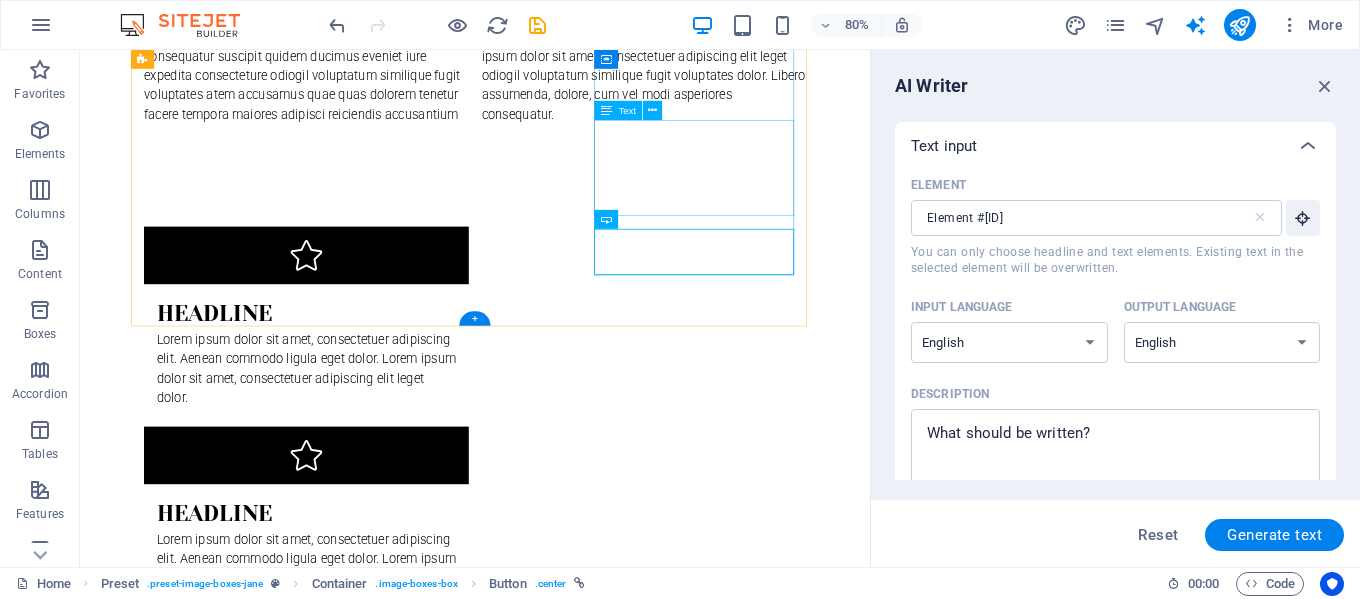 click on "Lorem ipsum dolor sit amet, consectetuer adipiscing elit. Aenean commodo ligula eget dolor. Lorem ipsum dolor sit amet." at bounding box center [574, 3691] 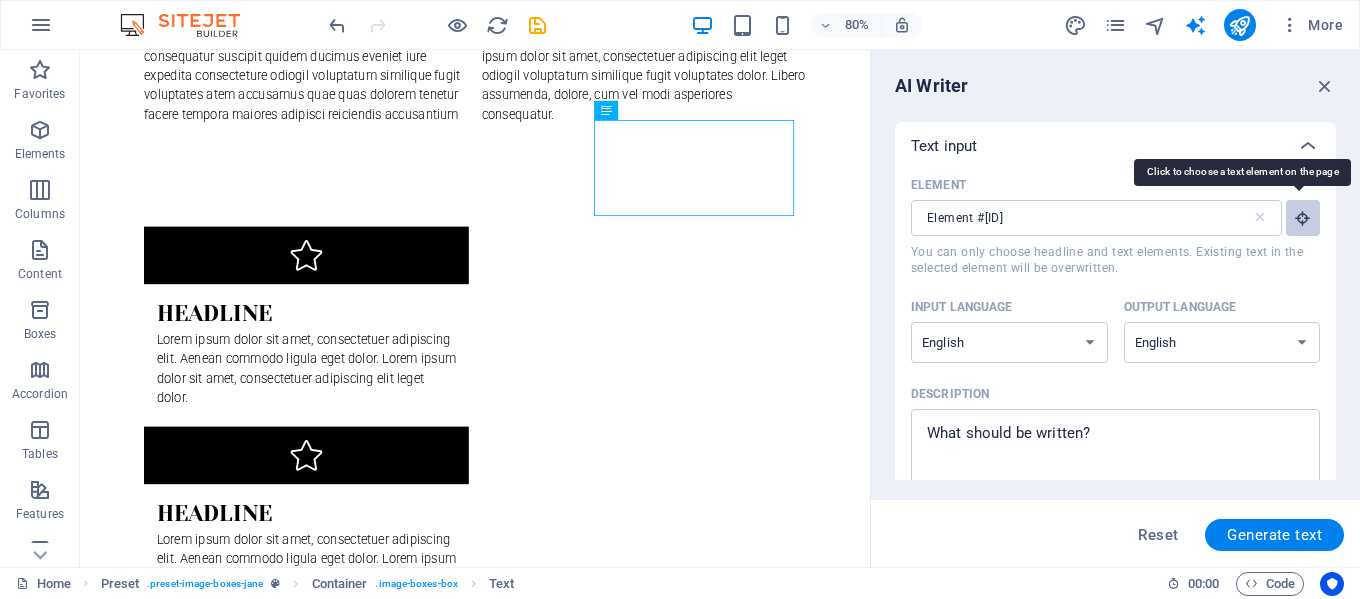 click on "Element #ed-823672228 ​ You can only choose headline and text elements. Existing text in the selected element will be overwritten." at bounding box center [1303, 218] 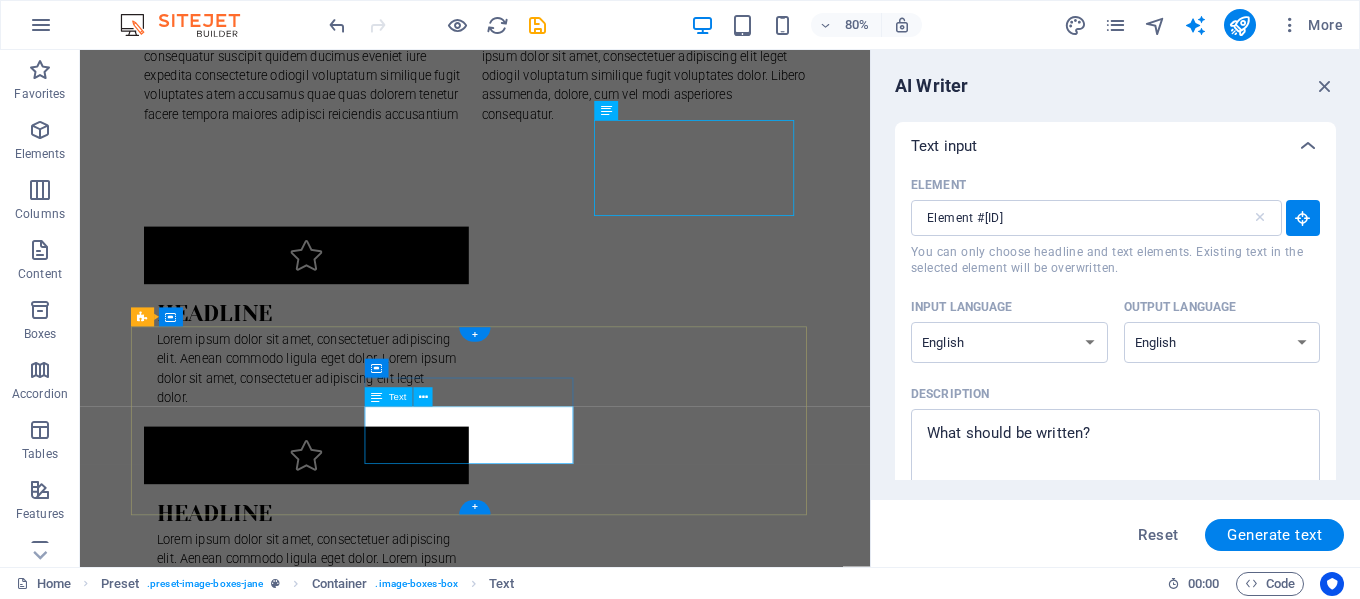 click on "Facebook Instagram Twitter" at bounding box center [574, 4081] 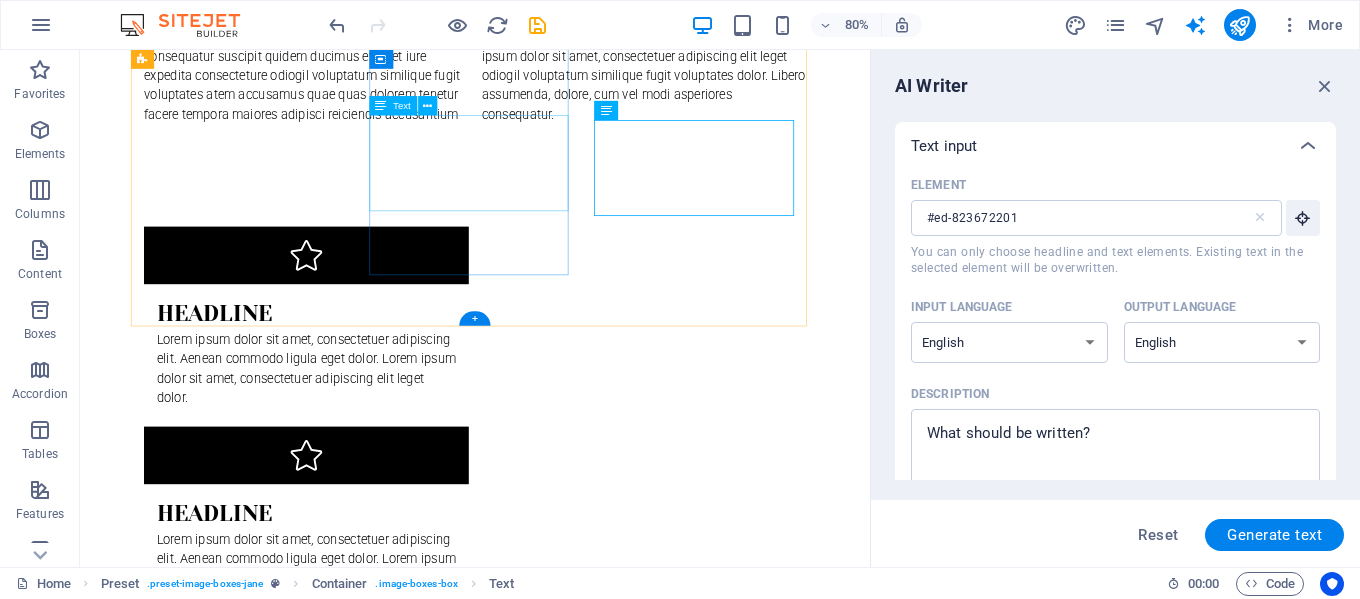 click on "Lorem ipsum dolor sit amet, consectetuer adipiscing elit. Aenean commodo ligula eget dolor. Lorem ipsum dolor sit amet." at bounding box center (574, 2785) 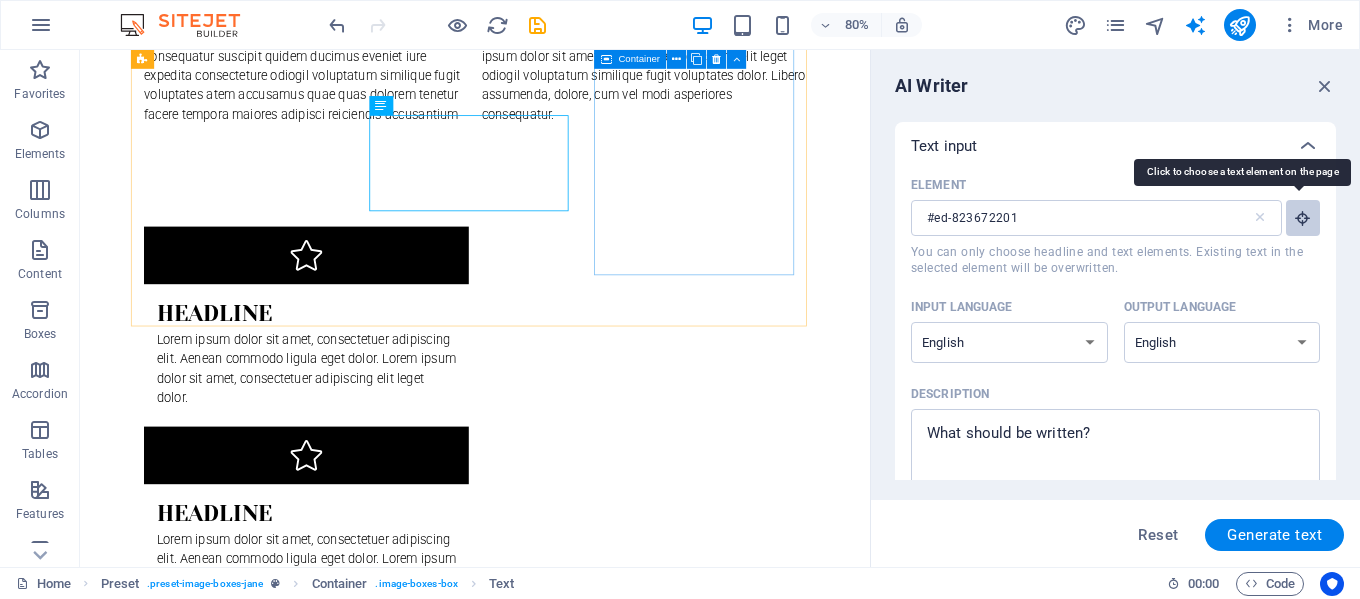 click on "Element #ed-[NUMBER] ​ You can only choose headline and text elements. Existing text in the selected element will be overwritten." at bounding box center [1303, 218] 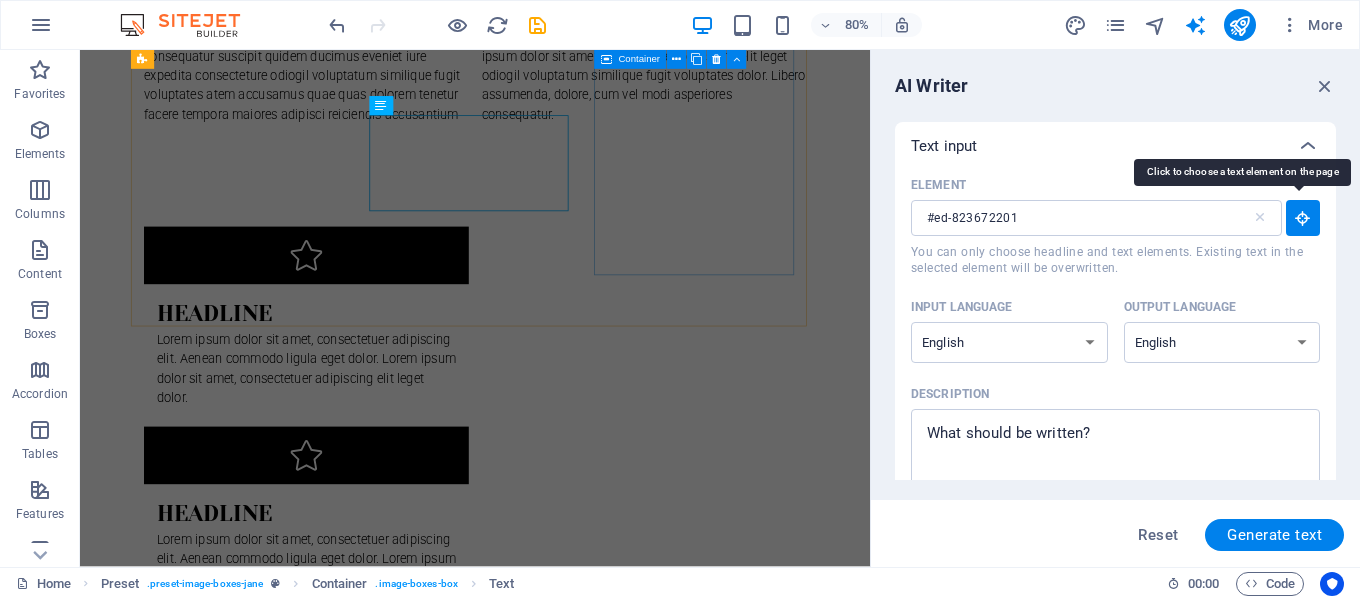 click at bounding box center [1303, 218] 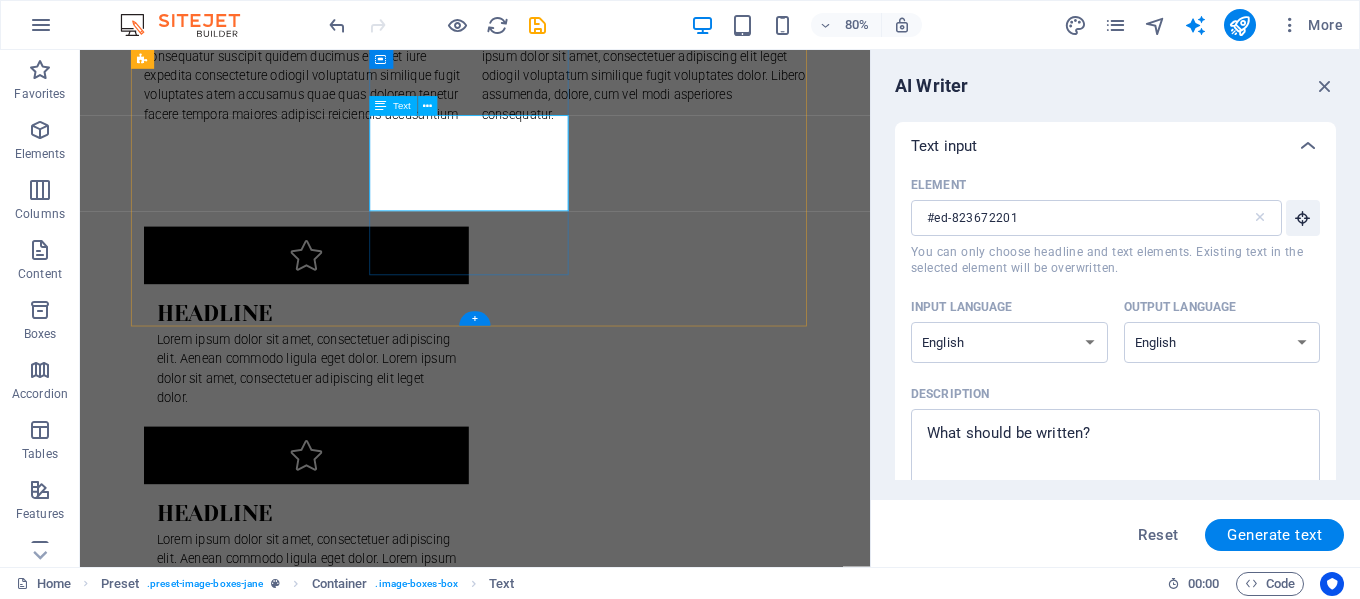 click on "Lorem ipsum dolor sit amet, consectetuer adipiscing elit. Aenean commodo ligula eget dolor. Lorem ipsum dolor sit amet." at bounding box center [574, 2785] 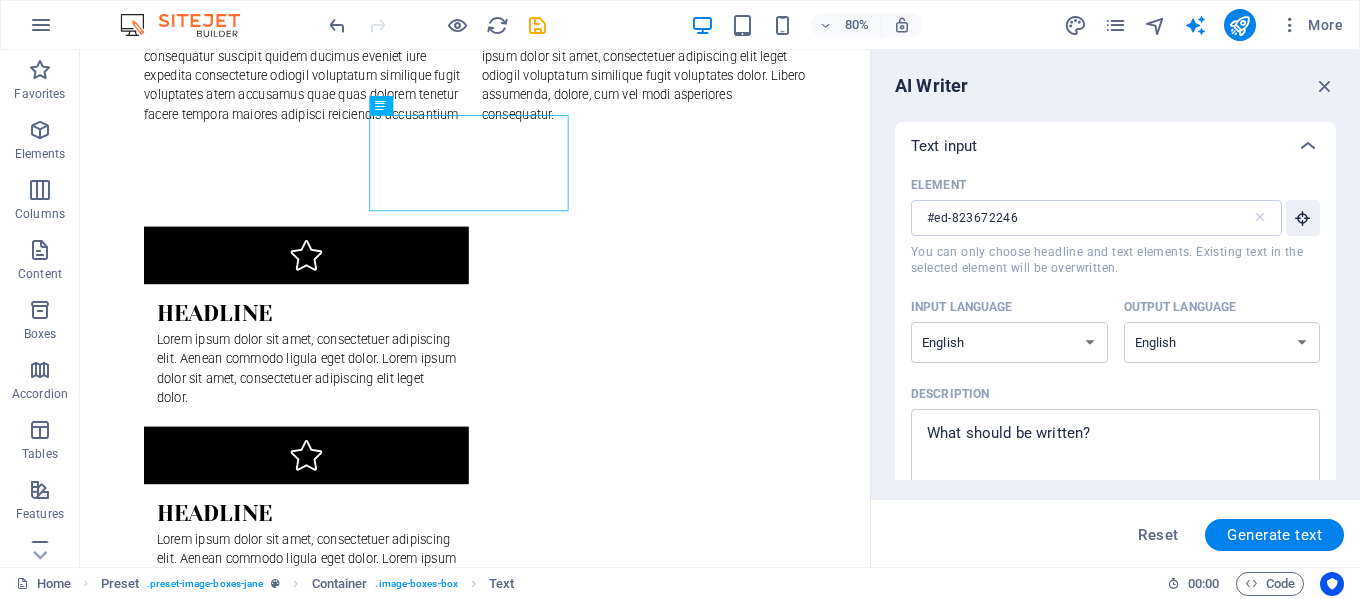 drag, startPoint x: 1327, startPoint y: 249, endPoint x: 1327, endPoint y: 294, distance: 45 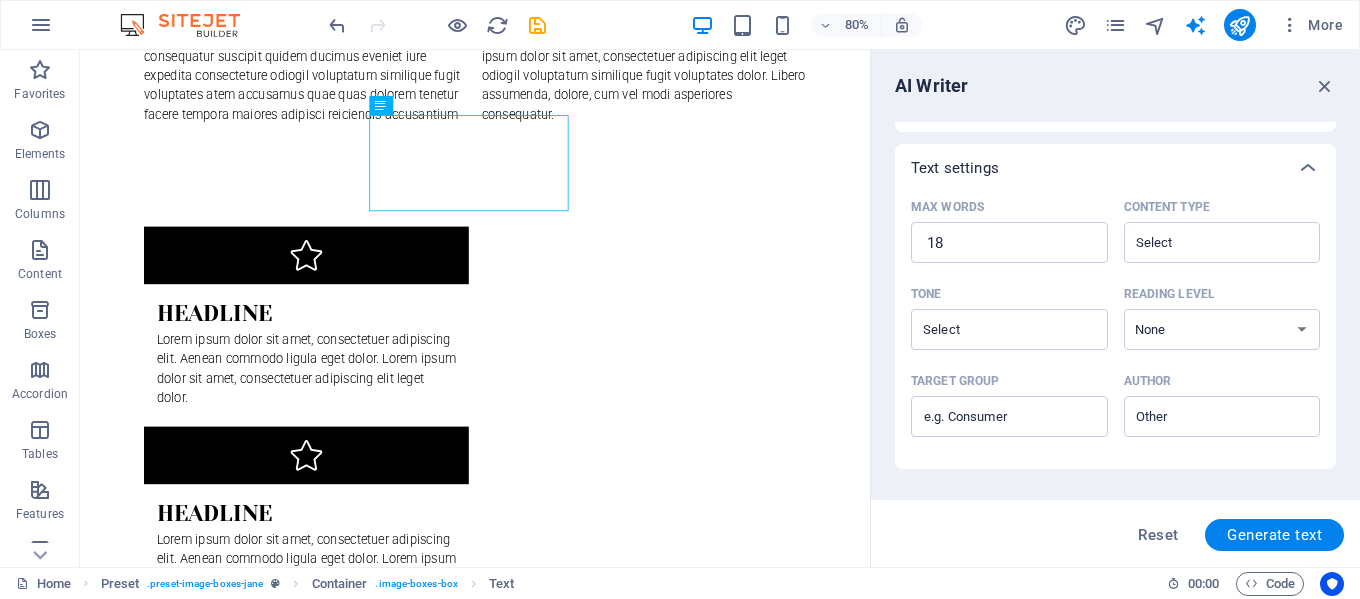 scroll, scrollTop: 0, scrollLeft: 0, axis: both 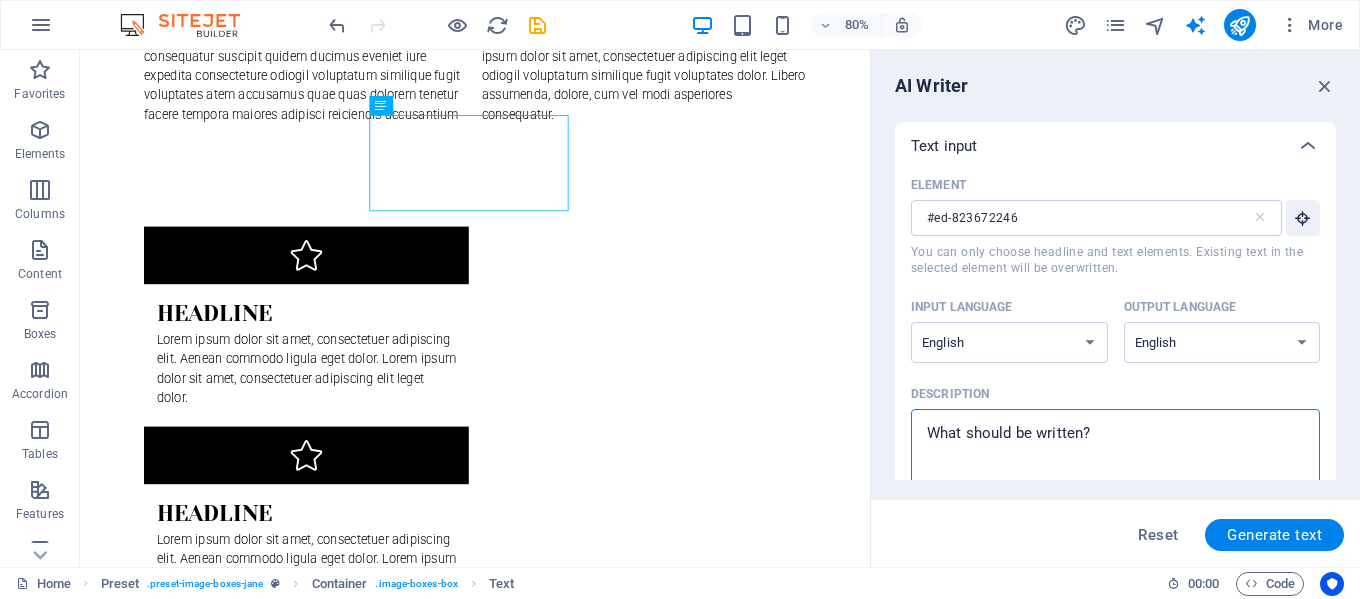 click on "Description x ​" at bounding box center [1115, 451] 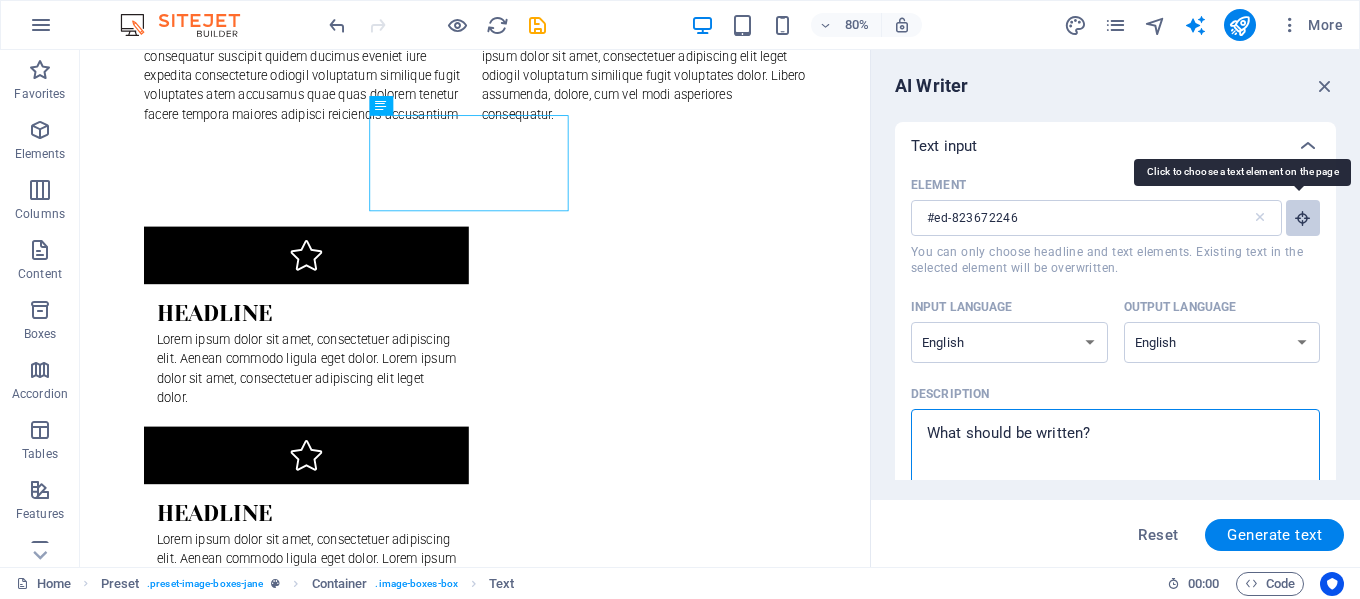 type on "x" 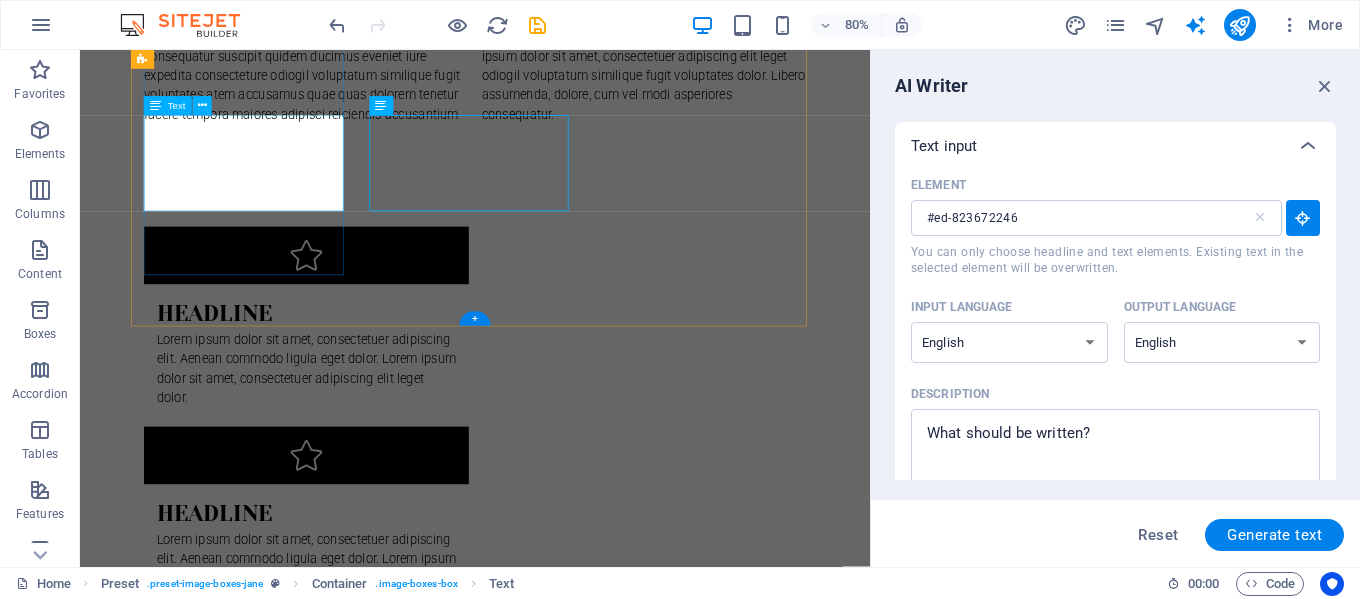 click on "Lorem ipsum dolor sit amet, consectetuer adipiscing elit. Aenean commodo ligula eget dolor. Lorem ipsum dolor sit amet." at bounding box center (574, 1906) 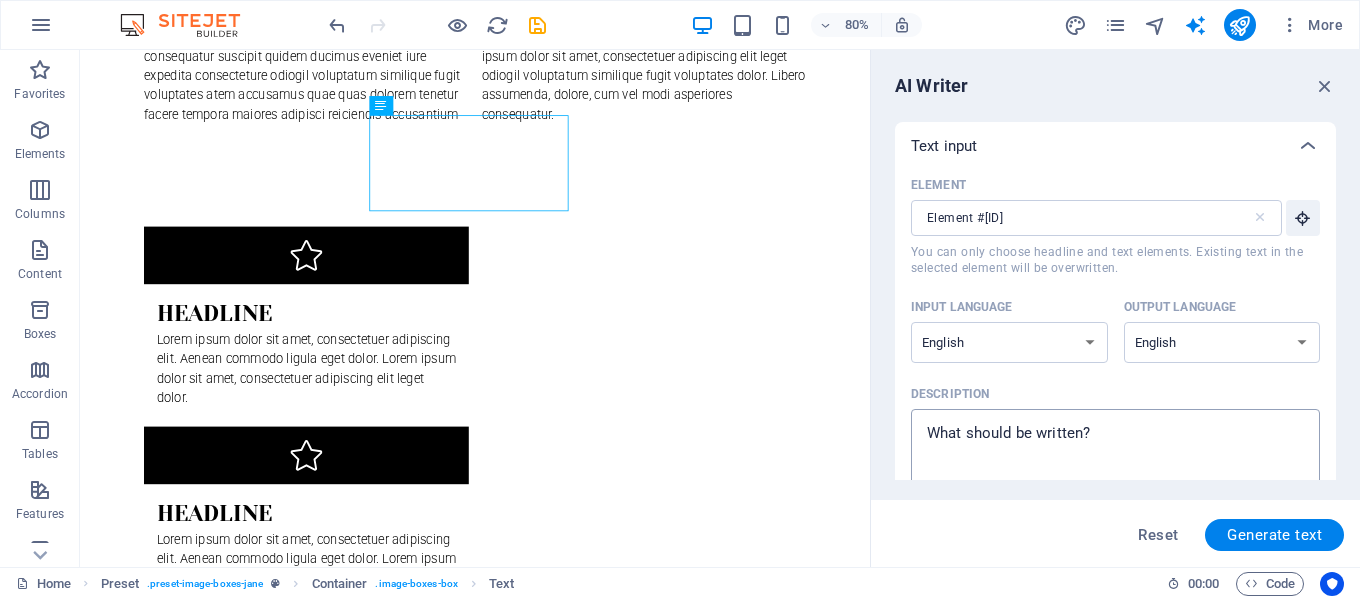 type on "x" 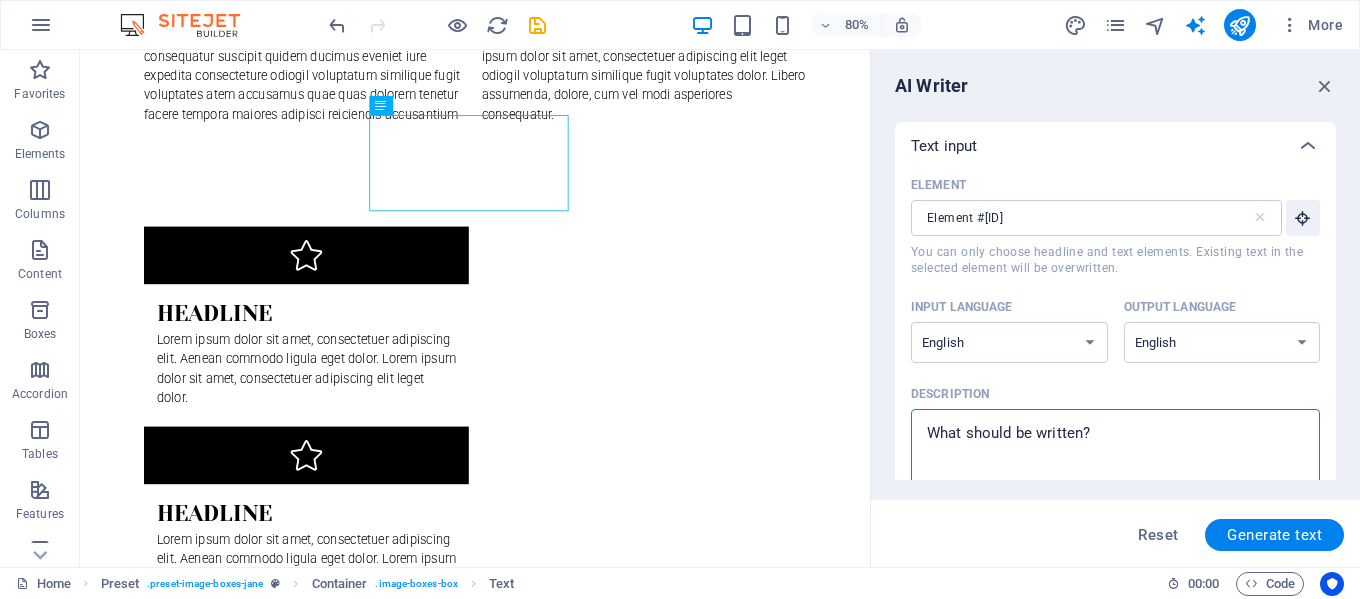 click on "Description x ​" at bounding box center (1115, 451) 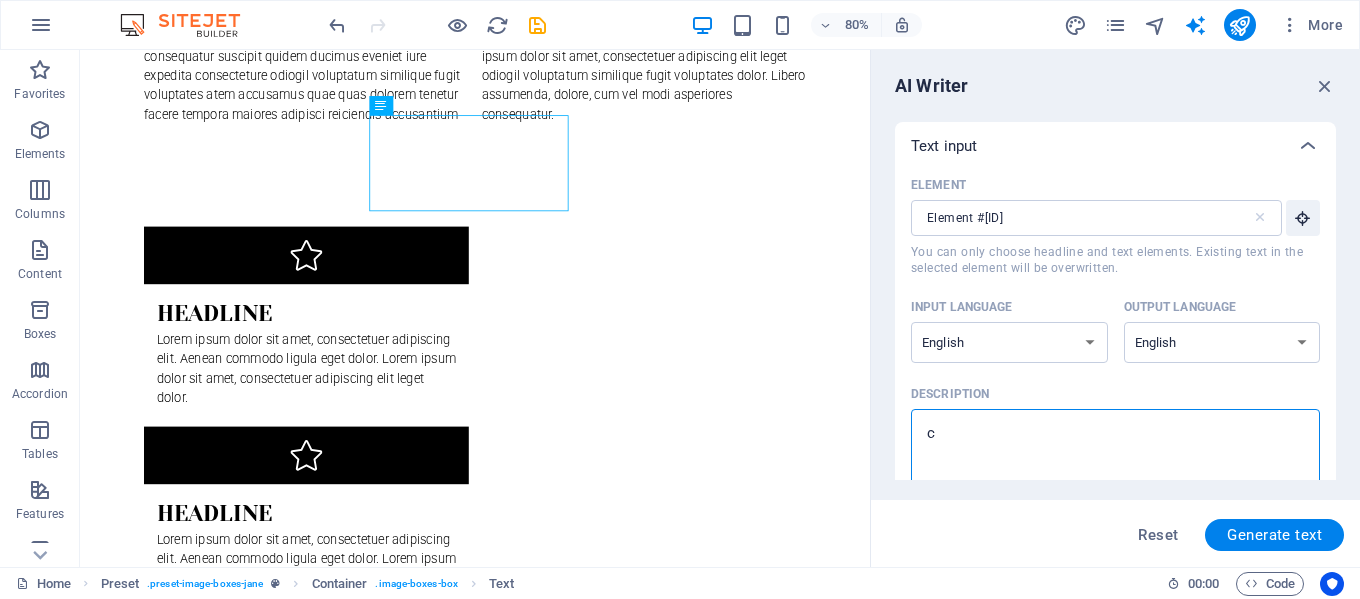 type on "cr" 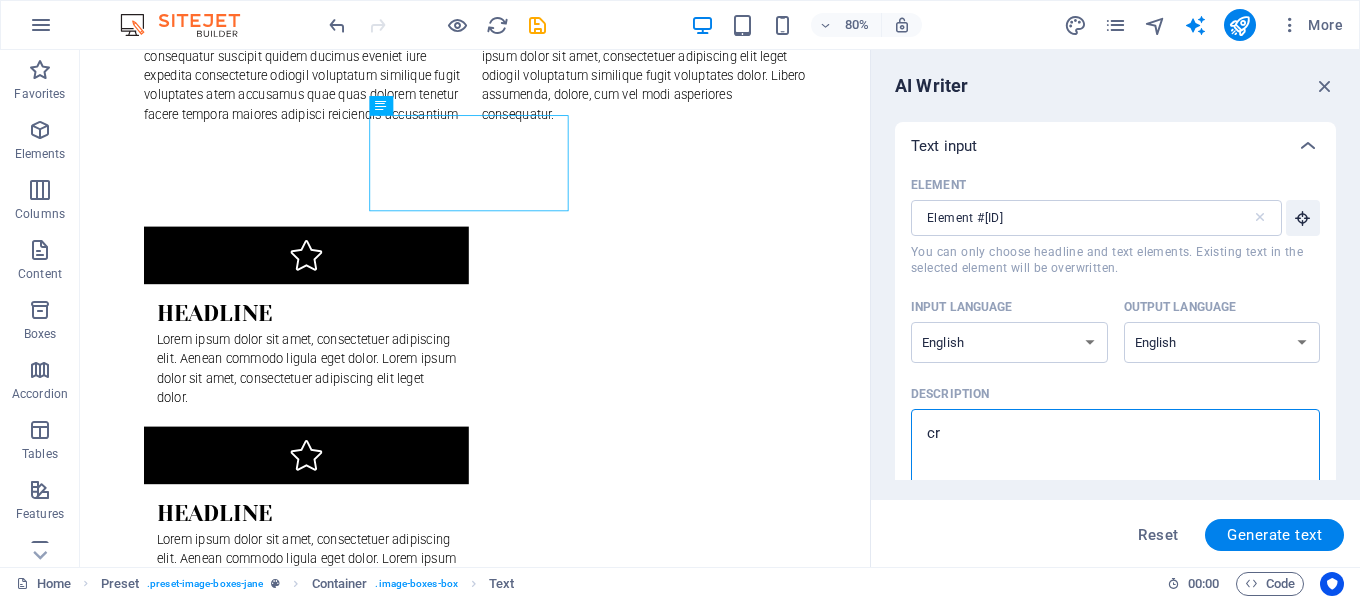 type on "cre" 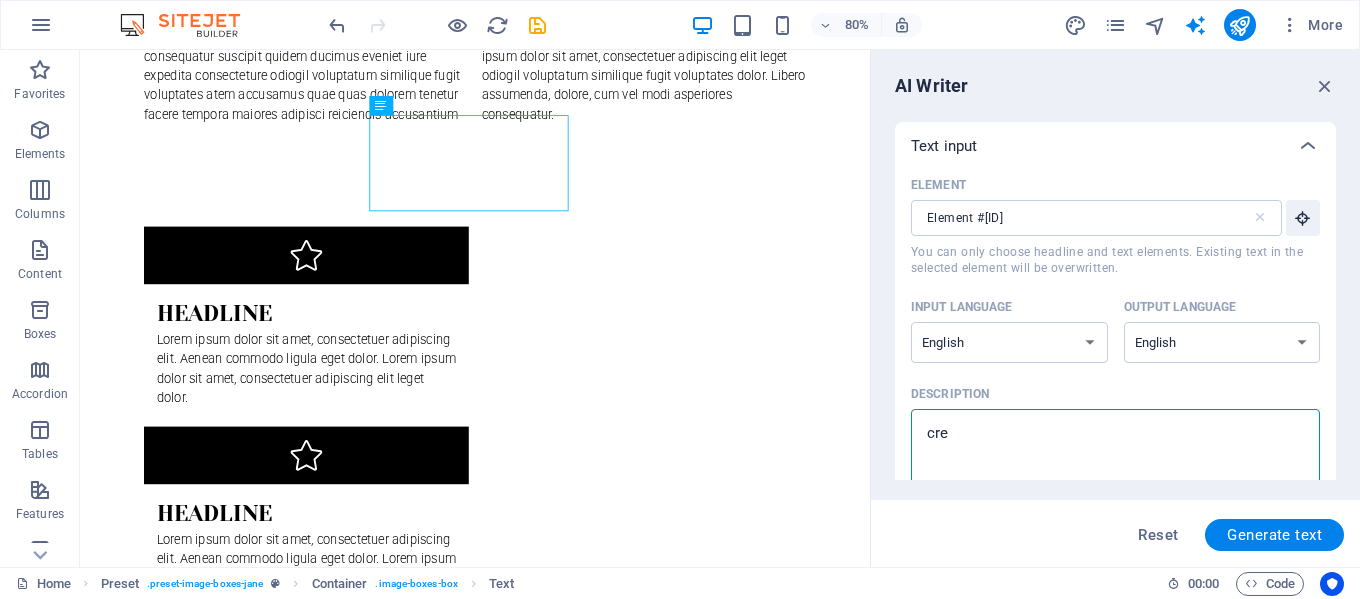 type on "crea" 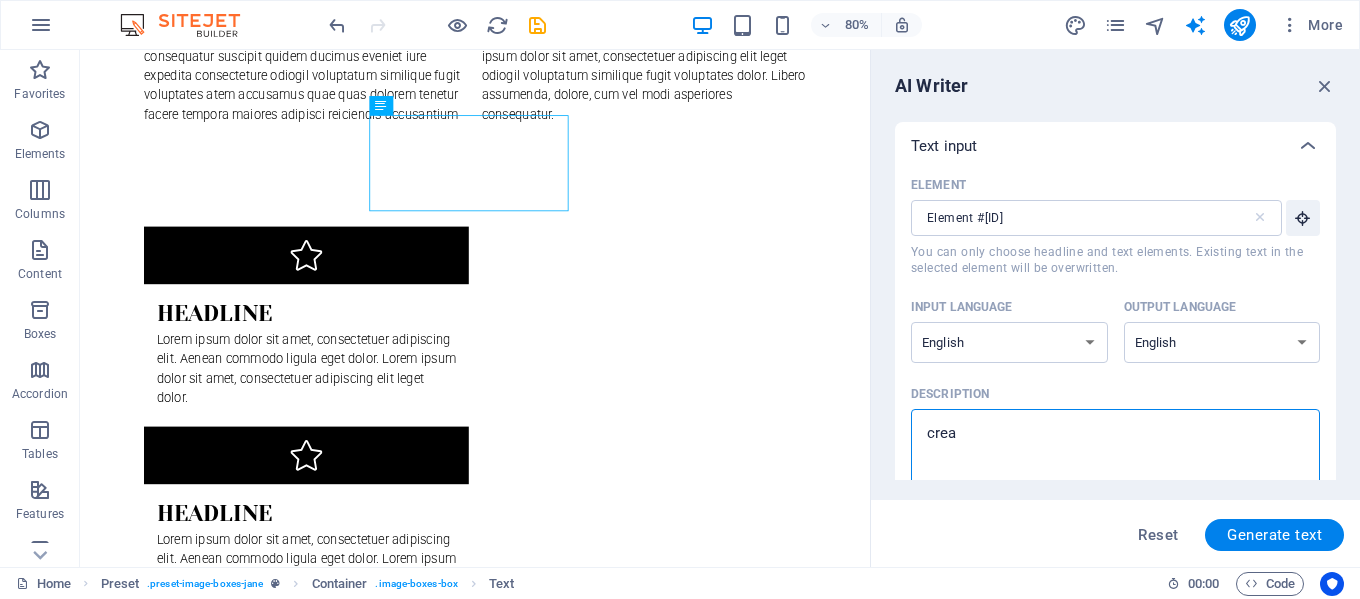 type on "creat" 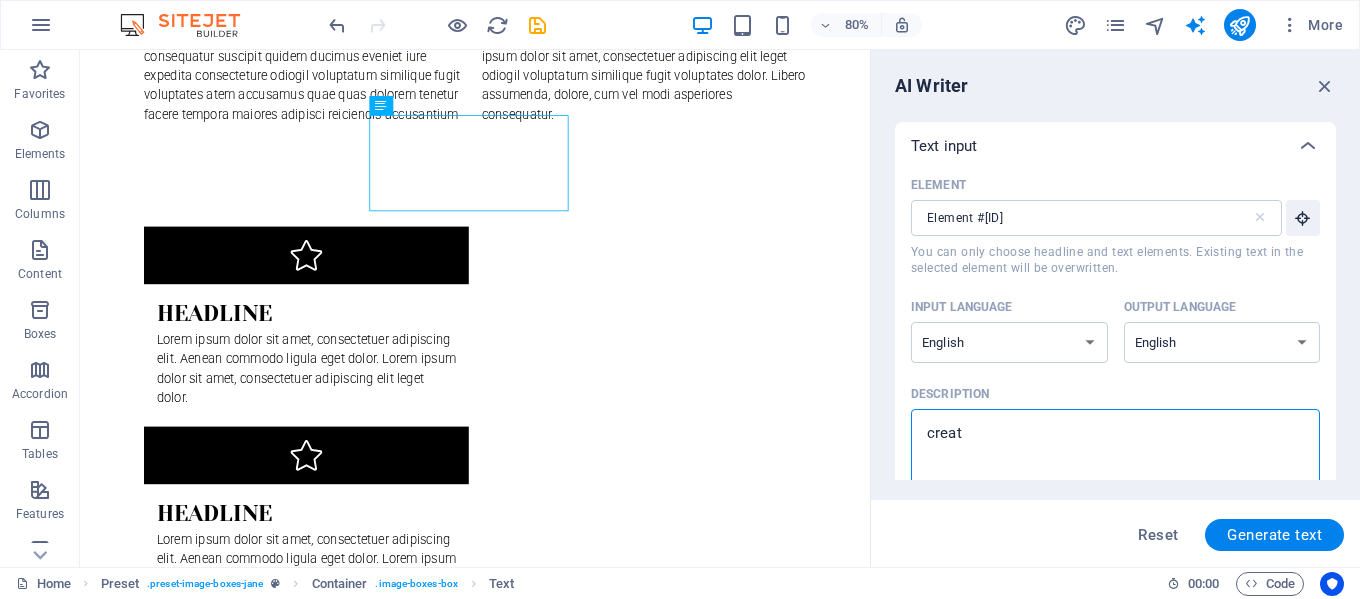 type on "create" 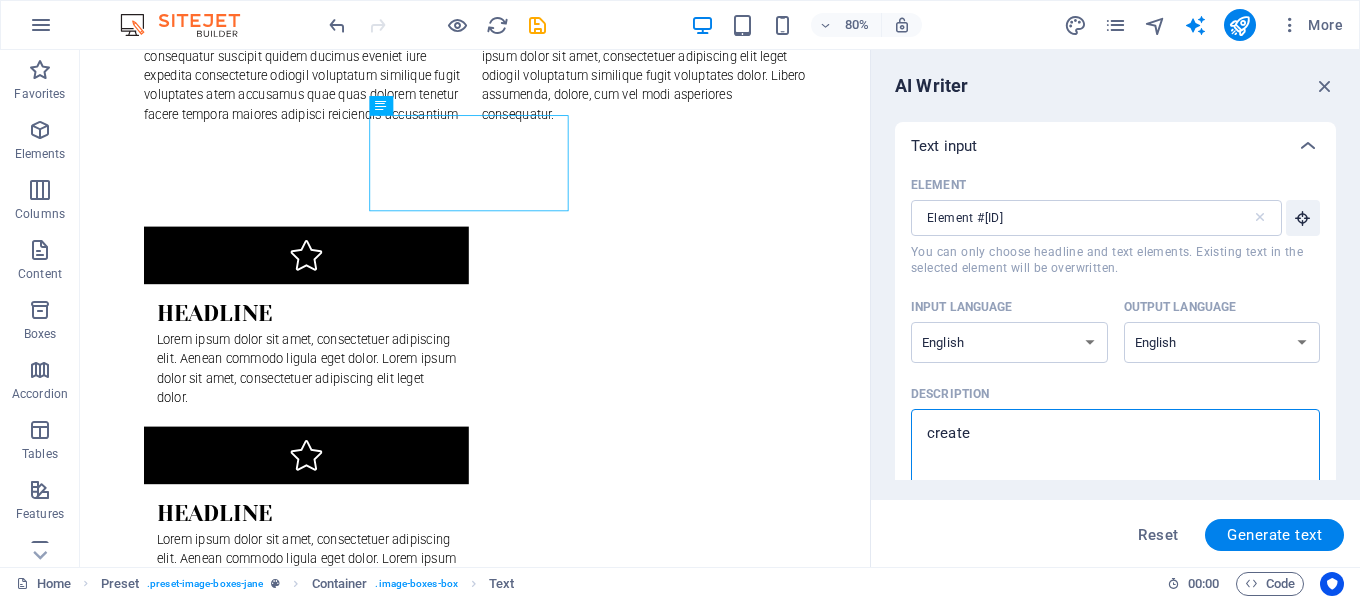 type on "create" 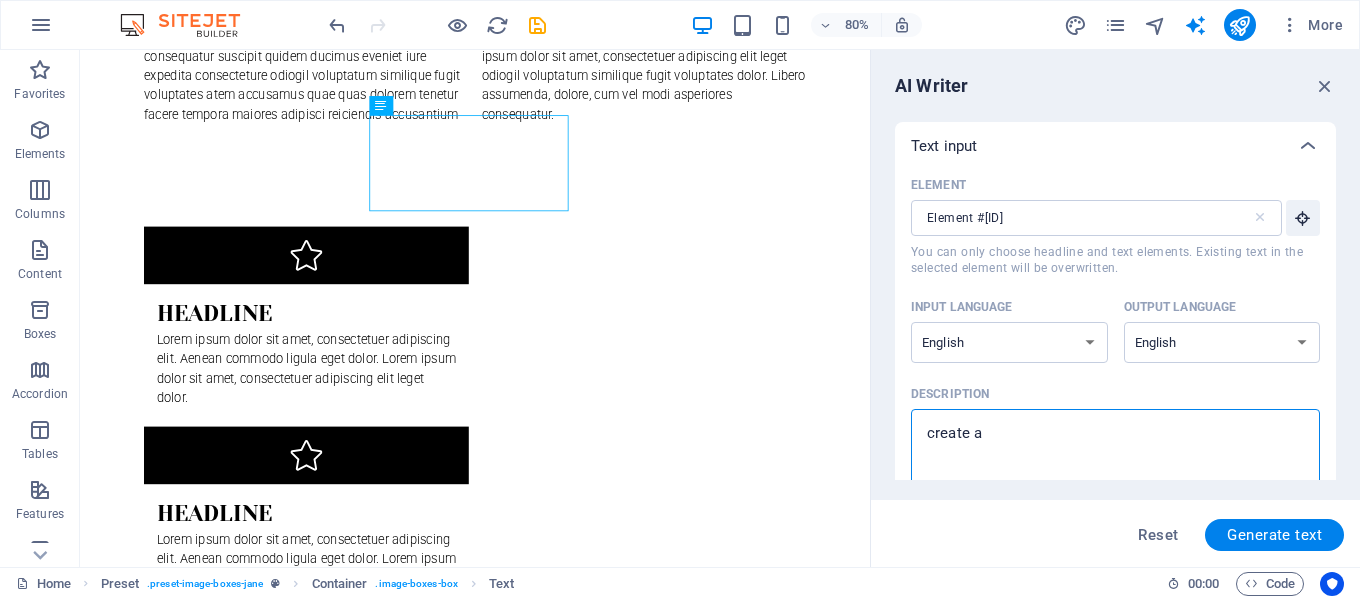 type on "create a" 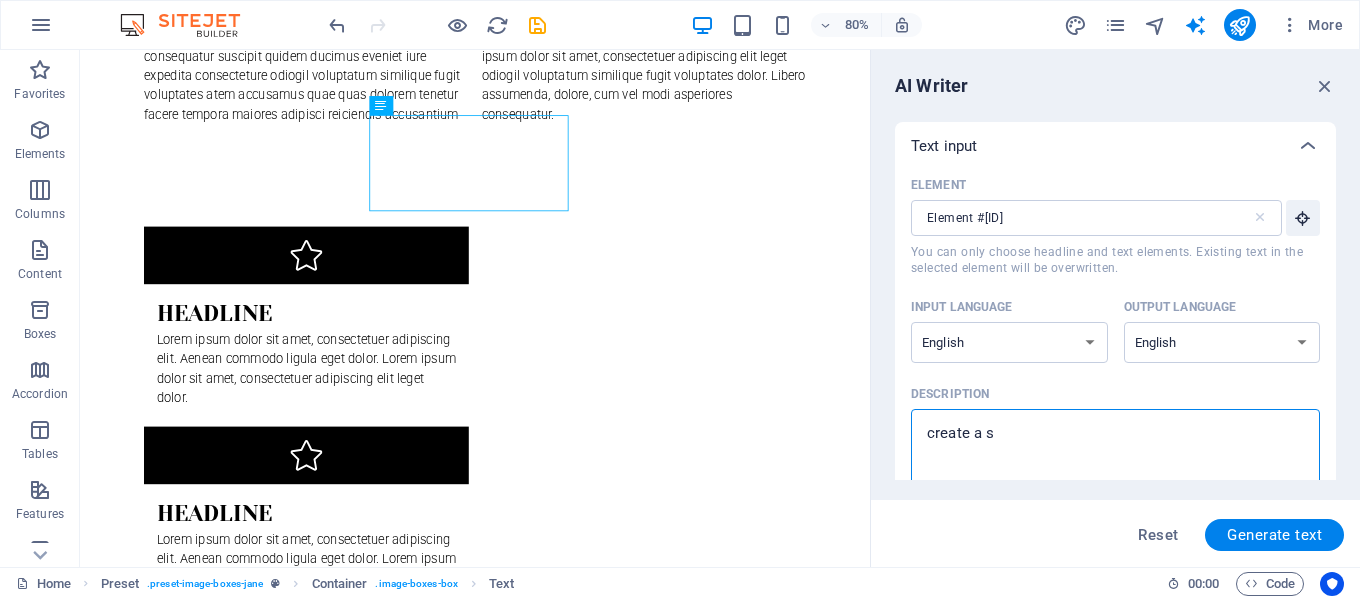 type on "create a se" 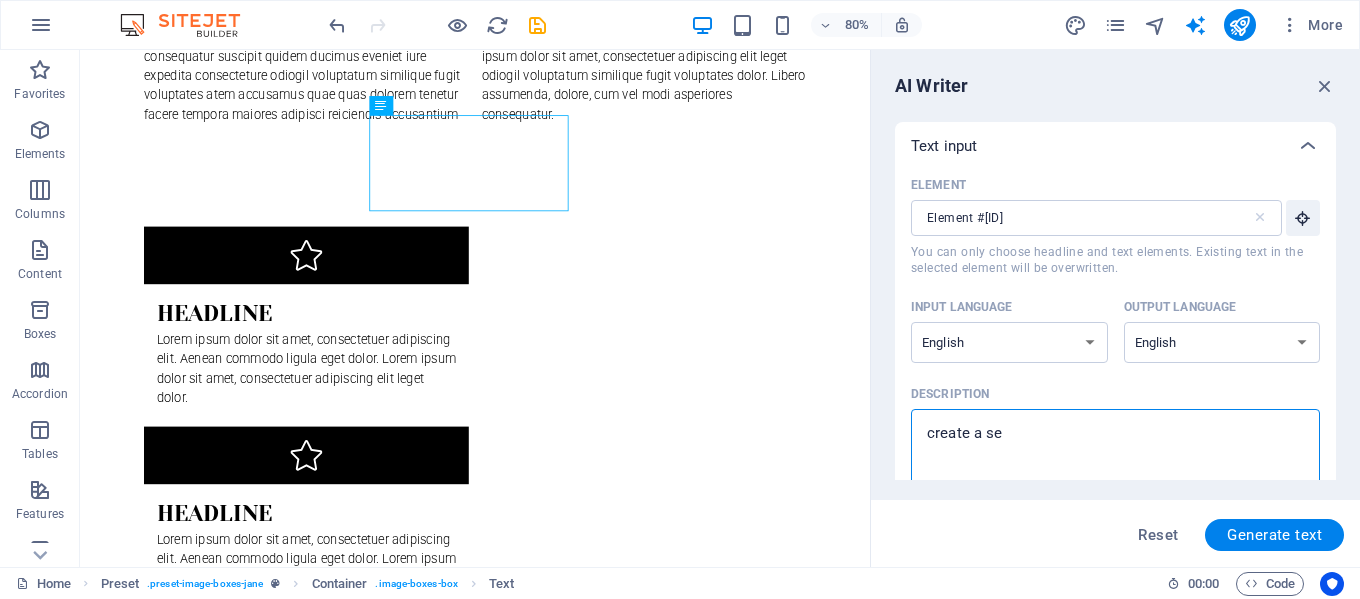 type on "create a sen" 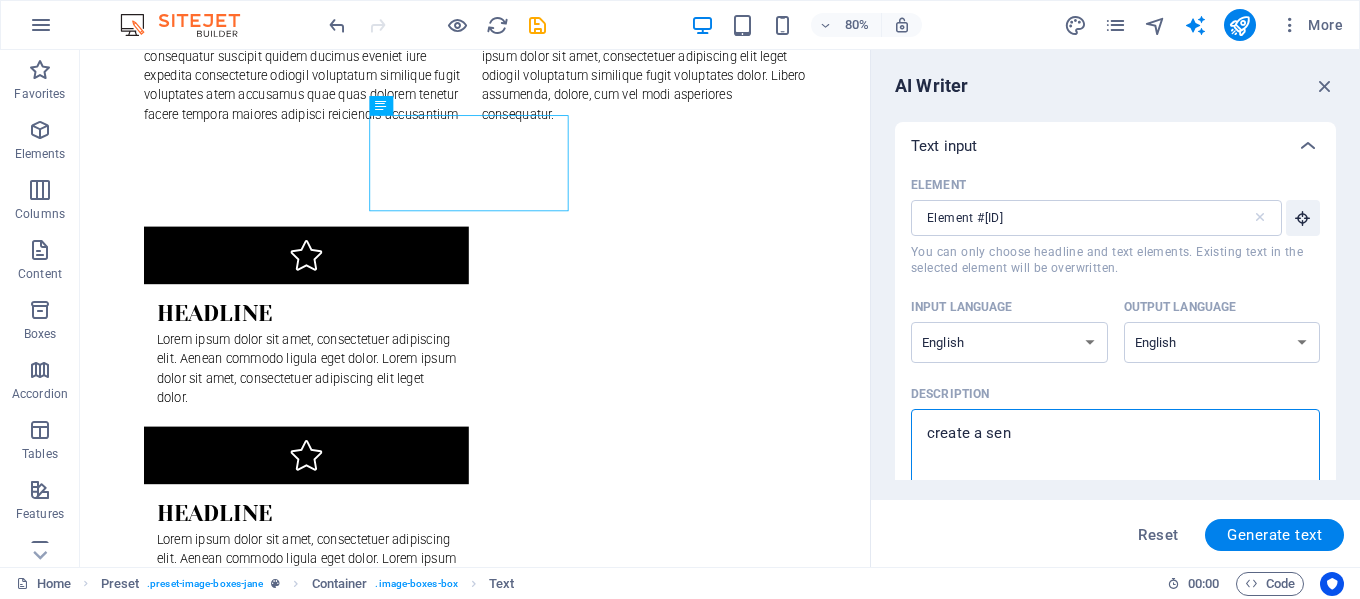 type on "create a se" 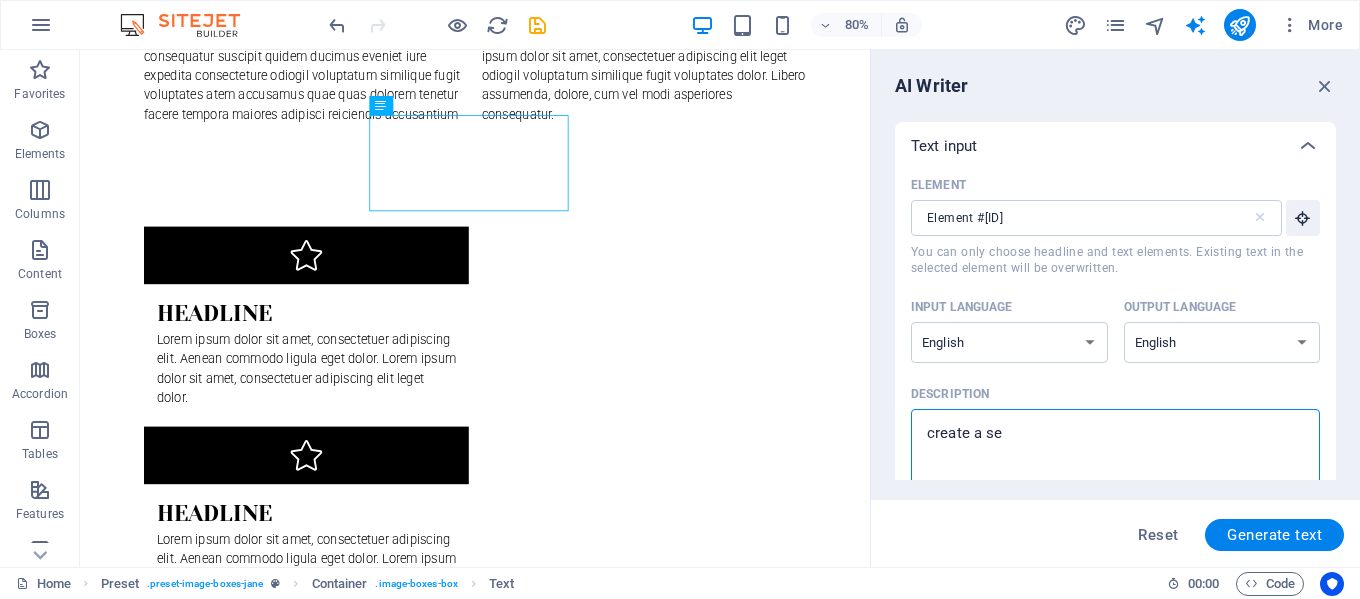 type on "create a s" 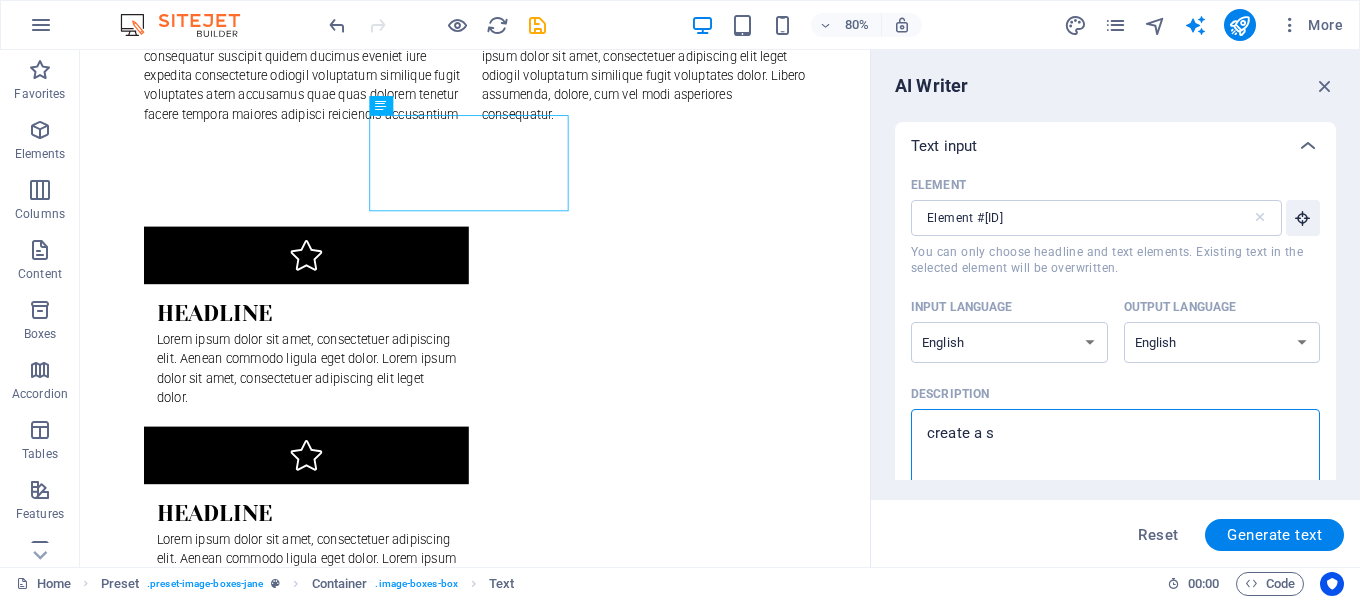 type on "create a" 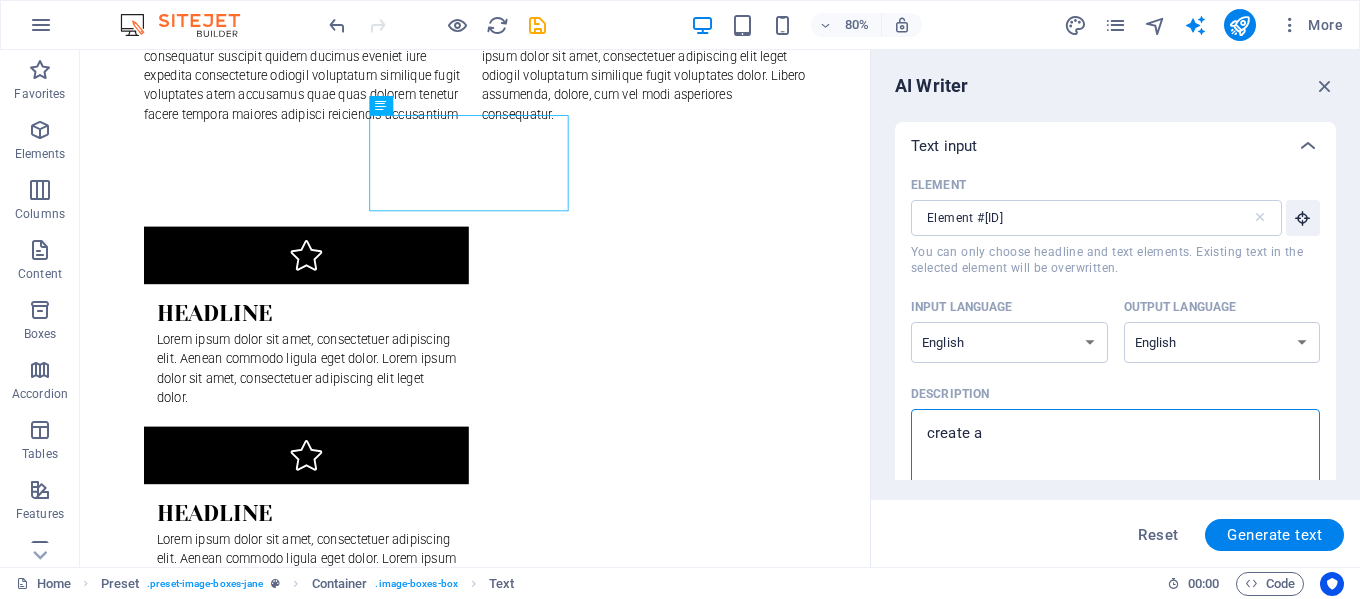 type on "create a" 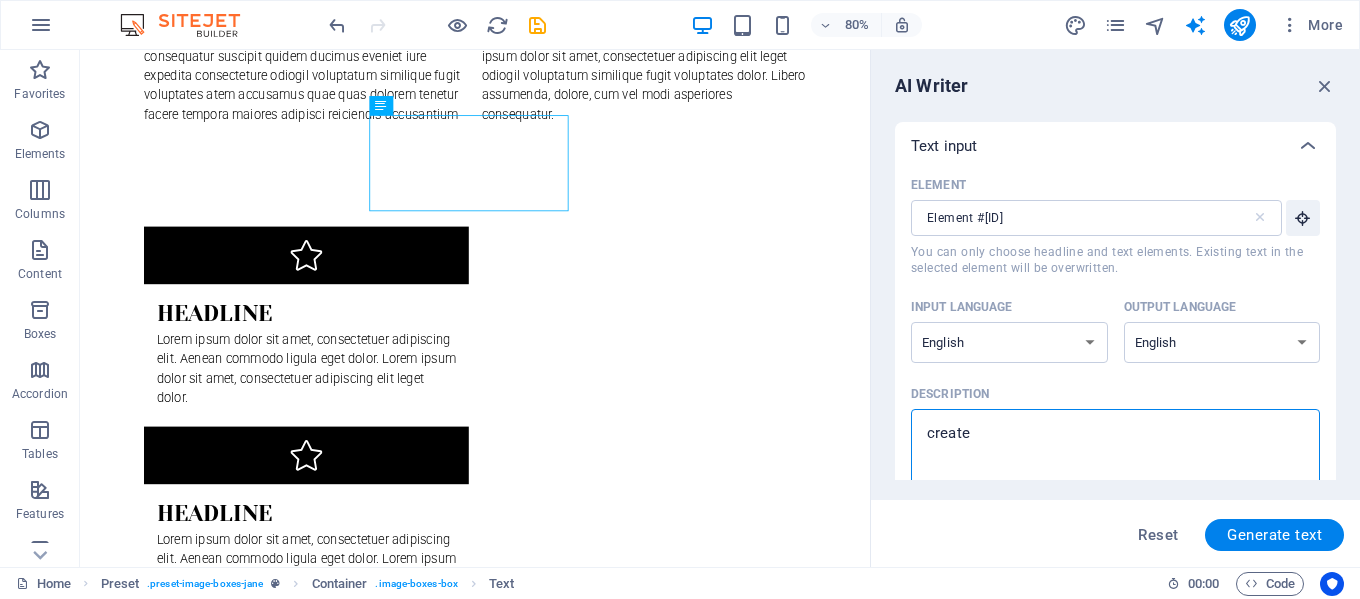 type on "create s" 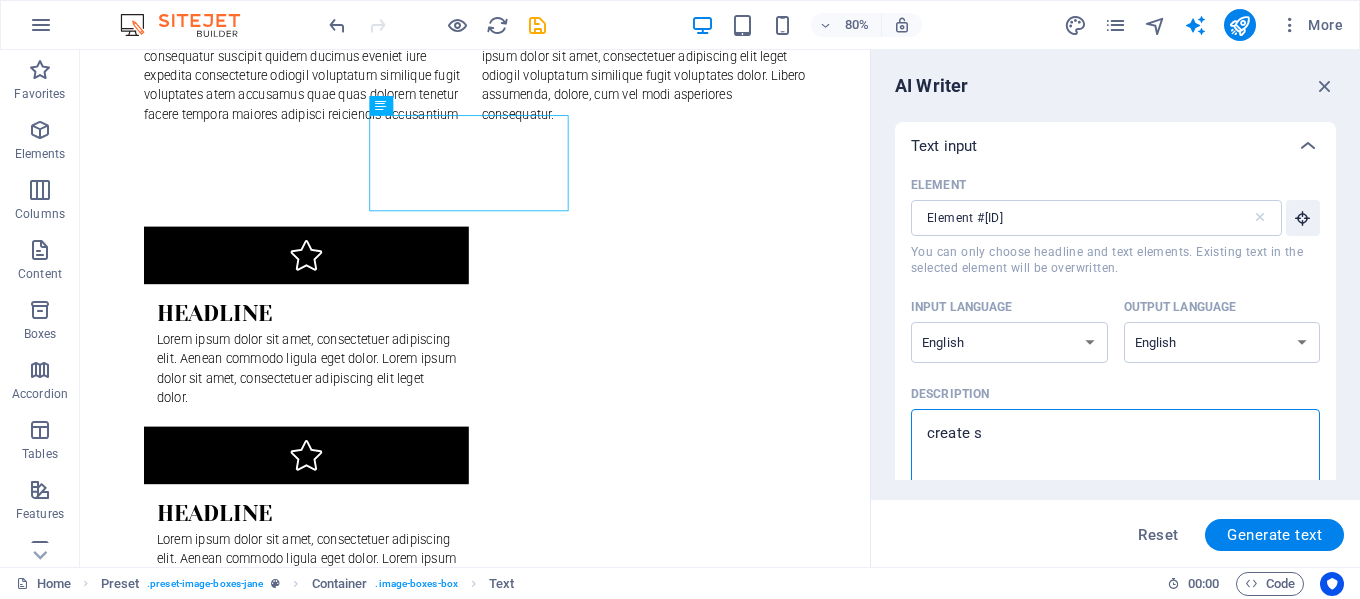 type on "create se" 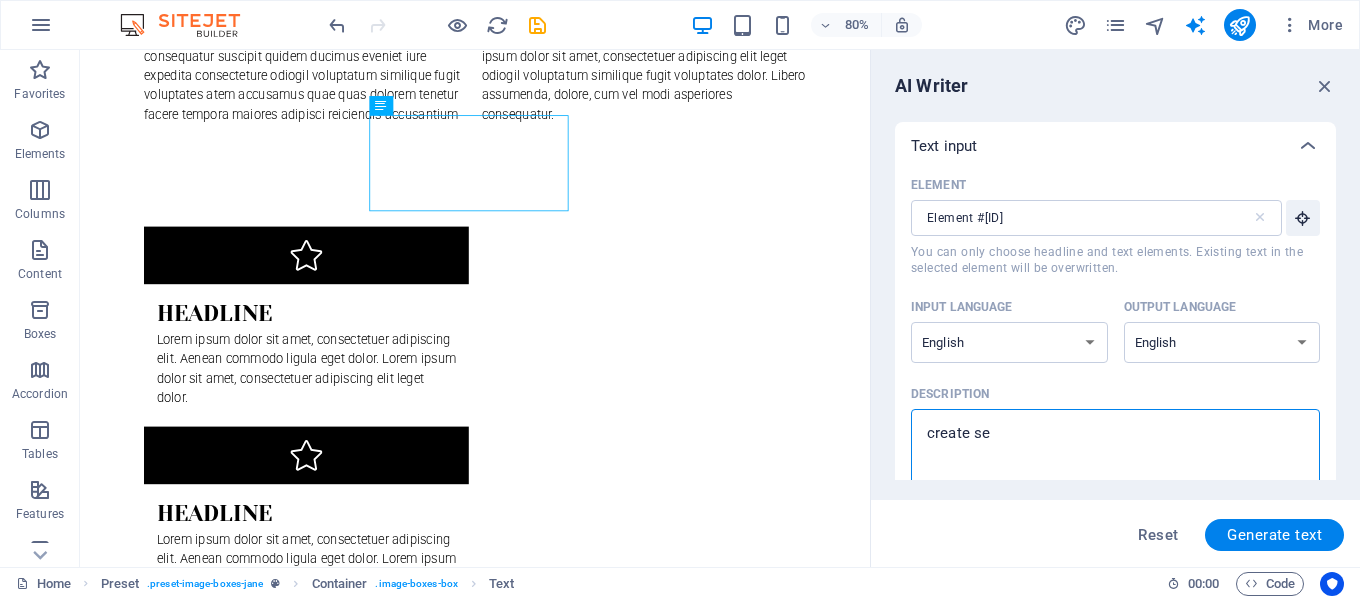 type on "create sen" 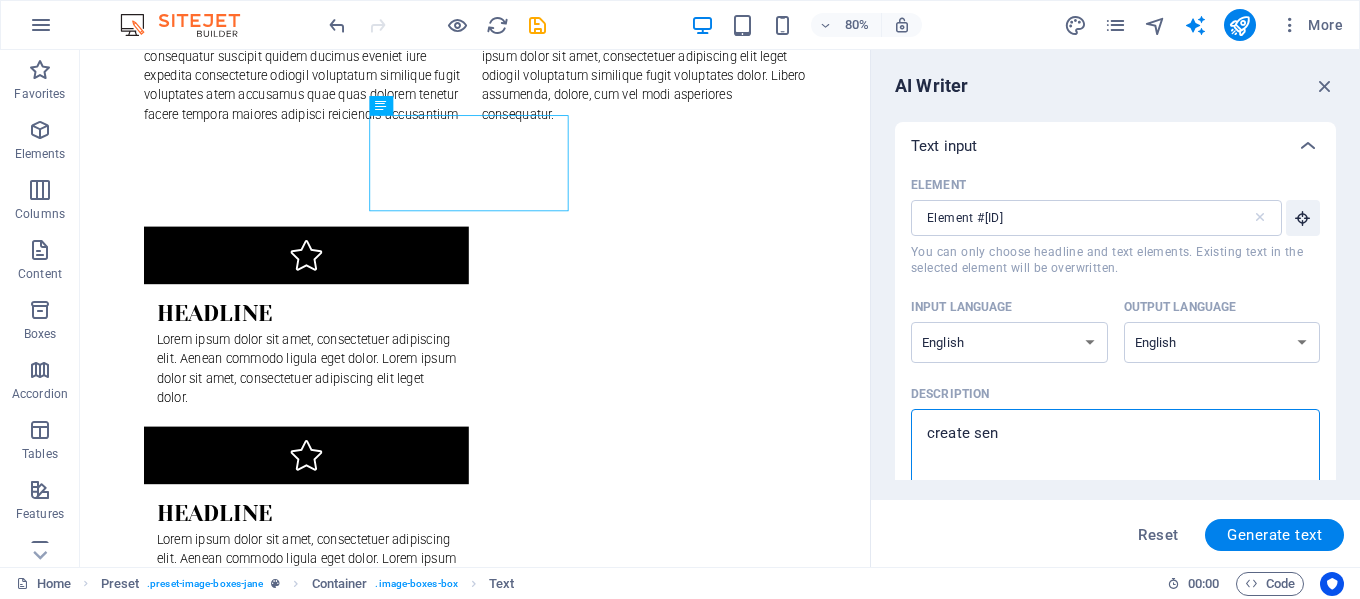 type on "create sent" 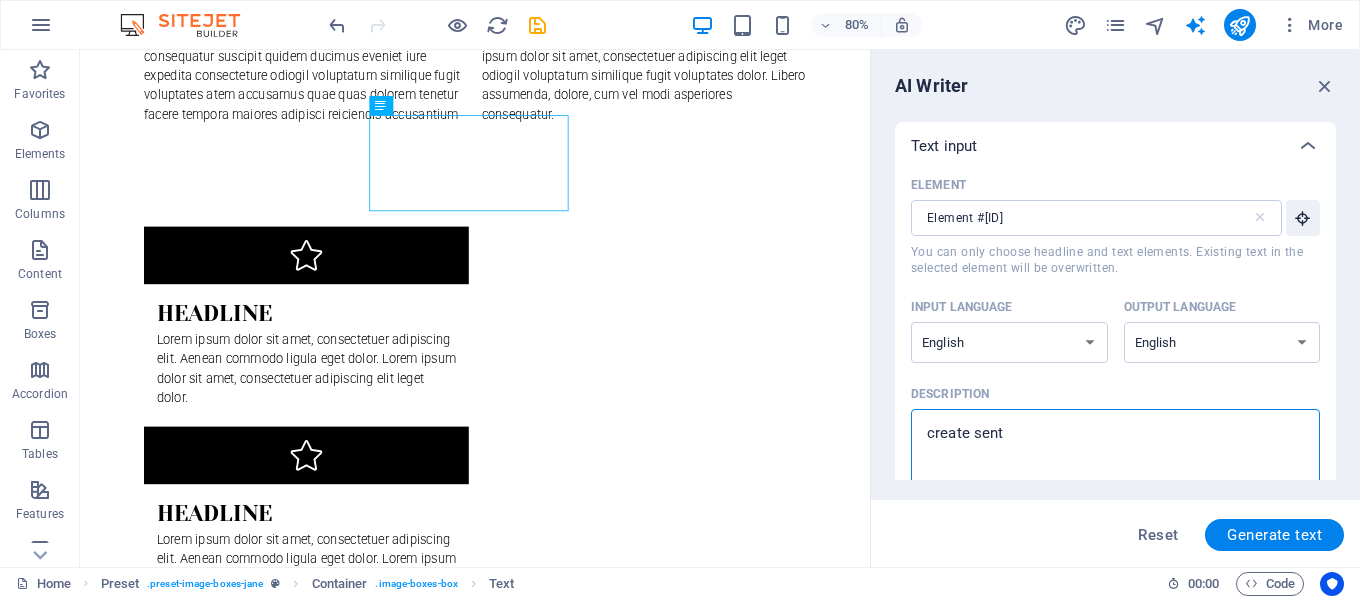 type on "create sente" 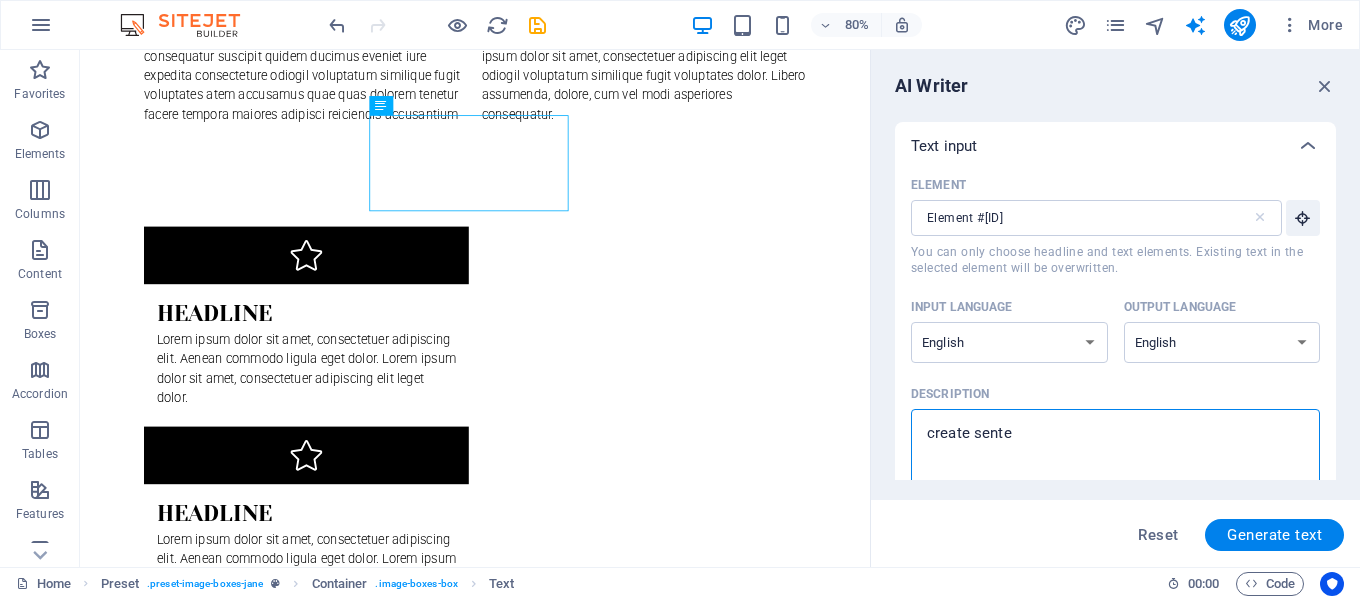 type on "create sentec" 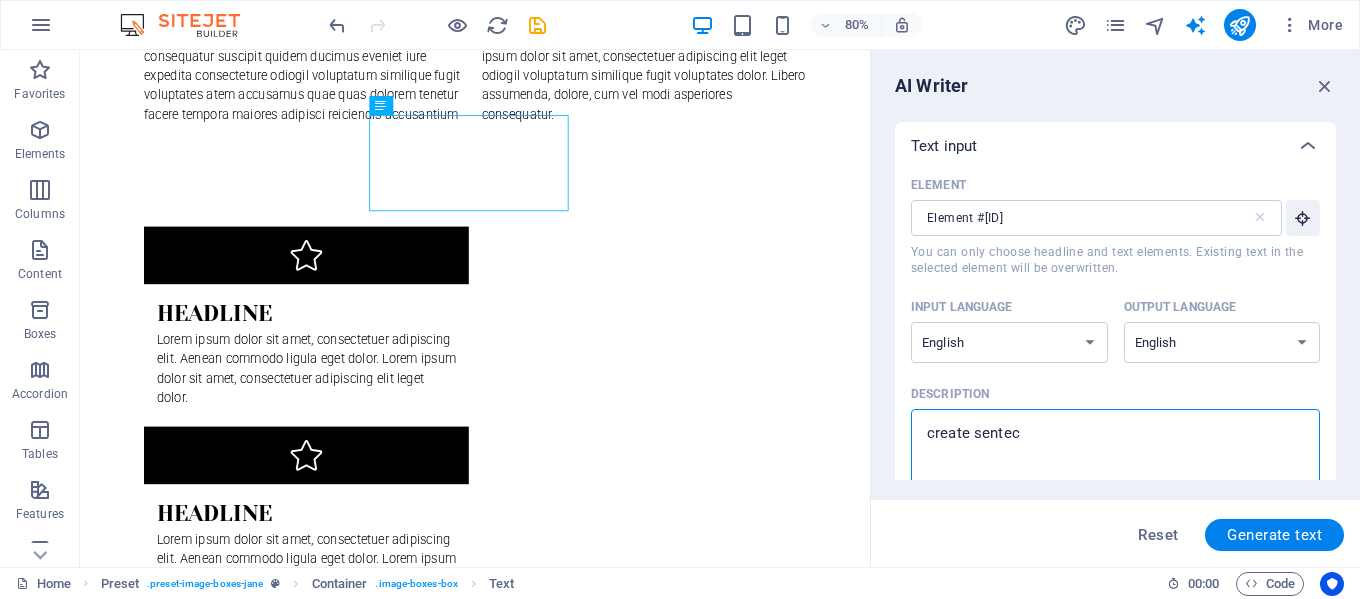 type on "create sentece" 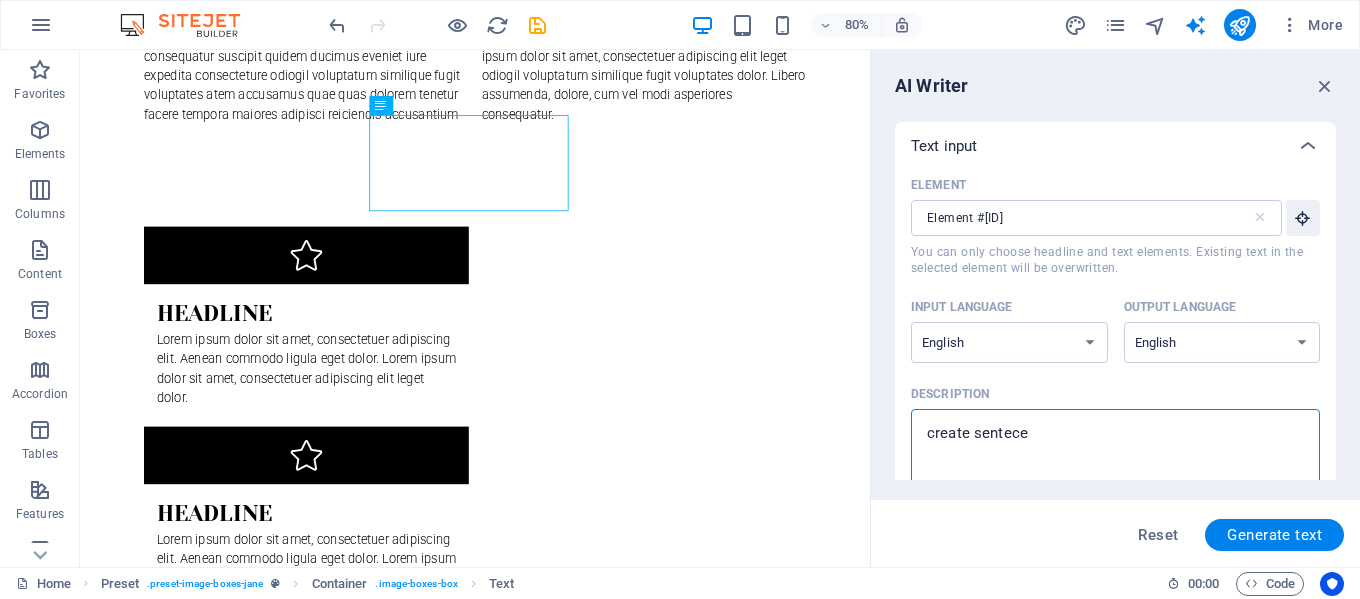 type on "create sentec" 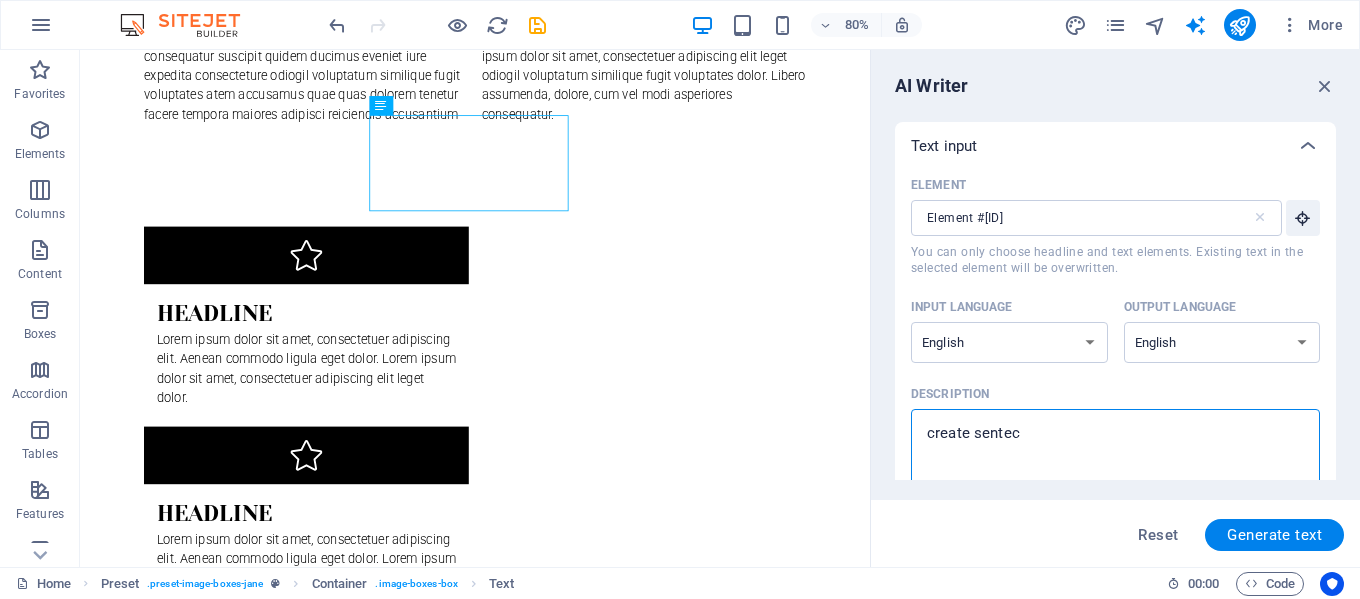 type on "create sente" 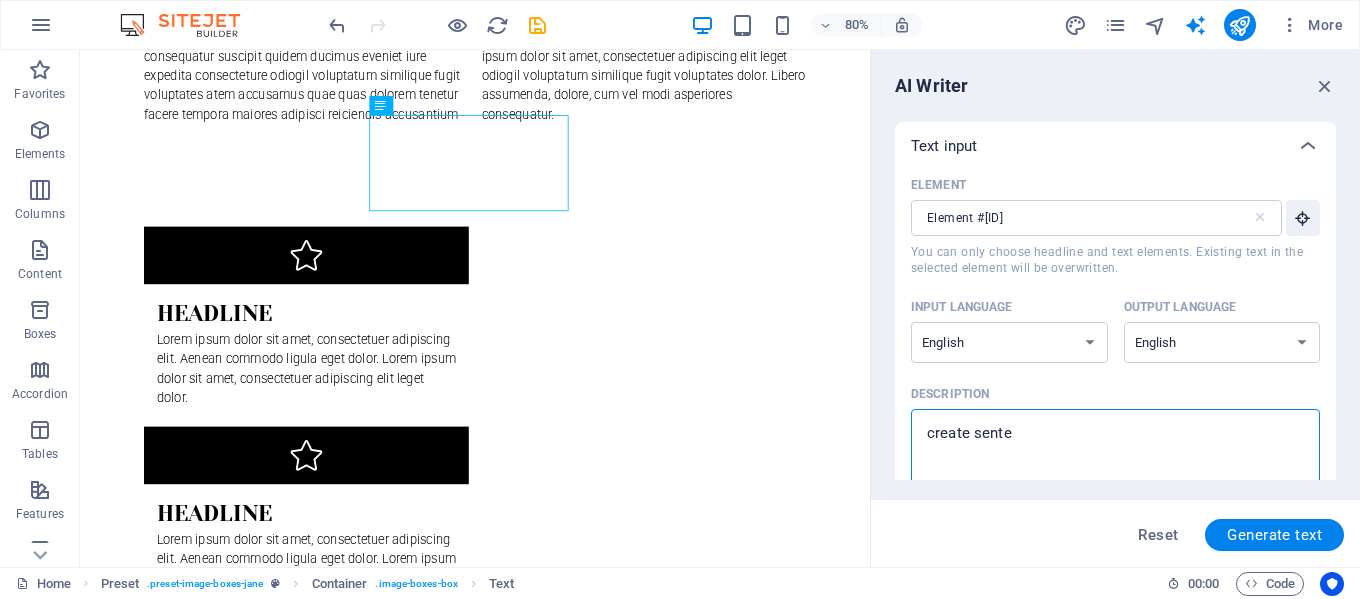 type on "create sent" 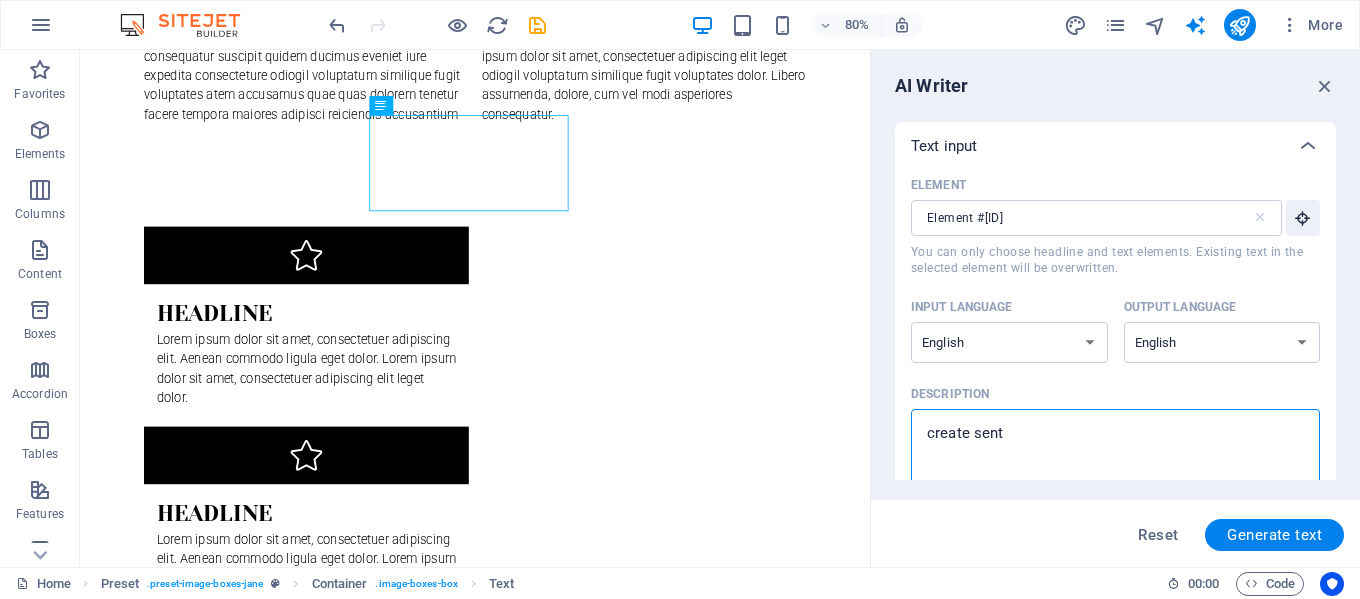 type on "x" 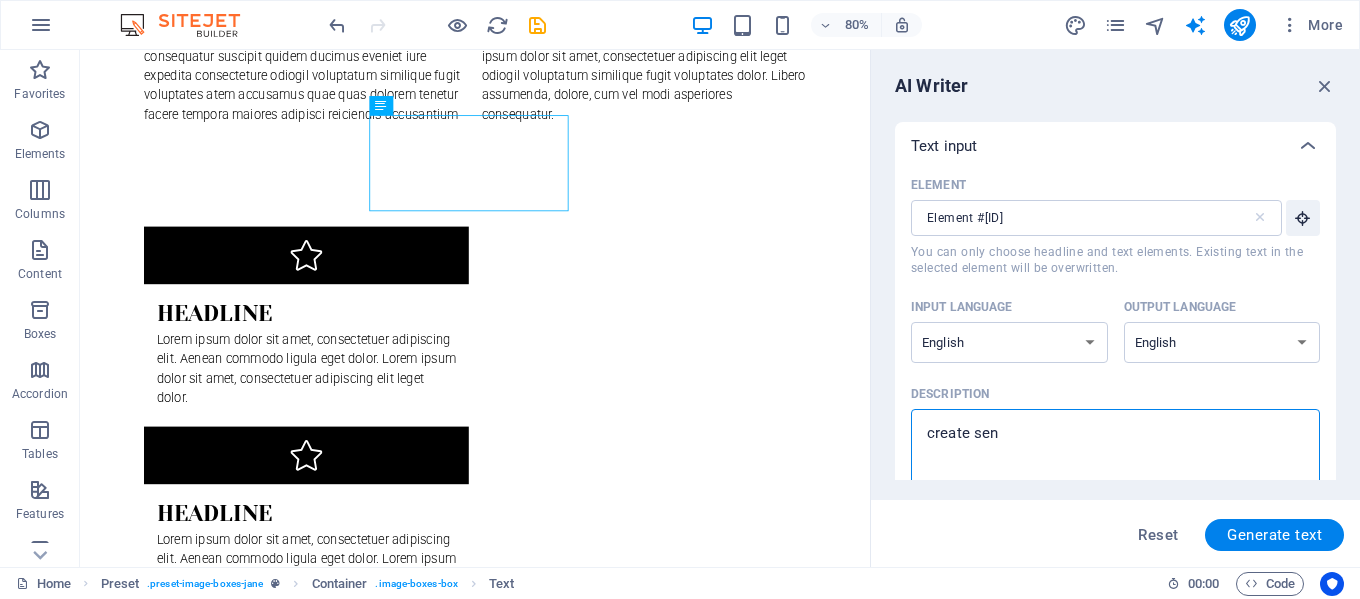 type on "create se" 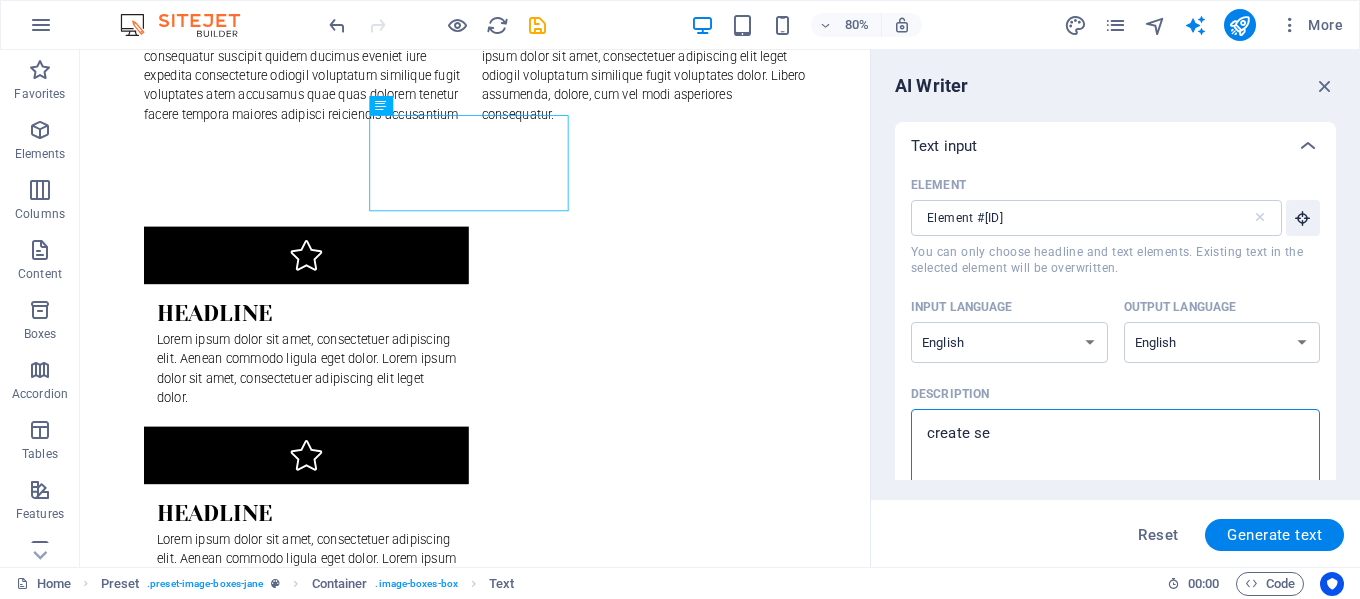 type on "create s" 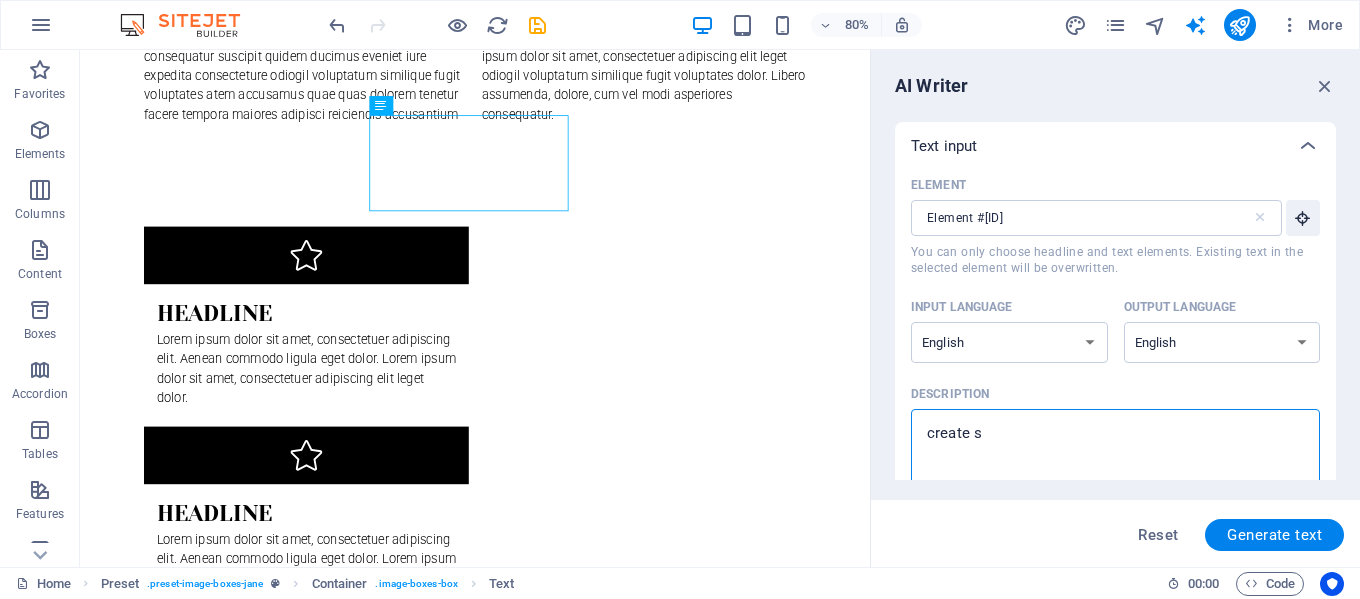 type on "create" 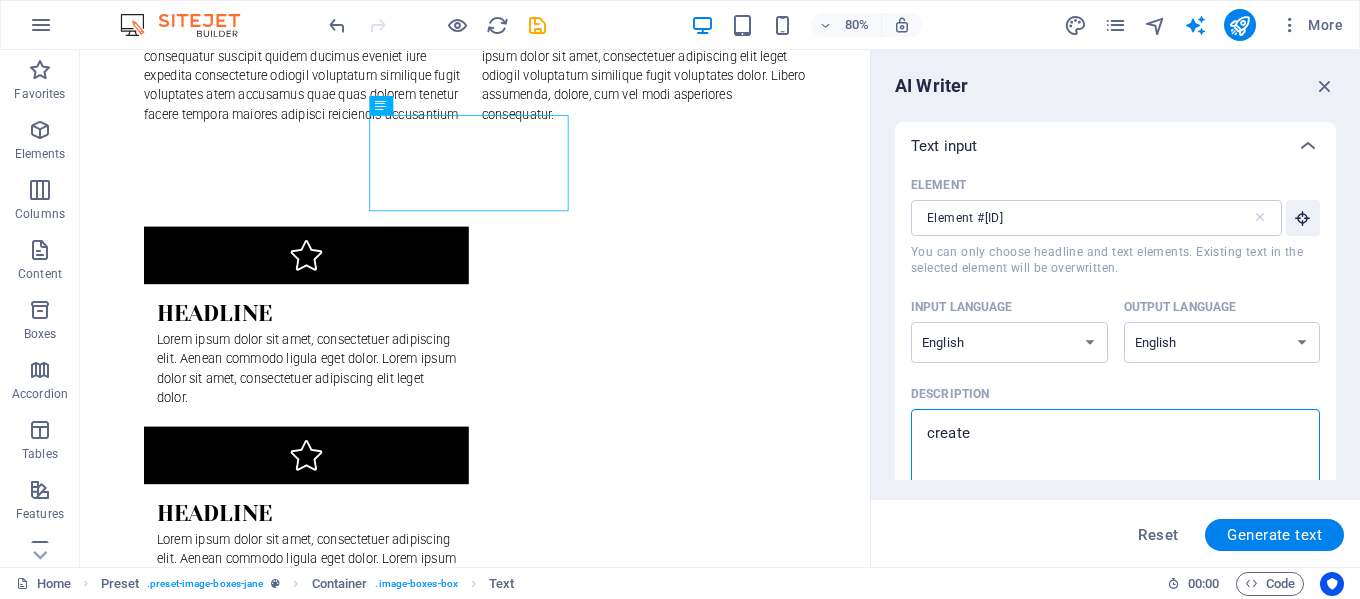 type on "create a" 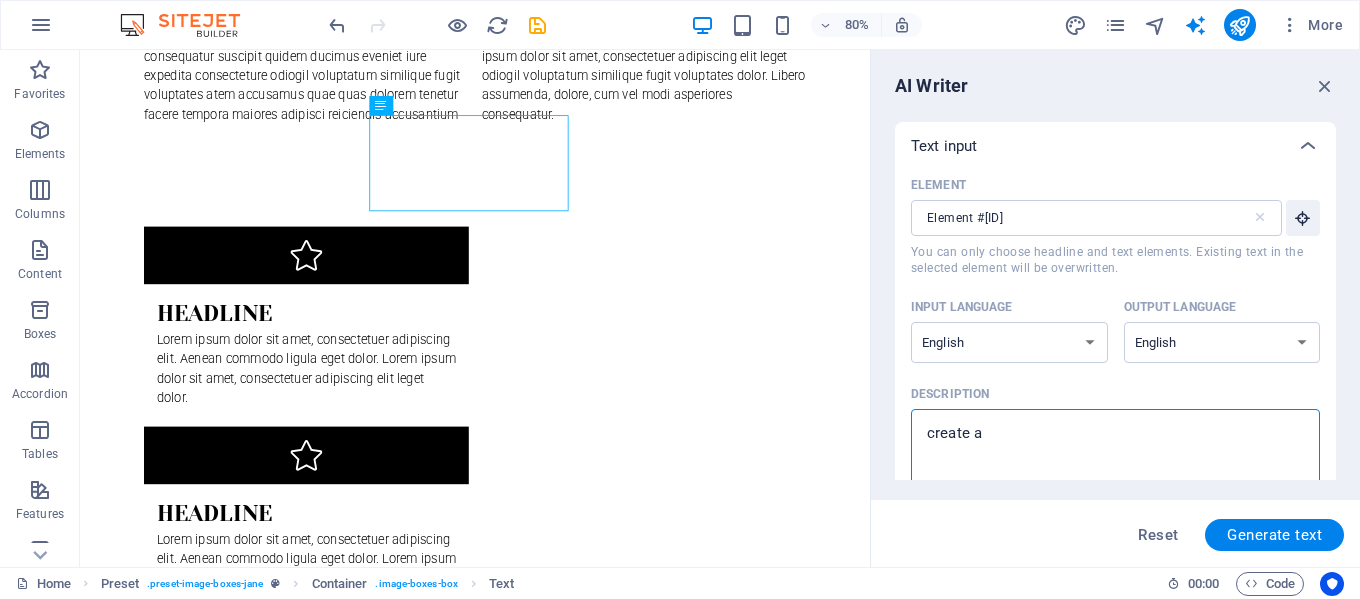type on "create ab" 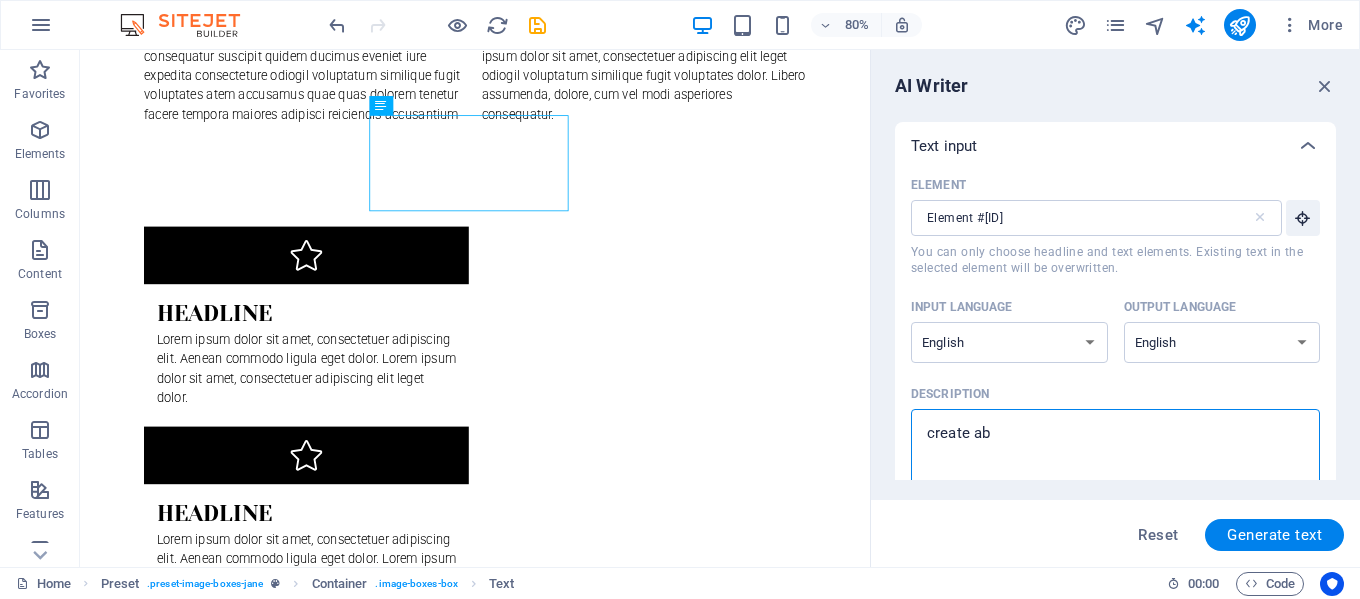 type on "create abo" 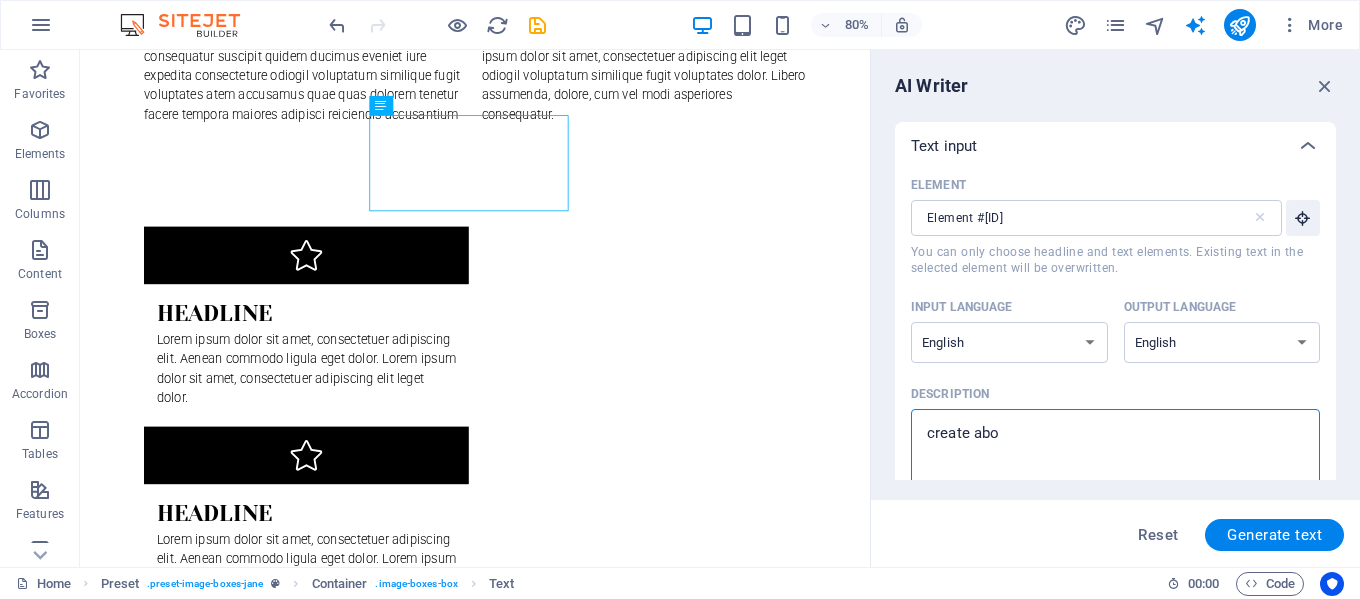 type on "create abou" 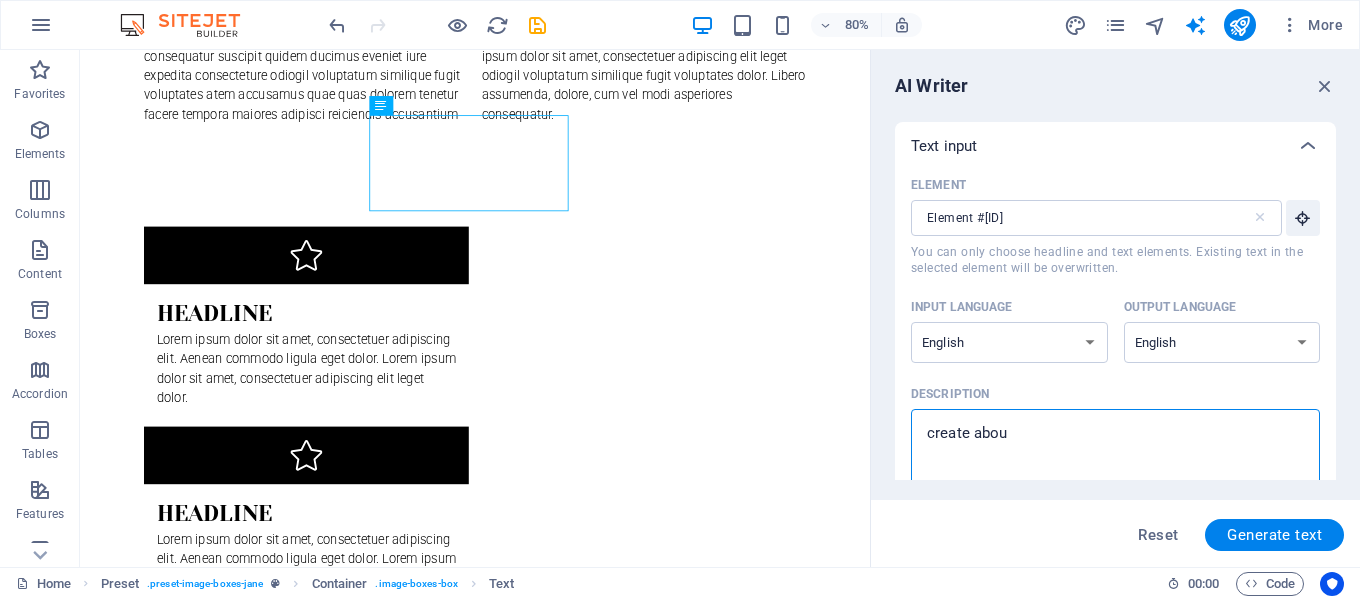 type on "create about" 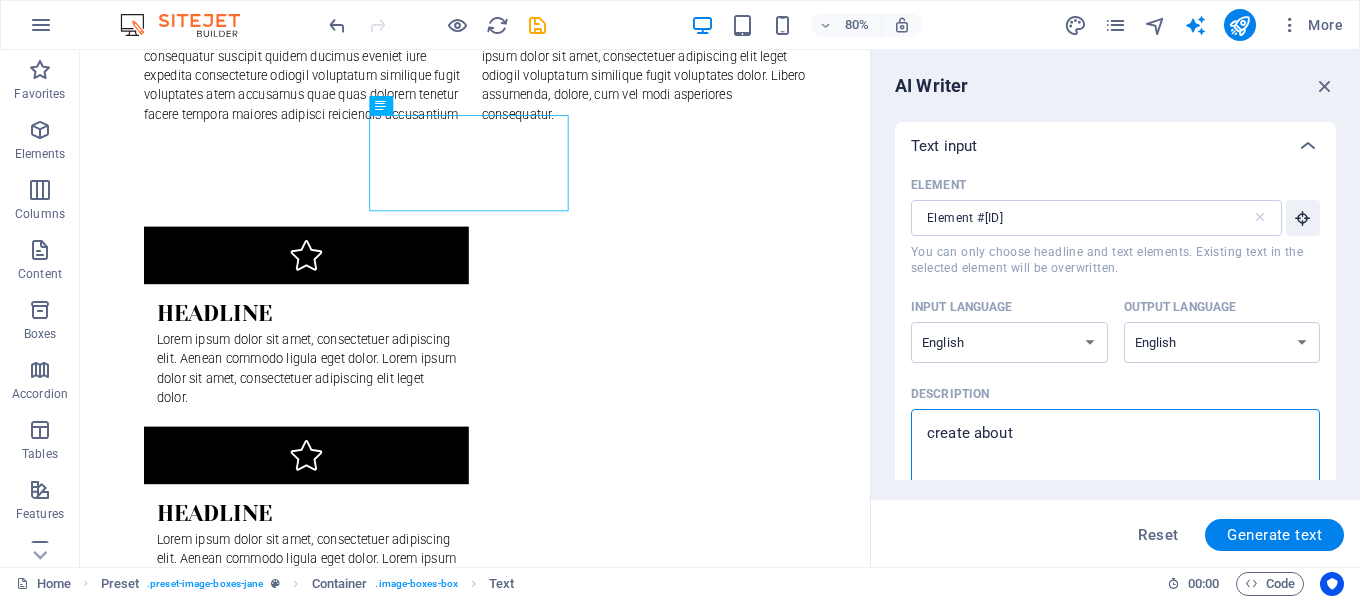type on "create about" 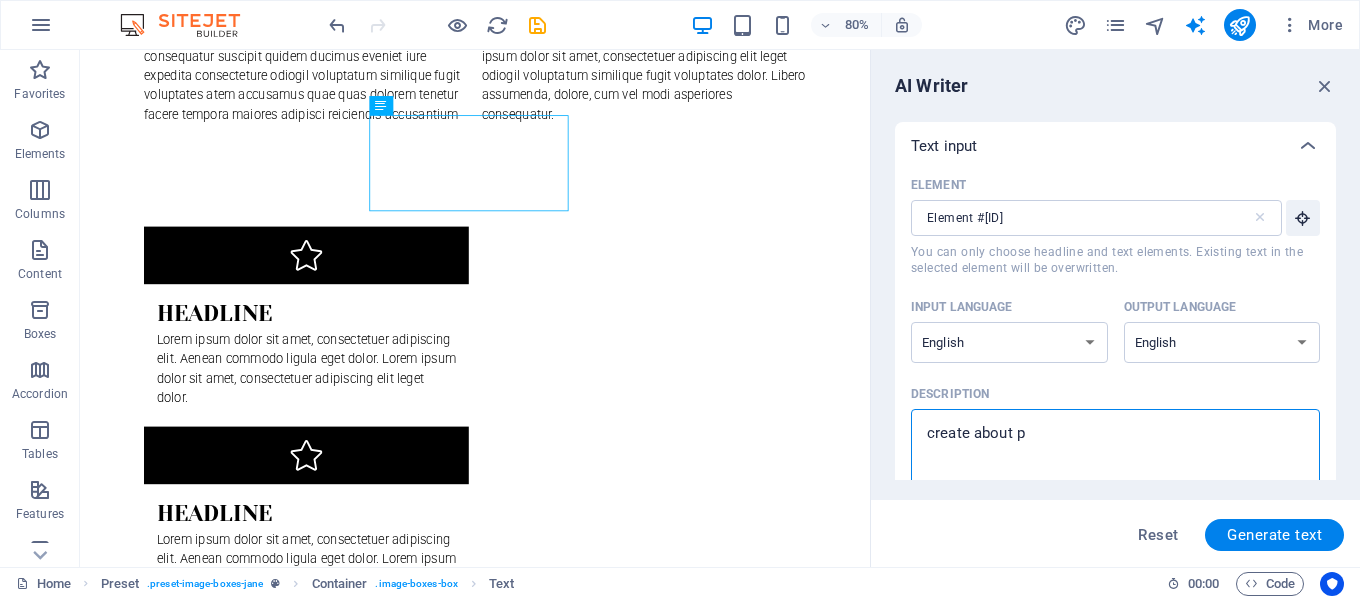 type on "create about pa" 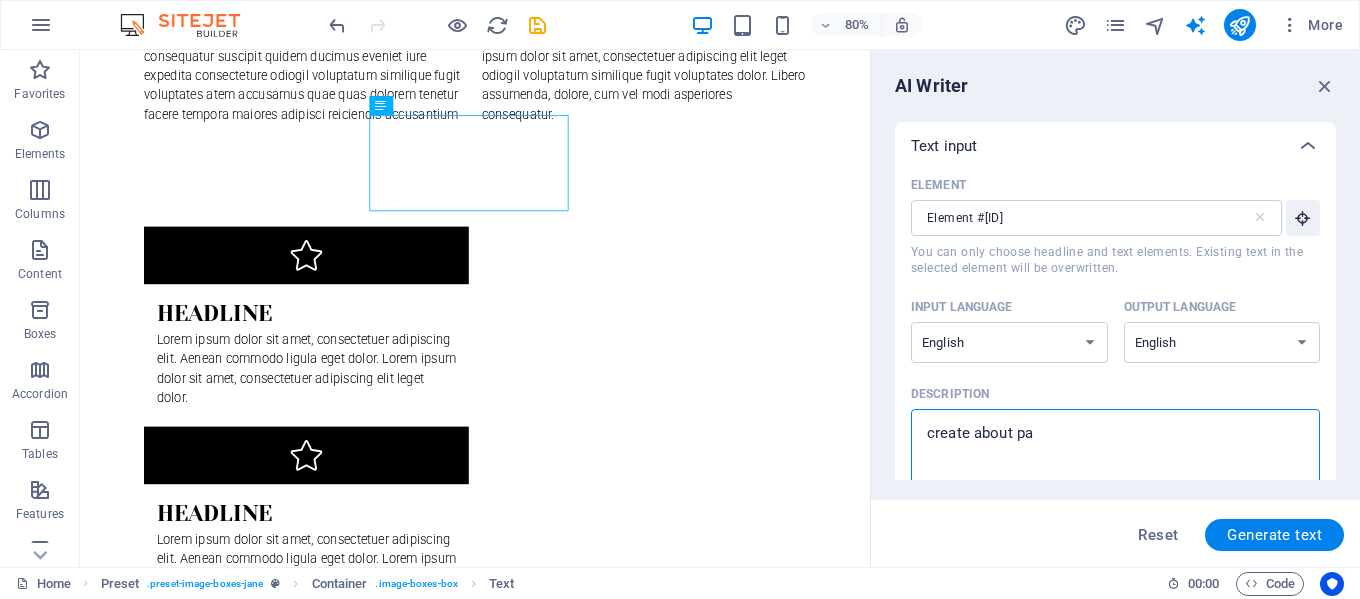 type on "create about pag" 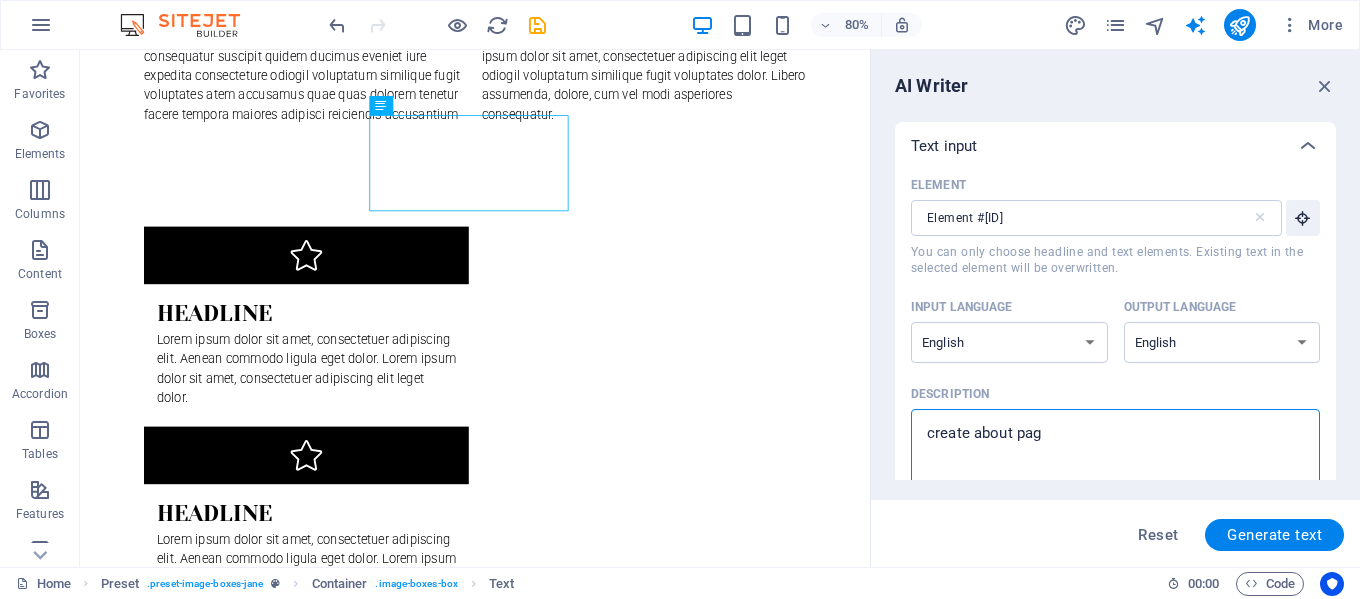 type on "create about page" 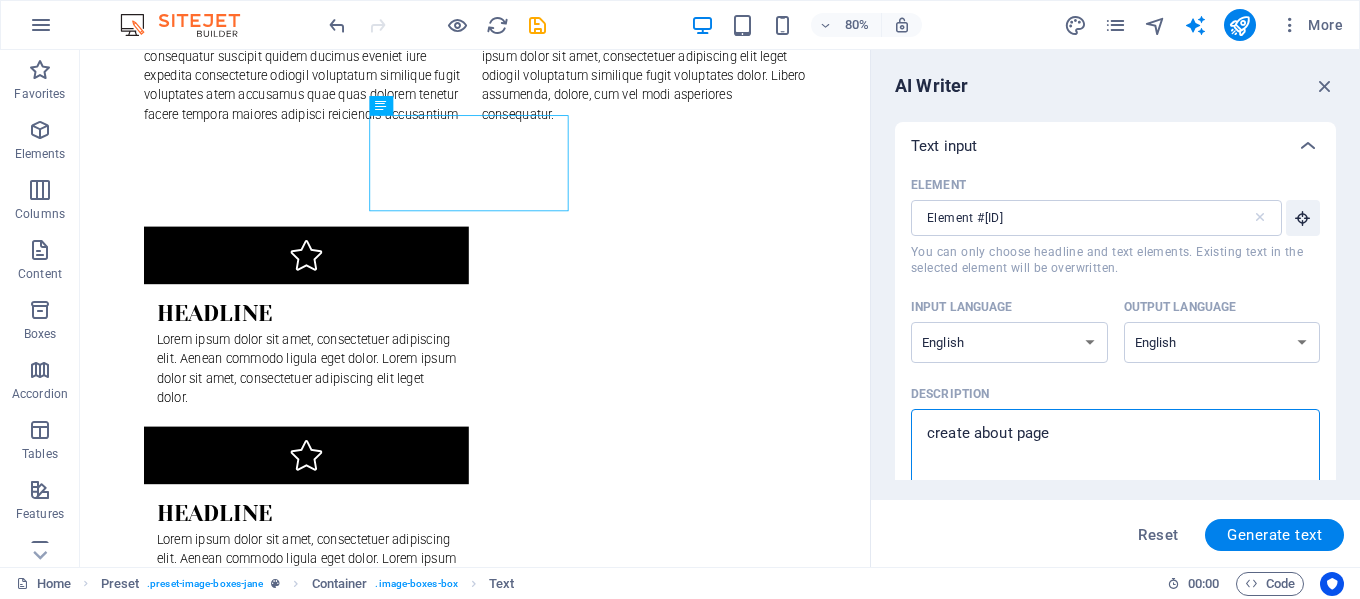 type on "x" 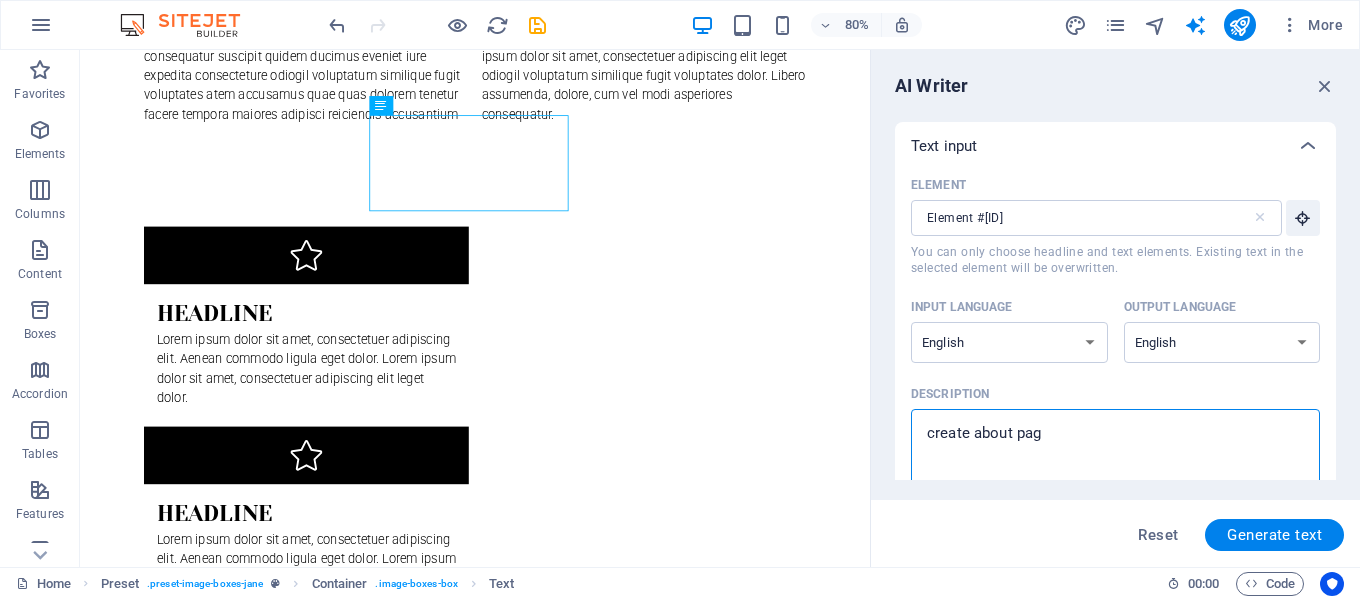 type on "create about pa" 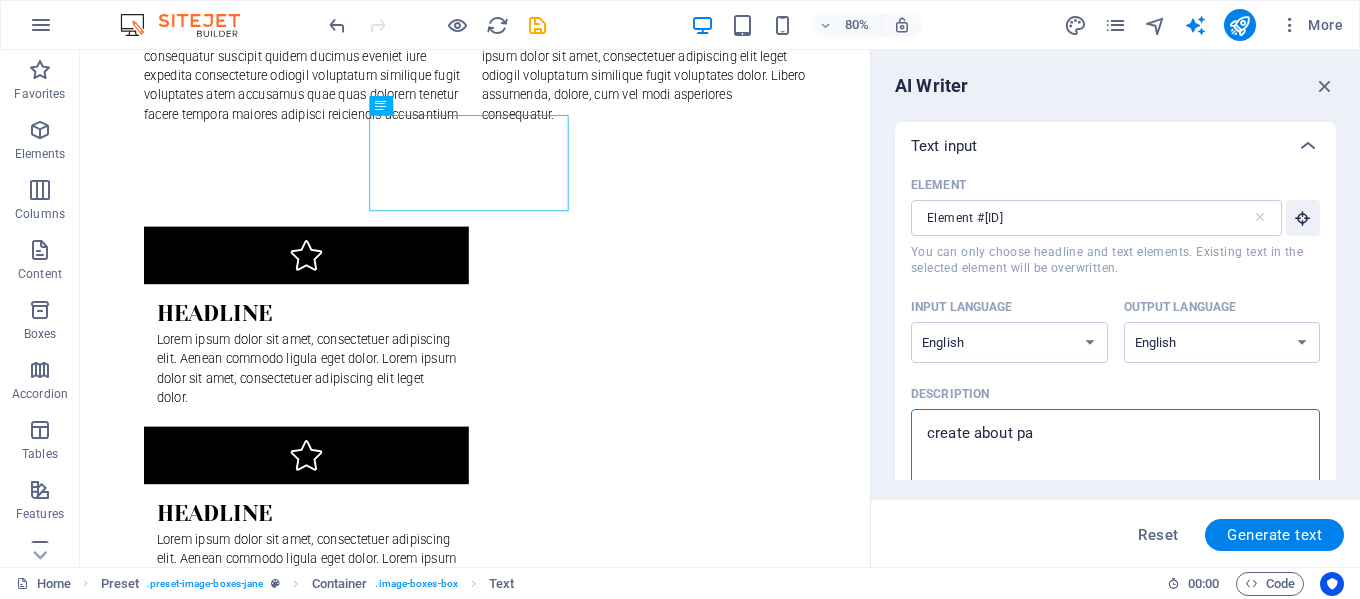 type on "create about p" 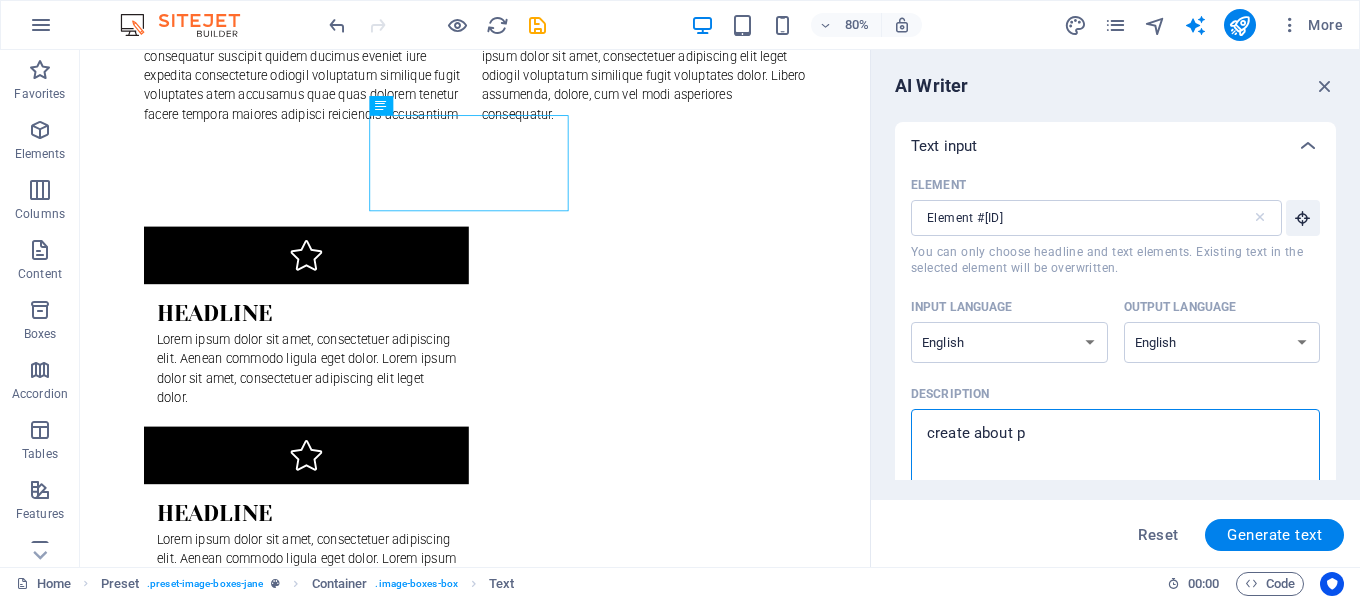 type on "create about" 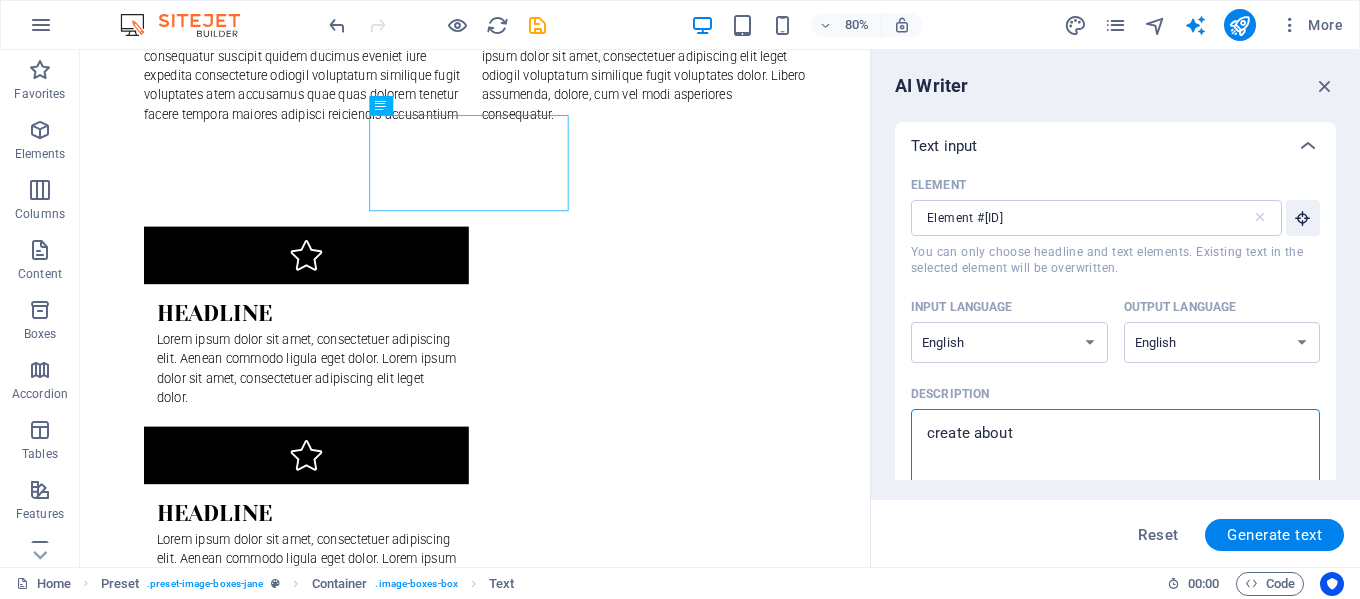 type on "x" 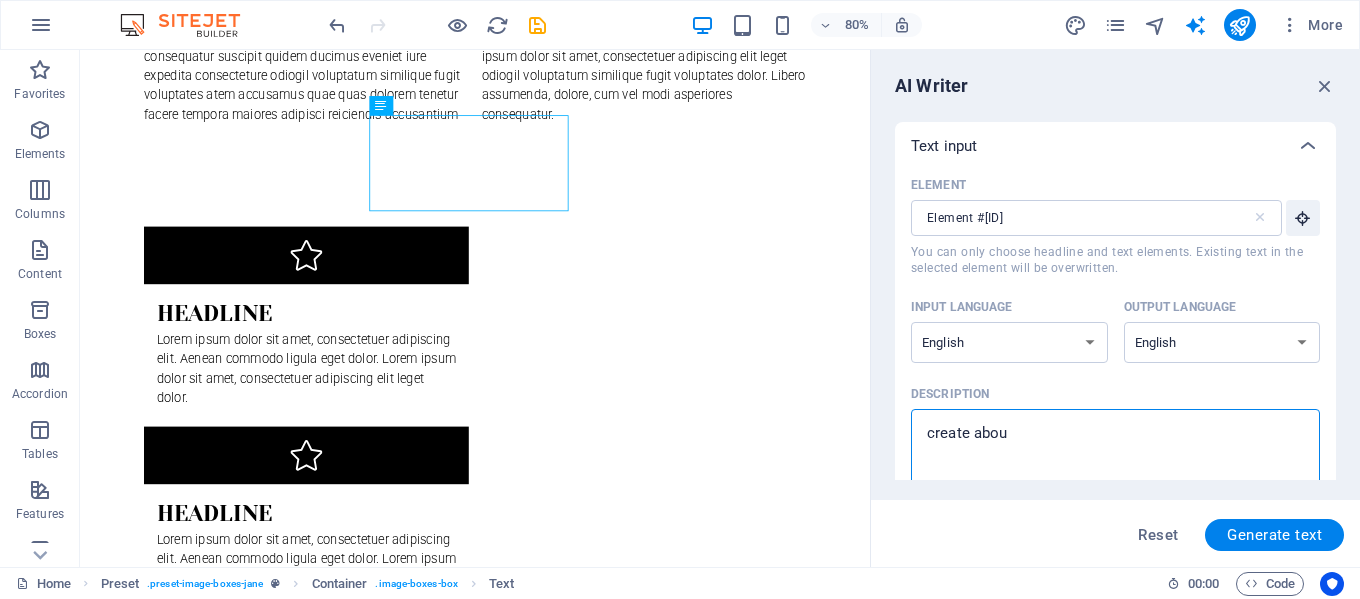 type on "create abo" 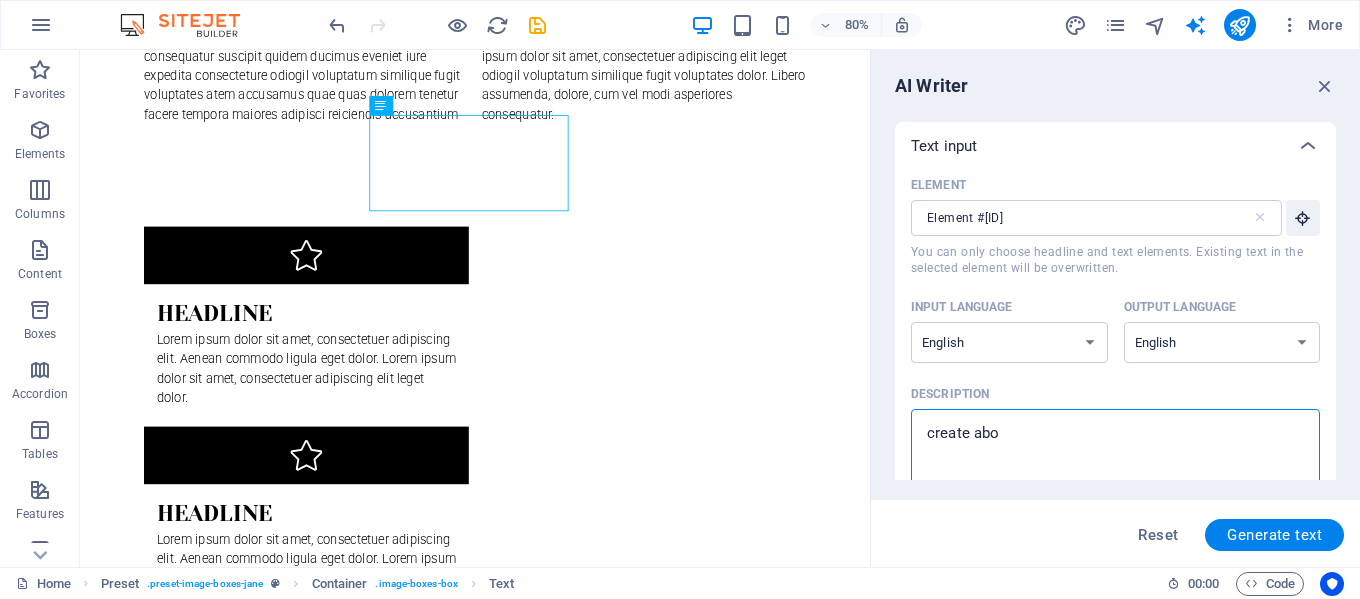 type on "create ab" 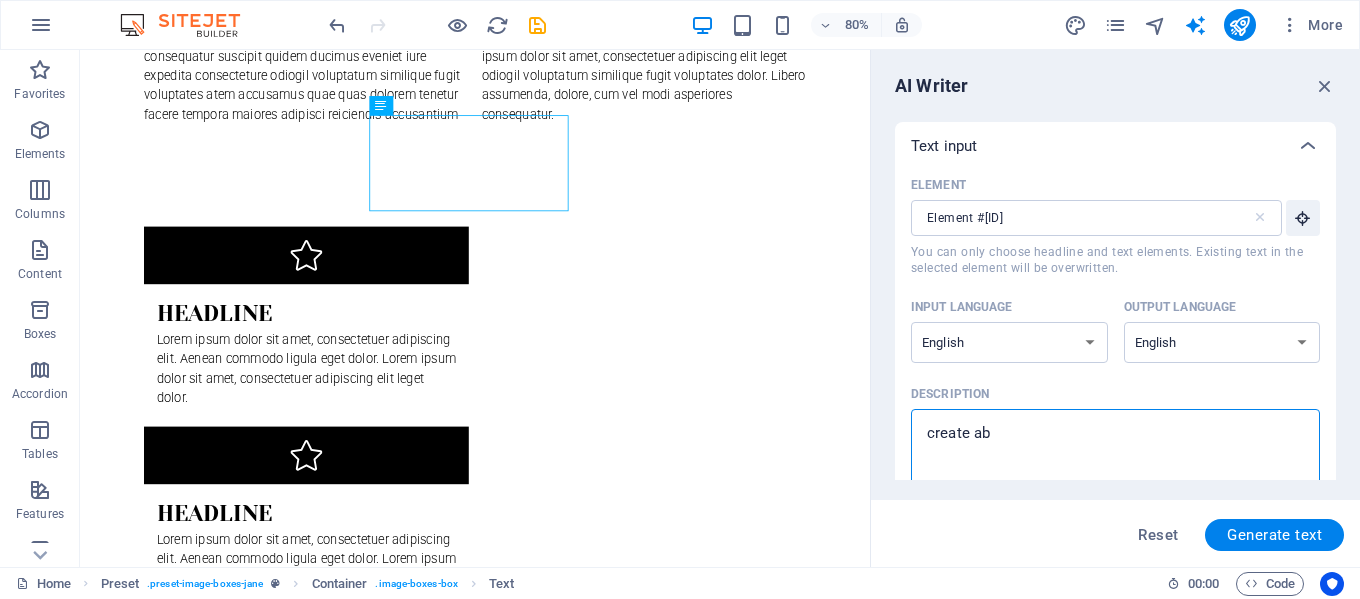 type on "create a" 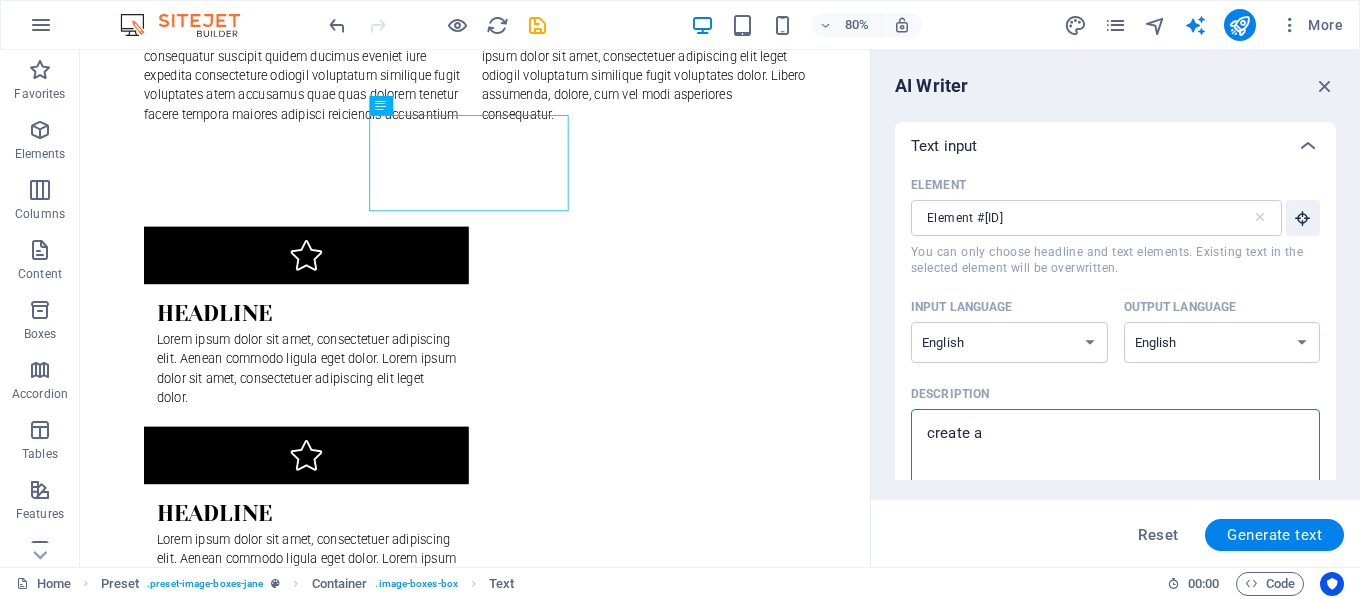type on "create" 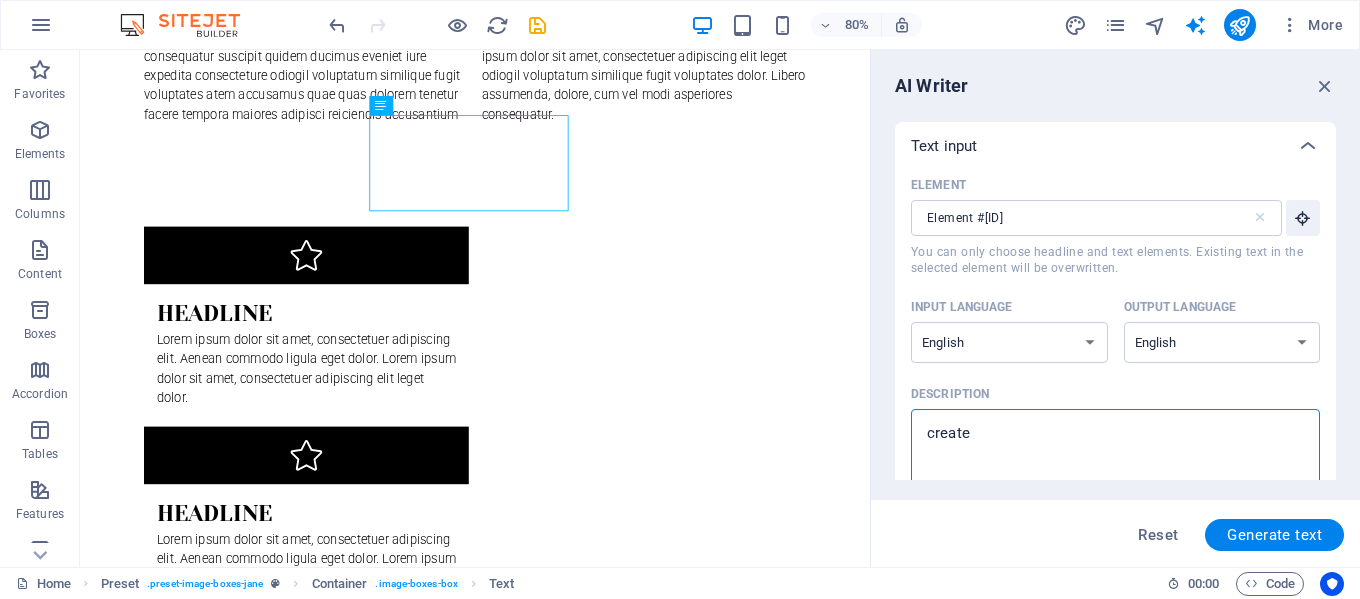 type on "create a" 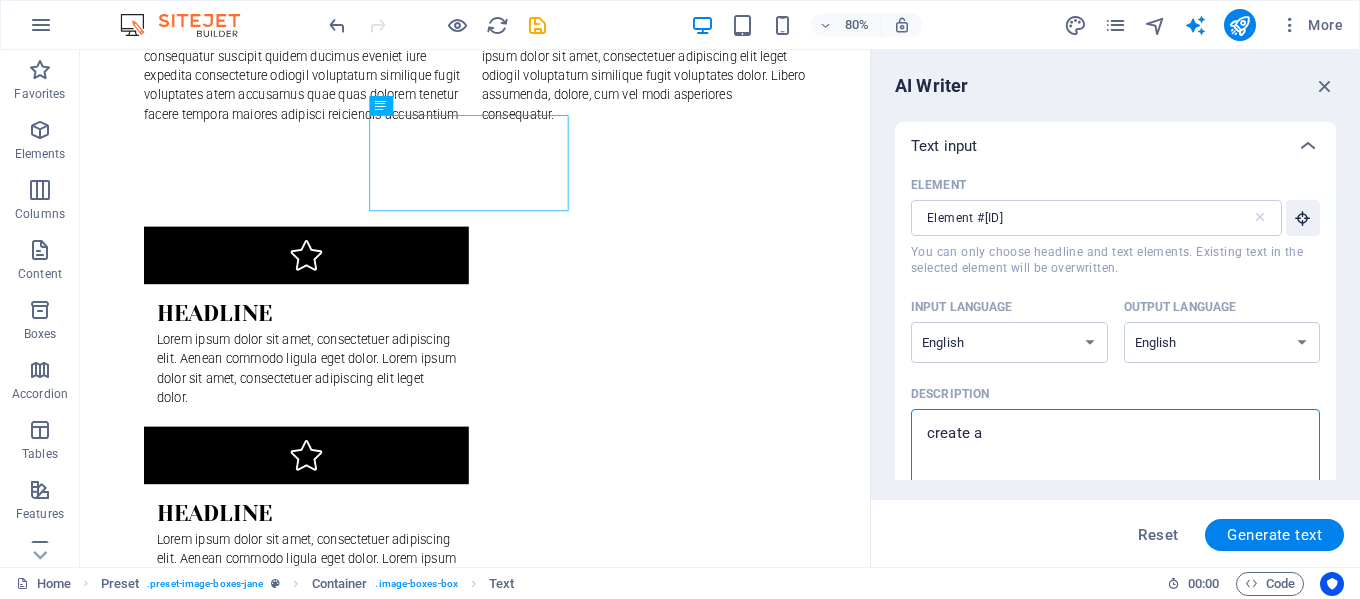 type on "create ab" 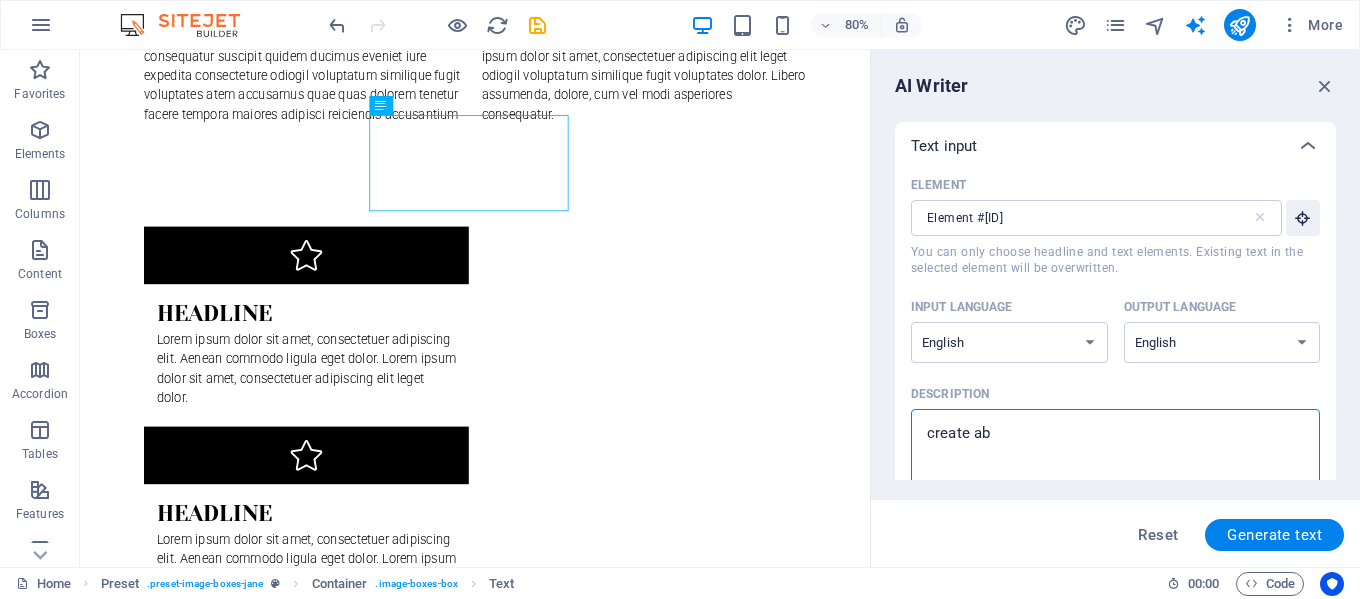 type on "create abo" 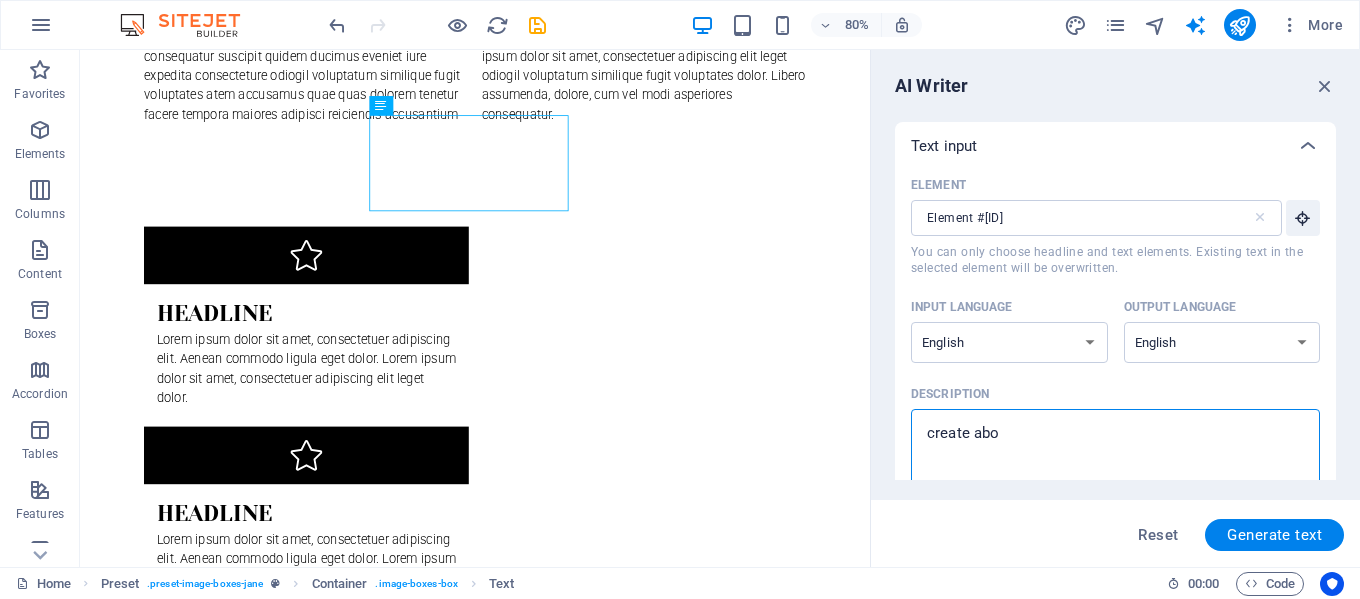 type on "create abou" 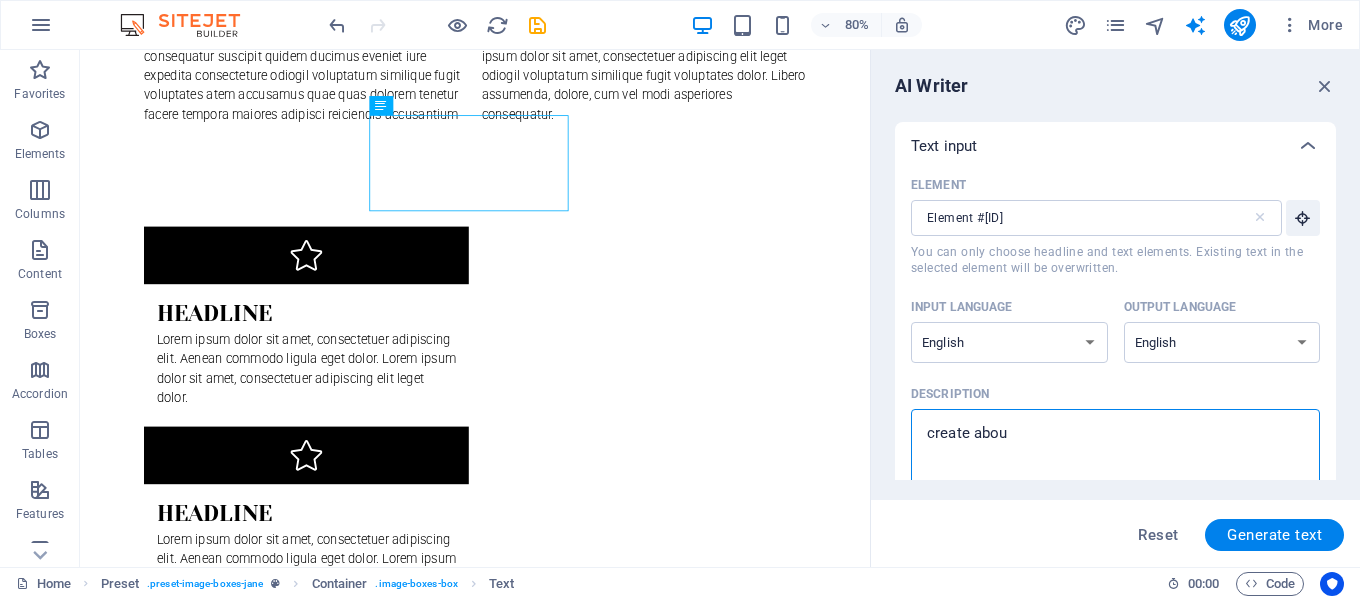 type on "create about" 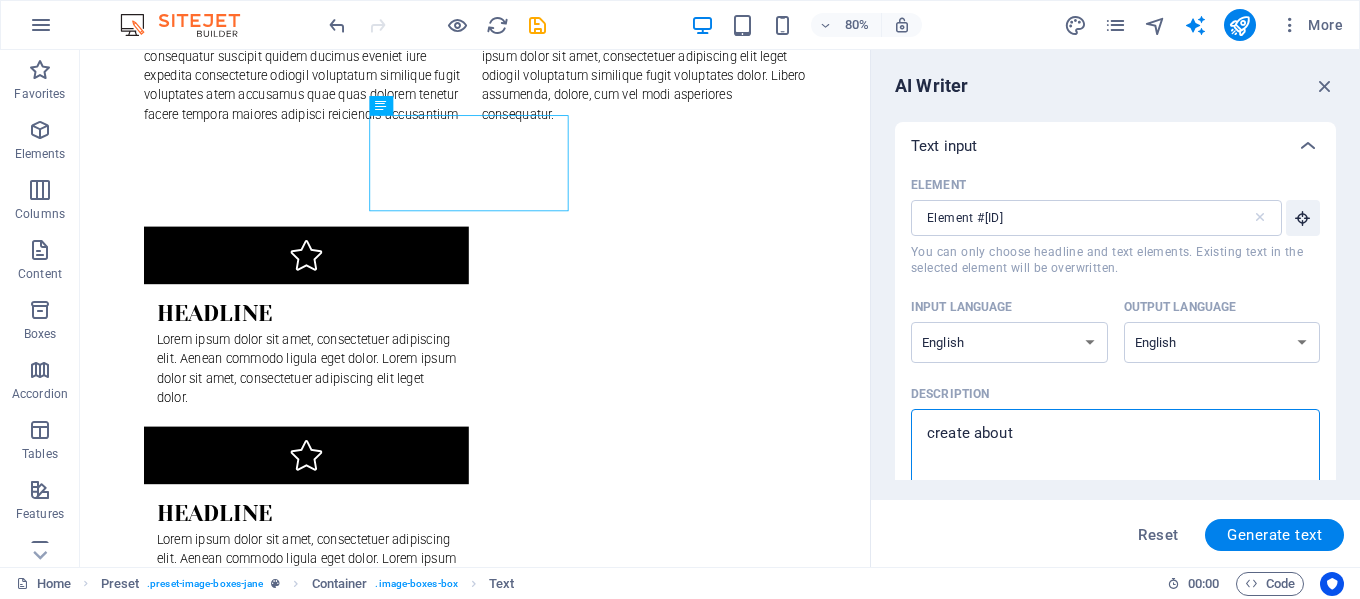 type on "create about" 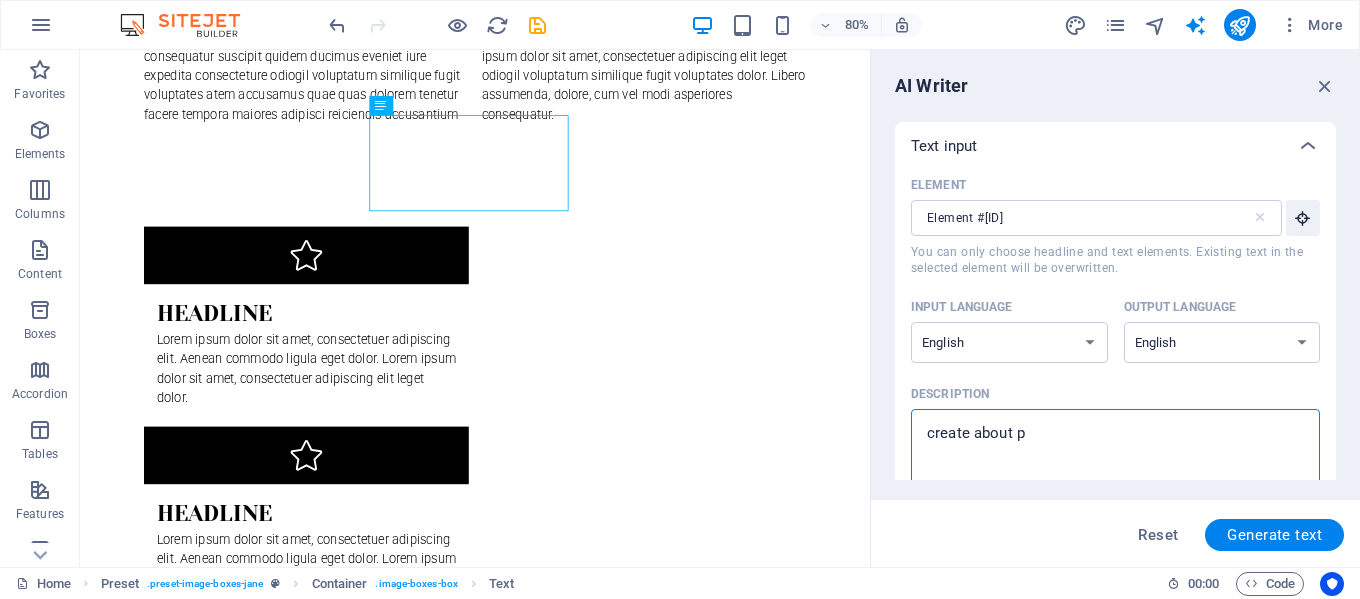 type on "create about [PERSON_INITIALS]" 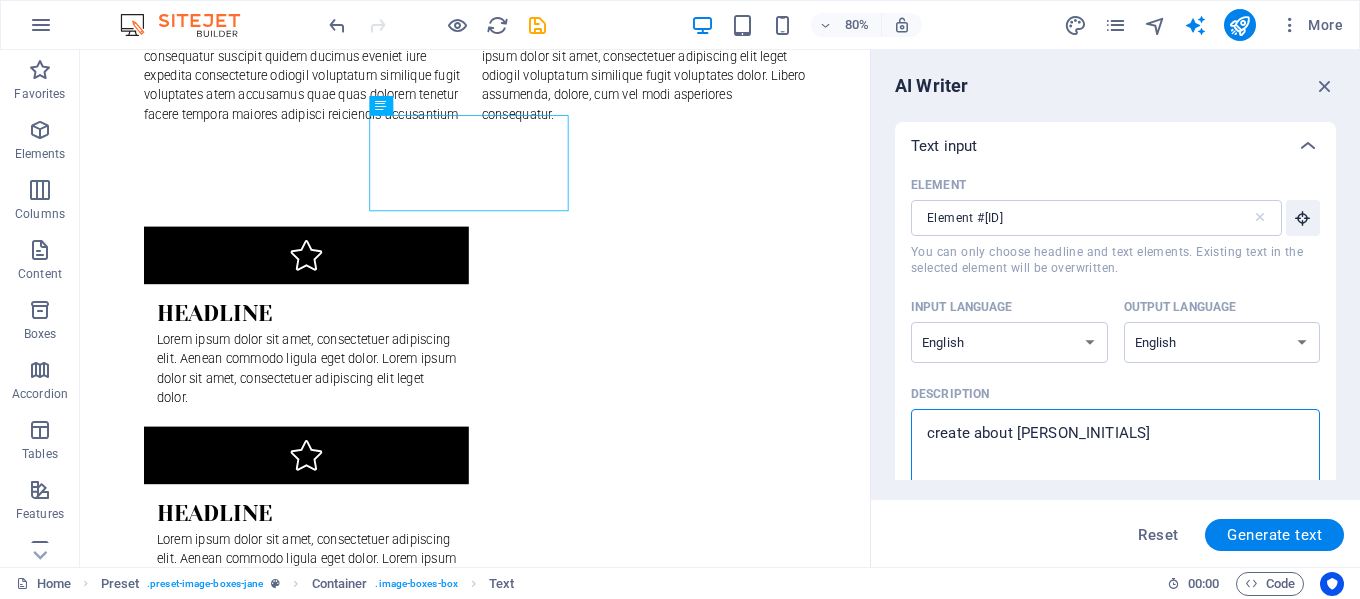 type on "create about pet" 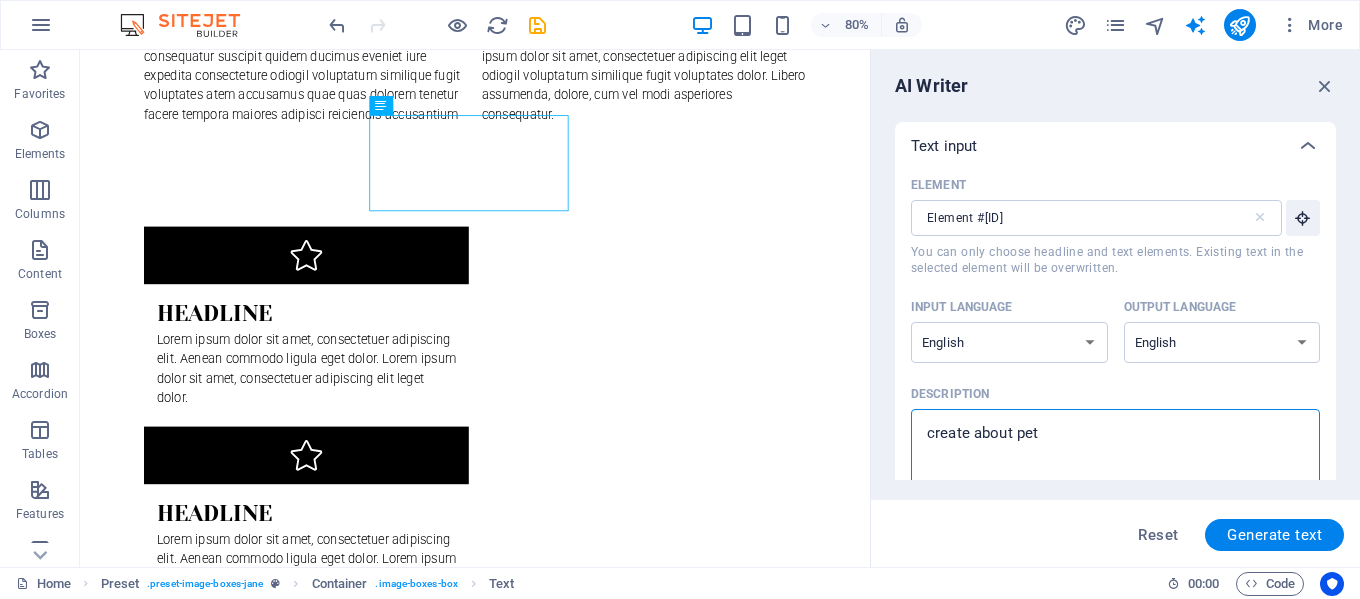 type on "create about peti" 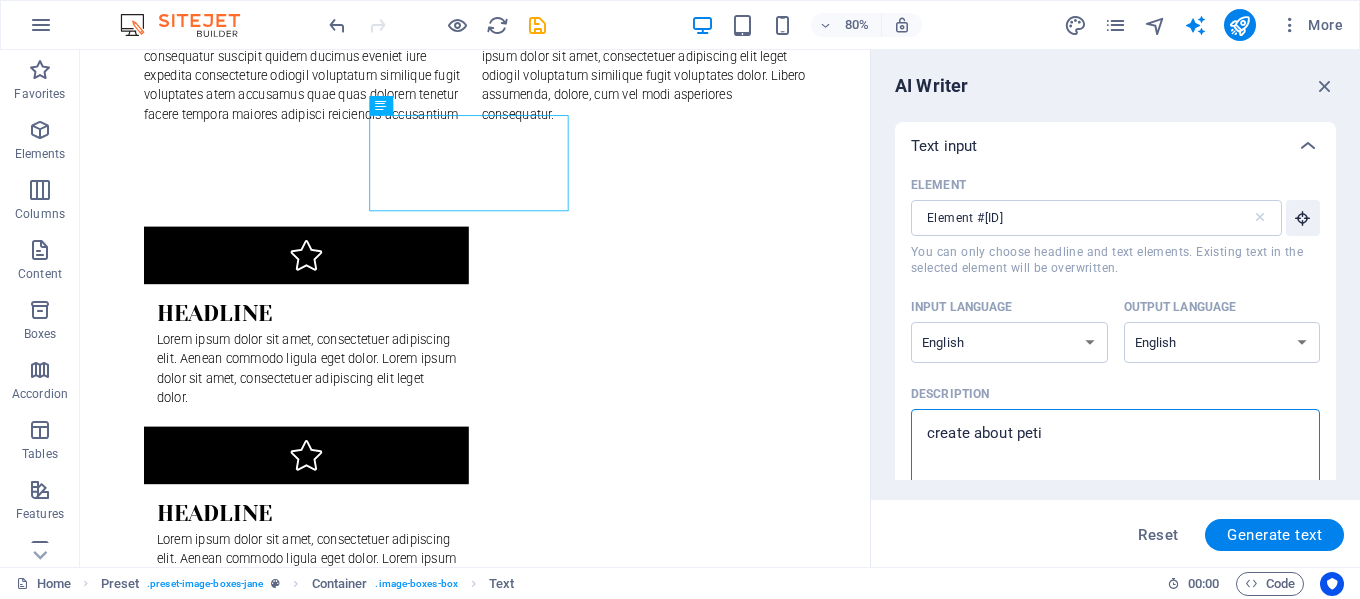 type on "create about petit" 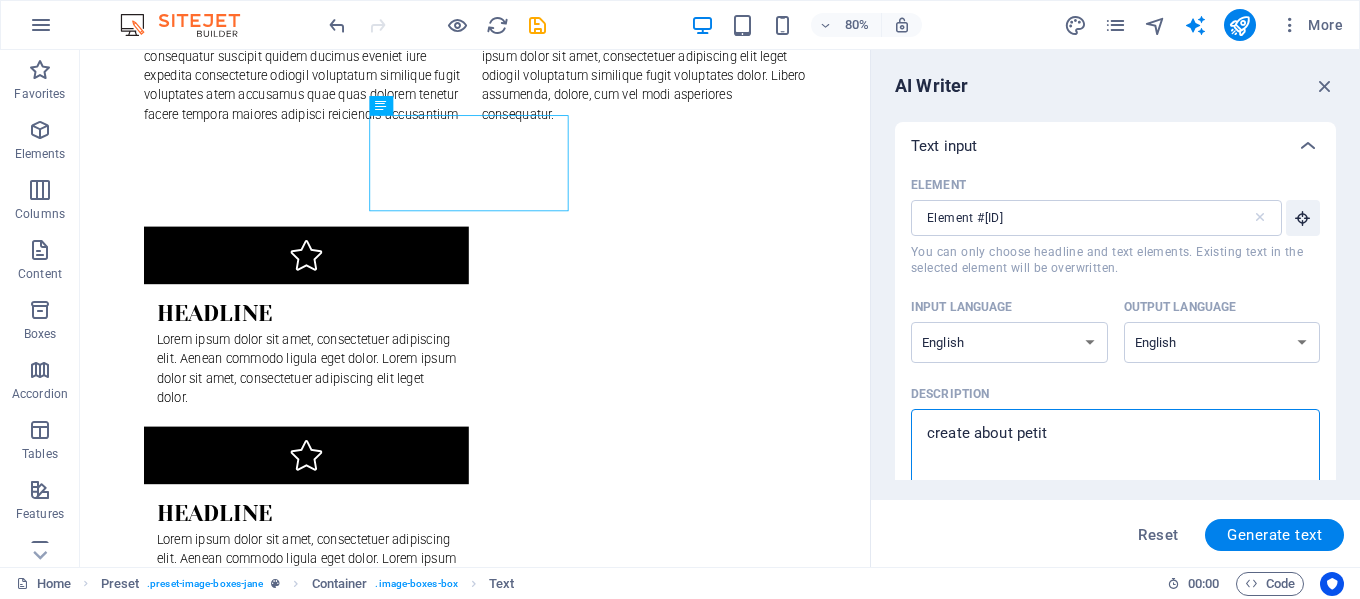 type on "create about petitb" 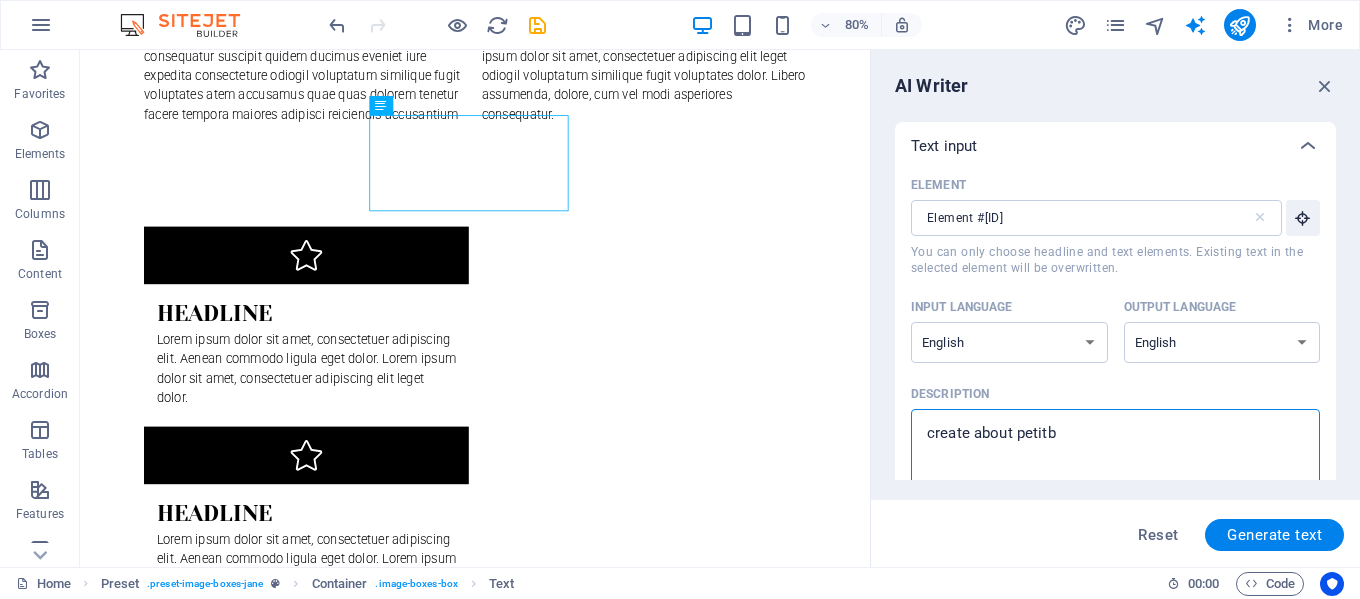 type on "create about petitbl" 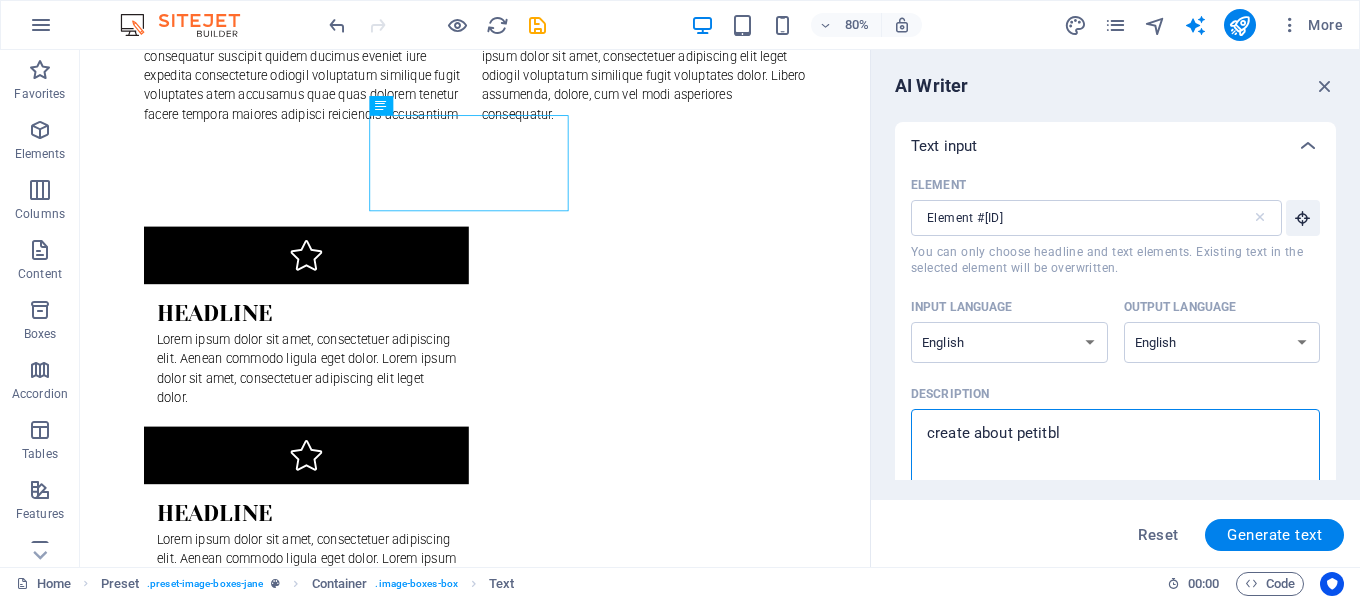 type on "create about petitble" 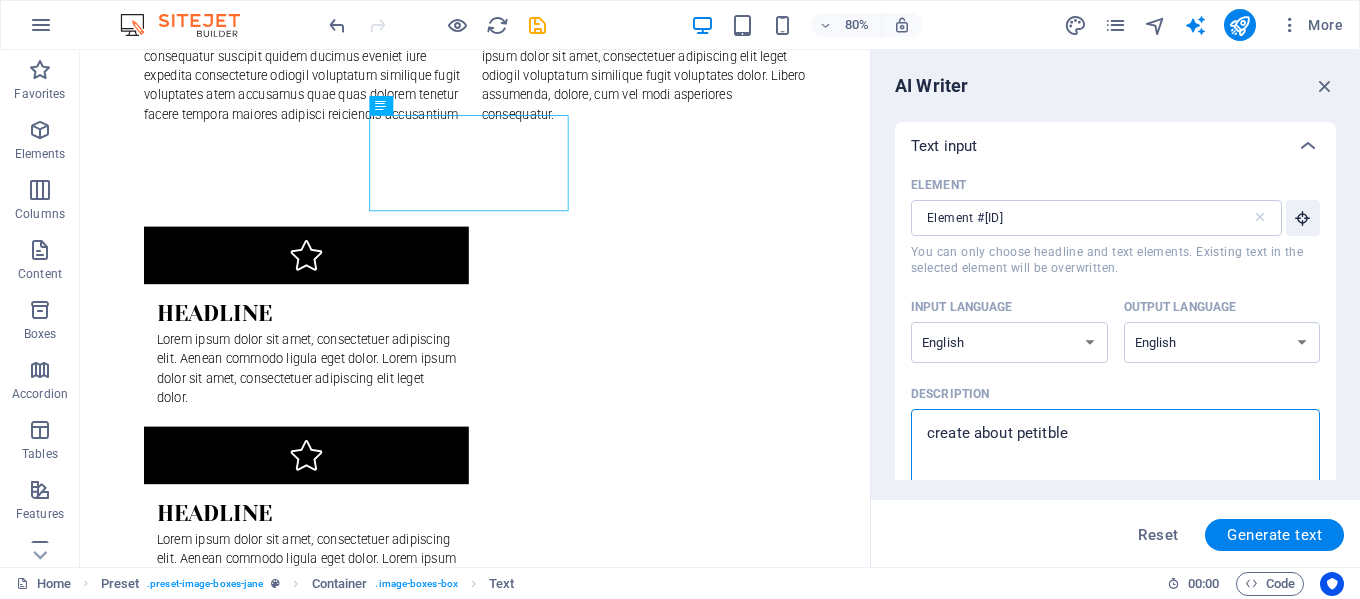 type on "x" 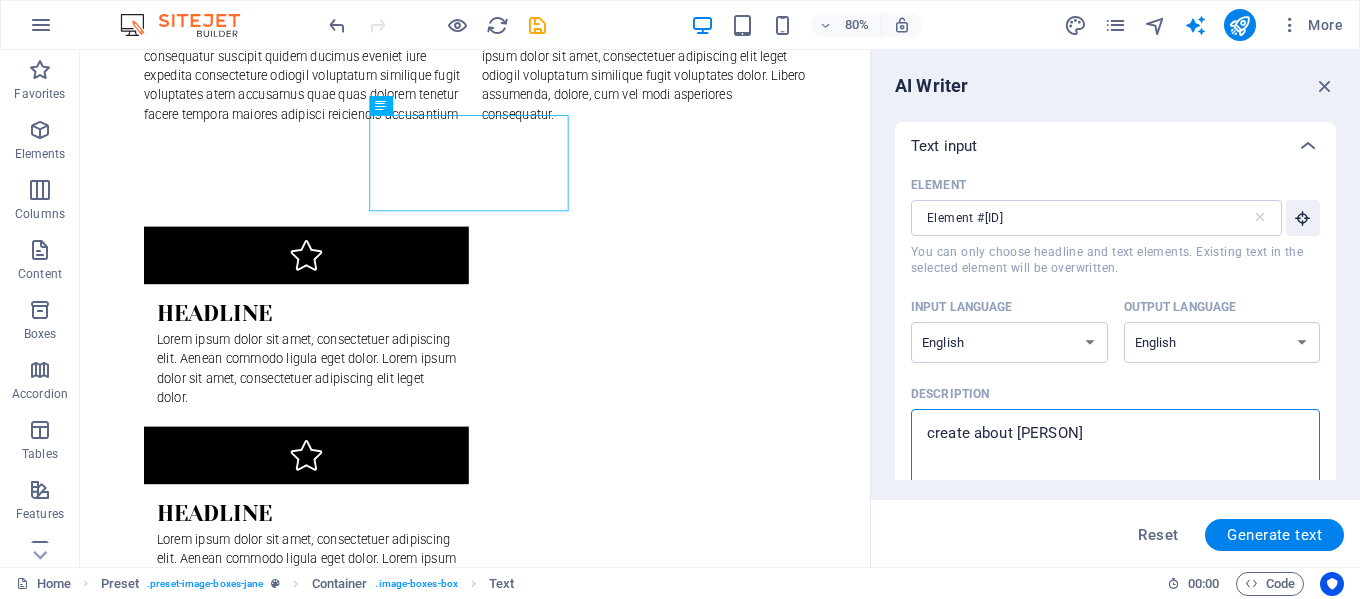 type on "create about petitbleu." 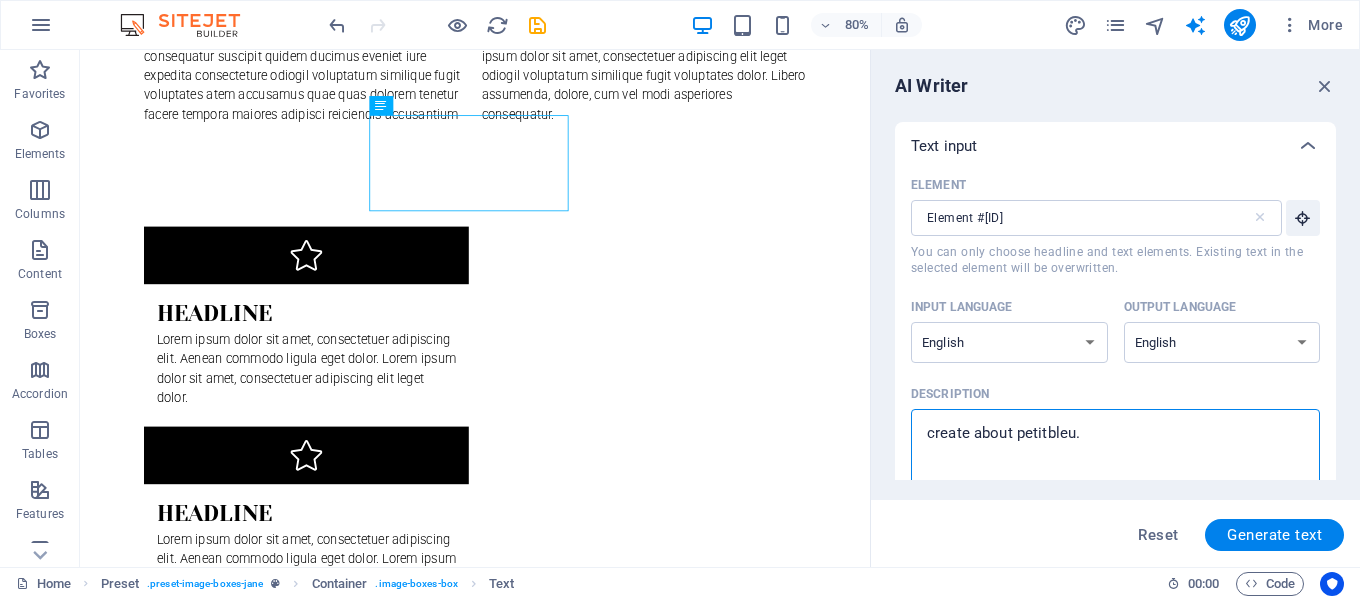 type on "create about petitbleu." 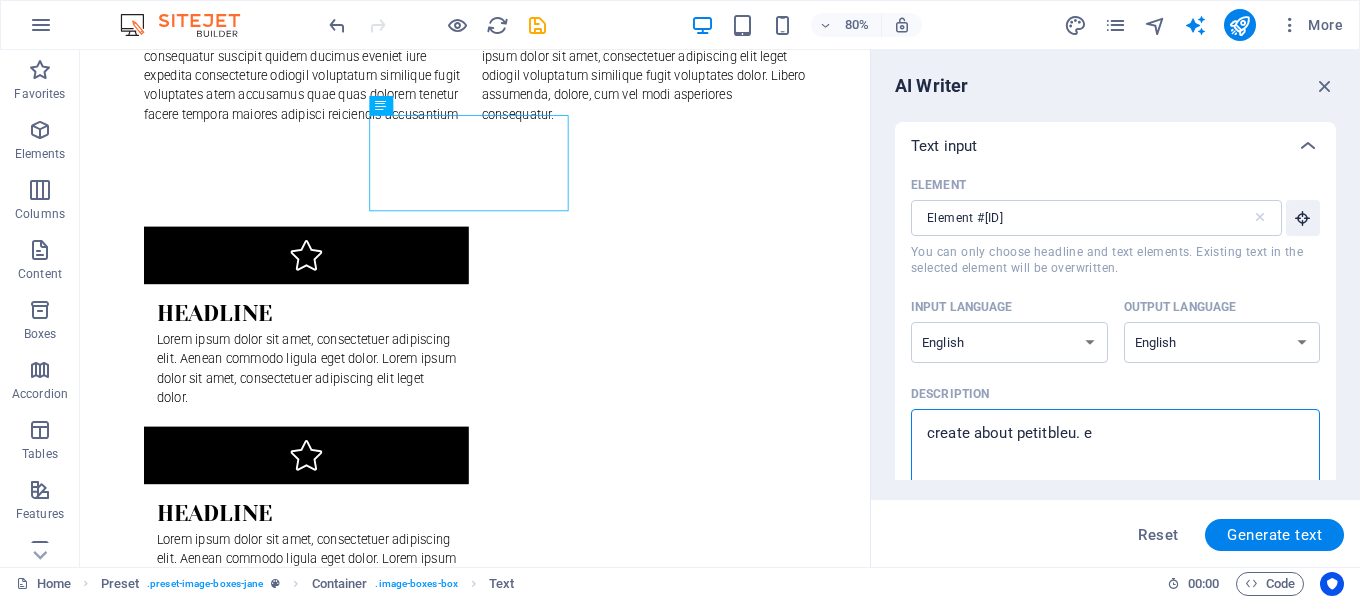 type on "create about [BRAND]. ex" 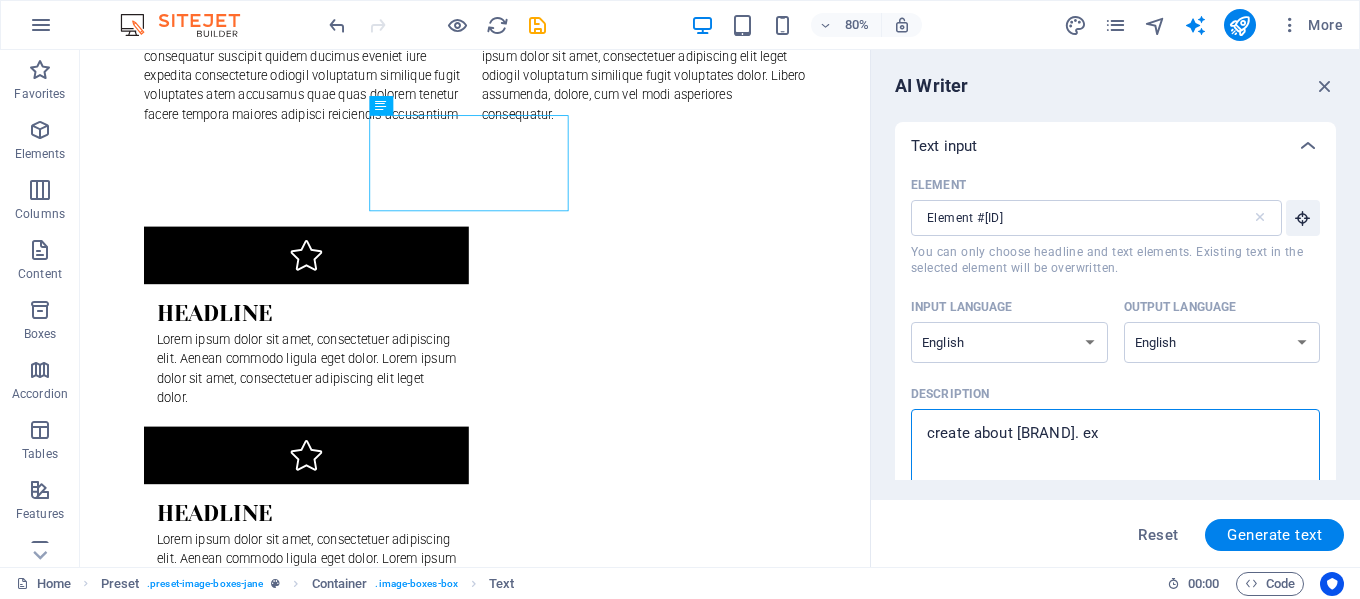 type on "create about petitbleu. exp" 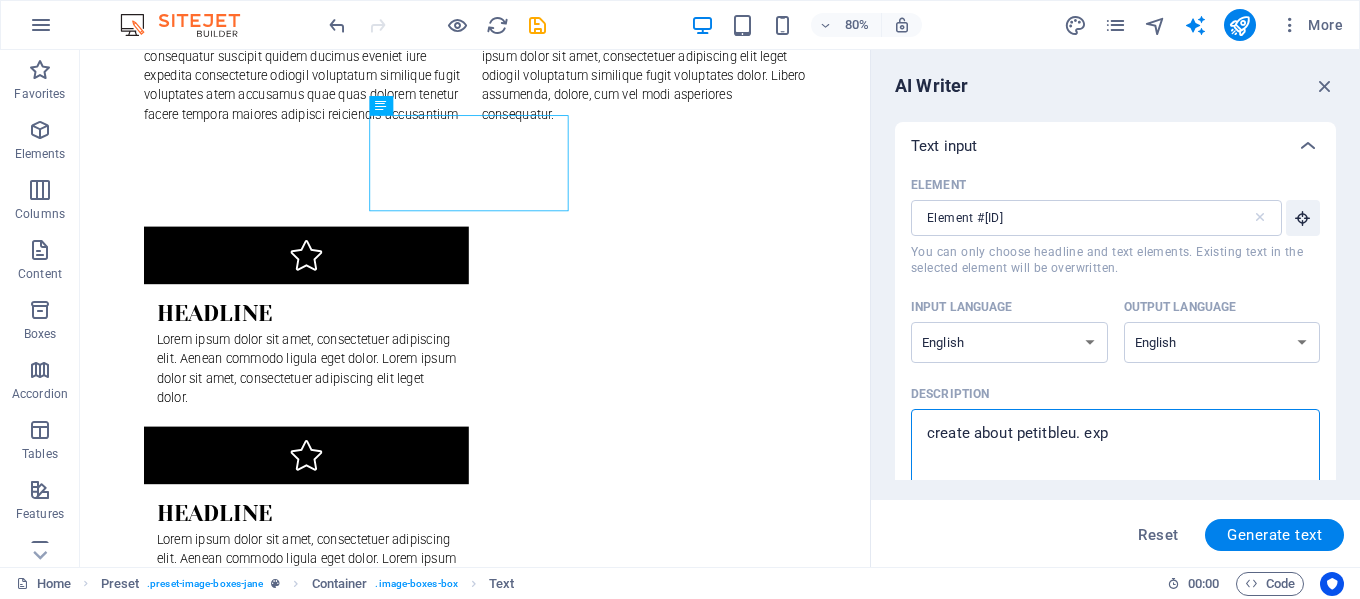type on "create about [PERSON]. expl" 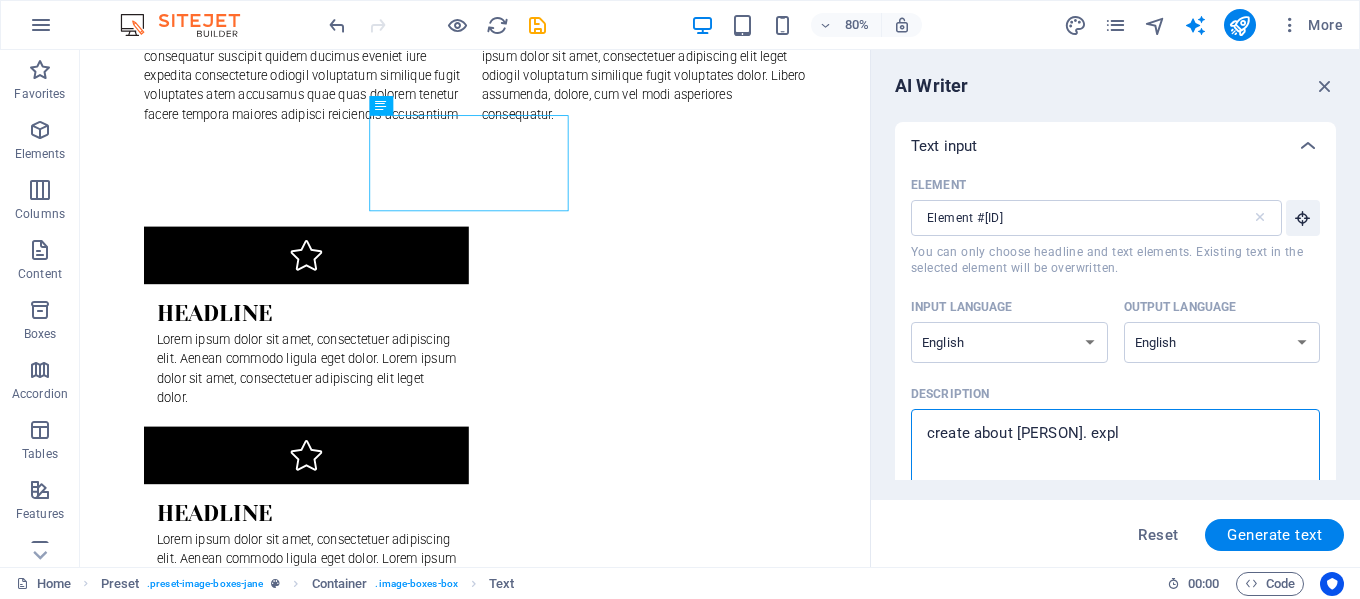 type on "create about [PERSON]. expla" 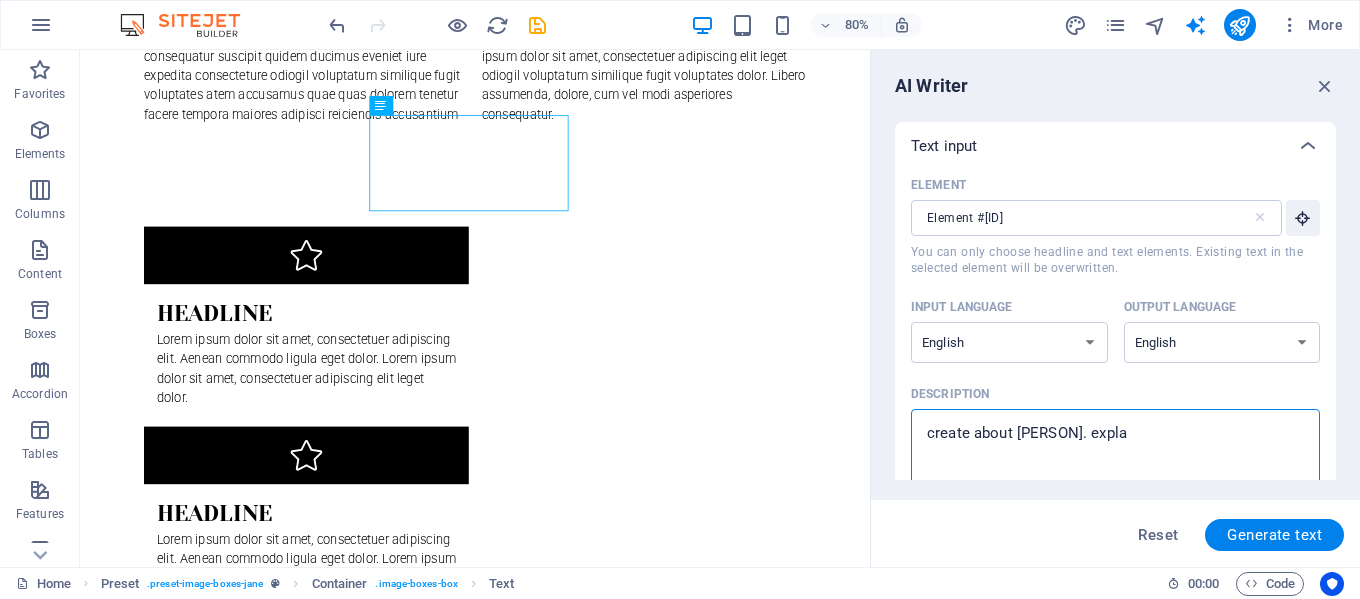 type on "create about [PERSON]. explai" 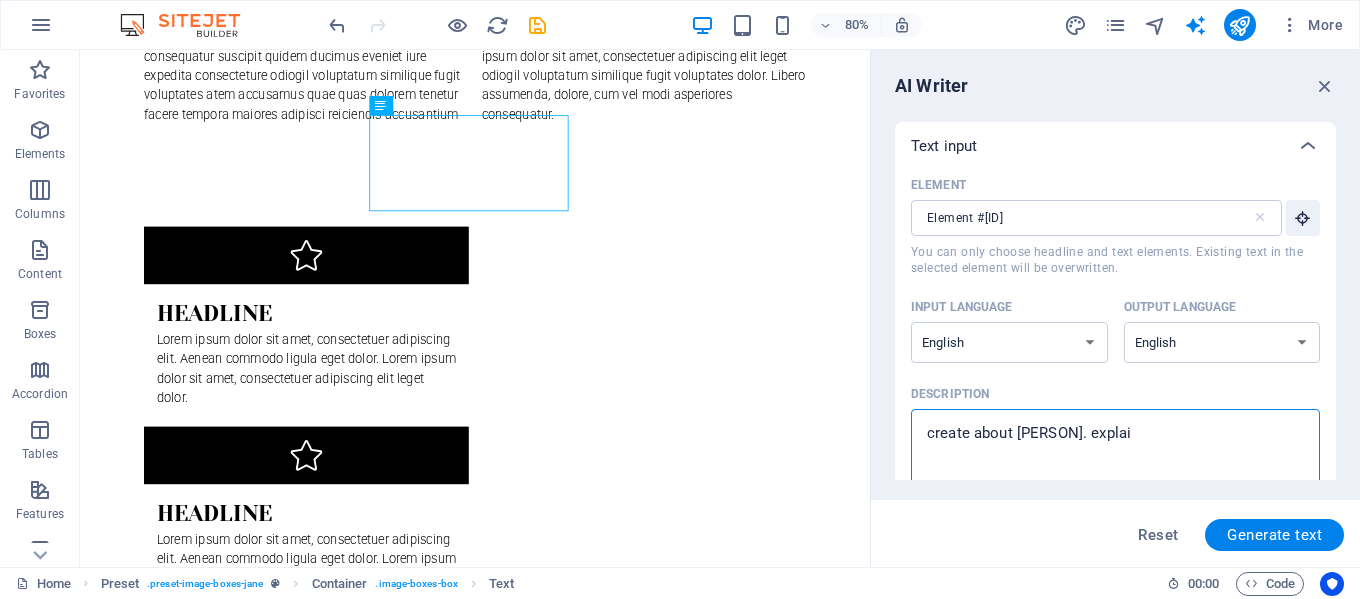 type on "create about petitbleu. explain" 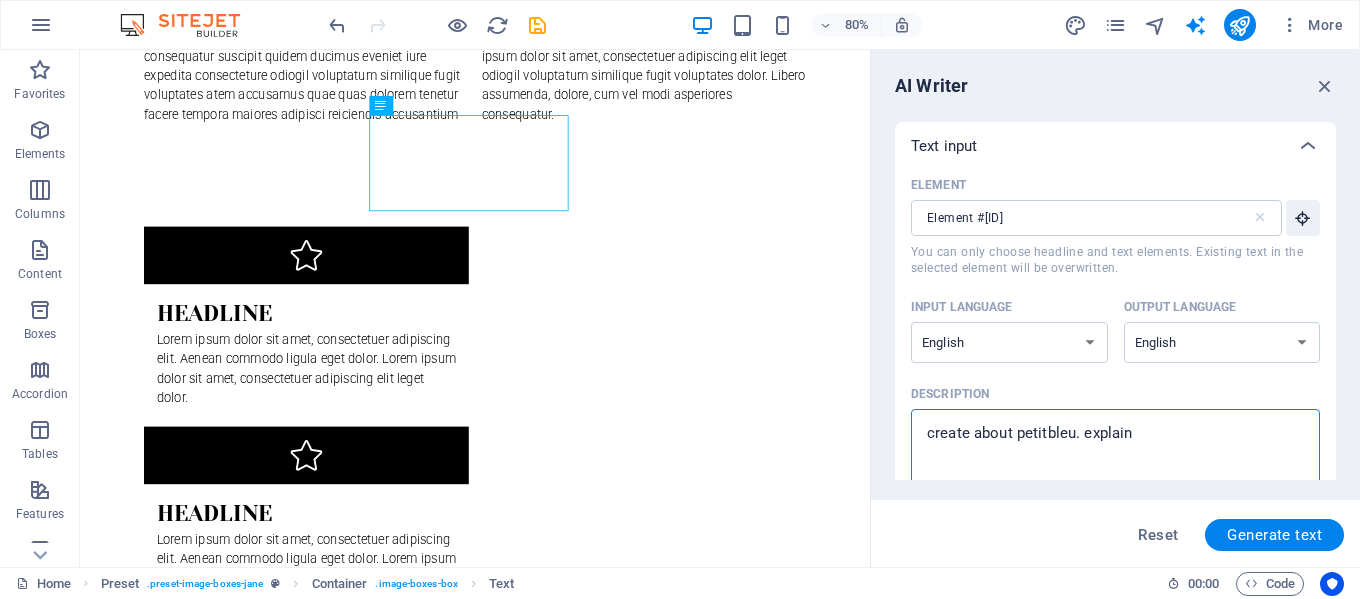 type on "create about petitbleu. explain" 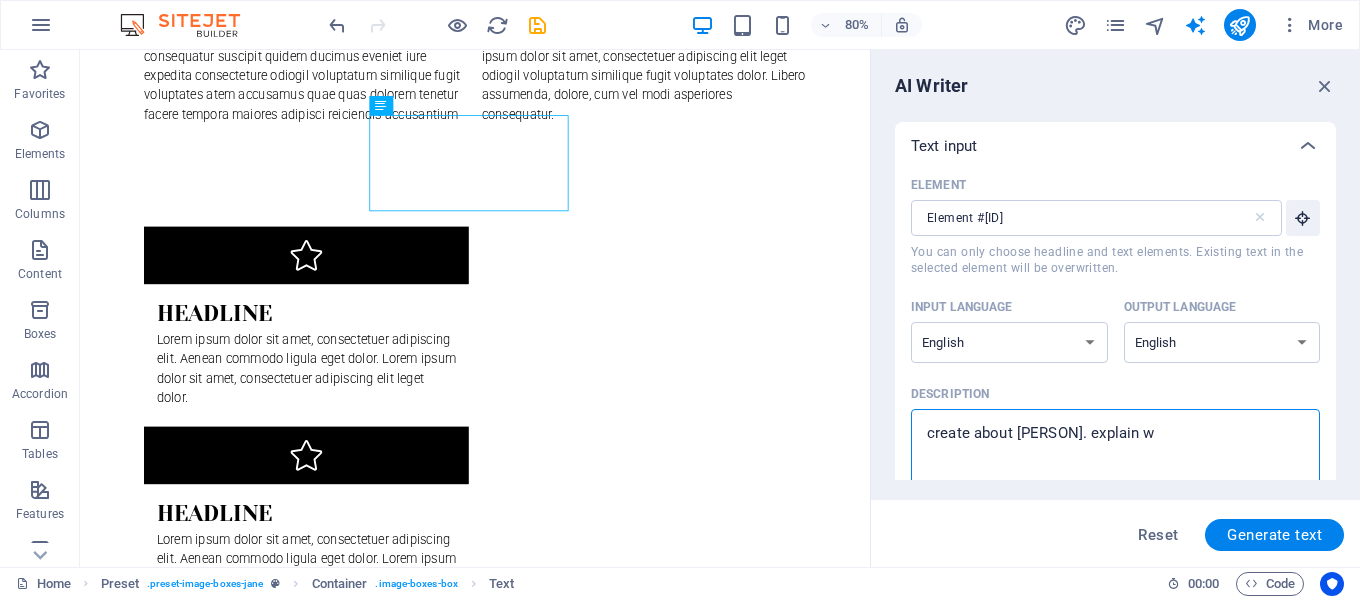 type on "create about petitbleu. explain wh" 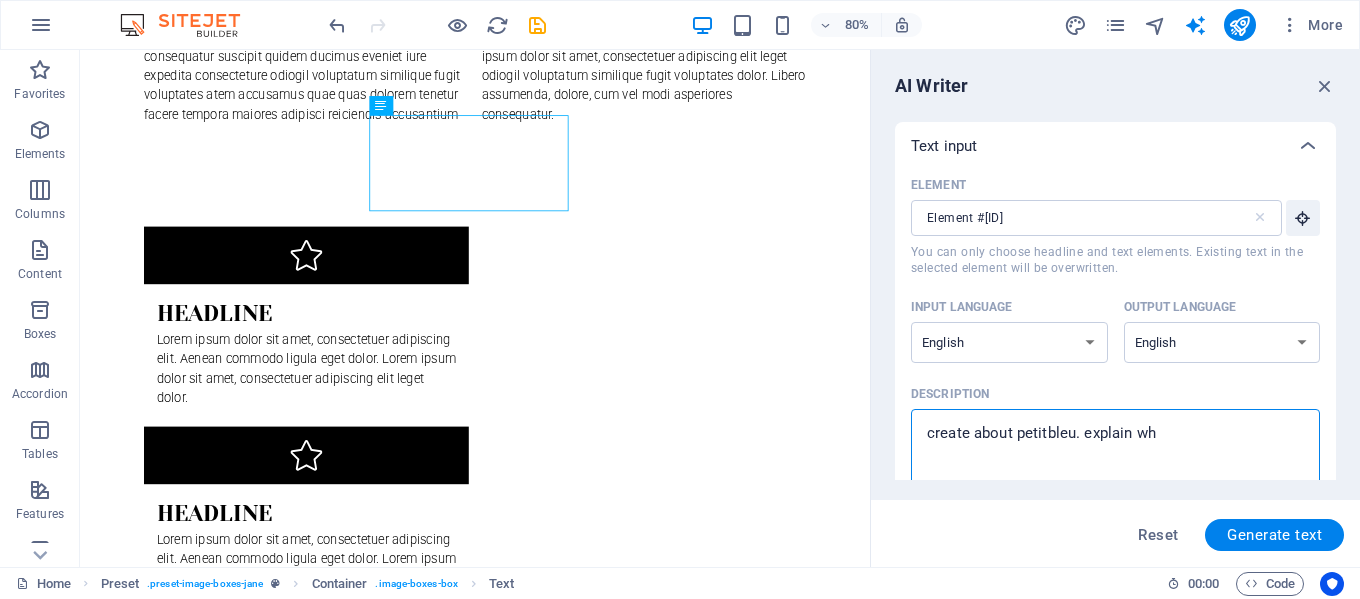 type on "create about petitbleu. explain who" 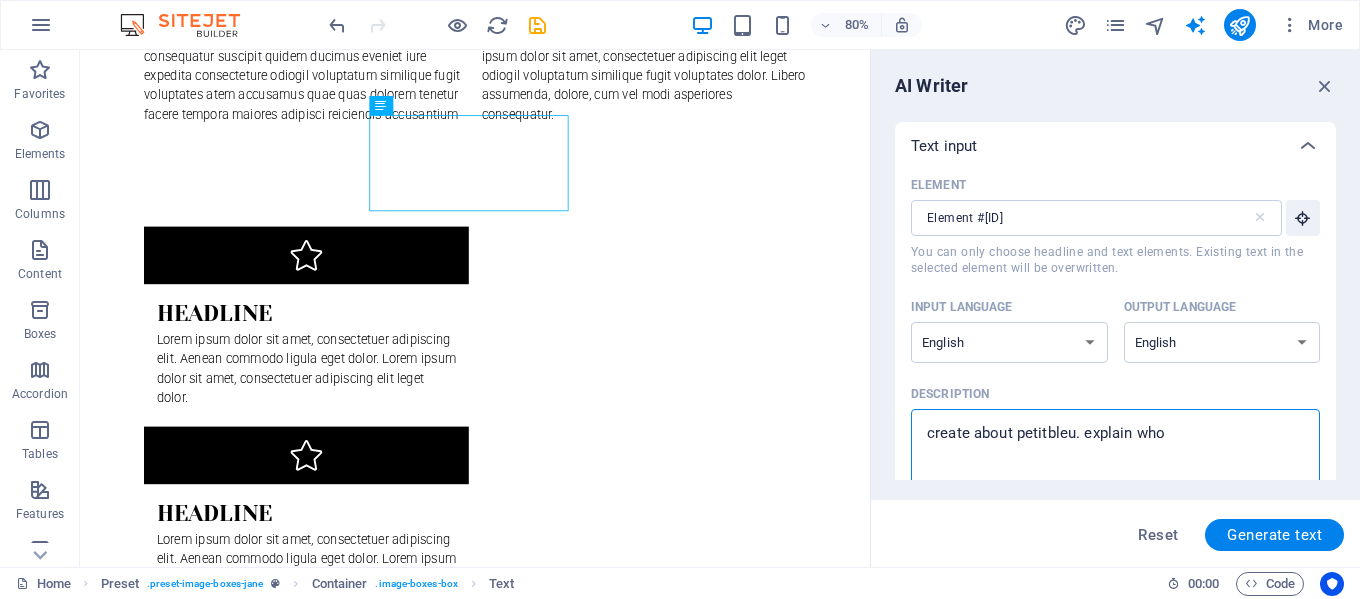 type on "create about petitbleu. explain who" 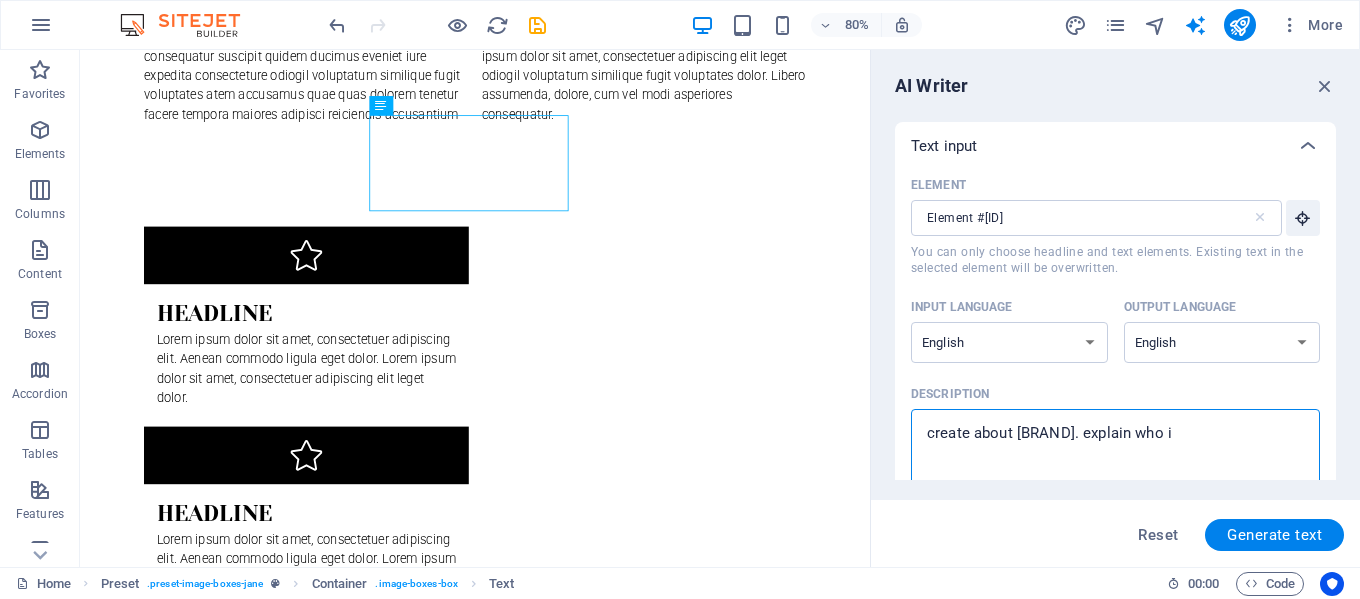 type on "create about [BRAND]. explain who is" 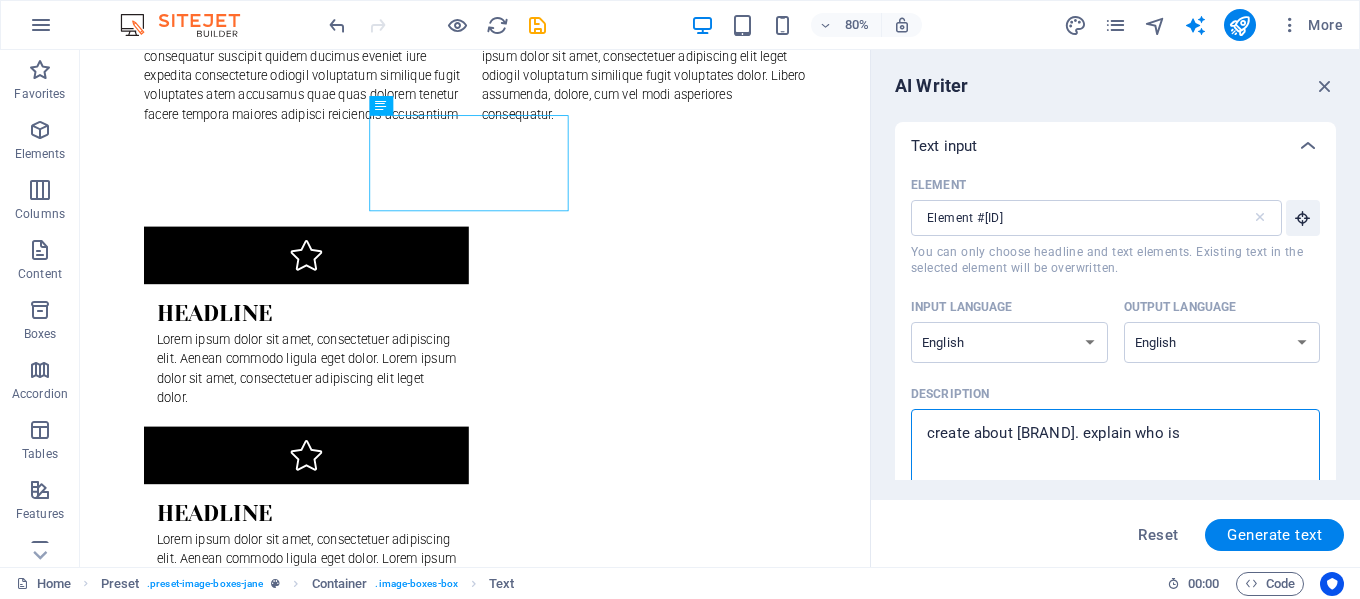 type on "create about [BRAND]. explain who is" 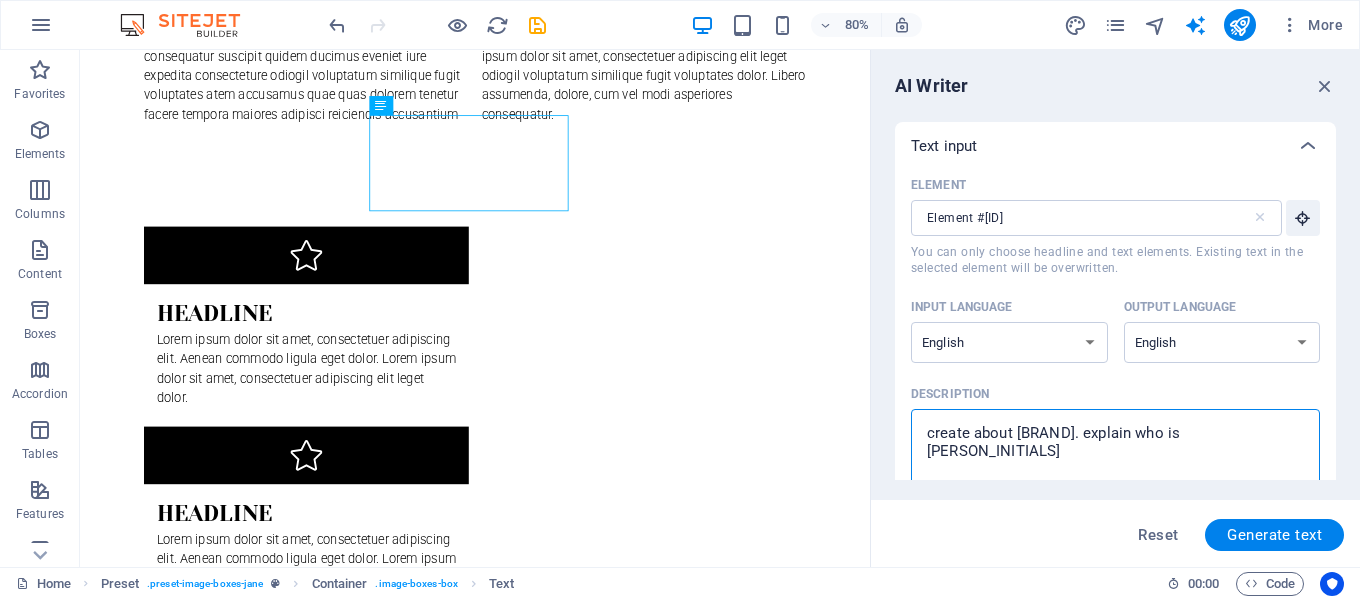 type 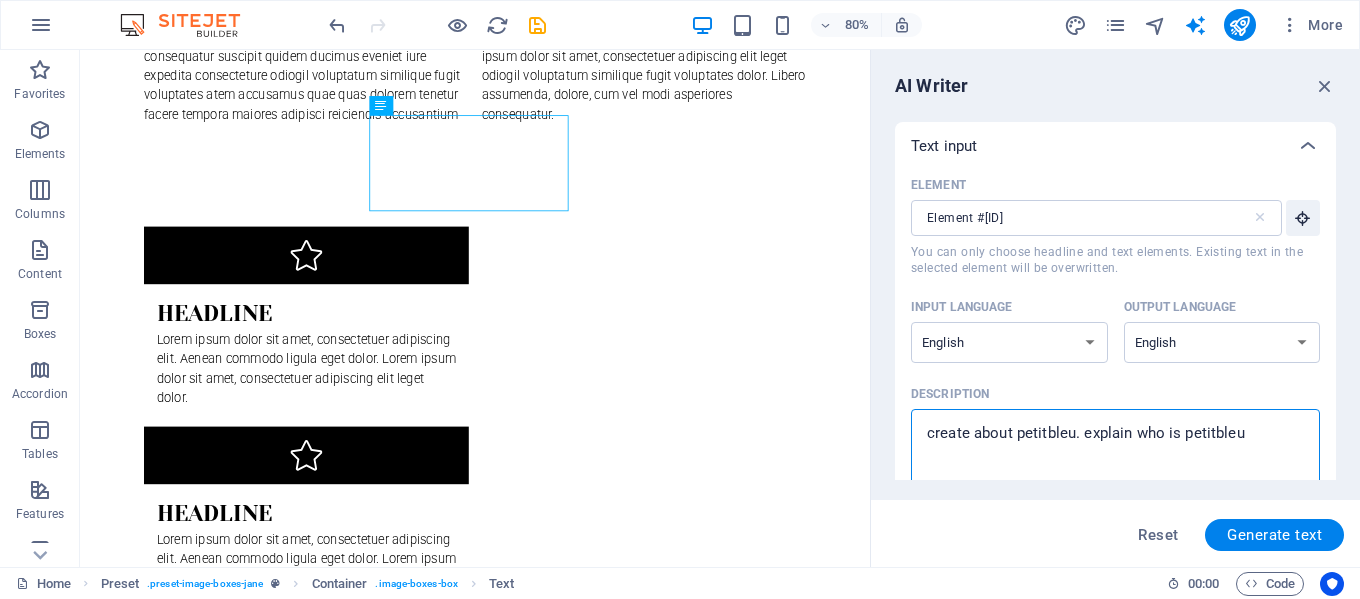 click on "create about petitbleu. explain who is petitbleu" at bounding box center [1115, 451] 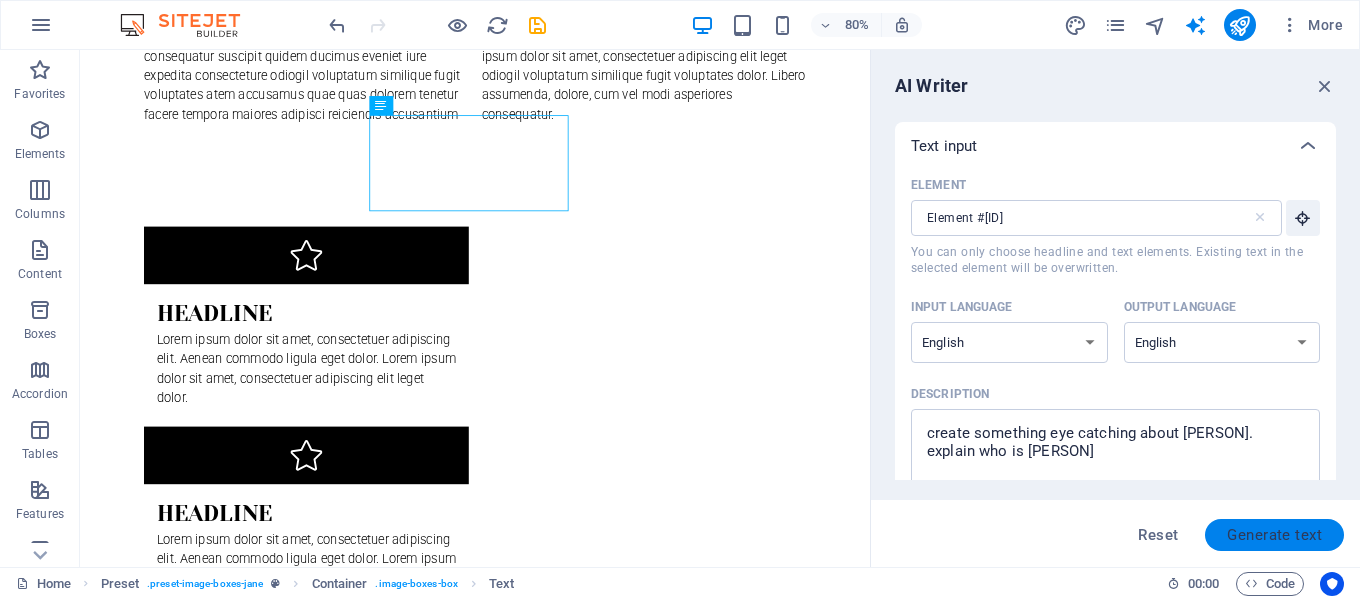 click on "Generate text" at bounding box center [1274, 535] 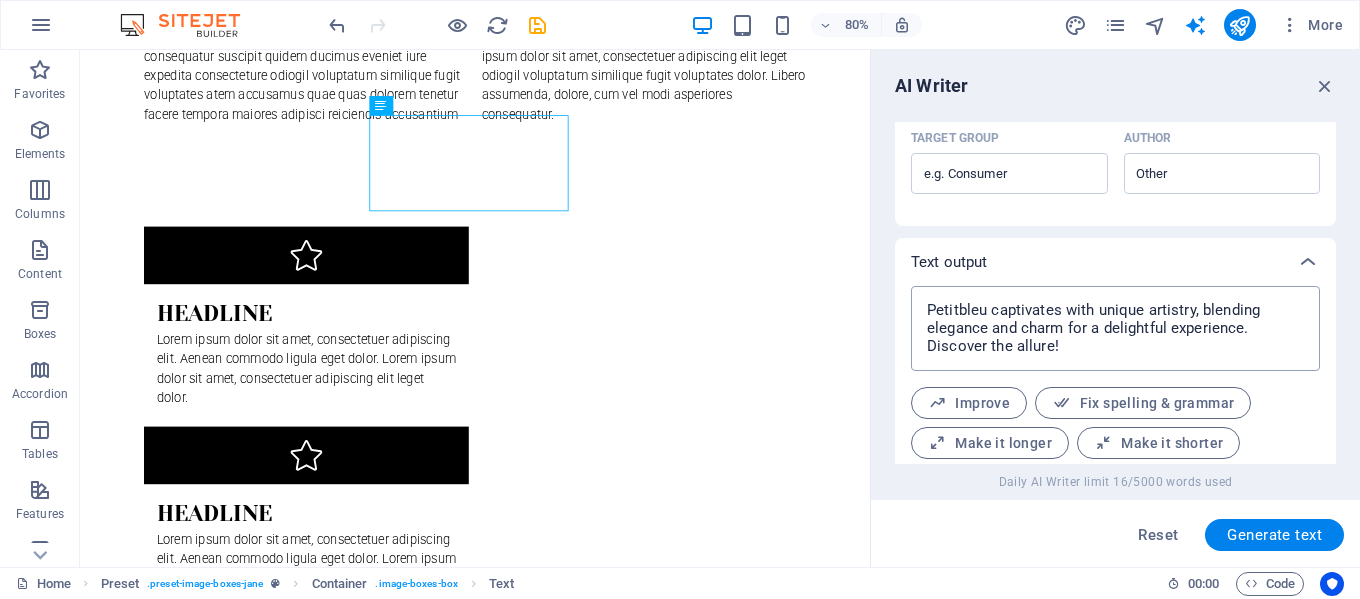 scroll, scrollTop: 696, scrollLeft: 0, axis: vertical 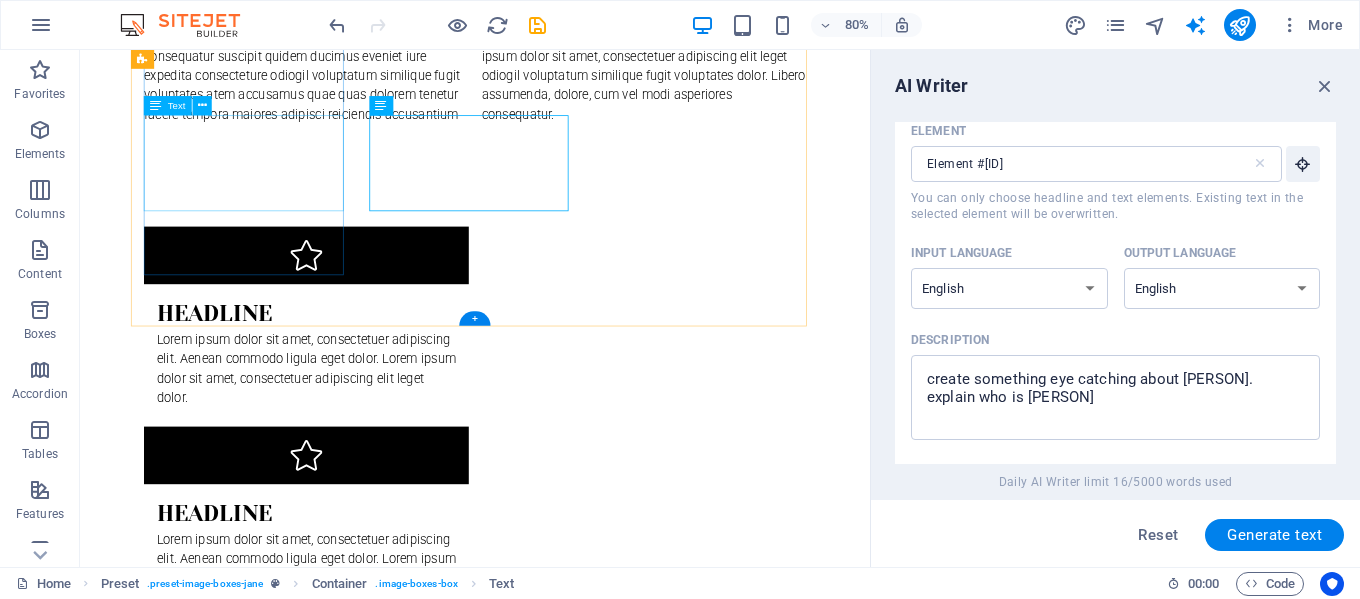 click on "Petitbleu captivates with unique artistry, blending elegance and charm for a delightful experience. Discover the allure!" at bounding box center [574, 1906] 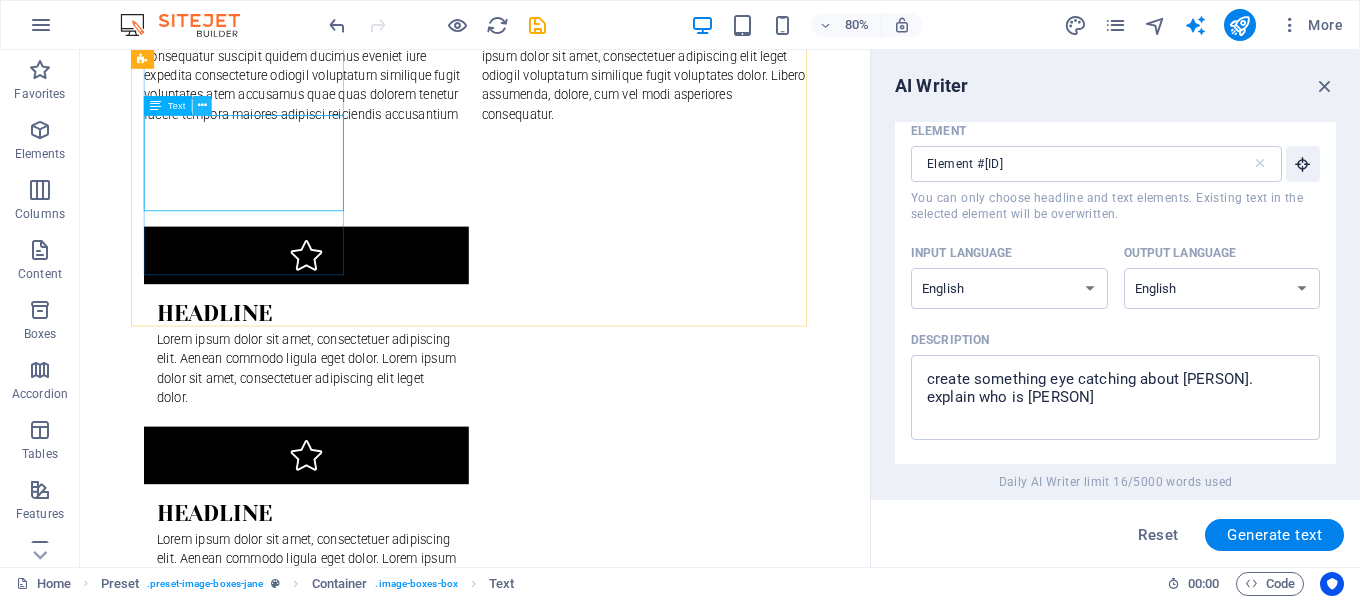 click at bounding box center [202, 105] 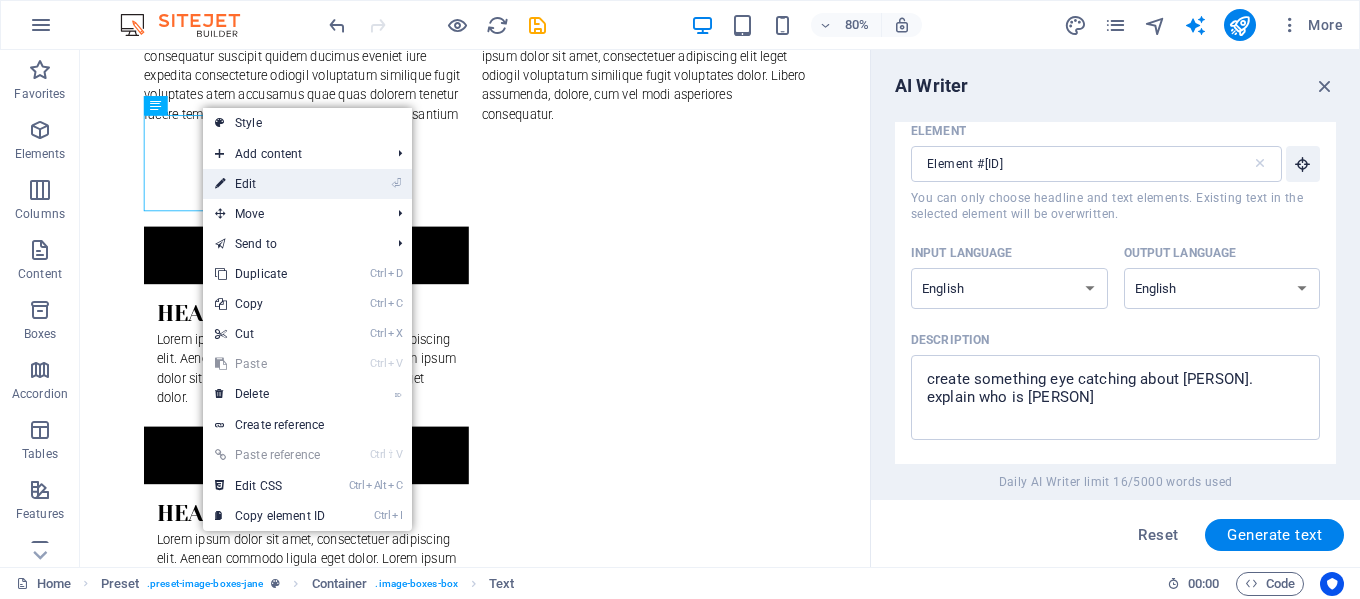 click on "⏎  Edit" at bounding box center (270, 184) 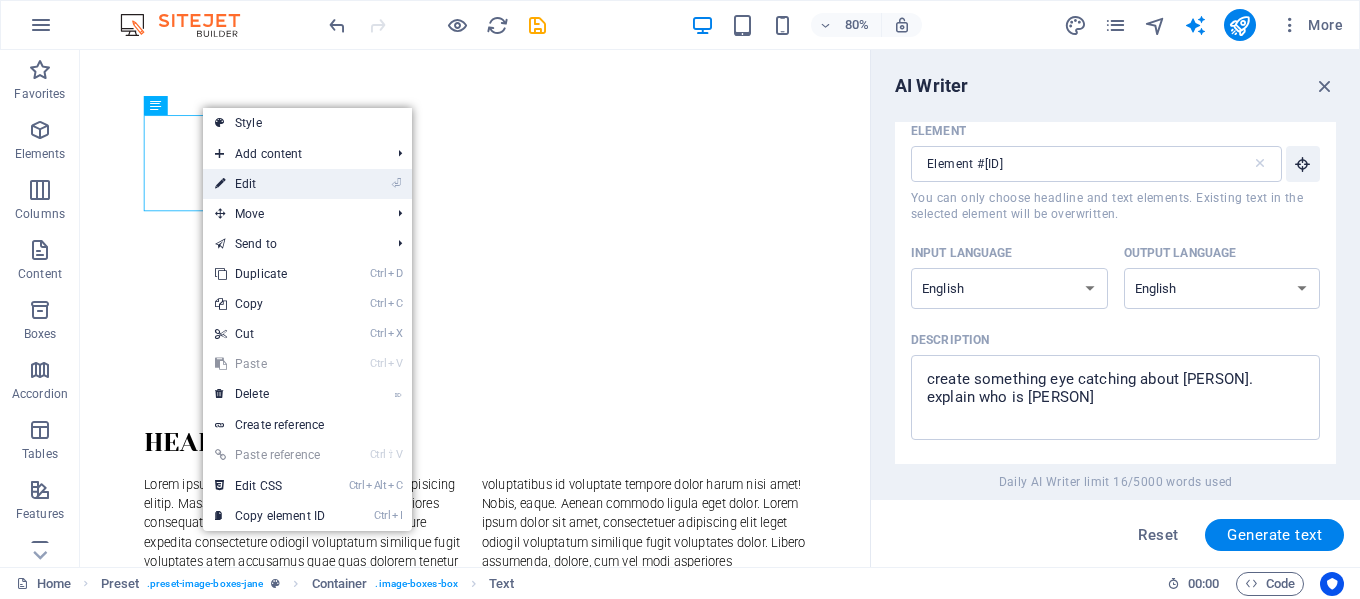 scroll, scrollTop: 1673, scrollLeft: 0, axis: vertical 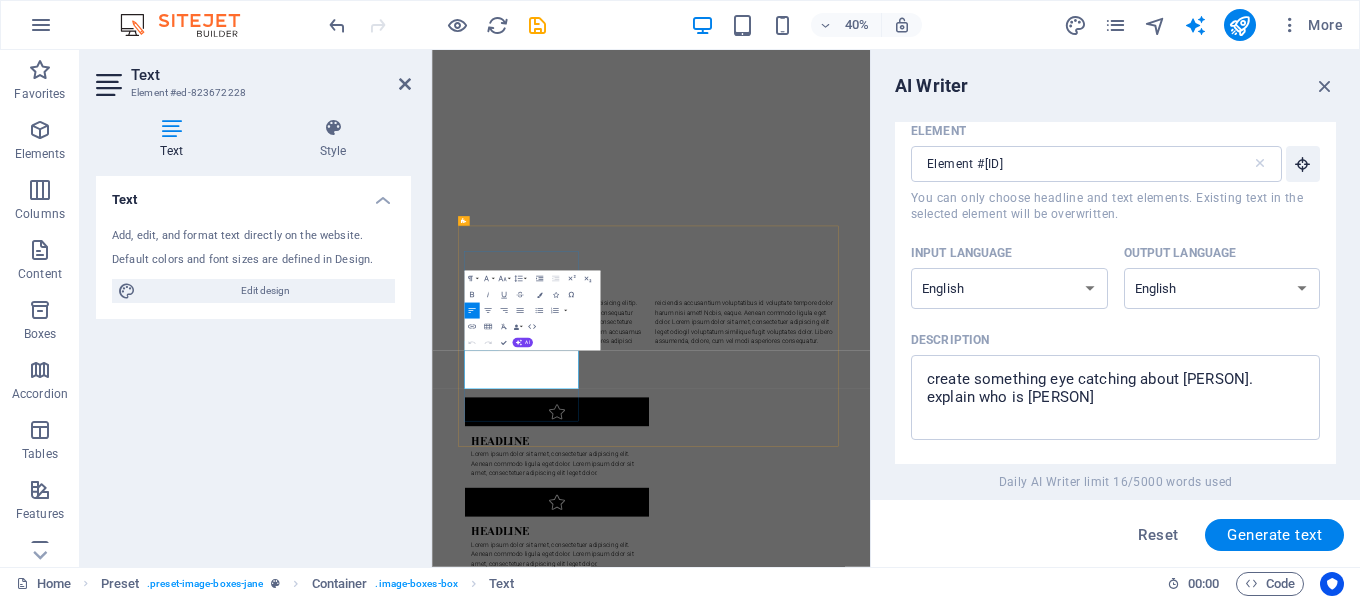 click on "Petitbleu captivates with unique artistry, blending elegance and charm for a delightful experience. Discover the allure!" at bounding box center (979, 2469) 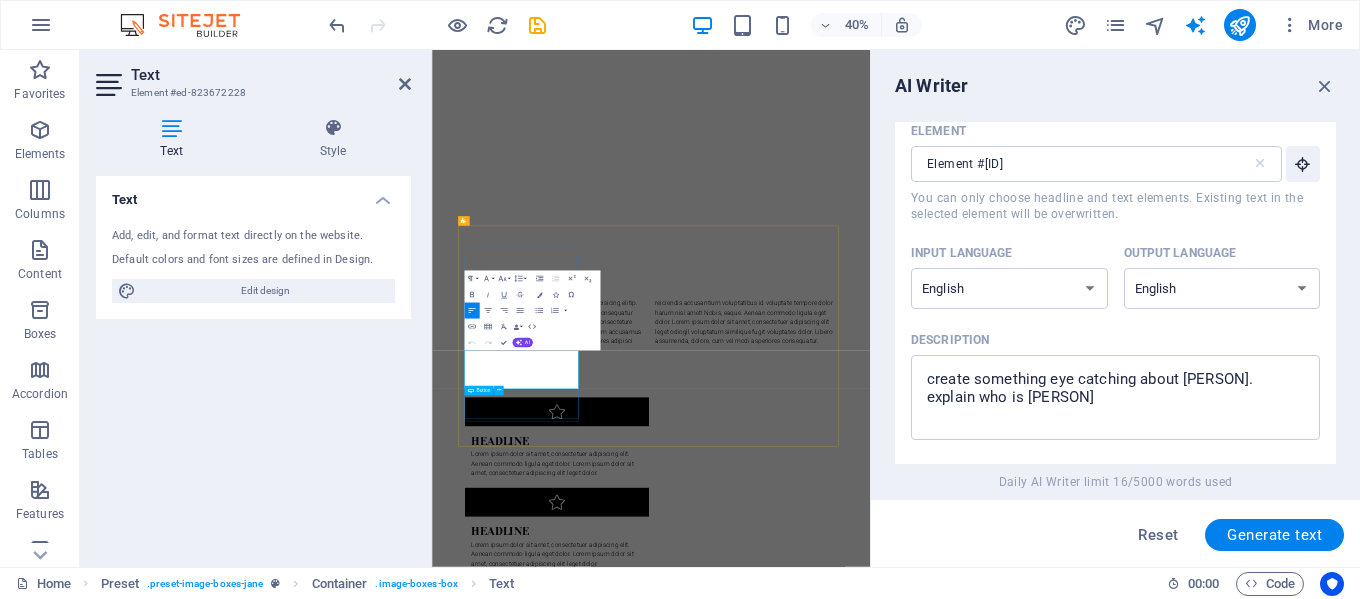 drag, startPoint x: 534, startPoint y: 817, endPoint x: 752, endPoint y: 942, distance: 251.29465 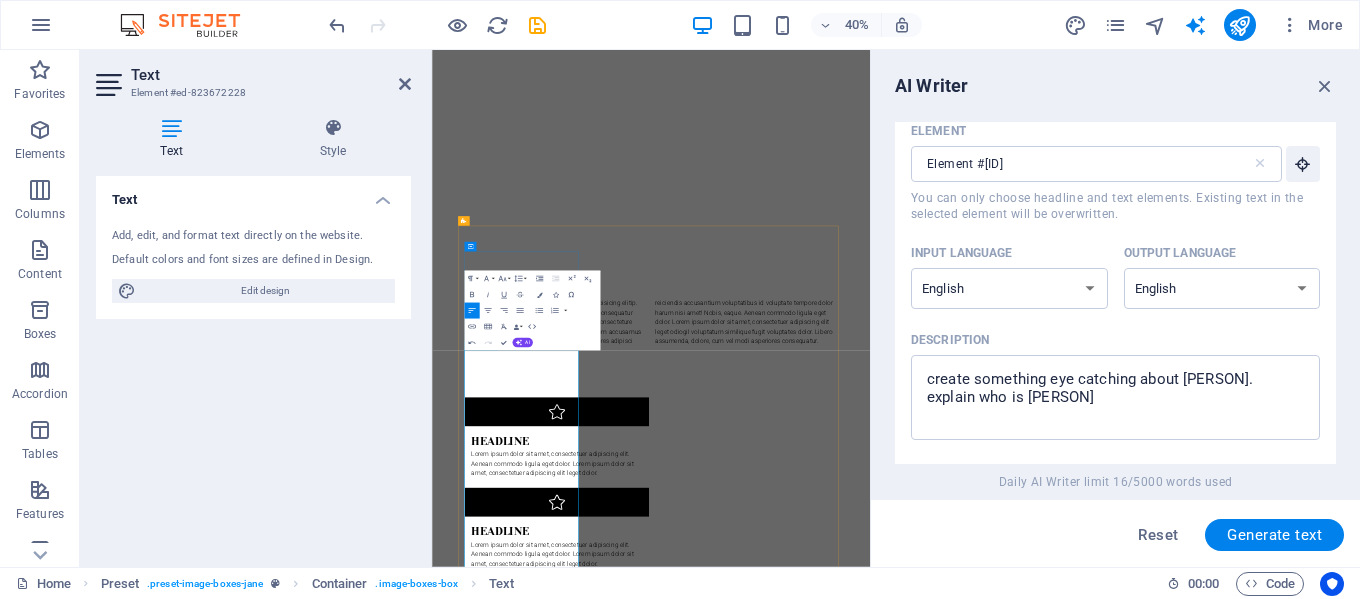 click on "At  PetitBleu , we design interiors that tell stories—of style, culture, comfort, and quiet sophistication. With a deep commitment to craftsmanship, timeless aesthetics, and personalized service, we create environments that are not only beautiful but deeply livable." at bounding box center (979, 2565) 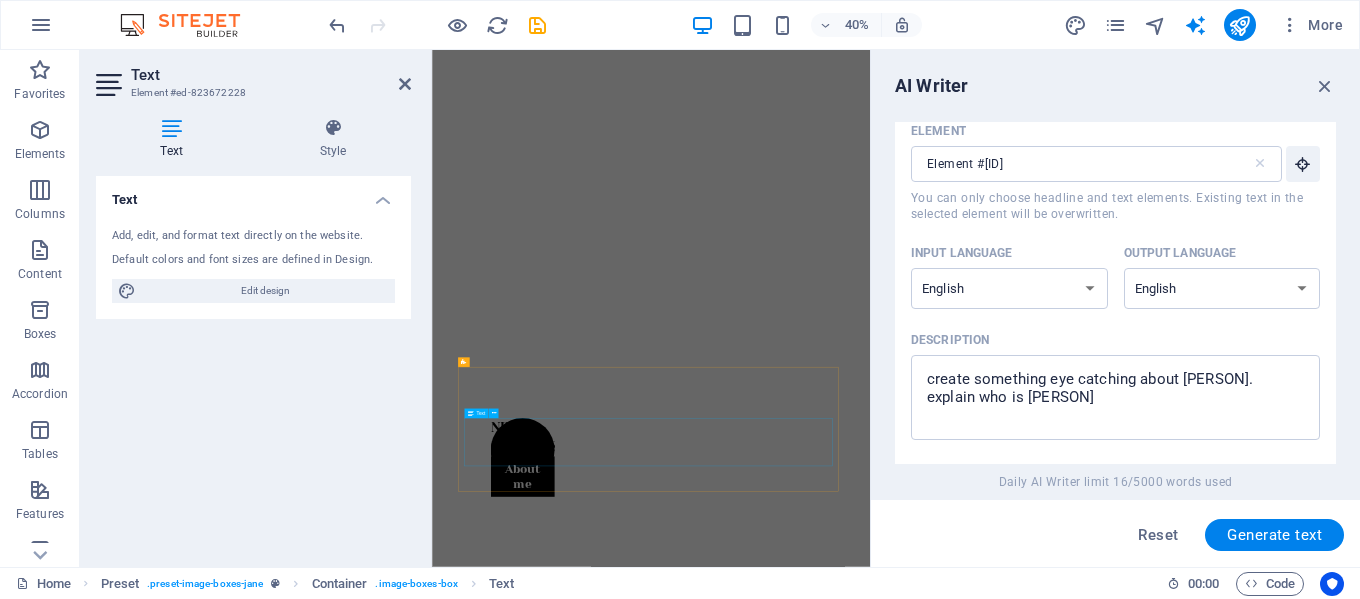 scroll, scrollTop: 0, scrollLeft: 0, axis: both 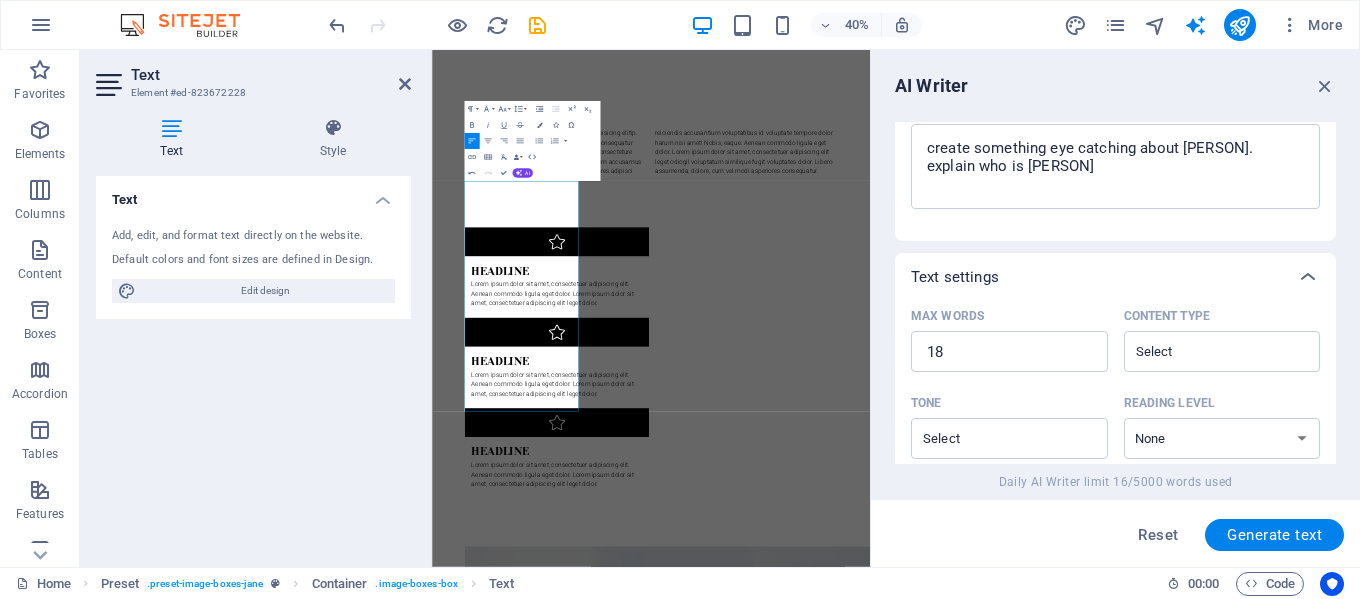 click on "Reset Generate text" at bounding box center [1115, 535] 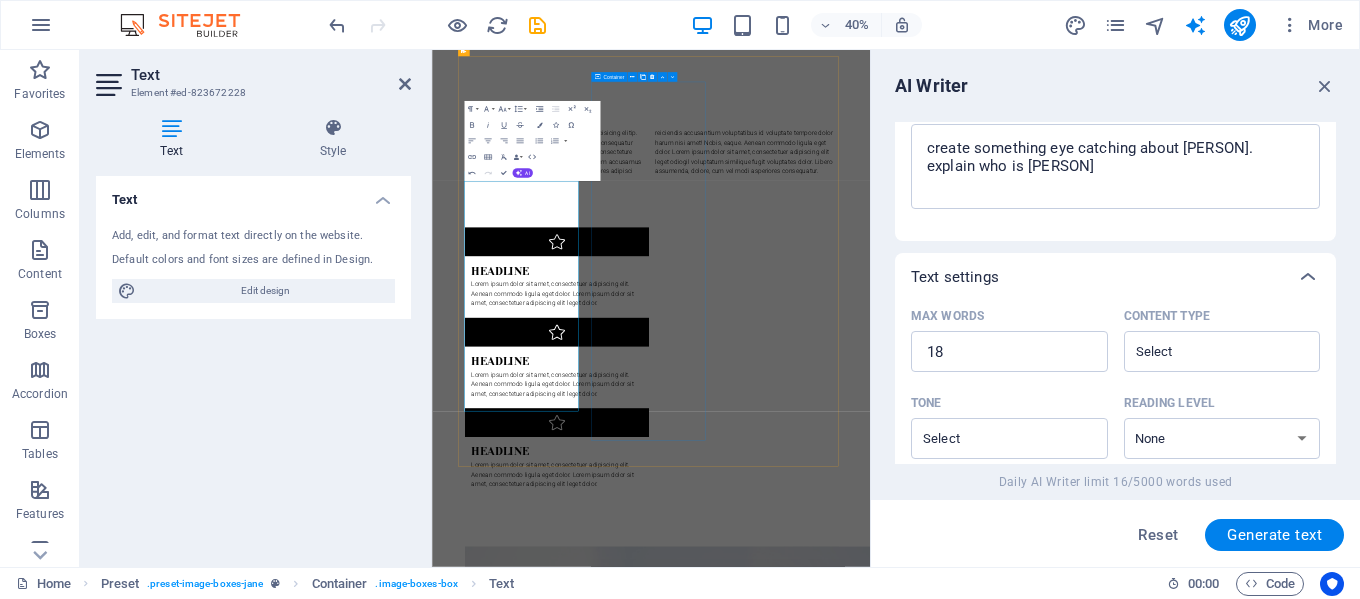 click on "Work Lorem ipsum dolor sit amet, consectetuer adipiscing elit. Aenean commodo ligula eget dolor. Lorem ipsum dolor sit amet. see more" at bounding box center [979, 2759] 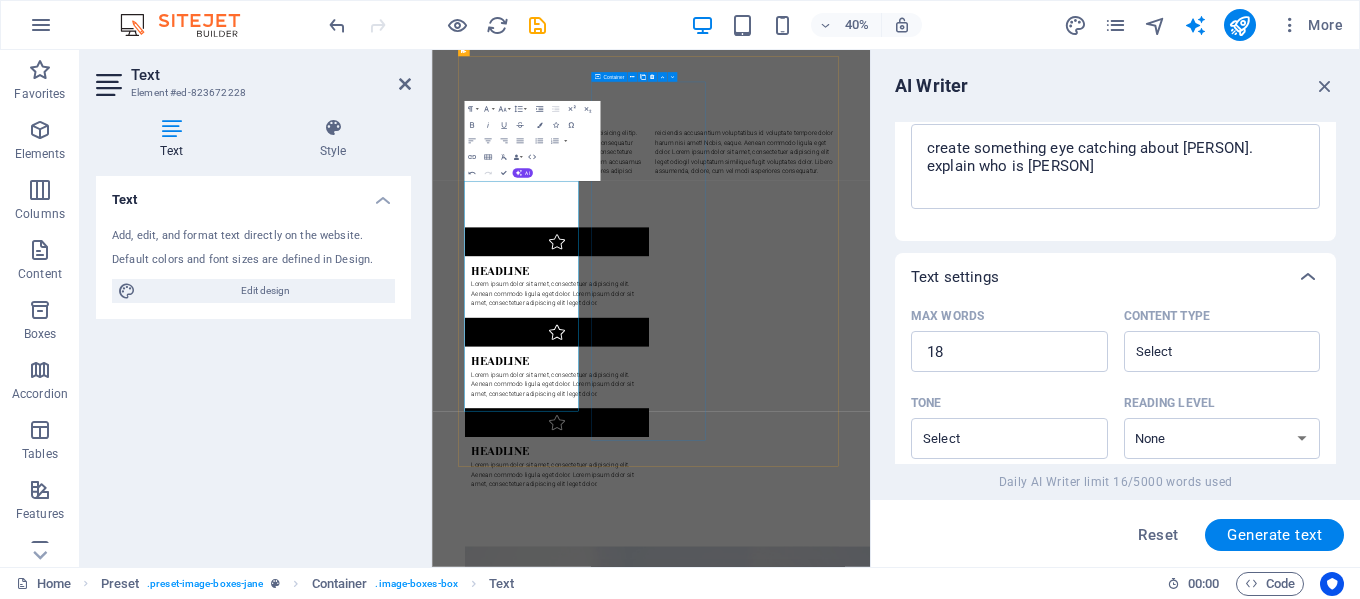click on "Work Lorem ipsum dolor sit amet, consectetuer adipiscing elit. Aenean commodo ligula eget dolor. Lorem ipsum dolor sit amet. see more" at bounding box center [979, 2759] 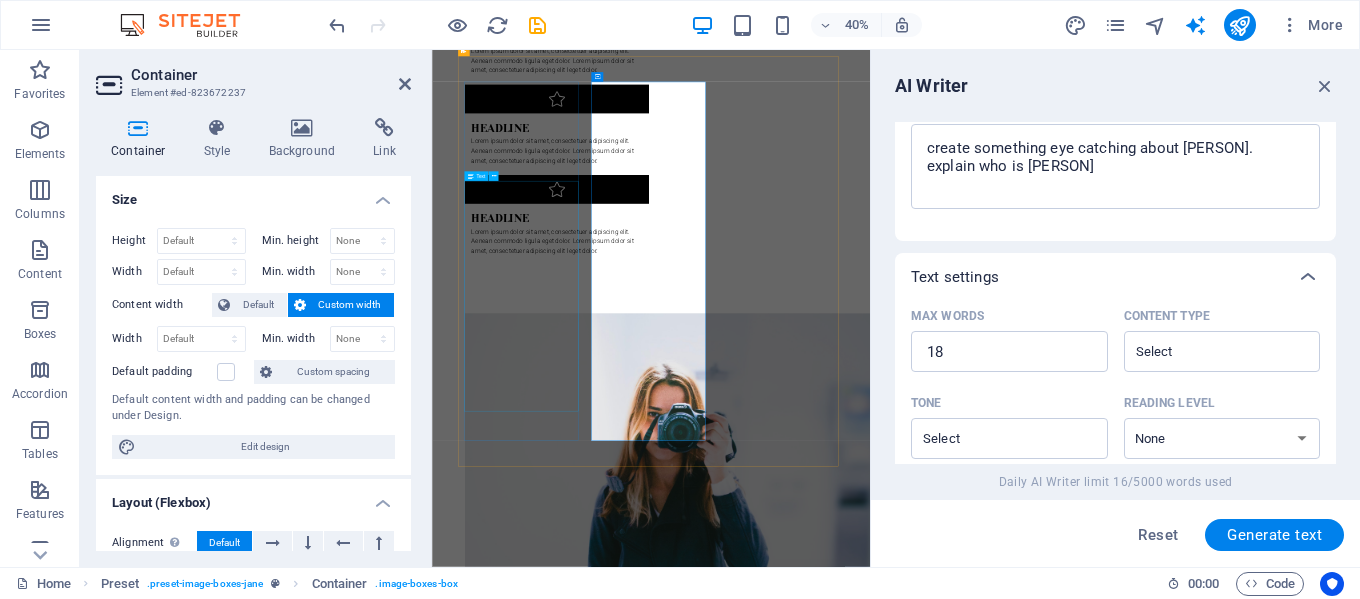 click on "About [BRAND] Elegant Spaces. Global Reach. Inspired Living. At  [BRAND] , we design interiors that tell stories—of style, culture, comfort, and quiet sophistication. With a deep commitment to craftsmanship, timeless aesthetics, and personalized service, we create environments that are not only beautiful but deeply livable. Founded at the intersection of design and international trade, [BRAND] is more than an interior design studio—we are also trusted exporters of curated, high-quality furnishings, artisanal decor, and architectural elements that bring our designs to life in homes, hotels, and commercial spaces across the globe." at bounding box center [979, 1558] 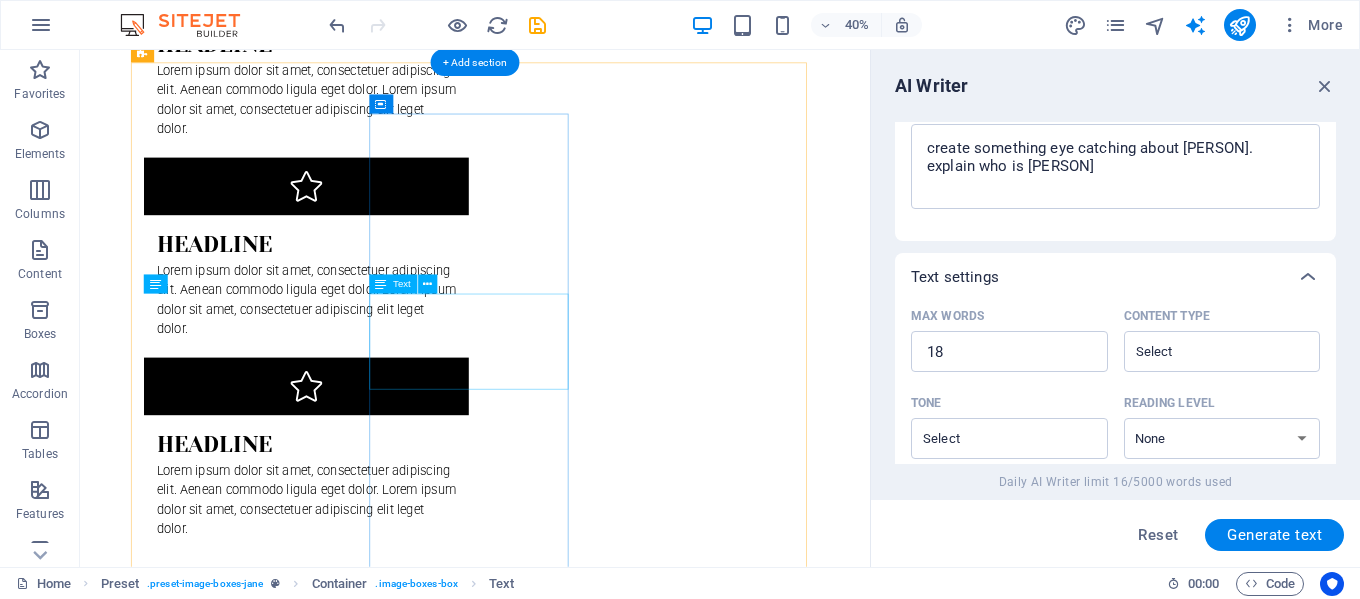 scroll, scrollTop: 1538, scrollLeft: 0, axis: vertical 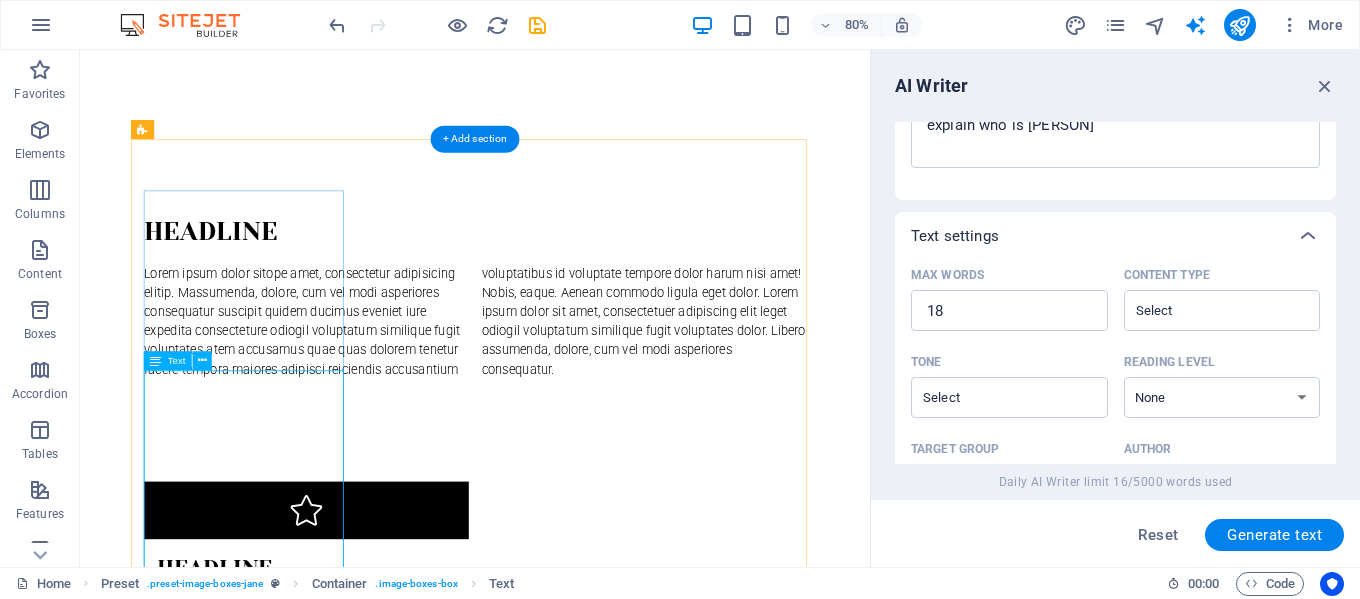 click on "About [BRAND] Elegant Spaces. Global Reach. Inspired Living. At  [BRAND] , we design interiors that tell stories—of style, culture, comfort, and quiet sophistication. With a deep commitment to craftsmanship, timeless aesthetics, and personalized service, we create environments that are not only beautiful but deeply livable. Founded at the intersection of design and international trade, [BRAND] is more than an interior design studio—we are also trusted exporters of curated, high-quality furnishings, artisanal decor, and architectural elements that bring our designs to life in homes, hotels, and commercial spaces across the globe." at bounding box center (574, 2309) 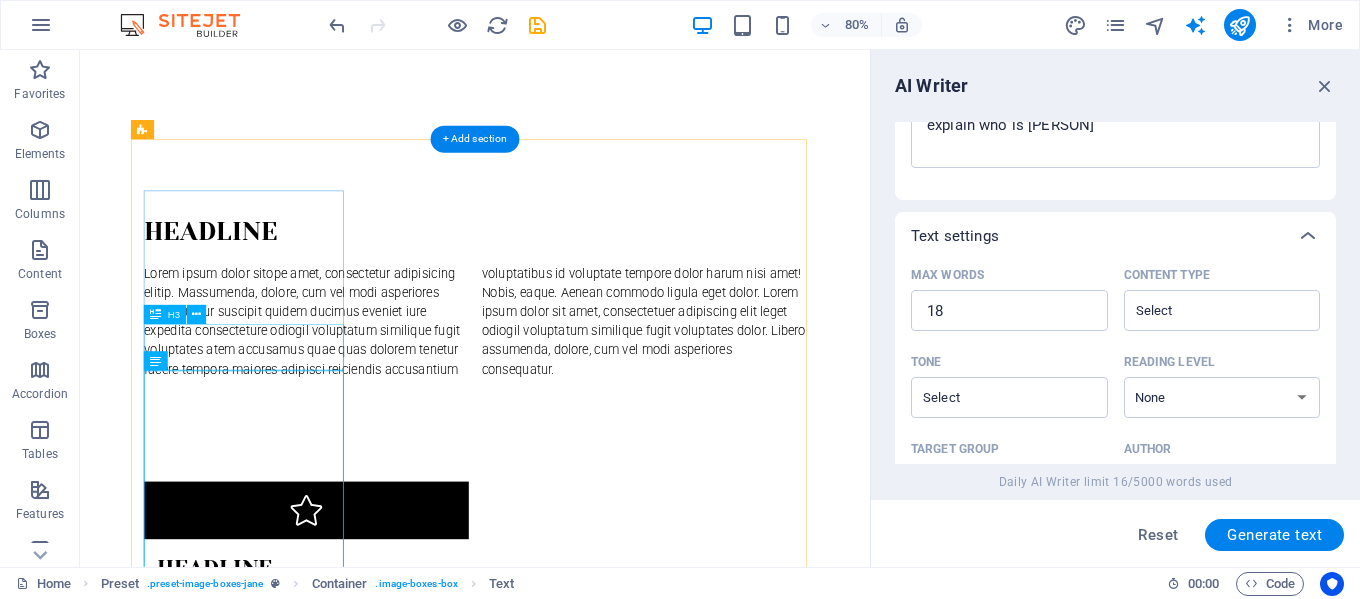 click on "About" at bounding box center [574, 2172] 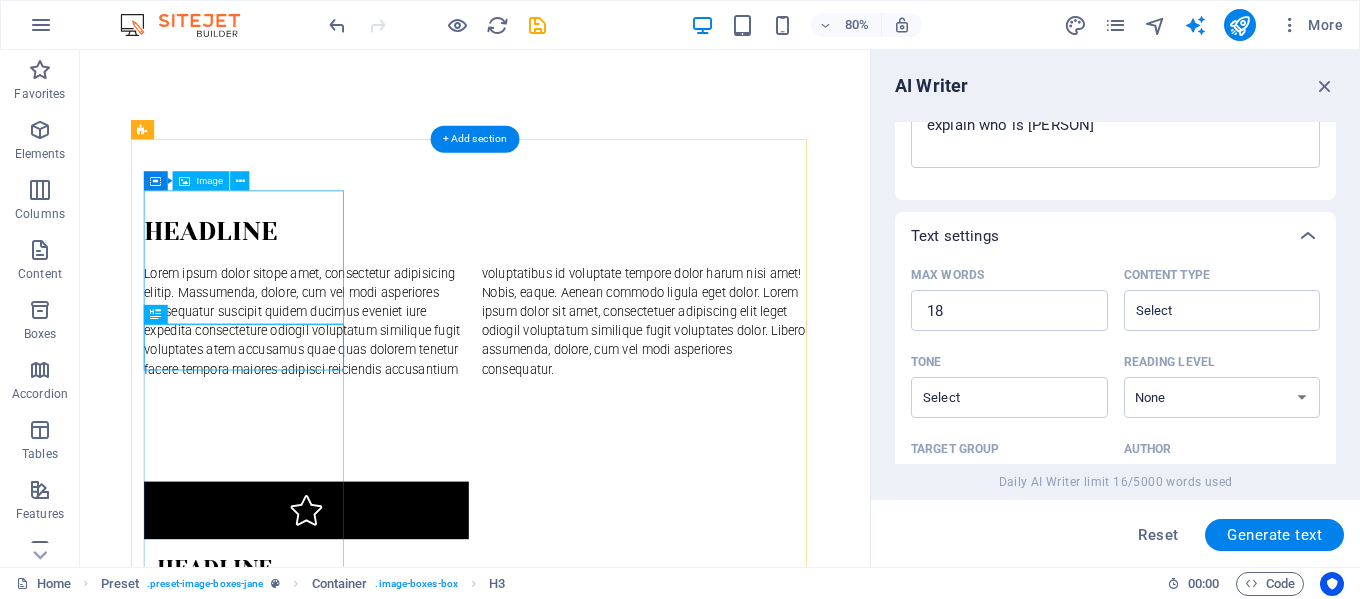 click at bounding box center [574, 1801] 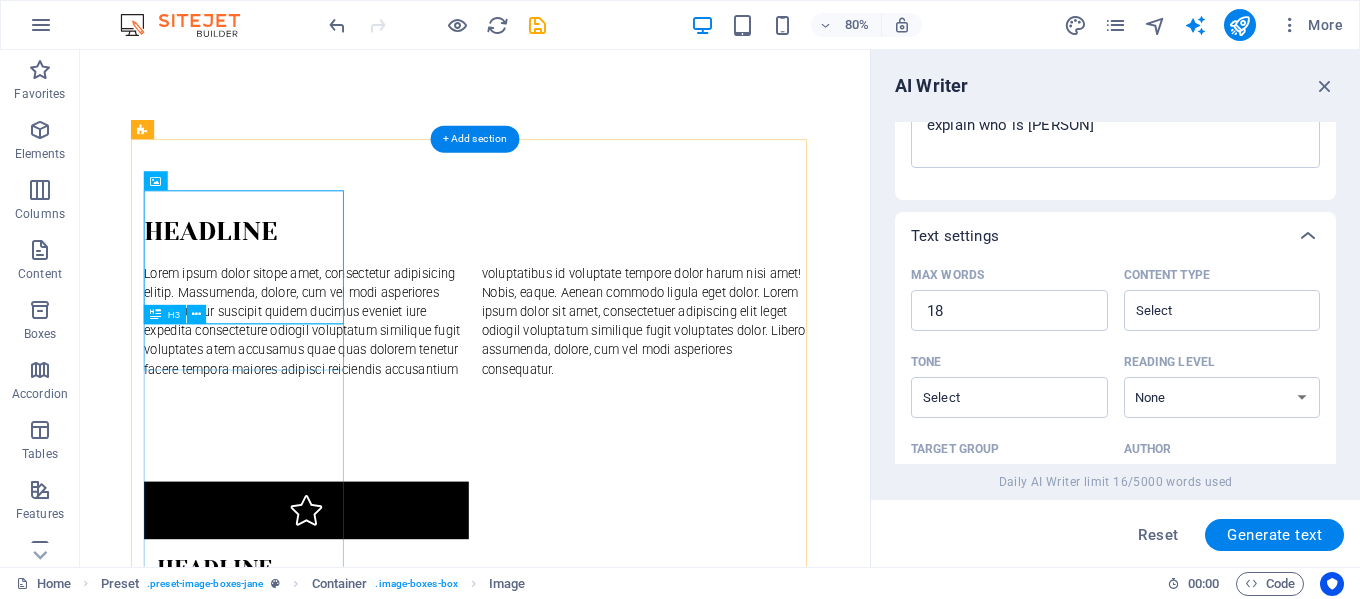click on "About" at bounding box center (574, 2172) 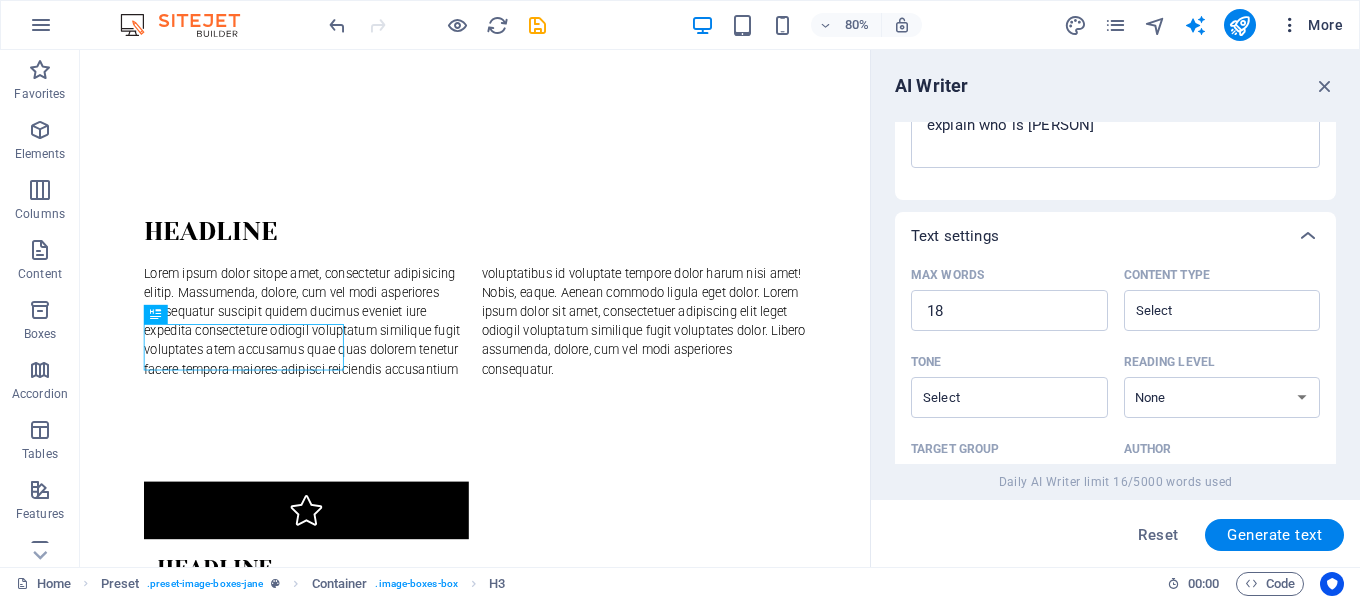 click on "More" at bounding box center [1311, 25] 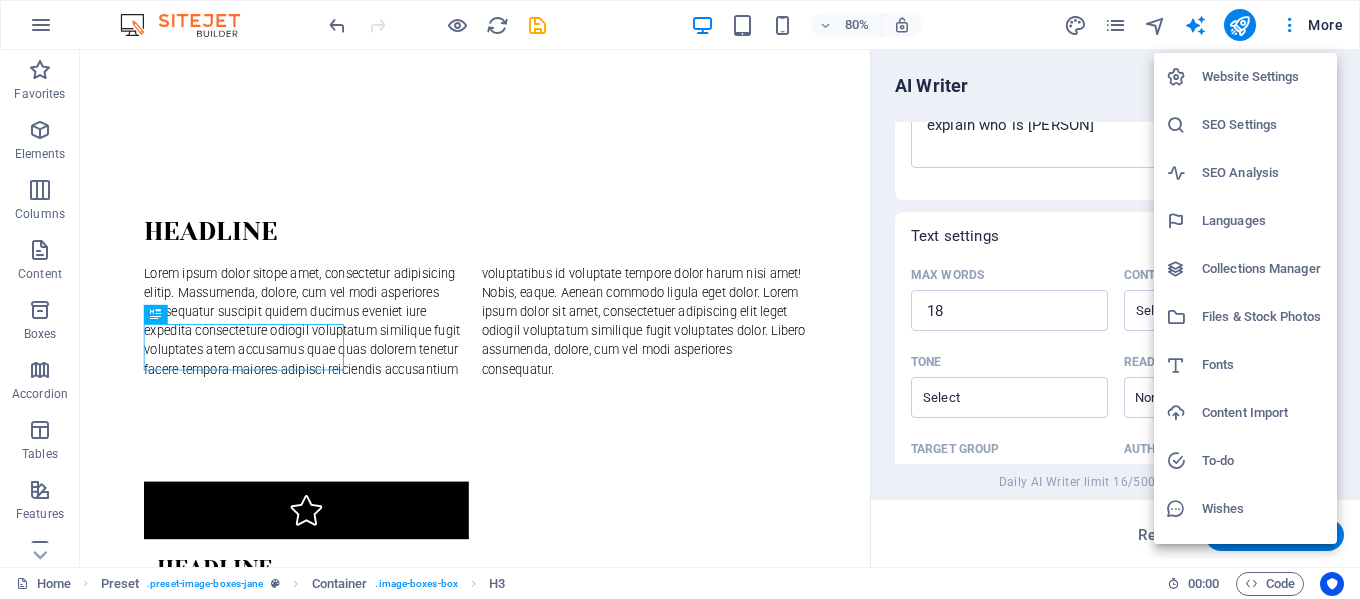 click at bounding box center [680, 299] 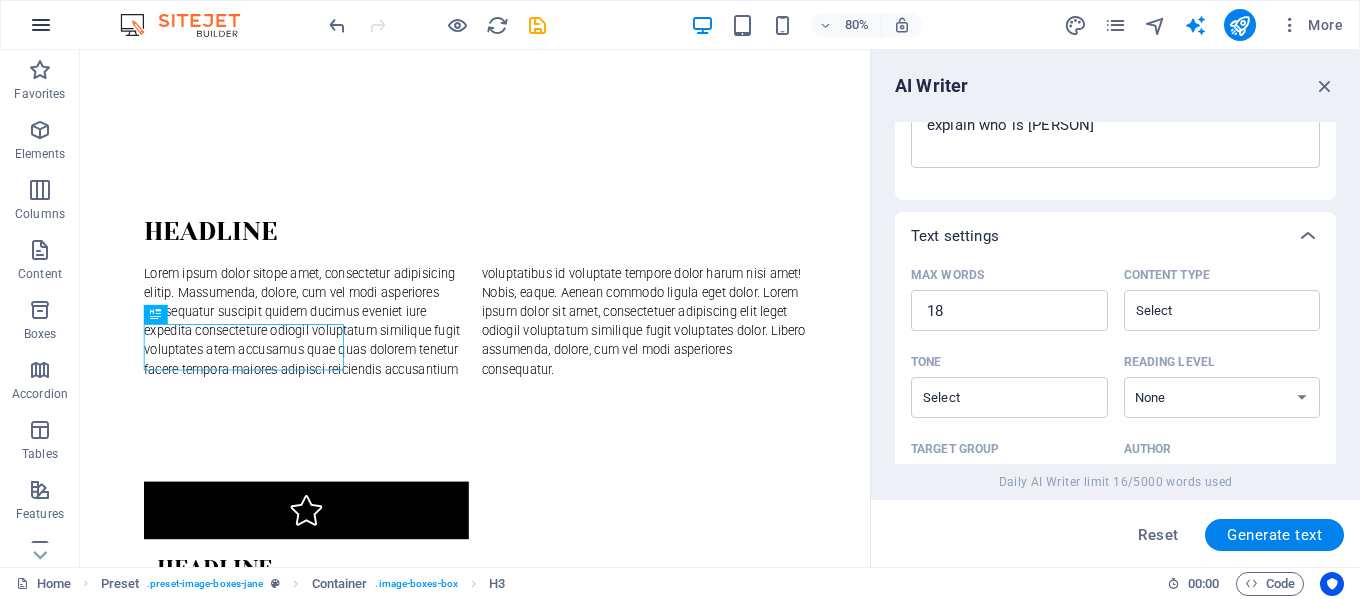click at bounding box center [41, 25] 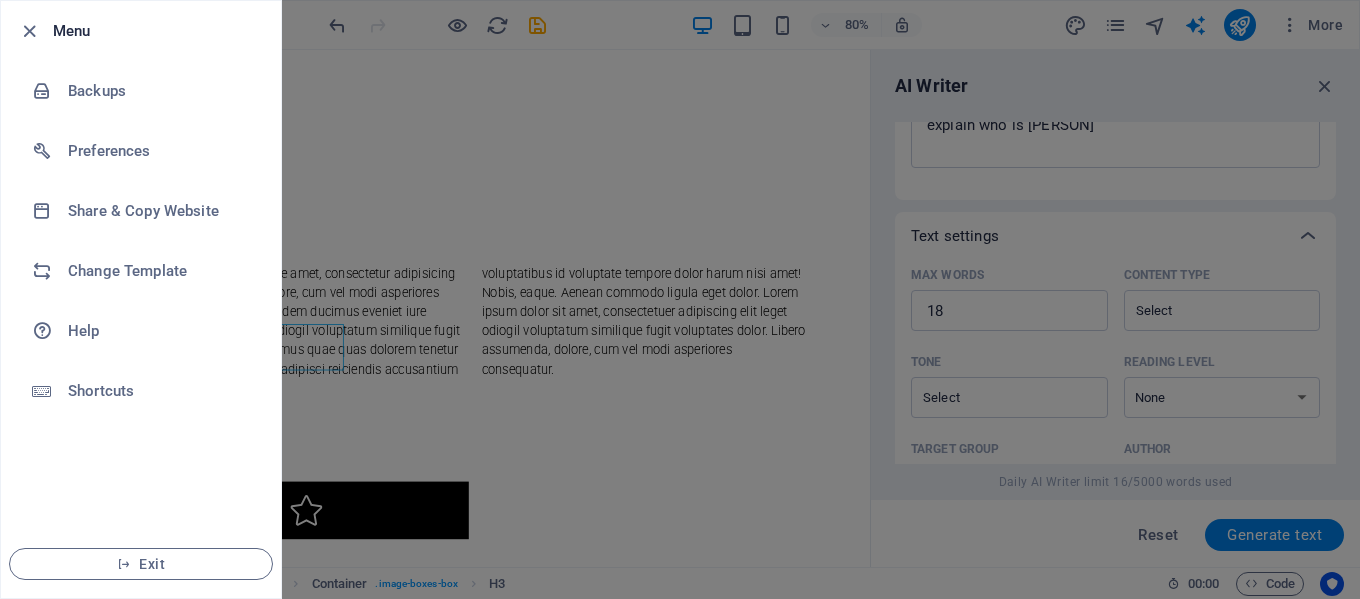 click at bounding box center (680, 299) 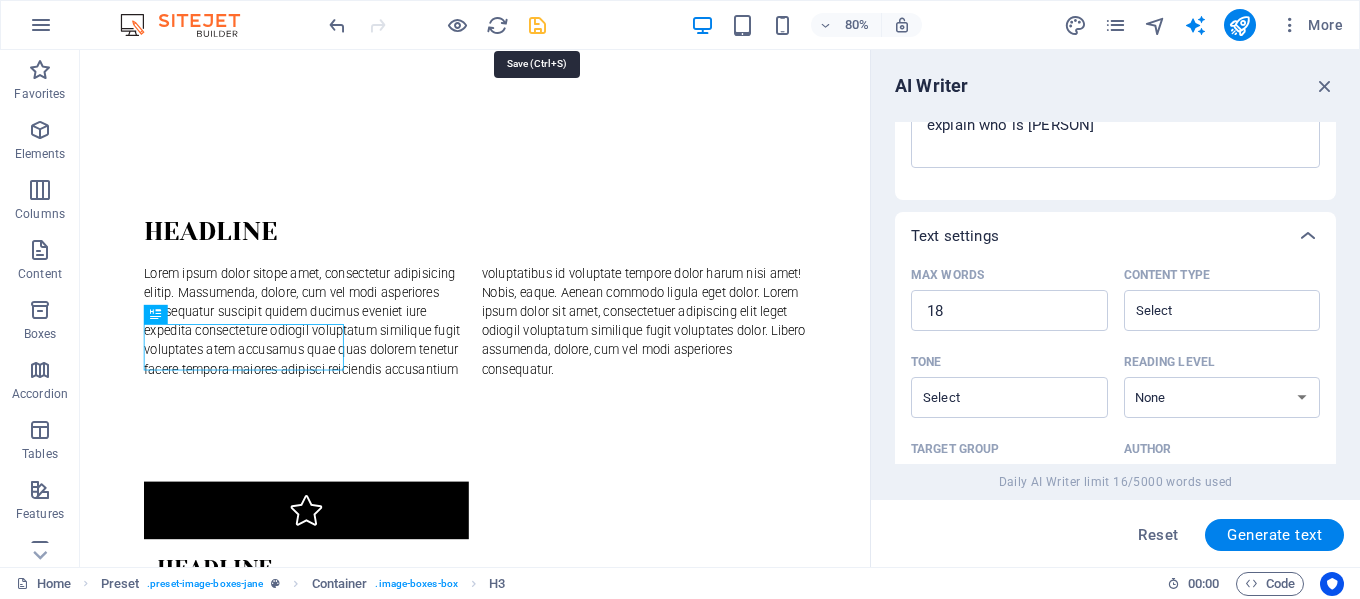 click at bounding box center (537, 25) 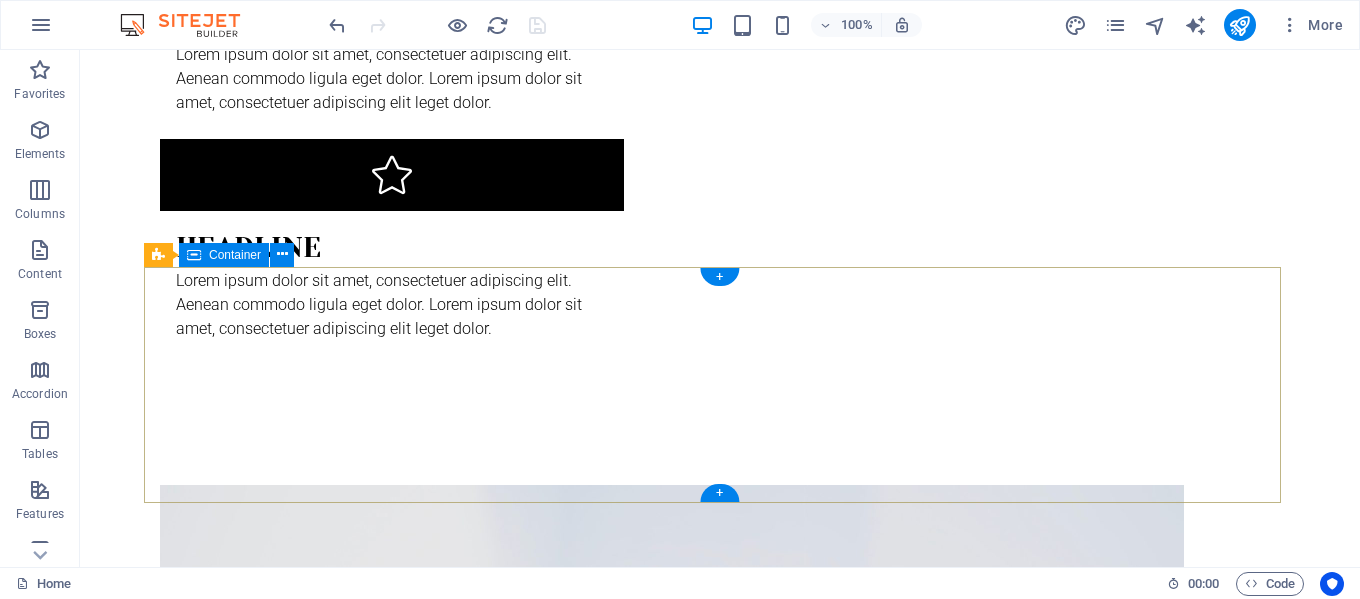 scroll, scrollTop: 1753, scrollLeft: 0, axis: vertical 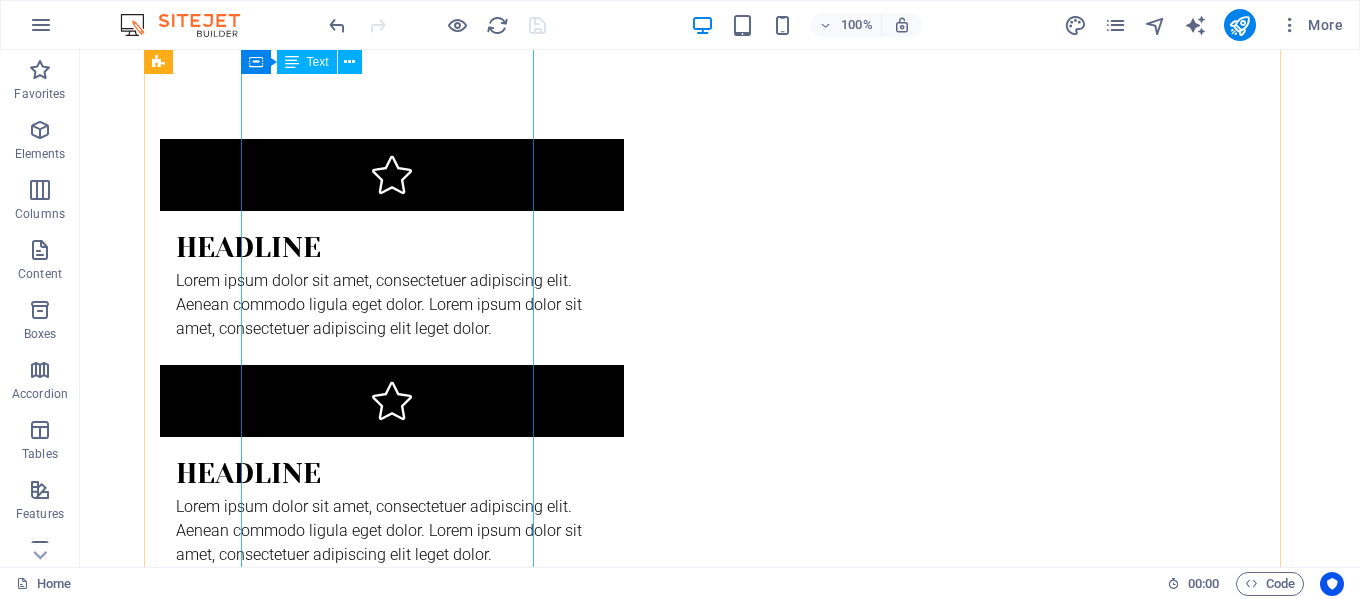 click on "About [BRAND] Elegant Spaces. Global Reach. Inspired Living. At  [BRAND] , we design interiors that tell stories—of style, culture, comfort, and quiet sophistication. With a deep commitment to craftsmanship, timeless aesthetics, and personalized service, we create environments that are not only beautiful but deeply livable. Founded at the intersection of design and international trade, [BRAND] is more than an interior design studio—we are also trusted exporters of curated, high-quality furnishings, artisanal decor, and architectural elements that bring our designs to life in homes, hotels, and commercial spaces across the globe." at bounding box center (632, 1786) 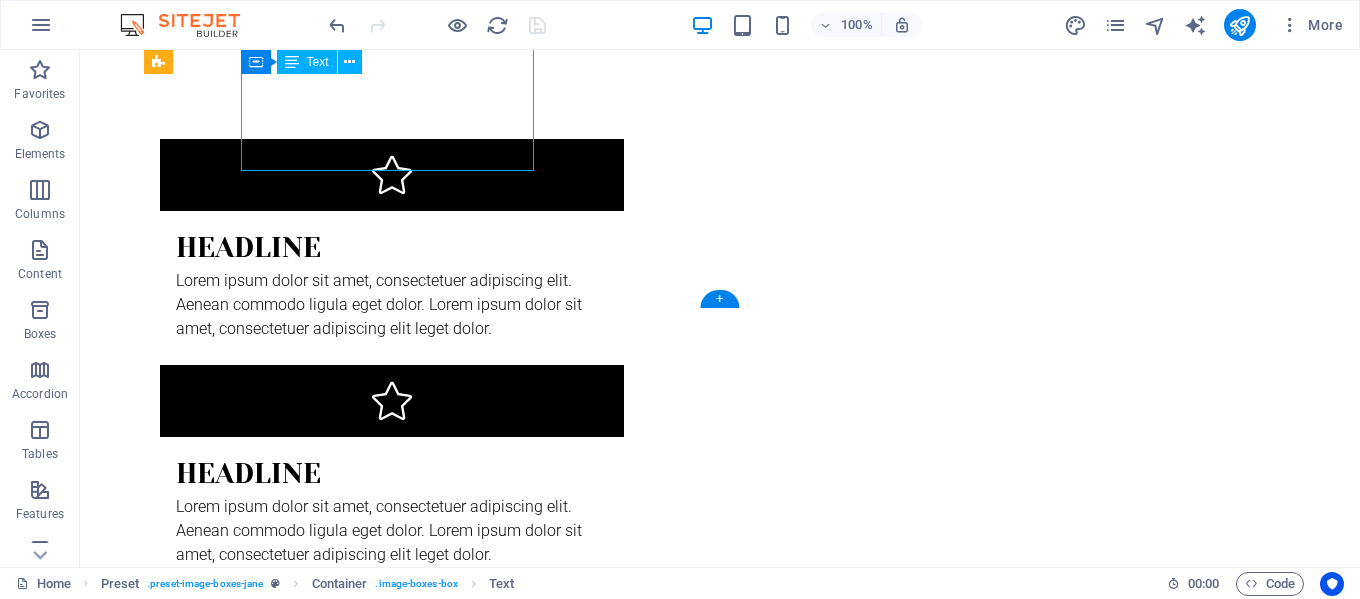 scroll, scrollTop: 2205, scrollLeft: 0, axis: vertical 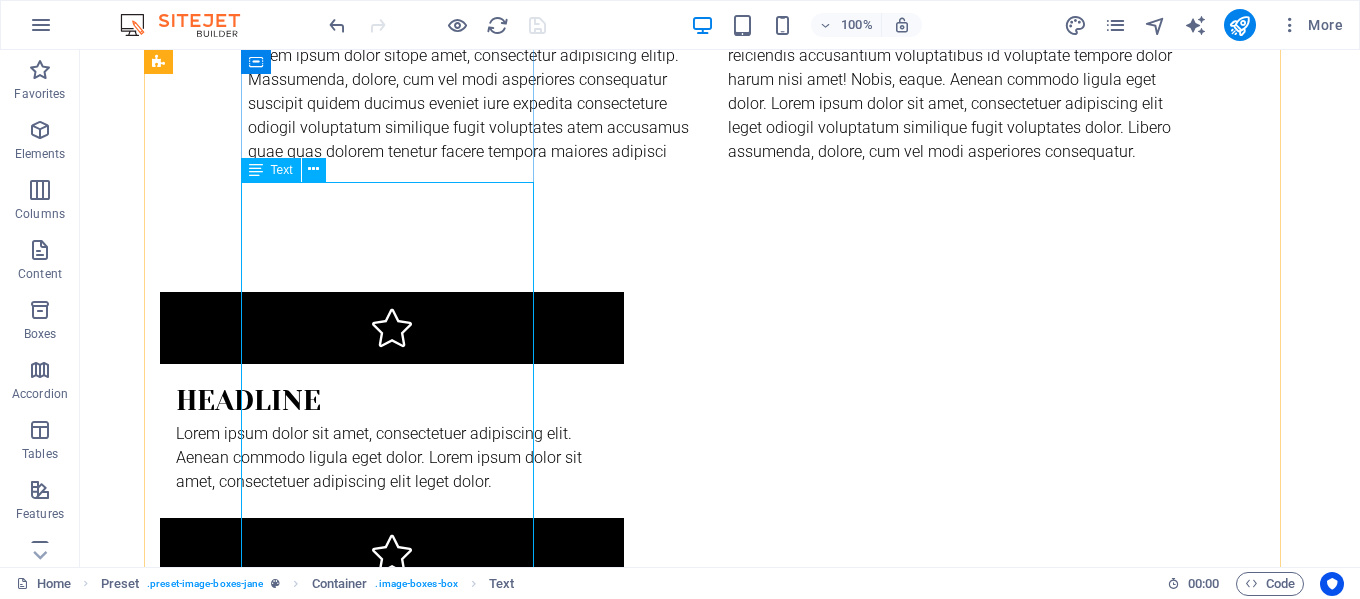 click on "About [BRAND] Elegant Spaces. Global Reach. Inspired Living. At  [BRAND] , we design interiors that tell stories—of style, culture, comfort, and quiet sophistication. With a deep commitment to craftsmanship, timeless aesthetics, and personalized service, we create environments that are not only beautiful but deeply livable. Founded at the intersection of design and international trade, [BRAND] is more than an interior design studio—we are also trusted exporters of curated, high-quality furnishings, artisanal decor, and architectural elements that bring our designs to life in homes, hotels, and commercial spaces across the globe." at bounding box center (632, 1939) 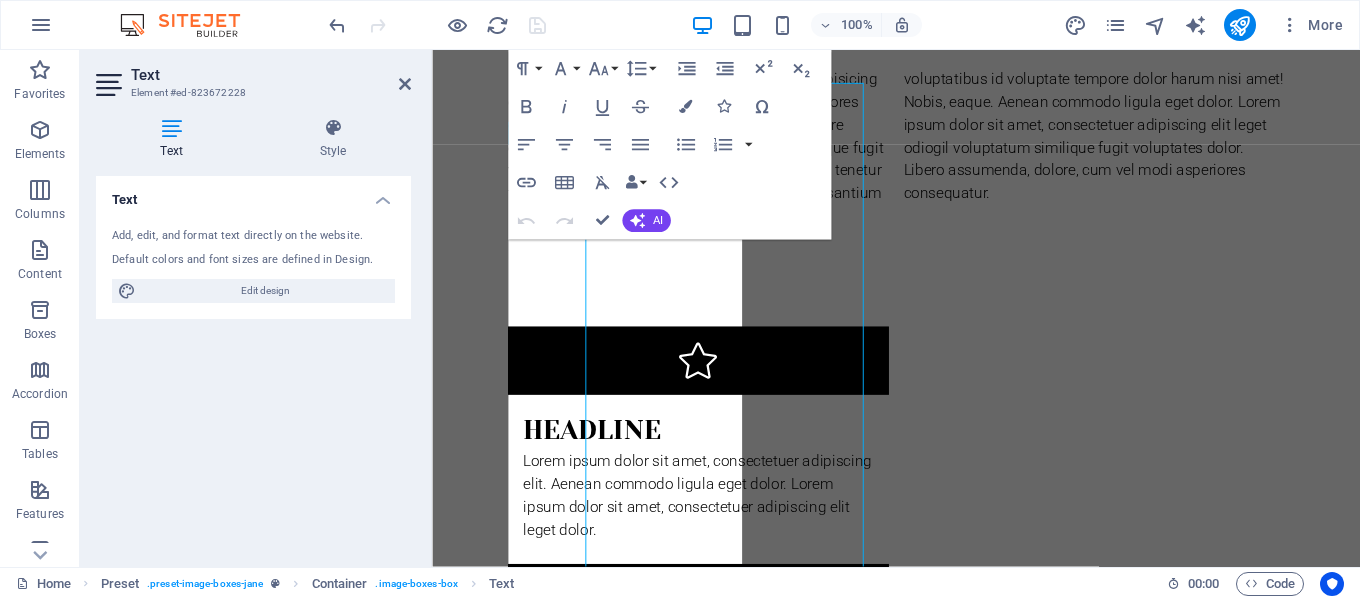 scroll, scrollTop: 1697, scrollLeft: 0, axis: vertical 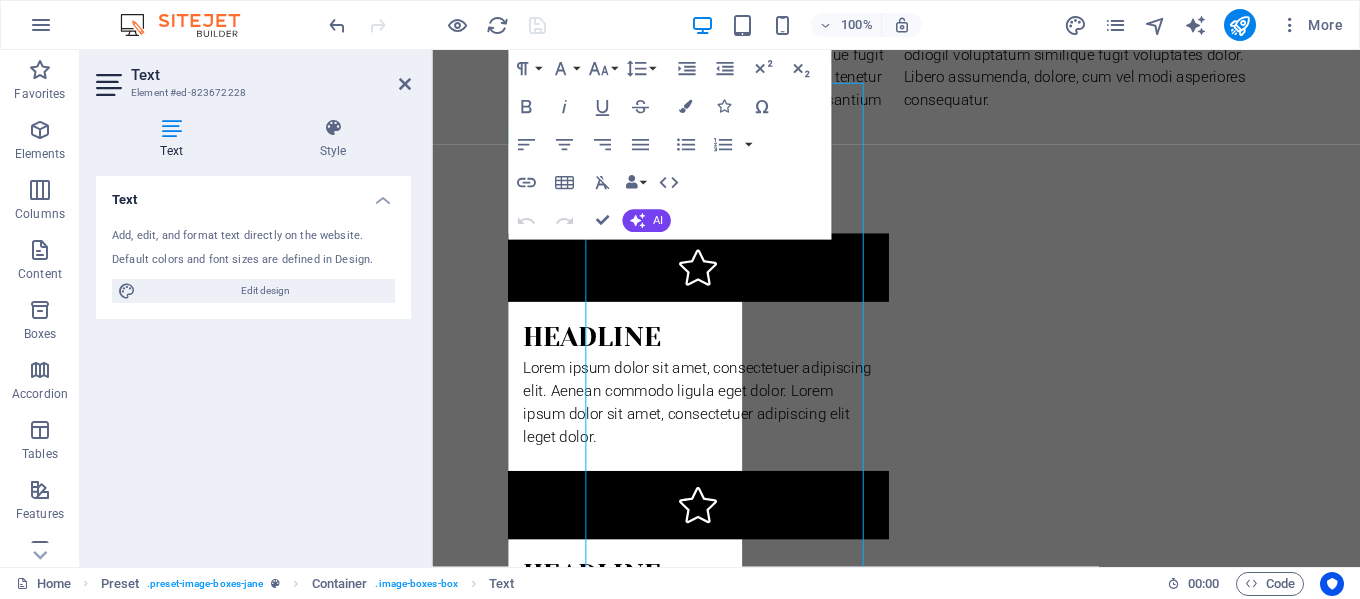 click on "Text" at bounding box center (253, 194) 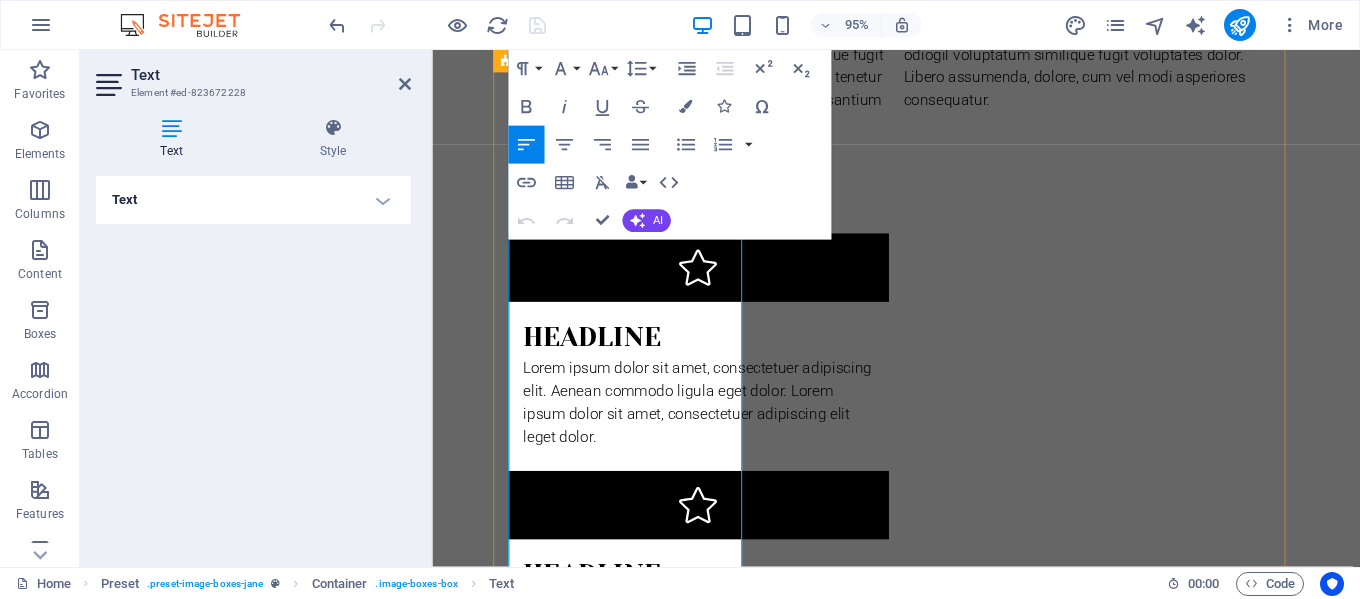 click on "At  PetitBleu , we design interiors that tell stories—of style, culture, comfort, and quiet sophistication. With a deep commitment to craftsmanship, timeless aesthetics, and personalized service, we create environments that are not only beautiful but deeply livable." at bounding box center (920, 1963) 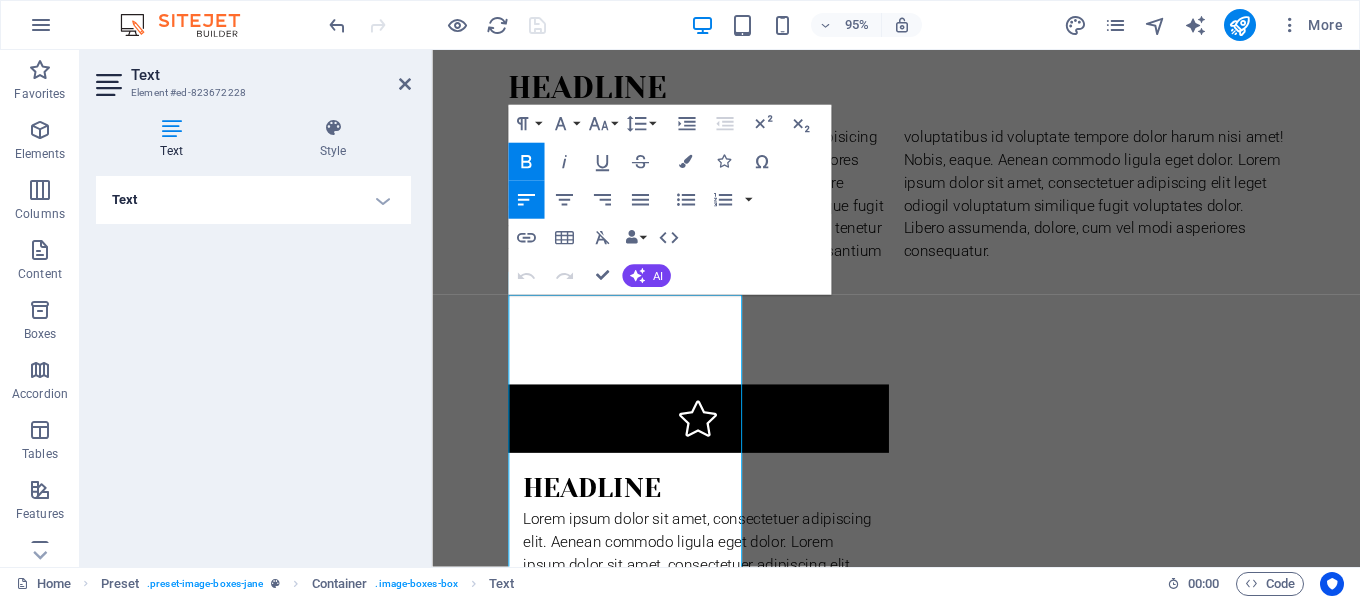scroll, scrollTop: 1476, scrollLeft: 0, axis: vertical 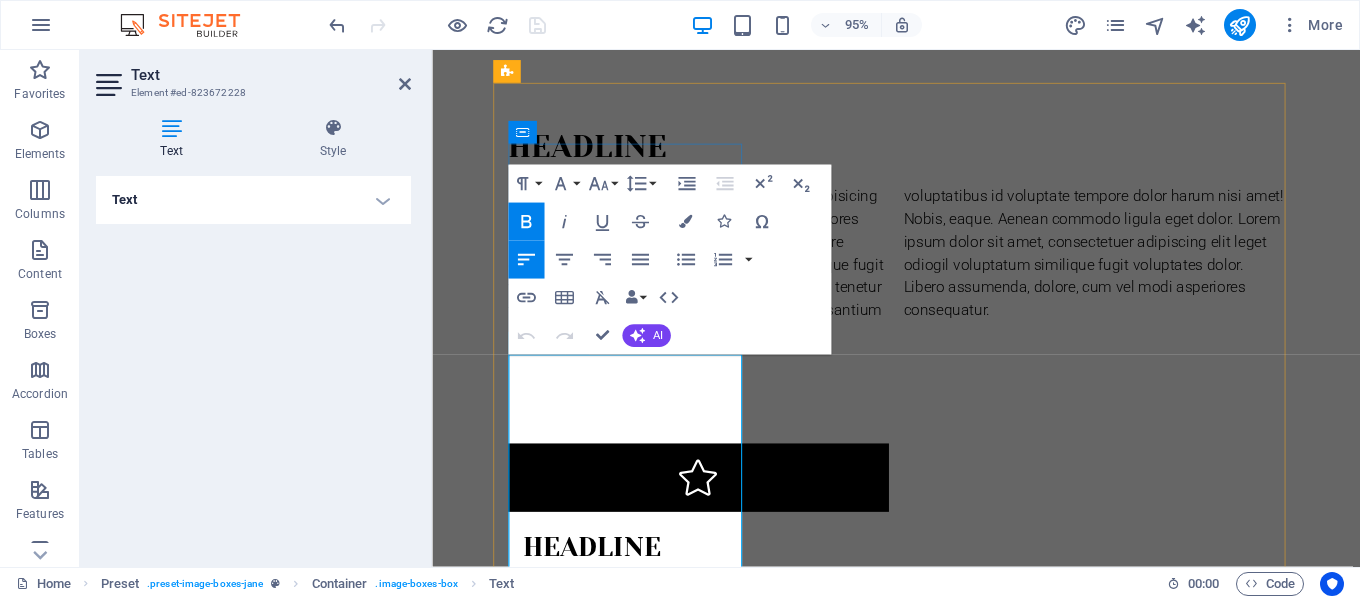 click on "About [BRAND] Elegant Spaces. Global Reach. Inspired Living. At  [BRAND] , we design interiors that tell stories—of style, culture, comfort, and quiet sophistication. With a deep commitment to craftsmanship, timeless aesthetics, and personalized service, we create environments that are not only beautiful but deeply livable. Founded at the intersection of design and international trade, [BRAND] is more than an interior design studio—we are also trusted exporters of curated, high-quality furnishings, artisanal decor, and architectural elements that bring our designs to life in homes, hotels, and commercial spaces across the globe." at bounding box center (920, 2184) 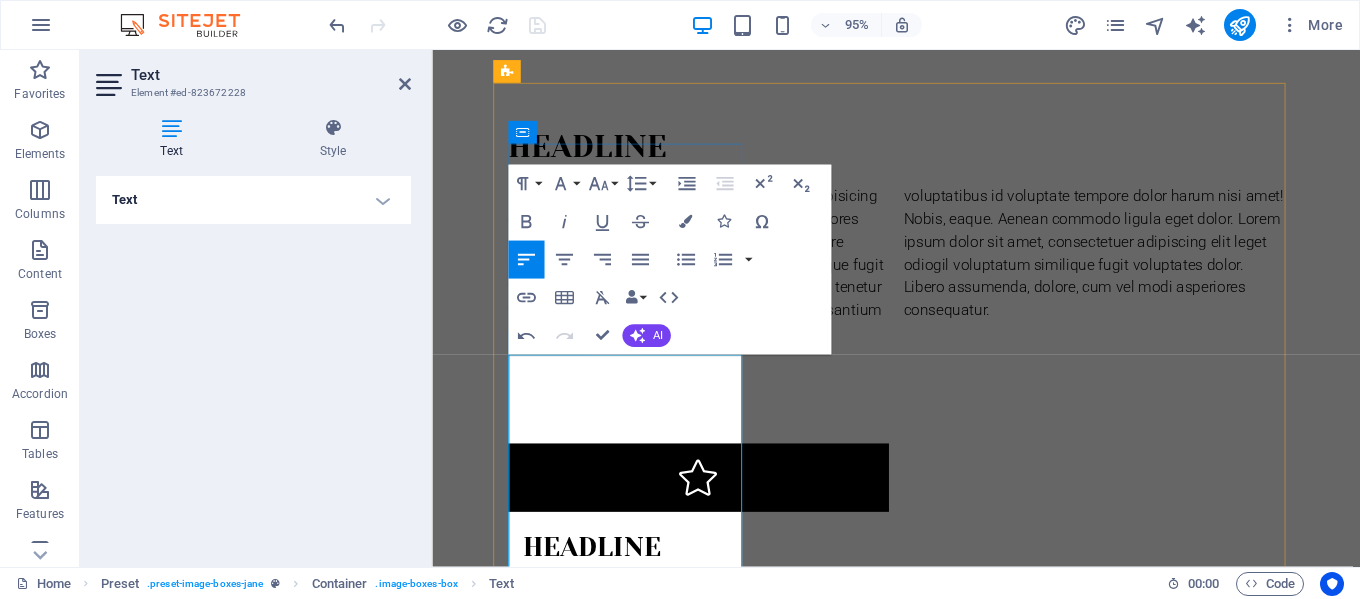 click on "Elegant Spaces. Global Reach. Inspired Living." at bounding box center (691, 2135) 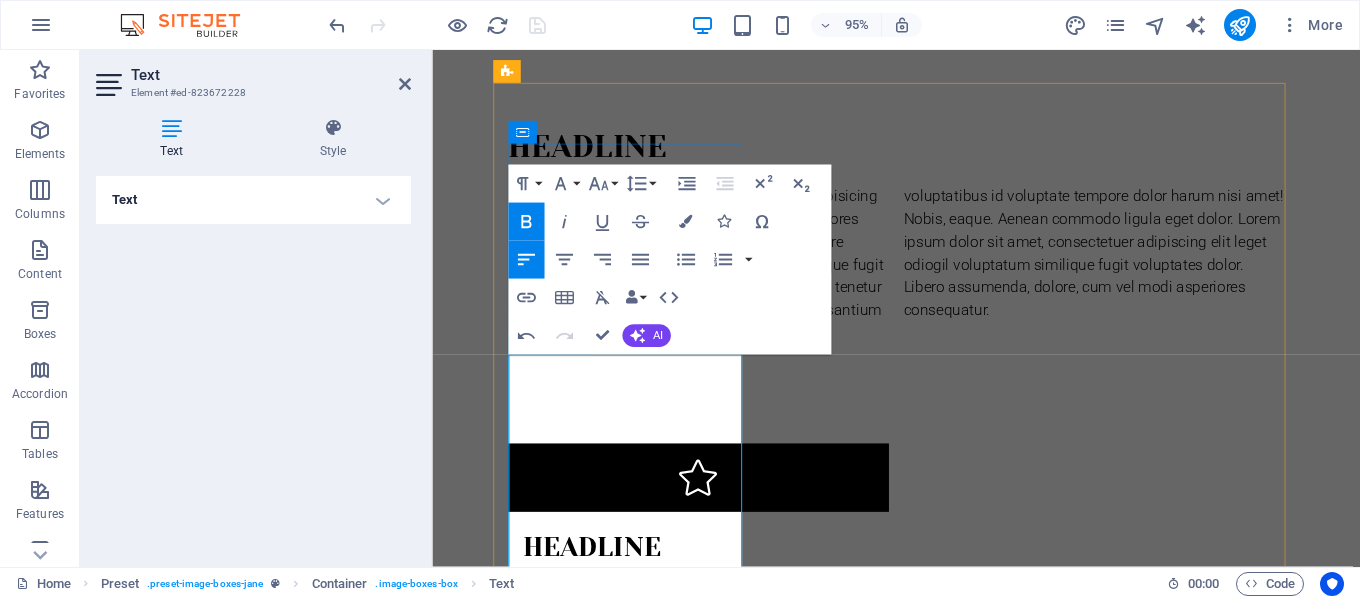 click at bounding box center [920, 2100] 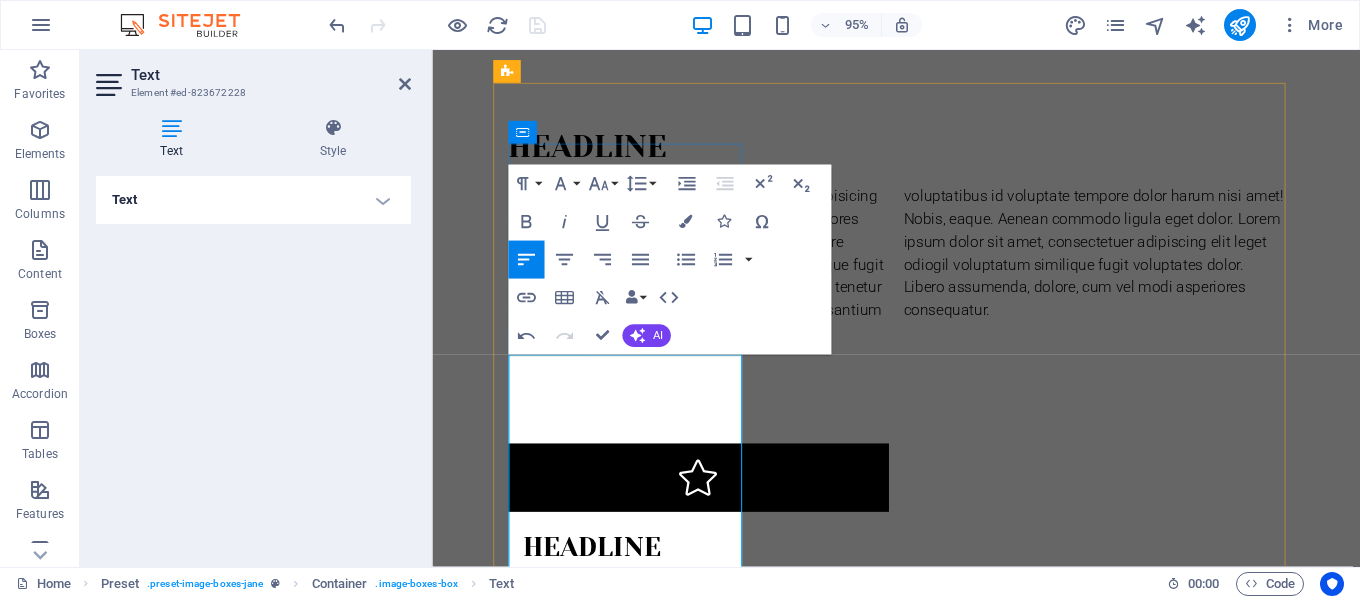 click on "Elegant Spaces. Global Reach. Inspired Living. At  PetitBleu , we design interiors that tell stories—of style, culture, comfort, and quiet sophistication. With a deep commitment to craftsmanship, timeless aesthetics, and personalized service, we create environments that are not only beautiful but deeply livable. Founded at the intersection of design and international trade, PetitBleu is more than an interior design studio—we are also trusted exporters of curated, high-quality furnishings, artisanal decor, and architectural elements that bring our designs to life in homes, hotels, and commercial spaces across the globe." at bounding box center (920, 2184) 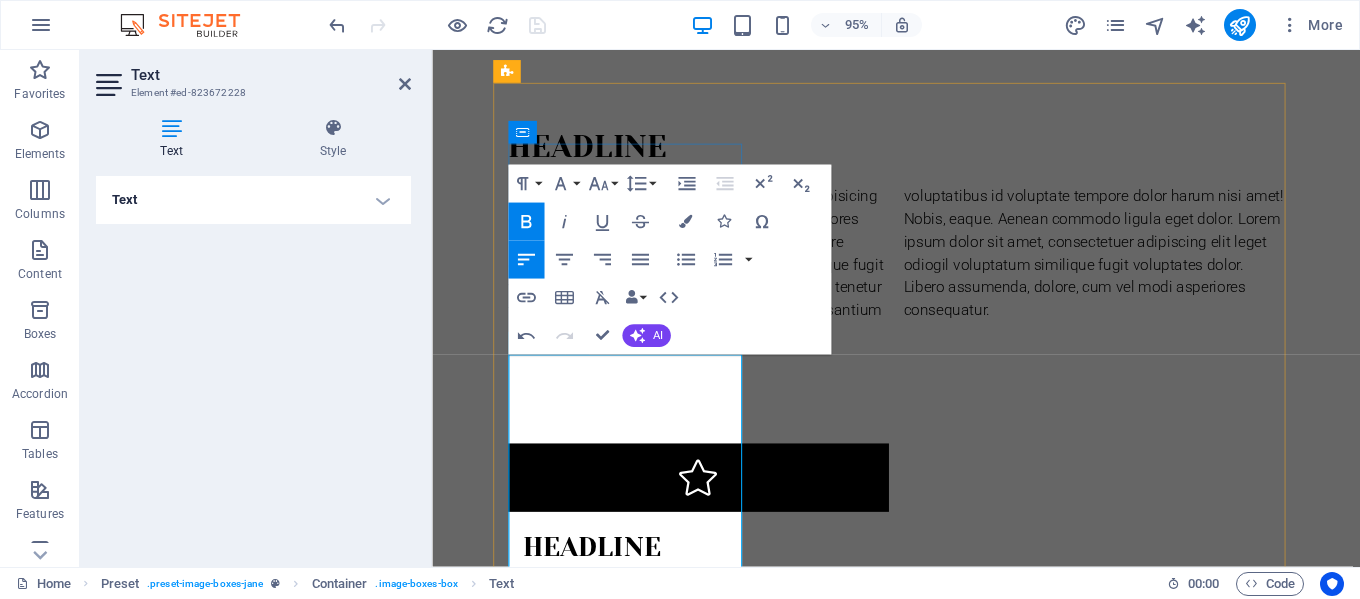drag, startPoint x: 528, startPoint y: 385, endPoint x: 700, endPoint y: 412, distance: 174.1063 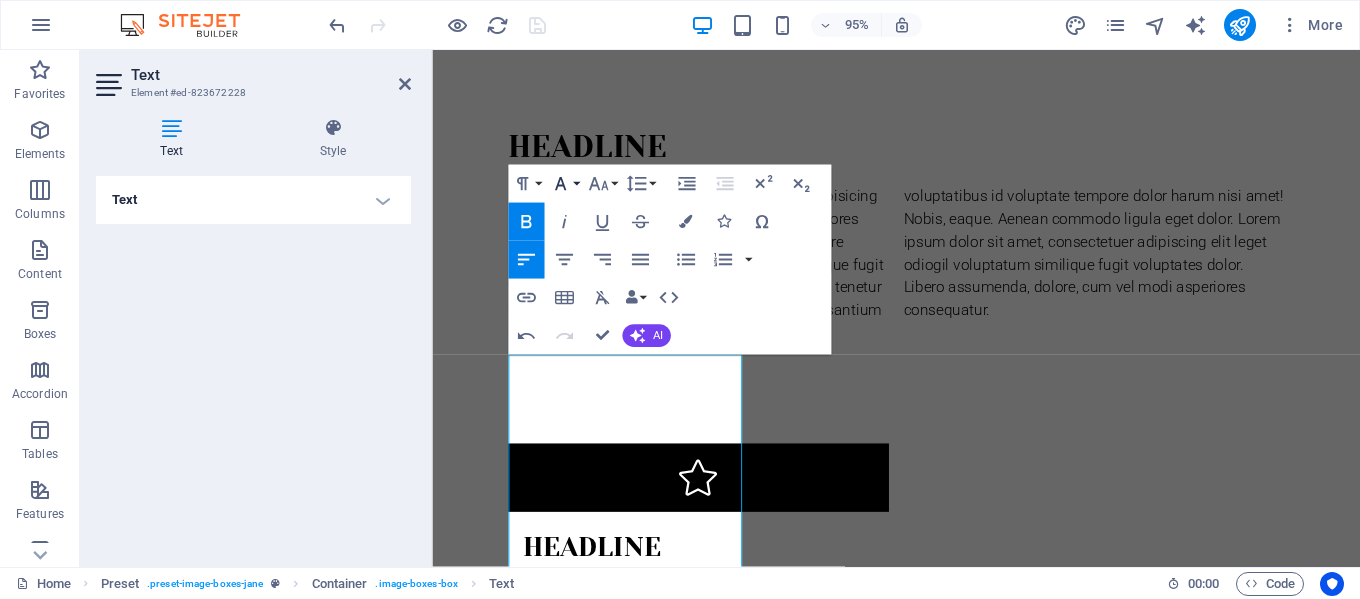 click on "Font Family" at bounding box center (564, 184) 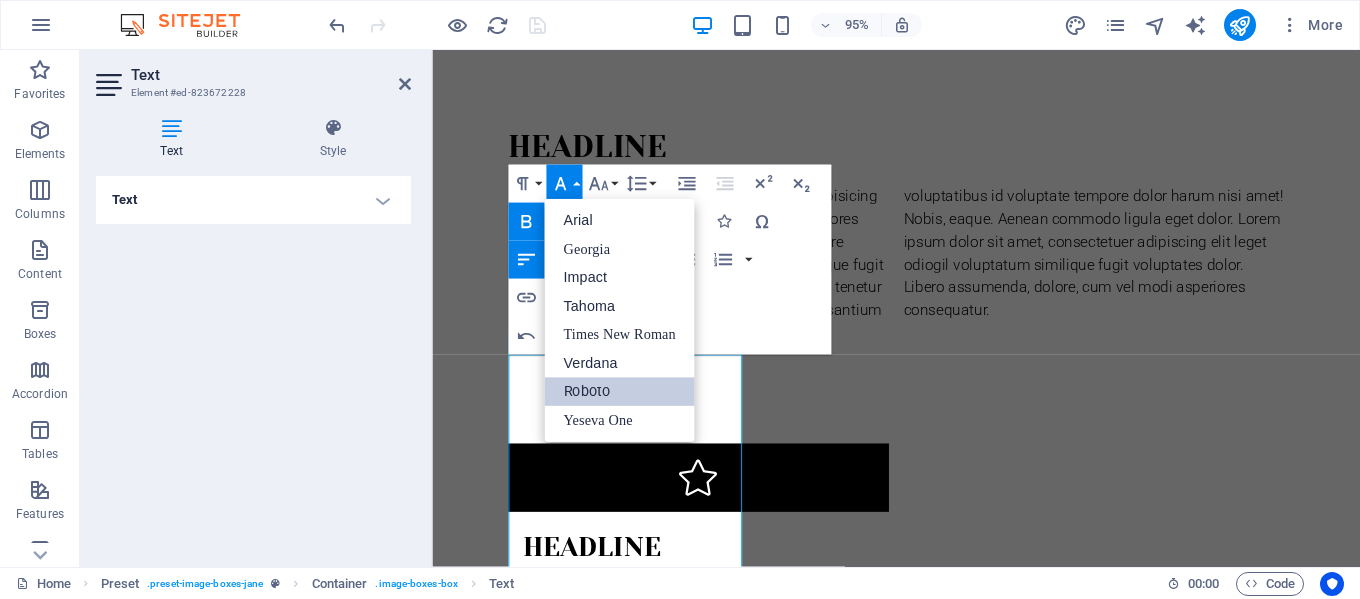 scroll, scrollTop: 0, scrollLeft: 0, axis: both 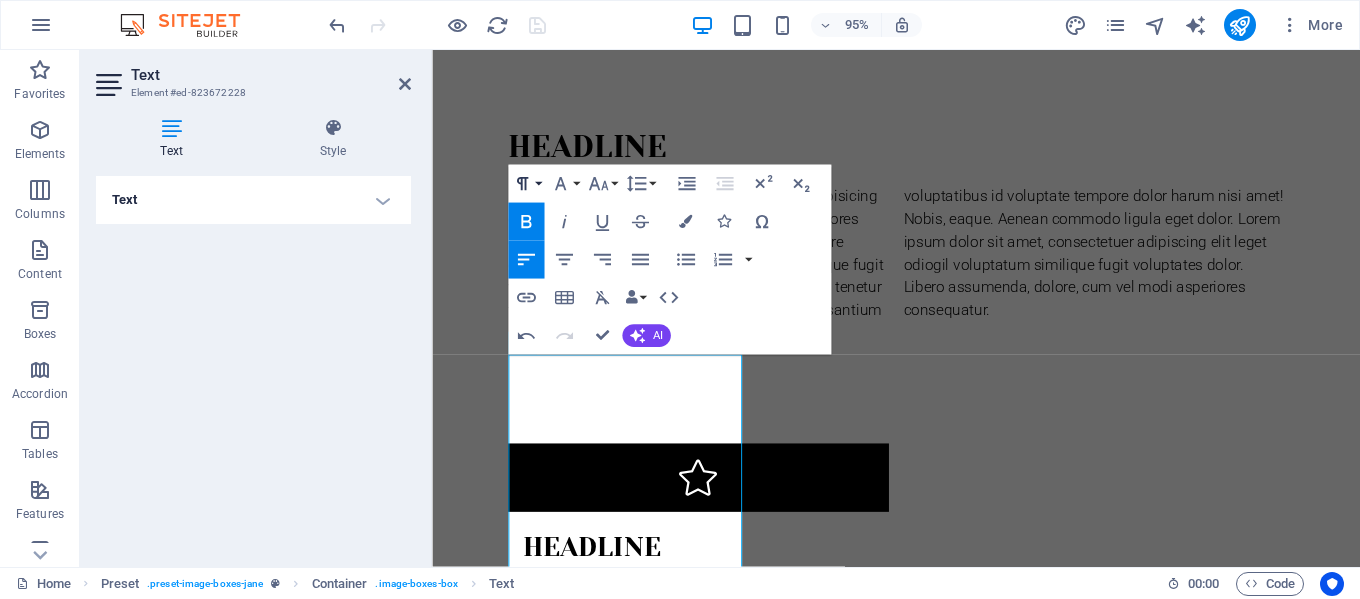 click on "Paragraph Format" at bounding box center [526, 184] 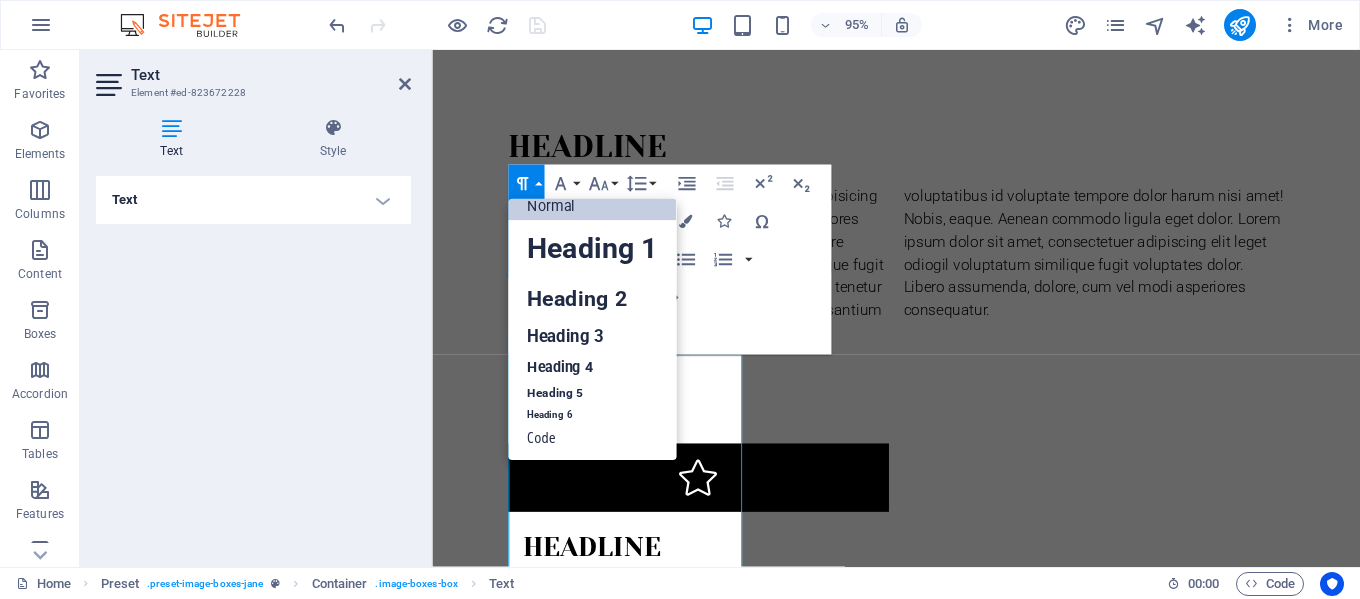 scroll, scrollTop: 16, scrollLeft: 0, axis: vertical 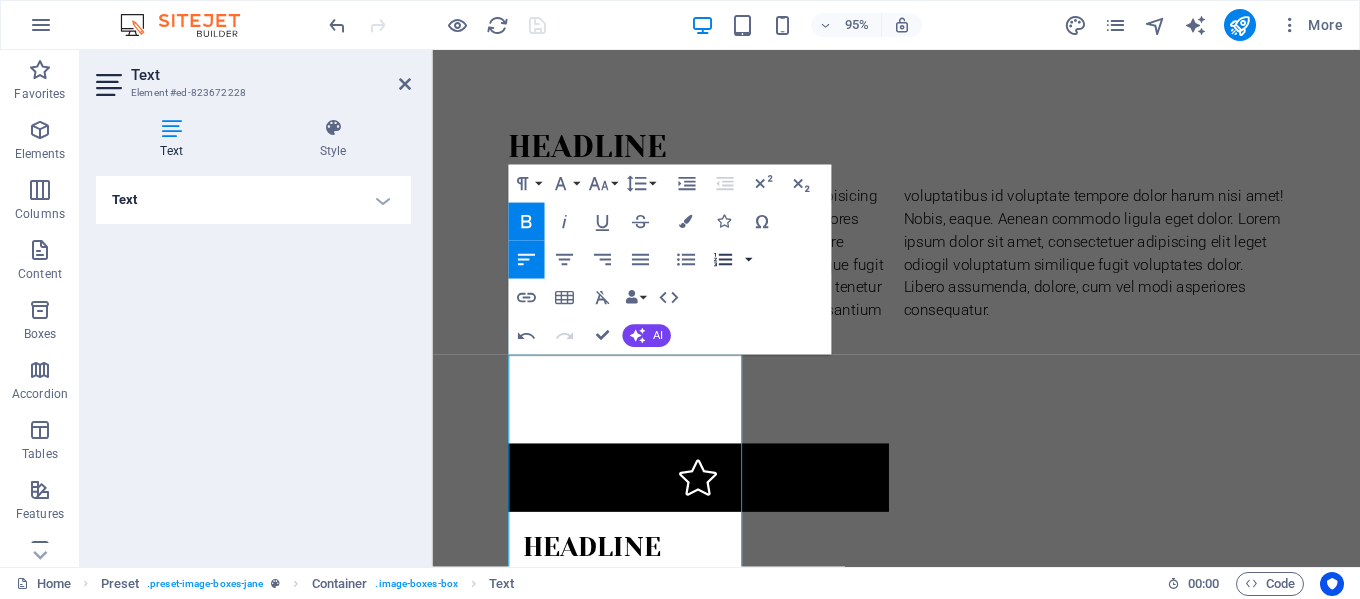 click at bounding box center [748, 260] 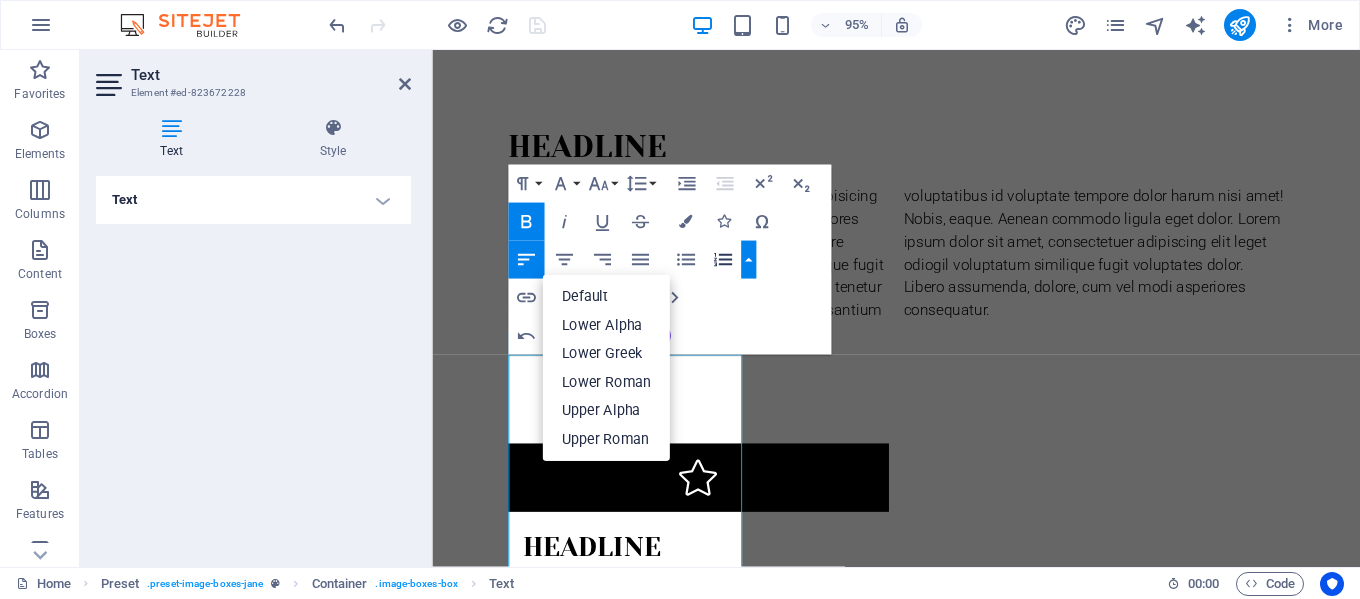 click at bounding box center (748, 260) 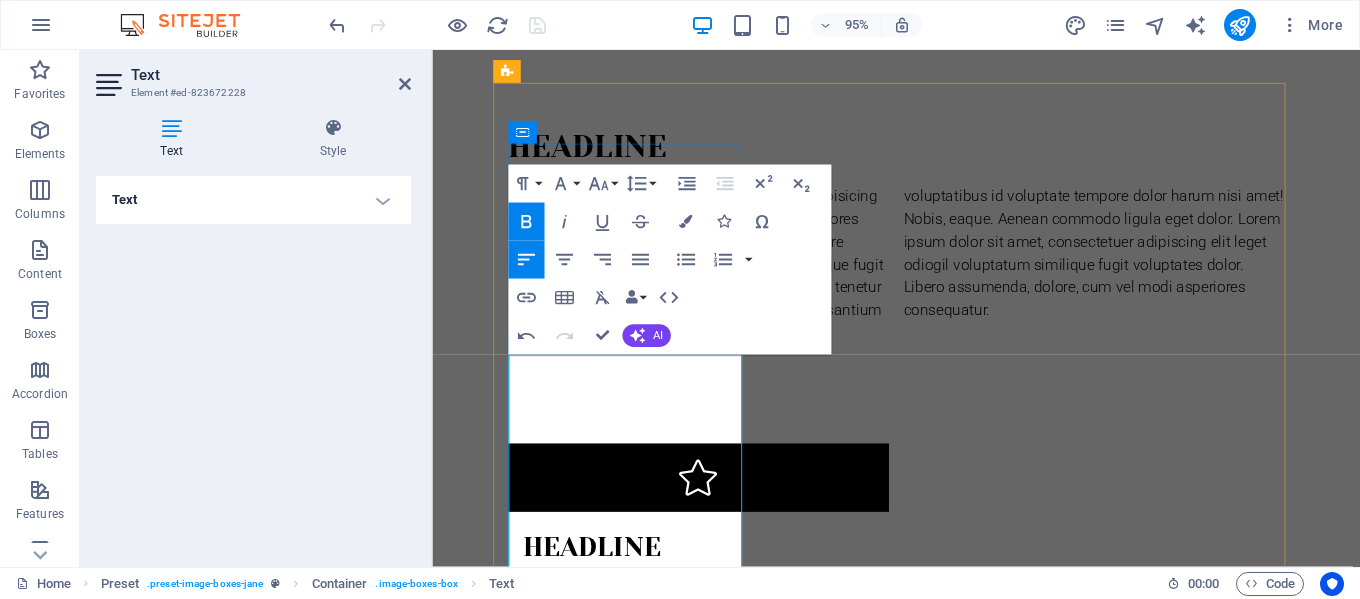 drag, startPoint x: 655, startPoint y: 397, endPoint x: 617, endPoint y: 431, distance: 50.990196 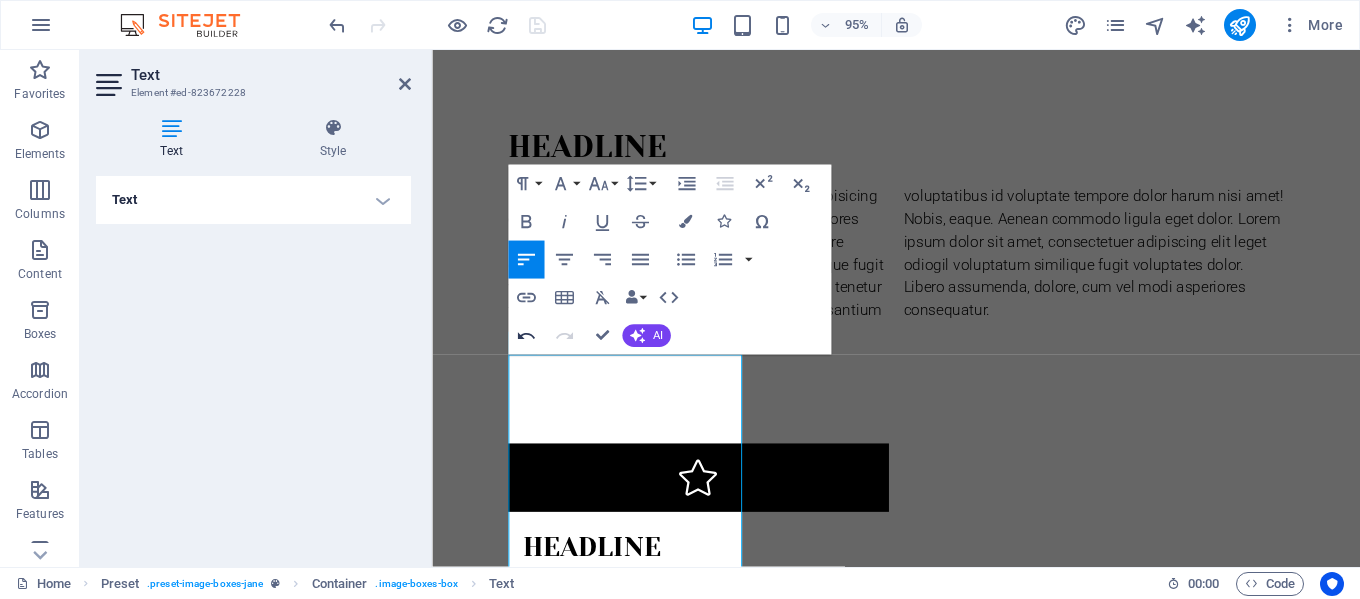 click 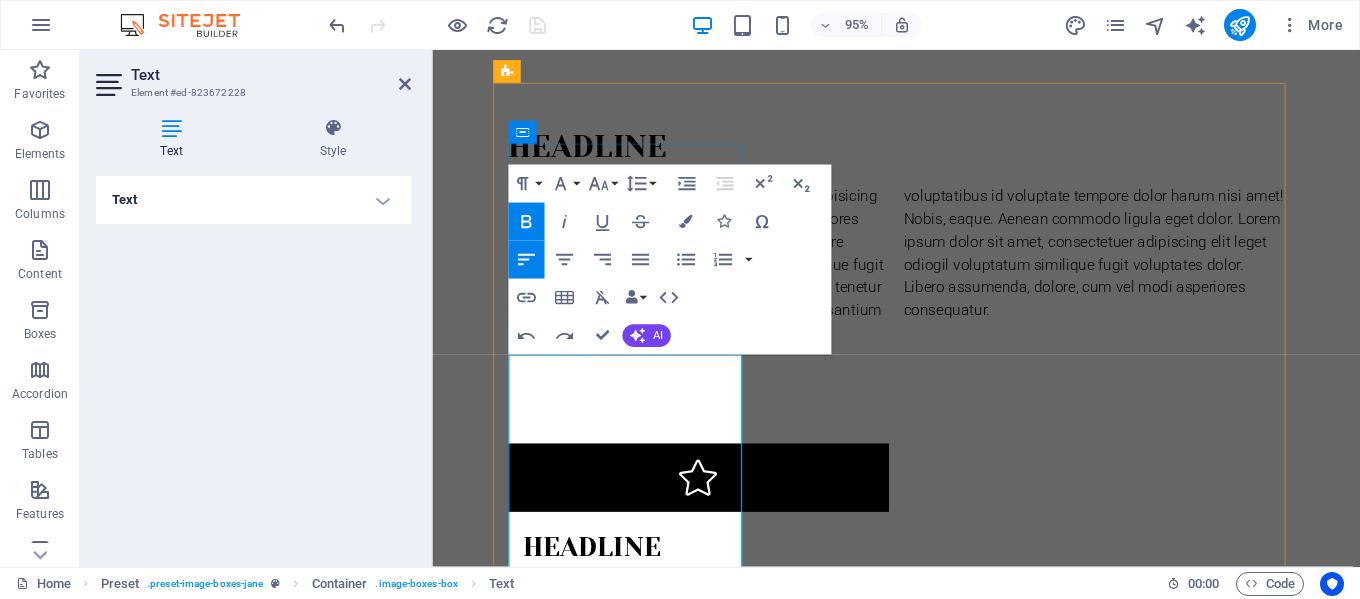 click at bounding box center (920, 2100) 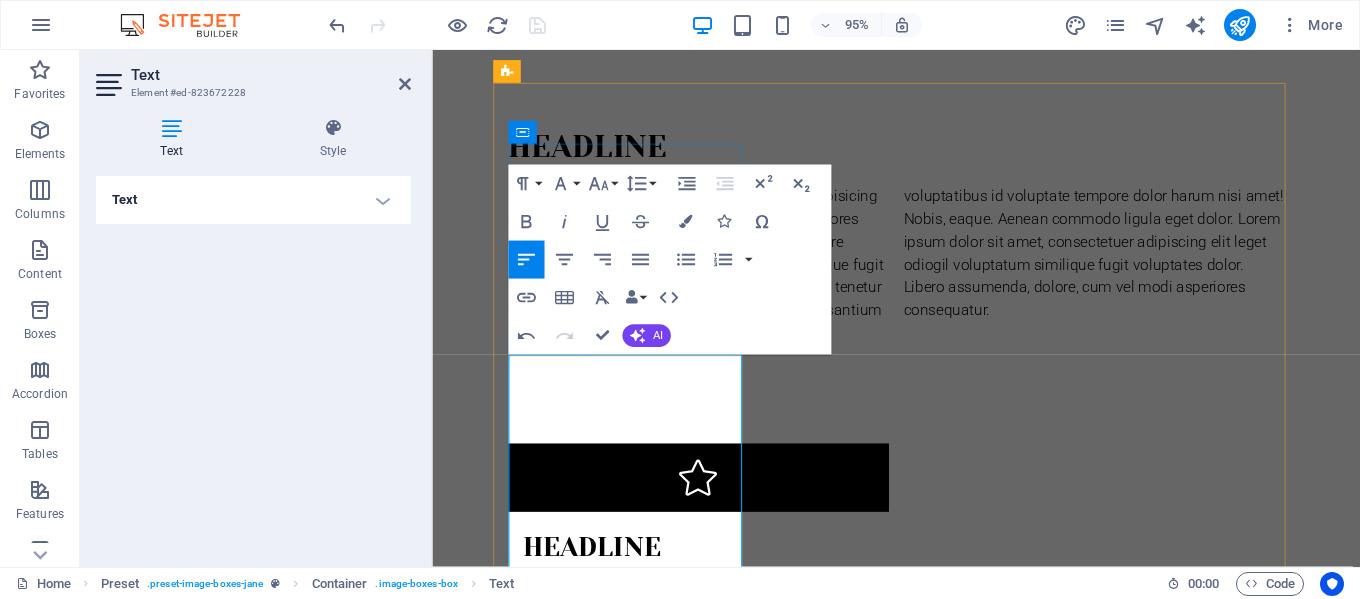 scroll, scrollTop: 2459, scrollLeft: 0, axis: vertical 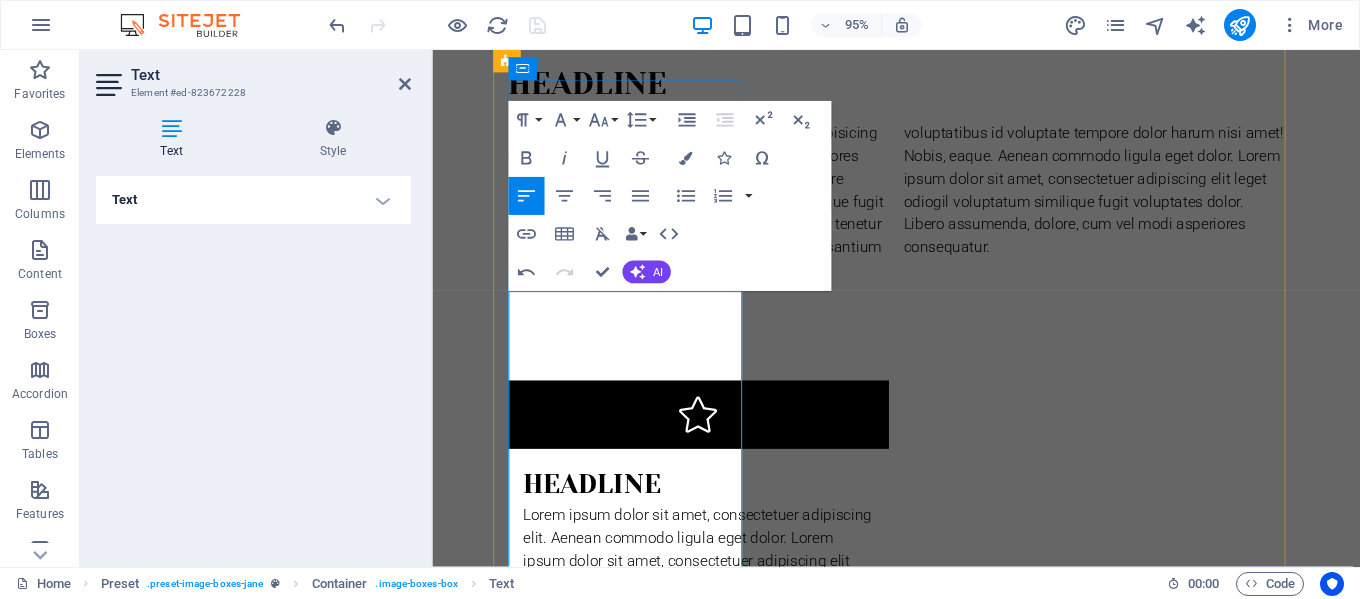 drag, startPoint x: 544, startPoint y: 512, endPoint x: 693, endPoint y: 523, distance: 149.40549 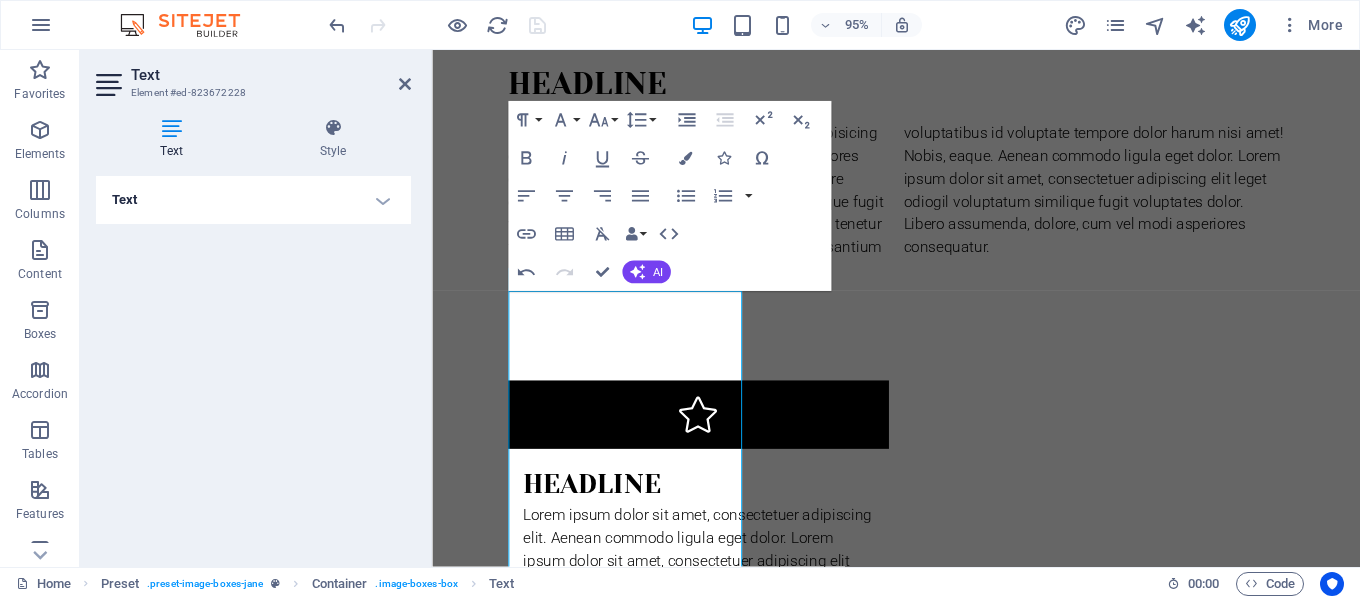 click on "Skip to main content
Home About Work News Partners Contact New headline About me My work Partners Contact Headline Lorem ipsum dolor sitope amet, consectetur adipisicing elitip. Massumenda, dolore, cum vel modi asperiores consequatur suscipit quidem ducimus eveniet iure expedita consecteture odiogil voluptatum similique fugit voluptates atem accusamus quae quas dolorem tenetur facere tempora maiores adipisci reiciendis accusantium voluptatibus id voluptate tempore dolor harum nisi amet! Nobis, eaque. Aenean commodo ligula eget dolor. Lorem ipsum dolor sit amet, consectetuer adipiscing elit leget odiogil voluptatum similique fugit voluptates dolor. Libero assumenda, dolore, cum vel modi asperiores consequatur. Headline Lorem ipsum dolor sit amet, consectetuer adipiscing elit. Aenean commodo ligula eget dolor. Lorem ipsum dolor sit amet, consectetuer adipiscing elit leget dolor. Headline Headline About Elegant spaces. inspired living At  [BRAND] see more Work see more Blog see more Phone Call me! Social" at bounding box center (920, 1581) 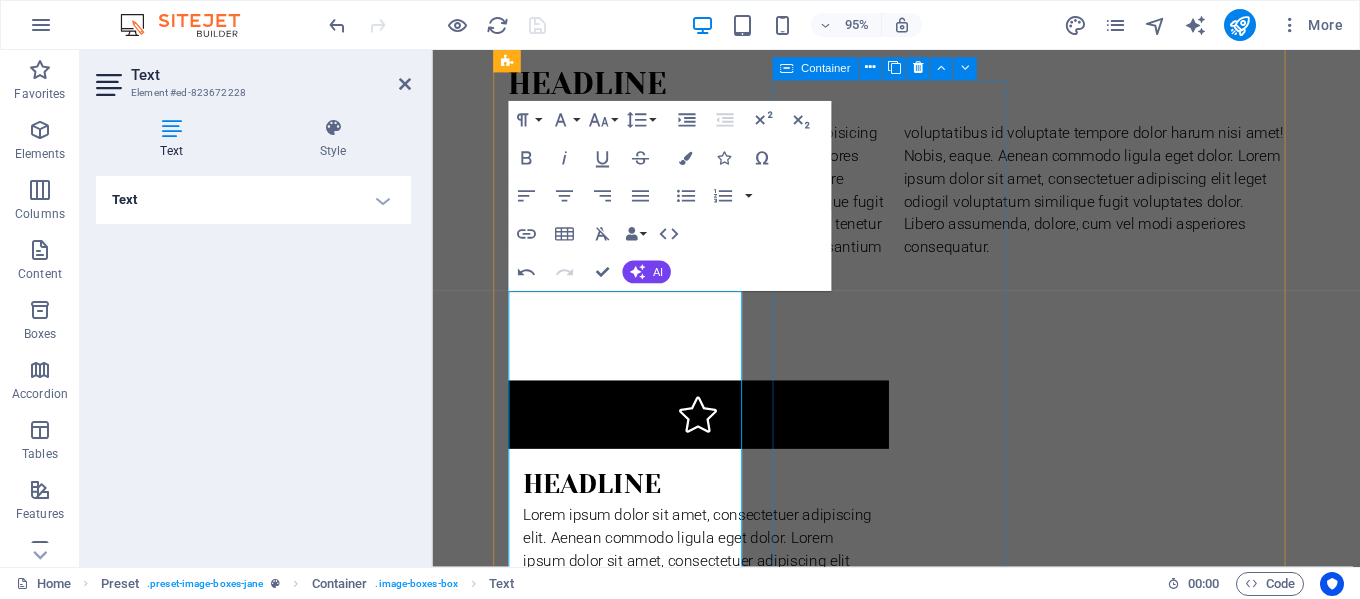 click on "Work Lorem ipsum dolor sit amet, consectetuer adipiscing elit. Aenean commodo ligula eget dolor. Lorem ipsum dolor sit amet. see more" at bounding box center (920, 2747) 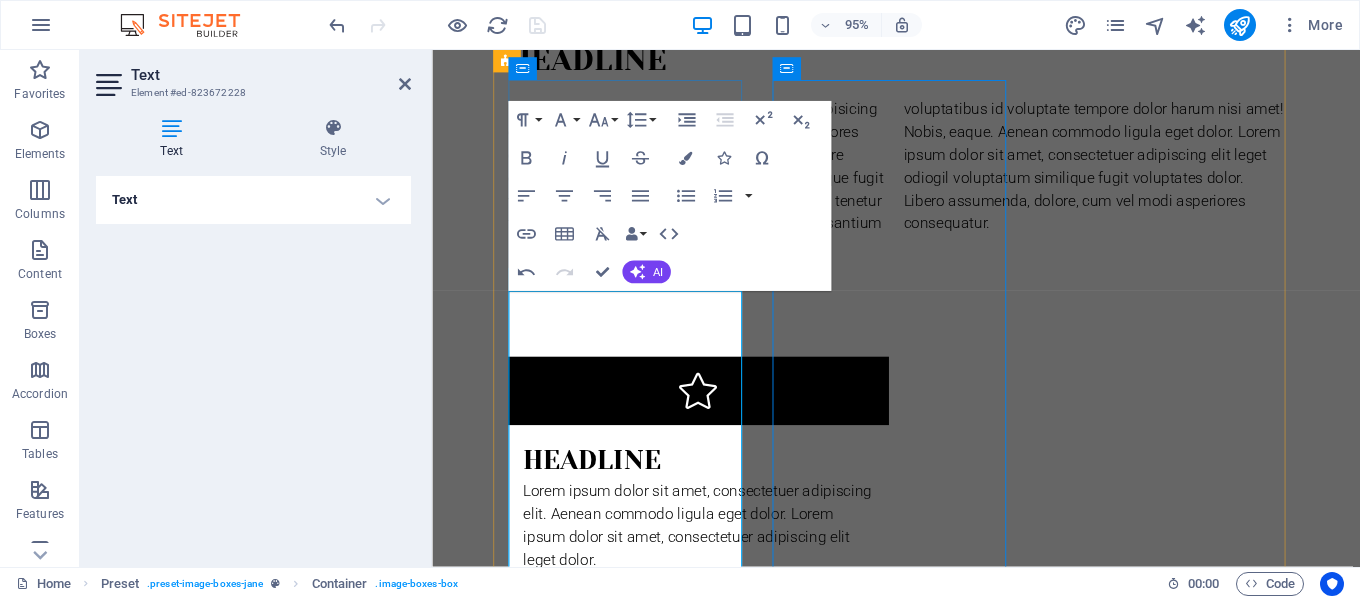 scroll, scrollTop: 1446, scrollLeft: 0, axis: vertical 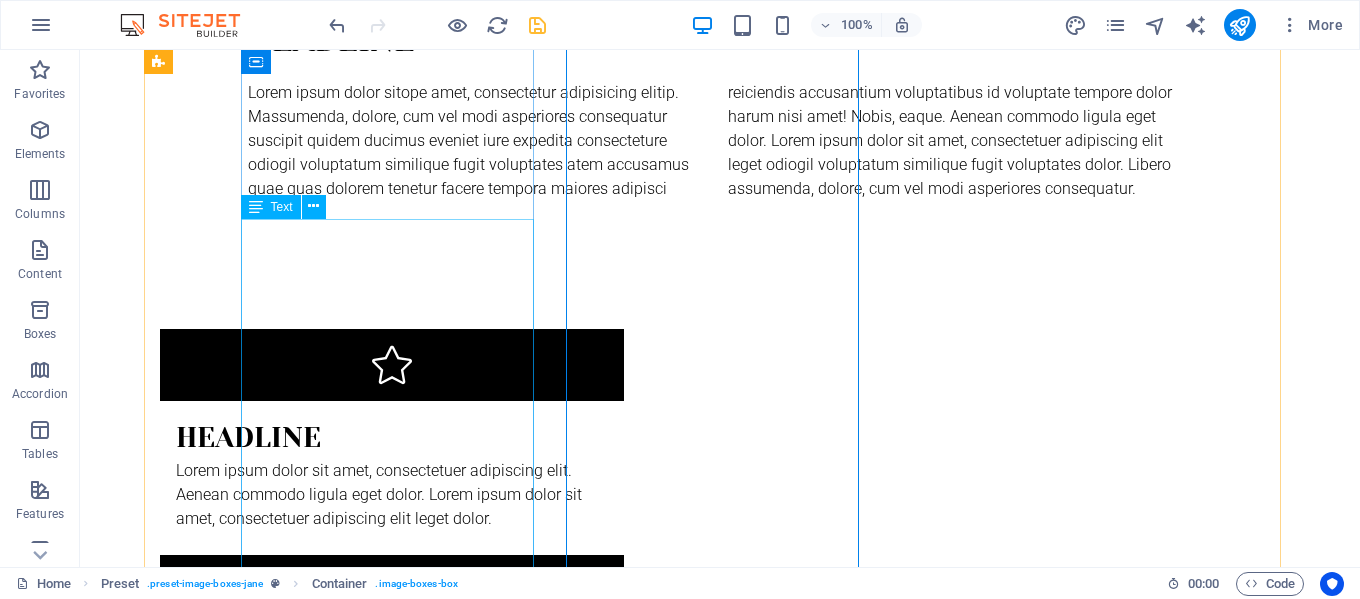 click on "Elegant spaces. inspired living At [PERSON], we design interiors that tell stories—of style, culture, comfort, and quiet sophistication. With a deep commitment to craftsmanship, timeless aesthetics, and personalized service, we create environments that are not only beautiful but deeply livable. Founded at the intersection of design and international trade, [PERSON] is more than an interior design studio—we are also trusted exporters of curated, high-quality furnishings, artisanal decor, and architectural elements that bring our designs to life in homes, hotels, and commercial spaces across the globe." at bounding box center [632, 1976] 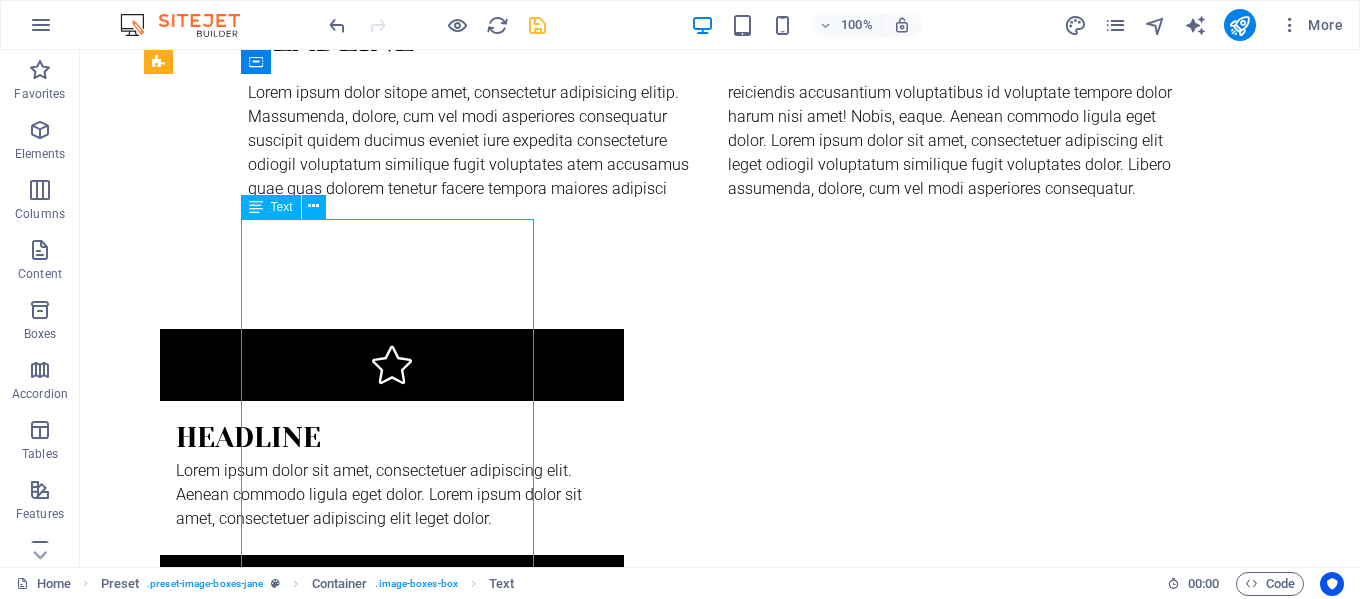 click on "Elegant spaces. inspired living At [PERSON], we design interiors that tell stories—of style, culture, comfort, and quiet sophistication. With a deep commitment to craftsmanship, timeless aesthetics, and personalized service, we create environments that are not only beautiful but deeply livable. Founded at the intersection of design and international trade, [PERSON] is more than an interior design studio—we are also trusted exporters of curated, high-quality furnishings, artisanal decor, and architectural elements that bring our designs to life in homes, hotels, and commercial spaces across the globe." at bounding box center (632, 1976) 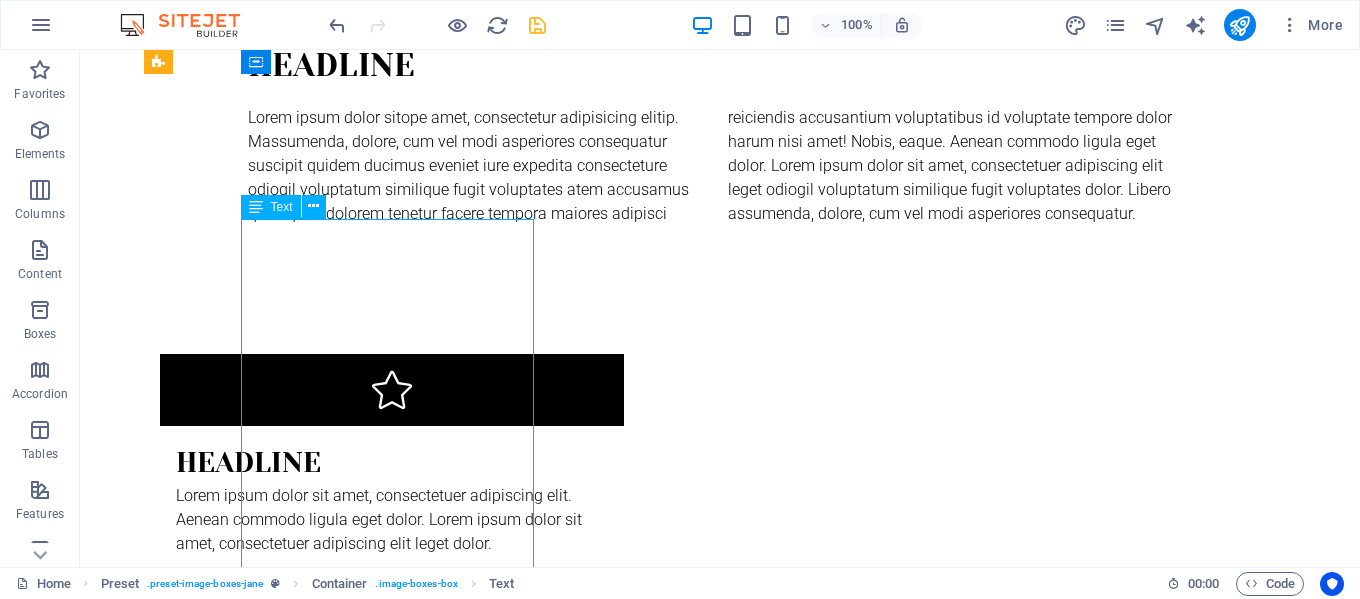 scroll, scrollTop: 1660, scrollLeft: 0, axis: vertical 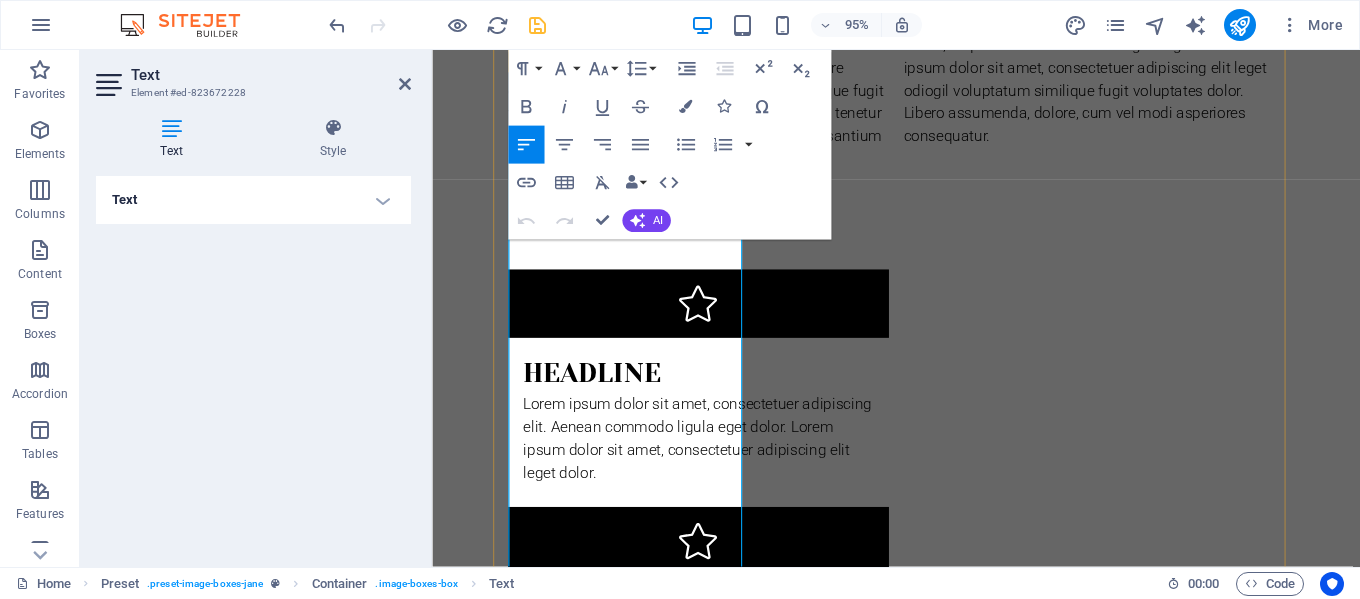 drag, startPoint x: 625, startPoint y: 342, endPoint x: 550, endPoint y: 344, distance: 75.026665 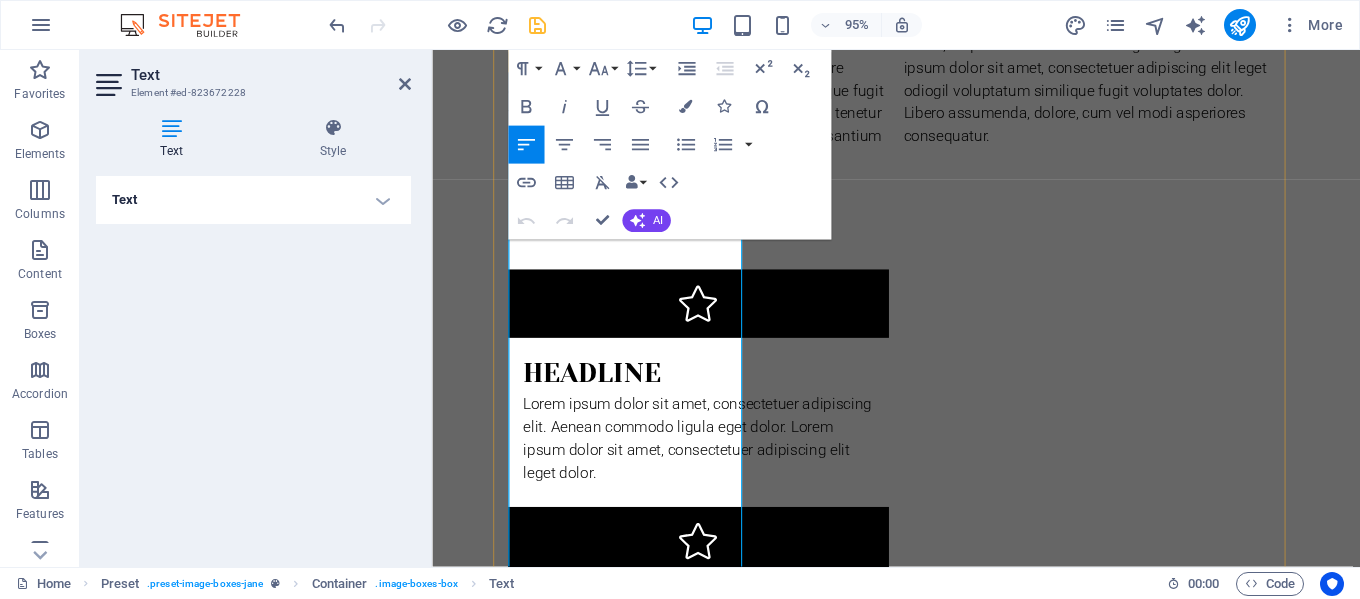click on "Elegant spaces. inspired living" at bounding box center [920, 1916] 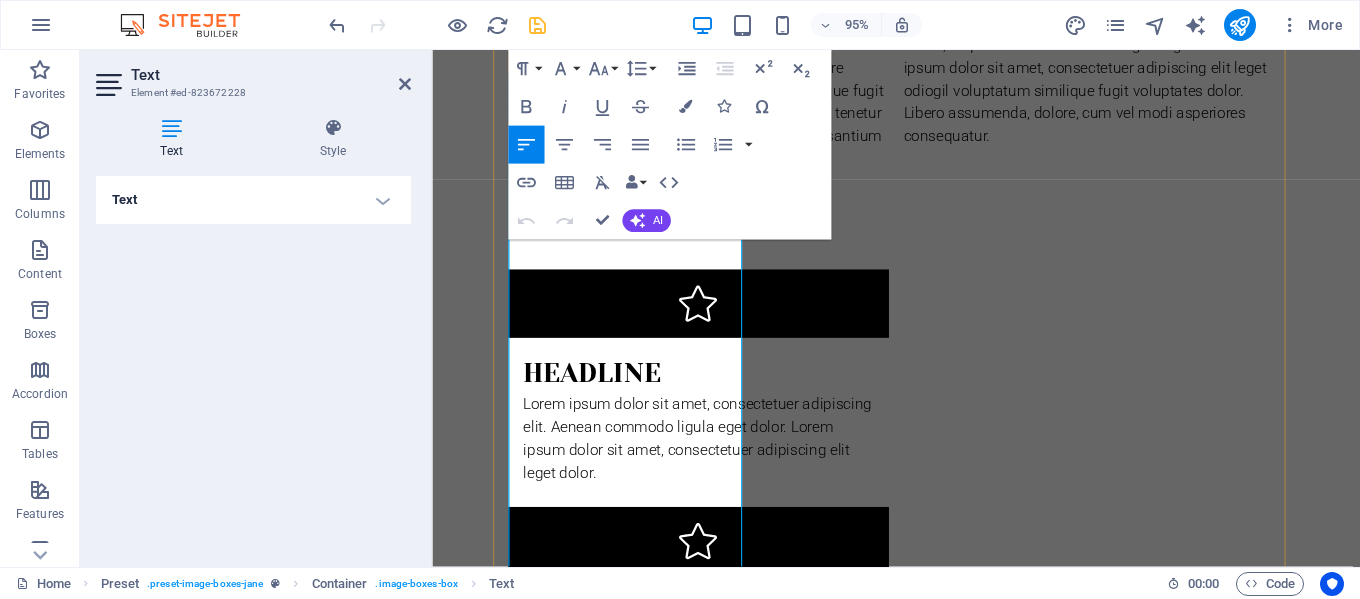 drag, startPoint x: 659, startPoint y: 340, endPoint x: 511, endPoint y: 182, distance: 216.49019 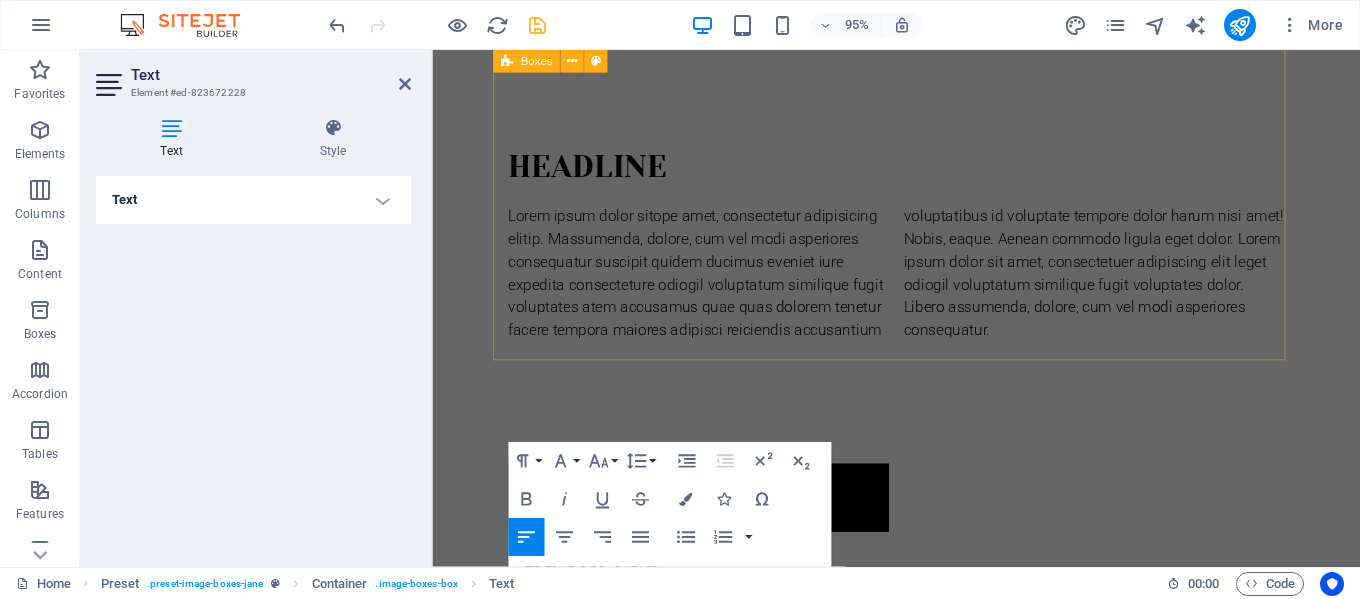 scroll, scrollTop: 1660, scrollLeft: 0, axis: vertical 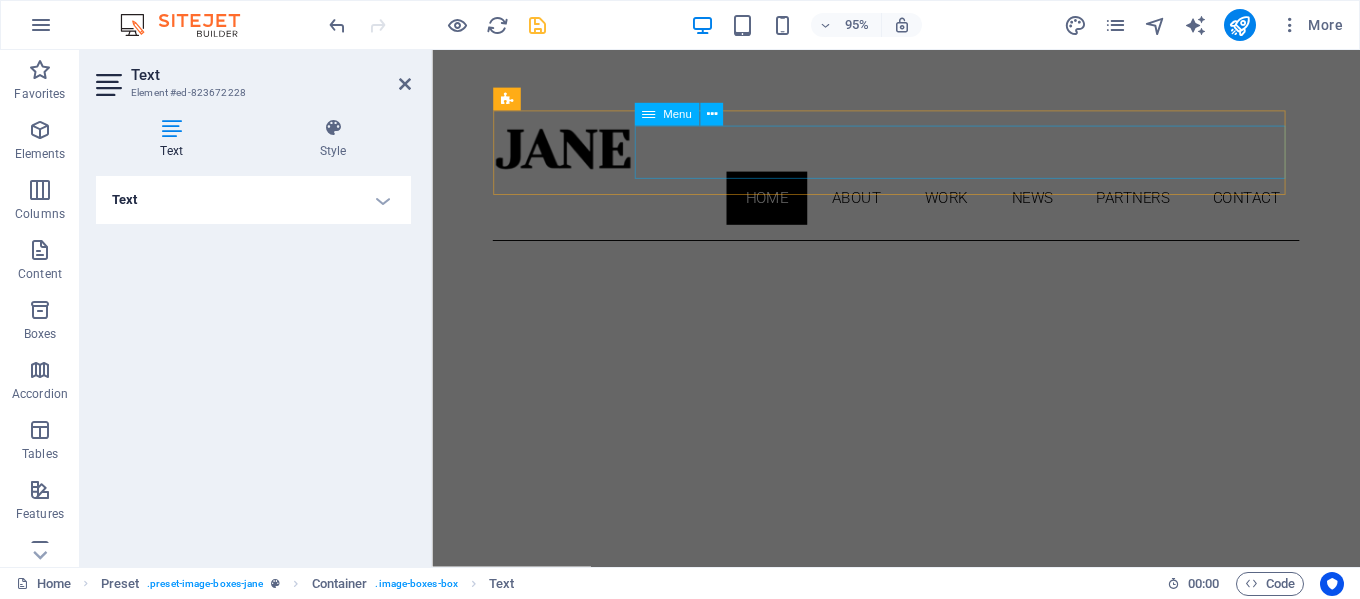 click on "Home About Work News Partners Contact" at bounding box center [920, 206] 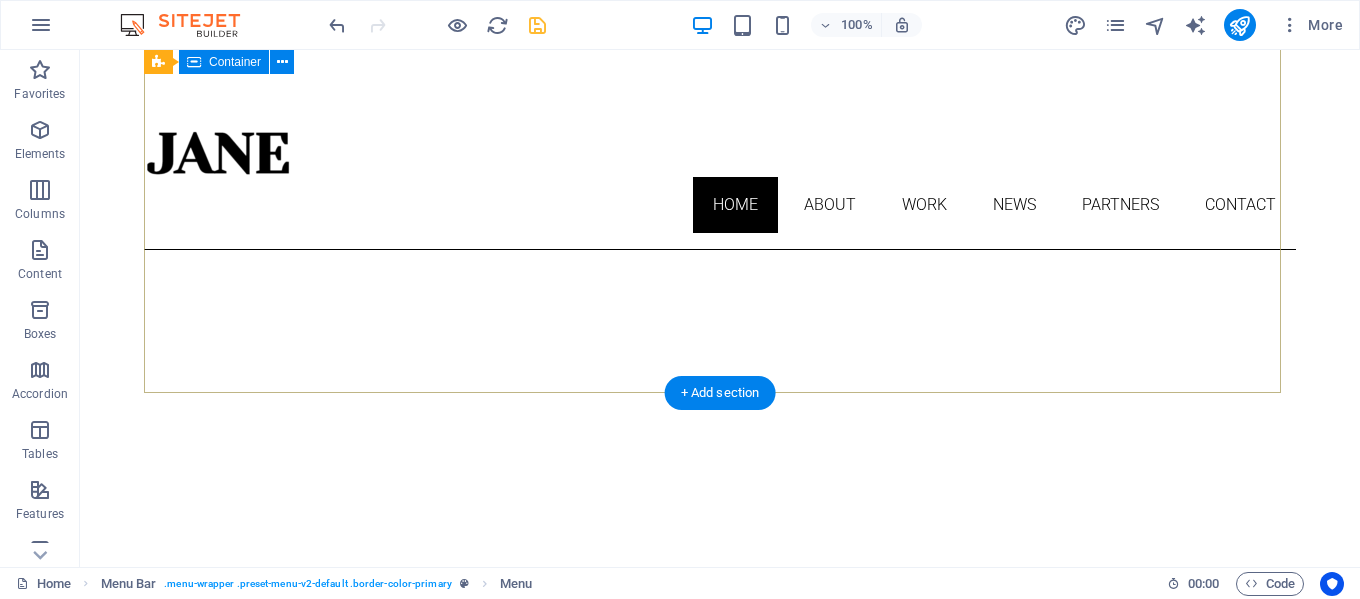 scroll, scrollTop: 744, scrollLeft: 0, axis: vertical 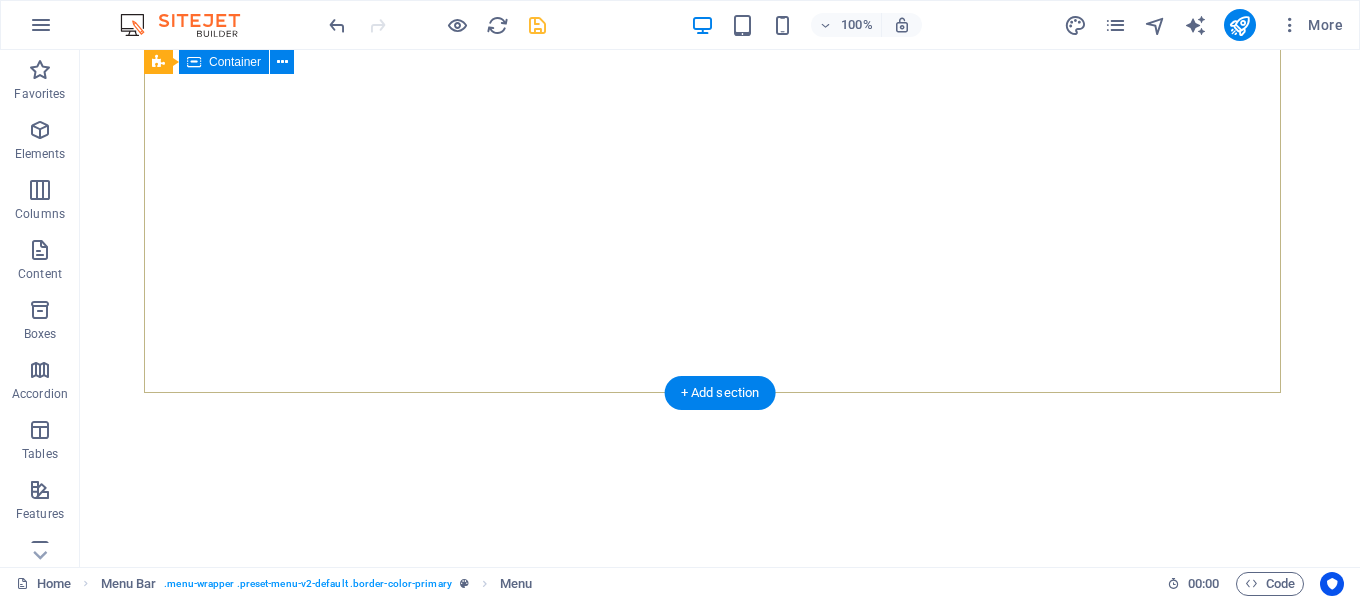 click on "Home About Work News Partners Contact About me My work Partners Contact Headline Lorem ipsum dolor sitope amet, consectetur adipisicing elitip. Massumenda, dolore, cum vel modi asperiores consequatur suscipit quidem ducimus eveniet iure expedita consecteture odiogil voluptatum similique fugit voluptates atem accusamus quae quas dolorem tenetur facere tempora maiores adipisci reiciendis accusantium voluptatibus id voluptate tempore dolor harum nisi amet! Nobis, eaque. Aenean commodo ligula eget dolor. Lorem ipsum dolor sit amet, consectetuer adipiscing elit leget odiogil voluptatum similique fugit voluptates dolor. Libero assumenda, dolore, cum vel modi asperiores consequatur. Headline Lorem ipsum dolor sit amet, consectetuer adipiscing elit. Aenean commodo ligula eget dolor. Lorem ipsum dolor sit amet, consectetuer adipiscing elit leget dolor. Headline Headline About Elegant spaces. inspired living At  [BRAND] see more Work see more Blog see more Phone Call me! +1-[PHONE] Social Facebook" at bounding box center (720, 2296) 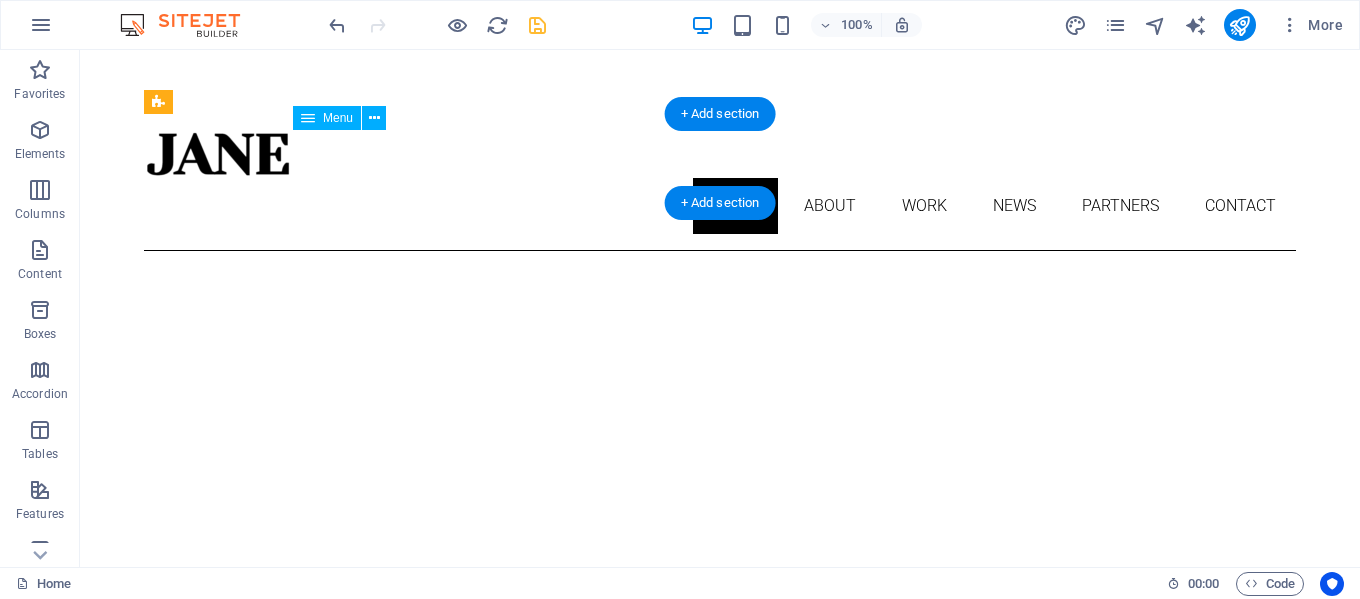 click on "Home About Work News Partners Contact" at bounding box center [720, 206] 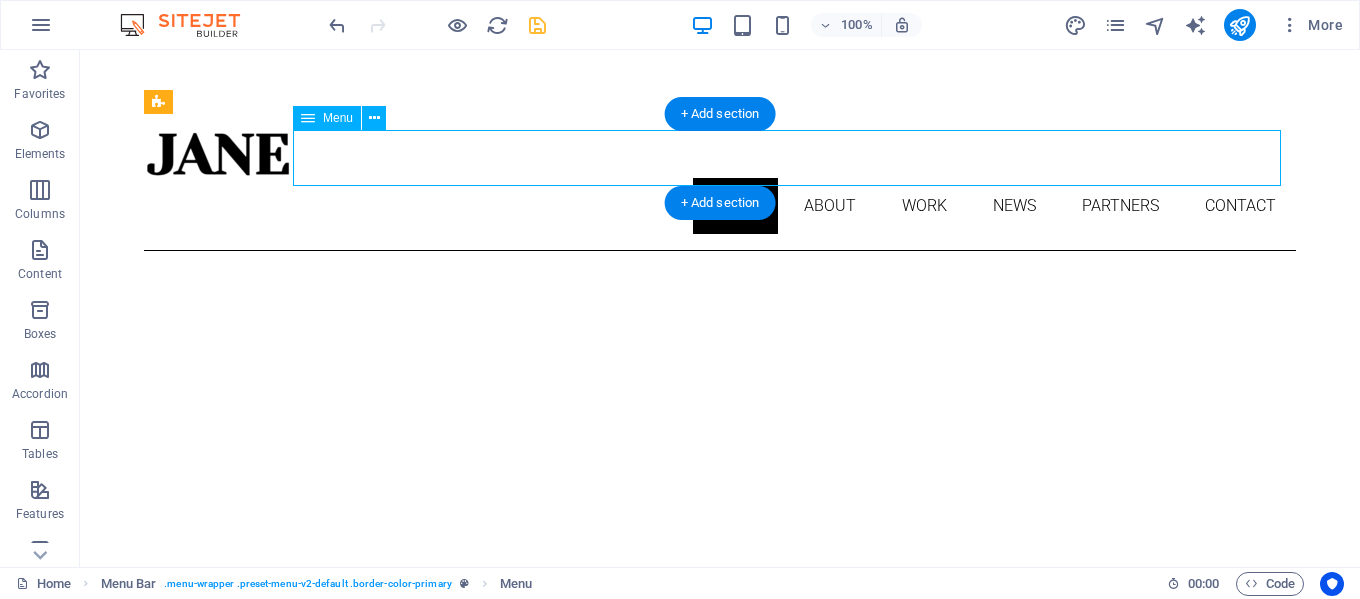 click on "Home About Work News Partners Contact" at bounding box center (720, 206) 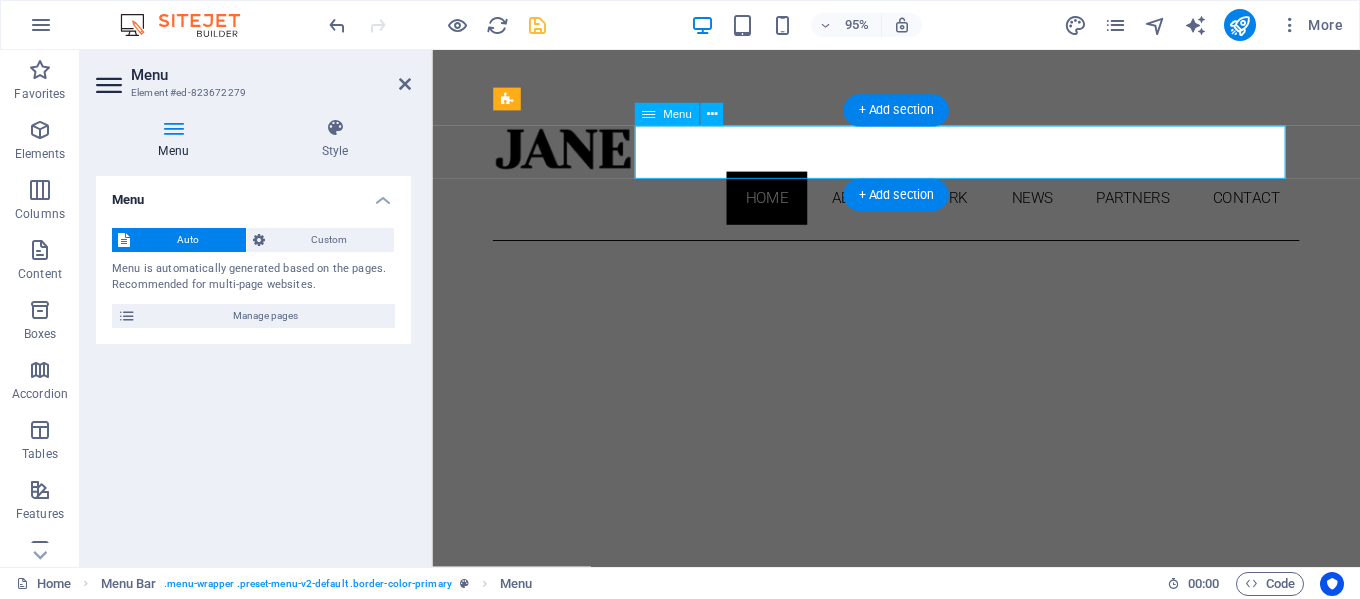 click on "Home About Work News Partners Contact" at bounding box center [920, 206] 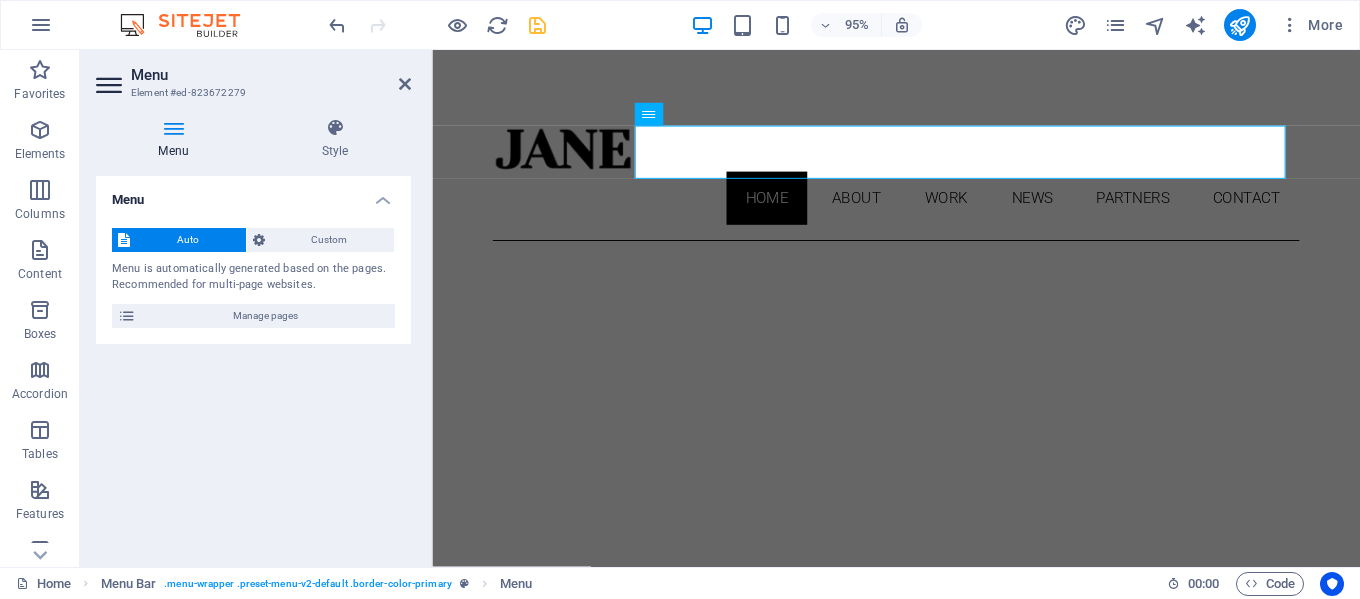 click on "Menu Auto Custom Menu is automatically generated based on the pages. Recommended for multi-page websites. Manage pages Menu items 1 None Page External Element Phone Email Page Home About Work News Partners Contact Legal Notice Privacy Element
URL / Phone Email Link text Home Link target New tab Same tab Overlay Title Additional link description, should not be the same as the link text. The title is most often shown as a tooltip text when the mouse moves over the element. Leave empty if uncertain. Relationship Sets the  relationship of this link to the link target . For example, the value "nofollow" instructs search engines not to follow the link. Can be left empty. alternate author bookmark external help license next nofollow noreferrer noopener prev search tag Button Design None Default Primary Secondary 2 None Page External Element Phone Email Page Home About Work News Partners Contact Legal Notice Privacy Element
URL /about Phone Email Link text About New tab" at bounding box center (253, 363) 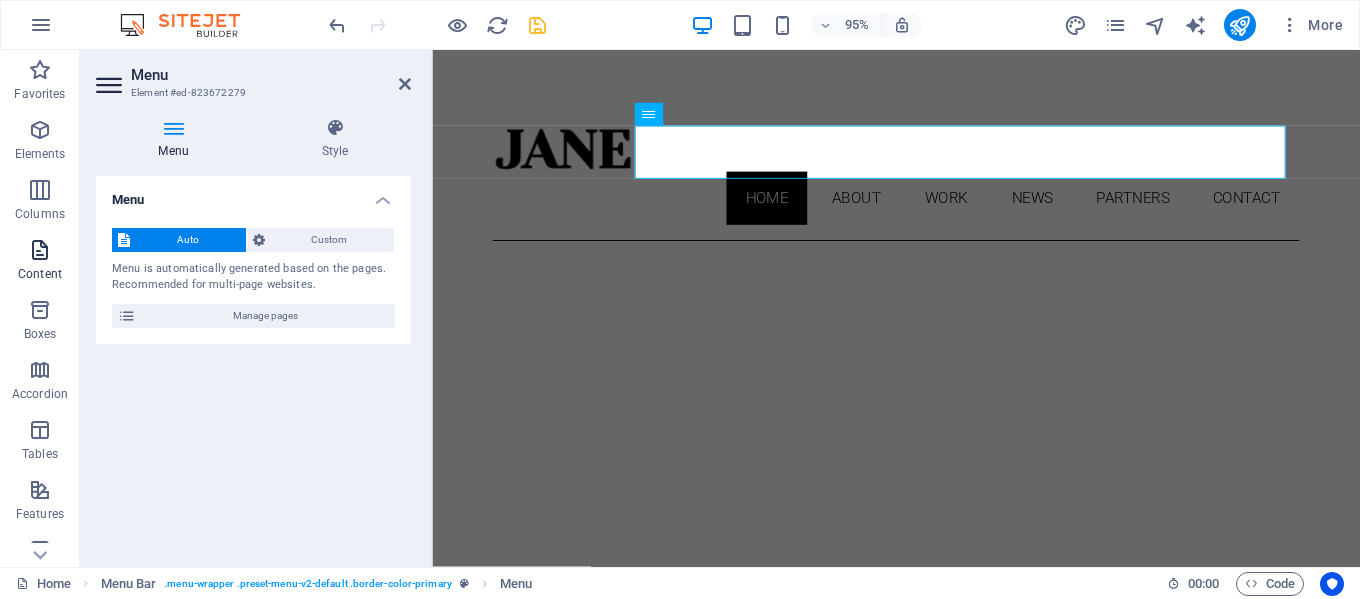 click on "Content" at bounding box center (40, 260) 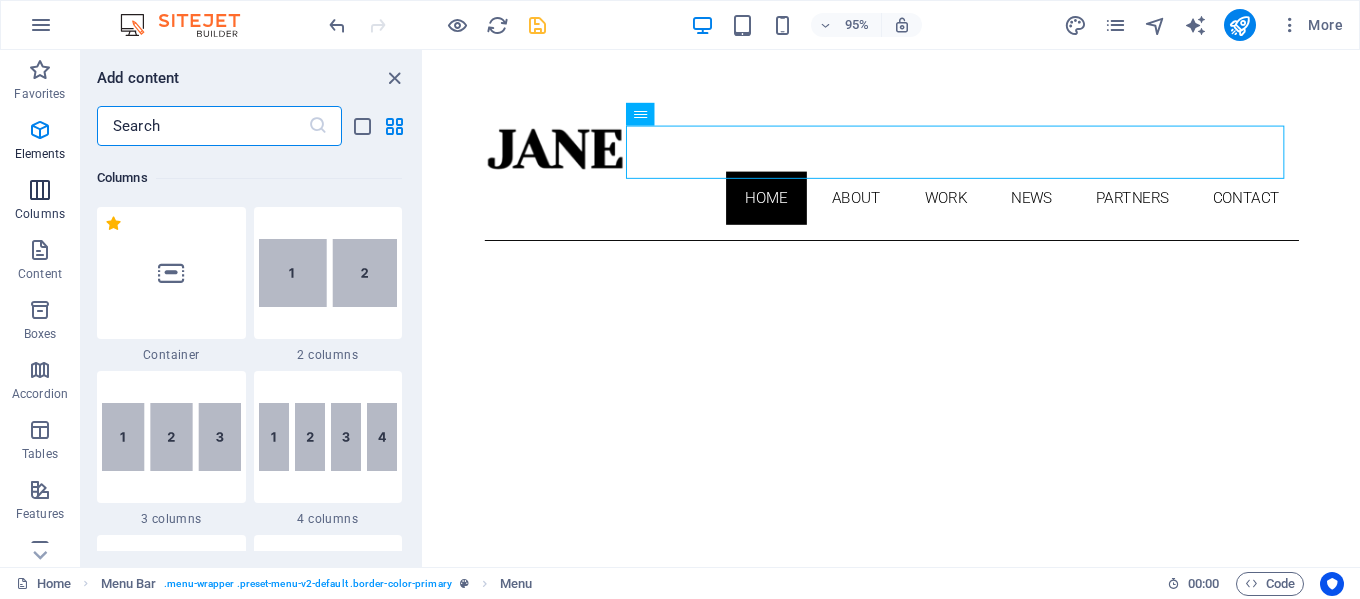 click on "Columns" at bounding box center [40, 202] 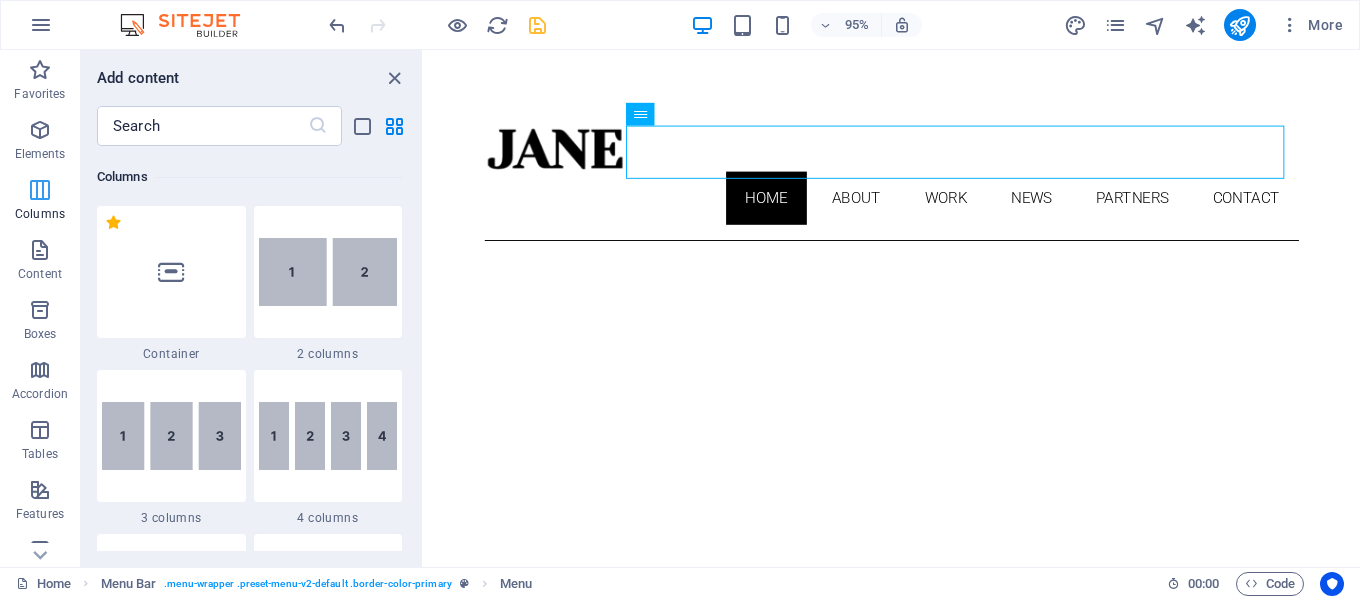 scroll, scrollTop: 990, scrollLeft: 0, axis: vertical 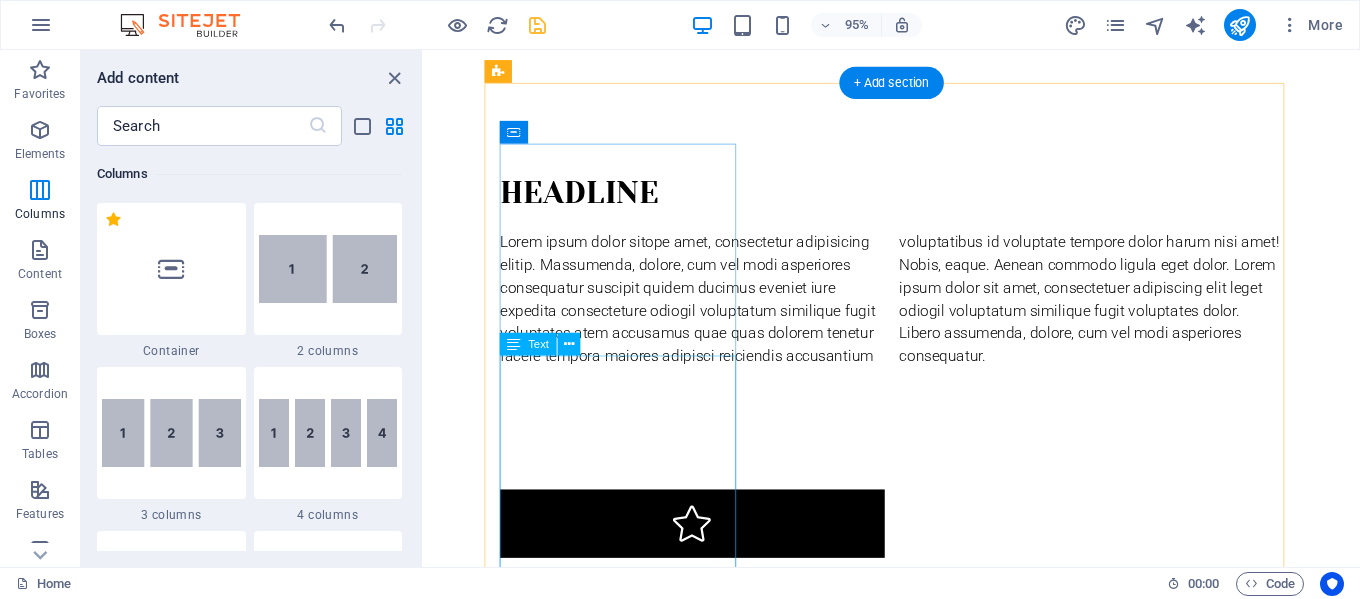 click on "Elegant spaces. inspired living At [PERSON], we design interiors that tell stories—of style, culture, comfort, and quiet sophistication. With a deep commitment to craftsmanship, timeless aesthetics, and personalized service, we create environments that are not only beautiful but deeply livable. Founded at the intersection of design and international trade, [PERSON] is more than an interior design studio—we are also trusted exporters of curated, high-quality furnishings, artisanal decor, and architectural elements that bring our designs to life in homes, hotels, and commercial spaces across the globe." at bounding box center (916, 2232) 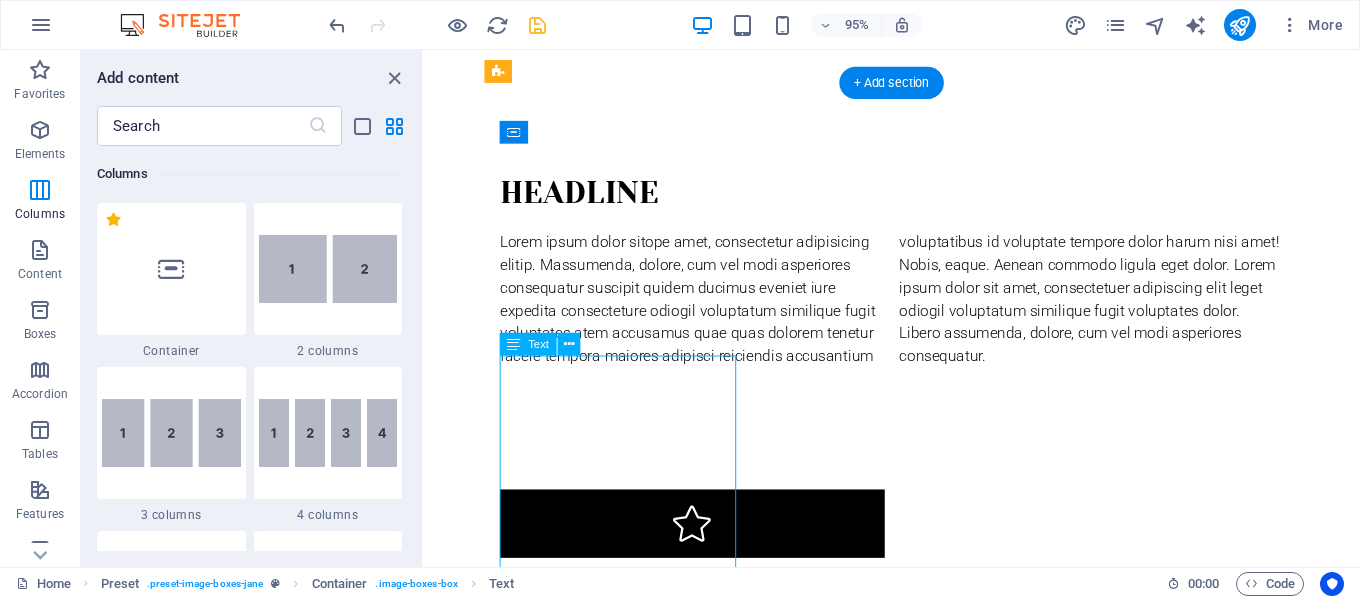 click on "Elegant spaces. inspired living At [PERSON], we design interiors that tell stories—of style, culture, comfort, and quiet sophistication. With a deep commitment to craftsmanship, timeless aesthetics, and personalized service, we create environments that are not only beautiful but deeply livable. Founded at the intersection of design and international trade, [PERSON] is more than an interior design studio—we are also trusted exporters of curated, high-quality furnishings, artisanal decor, and architectural elements that bring our designs to life in homes, hotels, and commercial spaces across the globe." at bounding box center (916, 2232) 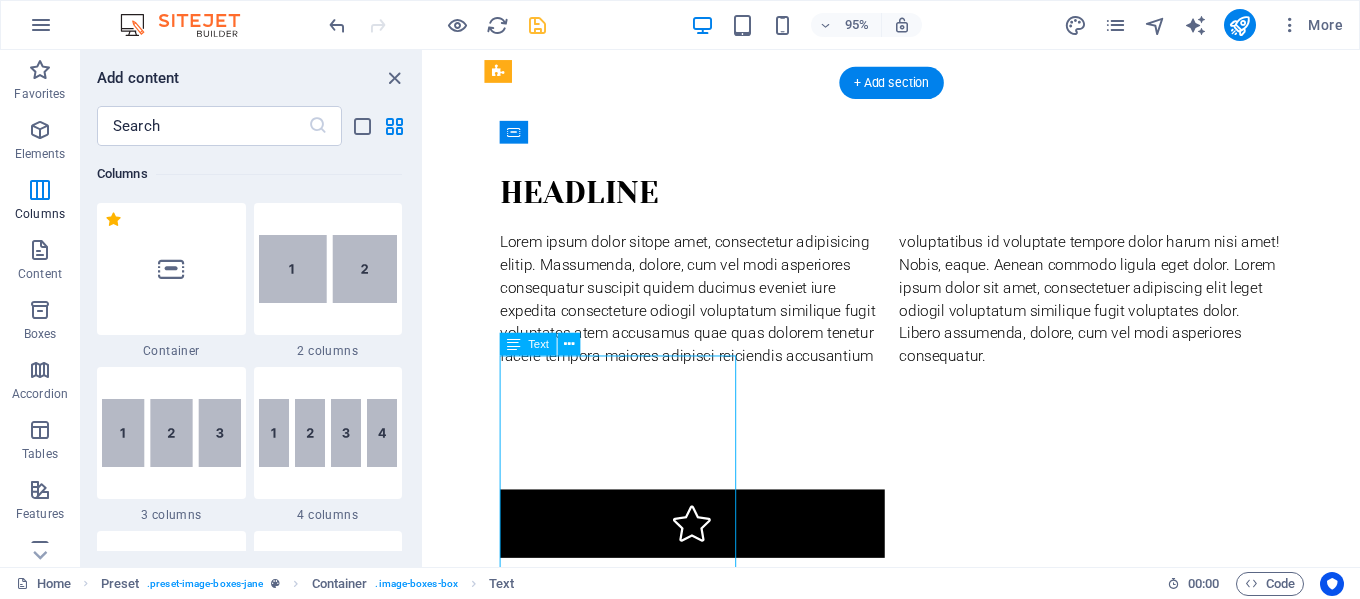 click on "Elegant spaces. inspired living At [PERSON], we design interiors that tell stories—of style, culture, comfort, and quiet sophistication. With a deep commitment to craftsmanship, timeless aesthetics, and personalized service, we create environments that are not only beautiful but deeply livable. Founded at the intersection of design and international trade, [PERSON] is more than an interior design studio—we are also trusted exporters of curated, high-quality furnishings, artisanal decor, and architectural elements that bring our designs to life in homes, hotels, and commercial spaces across the globe." at bounding box center (916, 2232) 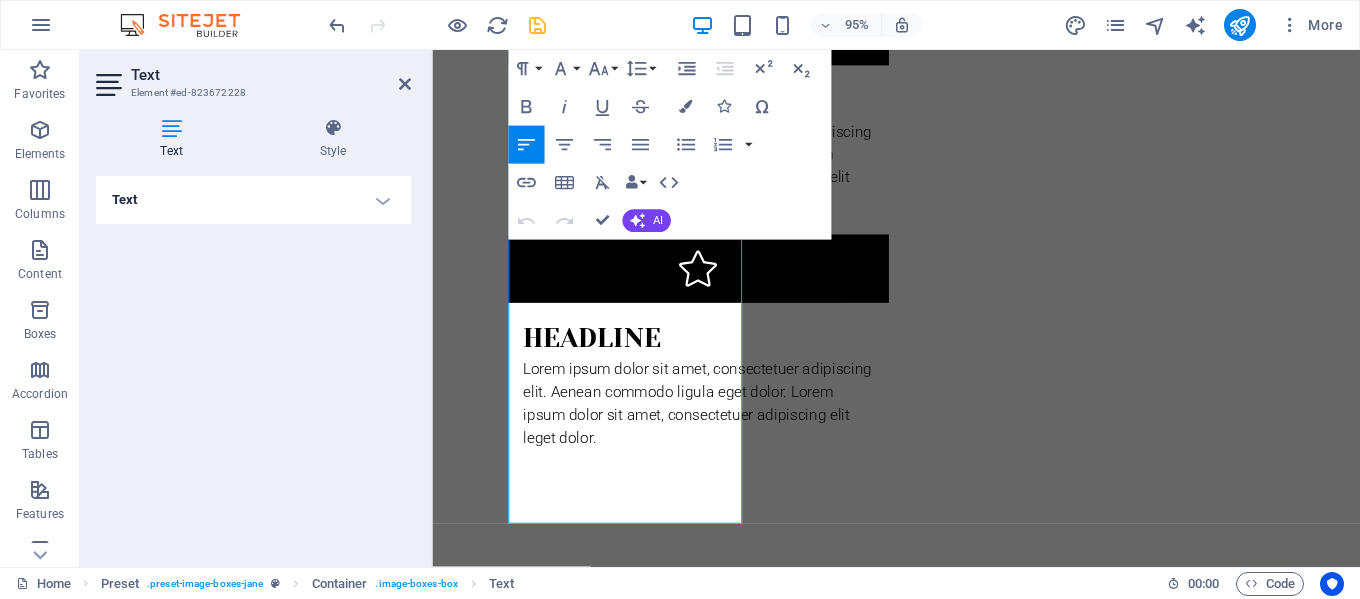 drag, startPoint x: 541, startPoint y: 438, endPoint x: 748, endPoint y: 648, distance: 294.87115 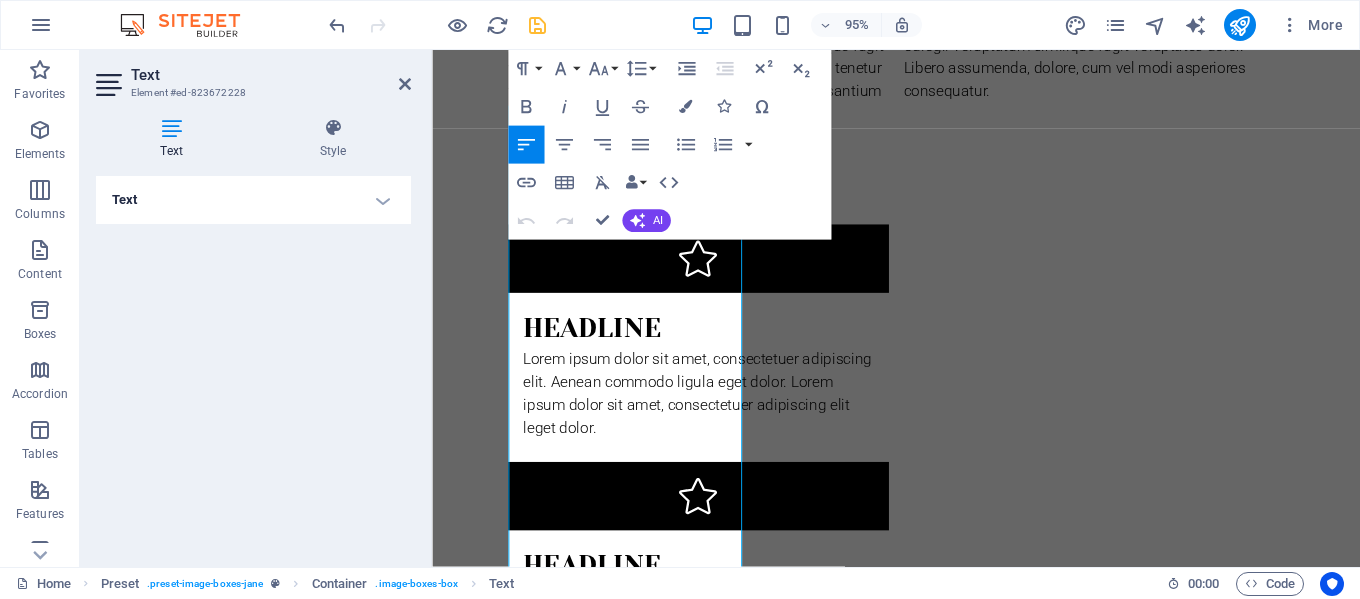 scroll, scrollTop: 1614, scrollLeft: 0, axis: vertical 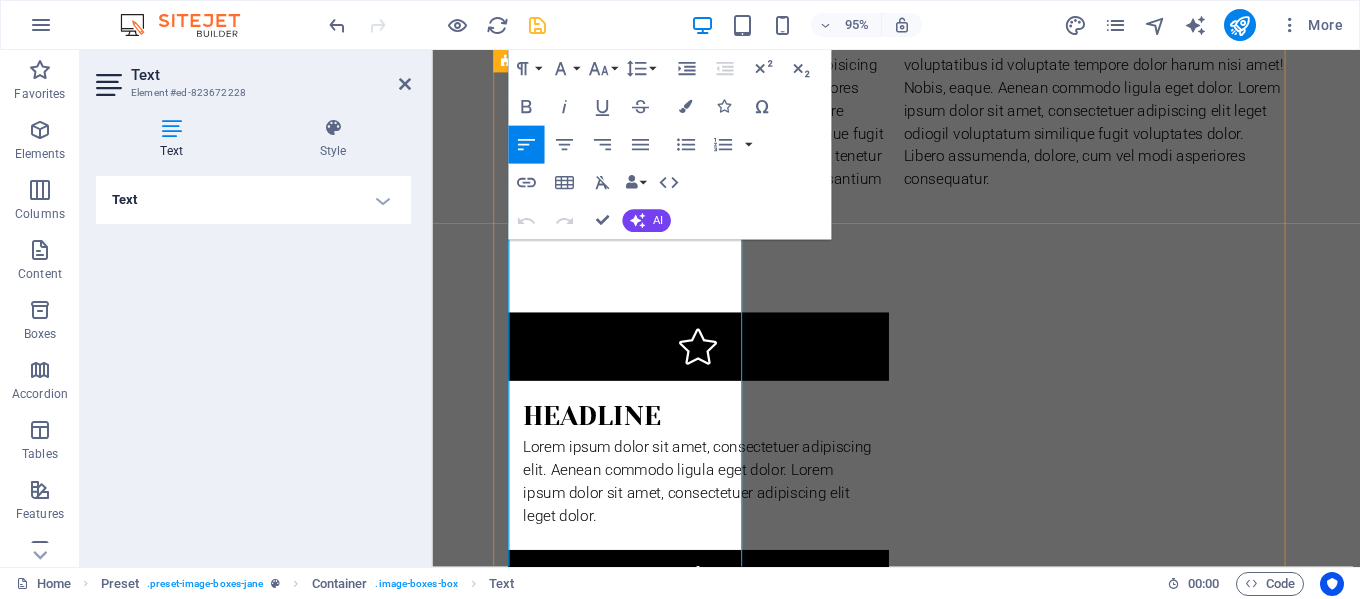 click on "Elegant spaces. inspired living" at bounding box center (920, 1962) 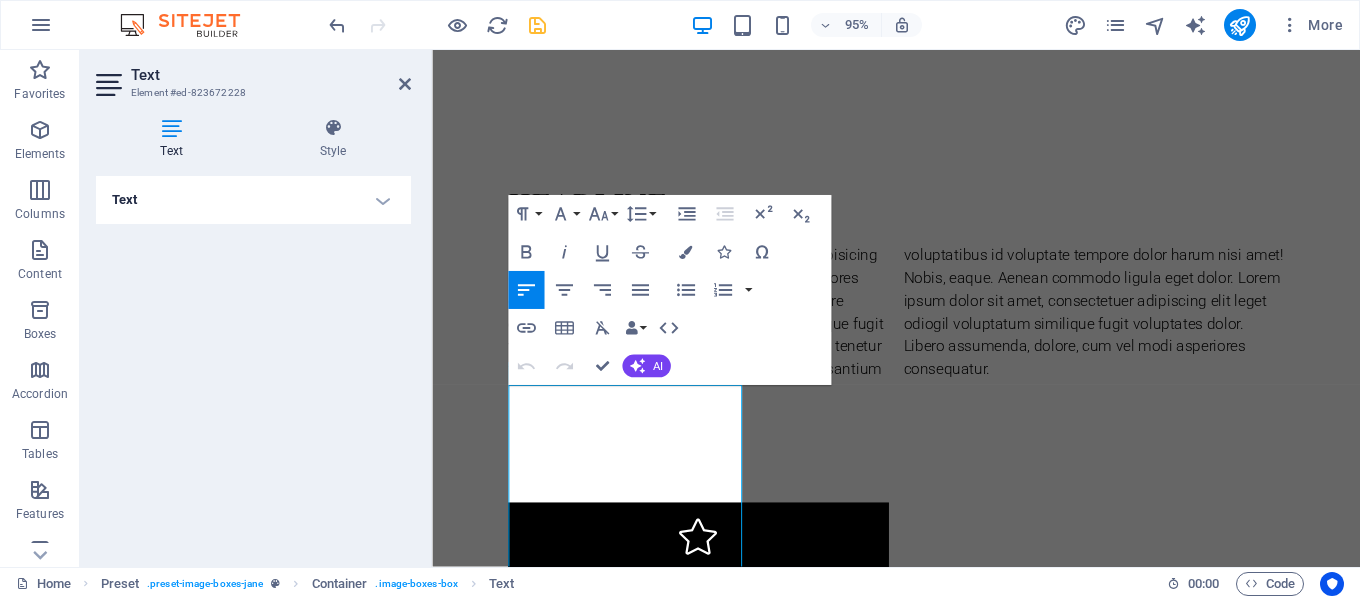 scroll, scrollTop: 1444, scrollLeft: 0, axis: vertical 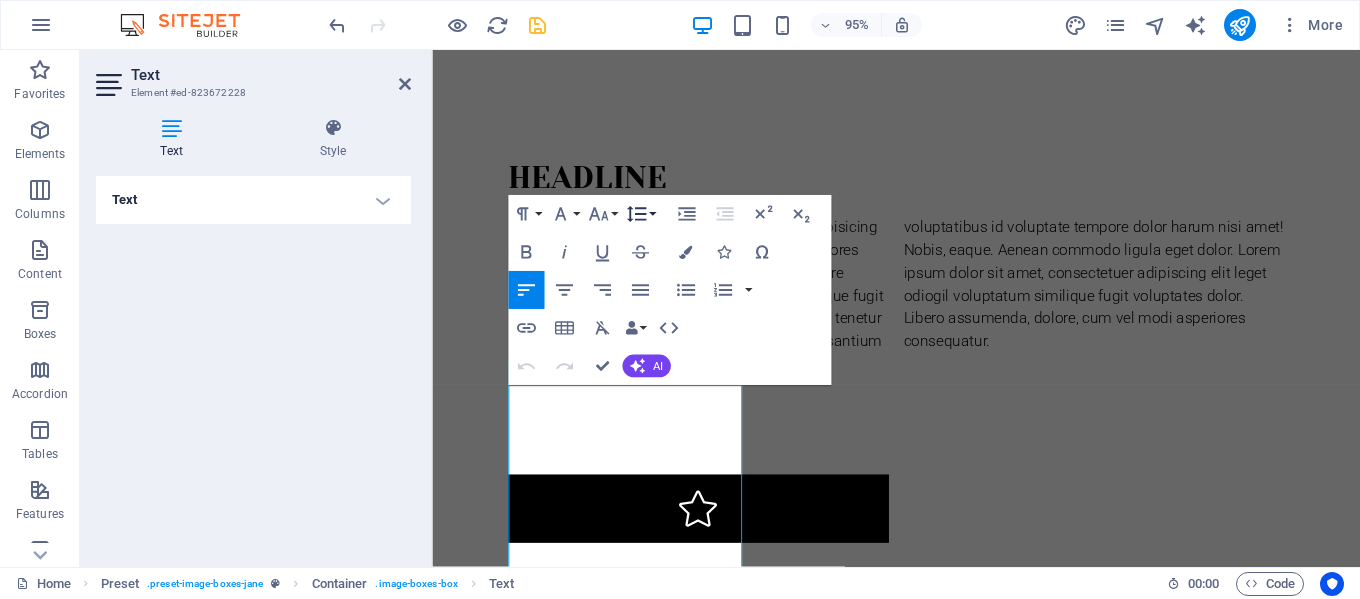 click on "Line Height" at bounding box center (640, 214) 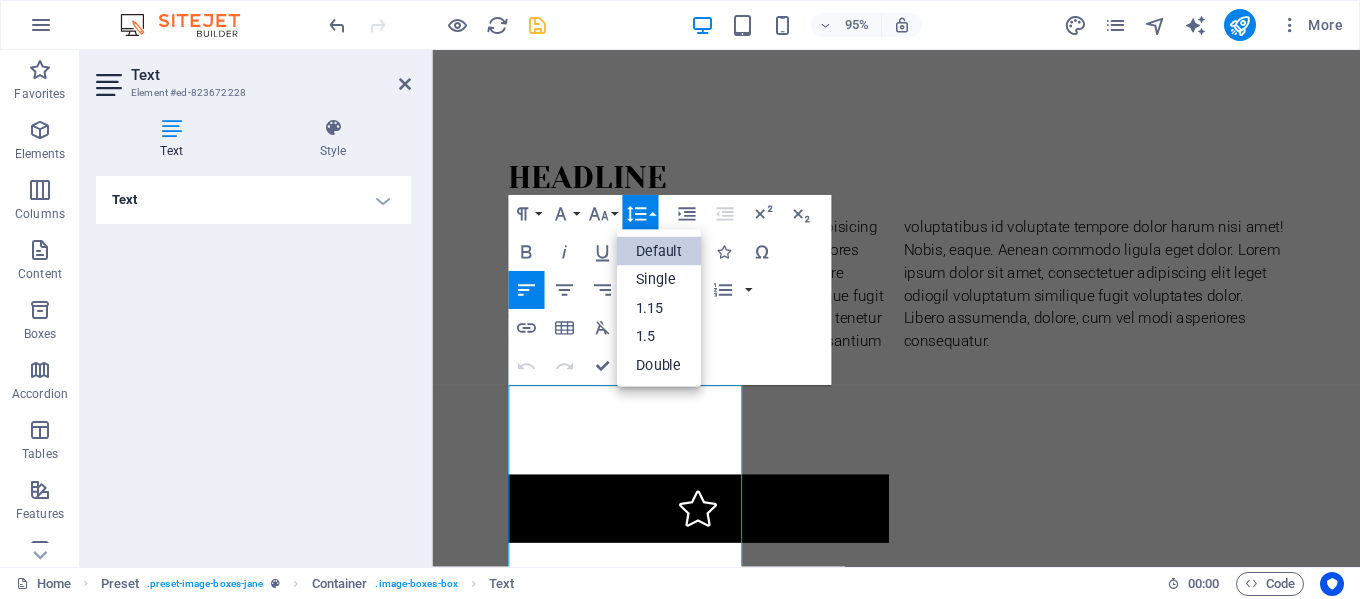 scroll, scrollTop: 0, scrollLeft: 0, axis: both 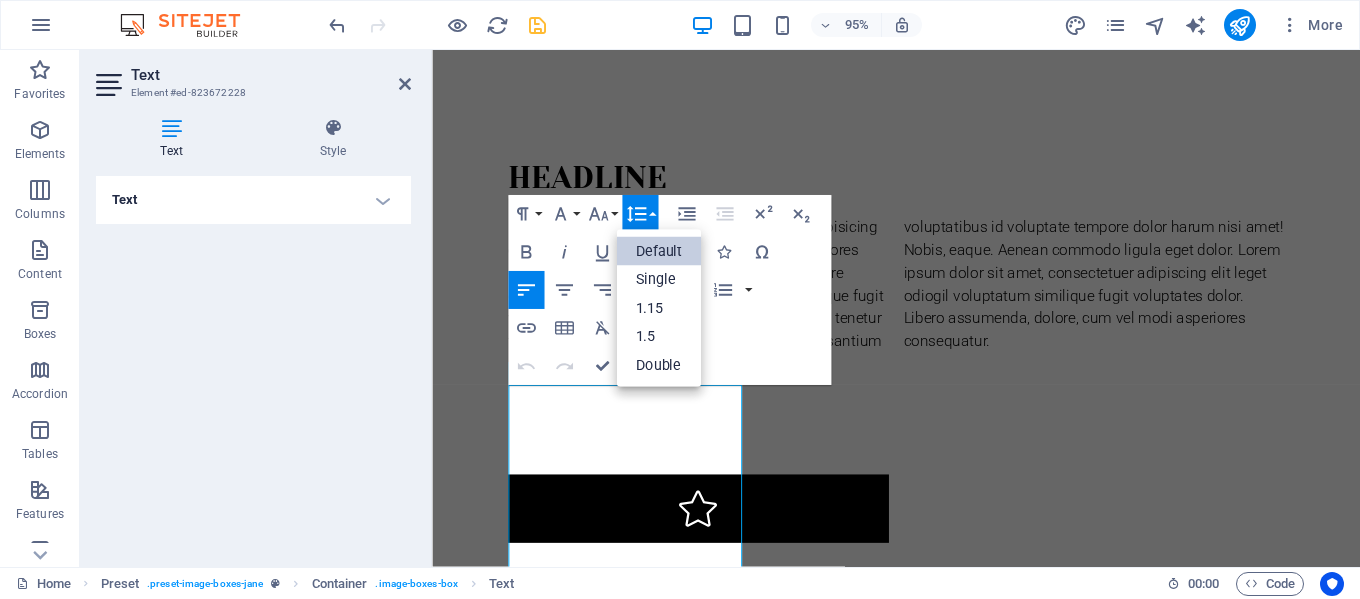 click on "Line Height" at bounding box center (640, 214) 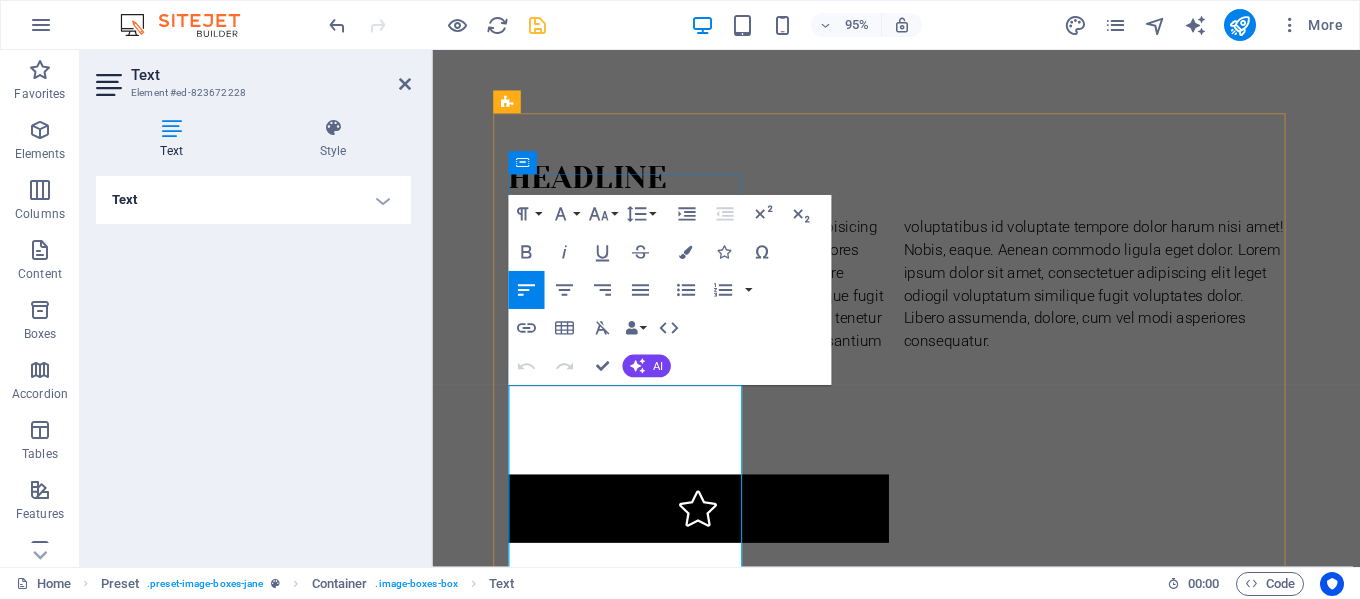 click on "Elegant spaces. inspired living" at bounding box center [920, 2132] 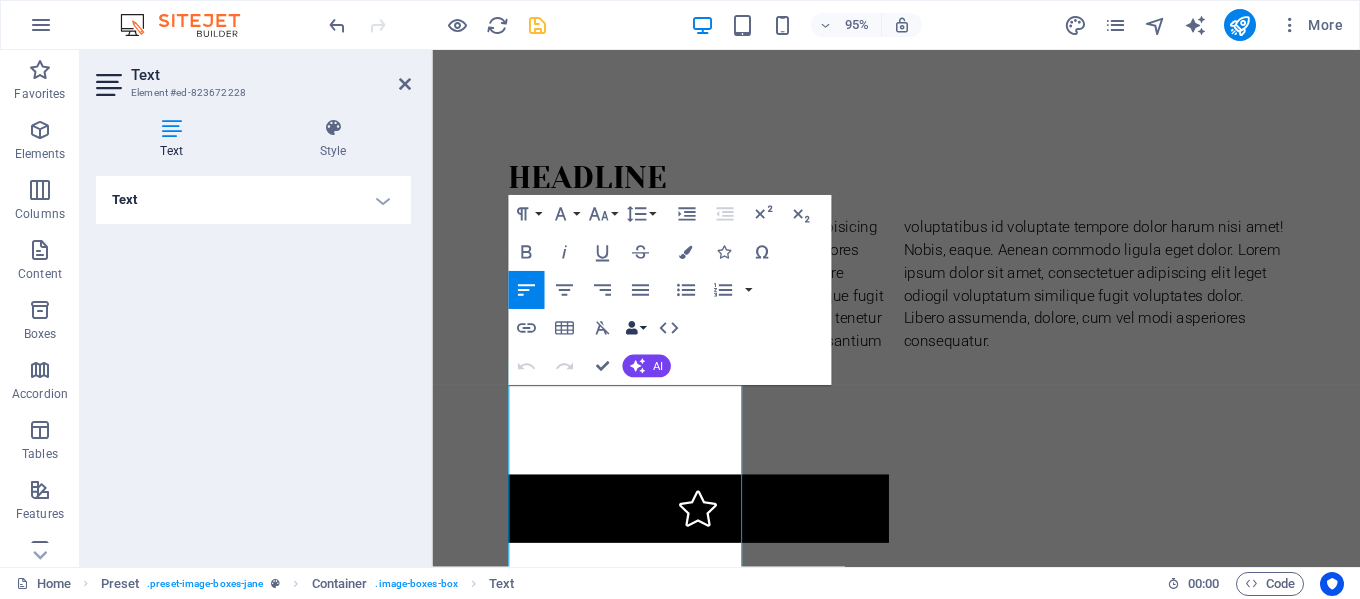 click on "Data Bindings" at bounding box center (635, 328) 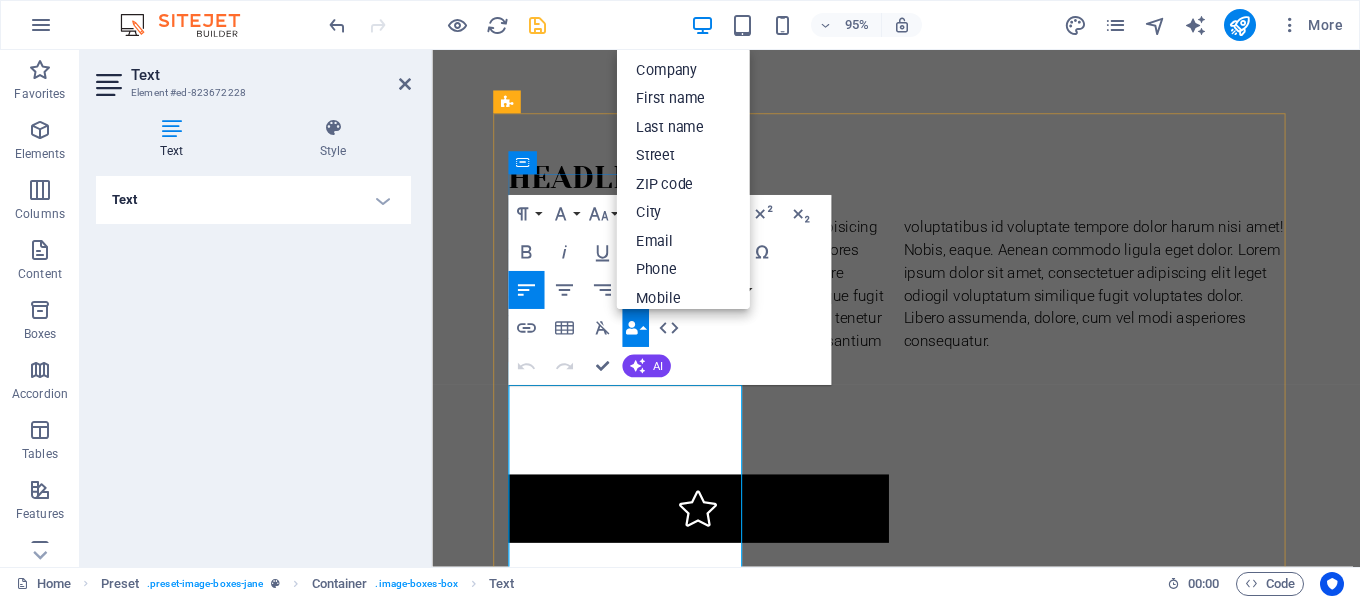 click on "Elegant spaces. inspired living" at bounding box center (920, 2132) 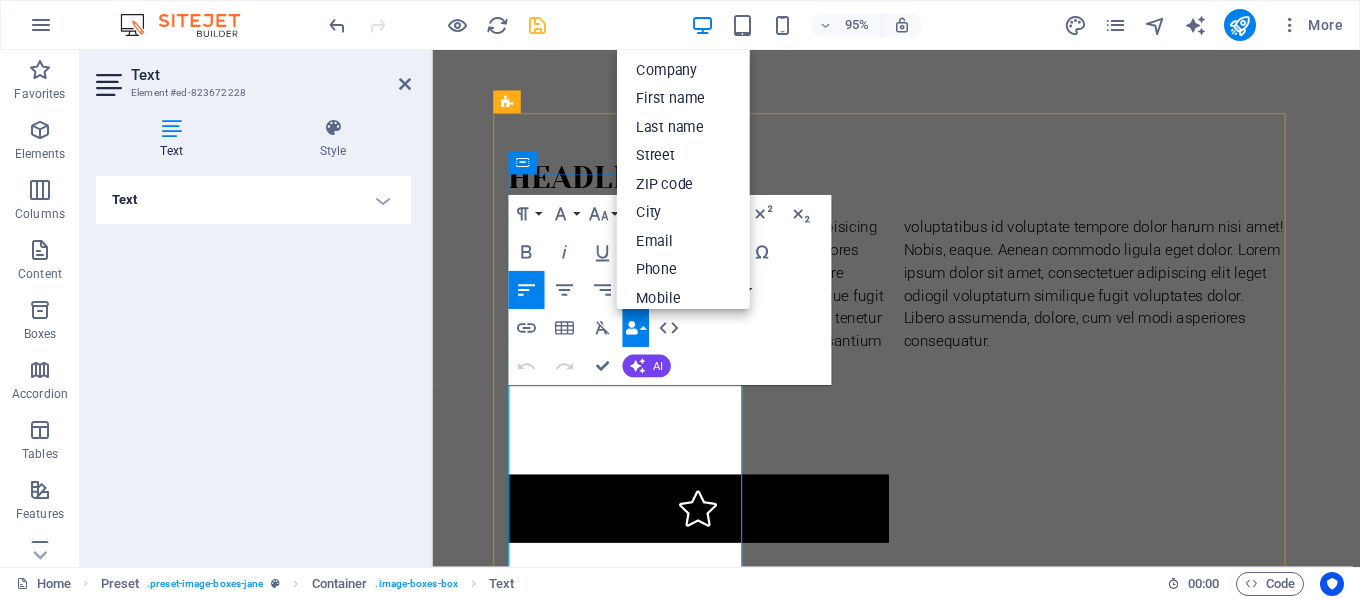 click on "Elegant spaces. inspired living" at bounding box center [920, 2132] 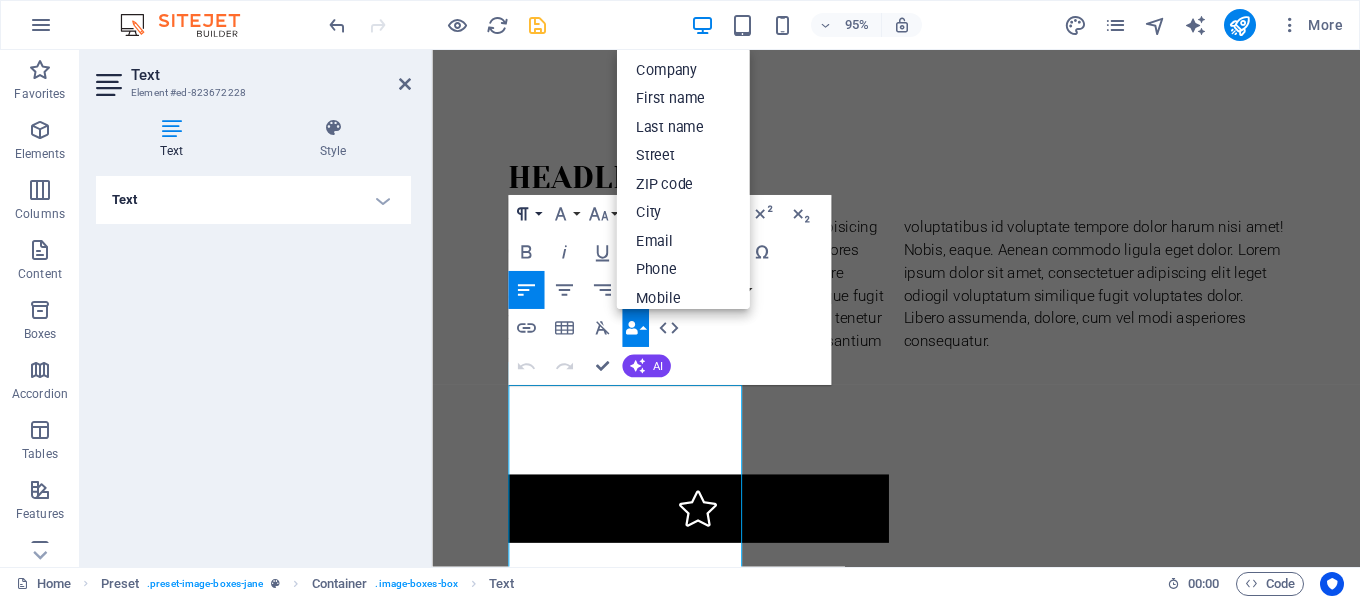 click on "Paragraph Format" at bounding box center (526, 214) 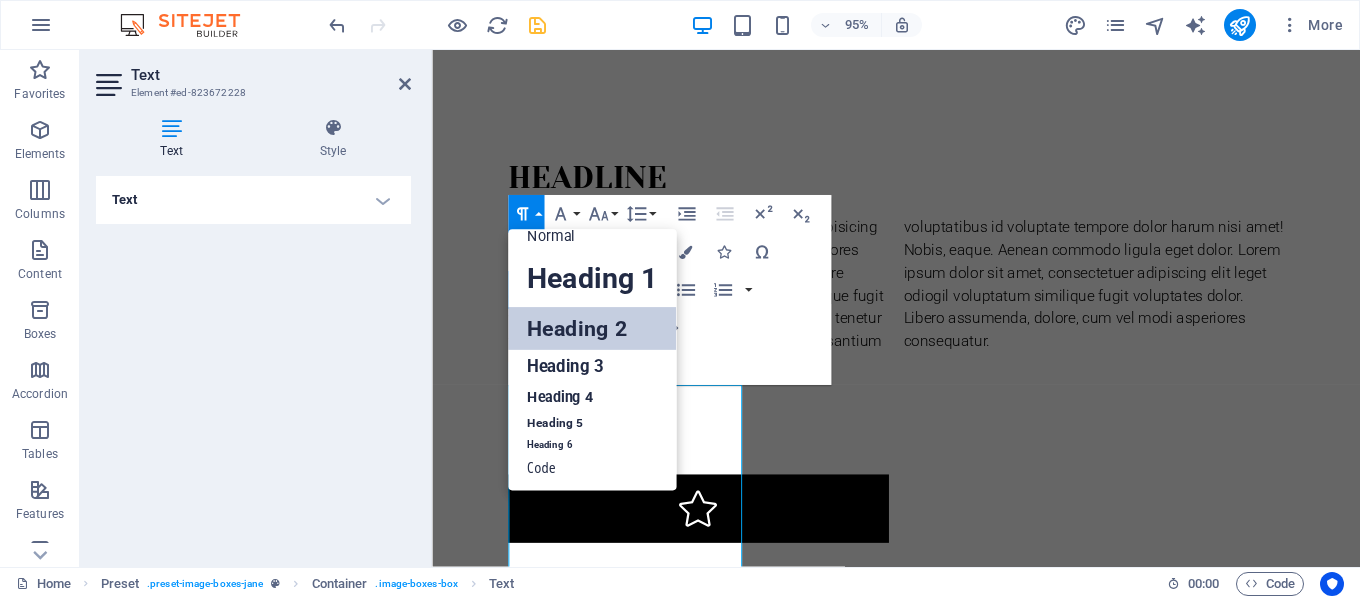 scroll, scrollTop: 16, scrollLeft: 0, axis: vertical 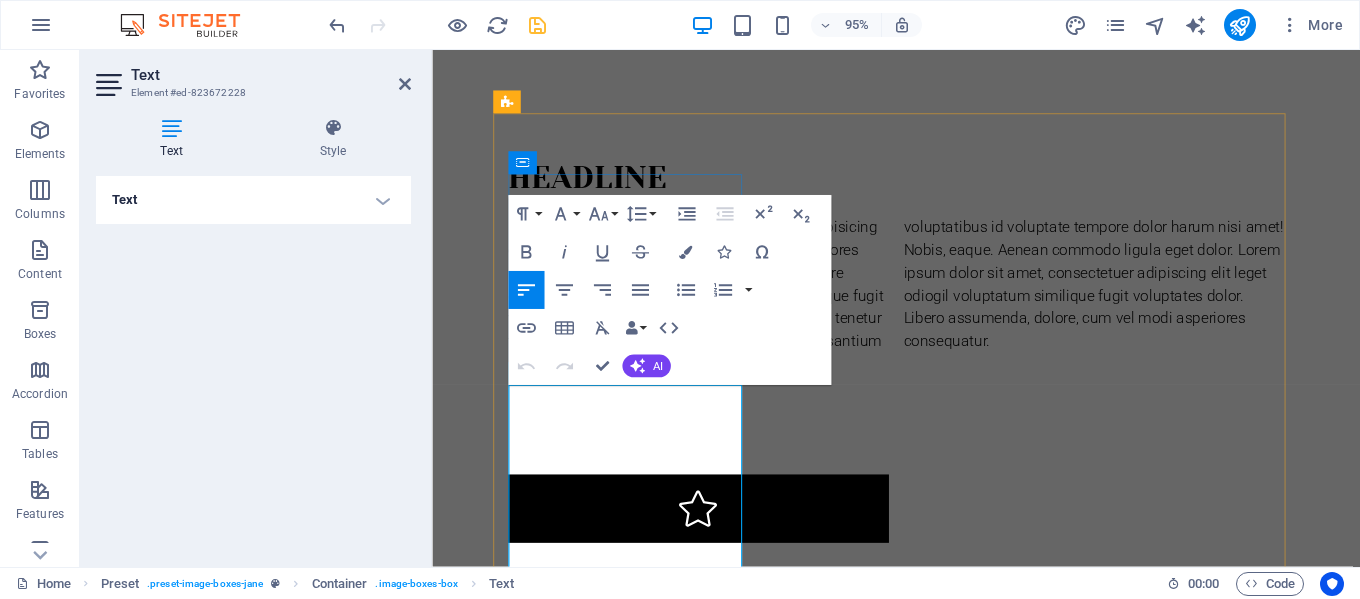 drag, startPoint x: 533, startPoint y: 421, endPoint x: 700, endPoint y: 553, distance: 212.8685 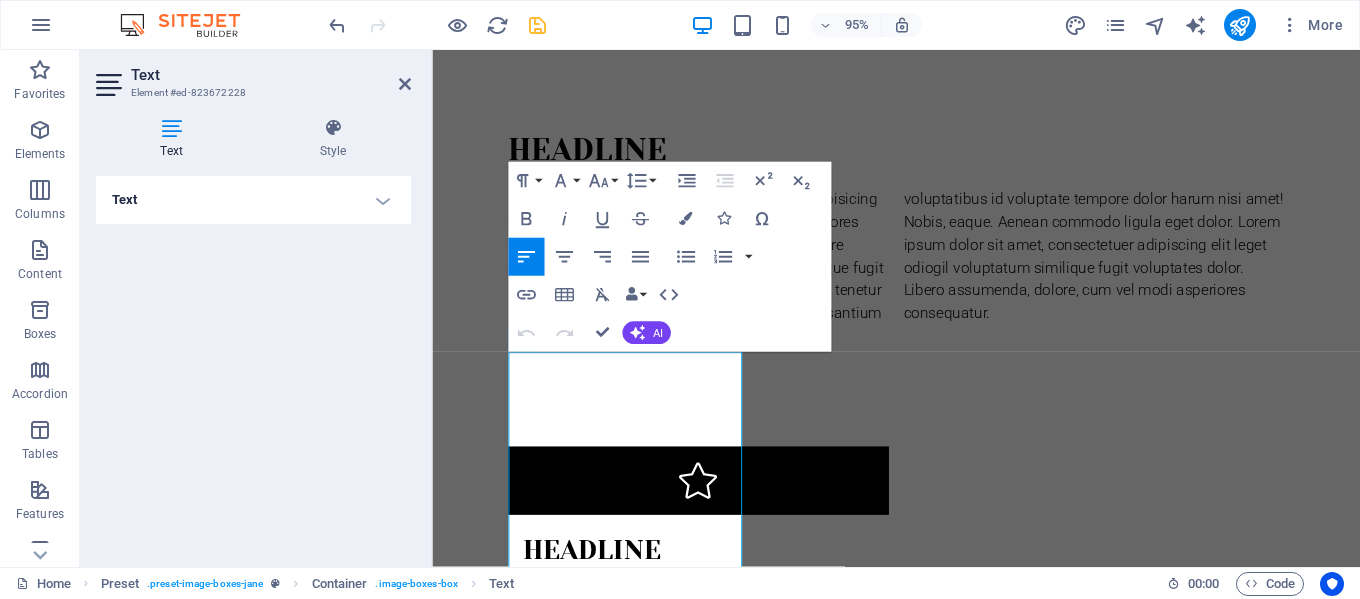scroll, scrollTop: 1490, scrollLeft: 0, axis: vertical 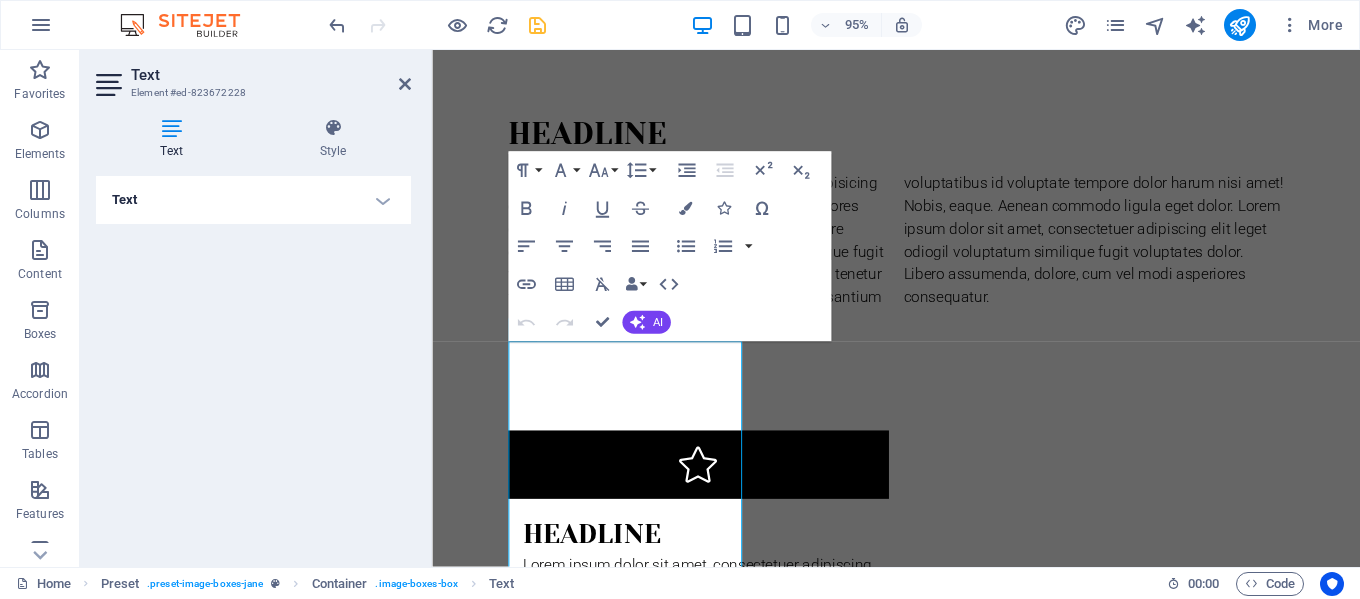 drag, startPoint x: 148, startPoint y: 403, endPoint x: 383, endPoint y: 195, distance: 313.82956 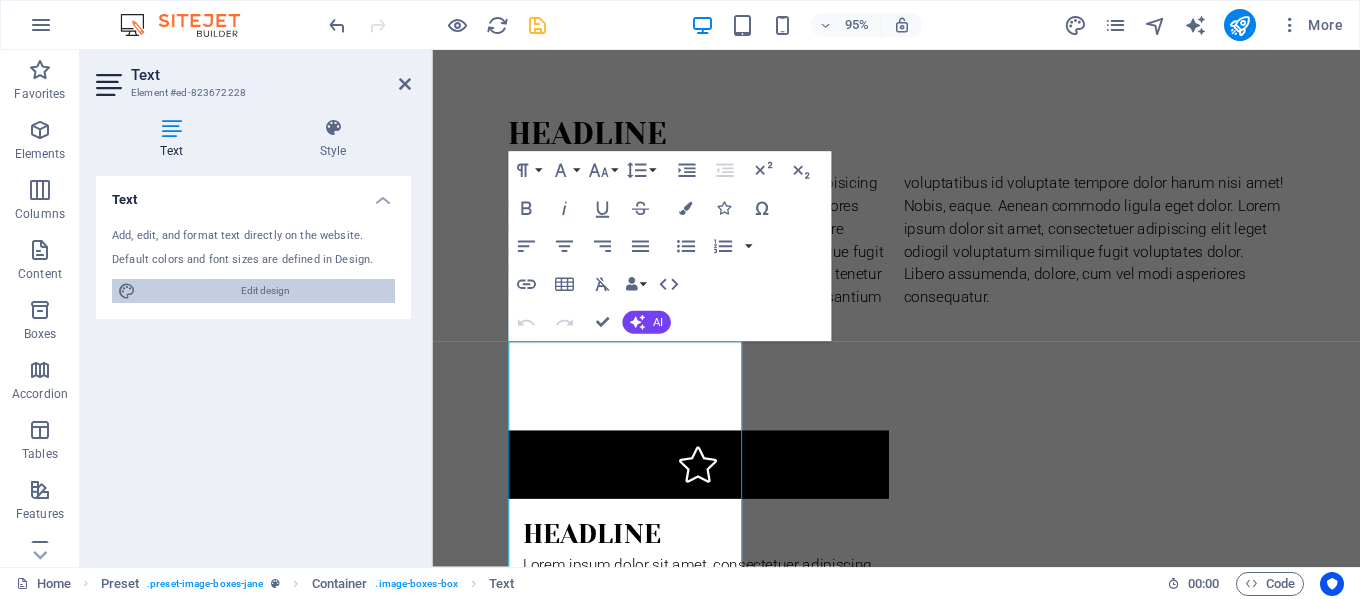 click on "Edit design" at bounding box center (265, 291) 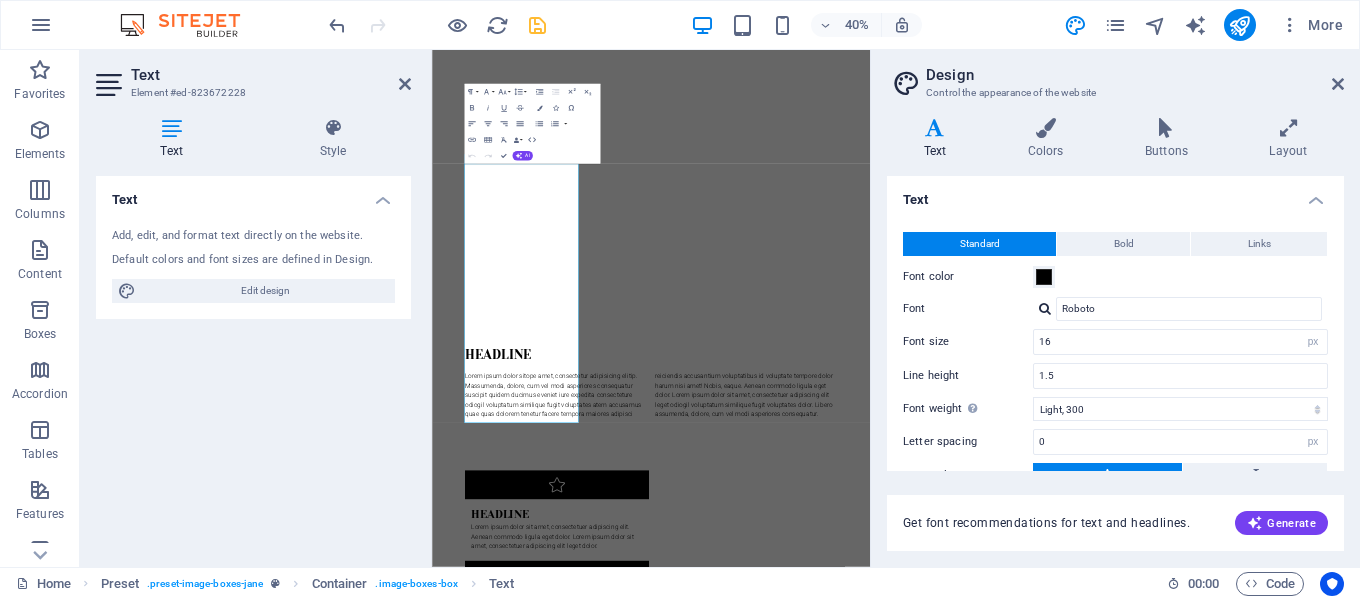 scroll, scrollTop: 2140, scrollLeft: 0, axis: vertical 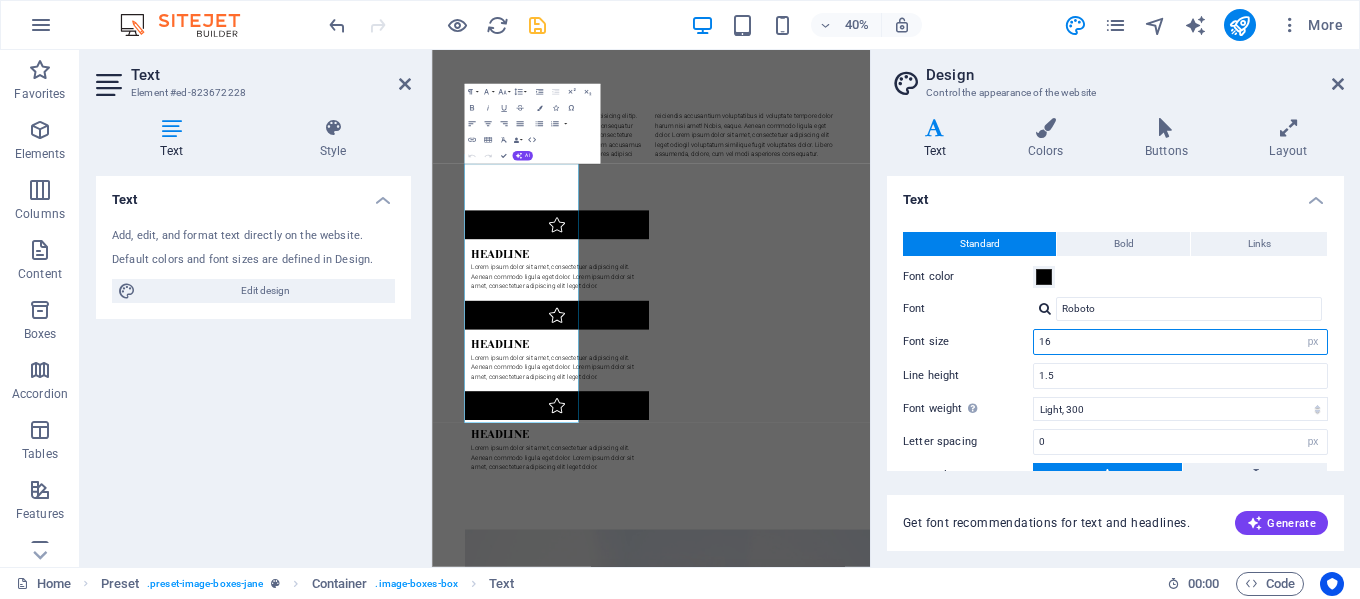 click on "16" at bounding box center (1180, 342) 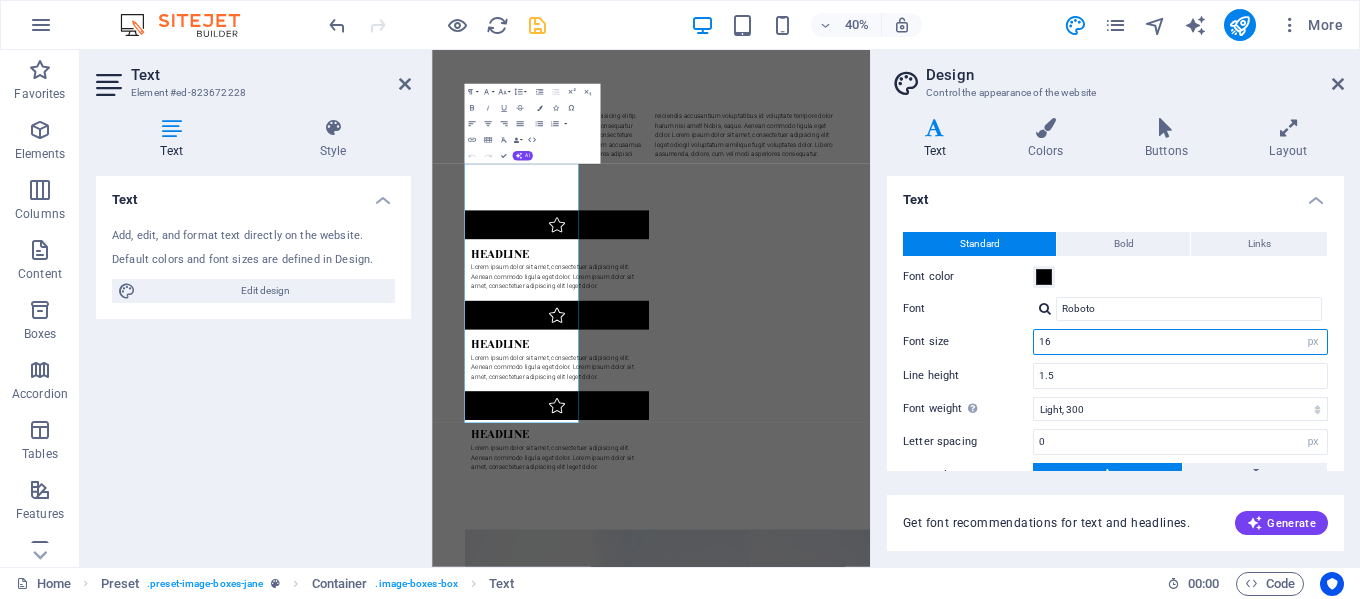 drag, startPoint x: 1052, startPoint y: 343, endPoint x: 1042, endPoint y: 342, distance: 10.049875 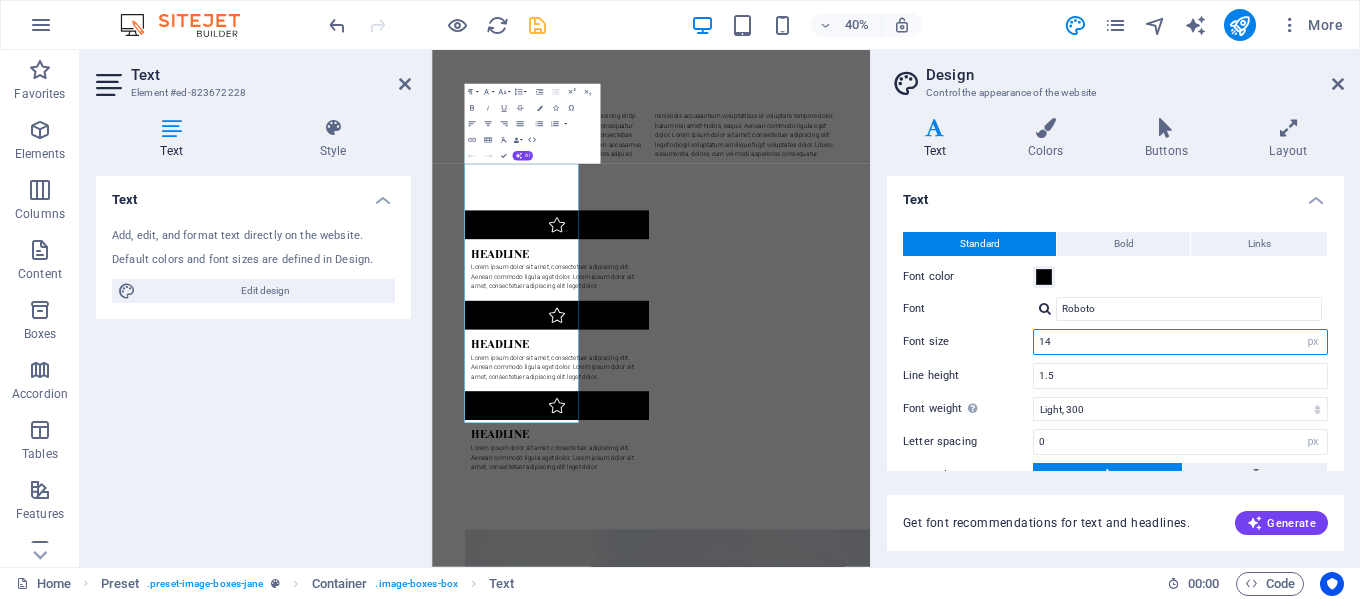 click on "14" at bounding box center [1180, 342] 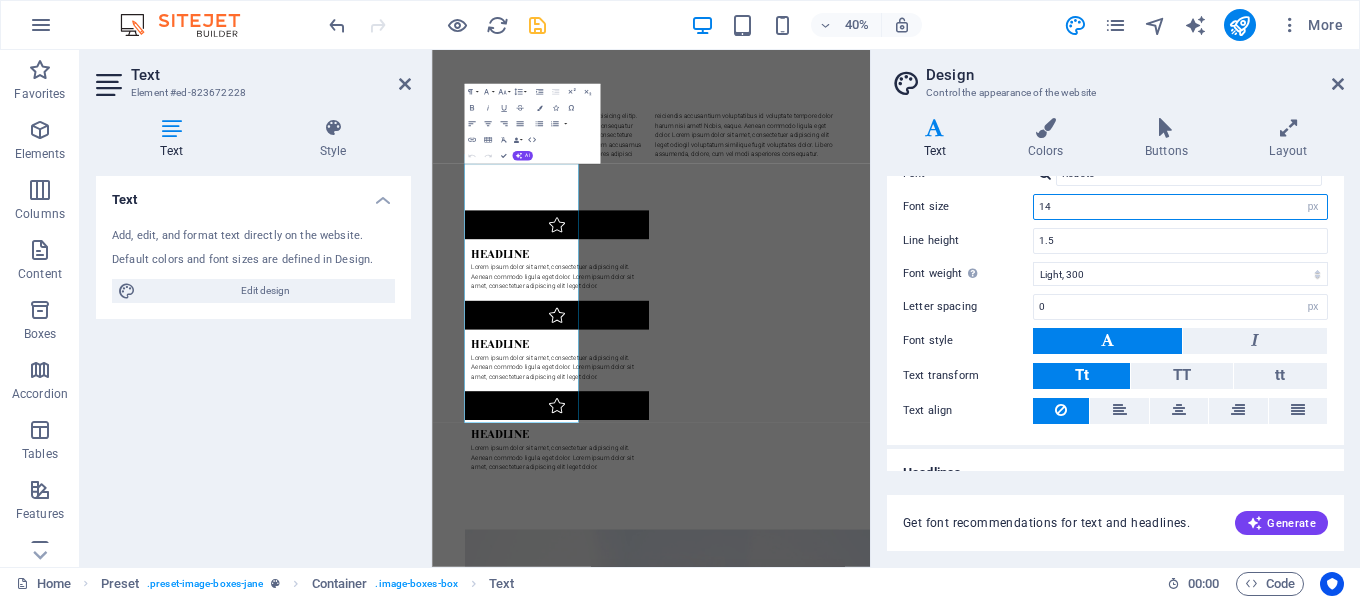 scroll, scrollTop: 161, scrollLeft: 0, axis: vertical 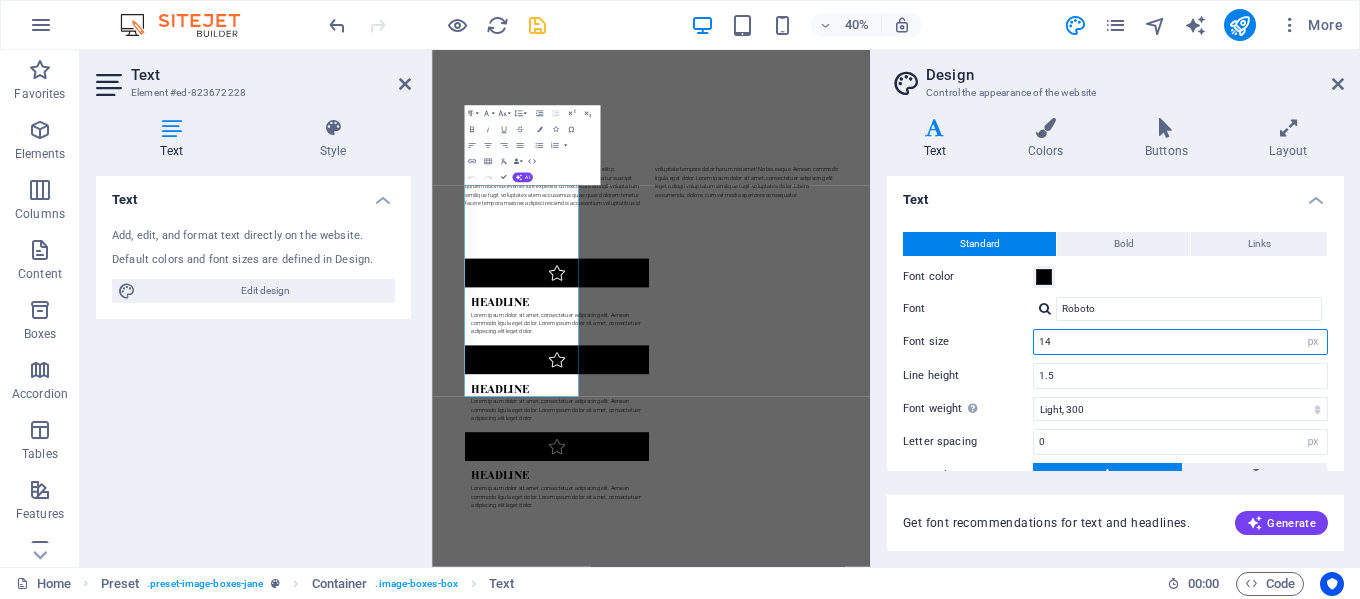 drag, startPoint x: 1053, startPoint y: 182, endPoint x: 1047, endPoint y: 348, distance: 166.1084 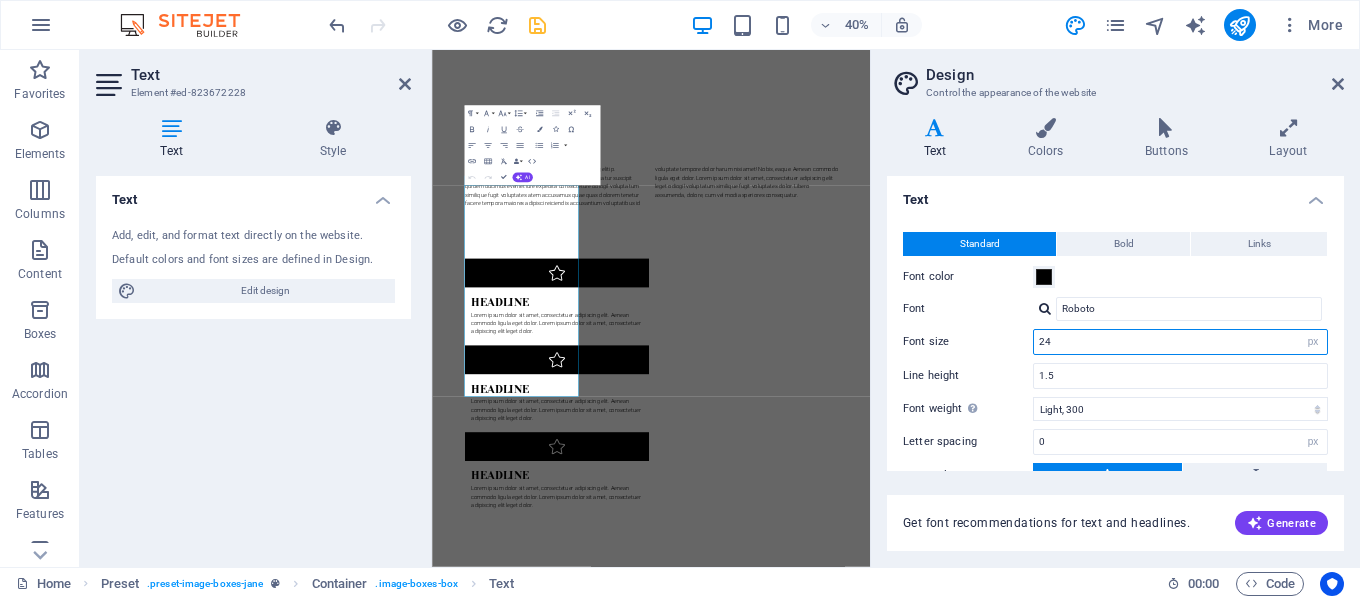 click on "24" at bounding box center (1180, 342) 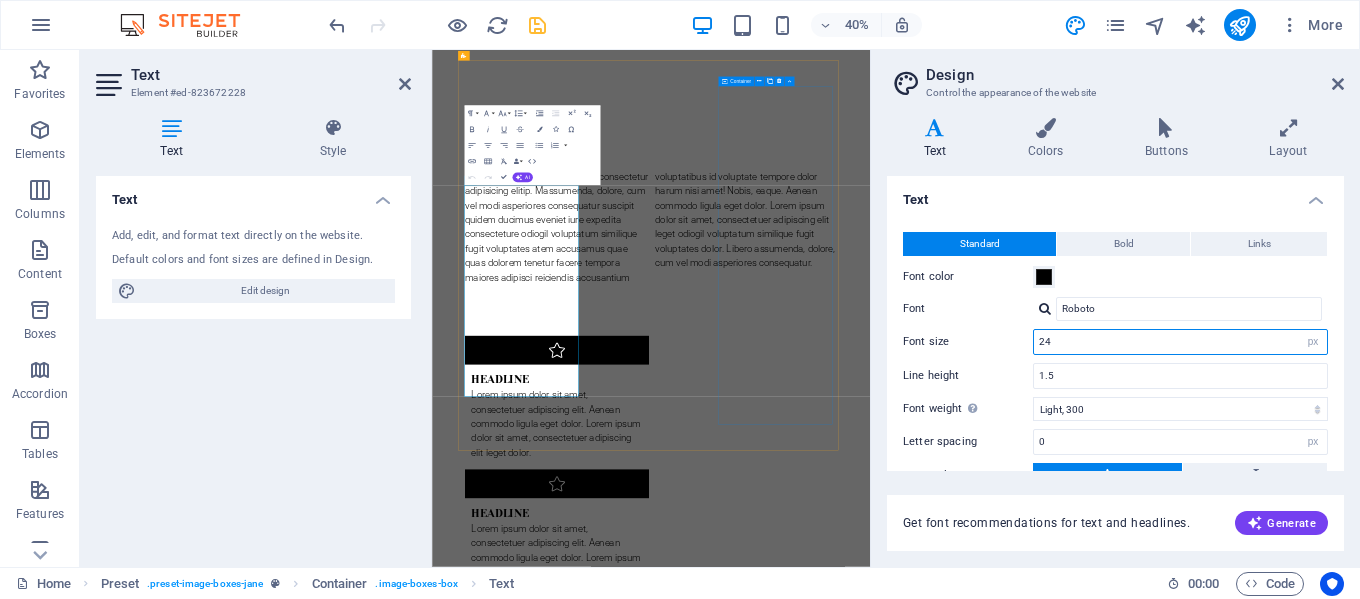 scroll, scrollTop: 2352, scrollLeft: 0, axis: vertical 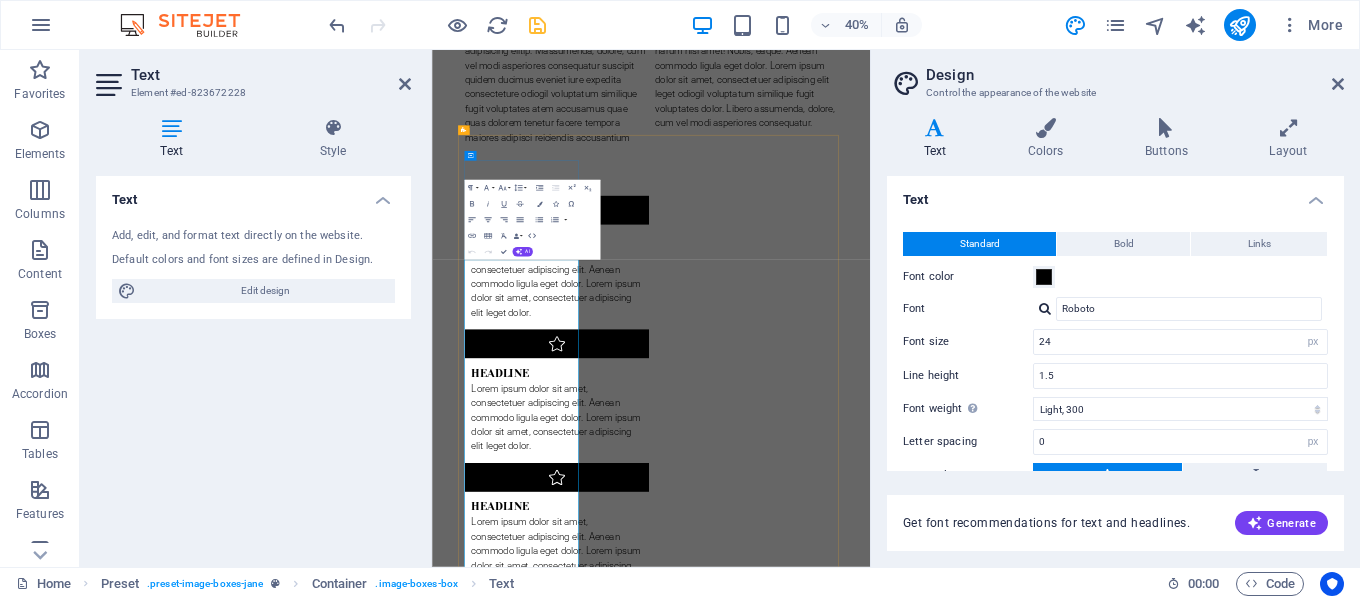 click on "Elegant spaces. inspired living" at bounding box center (979, 2302) 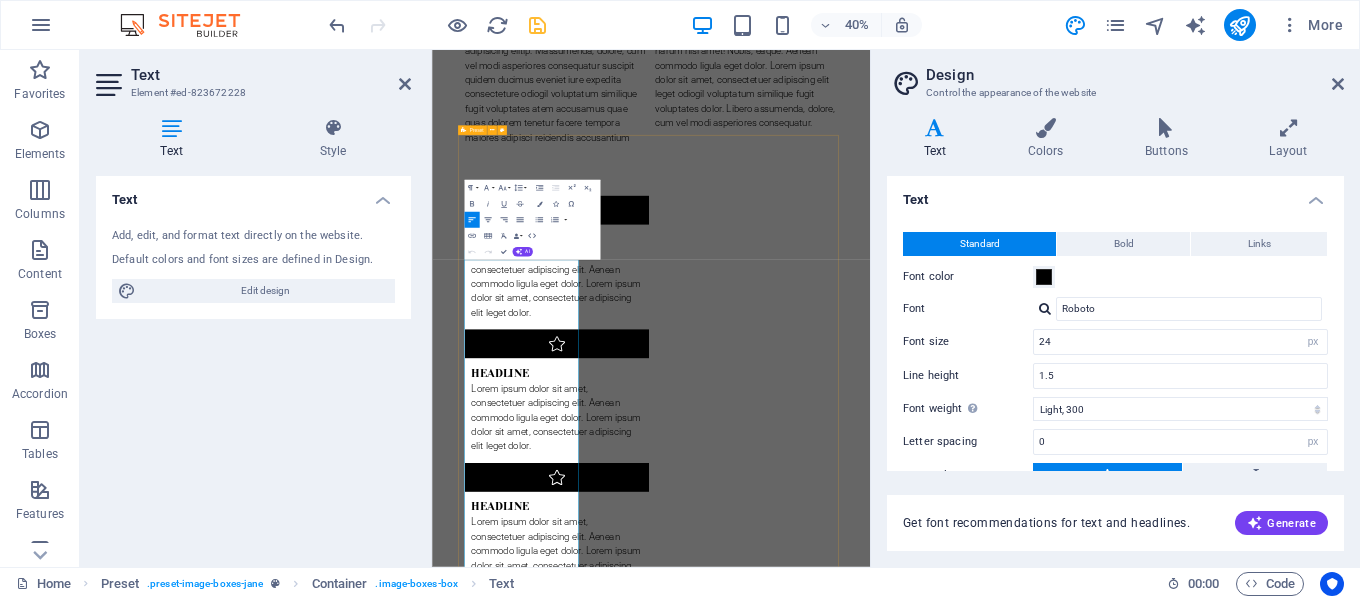 drag, startPoint x: 652, startPoint y: 745, endPoint x: 499, endPoint y: 545, distance: 251.81143 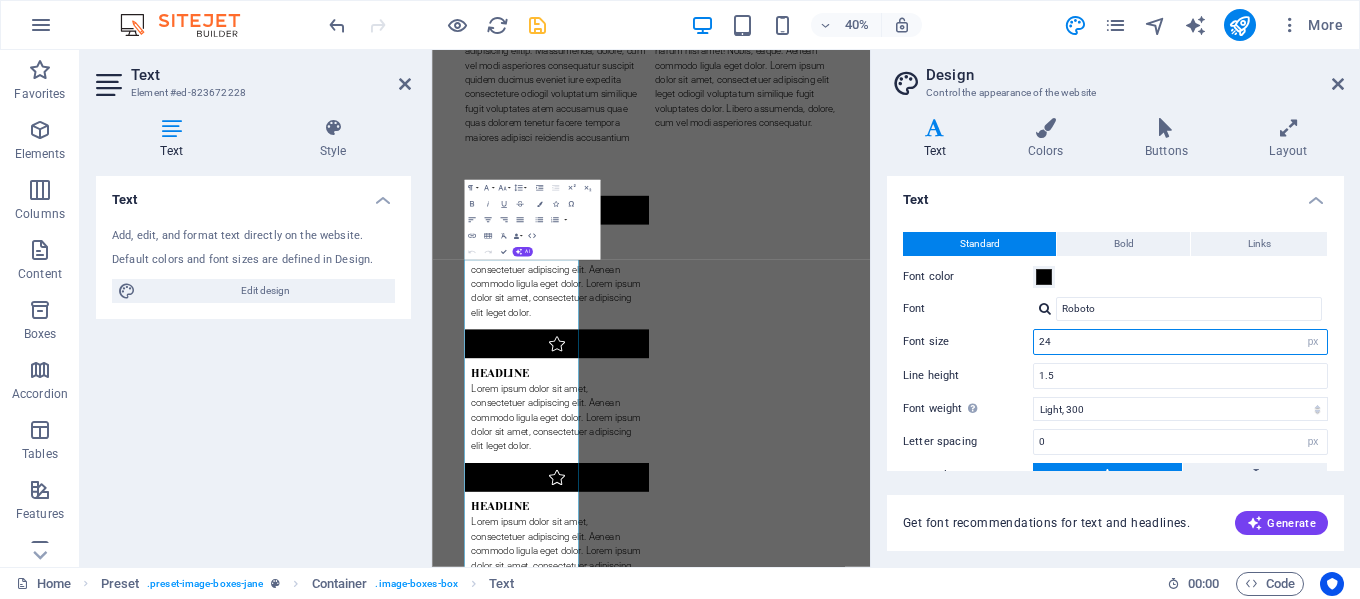 drag, startPoint x: 1072, startPoint y: 338, endPoint x: 1027, endPoint y: 338, distance: 45 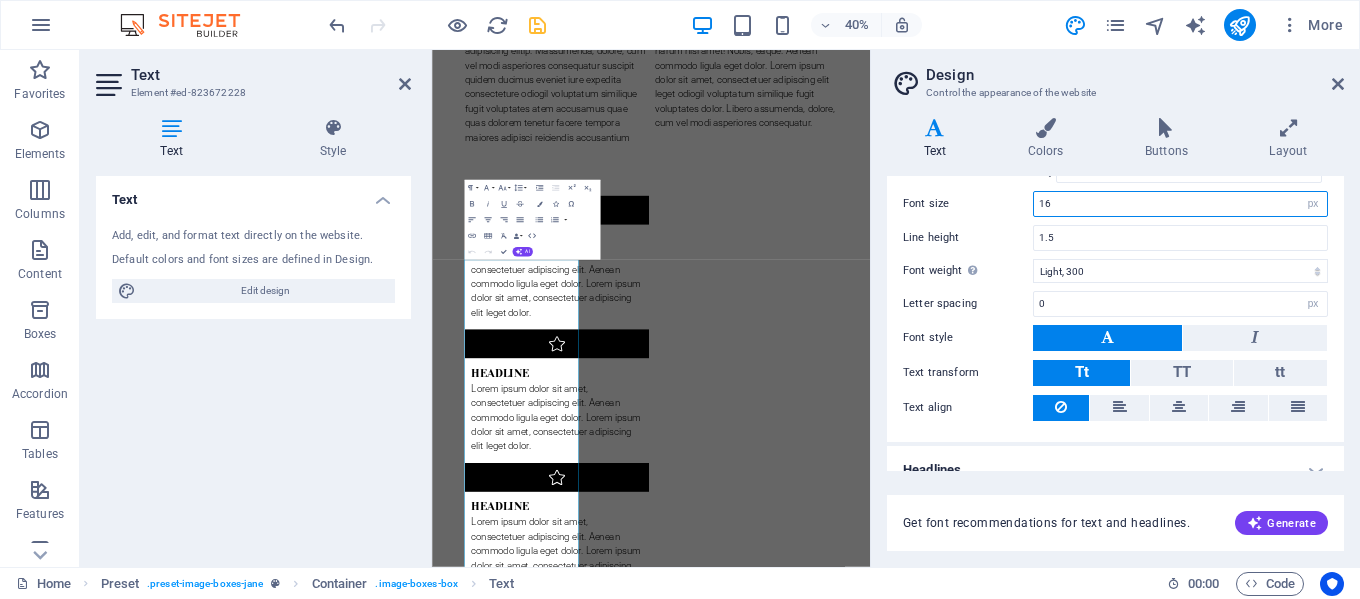 scroll, scrollTop: 161, scrollLeft: 0, axis: vertical 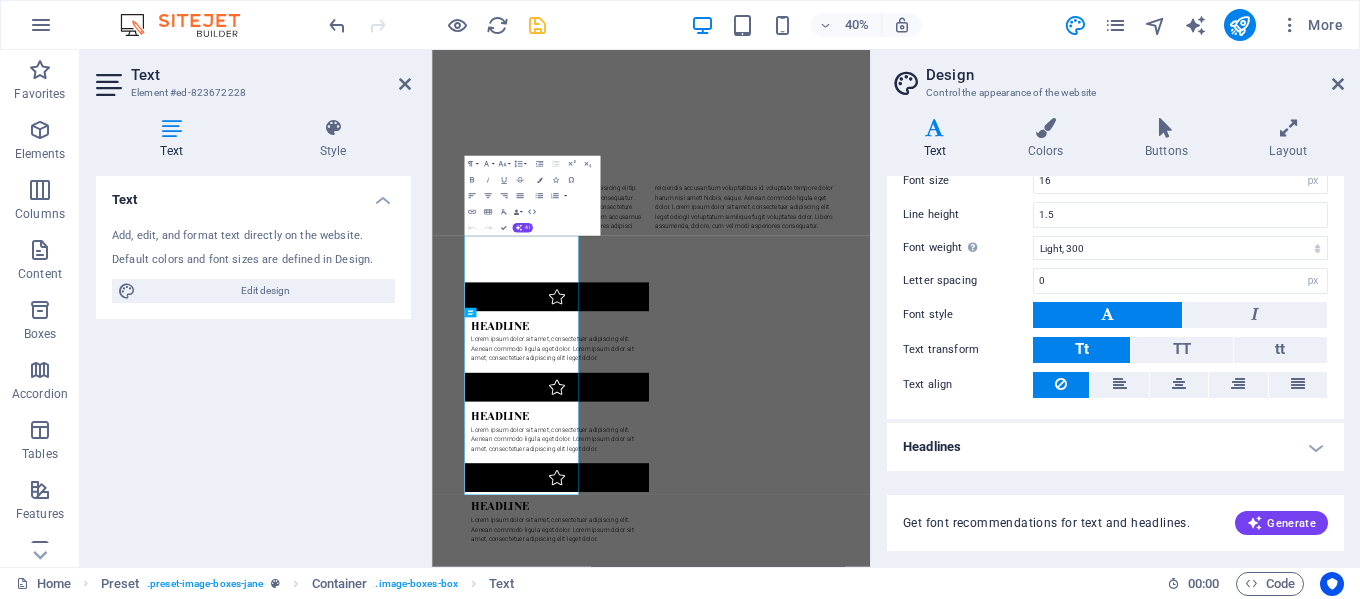 click on "Headlines" at bounding box center [1115, 447] 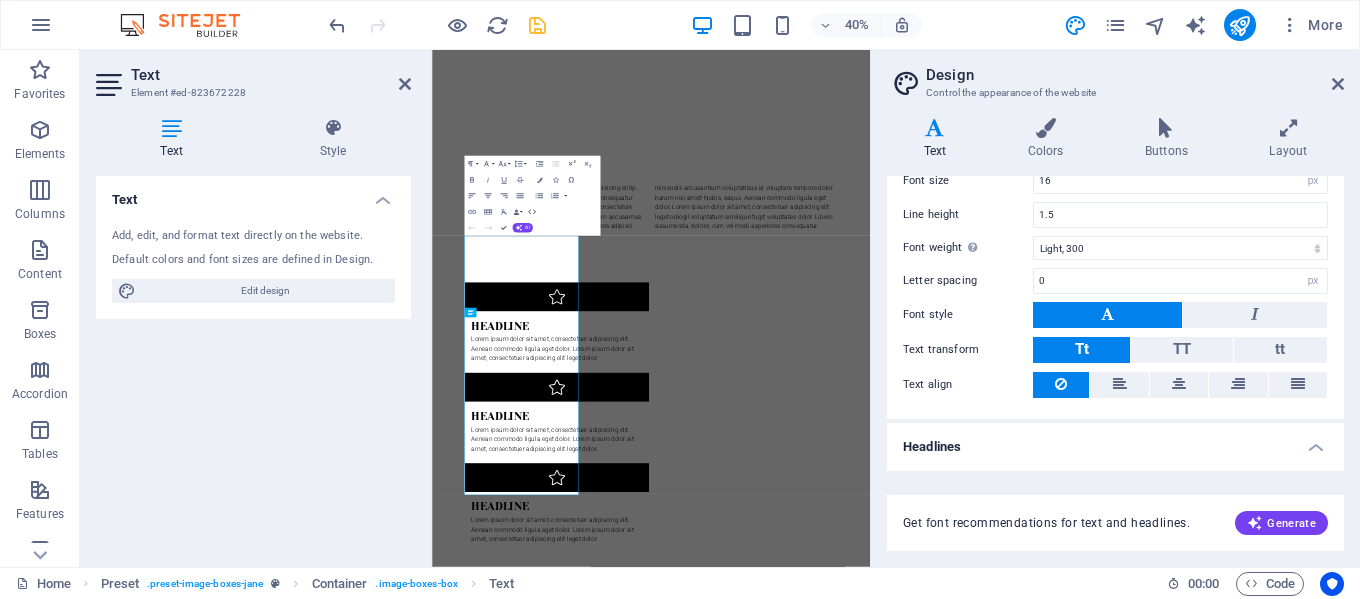 click on "Headlines" at bounding box center (1115, 441) 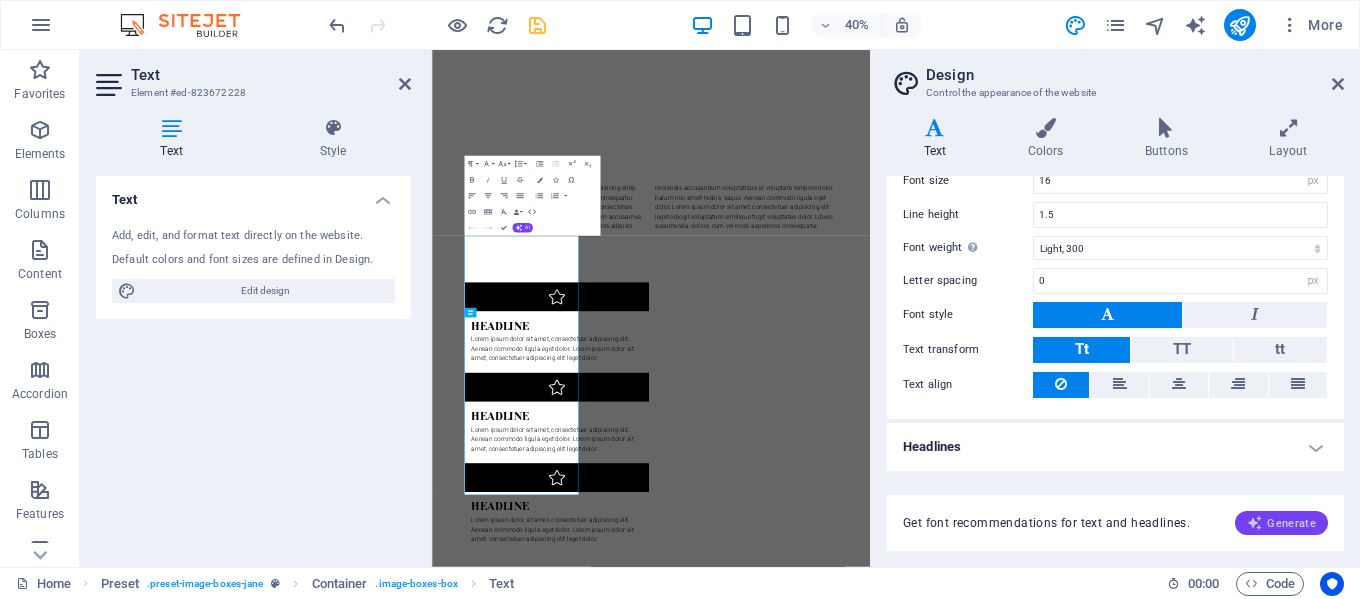 click on "Generate" at bounding box center (1281, 523) 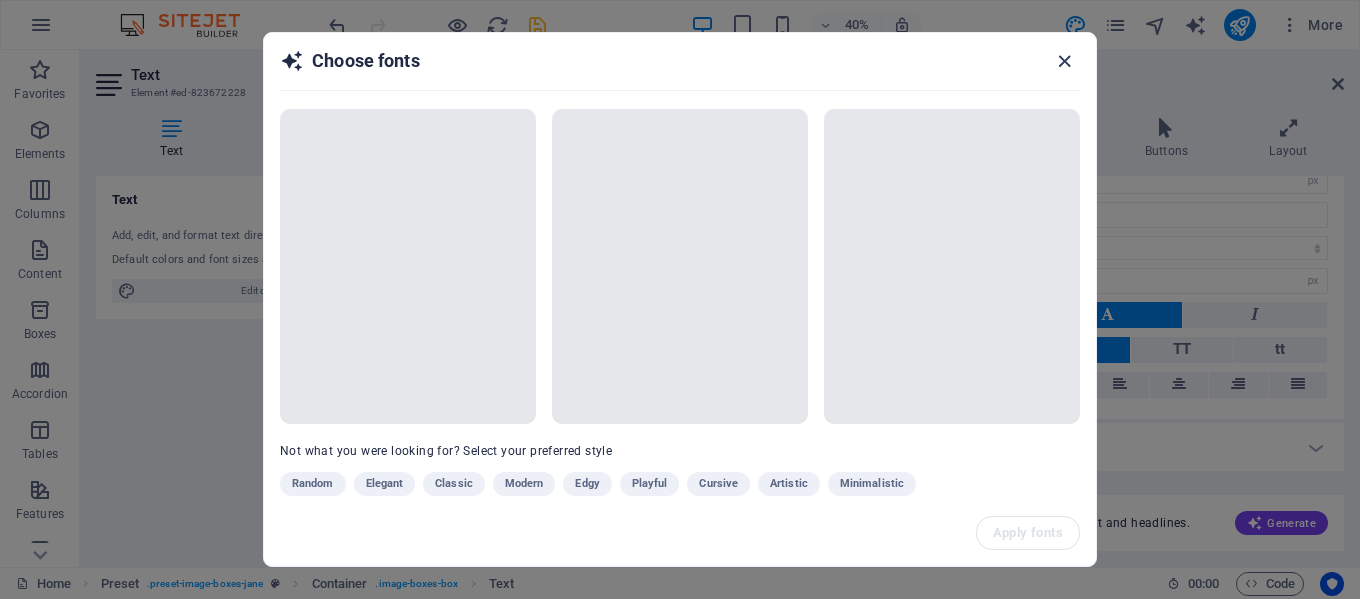 click at bounding box center (1064, 61) 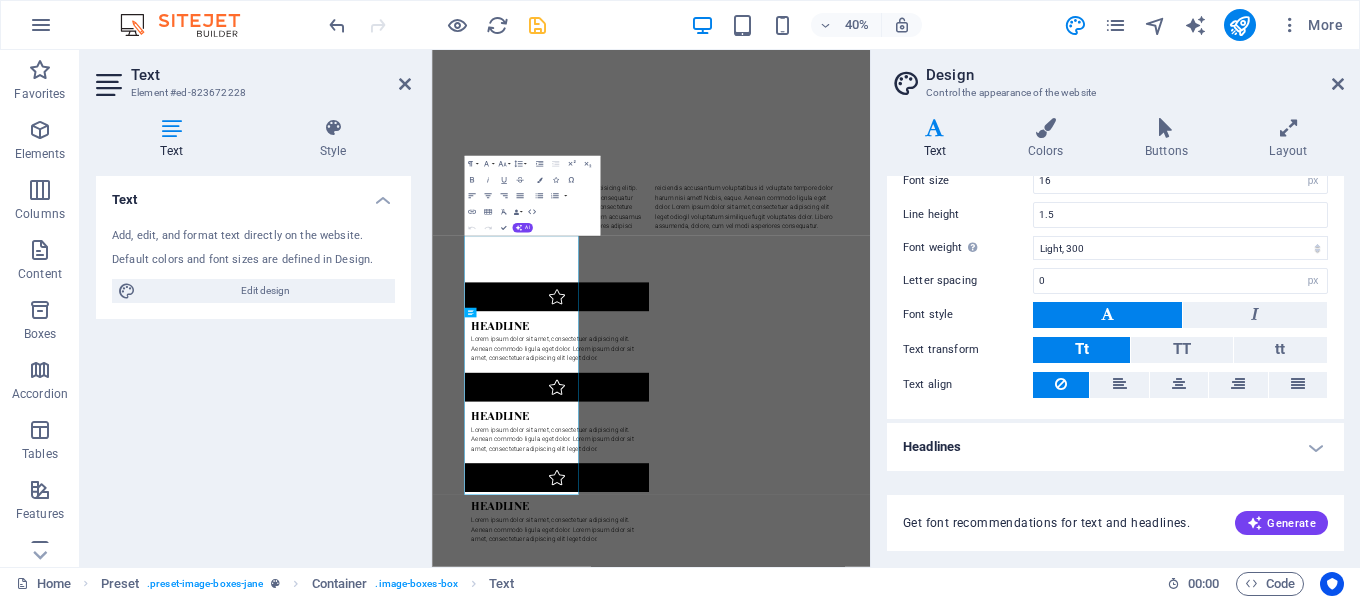 drag, startPoint x: 1346, startPoint y: 354, endPoint x: 1334, endPoint y: 304, distance: 51.41984 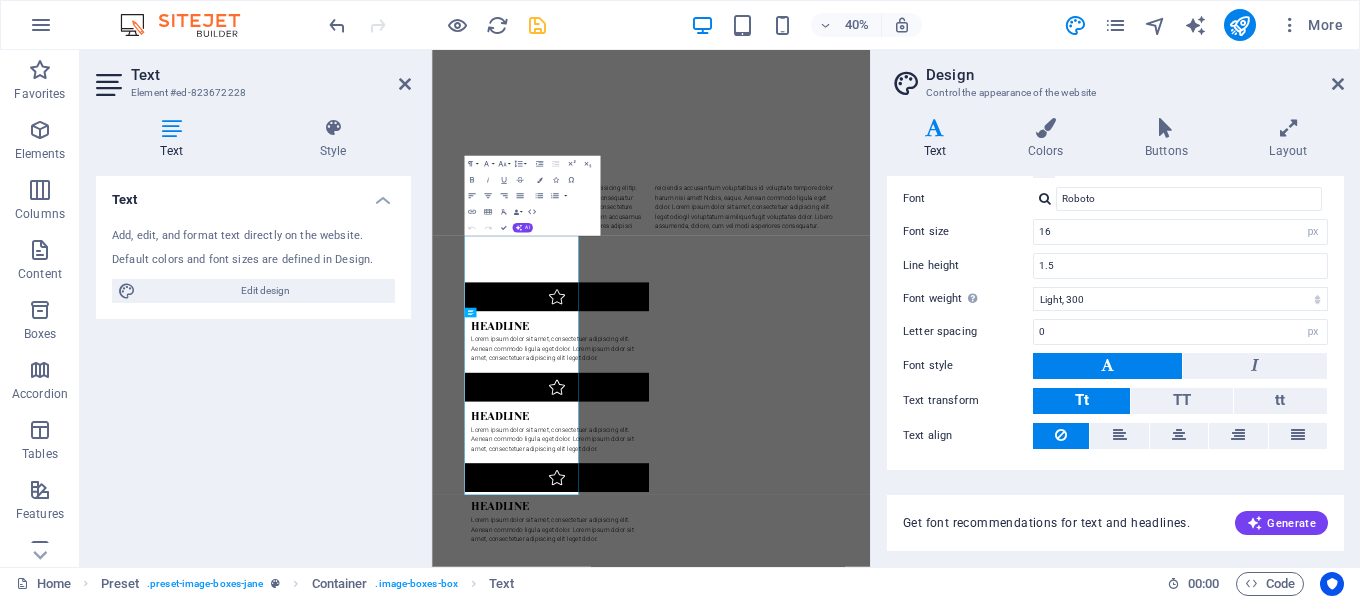 scroll, scrollTop: 103, scrollLeft: 0, axis: vertical 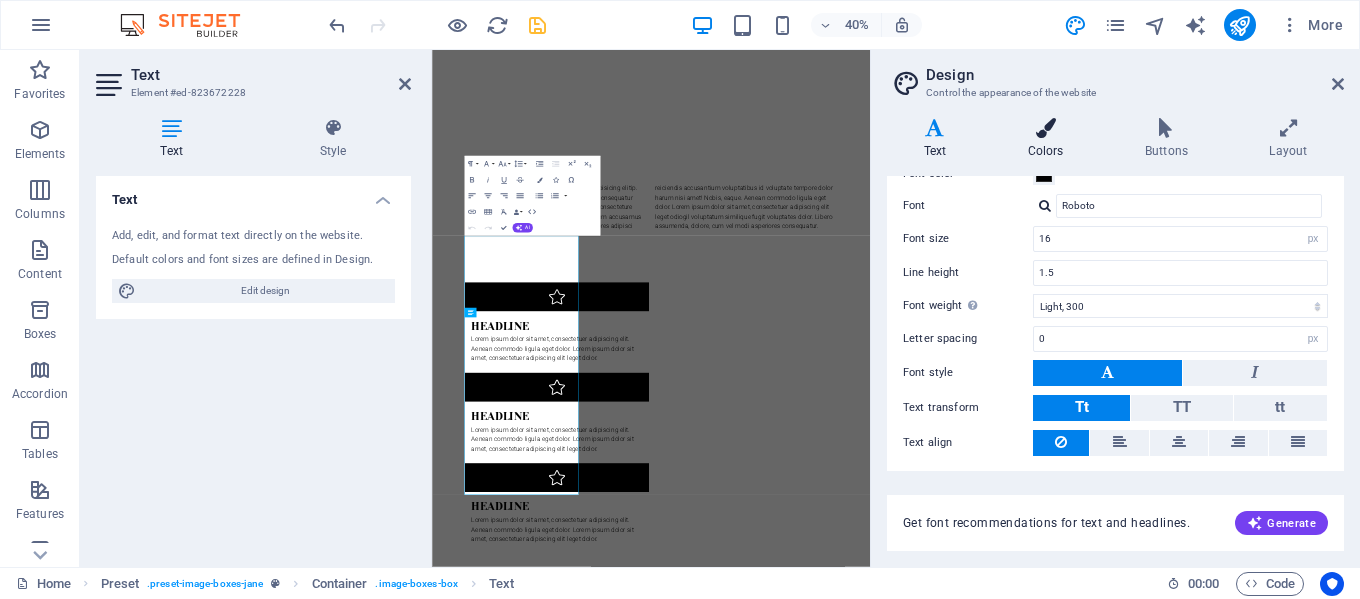 click at bounding box center [1045, 128] 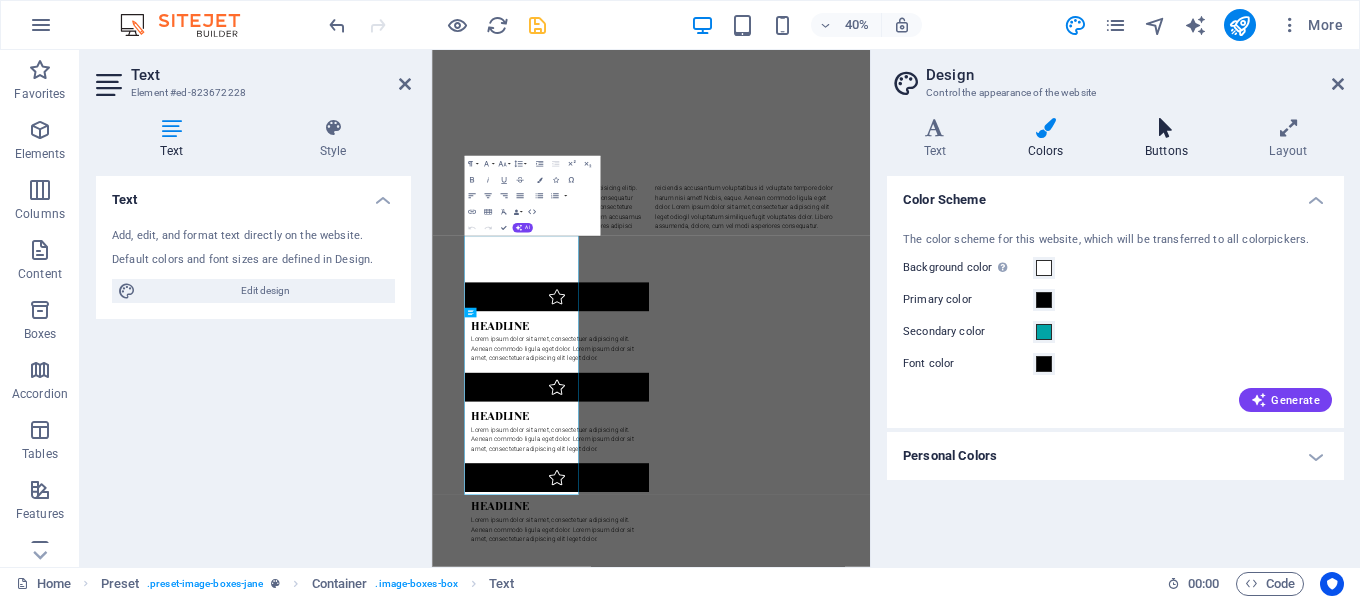 click on "Buttons" at bounding box center (1170, 139) 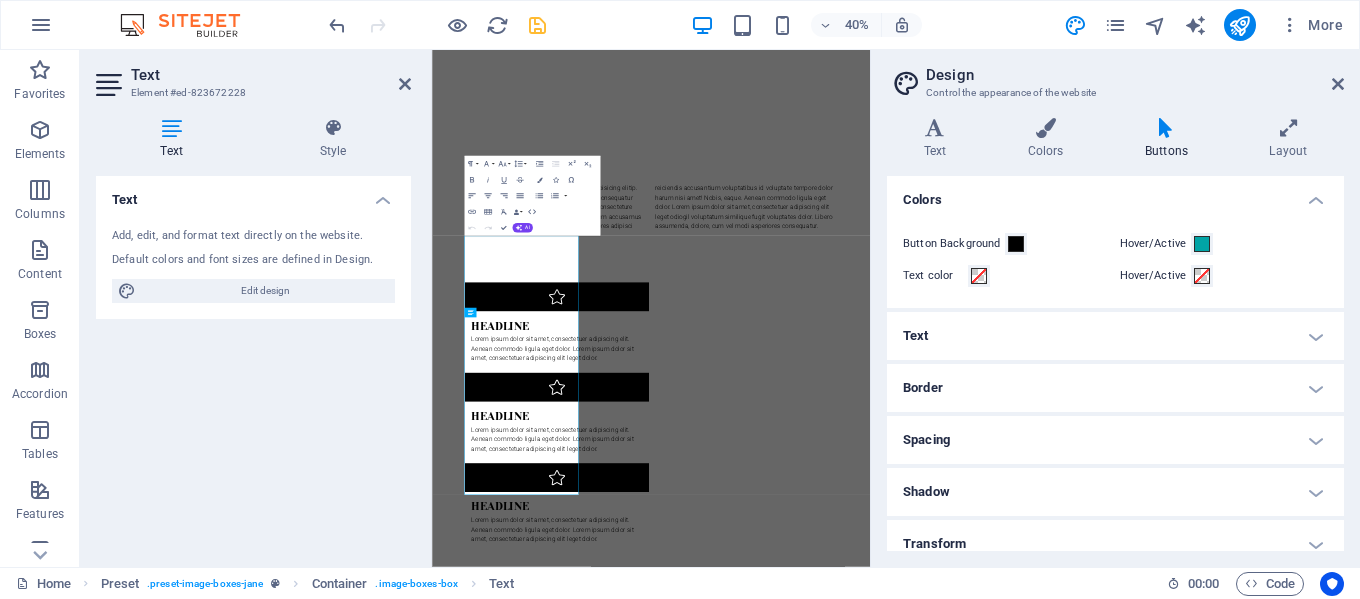 scroll, scrollTop: 0, scrollLeft: 0, axis: both 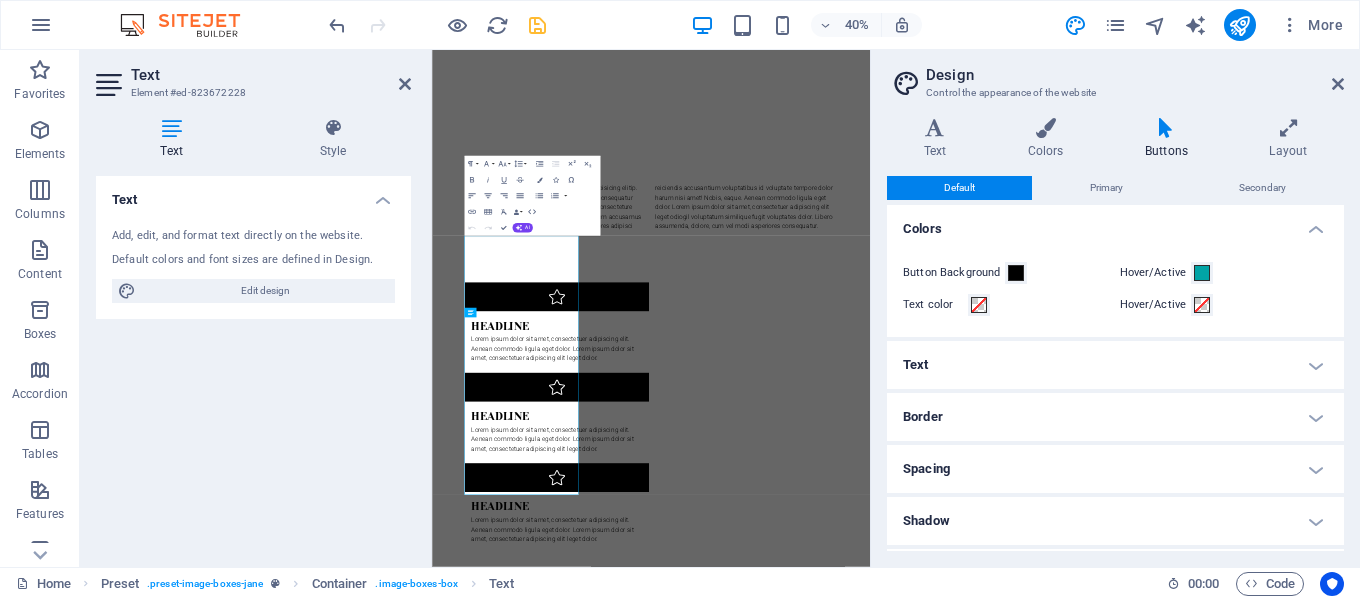 click on "Variants  Text  Colors  Buttons  Layout Text Standard Bold Links Font color Font Roboto Font size 16 rem px Line height 1.5 Font weight To display the font weight correctly, it may need to be enabled.  Manage Fonts Thin, 100 Extra-light, 200 Light, 300 Regular, 400 Medium, 500 Semi-bold, 600 Bold, 700 Extra-bold, 800 Black, 900 Letter spacing 0 rem px Font style Text transform Tt TT tt Text align Font weight To display the font weight correctly, it may need to be enabled.  Manage Fonts Thin, 100 Extra-light, 200 Light, 300 Regular, 400 Medium, 500 Semi-bold, 600 Bold, 700 Extra-bold, 800 Black, 900 Default Hover / Active Font color Font color Decoration None Decoration None Transition duration 0.3 s Transition function Ease Ease In Ease Out Ease In/Ease Out Linear Headlines All H1 / Textlogo H2 H3 H4 H5 H6 Font color Font Yeseva One Line height 1.5 Font weight To display the font weight correctly, it may need to be enabled.  Manage Fonts Thin, 100 Extra-light, 200 Light, 300 Regular, 400 Medium, 500 Bold, 700" at bounding box center (1115, 334) 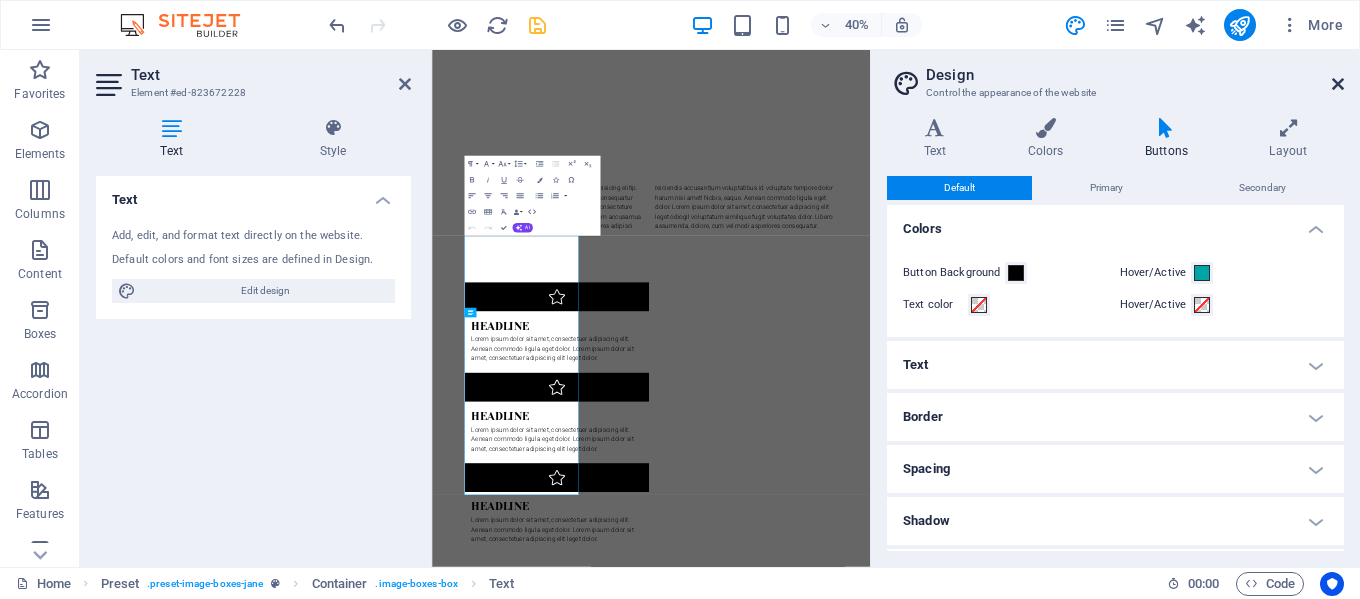 click at bounding box center (1338, 84) 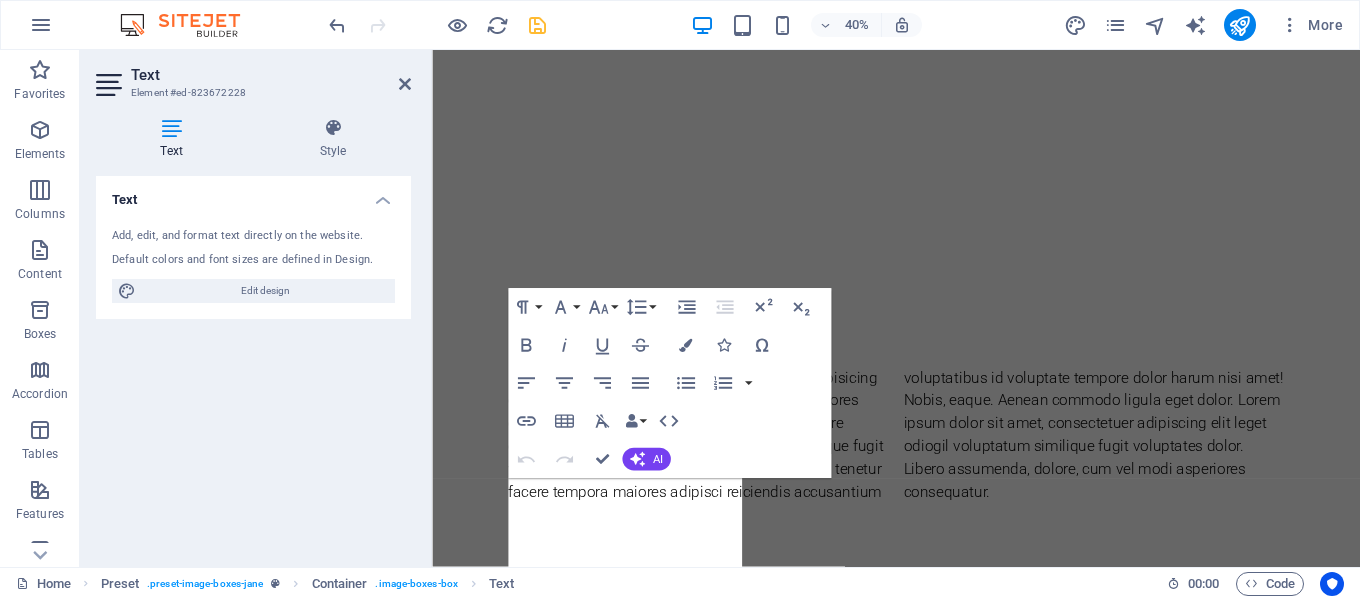 scroll, scrollTop: 1346, scrollLeft: 0, axis: vertical 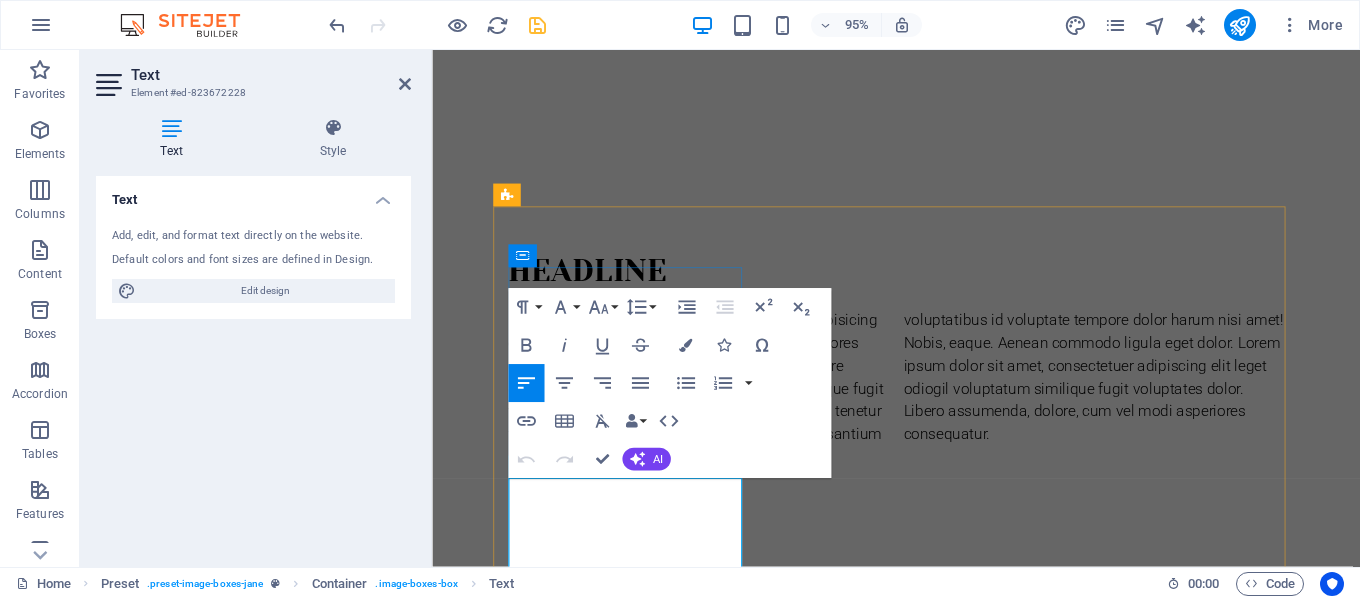 click on "Elegant spaces. inspired living" at bounding box center (920, 2230) 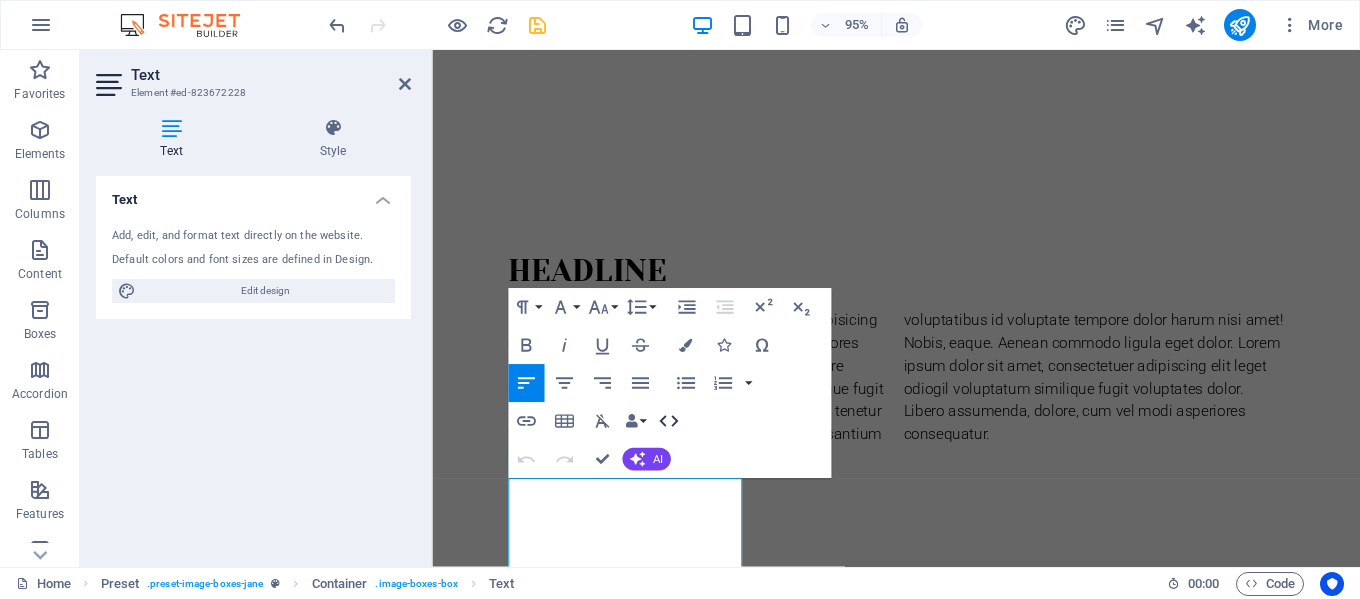 click 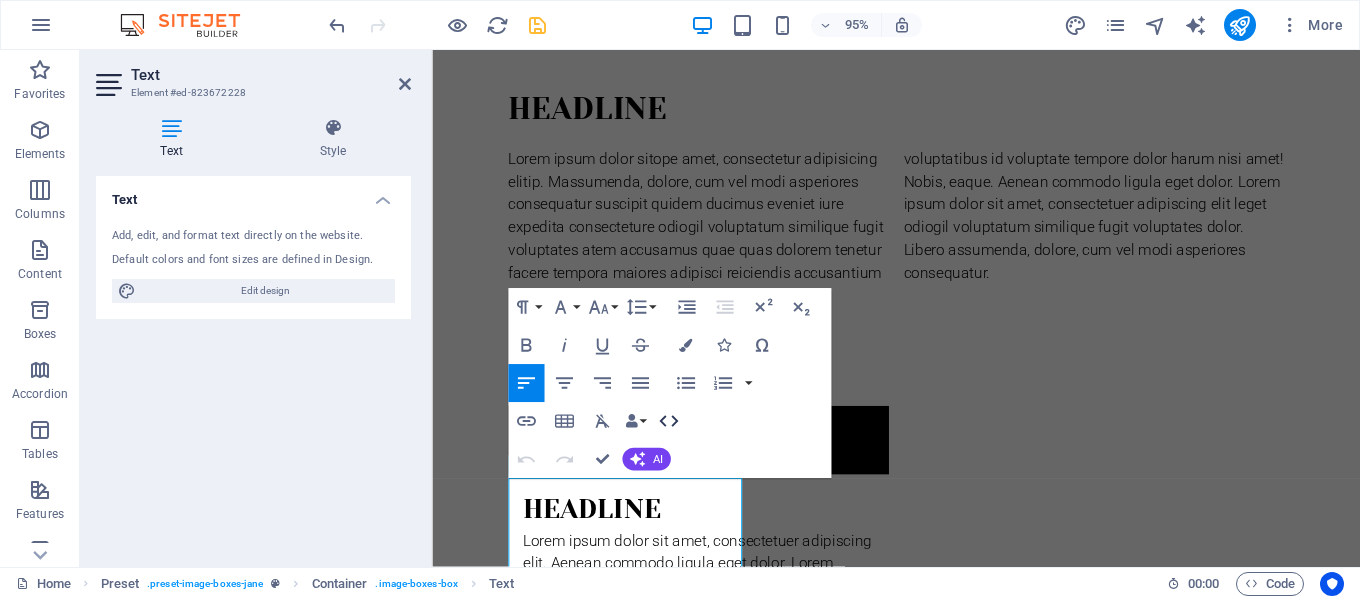 scroll, scrollTop: 1832, scrollLeft: 0, axis: vertical 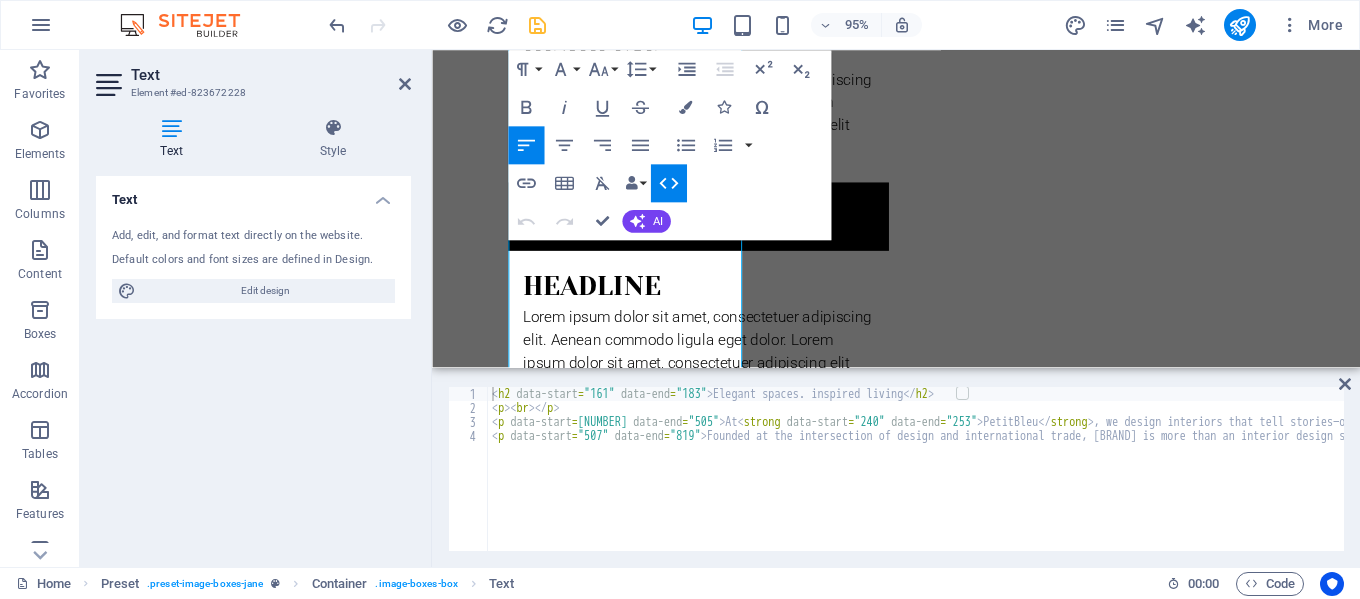 click on "< h2   data-start = "161"   data-end = "183" > Elegant spaces. inspired living </ h2 > < p > < br > </ p > < p   data-start = "237"   data-end = "505" > At  < strong   data-start = "240"   data-end = "253" > PetitBleu </ strong > , we design interiors that tell stories—of style, culture, comfort, and quiet sophistication. With a deep commitment to craftsmanship, timeless aesthetics, and personalized service, we create environments that are not only beautiful but deeply livable. </ p > < p   data-start = "507"   data-end = "819" > Founded at the intersection of design and international trade, PetitBleu is more than an interior design studio—we are also trusted exporters of curated, high-quality furnishings, artisanal decor, and architectural elements that bring our designs to life in homes, hotels, and commercial spaces across the globe. </ p >" at bounding box center (1678, 481) 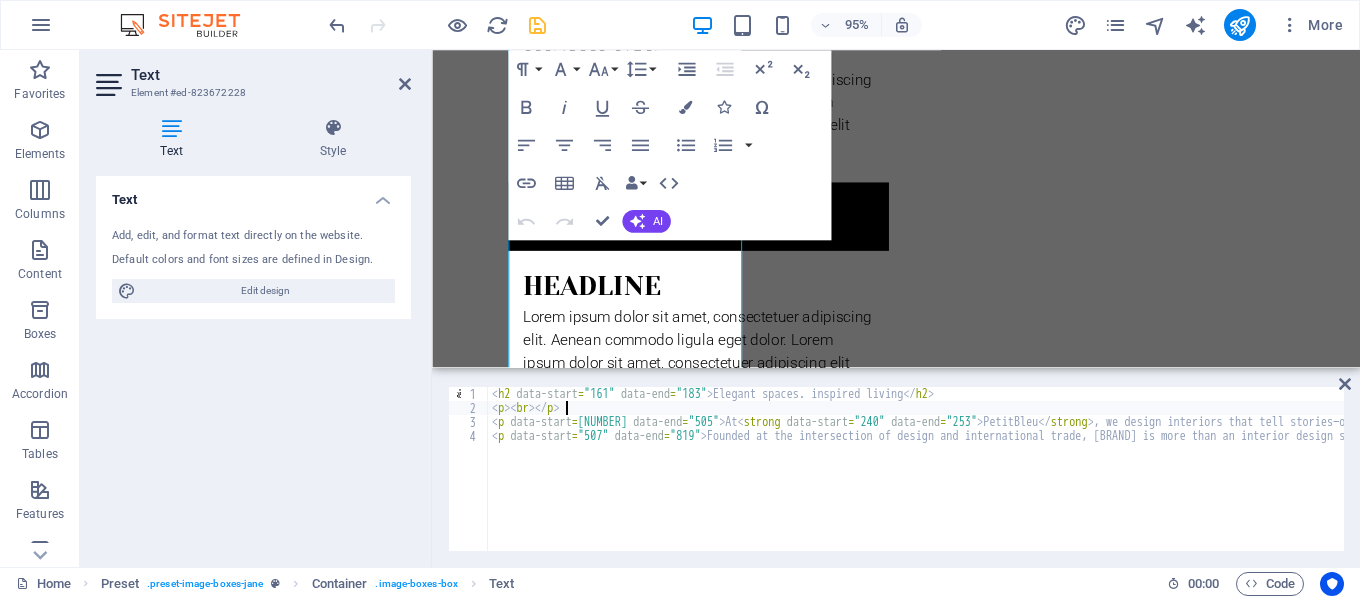 scroll, scrollTop: 0, scrollLeft: 0, axis: both 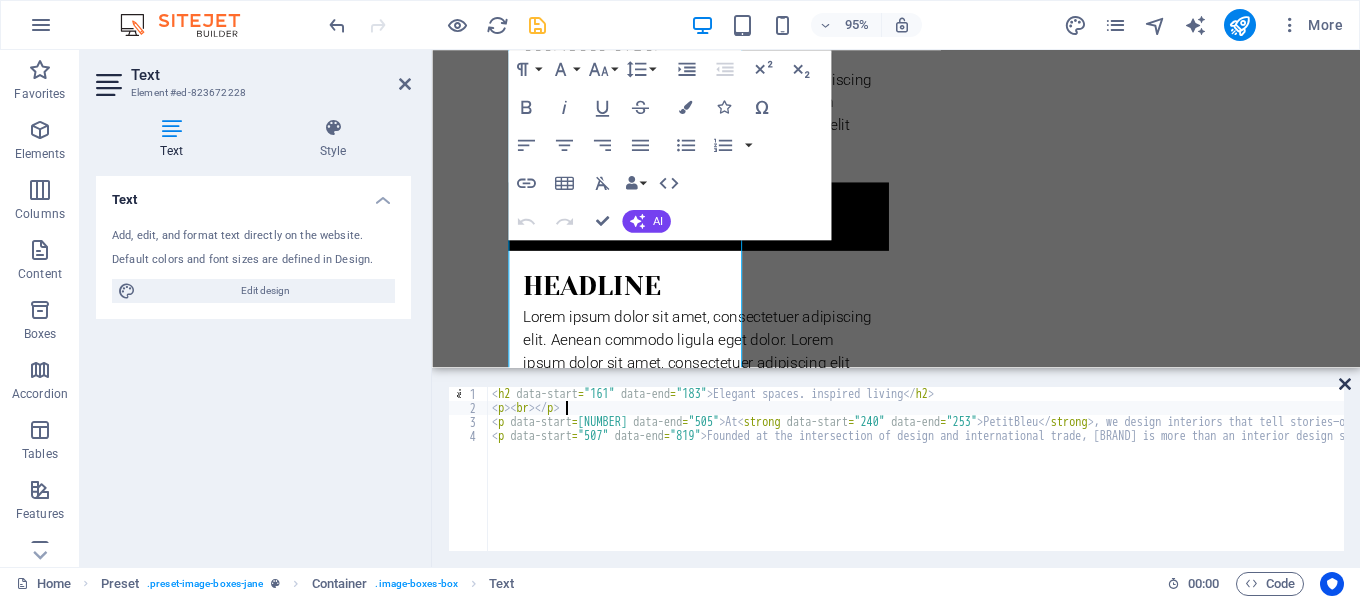 click at bounding box center [1345, 384] 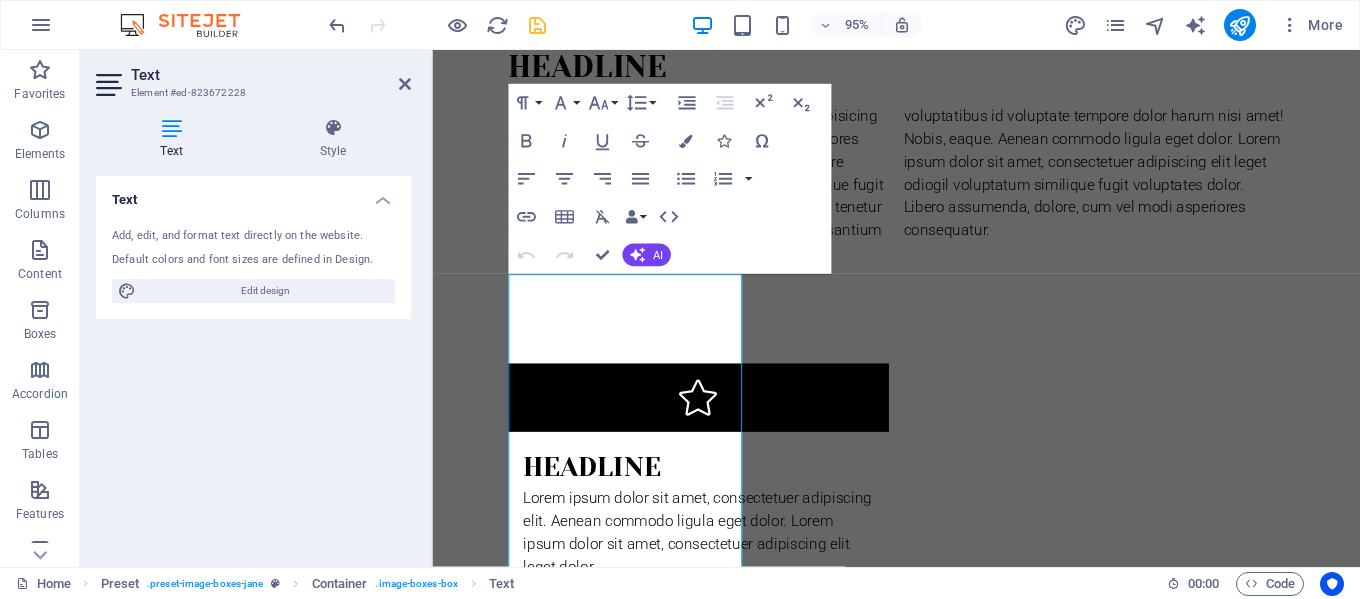 scroll, scrollTop: 1526, scrollLeft: 0, axis: vertical 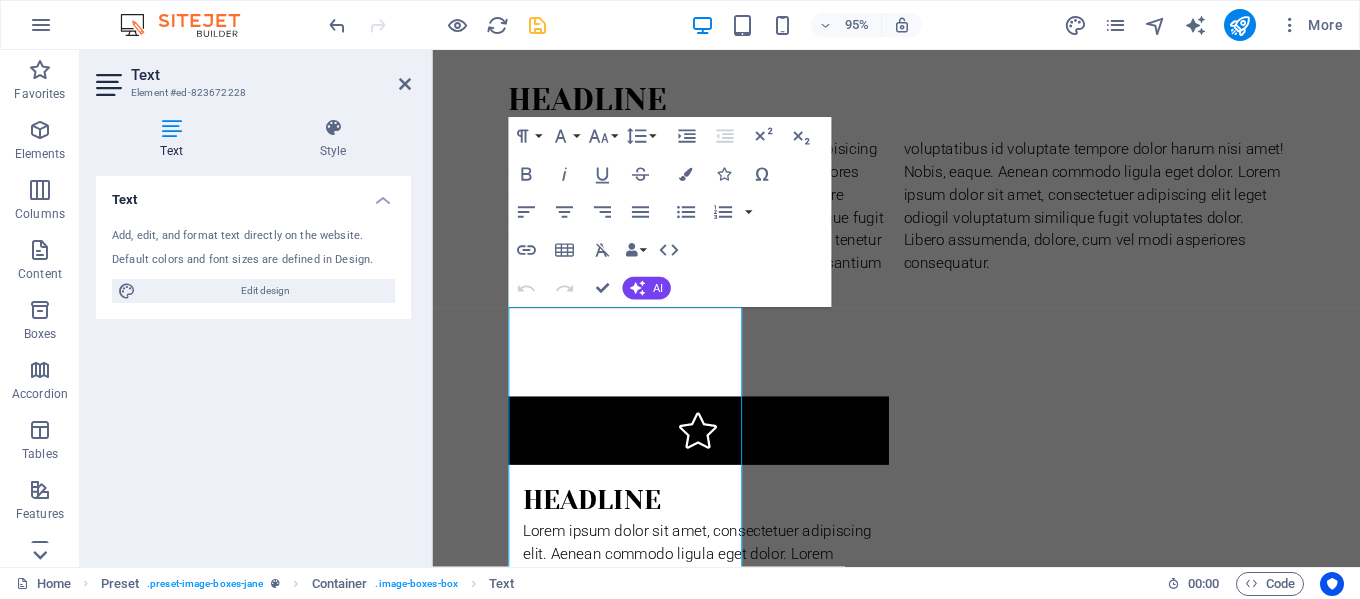 click 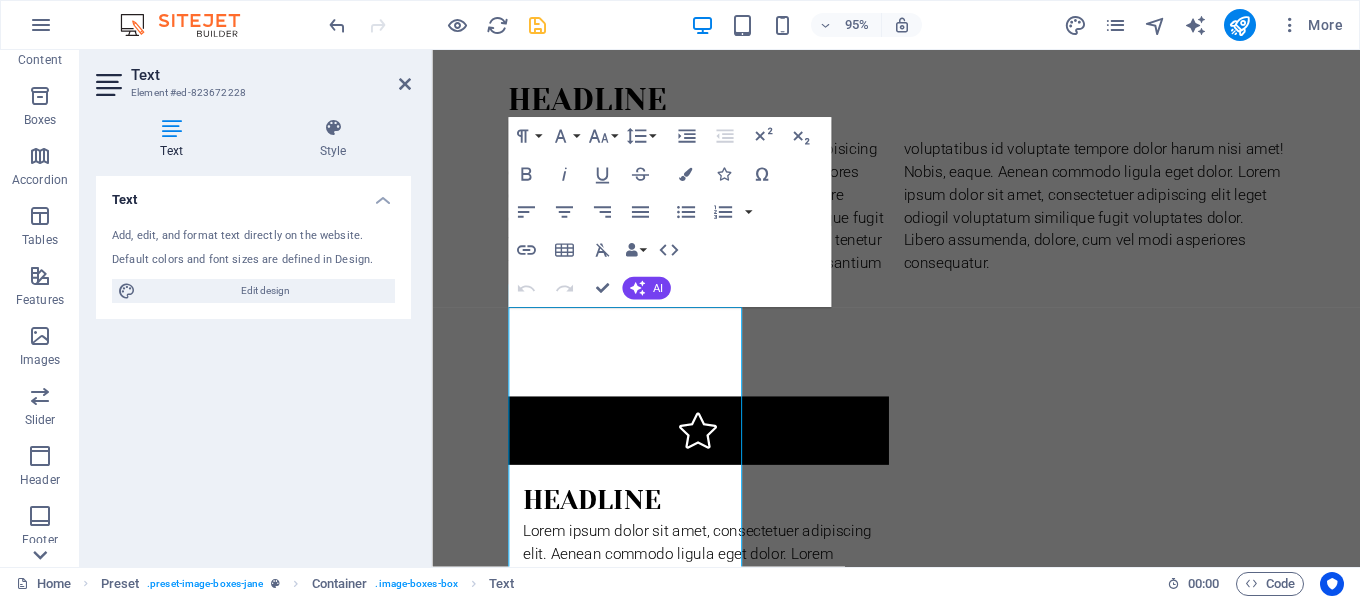 scroll, scrollTop: 383, scrollLeft: 0, axis: vertical 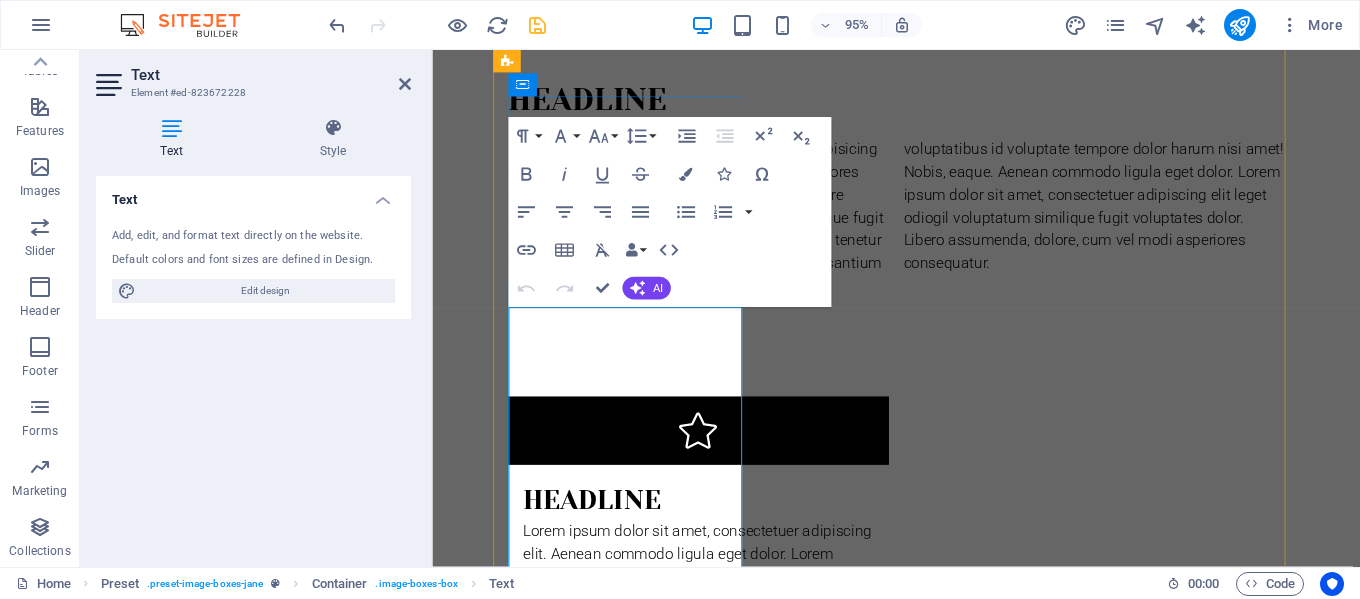 click on "Elegant spaces. inspired living" at bounding box center (920, 2050) 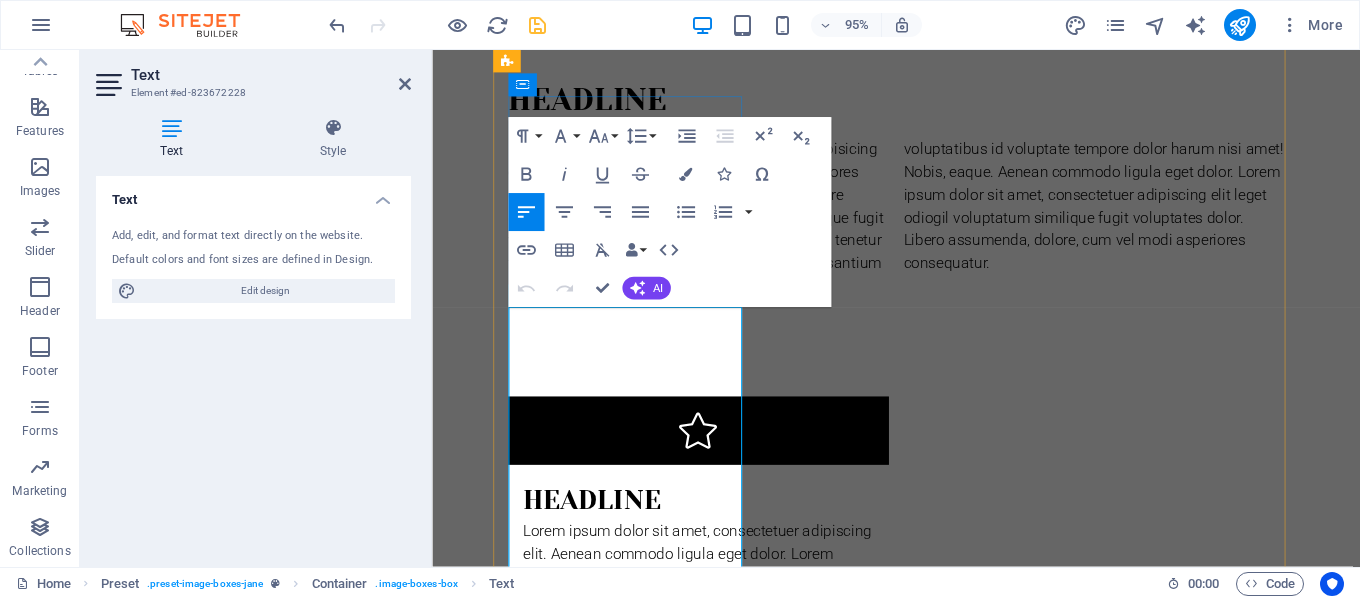 click on "Elegant spaces. inspired living" at bounding box center [920, 2050] 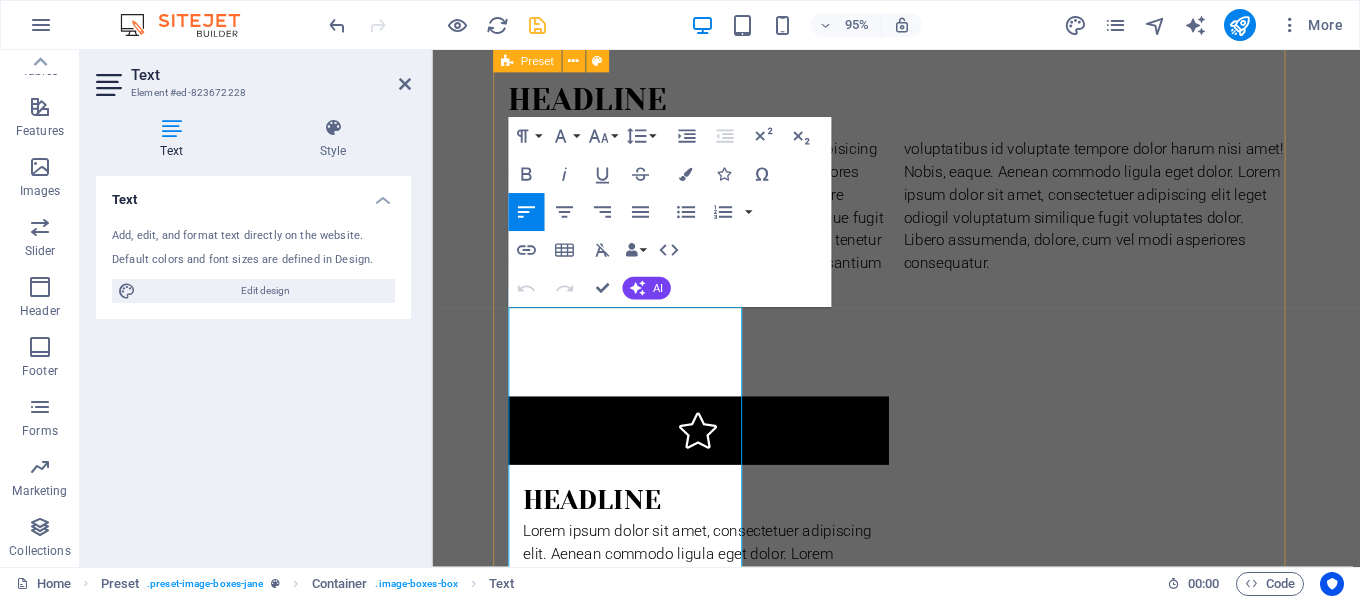 click on "About Elegant spaces. inspired living At [PERSON], we design interiors that tell stories—of style, culture, comfort, and quiet sophistication. With a deep commitment to craftsmanship, timeless aesthetics, and personalized service, we create environments that are not only beautiful but deeply livable. Founded at the intersection of design and international trade, [PERSON] is more than an interior design studio—we are also trusted exporters of curated, high-quality furnishings, artisanal decor, and architectural elements that bring our designs to life in homes, hotels, and commercial spaces across the globe. see more Work Lorem ipsum dolor sit amet, consectetuer adipiscing elit. Aenean commodo ligula eget dolor. Lorem ipsum dolor sit amet. see more Blog Lorem ipsum dolor sit amet, consectetuer adipiscing elit. Aenean commodo ligula eget dolor. Lorem ipsum dolor sit amet. see more" at bounding box center (920, 2693) 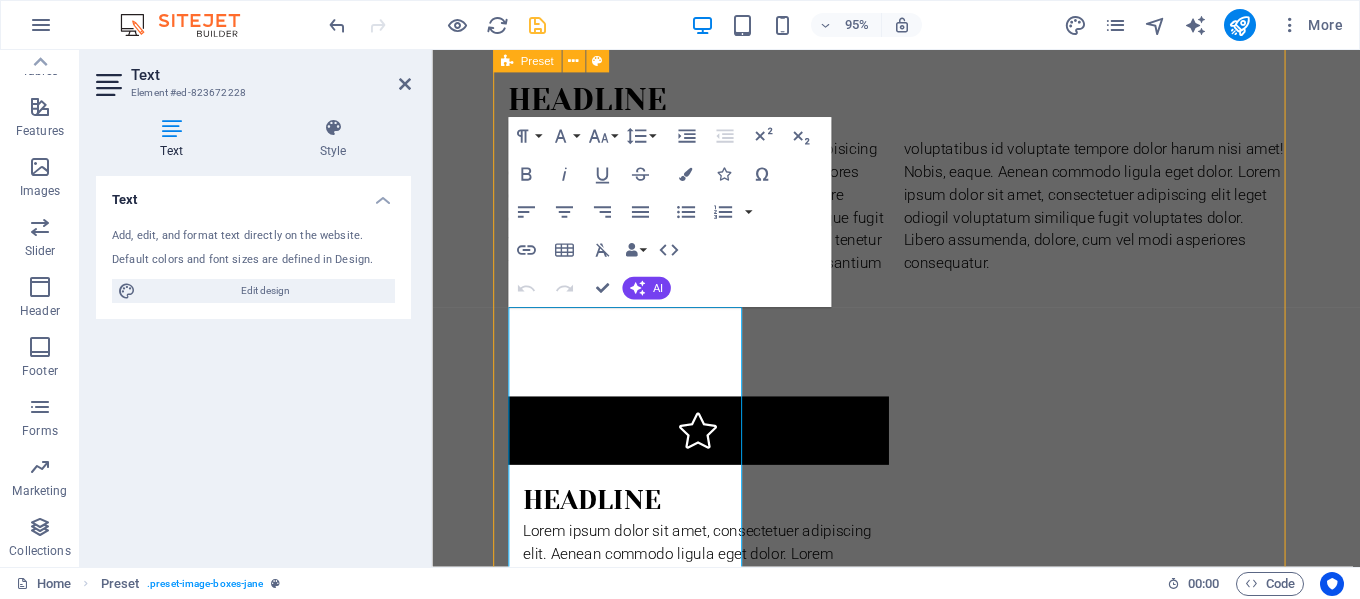 scroll, scrollTop: 1429, scrollLeft: 0, axis: vertical 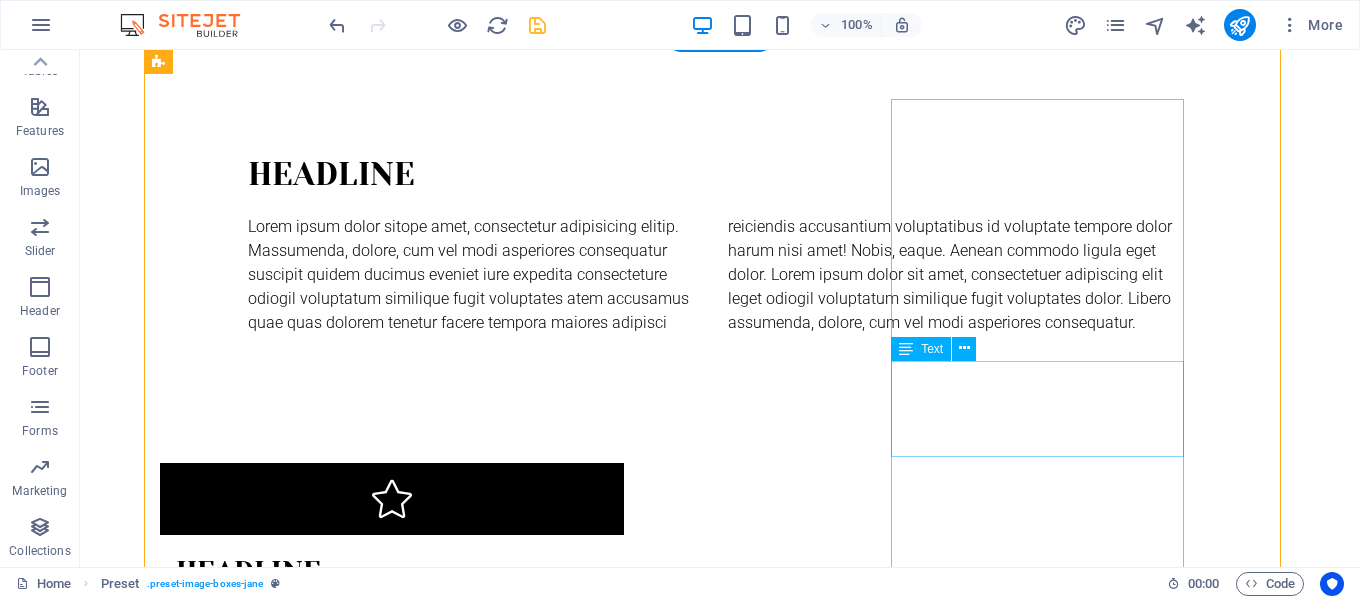 click on "Lorem ipsum dolor sit amet, consectetuer adipiscing elit. Aenean commodo ligula eget dolor. Lorem ipsum dolor sit amet." at bounding box center (632, 3943) 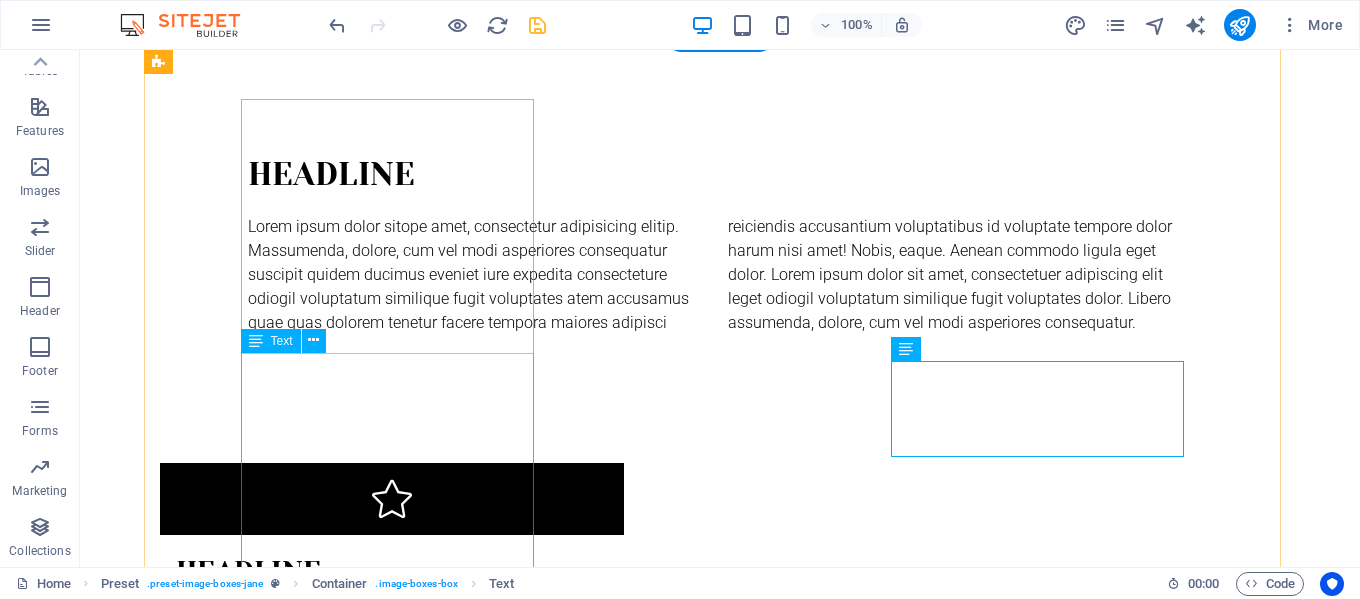 click on "Elegant spaces. inspired living At [PERSON], we design interiors that tell stories—of style, culture, comfort, and quiet sophistication. With a deep commitment to craftsmanship, timeless aesthetics, and personalized service, we create environments that are not only beautiful but deeply livable. Founded at the intersection of design and international trade, [PERSON] is more than an interior design studio—we are also trusted exporters of curated, high-quality furnishings, artisanal decor, and architectural elements that bring our designs to life in homes, hotels, and commercial spaces across the globe." at bounding box center [632, 2110] 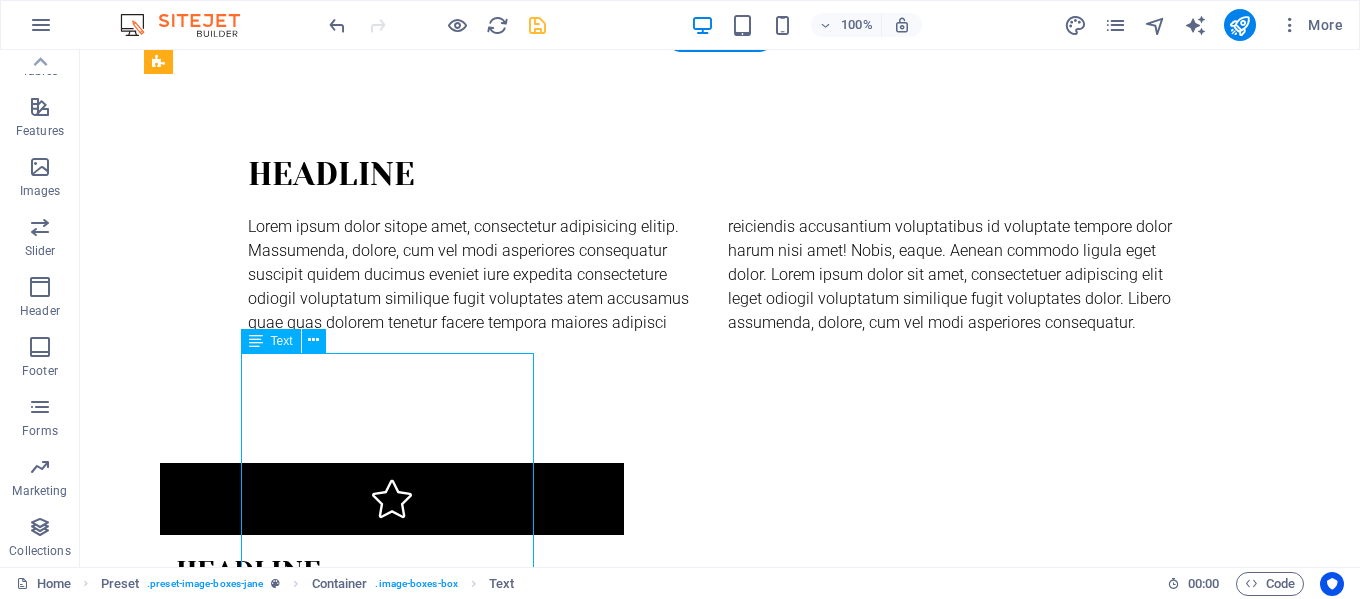click on "Elegant spaces. inspired living At [PERSON], we design interiors that tell stories—of style, culture, comfort, and quiet sophistication. With a deep commitment to craftsmanship, timeless aesthetics, and personalized service, we create environments that are not only beautiful but deeply livable. Founded at the intersection of design and international trade, [PERSON] is more than an interior design studio—we are also trusted exporters of curated, high-quality furnishings, artisanal decor, and architectural elements that bring our designs to life in homes, hotels, and commercial spaces across the globe." at bounding box center (632, 2110) 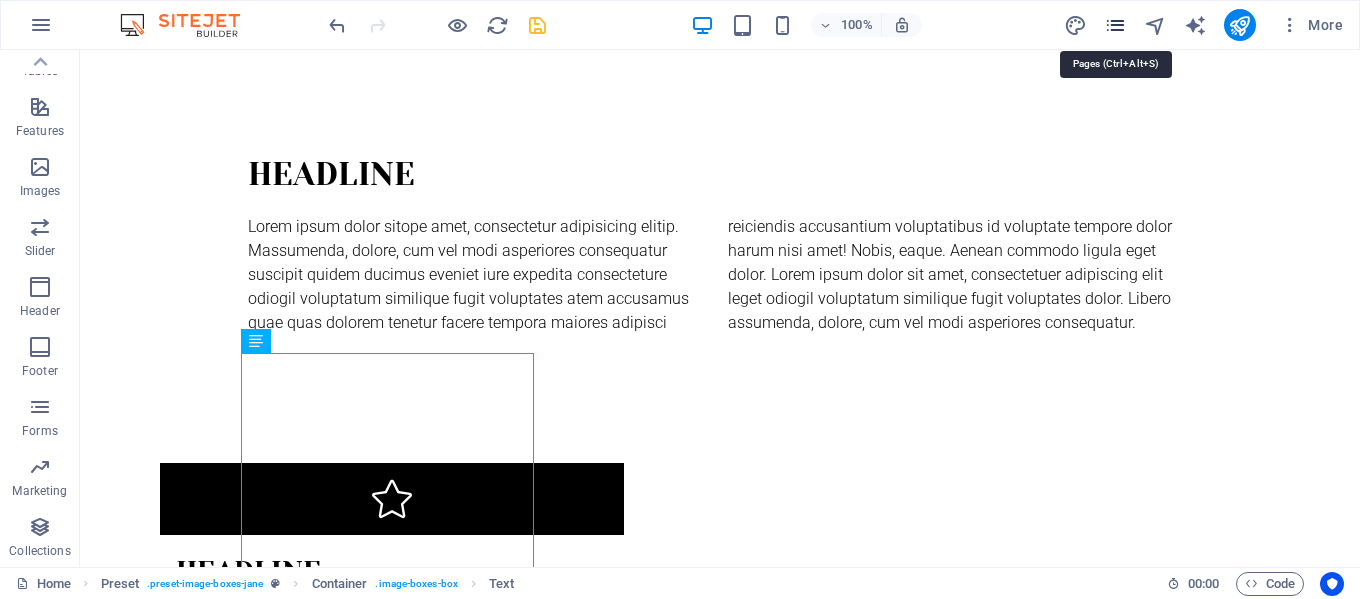 click at bounding box center (1115, 25) 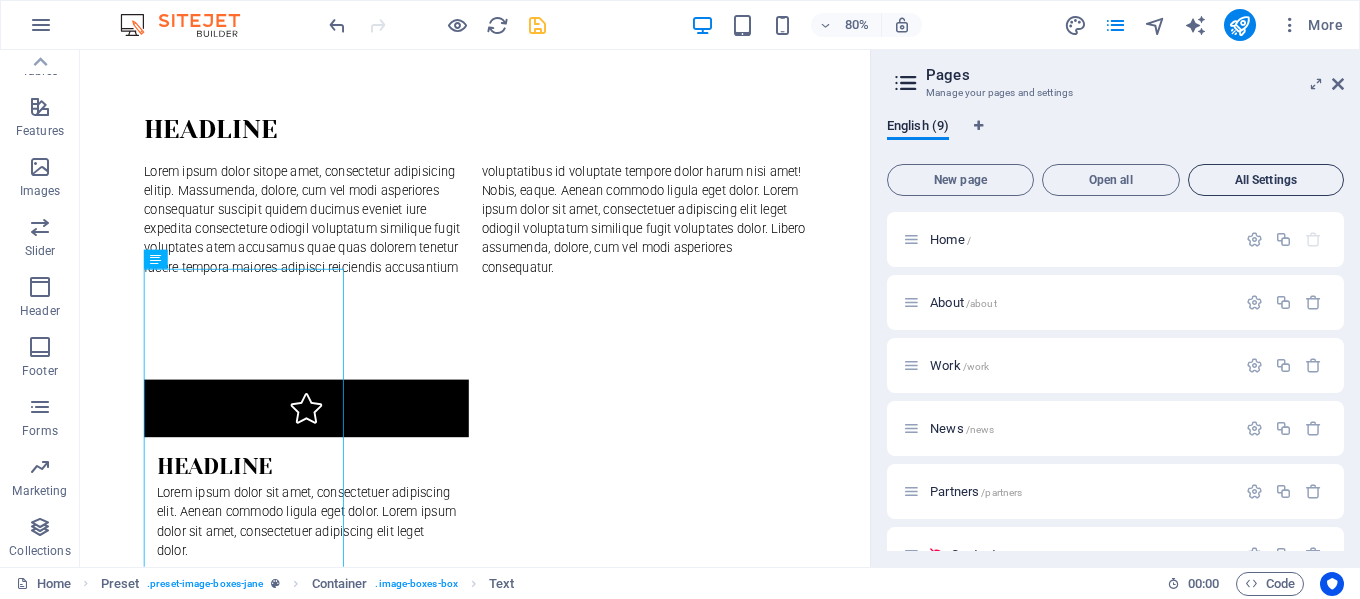 click on "All Settings" at bounding box center [1266, 180] 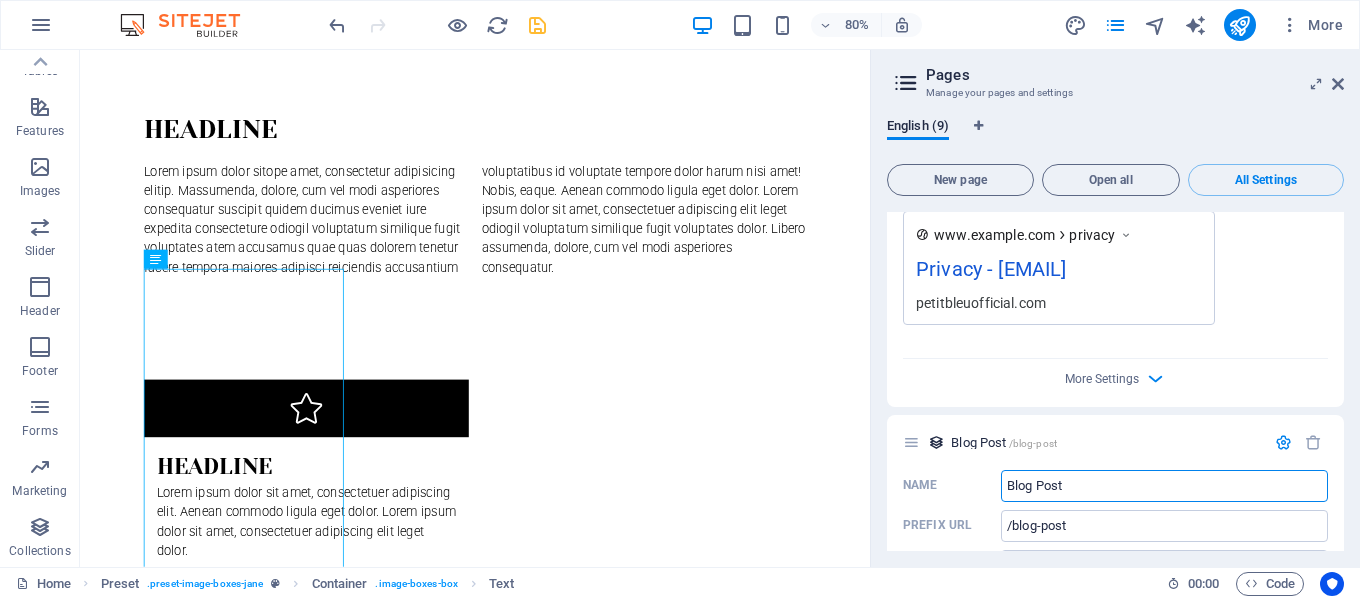 scroll, scrollTop: 6384, scrollLeft: 0, axis: vertical 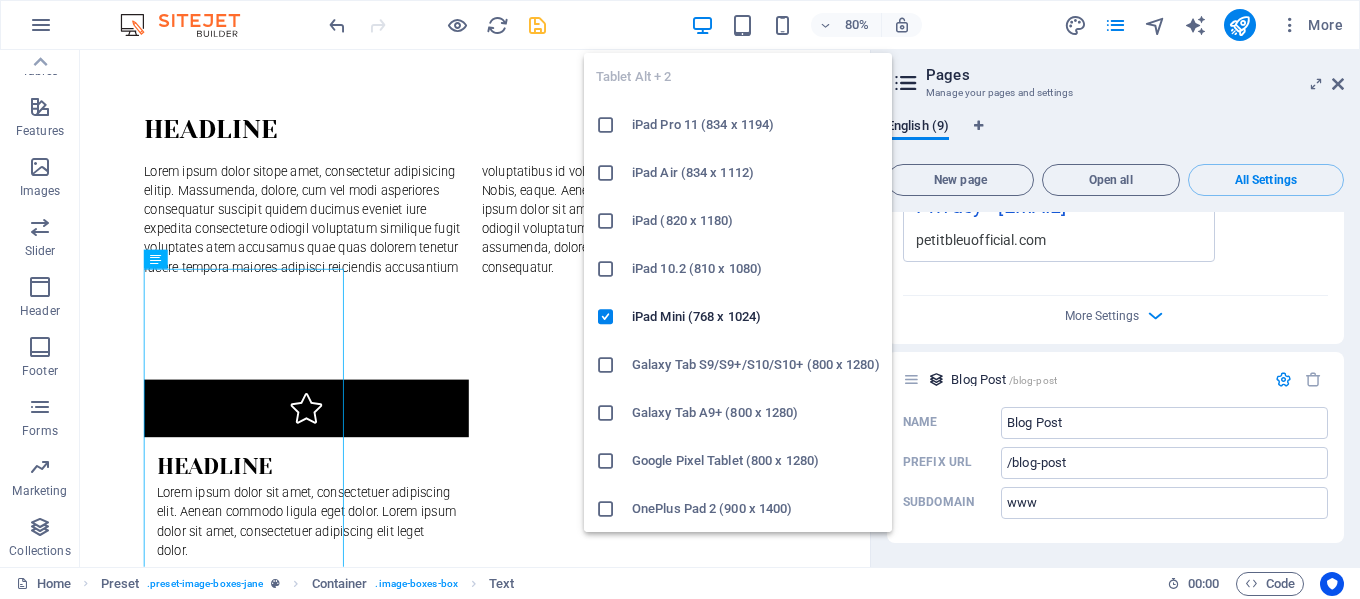 click on "Tablet Alt + 2 iPad Pro 11 (834 x 1194) iPad Air (834 x 1112) iPad (820 x 1180) iPad 10.2 (810 x 1080) iPad Mini (768 x 1024) Galaxy Tab S9/S9+/S10/S10+ (800 x 1280) Galaxy Tab A9+ (800 x 1280) Google Pixel Tablet (800 x 1280) OnePlus Pad 2 (900 x 1400) Xiaomi Pad 6 (900 x 1400) Huawei MatePad Pro 13.2 (900 x 1400) Huawei MatePad mini (600 x 1024) Fire HD 10 (800 x 1280) Fire HD 8 (600 x 1024)" at bounding box center [738, 284] 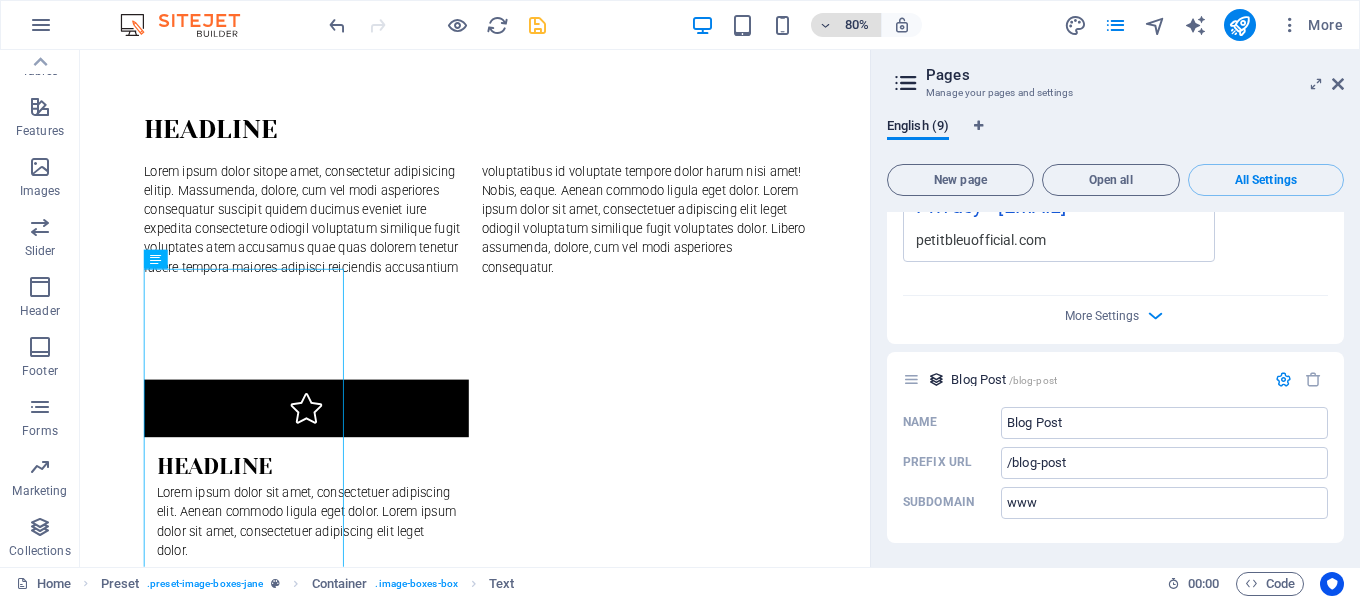 click at bounding box center [826, 25] 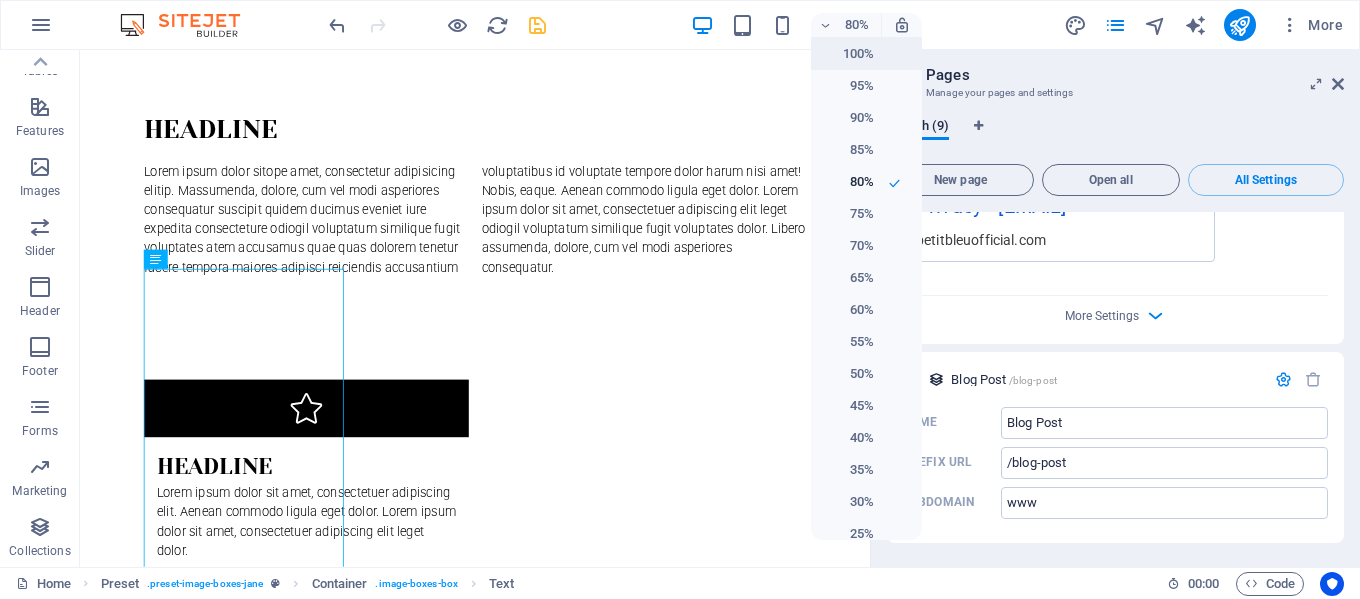 click on "100%" at bounding box center (848, 54) 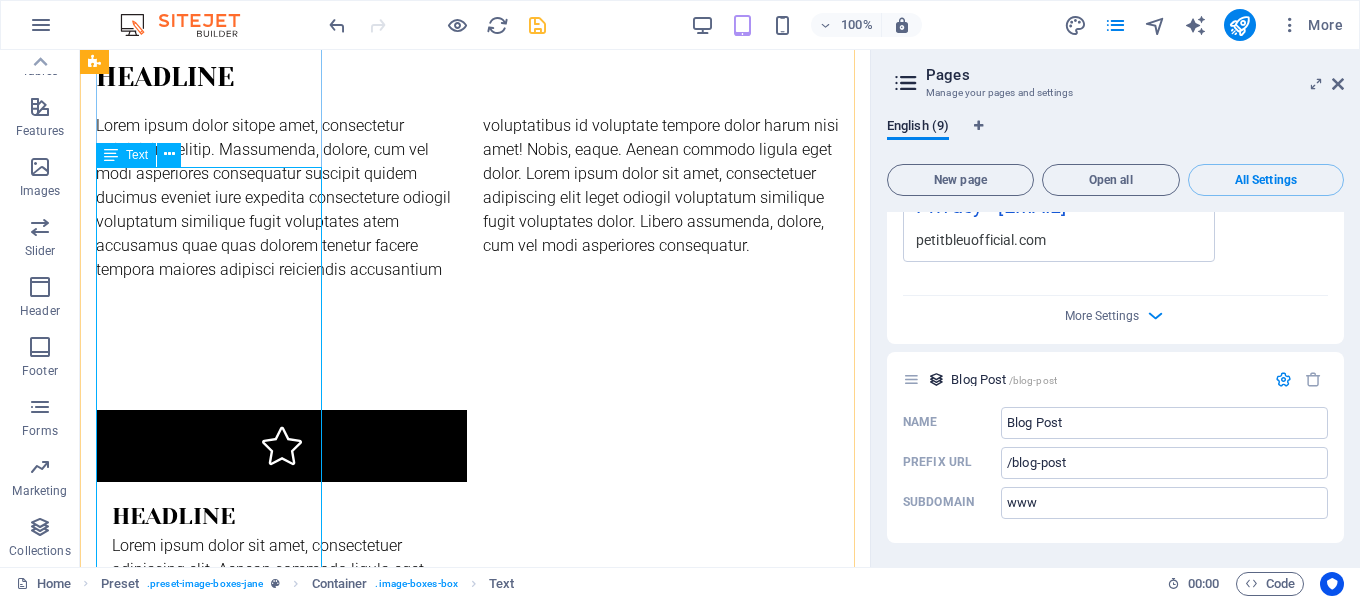 click on "Elegant spaces. inspired living At [PERSON], we design interiors that tell stories—of style, culture, comfort, and quiet sophistication. With a deep commitment to craftsmanship, timeless aesthetics, and personalized service, we create environments that are not only beautiful but deeply livable. Founded at the intersection of design and international trade, [PERSON] is more than an interior design studio—we are also trusted exporters of curated, high-quality furnishings, artisanal decor, and architectural elements that bring our designs to life in homes, hotels, and commercial spaces across the globe." at bounding box center (475, 2112) 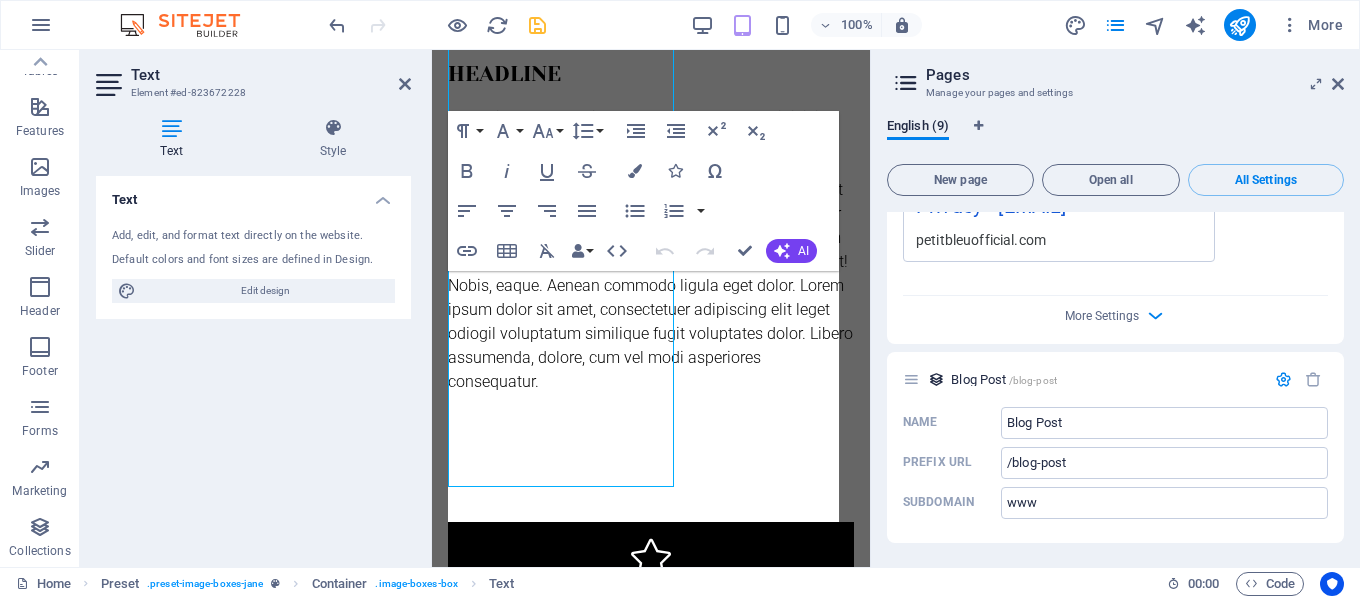 click on "Edit design" at bounding box center [253, 291] 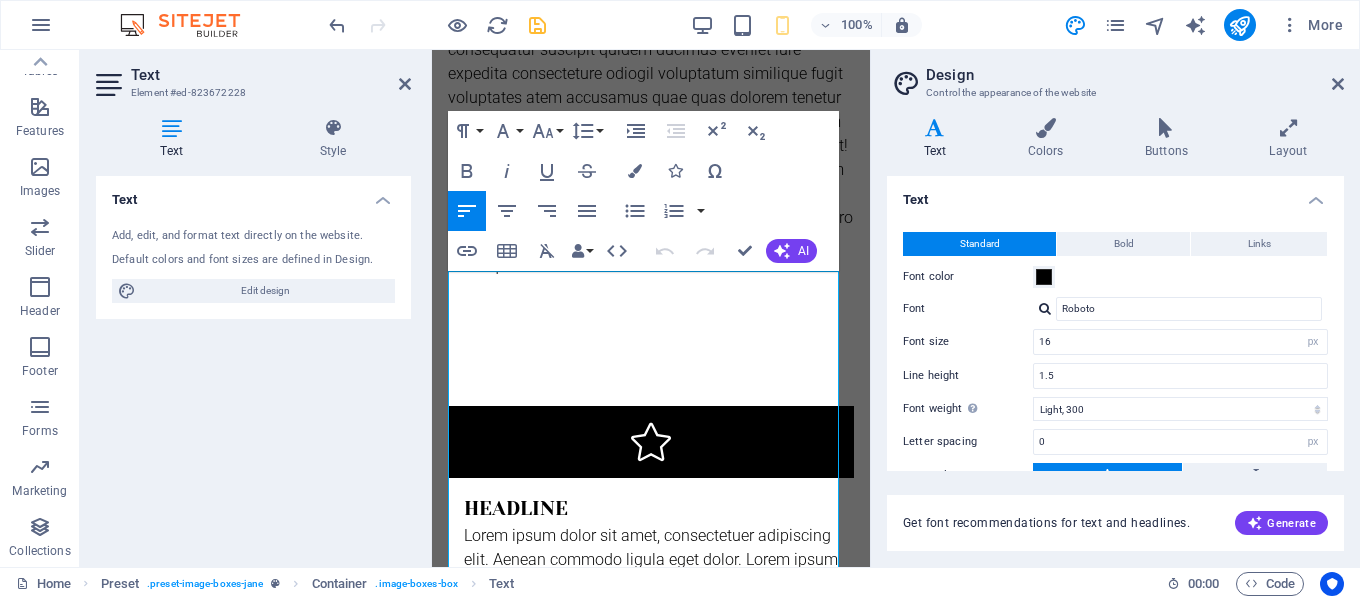 scroll, scrollTop: 2011, scrollLeft: 0, axis: vertical 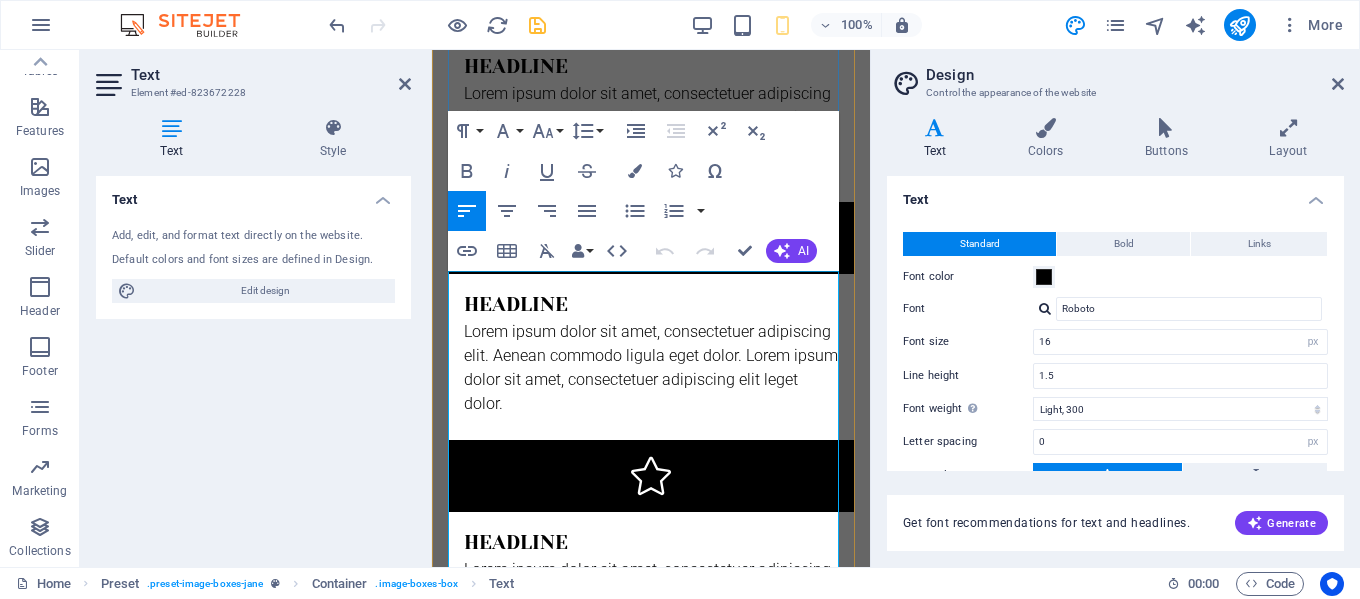 drag, startPoint x: 476, startPoint y: 290, endPoint x: 615, endPoint y: 320, distance: 142.20056 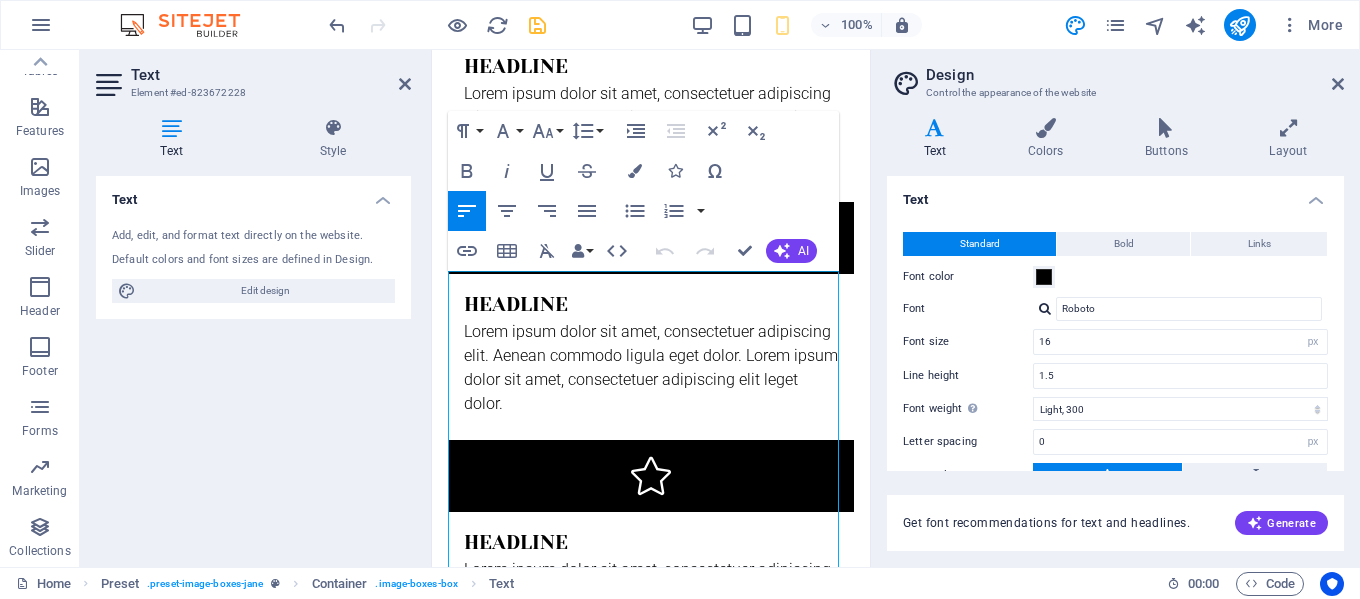 click on "Elegant spaces. inspired living At [PERSON], we design interiors that tell stories—of style, culture, comfort, and quiet sophistication. With a deep commitment to craftsmanship, timeless aesthetics, and personalized service, we create environments that are not only beautiful but deeply livable. Founded at the intersection of design and international trade, [PERSON] is more than an interior design studio—we are also trusted exporters of curated, high-quality furnishings, artisanal decor, and architectural elements that bring our designs to life in homes, hotels, and commercial spaces across the globe." at bounding box center [651, 1728] 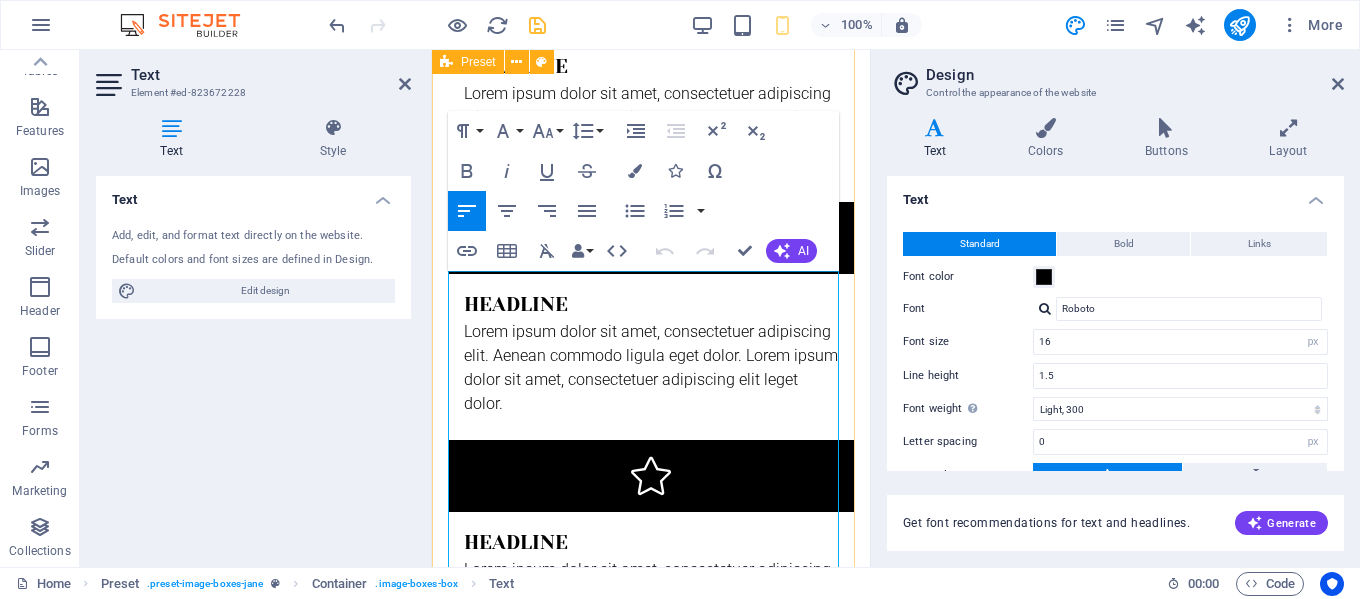 drag, startPoint x: 558, startPoint y: 315, endPoint x: 443, endPoint y: 287, distance: 118.35962 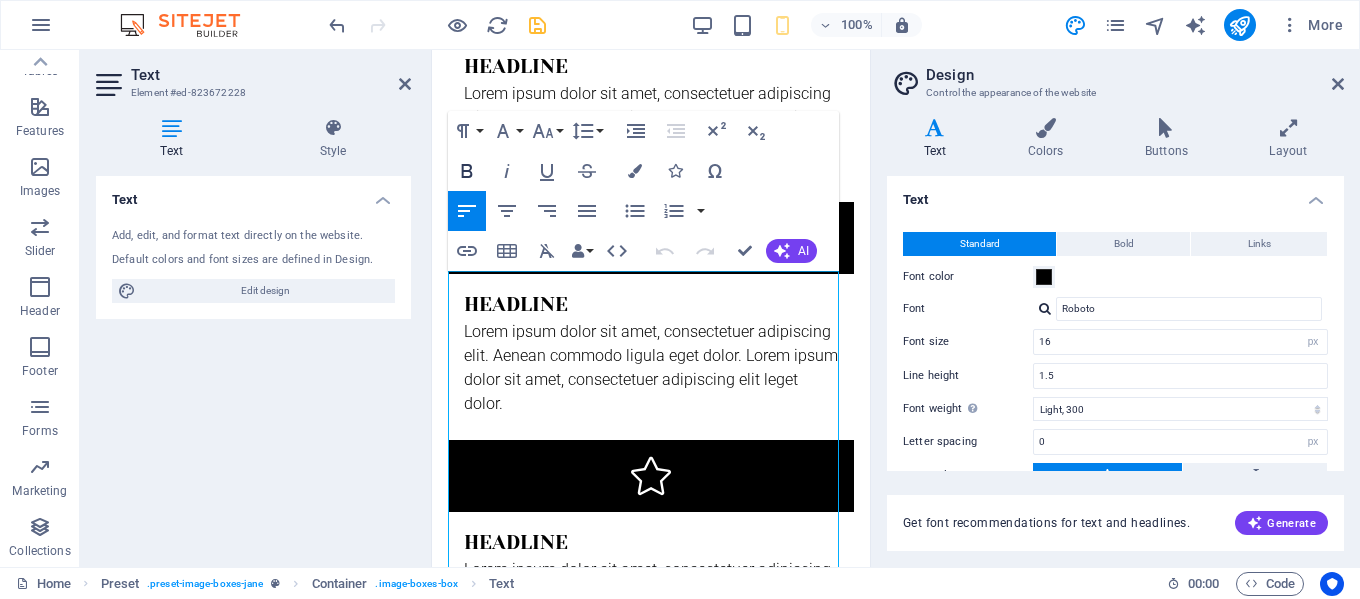 click 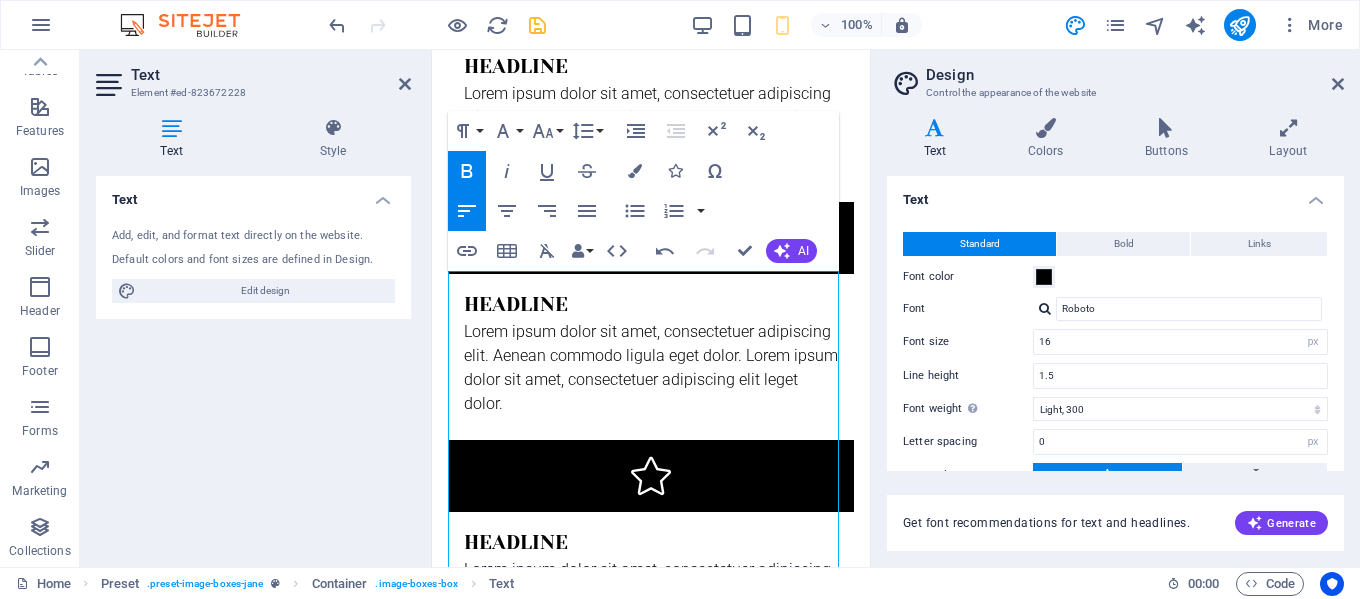click 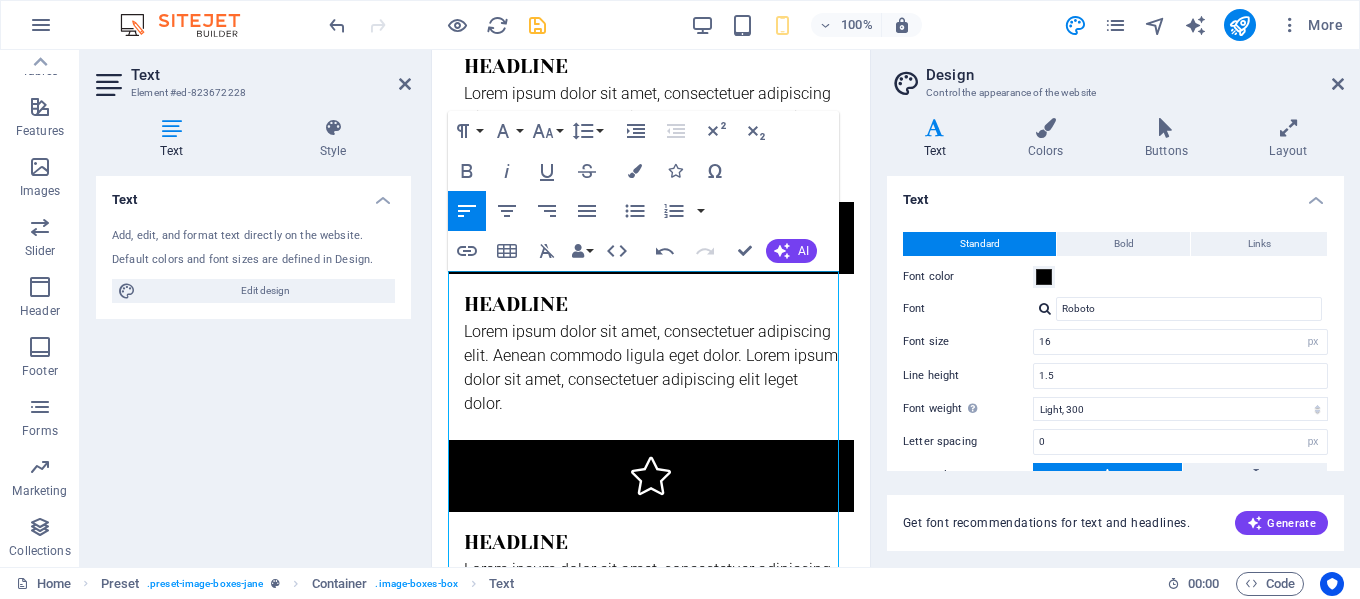 click on "Insert Link Insert Table Clear Formatting Data Bindings Company First name Last name Street ZIP code City Email Phone Mobile Fax Custom field 1 Custom field 2 Custom field 3 Custom field 4 Custom field 5 Custom field 6 HTML" at bounding box center [542, 251] 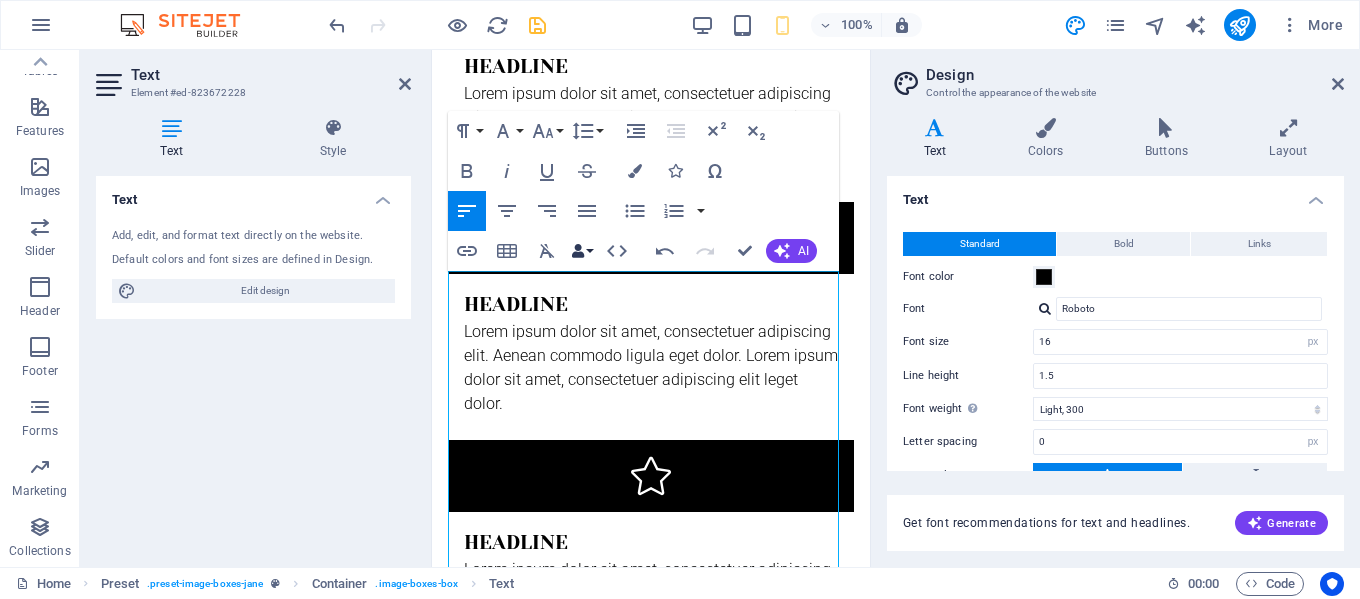 click on "Data Bindings" at bounding box center [582, 251] 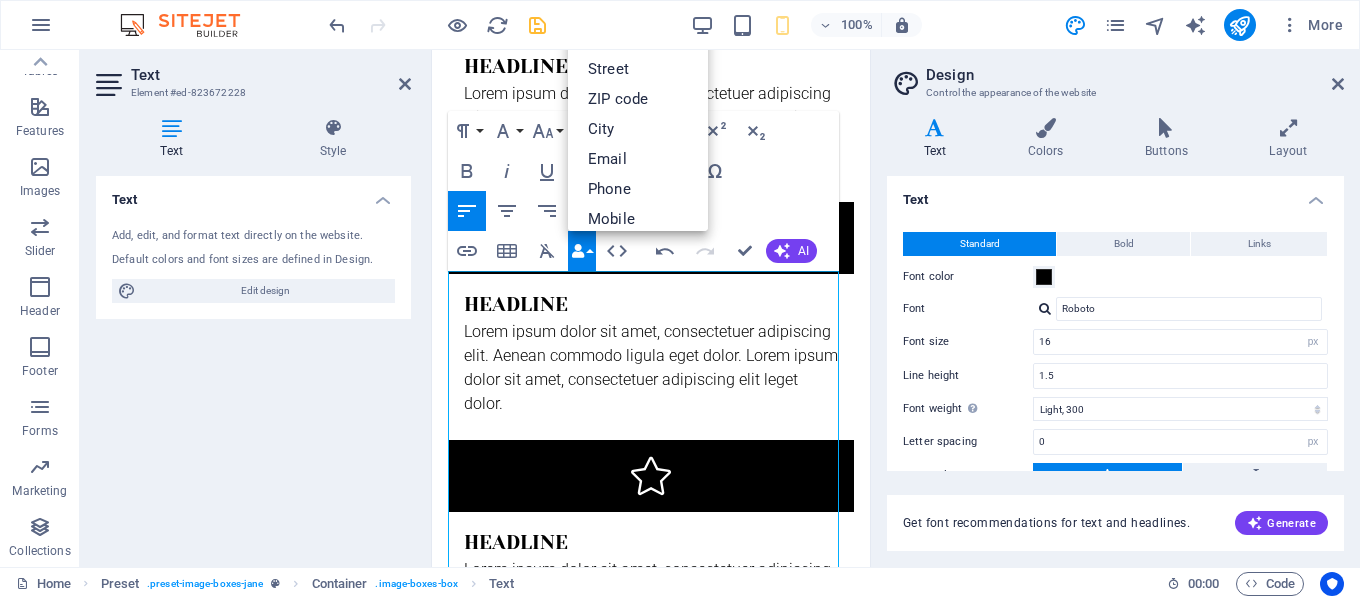 click 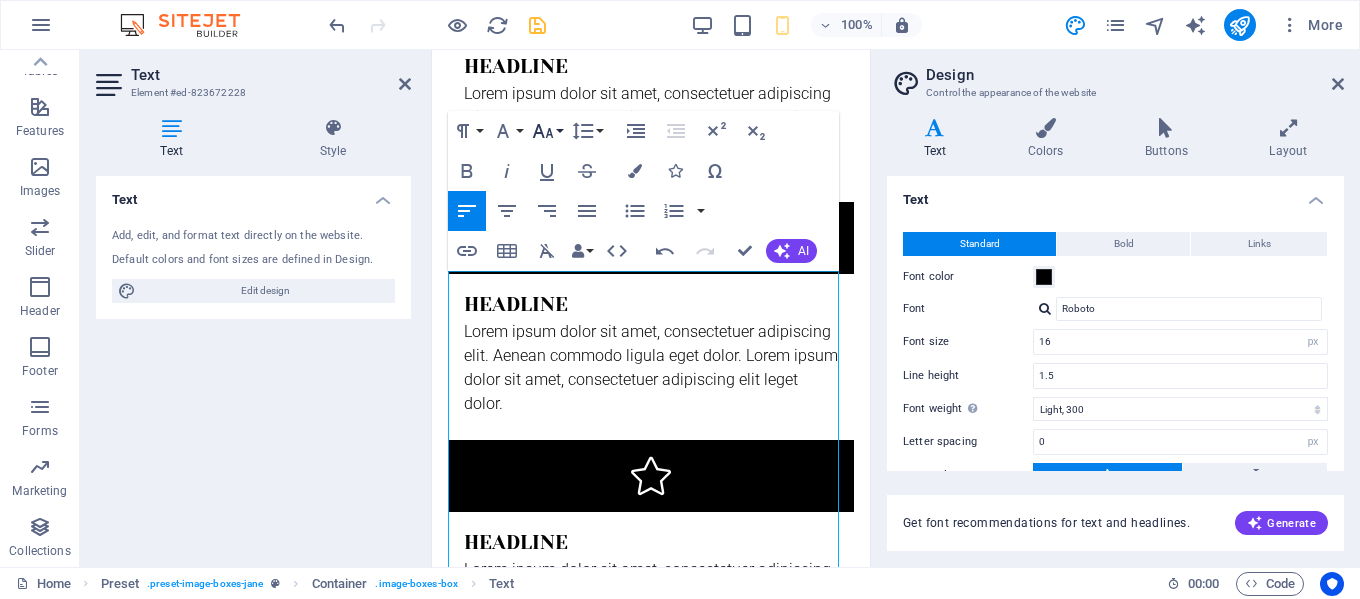 click on "Font Size" at bounding box center [547, 131] 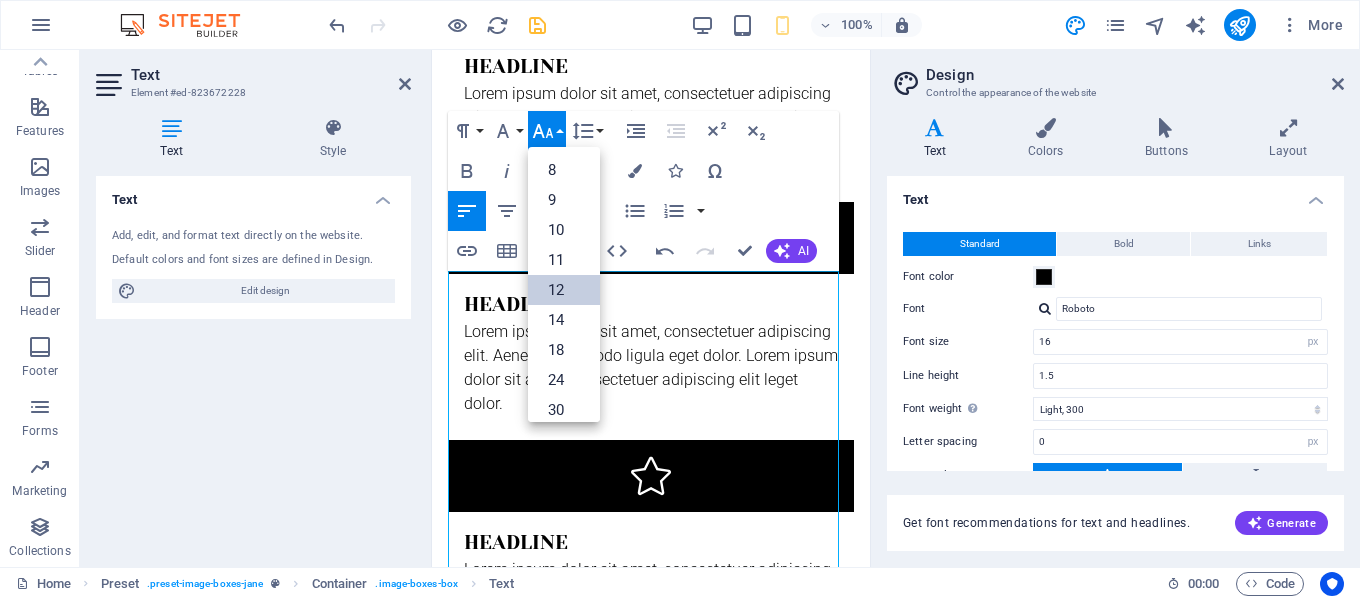 click on "12" at bounding box center (564, 290) 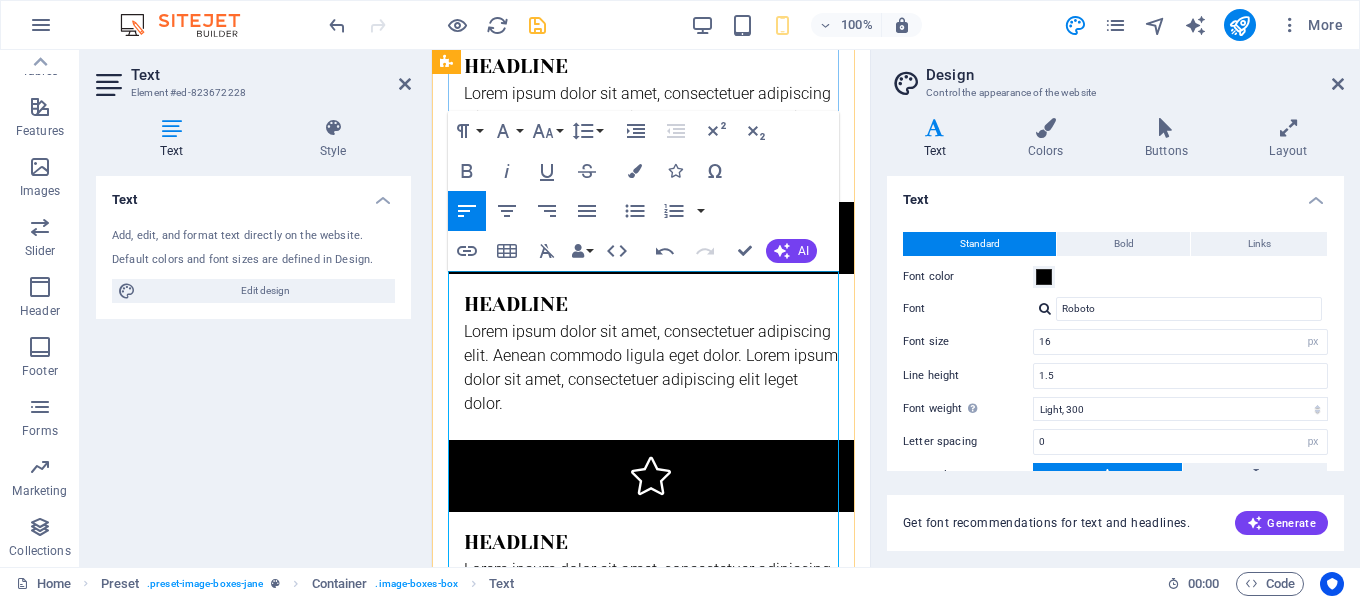 click on "At  PetitBleu , we design interiors that tell stories—of style, culture, comfort, and quiet sophistication. With a deep commitment to craftsmanship, timeless aesthetics, and personalized service, we create environments that are not only beautiful but deeply livable." at bounding box center [651, 1656] 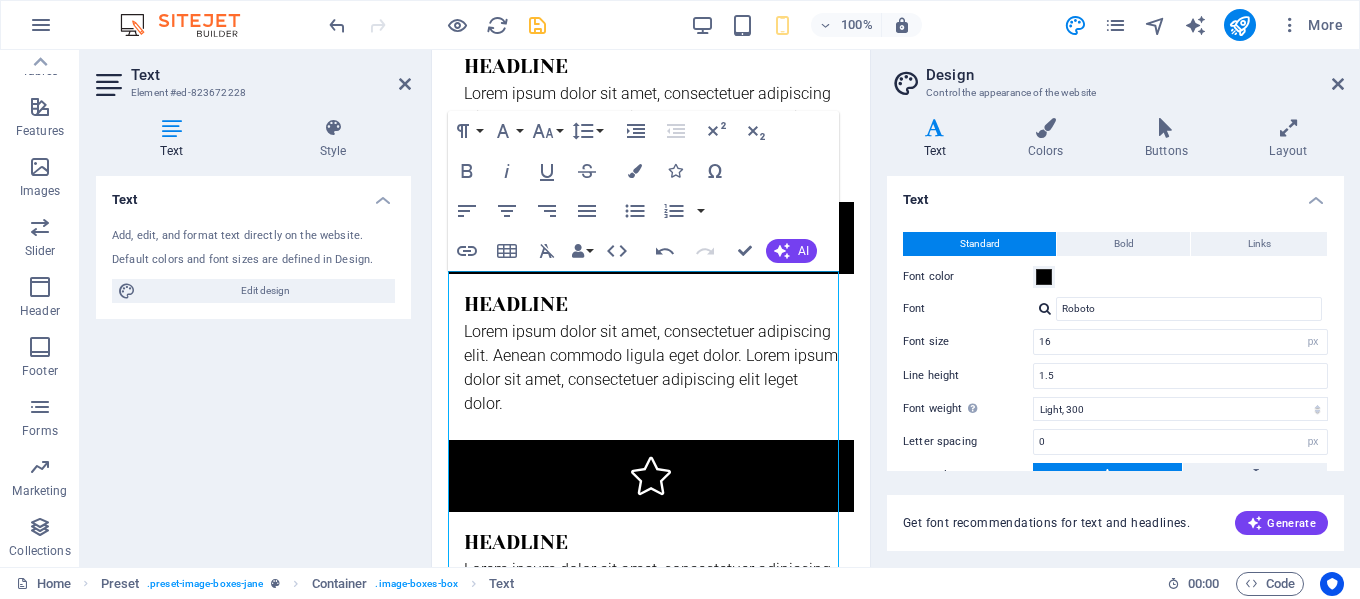 click on "Design Control the appearance of the website" at bounding box center [1117, 76] 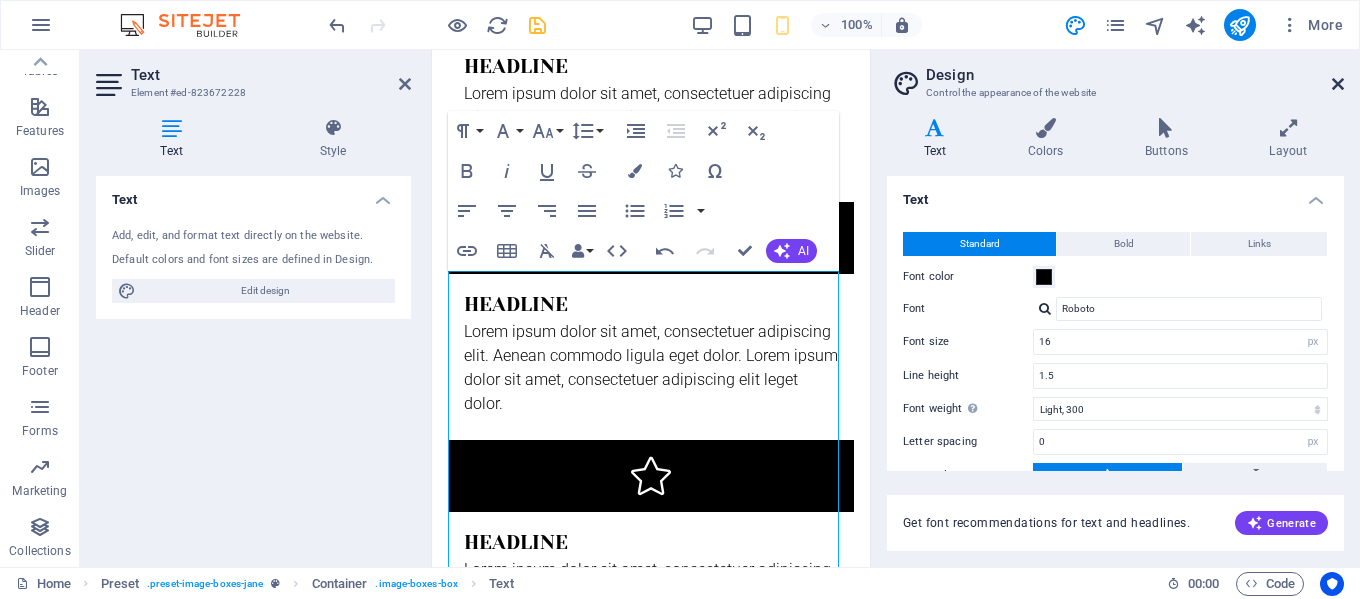 click at bounding box center (1338, 84) 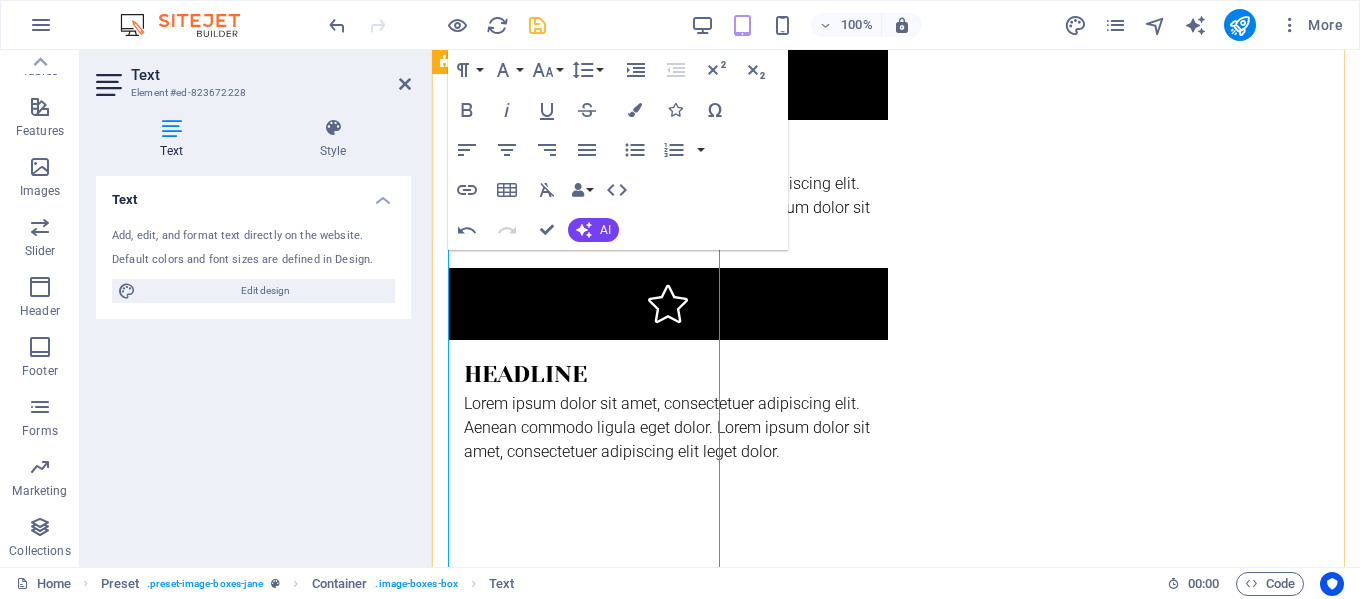 scroll, scrollTop: 1497, scrollLeft: 0, axis: vertical 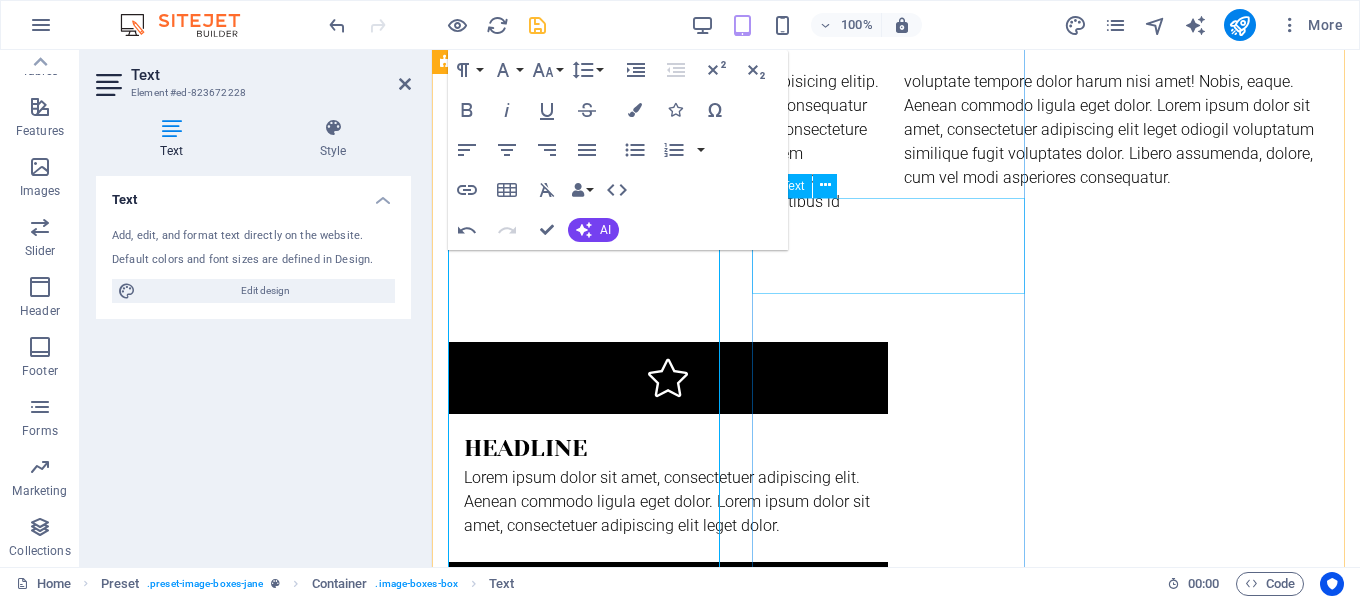 click on "Lorem ipsum dolor sit amet, consectetuer adipiscing elit. Aenean commodo ligula eget dolor. Lorem ipsum dolor sit amet." at bounding box center [896, 2902] 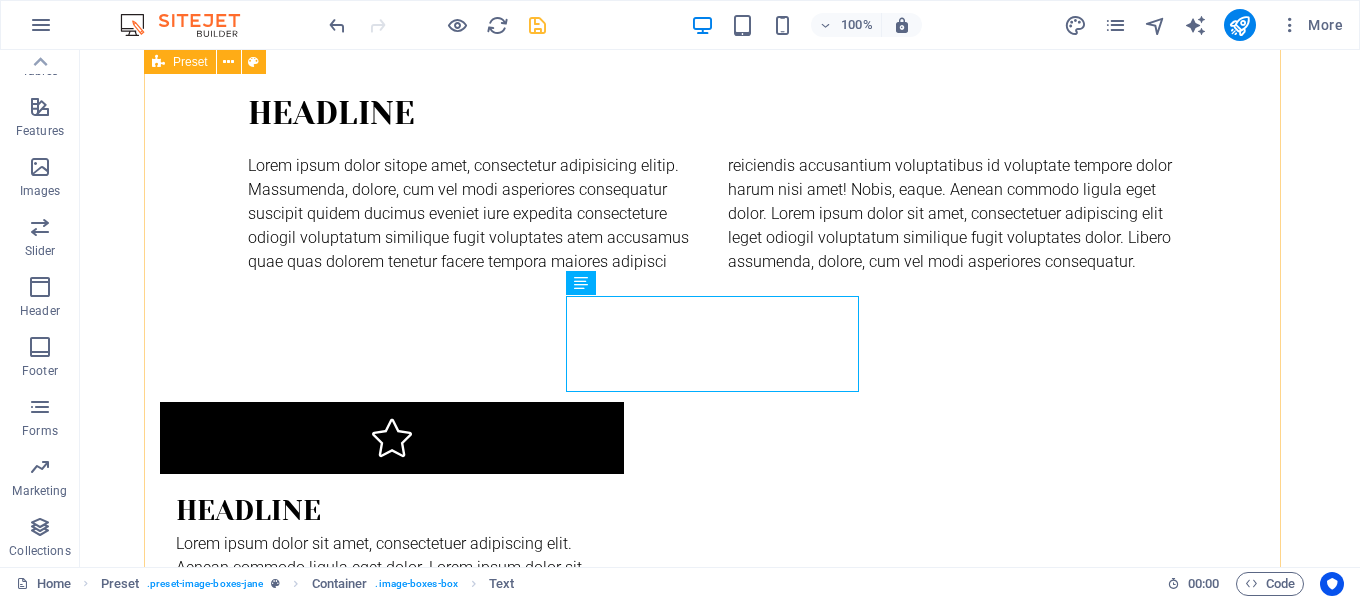 scroll, scrollTop: 1487, scrollLeft: 0, axis: vertical 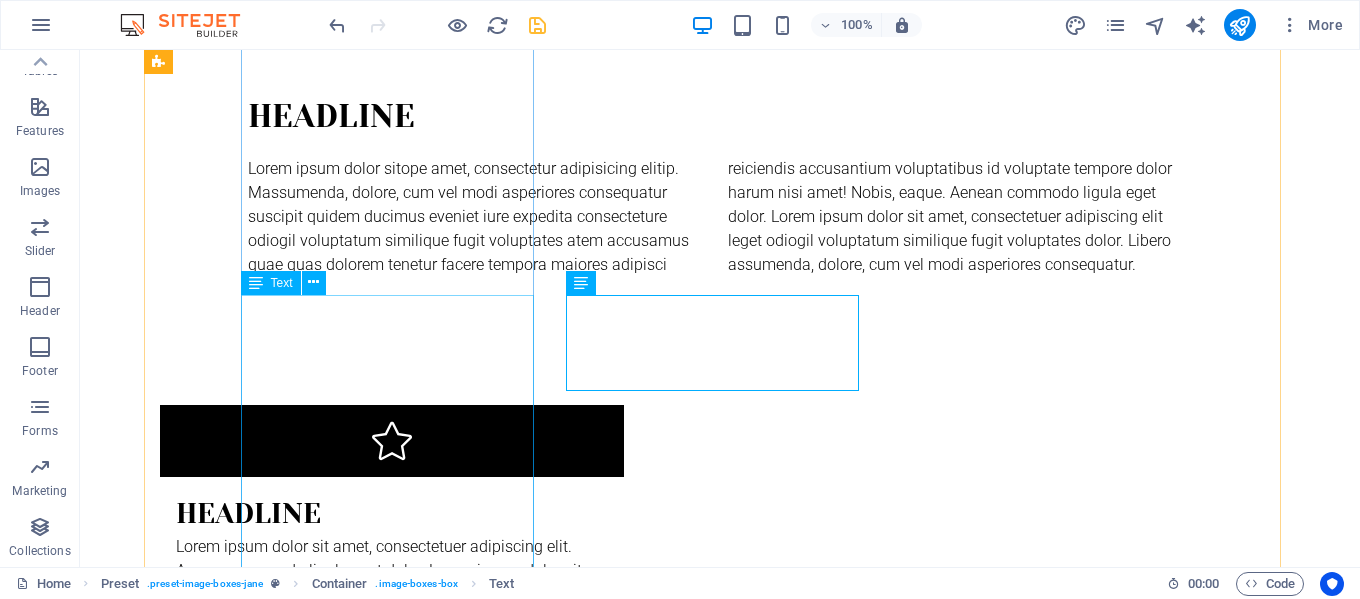 click on "Elegant spaces. inspired living At [PERSON], we design interiors that tell stories—of style, culture, comfort, and quiet sophistication. With a deep commitment to craftsmanship, timeless aesthetics, and personalized service, we create environments that are not only beautiful but deeply livable. Founded at the intersection of design and international trade, [PERSON] is more than an interior design studio—we are also trusted exporters of curated, high-quality furnishings, artisanal decor, and architectural elements that bring our designs to life in homes, hotels, and commercial spaces across the globe." at bounding box center (632, 2052) 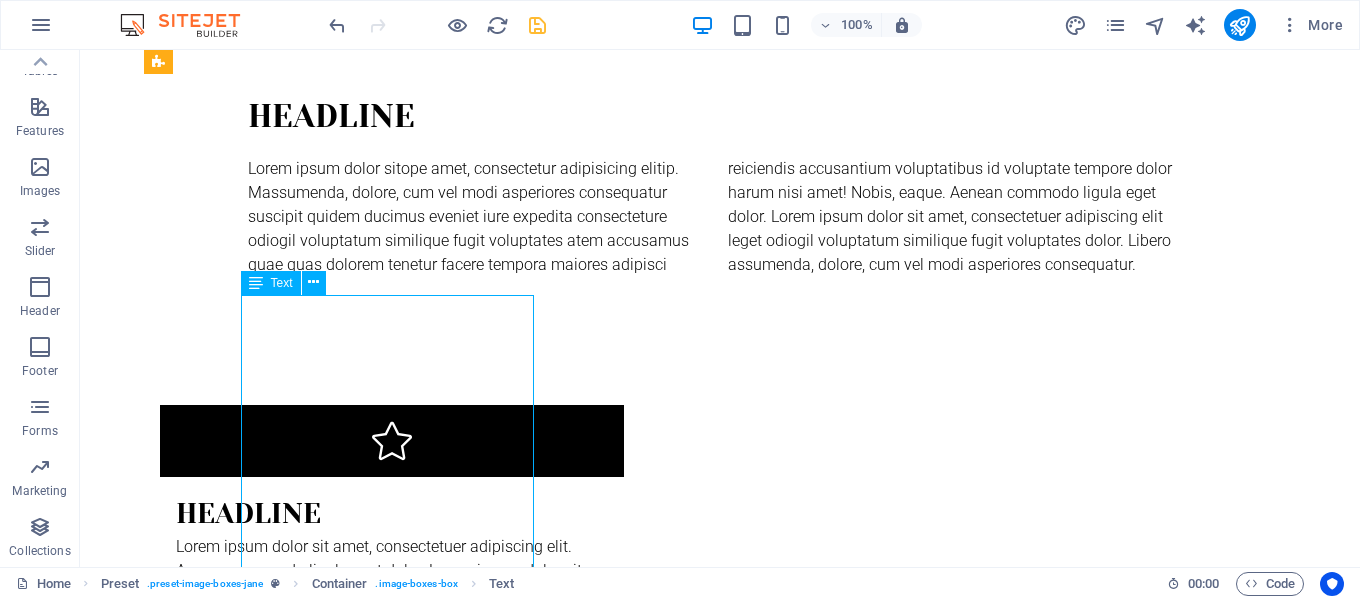 click on "Elegant spaces. inspired living At [PERSON], we design interiors that tell stories—of style, culture, comfort, and quiet sophistication. With a deep commitment to craftsmanship, timeless aesthetics, and personalized service, we create environments that are not only beautiful but deeply livable. Founded at the intersection of design and international trade, [PERSON] is more than an interior design studio—we are also trusted exporters of curated, high-quality furnishings, artisanal decor, and architectural elements that bring our designs to life in homes, hotels, and commercial spaces across the globe." at bounding box center [632, 2052] 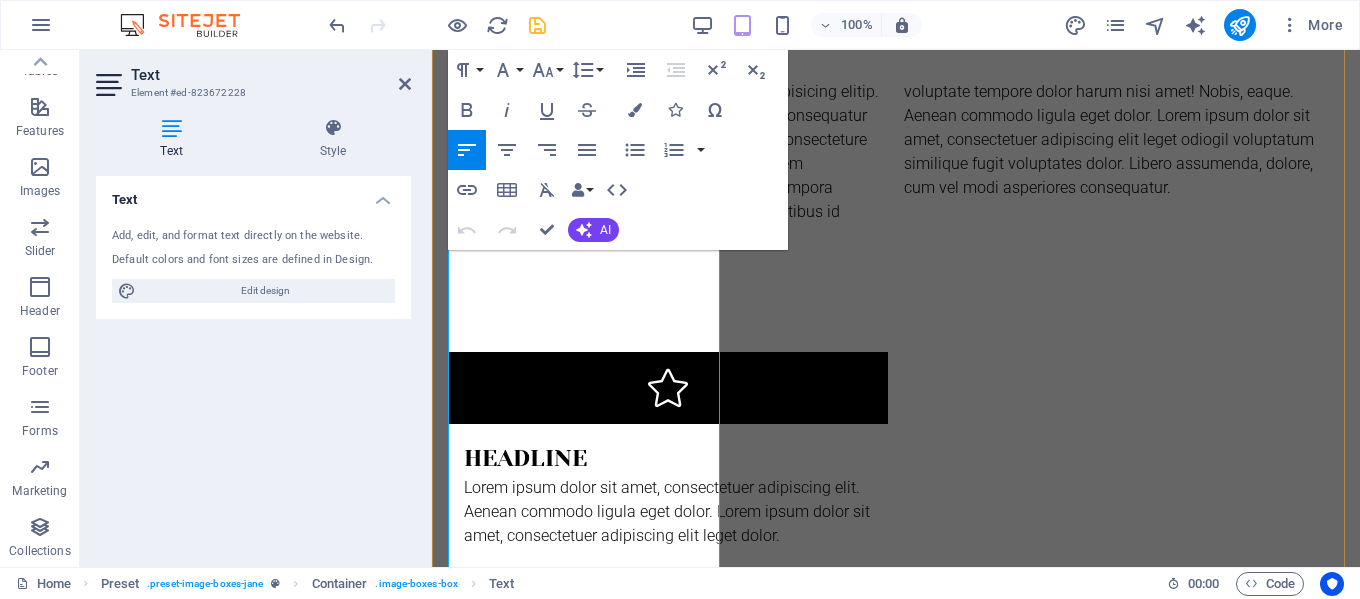 click on "At  PetitBleu , we design interiors that tell stories—of style, culture, comfort, and quiet sophistication. With a deep commitment to craftsmanship, timeless aesthetics, and personalized service, we create environments that are not only beautiful but deeply livable." at bounding box center [896, 1967] 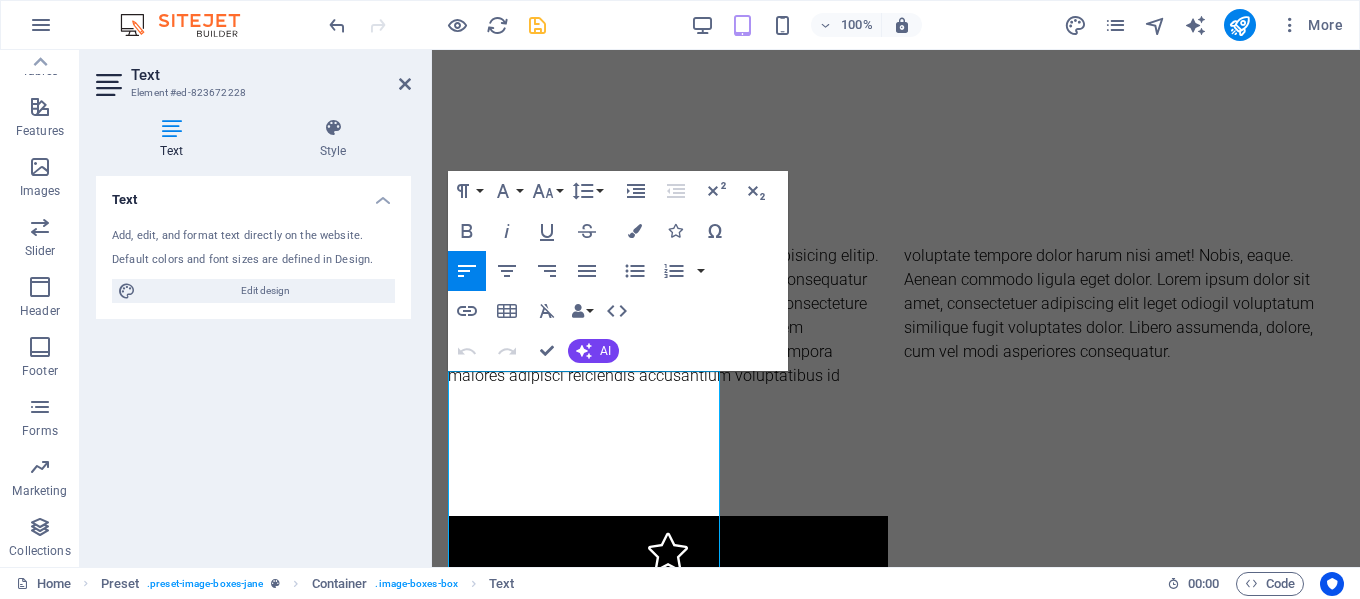 scroll, scrollTop: 1354, scrollLeft: 0, axis: vertical 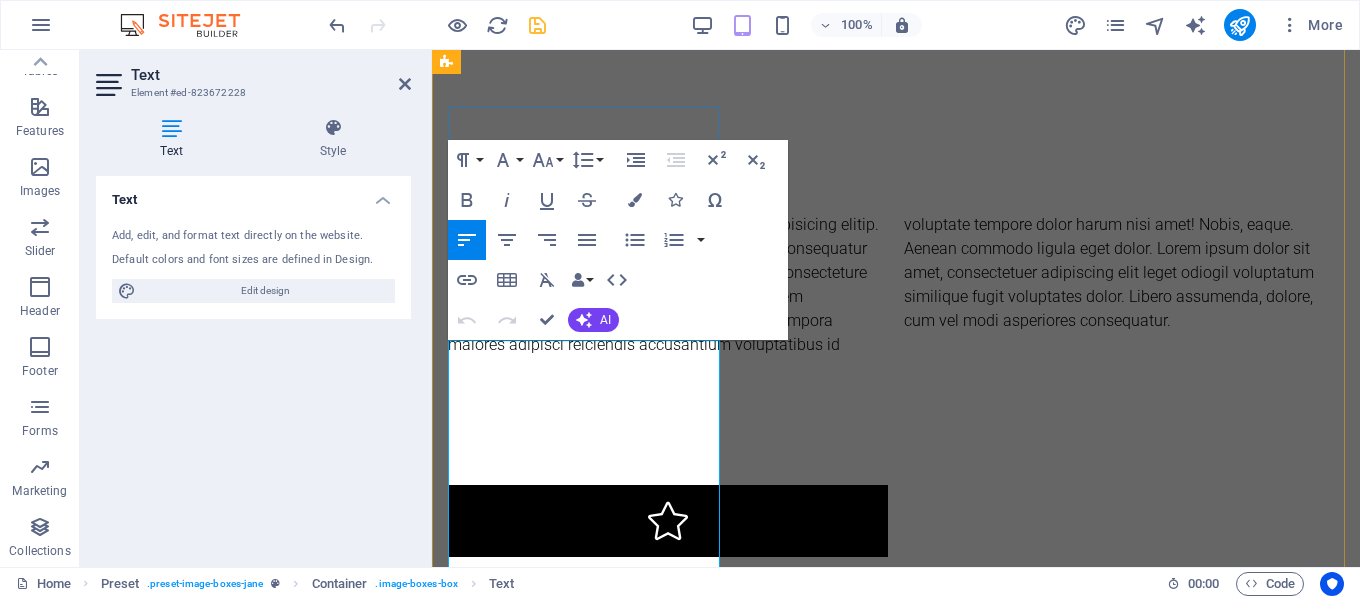 click on "Elegant spaces. inspired living" at bounding box center (571, 2024) 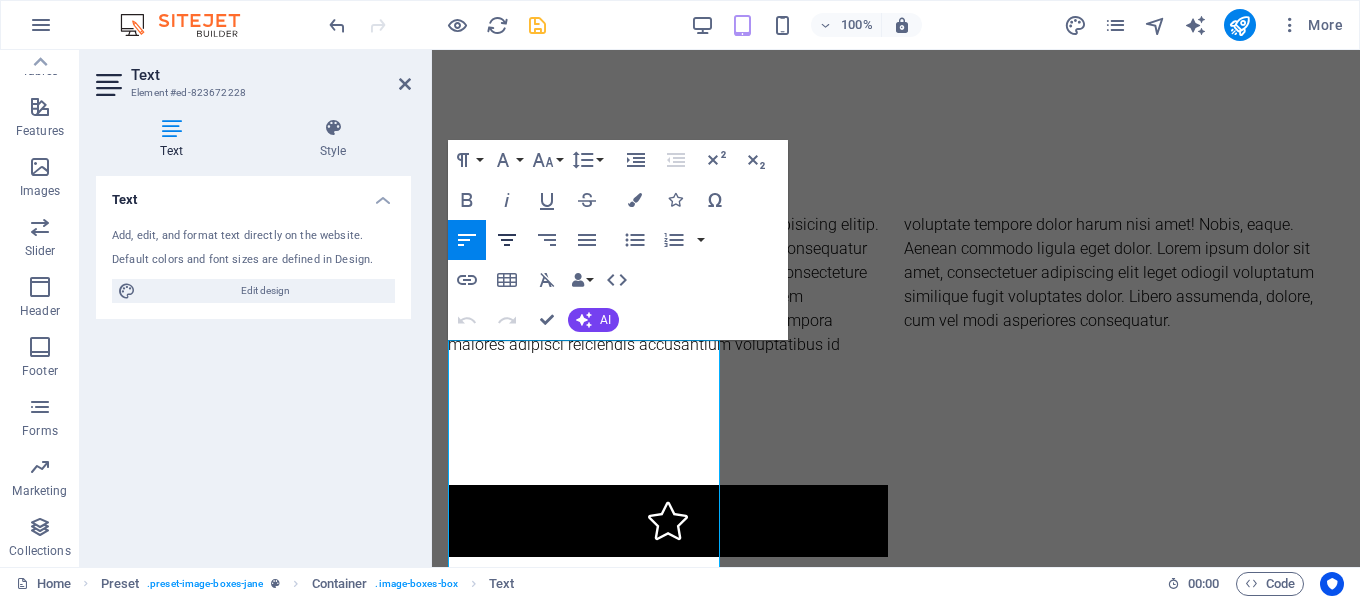 click 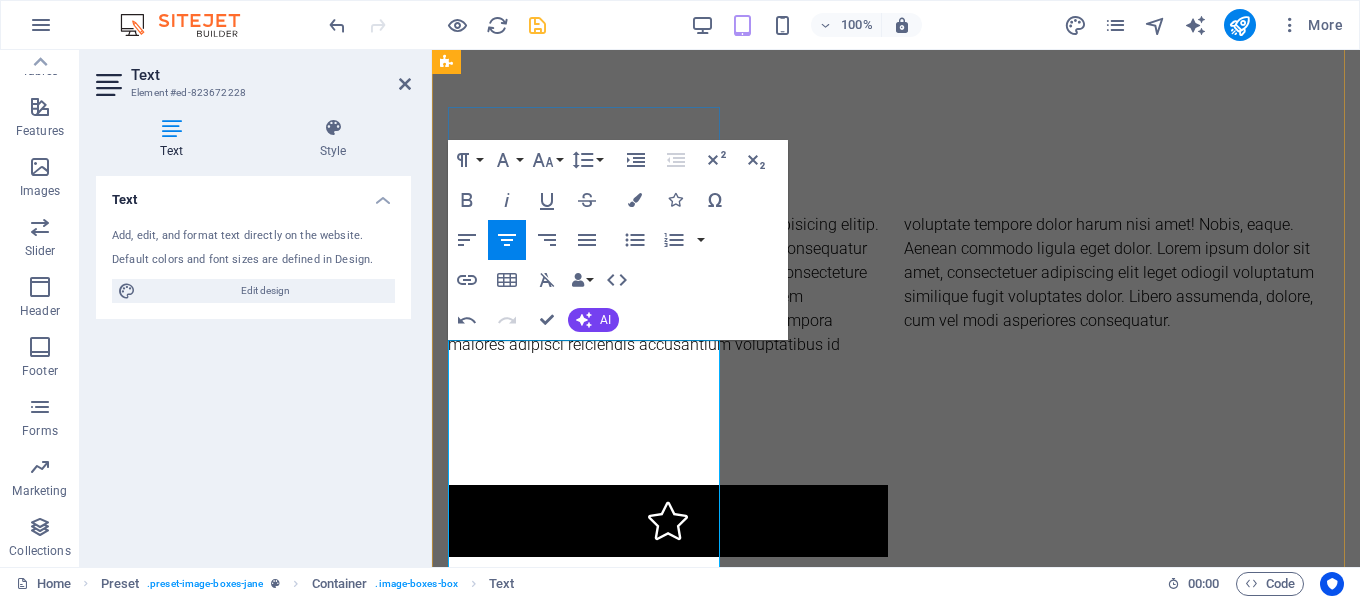 click on "At  PetitBleu , we design interiors that tell stories—of style, culture, comfort, and quiet sophistication. With a deep commitment to craftsmanship, timeless aesthetics, and personalized service, we create environments that are not only beautiful but deeply livable." at bounding box center (896, 2100) 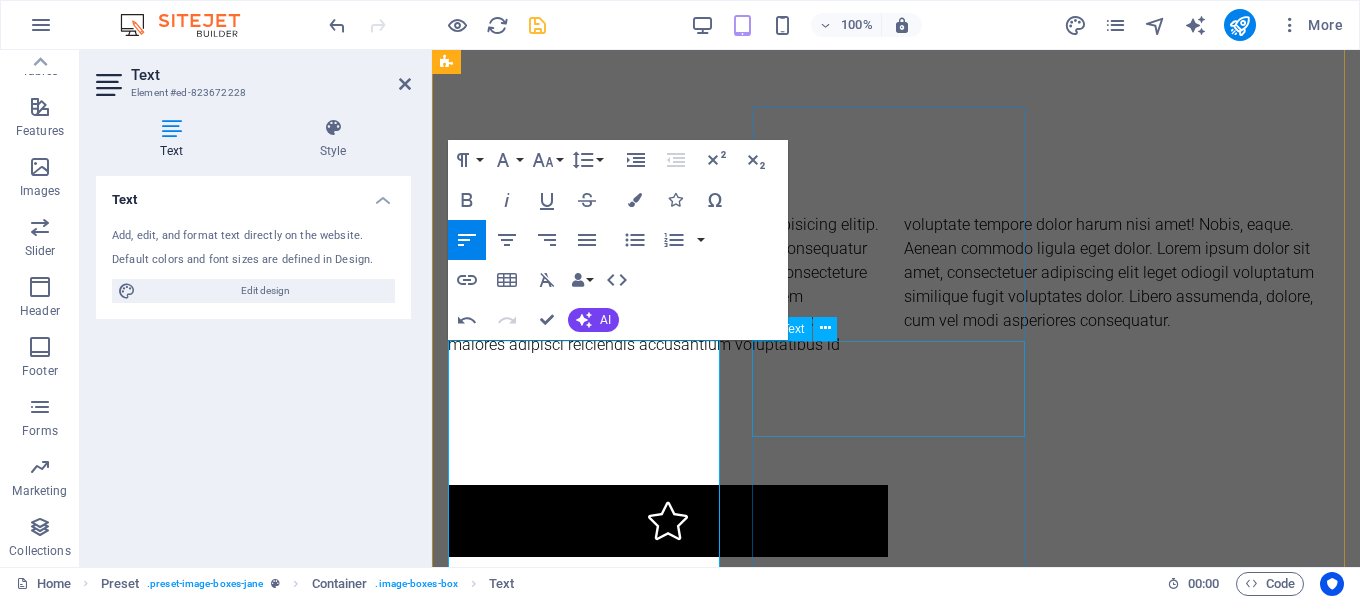 click on "Lorem ipsum dolor sit amet, consectetuer adipiscing elit. Aenean commodo ligula eget dolor. Lorem ipsum dolor sit amet." at bounding box center (896, 3045) 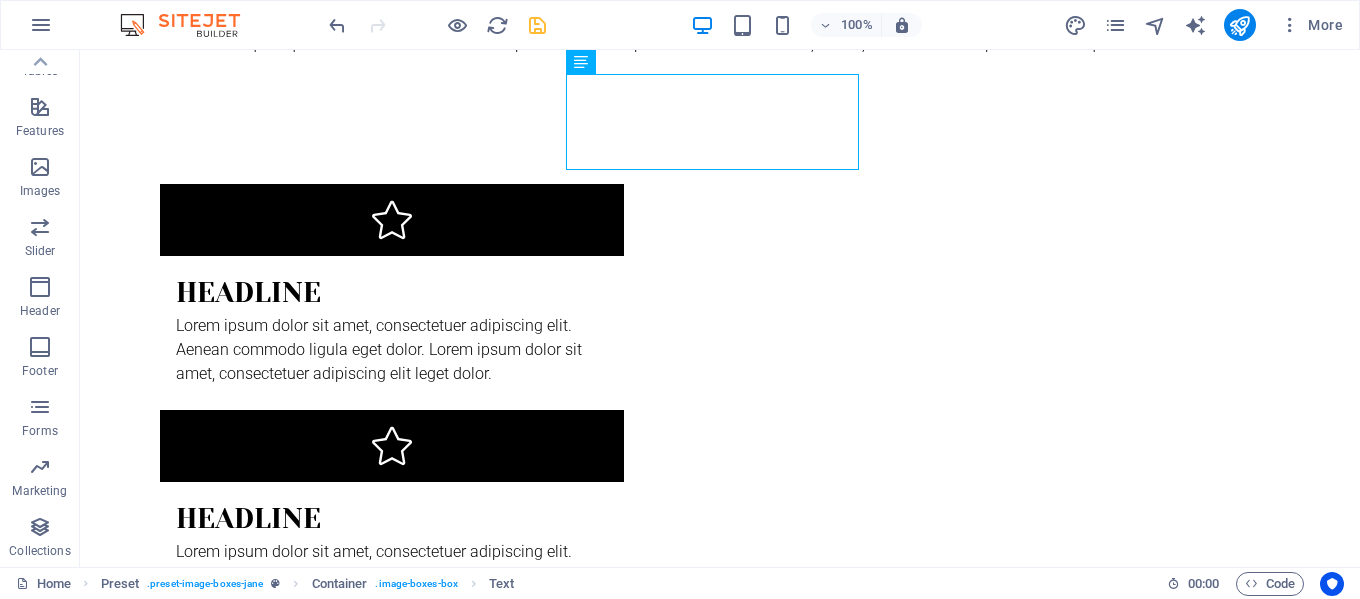 scroll, scrollTop: 1753, scrollLeft: 0, axis: vertical 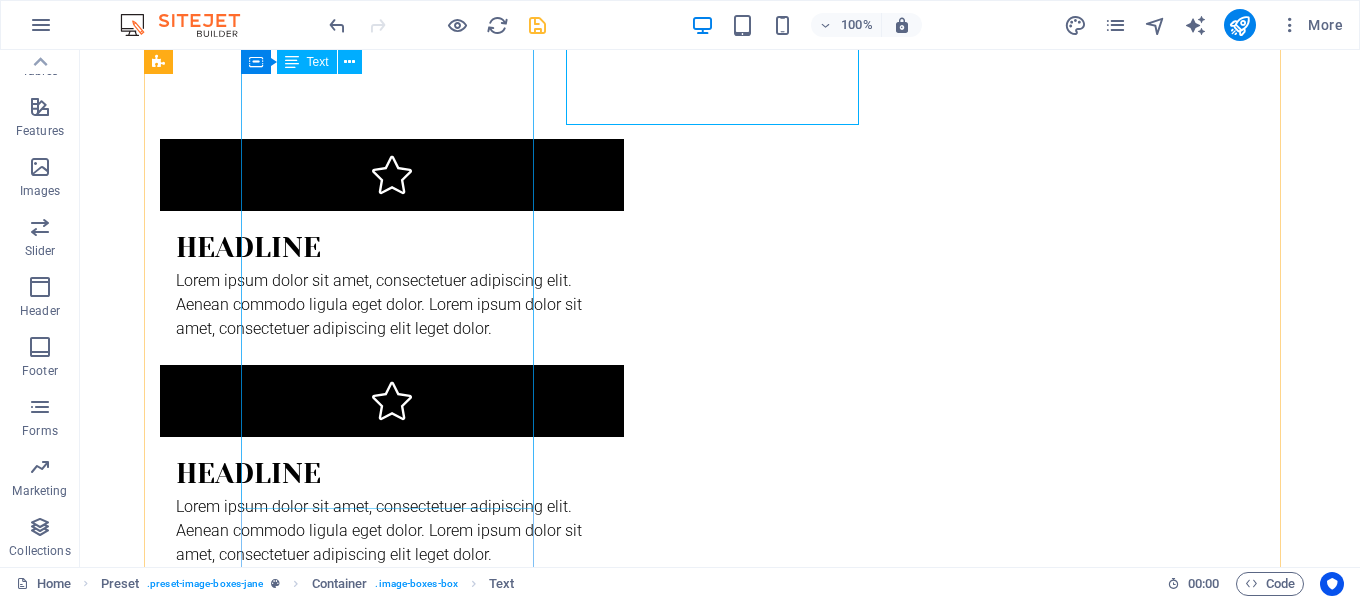 click on "Elegant spaces. inspired living At [PERSON], we design interiors that tell stories—of style, culture, comfort, and quiet sophistication. With a deep commitment to craftsmanship, timeless aesthetics, and personalized service, we create environments that are not only beautiful but deeply livable. Founded at the intersection of design and international trade, [PERSON] is more than an interior design studio—we are also trusted exporters of curated, high-quality furnishings, artisanal decor, and architectural elements that bring our designs to life in homes, hotels, and commercial spaces across the globe." at bounding box center (632, 1786) 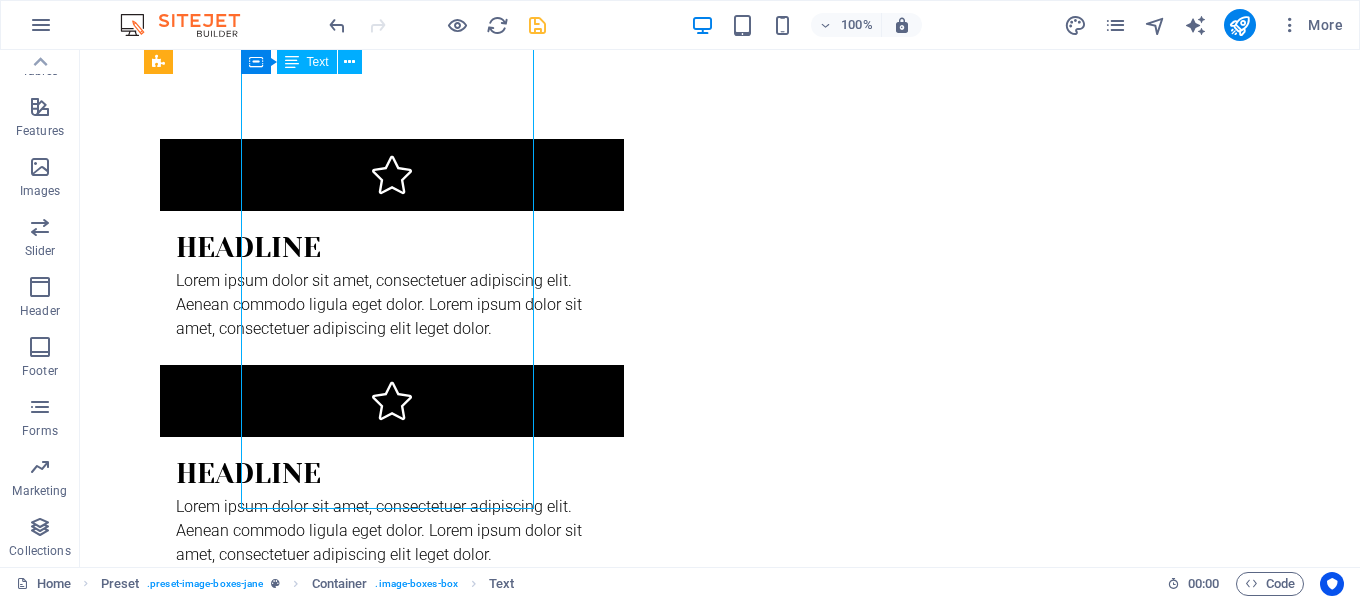 click on "Elegant spaces. inspired living At [PERSON], we design interiors that tell stories—of style, culture, comfort, and quiet sophistication. With a deep commitment to craftsmanship, timeless aesthetics, and personalized service, we create environments that are not only beautiful but deeply livable. Founded at the intersection of design and international trade, [PERSON] is more than an interior design studio—we are also trusted exporters of curated, high-quality furnishings, artisanal decor, and architectural elements that bring our designs to life in homes, hotels, and commercial spaces across the globe." at bounding box center [632, 1786] 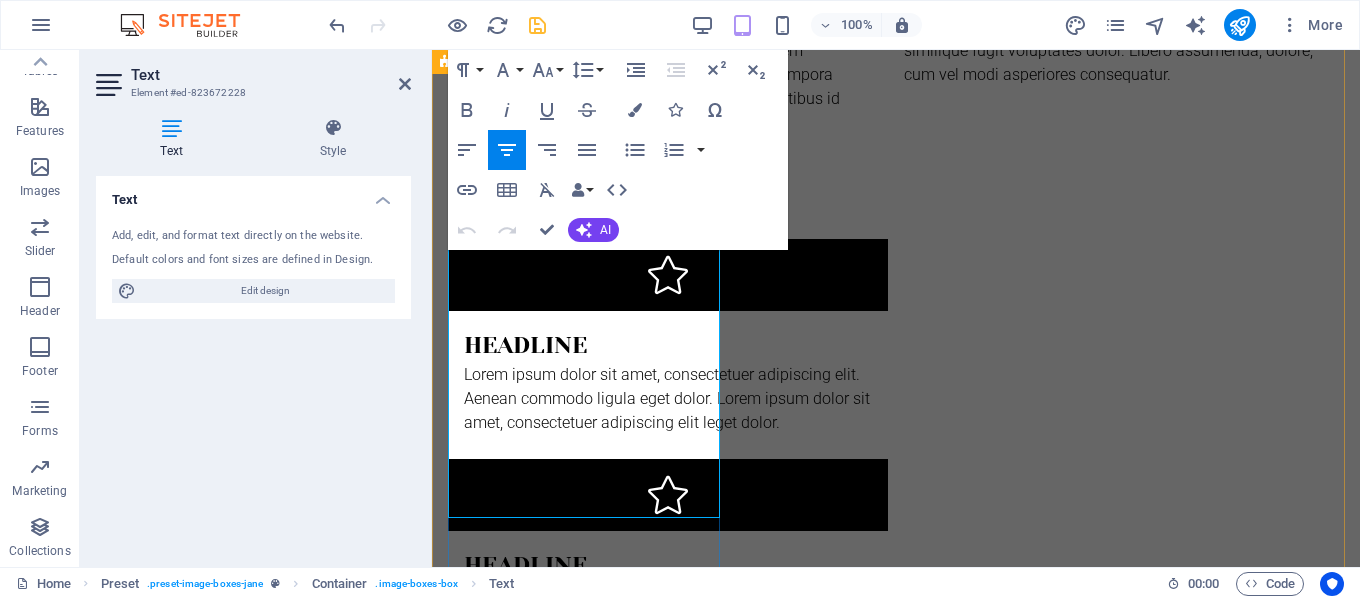 scroll, scrollTop: 2018, scrollLeft: 0, axis: vertical 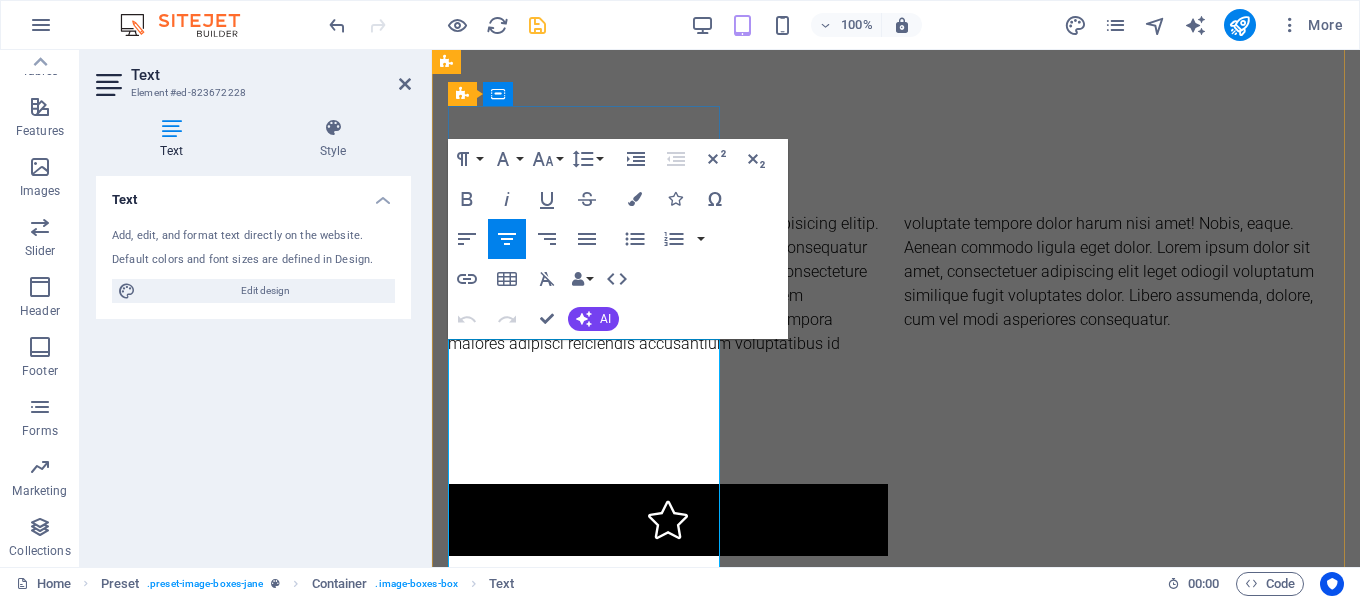 drag, startPoint x: 468, startPoint y: 411, endPoint x: 699, endPoint y: 462, distance: 236.56288 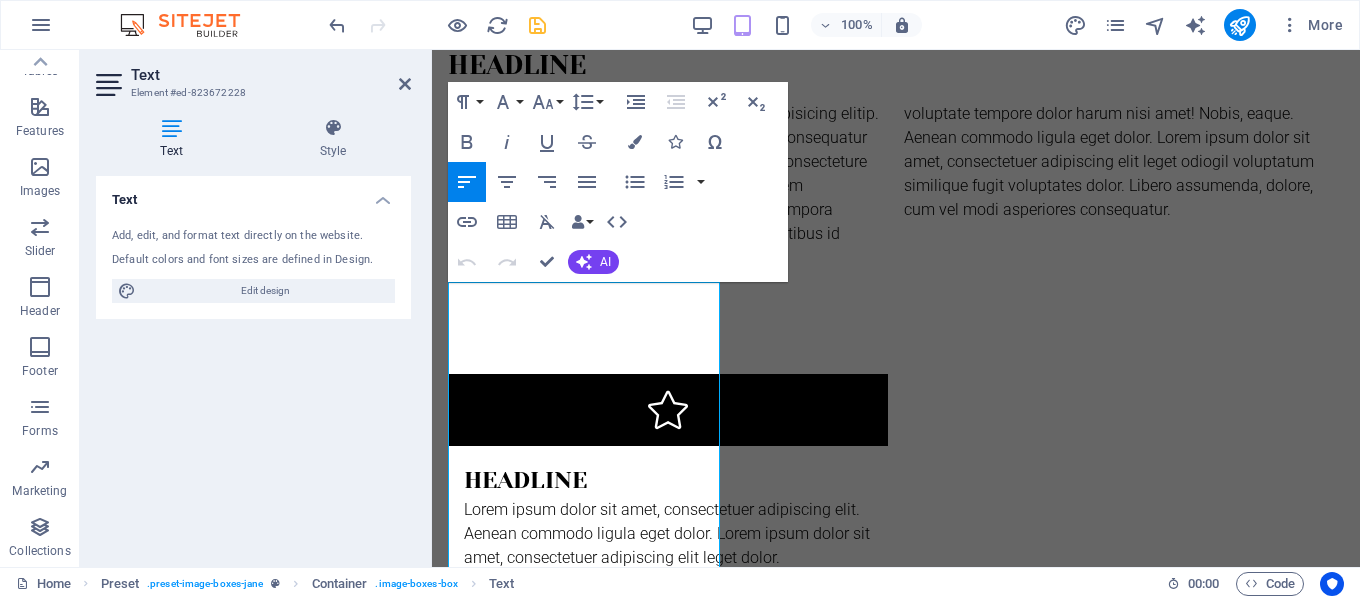 scroll, scrollTop: 1481, scrollLeft: 0, axis: vertical 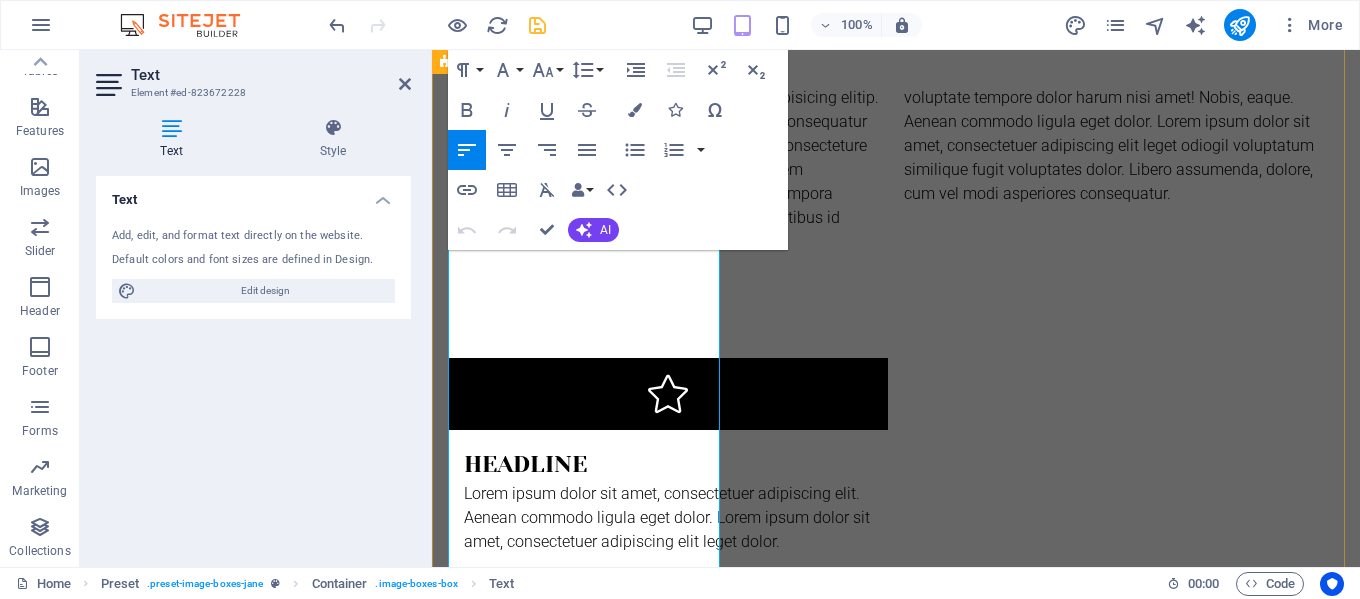 click on "Founded at the intersection of design and international trade, [BRAND] is more than an interior design studio—we are also trusted exporters of curated, high-quality furnishings, artisanal decor, and architectural elements that bring our designs to life in homes, hotels, and commercial spaces across the globe." at bounding box center [896, 2045] 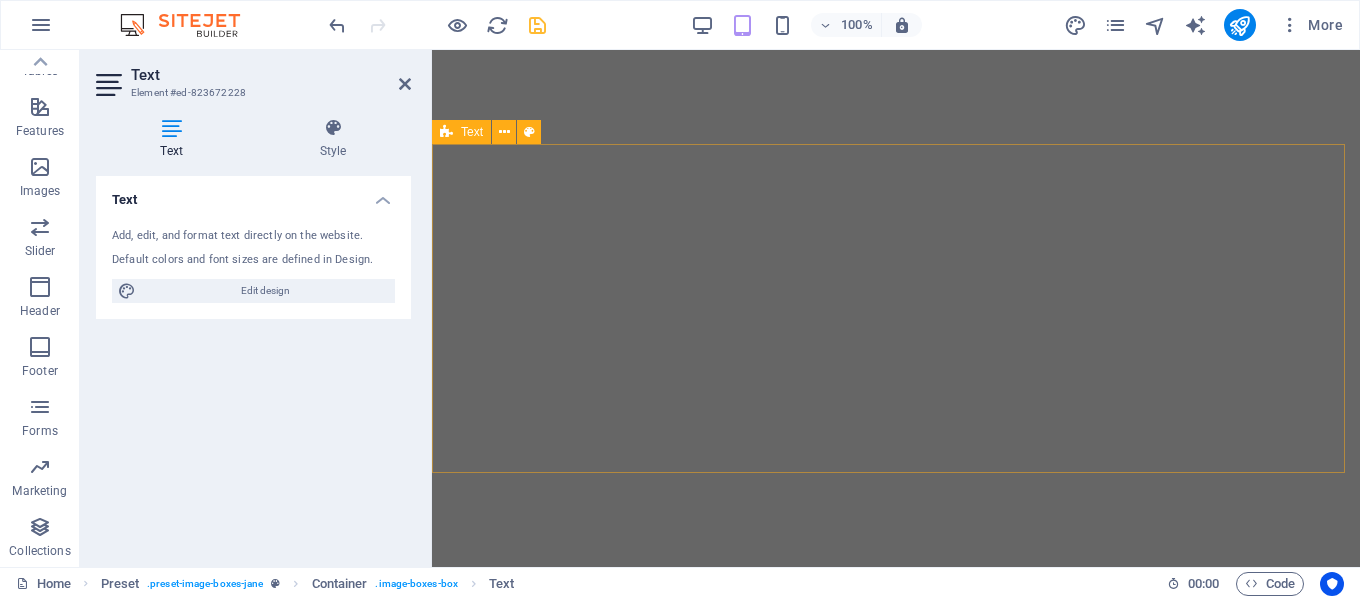 scroll, scrollTop: 0, scrollLeft: 0, axis: both 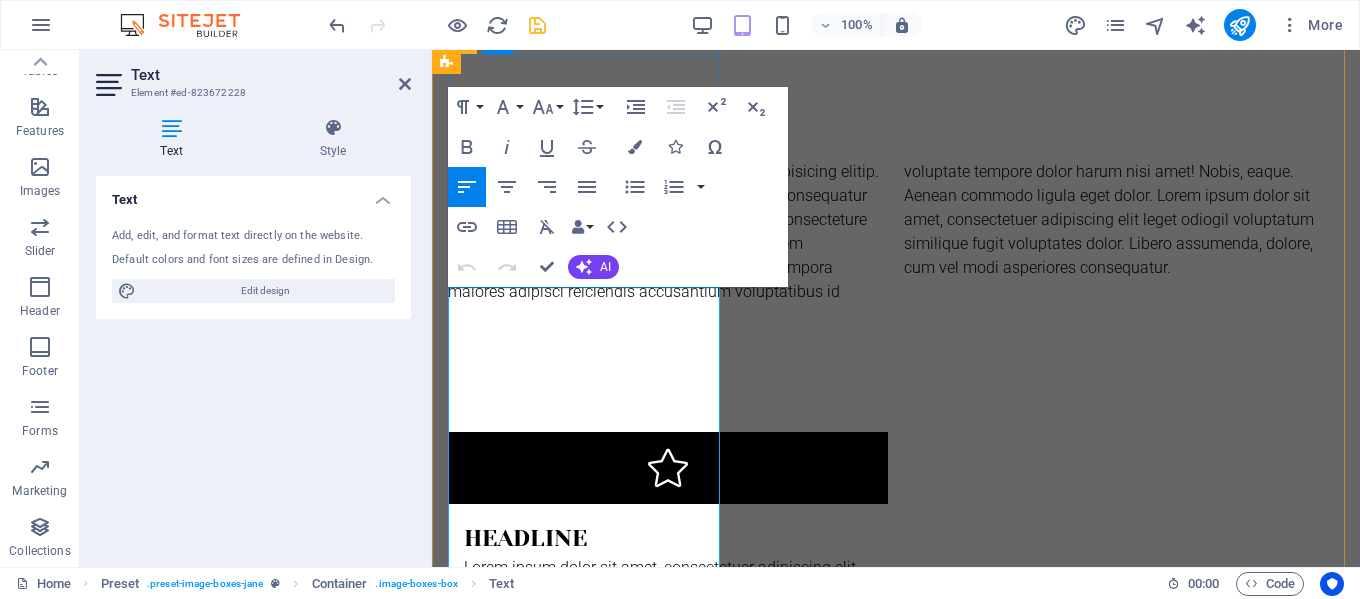 click on "At  PetitBleu , we design interiors that tell stories—of style, culture, comfort, and quiet sophistication. With a deep commitment to craftsmanship, timeless aesthetics, and personalized service, we create environments that are not only beautiful but deeply livable." at bounding box center [896, 2047] 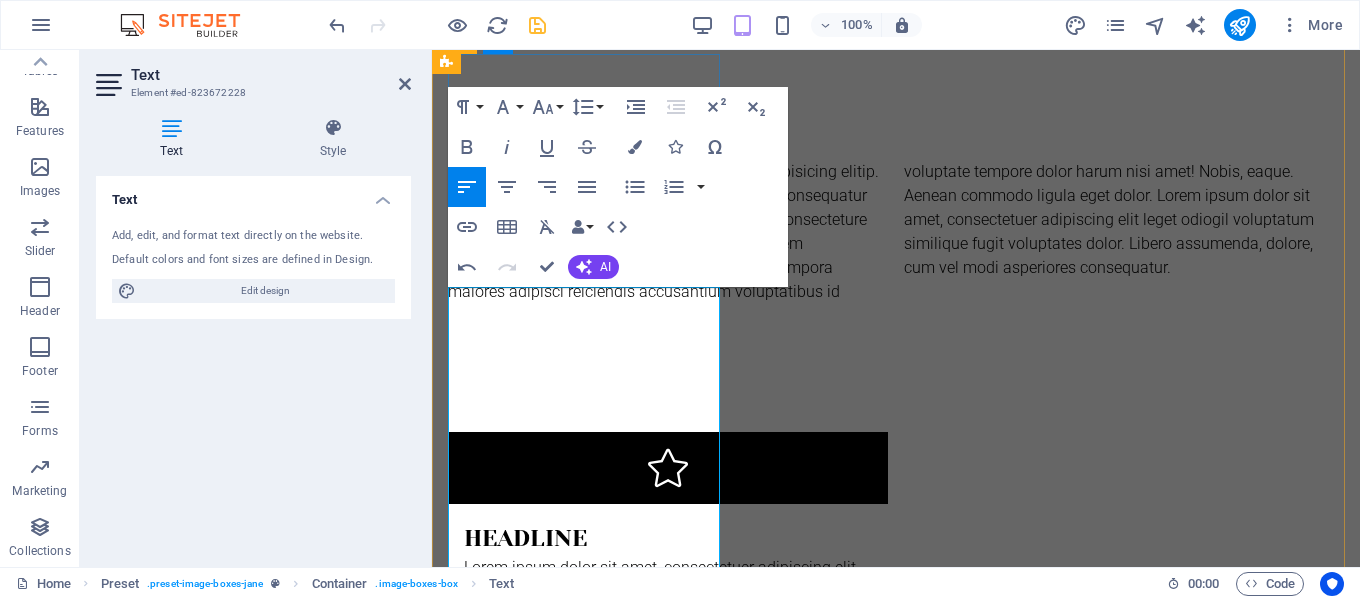 click at bounding box center (896, 2047) 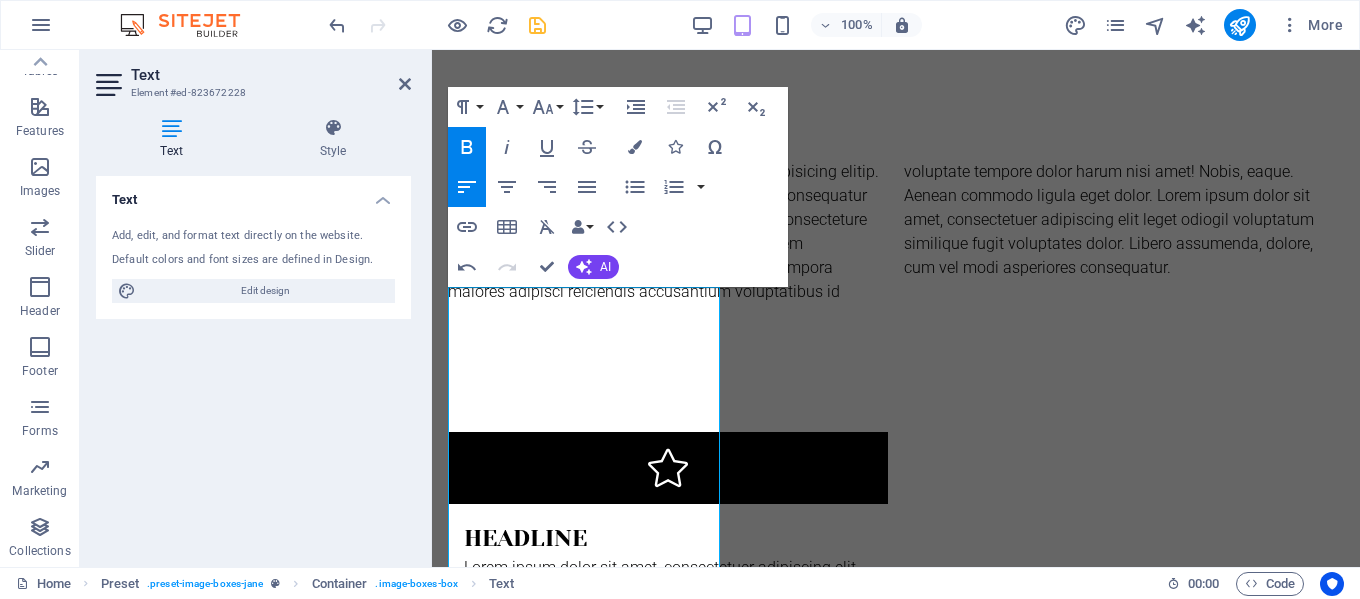 click 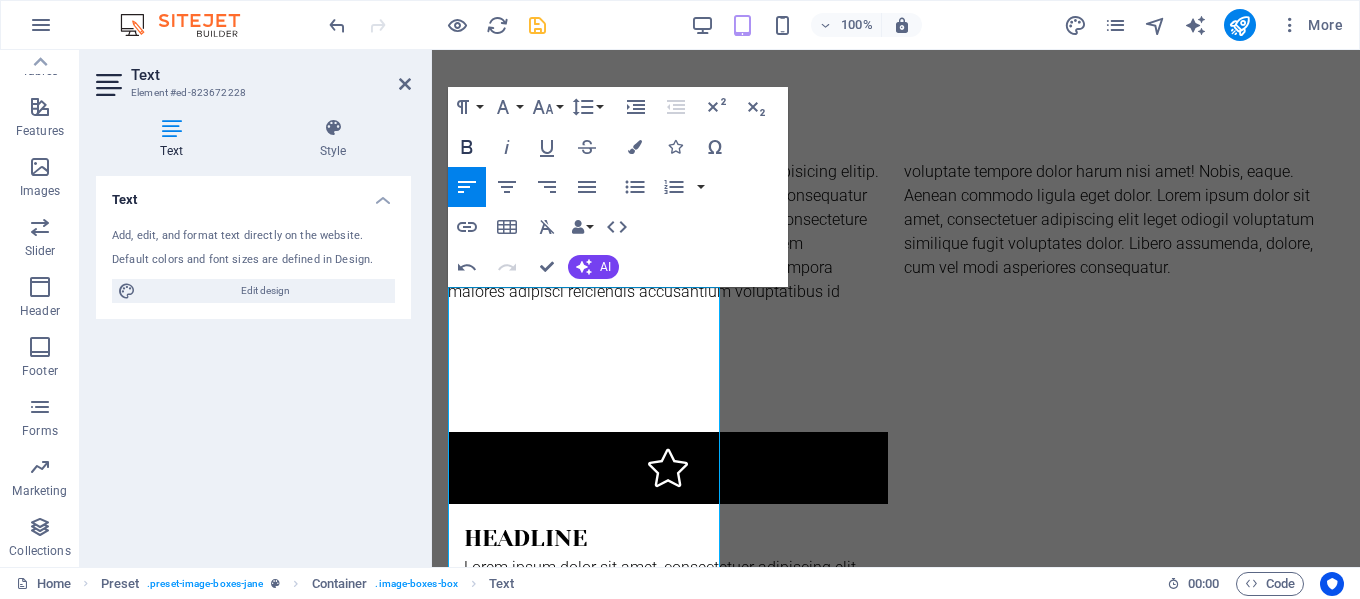 click 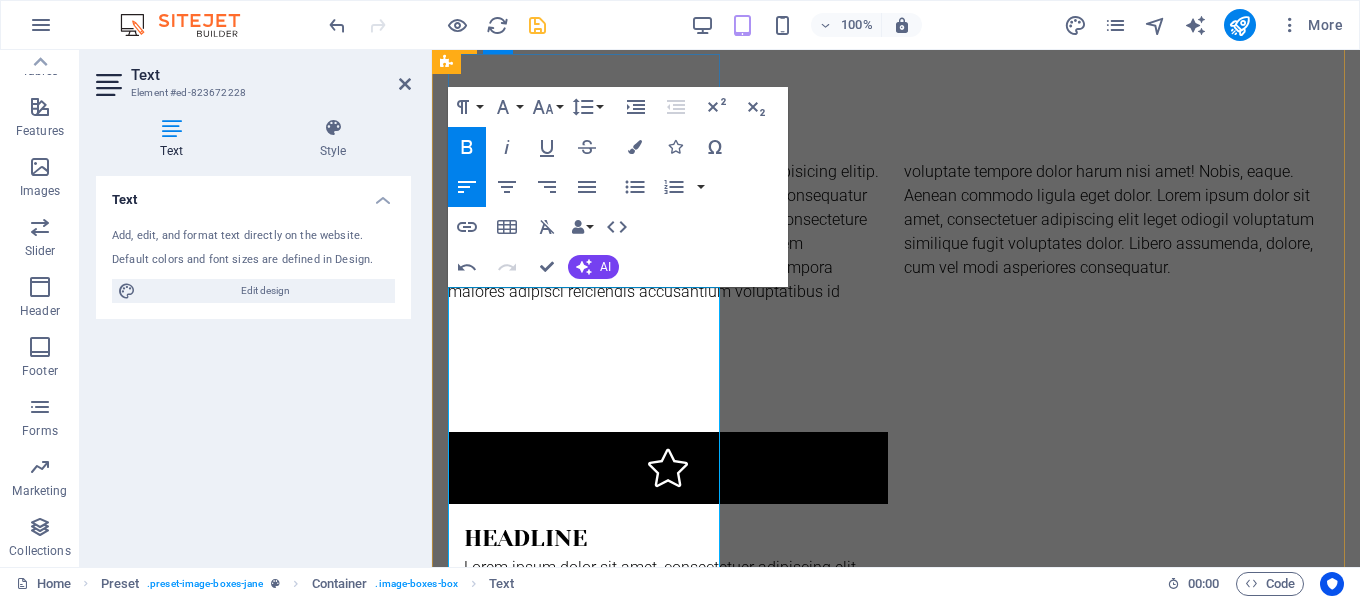click on "At  PetitBleu , we design interiors that tell stories—of style, culture, comfort, and quiet sophistication." at bounding box center [896, 2023] 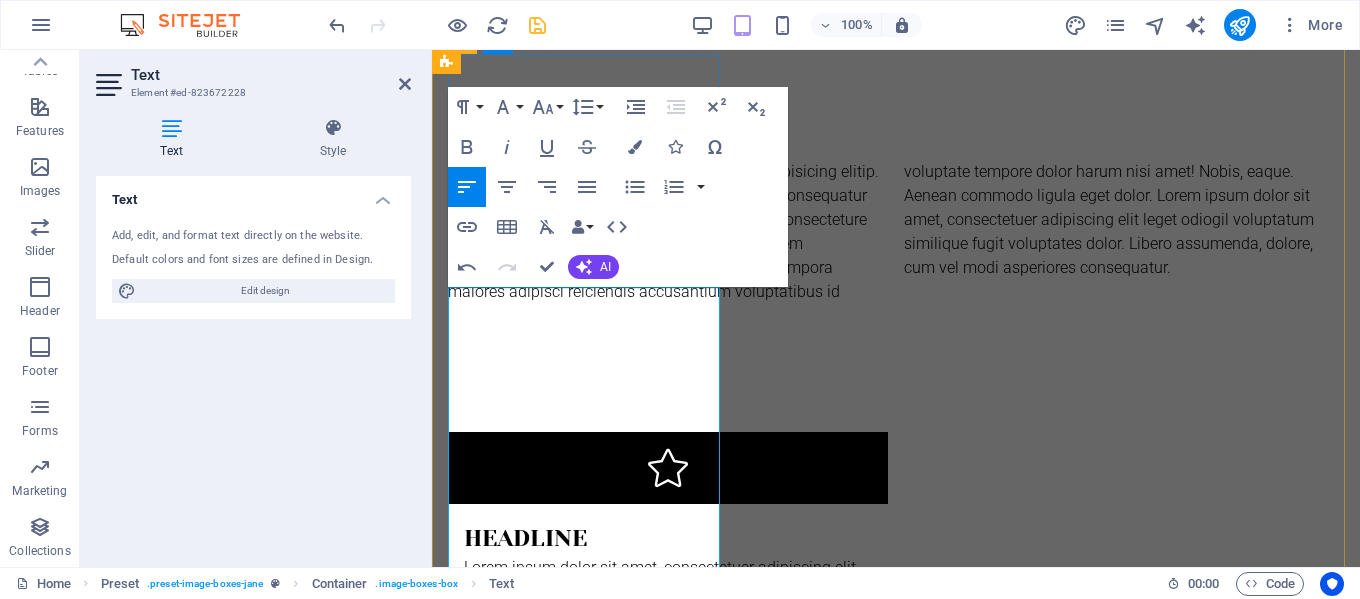 click on "Founded by [PERSON], [PERSON] blends the refined eye of a designer" at bounding box center (896, 2071) 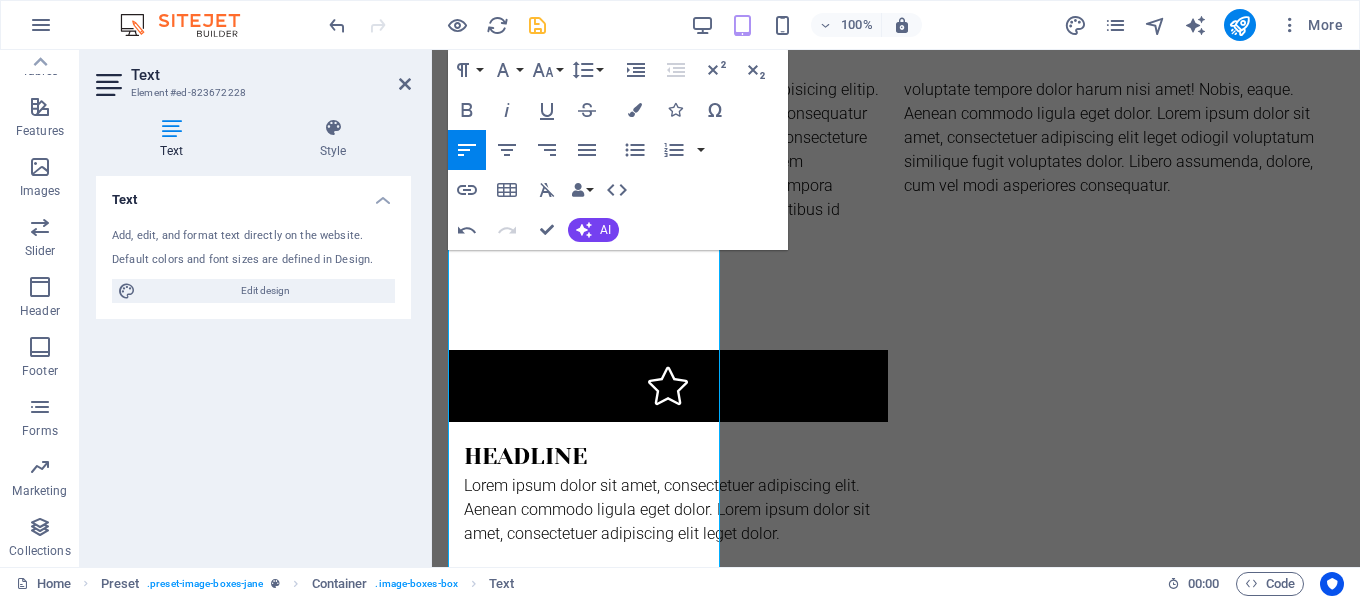scroll, scrollTop: 1527, scrollLeft: 0, axis: vertical 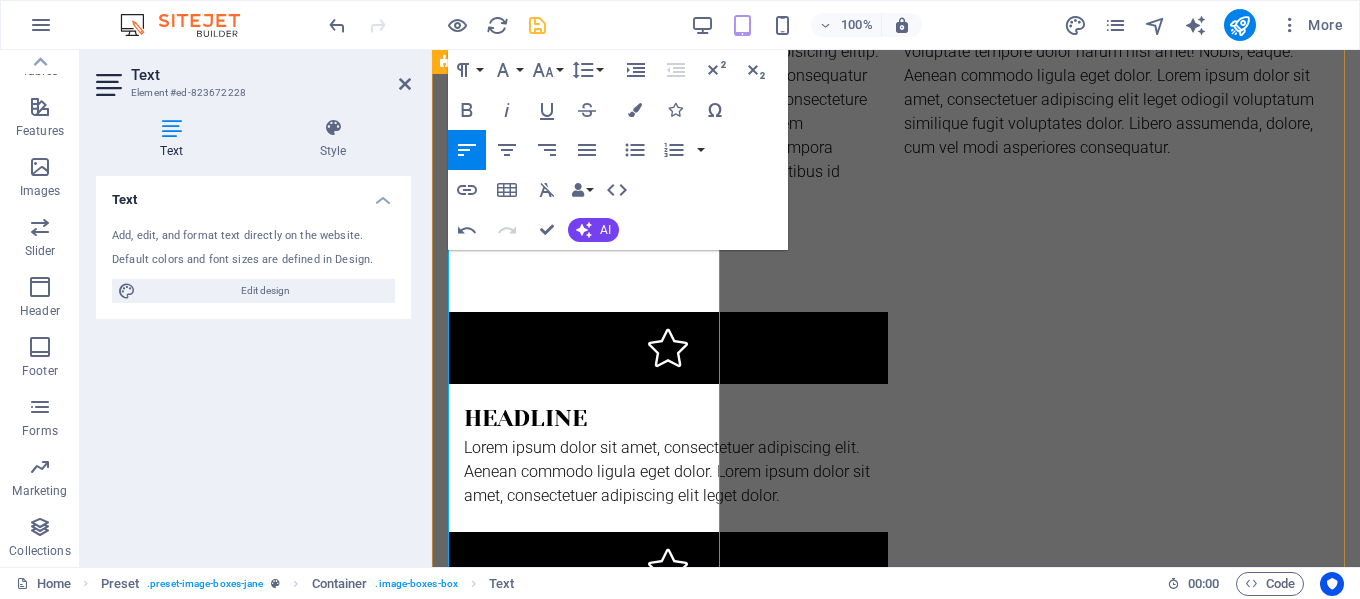 click on "Founded by [PERSON], [PERSON] blends the refined eye of a designer w ith a deep commitment to craftsmanship, timeless aesthetics, and personalized service, we create environments that are not only beautiful but deeply livable." at bounding box center [896, 1963] 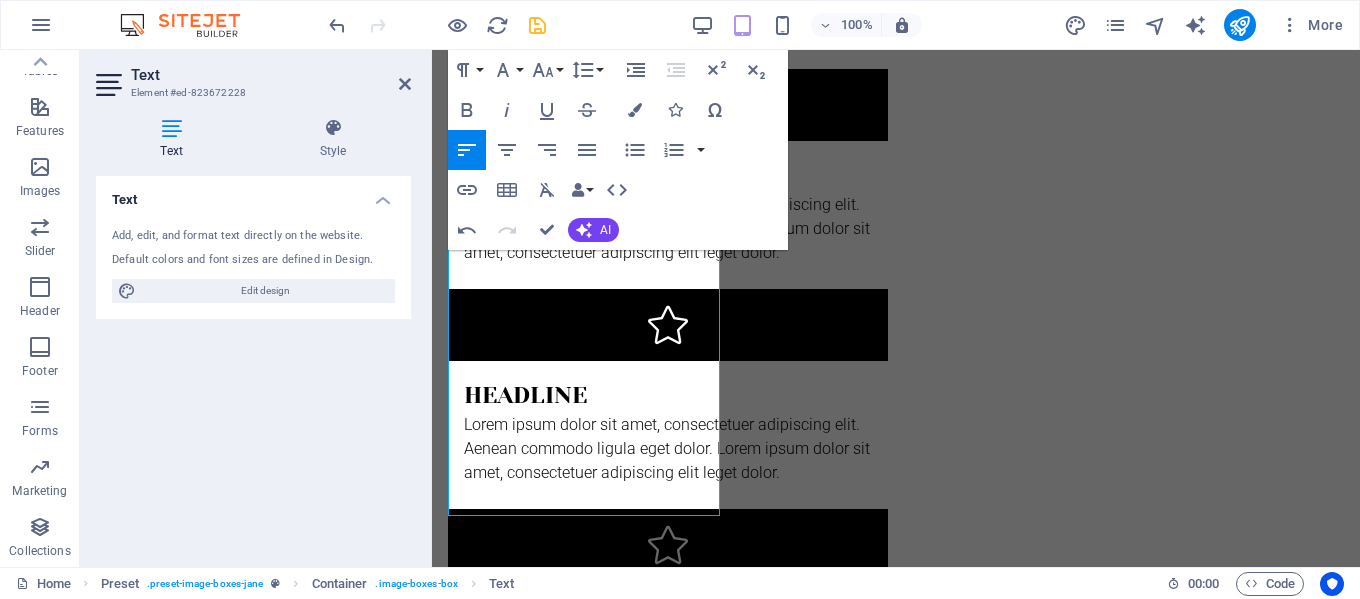 scroll, scrollTop: 1771, scrollLeft: 0, axis: vertical 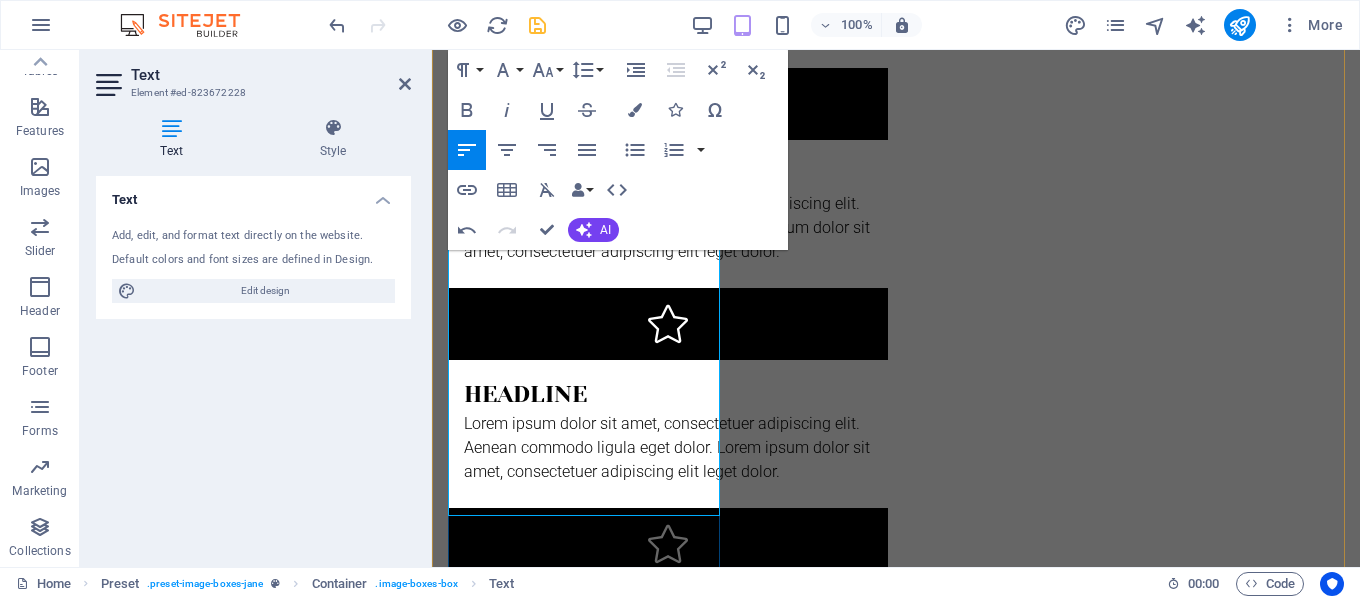 drag, startPoint x: 473, startPoint y: 288, endPoint x: 678, endPoint y: 311, distance: 206.28621 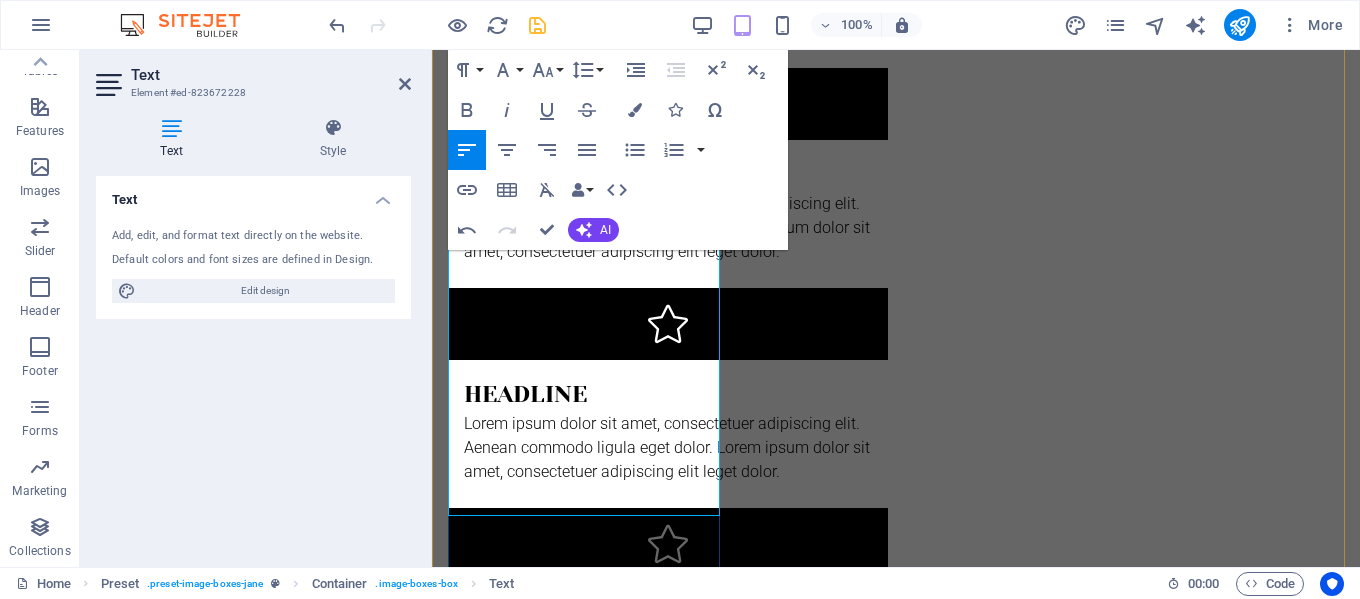 drag, startPoint x: 522, startPoint y: 338, endPoint x: 460, endPoint y: 344, distance: 62.289646 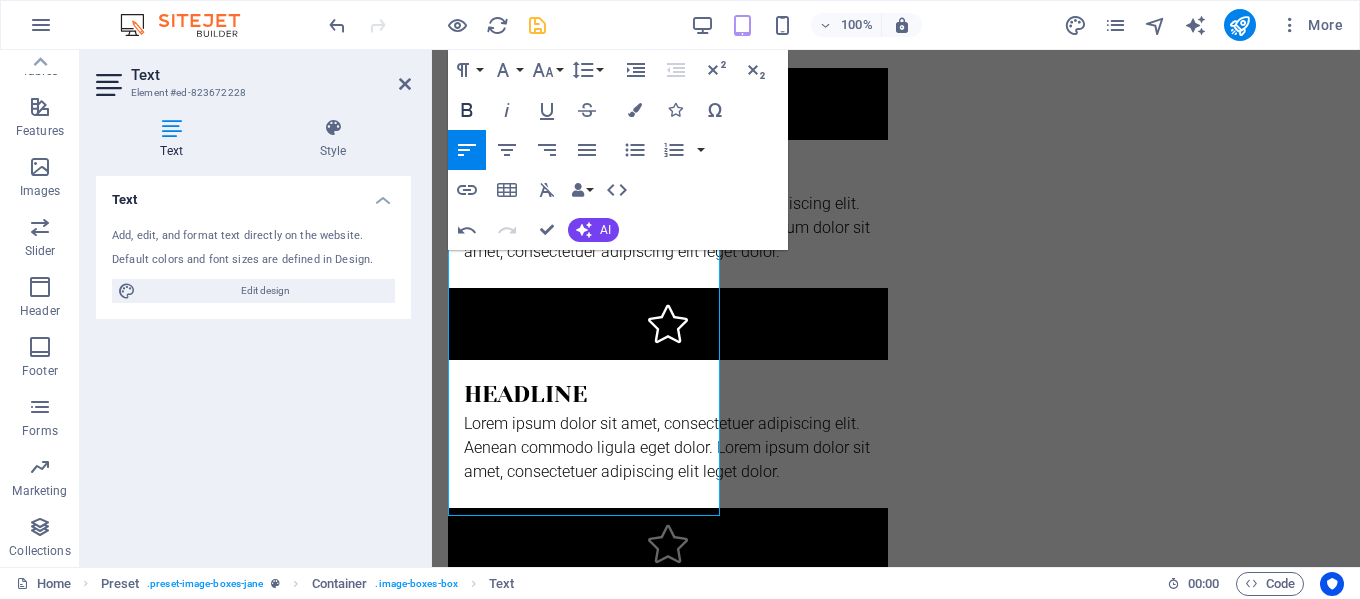 click 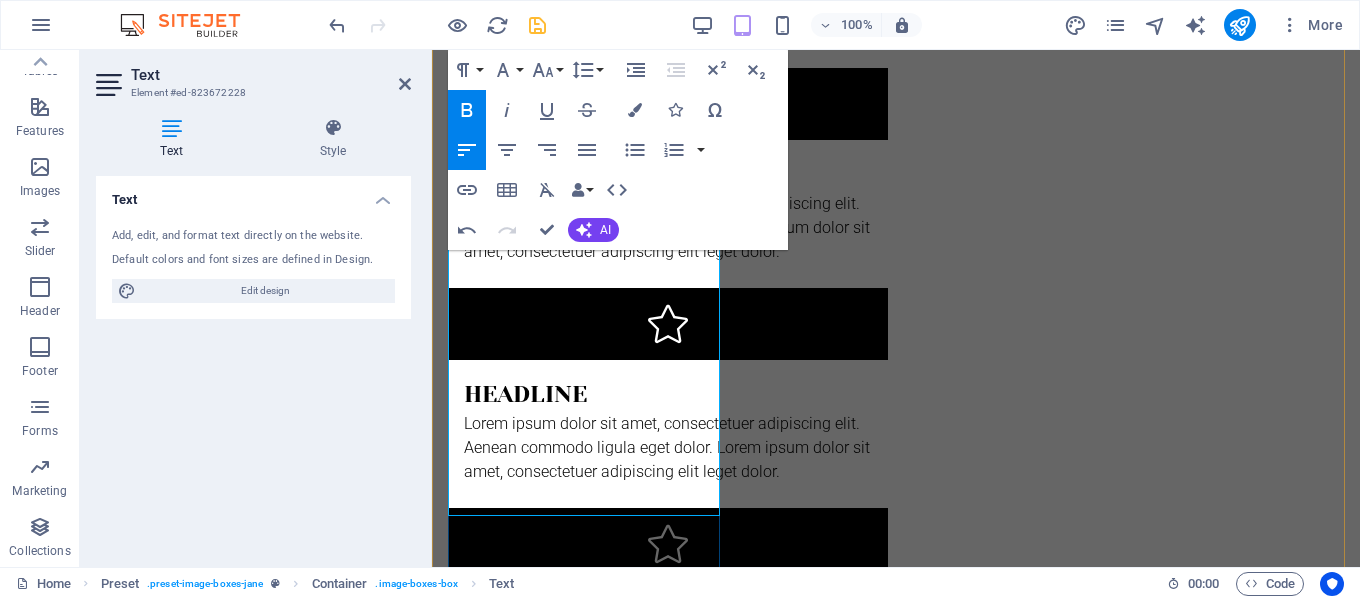 click on "Founded at the intersection of design and international trade, [PERSON] is more than an interior design studio—we are also trusted exporters of curated, high-quality furnishings, artisanal decor, and architectural elements that bring our designs to life in homes, hotels, and commercial spaces across the globe." at bounding box center [896, 1779] 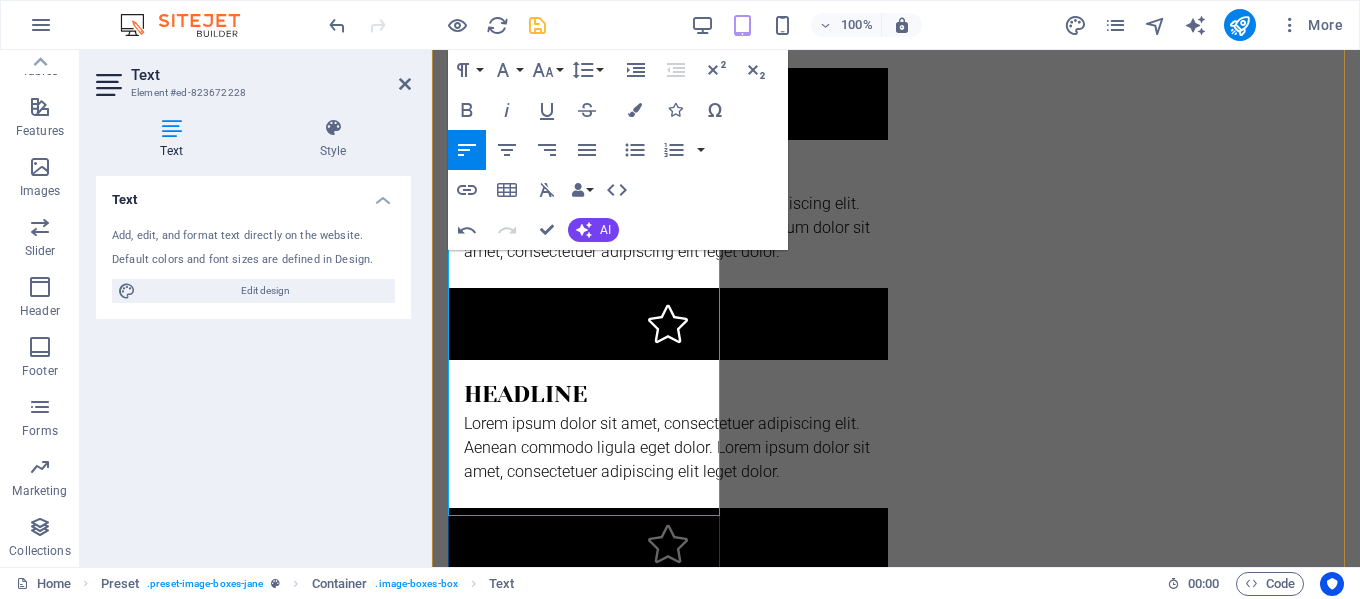 drag, startPoint x: 469, startPoint y: 289, endPoint x: 675, endPoint y: 315, distance: 207.6343 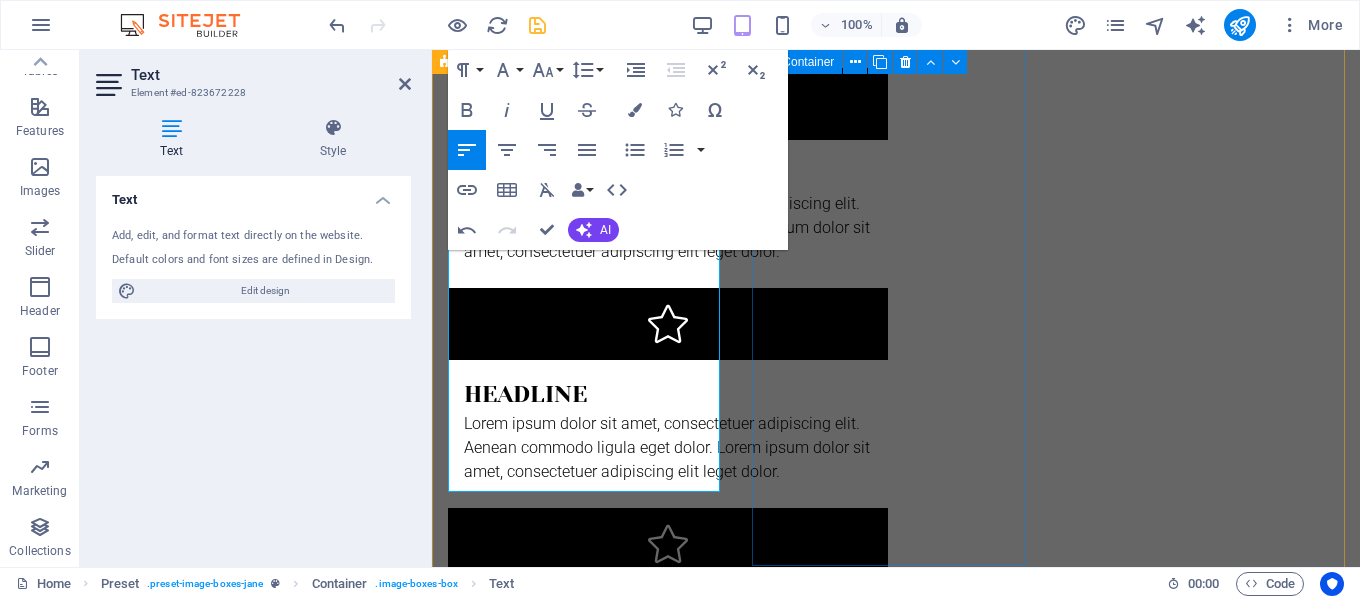 click on "Work Lorem ipsum dolor sit amet, consectetuer adipiscing elit. Aenean commodo ligula eget dolor. Lorem ipsum dolor sit amet. see more" at bounding box center (896, 2322) 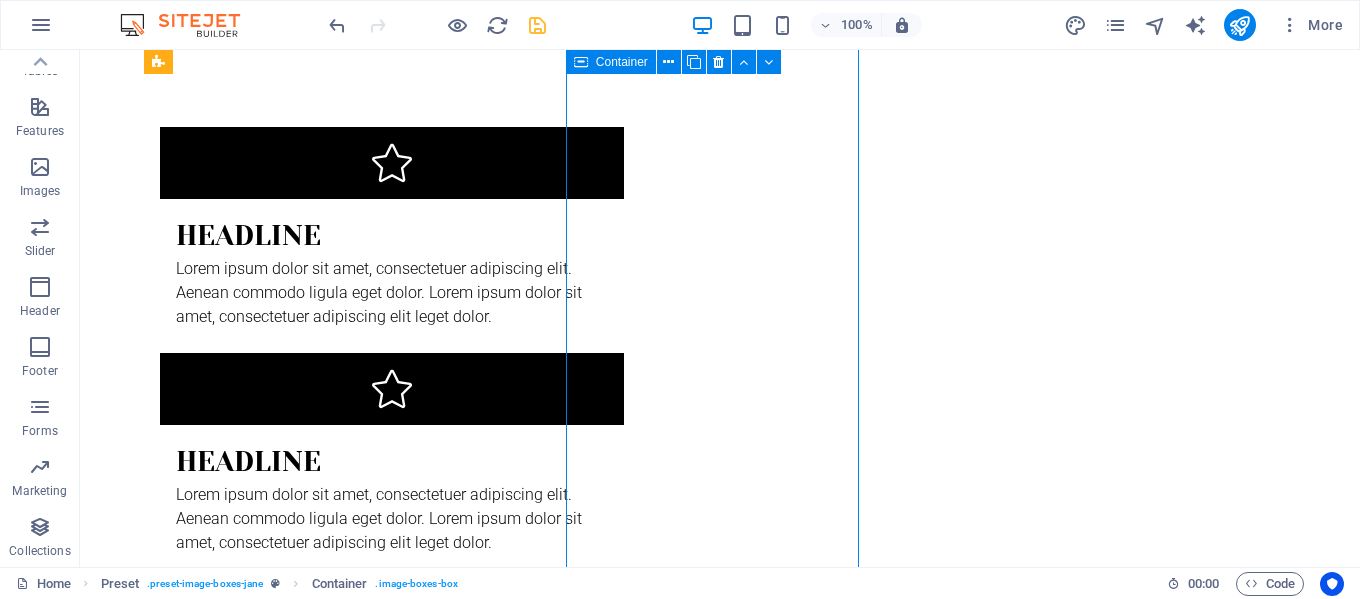 scroll, scrollTop: 1761, scrollLeft: 0, axis: vertical 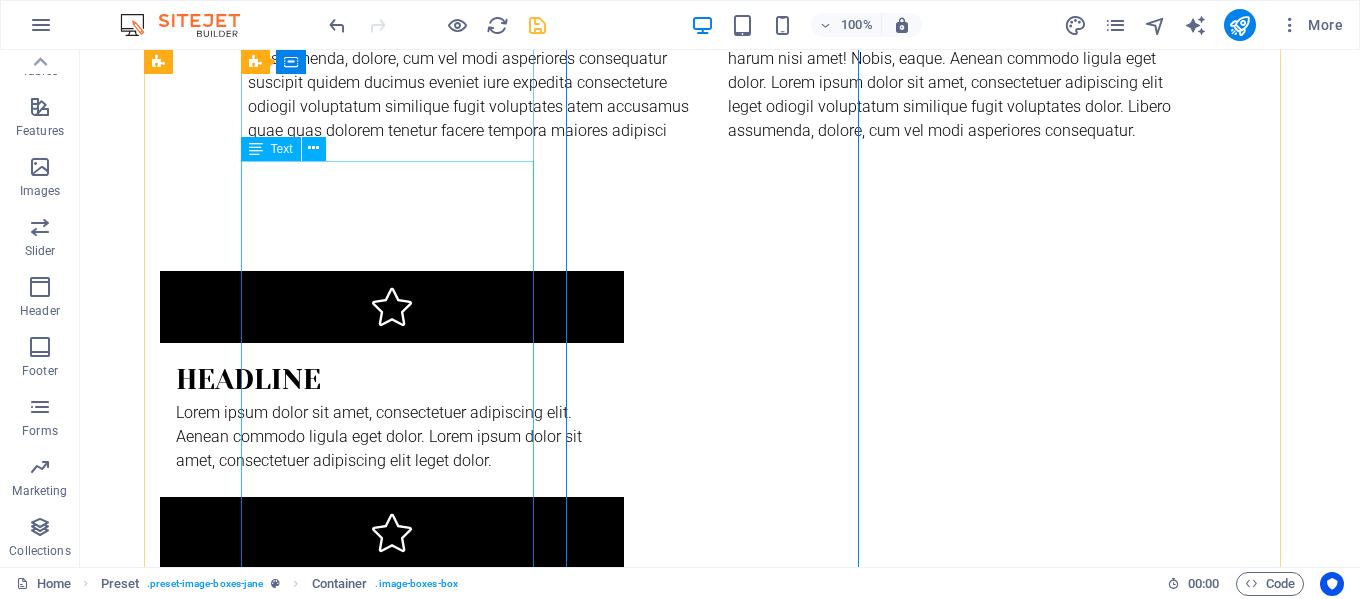 click on "Elegant spaces. inspired living At  PetitBleu , we design interiors that tell stories—of style, culture, comfort, and quiet sophistication.  Founded by  [FIRST] [LAST] , PetitBleu blends the refined eye of a designer with a deep commitment to craftsmanship, timeless aesthetics, and personalized service, we create environments that are not only beautiful but deeply livable.   PetitBleu  is more than an interior design studio—we are also trusted exporters of curated, high-quality furnishings, artisanal decor, and architectural elements that bring our designs to life in homes, hotels, and commercial spaces across the globe." at bounding box center (632, 1930) 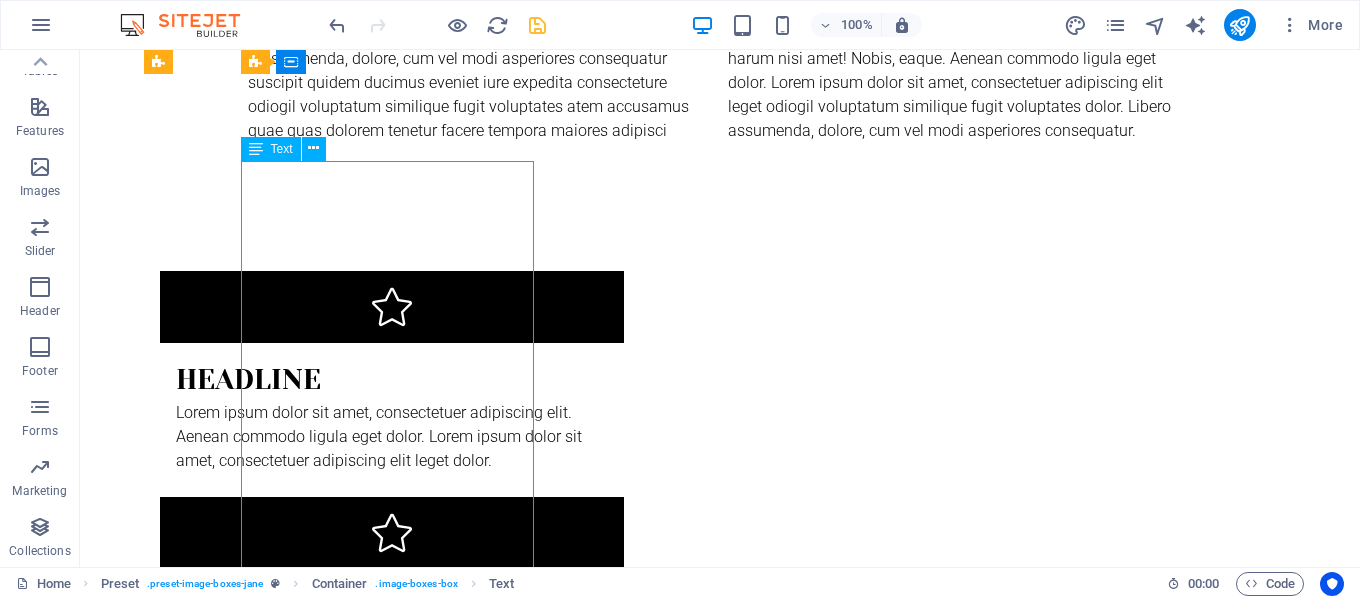 click on "Elegant spaces. inspired living At  PetitBleu , we design interiors that tell stories—of style, culture, comfort, and quiet sophistication.  Founded by  [FIRST] [LAST] , PetitBleu blends the refined eye of a designer with a deep commitment to craftsmanship, timeless aesthetics, and personalized service, we create environments that are not only beautiful but deeply livable.   PetitBleu  is more than an interior design studio—we are also trusted exporters of curated, high-quality furnishings, artisanal decor, and architectural elements that bring our designs to life in homes, hotels, and commercial spaces across the globe." at bounding box center (632, 1930) 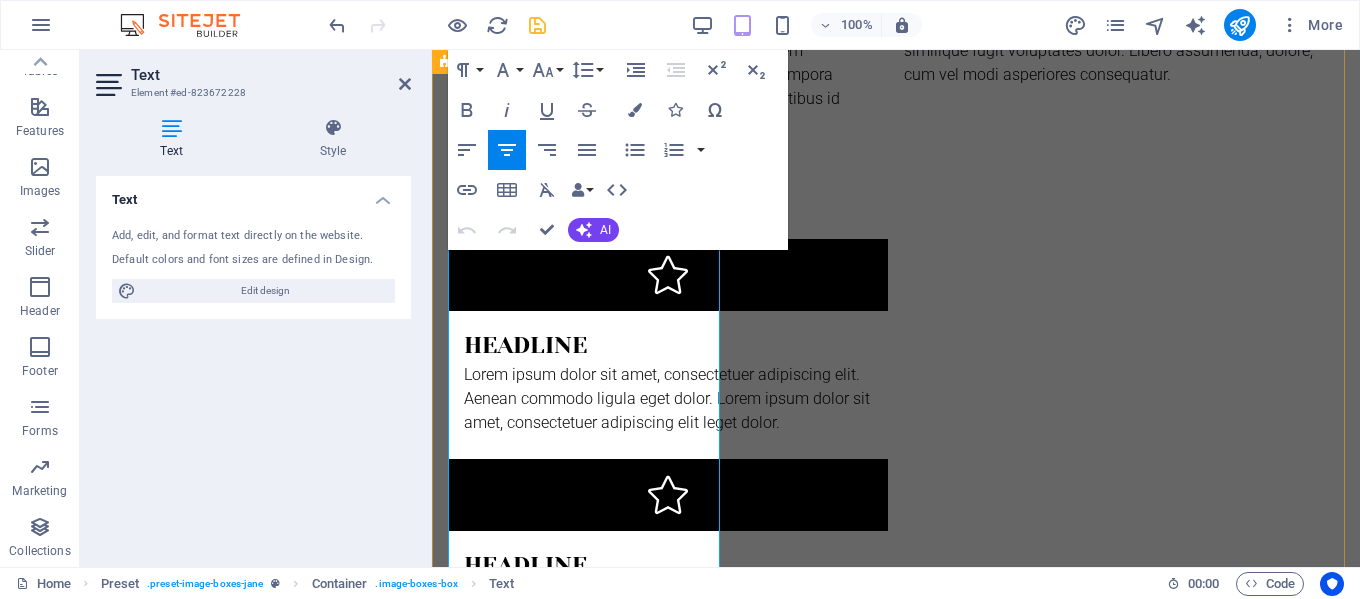 scroll, scrollTop: 2052, scrollLeft: 0, axis: vertical 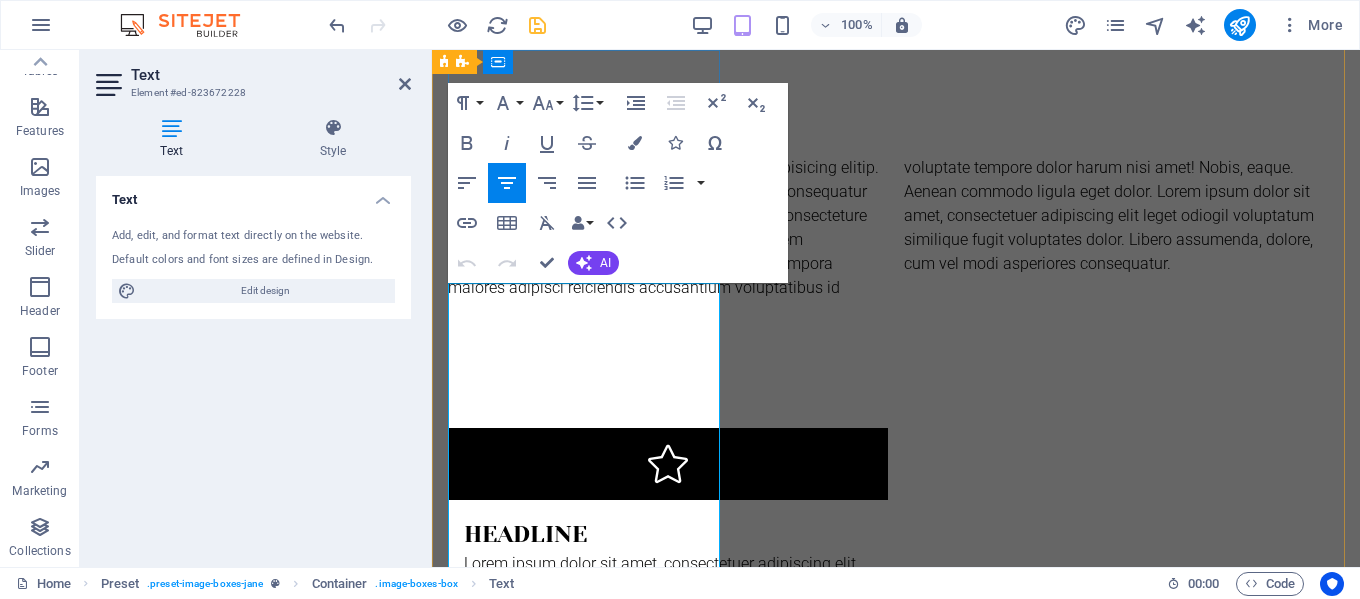 click on "Elegant spaces. inspired living" at bounding box center [896, 1967] 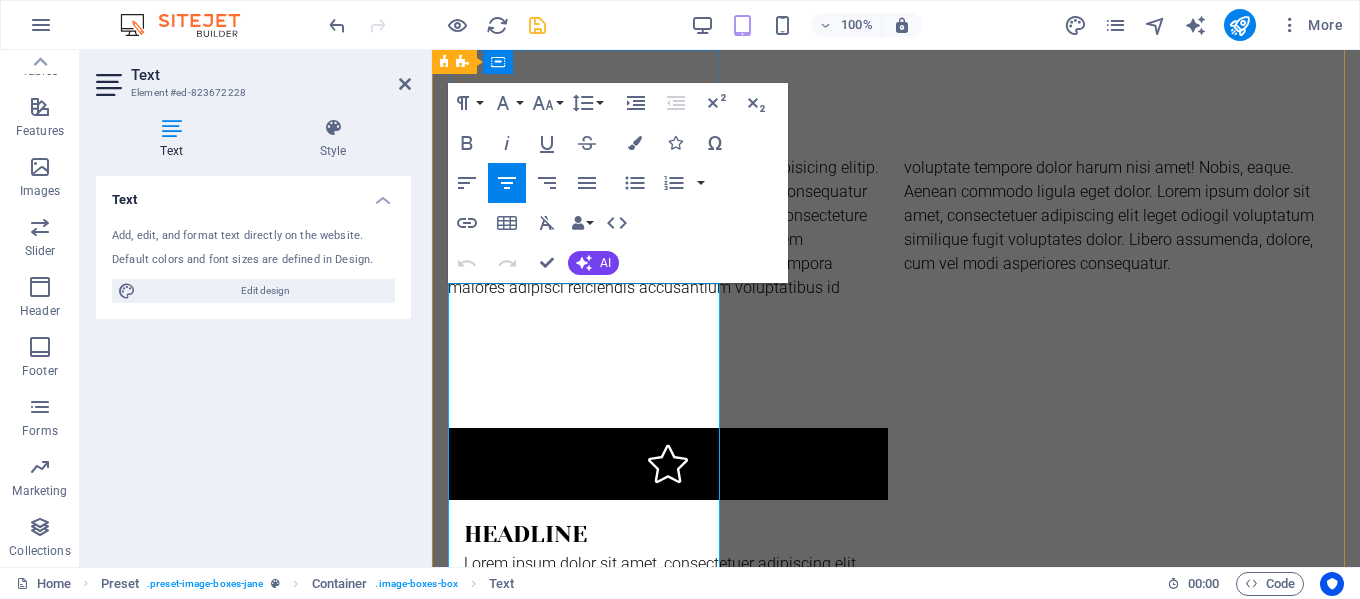 click on "Elegant spaces. inspired living" at bounding box center (896, 1967) 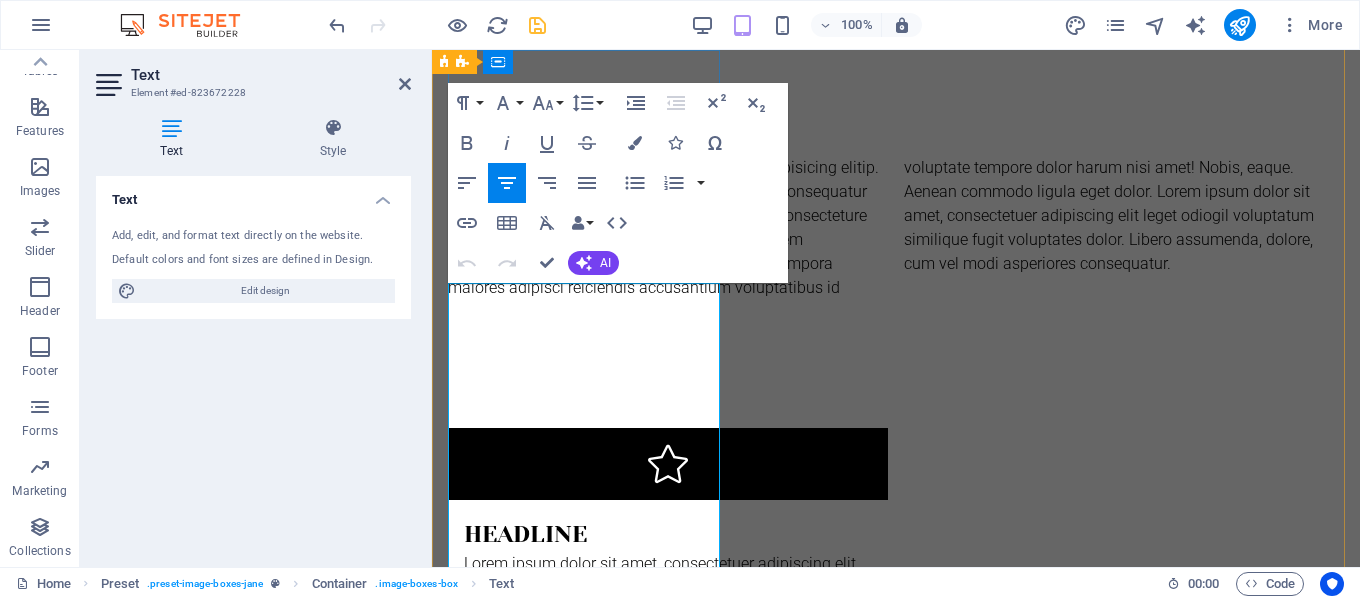 click on "Elegant spaces. inspired living" at bounding box center (896, 1967) 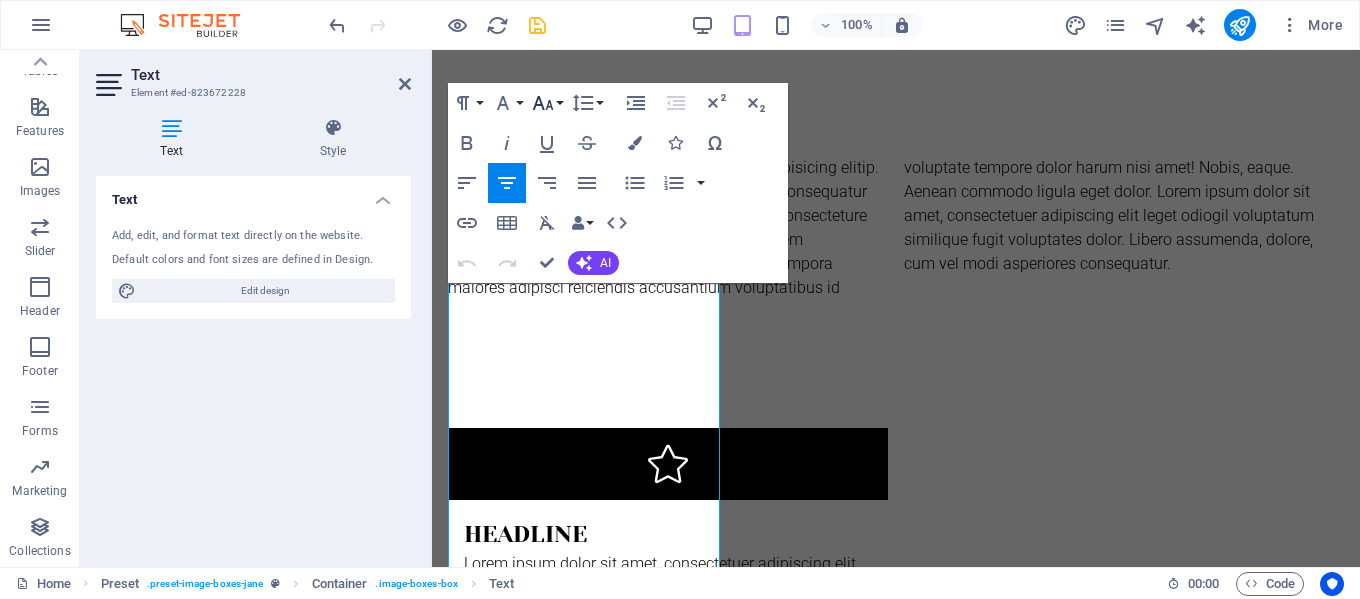 click on "Font Size" at bounding box center [547, 103] 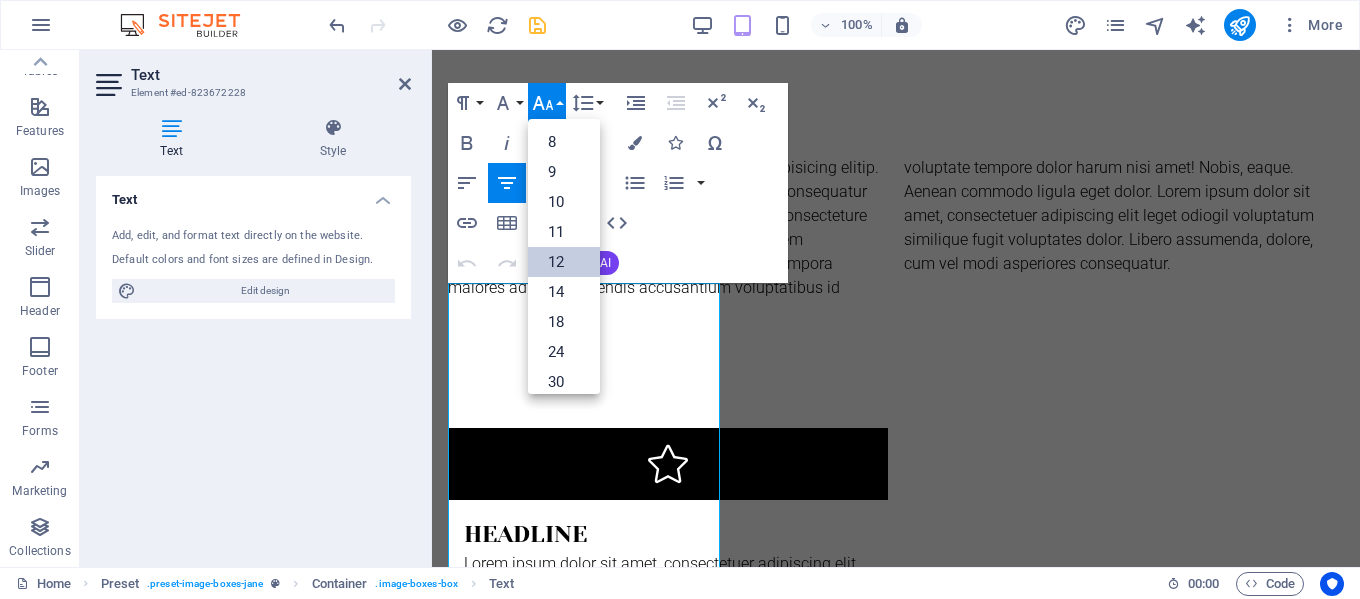 scroll, scrollTop: 143, scrollLeft: 0, axis: vertical 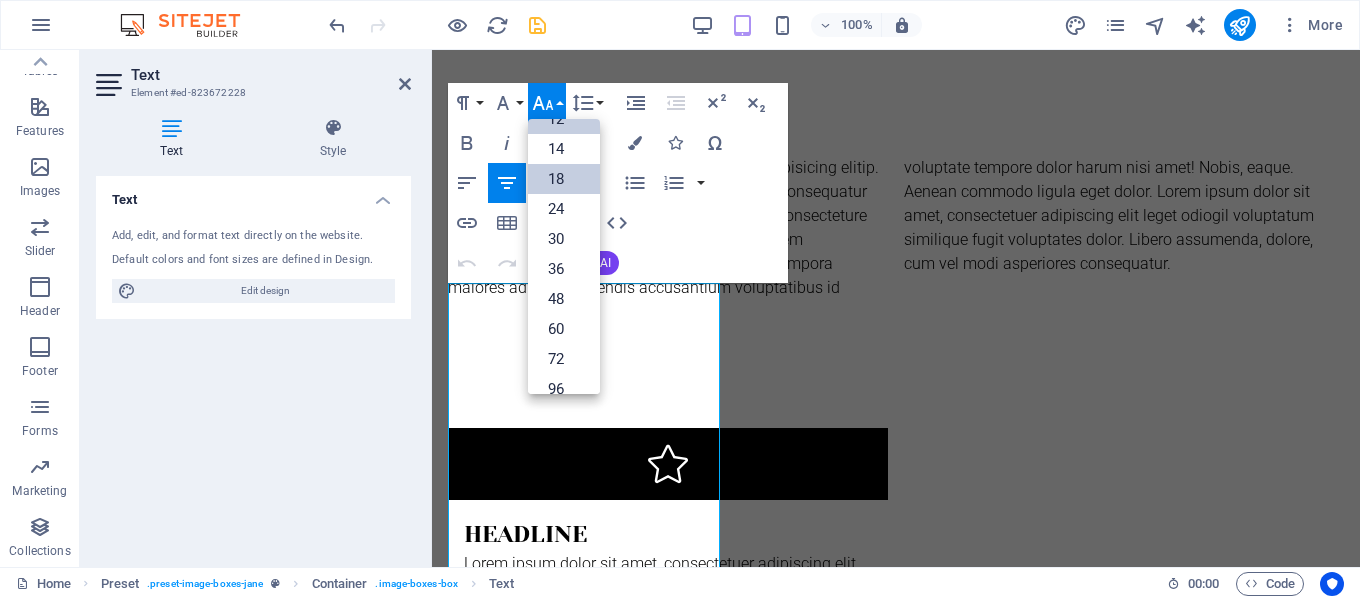 click on "18" at bounding box center (564, 179) 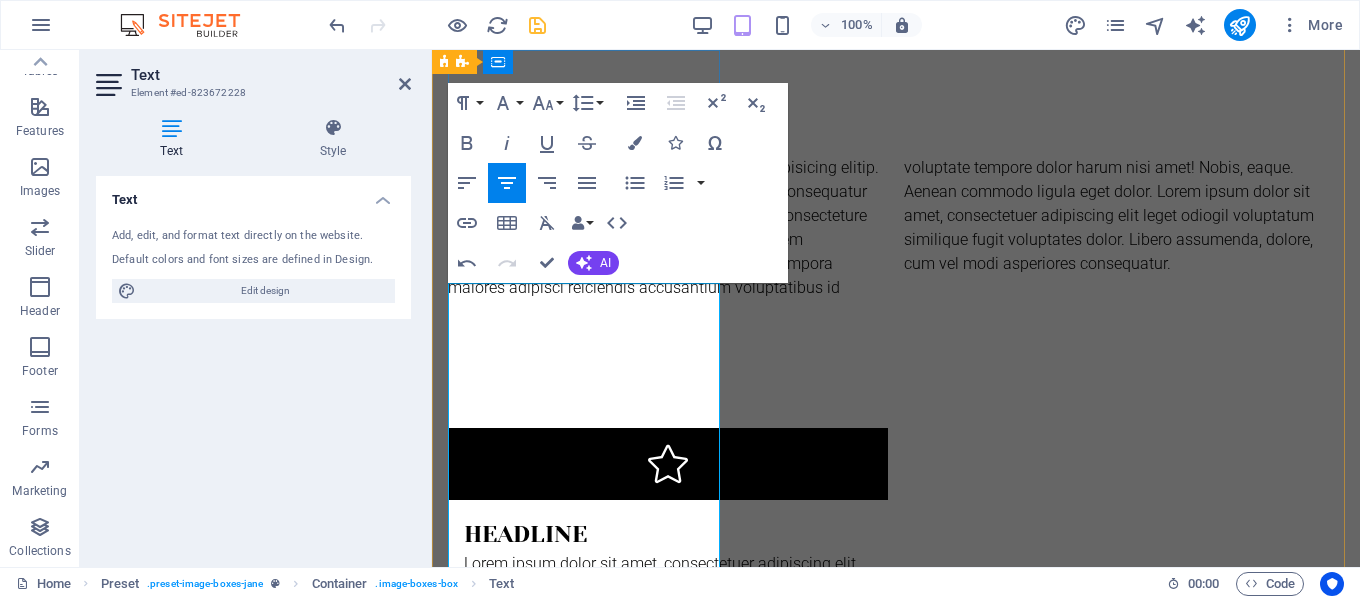 click at bounding box center [896, 1995] 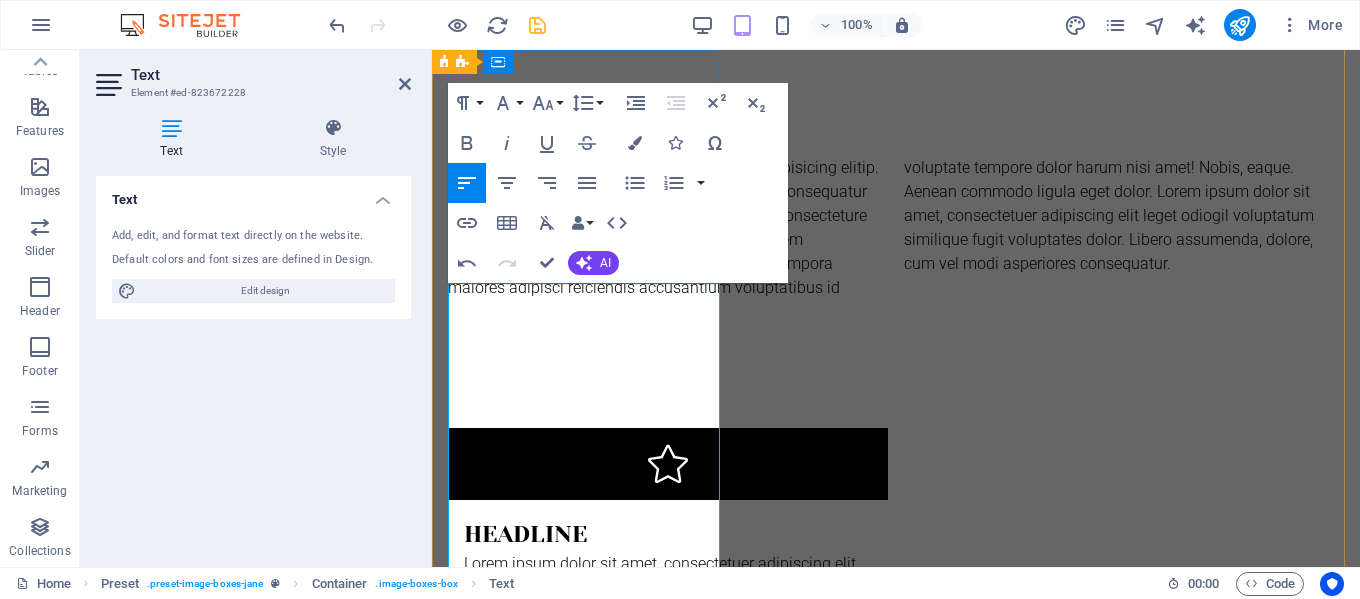 click on "Elegant spaces. inspired living" at bounding box center (896, 1965) 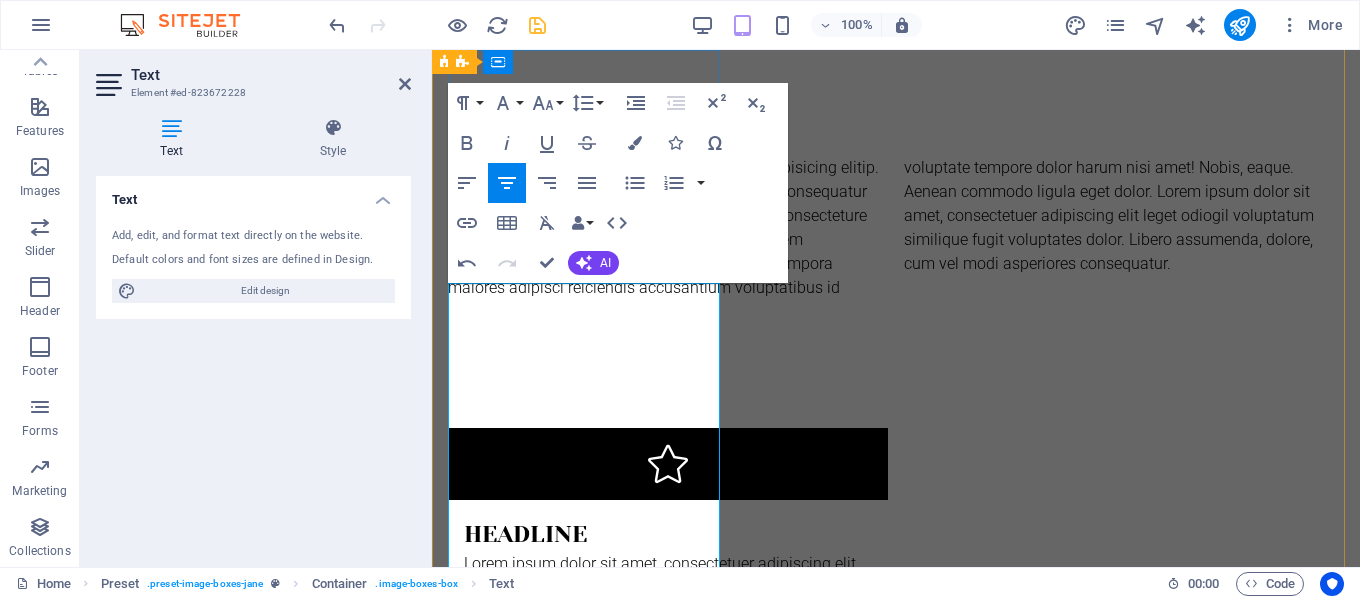 click on "Elegant spaces. inspired living" at bounding box center (896, 1962) 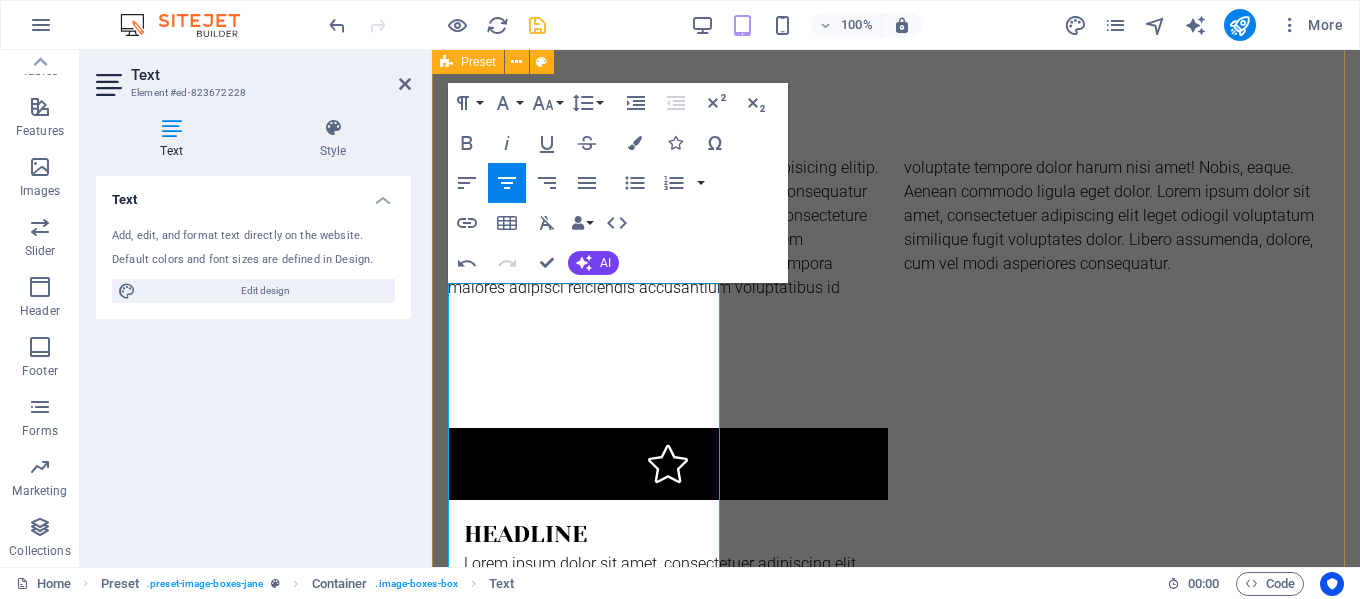 click on "About Elegant spaces. inspired living At [PERSON], we design interiors that tell stories—of style, culture, comfort, and quiet sophistication. Founded by [PERSON], [PERSON] blends the refined eye of a designer with a deep commitment to craftsmanship, timeless aesthetics, and personalized service, we create environments that are not only beautiful but deeply livable. [PERSON] is more than an interior design studio—we are also trusted exporters of curated, high-quality furnishings, artisanal decor, and architectural elements that bring our designs to life in homes, hotels, and commercial spaces across the globe. see more Work Lorem ipsum dolor sit amet, consectetuer adipiscing elit. Aenean commodo ligula eget dolor. Lorem ipsum dolor sit amet. see more Blog Lorem ipsum dolor sit amet, consectetuer adipiscing elit. Aenean commodo ligula eget dolor. Lorem ipsum dolor sit amet. see more" at bounding box center (896, 2591) 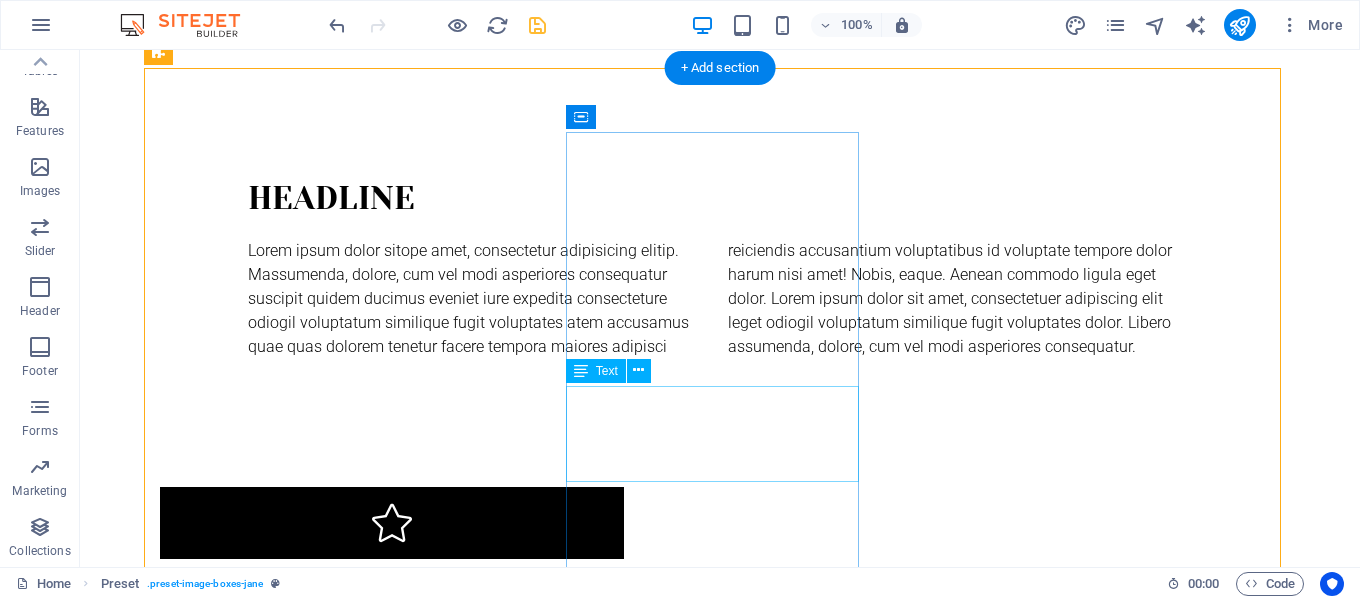 click on "Lorem ipsum dolor sit amet, consectetuer adipiscing elit. Aenean commodo ligula eget dolor. Lorem ipsum dolor sit amet." at bounding box center (632, 3109) 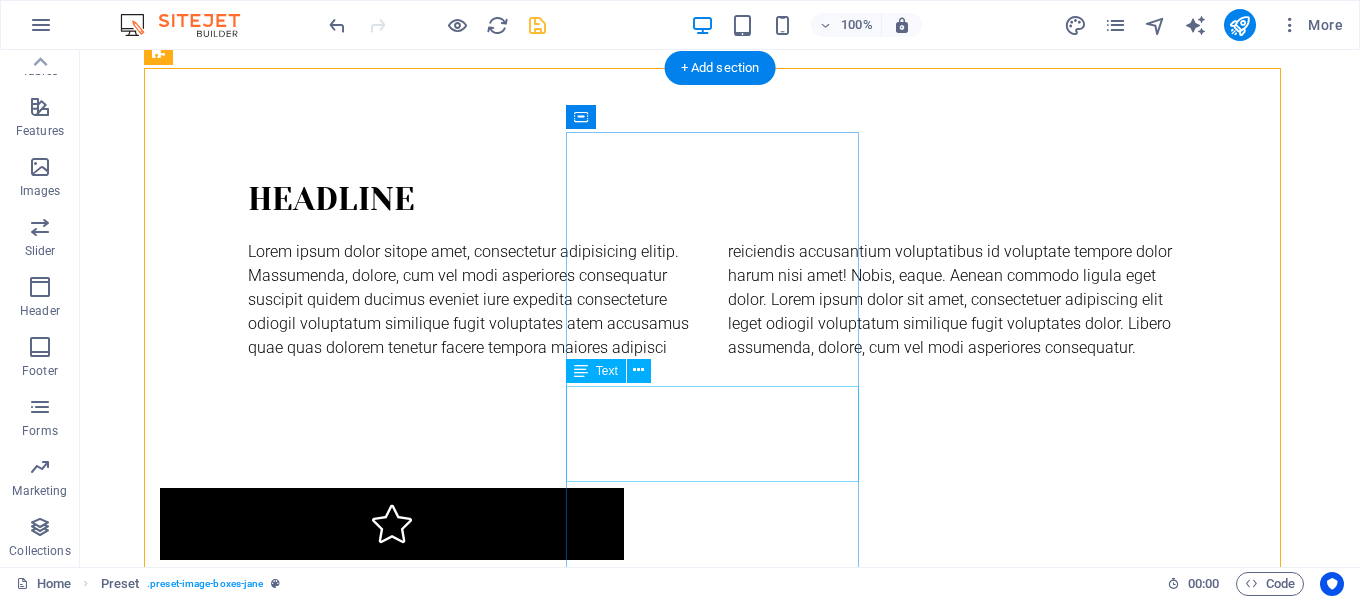 scroll, scrollTop: 1401, scrollLeft: 0, axis: vertical 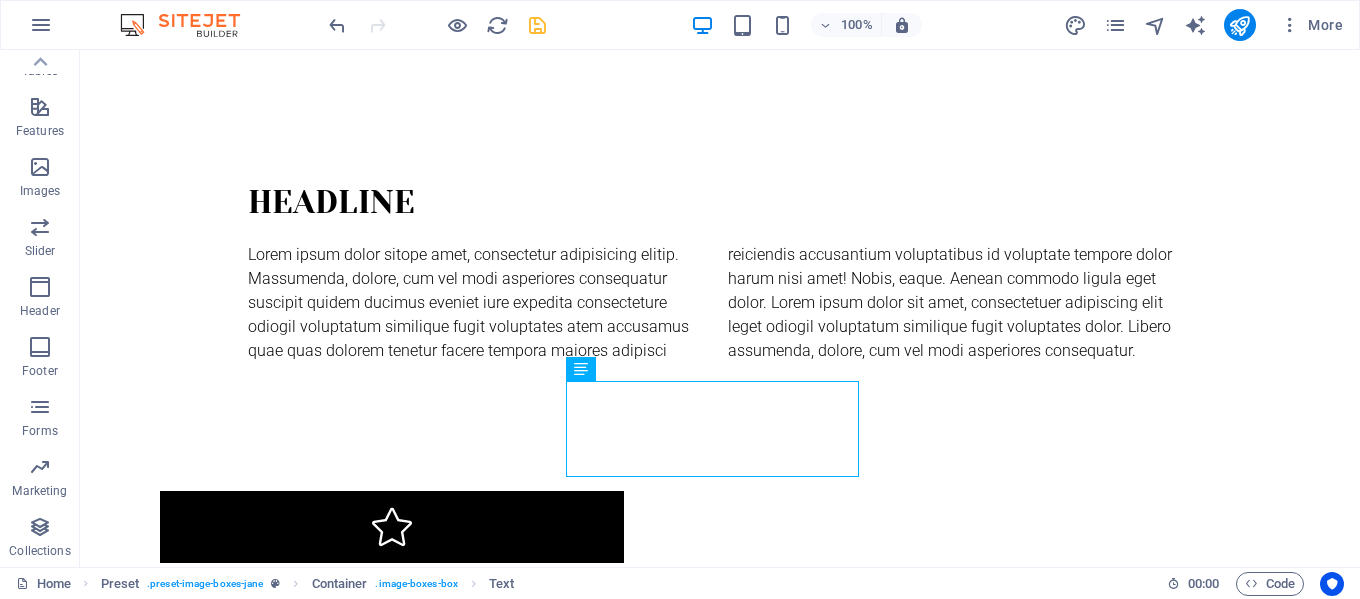drag, startPoint x: 1344, startPoint y: 333, endPoint x: 1343, endPoint y: 359, distance: 26.019224 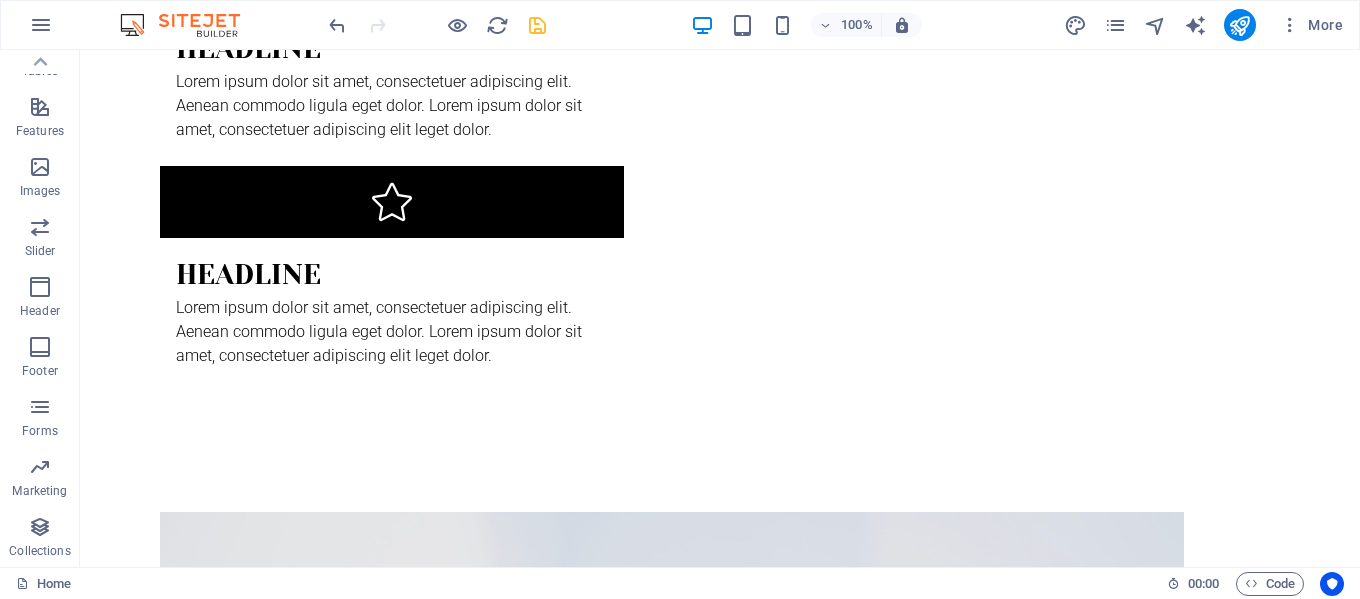 scroll, scrollTop: 2183, scrollLeft: 0, axis: vertical 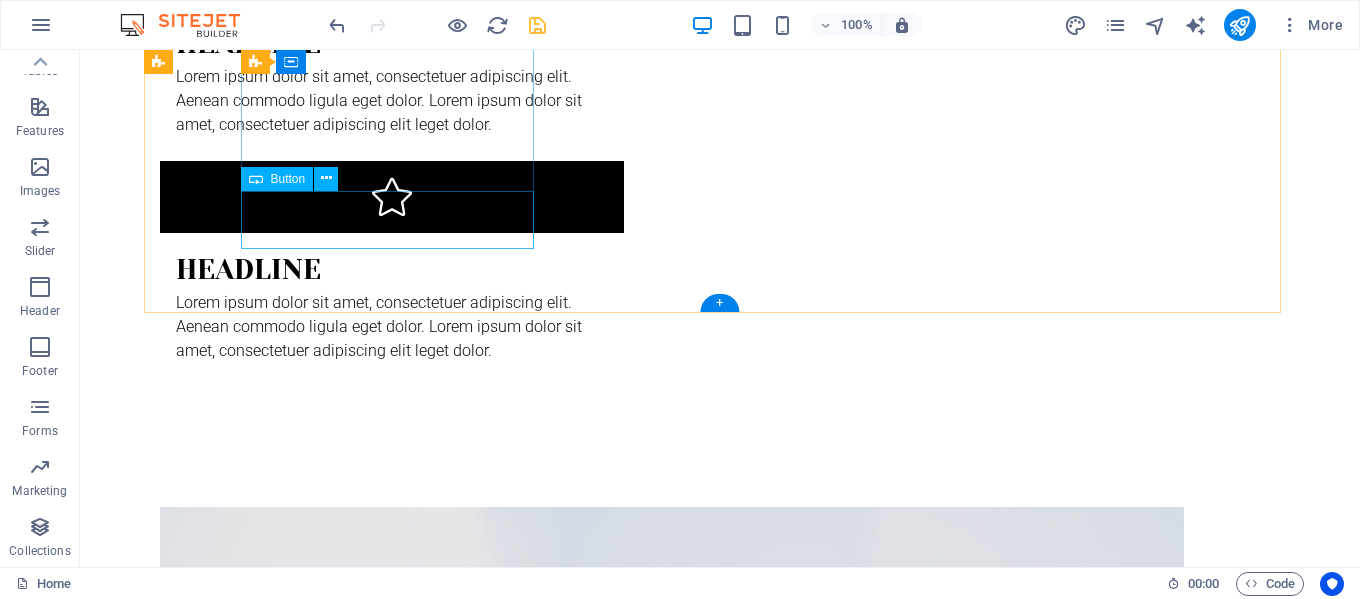 click on "see more" at bounding box center [632, 1533] 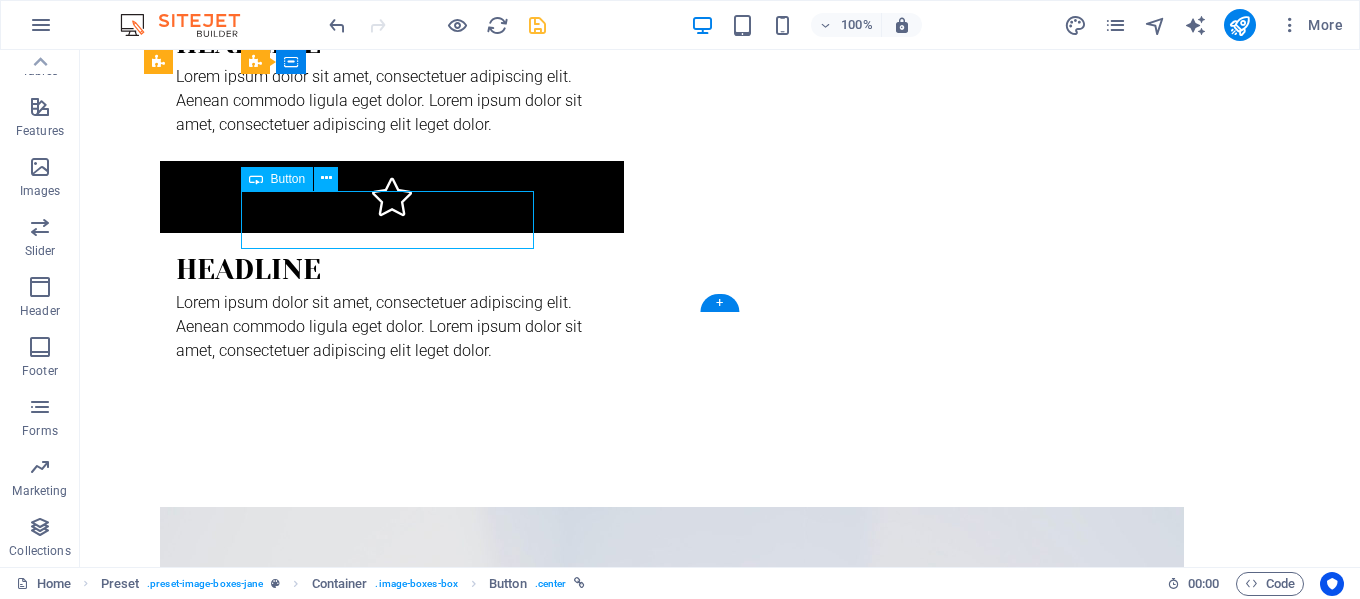 click on "see more" at bounding box center (632, 1533) 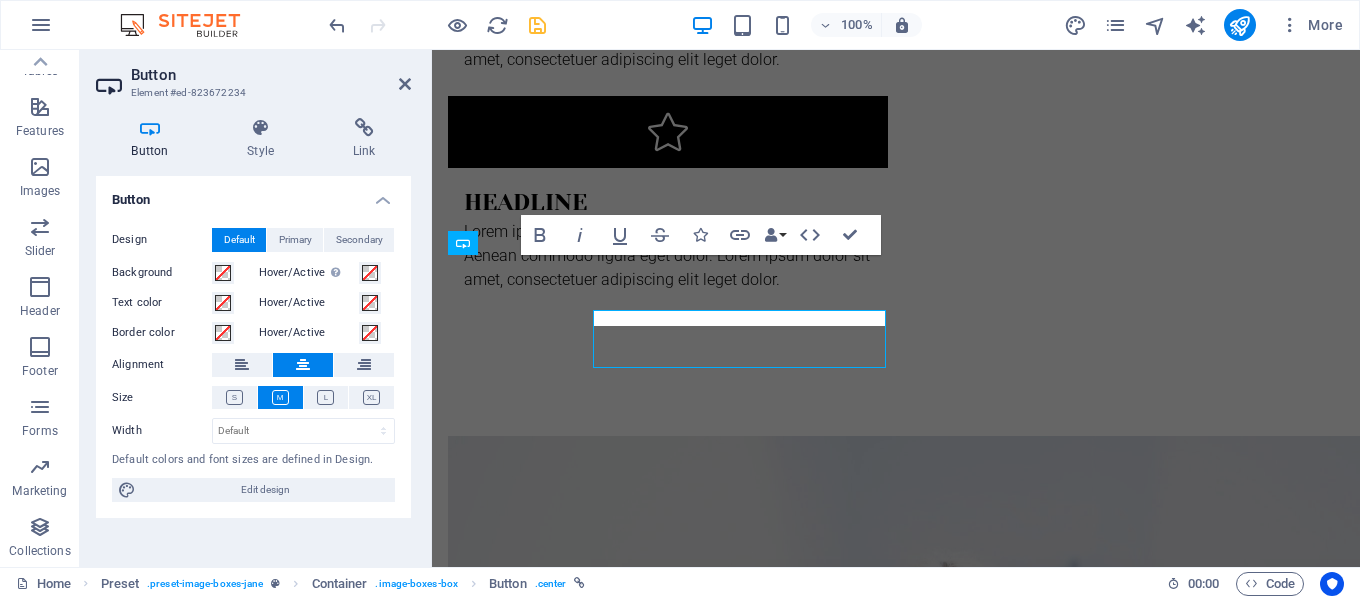 scroll, scrollTop: 2064, scrollLeft: 0, axis: vertical 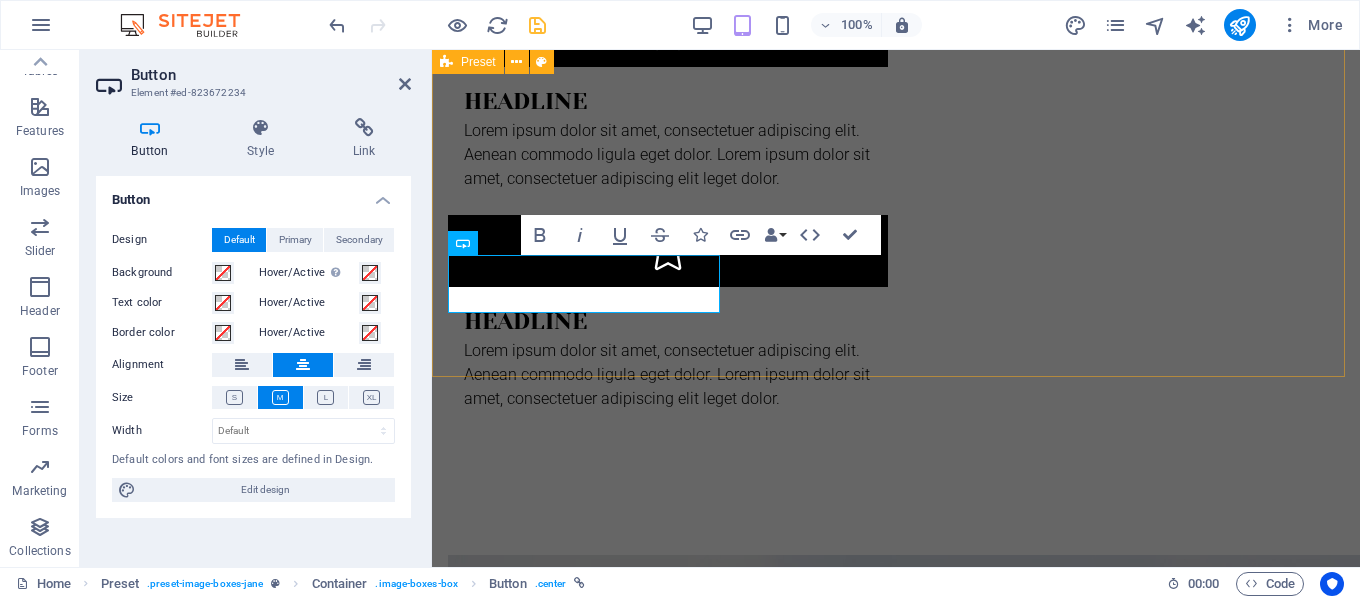 click on "About Elegant spaces. inspired living At [PERSON], we design interiors that tell stories—of style, culture, comfort, and quiet sophistication. Founded by [PERSON], [PERSON] blends the refined eye of a designer with a deep commitment to craftsmanship, timeless aesthetics, and personalized service, we create environments that are not only beautiful but deeply livable. [PERSON] is more than an interior design studio—we are also trusted exporters of curated, high-quality furnishings, artisanal decor, and architectural elements that bring our designs to life in homes, hotels, and commercial spaces across the globe. see more Work Lorem ipsum dolor sit amet, consectetuer adipiscing elit. Aenean commodo ligula eget dolor. Lorem ipsum dolor sit amet. see more Blog Lorem ipsum dolor sit amet, consectetuer adipiscing elit. Aenean commodo ligula eget dolor. Lorem ipsum dolor sit amet. see more" at bounding box center (896, 1938) 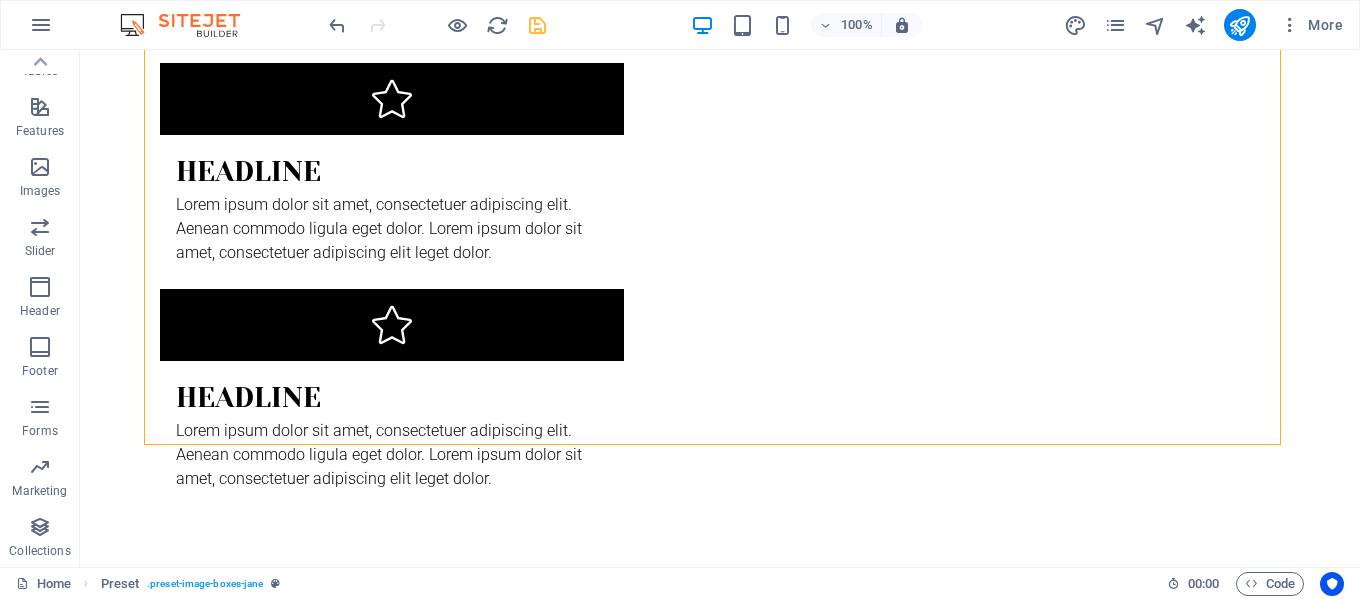 click on "Skip to main content
Home About Work News Partners Contact New headline About me My work Partners Contact Headline Lorem ipsum dolor sitope amet, consectetur adipisicing elitip. Massumenda, dolore, cum vel modi asperiores consequatur suscipit quidem ducimus eveniet iure expedita consecteture odiogil voluptatum similique fugit voluptates atem accusamus quae quas dolorem tenetur facere tempora maiores adipisci reiciendis accusantium voluptatibus id voluptate tempore dolor harum nisi amet! Nobis, eaque. Aenean commodo ligula eget dolor. Lorem ipsum dolor sit amet, consectetuer adipiscing elit leget odiogil voluptatum similique fugit voluptates dolor. Libero assumenda, dolore, cum vel modi asperiores consequatur. Headline Lorem ipsum dolor sit amet, consectetuer adipiscing elit. Aenean commodo ligula eget dolor. Lorem ipsum dolor sit amet, consectetuer adipiscing elit leget dolor. Headline Headline About Elegant spaces. inspired living At [PERSON] Founded by [PERSON] [PERSON] see more Work see more Blog see more" at bounding box center (720, 997) 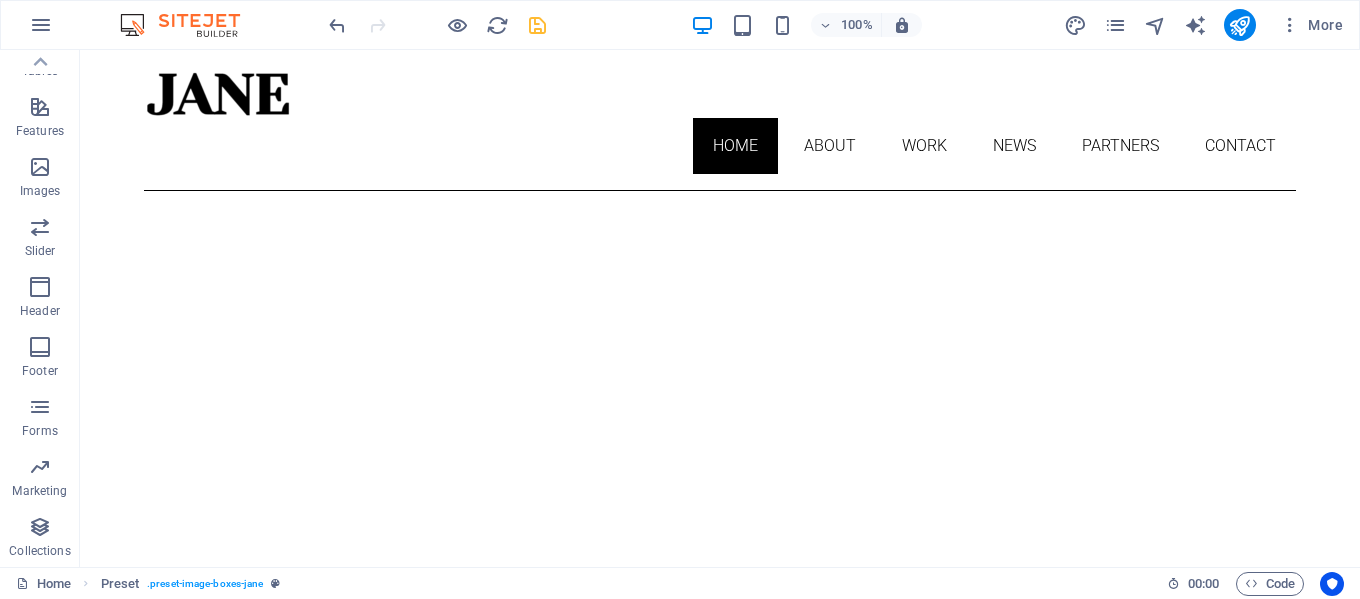 scroll, scrollTop: 0, scrollLeft: 0, axis: both 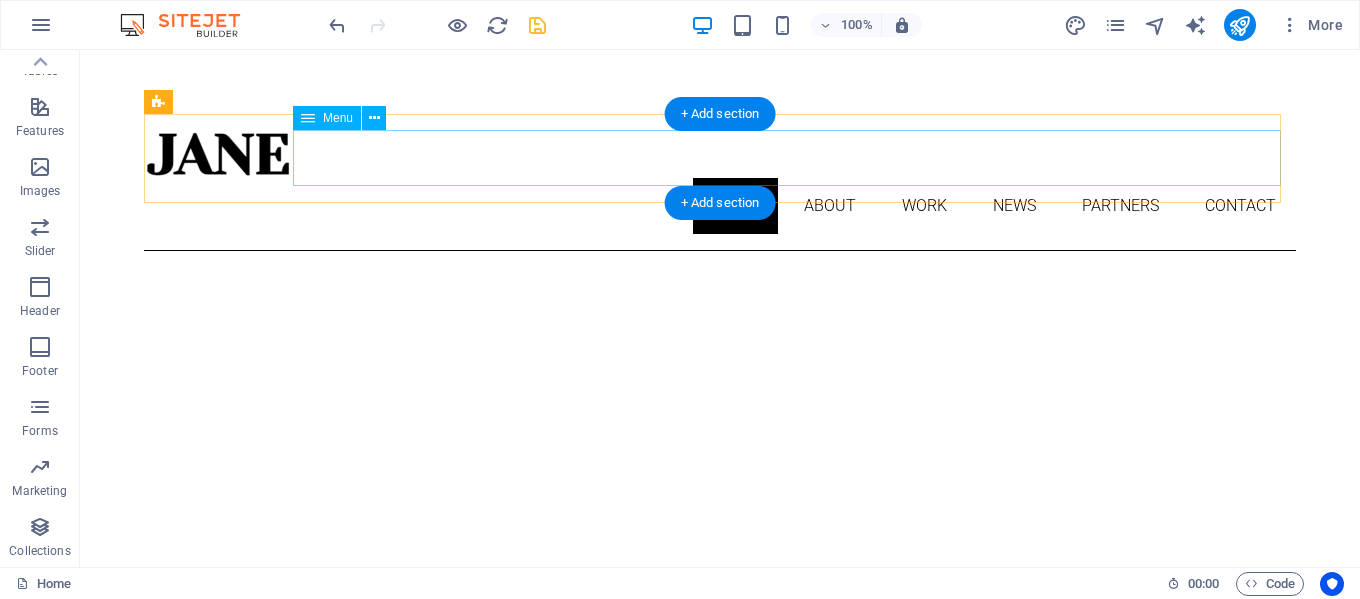 click on "Home About Work News Partners Contact" at bounding box center (720, 206) 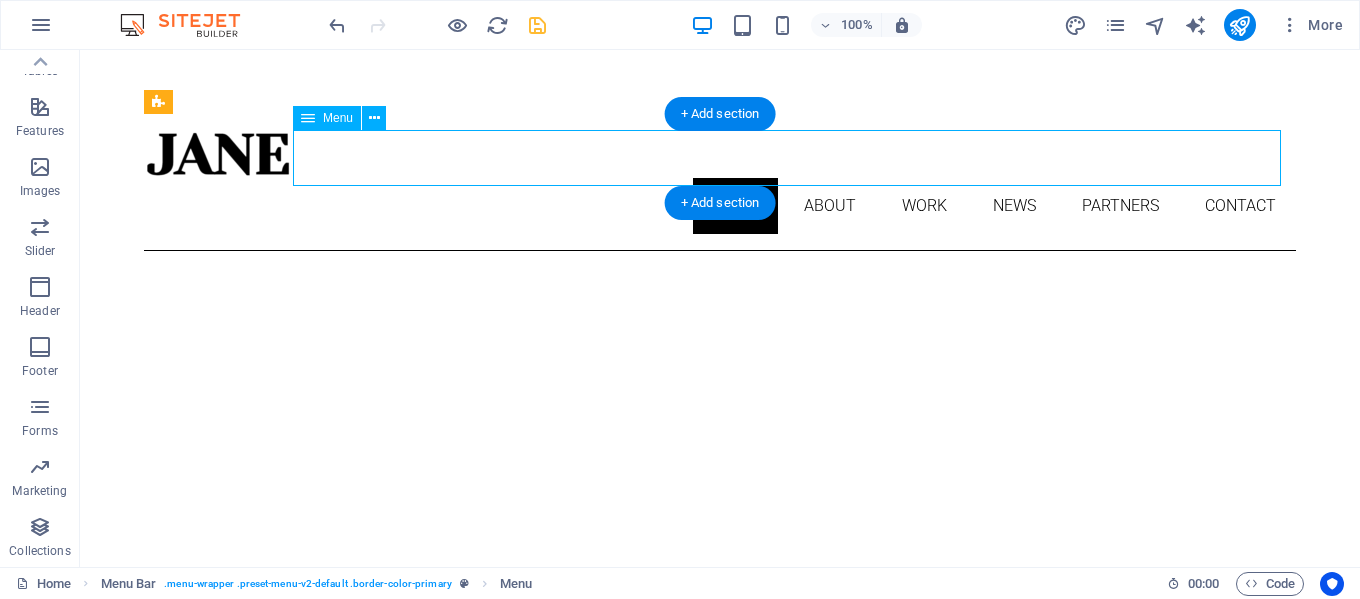 click on "Home About Work News Partners Contact" at bounding box center (720, 206) 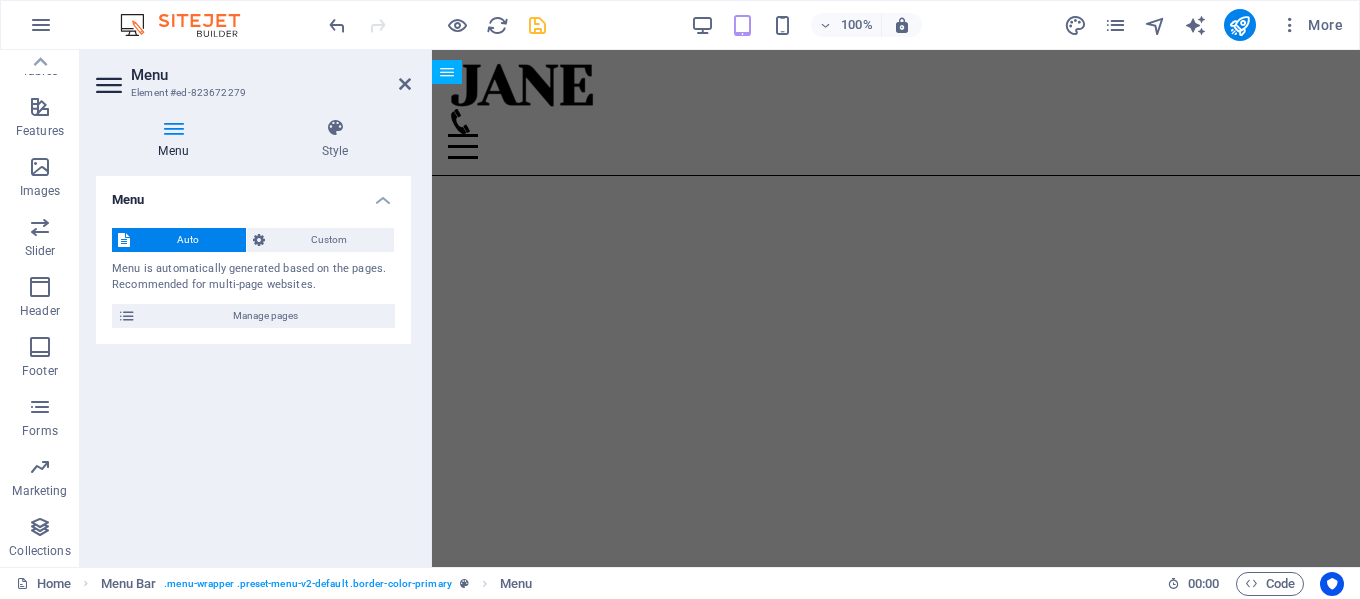 scroll, scrollTop: 0, scrollLeft: 0, axis: both 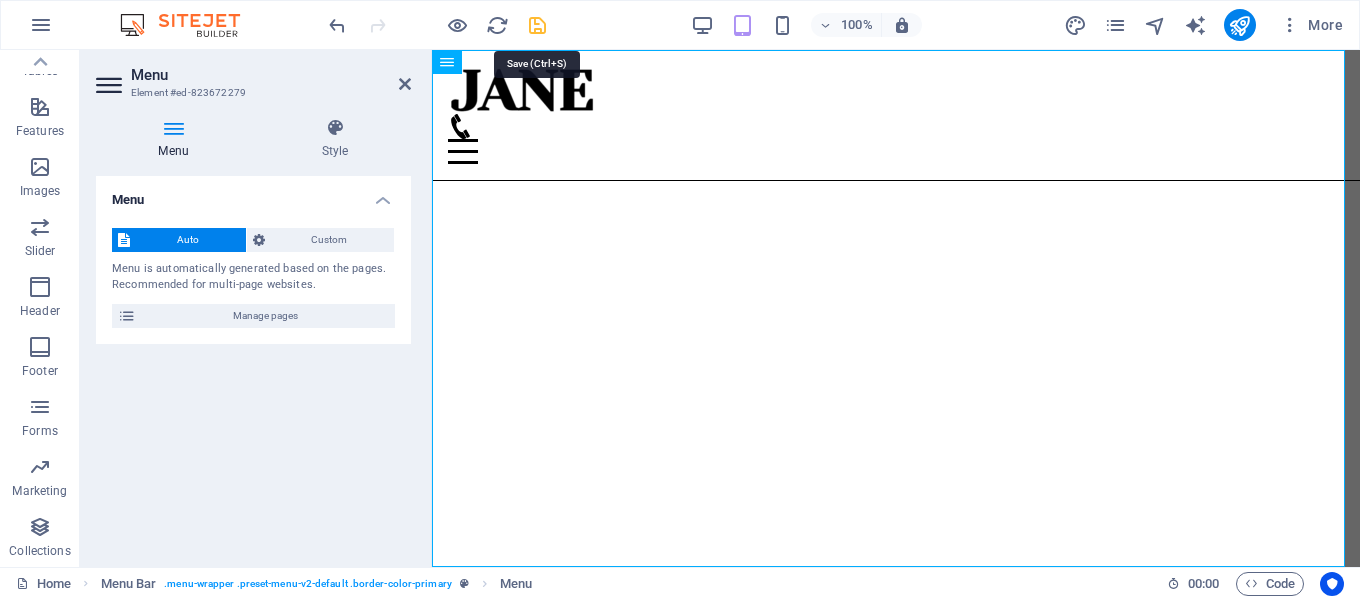 click at bounding box center (537, 25) 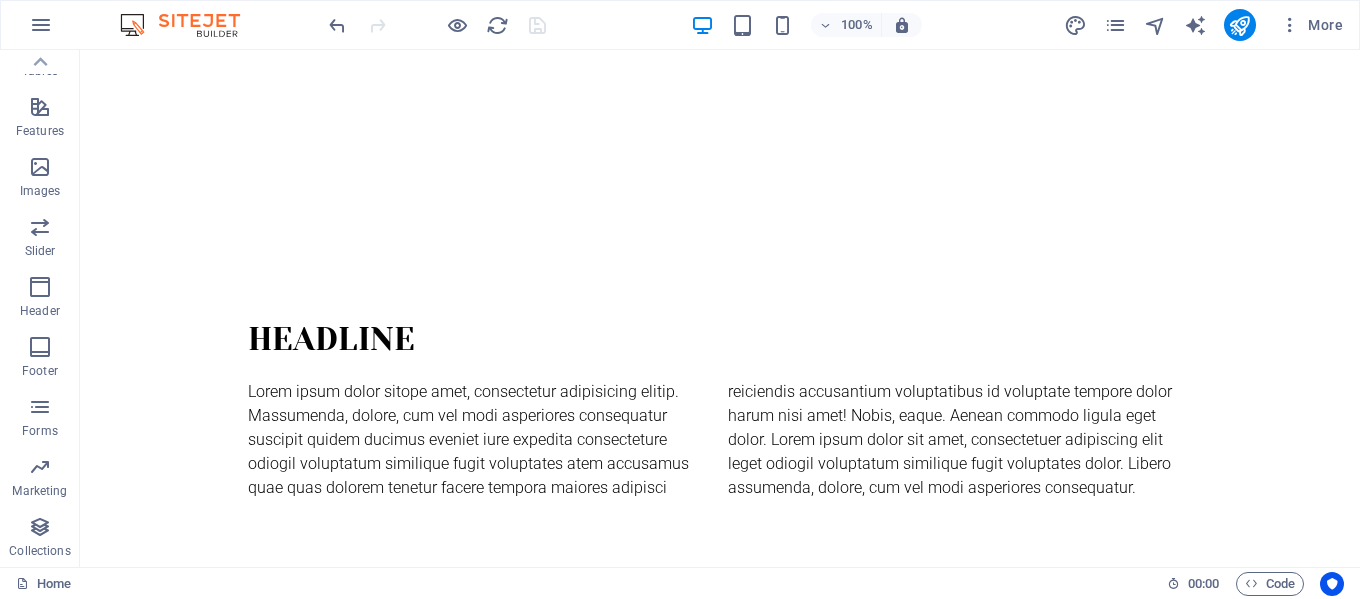 scroll, scrollTop: 1258, scrollLeft: 0, axis: vertical 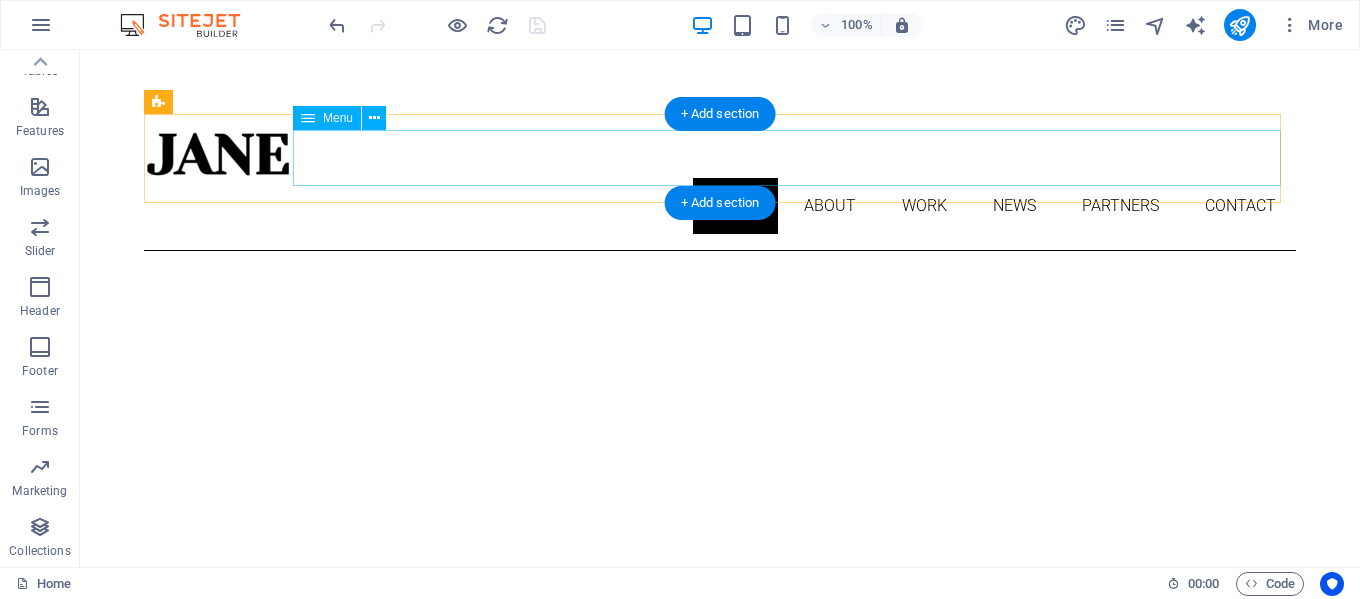click on "Home About Work News Partners Contact" at bounding box center [720, 206] 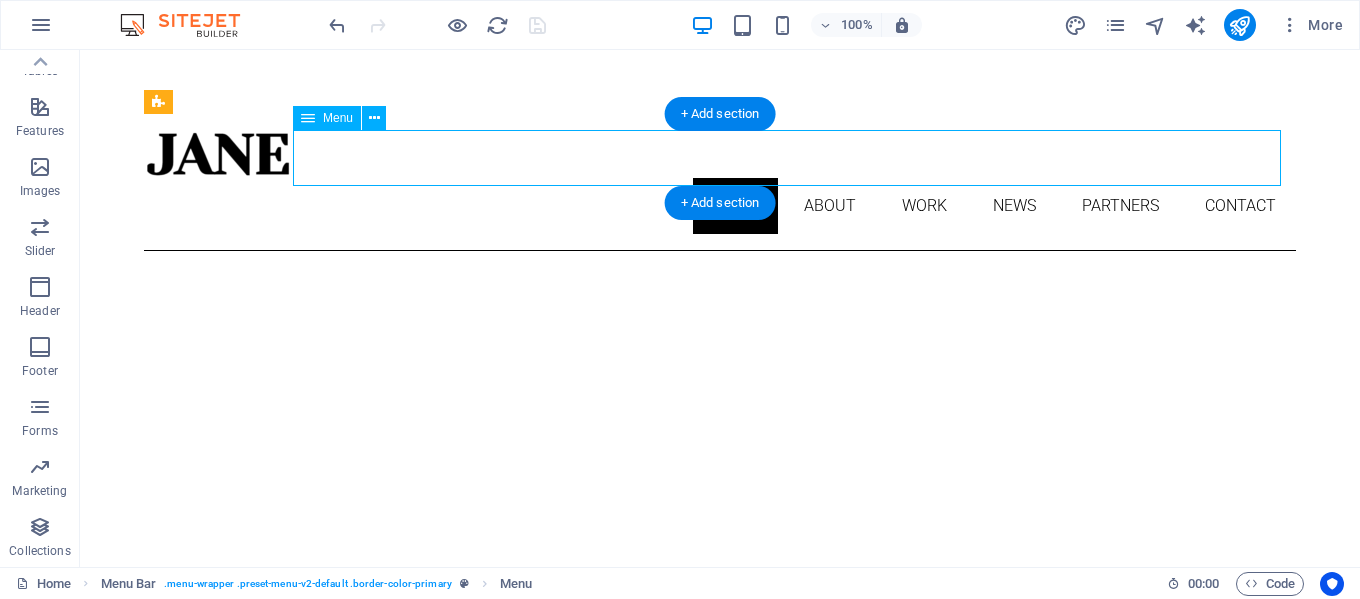 click on "Home About Work News Partners Contact" at bounding box center [720, 206] 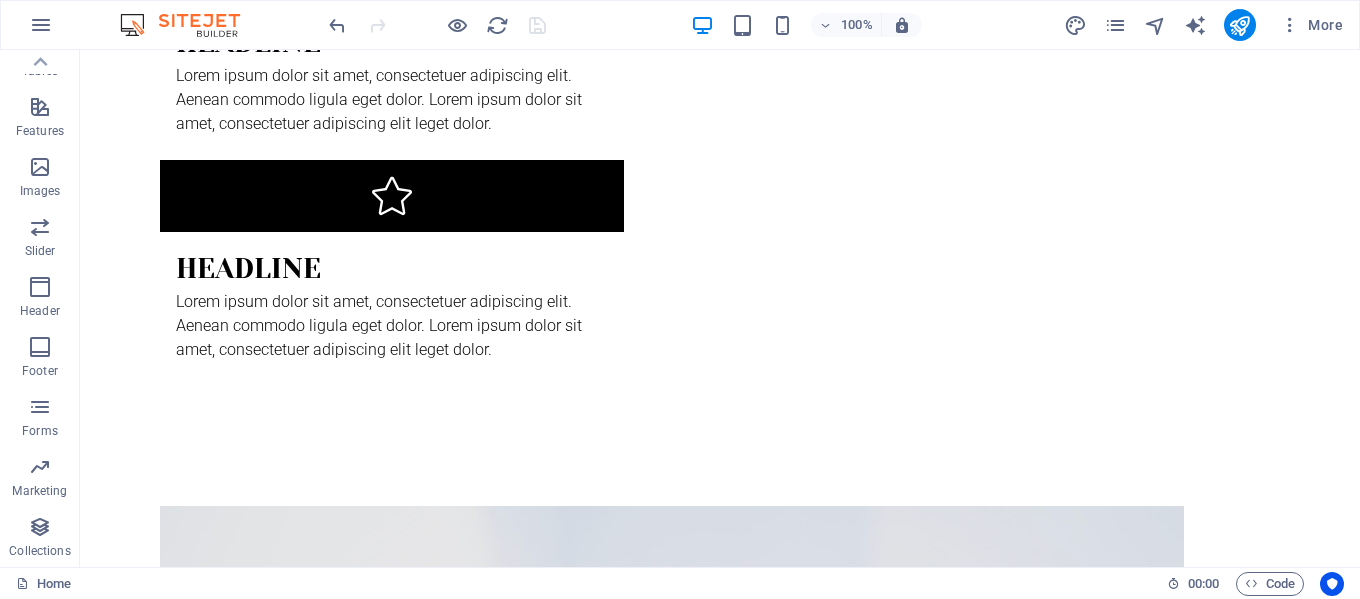 scroll, scrollTop: 2201, scrollLeft: 0, axis: vertical 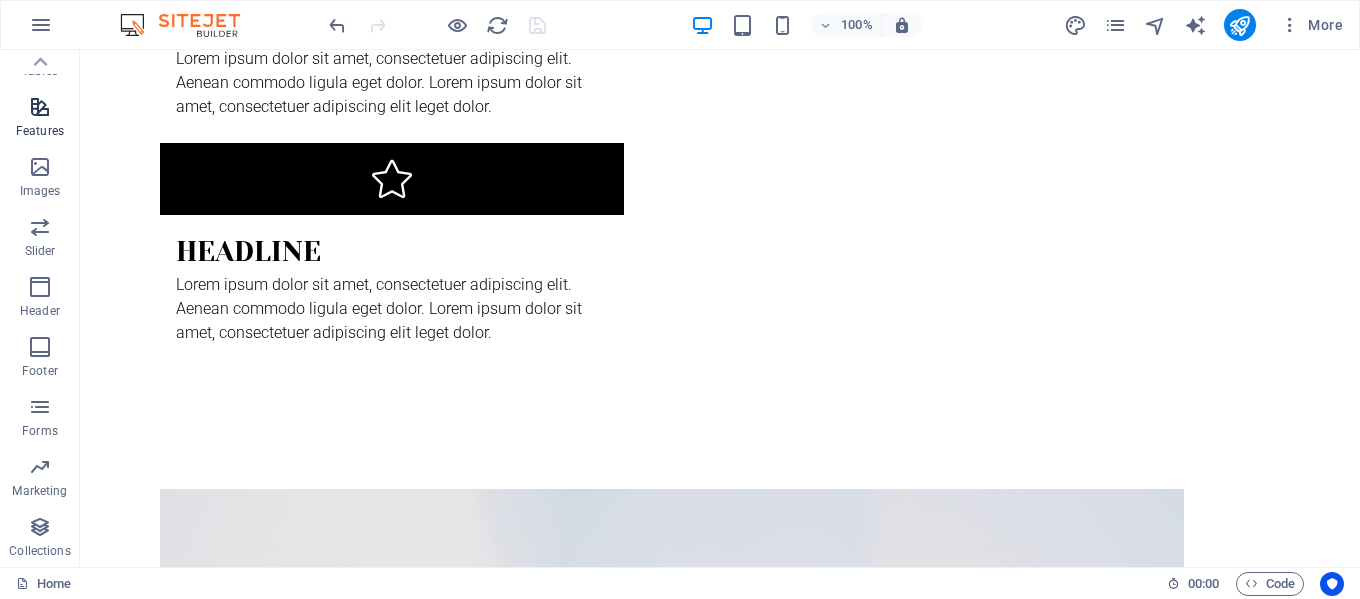 click on "Features" at bounding box center (40, 131) 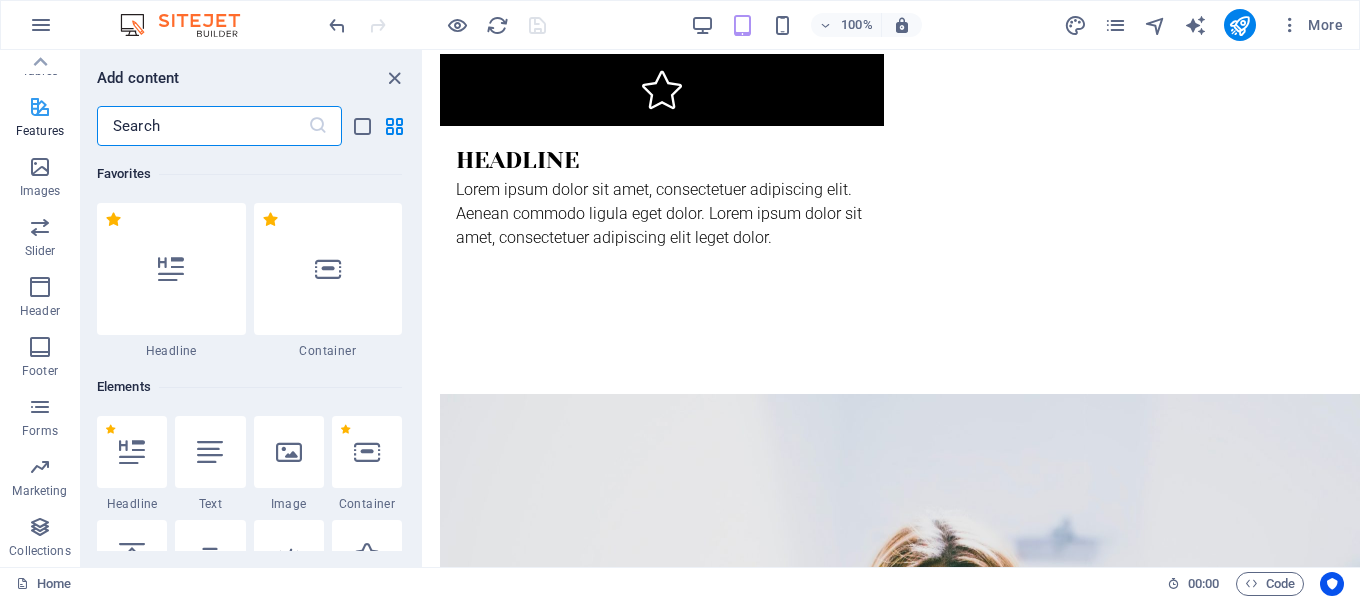 scroll, scrollTop: 2108, scrollLeft: 0, axis: vertical 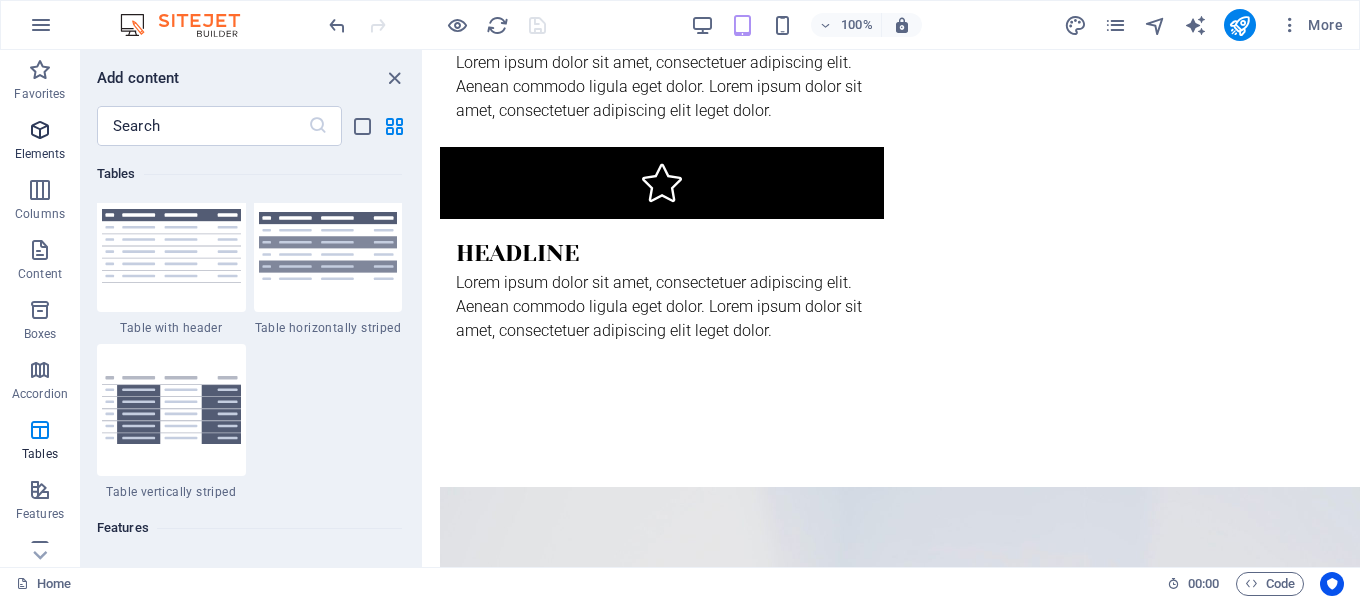 click on "Elements" at bounding box center (40, 154) 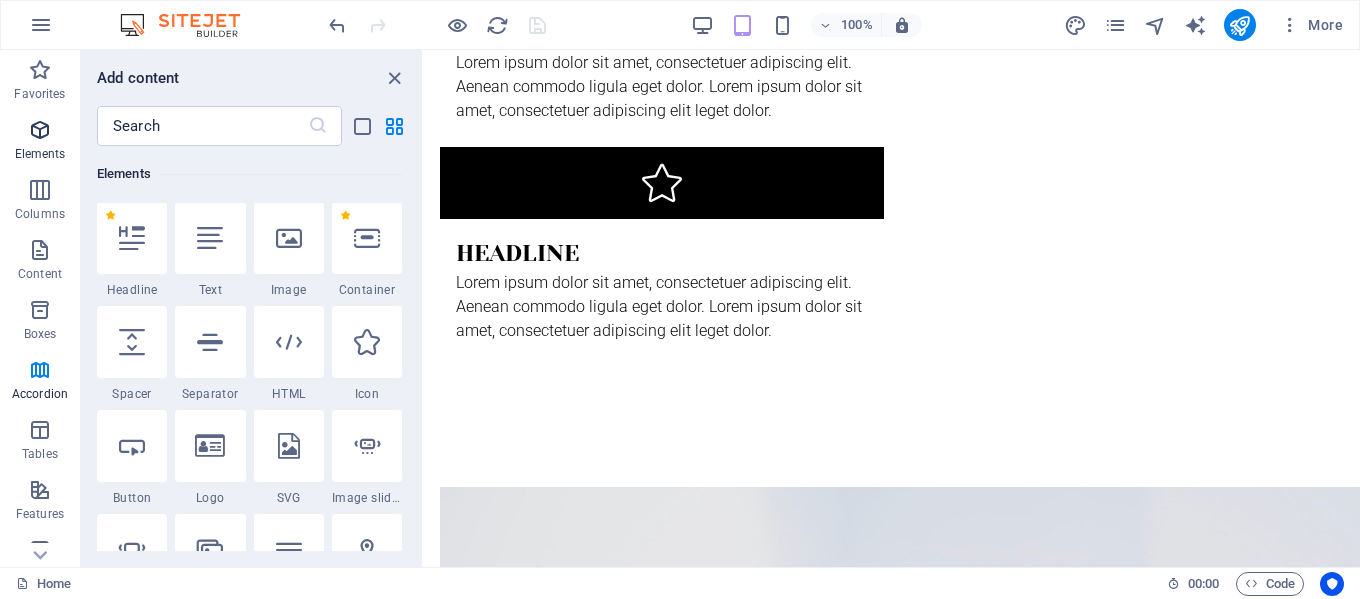 scroll, scrollTop: 213, scrollLeft: 0, axis: vertical 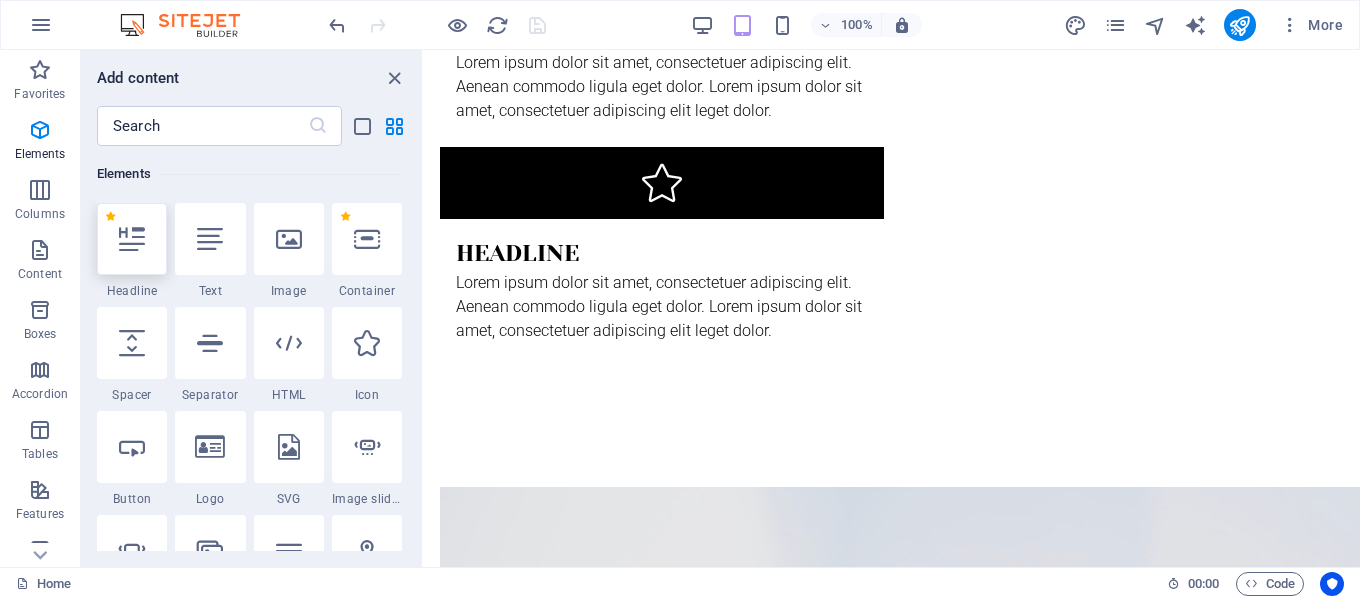 click at bounding box center (132, 239) 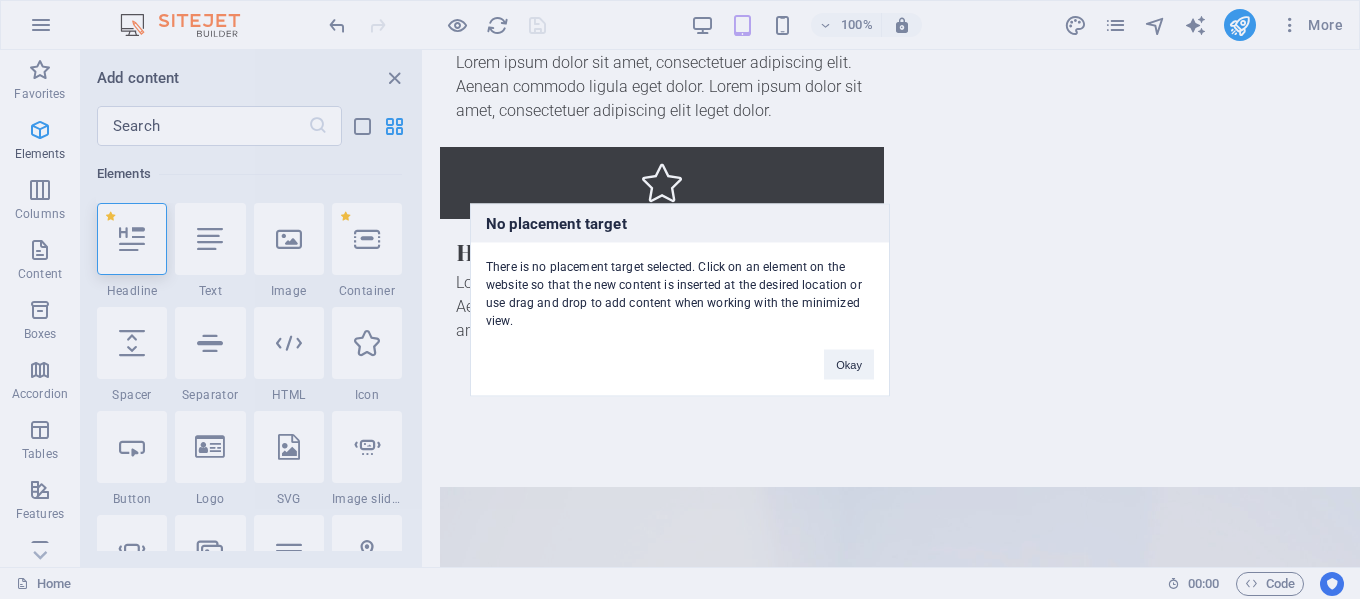 click on "No placement target There is no placement target selected. Click on an element on the website so that the new content is inserted at the desired location or use drag and drop to add content when working with the minimized view. Okay" at bounding box center [680, 299] 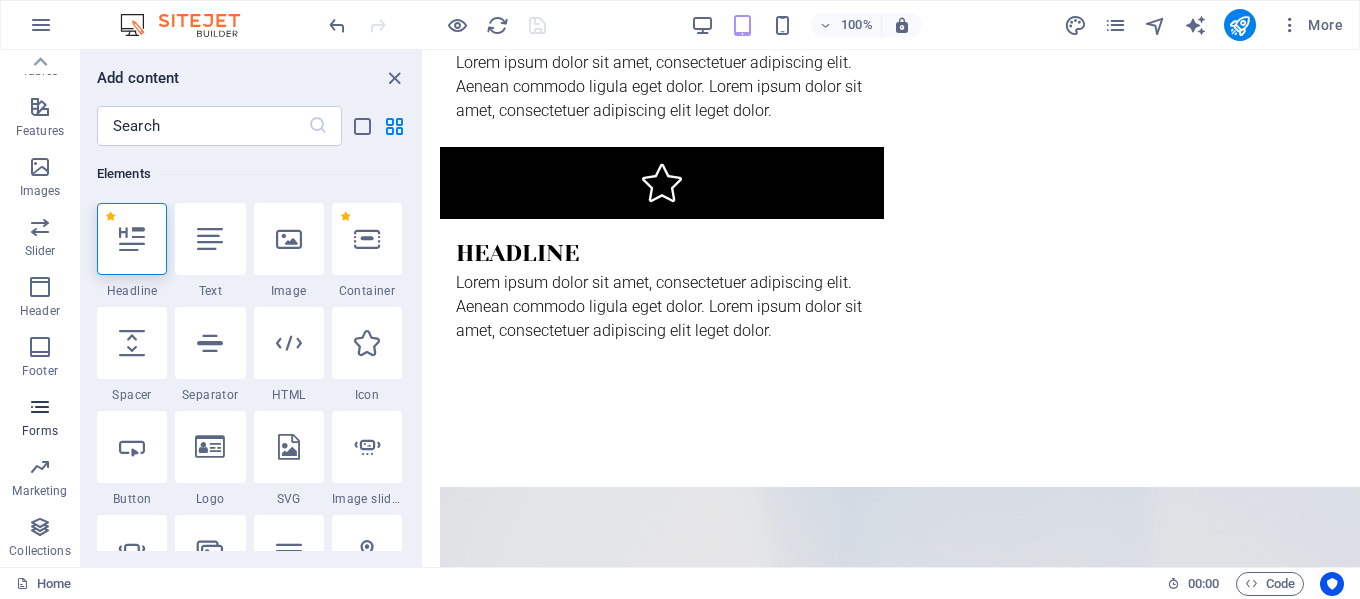 scroll, scrollTop: 0, scrollLeft: 0, axis: both 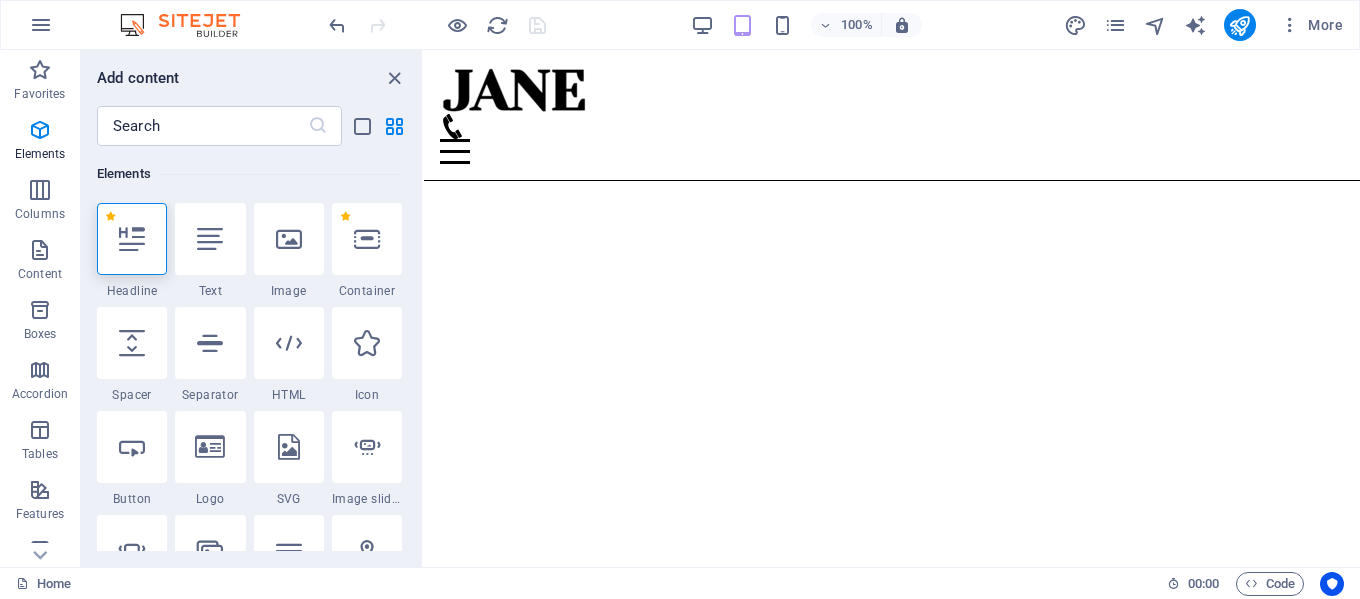 drag, startPoint x: 1359, startPoint y: 488, endPoint x: 1756, endPoint y: 92, distance: 560.73615 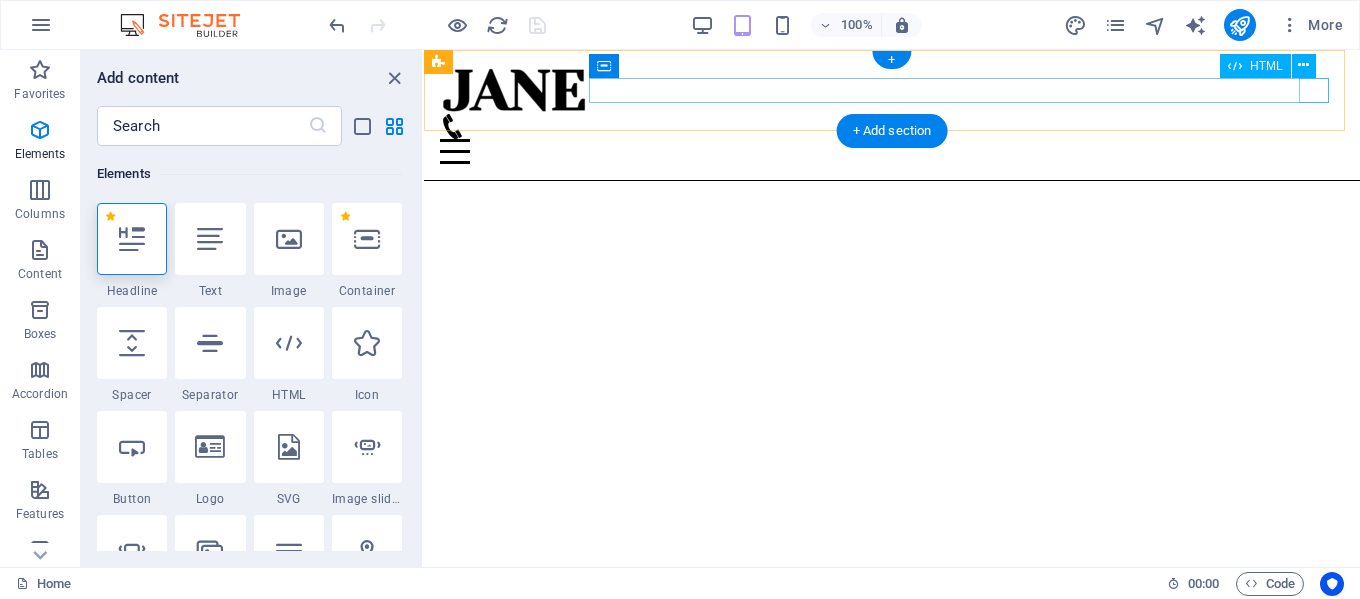 click at bounding box center [892, 151] 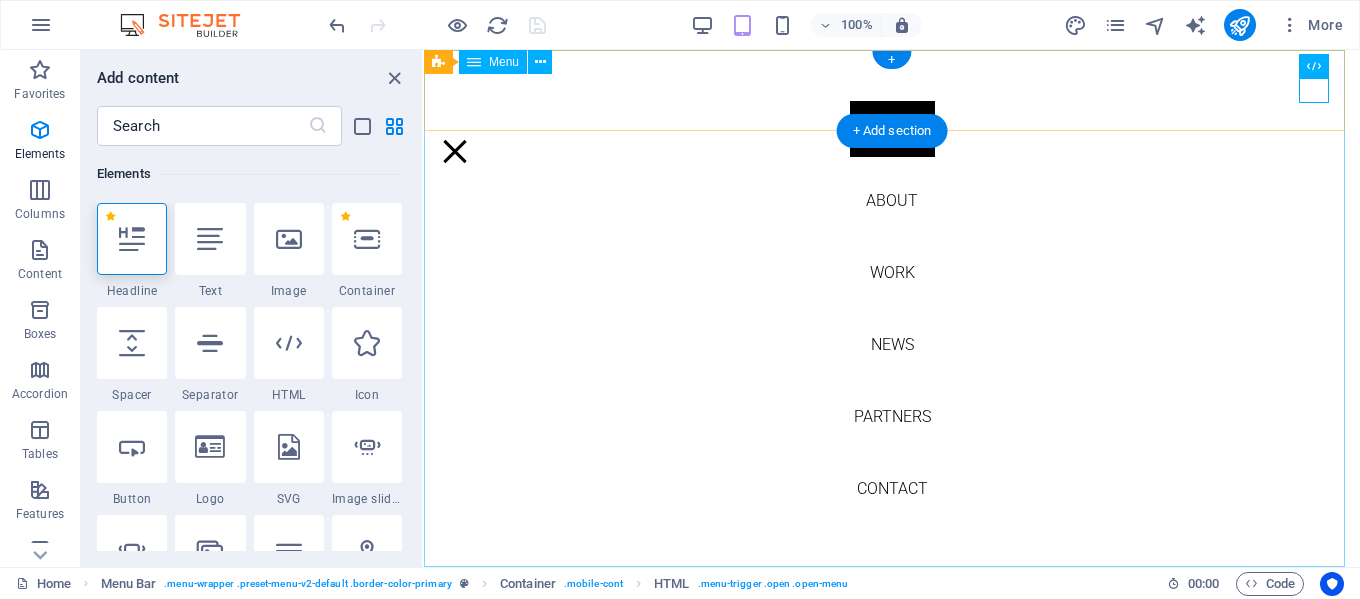 click on "Home About Work News Partners Contact" at bounding box center [892, 308] 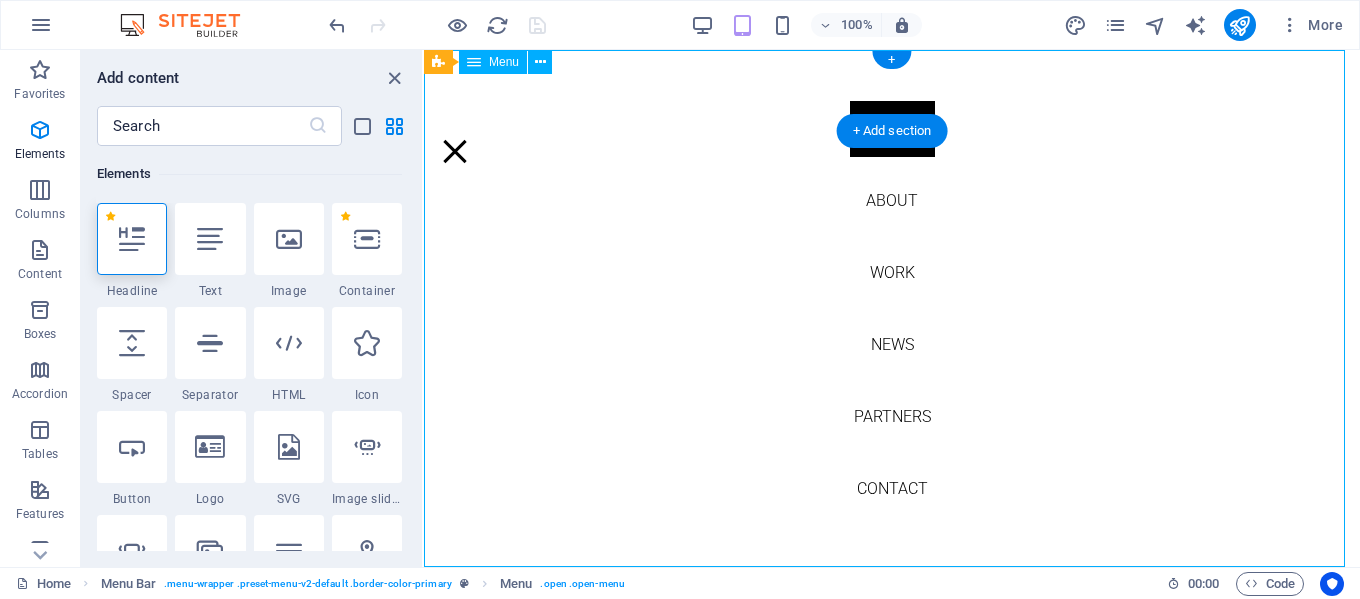 click on "Home About Work News Partners Contact" at bounding box center [892, 308] 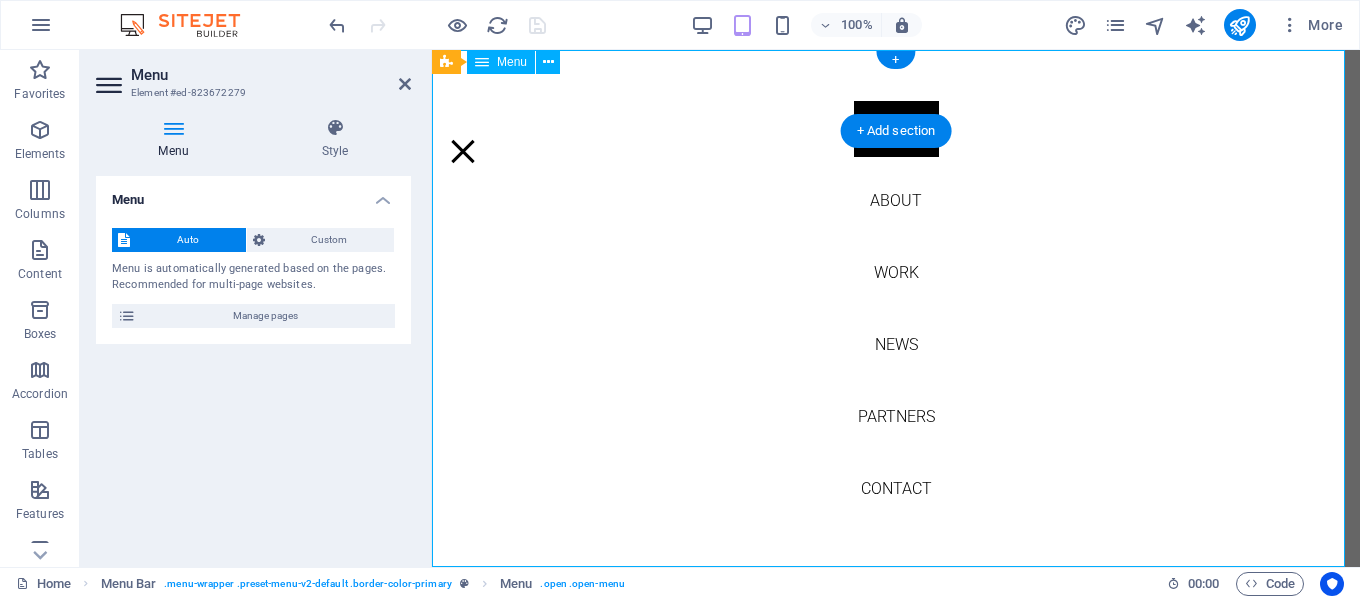 click on "Home About Work News Partners Contact" at bounding box center [896, 308] 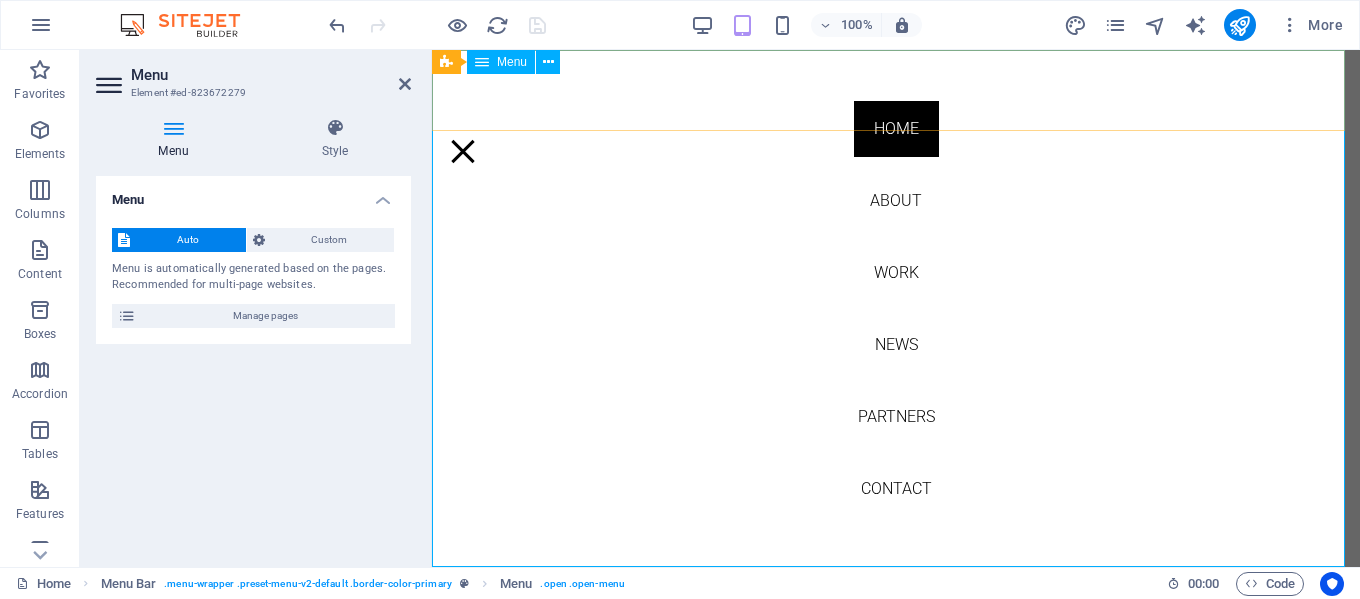 click on "Home About Work News Partners Contact" at bounding box center (896, 308) 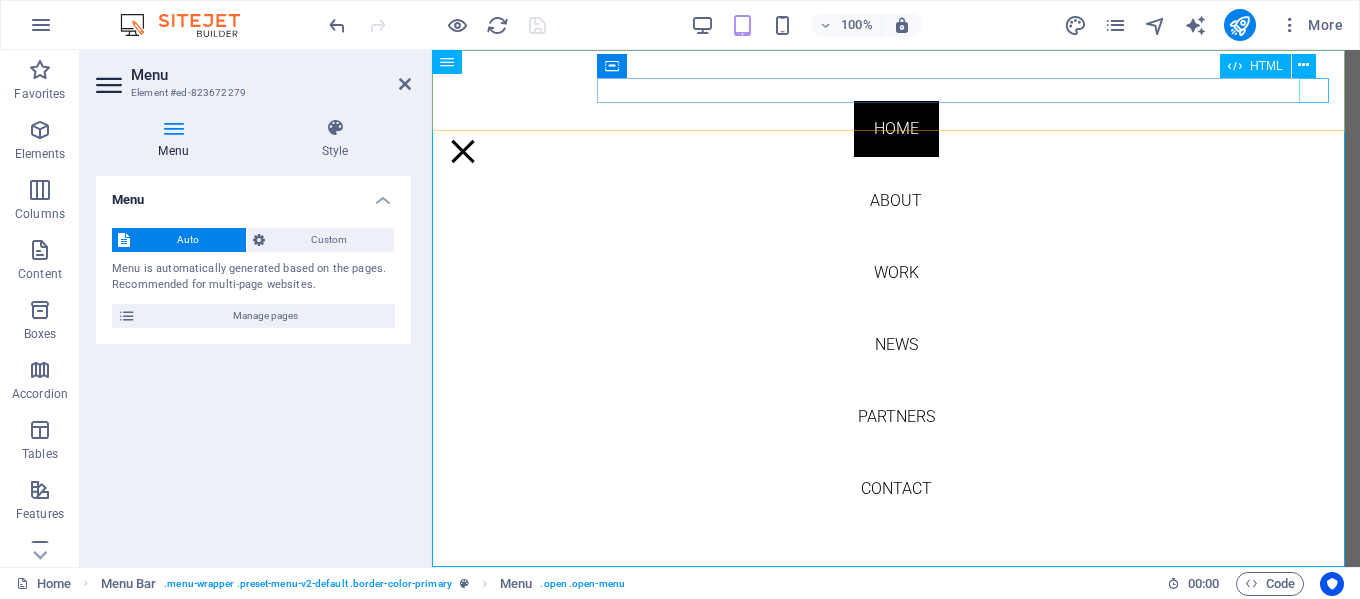 click at bounding box center [463, 151] 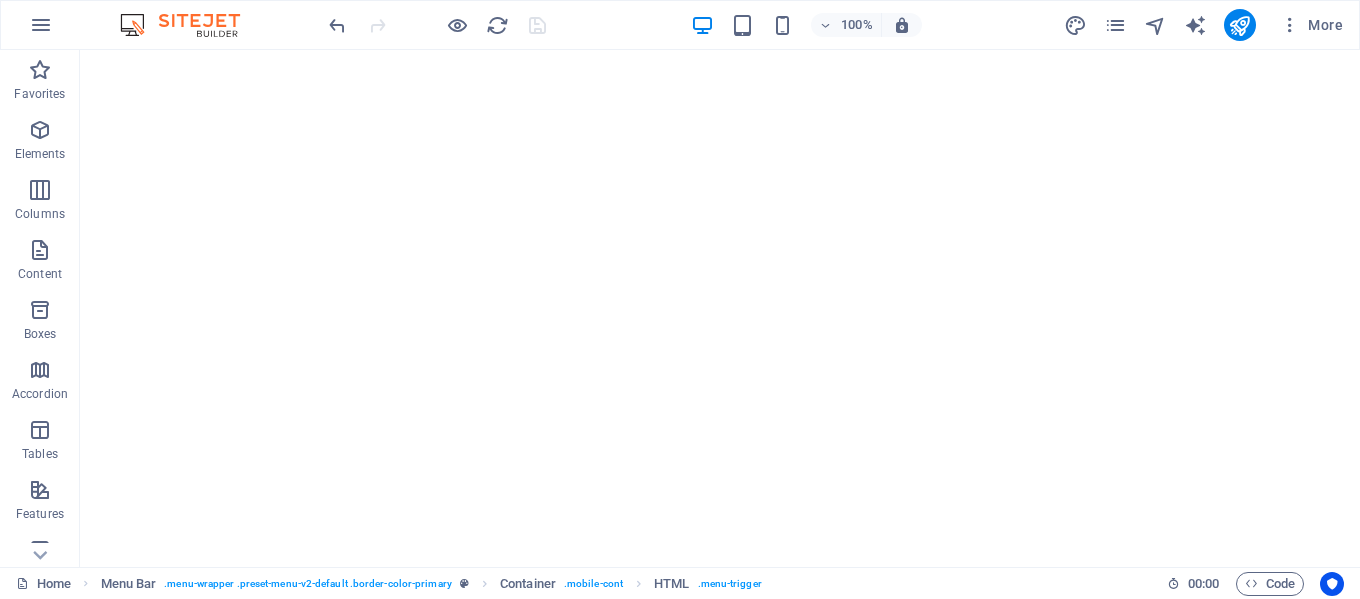 scroll, scrollTop: 218, scrollLeft: 0, axis: vertical 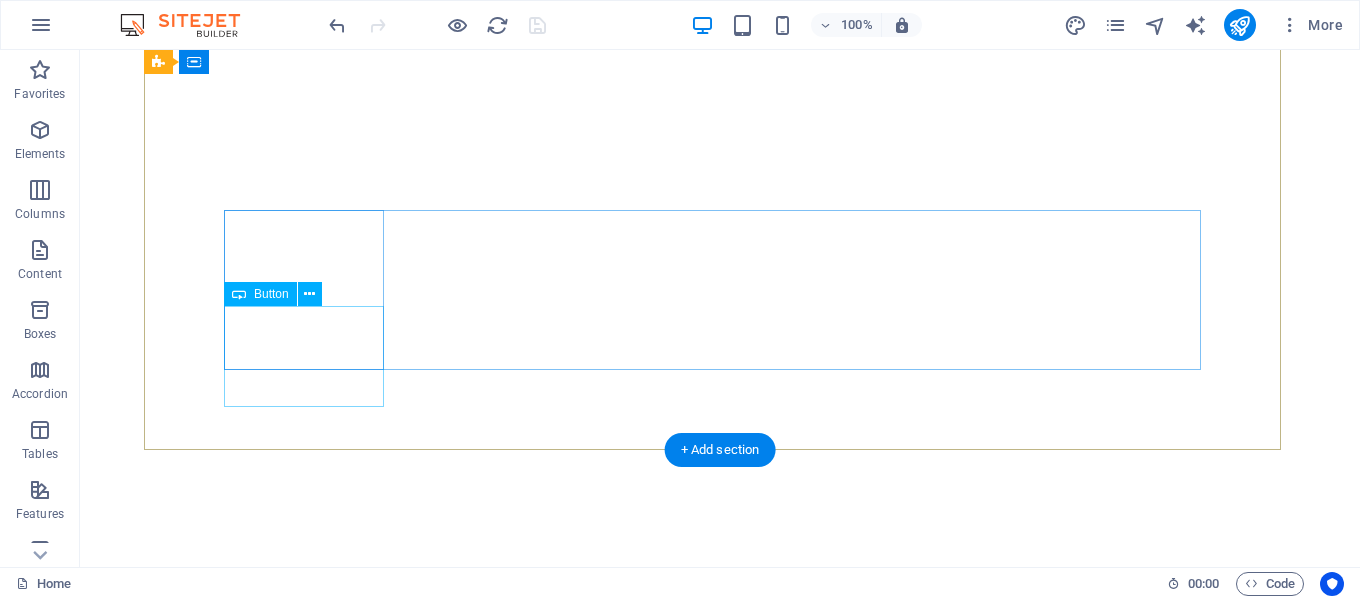 click on "About me" at bounding box center [304, 724] 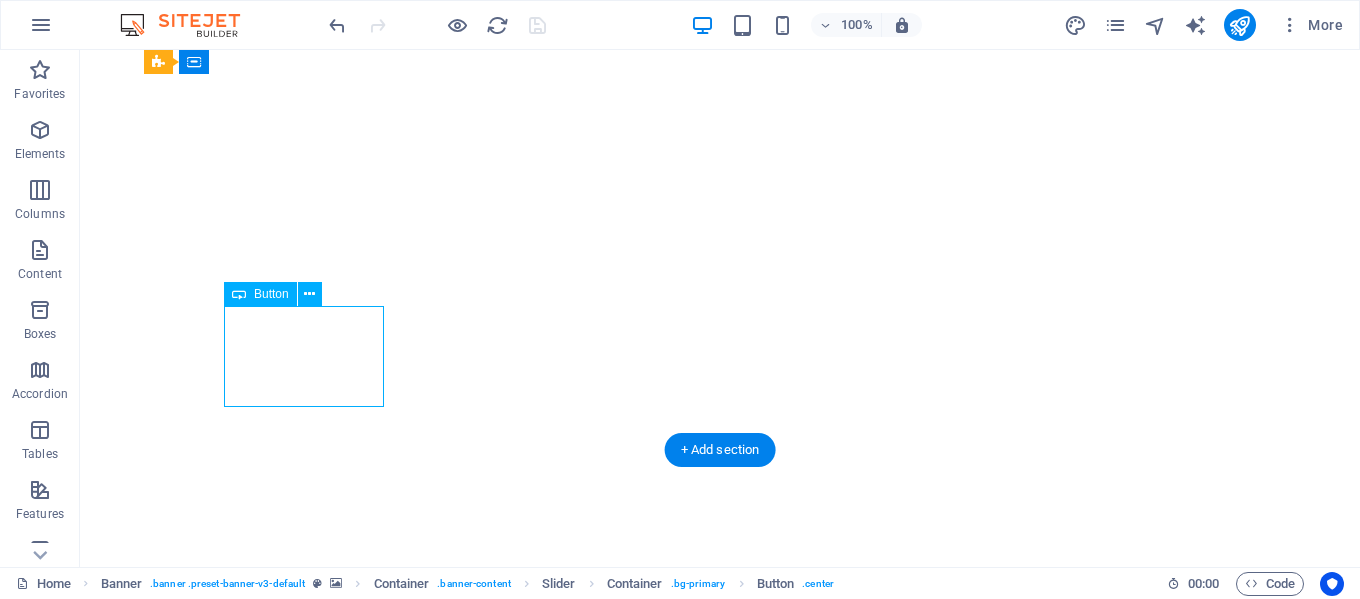 click on "About me" at bounding box center [304, 724] 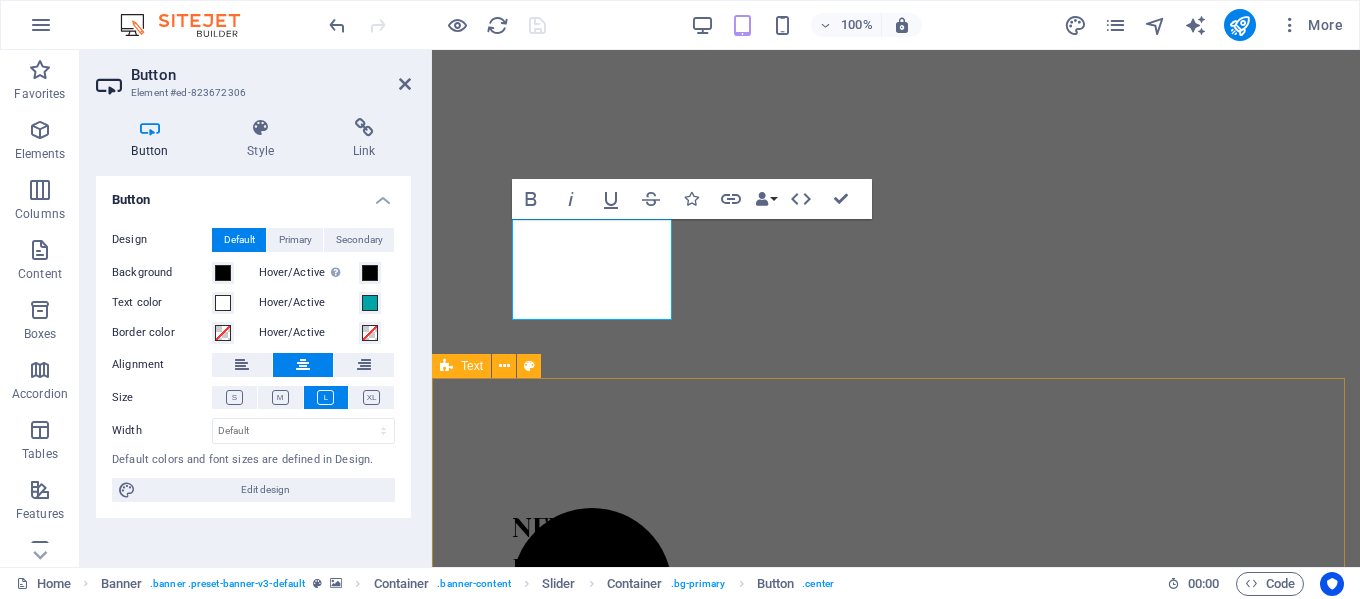 click on "Headline Lorem ipsum dolor sitope amet, consectetur adipisicing elitip. Massumenda, dolore, cum vel modi asperiores consequatur suscipit quidem ducimus eveniet iure expedita consecteture odiogil voluptatum similique fugit voluptates atem accusamus quae quas dolorem tenetur facere tempora maiores adipisci reiciendis accusantium voluptatibus id voluptate tempore dolor harum nisi amet! Nobis, eaque. Aenean commodo ligula eget dolor. Lorem ipsum dolor sit amet, consectetuer adipiscing elit leget odiogil voluptatum similique fugit voluptates dolor. Libero assumenda, dolore, cum vel modi asperiores consequatur." at bounding box center [896, 1392] 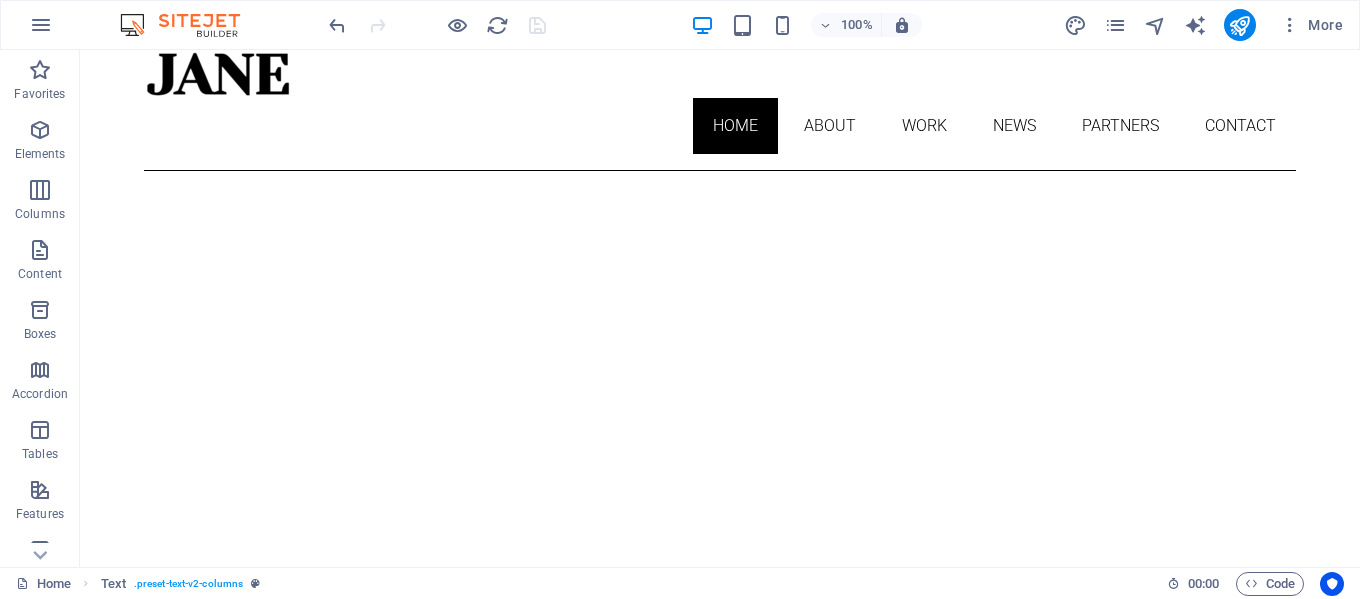 scroll, scrollTop: 0, scrollLeft: 0, axis: both 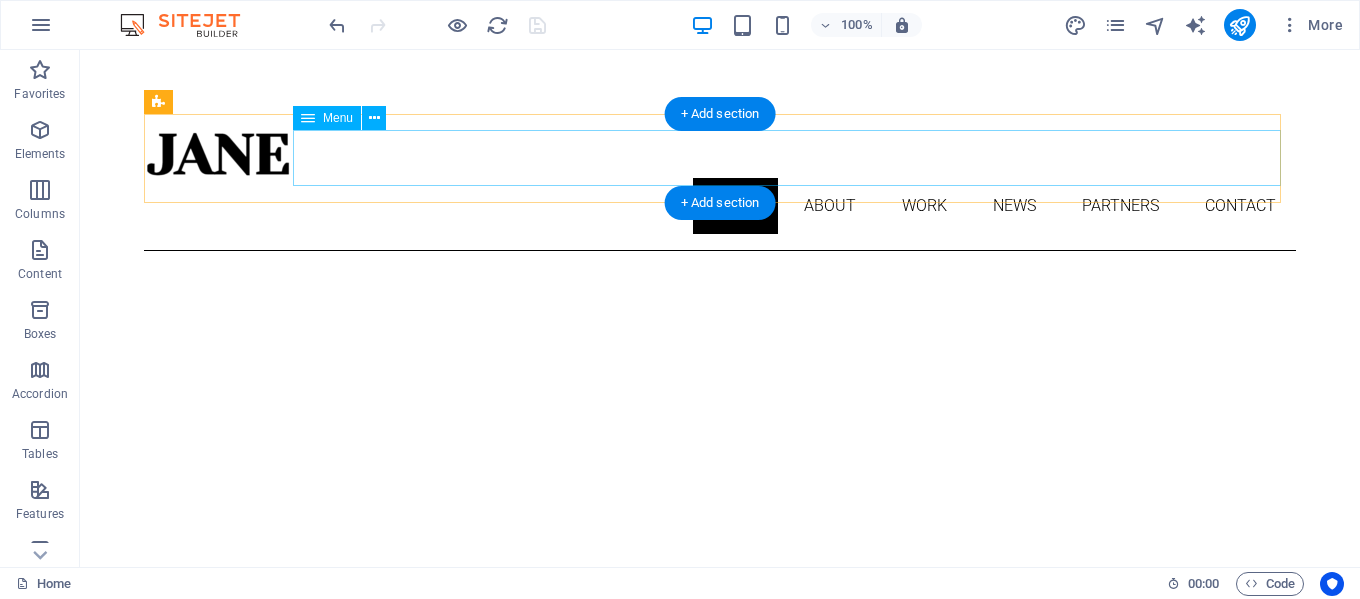 click on "Home About Work News Partners Contact" at bounding box center (720, 206) 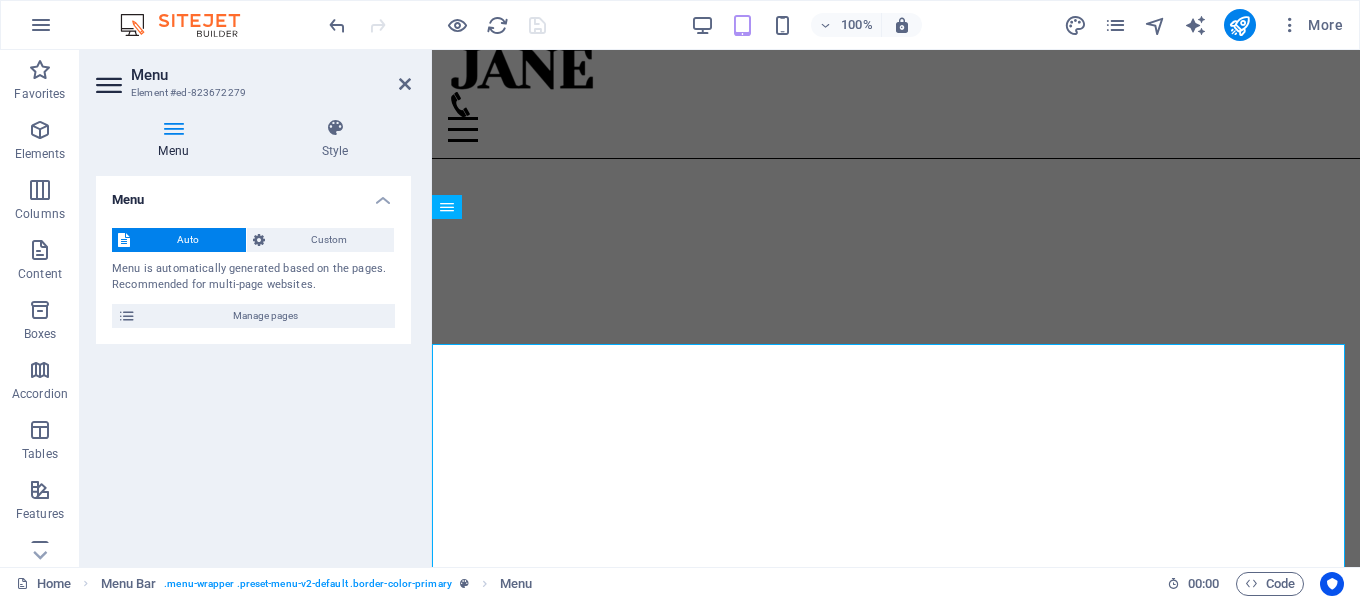 scroll, scrollTop: 0, scrollLeft: 0, axis: both 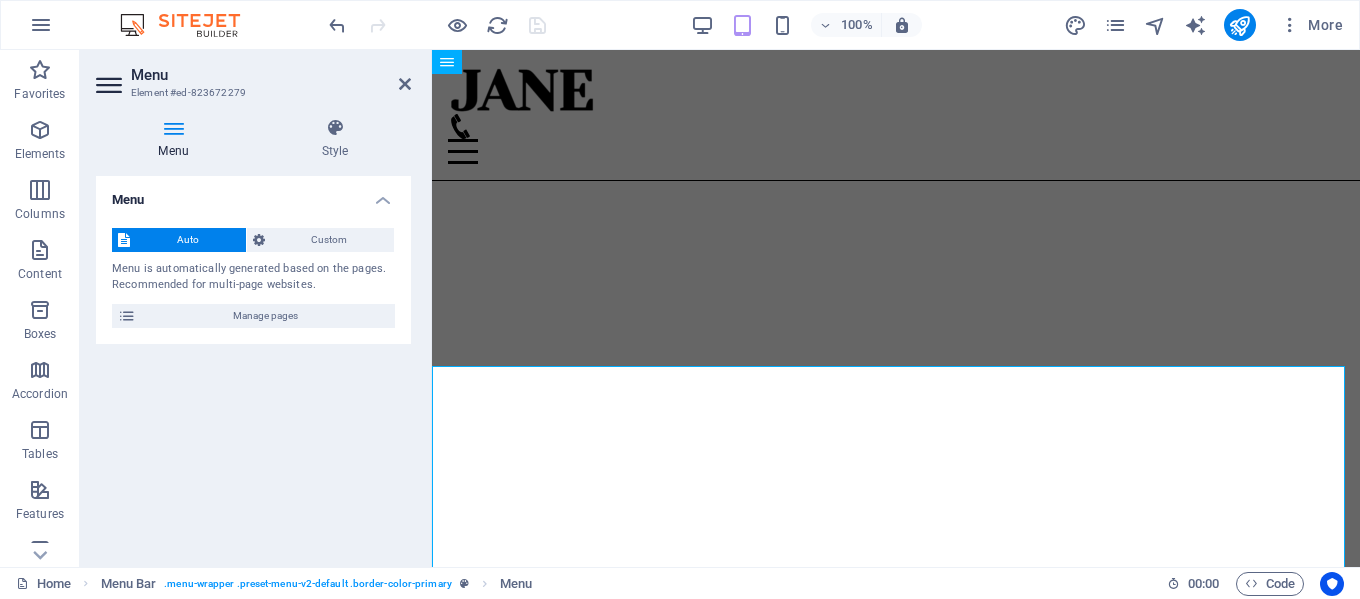 drag, startPoint x: 1353, startPoint y: 118, endPoint x: 1782, endPoint y: 91, distance: 429.84882 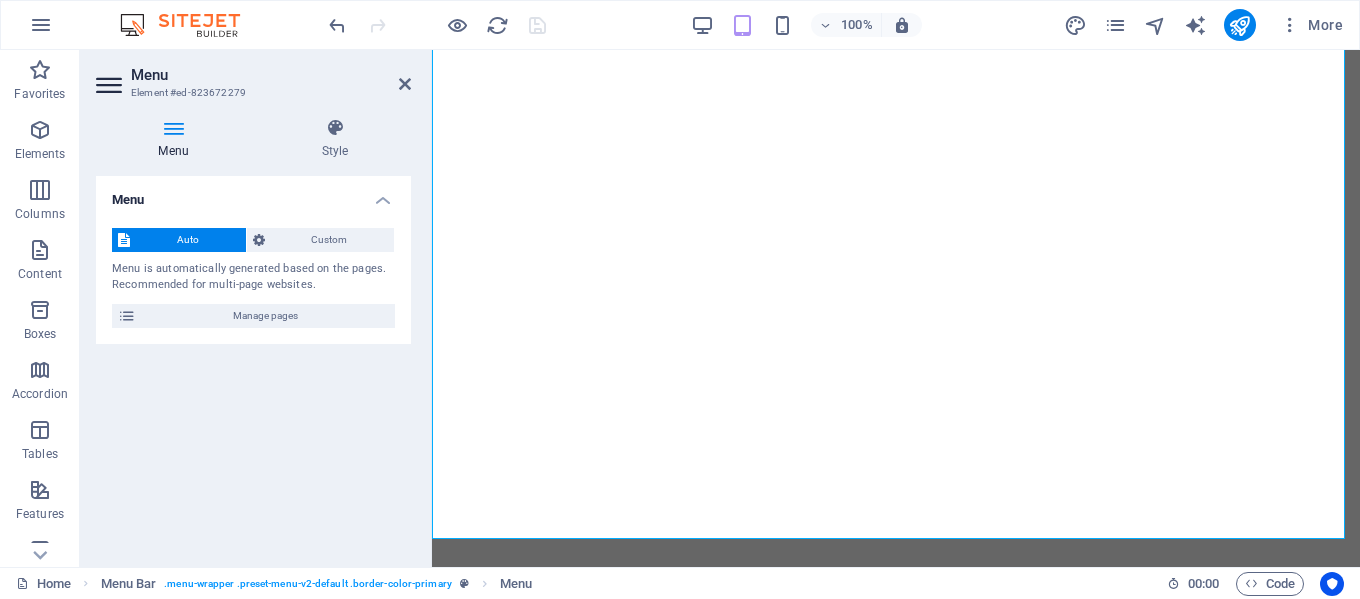 scroll, scrollTop: 0, scrollLeft: 0, axis: both 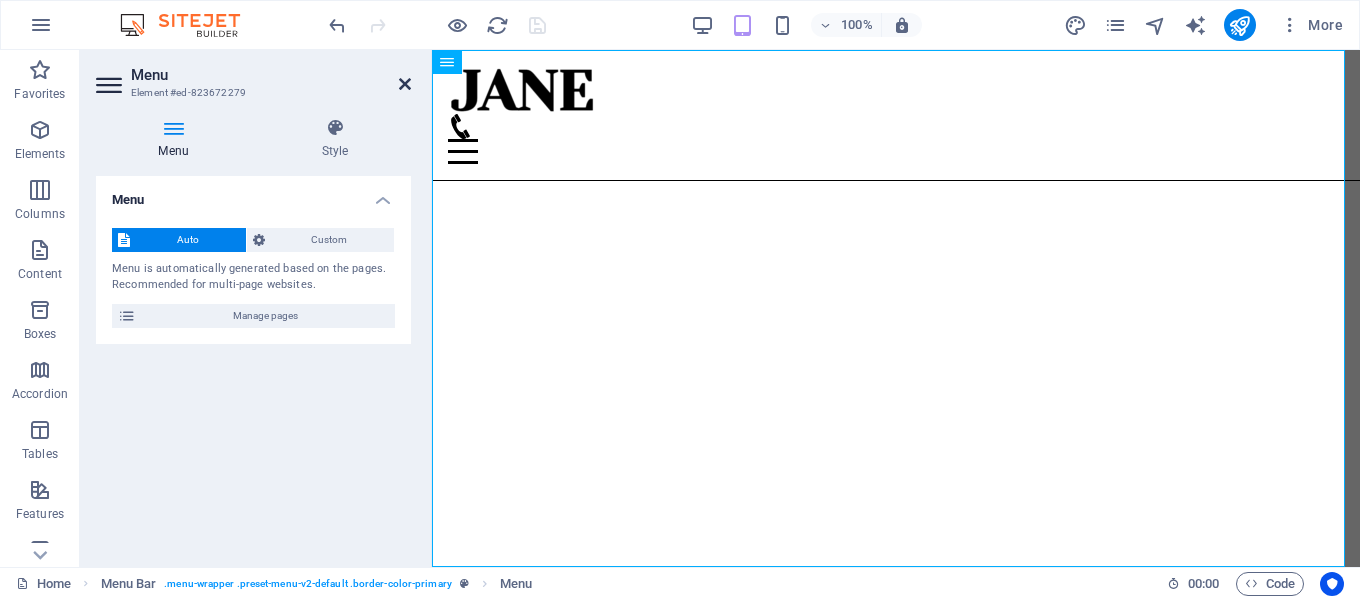 click at bounding box center (405, 84) 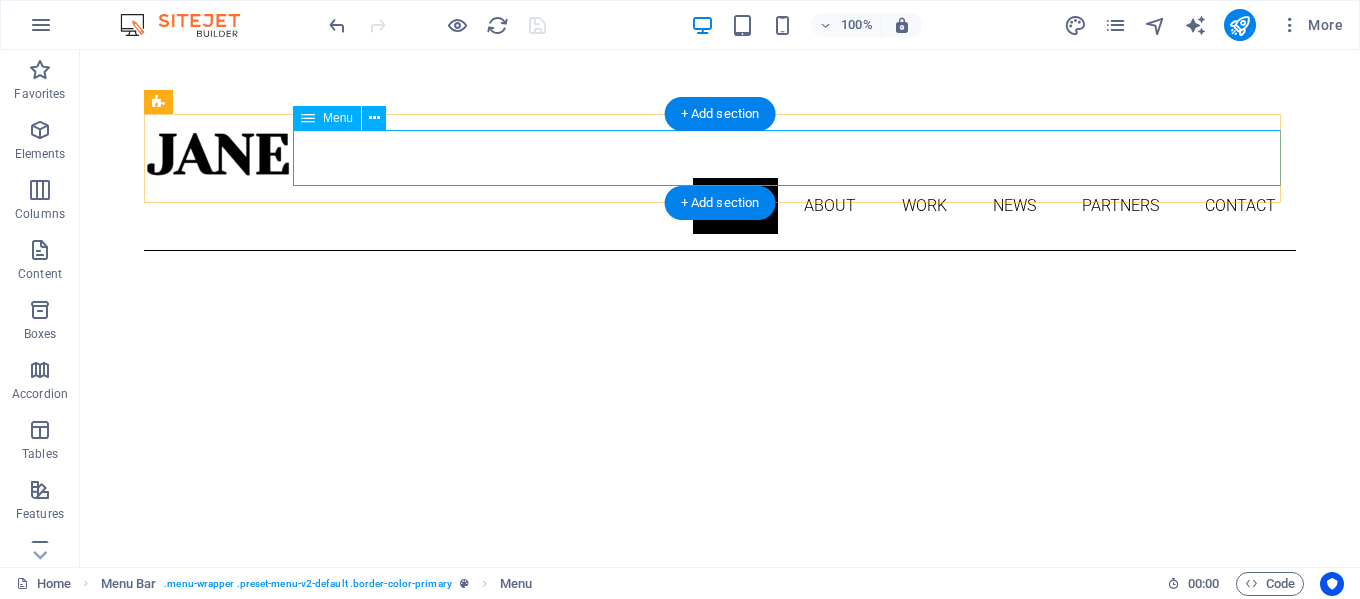 click on "Home About Work News Partners Contact" at bounding box center [720, 206] 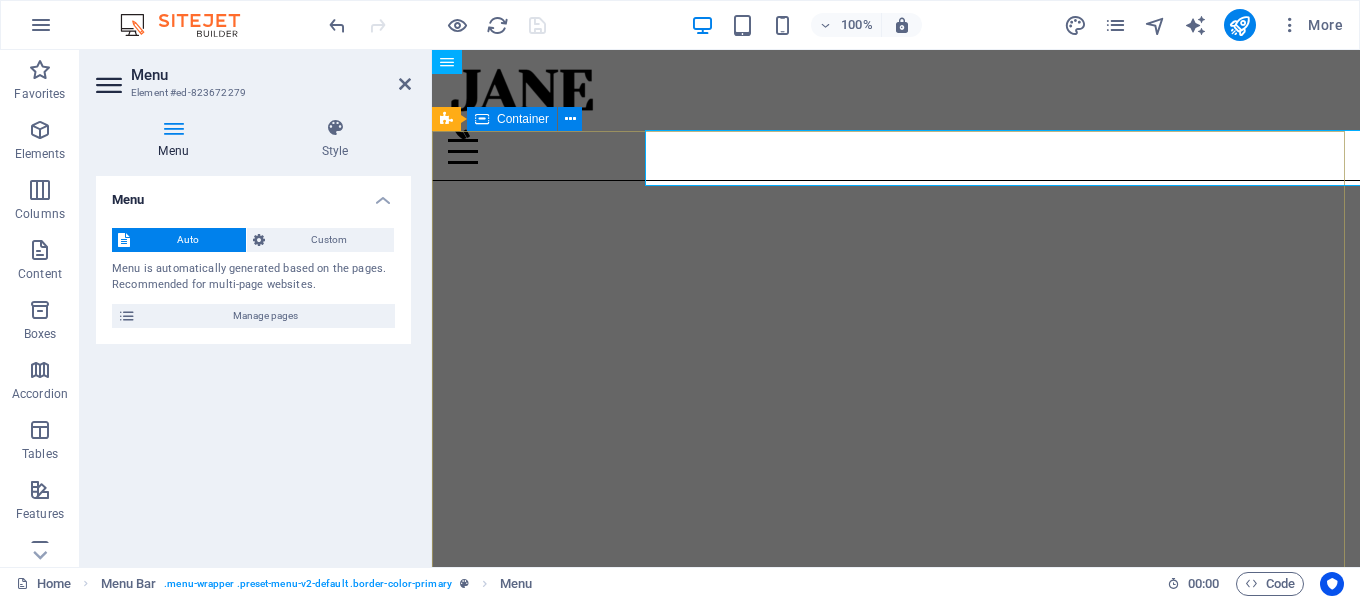 click on "New headline About me My work Partners Contact" at bounding box center [896, 1046] 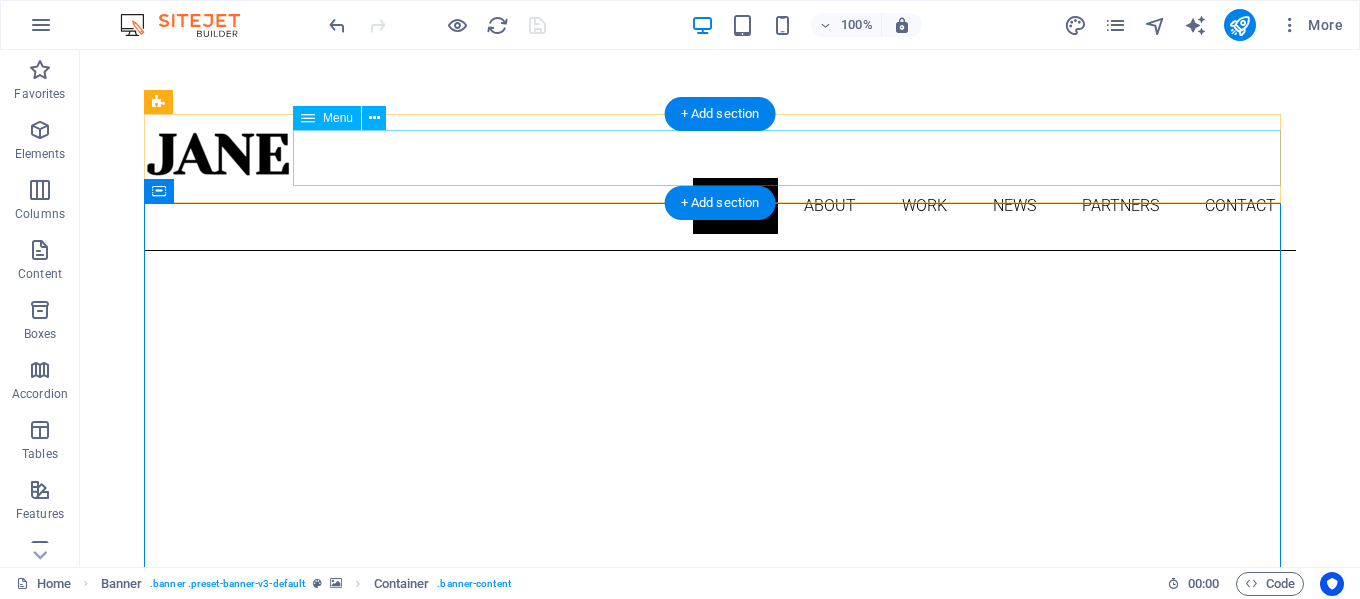 click on "Home About Work News Partners Contact" at bounding box center [720, 206] 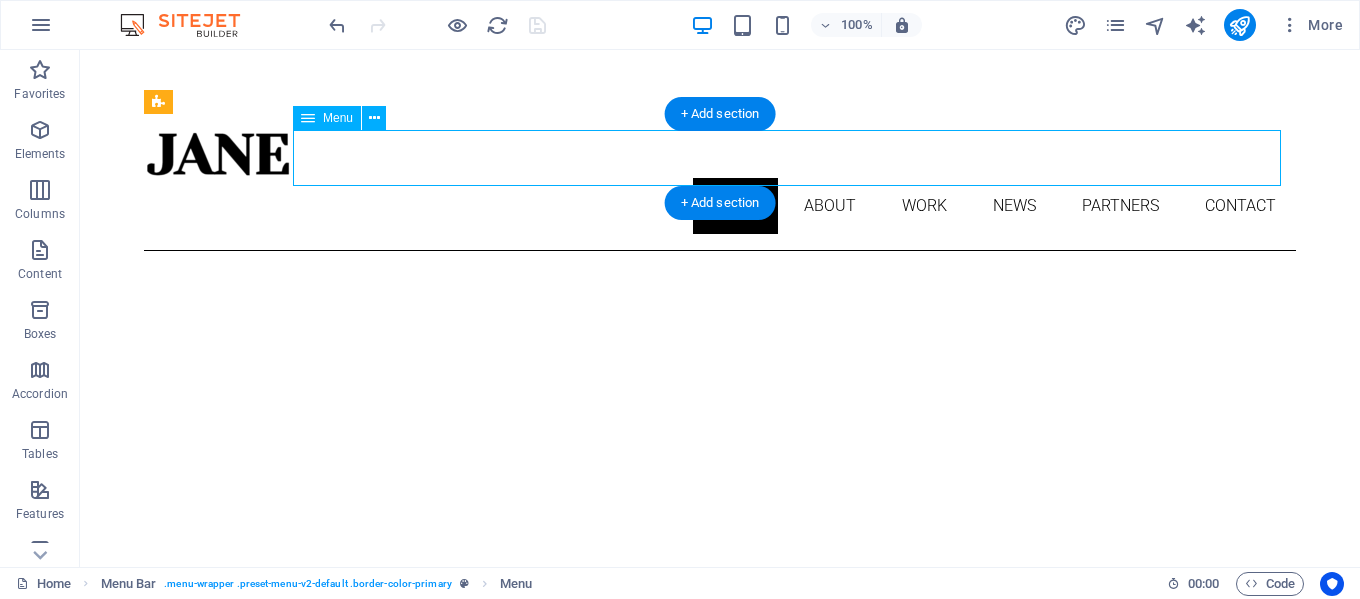 click on "Home About Work News Partners Contact" at bounding box center (720, 206) 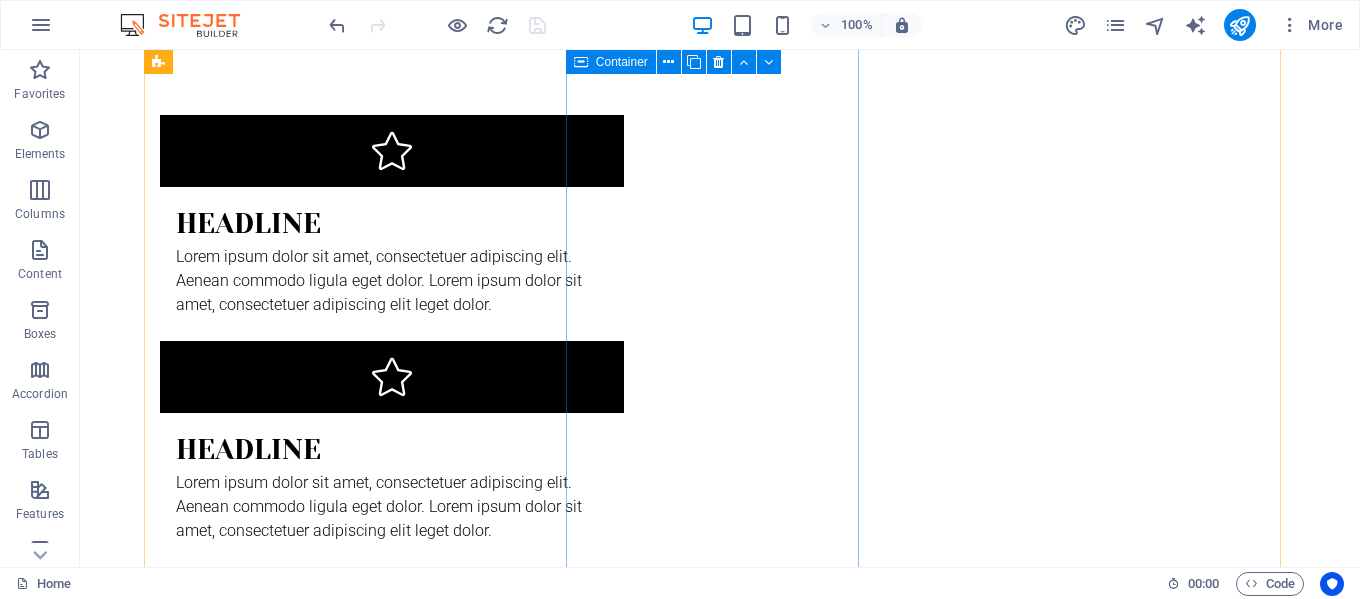 scroll, scrollTop: 1777, scrollLeft: 0, axis: vertical 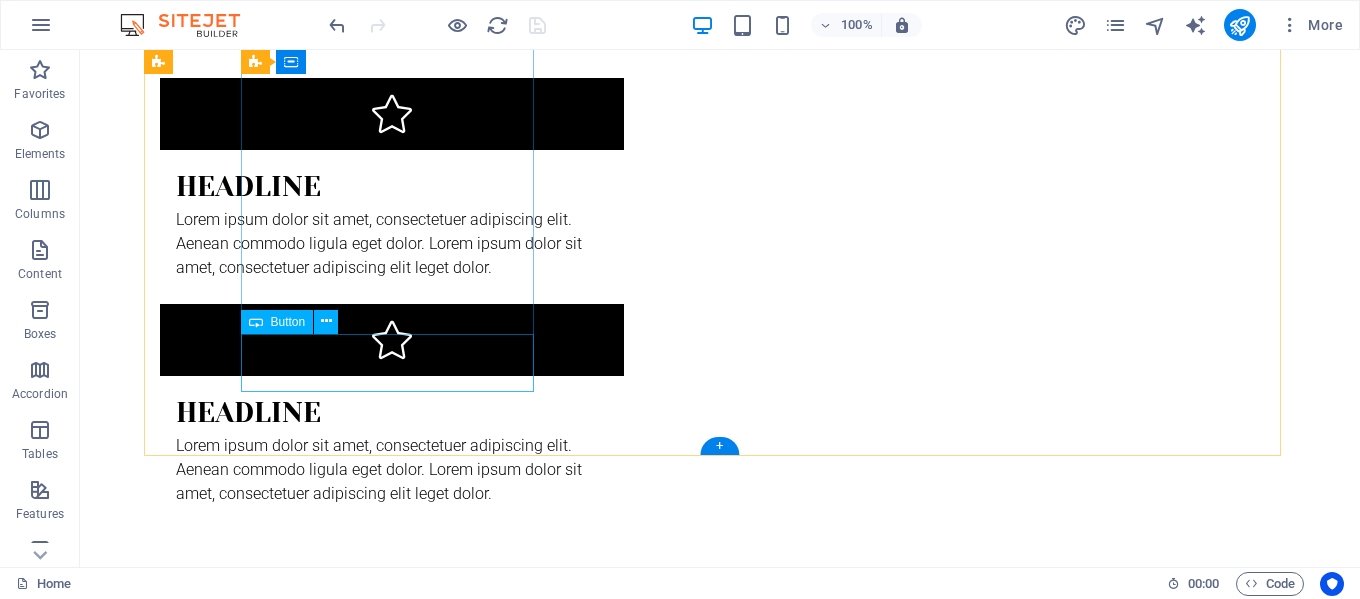 click on "see more" at bounding box center (632, 1676) 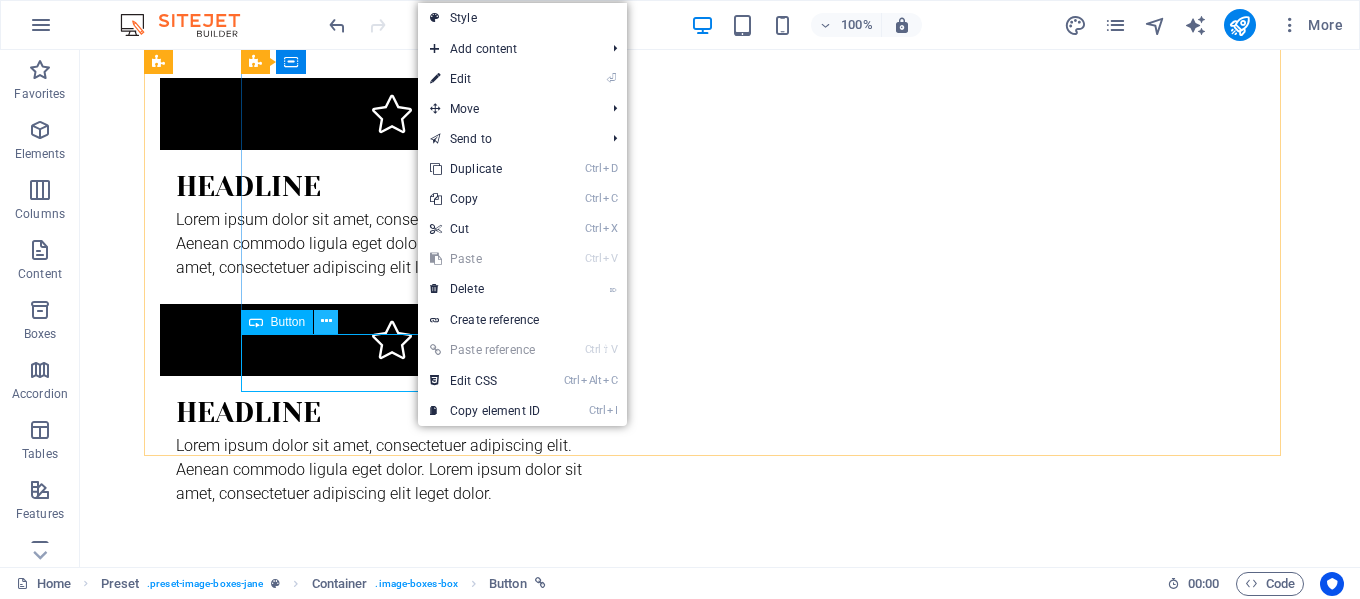 click at bounding box center [326, 321] 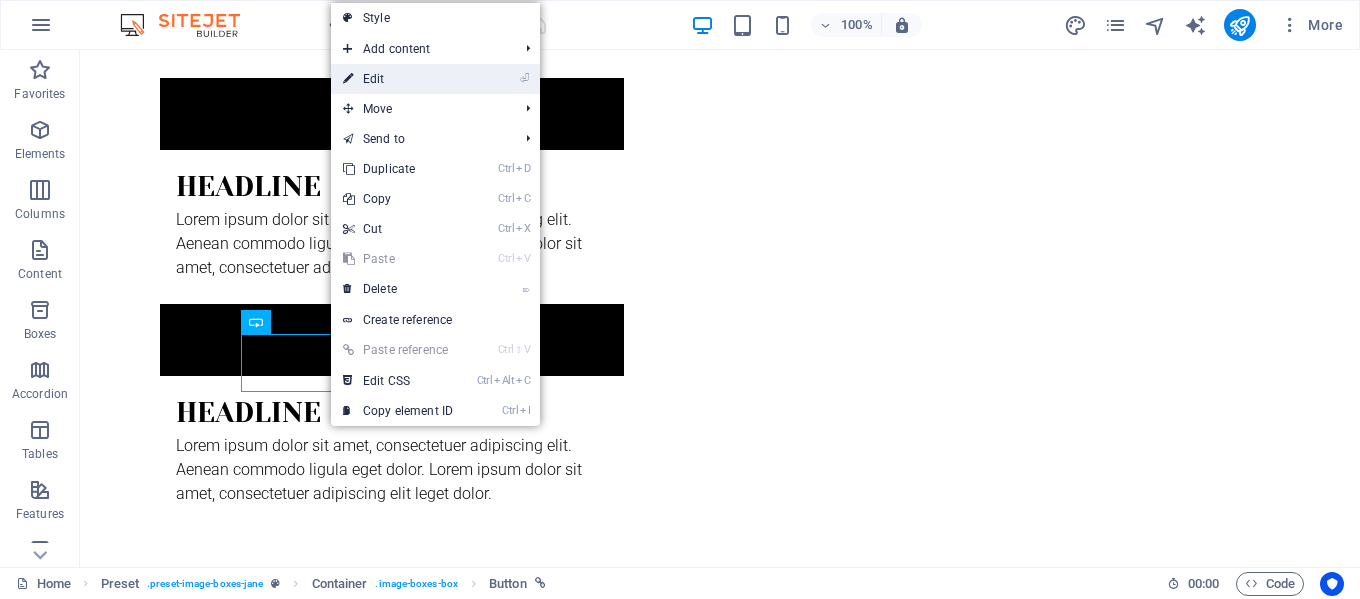 click on "⏎  Edit" at bounding box center (398, 79) 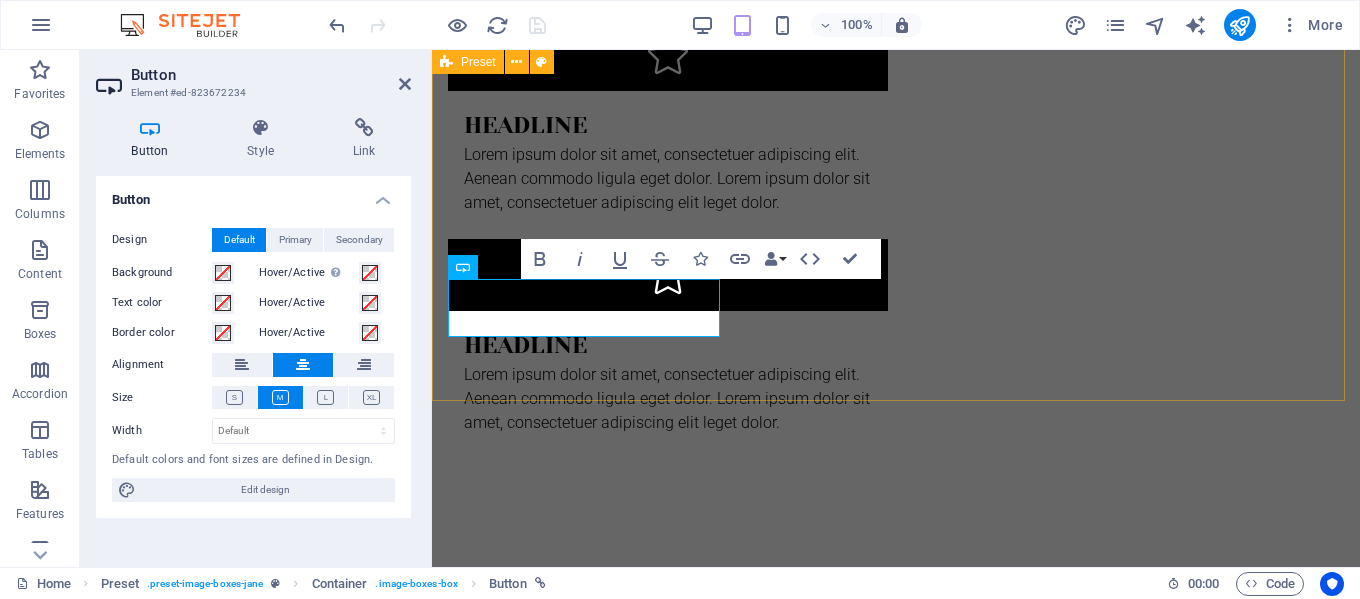 click on "About Elegant spaces. inspired living At [PERSON], we design interiors that tell stories—of style, culture, comfort, and quiet sophistication. Founded by [PERSON], [PERSON] blends the refined eye of a designer with a deep commitment to craftsmanship, timeless aesthetics, and personalized service, we create environments that are not only beautiful but deeply livable. [PERSON] is more than an interior design studio—we are also trusted exporters of curated, high-quality furnishings, artisanal decor, and architectural elements that bring our designs to life in homes, hotels, and commercial spaces across the globe. see more Work Lorem ipsum dolor sit amet, consectetuer adipiscing elit. Aenean commodo ligula eget dolor. Lorem ipsum dolor sit amet. see more Blog Lorem ipsum dolor sit amet, consectetuer adipiscing elit. Aenean commodo ligula eget dolor. Lorem ipsum dolor sit amet. see more" at bounding box center (896, 1962) 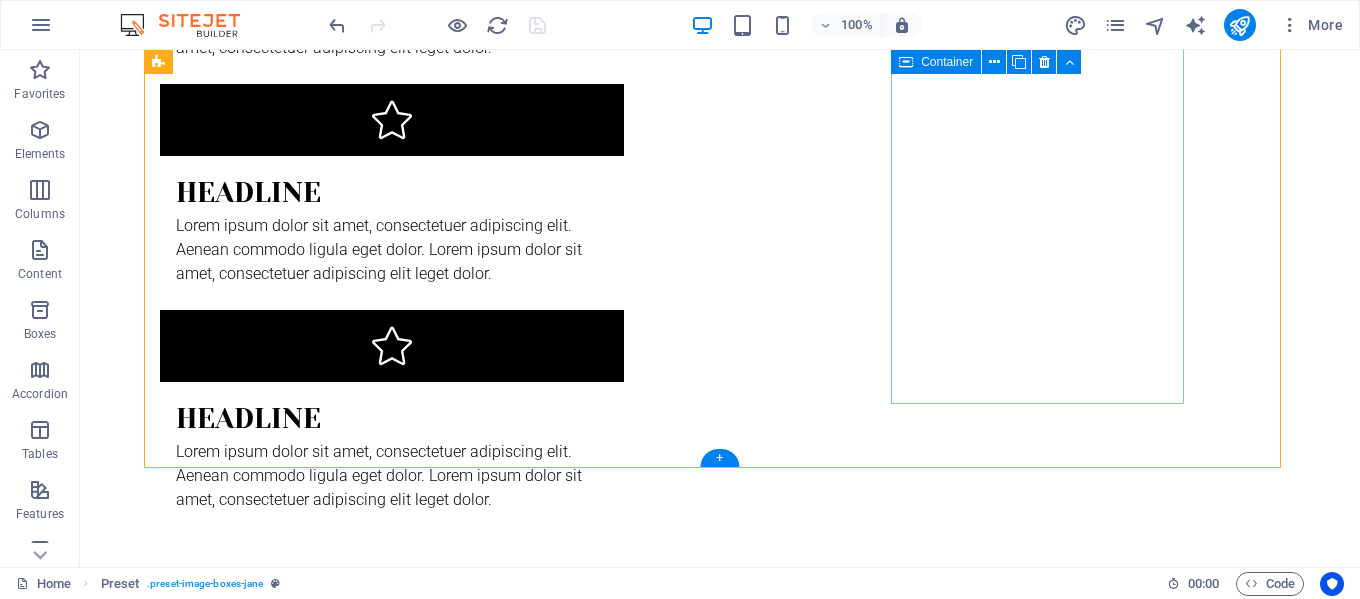 scroll, scrollTop: 2030, scrollLeft: 0, axis: vertical 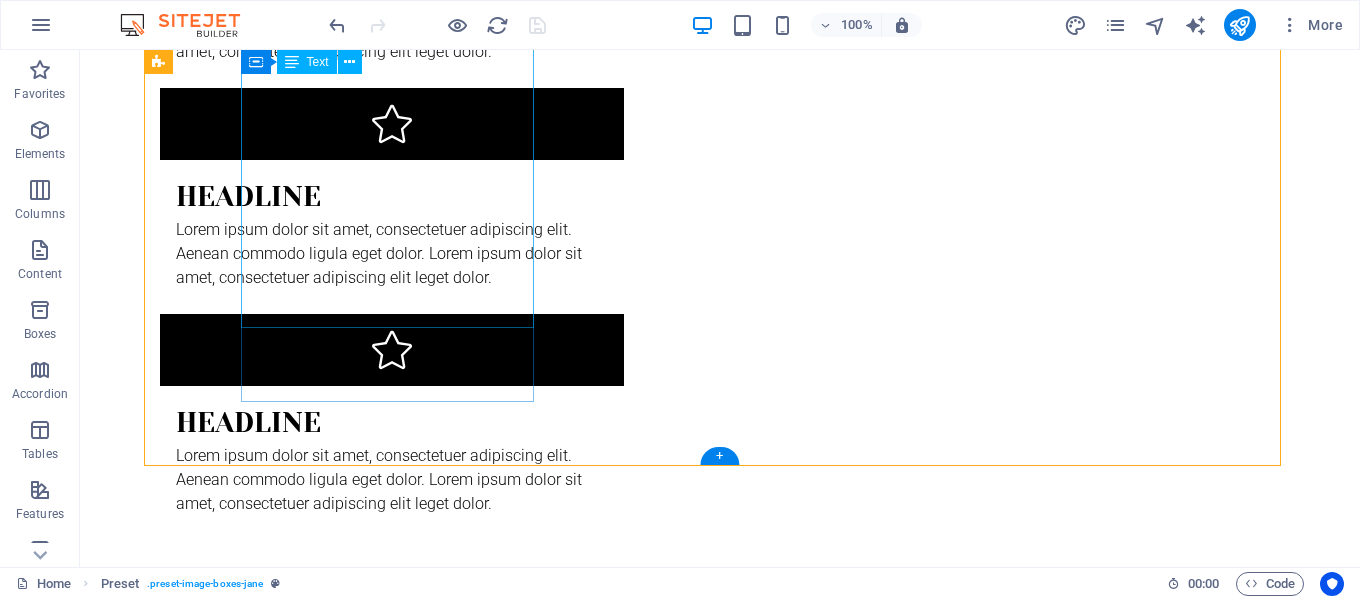 click on "Elegant spaces. inspired living At  PetitBleu , we design interiors that tell stories—of style, culture, comfort, and quiet sophistication.  Founded by  [FIRST] [LAST] , PetitBleu blends the refined eye of a designer with a deep commitment to craftsmanship, timeless aesthetics, and personalized service, we create environments that are not only beautiful but deeply livable.   PetitBleu  is more than an interior design studio—we are also trusted exporters of curated, high-quality furnishings, artisanal decor, and architectural elements that bring our designs to life in homes, hotels, and commercial spaces across the globe." at bounding box center [632, 1521] 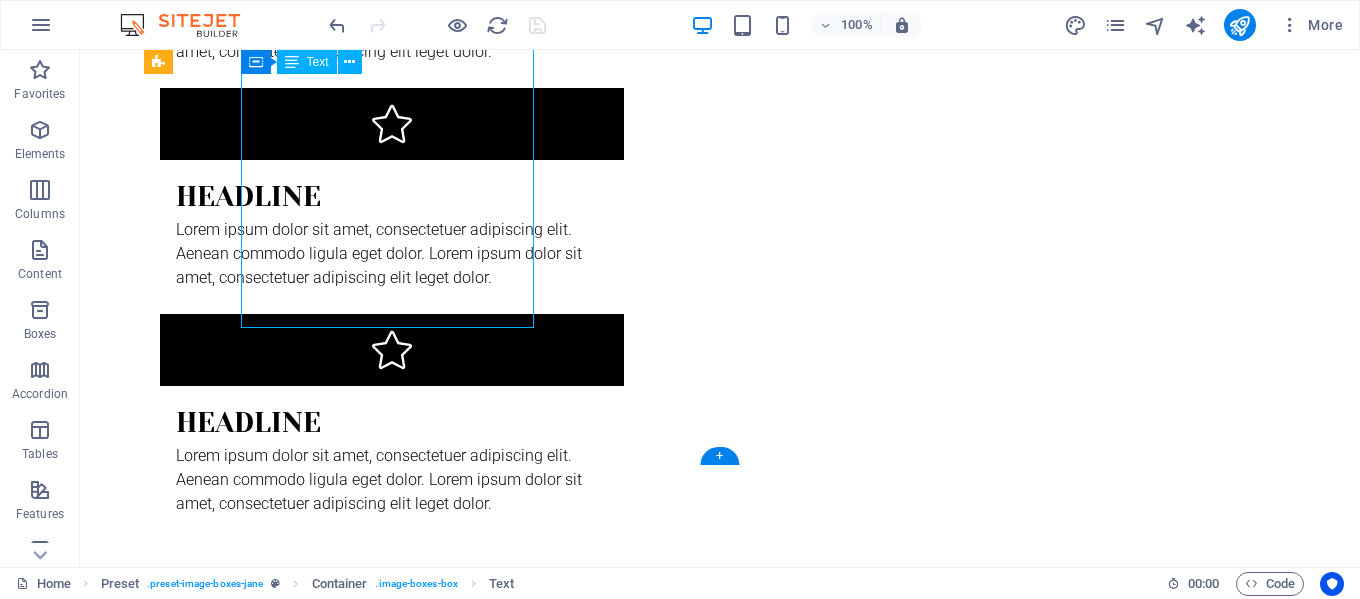 click on "Elegant spaces. inspired living At  PetitBleu , we design interiors that tell stories—of style, culture, comfort, and quiet sophistication.  Founded by  [FIRST] [LAST] , PetitBleu blends the refined eye of a designer with a deep commitment to craftsmanship, timeless aesthetics, and personalized service, we create environments that are not only beautiful but deeply livable.   PetitBleu  is more than an interior design studio—we are also trusted exporters of curated, high-quality furnishings, artisanal decor, and architectural elements that bring our designs to life in homes, hotels, and commercial spaces across the globe." at bounding box center (632, 1521) 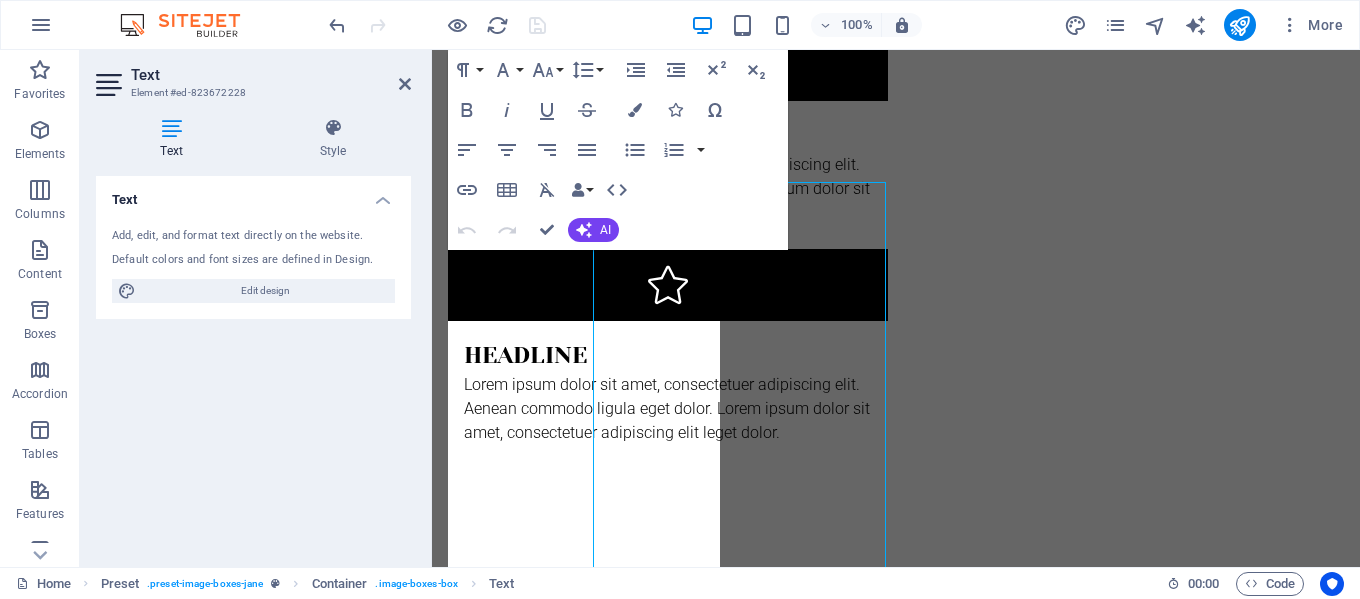 scroll, scrollTop: 1600, scrollLeft: 0, axis: vertical 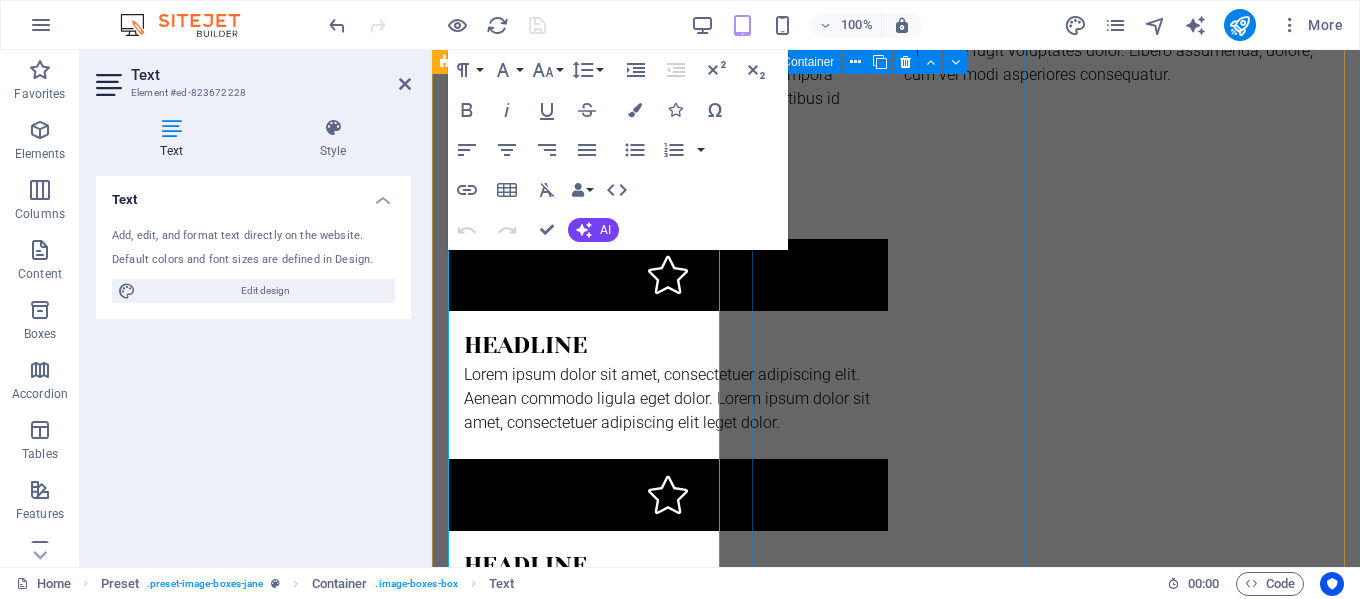 drag, startPoint x: 740, startPoint y: 304, endPoint x: 841, endPoint y: 305, distance: 101.00495 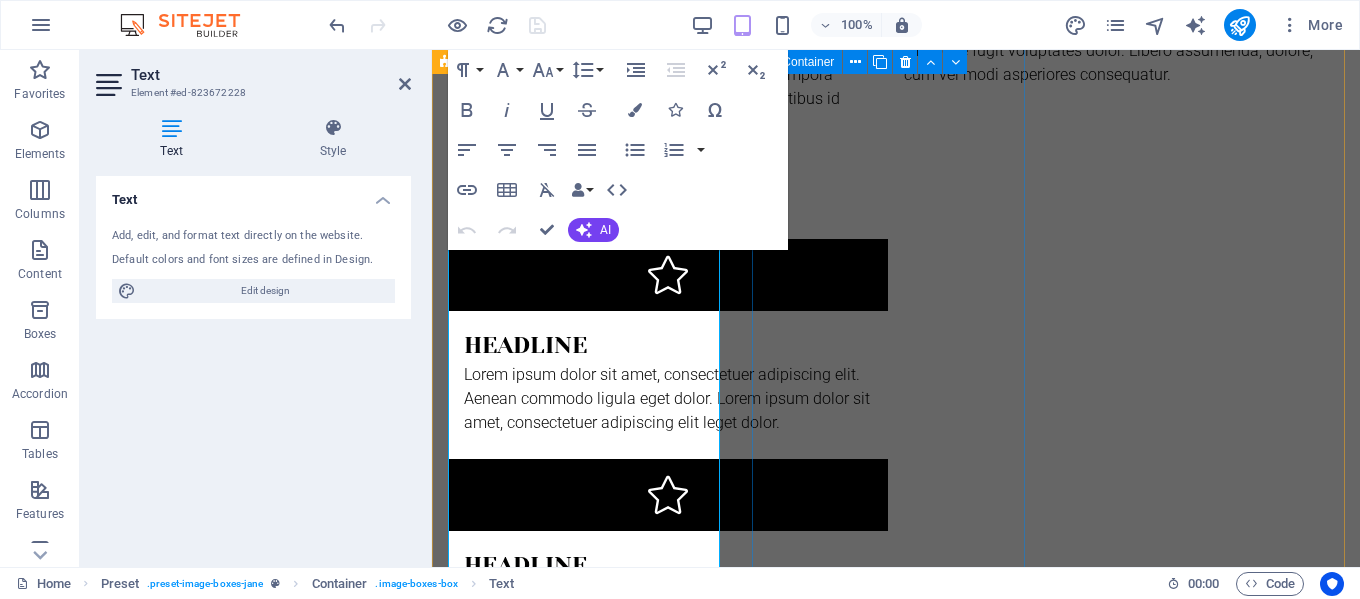 click on "Work Lorem ipsum dolor sit amet, consectetuer adipiscing elit. Aenean commodo ligula eget dolor. Lorem ipsum dolor sit amet. see more" at bounding box center (896, 2493) 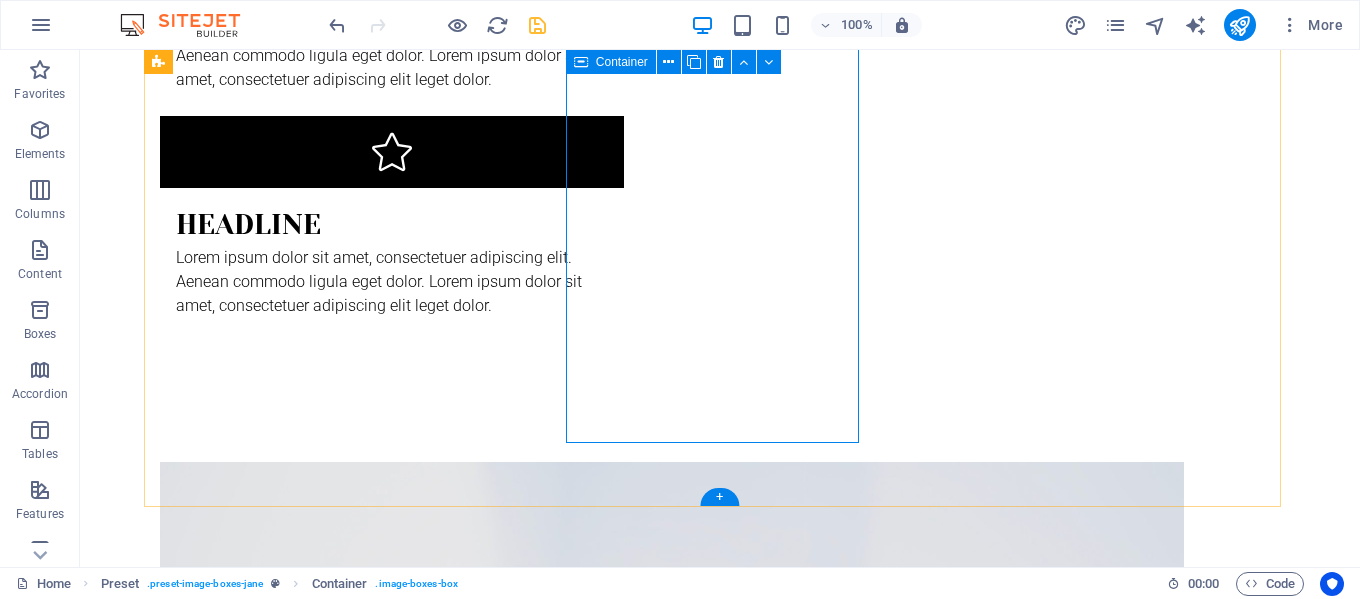 scroll, scrollTop: 2229, scrollLeft: 0, axis: vertical 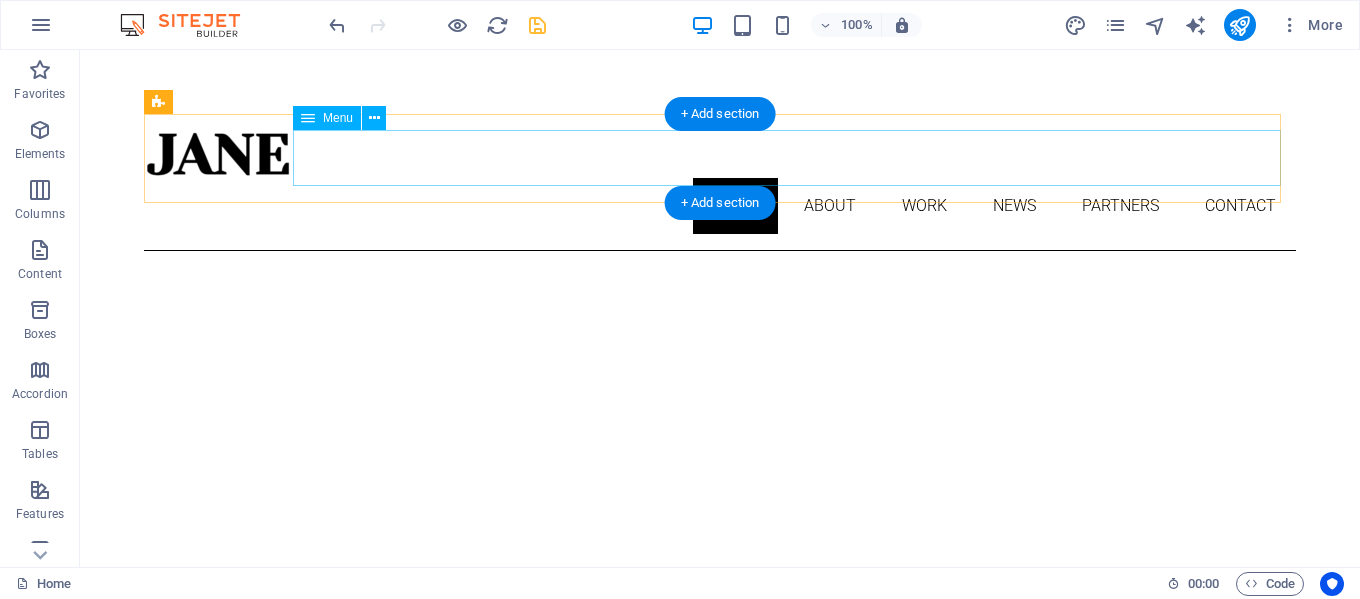 click on "Home About Work News Partners Contact" at bounding box center [720, 206] 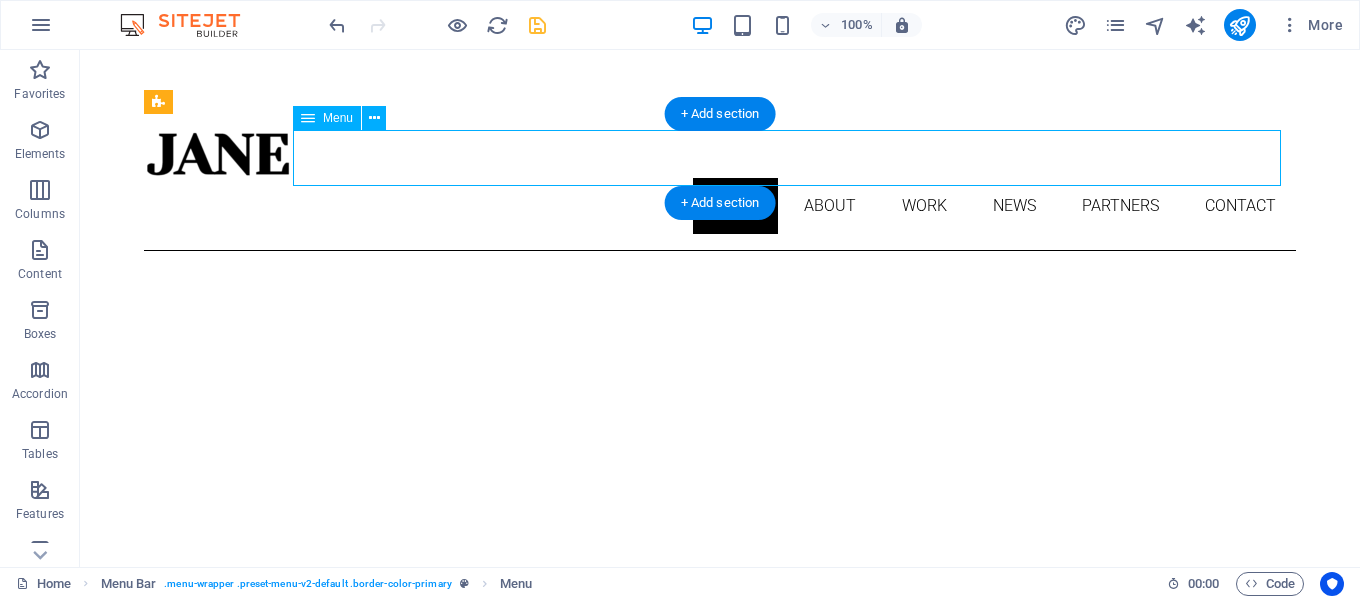 click on "Home About Work News Partners Contact" at bounding box center (720, 206) 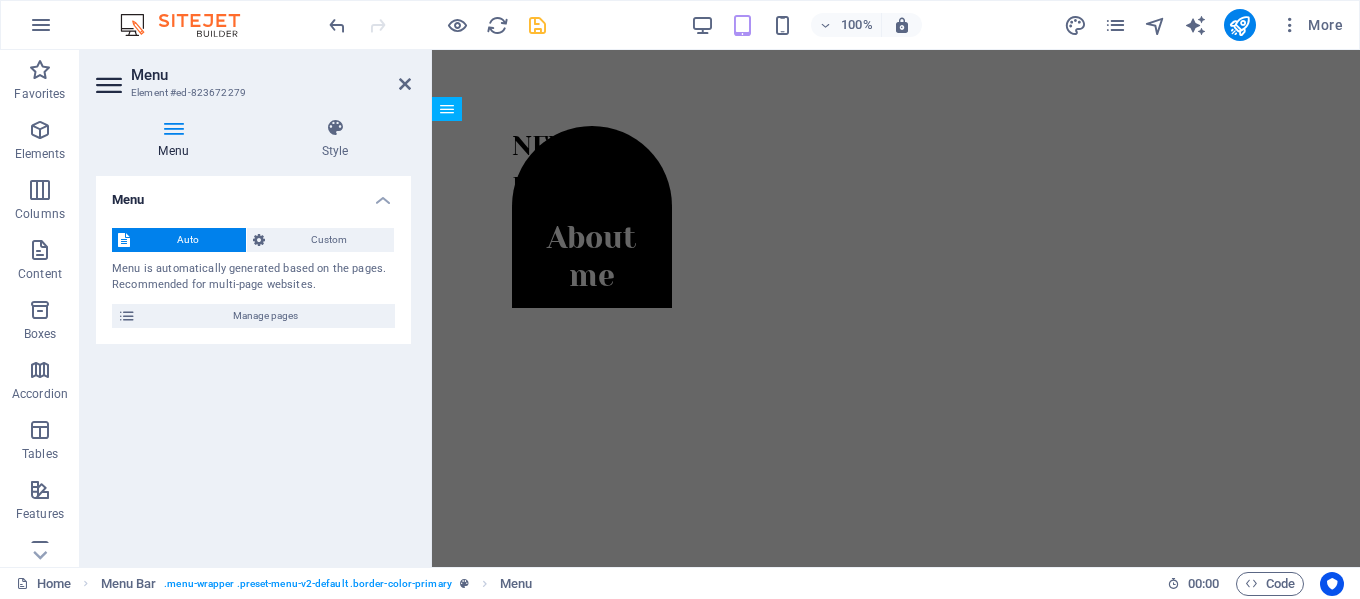 scroll, scrollTop: 469, scrollLeft: 0, axis: vertical 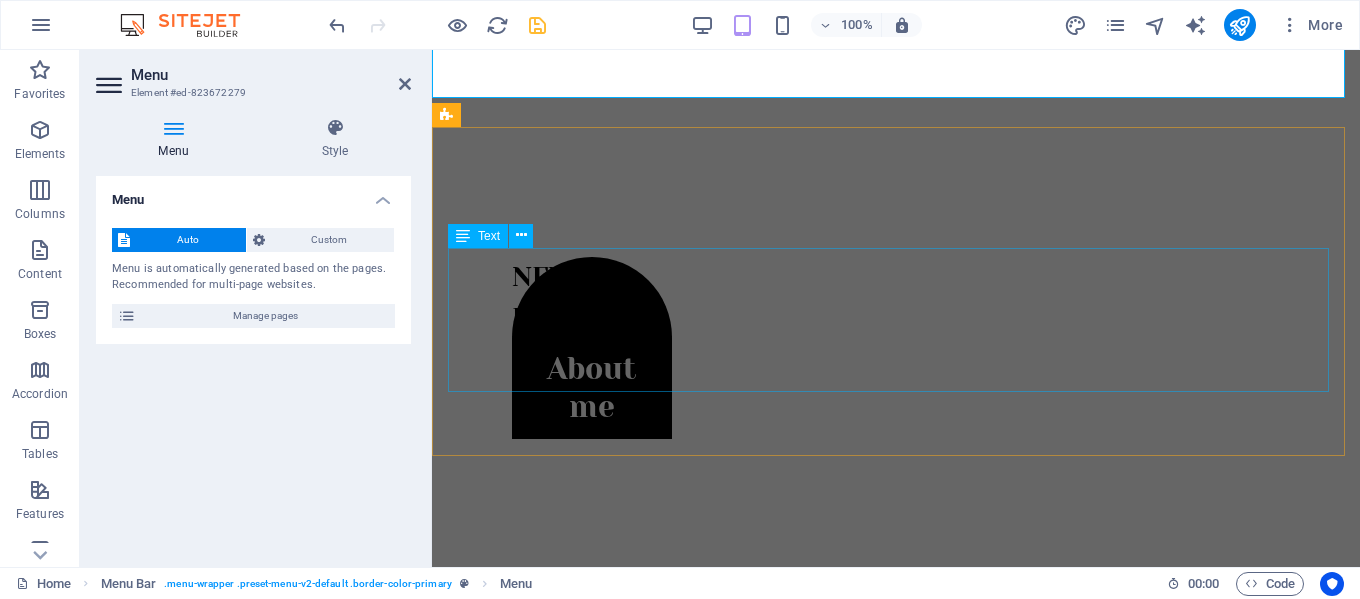 click on "Lorem ipsum dolor sitope amet, consectetur adipisicing elitip. Massumenda, dolore, cum vel modi asperiores consequatur suscipit quidem ducimus eveniet iure expedita consecteture odiogil voluptatum similique fugit voluptates atem accusamus quae quas dolorem tenetur facere tempora maiores adipisci reiciendis accusantium voluptatibus id voluptate tempore dolor harum nisi amet! Nobis, eaque. Aenean commodo ligula eget dolor. Lorem ipsum dolor sit amet, consectetuer adipiscing elit leget odiogil voluptatum similique fugit voluptates dolor. Libero assumenda, dolore, cum vel modi asperiores consequatur." at bounding box center [896, 1170] 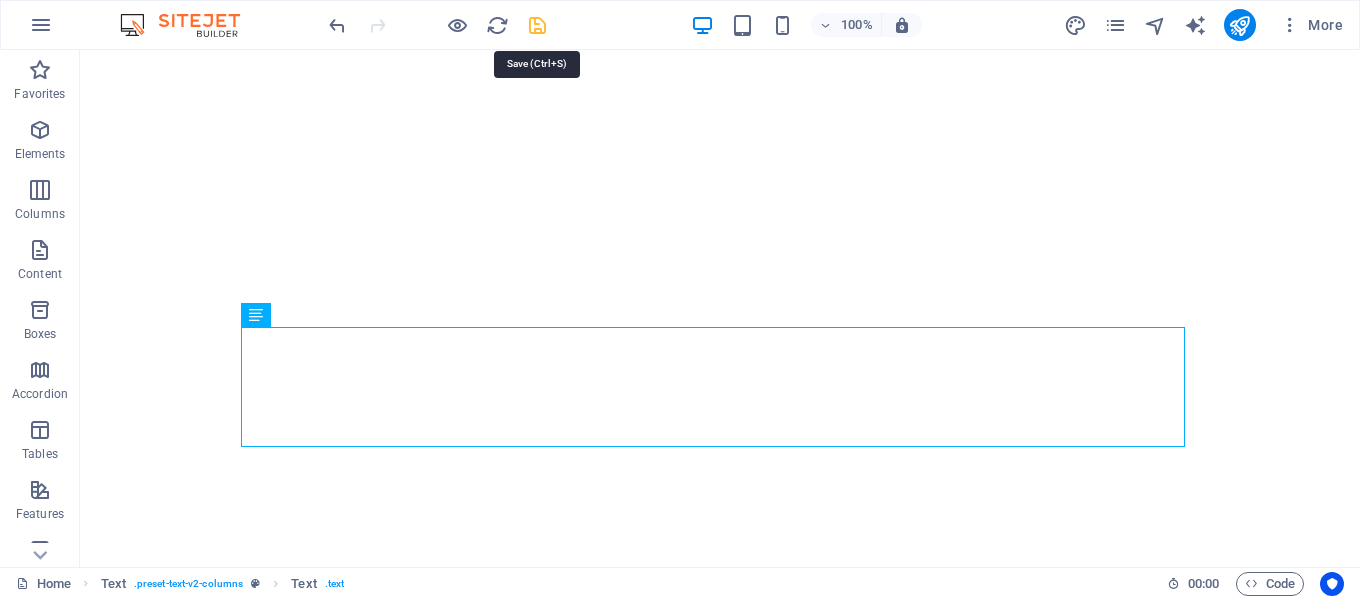 click at bounding box center (537, 25) 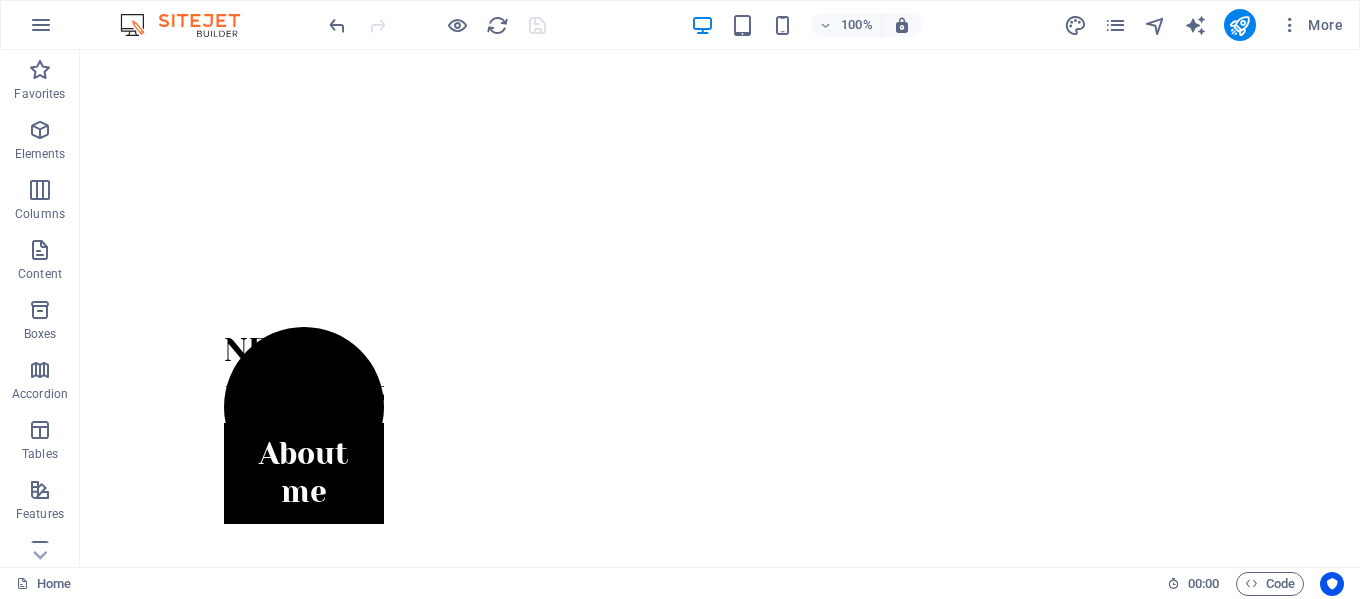 scroll, scrollTop: 464, scrollLeft: 0, axis: vertical 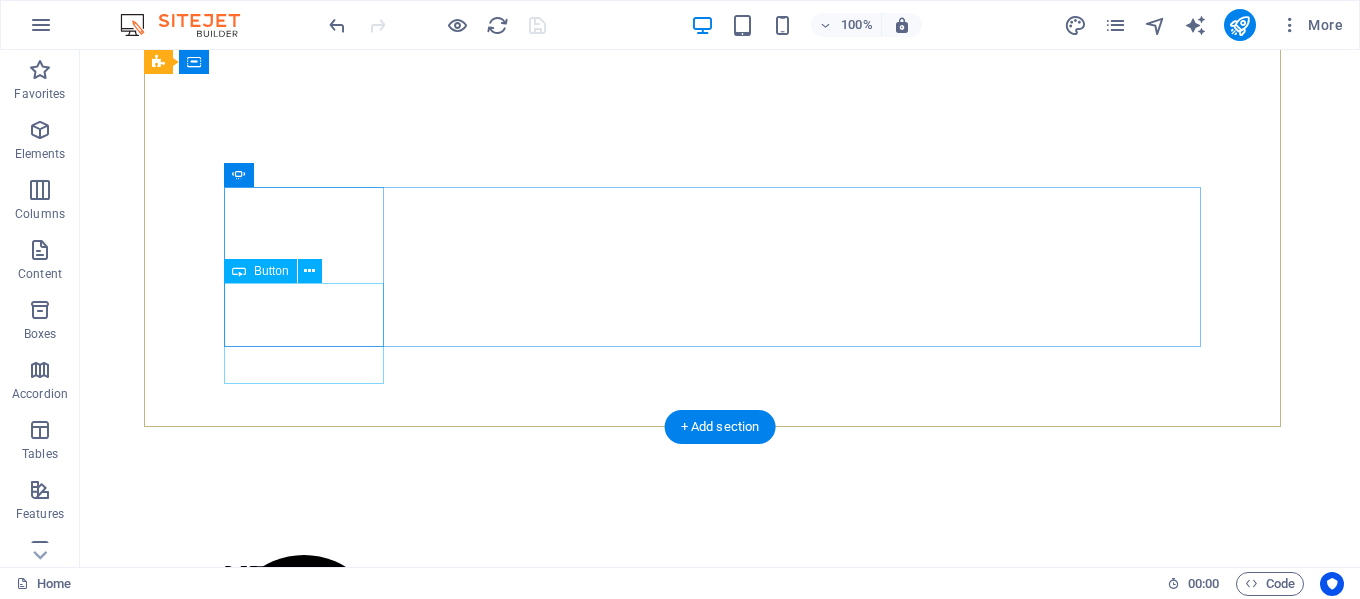 click on "About me" at bounding box center [304, 701] 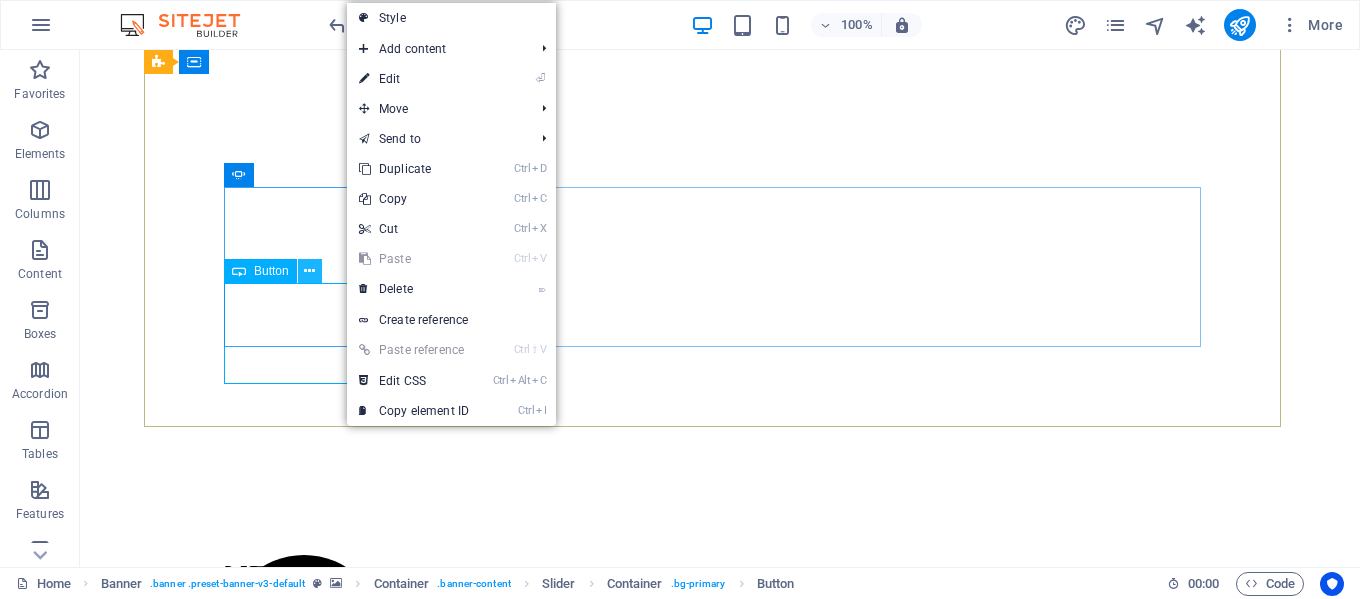 click at bounding box center (309, 271) 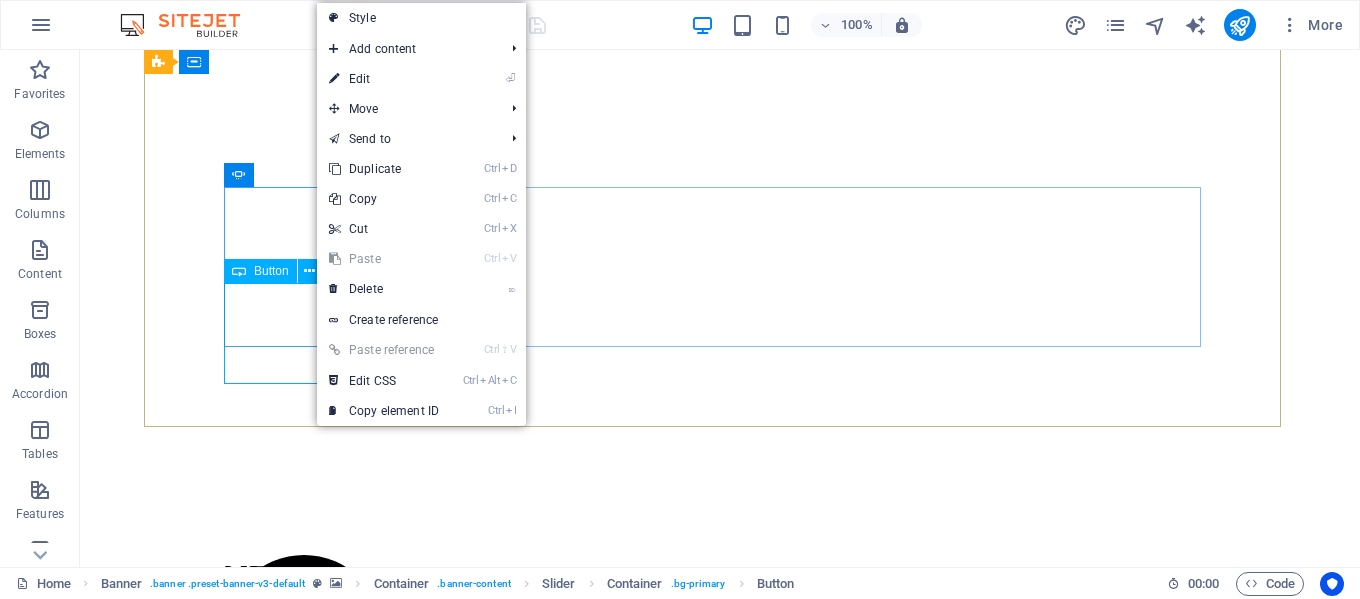click on "Button" at bounding box center (271, 271) 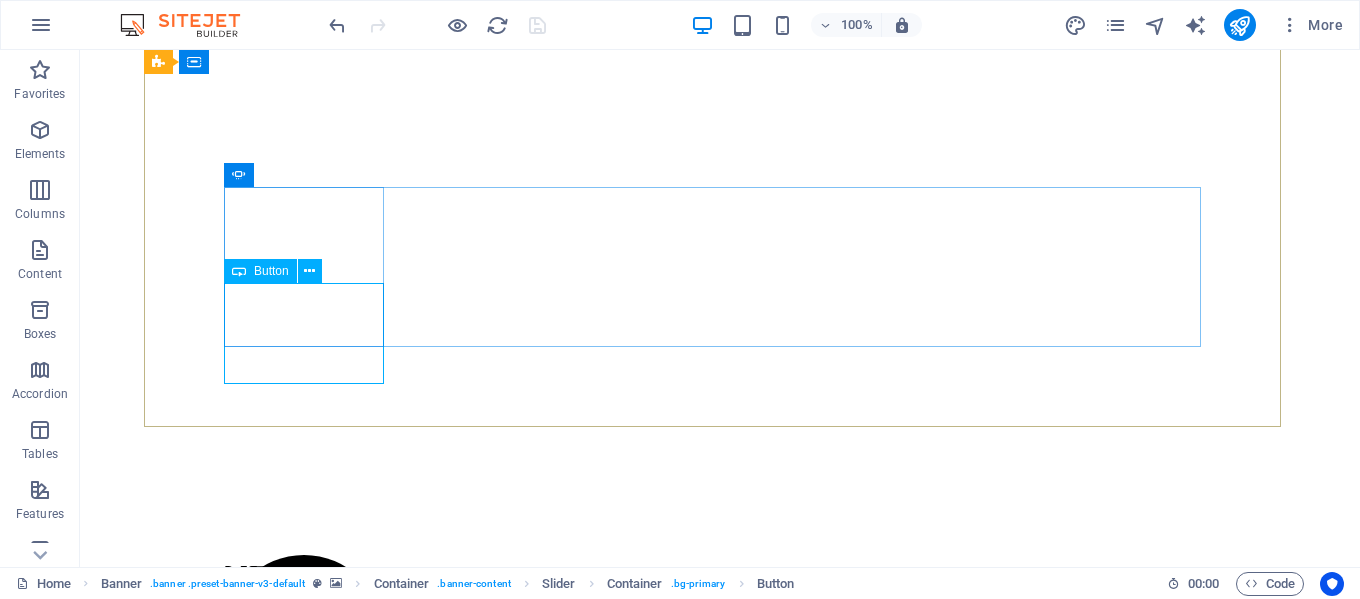 click on "Button" at bounding box center [271, 271] 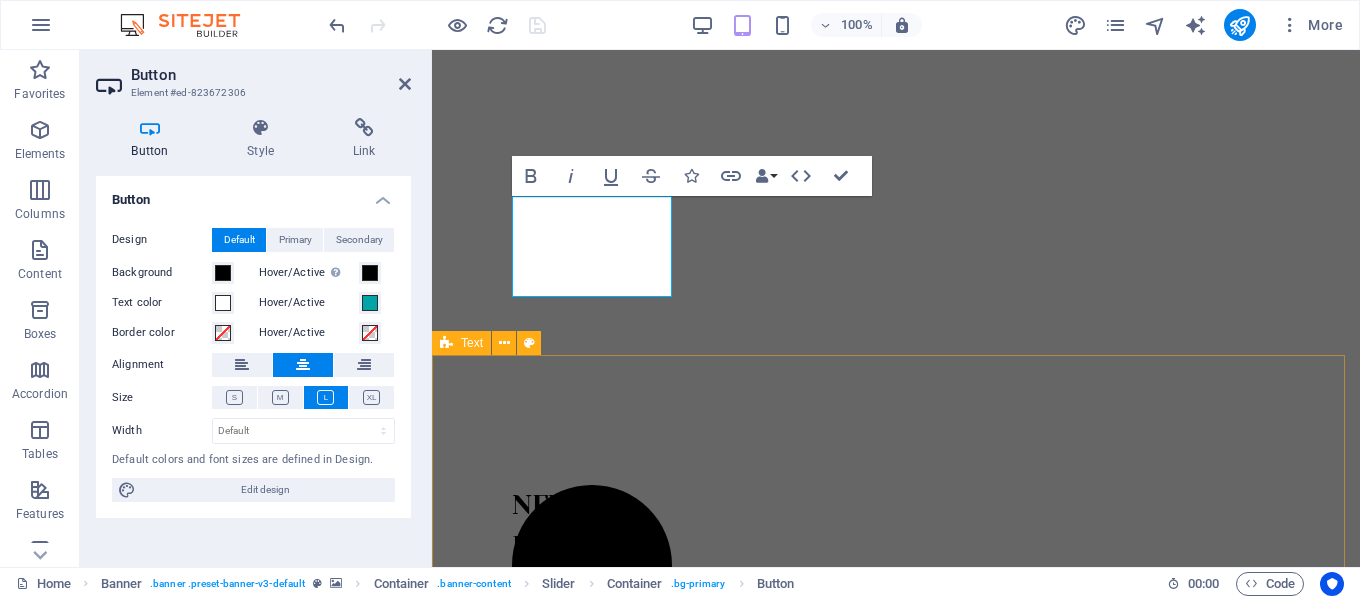 click on "Headline Lorem ipsum dolor sitope amet, consectetur adipisicing elitip. Massumenda, dolore, cum vel modi asperiores consequatur suscipit quidem ducimus eveniet iure expedita consecteture odiogil voluptatum similique fugit voluptates atem accusamus quae quas dolorem tenetur facere tempora maiores adipisci reiciendis accusantium voluptatibus id voluptate tempore dolor harum nisi amet! Nobis, eaque. Aenean commodo ligula eget dolor. Lorem ipsum dolor sit amet, consectetuer adipiscing elit leget odiogil voluptatum similique fugit voluptates dolor. Libero assumenda, dolore, cum vel modi asperiores consequatur." at bounding box center (896, 1369) 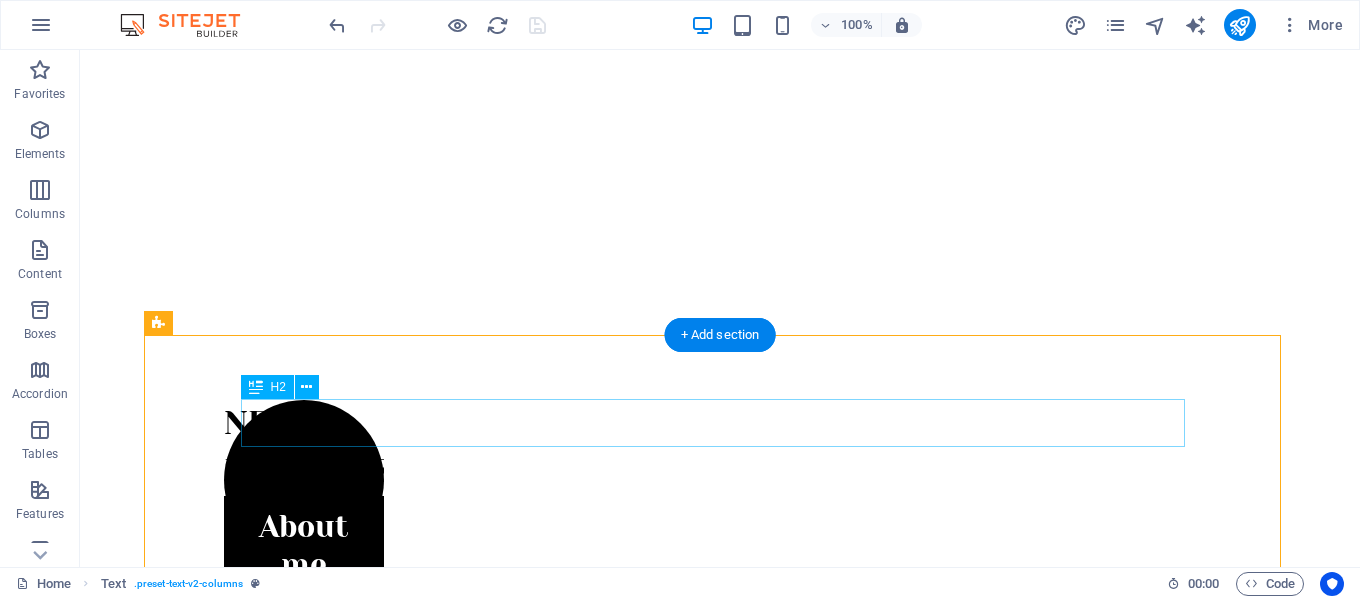 scroll, scrollTop: 0, scrollLeft: 0, axis: both 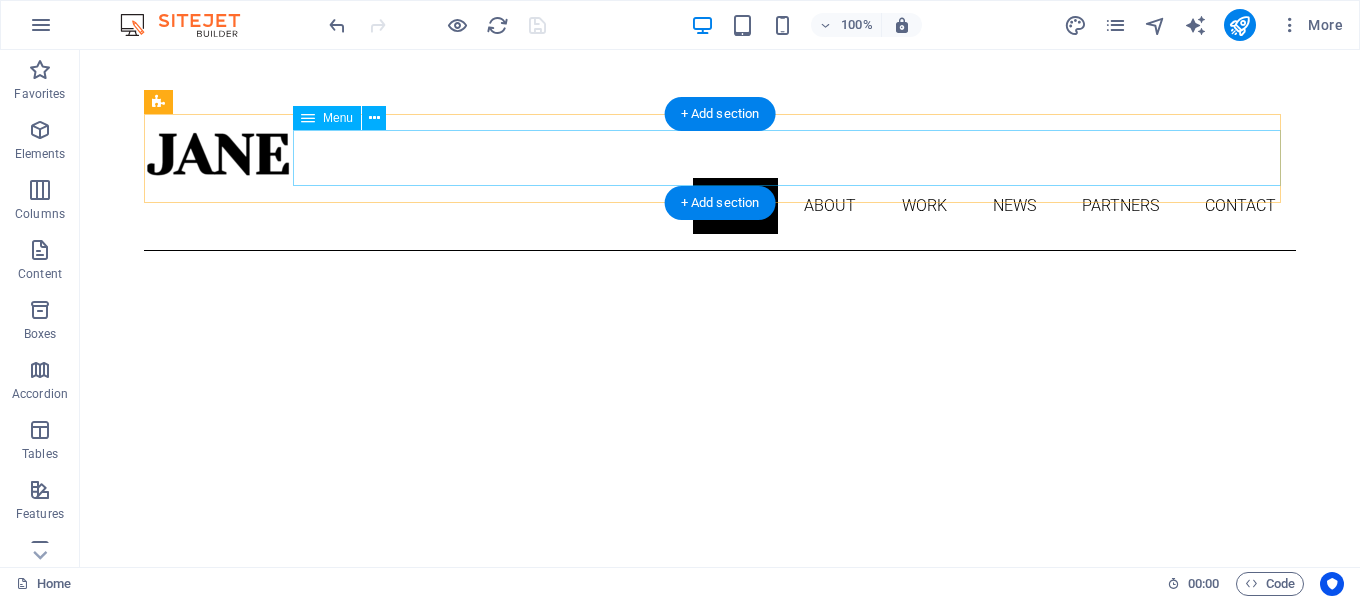 click on "Home About Work News Partners Contact" at bounding box center [720, 206] 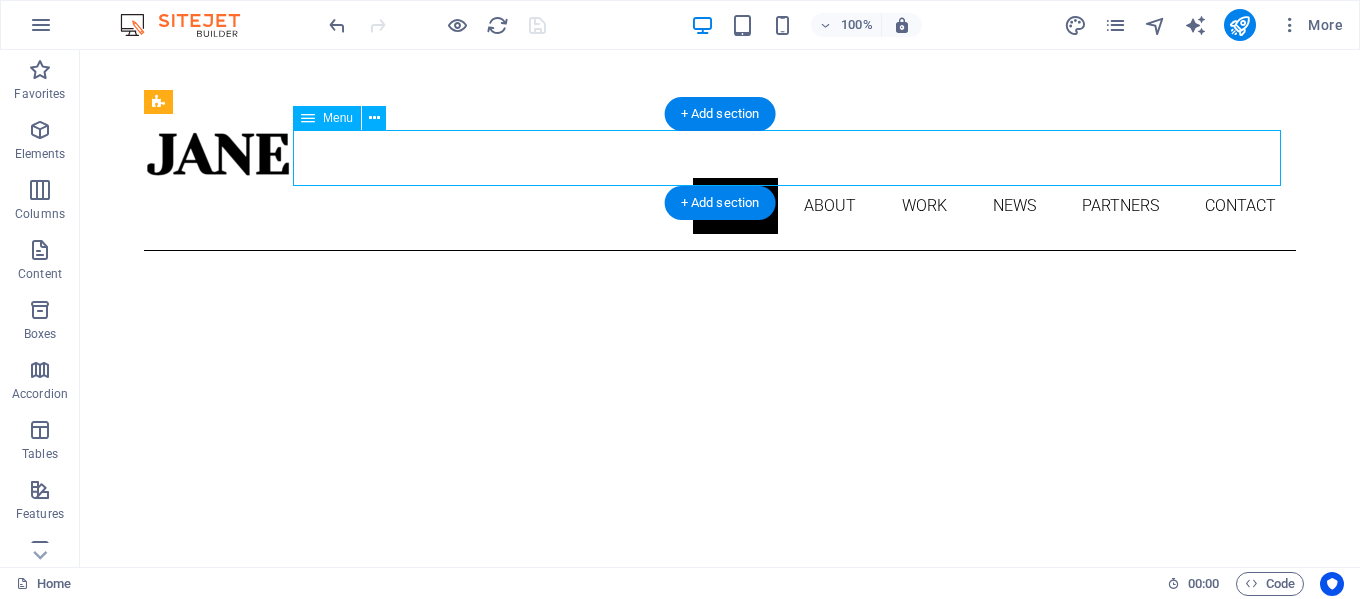 click on "Home About Work News Partners Contact" at bounding box center [720, 206] 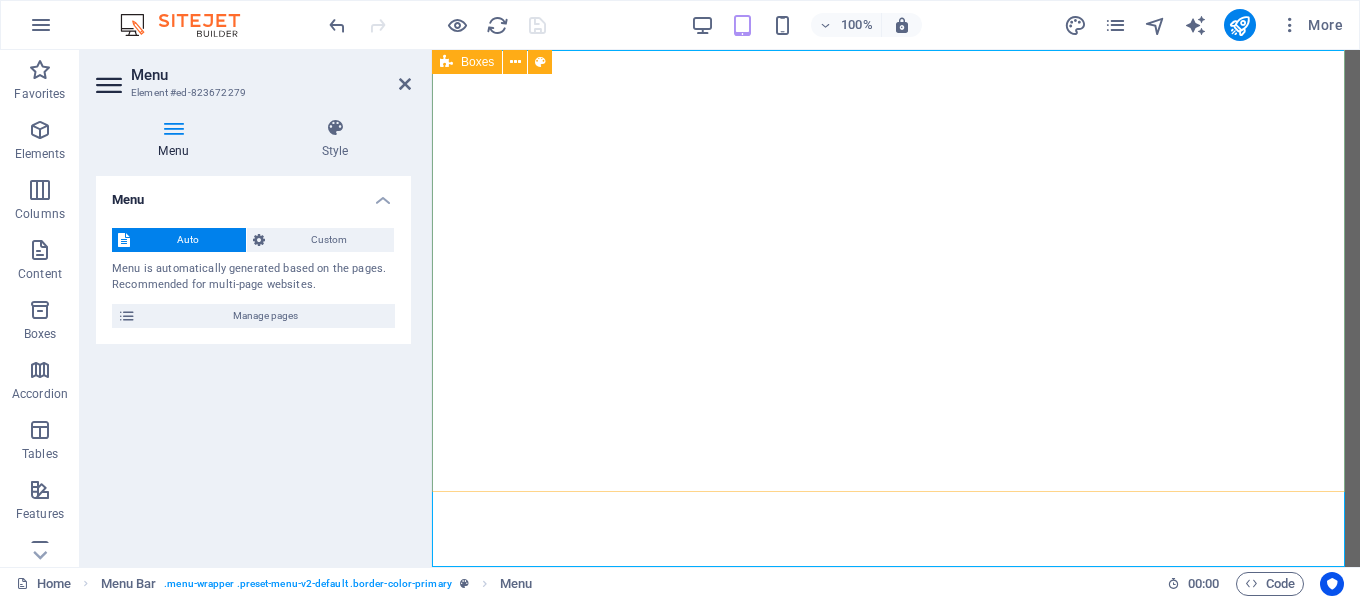 scroll, scrollTop: 905, scrollLeft: 0, axis: vertical 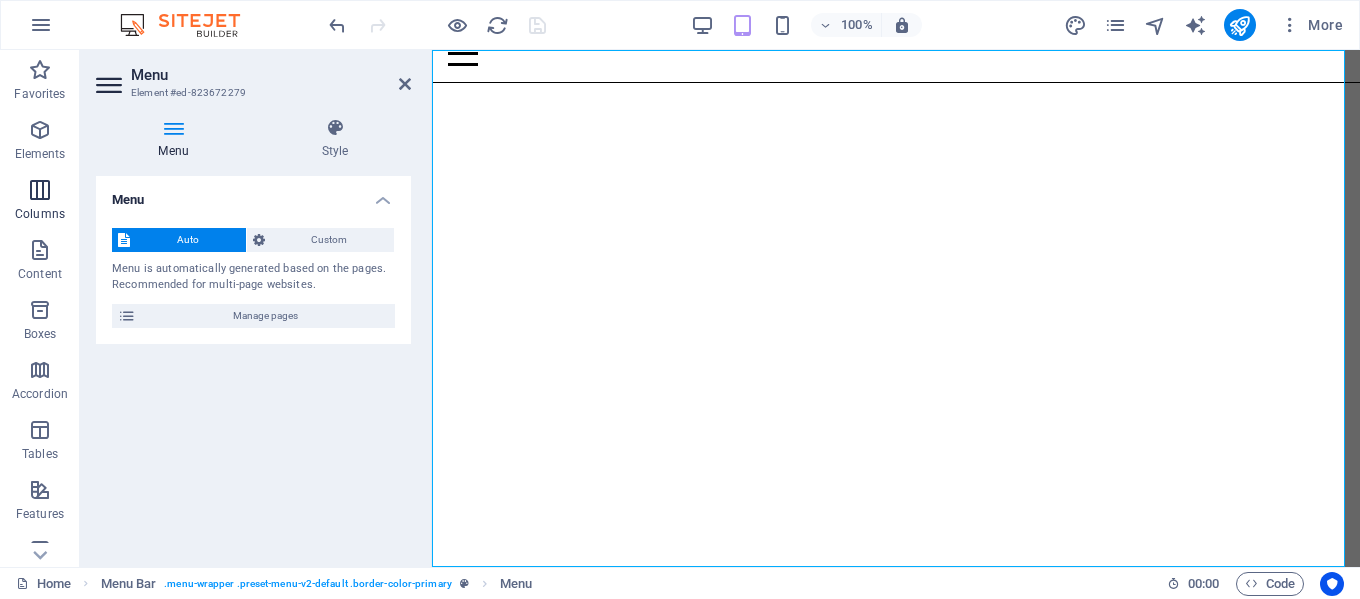 click on "Columns" at bounding box center [40, 202] 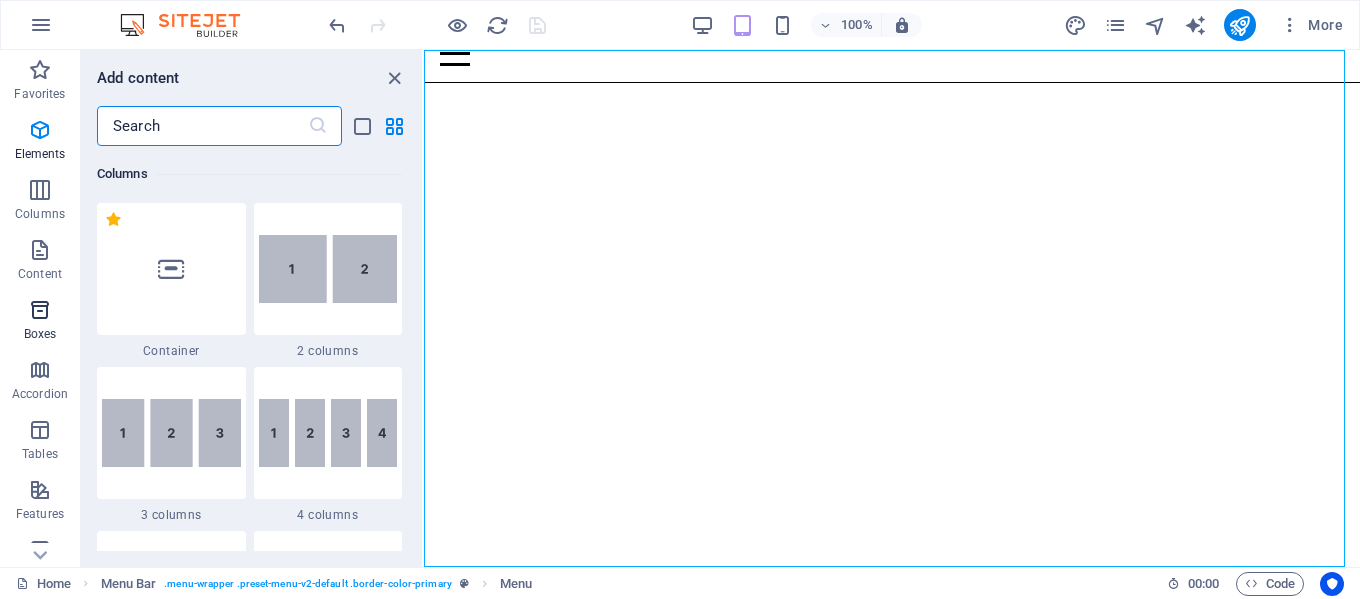 scroll, scrollTop: 990, scrollLeft: 0, axis: vertical 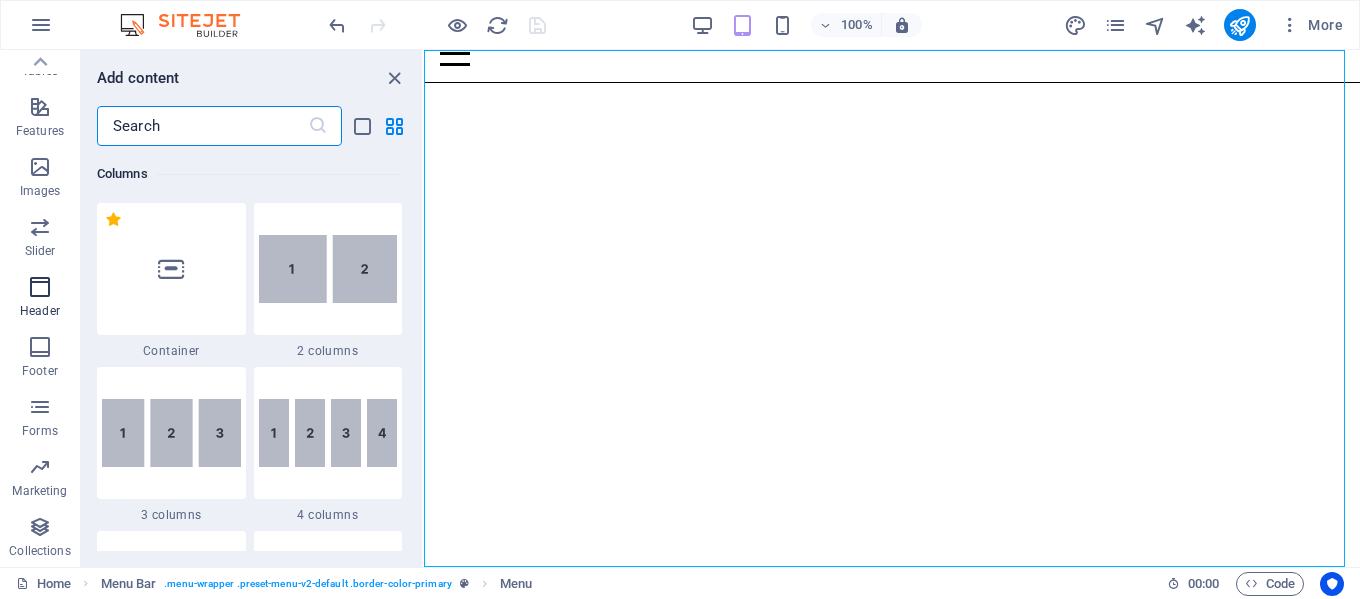 click on "Header" at bounding box center [40, 311] 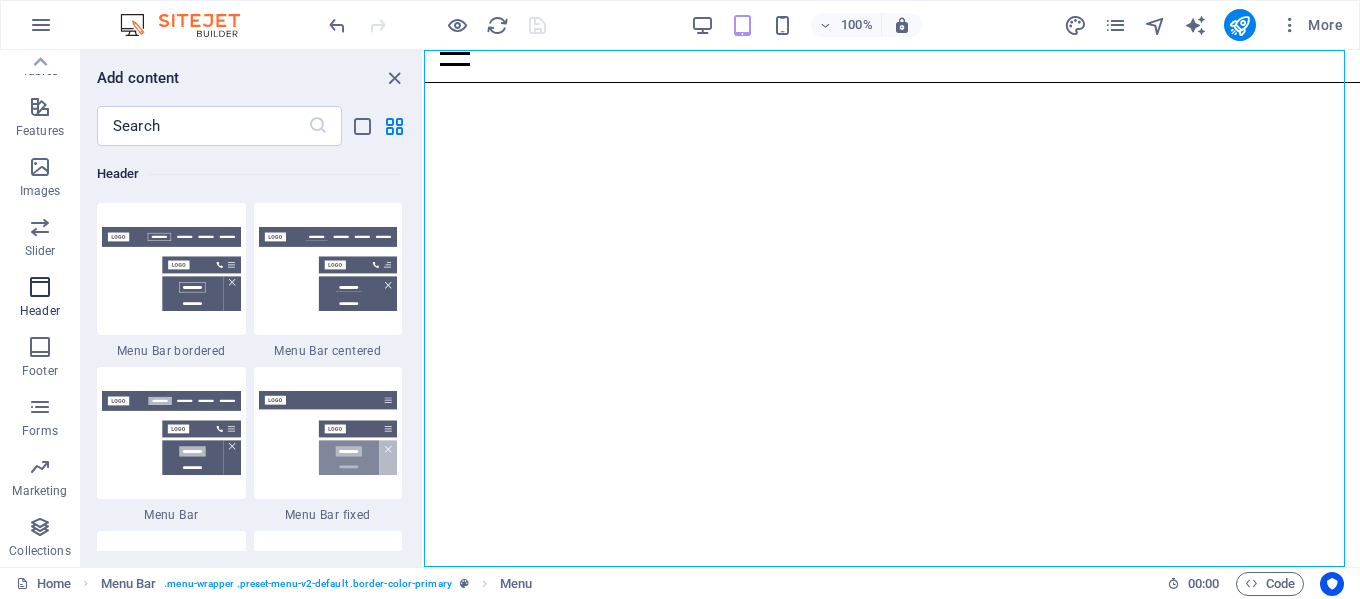 scroll, scrollTop: 12042, scrollLeft: 0, axis: vertical 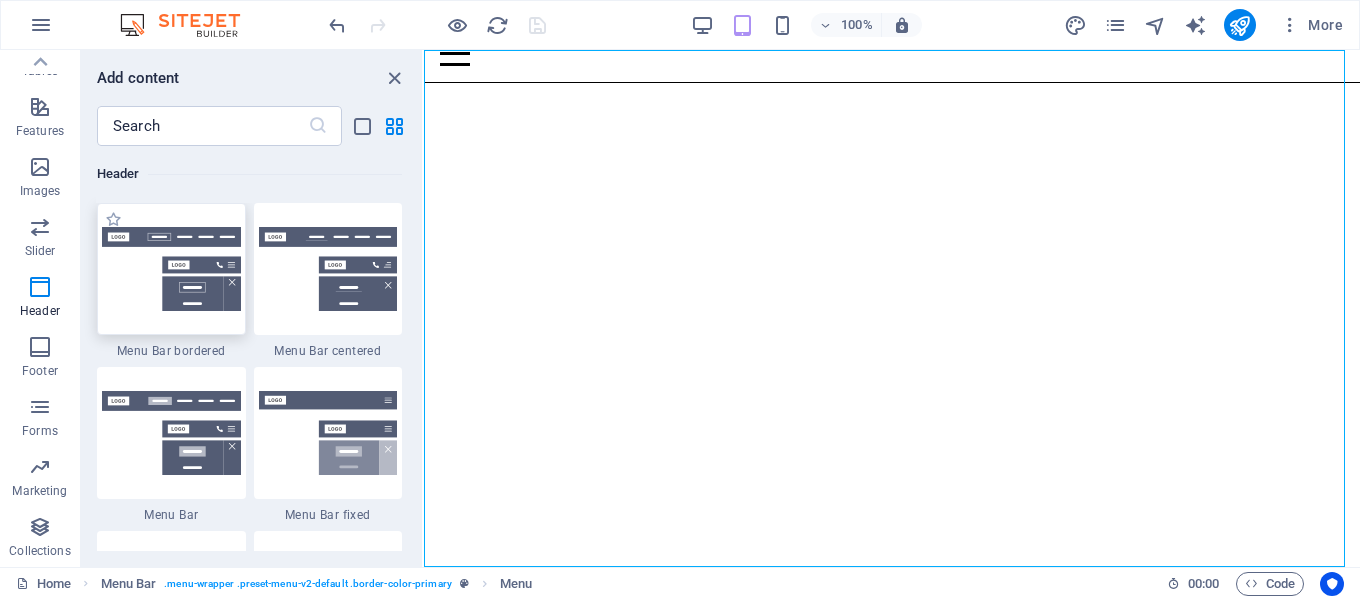 click at bounding box center (171, 269) 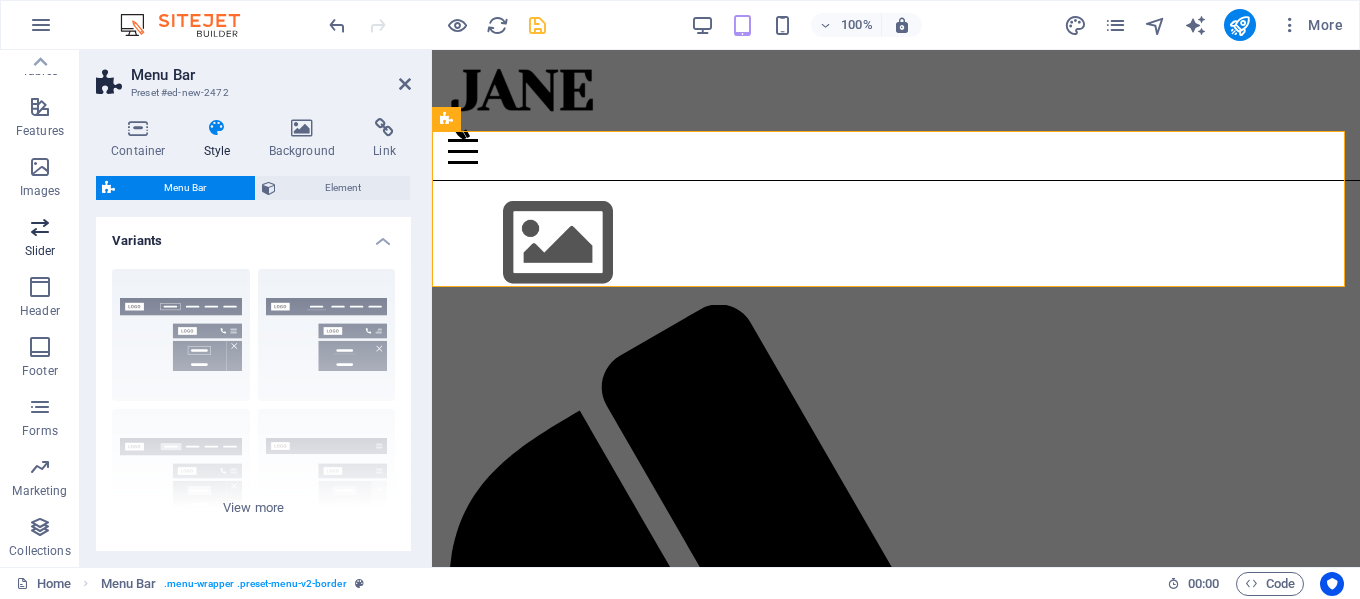 click on "Slider" at bounding box center [40, 251] 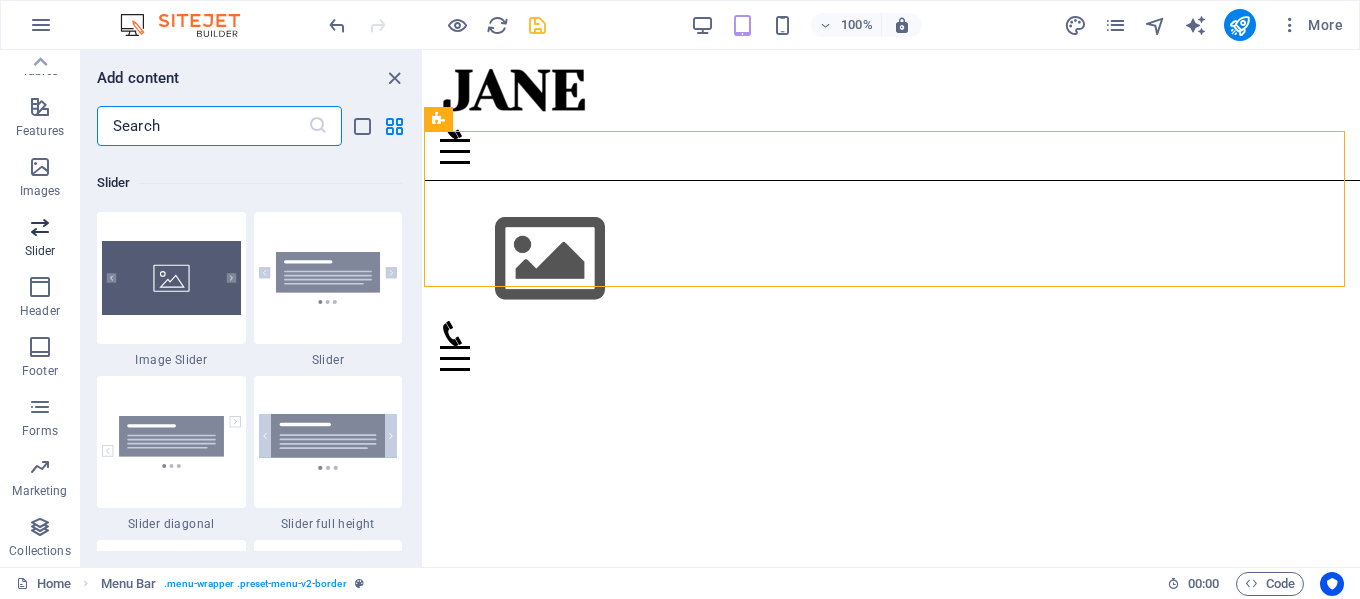 scroll, scrollTop: 11337, scrollLeft: 0, axis: vertical 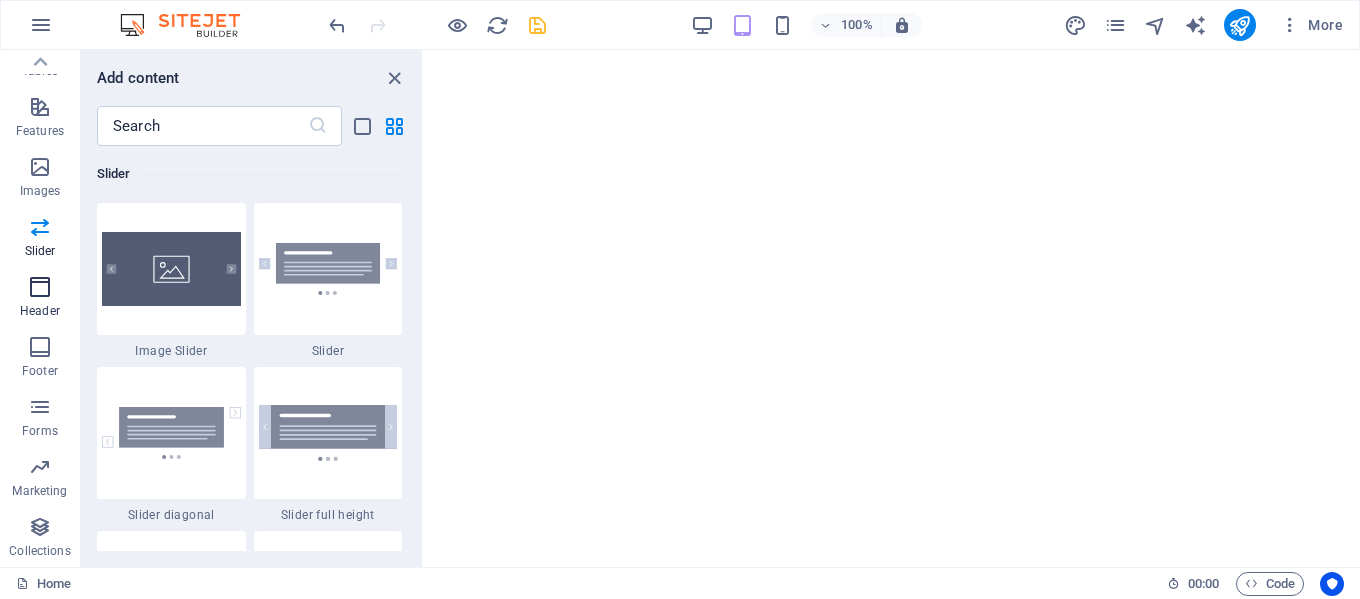 click at bounding box center (40, 287) 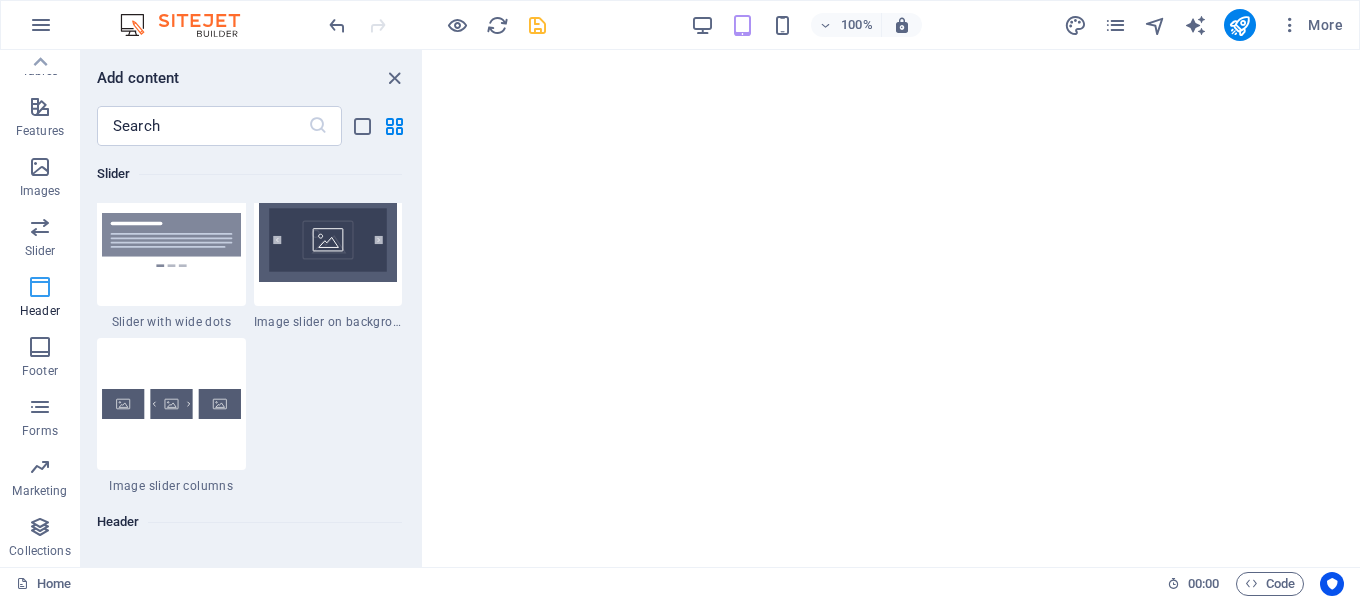 scroll, scrollTop: 12042, scrollLeft: 0, axis: vertical 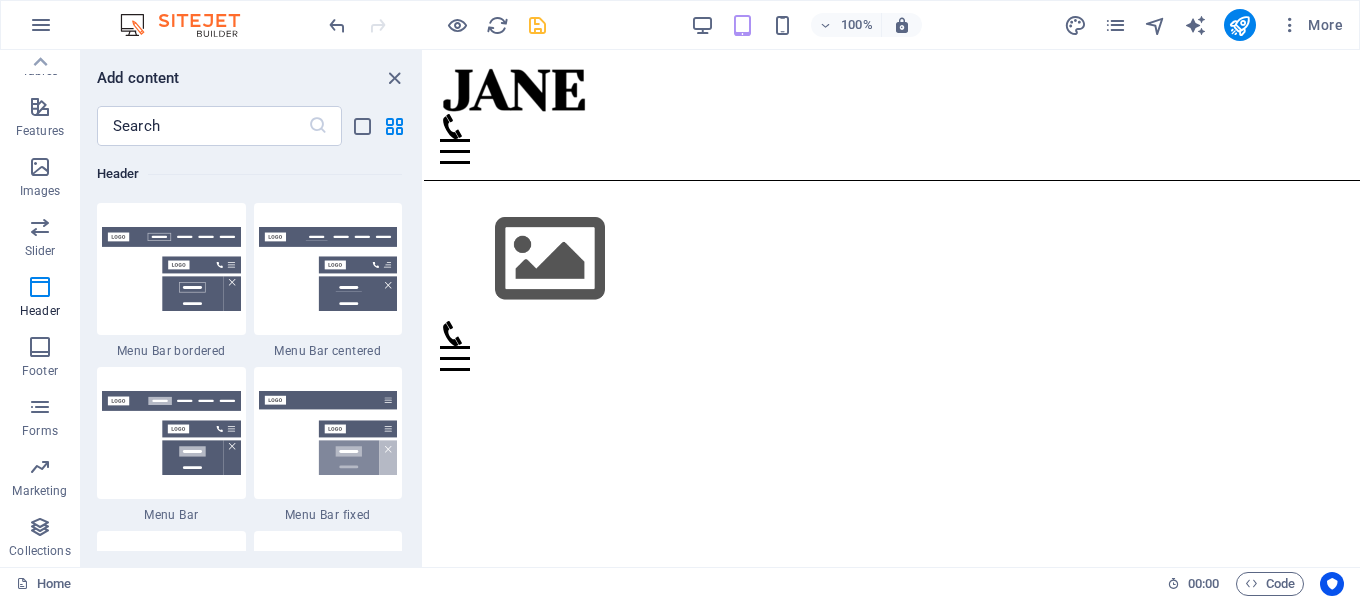 drag, startPoint x: 1355, startPoint y: 245, endPoint x: 1761, endPoint y: 83, distance: 437.12698 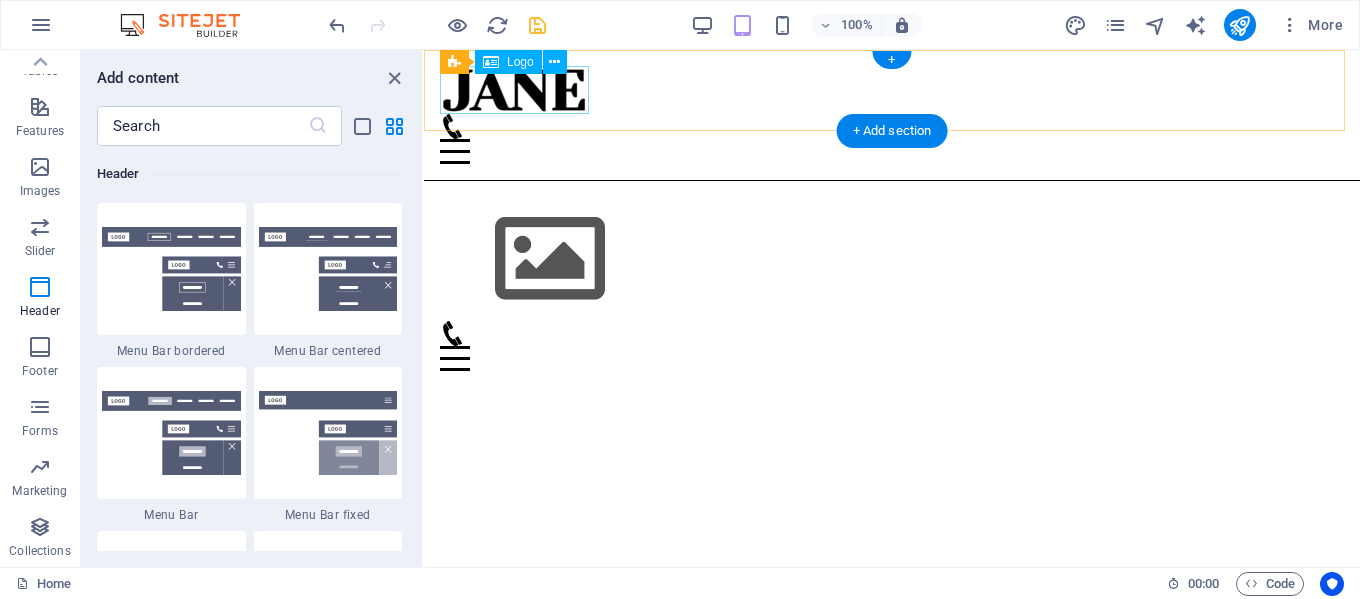scroll, scrollTop: 452, scrollLeft: 0, axis: vertical 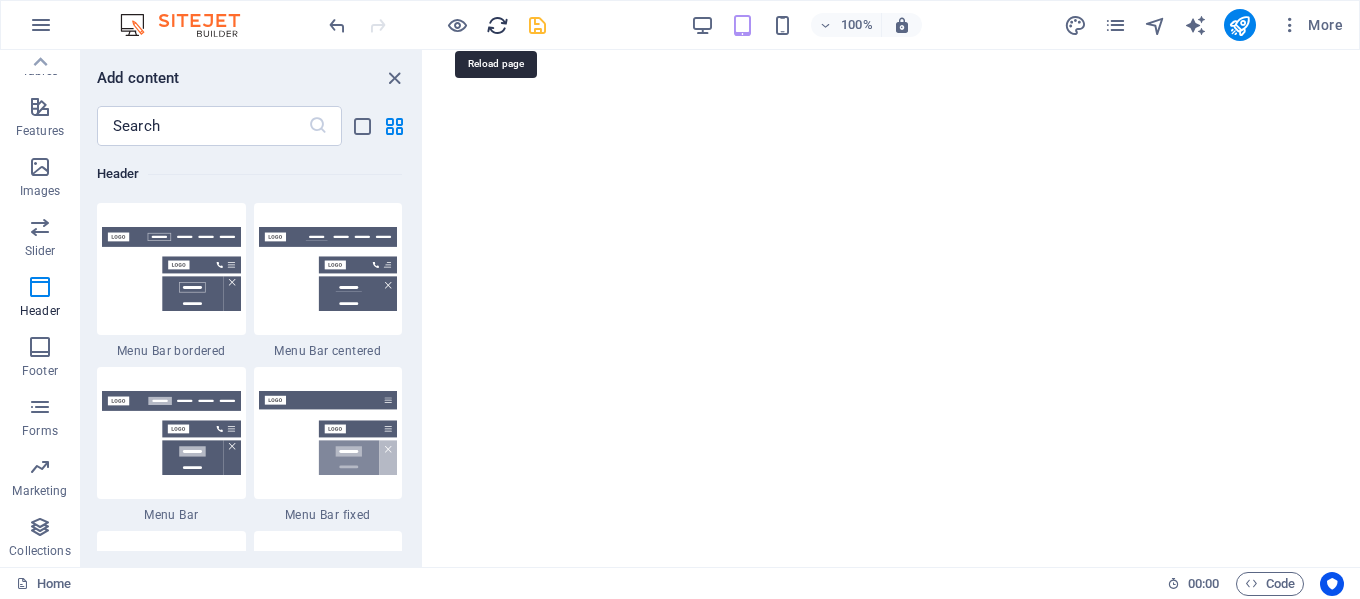 click at bounding box center (497, 25) 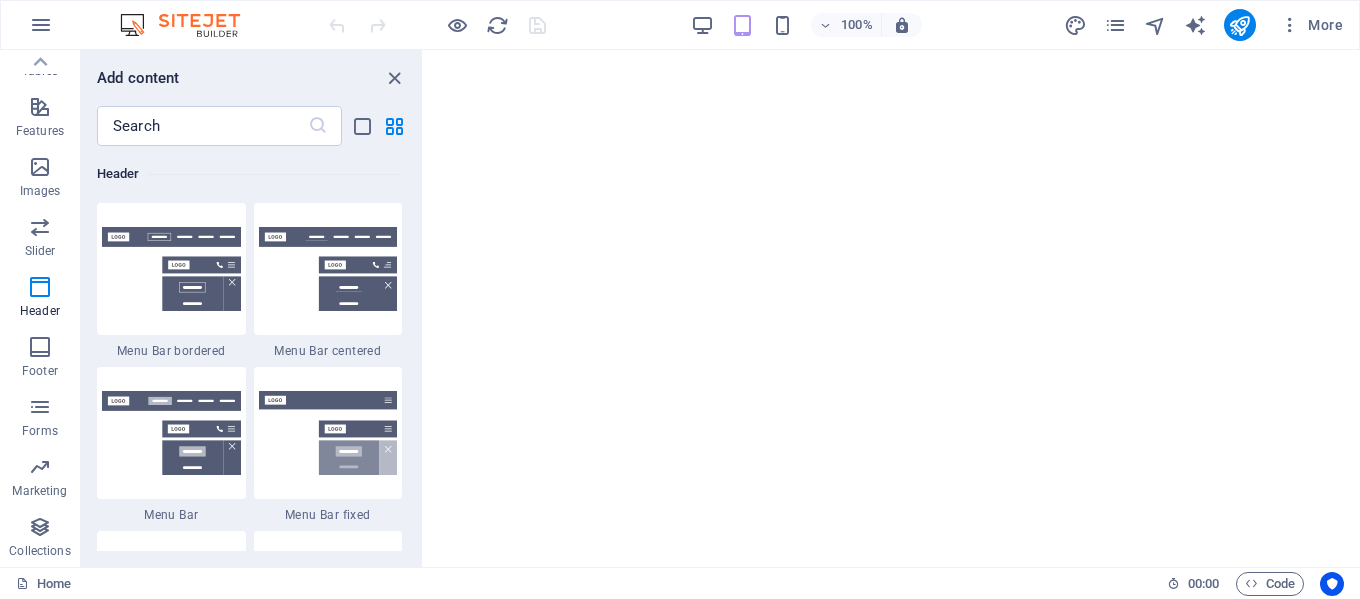 scroll, scrollTop: 2075, scrollLeft: 0, axis: vertical 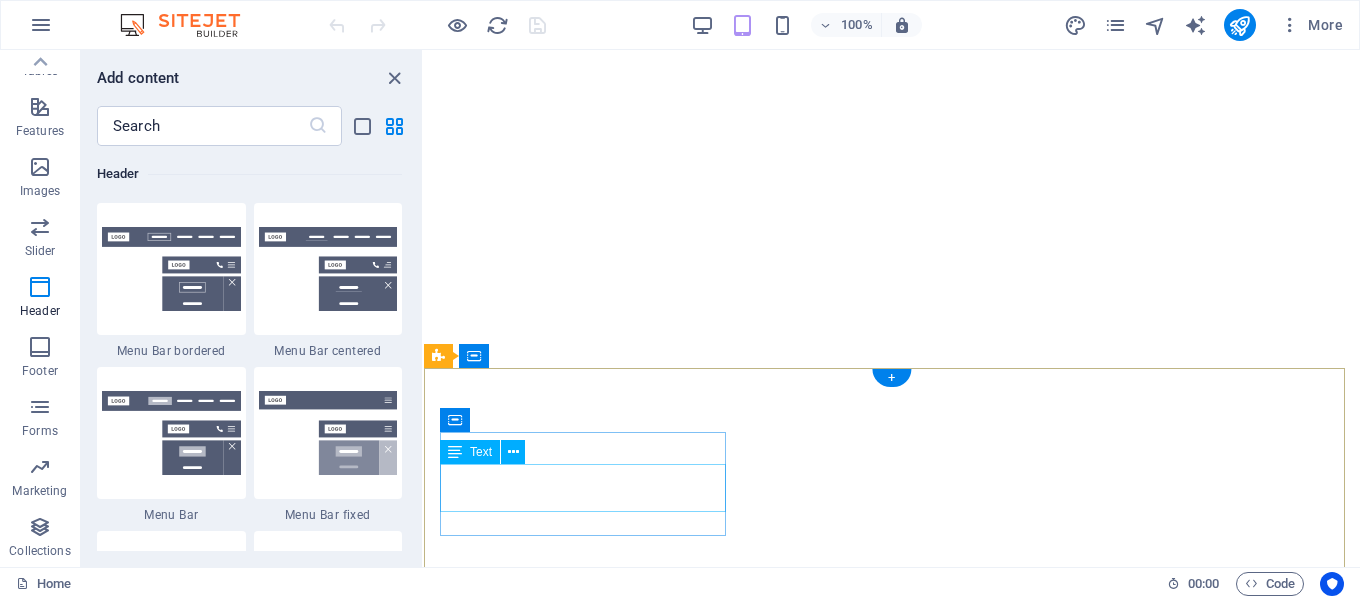 click on "Call me! +1-[PHONE]" at bounding box center (892, 6684) 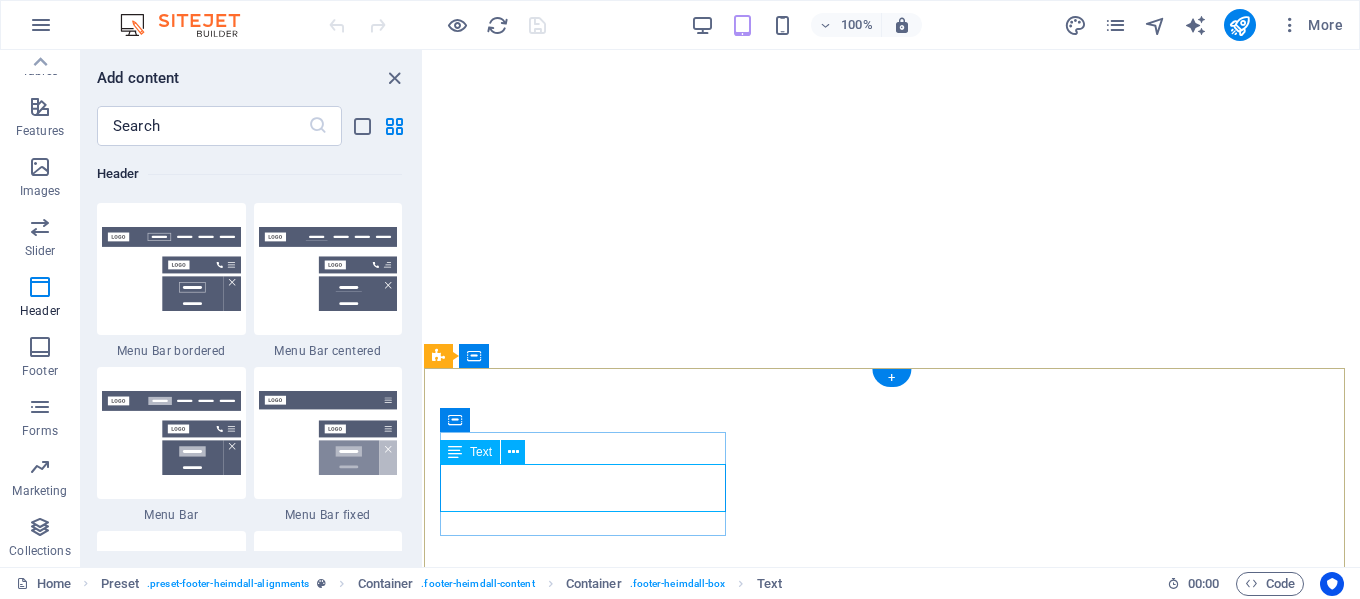 click on "Call me! +1-[PHONE]" at bounding box center (892, 6684) 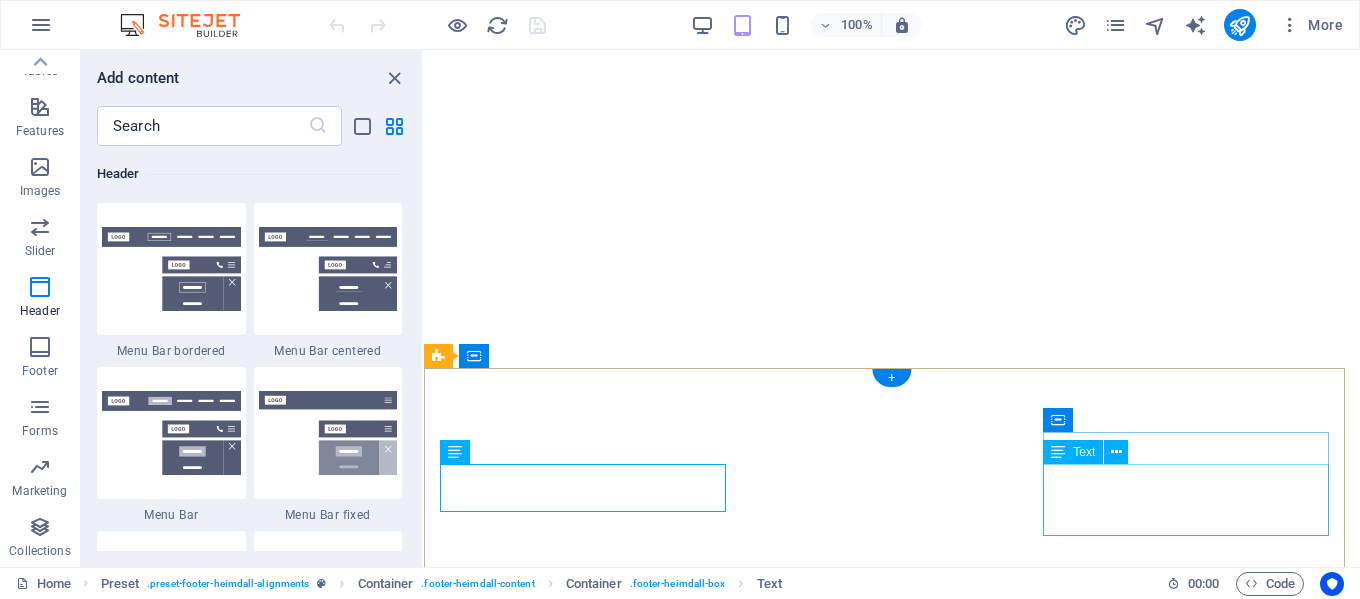 click on "[EMAIL]" at bounding box center (462, 6923) 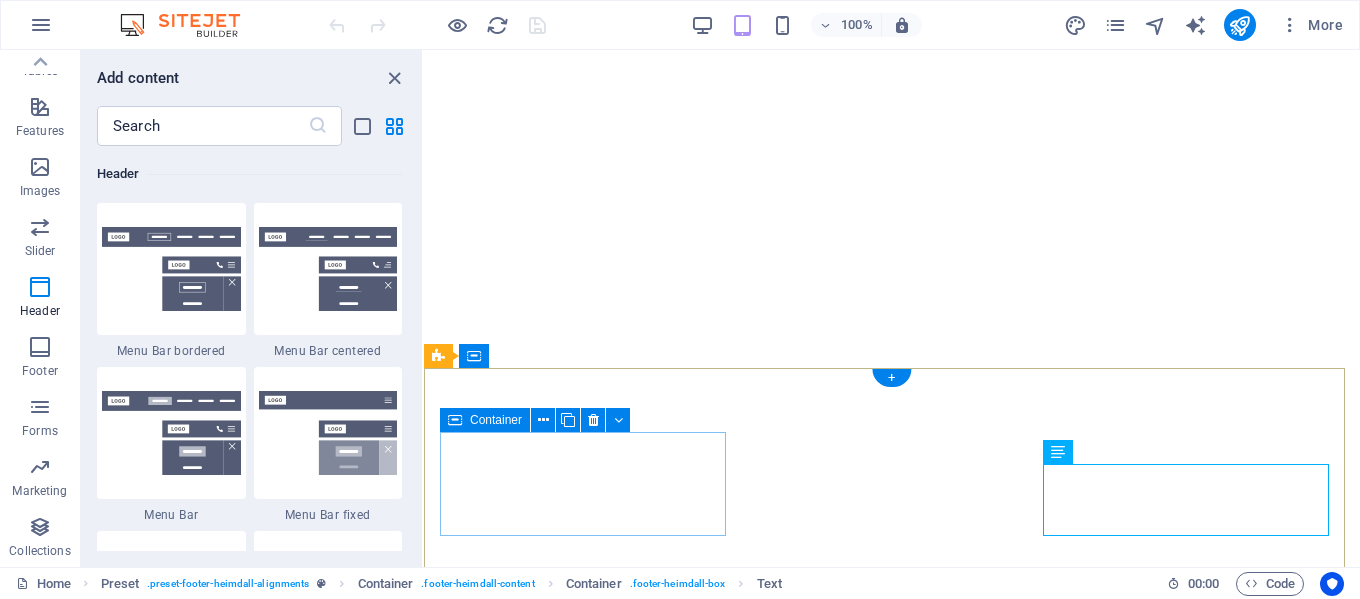 click on "Phone Call me! +1-[PHONE]" at bounding box center [892, 6663] 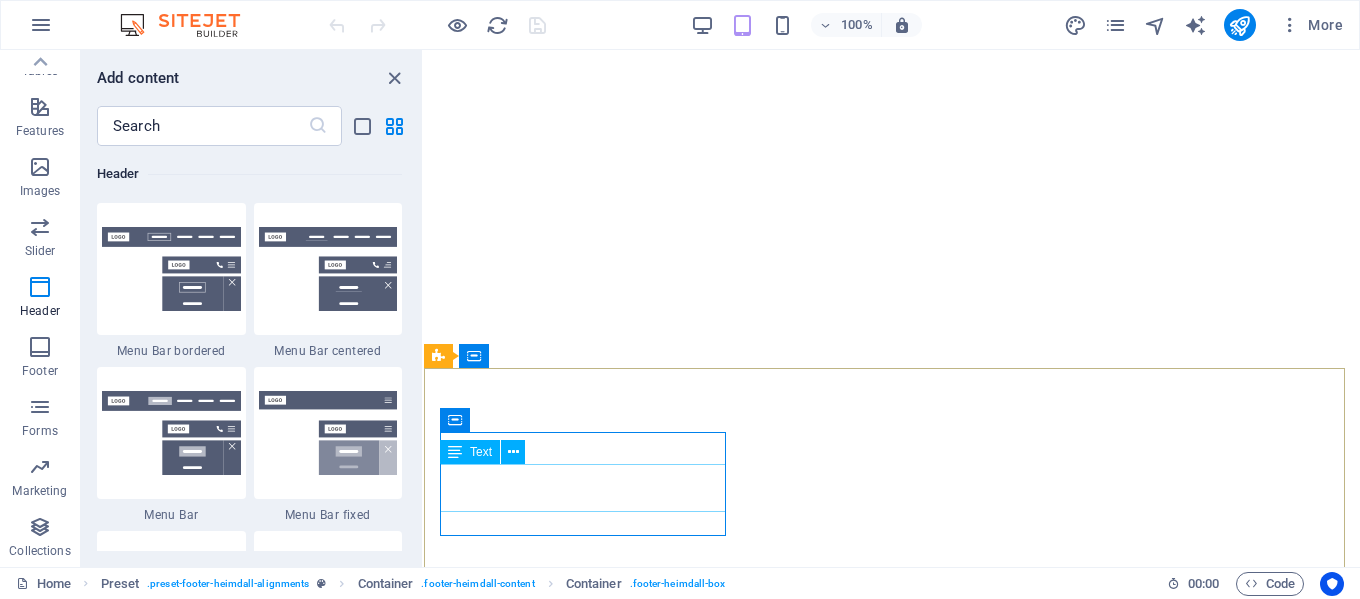 click on "Text" at bounding box center [470, 452] 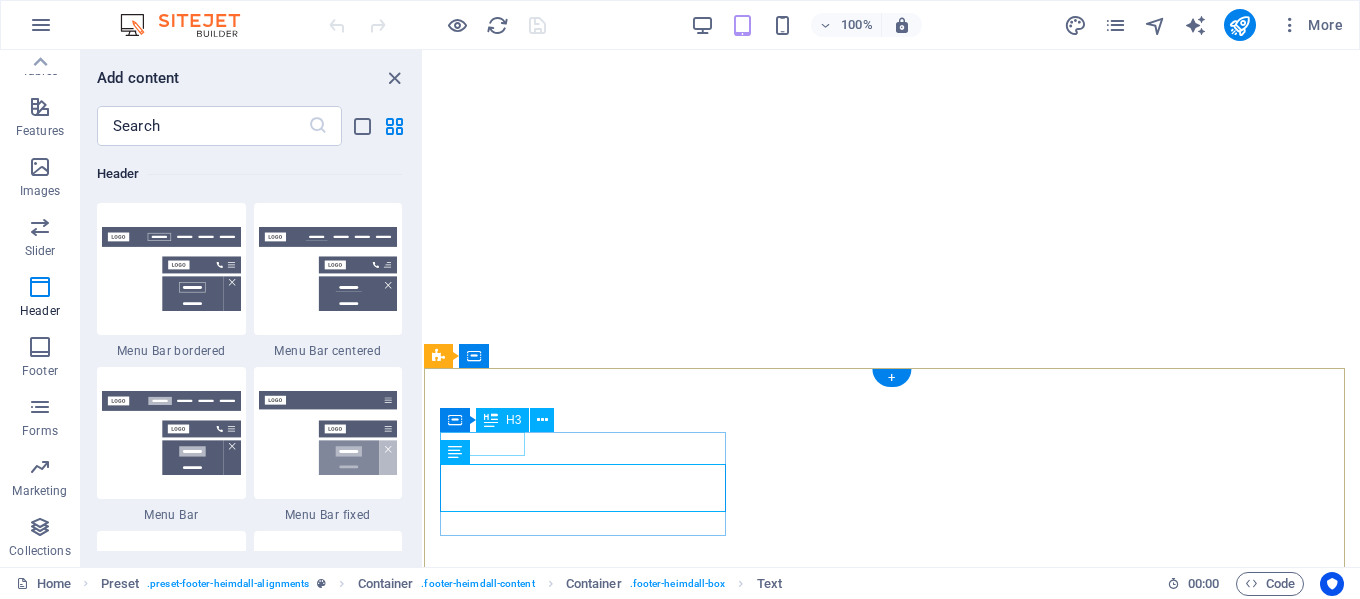 click on "Phone" at bounding box center (892, 6628) 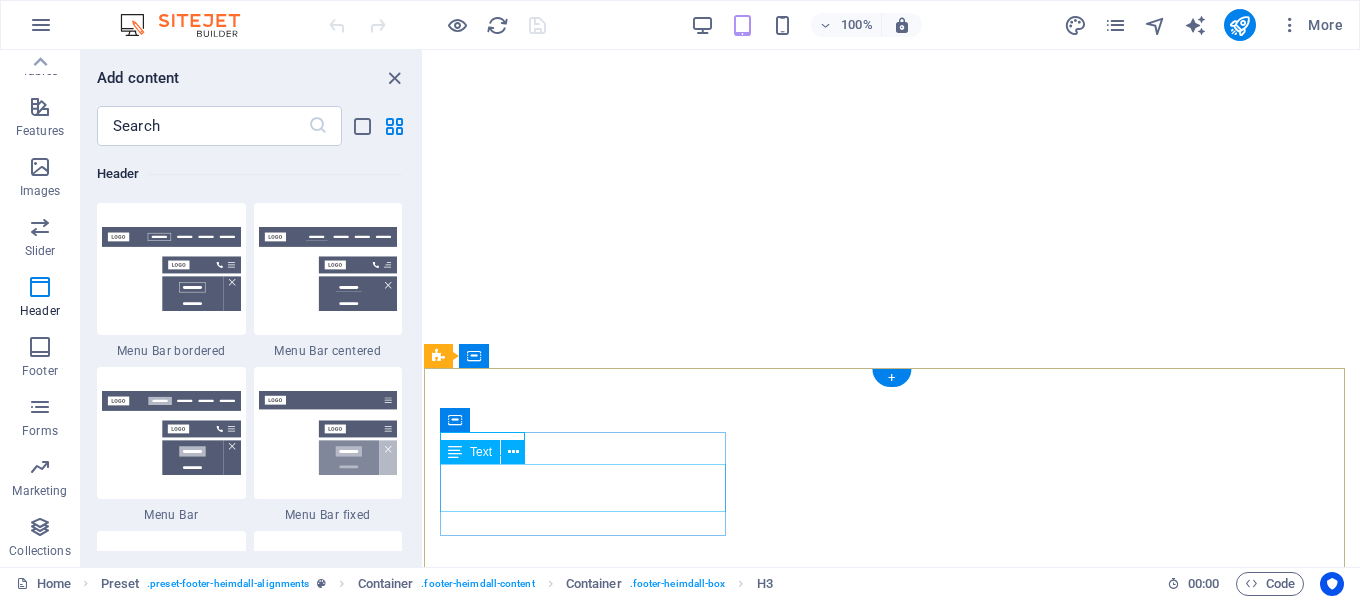 click on "Call me! +1-[PHONE]" at bounding box center (892, 6684) 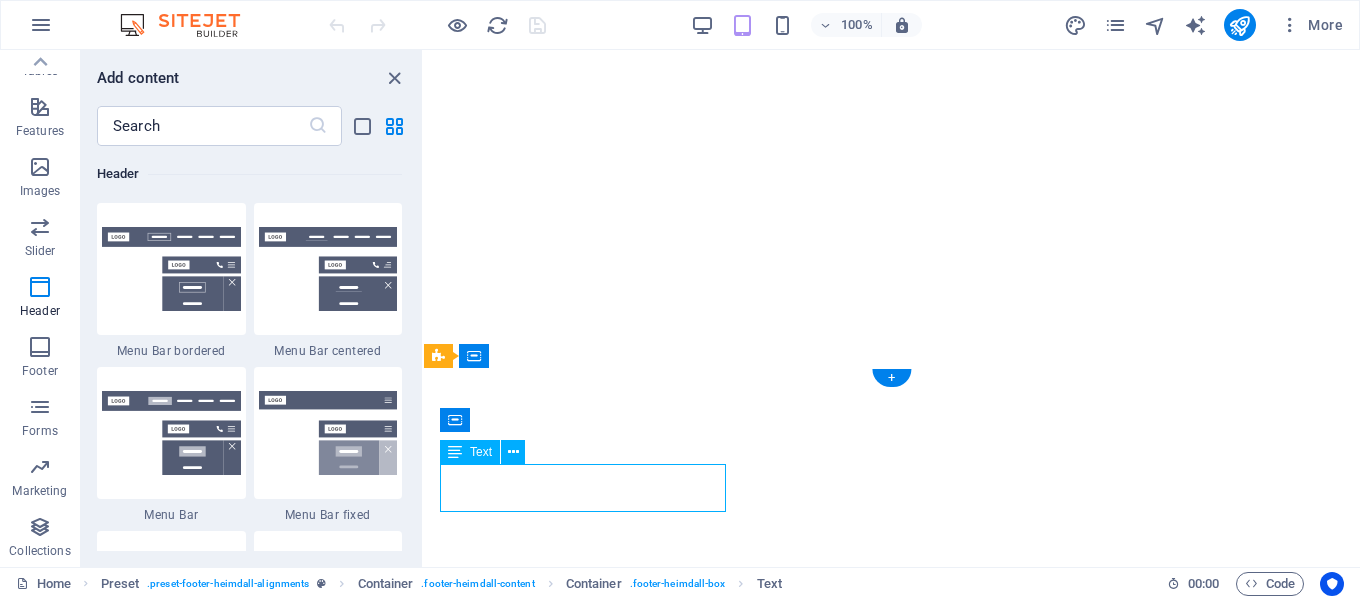 click on "Call me! +1-[PHONE]" at bounding box center [892, 6684] 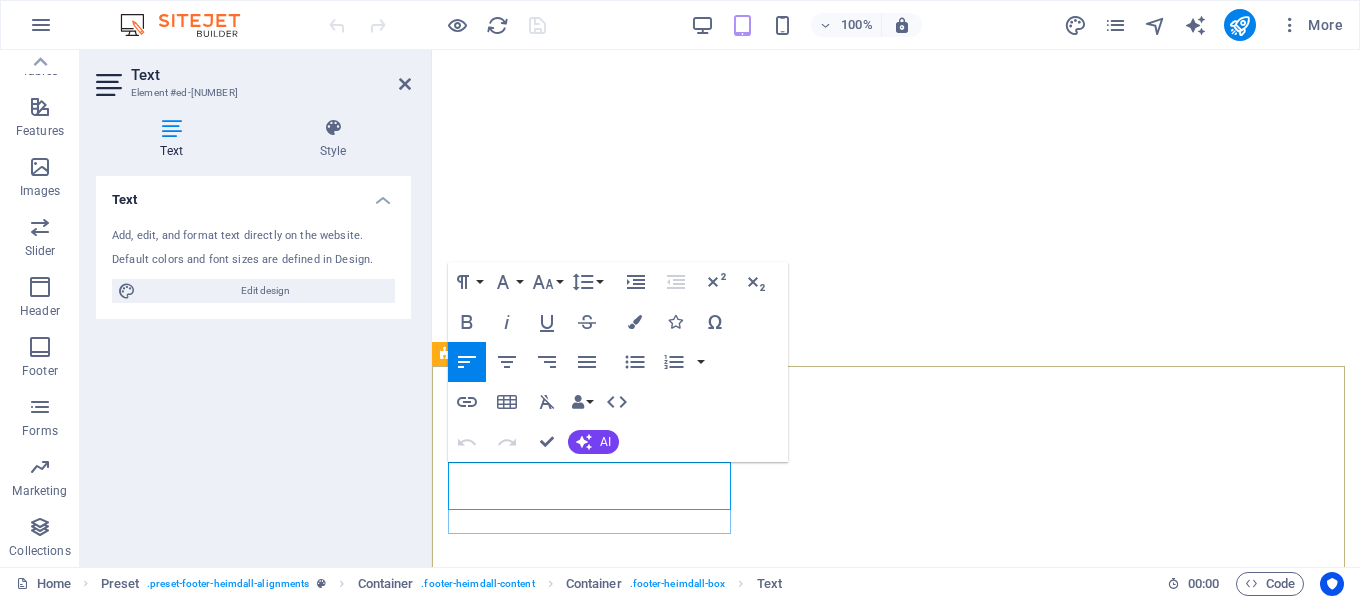 click on "+1-123-456-7890" at bounding box center [496, 6666] 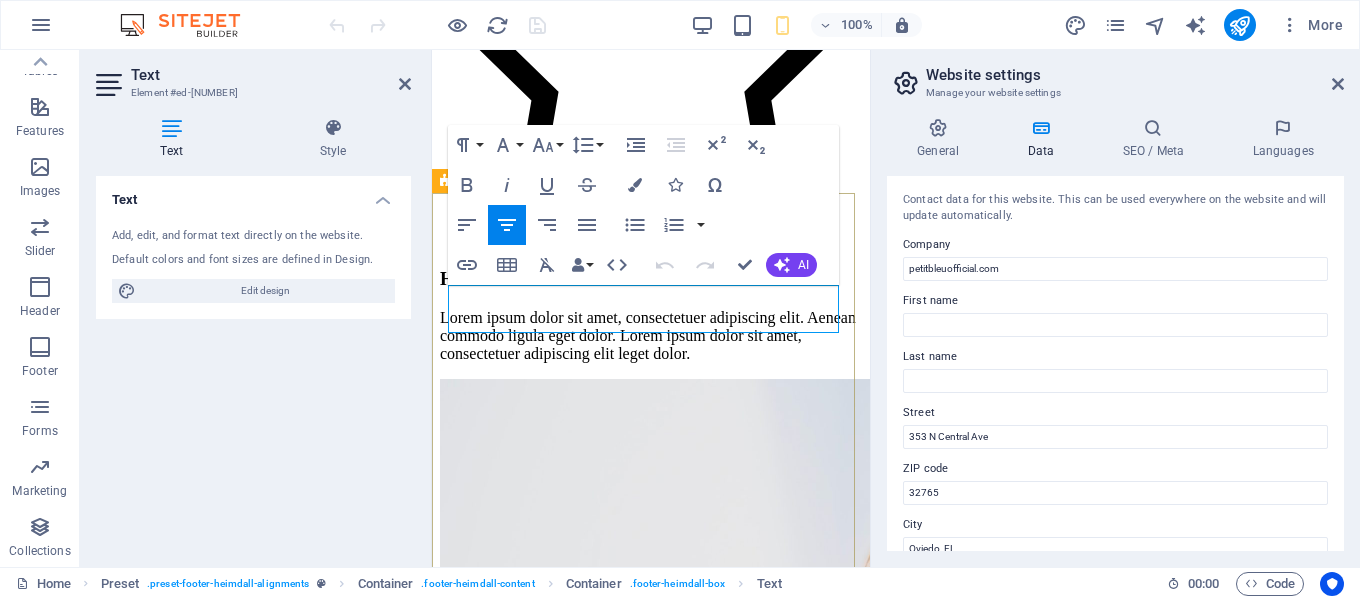 click on "+1-123-456-7890" at bounding box center (496, 3330) 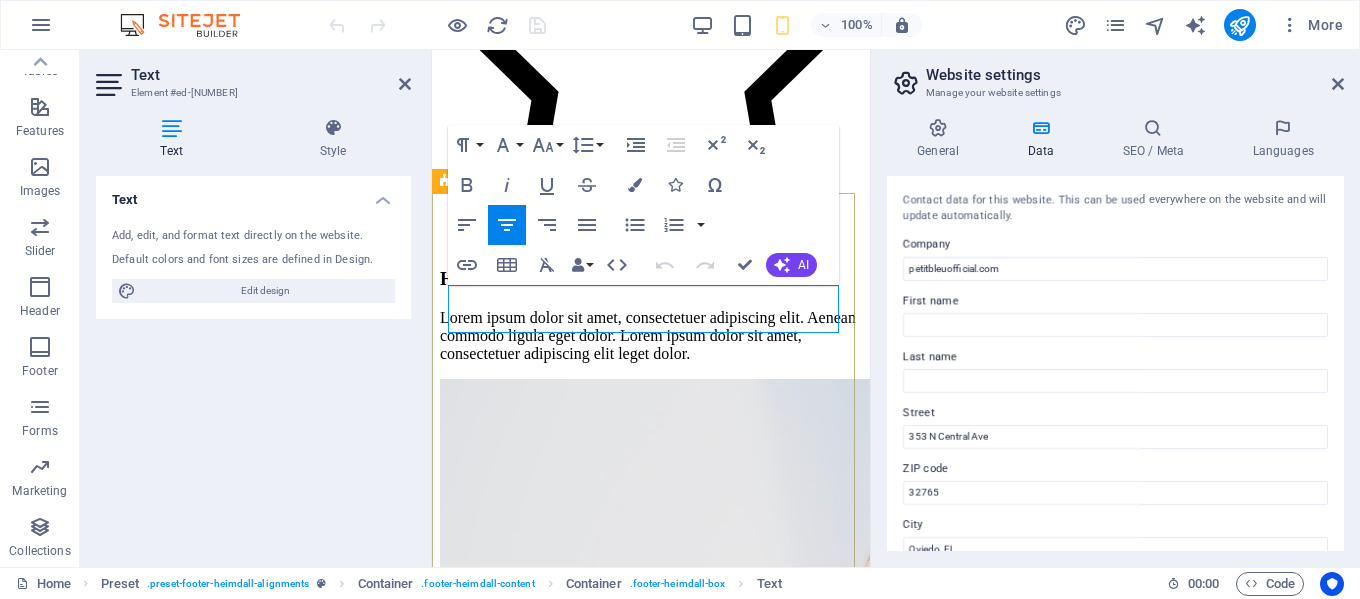 click on "+1-123-456-7890" at bounding box center [496, 3330] 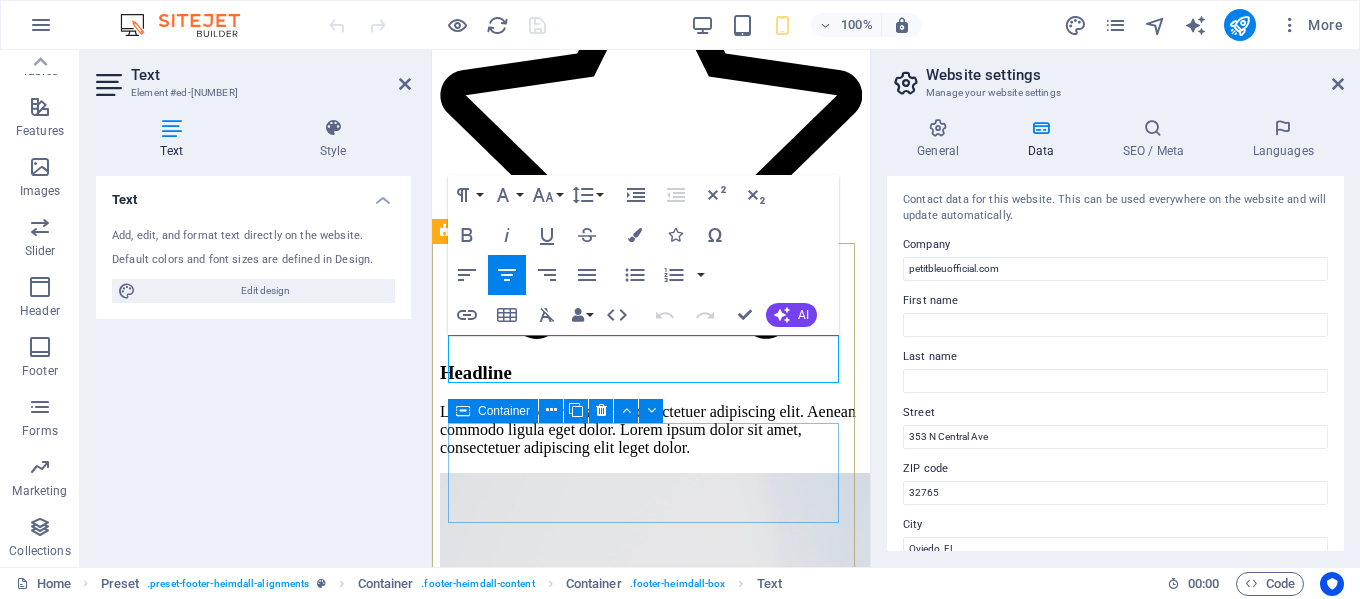 scroll, scrollTop: 3624, scrollLeft: 0, axis: vertical 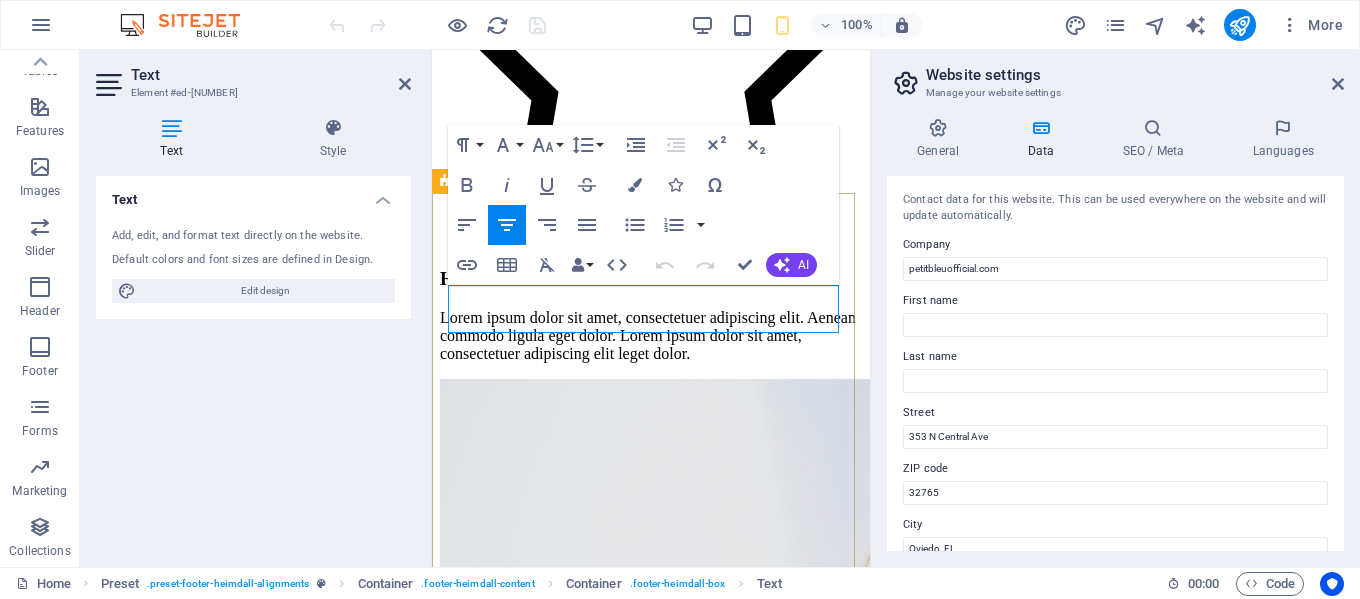 click on "+1-123-456-7890" at bounding box center (496, 3330) 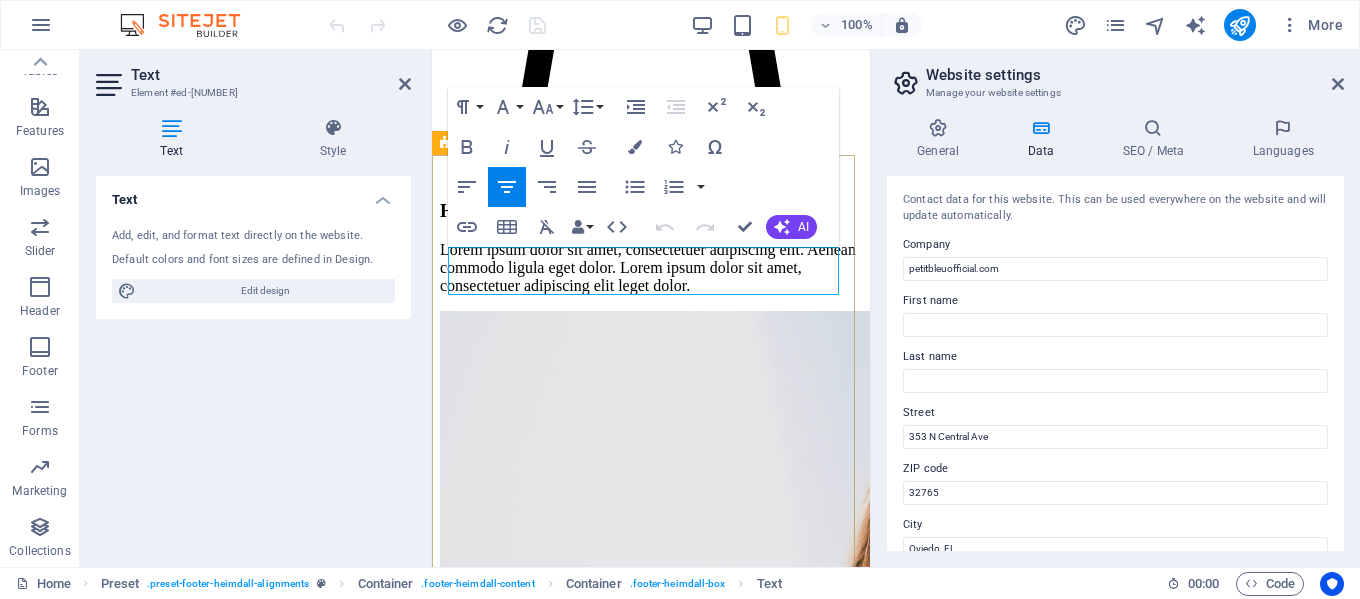 scroll, scrollTop: 3726, scrollLeft: 0, axis: vertical 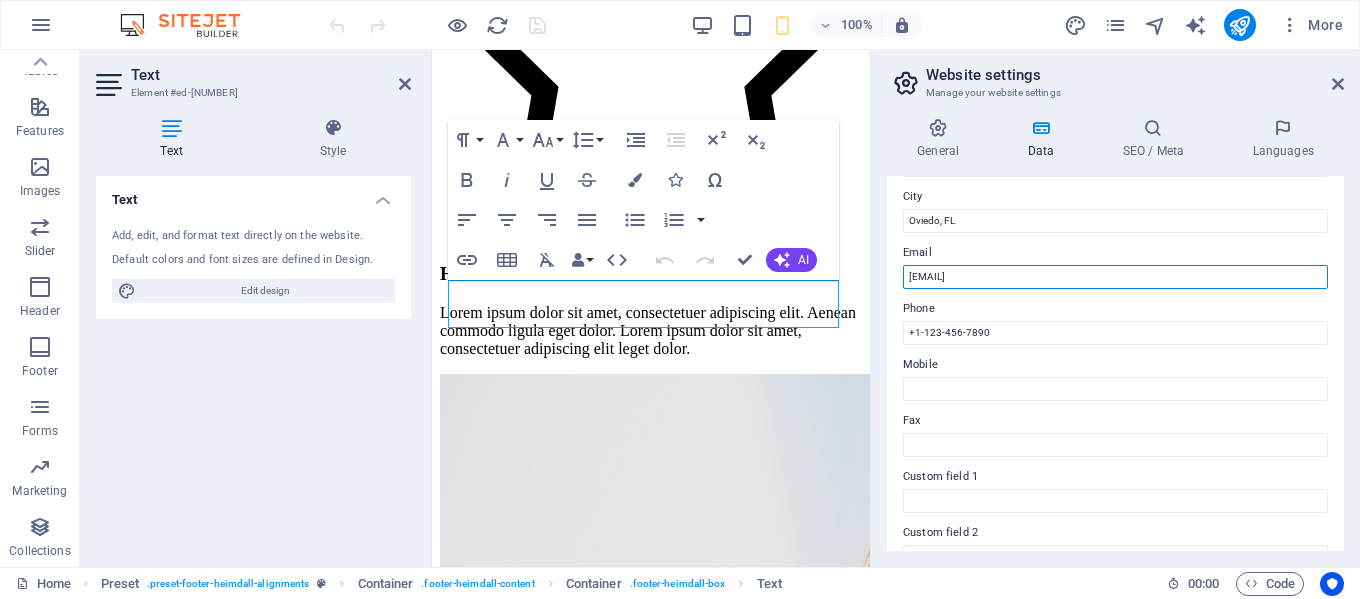 click on "[EMAIL]" at bounding box center (1115, 277) 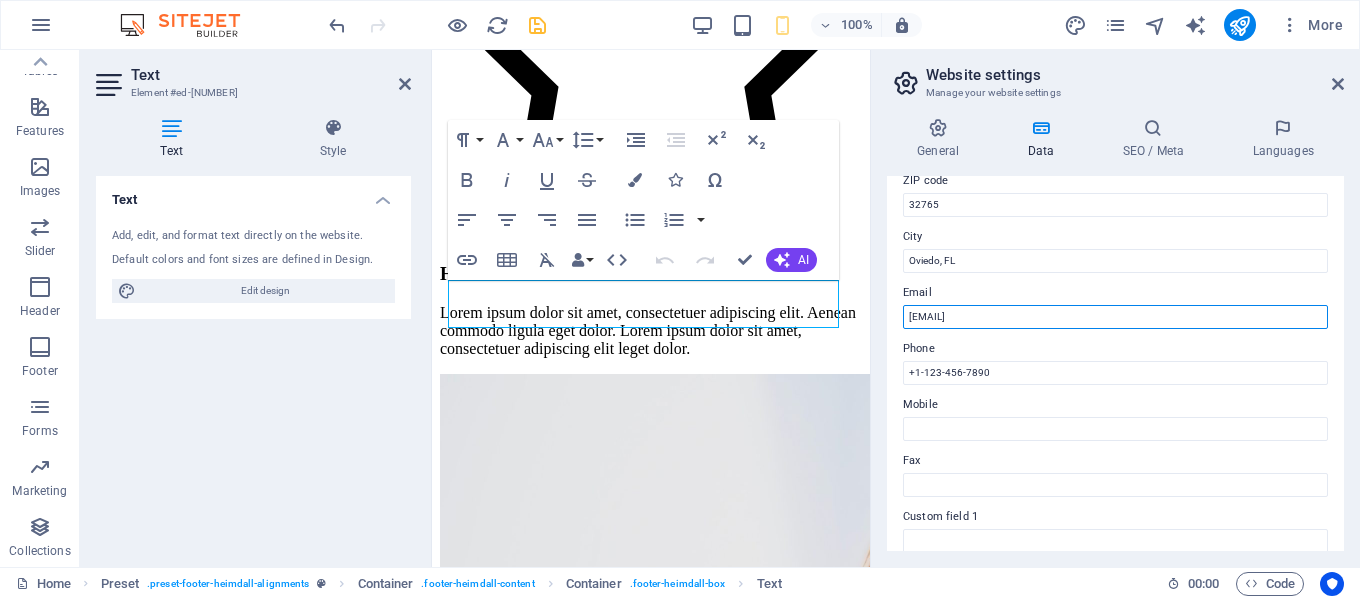 scroll, scrollTop: 258, scrollLeft: 0, axis: vertical 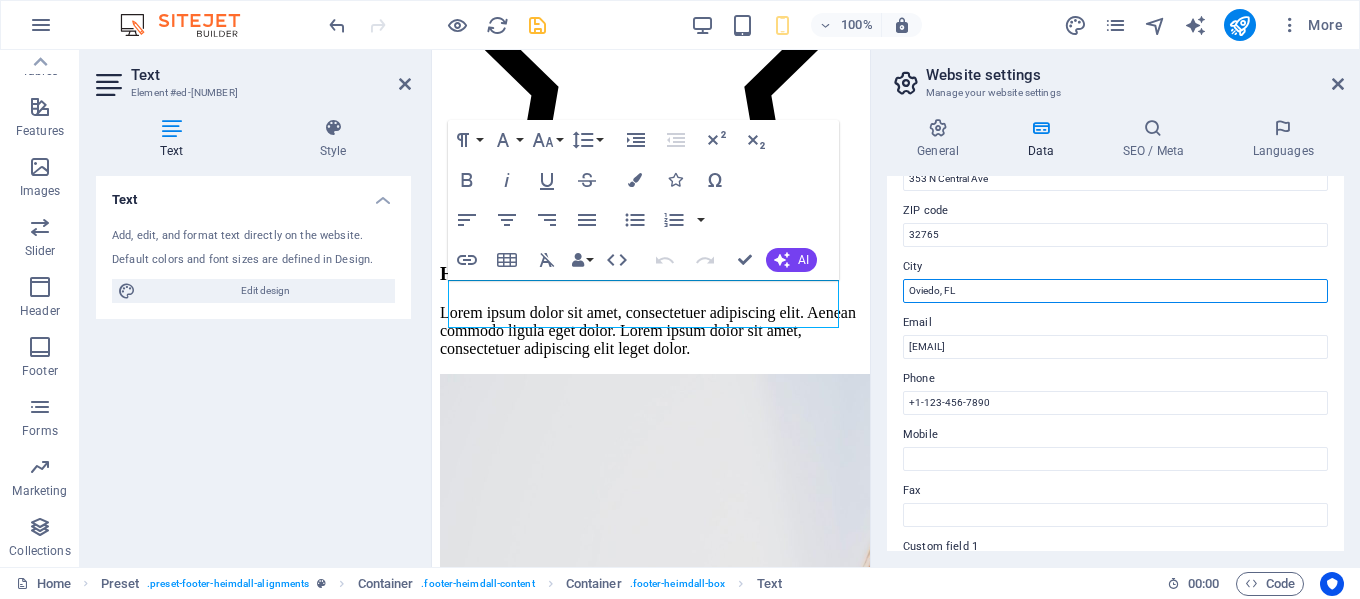 click on "Oviedo, FL" at bounding box center [1115, 291] 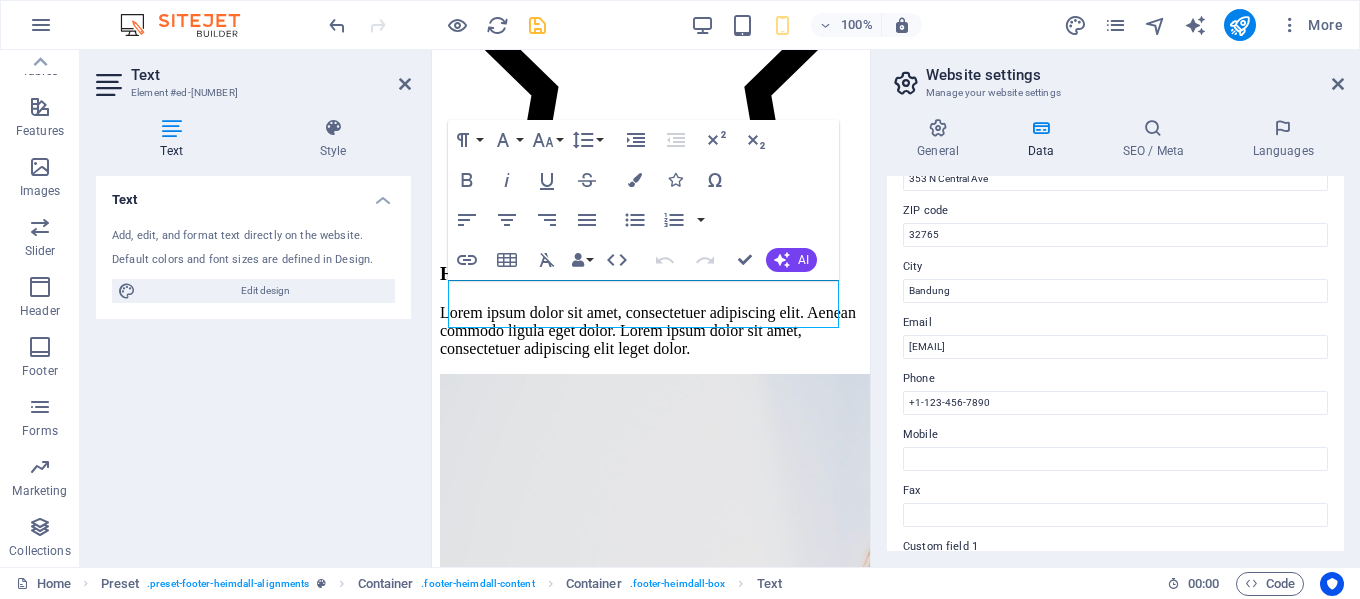 click on "ZIP code" at bounding box center (1115, 211) 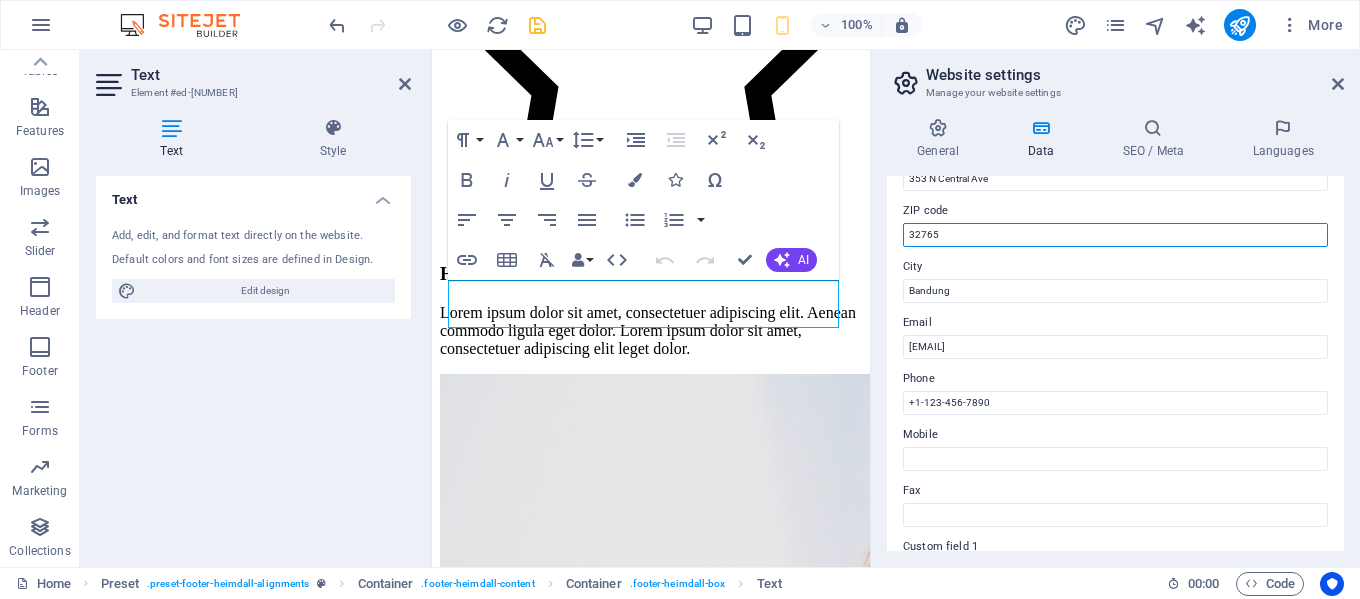 click on "32765" at bounding box center (1115, 235) 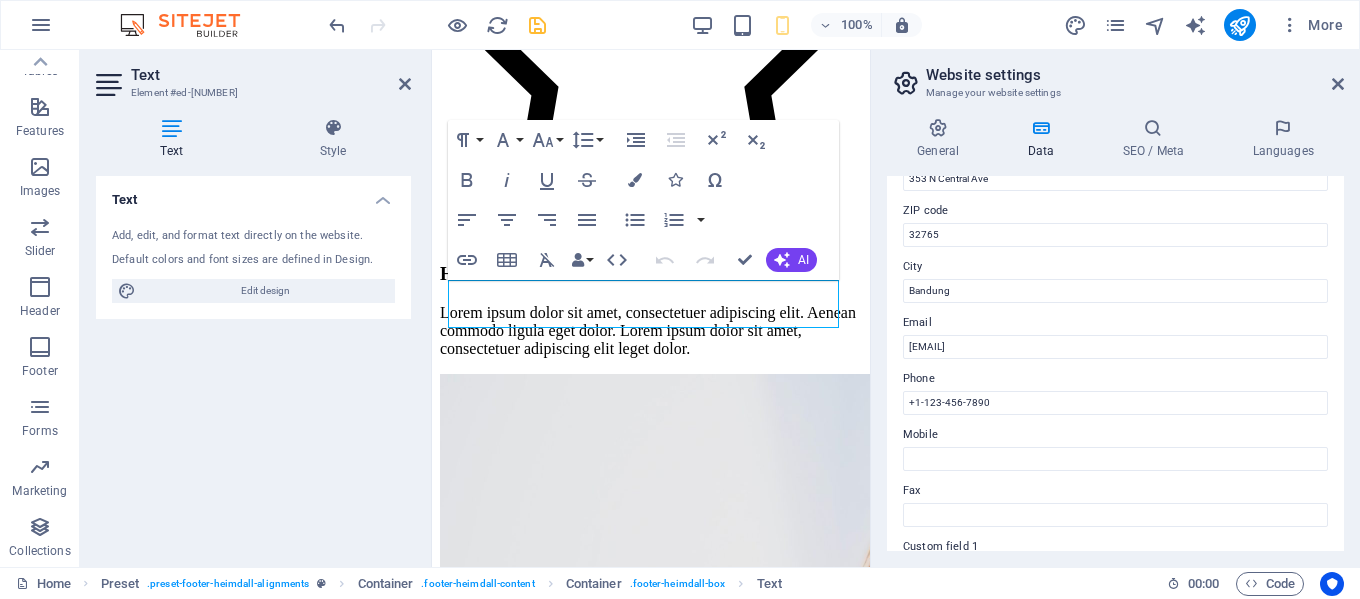 drag, startPoint x: 1345, startPoint y: 330, endPoint x: 1355, endPoint y: 268, distance: 62.801273 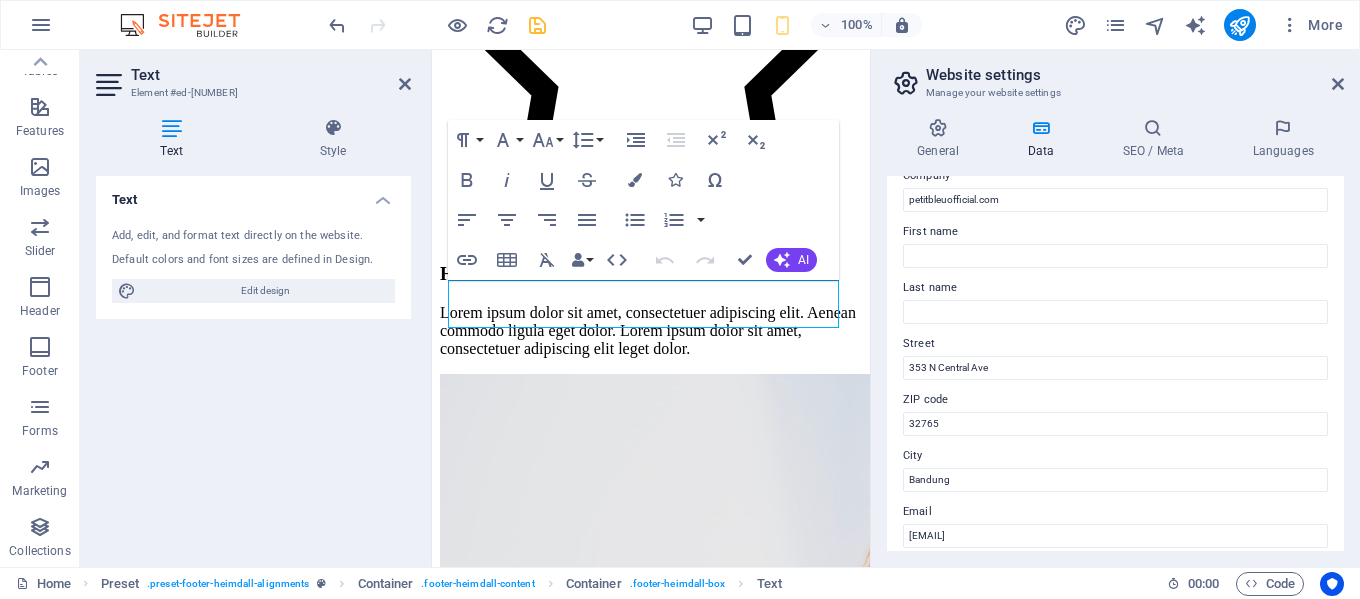 scroll, scrollTop: 0, scrollLeft: 0, axis: both 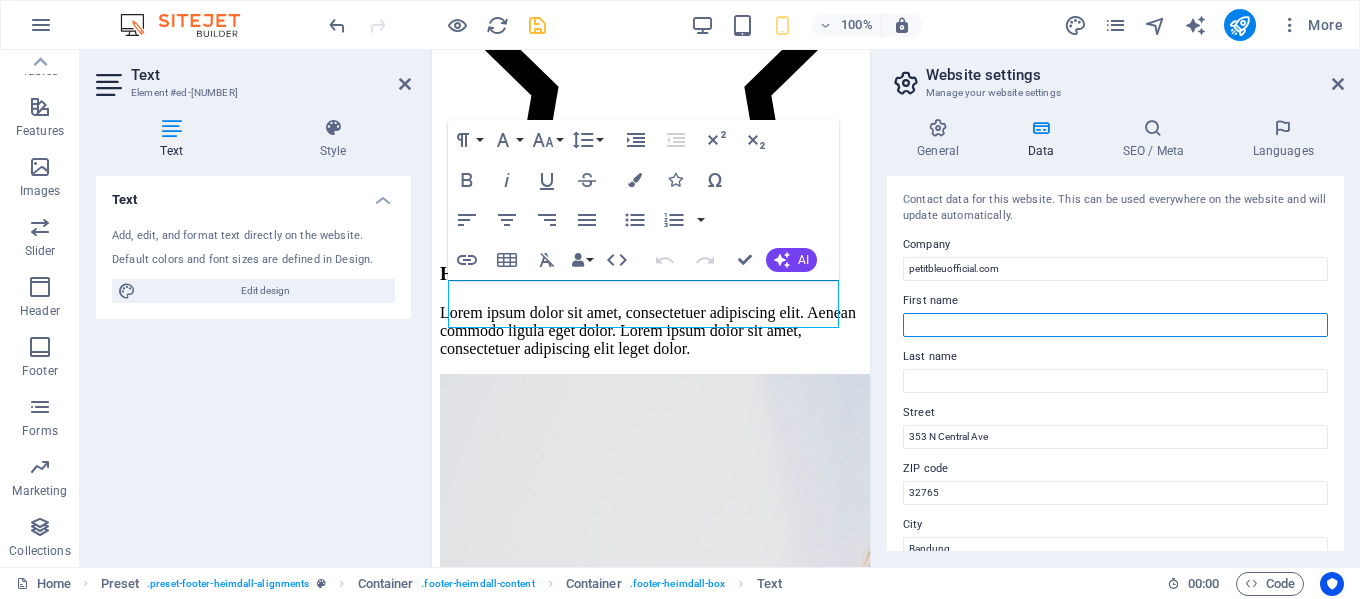 click on "First name" at bounding box center (1115, 325) 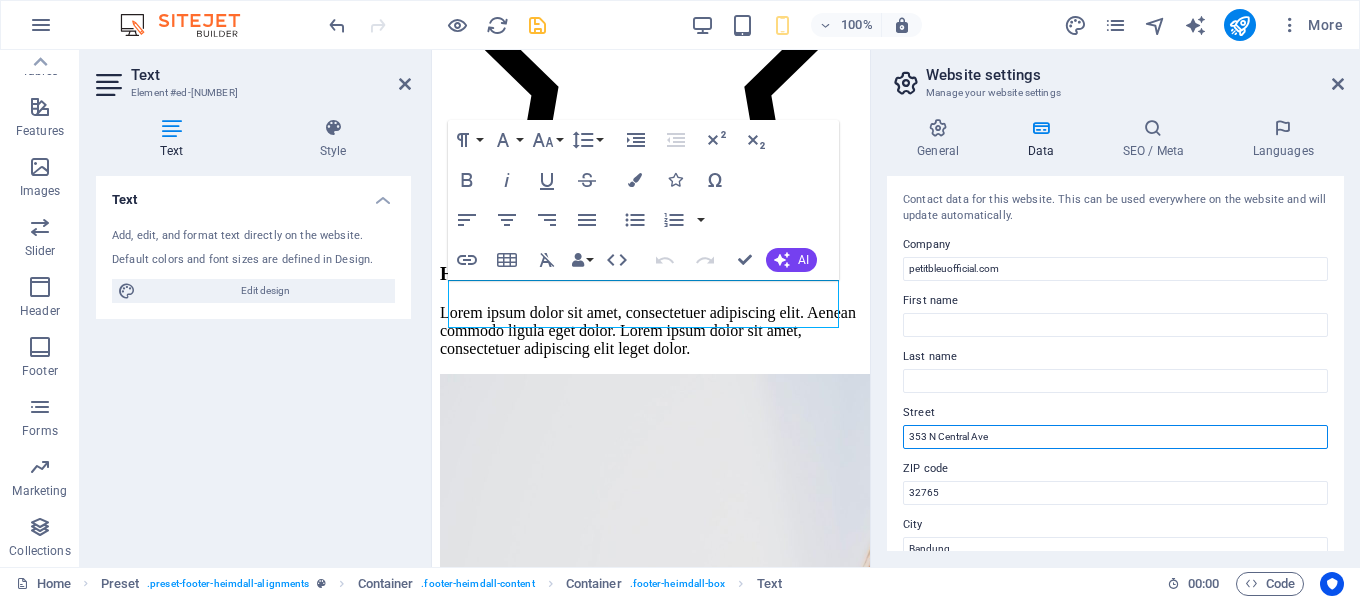click on "353 N Central Ave" at bounding box center (1115, 437) 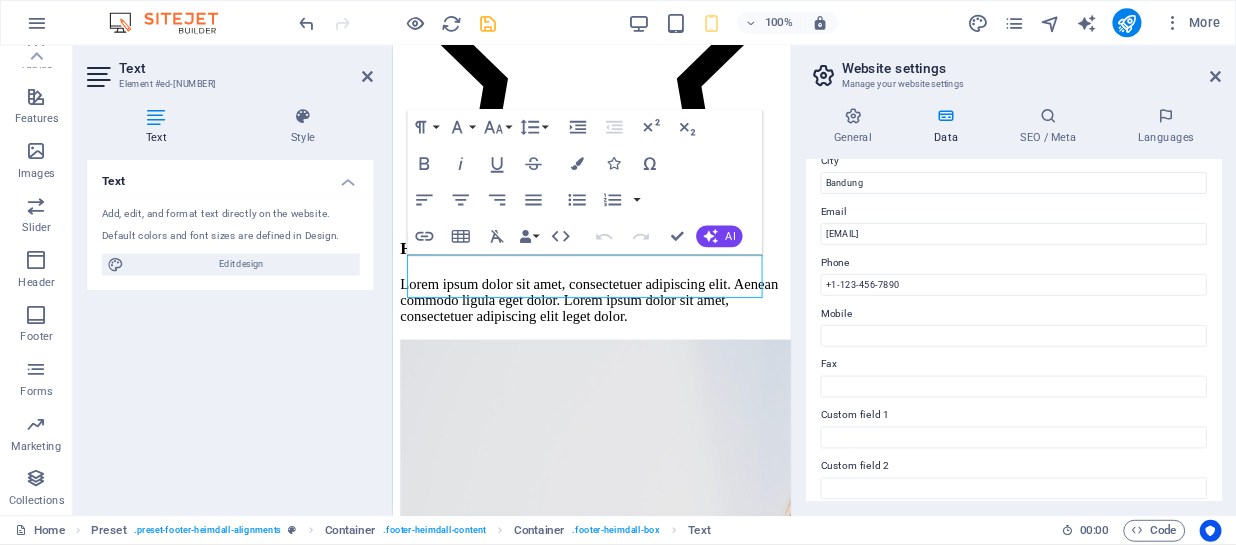 scroll, scrollTop: 320, scrollLeft: 0, axis: vertical 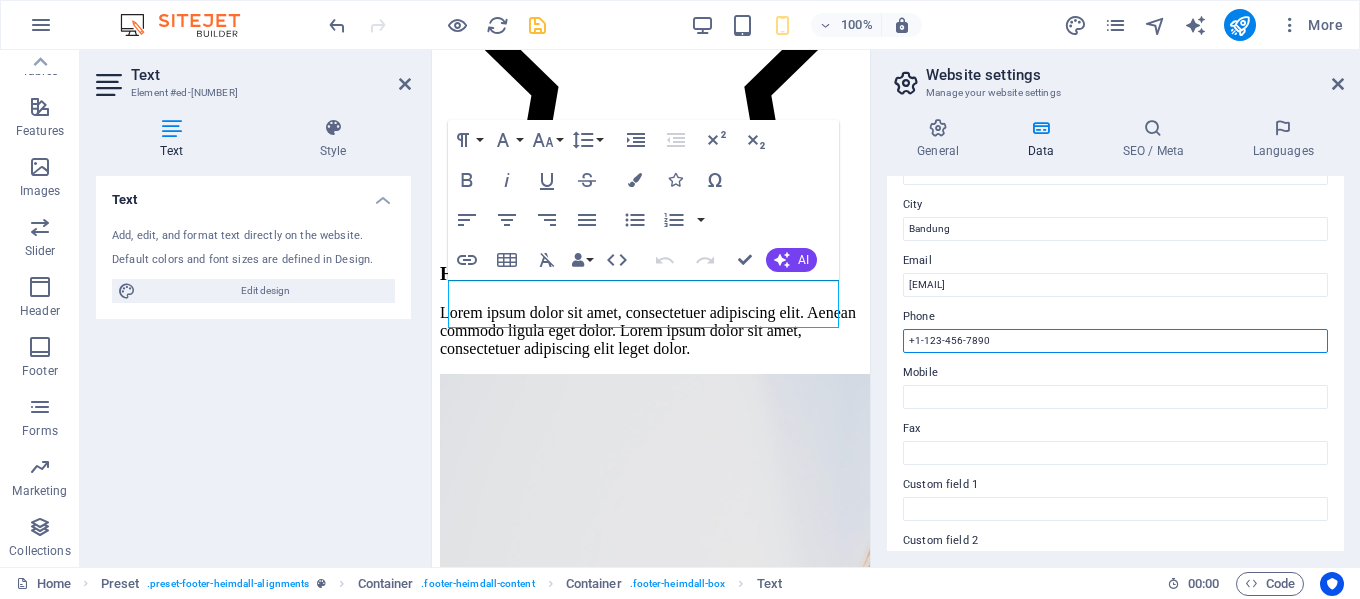 click on "+1-123-456-7890" at bounding box center (1115, 341) 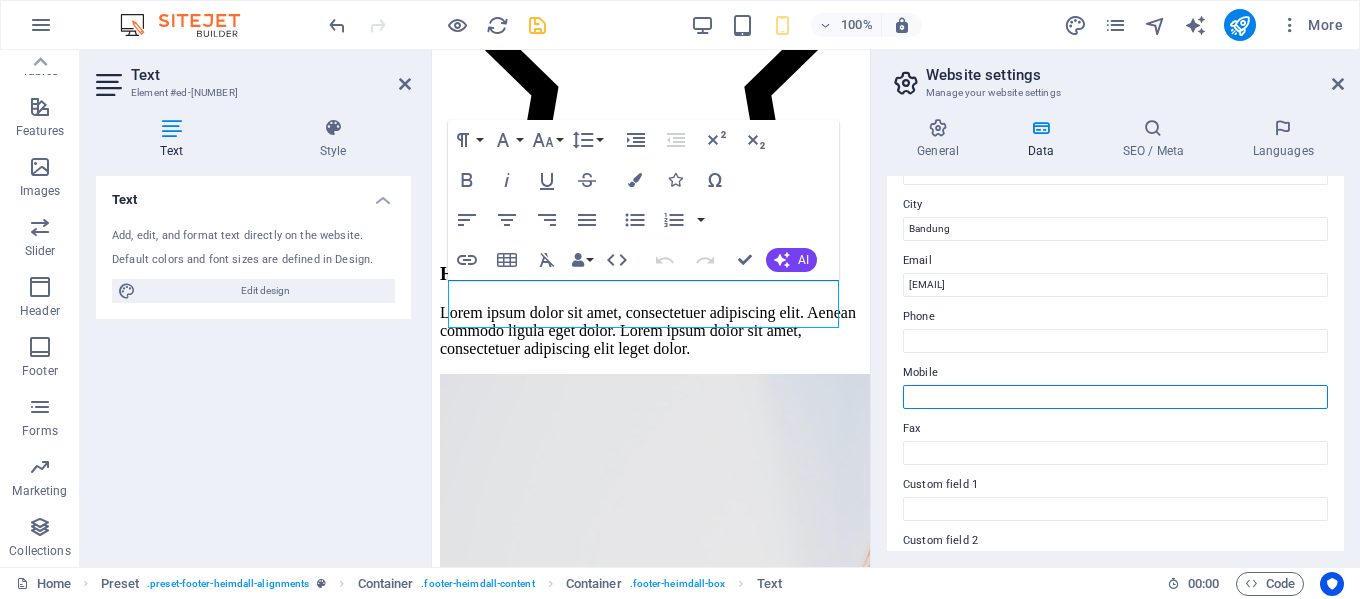 click on "Mobile" at bounding box center [1115, 397] 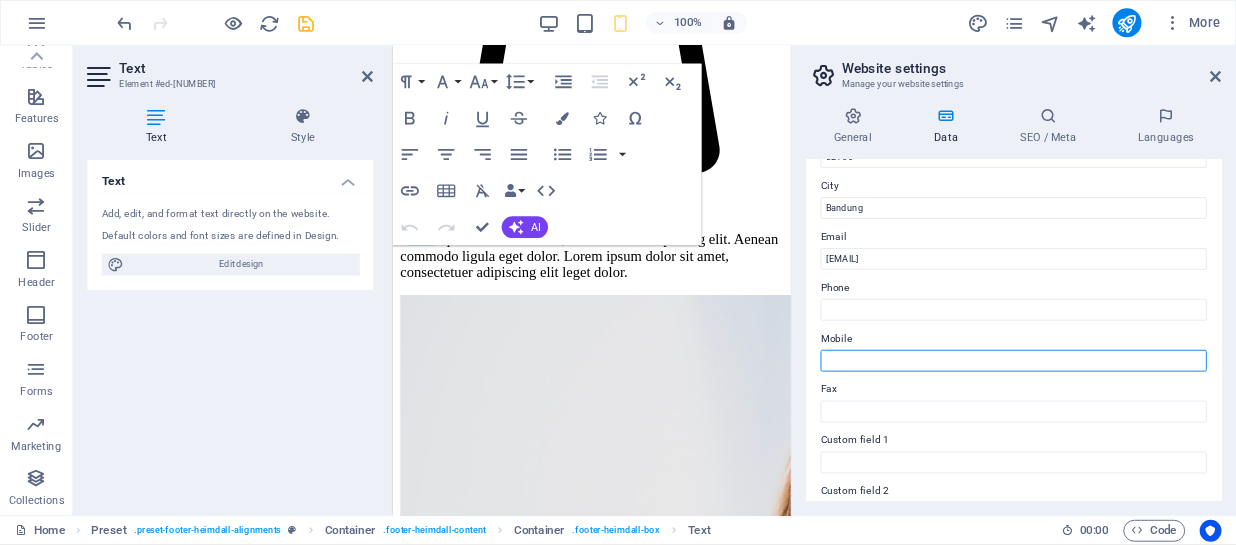 scroll, scrollTop: 382, scrollLeft: 0, axis: vertical 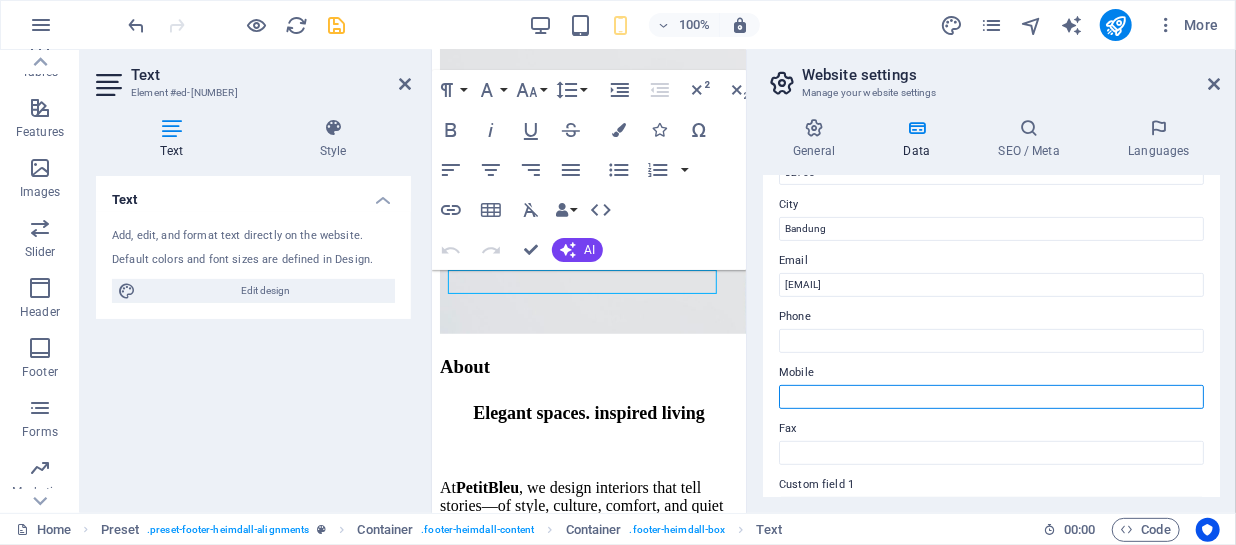 click on "Mobile" at bounding box center [991, 397] 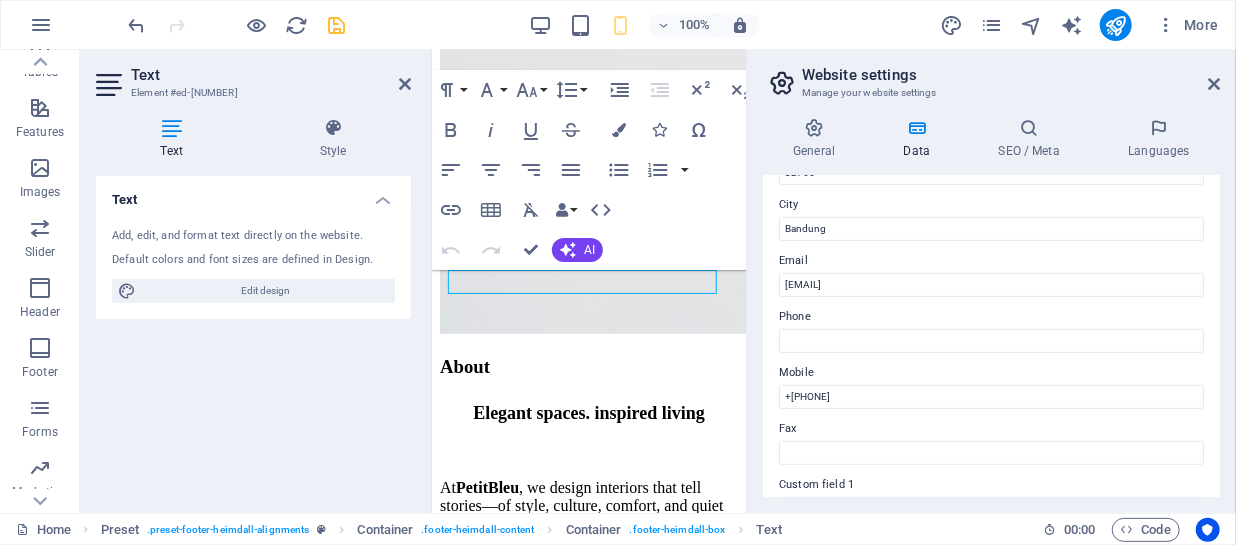 click on "Data" at bounding box center [920, 139] 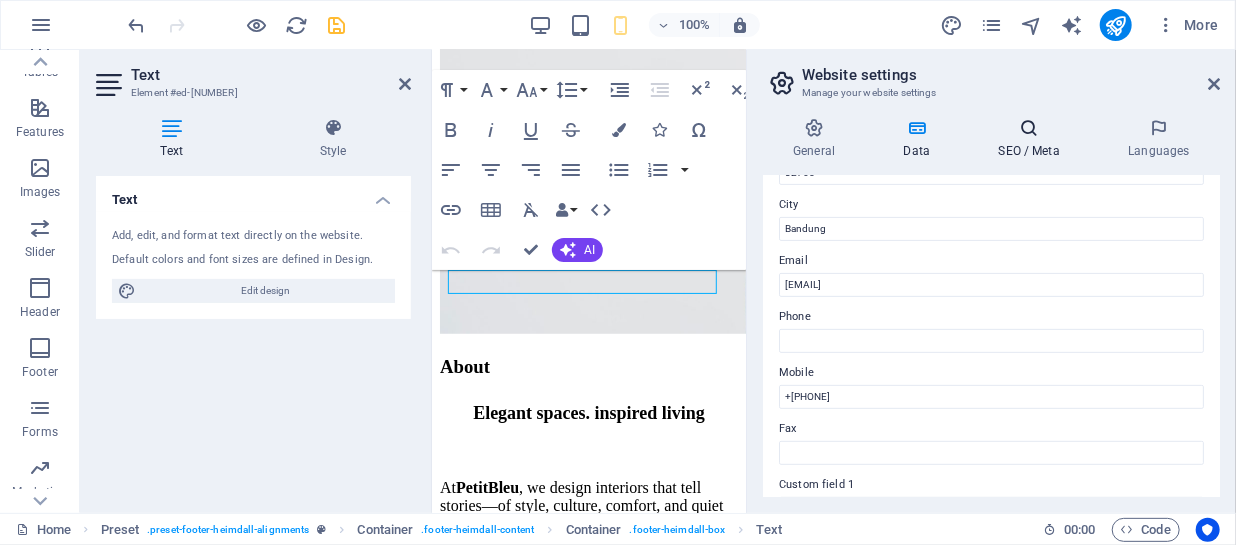 click on "SEO / Meta" at bounding box center (1033, 139) 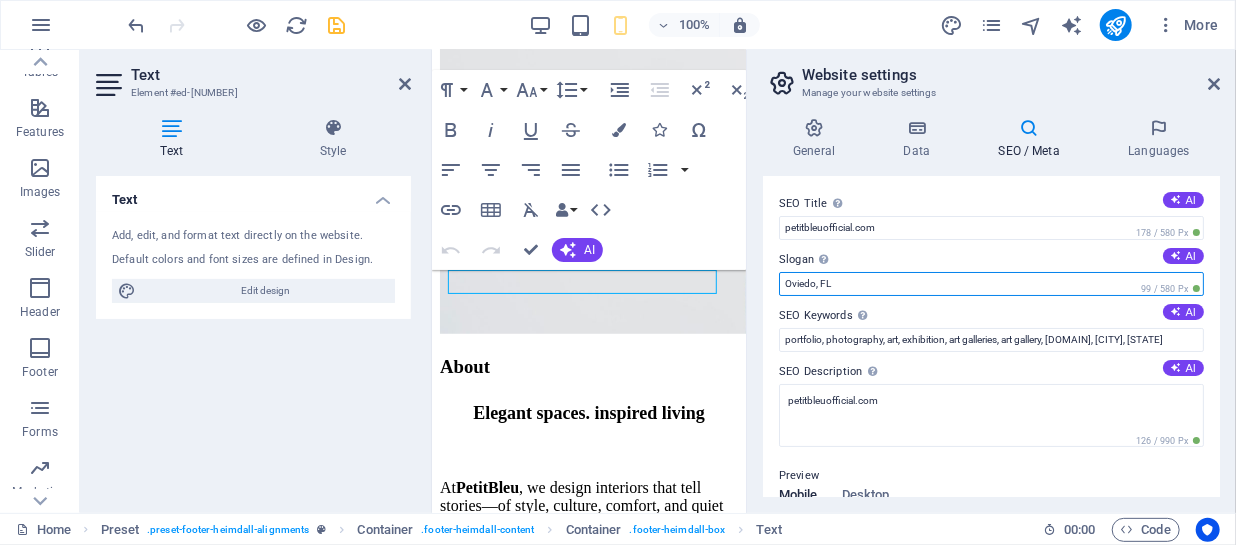 click on "Oviedo, FL" at bounding box center [991, 284] 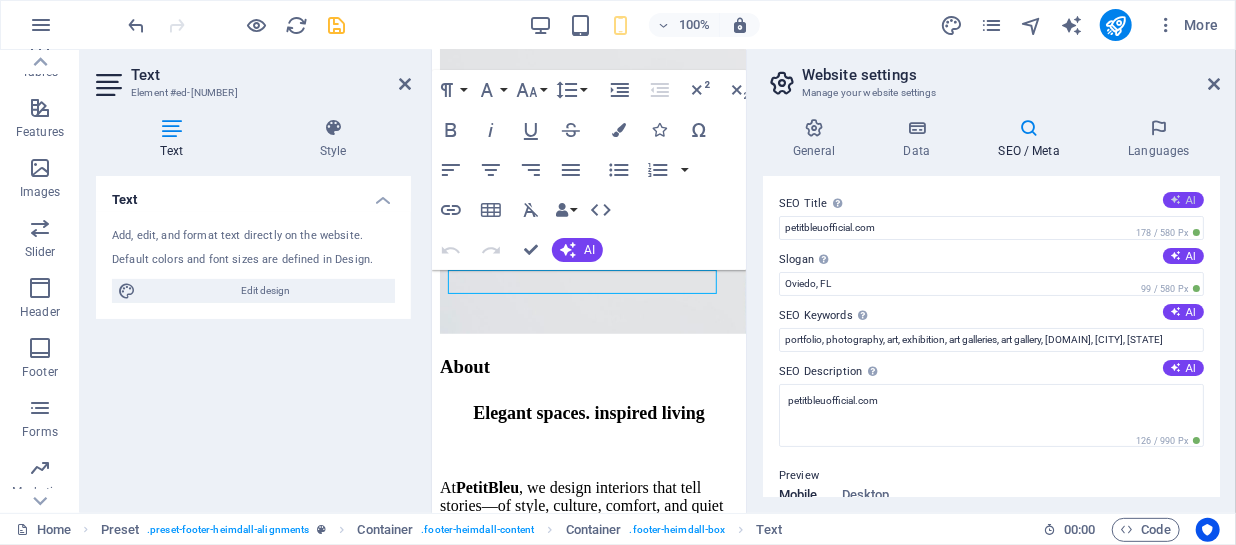 click on "AI" at bounding box center [1183, 200] 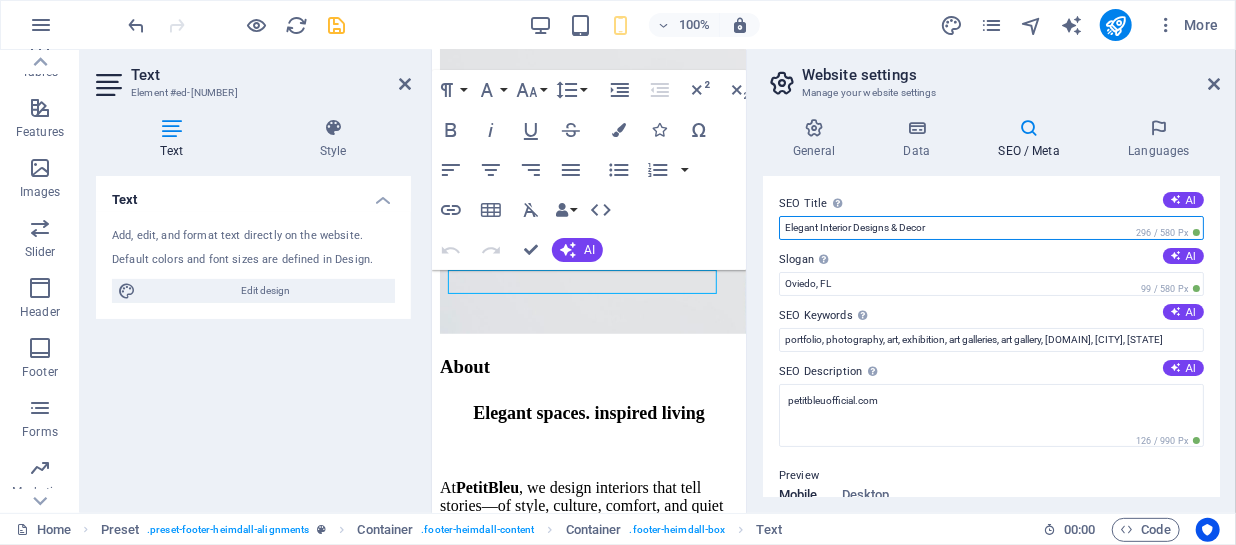 click on "Elegant Interior Designs & Decor" at bounding box center (991, 228) 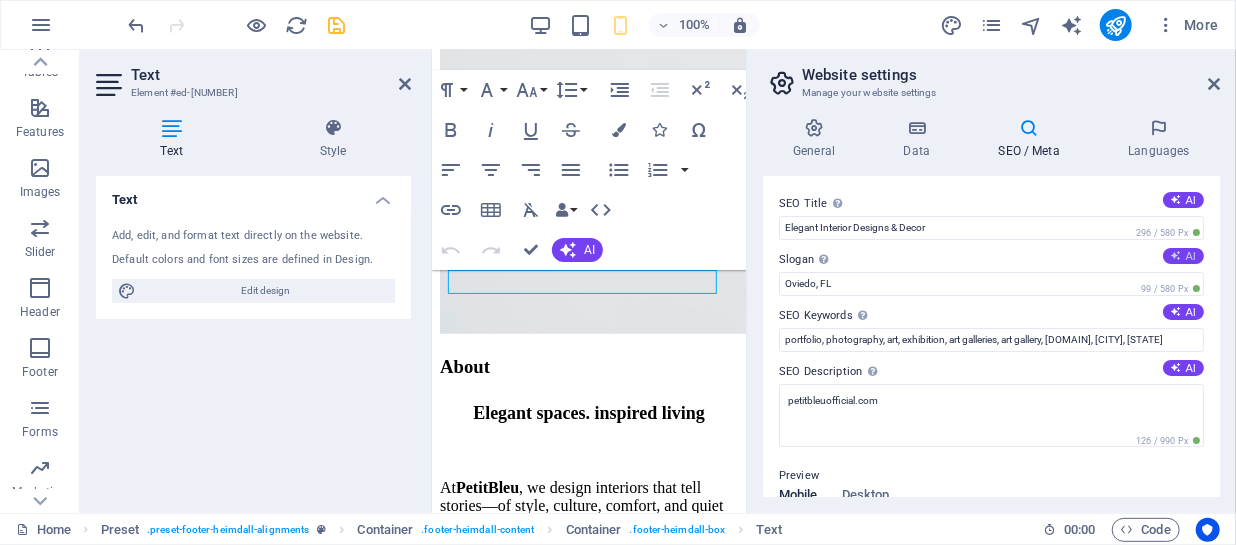 click on "AI" at bounding box center (1183, 256) 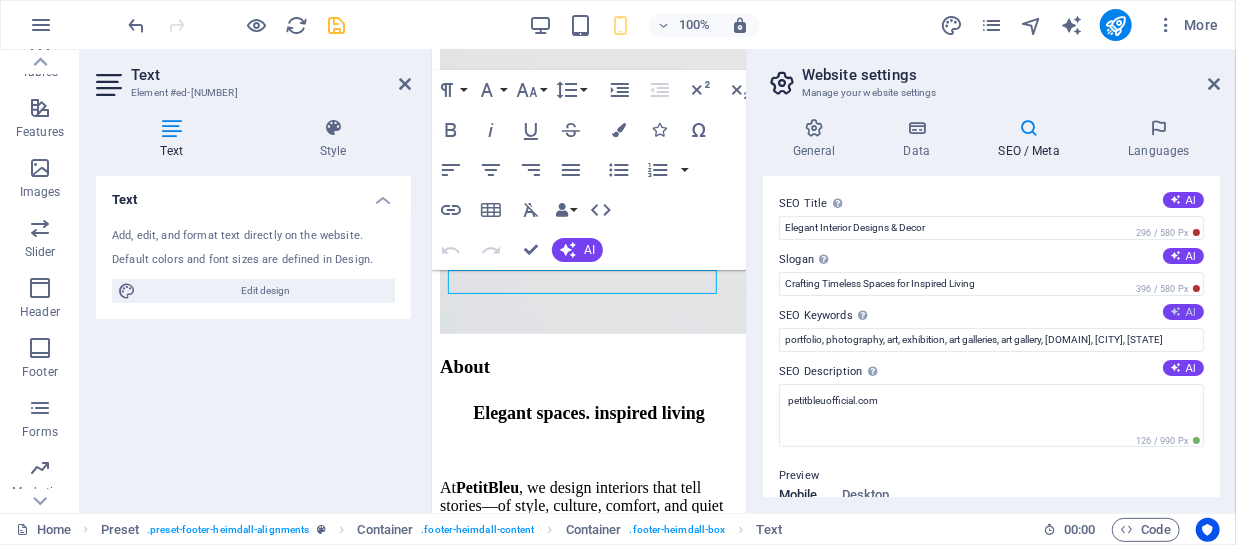 click on "AI" at bounding box center [1183, 312] 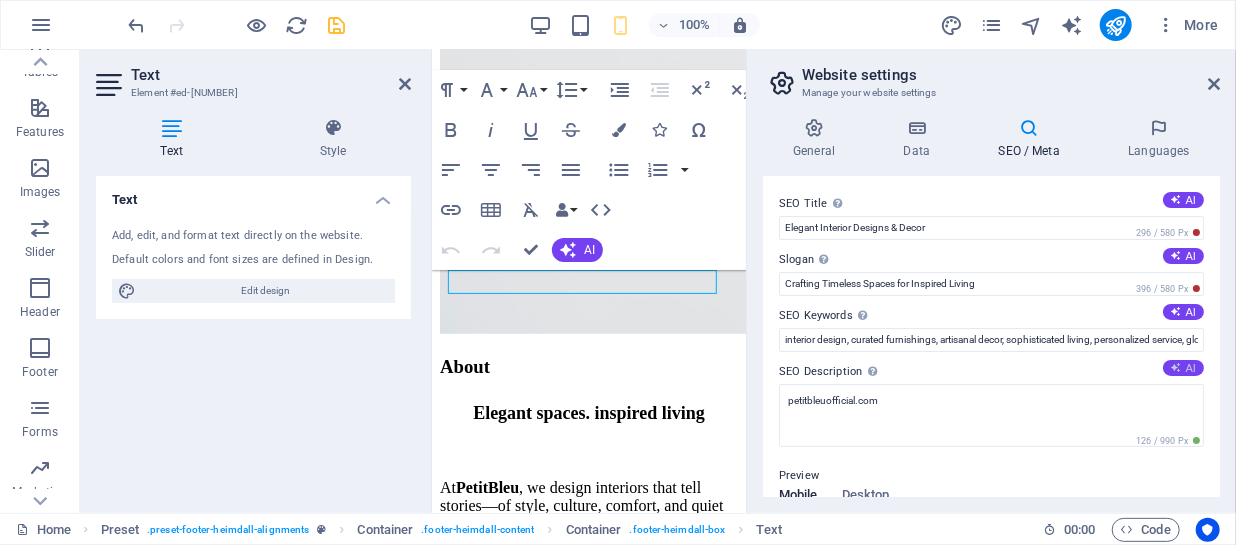 click on "AI" at bounding box center [1183, 368] 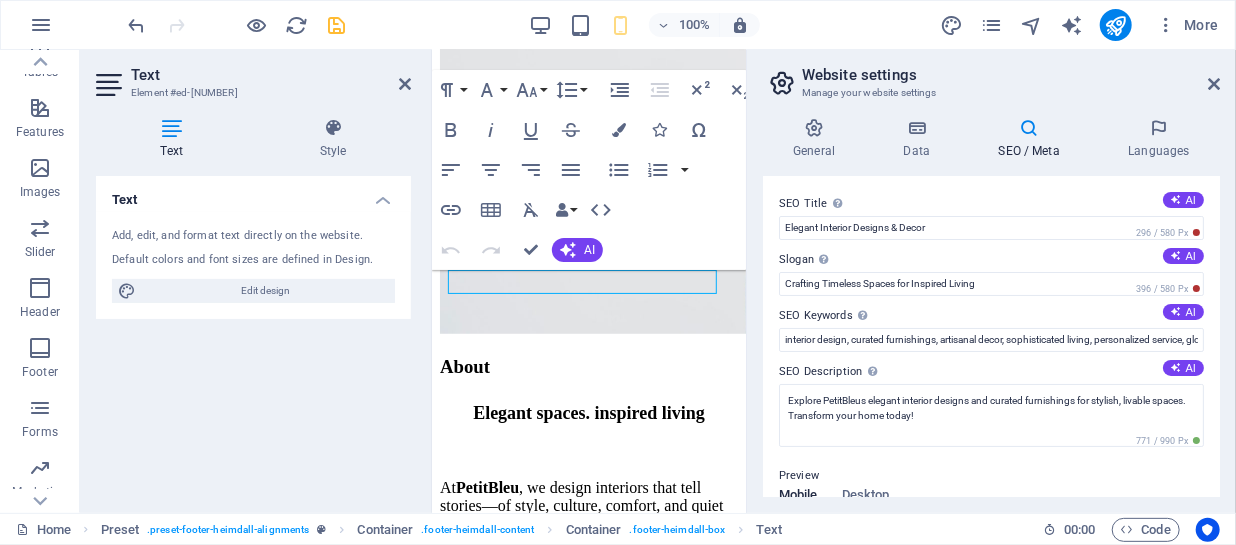 drag, startPoint x: 1214, startPoint y: 267, endPoint x: 1214, endPoint y: 303, distance: 36 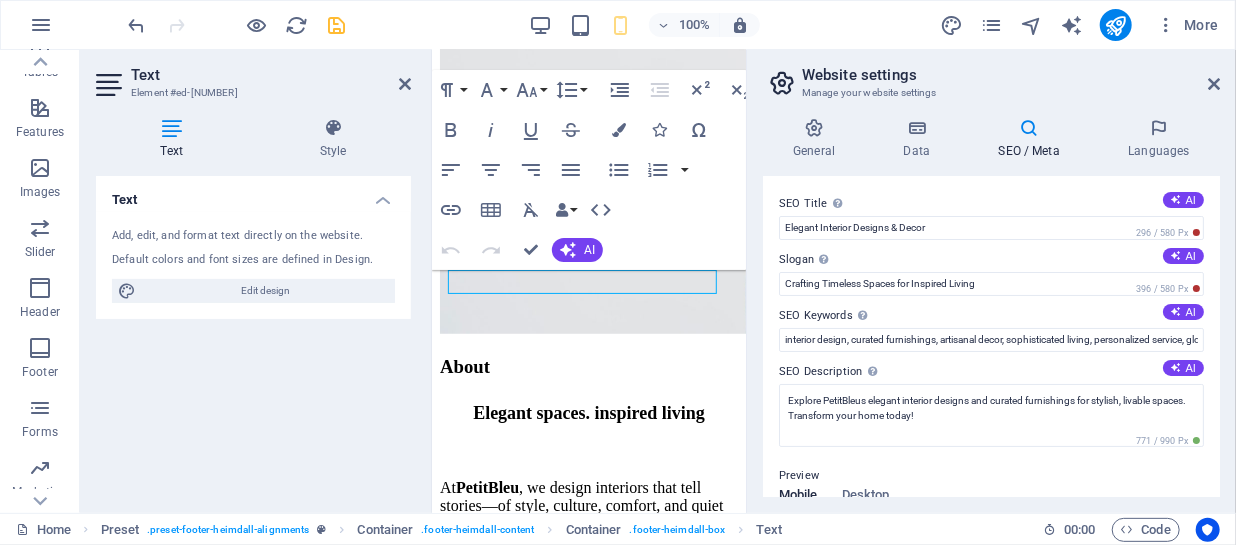 click on "SEO Title The title of your website - make it something that stands out in search engine results. AI Elegant Interior Designs & 296 / 580 Px Slogan The slogan of your website. AI Crafting Timeless Spaces for Inspired Living 396 / 580 Px SEO Keywords Comma-separated list of keywords representing your website. AI interior design, curated furnishings, artisanal decor, sophisticated living, personalized service, global design solutions SEO Description Describe the contents of your website - this is crucial for search engines and SEO! AI Explore PetitBleus elegant interior designs and curated furnishings for stylish, livable spaces. Transform your home today! 771 / 990 Px Preview Mobile Desktop www.example.com Elegant Interior Designs & Decor - Crafting Timeless Spaces for Inspired Living Explore PetitBleus elegant interior designs and curated furnishings for stylish, livable spaces. Transform your home today! Settings Noindex Instruct search engines to exclude this website from search results. Responsive" at bounding box center [991, 336] 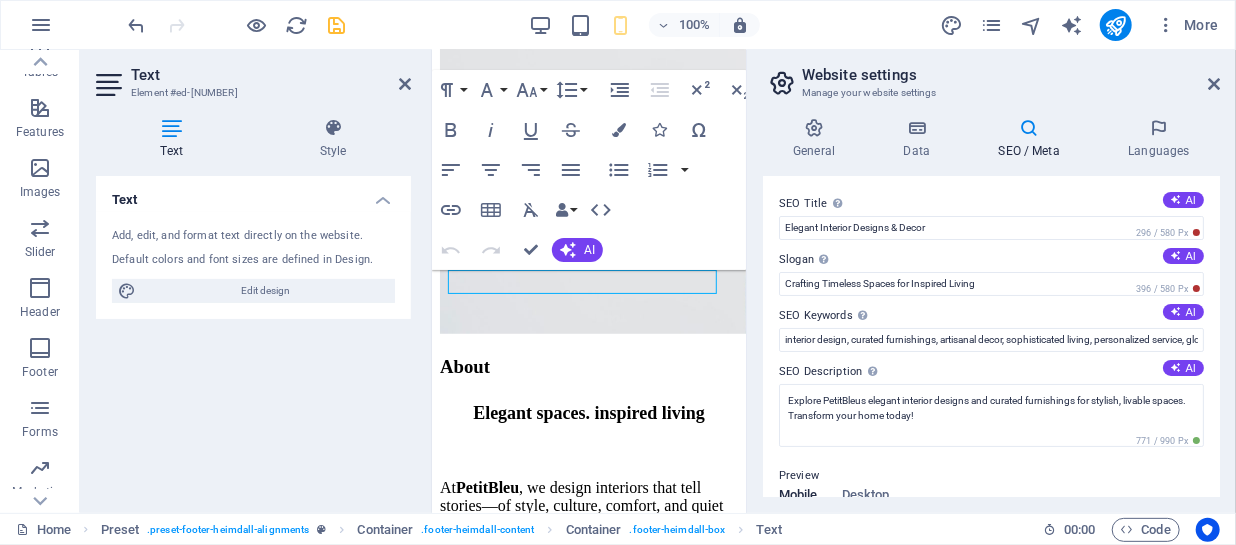 drag, startPoint x: 1220, startPoint y: 277, endPoint x: 1213, endPoint y: 304, distance: 27.89265 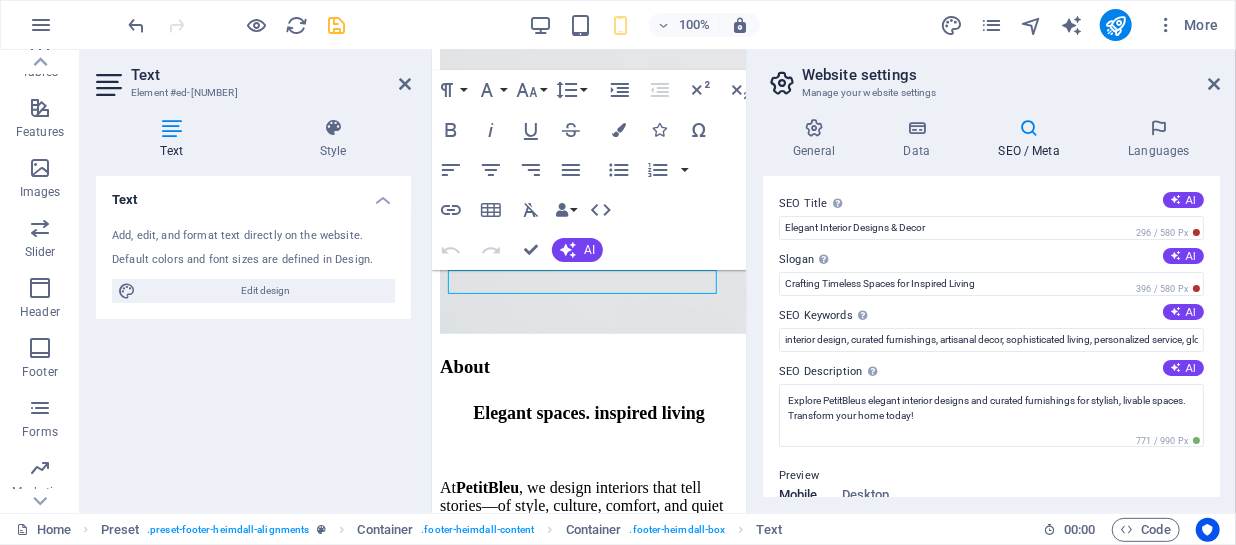 click on "General  Data  SEO / Meta  Languages Website name petitbleuofficial.com Logo Drag files here, click to choose files or select files from Files or our free stock photos & videos Select files from the file manager, stock photos, or upload file(s) Upload Favicon Set the favicon of your website here. A favicon is a small icon shown in the browser tab next to your website title. It helps visitors identify your website. Drag files here, click to choose files or select files from Files or our free stock photos & videos Select files from the file manager, stock photos, or upload file(s) Upload Preview Image (Open Graph) This image will be shown when the website is shared on social networks Drag files here, click to choose files or select files from Files or our free stock photos & videos Select files from the file manager, stock photos, or upload file(s) Upload Contact data for this website. This can be used everywhere on the website and will update automatically. Company petitbleuofficial.com First name Last name 1" at bounding box center (991, 307) 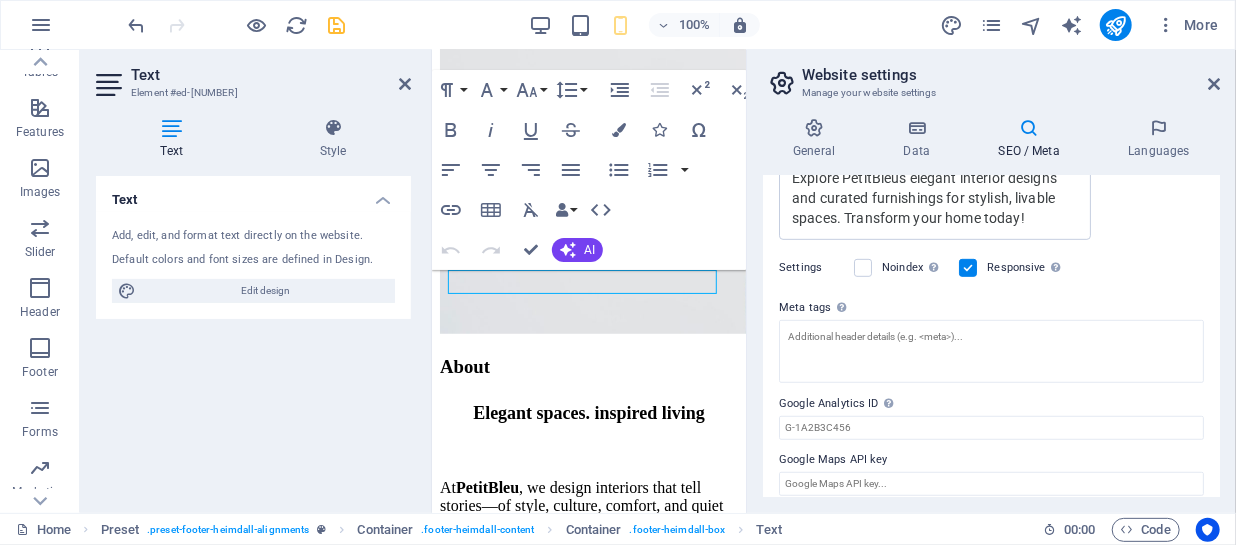 scroll, scrollTop: 510, scrollLeft: 0, axis: vertical 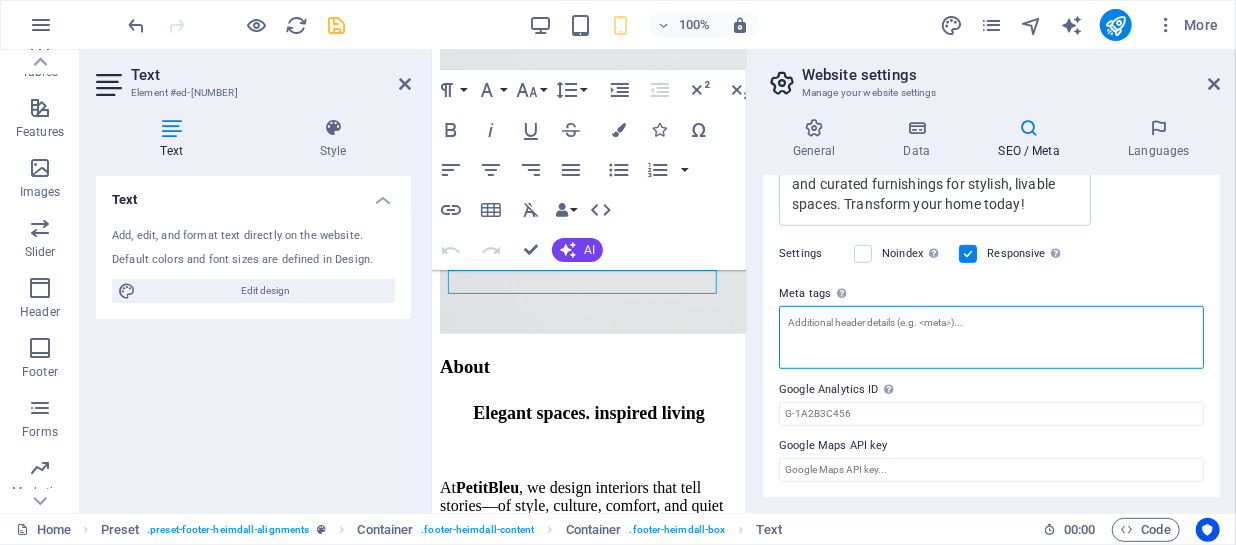click on "Meta tags Enter HTML code here that will be placed inside the  tags of your website. Please note that your website may not function if you include code with errors." at bounding box center (991, 337) 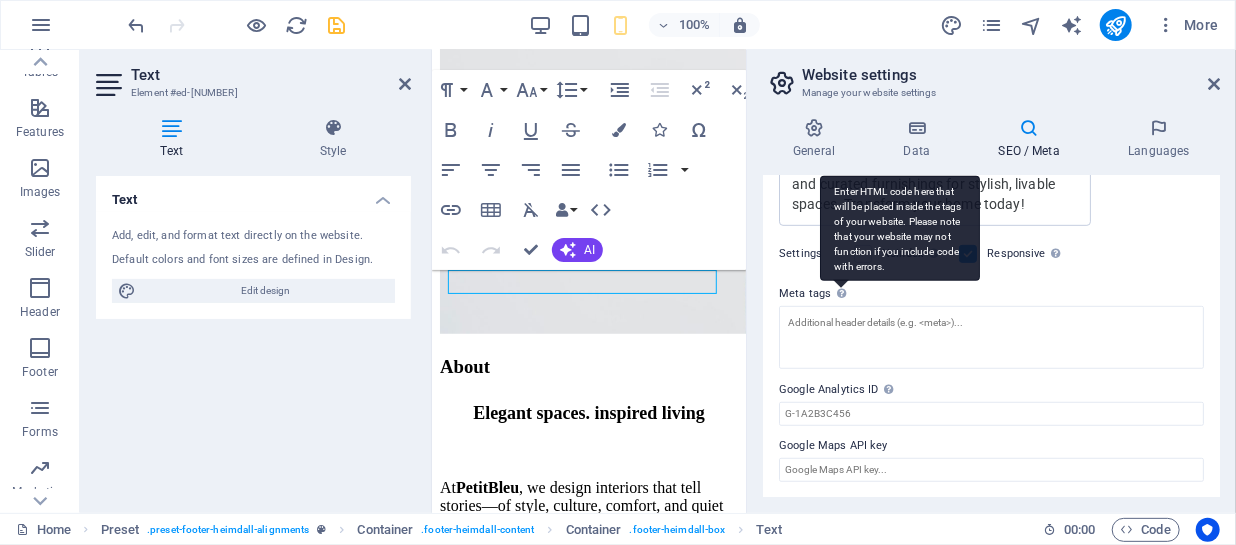 click on "Enter HTML code here that will be placed inside the  tags of your website. Please note that your website may not function if you include code with errors." at bounding box center [900, 228] 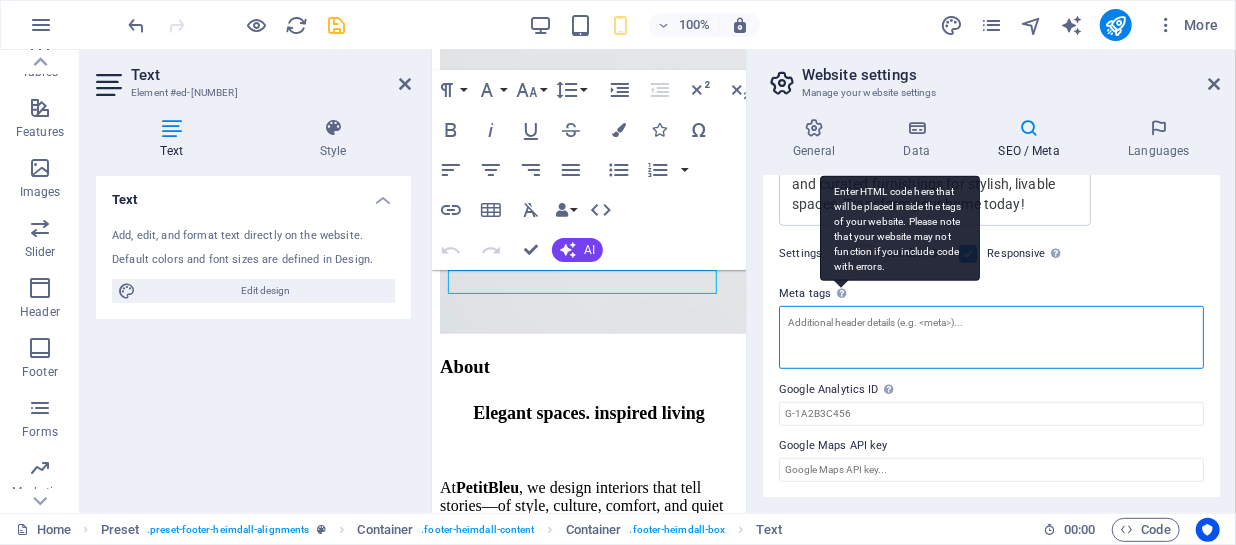 click on "Meta tags Enter HTML code here that will be placed inside the  tags of your website. Please note that your website may not function if you include code with errors." at bounding box center [991, 337] 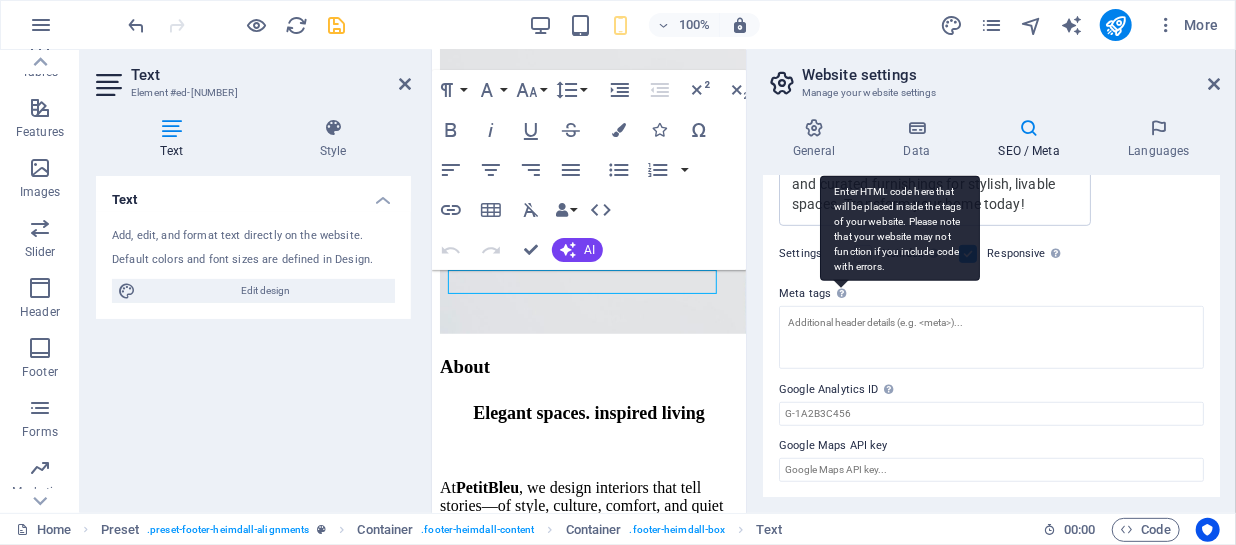 click on "Enter HTML code here that will be placed inside the  tags of your website. Please note that your website may not function if you include code with errors." at bounding box center (900, 228) 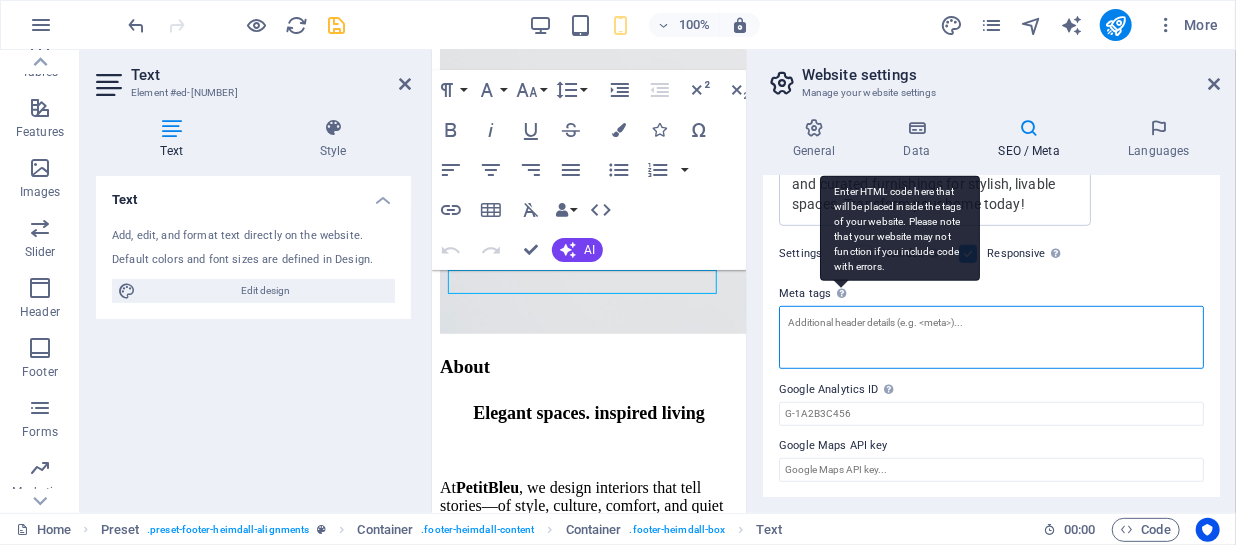 click on "Meta tags Enter HTML code here that will be placed inside the  tags of your website. Please note that your website may not function if you include code with errors." at bounding box center (991, 337) 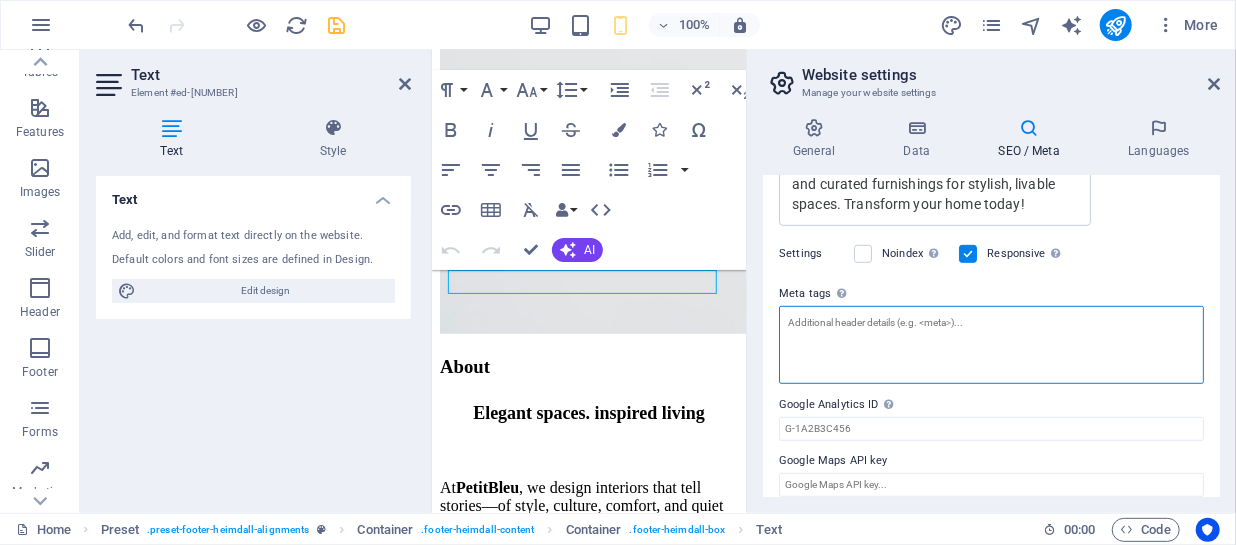 paste on "<!-- Primary Meta Tags -->
<title>PetitBleu | Elegant Interior Design & Global Export</title>
<meta name="description" content="PetitBleu offers bespoke interior design services and curated exports of artisan furnishings and decor. Led by [FIRST] [LAST], we craft timeless spaces and connect design with global sourcing.">
<meta name="keywords" content="PetitBleu, interior design, furniture export, global sourcing, [FIRST] [LAST], luxury interiors, artisan decor, bespoke design, sustainable furniture">
<meta name="author" content="PetitBleu">
<meta name="viewport" content="width=device-width, initial-scale=1.0">" 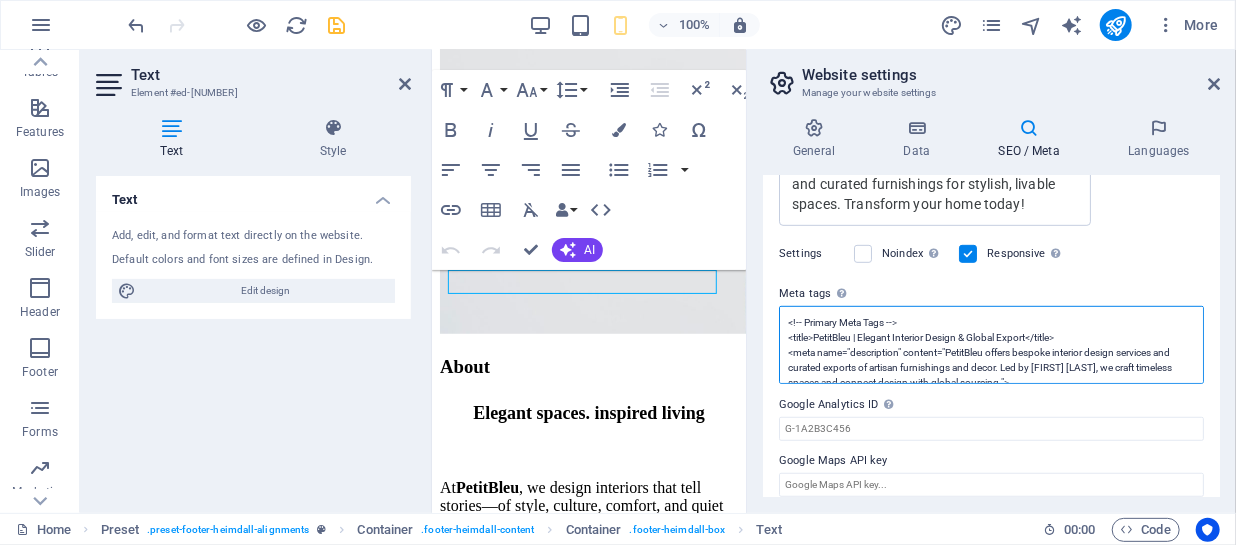 scroll, scrollTop: 0, scrollLeft: 0, axis: both 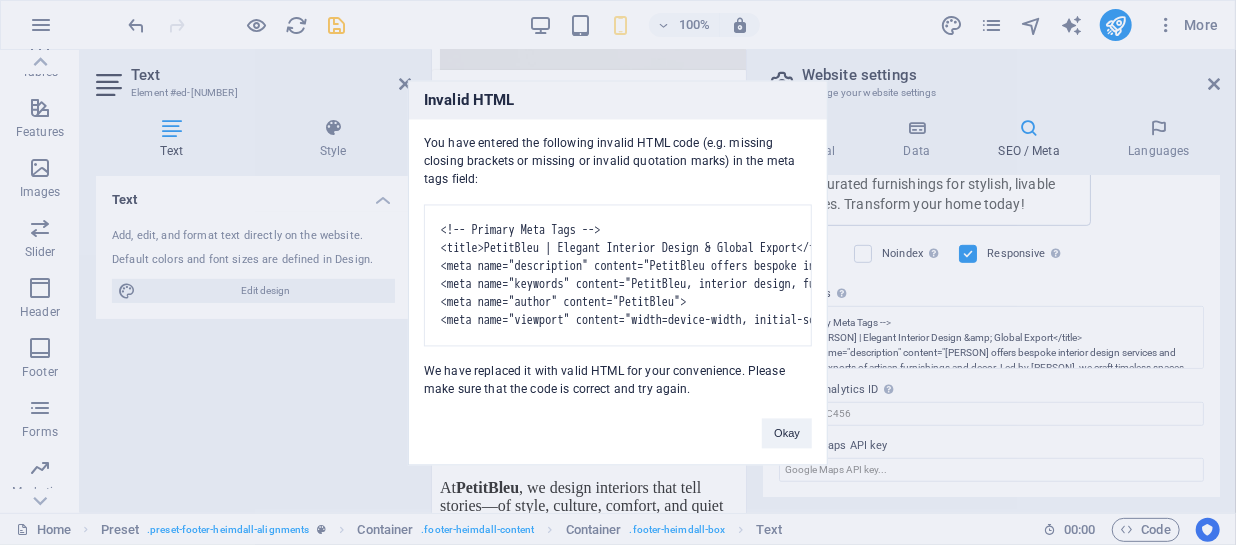 drag, startPoint x: 1218, startPoint y: 433, endPoint x: 1221, endPoint y: 422, distance: 11.401754 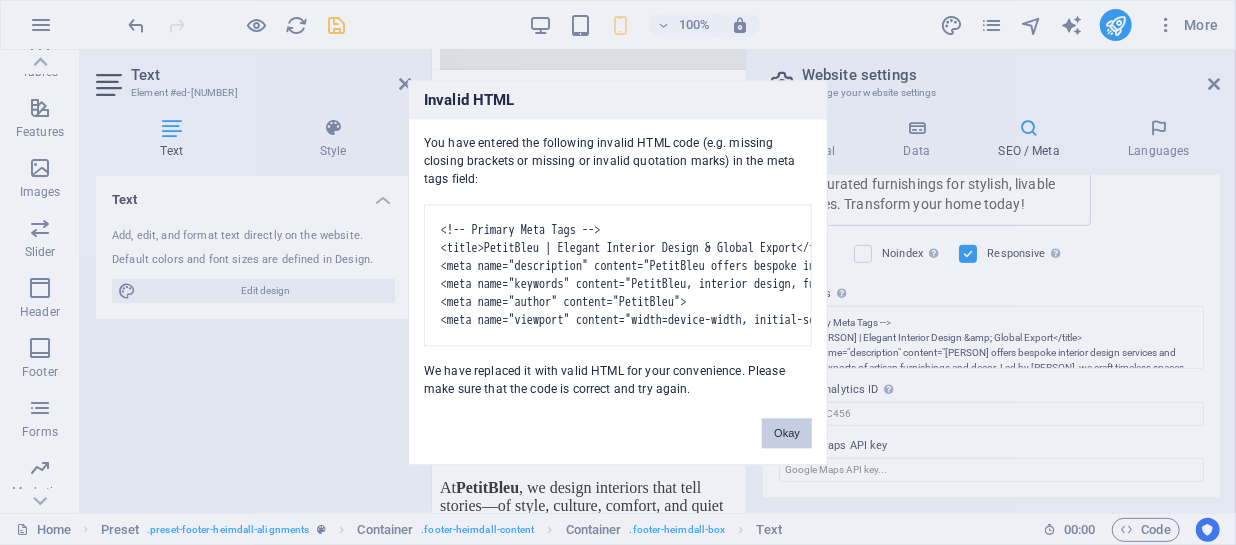 drag, startPoint x: 772, startPoint y: 452, endPoint x: 724, endPoint y: 400, distance: 70.76723 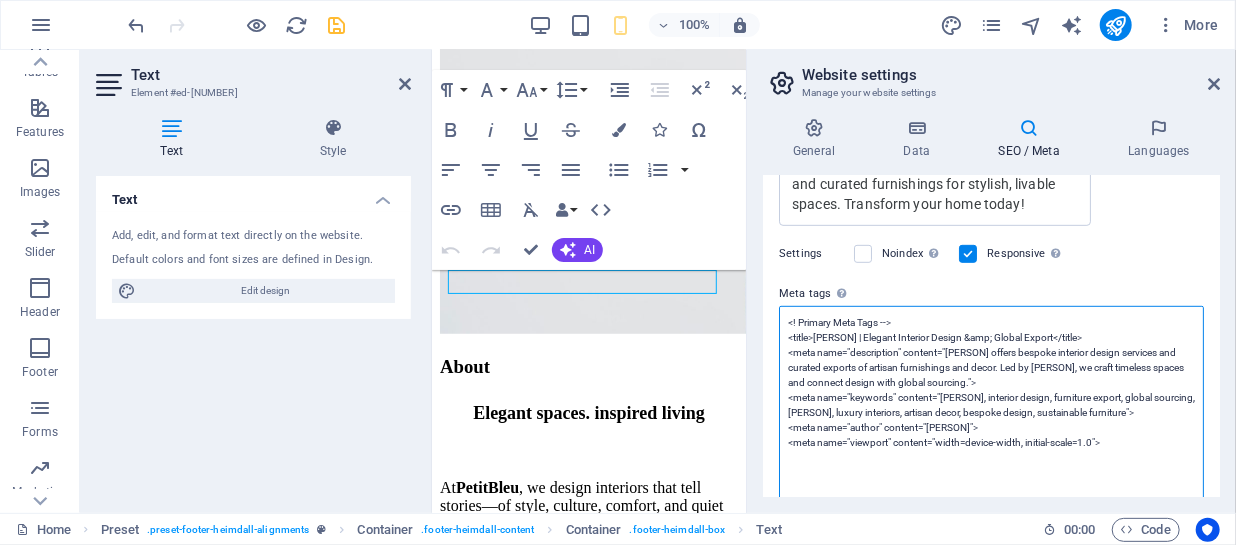 scroll, scrollTop: 0, scrollLeft: 0, axis: both 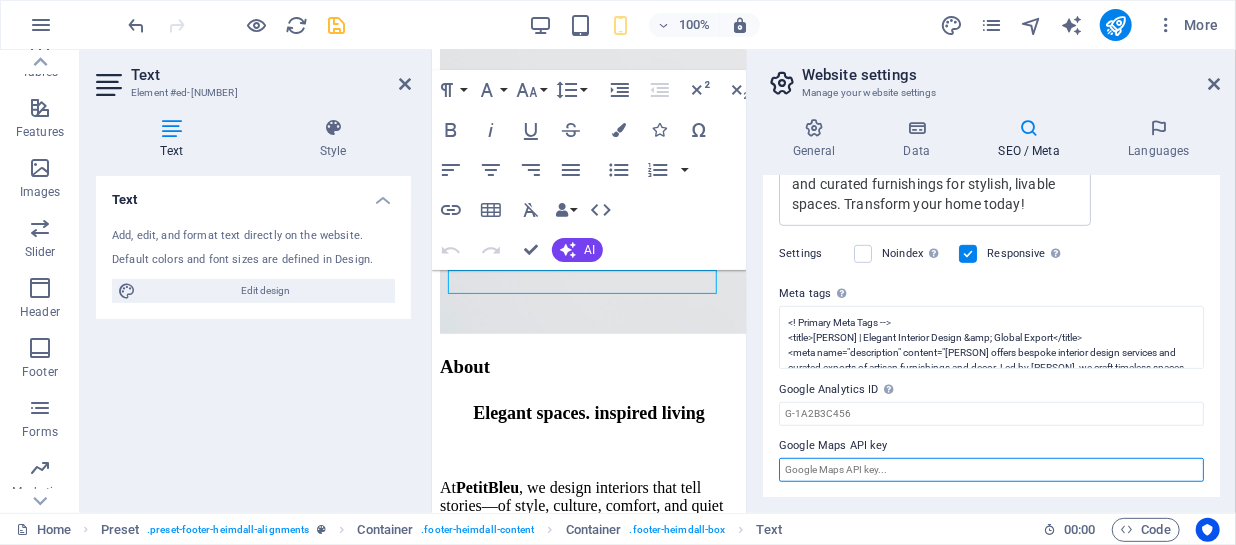 click on "Google Maps API key" at bounding box center [991, 470] 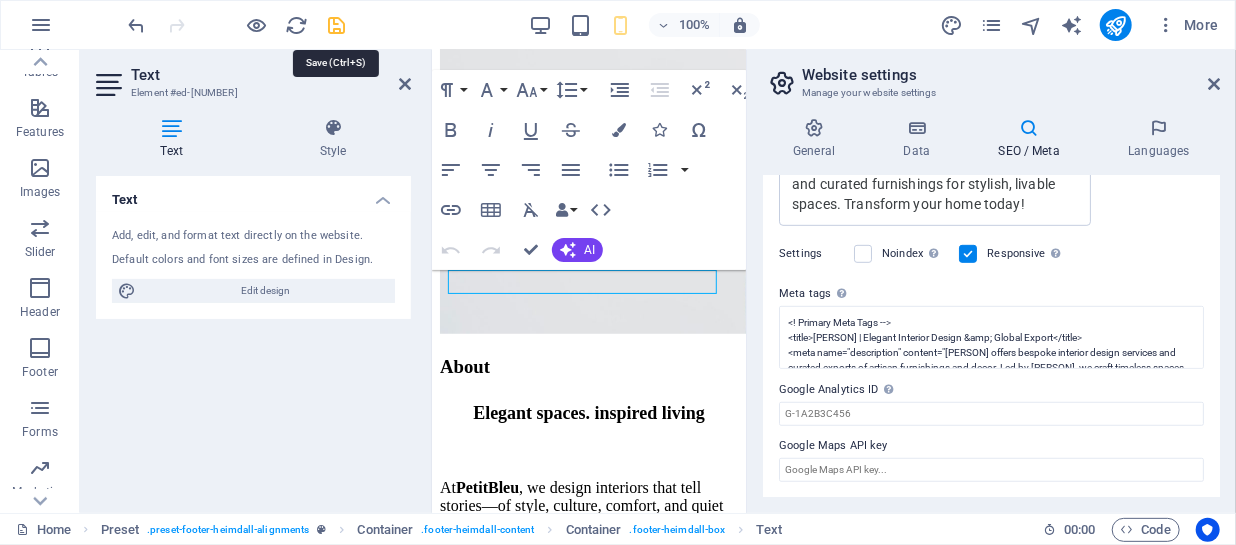 click at bounding box center (337, 25) 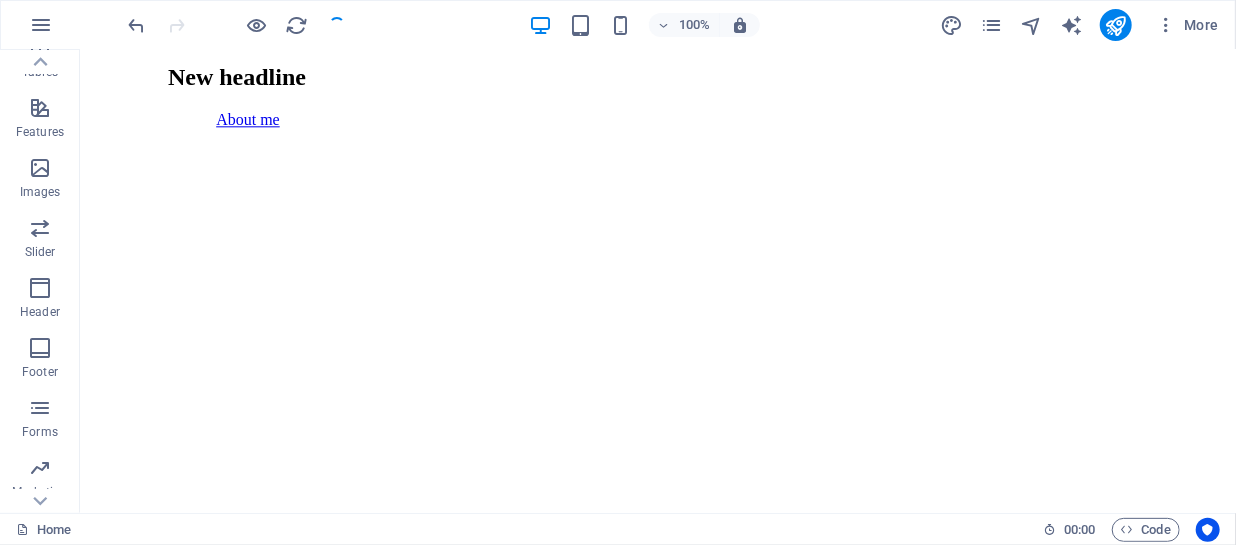 scroll, scrollTop: 2233, scrollLeft: 0, axis: vertical 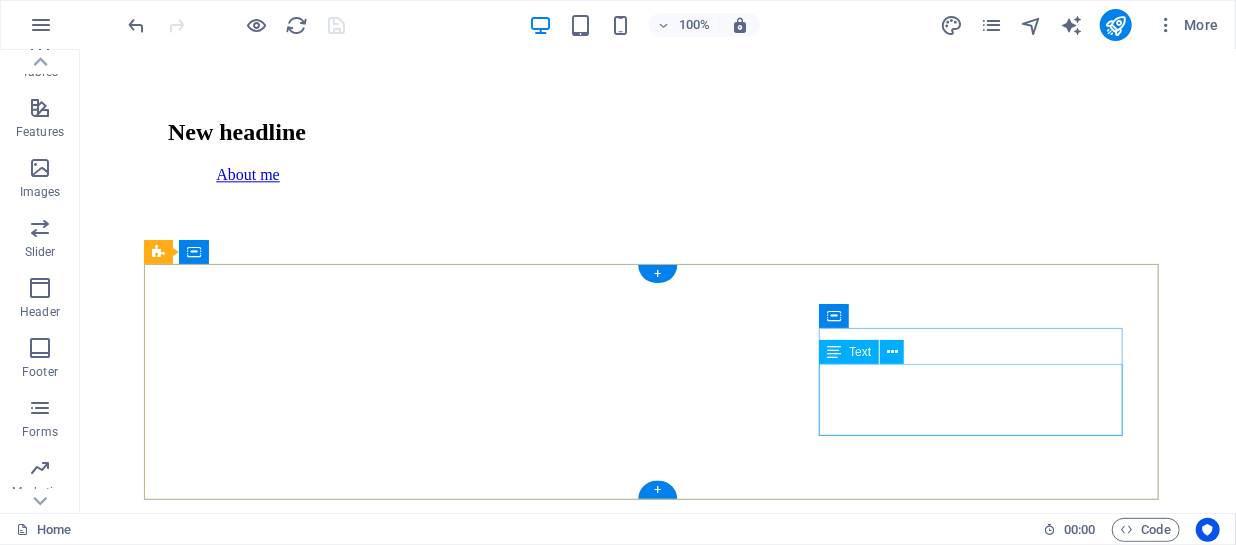 click on "[EMAIL] Legal Notice Privacy" at bounding box center (657, 7688) 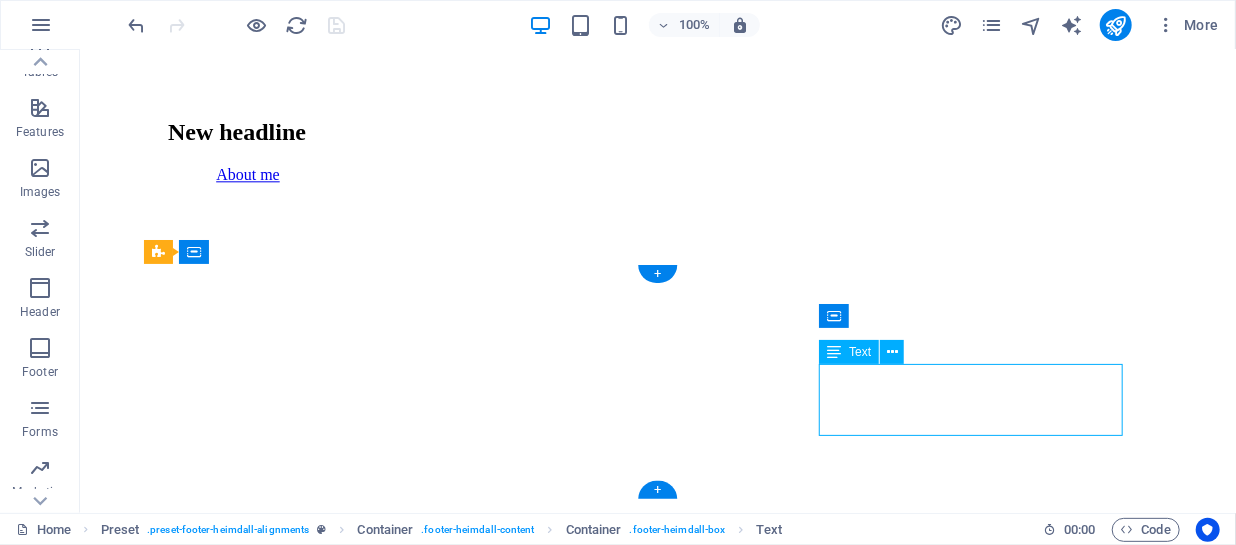 click on "[EMAIL] Legal Notice Privacy" at bounding box center [657, 7688] 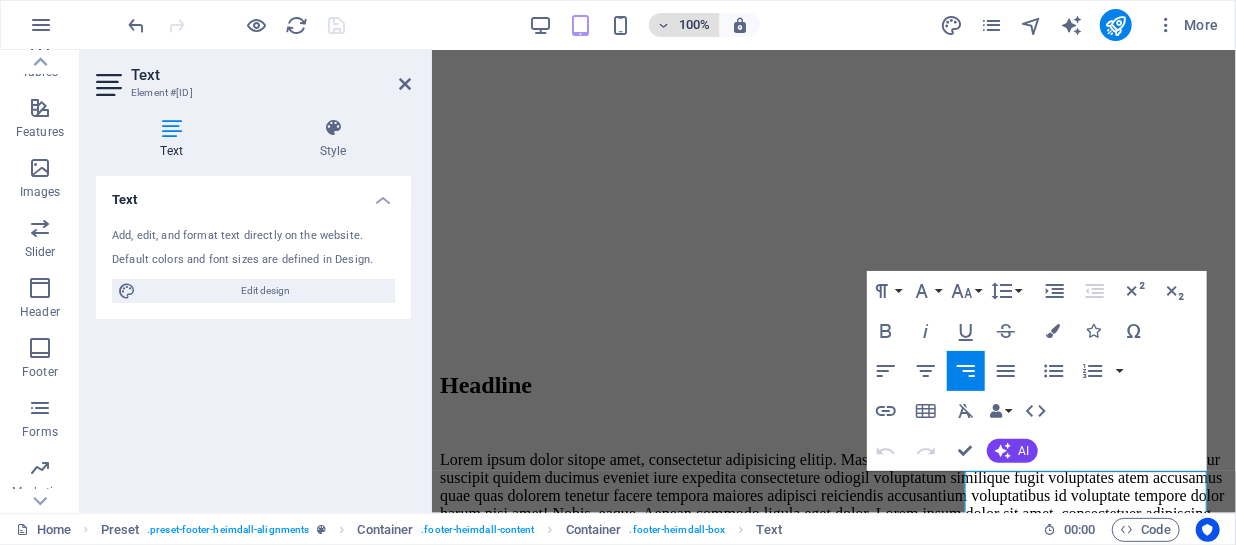 click on "100%" at bounding box center (684, 25) 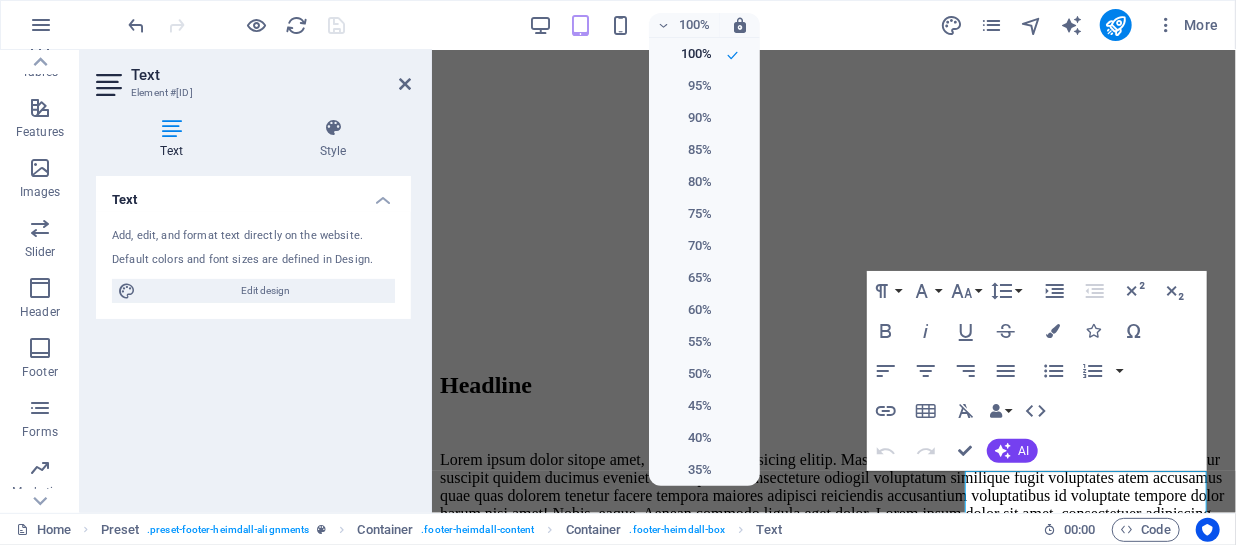 click at bounding box center [618, 272] 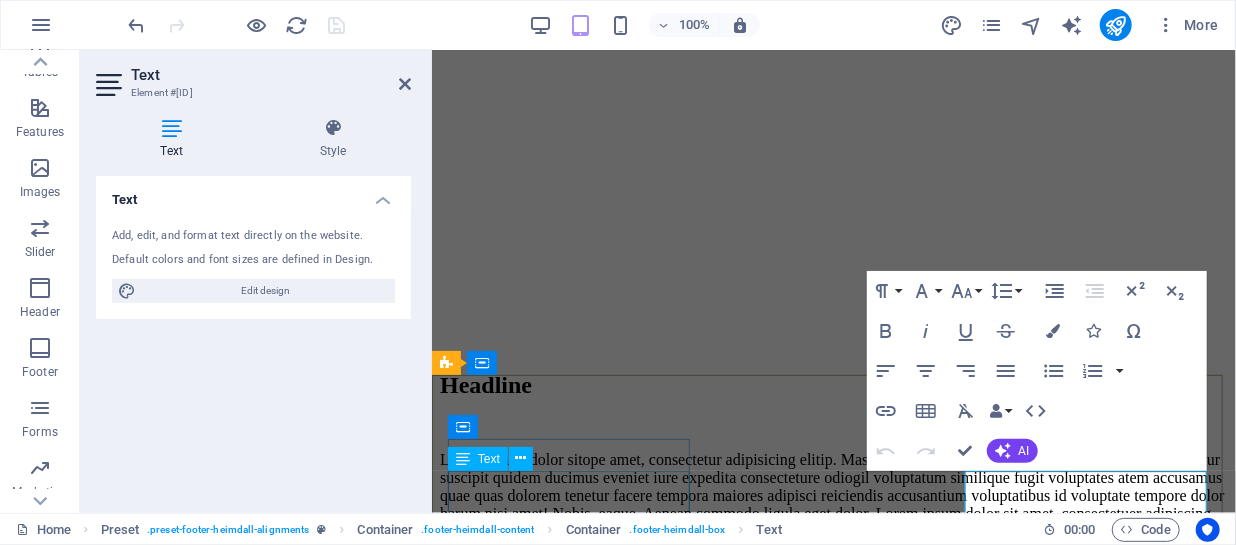 click on "Call me! +1-[PHONE] +[COUNTRY CODE][PHONE]" at bounding box center (833, 6027) 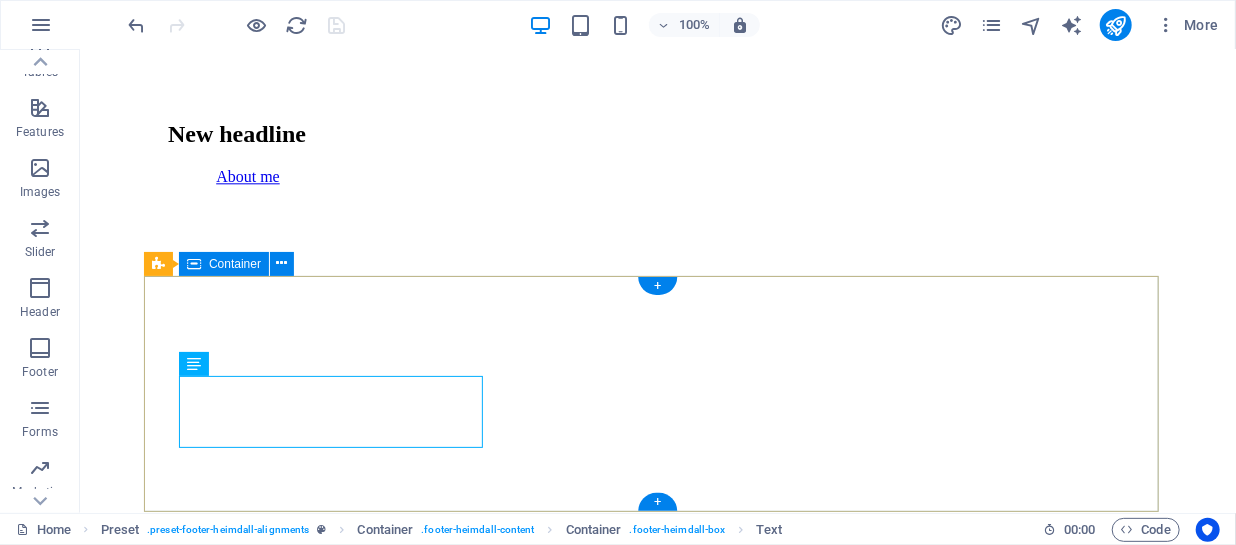 click on "Phone Call me! +[PHONE] +[PHONE] Social Facebook Instagram Twitter Contact [EMAIL] Legal Notice Privacy" at bounding box center [657, 7524] 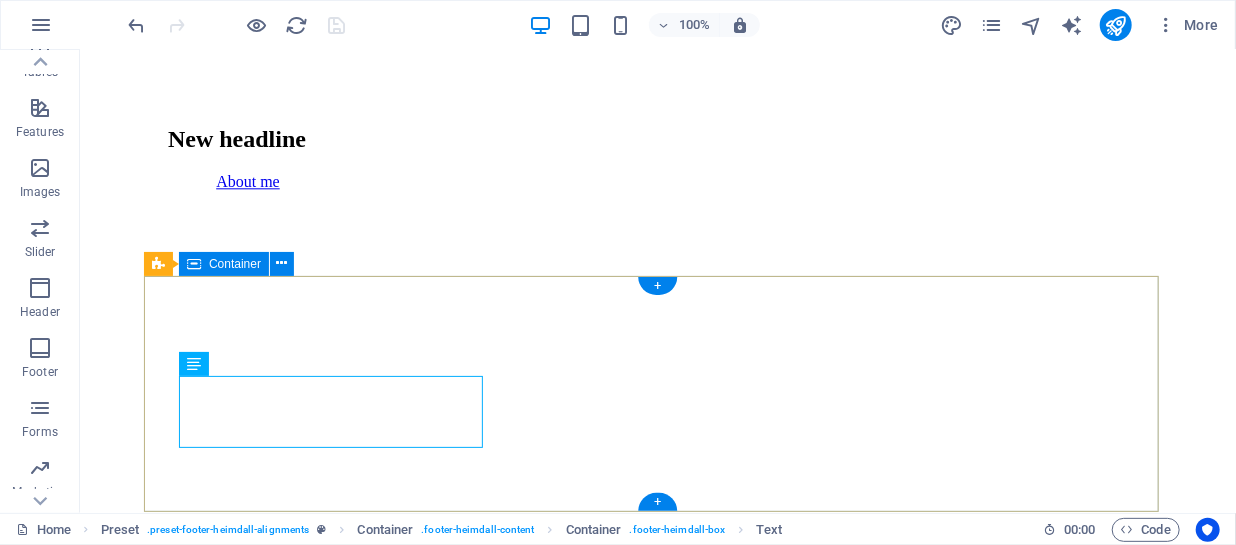 scroll, scrollTop: 2171, scrollLeft: 0, axis: vertical 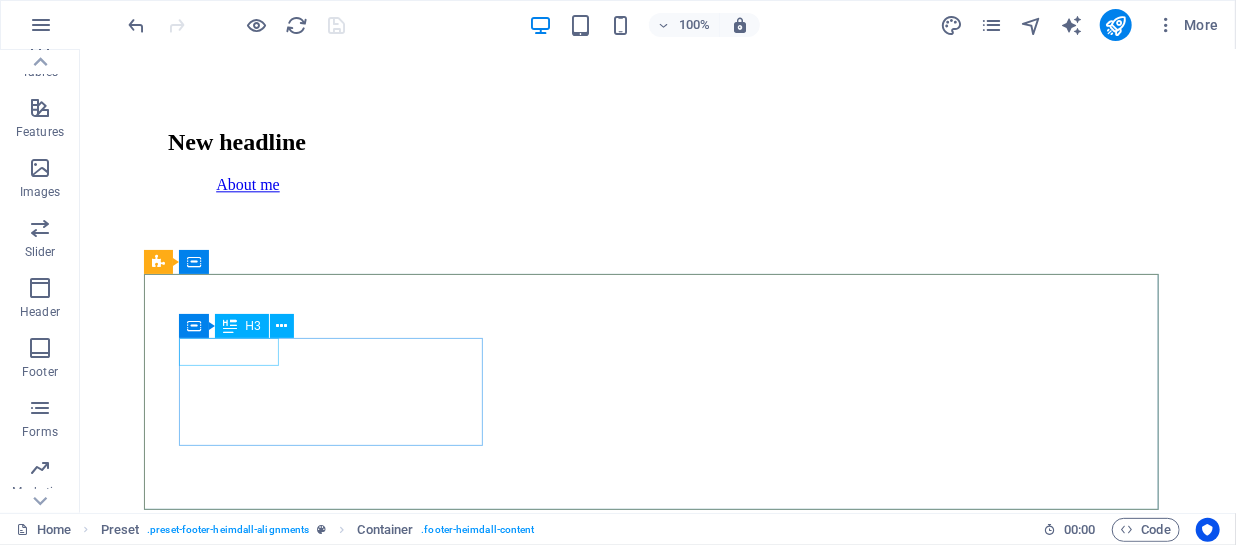 click on "Container   H3" at bounding box center (242, 326) 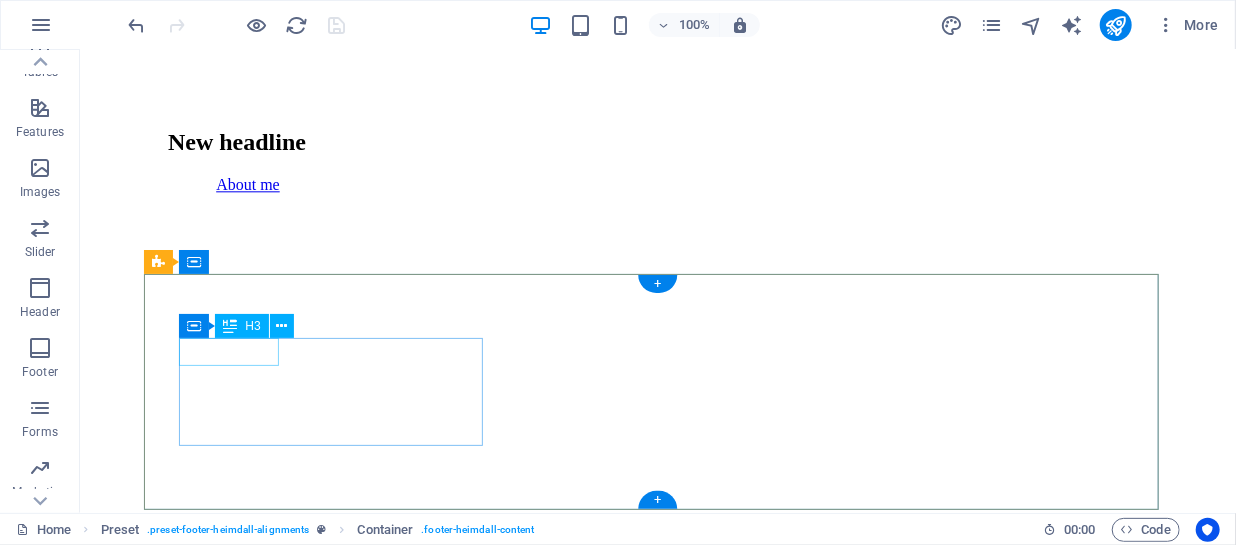 click on "Phone" at bounding box center (657, 7334) 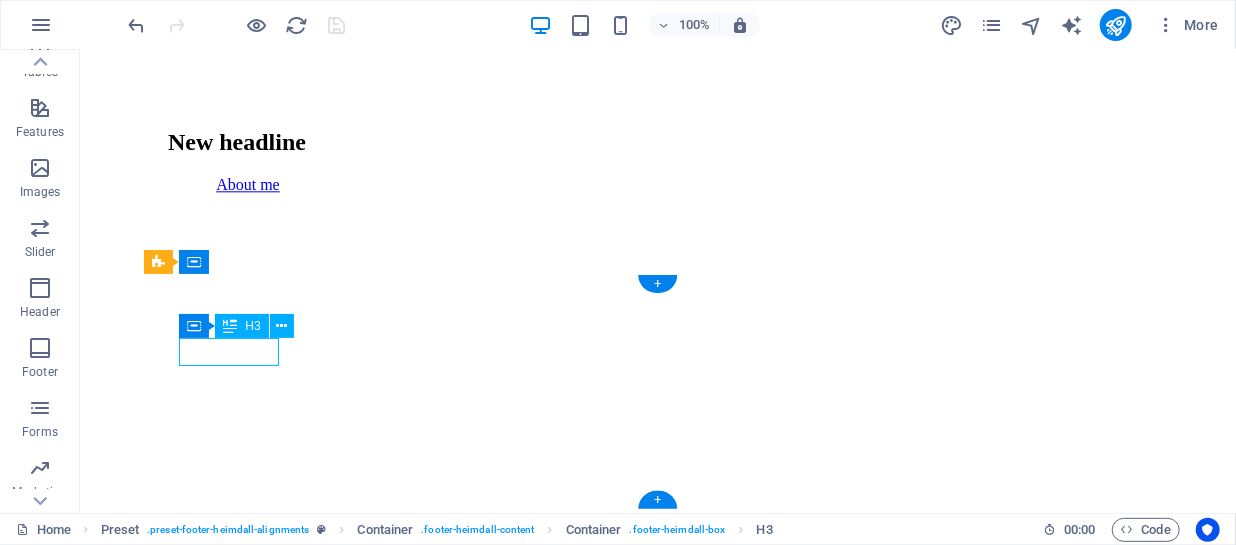 click on "Phone" at bounding box center (657, 7334) 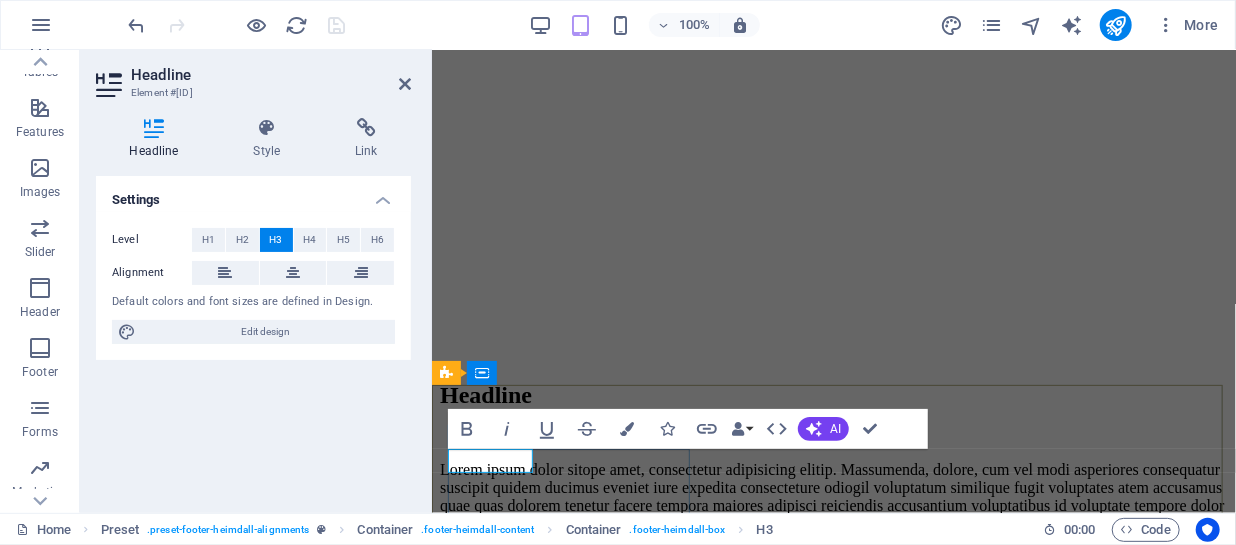 click on "Phone" at bounding box center [833, 5964] 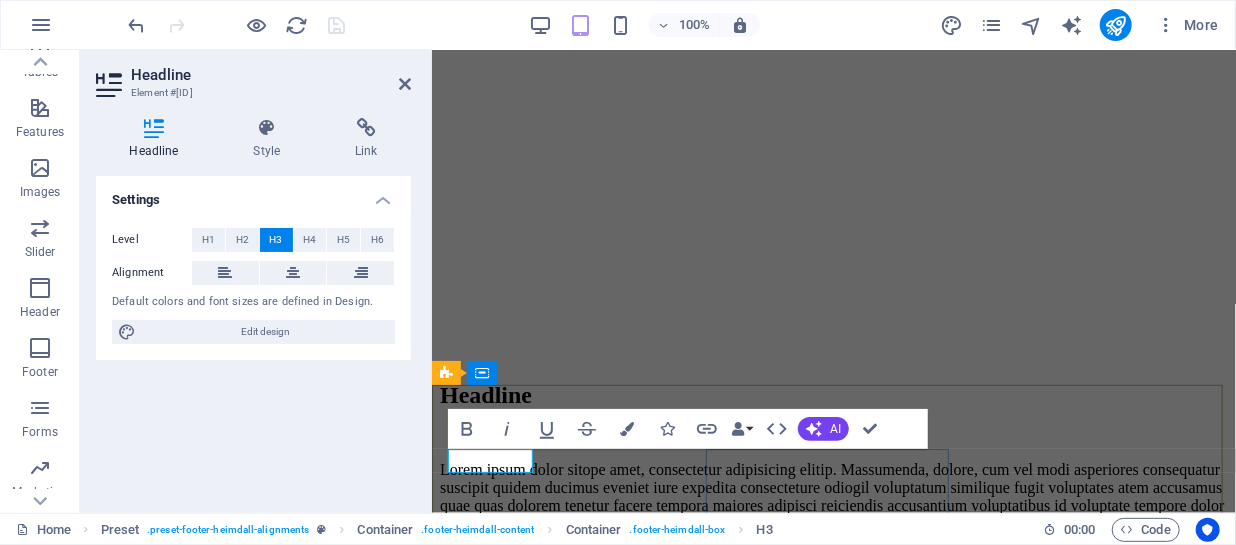 click on "Social Facebook Instagram Twitter" at bounding box center (833, 6162) 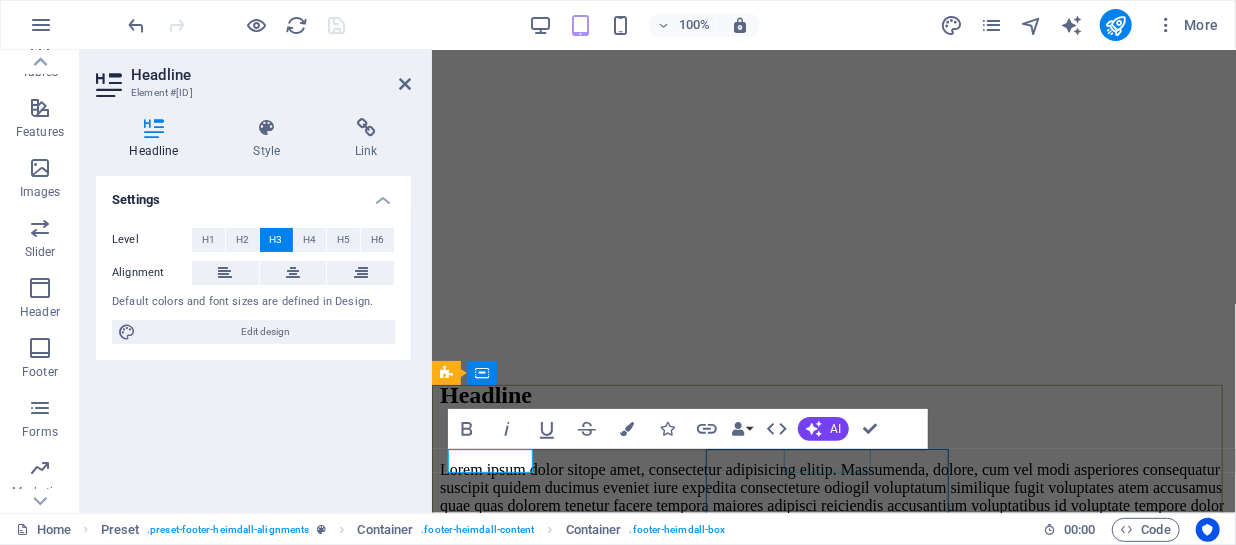 click on "[EMAIL] Legal Notice Privacy" at bounding box center (833, 6328) 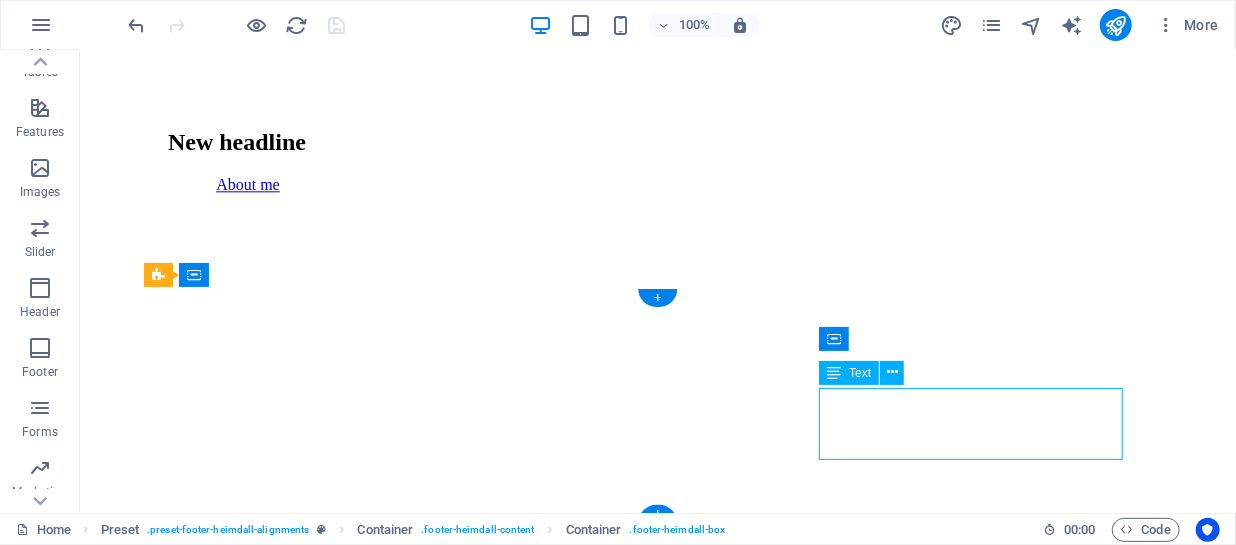 scroll, scrollTop: 2161, scrollLeft: 0, axis: vertical 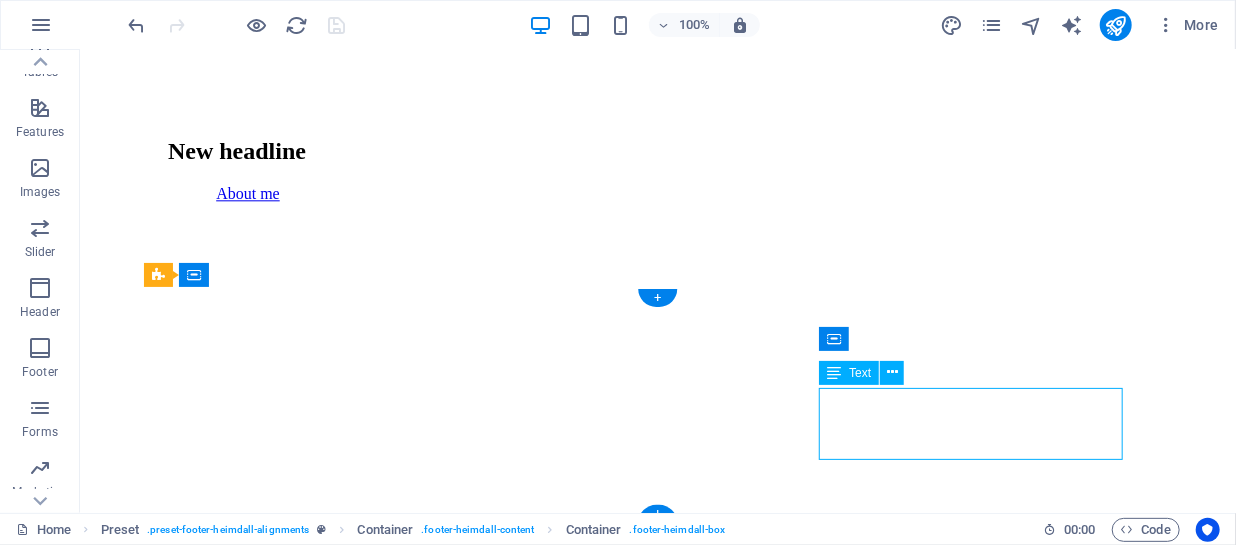 click on "[EMAIL] Legal Notice Privacy" at bounding box center (657, 7707) 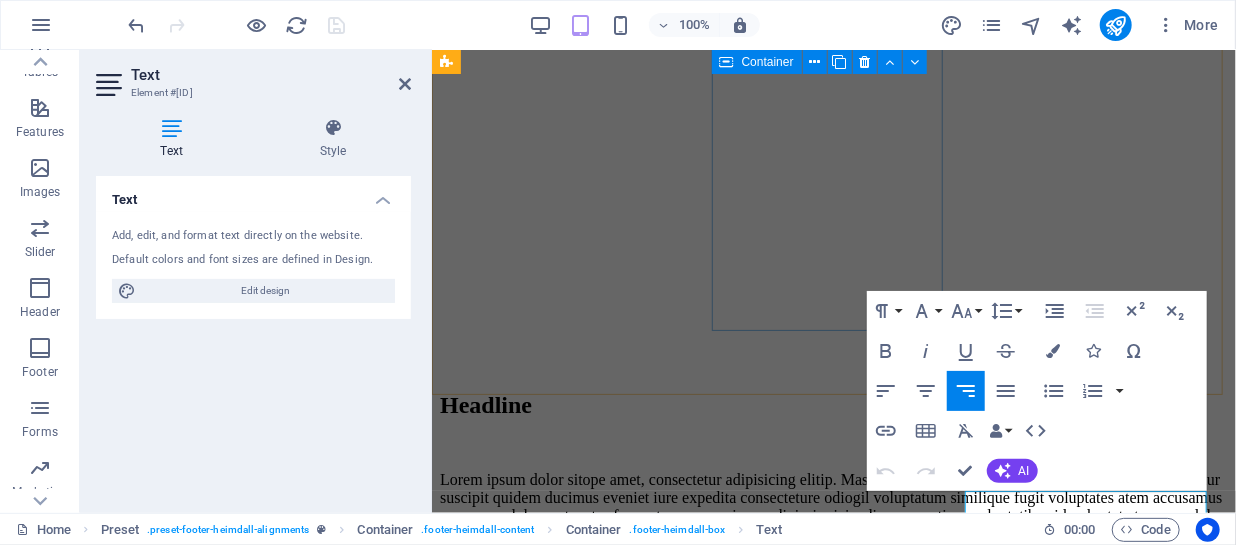 click on "Work Lorem ipsum dolor sit amet, consectetuer adipiscing elit. Aenean commodo ligula eget dolor. Lorem ipsum dolor sit amet. see more" at bounding box center [833, 4696] 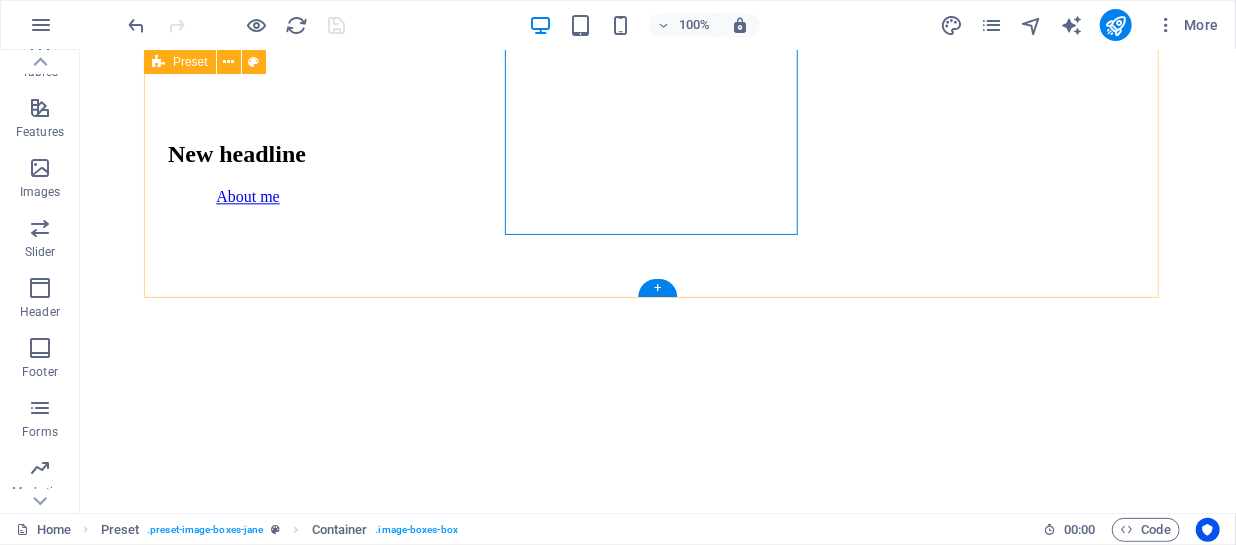 scroll, scrollTop: 2151, scrollLeft: 0, axis: vertical 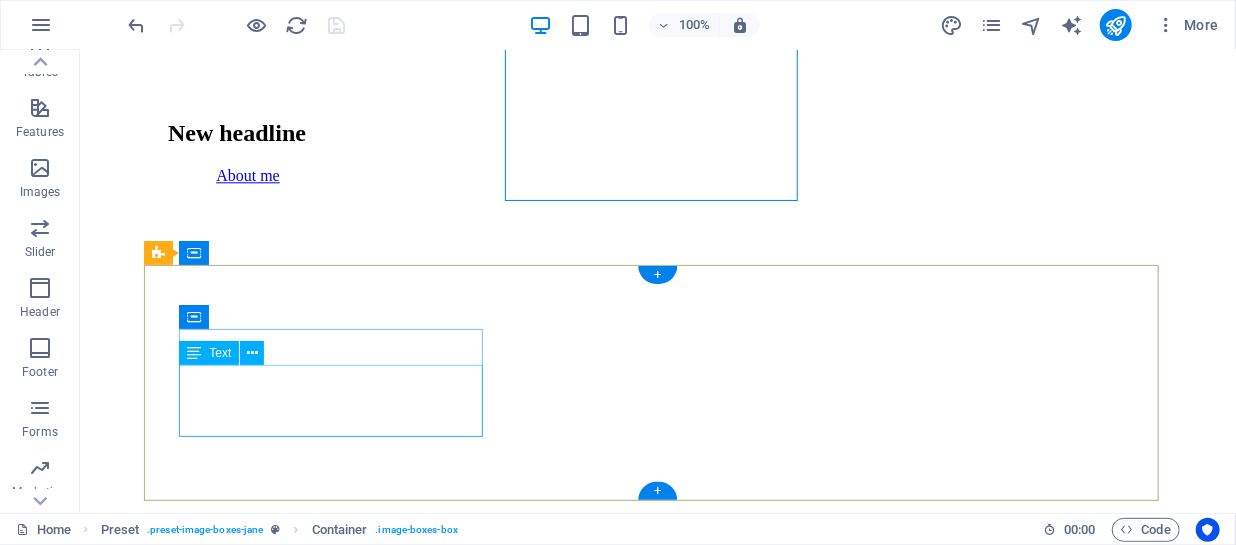 click on "Call me! +1-[PHONE] +[COUNTRY CODE][PHONE]" at bounding box center [657, 7398] 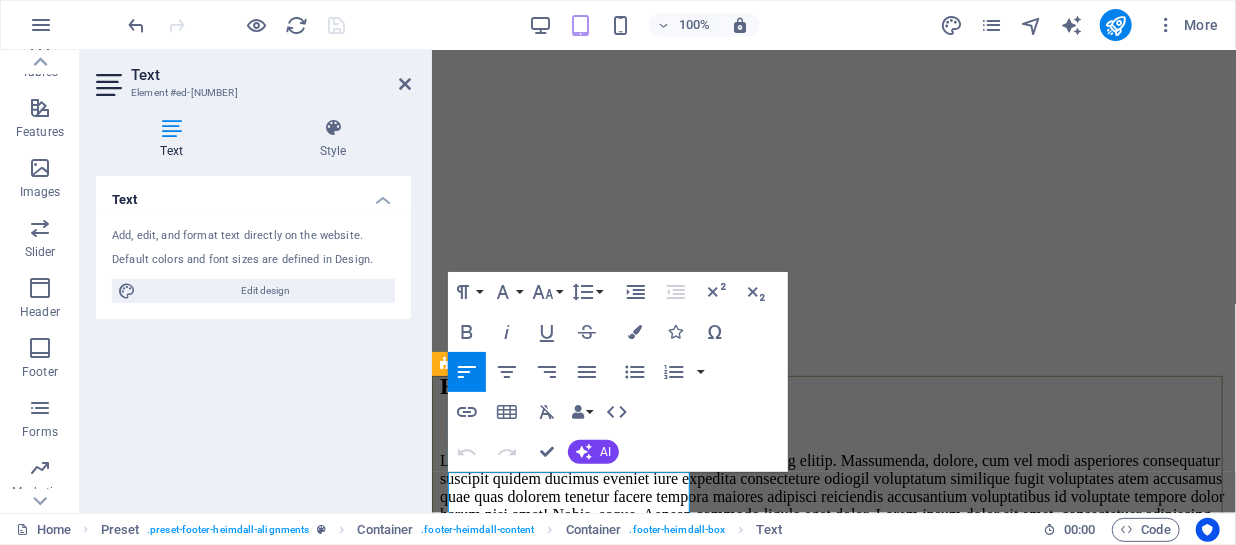 click on "+1-123-456-7890" at bounding box center [495, 6027] 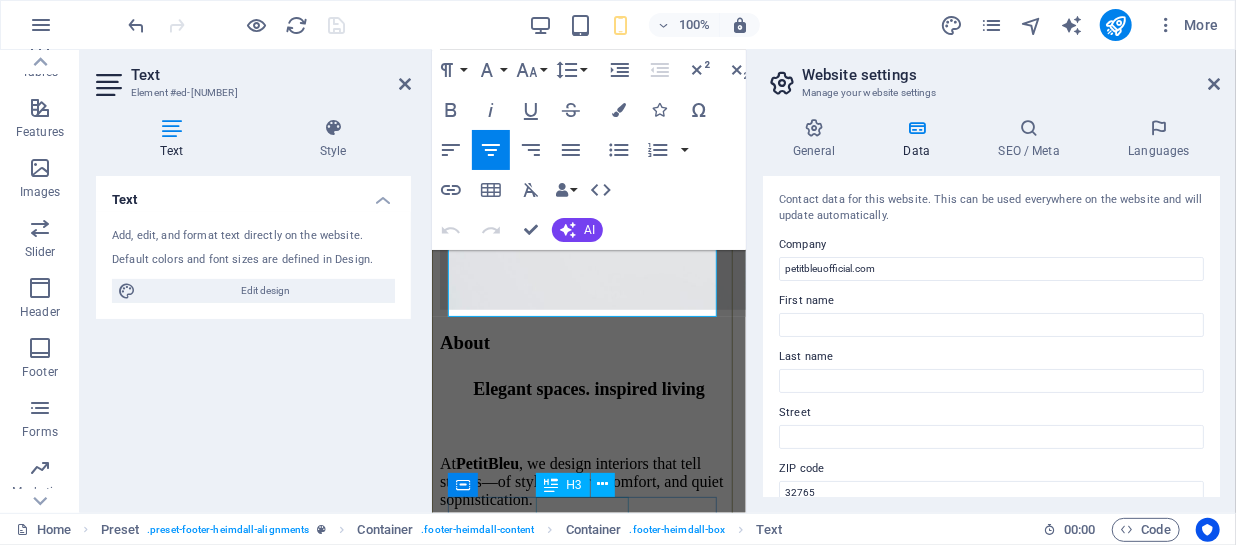 click on "Contact" at bounding box center (588, 2923) 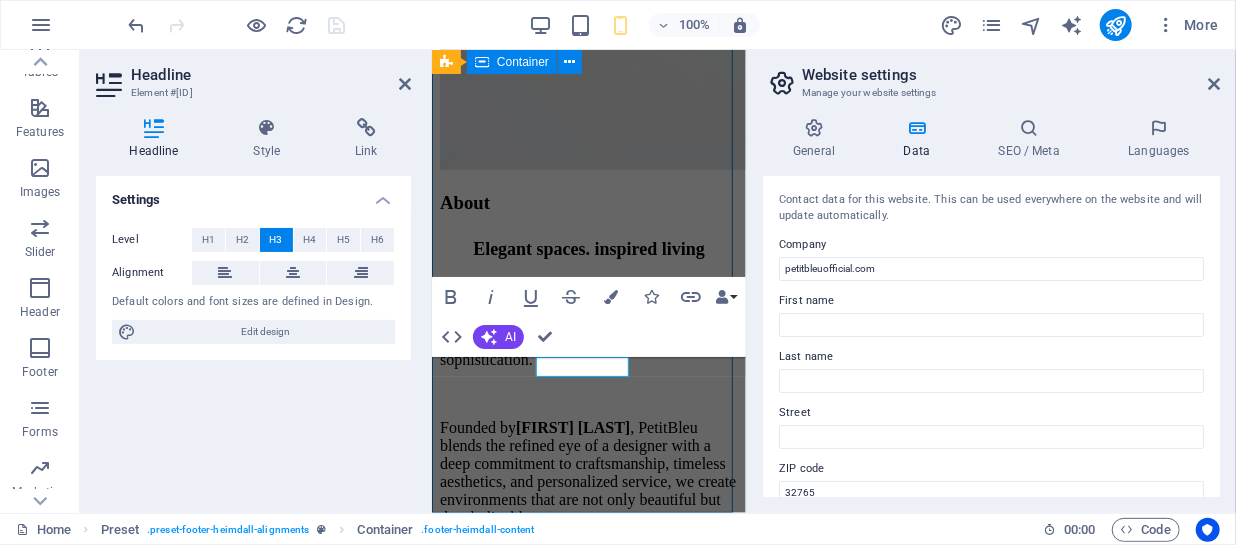 scroll, scrollTop: 2553, scrollLeft: 0, axis: vertical 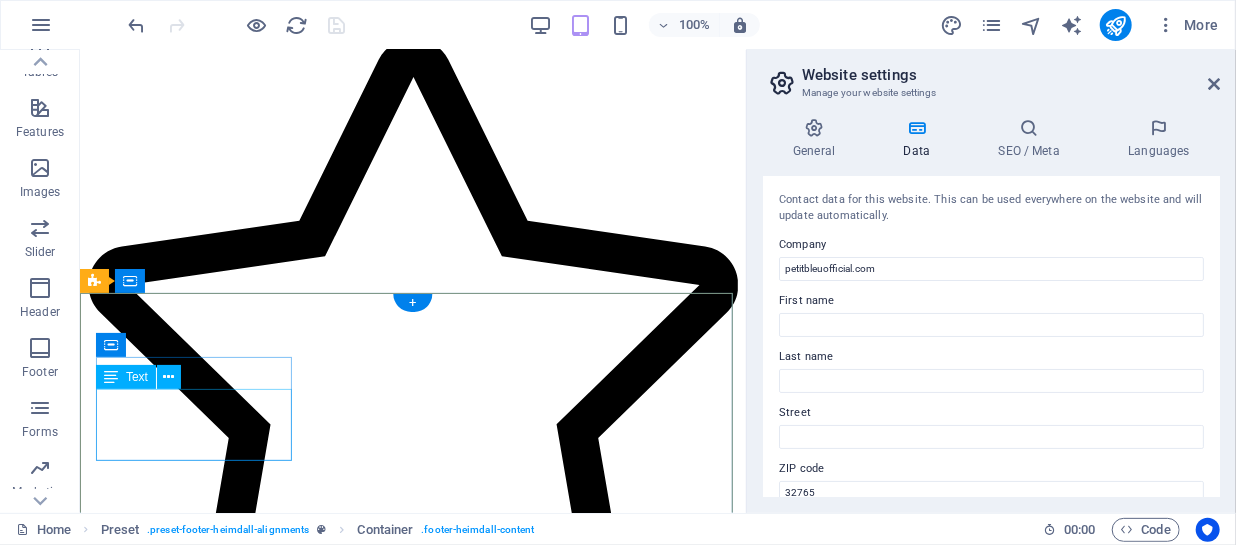 click on "Call me! +1-[PHONE] +[COUNTRY CODE][PHONE]" at bounding box center [412, 5147] 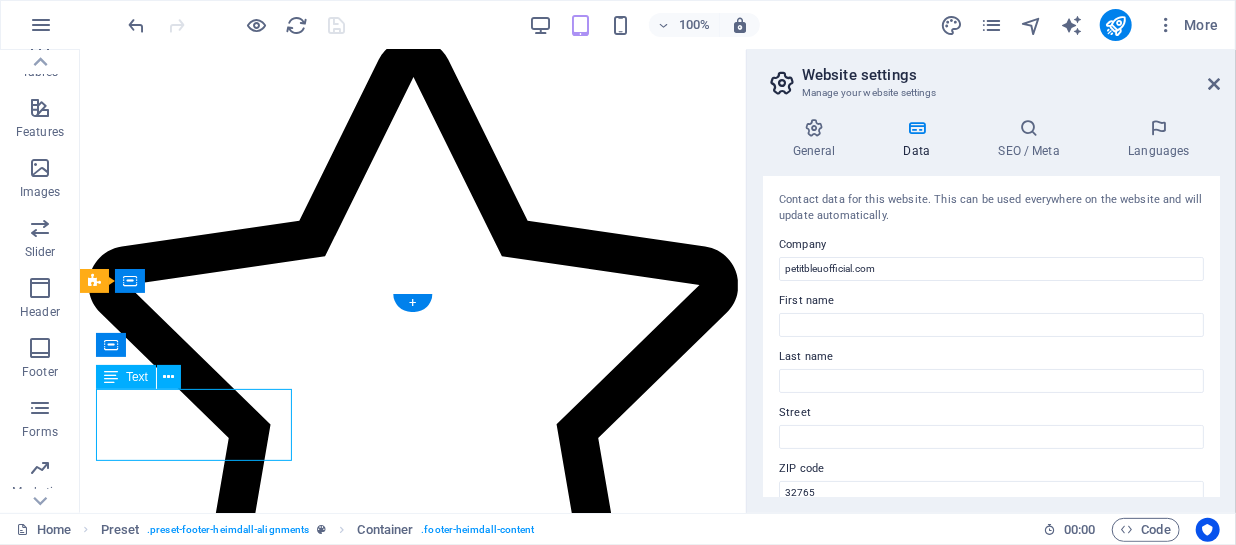 click on "Call me! +1-[PHONE] +[COUNTRY CODE][PHONE]" at bounding box center (412, 5147) 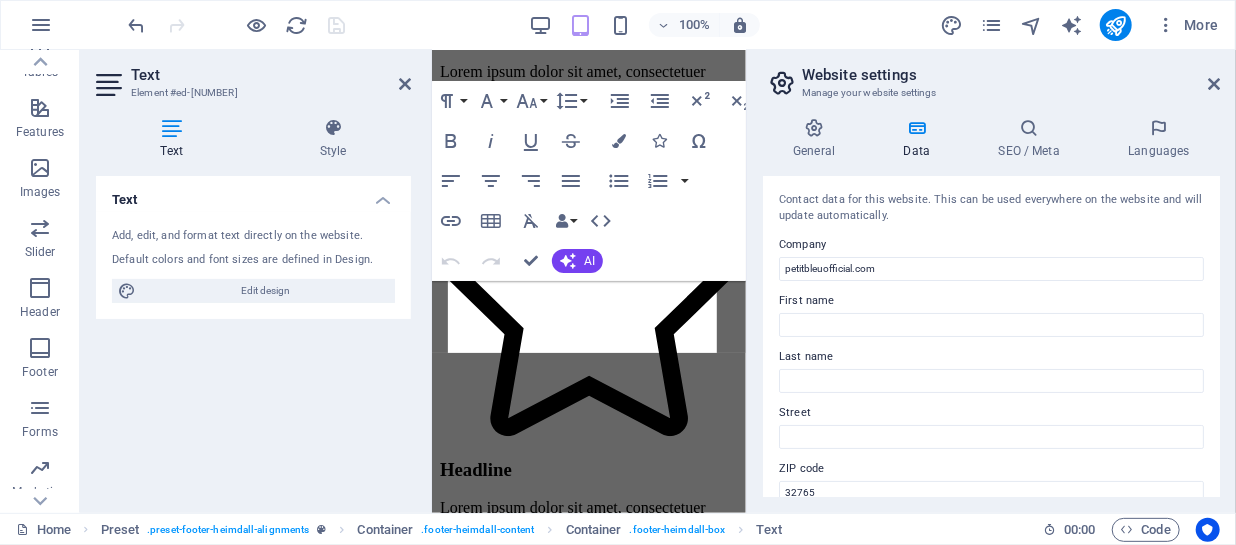 scroll, scrollTop: 3914, scrollLeft: 0, axis: vertical 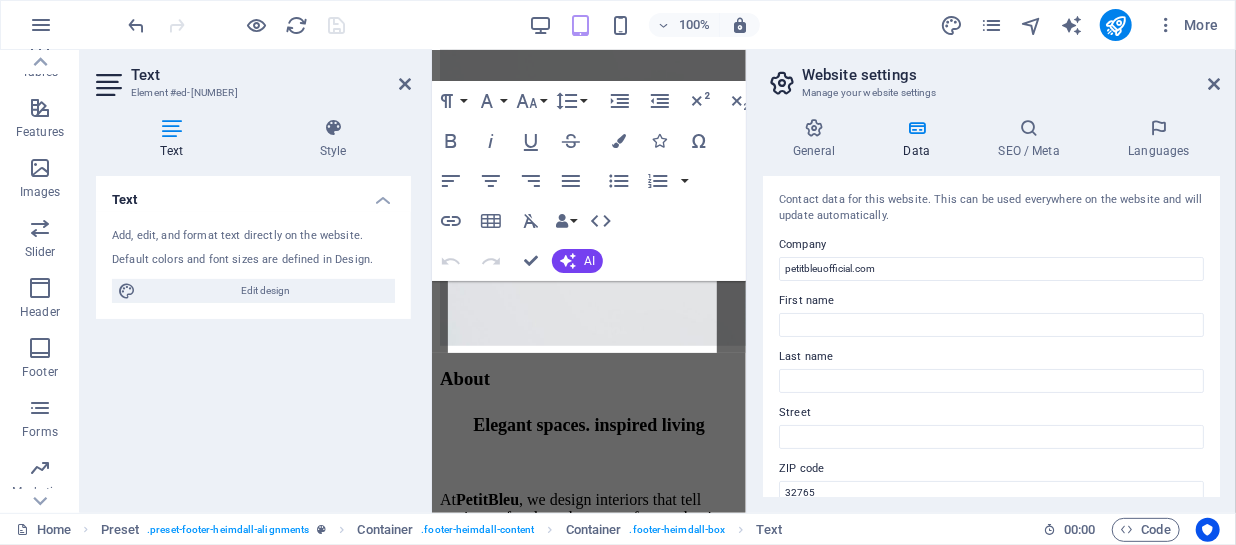 click on "Text Add, edit, and format text directly on the website. Default colors and font sizes are defined in Design. Edit design Alignment Left aligned Centered Right aligned" at bounding box center [253, 336] 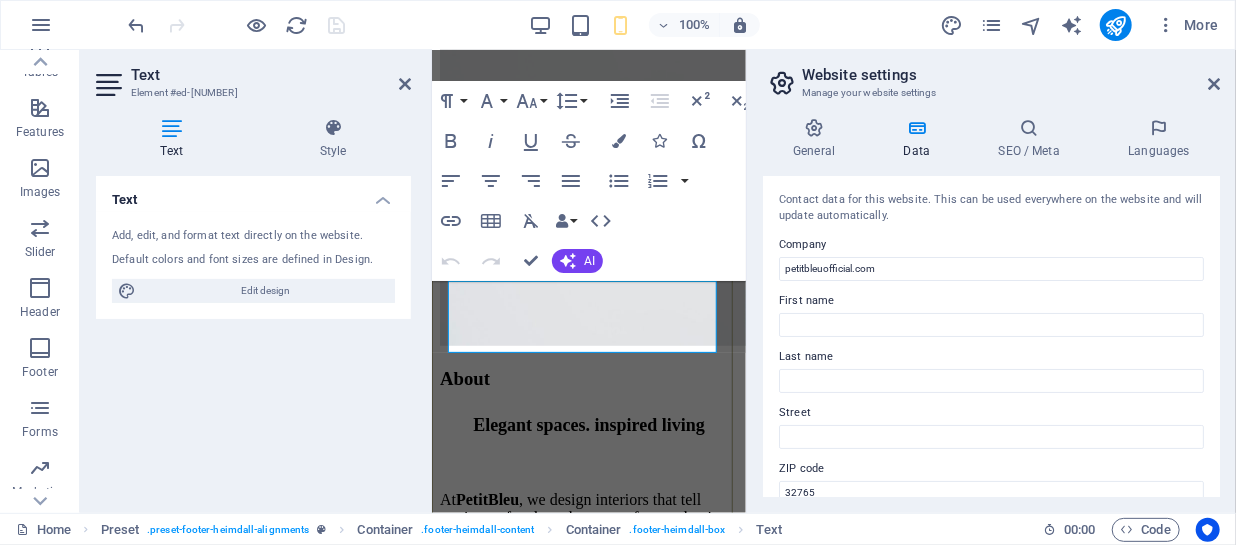 click on "+[PHONE]" at bounding box center (475, 2773) 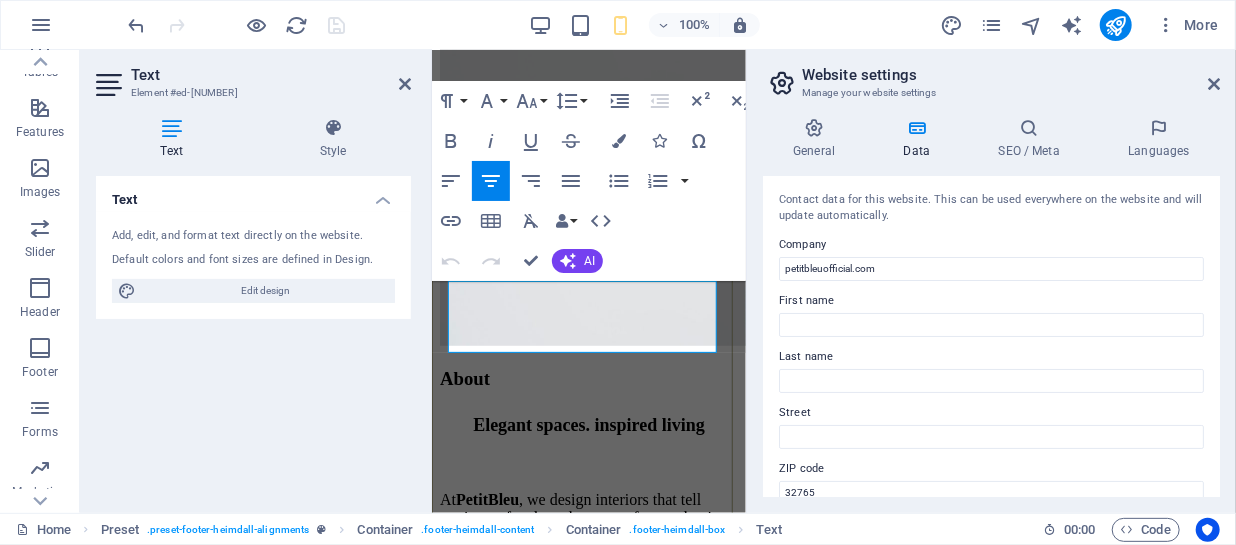 click on "+1-123-456-7890" at bounding box center (495, 2739) 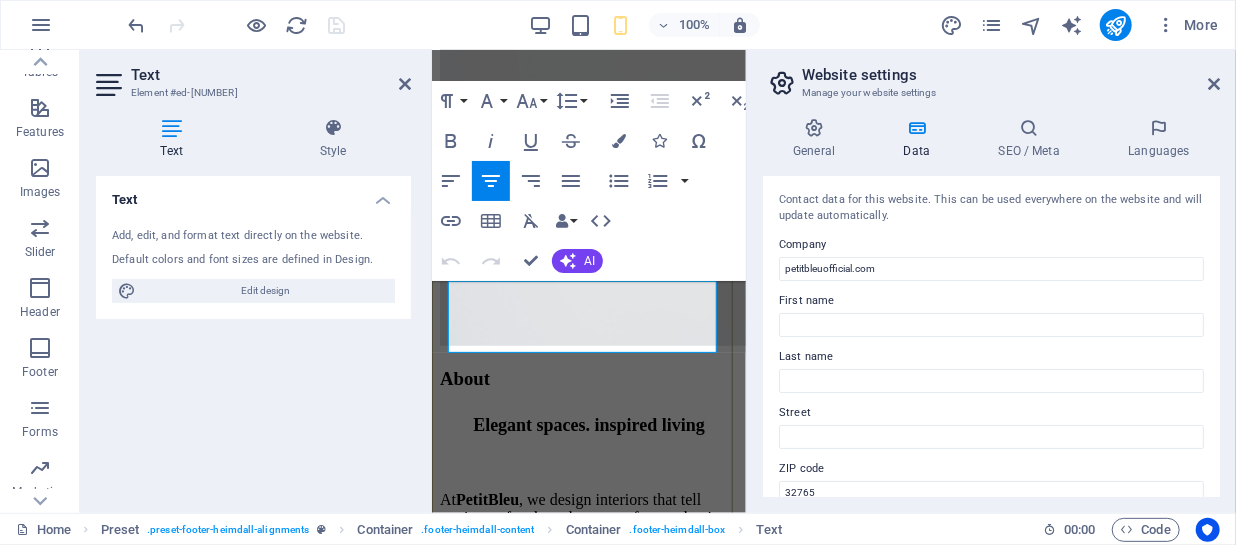 click on "+1-123-456-7890" at bounding box center (588, 2740) 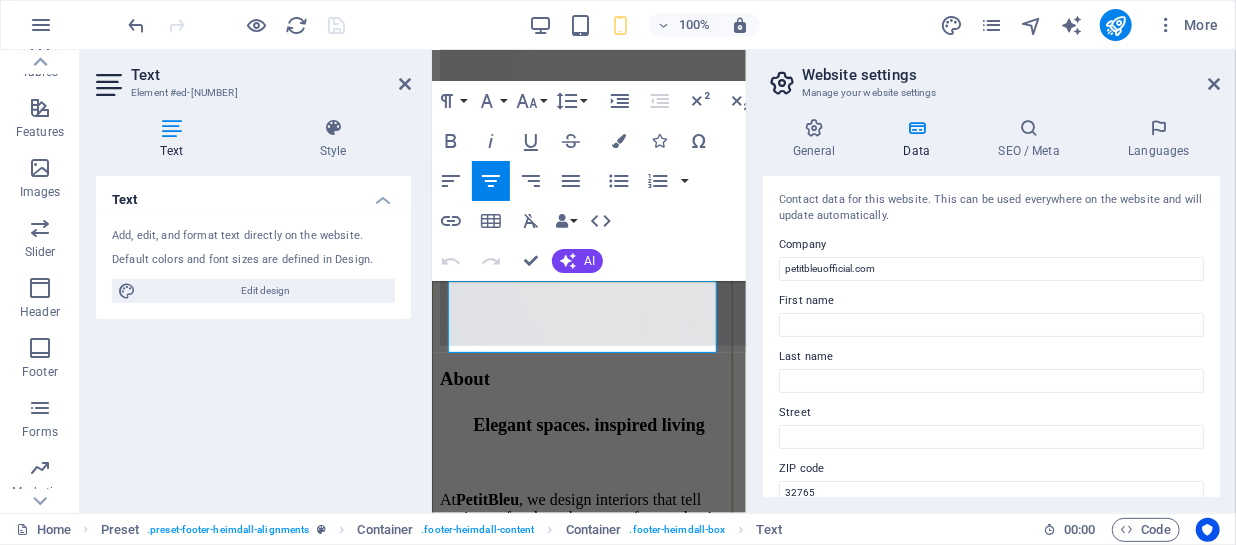 drag, startPoint x: 634, startPoint y: 316, endPoint x: 488, endPoint y: 329, distance: 146.57762 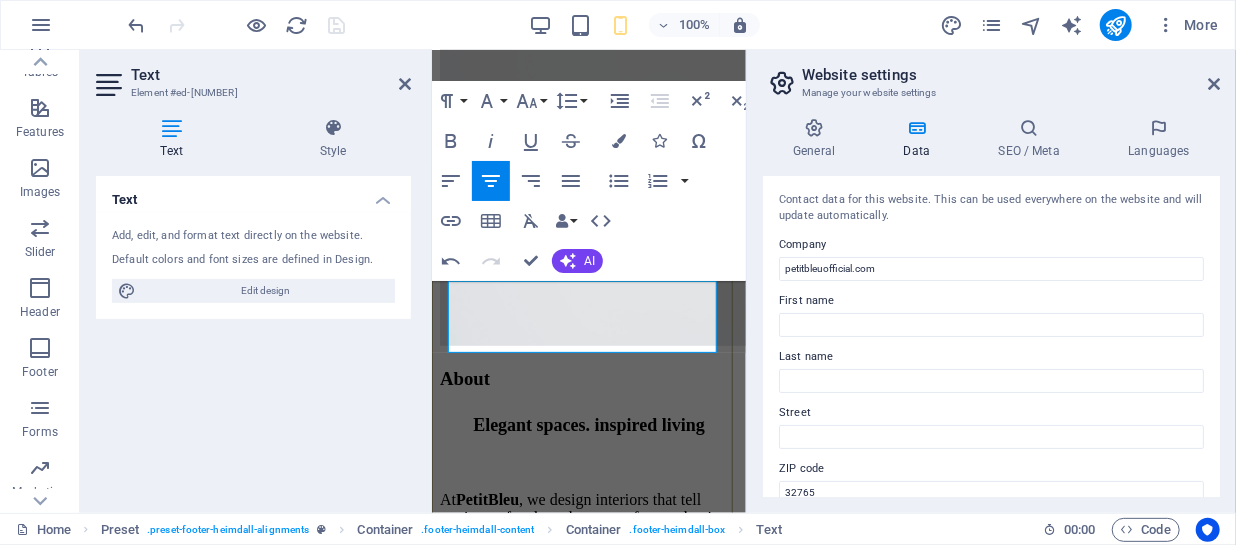 drag, startPoint x: 627, startPoint y: 311, endPoint x: 501, endPoint y: 329, distance: 127.27922 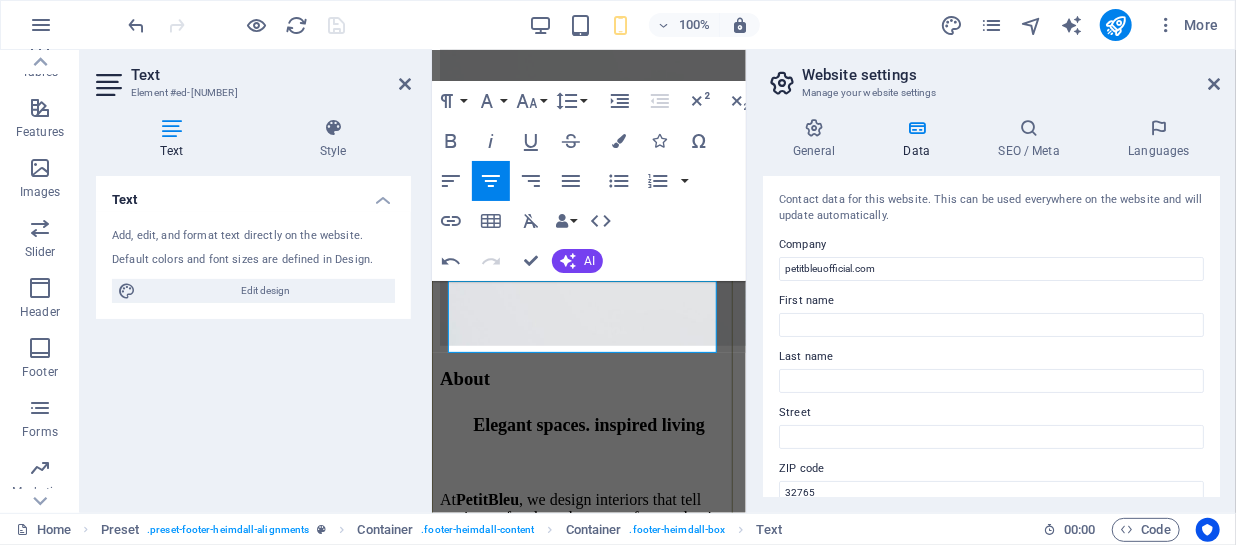 click on "+[PHONE]" at bounding box center (475, 2739) 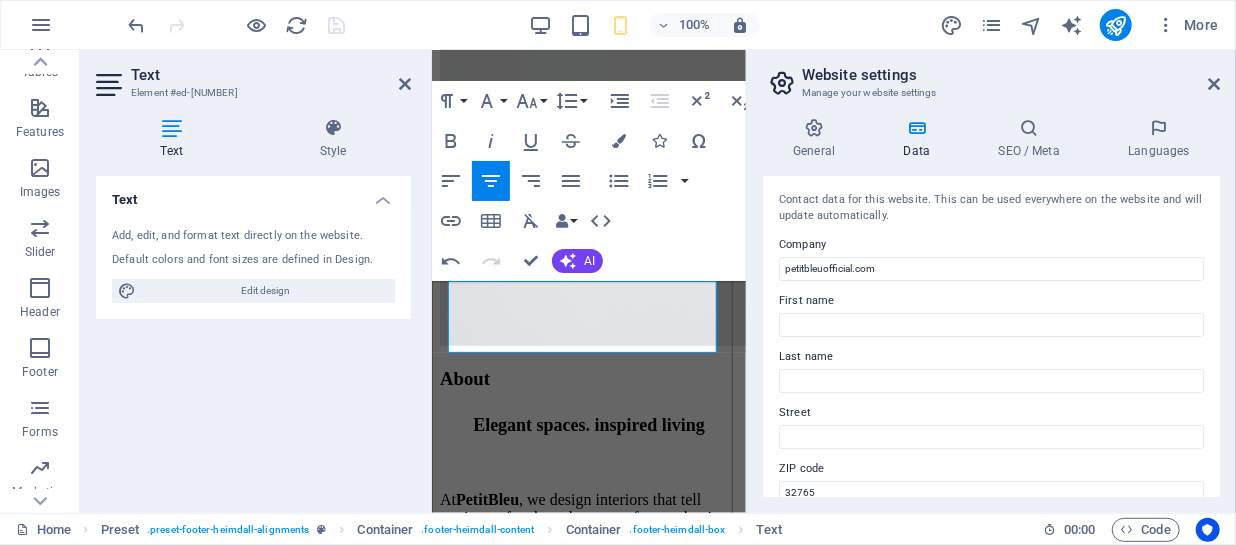 click on "+[PHONE]" at bounding box center [475, 2773] 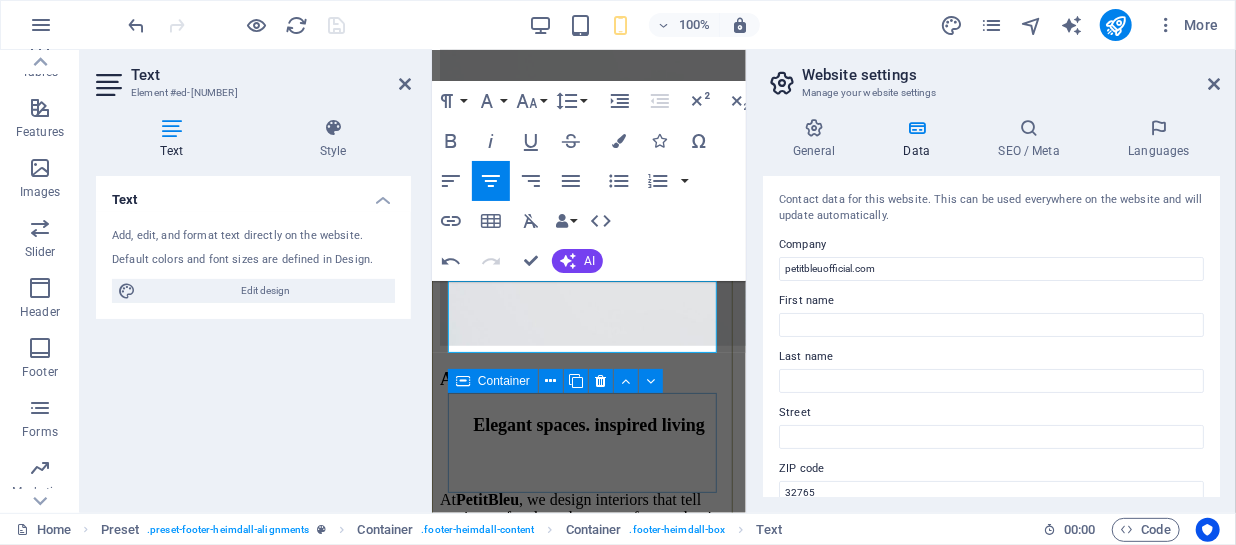 click on "Social Facebook Instagram Twitter" at bounding box center (588, 2865) 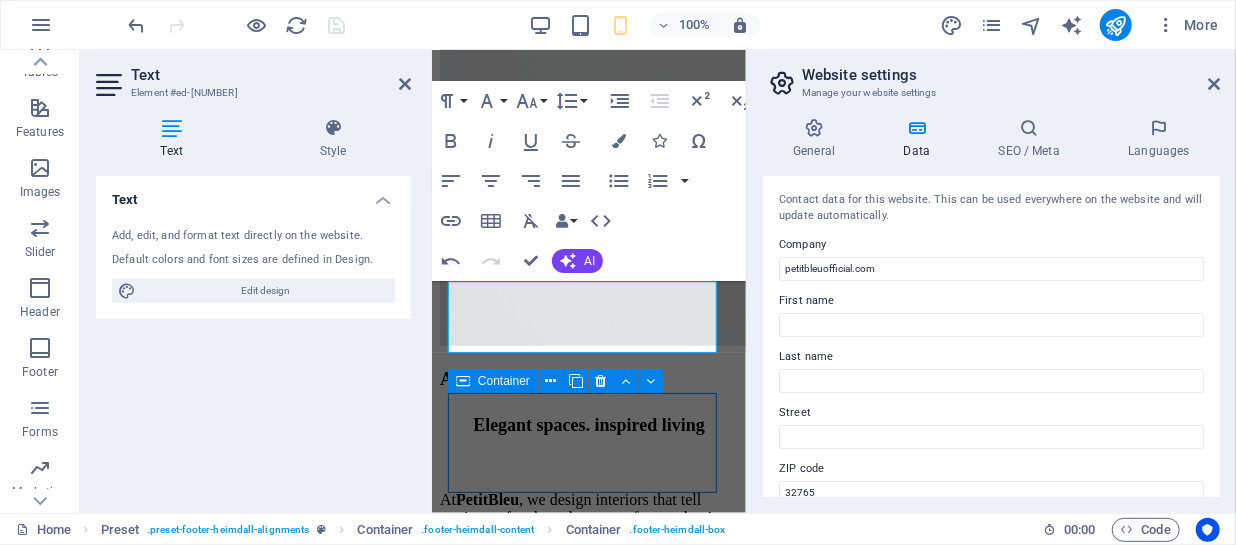scroll, scrollTop: 2590, scrollLeft: 0, axis: vertical 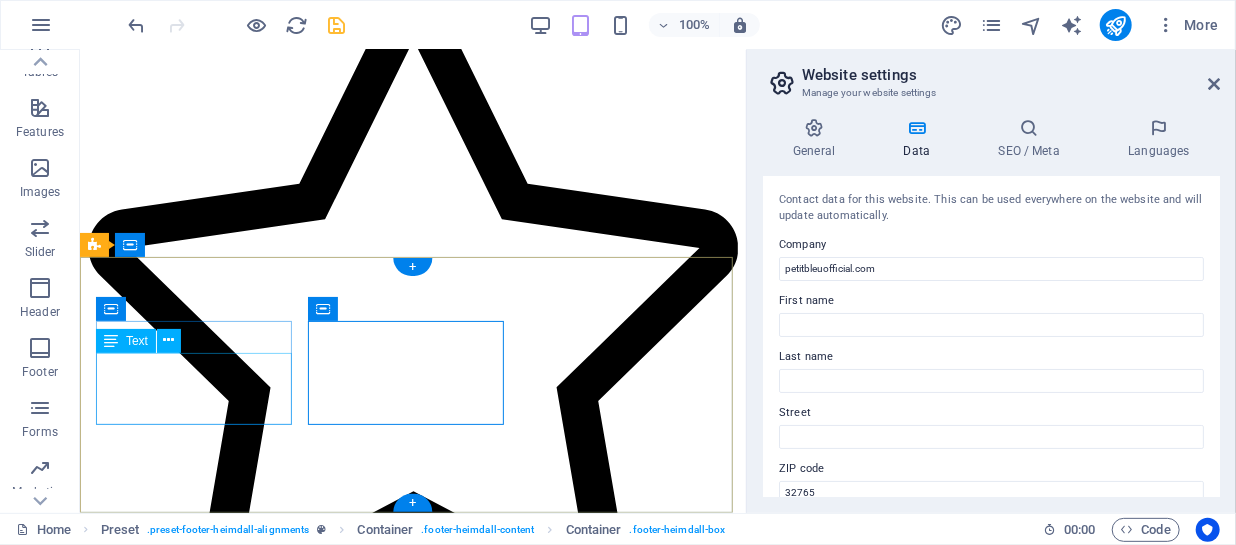 click on "Call me! +[COUNTRY CODE][PHONE]" at bounding box center [412, 5110] 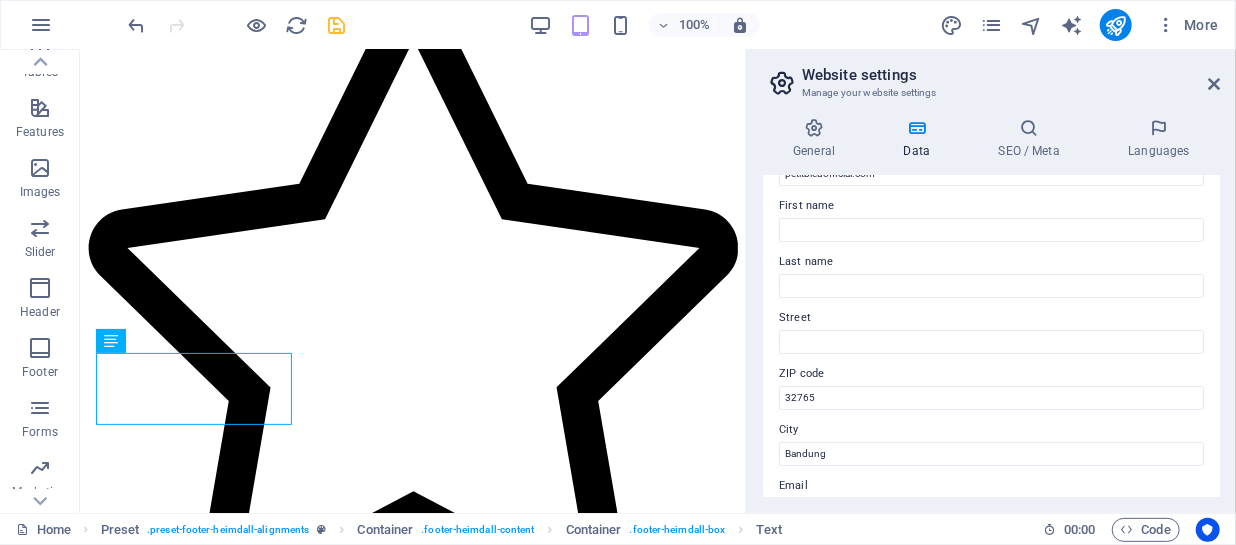 scroll, scrollTop: 125, scrollLeft: 0, axis: vertical 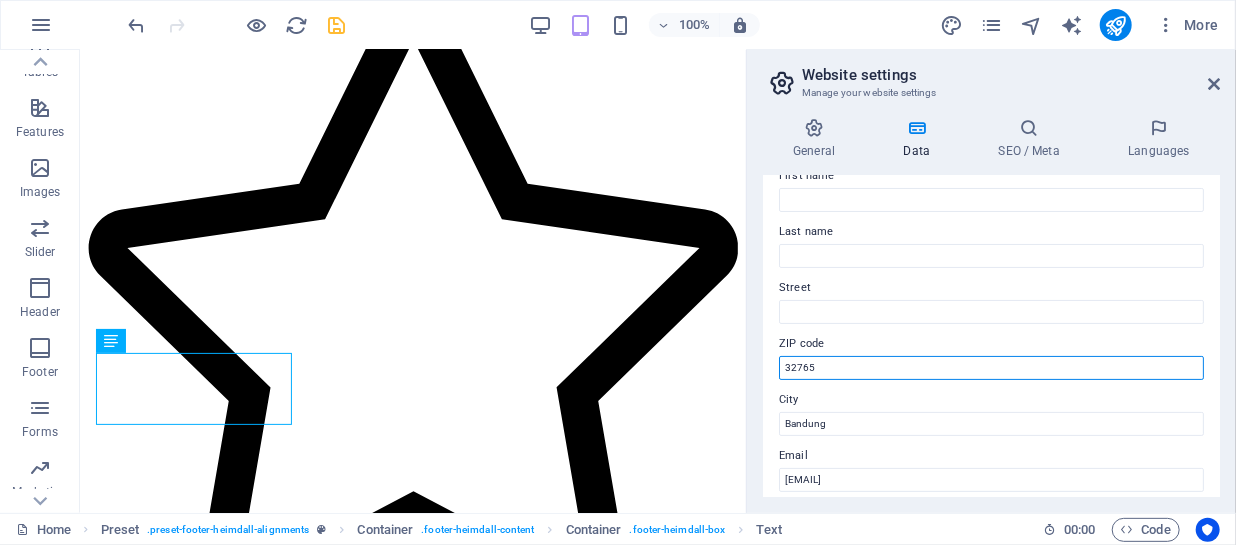 click on "32765" at bounding box center (991, 368) 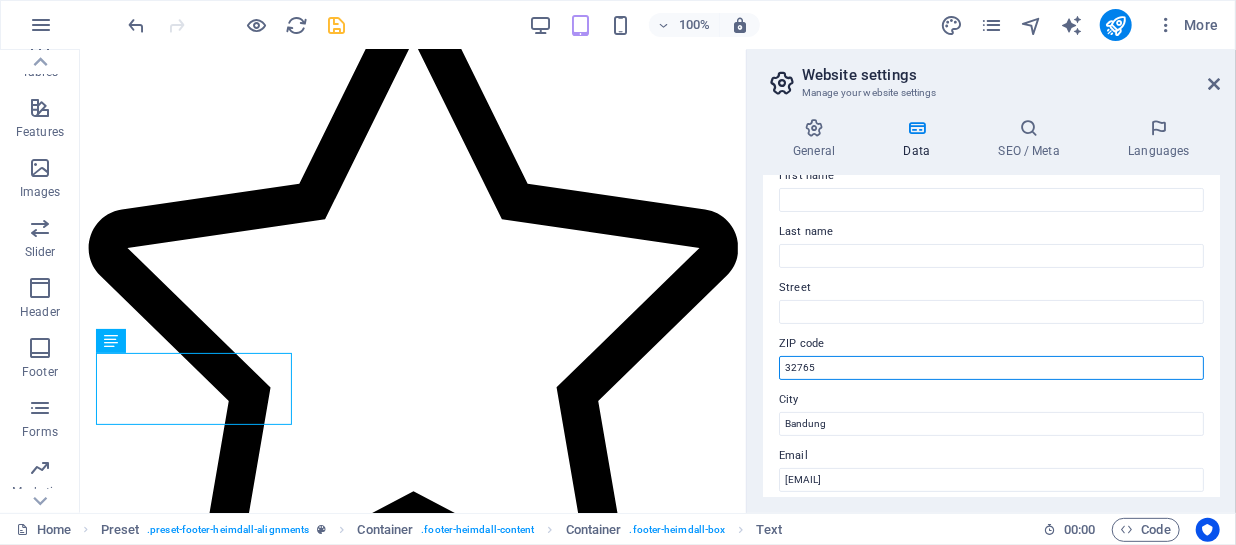 click on "32765" at bounding box center (991, 368) 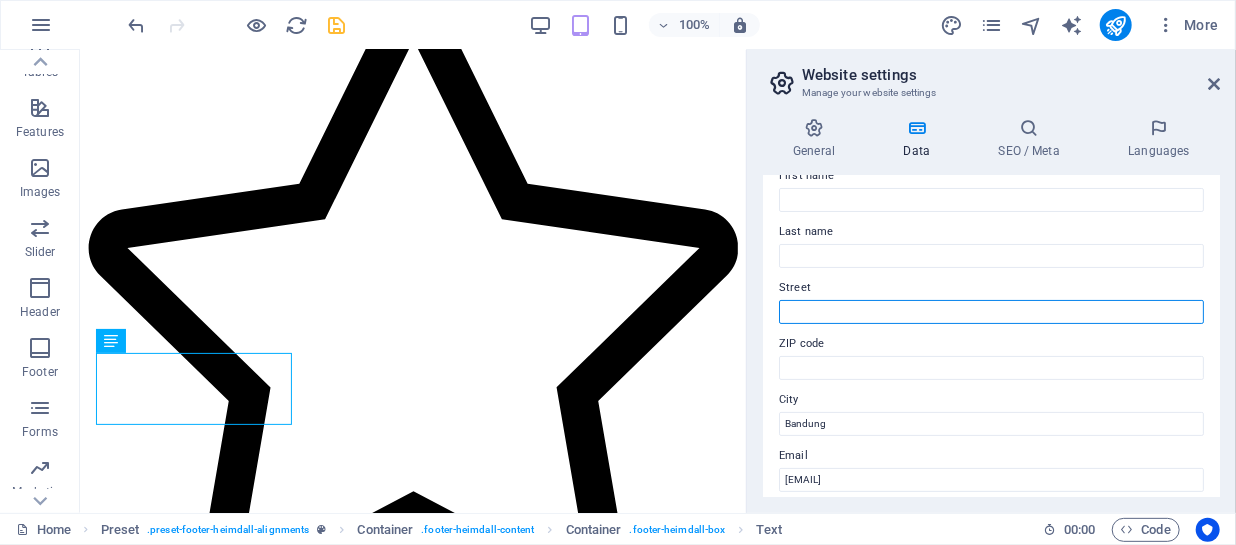 click on "Street" at bounding box center [991, 312] 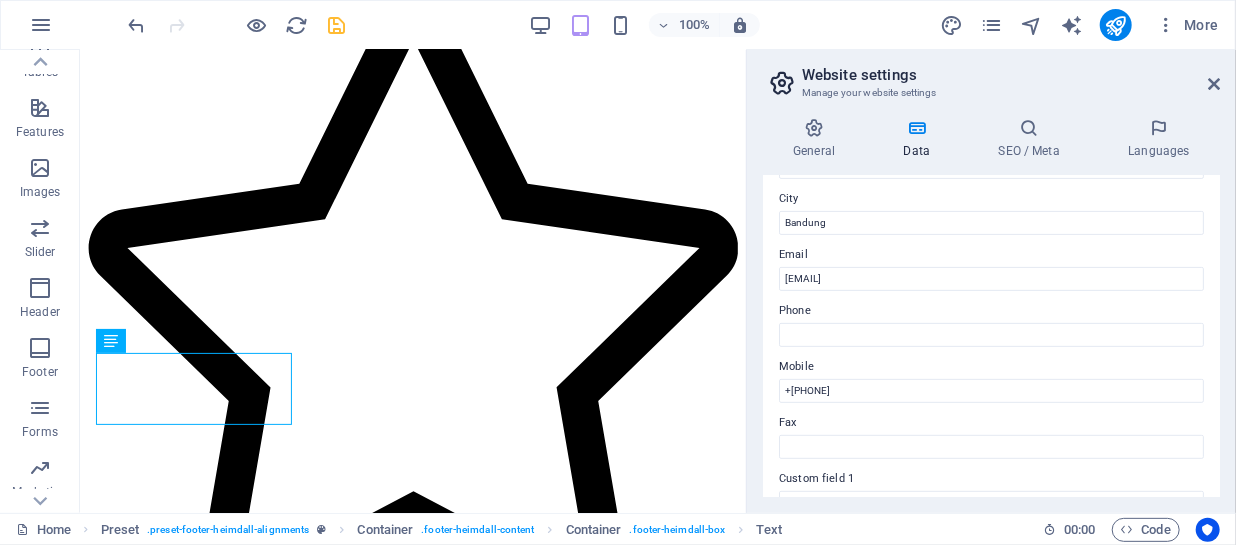 scroll, scrollTop: 351, scrollLeft: 0, axis: vertical 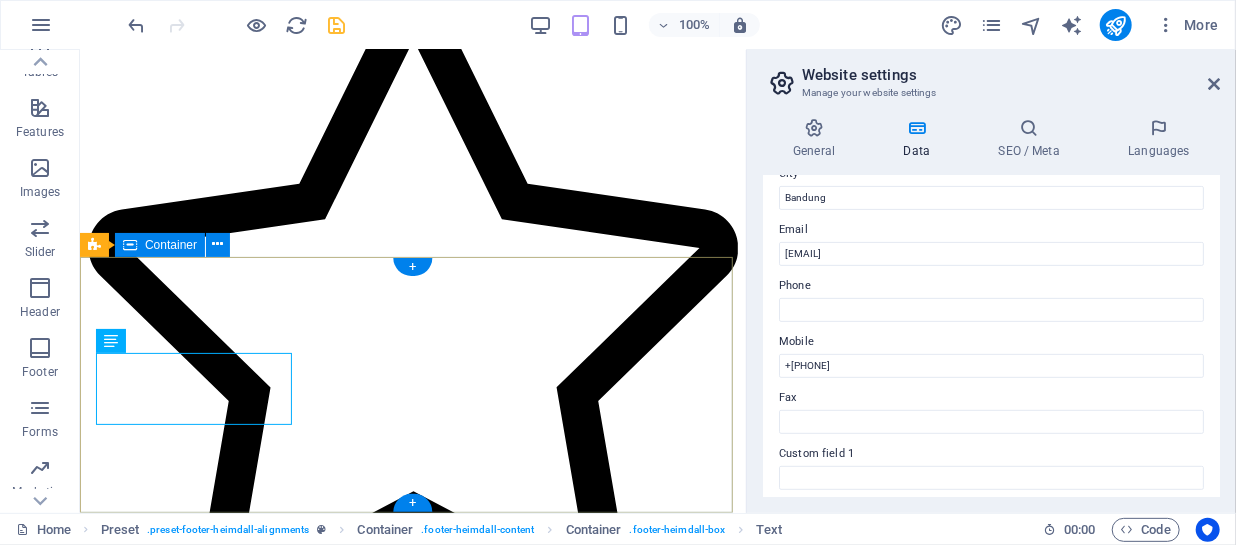 click on "Phone Call me! [PHONE] Social Facebook Instagram Twitter Contact [EMAIL] Legal Notice Privacy" at bounding box center (412, 5236) 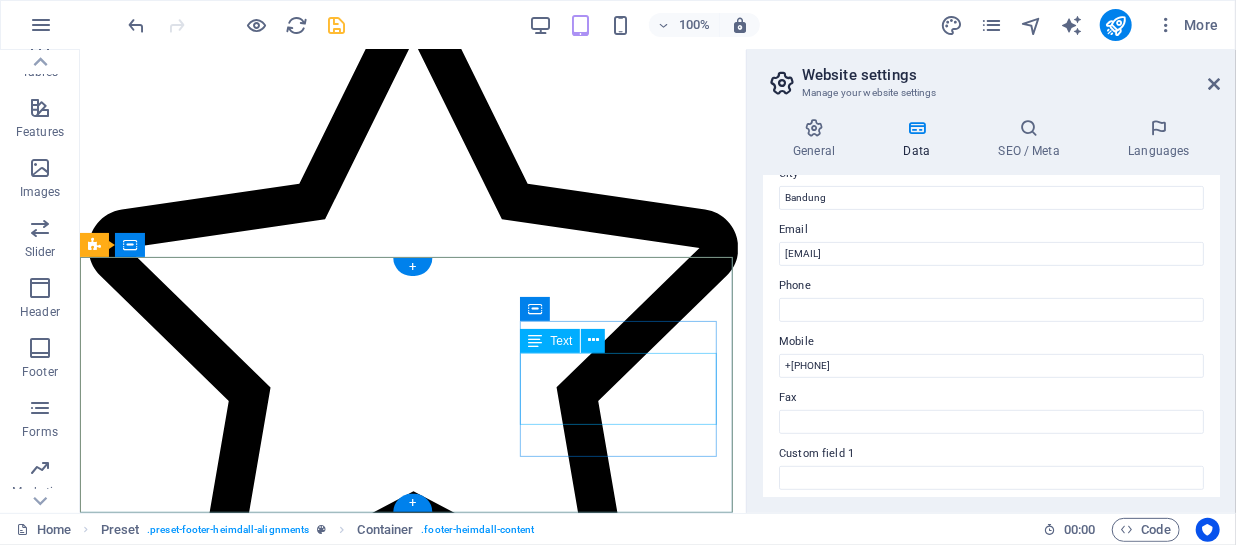 click on "[EMAIL]" at bounding box center [117, 5366] 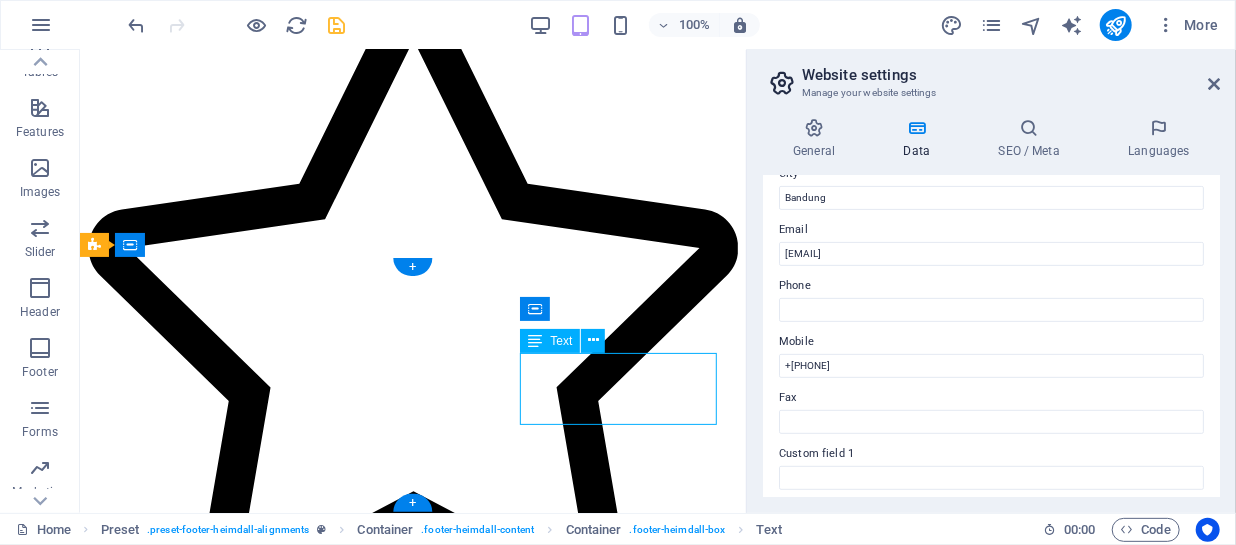 click on "[EMAIL]" at bounding box center [117, 5366] 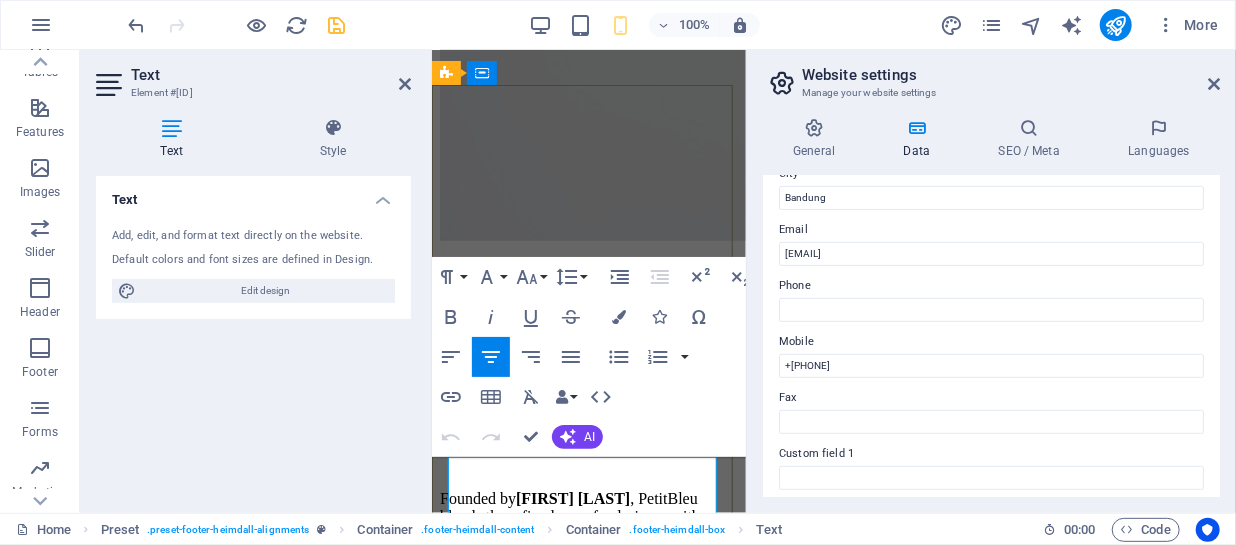 click on "[EMAIL]" at bounding box center (469, 2891) 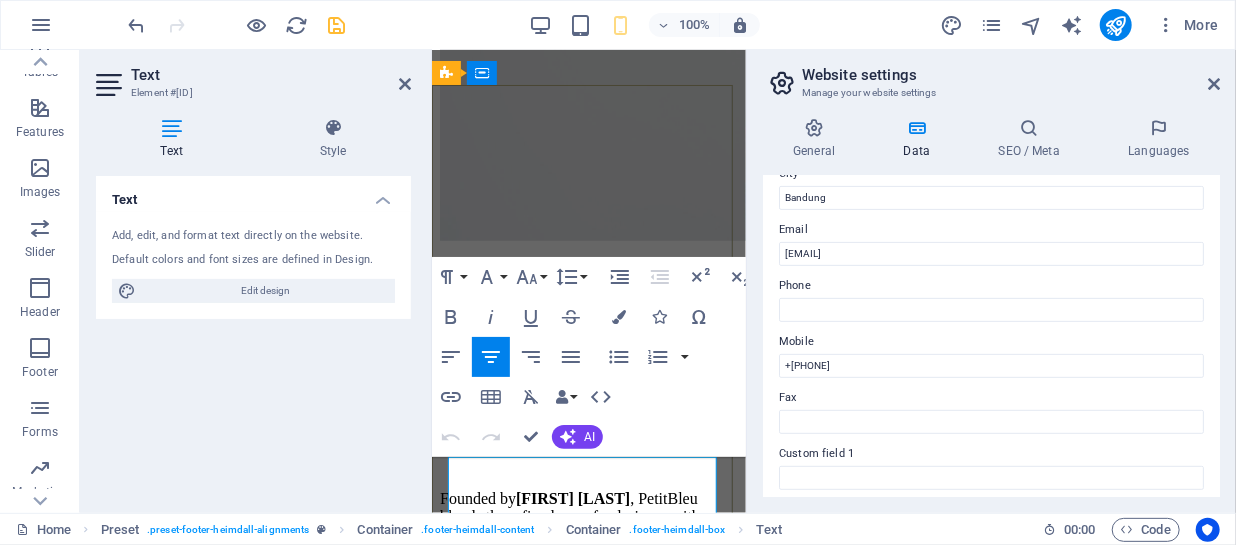 click on "[EMAIL]" at bounding box center [469, 2891] 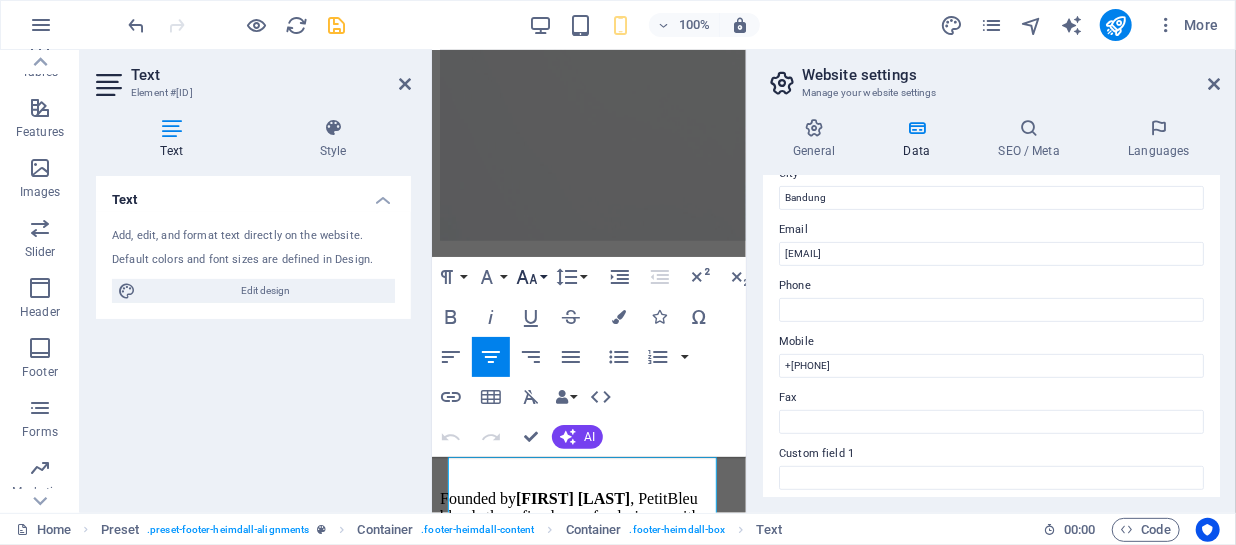 click on "Font Size" at bounding box center (531, 277) 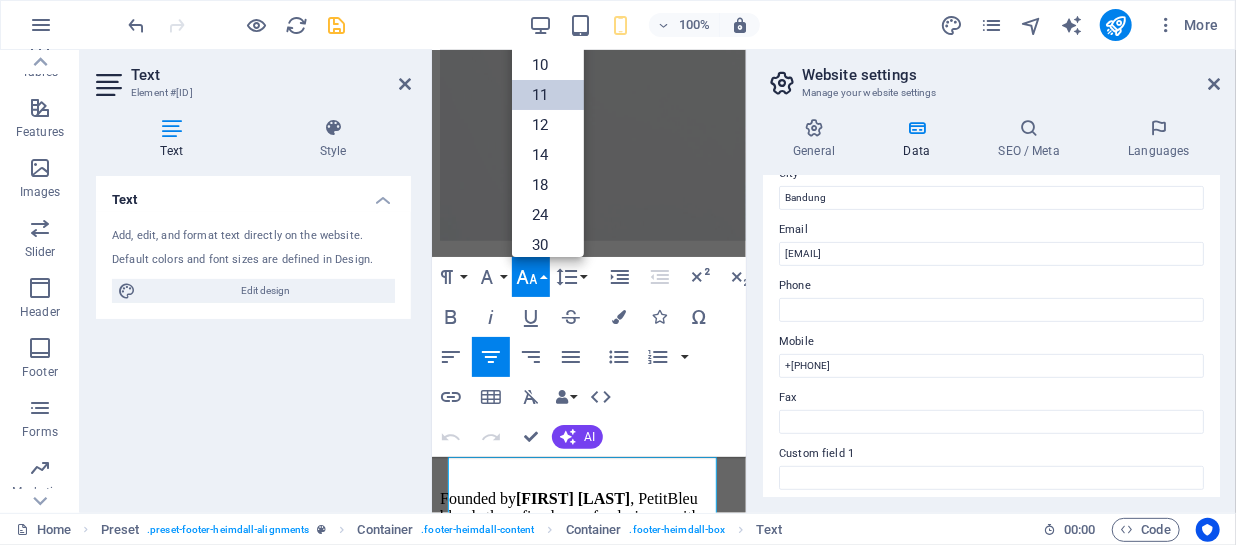 click on "11" at bounding box center [548, 95] 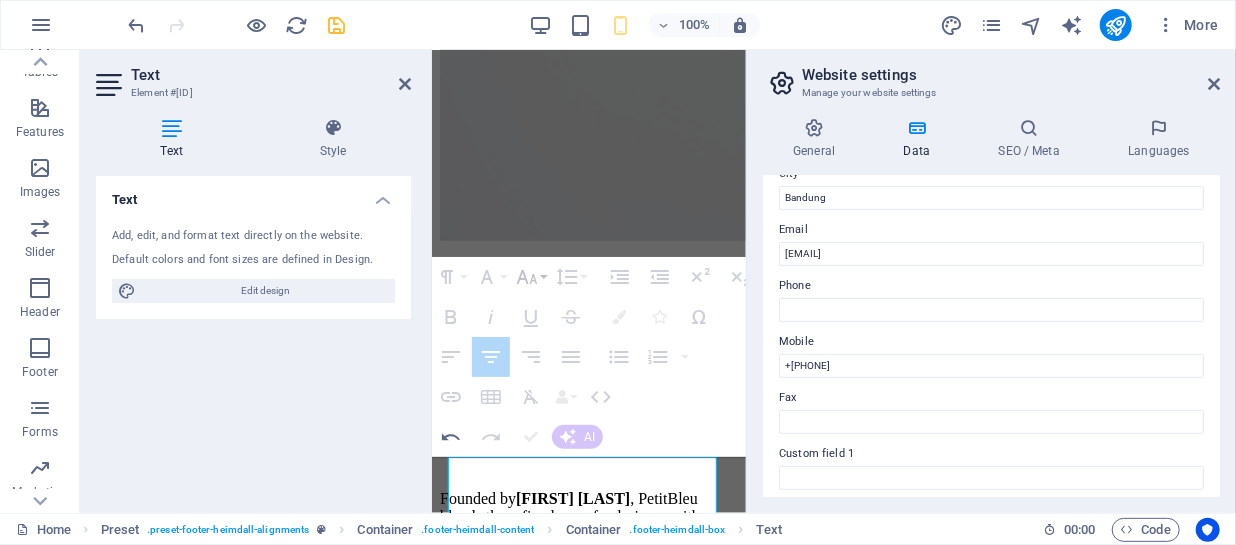 click 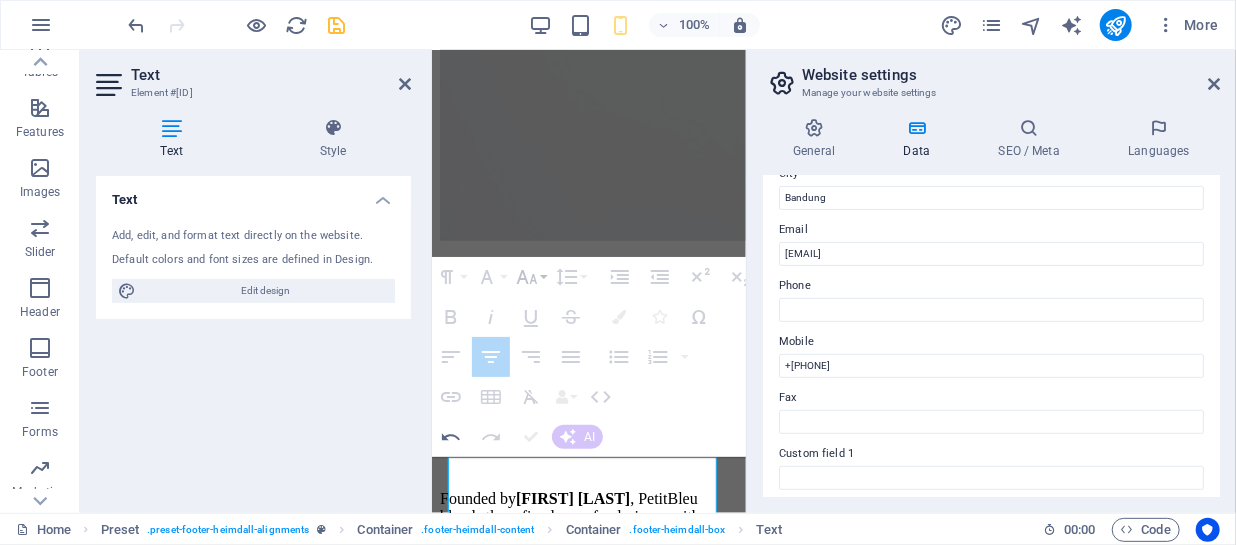 click on "Font Size" at bounding box center [531, 277] 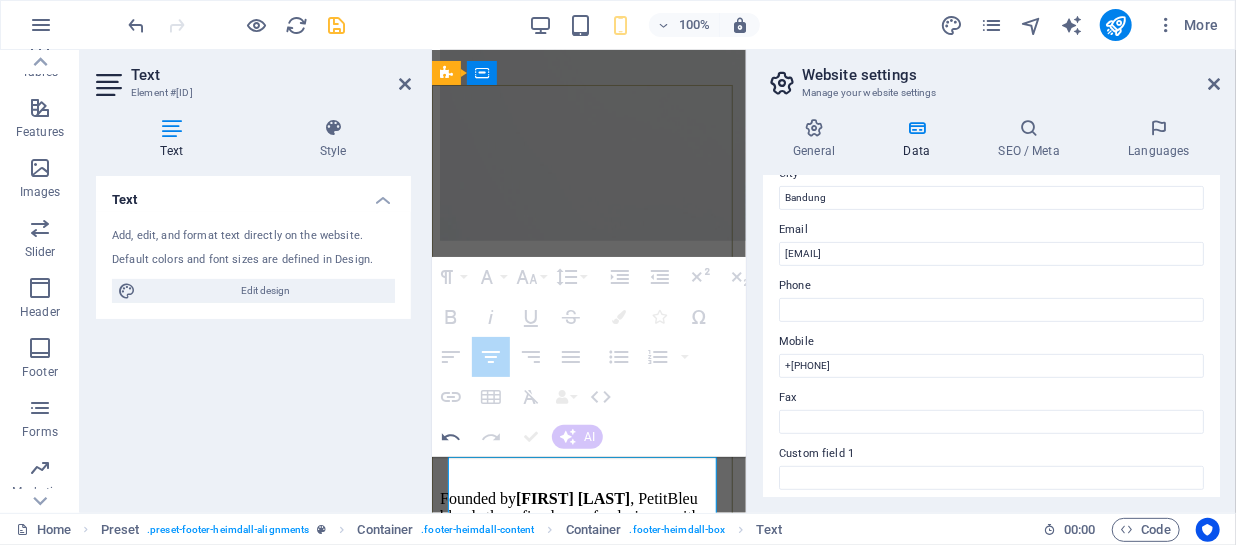 click on "[EMAIL]" at bounding box center [469, 2891] 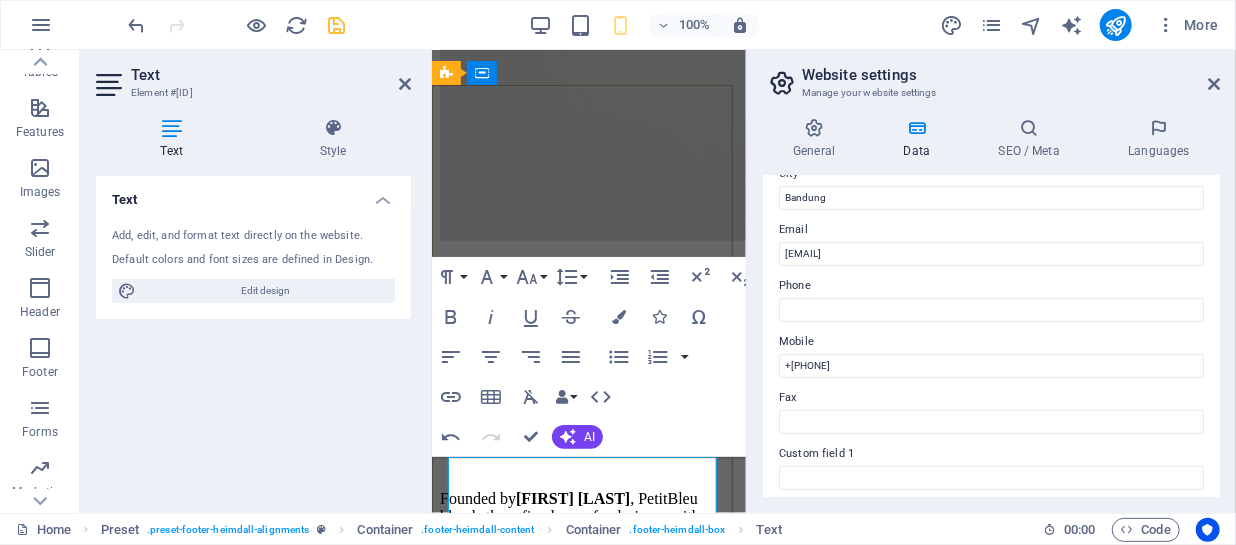 click on "[EMAIL]" at bounding box center (469, 2891) 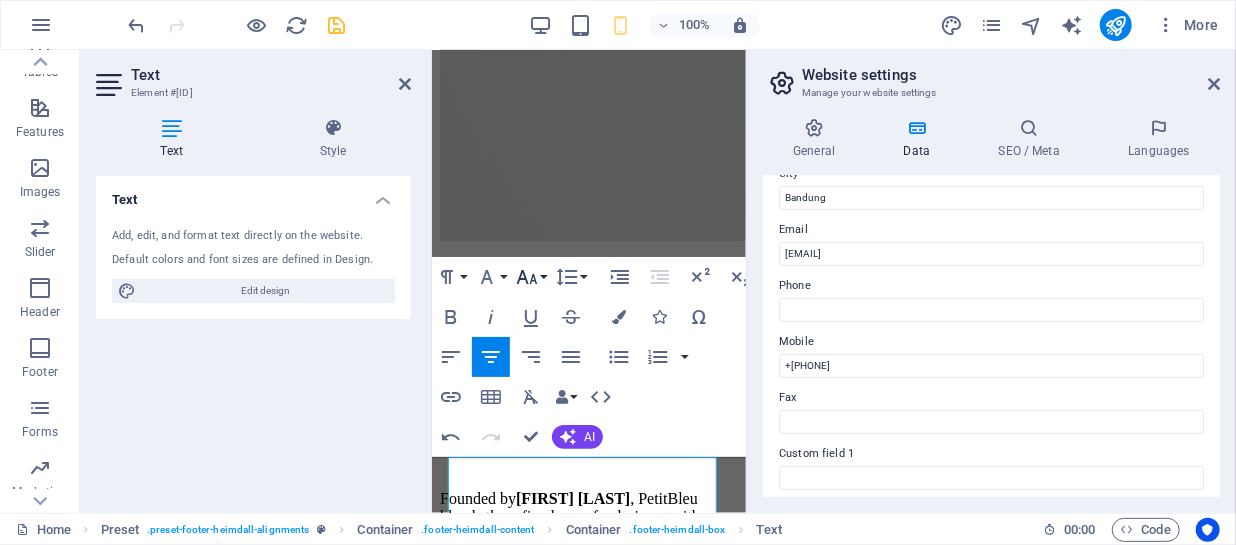 click on "Font Size" at bounding box center (531, 277) 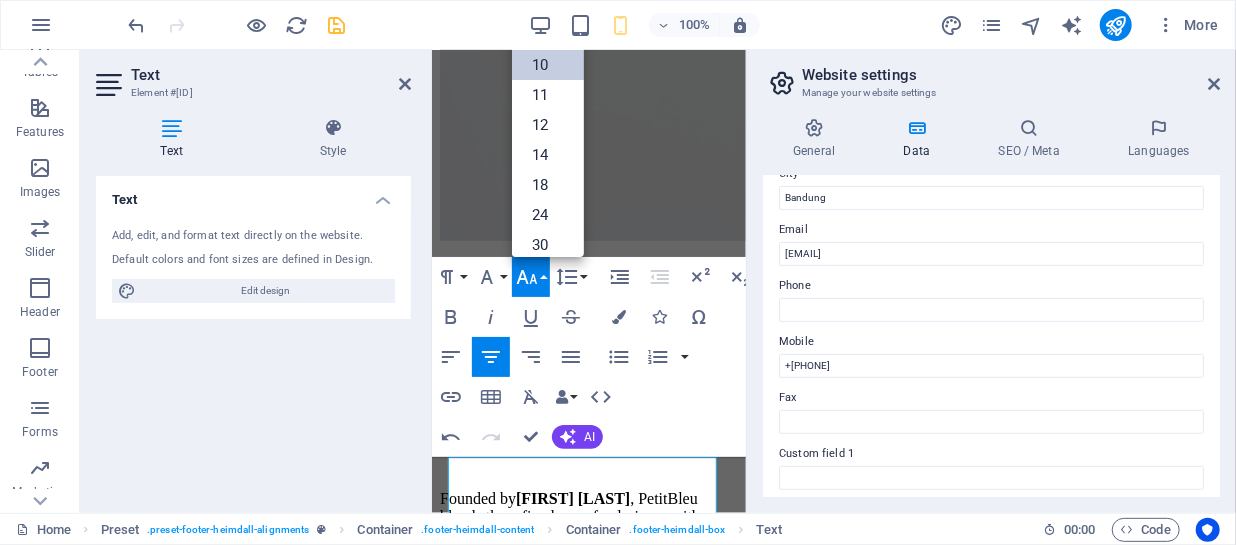 click on "10" at bounding box center (548, 65) 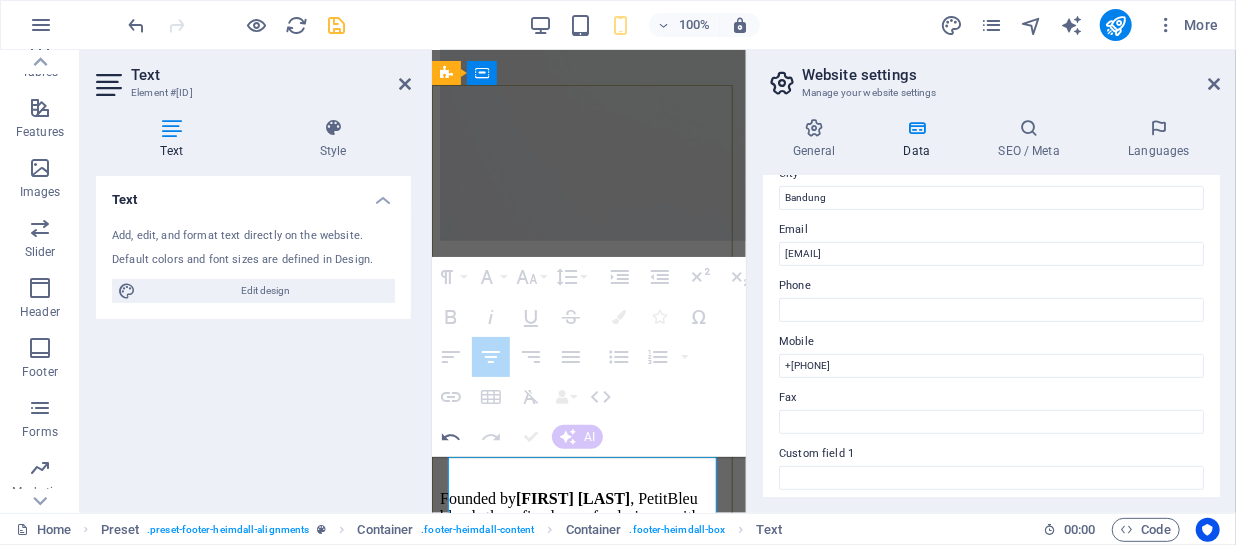 click on "Legal Notice" at bounding box center (588, 2926) 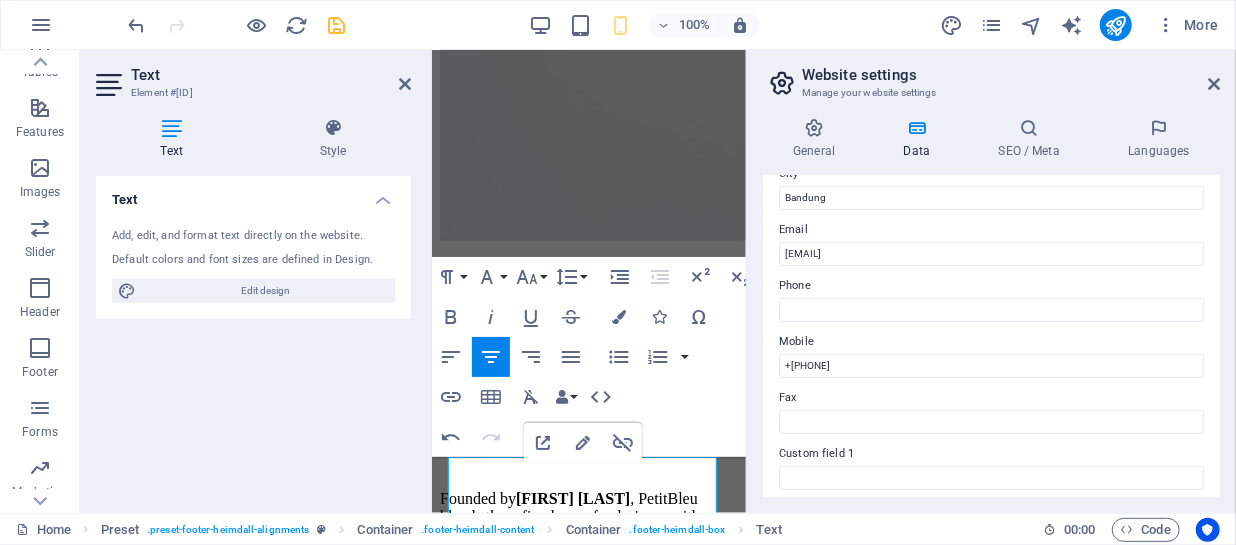 click on "Text Add, edit, and format text directly on the website. Default colors and font sizes are defined in Design. Edit design Alignment Left aligned Centered Right aligned" at bounding box center (253, 336) 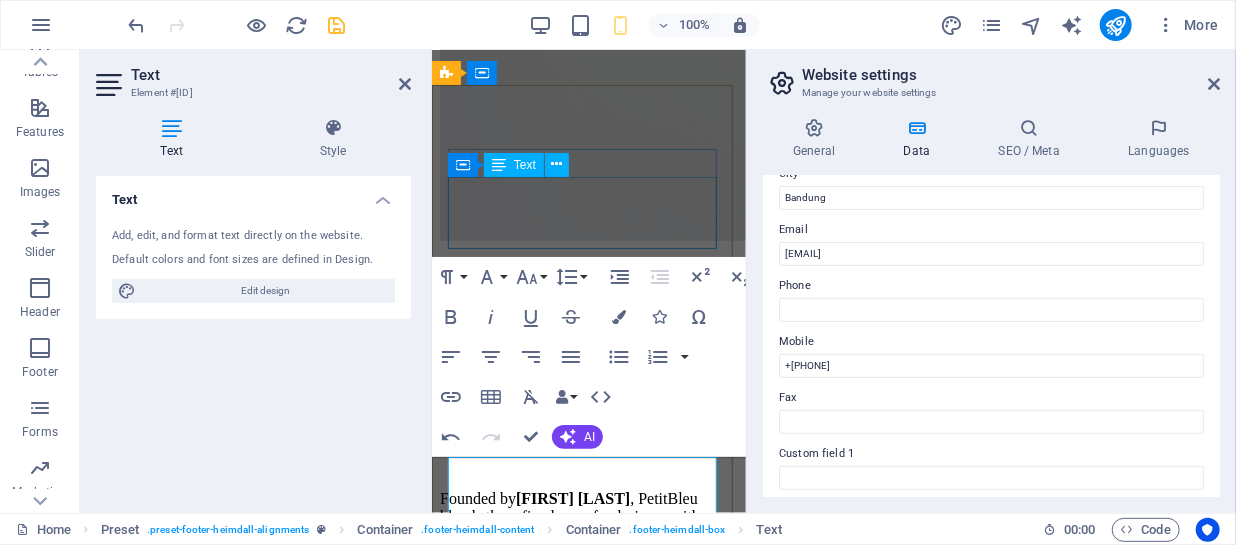 drag, startPoint x: 672, startPoint y: 191, endPoint x: 1026, endPoint y: 191, distance: 354 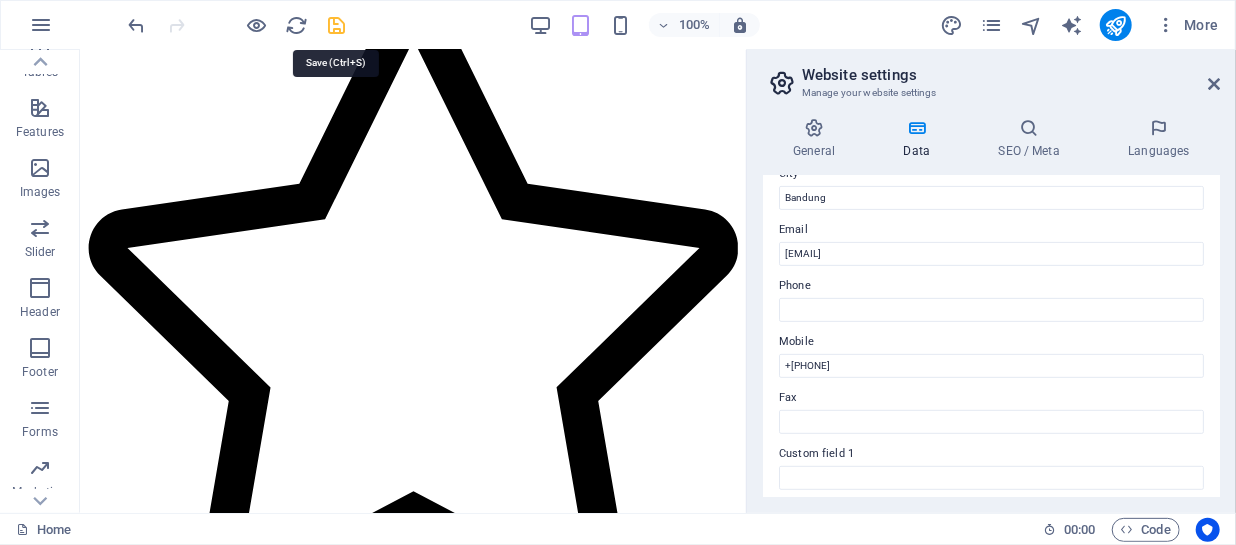 click at bounding box center [337, 25] 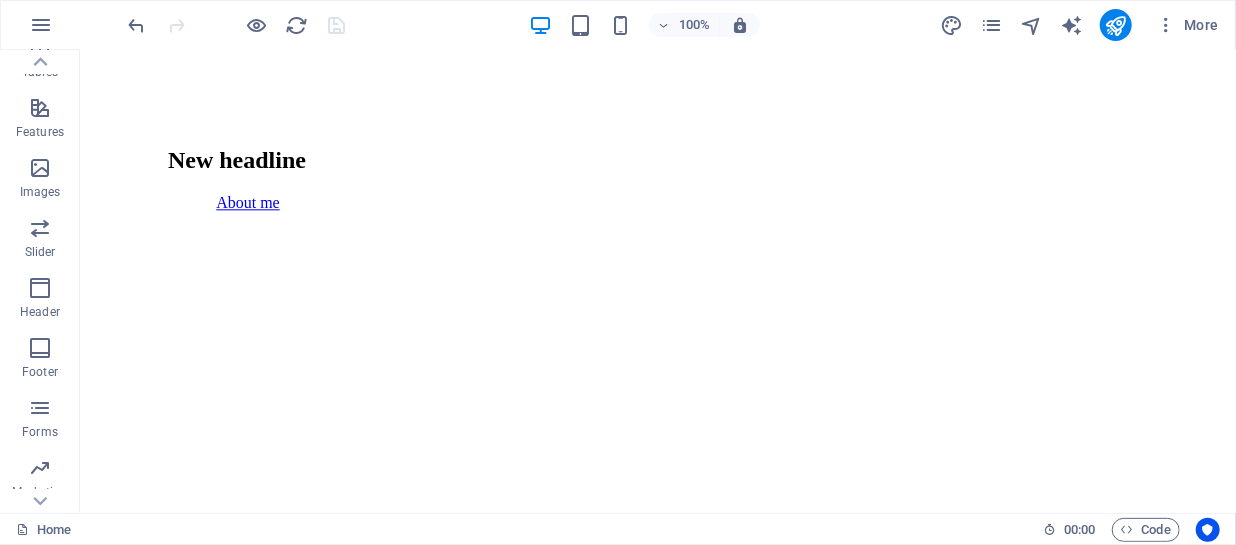 scroll, scrollTop: 2164, scrollLeft: 0, axis: vertical 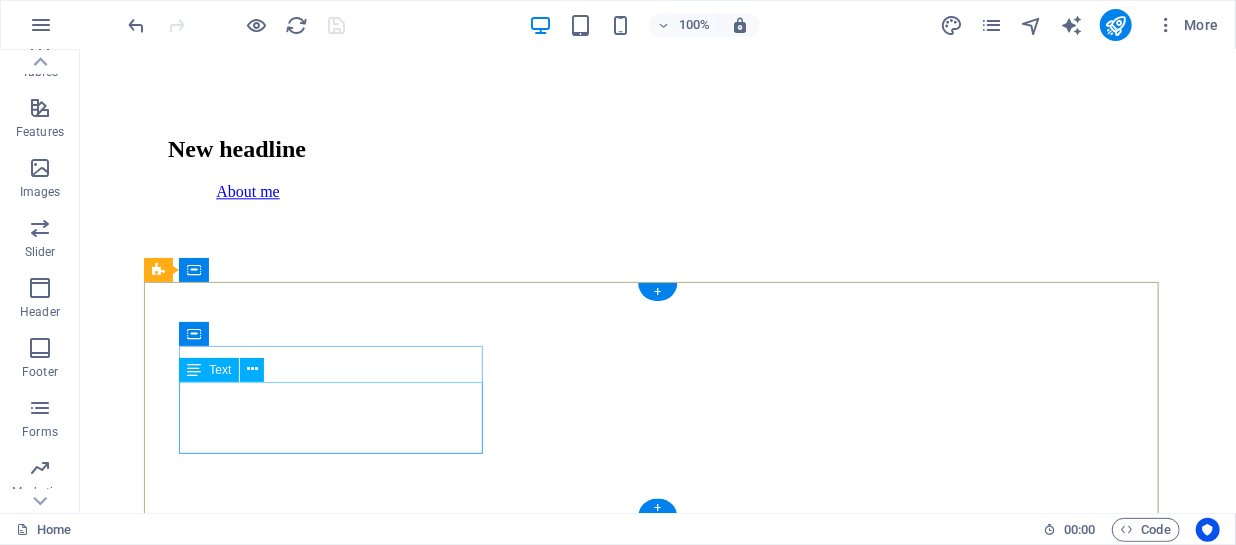 click on "Call me! +[COUNTRY CODE][PHONE]" at bounding box center [657, 7414] 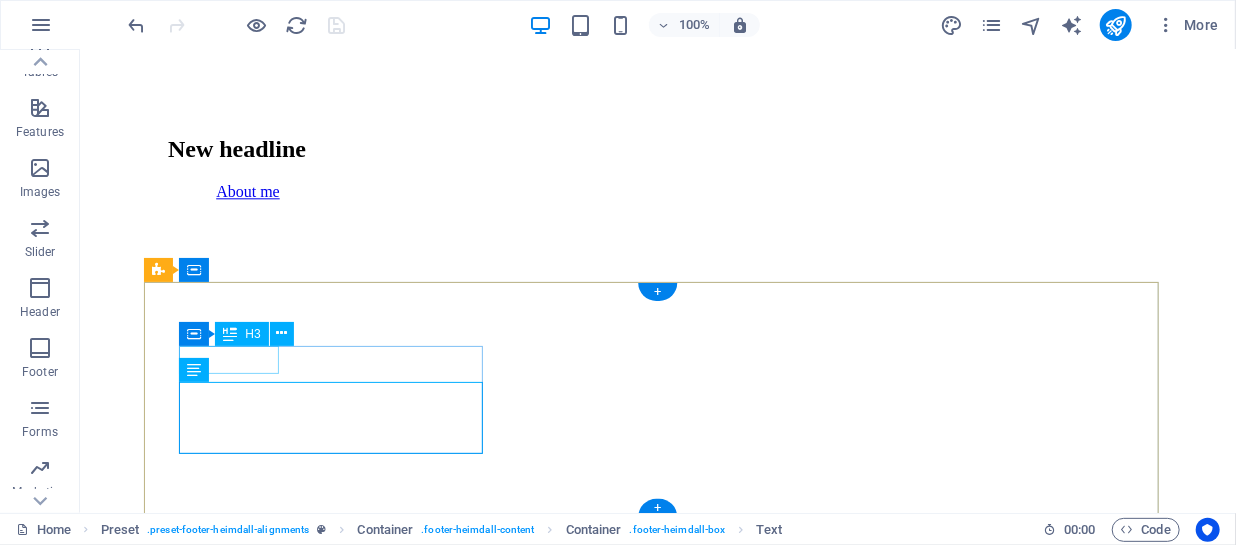 click on "Phone" at bounding box center (657, 7341) 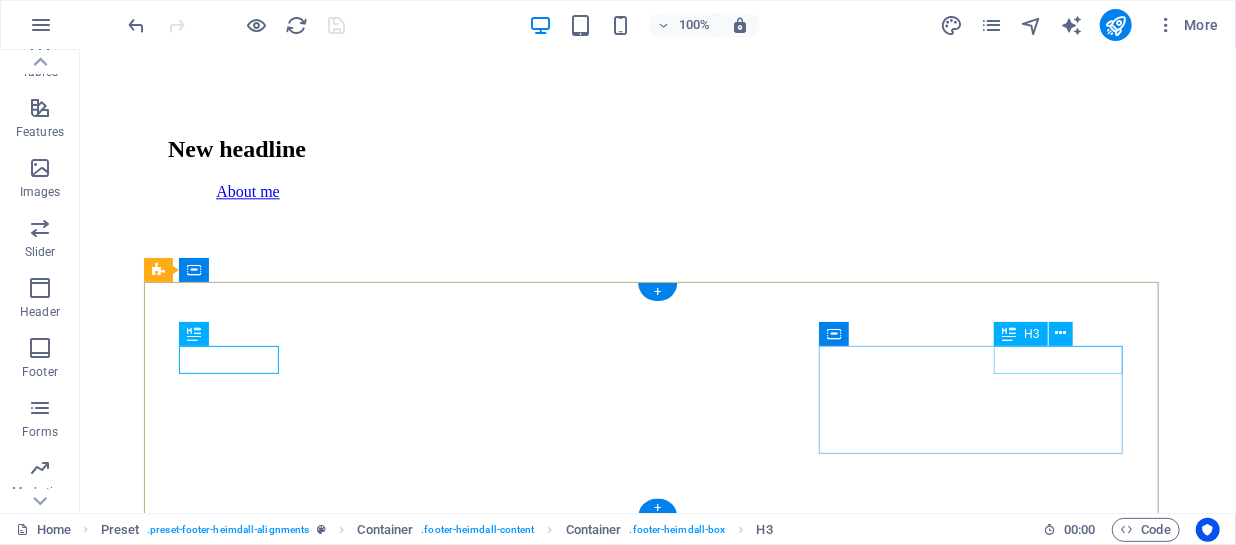 click on "Contact" at bounding box center (657, 7632) 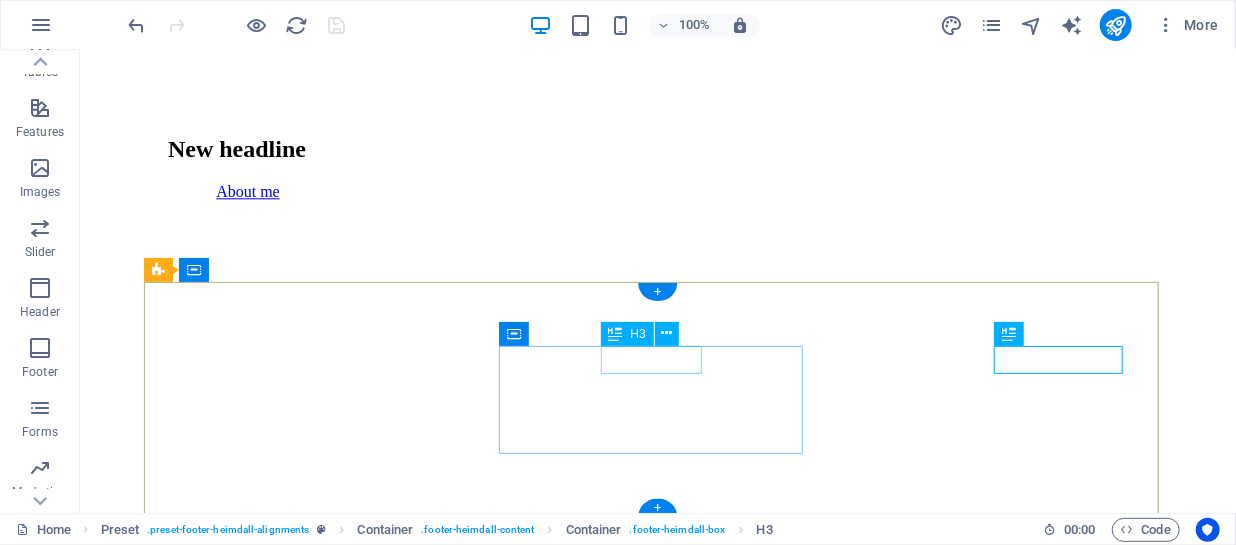 click on "Social" at bounding box center (657, 7487) 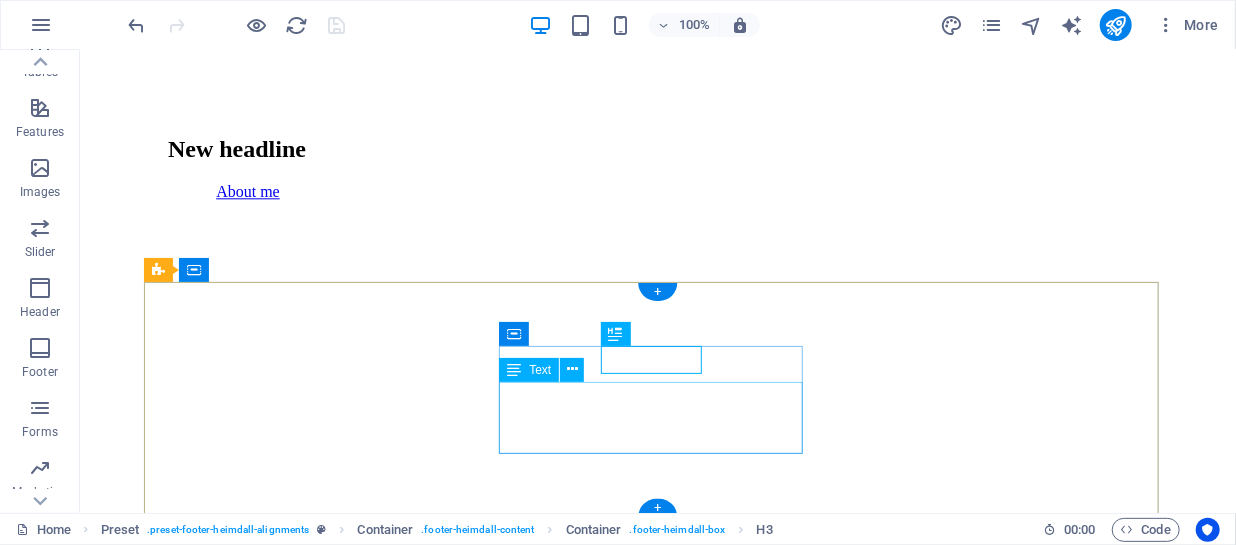 click on "Facebook Instagram Twitter" at bounding box center [657, 7559] 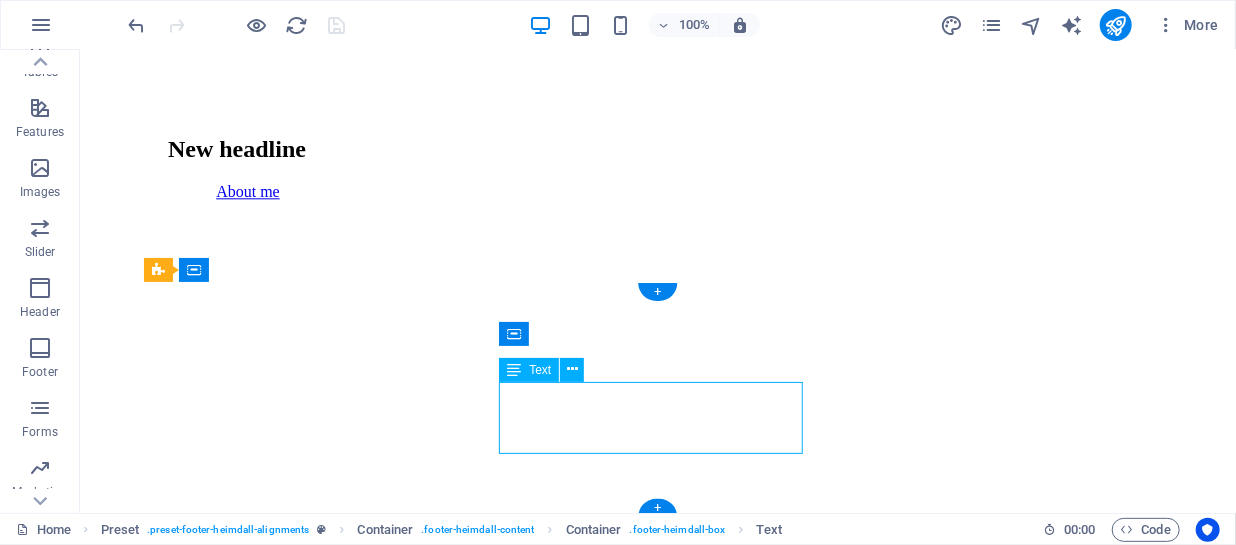 click on "Facebook Instagram Twitter" at bounding box center [657, 7559] 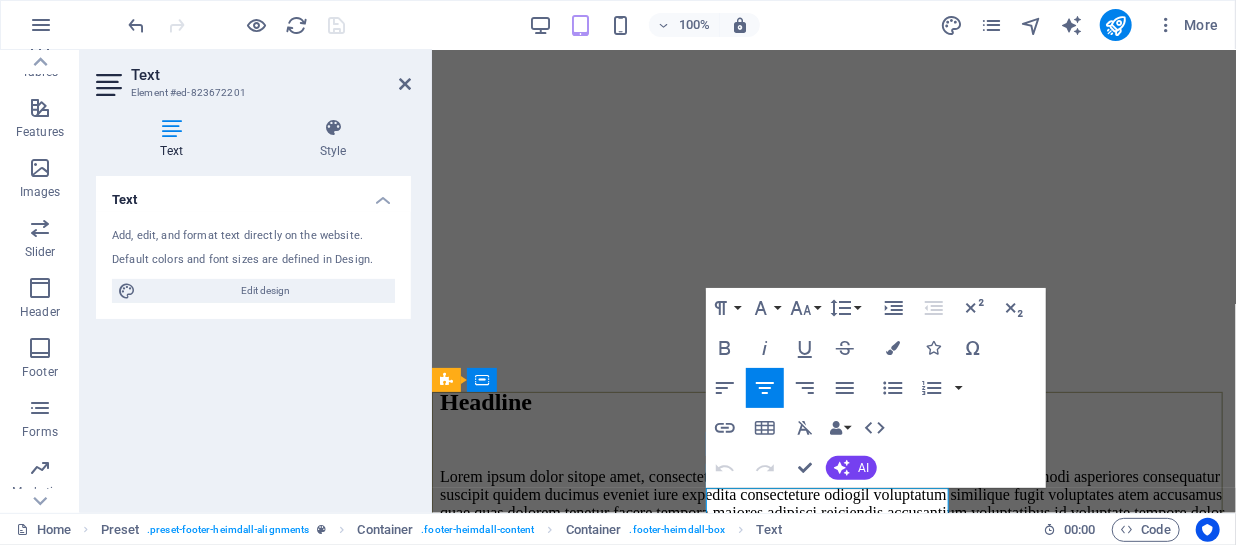 click on "Facebook" at bounding box center [470, 6154] 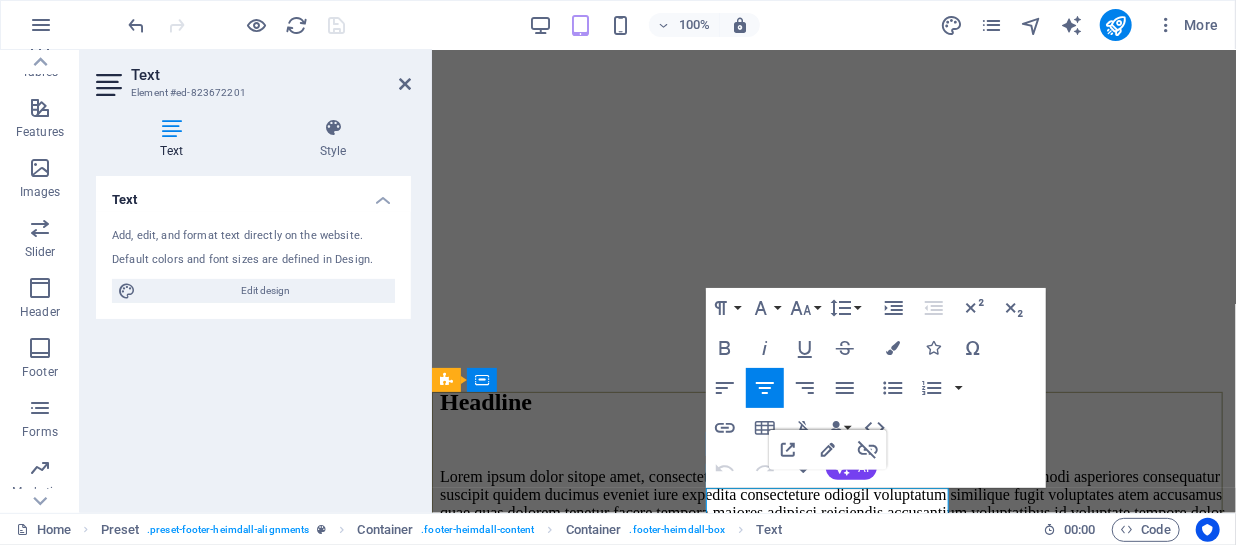 click on "Facebook" at bounding box center [470, 6154] 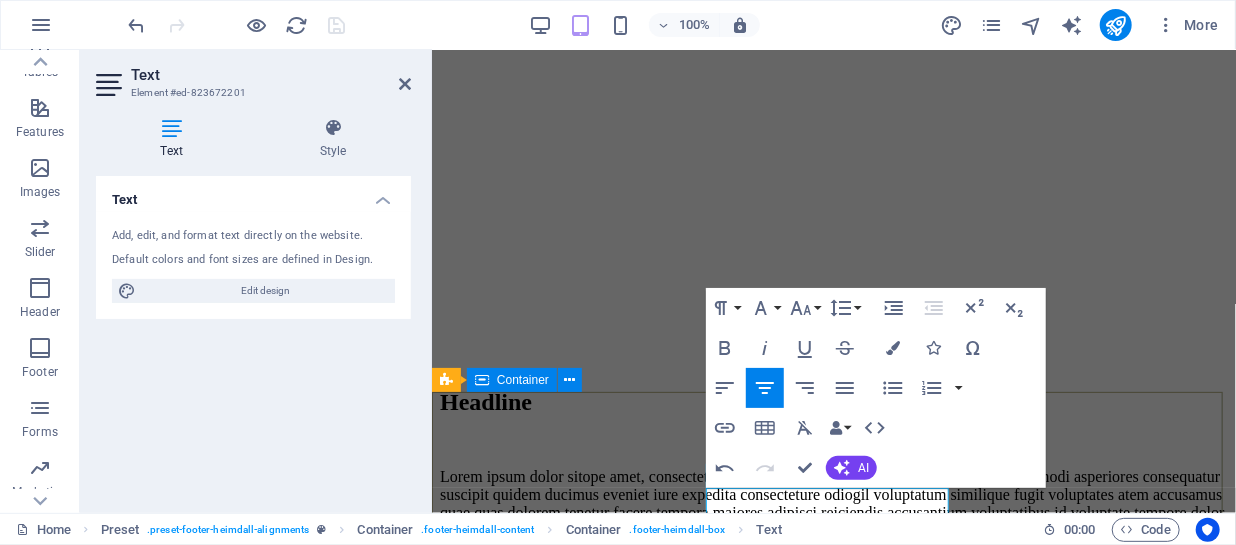click on "Phone Call me! +[PHONE] Social Instagram Twitter Contact [EMAIL] Legal Notice Privacy" at bounding box center [833, 6169] 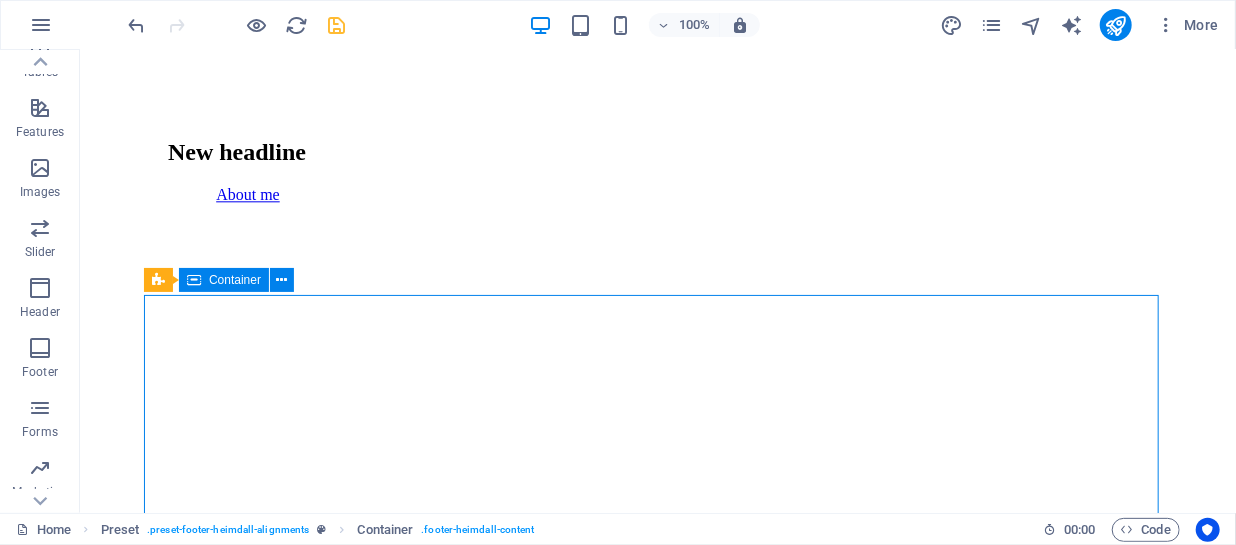scroll, scrollTop: 2154, scrollLeft: 0, axis: vertical 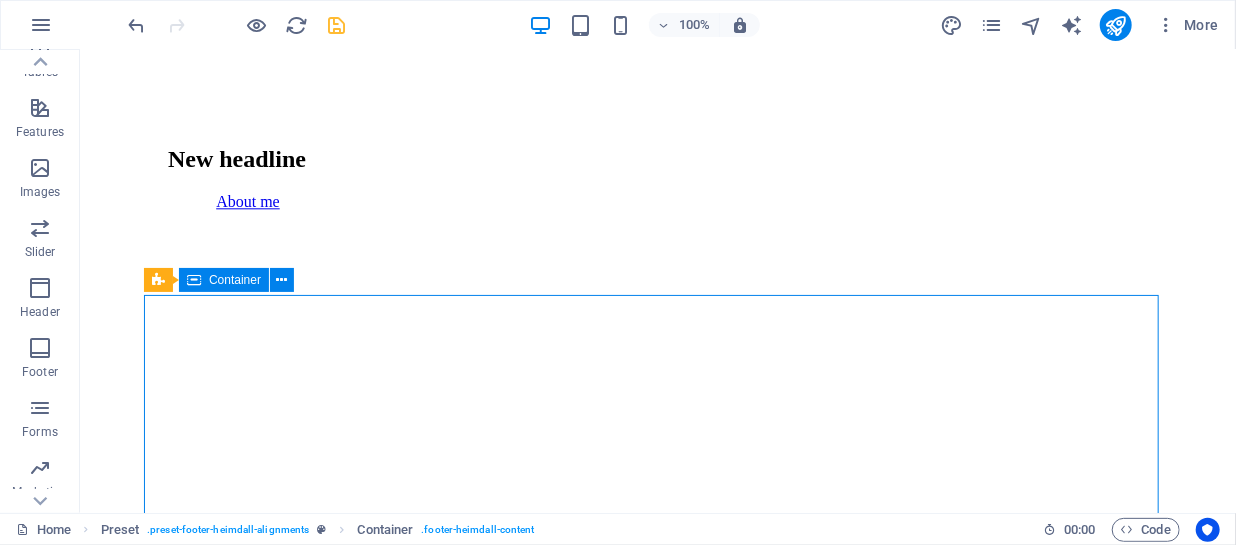 click on "Phone Call me! +[PHONE] Social Instagram Twitter Contact [EMAIL] Legal Notice Privacy" at bounding box center [657, 7549] 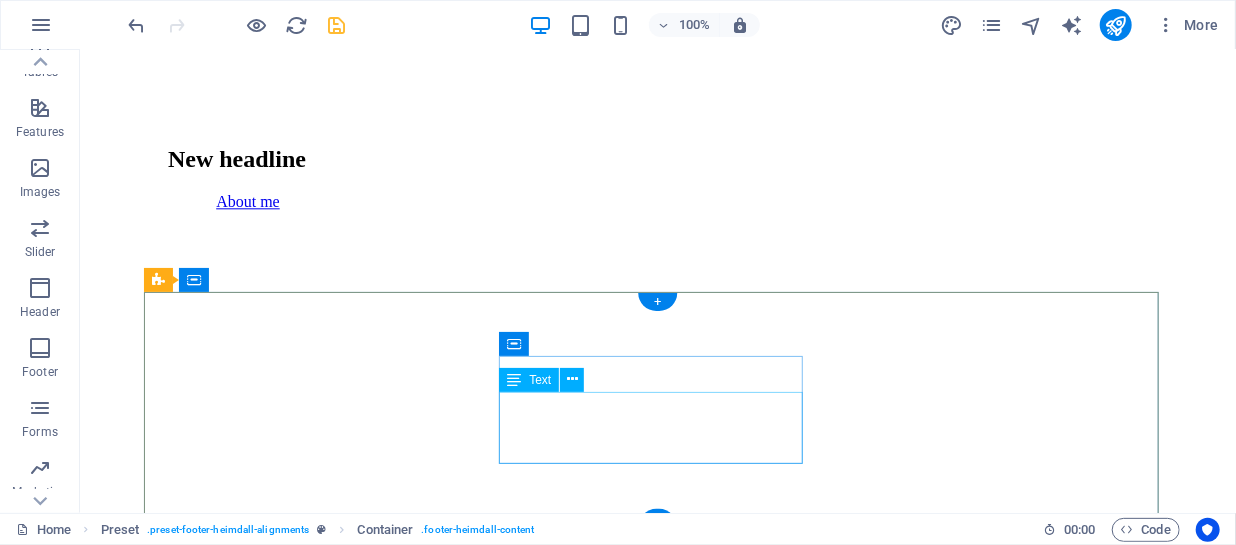 click on "Instagram Twitter" at bounding box center (657, 7569) 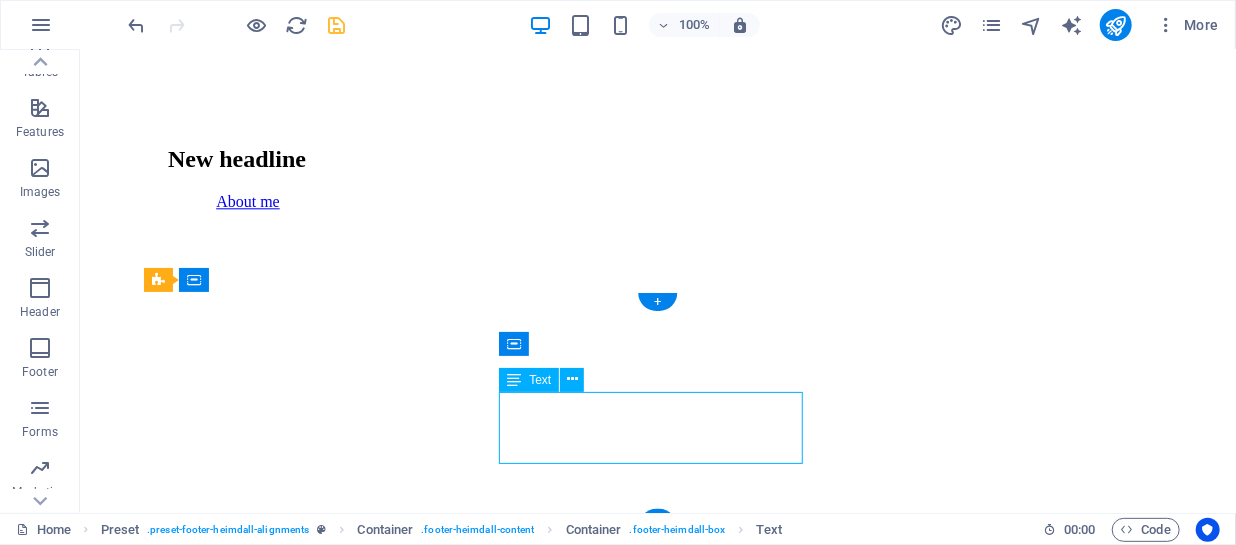 click on "Instagram Twitter" at bounding box center [657, 7569] 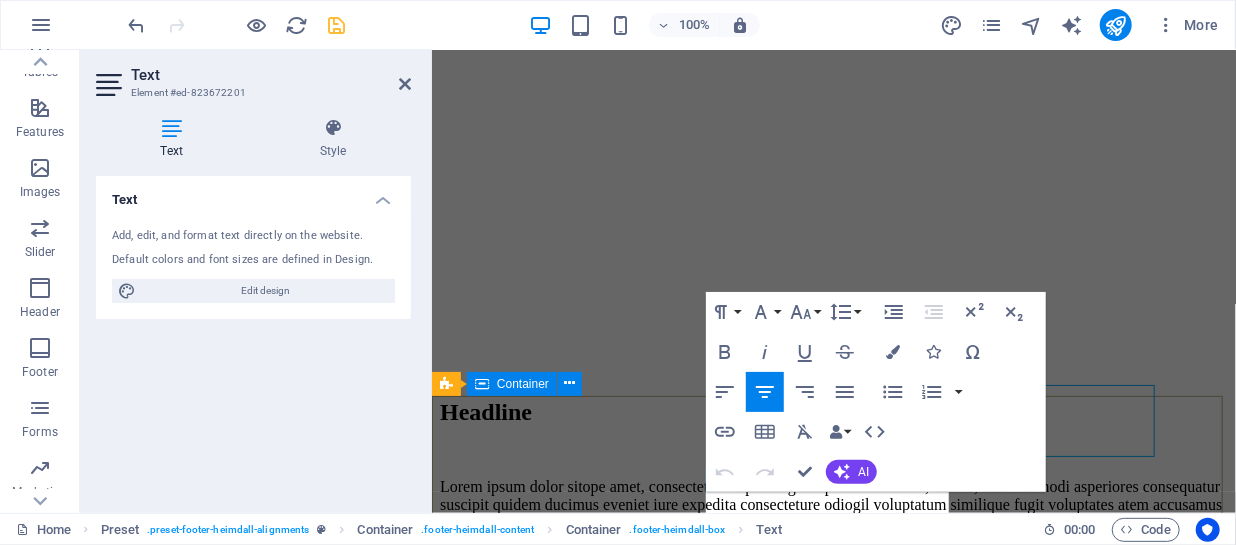 scroll, scrollTop: 2160, scrollLeft: 0, axis: vertical 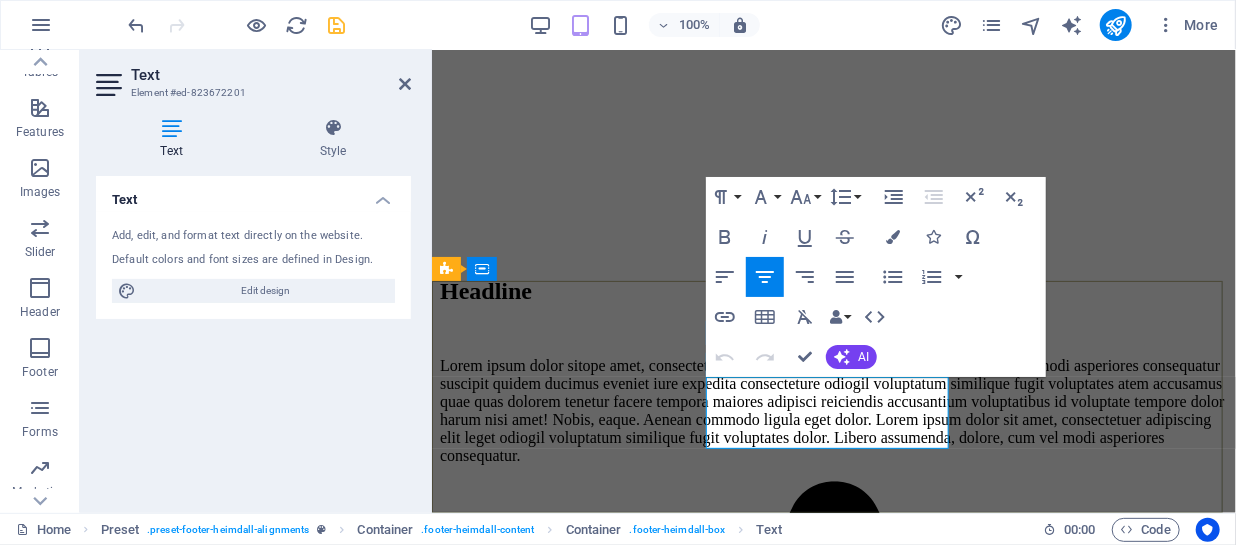 click on "Instagram" at bounding box center (471, 6077) 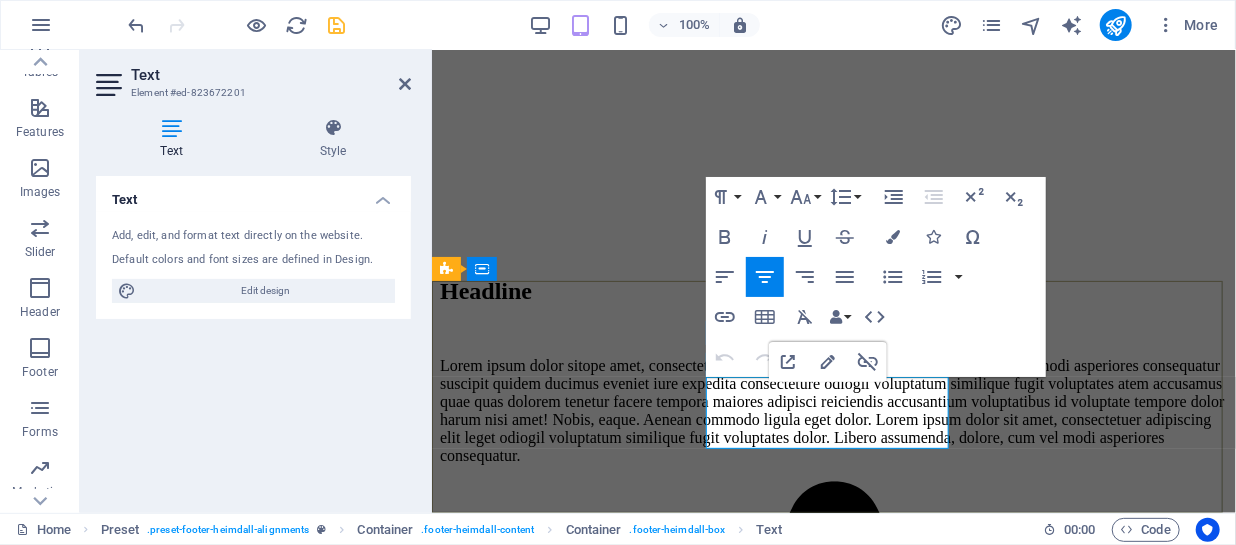 click on "Instagram" at bounding box center [471, 6077] 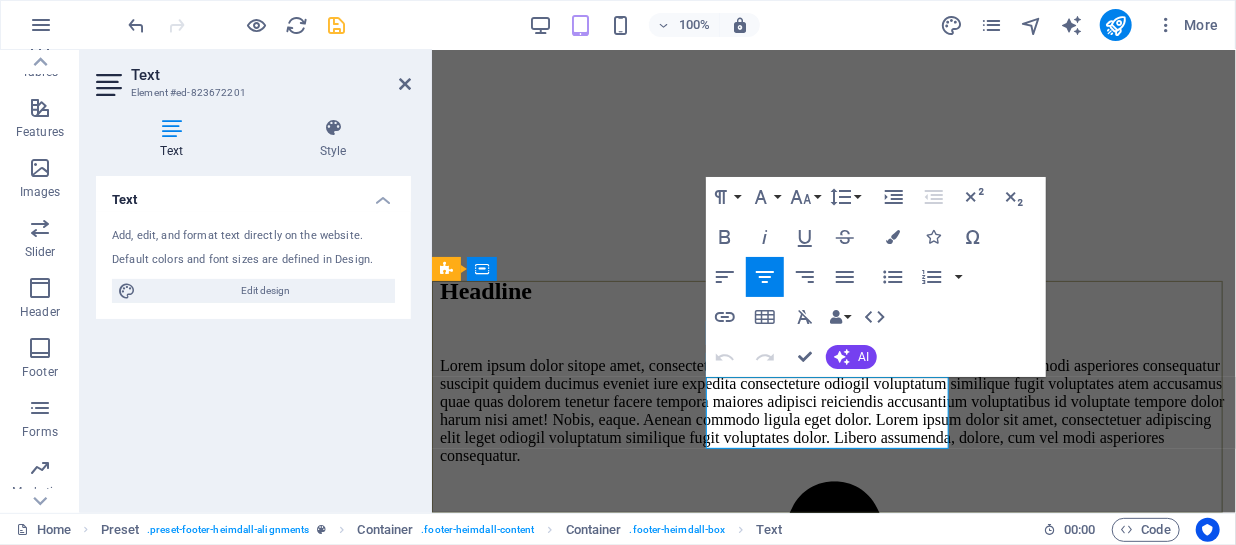 copy on "Instagram" 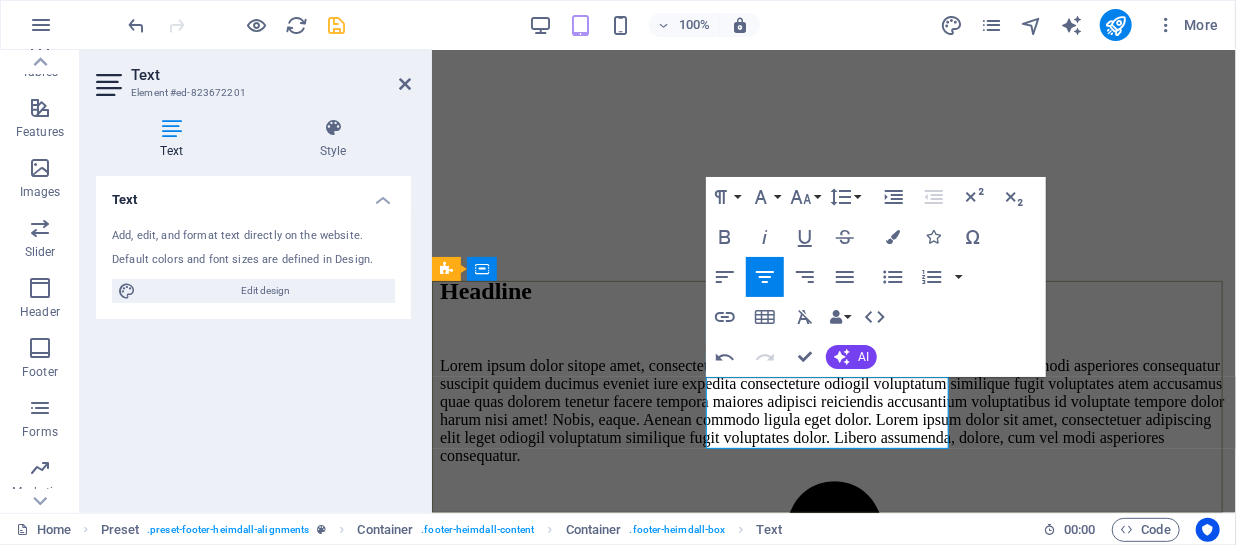 click on "Instagram" at bounding box center (471, 6077) 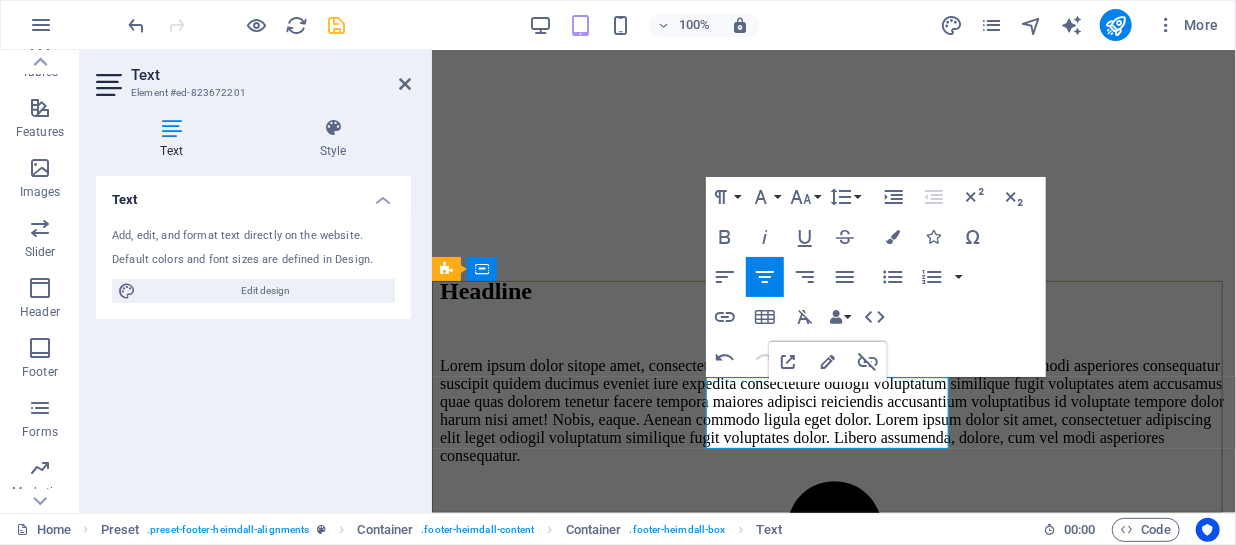 click on "Instagram" at bounding box center (471, 6077) 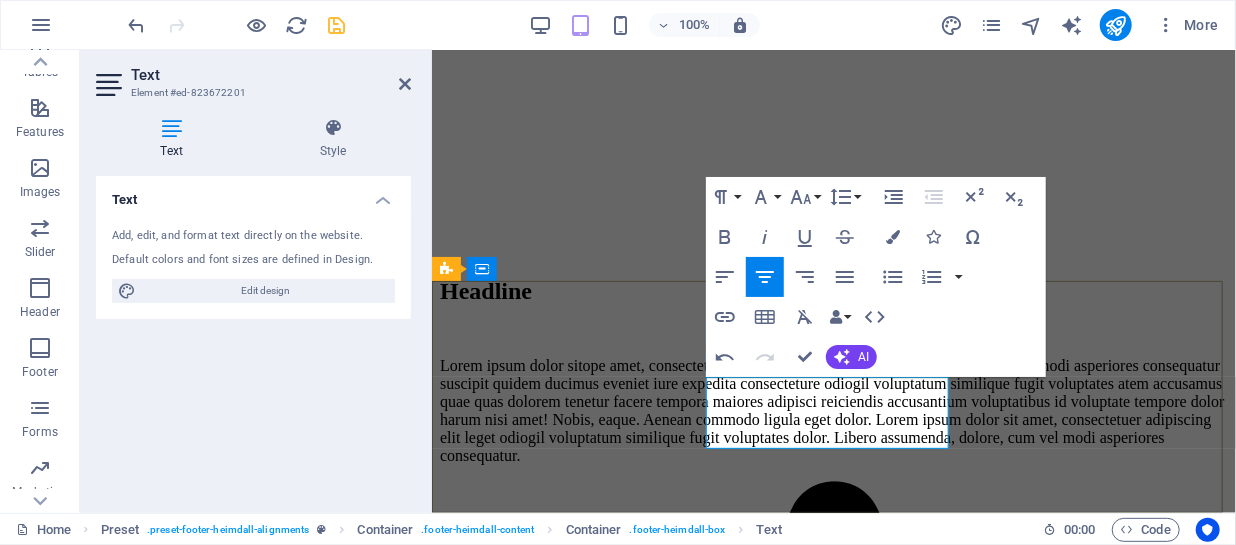 click on "Twitter" at bounding box center [462, 6111] 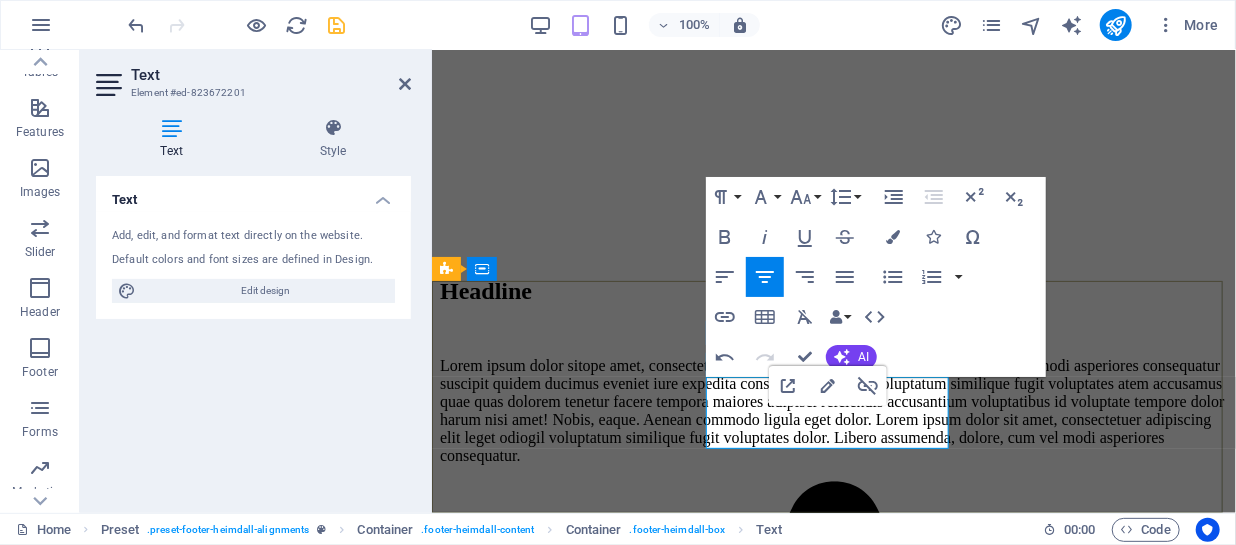 click on "Twitter" at bounding box center (462, 6111) 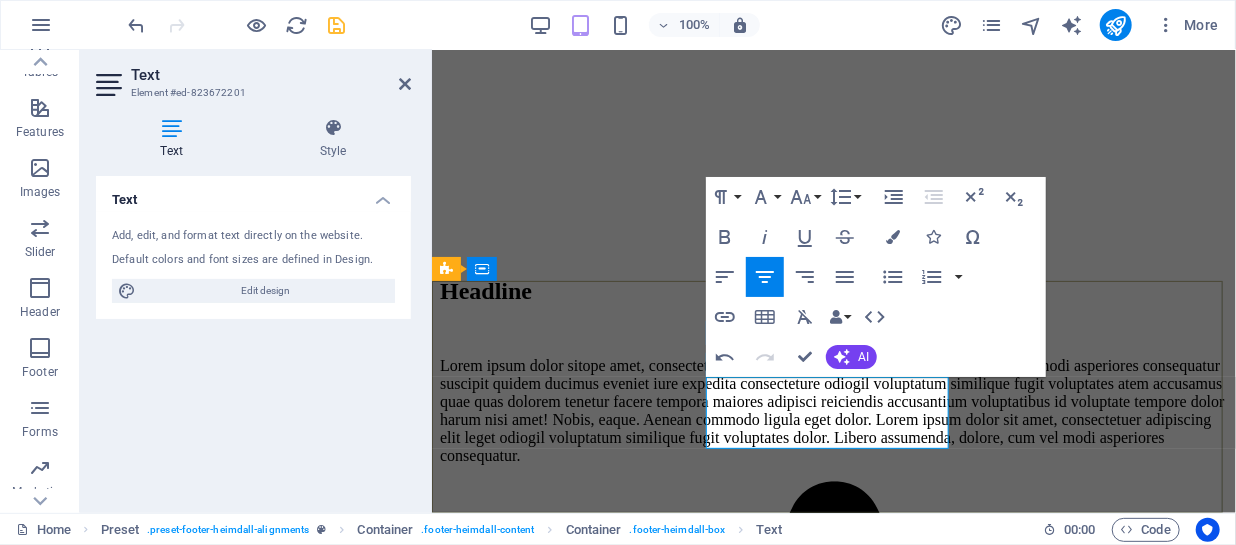 click on "Facebook" at bounding box center [833, 6112] 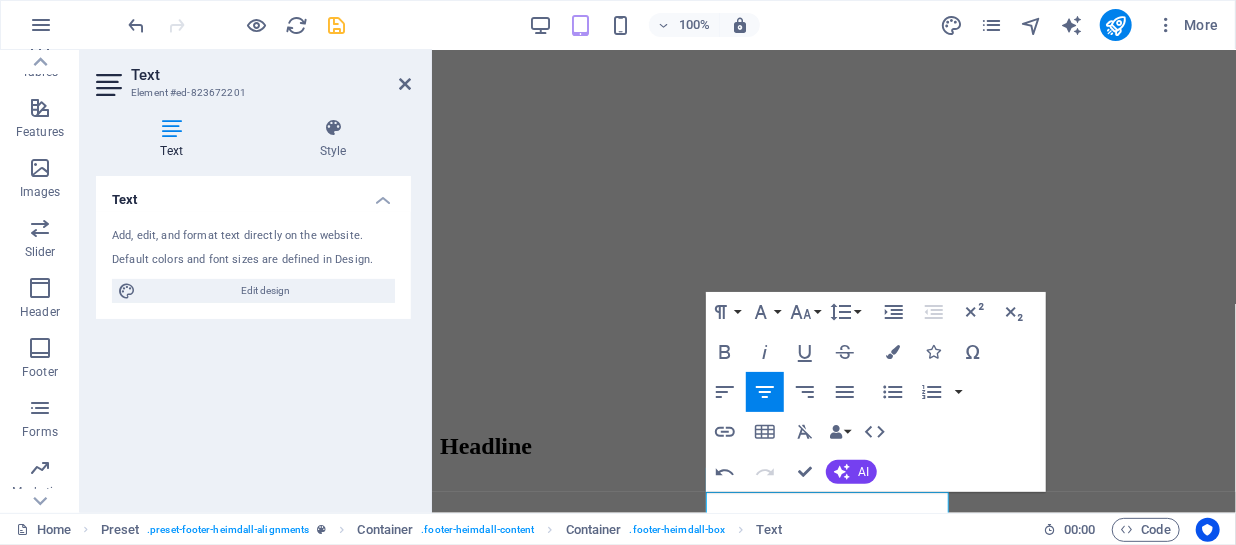 scroll, scrollTop: 2171, scrollLeft: 0, axis: vertical 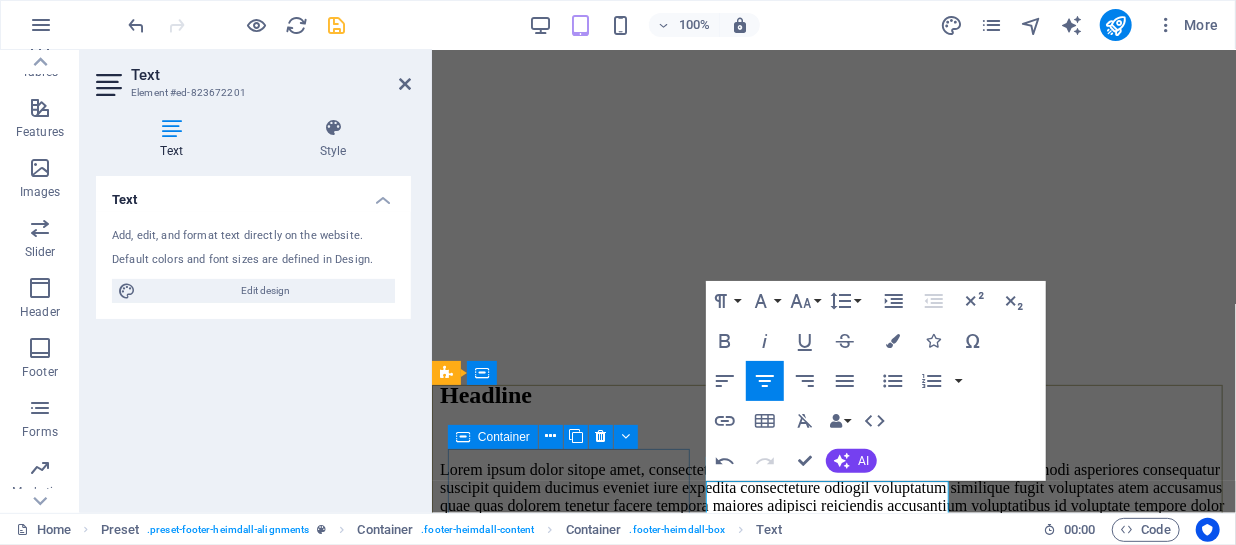 click on "Phone Call me! [PHONE]" at bounding box center (833, 6016) 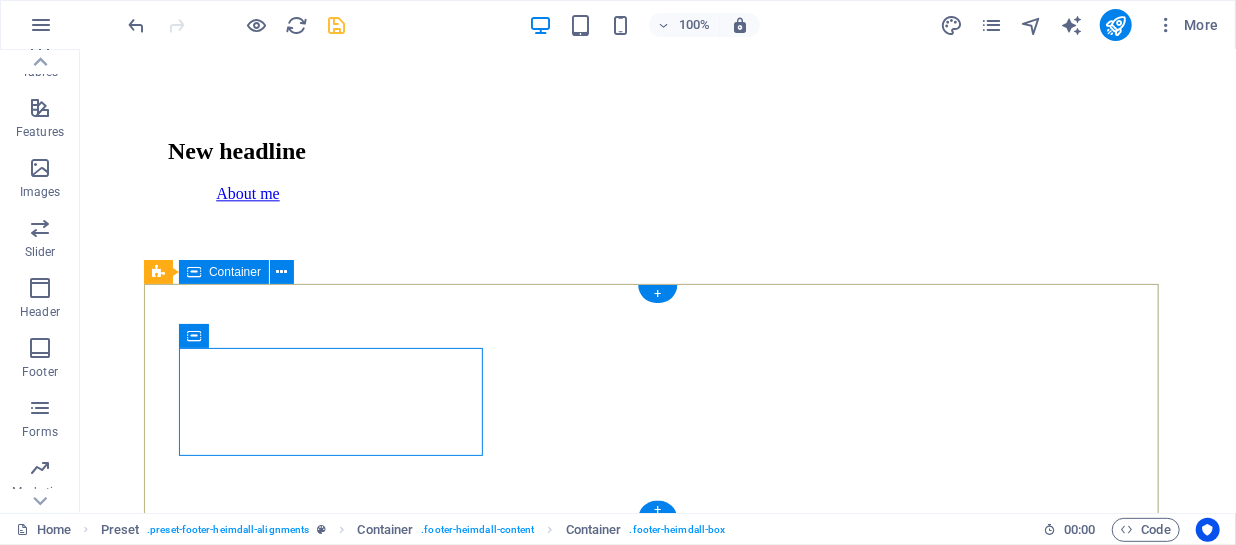 scroll, scrollTop: 2161, scrollLeft: 0, axis: vertical 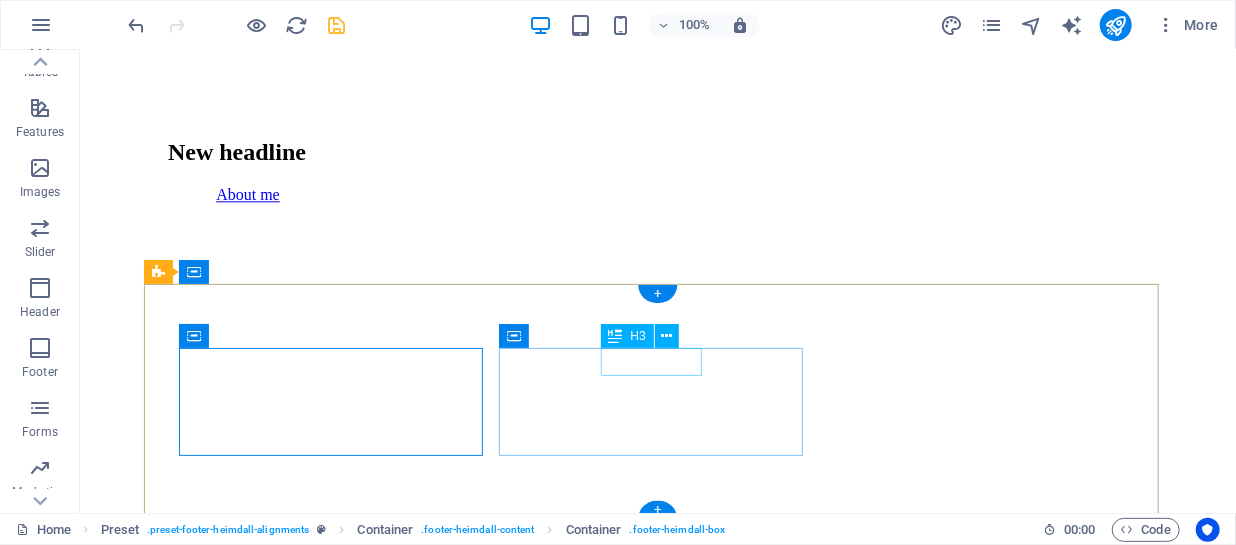 click on "Social" at bounding box center [657, 7490] 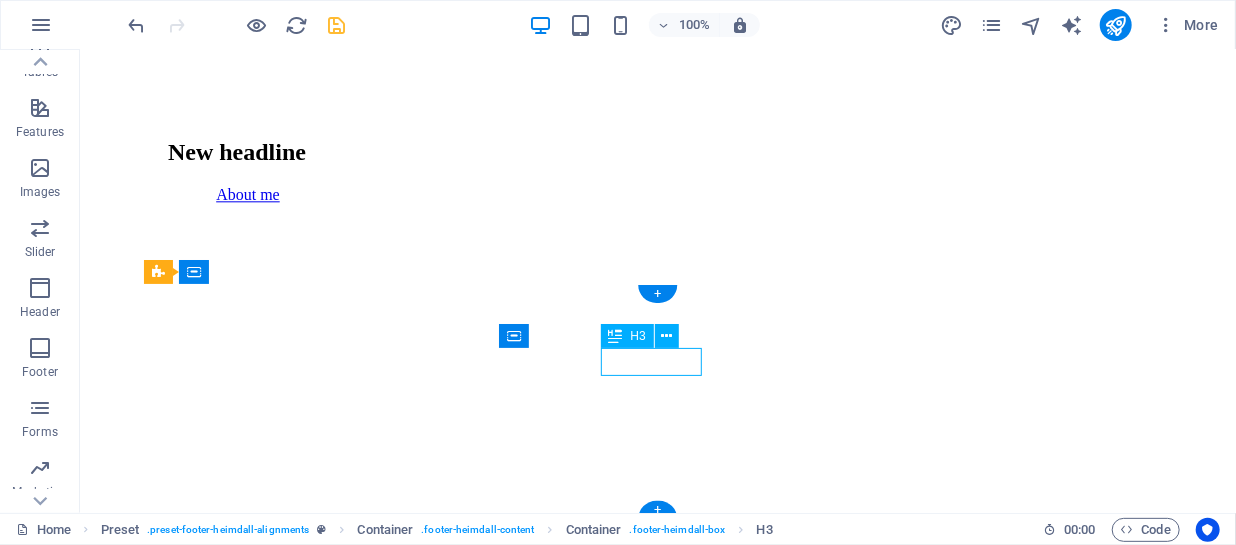 click on "Social" at bounding box center [657, 7490] 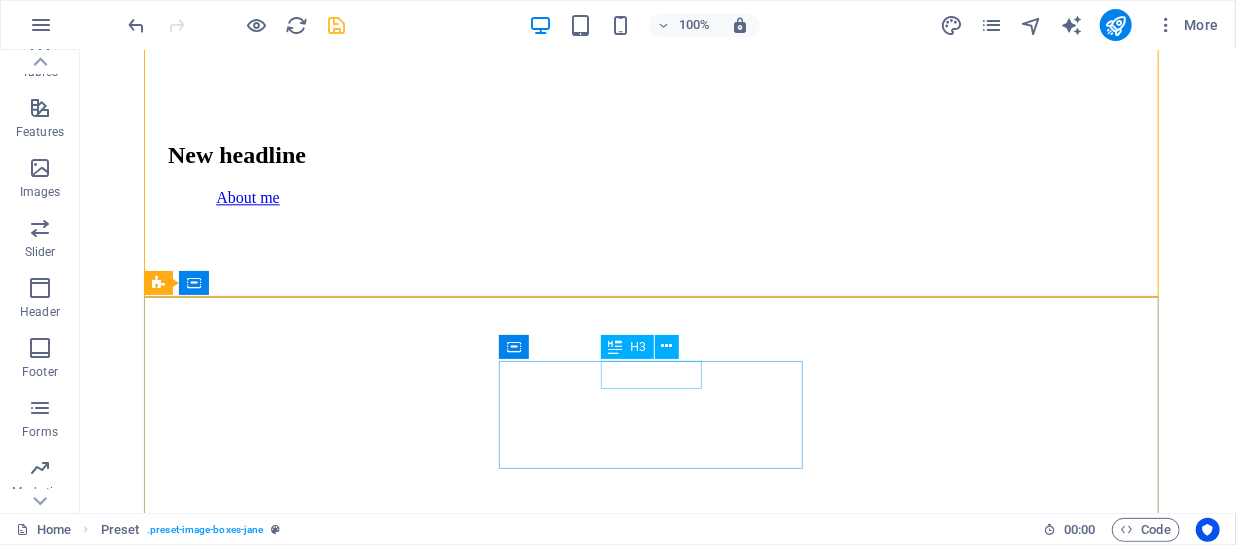 scroll, scrollTop: 2151, scrollLeft: 0, axis: vertical 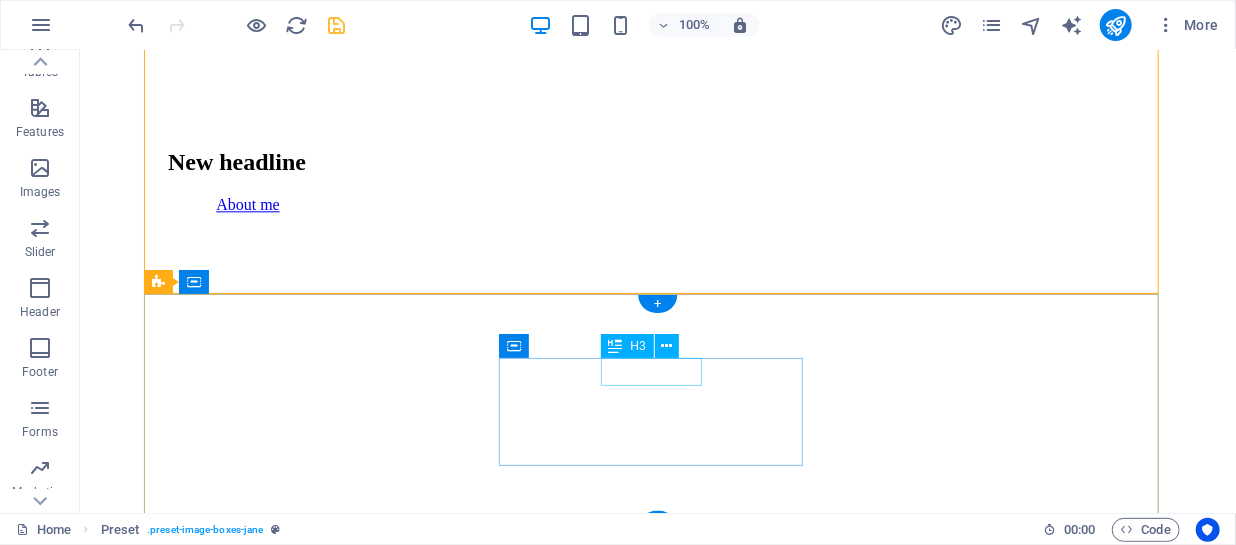 click on "Social" at bounding box center [657, 7500] 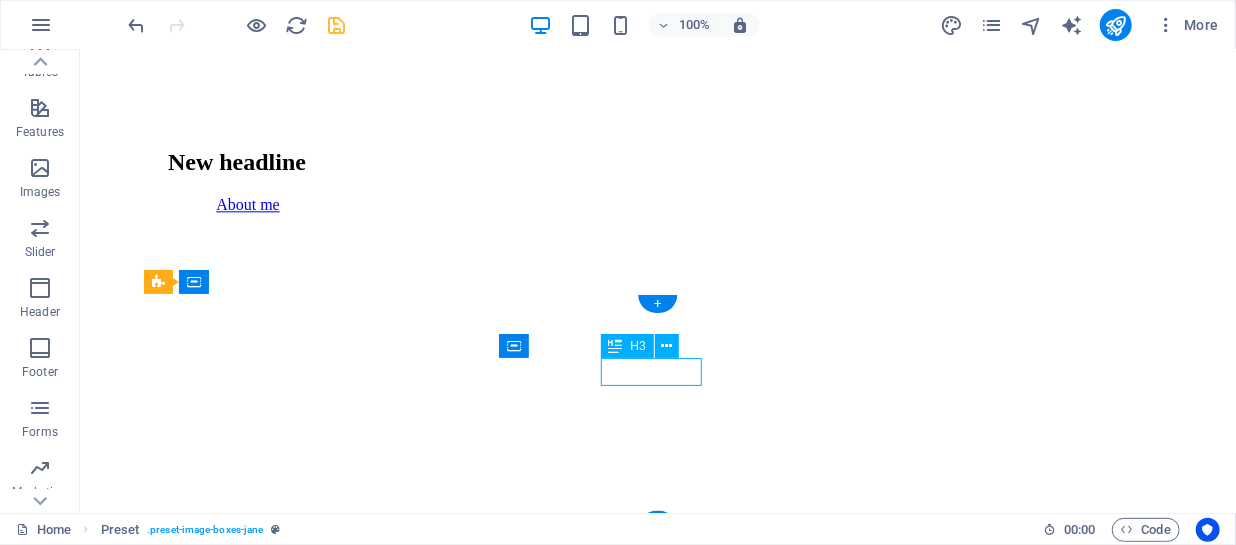 click on "Social" at bounding box center [657, 7500] 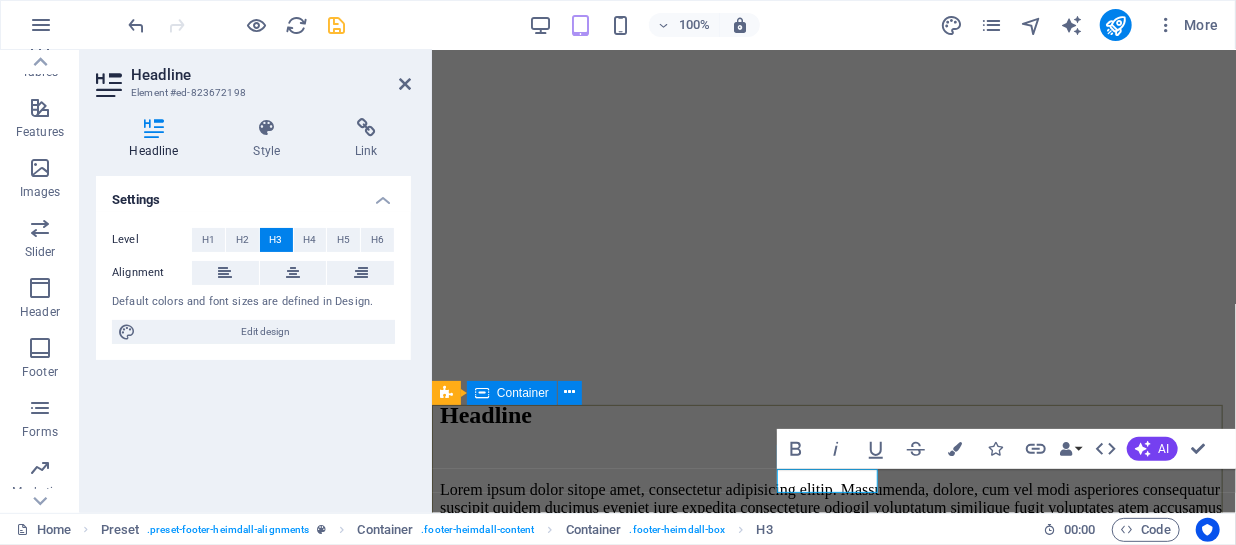 click on "Phone Call me! +[COUNTRY CODE][PHONE] follow Instagram Tiktok Facebook Contact [EMAIL] Legal Notice Privacy" at bounding box center (833, 6182) 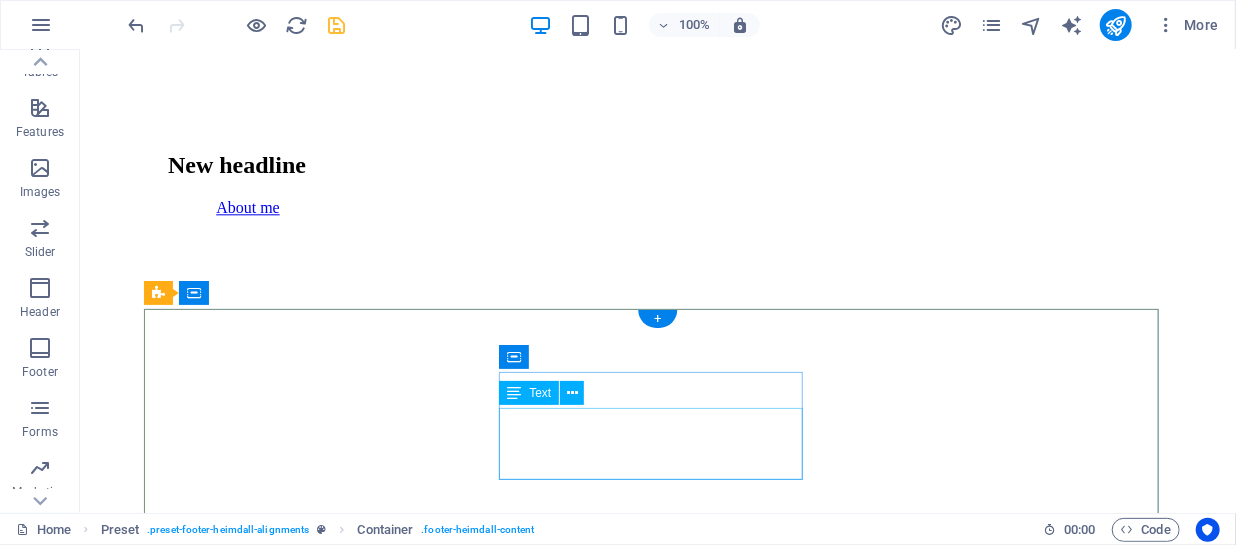 scroll, scrollTop: 2141, scrollLeft: 0, axis: vertical 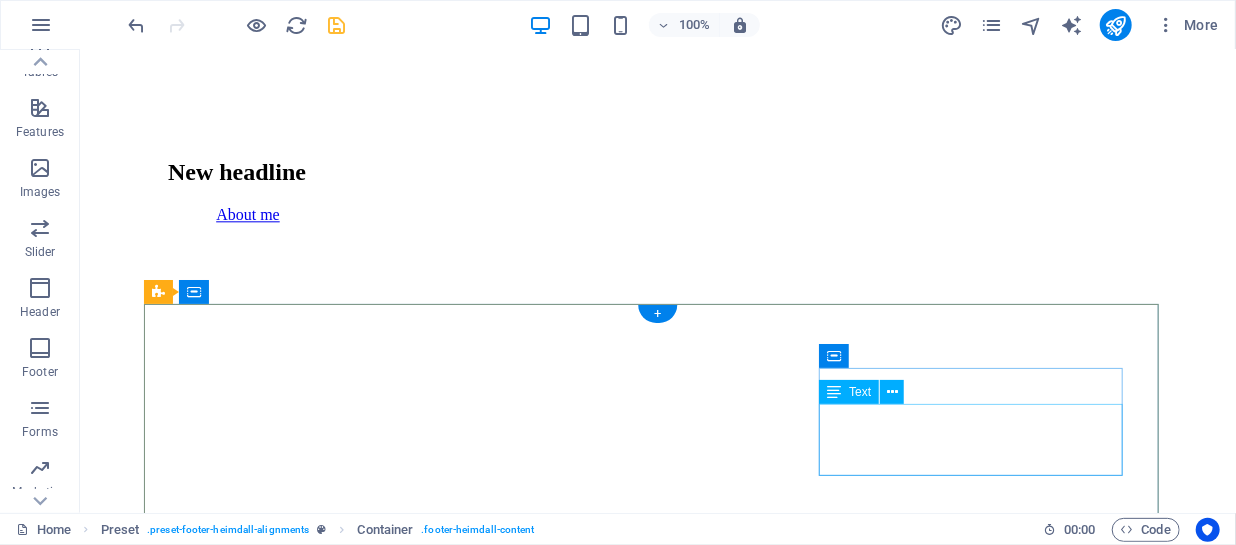 click on "[EMAIL] Legal Notice Privacy" at bounding box center (657, 7728) 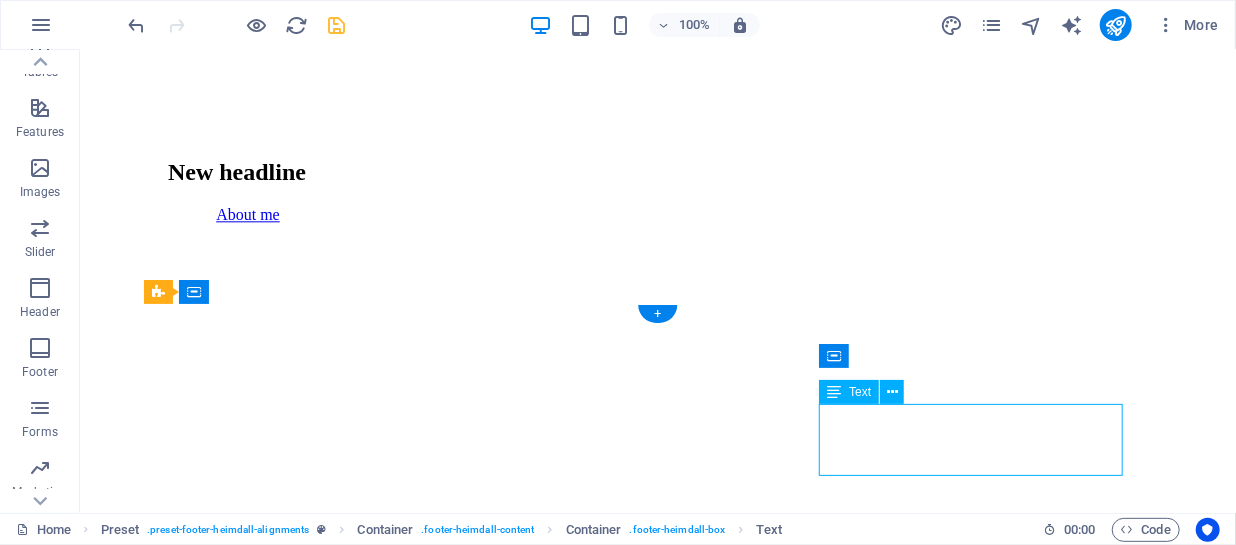 click on "[EMAIL] Legal Notice Privacy" at bounding box center [657, 7728] 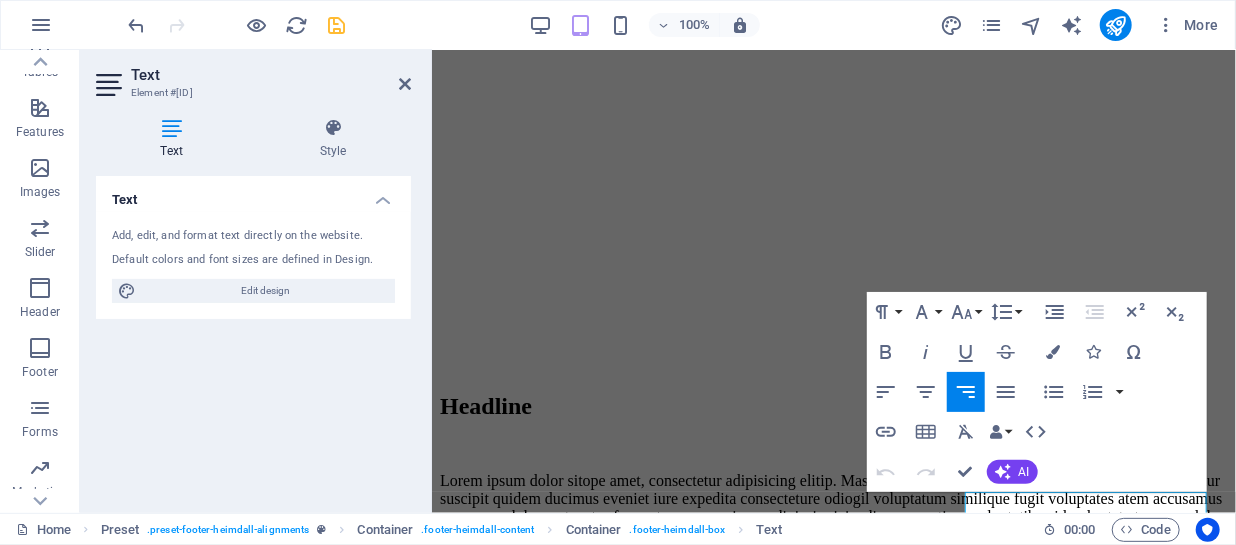 click on "Paragraph Format Normal Heading 1 Heading 2 Heading 3 Heading 4 Heading 5 Heading 6 Code Font Family Arial Georgia Impact Tahoma Times New Roman Verdana Roboto Yeseva One Font Size 8 9 10 11 12 14 18 24 30 36 48 60 72 96 Line Height Default Single 1.15 1.5 Double Increase Indent Decrease Indent Superscript Subscript Bold Italic Underline Strikethrough Colors Icons Special Characters Align Left Align Center Align Right Align Justify Unordered List   Default Circle Disc Square    Ordered List   Default Lower Alpha Lower Greek Lower Roman Upper Alpha Upper Roman    Insert Link Insert Table Clear Formatting Data Bindings Company First name Last name Street ZIP code City Email Phone Mobile Fax Custom field 1 Custom field 2 Custom field 3 Custom field 4 Custom field 5 Custom field 6 HTML Undo Redo Confirm (Ctrl+⏎) AI Improve Make shorter Make longer Fix spelling & grammar Translate to English Generate text" at bounding box center (1037, 392) 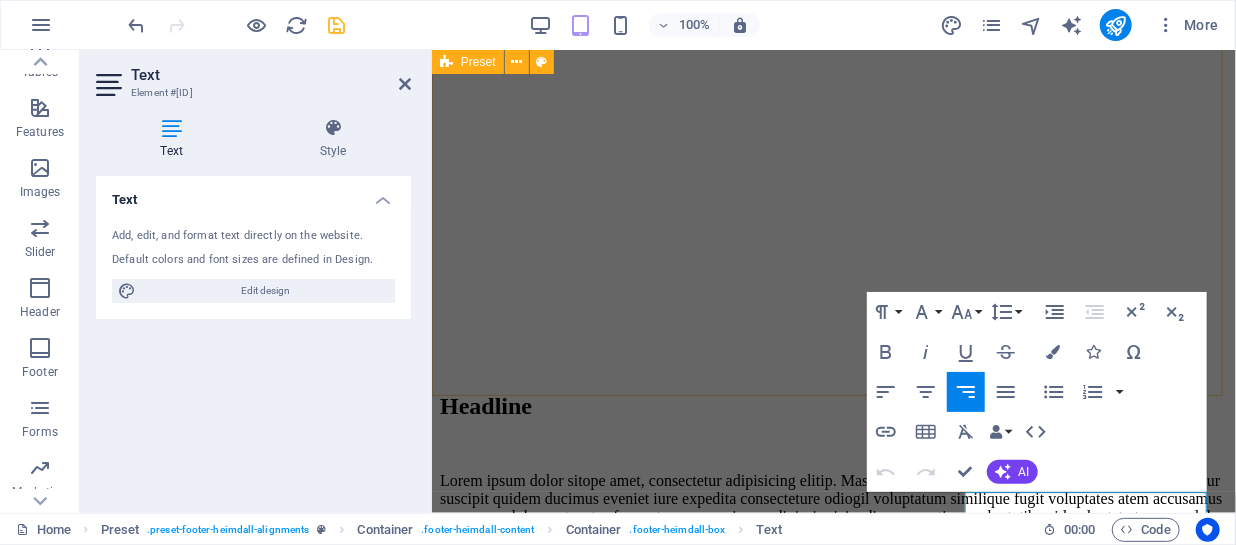 click on "Phone Call me! +[COUNTRY CODE][PHONE] follow Instagram Tiktok Facebook Contact [EMAIL] Legal Notice Privacy" at bounding box center (833, 6173) 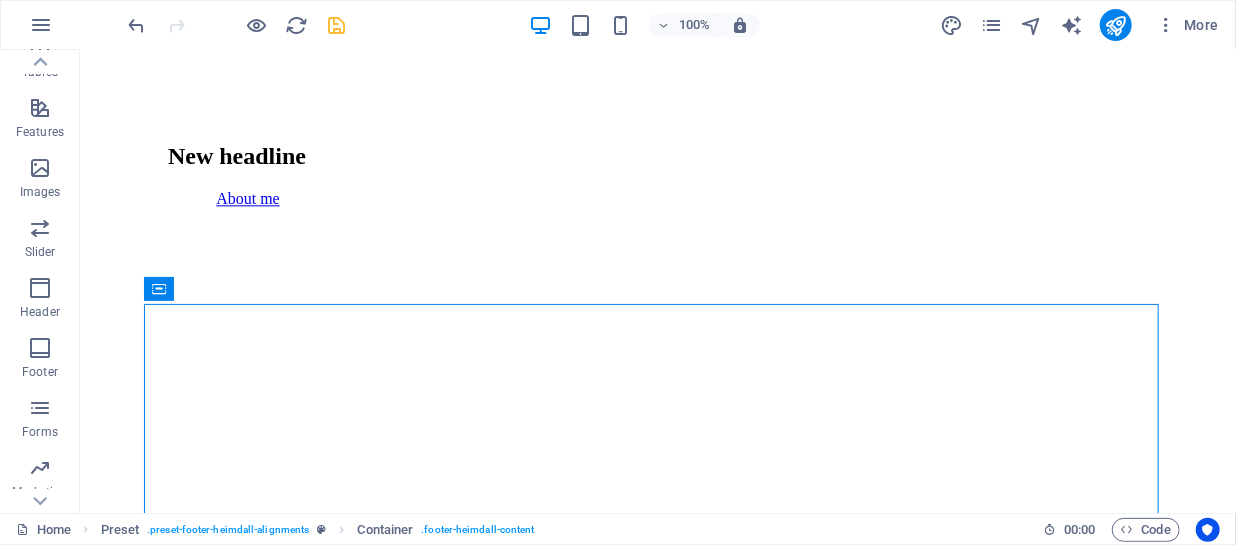 scroll, scrollTop: 2150, scrollLeft: 0, axis: vertical 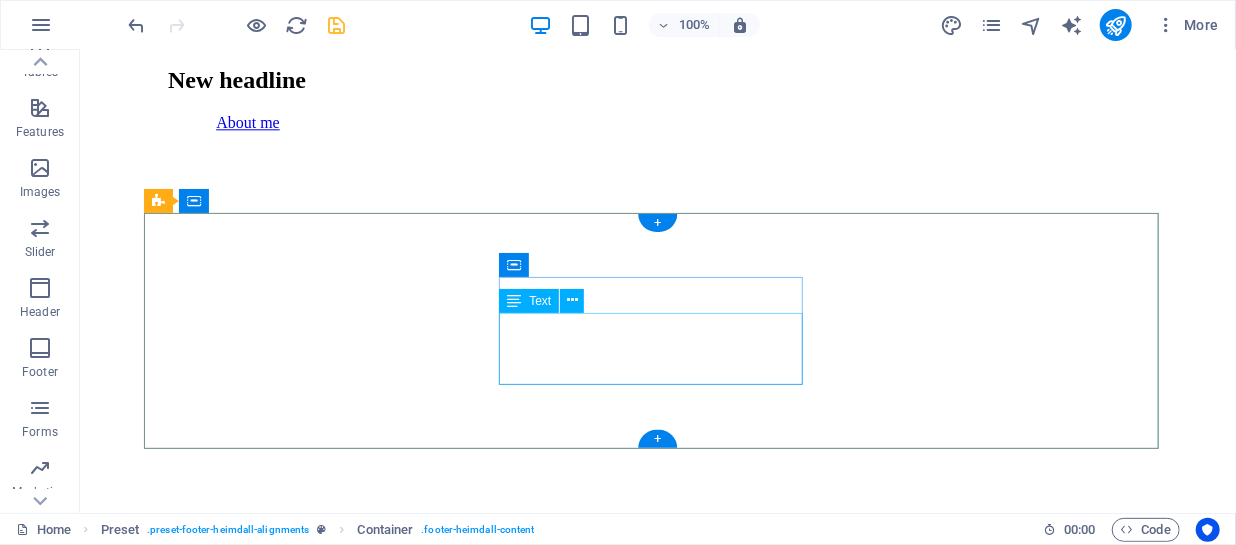 click on "Instagram Tiktok Facebook" at bounding box center [657, 7490] 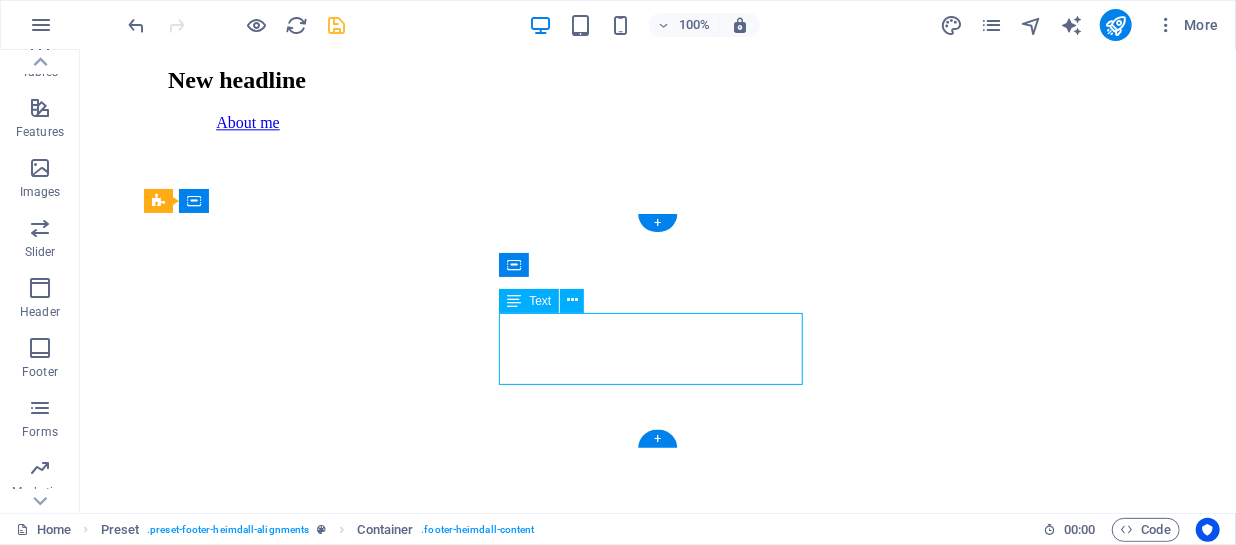 click on "Instagram Tiktok Facebook" at bounding box center [657, 7490] 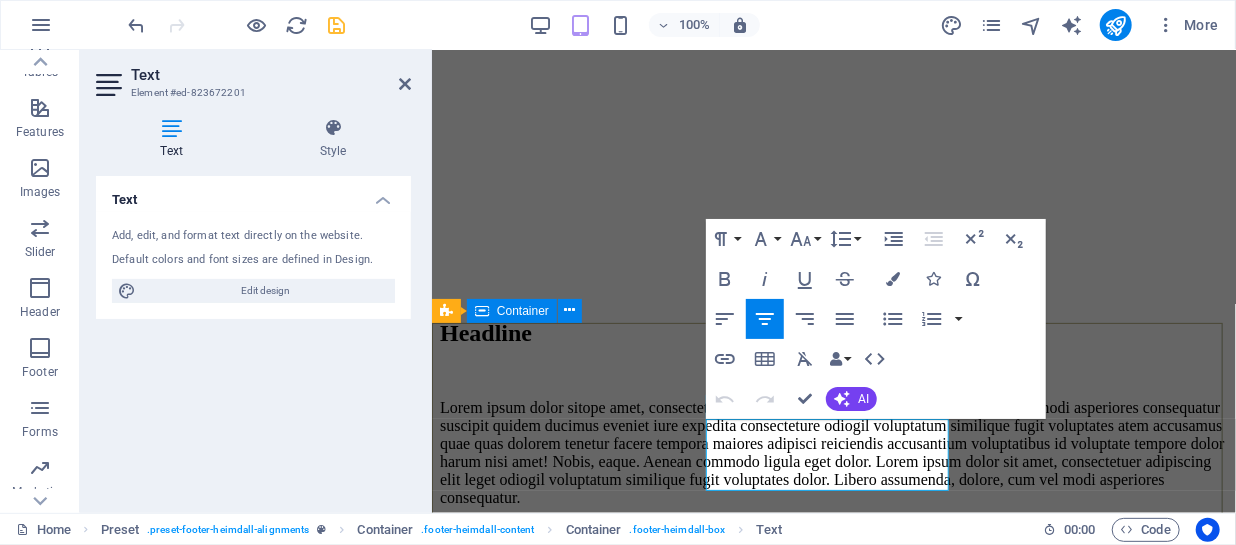click on "Phone Call me! +[COUNTRY CODE][PHONE] follow Instagram Tiktok Facebook Contact [EMAIL] Legal Notice Privacy" at bounding box center (833, 6100) 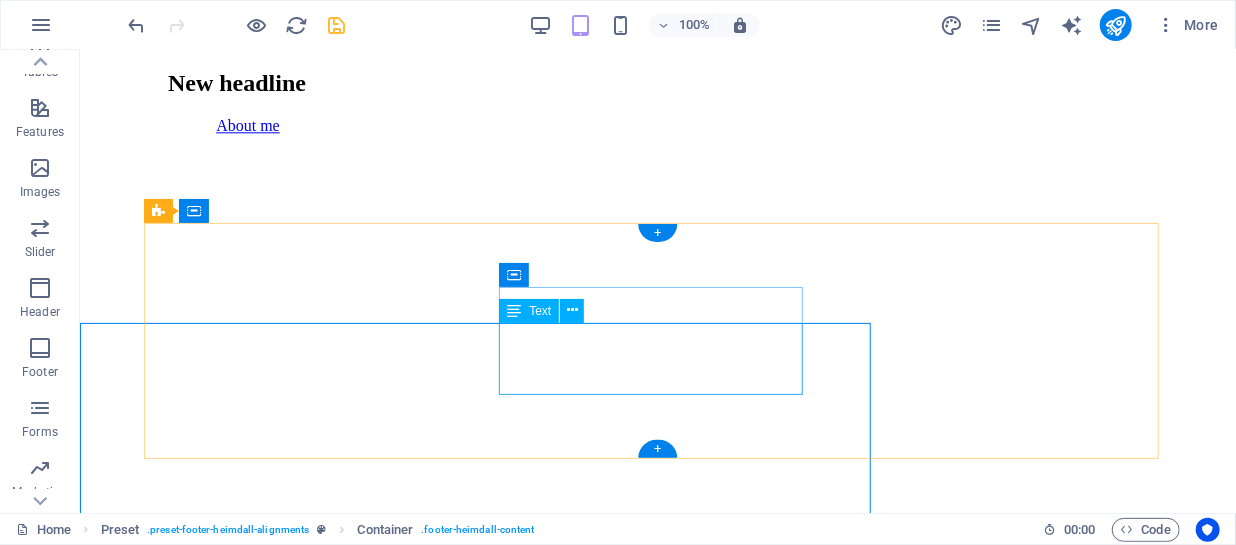 scroll, scrollTop: 2223, scrollLeft: 0, axis: vertical 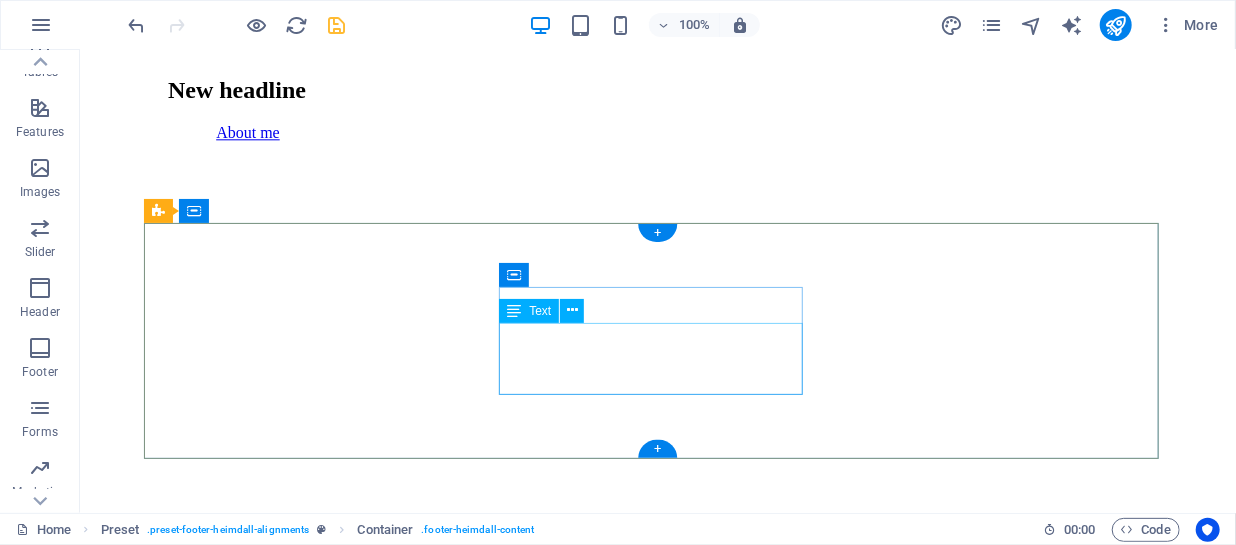click on "Instagram Tiktok Facebook" at bounding box center [657, 7500] 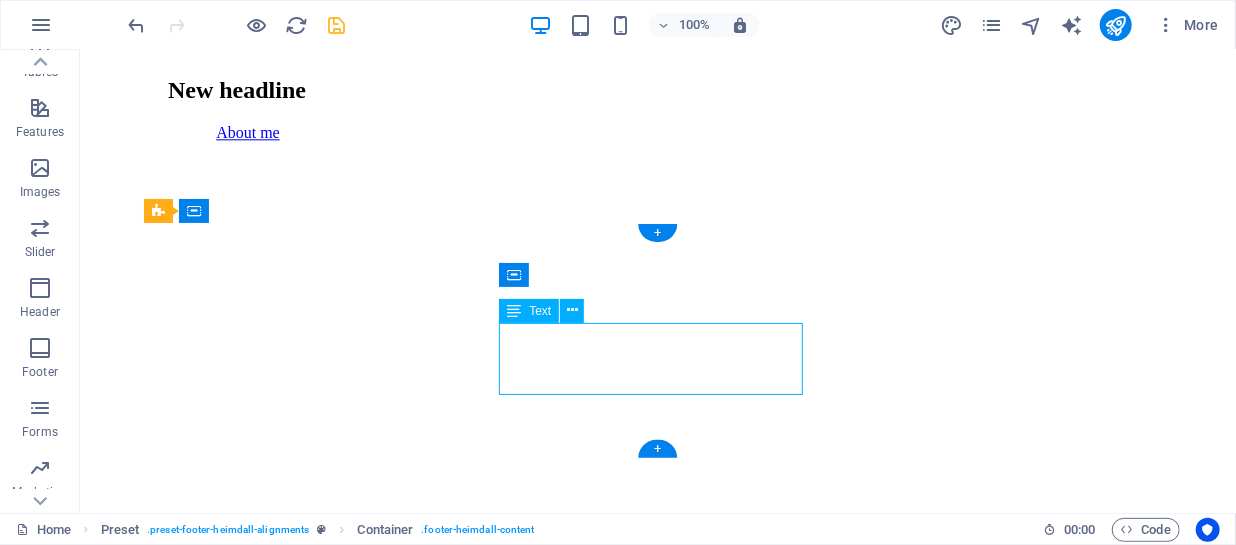 click on "Instagram Tiktok Facebook" at bounding box center (657, 7500) 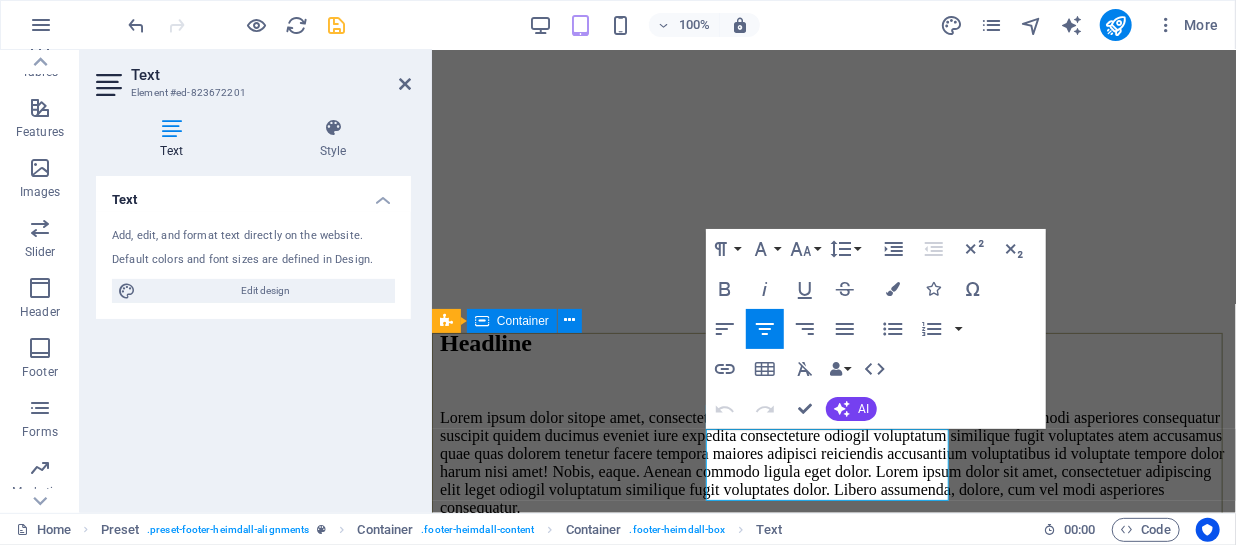 click on "Phone Call me! +[COUNTRY CODE][PHONE] follow Instagram Tiktok Facebook Contact [EMAIL] Legal Notice Privacy" at bounding box center [833, 6110] 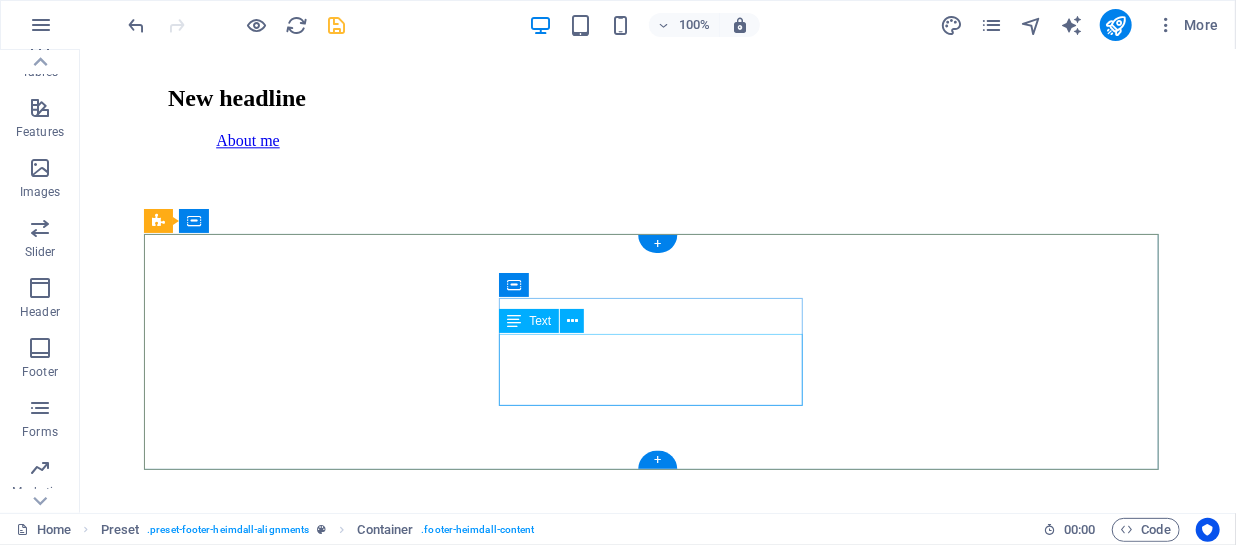 scroll, scrollTop: 2213, scrollLeft: 0, axis: vertical 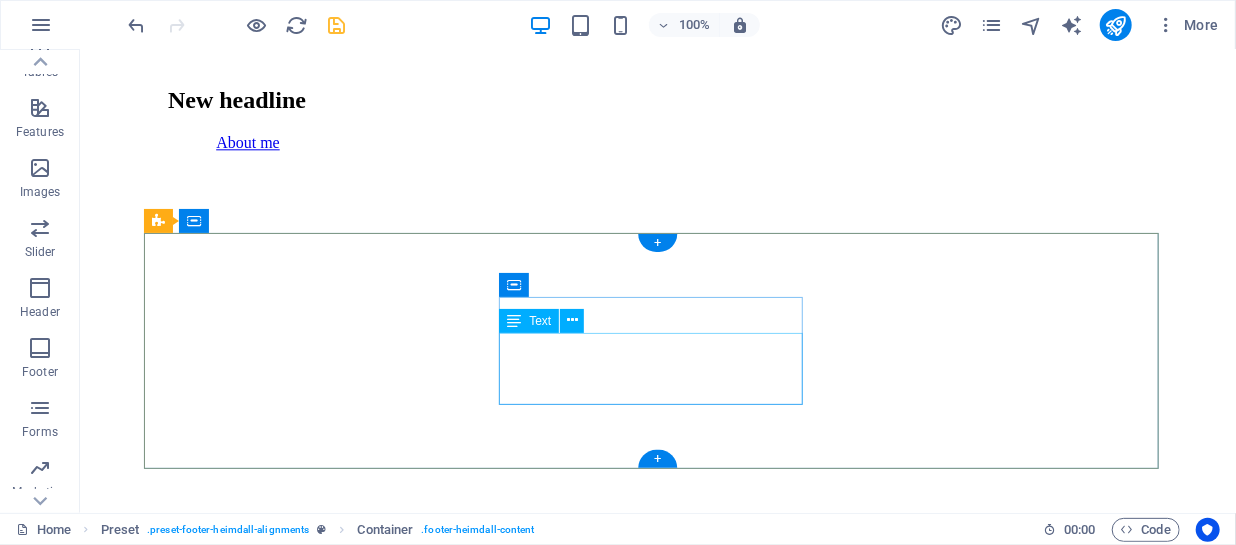 click on "Instagram Tiktok Facebook" at bounding box center [657, 7510] 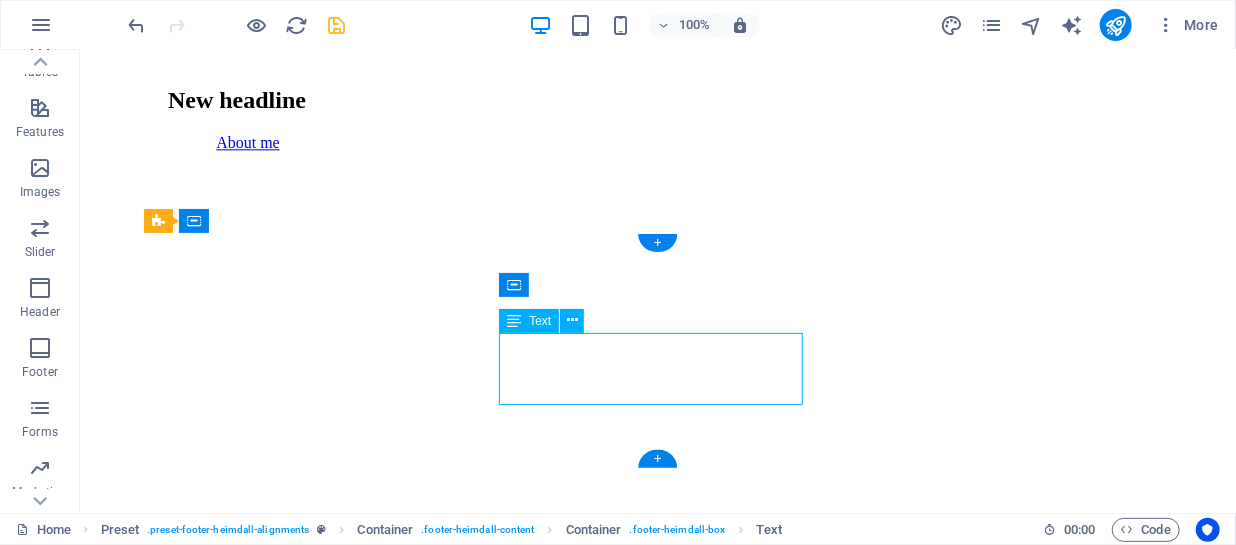click on "Instagram Tiktok Facebook" at bounding box center [657, 7510] 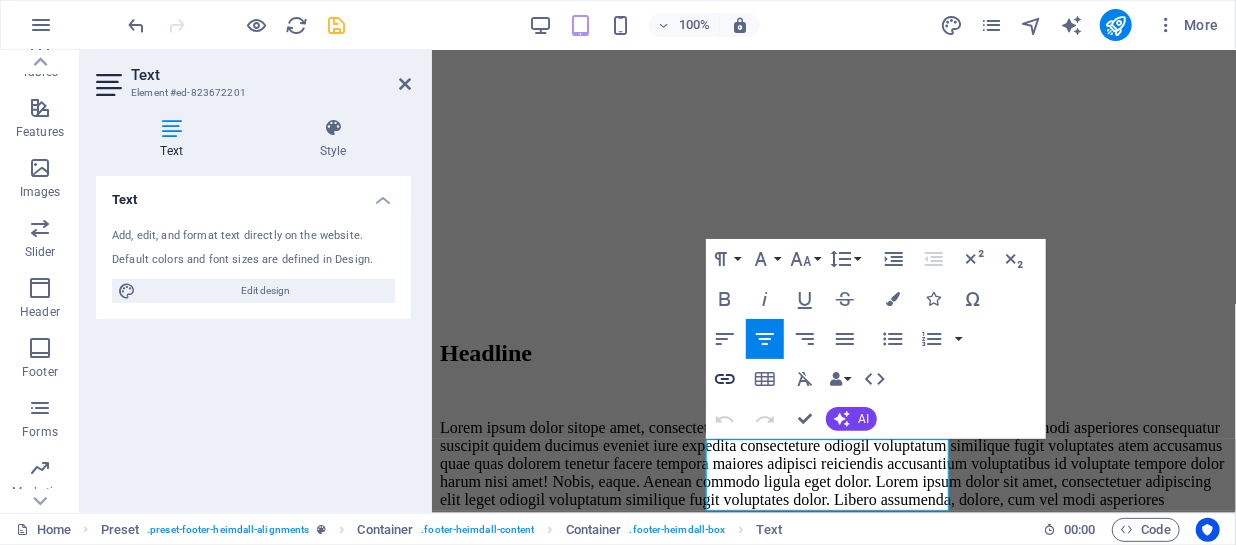 click 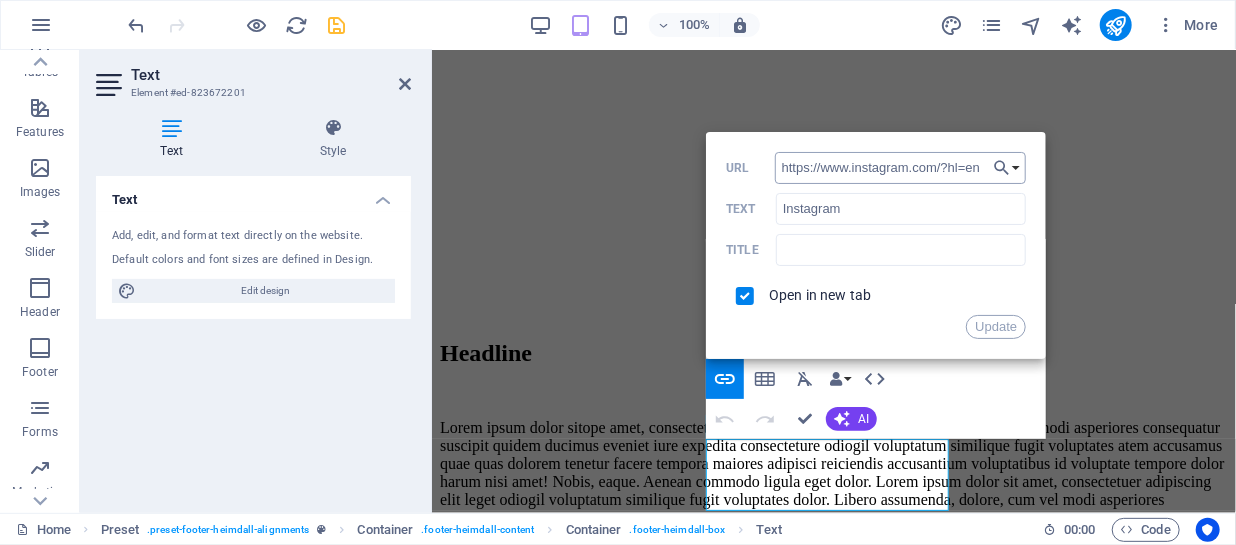 click on "https://www.instagram.com/?hl=en" at bounding box center [901, 168] 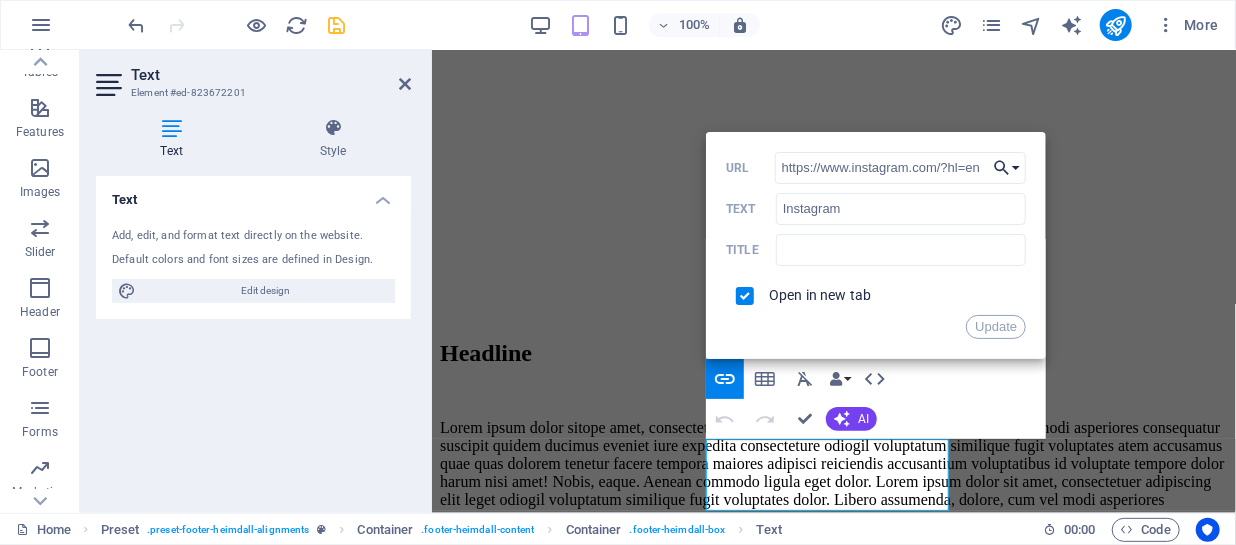 drag, startPoint x: 939, startPoint y: 166, endPoint x: 997, endPoint y: 166, distance: 58 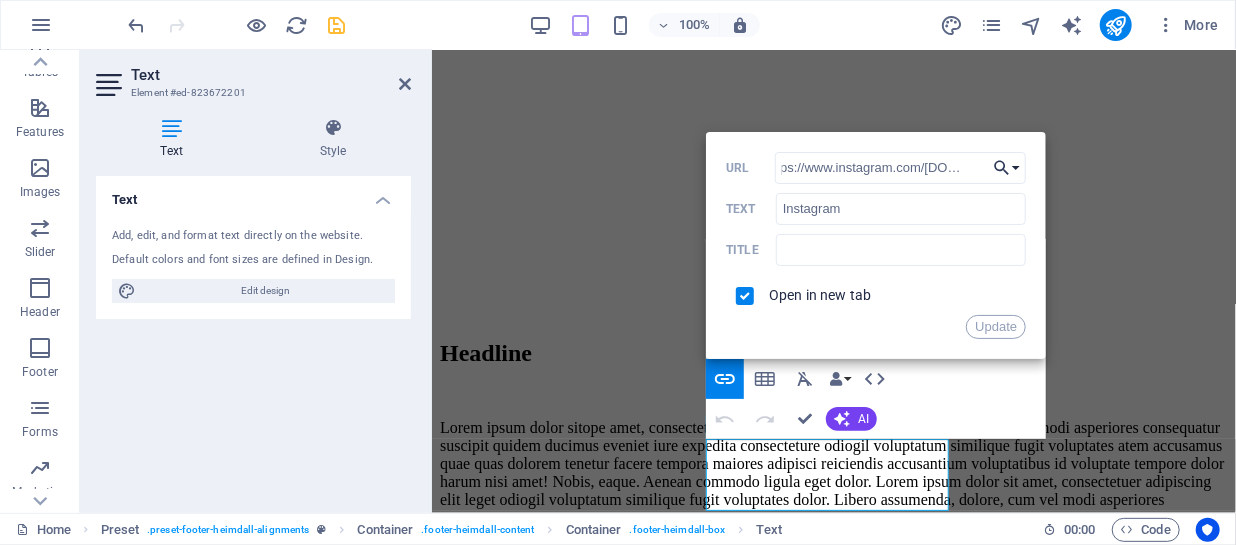scroll, scrollTop: 0, scrollLeft: 39, axis: horizontal 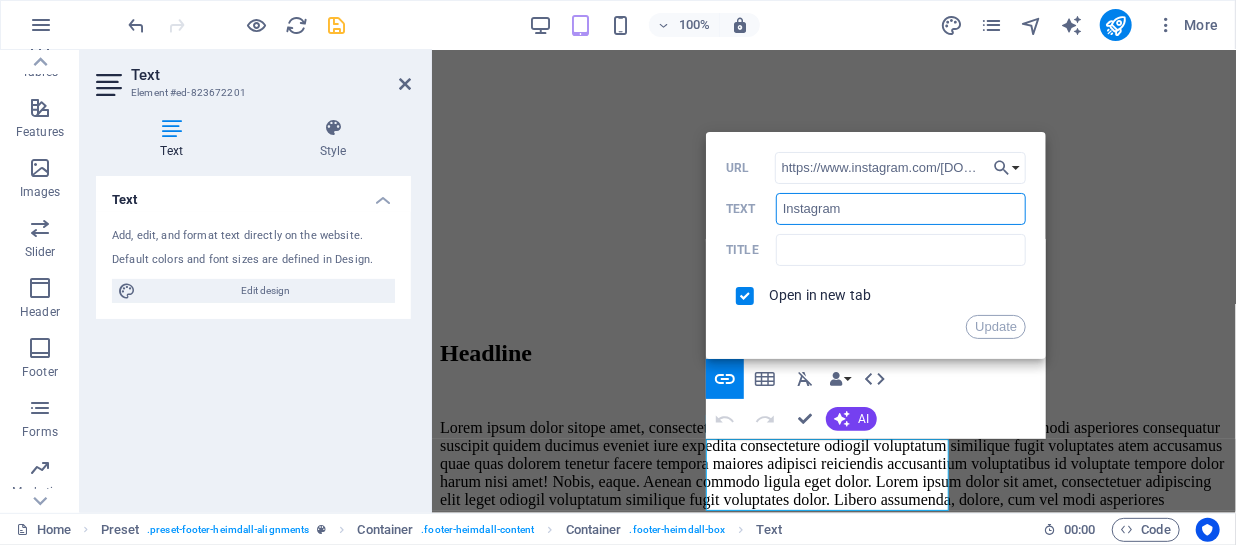 click on "Instagram" at bounding box center [901, 209] 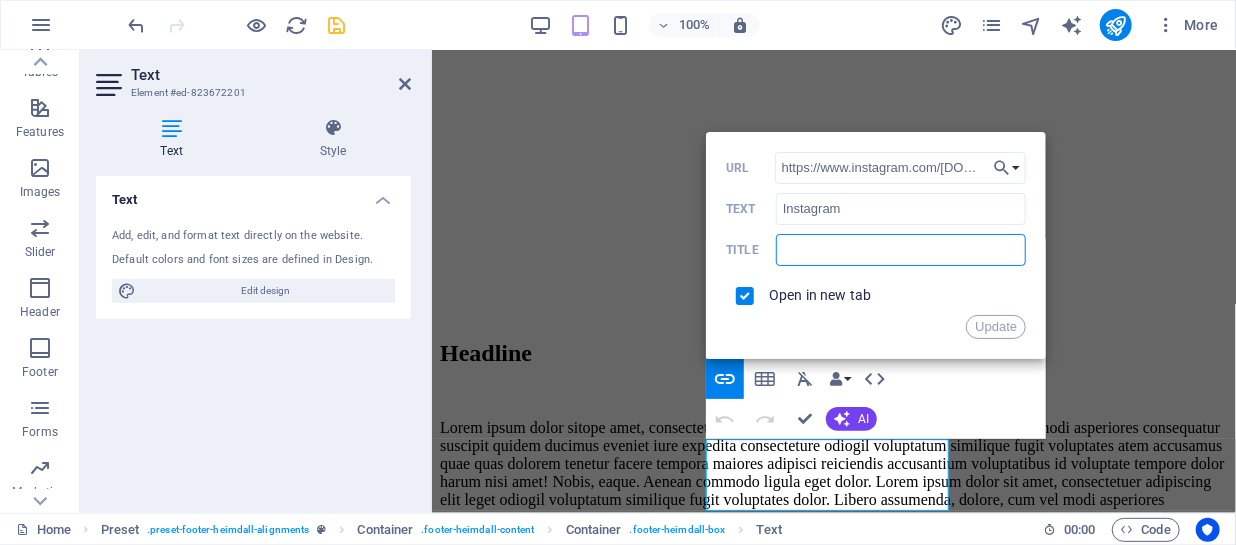 click at bounding box center [901, 250] 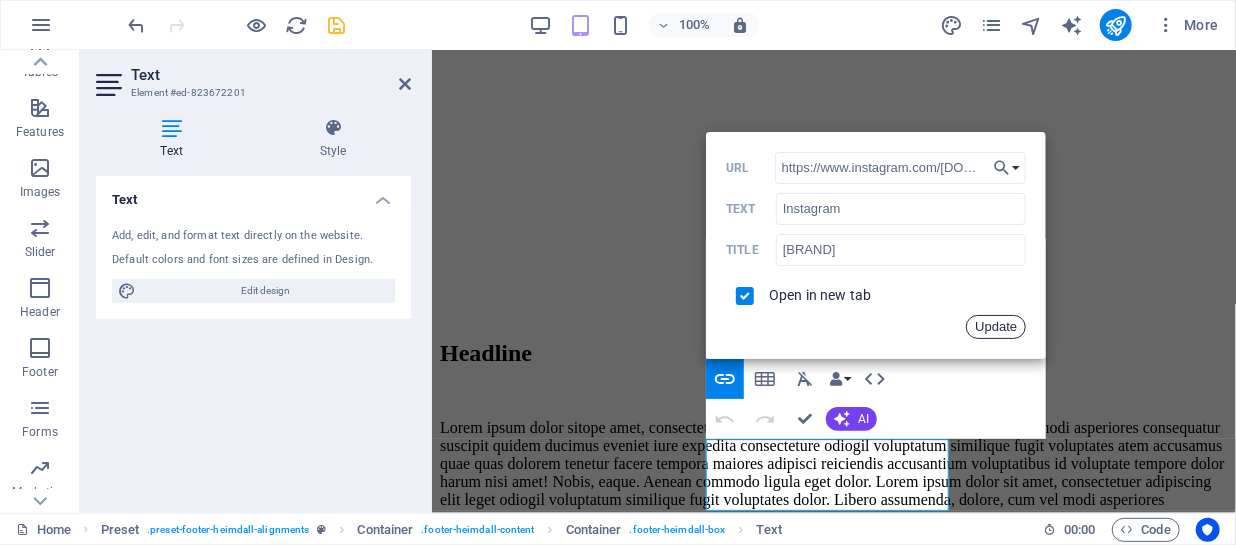 click on "Update" at bounding box center [996, 327] 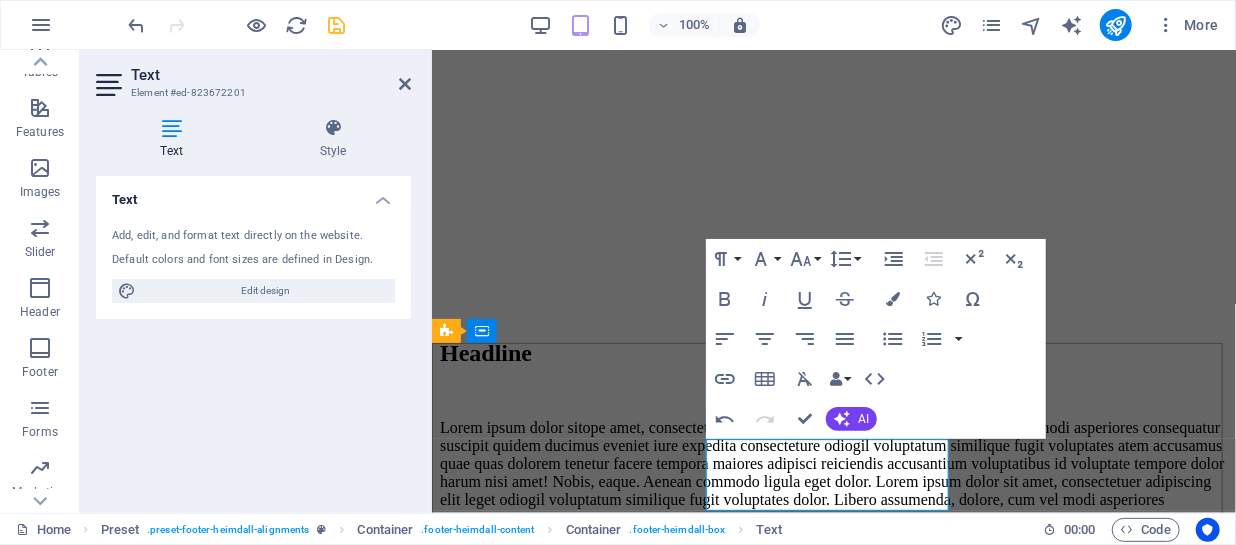click on "Tiktok" at bounding box center (833, 6140) 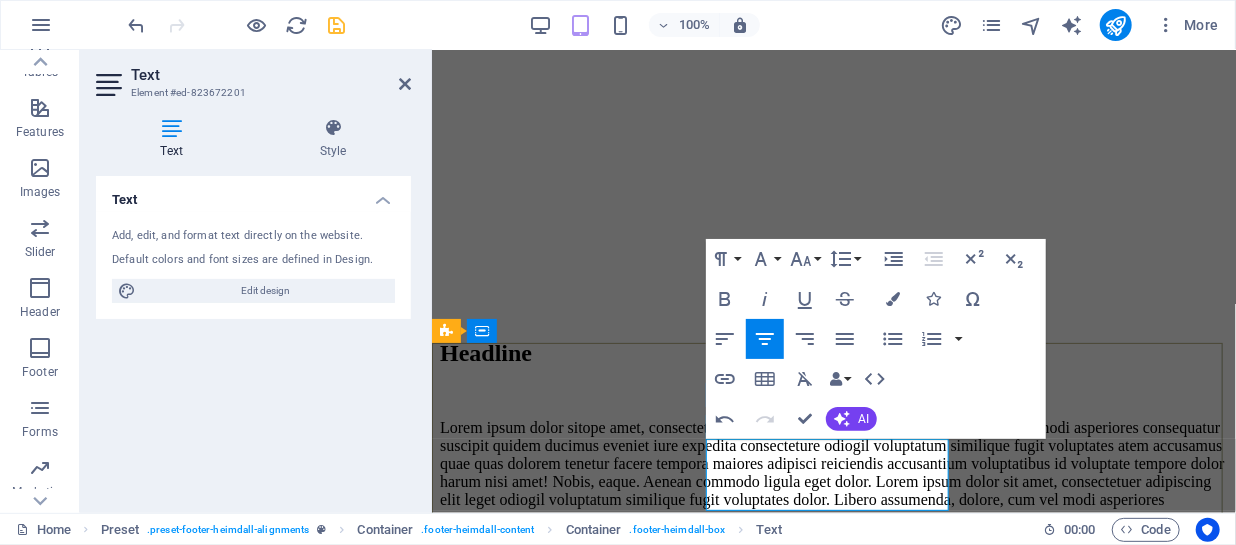 click on "Tiktok" at bounding box center (833, 6140) 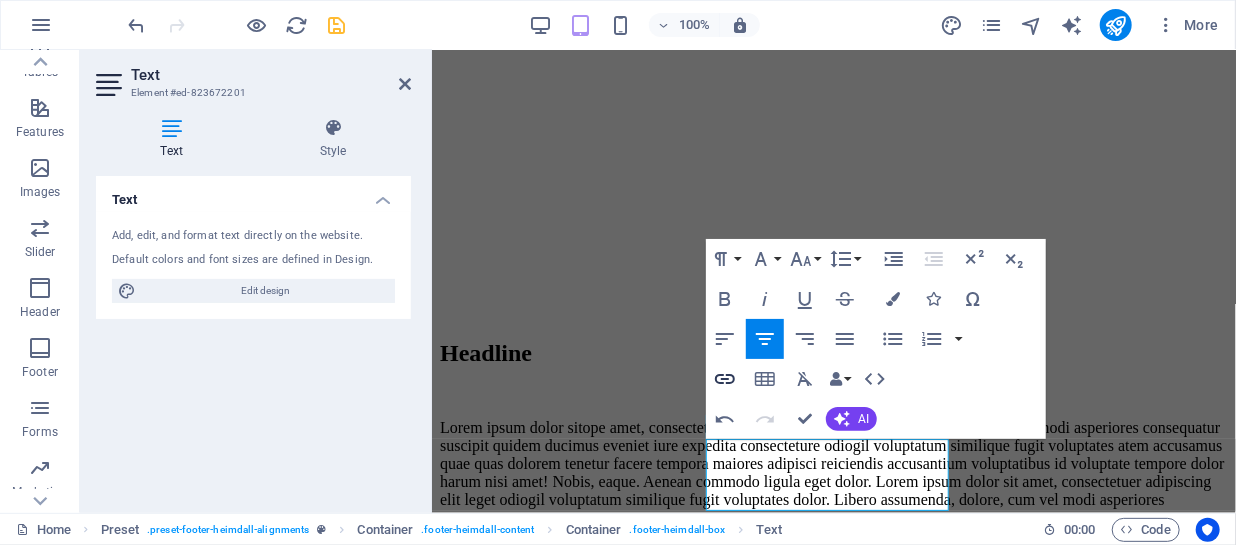click 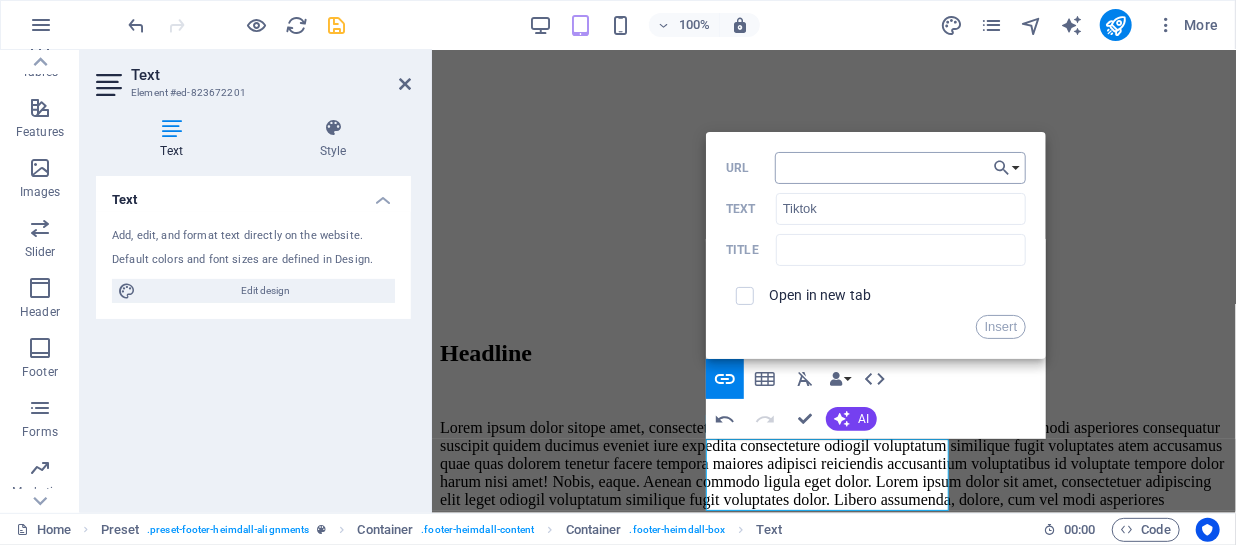 click on "URL" at bounding box center [901, 168] 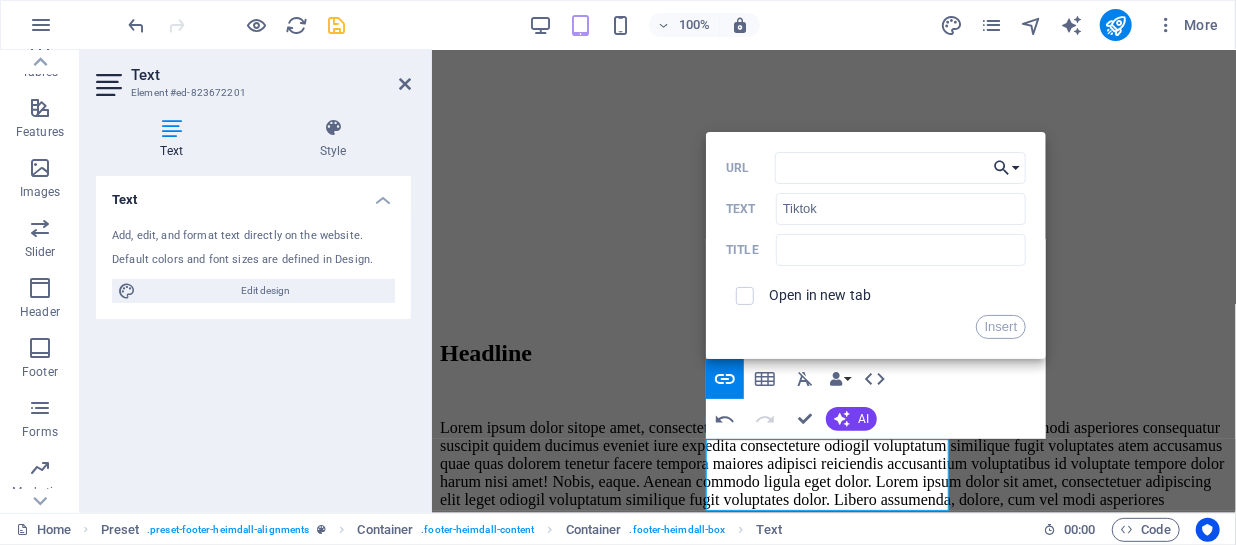 click on "Choose Link" at bounding box center [1007, 168] 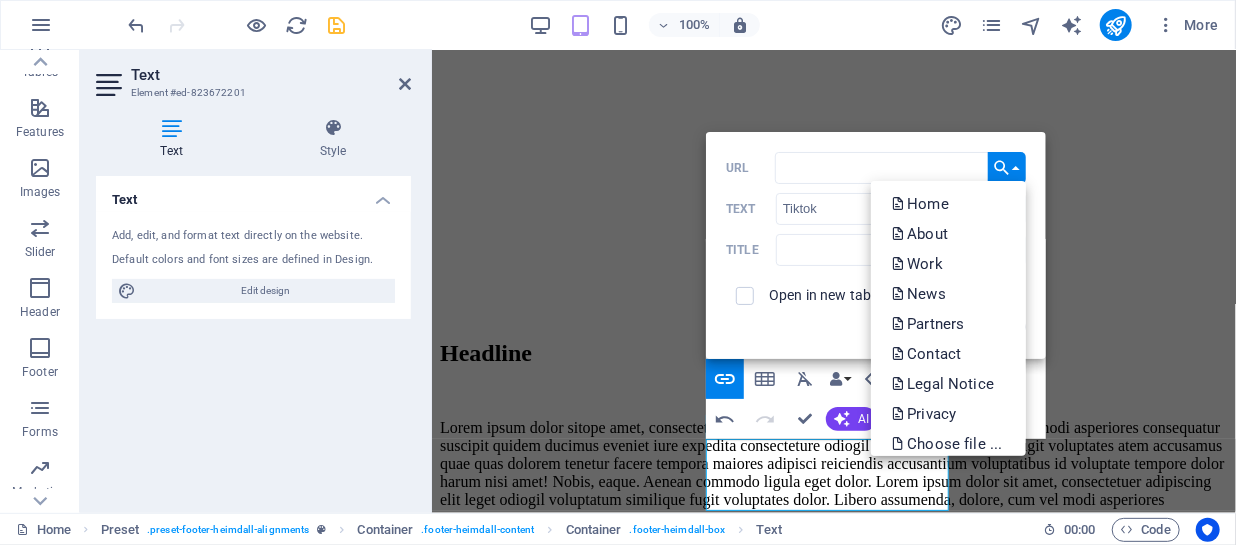 click on "Choose Link" at bounding box center (1007, 168) 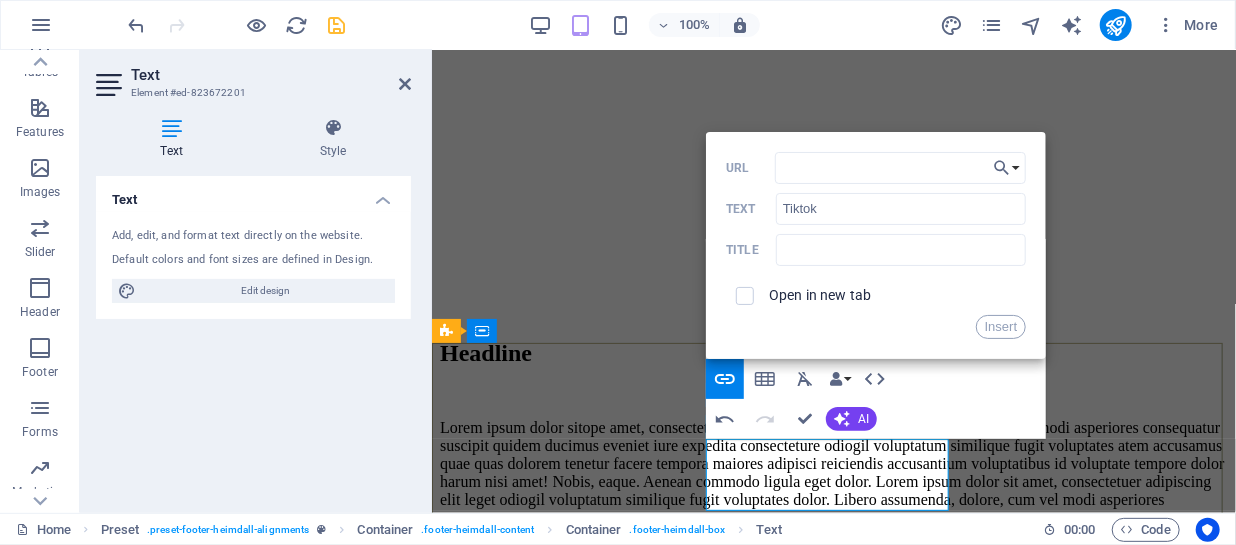 click on "Tiktok" at bounding box center (833, 6140) 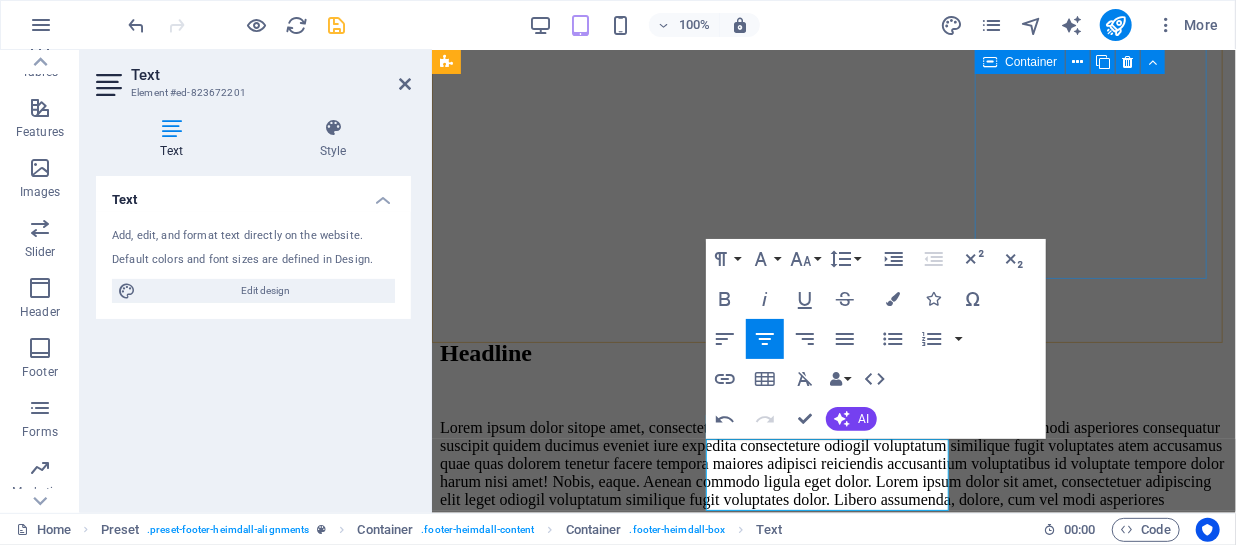 click on "Blog Lorem ipsum dolor sit amet, consectetuer adipiscing elit. Aenean commodo ligula eget dolor. Lorem ipsum dolor sit amet. see more" at bounding box center (833, 5471) 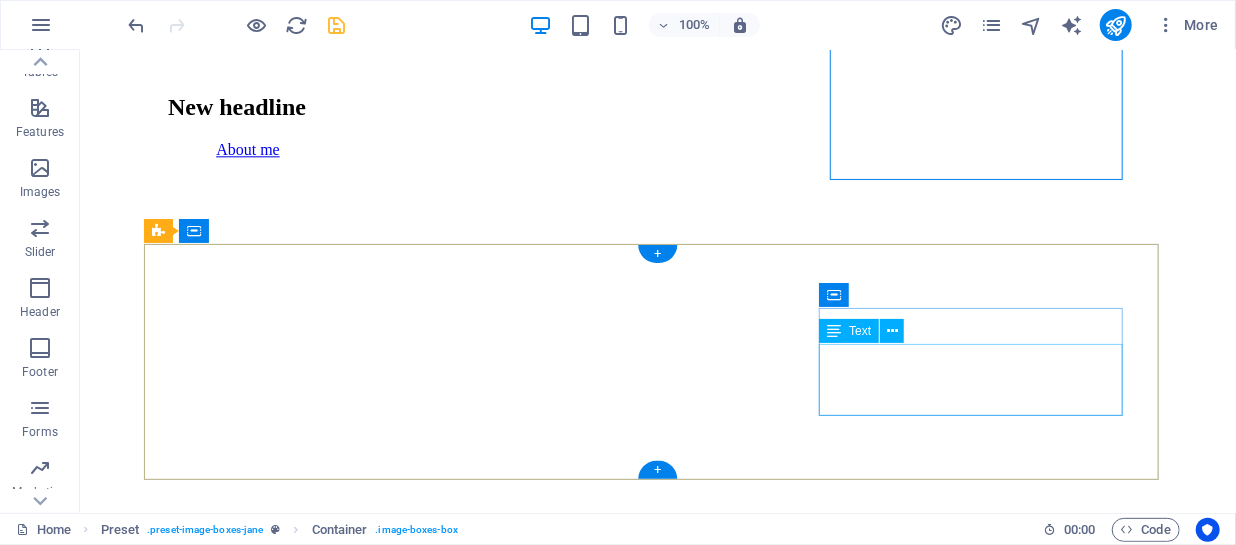 scroll, scrollTop: 2203, scrollLeft: 0, axis: vertical 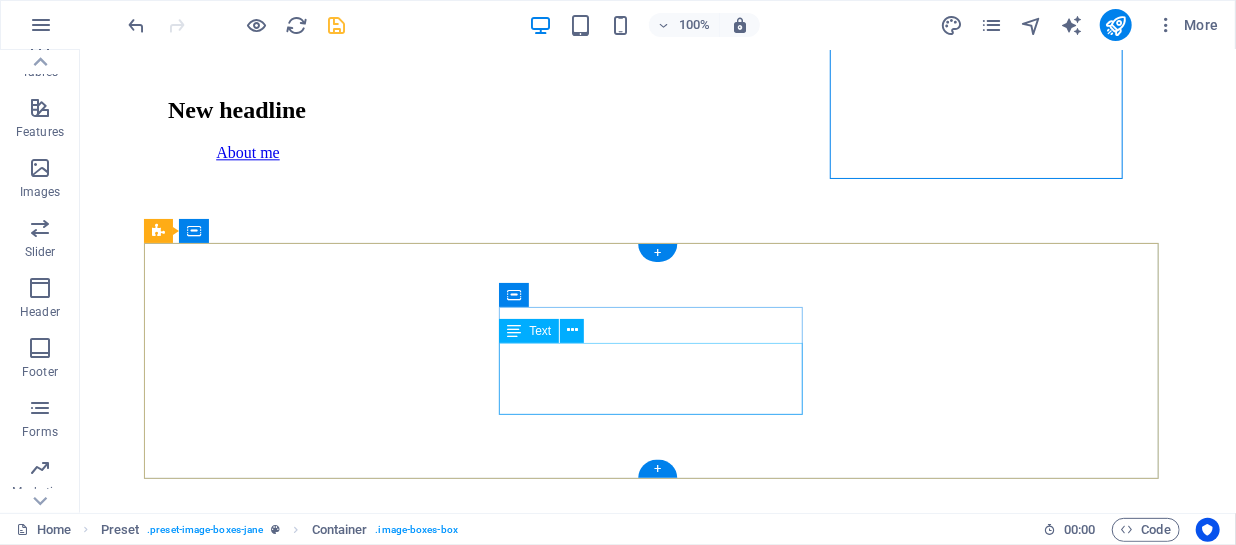 click on "Instagram Tiktok Facebook" at bounding box center [657, 7520] 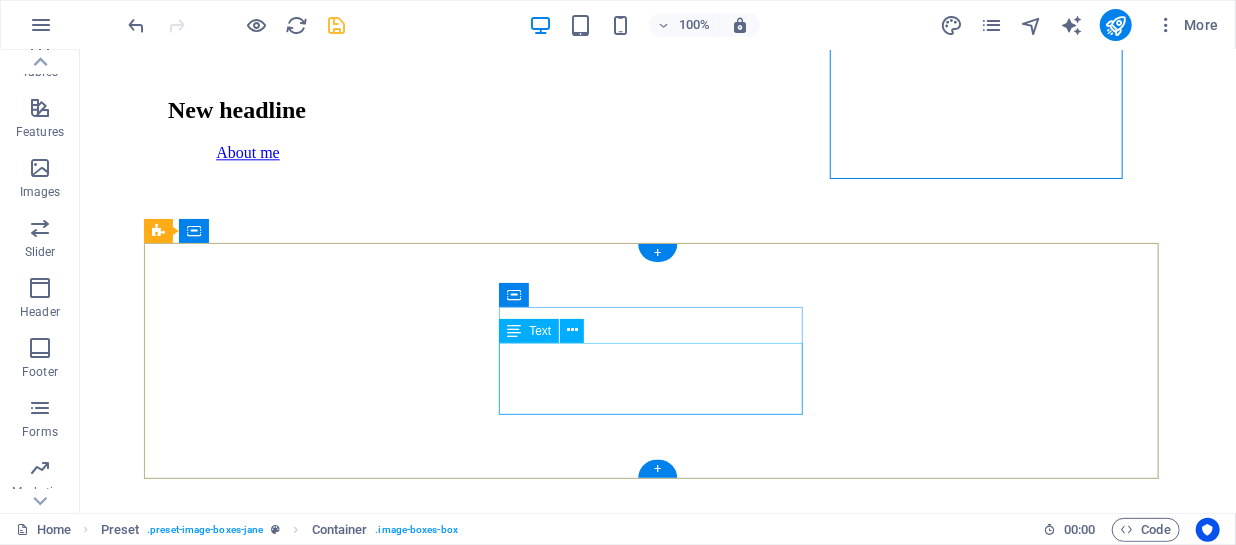 click on "Instagram Tiktok Facebook" at bounding box center (657, 7520) 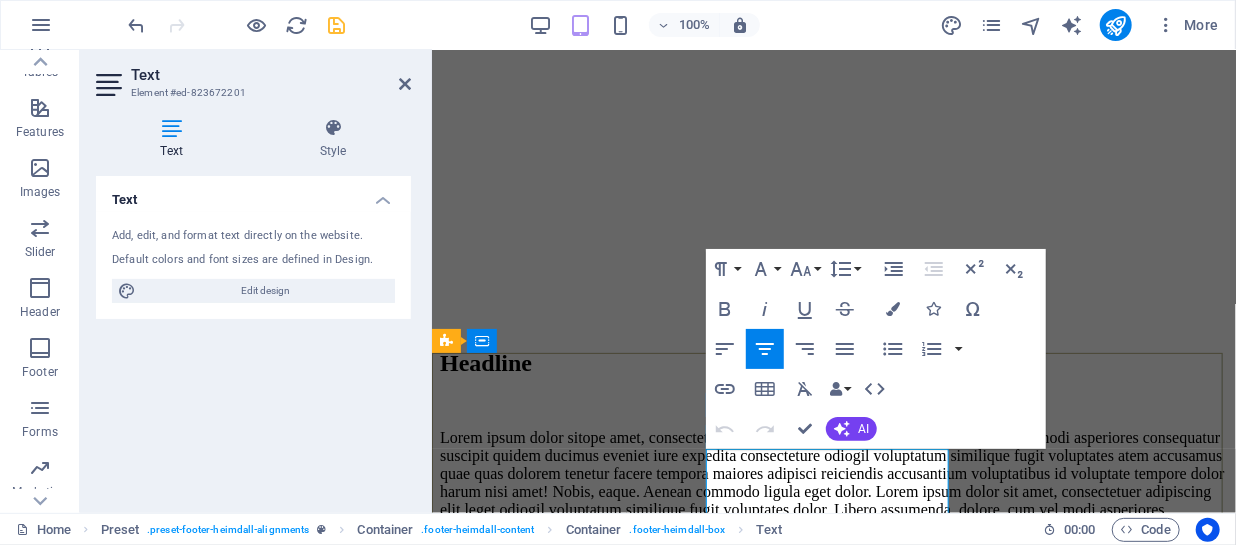 click on "Facebook" at bounding box center (833, 6184) 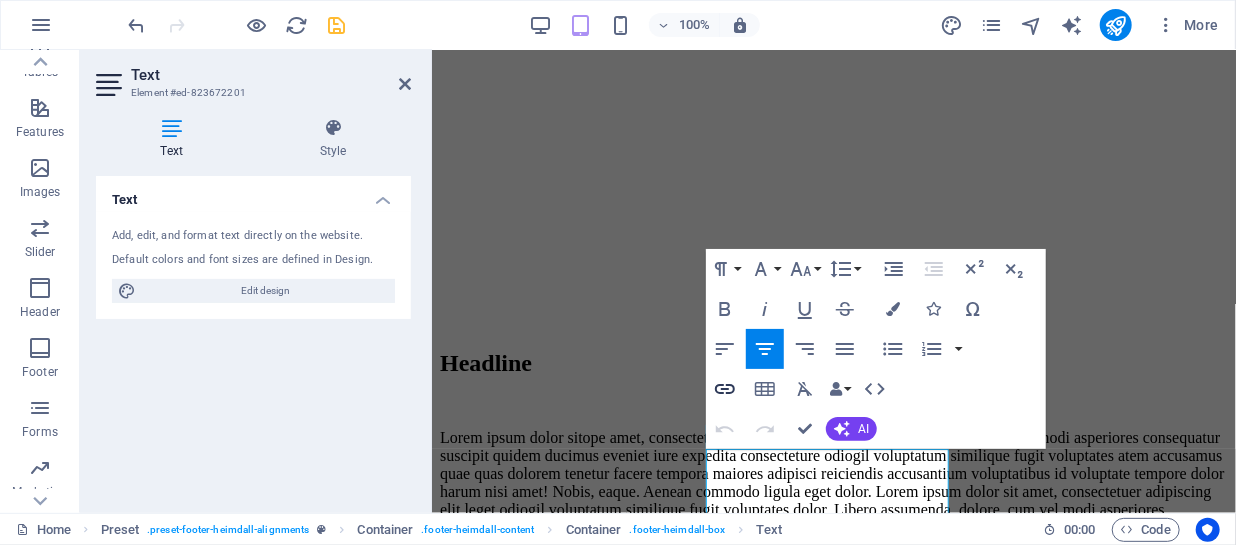 click 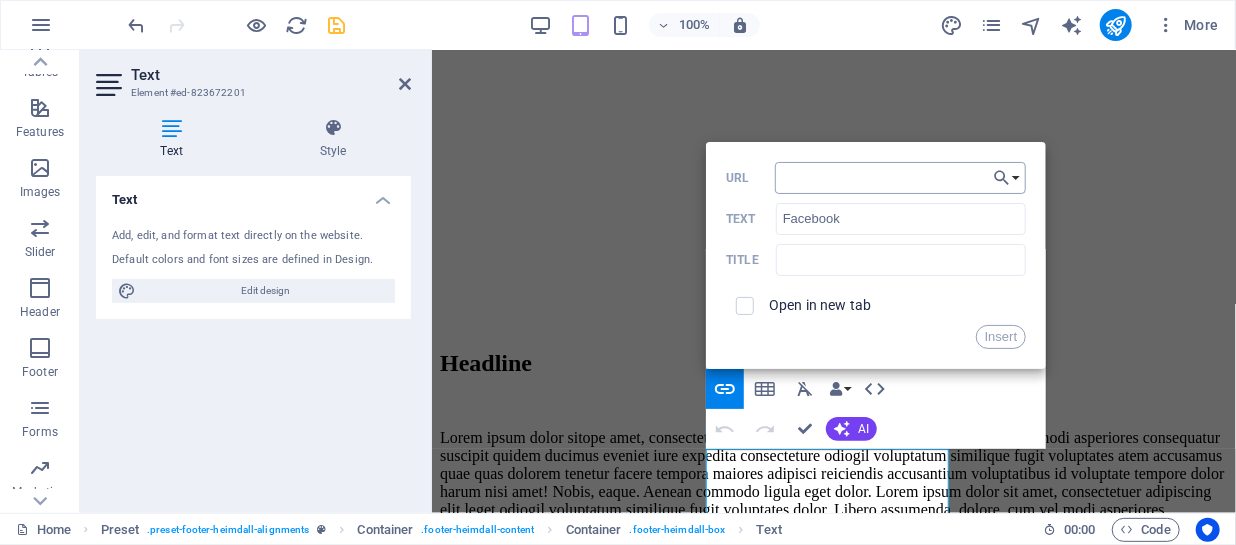 click on "URL" at bounding box center [901, 178] 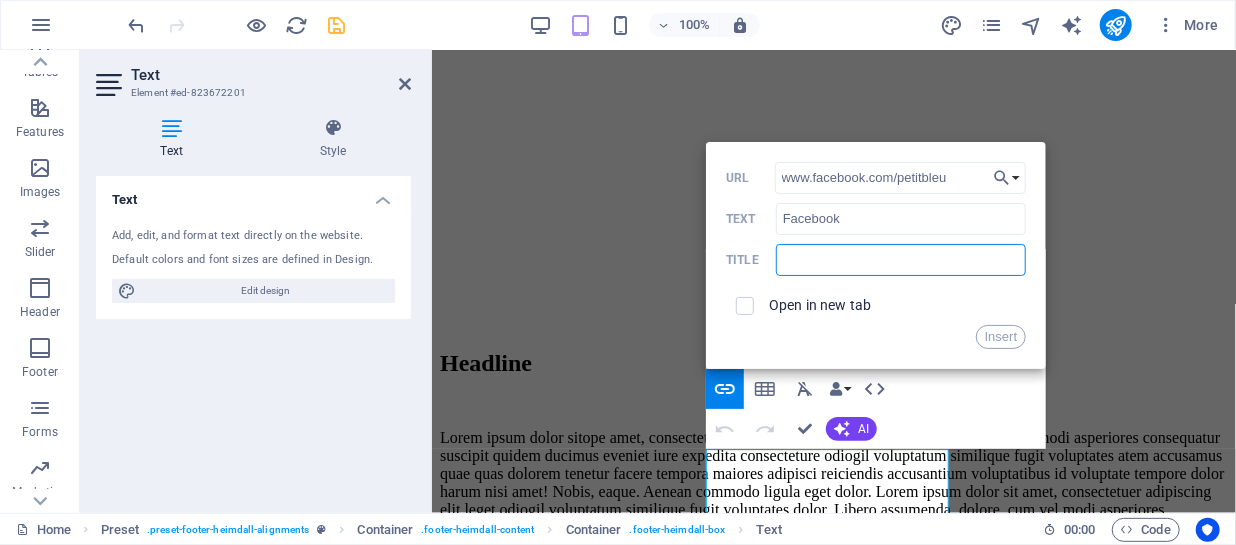 click at bounding box center [901, 260] 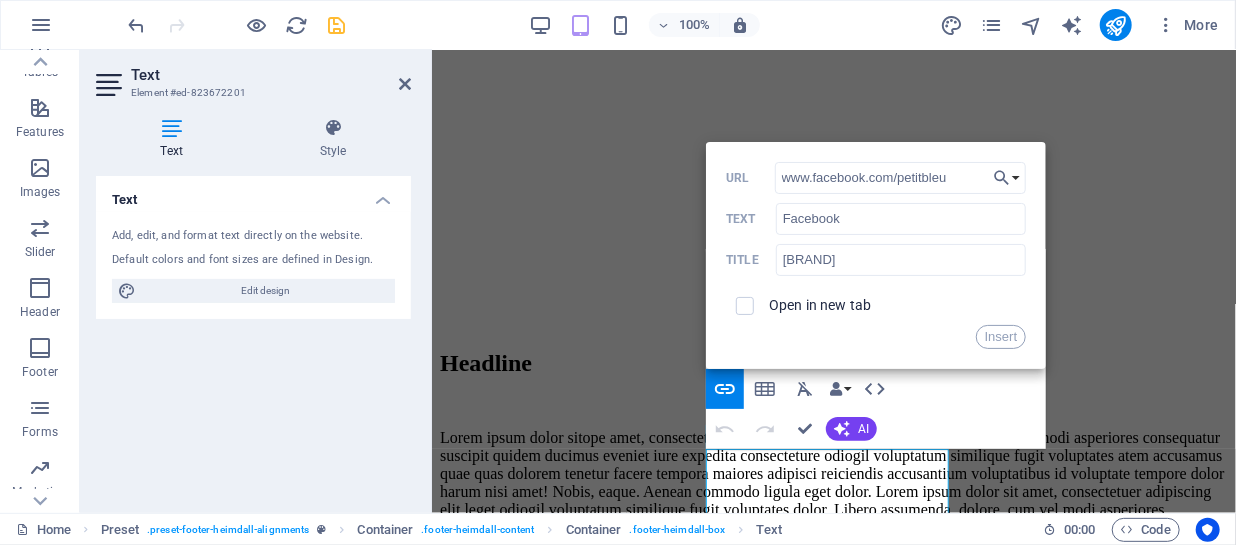 click at bounding box center [745, 306] 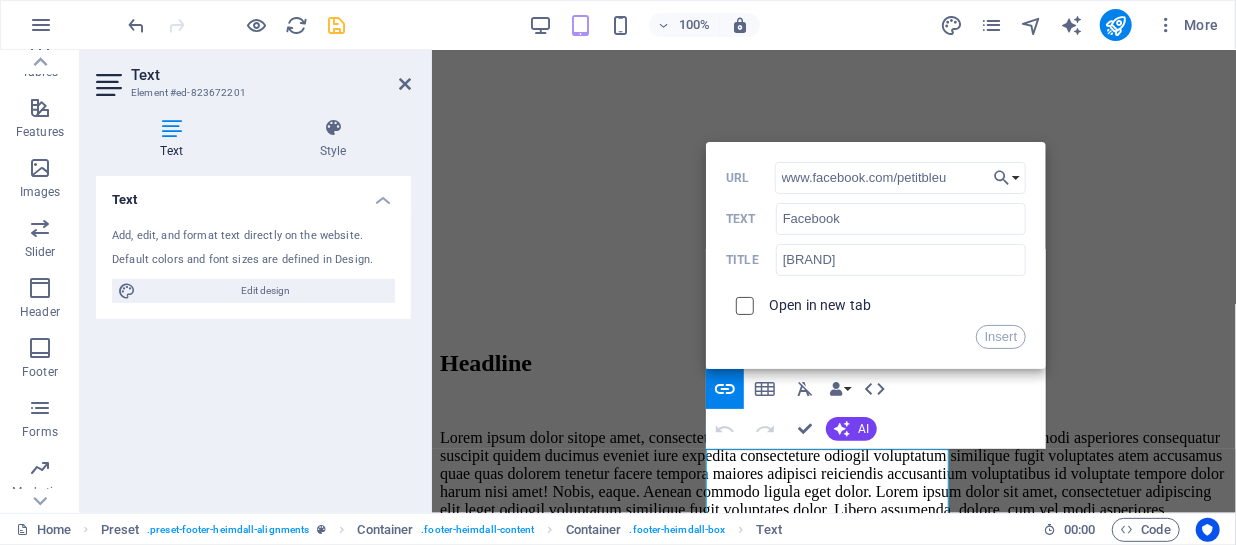 click at bounding box center [742, 303] 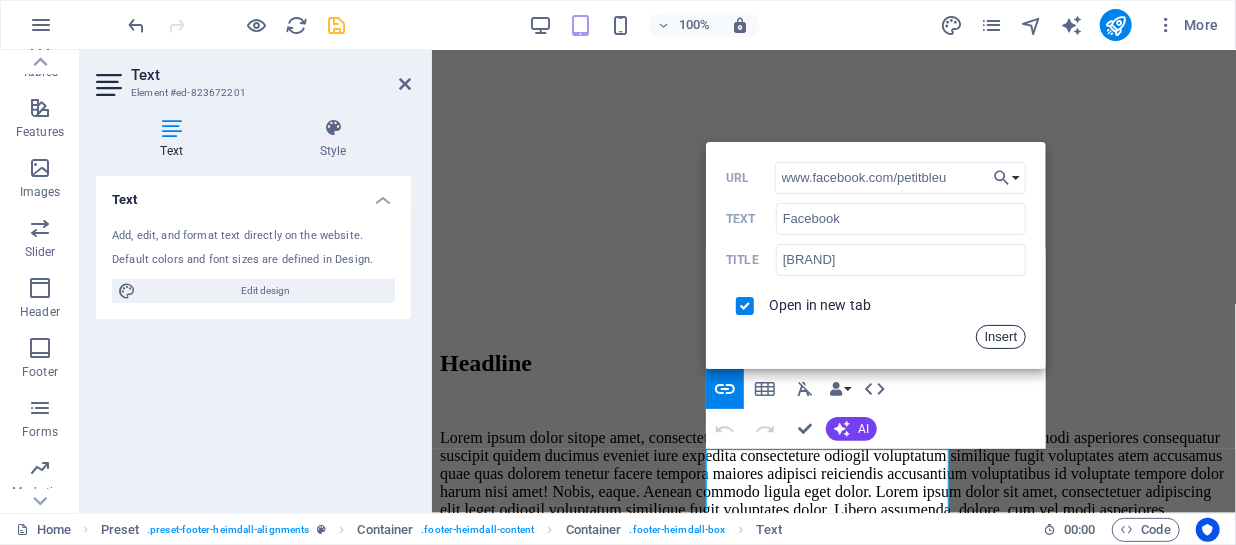 click on "Insert" at bounding box center (1001, 337) 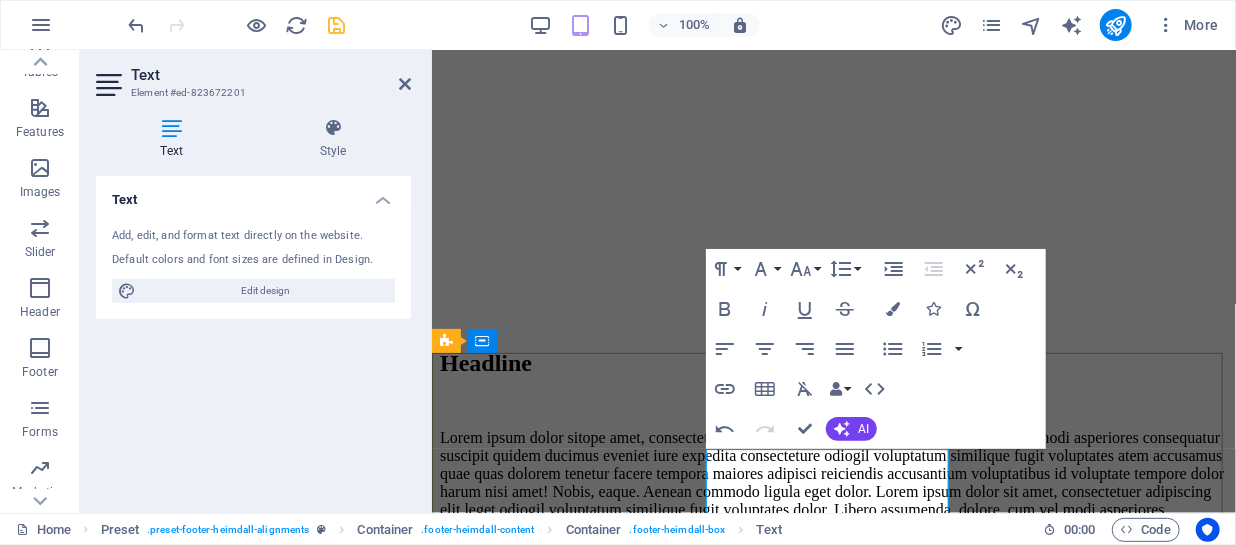 click on "Facebook" at bounding box center [833, 6184] 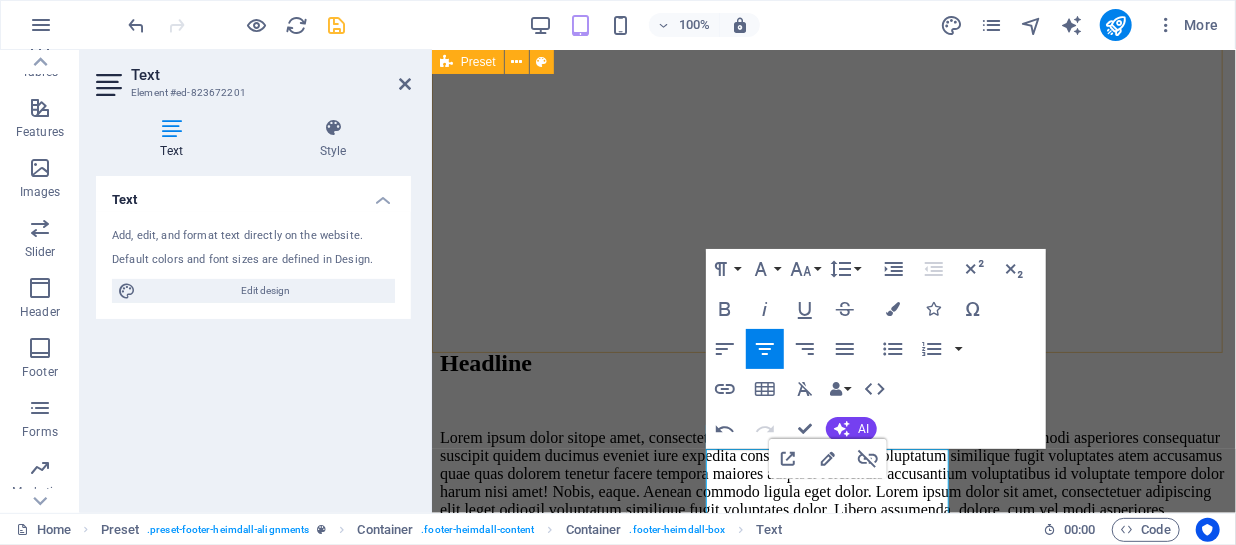 click on "About Elegant spaces. inspired living At [PERSON], we design interiors that tell stories—of style, culture, comfort, and quiet sophistication. Founded by [PERSON], [PERSON] blends the refined eye of a designer with a deep commitment to craftsmanship, timeless aesthetics, and personalized service, we create environments that are not only beautiful but deeply livable. [PERSON] is more than an interior design studio—we are also trusted exporters of curated, high-quality furnishings, artisanal decor, and architectural elements that bring our designs to life in homes, hotels, and commercial spaces across the globe. see more Work Lorem ipsum dolor sit amet, consectetuer adipiscing elit. Aenean commodo ligula eget dolor. Lorem ipsum dolor sit amet. see more Blog Lorem ipsum dolor sit amet, consectetuer adipiscing elit. Aenean commodo ligula eget dolor. Lorem ipsum dolor sit amet. see more" at bounding box center [833, 4531] 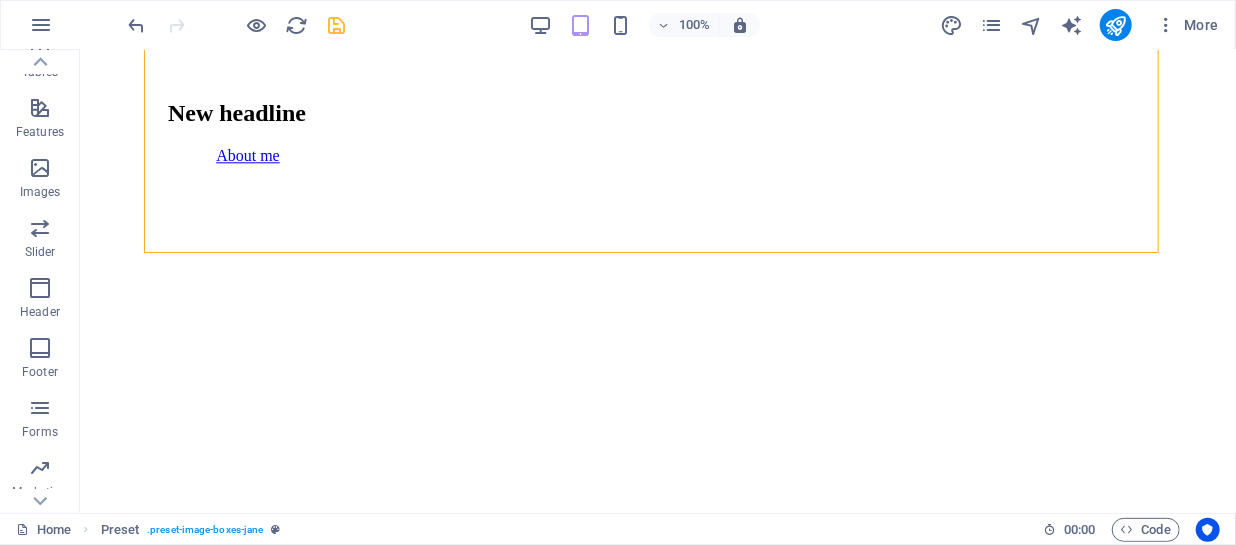 scroll, scrollTop: 2193, scrollLeft: 0, axis: vertical 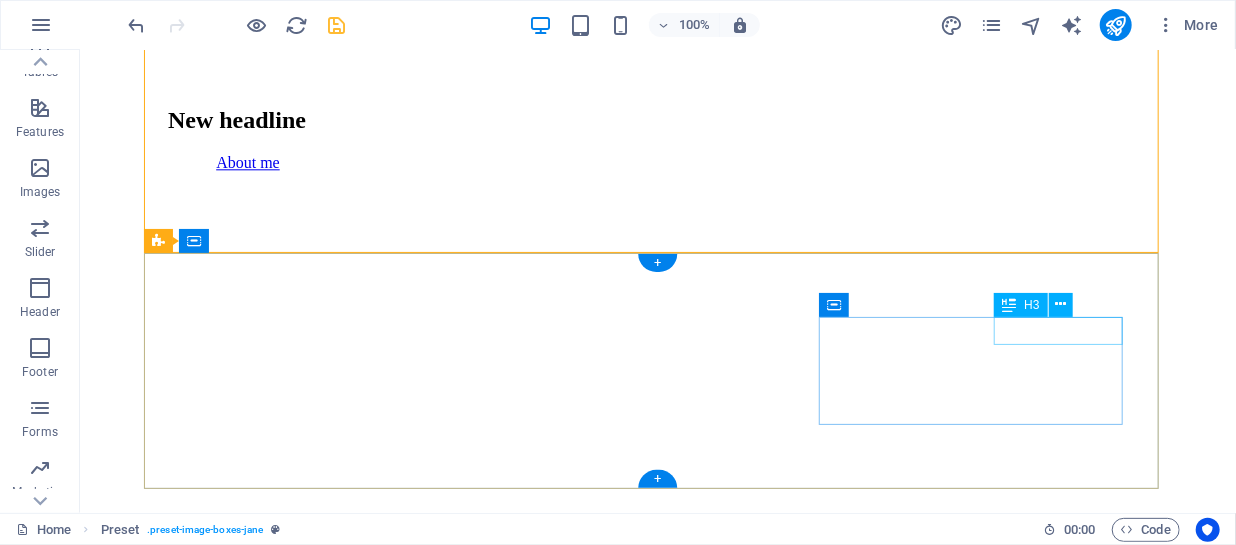 click on "Contact" at bounding box center (657, 7603) 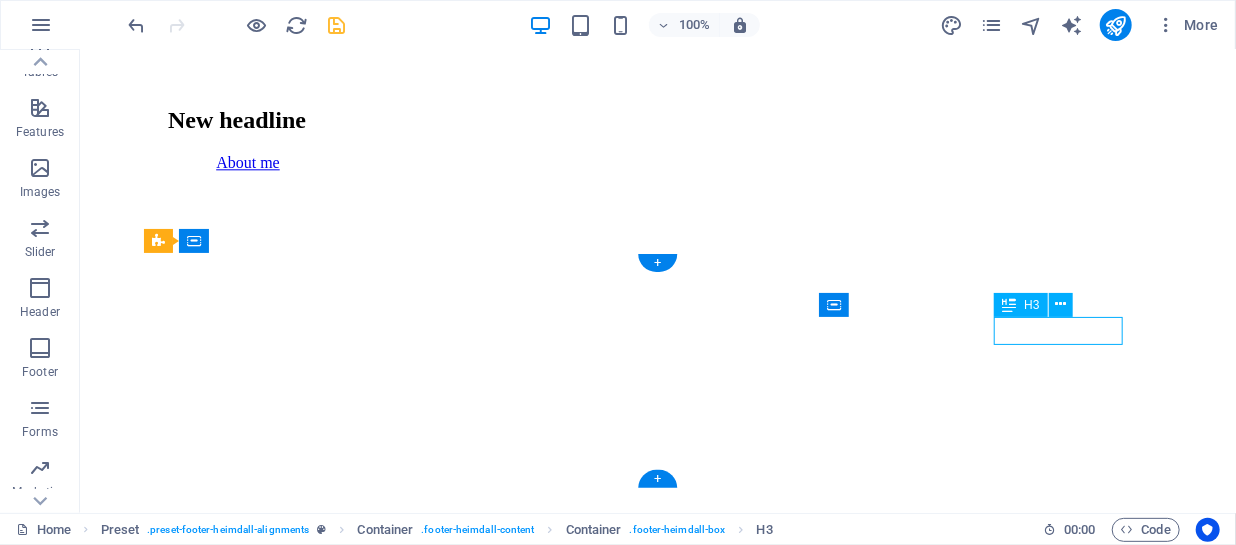click on "Contact" at bounding box center (657, 7603) 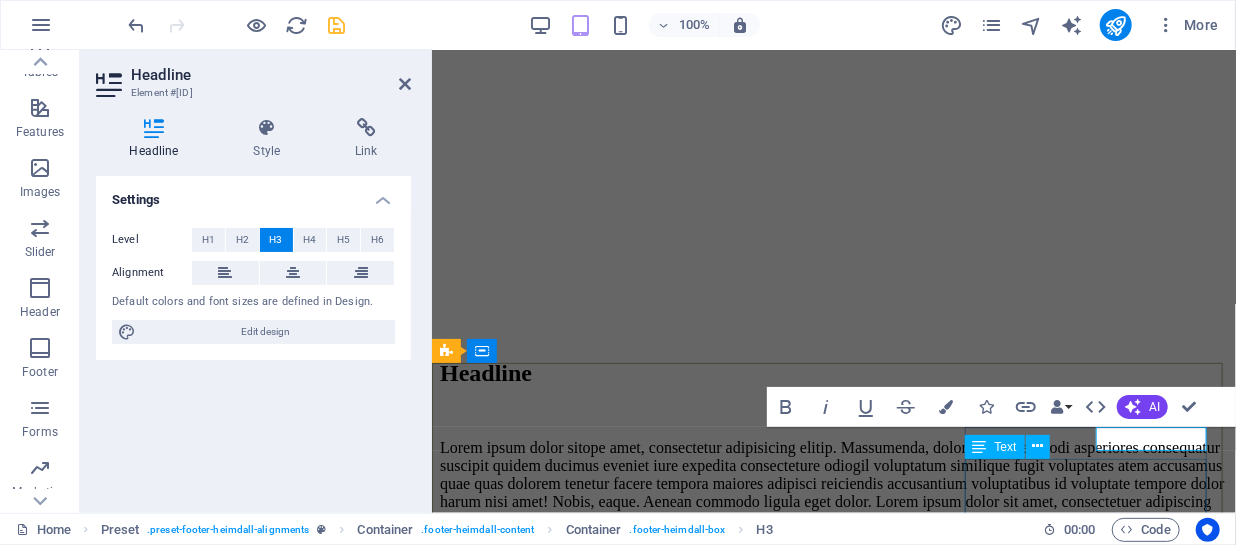 click on "[EMAIL] Legal Notice Privacy" at bounding box center (833, 6306) 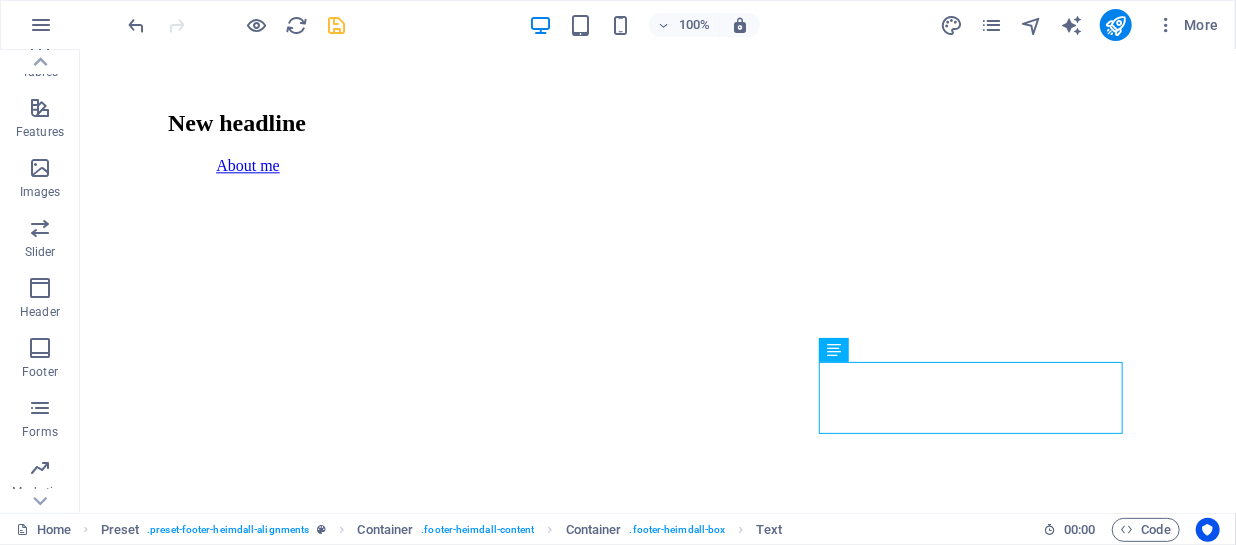 scroll, scrollTop: 2183, scrollLeft: 0, axis: vertical 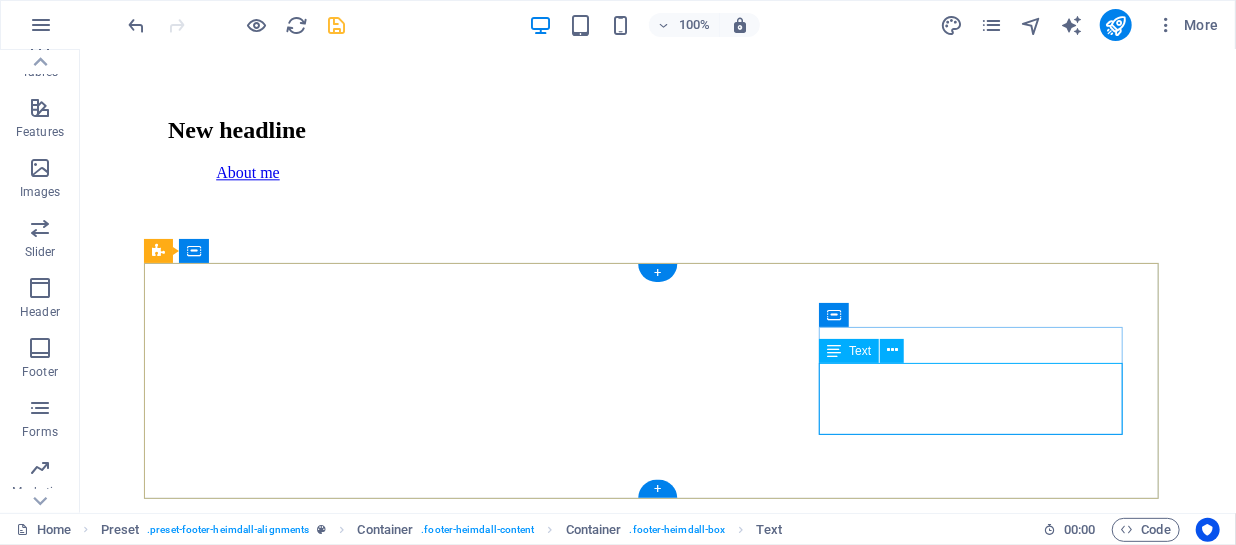 click on "[EMAIL]" at bounding box center (117, 7651) 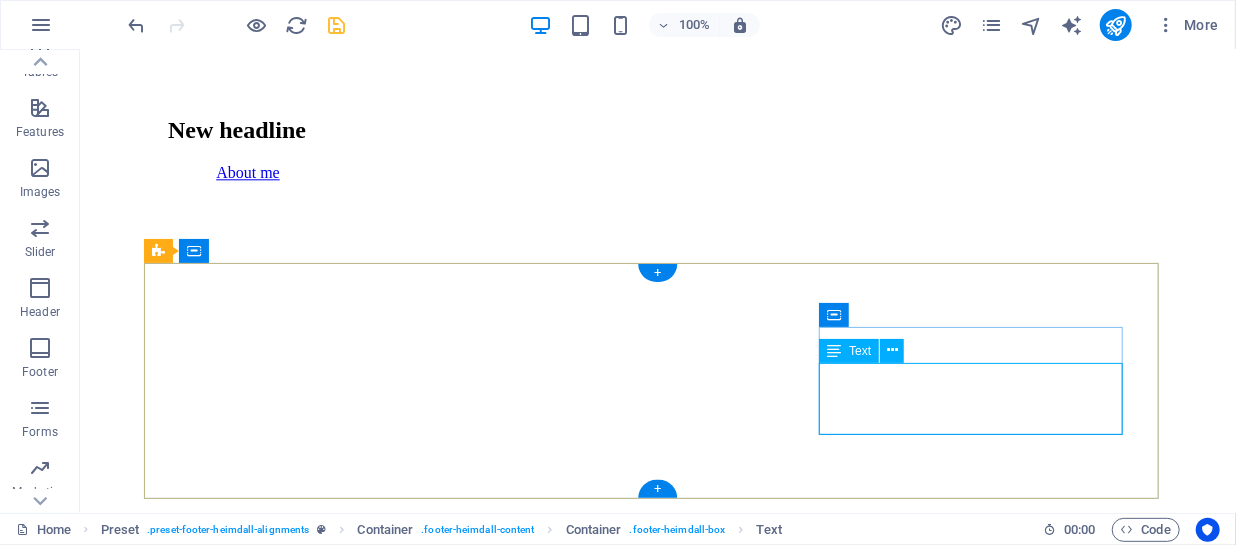 click on "[EMAIL]" at bounding box center (117, 7651) 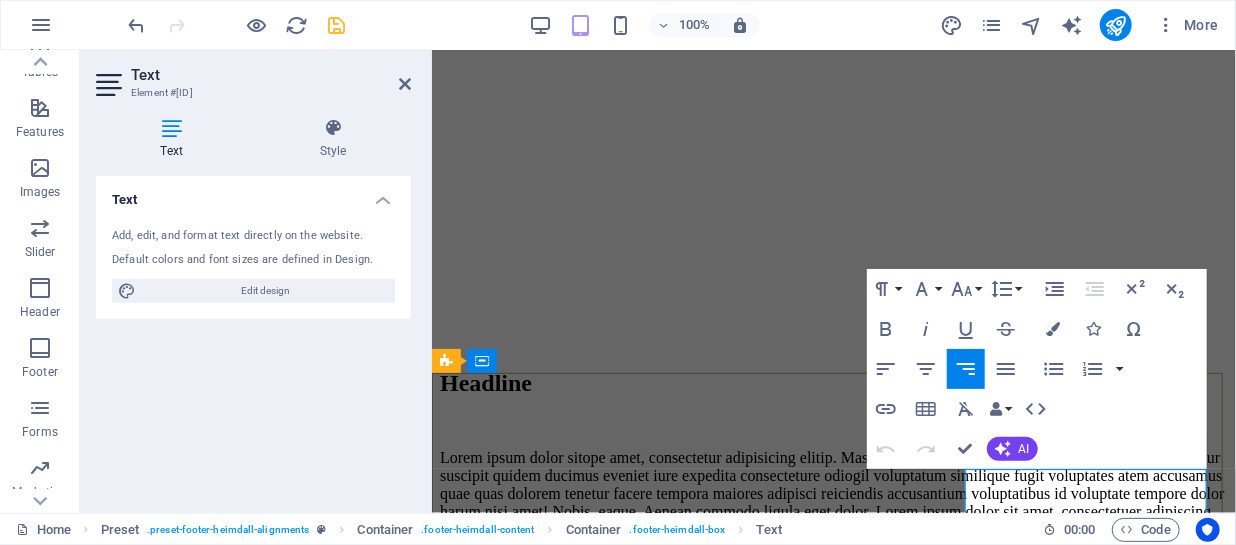 click on "Legal Notice" at bounding box center (480, 6315) 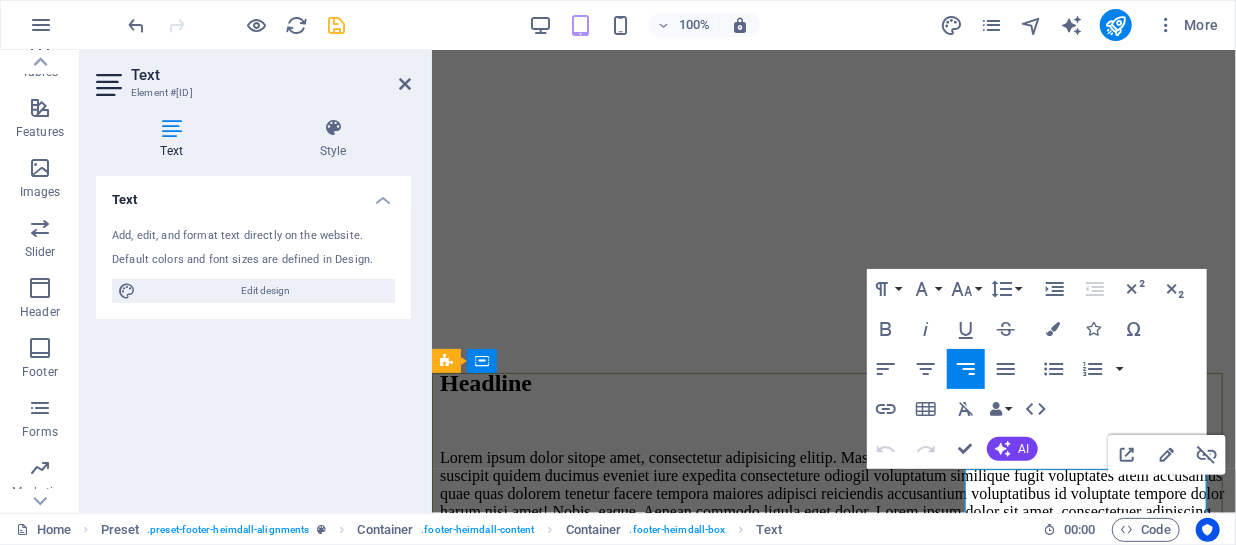 click on "Legal Notice" at bounding box center (480, 6315) 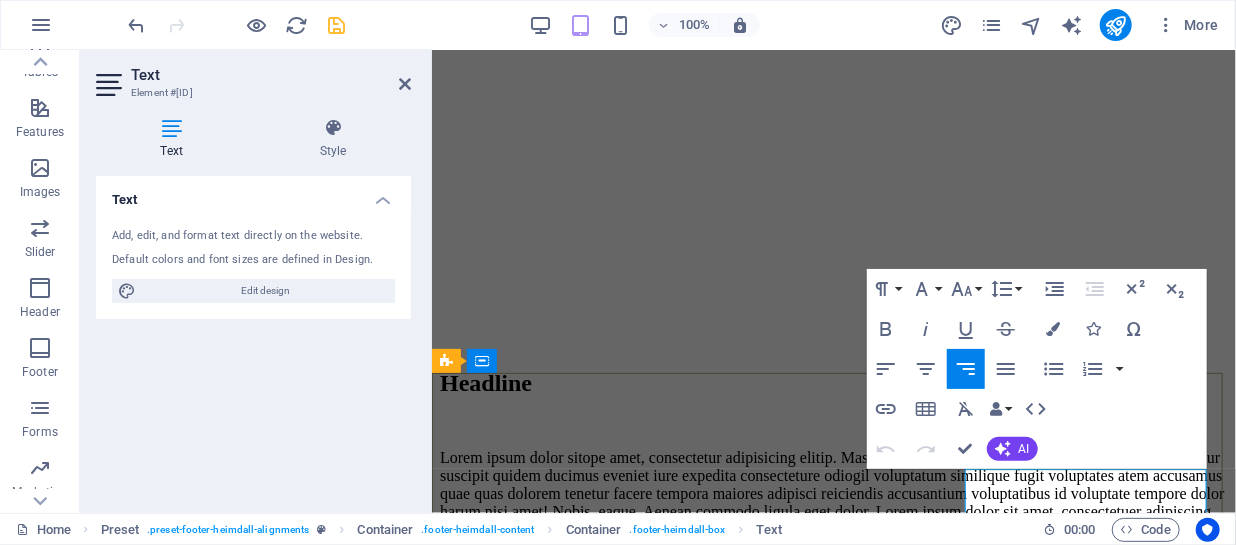 scroll, scrollTop: 1779, scrollLeft: 0, axis: vertical 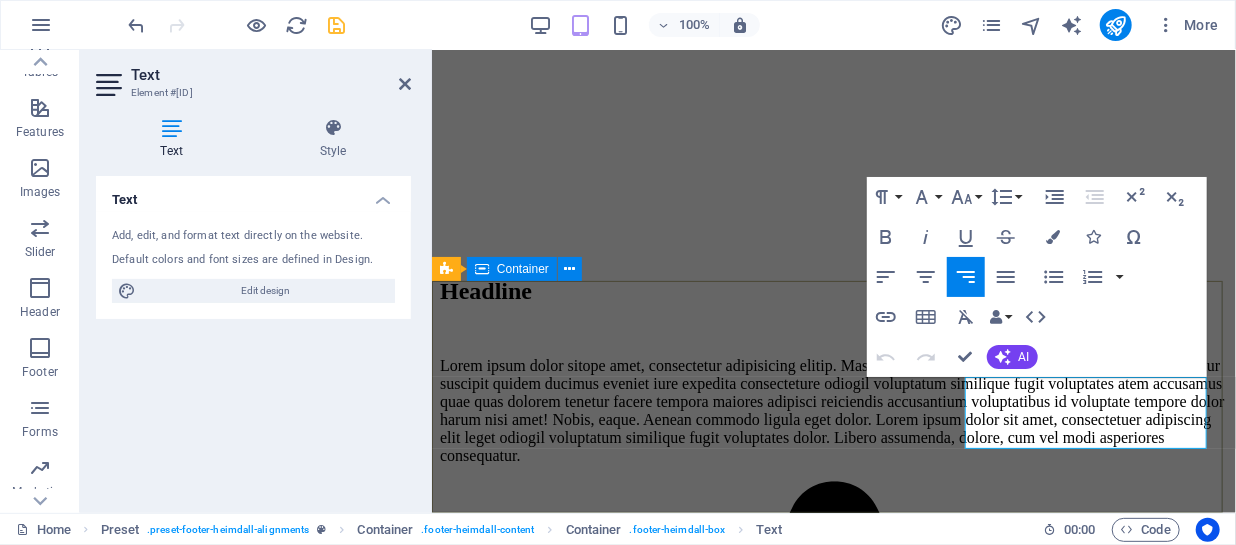 click on "Phone Call me! +[COUNTRY CODE][PHONE] follow Instagram Tiktok Facebook Contact [EMAIL] Legal Notice Privacy" at bounding box center (833, 6058) 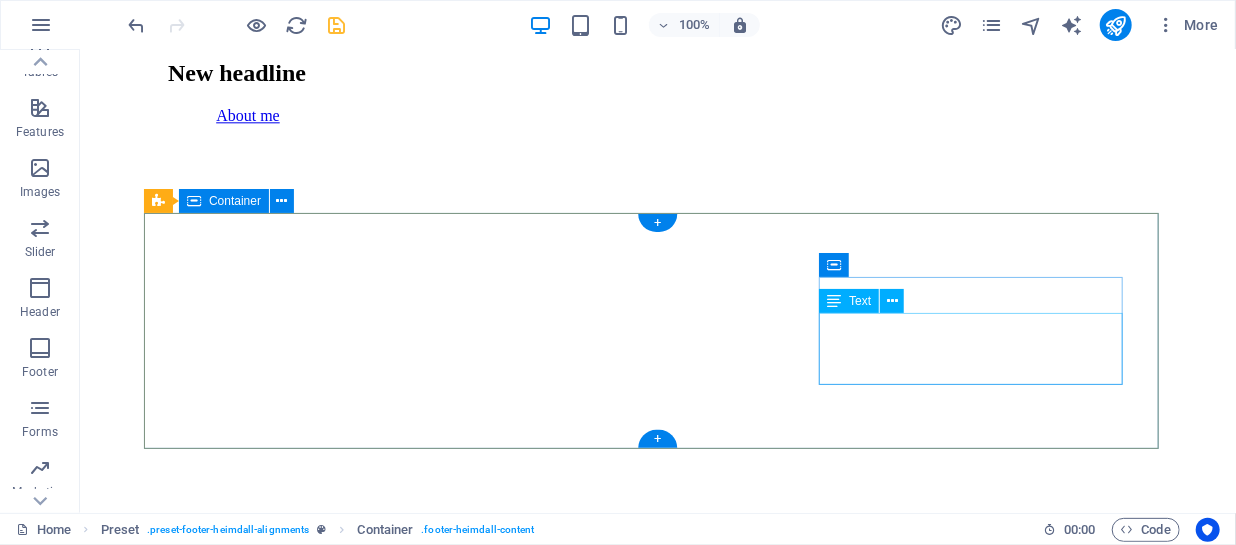 scroll, scrollTop: 2233, scrollLeft: 0, axis: vertical 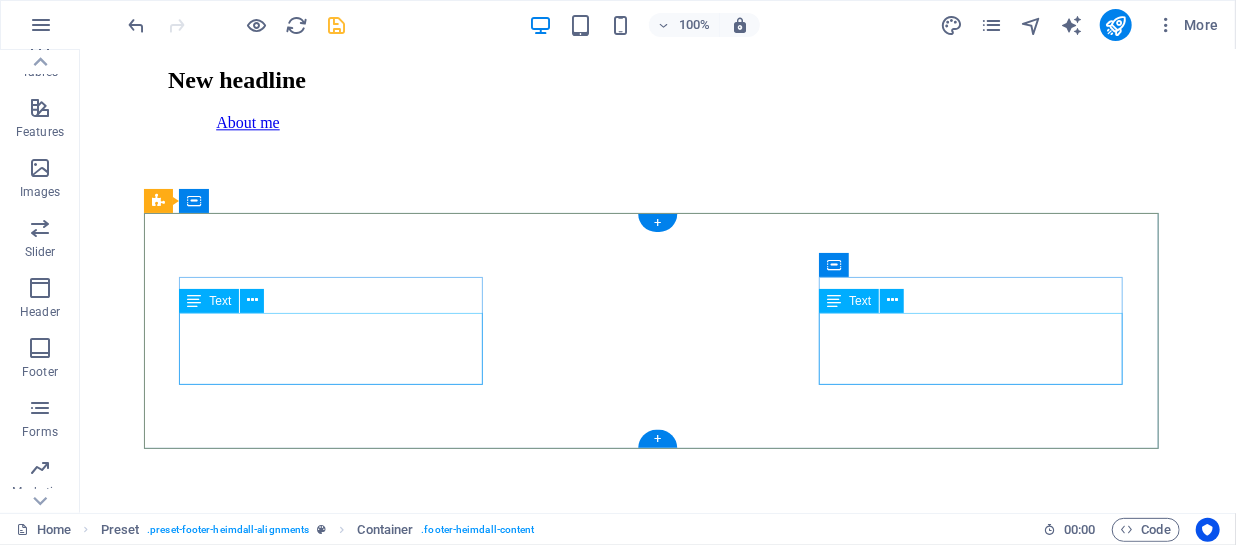 click on "Call me! +[COUNTRY CODE][PHONE]" at bounding box center [657, 7345] 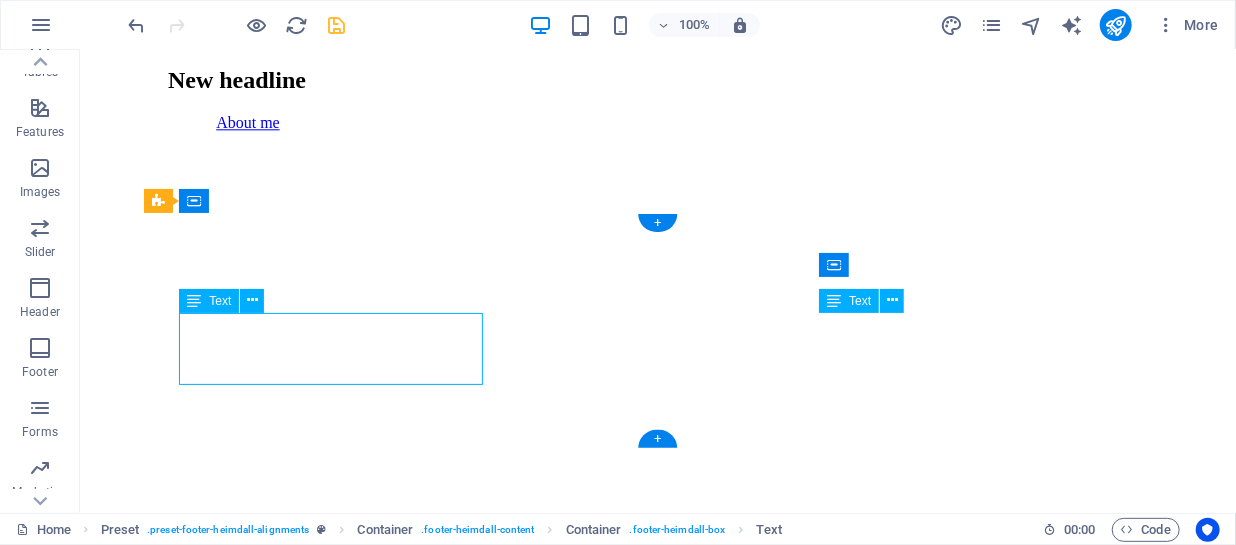 click on "Call me! +[COUNTRY CODE][PHONE]" at bounding box center [657, 7345] 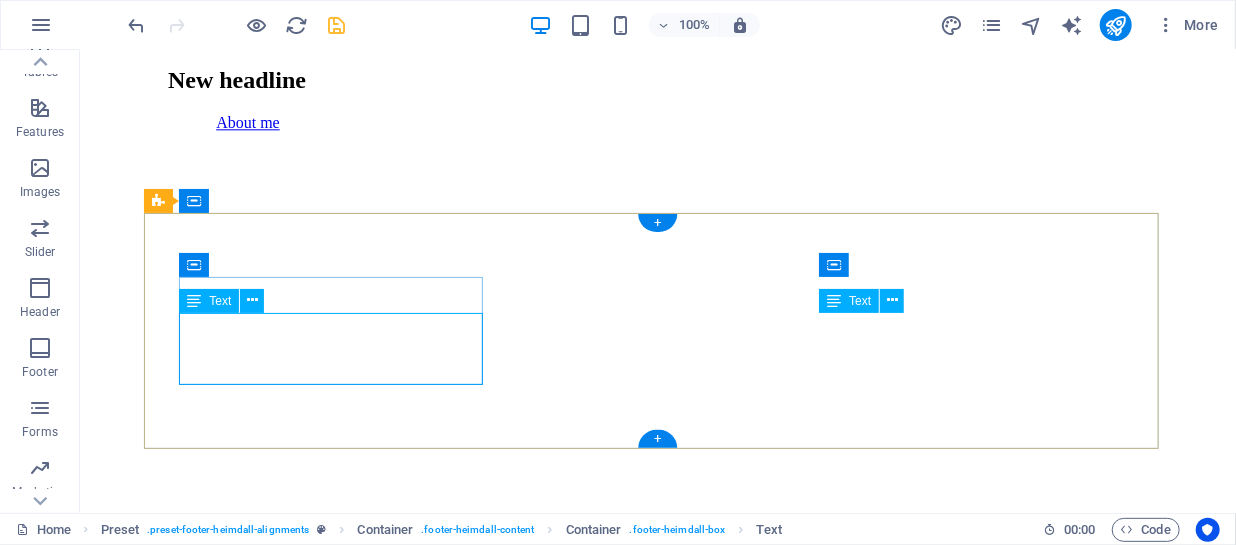 click on "Call me! +[COUNTRY CODE][PHONE]" at bounding box center (657, 7345) 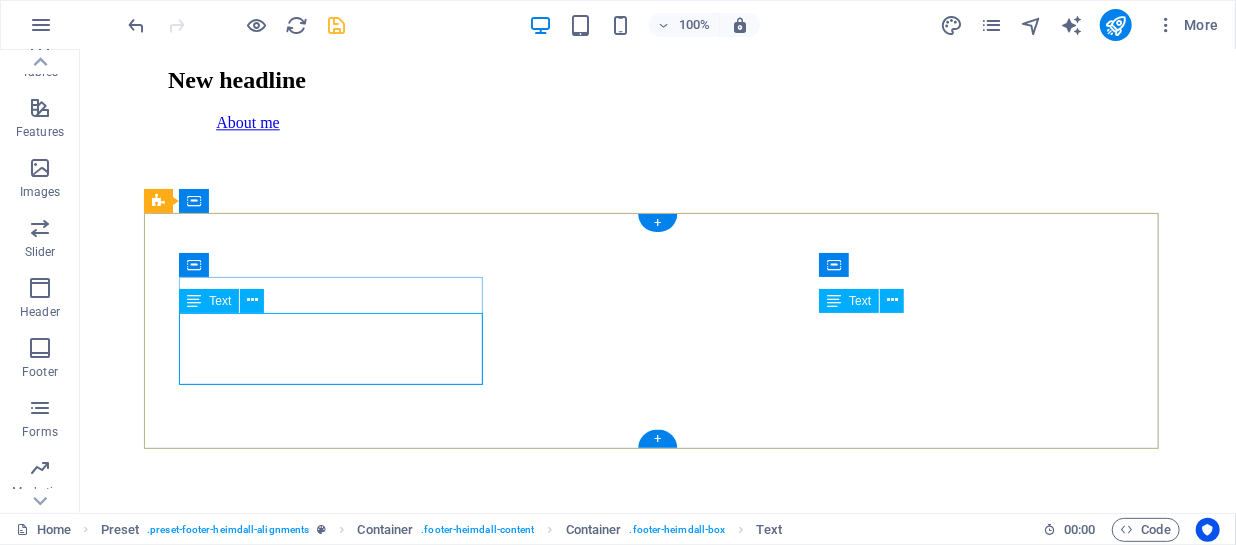 click on "Call me! +[COUNTRY CODE][PHONE]" at bounding box center (657, 7345) 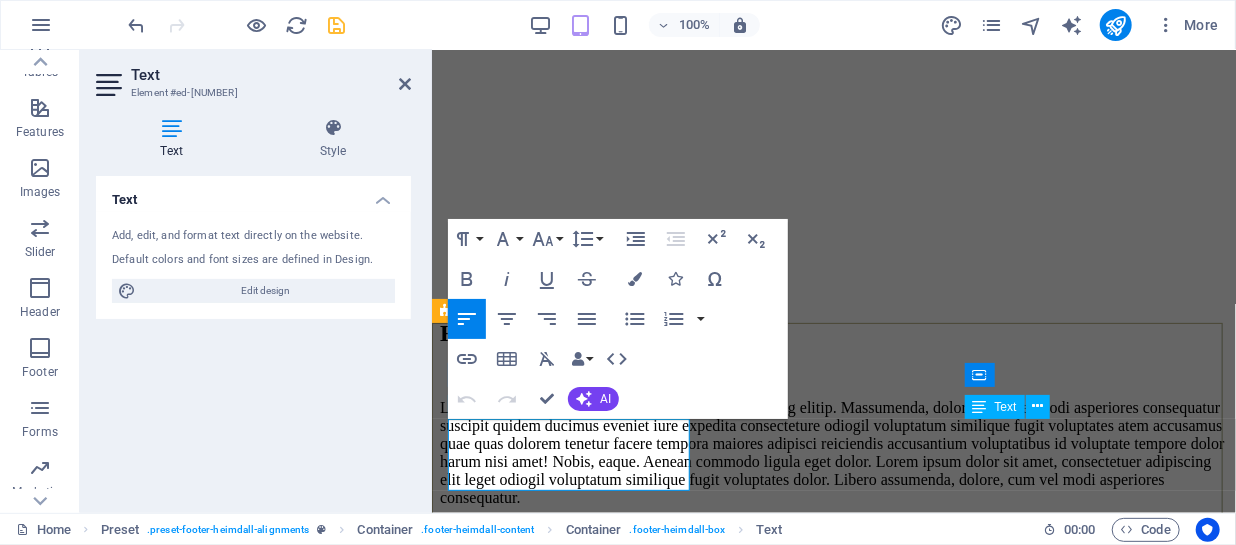 click on "+[PHONE]" at bounding box center (475, 6008) 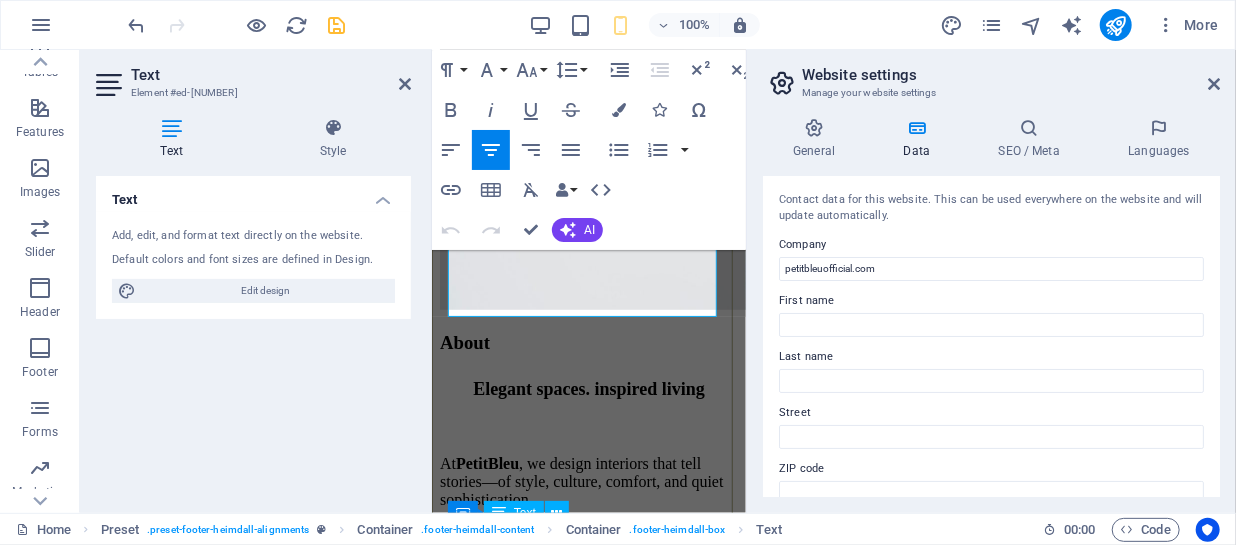 click on "Phone Call me! +[COUNTRY CODE][PHONE] follow Instagram Tiktok Facebook Contact [EMAIL] Legal Notice Privacy" at bounding box center [588, 2830] 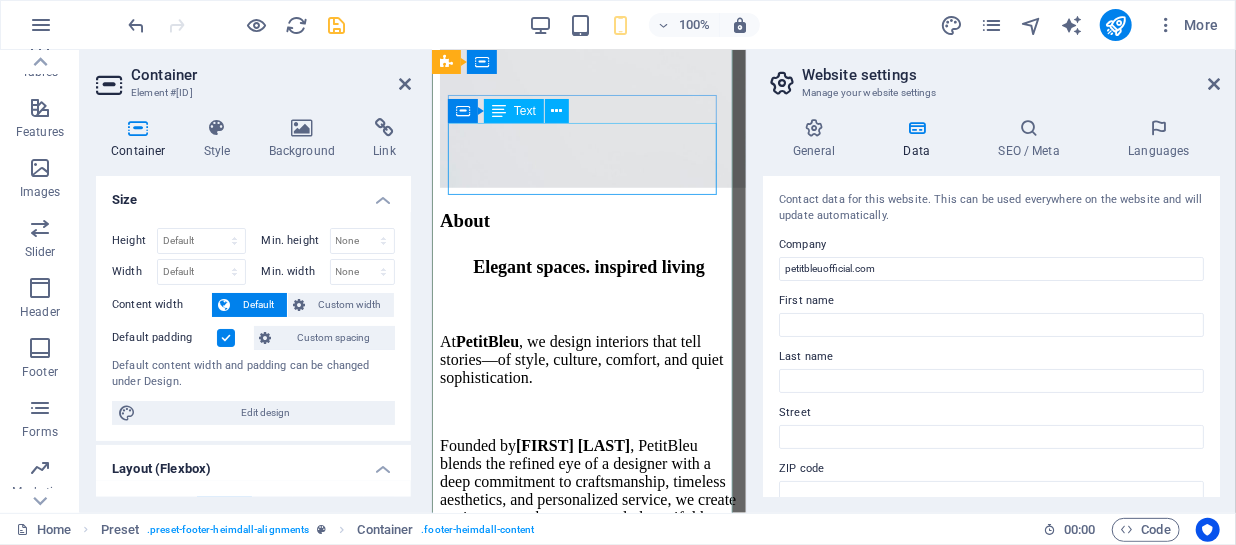 click on "Call me! +[COUNTRY CODE][PHONE]" at bounding box center (588, 2582) 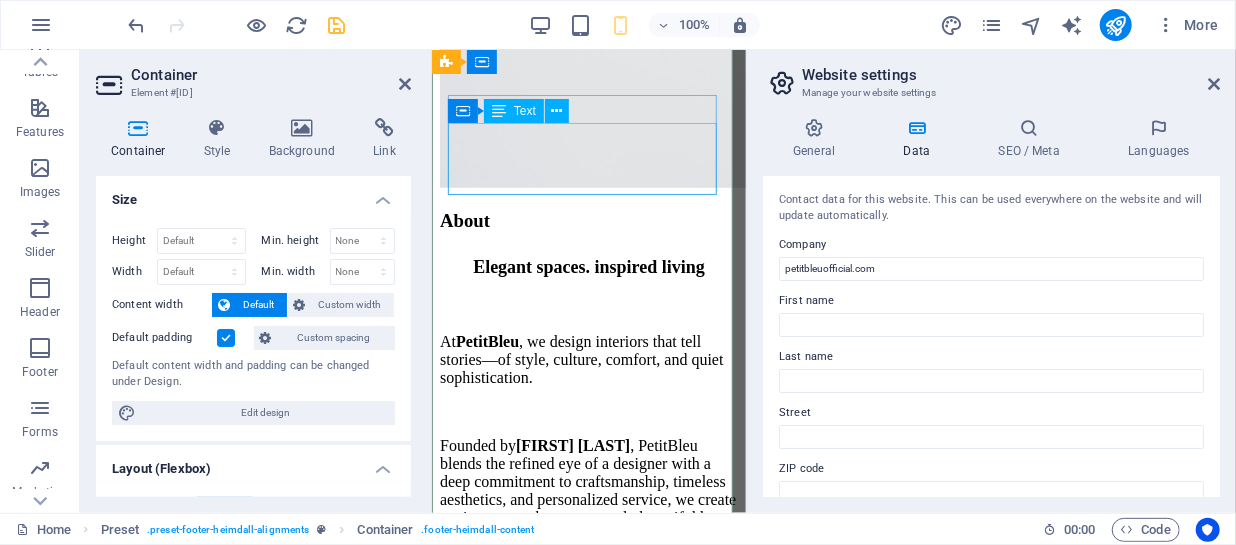 click on "Call me! +[COUNTRY CODE][PHONE]" at bounding box center (588, 2582) 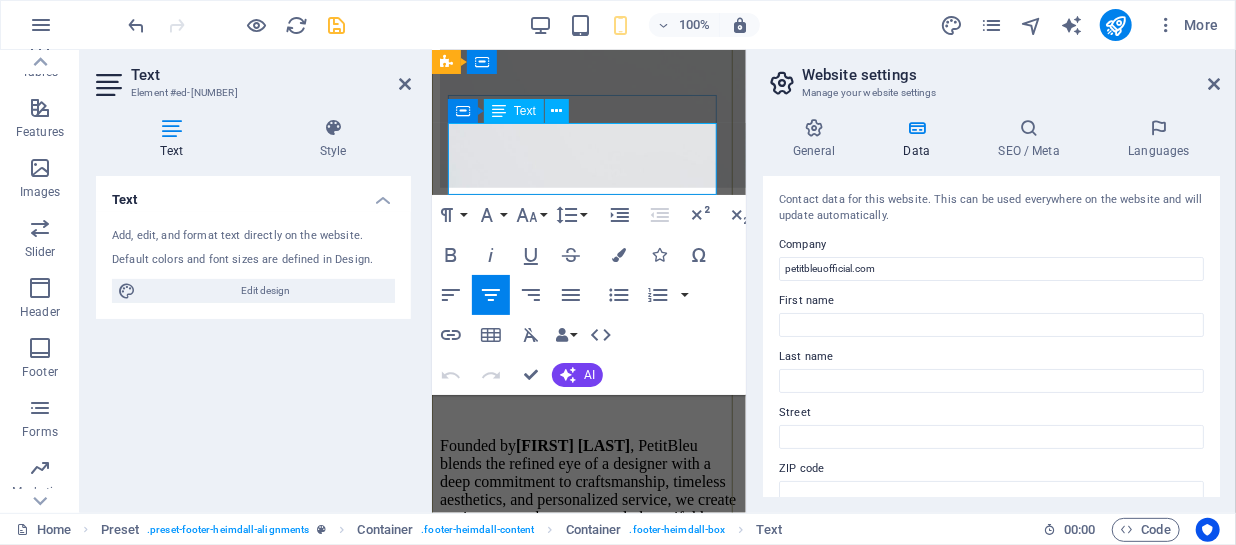 click on "Call me!" at bounding box center (588, 2548) 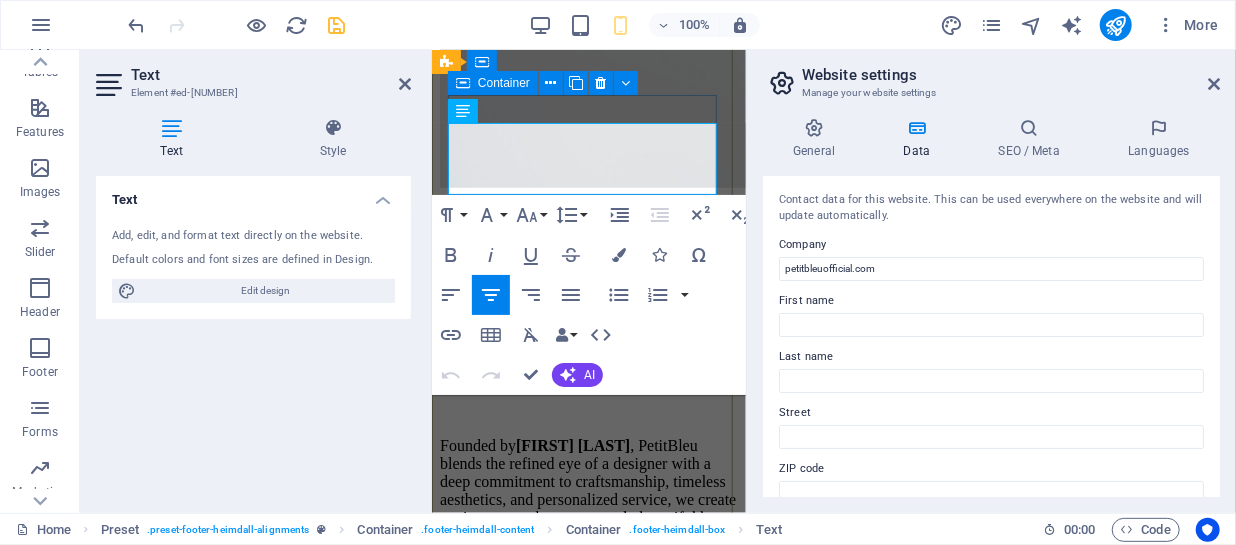 click on "Phone Call me! [PHONE]" at bounding box center (588, 2562) 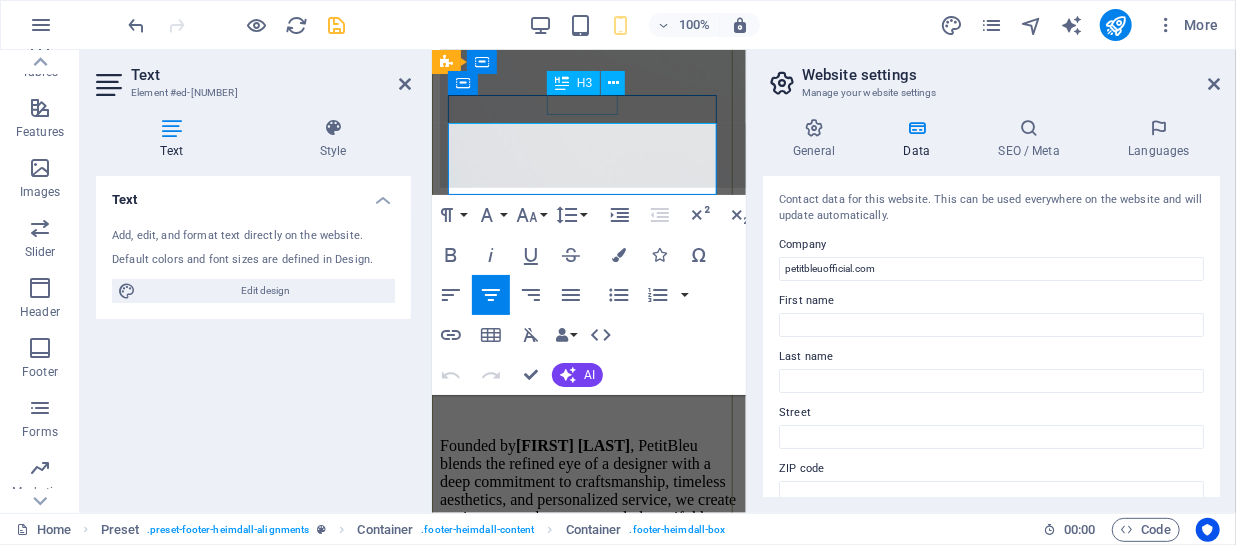 scroll, scrollTop: 2590, scrollLeft: 0, axis: vertical 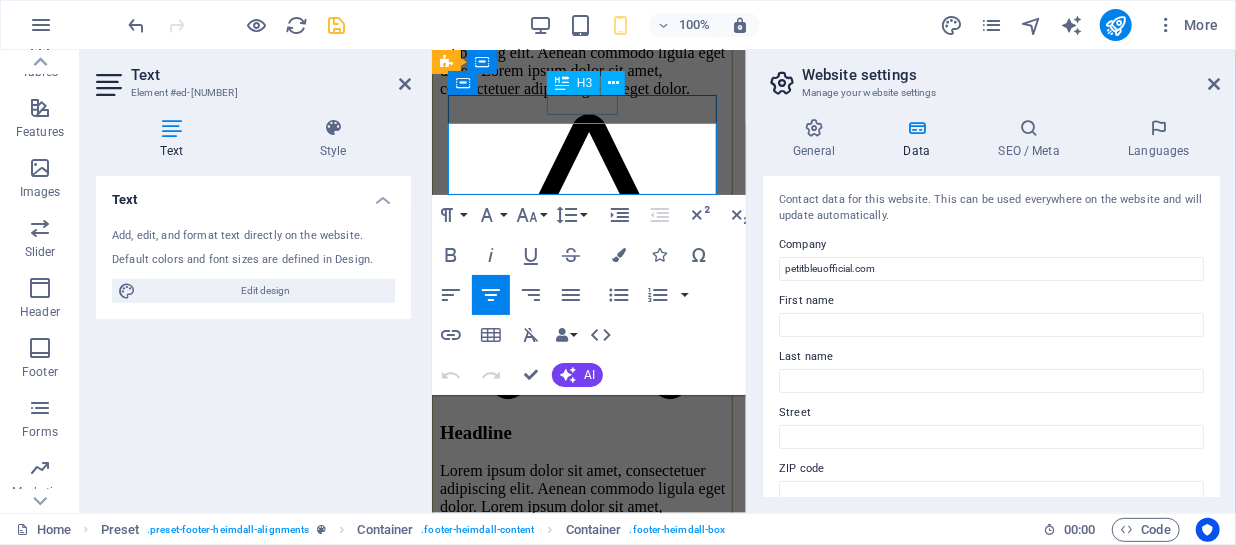 click on "Blog Lorem ipsum dolor sit amet, consectetuer adipiscing elit. Aenean commodo ligula eget dolor. Lorem ipsum dolor sit amet. see more" at bounding box center (588, 3523) 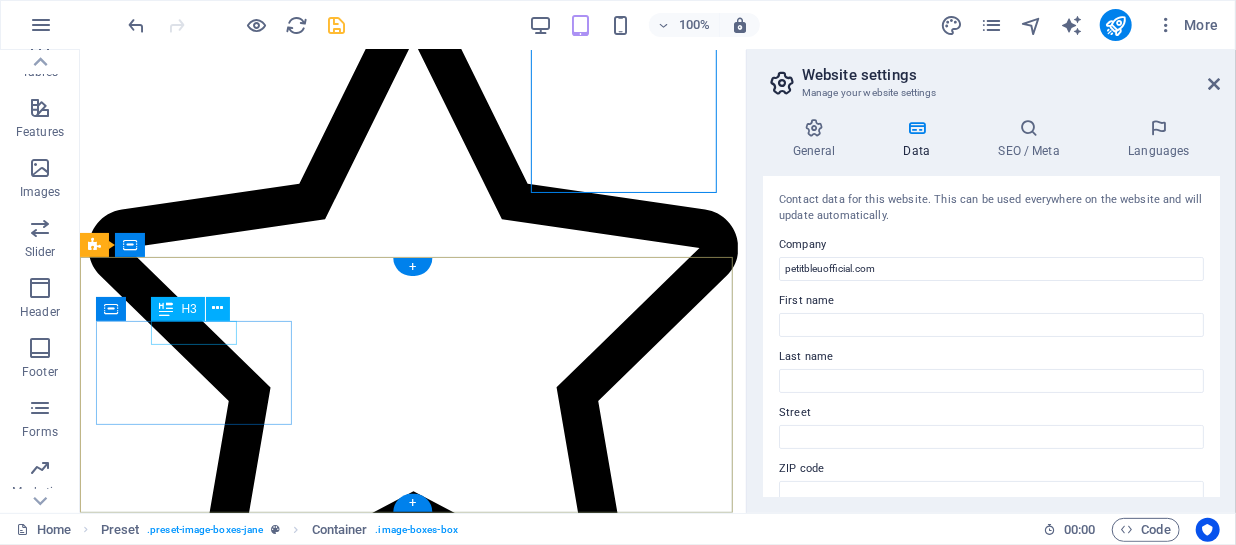 click on "Phone" at bounding box center [412, 5038] 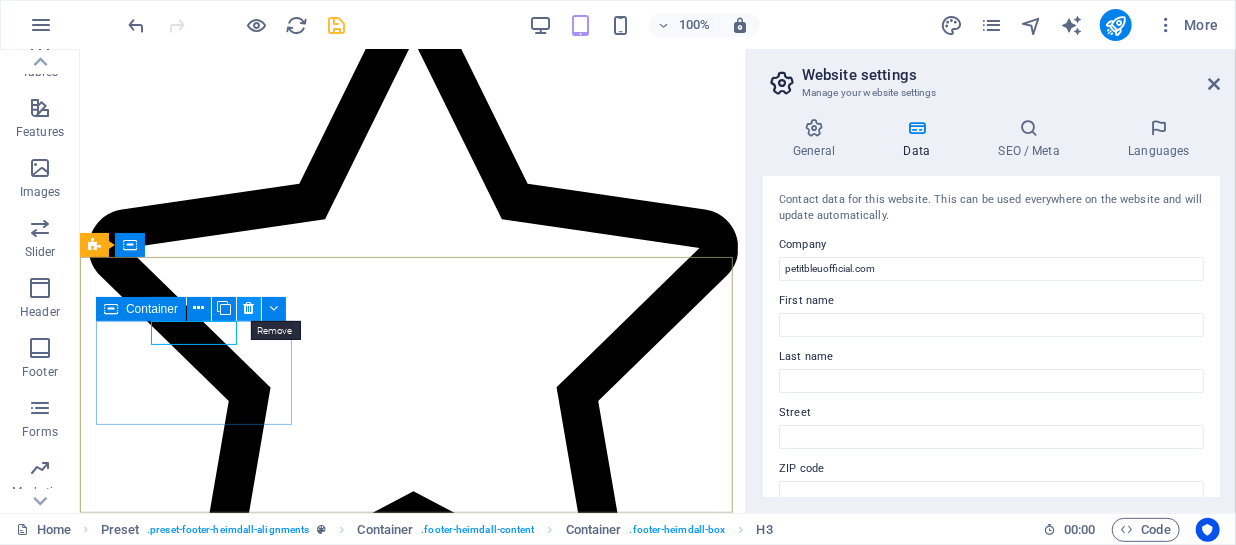 click at bounding box center (249, 308) 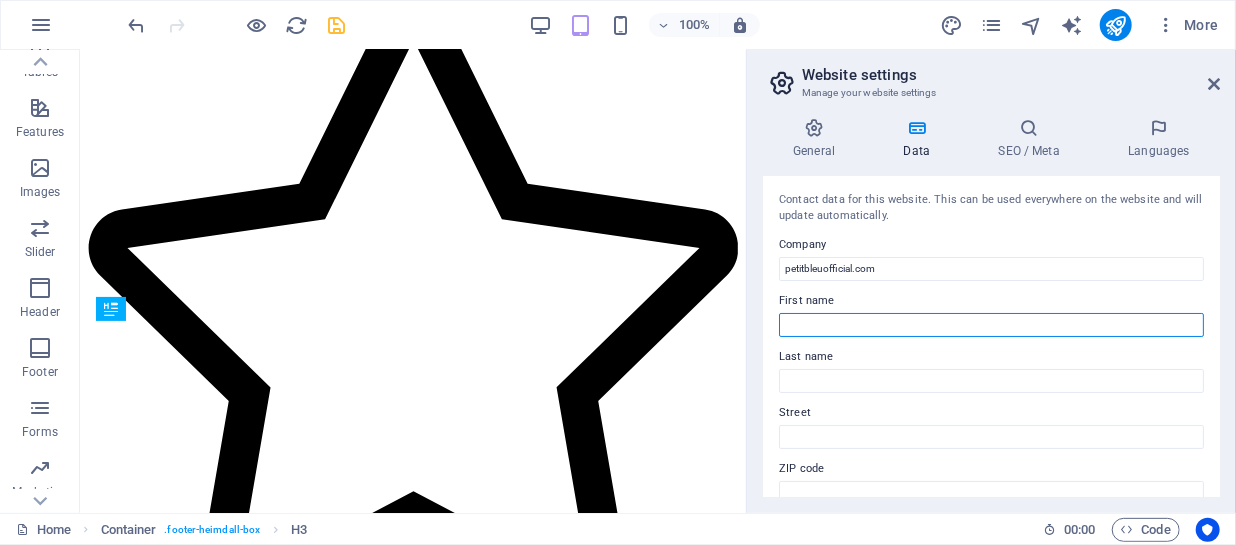 click on "First name" at bounding box center [991, 325] 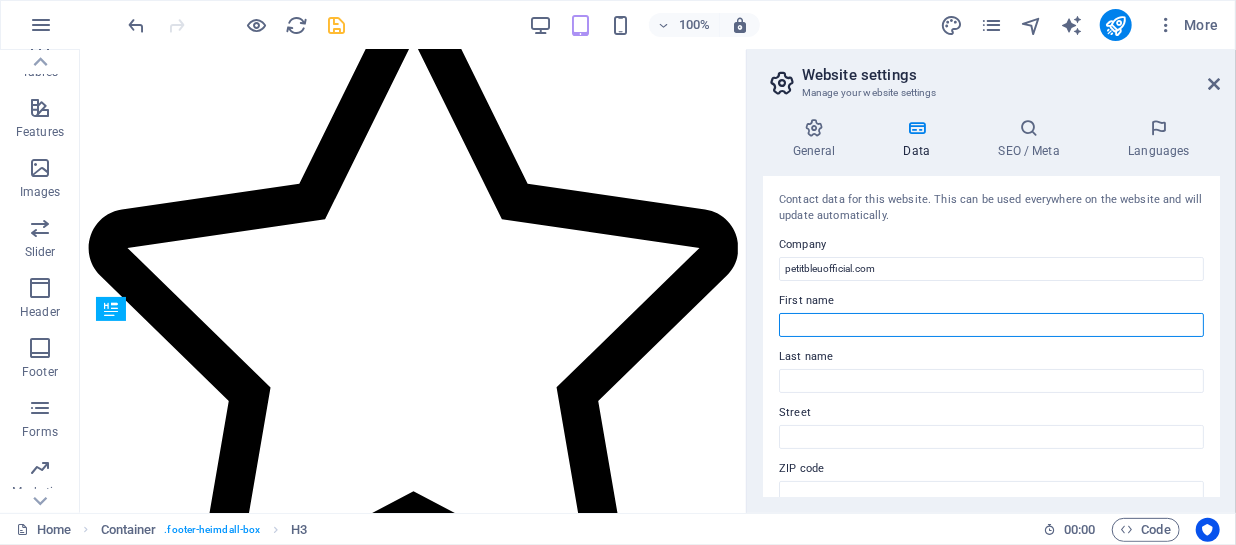 scroll, scrollTop: 561, scrollLeft: 0, axis: vertical 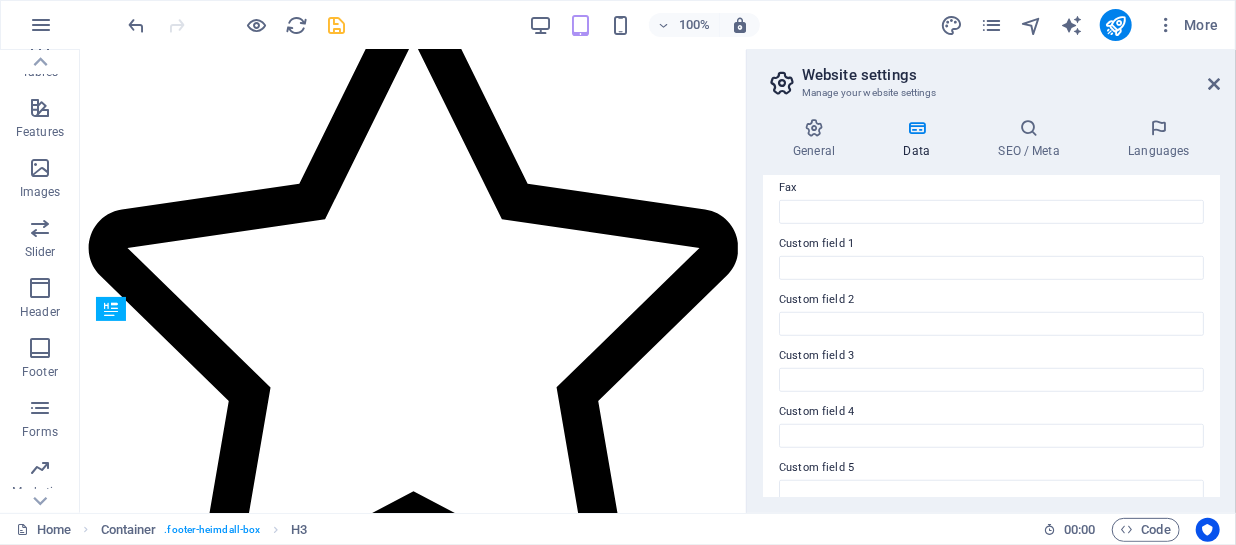 drag, startPoint x: 1220, startPoint y: 436, endPoint x: 1220, endPoint y: 388, distance: 48 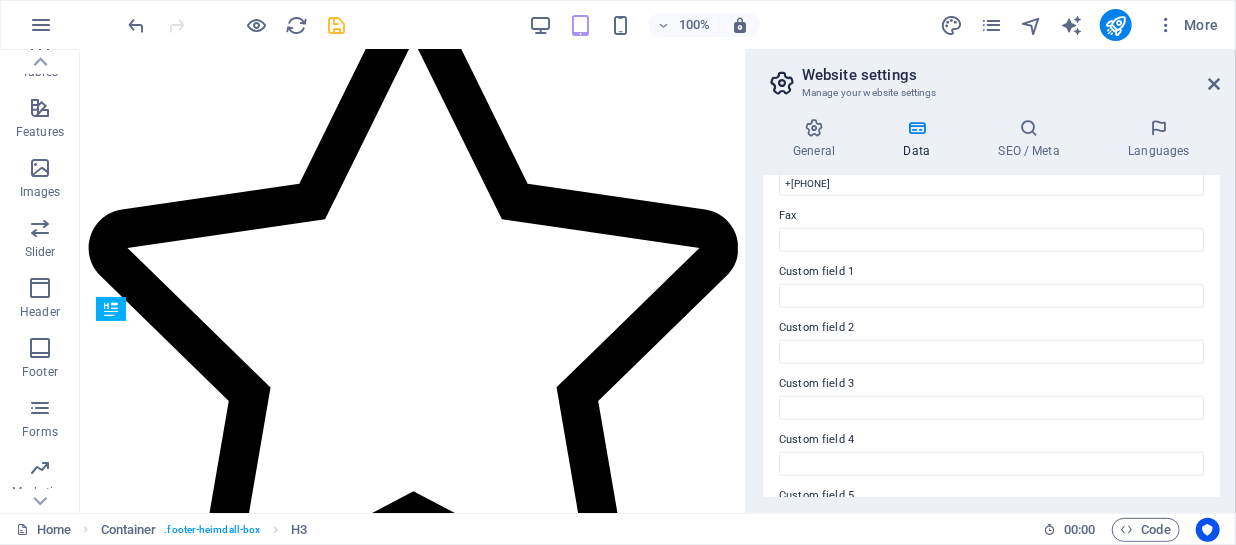 scroll, scrollTop: 640, scrollLeft: 0, axis: vertical 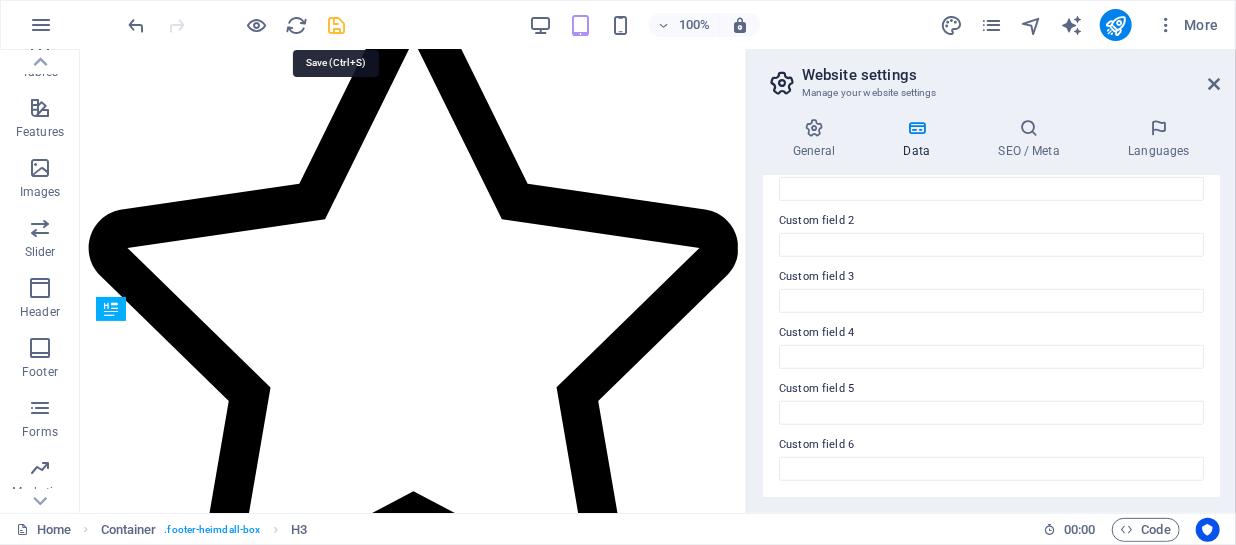 click at bounding box center [337, 25] 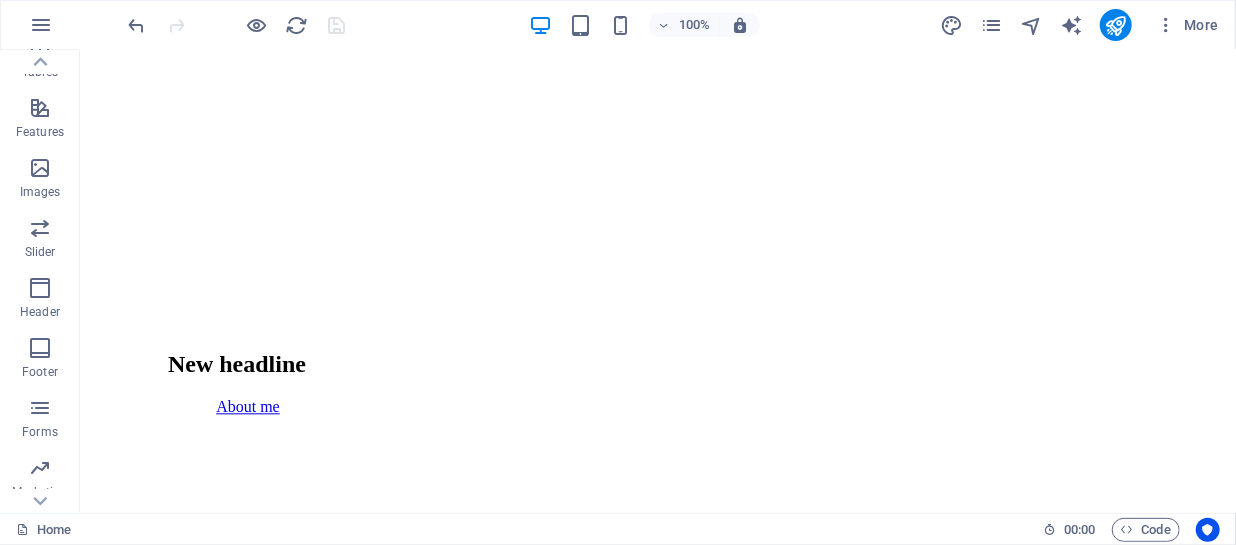 scroll, scrollTop: 1954, scrollLeft: 0, axis: vertical 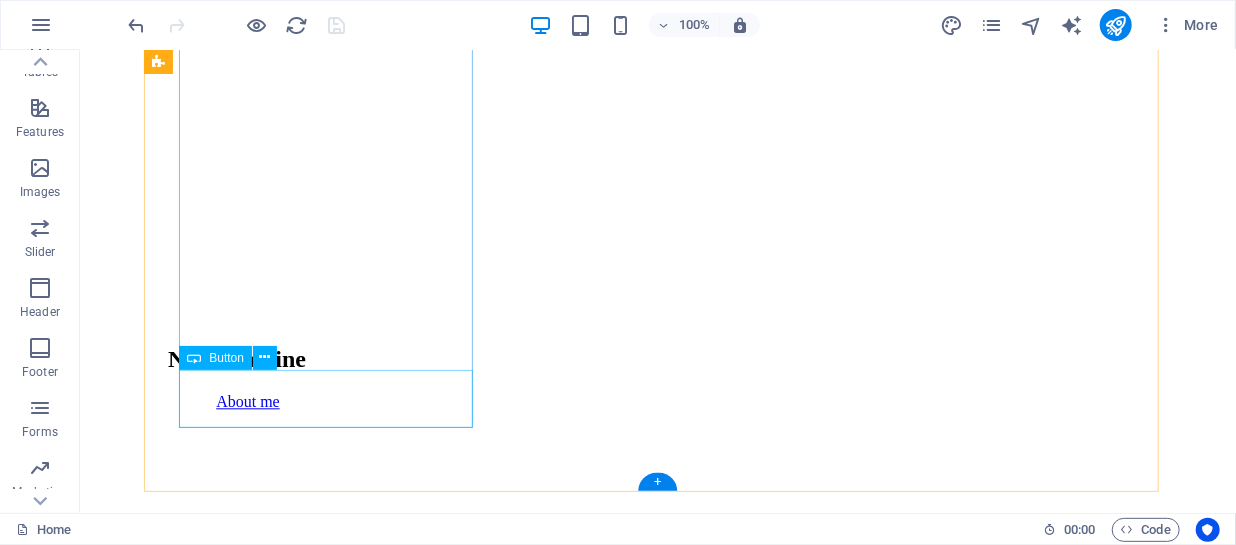 click on "see more" at bounding box center [657, 5857] 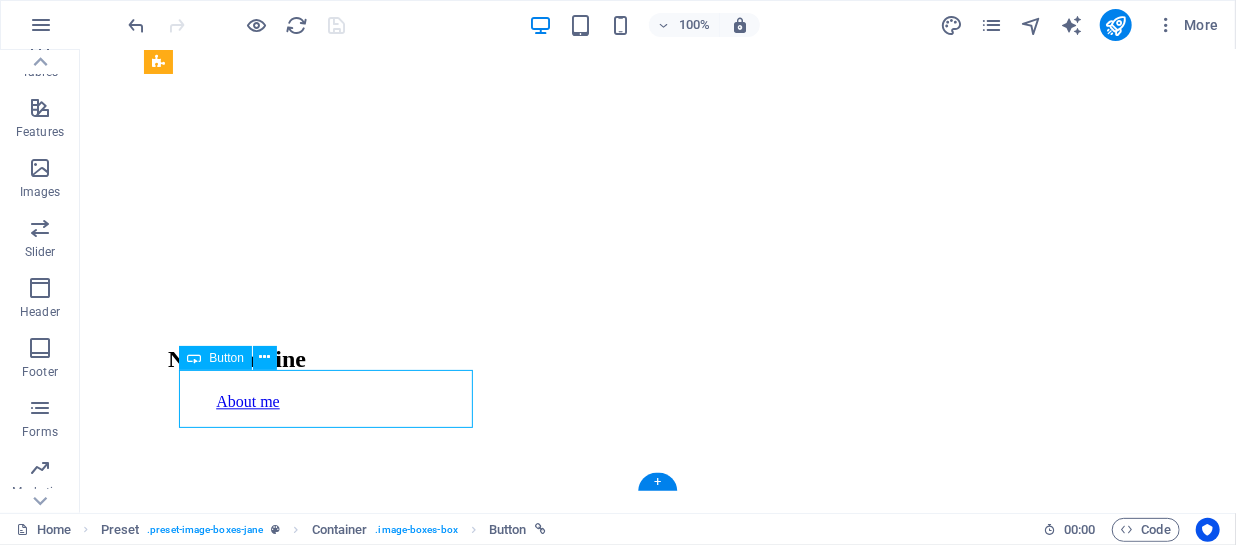 click on "see more" at bounding box center [657, 5857] 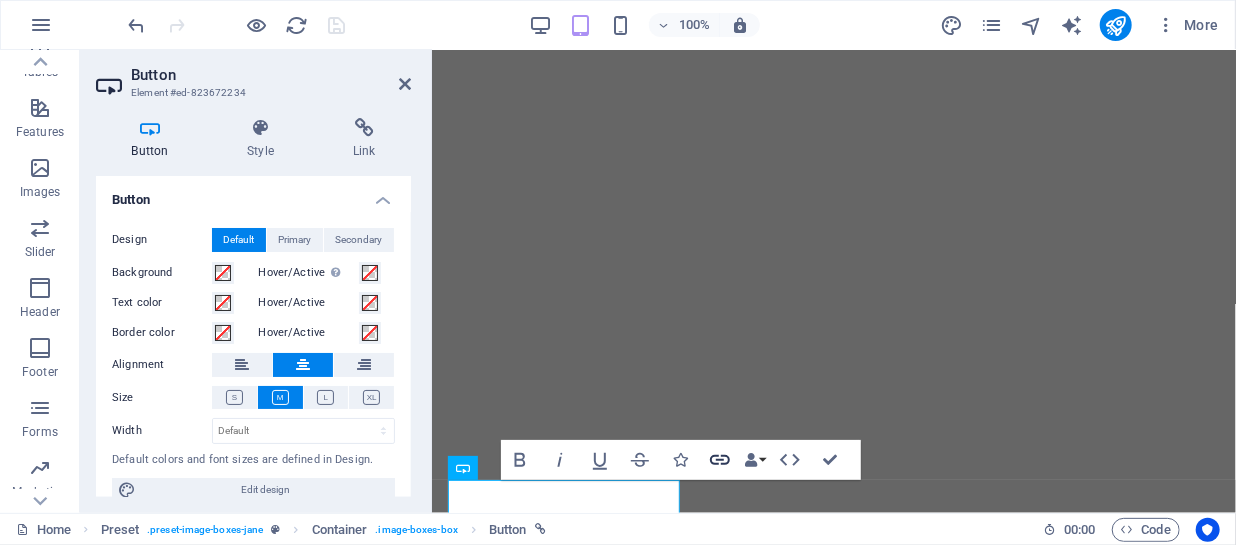 click 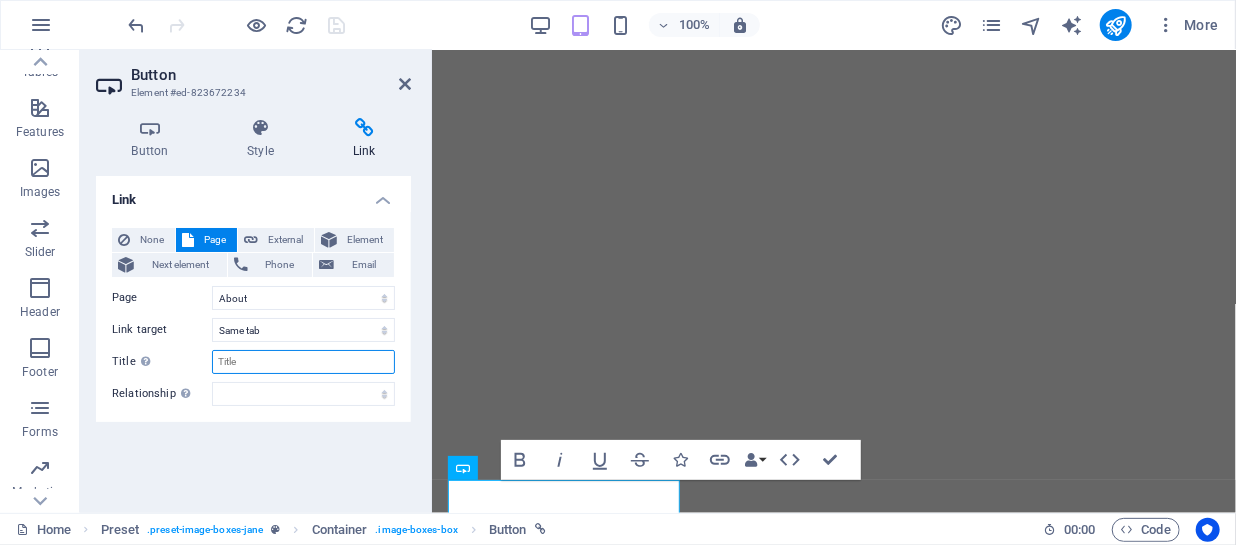 click on "Title Additional link description, should not be the same as the link text. The title is most often shown as a tooltip text when the mouse moves over the element. Leave empty if uncertain." at bounding box center (303, 362) 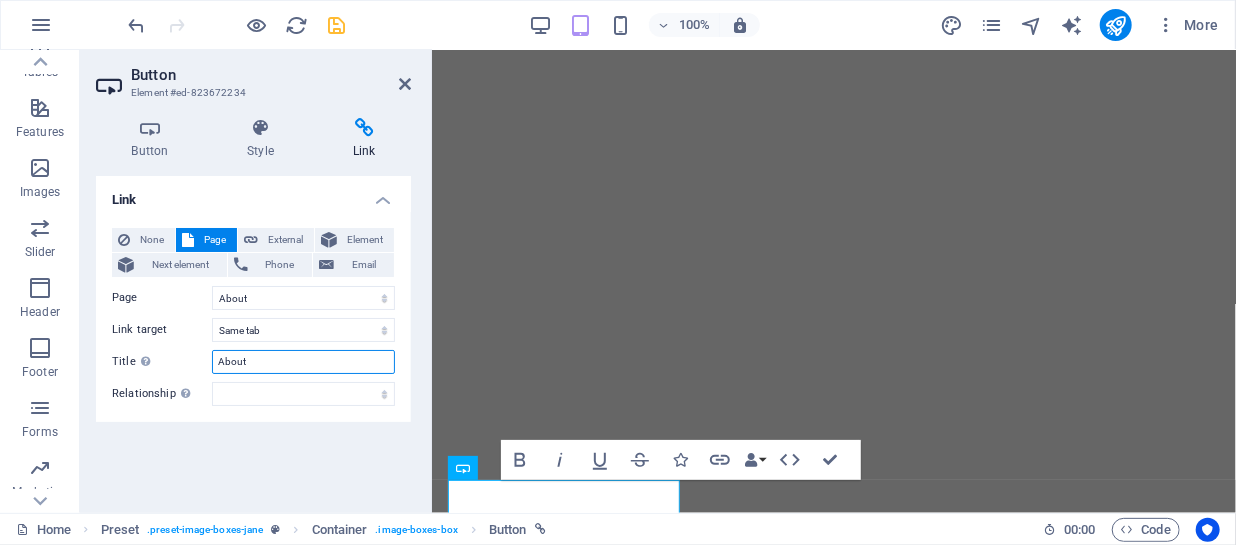 click on "About" at bounding box center (303, 362) 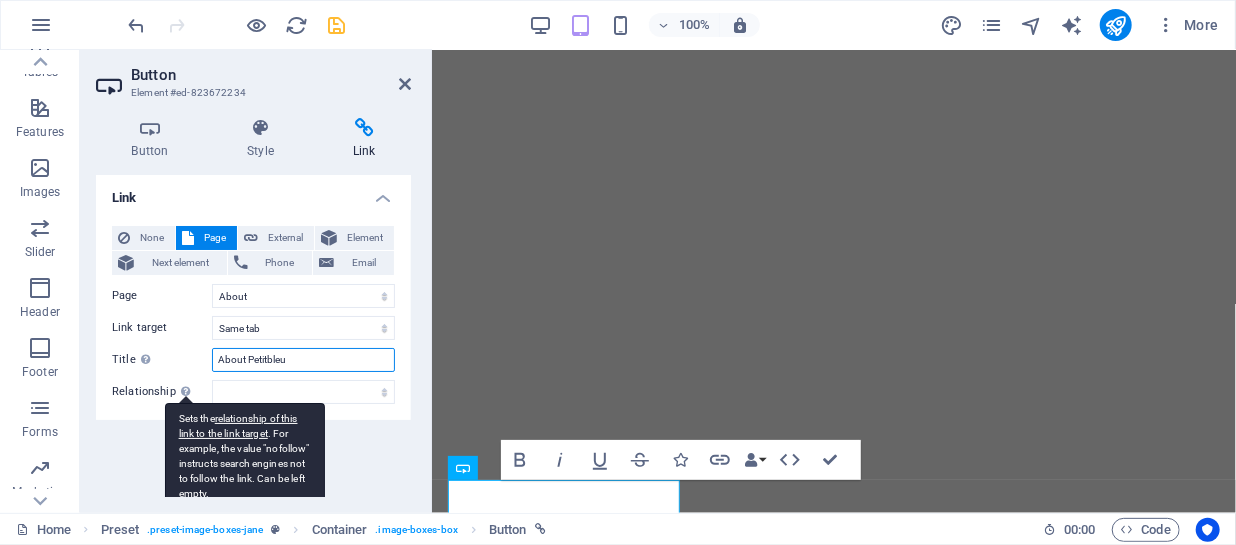 scroll, scrollTop: 0, scrollLeft: 0, axis: both 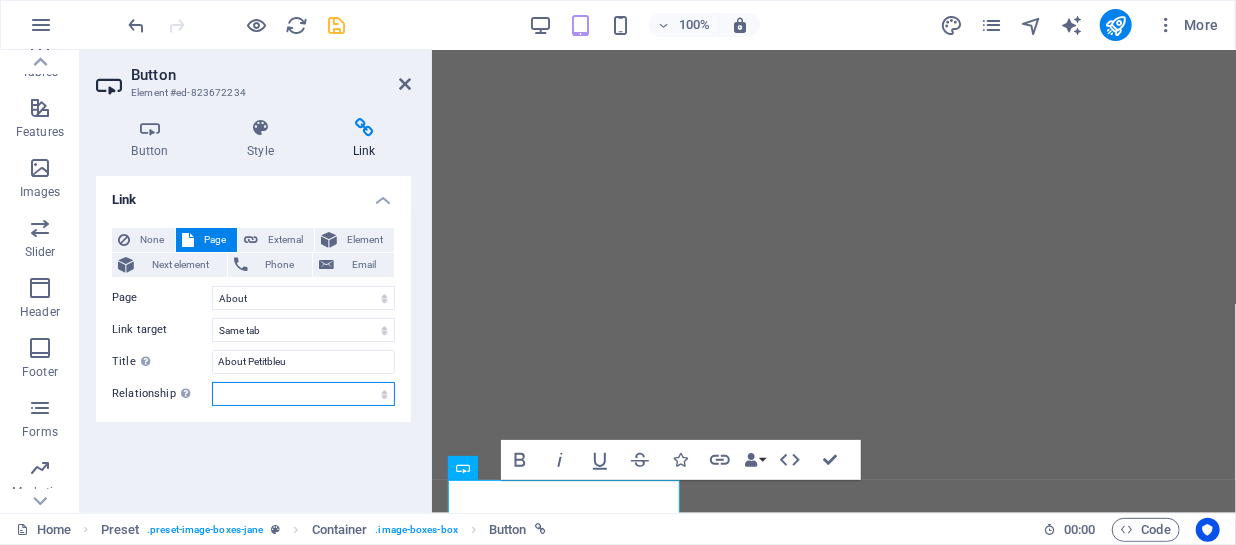 click on "alternate author bookmark external help license next nofollow noreferrer noopener prev search tag" at bounding box center [303, 394] 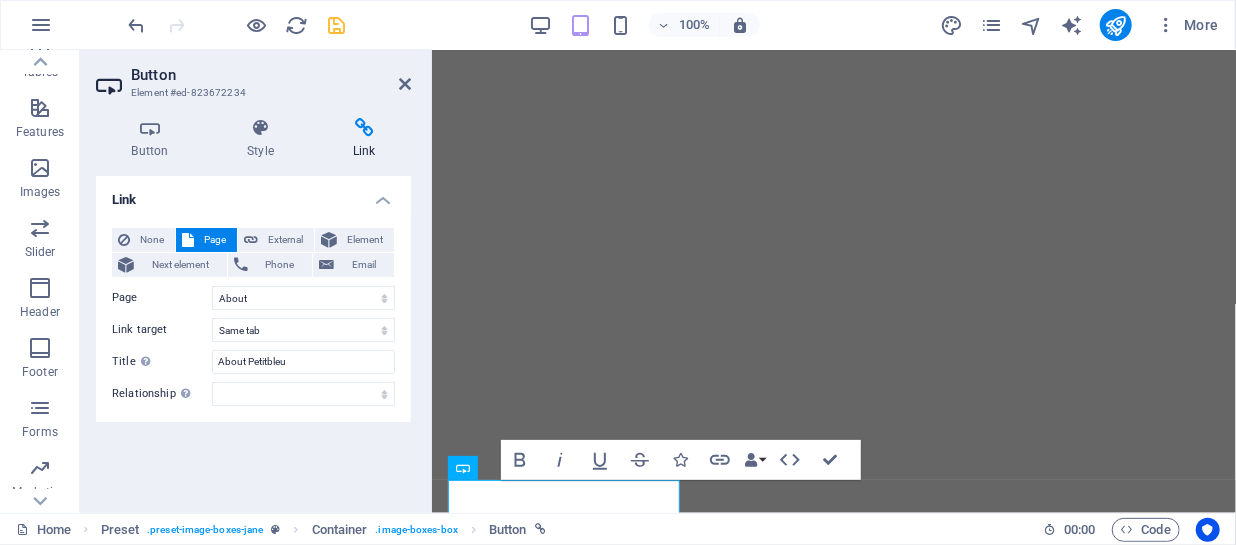 click on "Link None Page External Element Next element Phone Email Page Home About Work News Partners Contact Legal Notice Privacy Element
URL /15854575 Phone Email Link target New tab Same tab Overlay Title Additional link description, should not be the same as the link text. The title is most often shown as a tooltip text when the mouse moves over the element. Leave empty if uncertain. About [PERSON] Relationship Sets the relationship of this link to the link target . For example, the value "nofollow" instructs search engines not to follow the link. Can be left empty. alternate author bookmark external help license next nofollow noreferrer noopener prev tag" at bounding box center [253, 336] 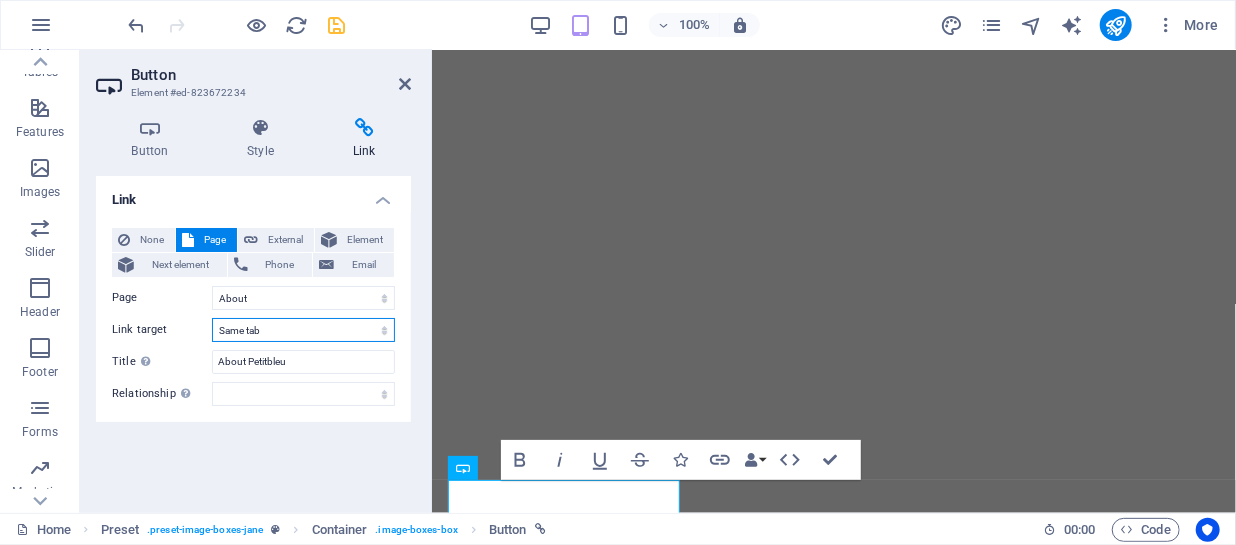 click on "New tab Same tab Overlay" at bounding box center (303, 330) 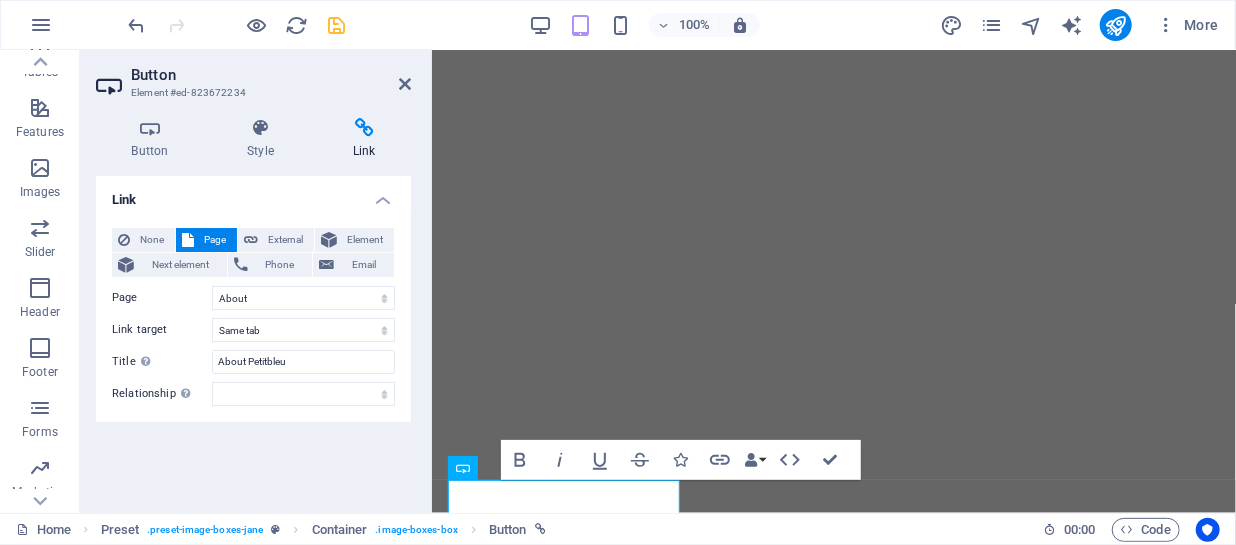 click on "Link None Page External Element Next element Phone Email Page Home About Work News Partners Contact Legal Notice Privacy Element
URL /15854575 Phone Email Link target New tab Same tab Overlay Title Additional link description, should not be the same as the link text. The title is most often shown as a tooltip text when the mouse moves over the element. Leave empty if uncertain. About [PERSON] Relationship Sets the relationship of this link to the link target . For example, the value "nofollow" instructs search engines not to follow the link. Can be left empty. alternate author bookmark external help license next nofollow noreferrer noopener prev tag" at bounding box center (253, 336) 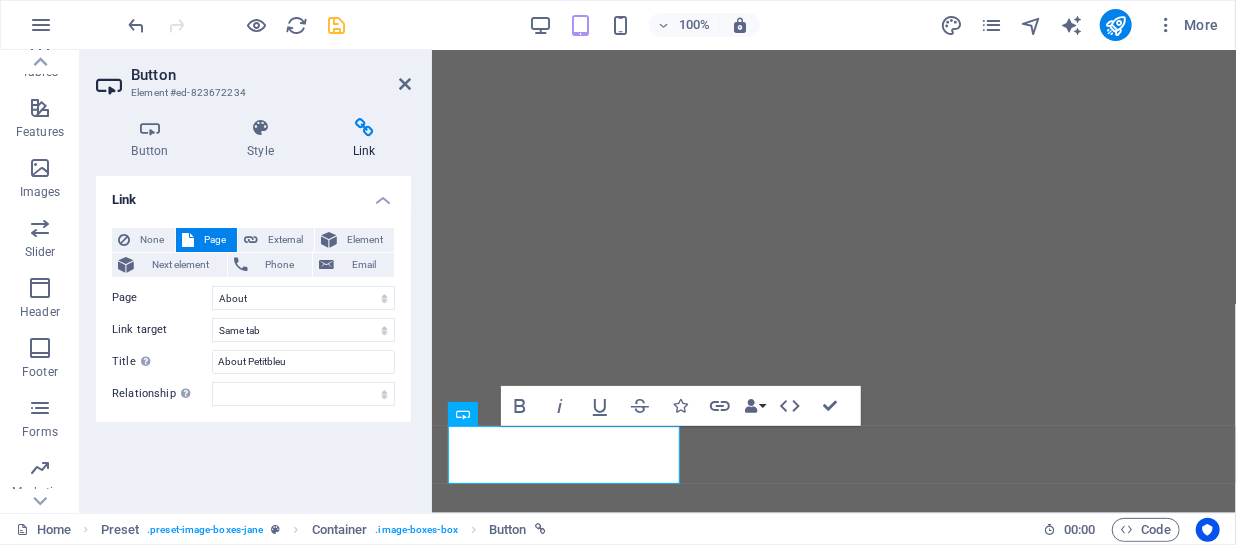 scroll, scrollTop: 2009, scrollLeft: 0, axis: vertical 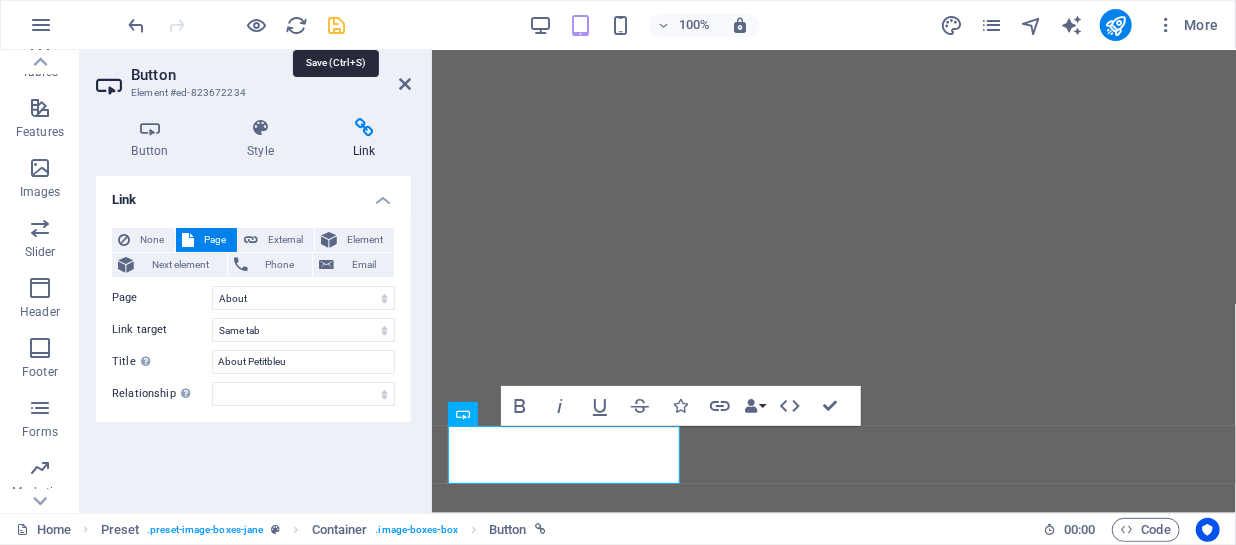 click at bounding box center (337, 25) 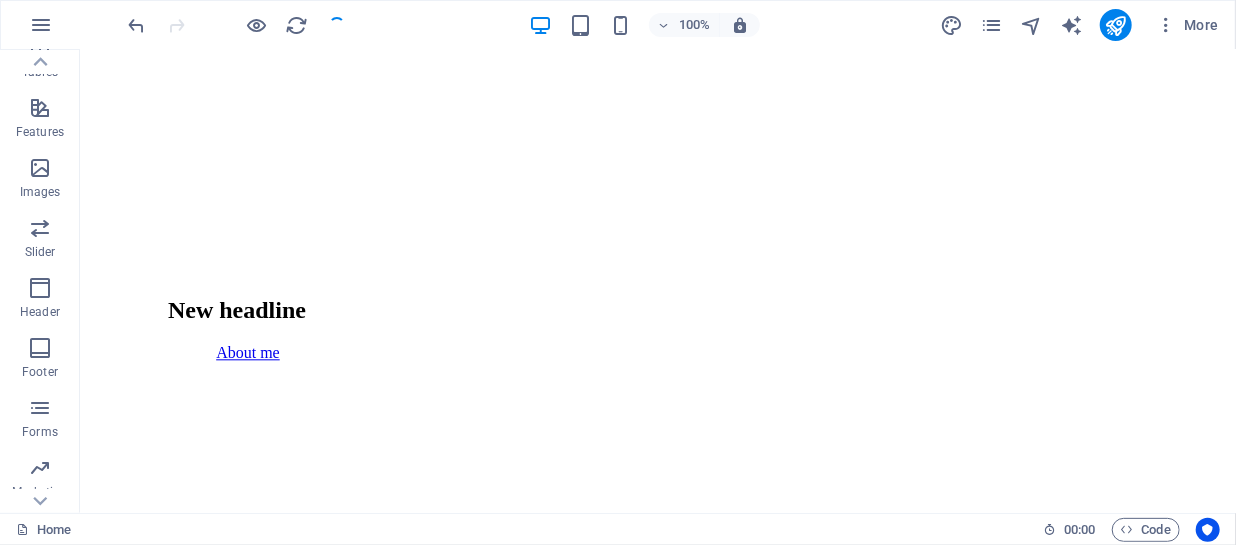 scroll, scrollTop: 1999, scrollLeft: 0, axis: vertical 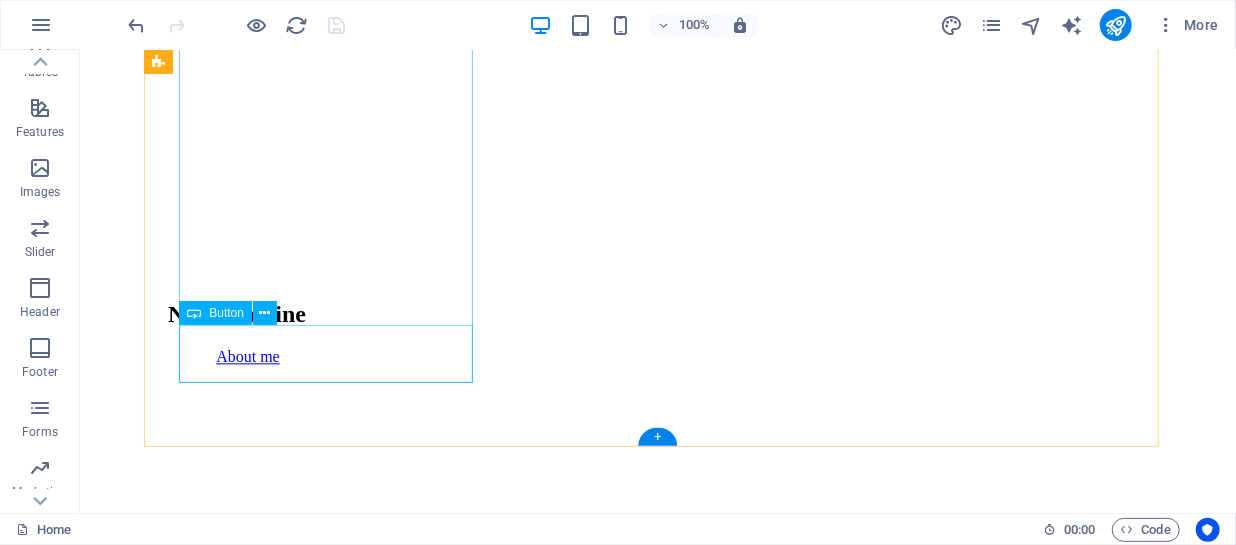click on "see more" at bounding box center (657, 5812) 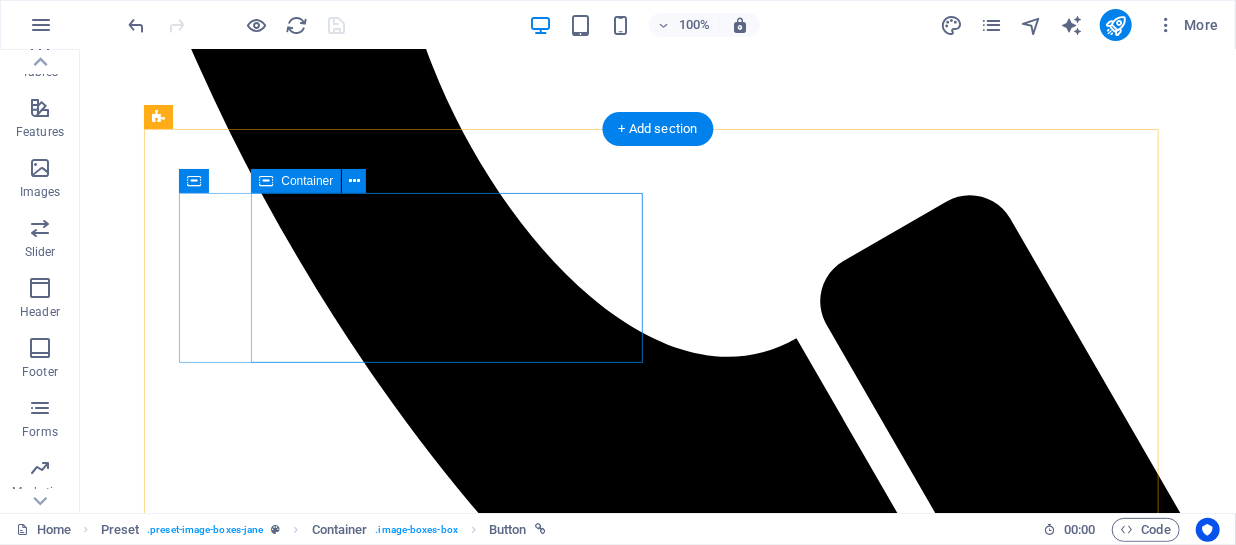 scroll, scrollTop: 1189, scrollLeft: 0, axis: vertical 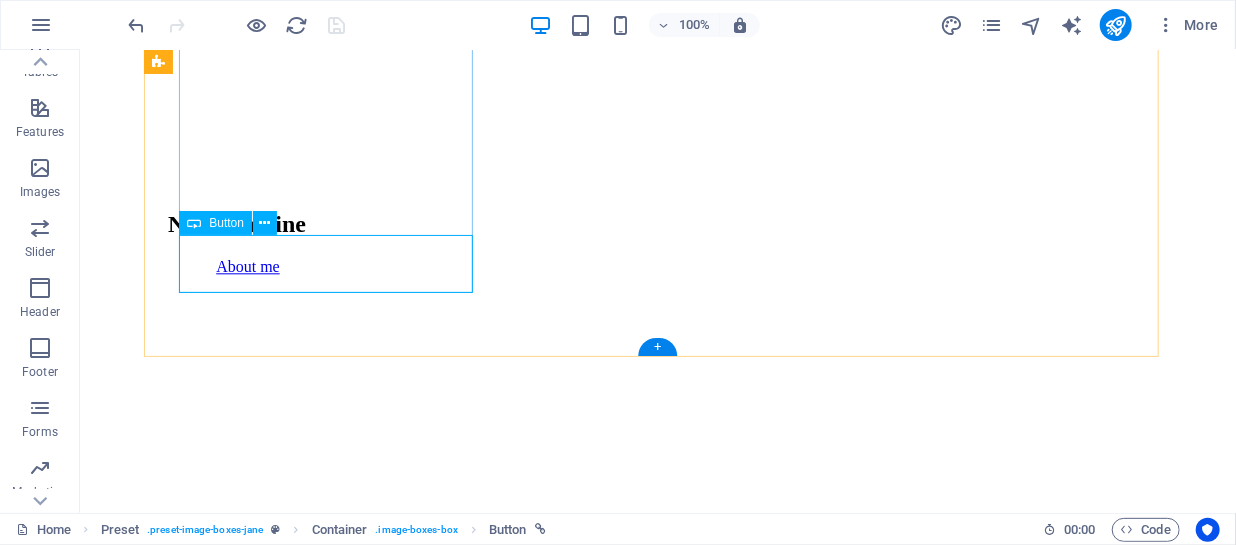 click on "see more" at bounding box center (657, 5722) 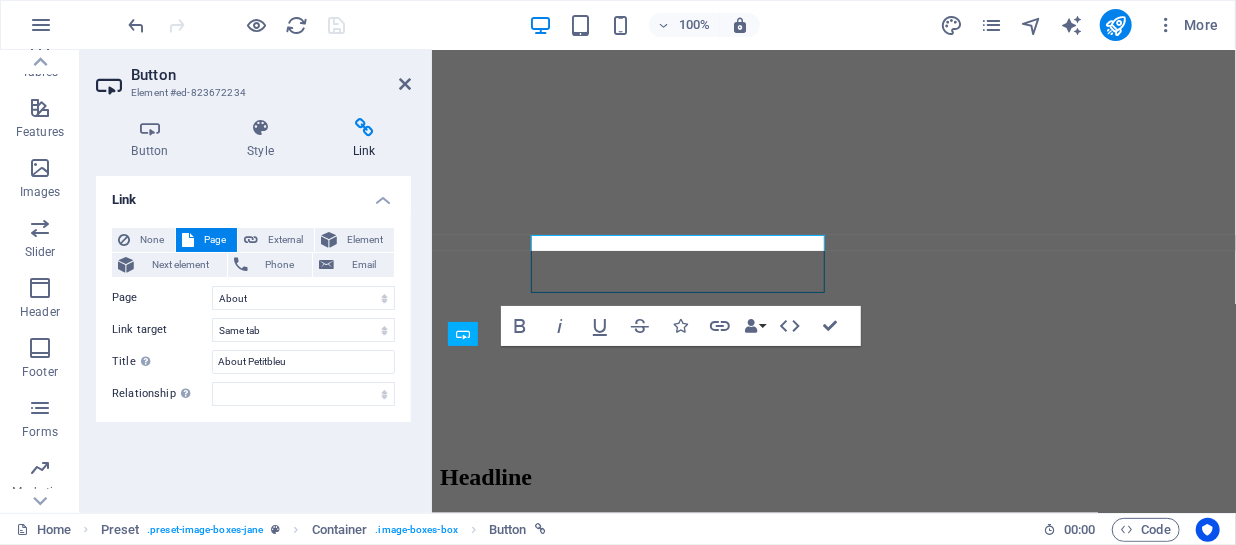 click at bounding box center [326, 265] 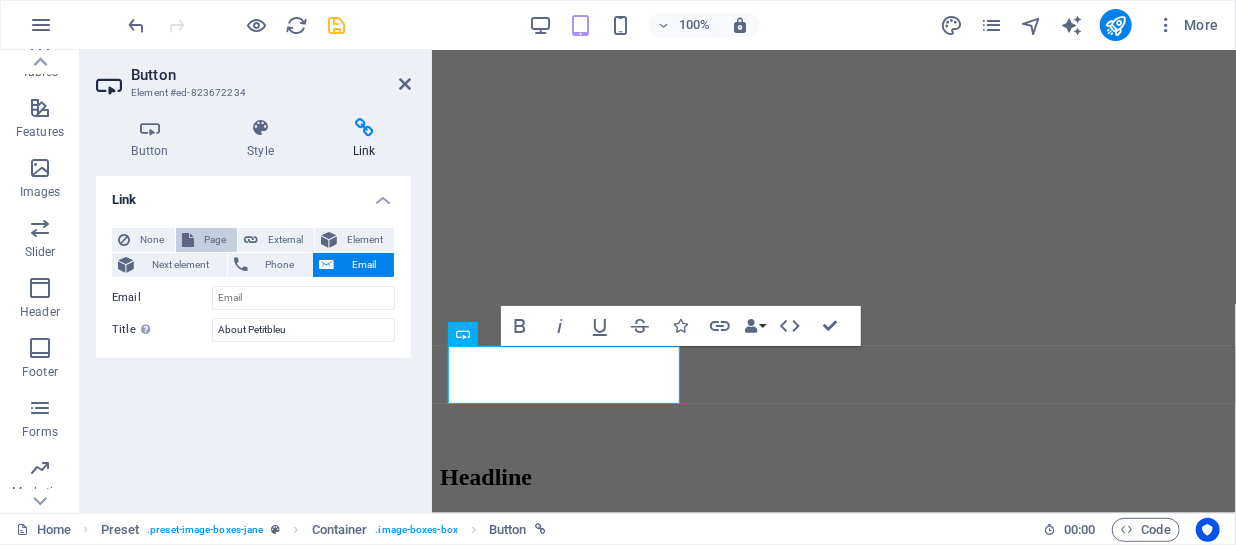 click on "Page" at bounding box center (206, 240) 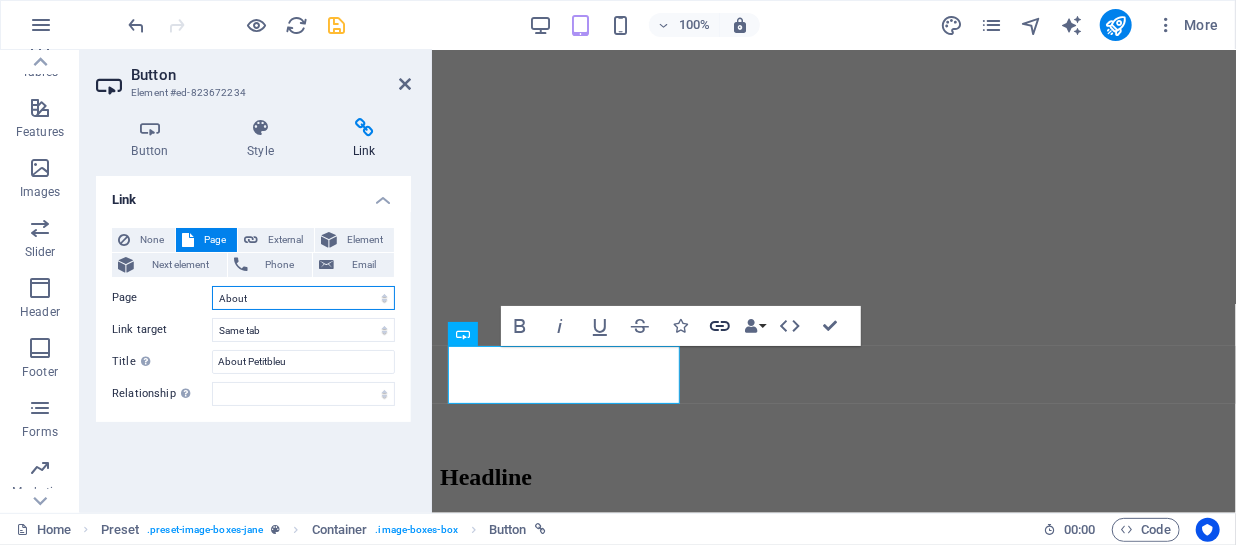 click 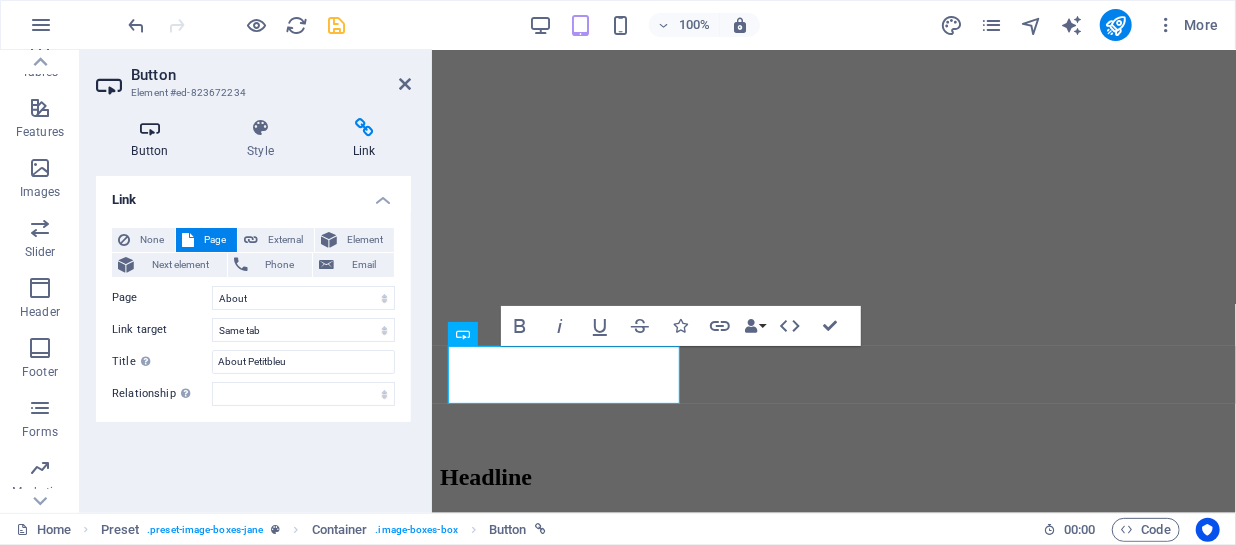 click on "Button" at bounding box center [154, 139] 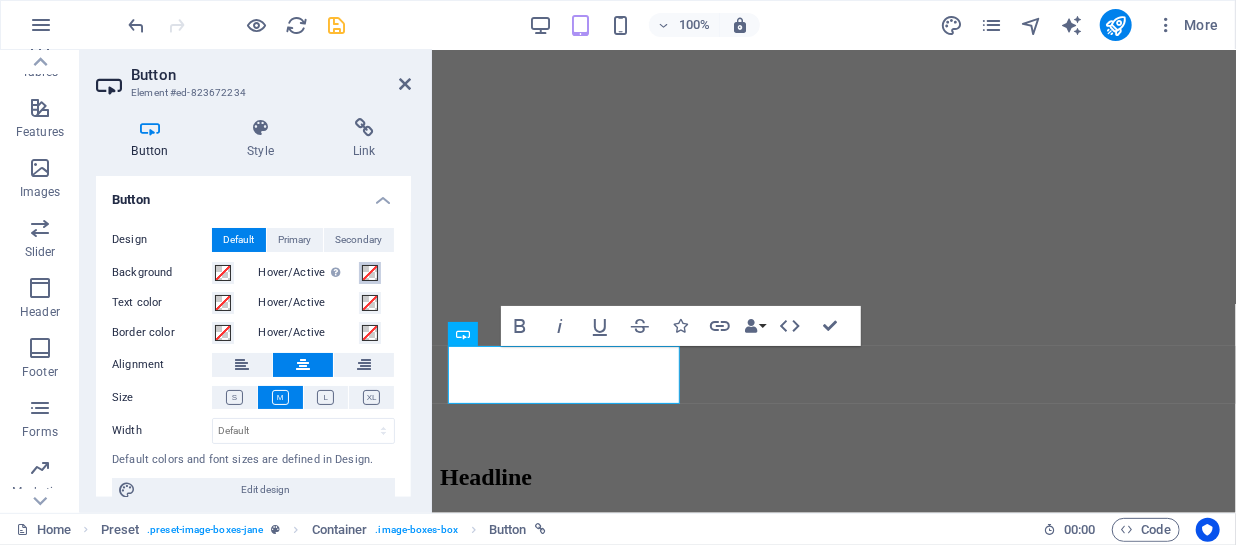 click at bounding box center (370, 273) 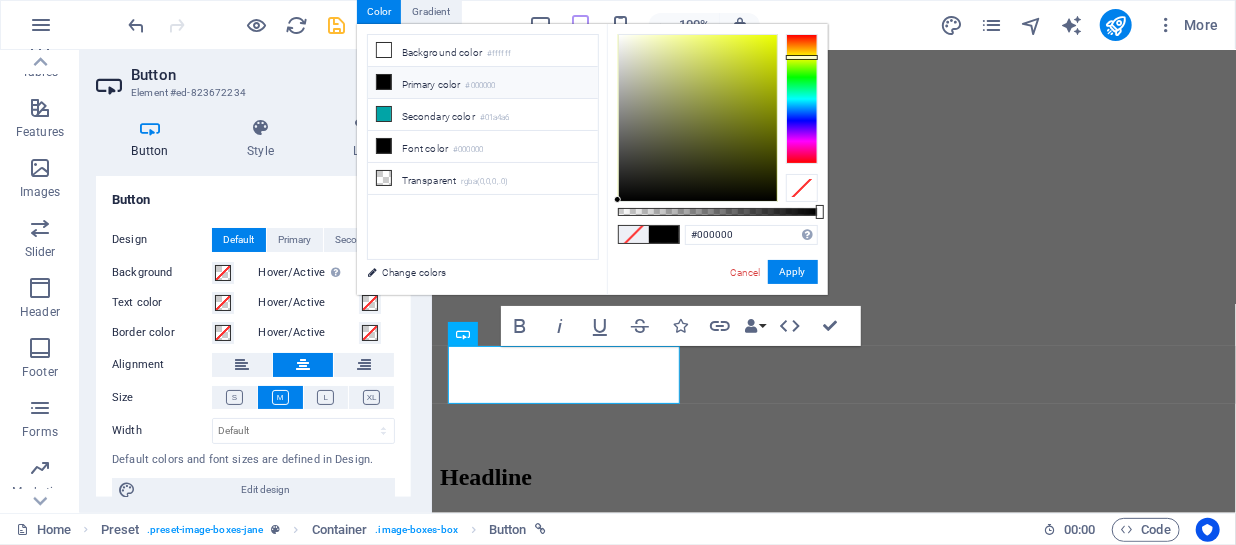 click at bounding box center [802, 99] 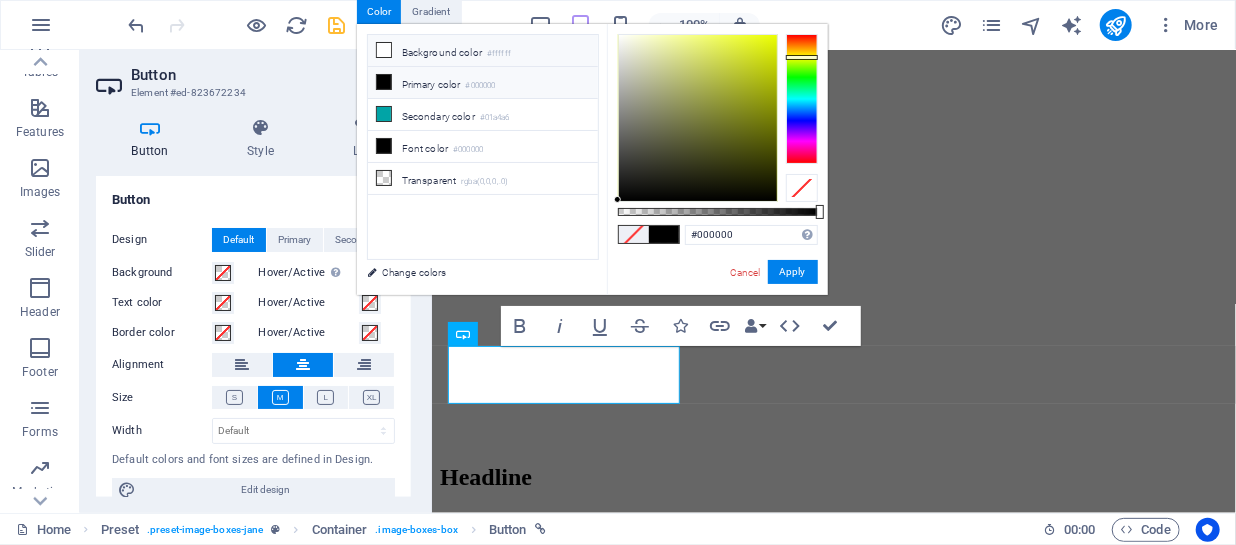 click at bounding box center [384, 50] 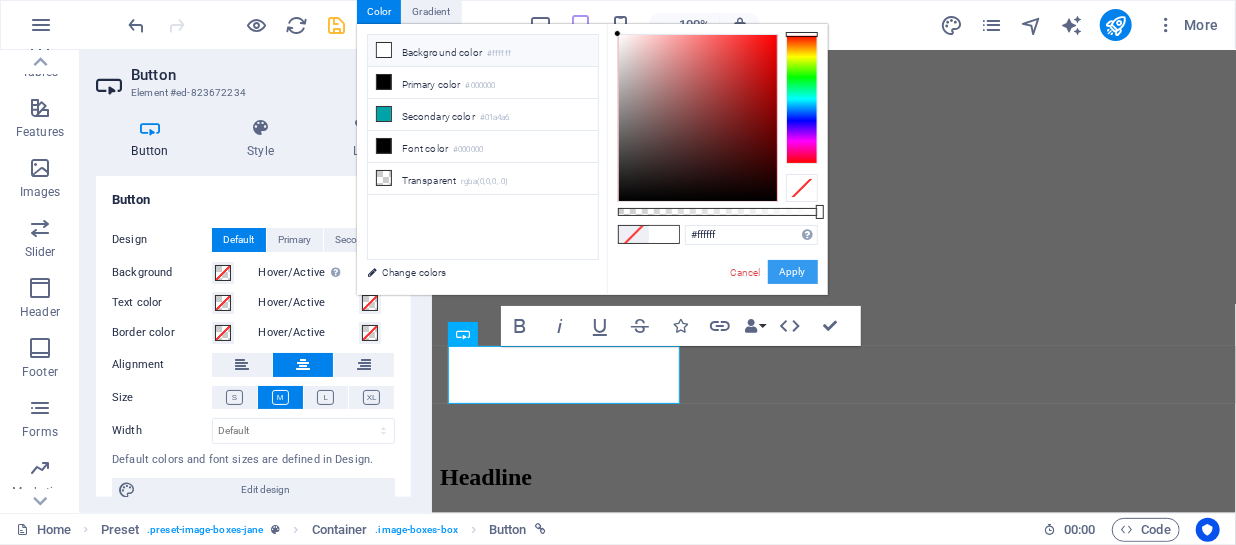 click on "Apply" at bounding box center (793, 272) 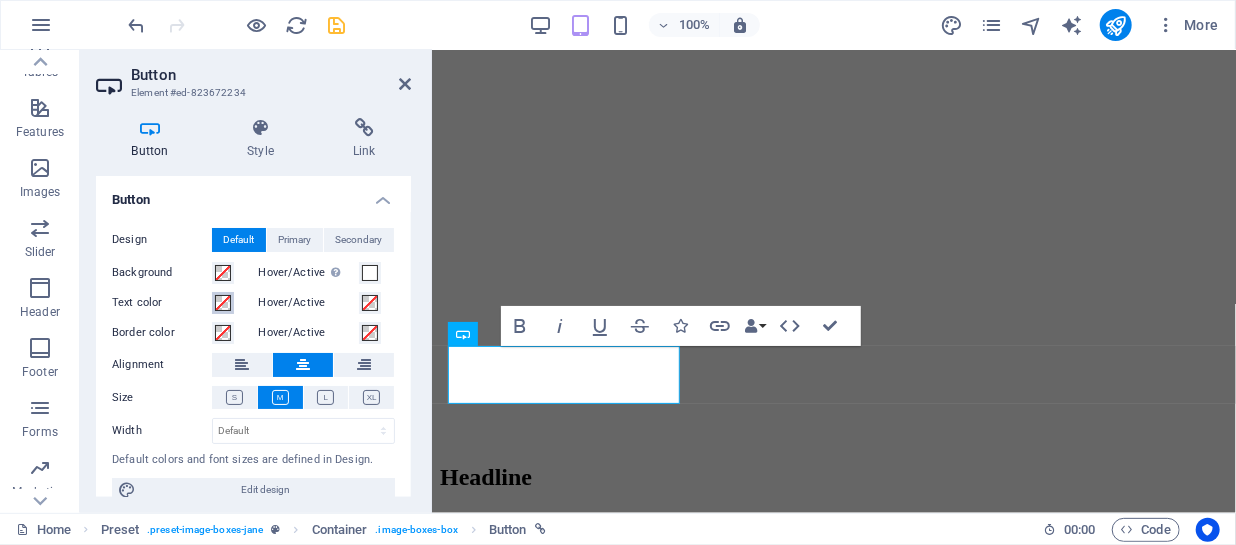 click at bounding box center (223, 303) 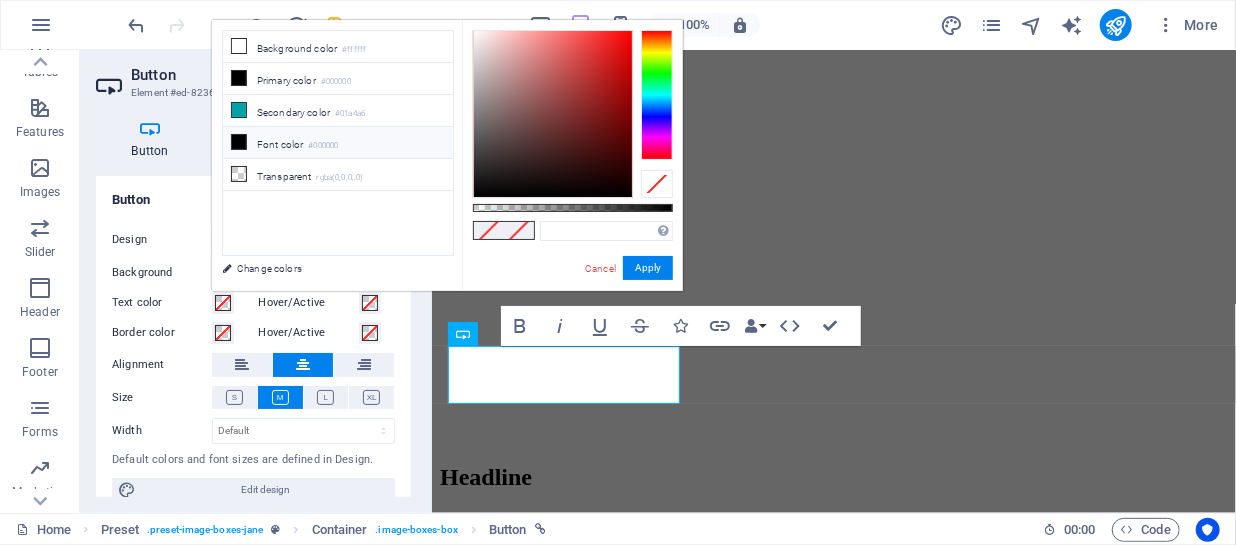 click at bounding box center [239, 142] 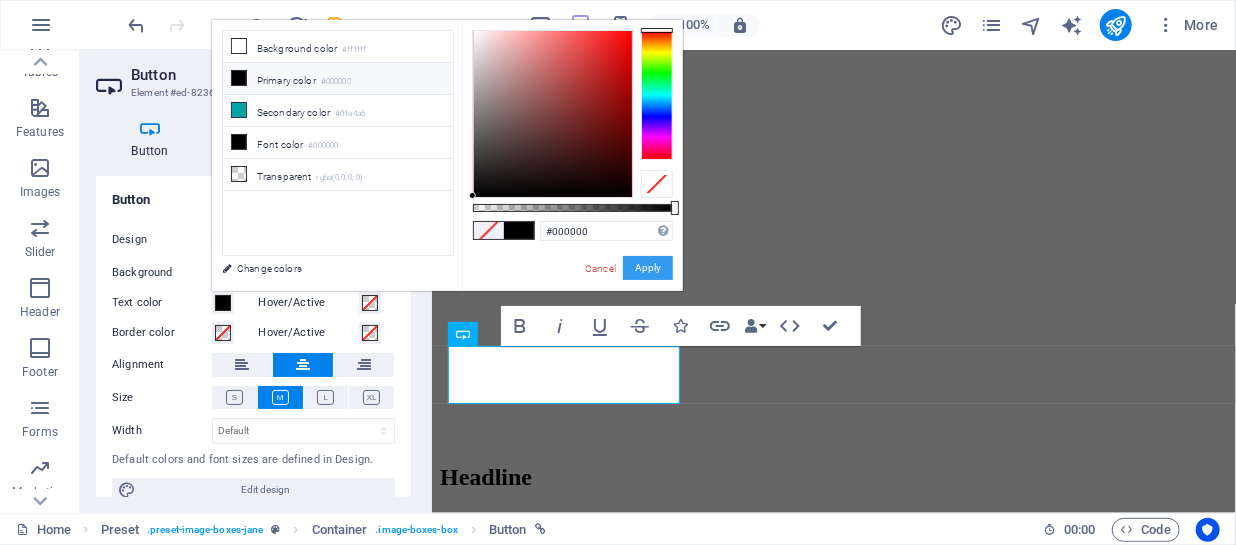 click on "Apply" at bounding box center (648, 268) 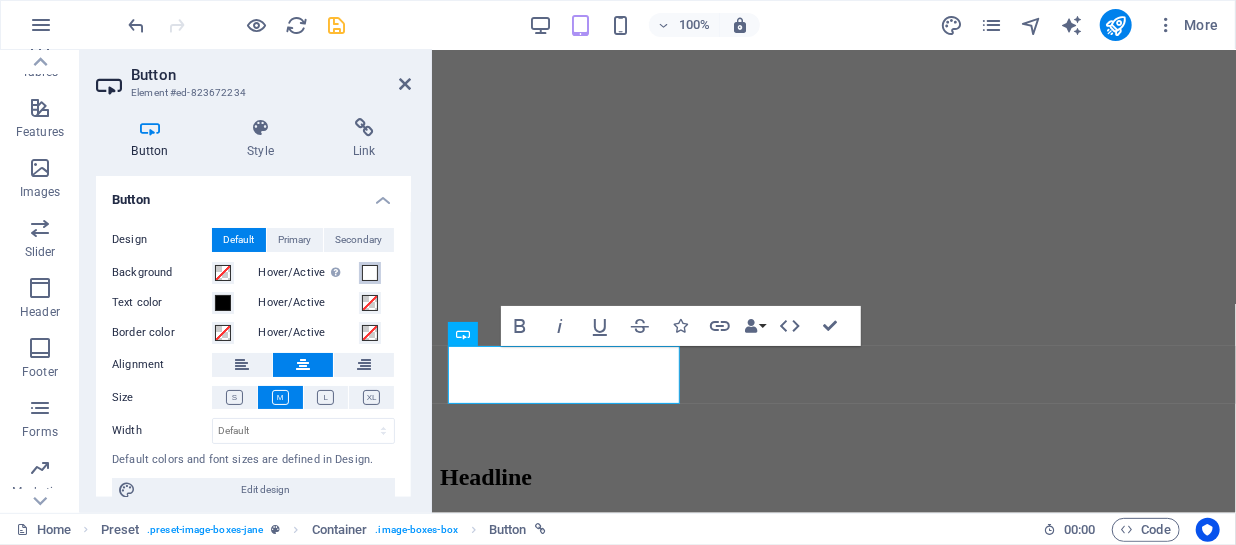 click at bounding box center [370, 273] 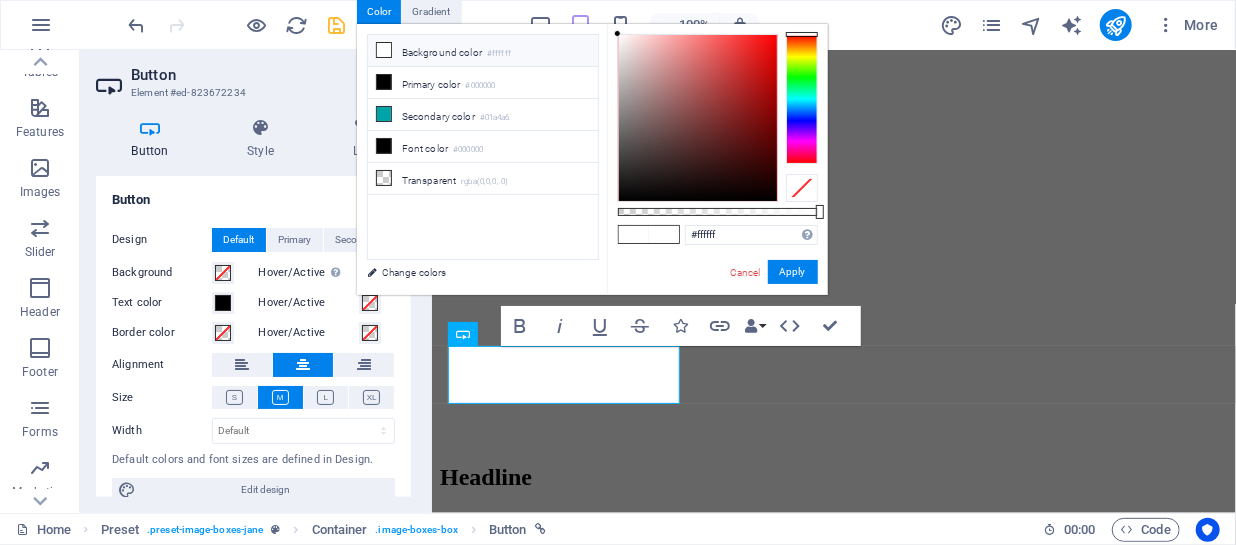 click at bounding box center (802, 188) 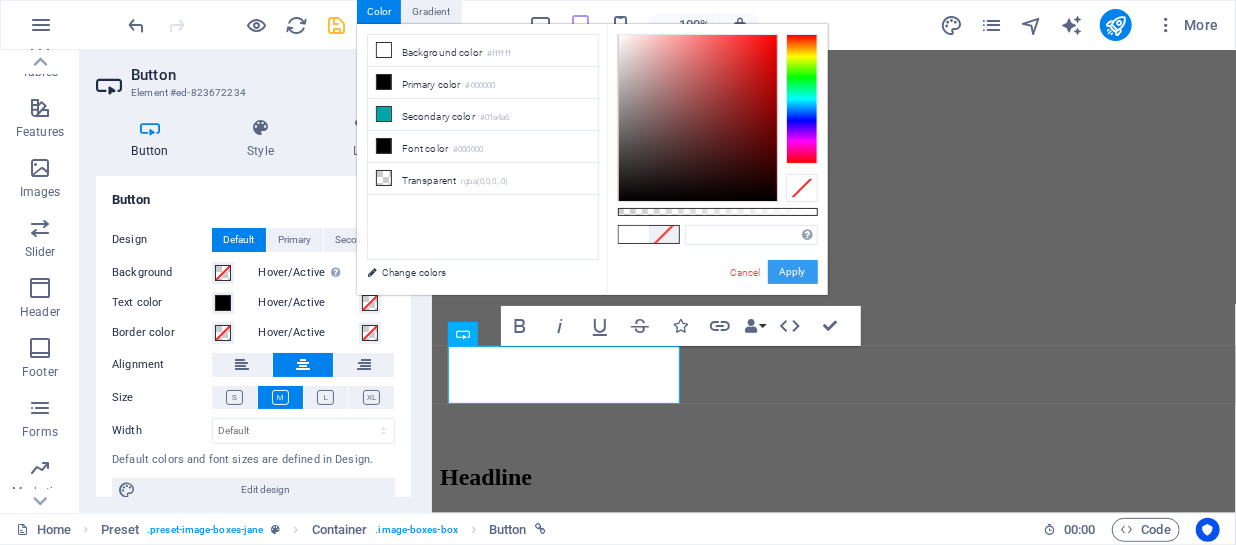 click on "Apply" at bounding box center [793, 272] 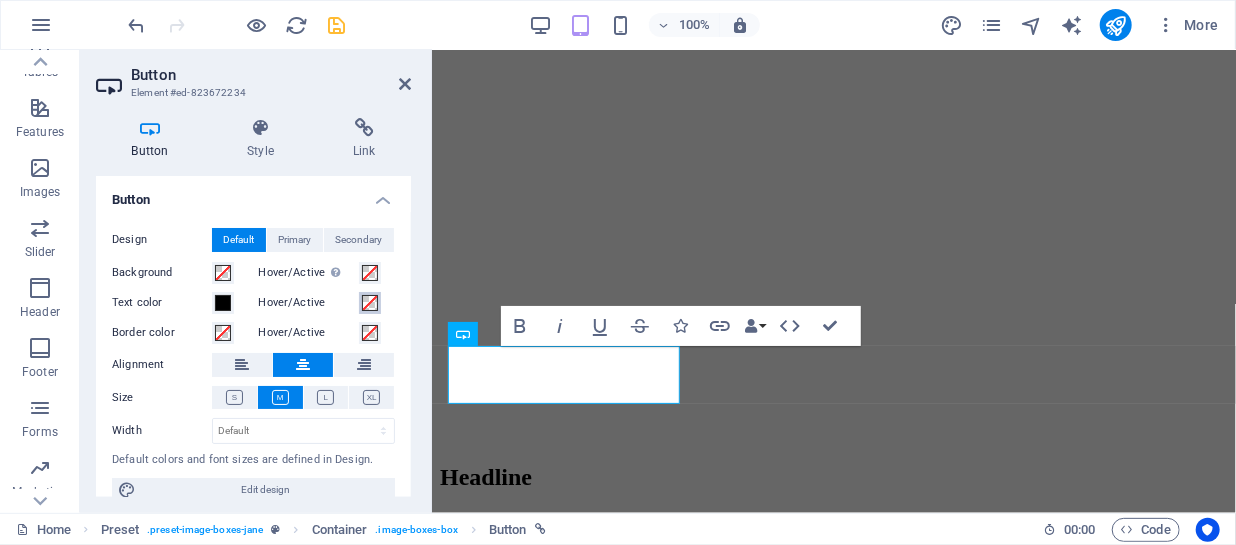 click at bounding box center [370, 303] 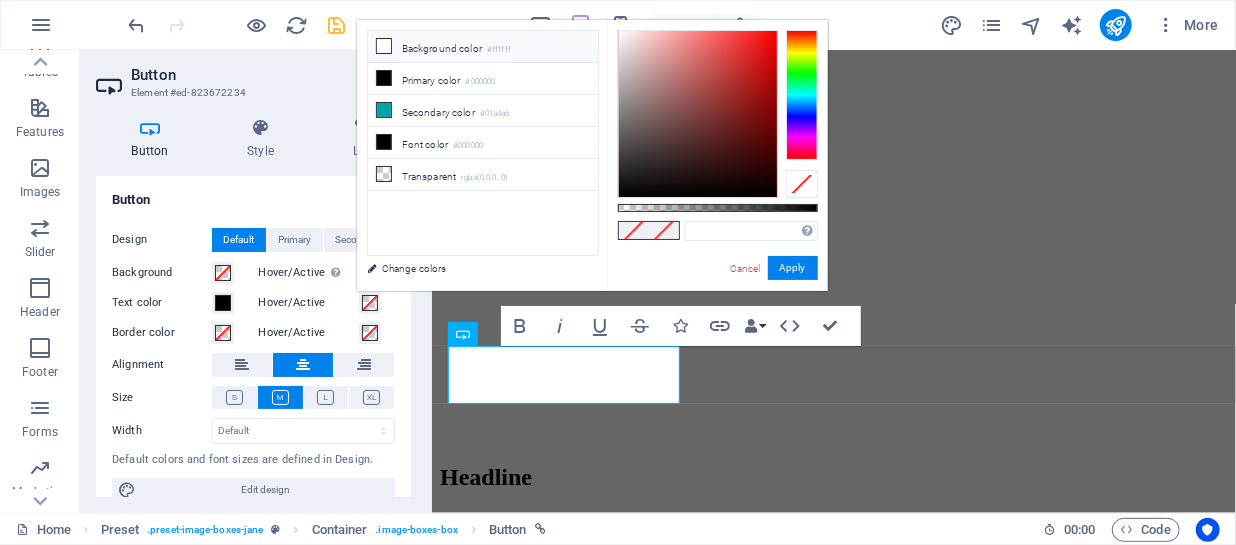 click on "Background color
#ffffff" at bounding box center [483, 47] 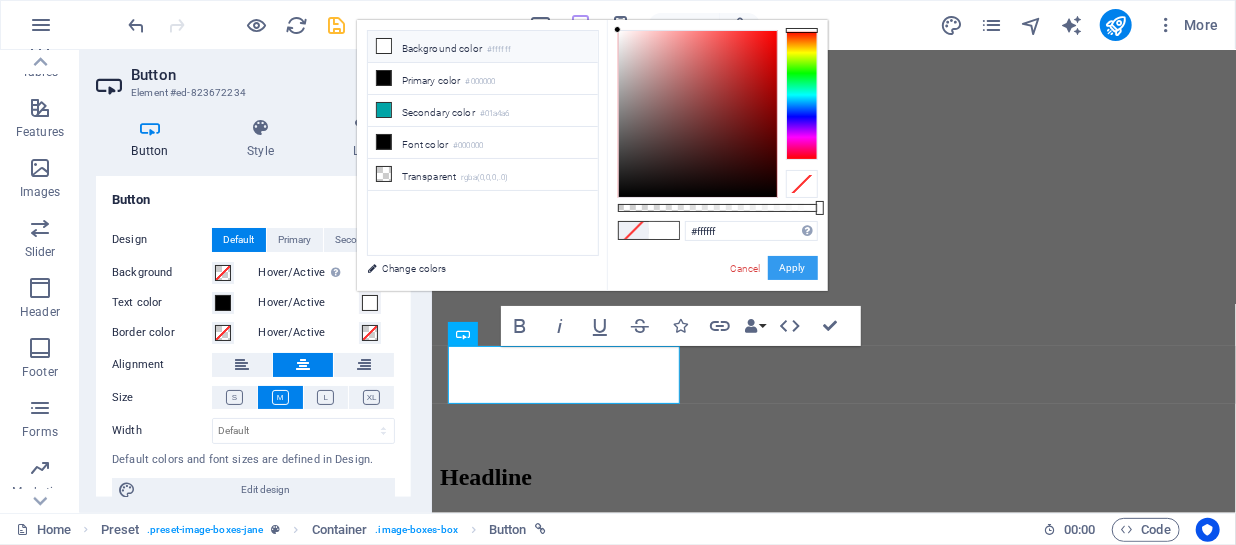 click on "Apply" at bounding box center (793, 268) 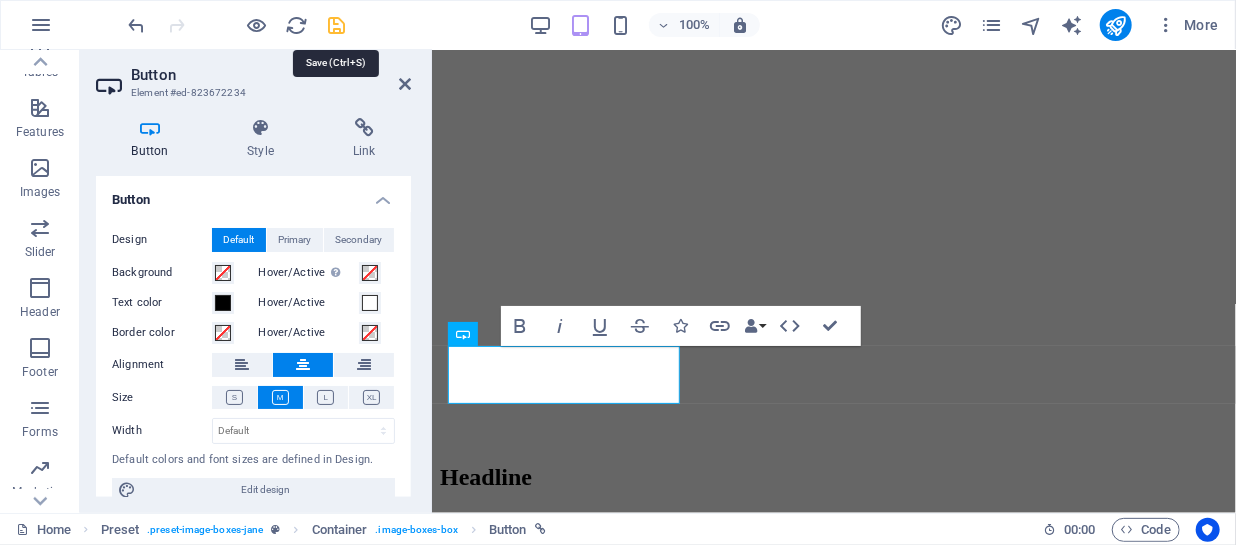click at bounding box center [337, 25] 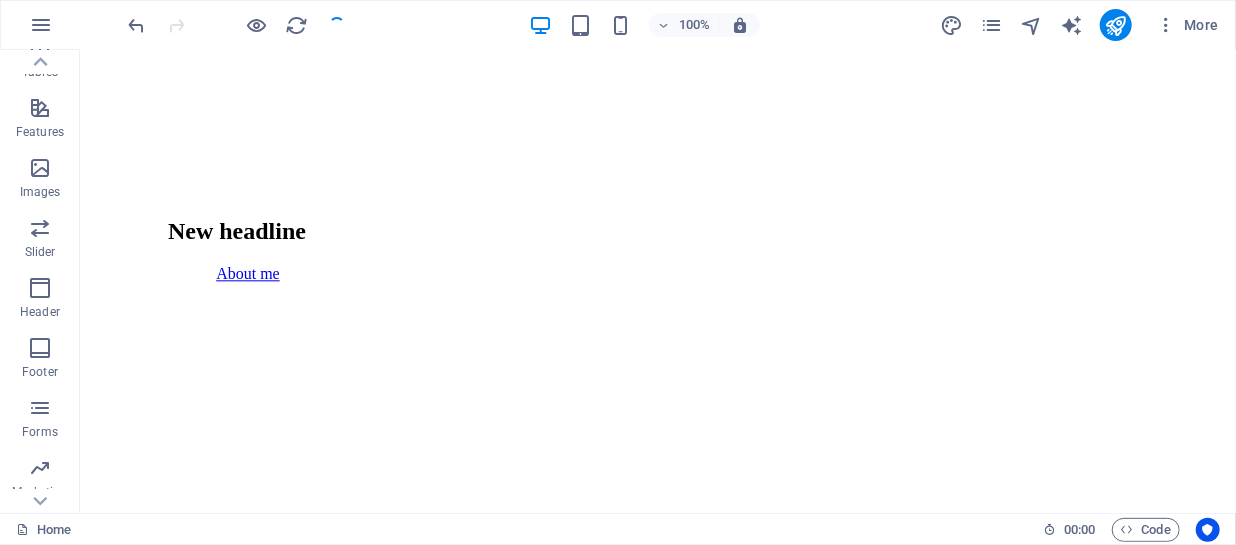 scroll, scrollTop: 2079, scrollLeft: 0, axis: vertical 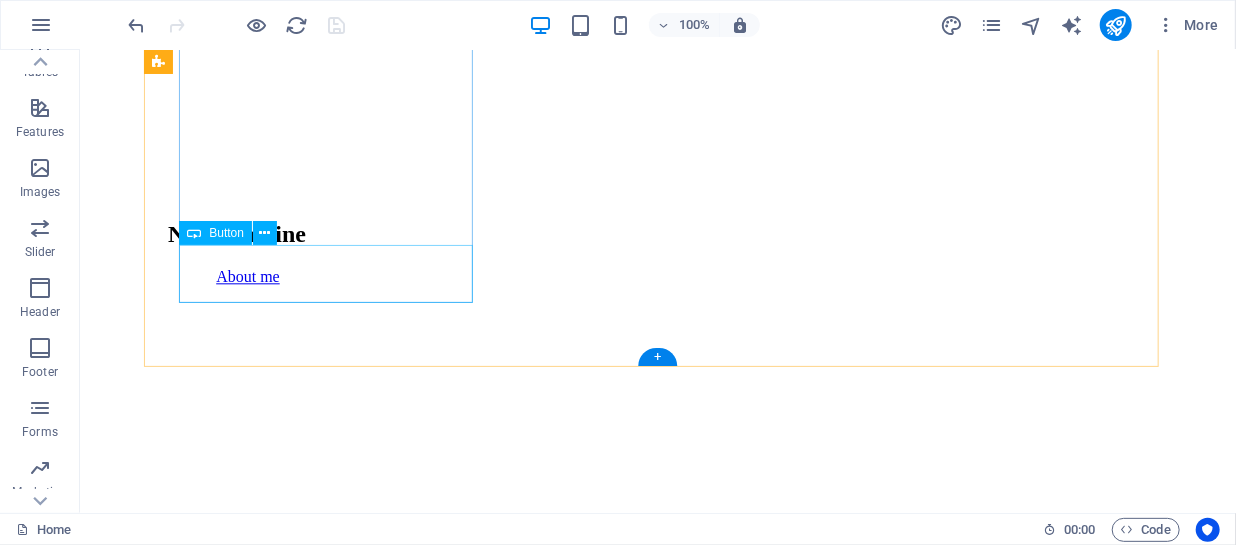 click on "see more" at bounding box center [657, 5732] 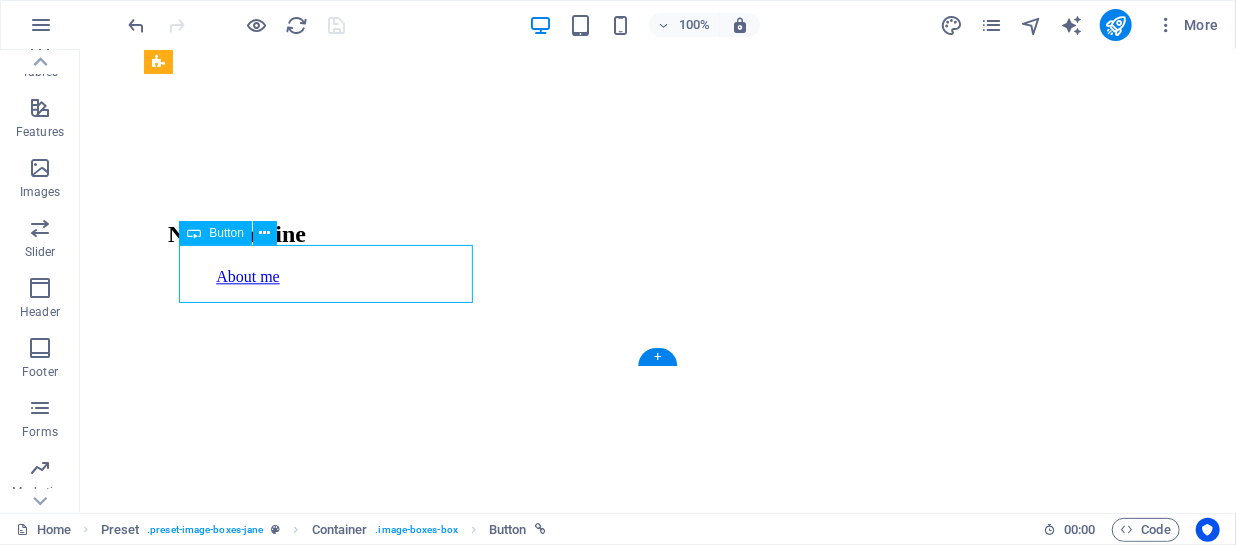click on "see more" at bounding box center (657, 5732) 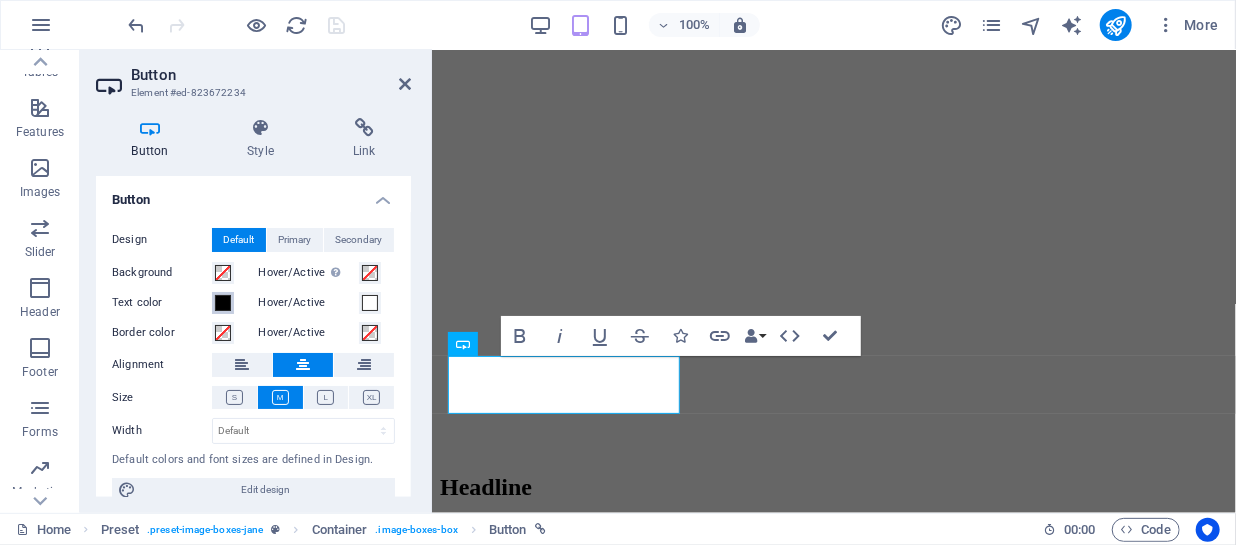 click at bounding box center [223, 303] 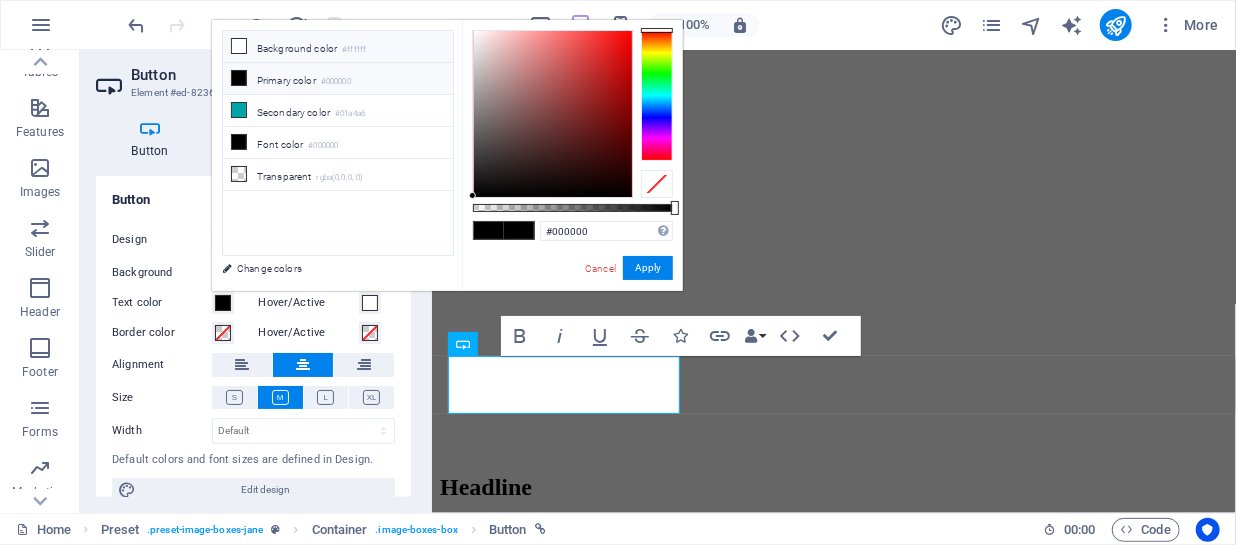 click on "Background color
#ffffff" at bounding box center (338, 47) 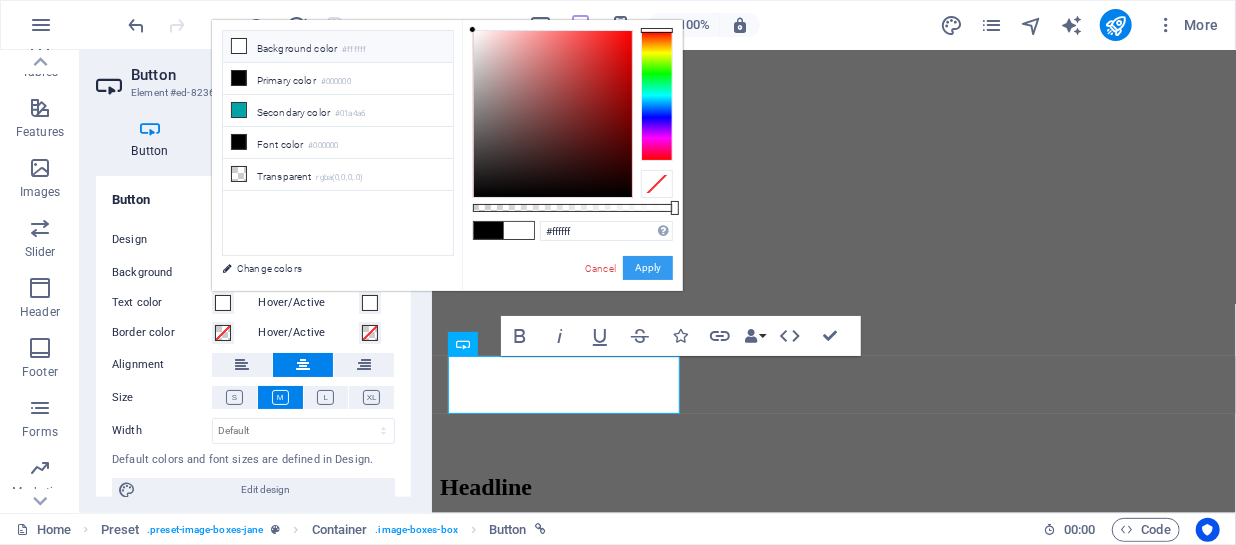 click on "Apply" at bounding box center [648, 268] 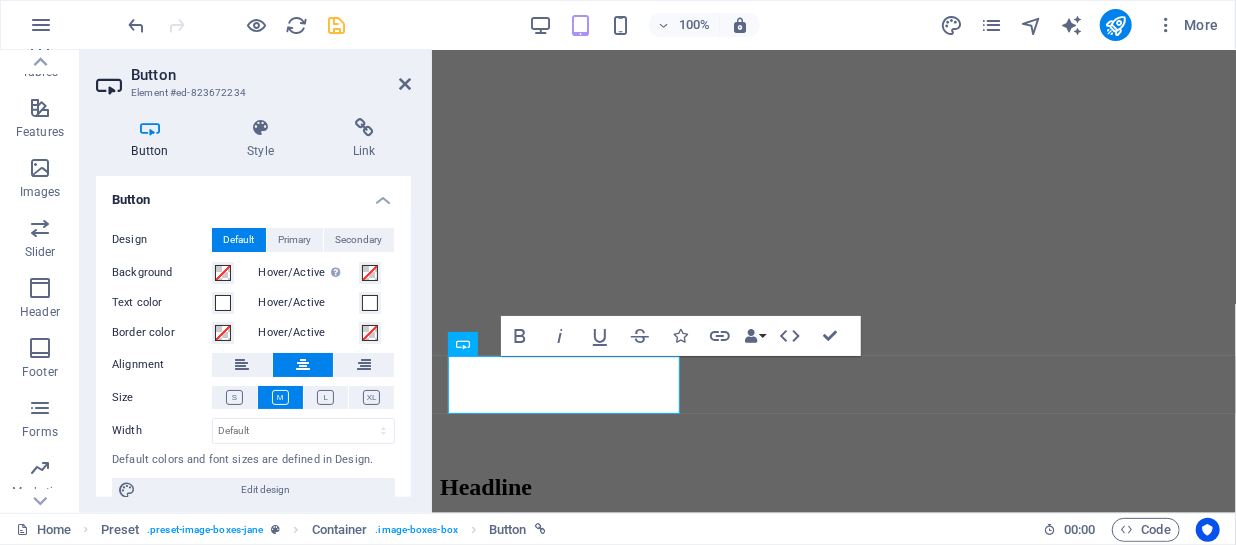 click at bounding box center (237, 25) 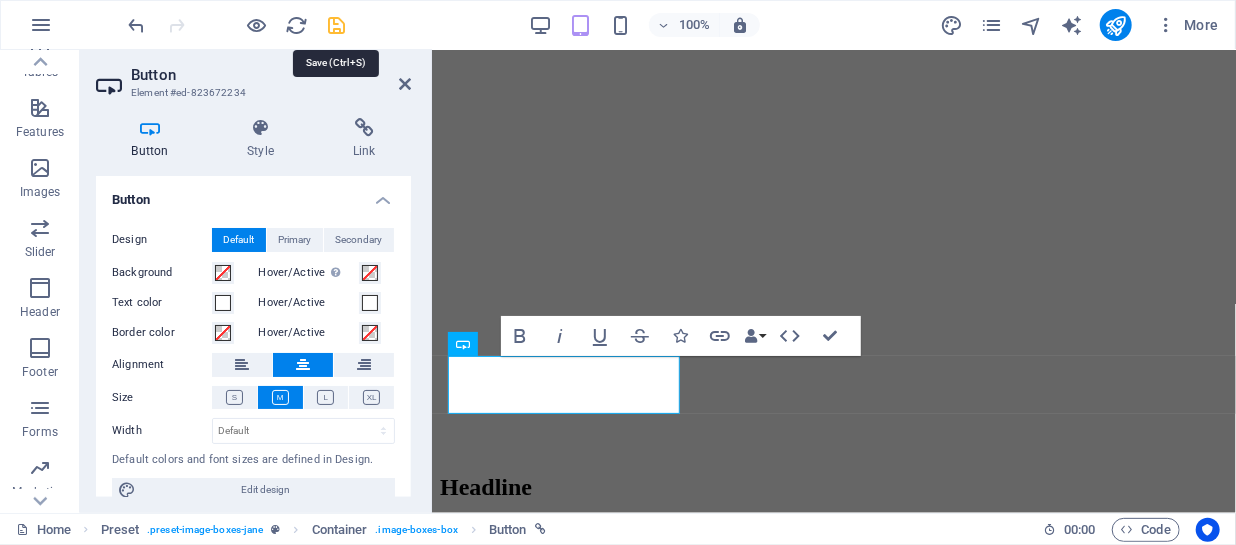 click at bounding box center (337, 25) 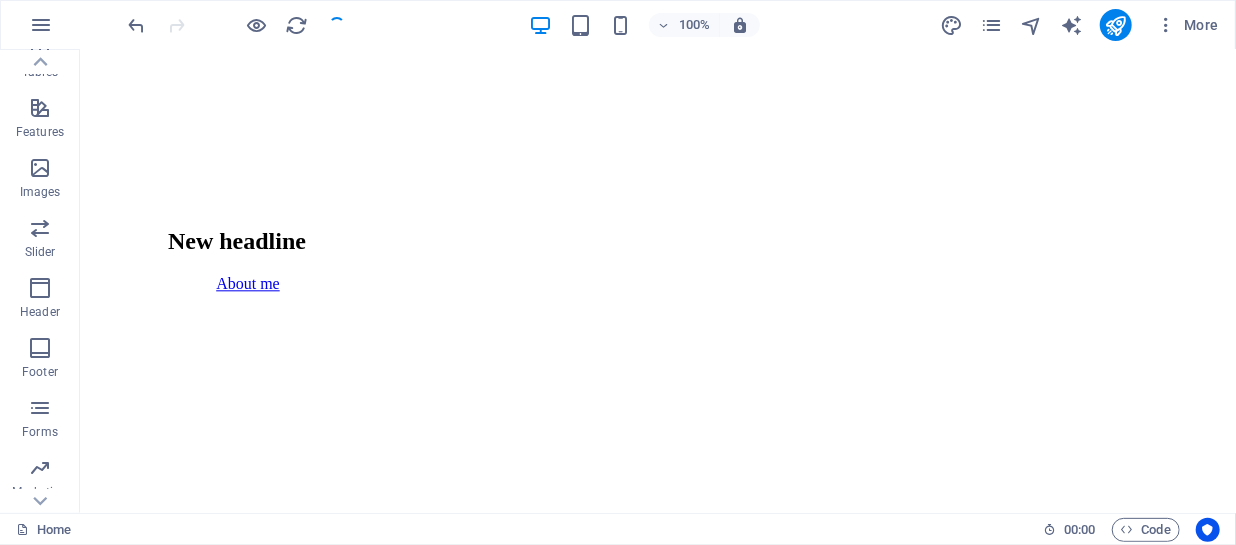 scroll, scrollTop: 2069, scrollLeft: 0, axis: vertical 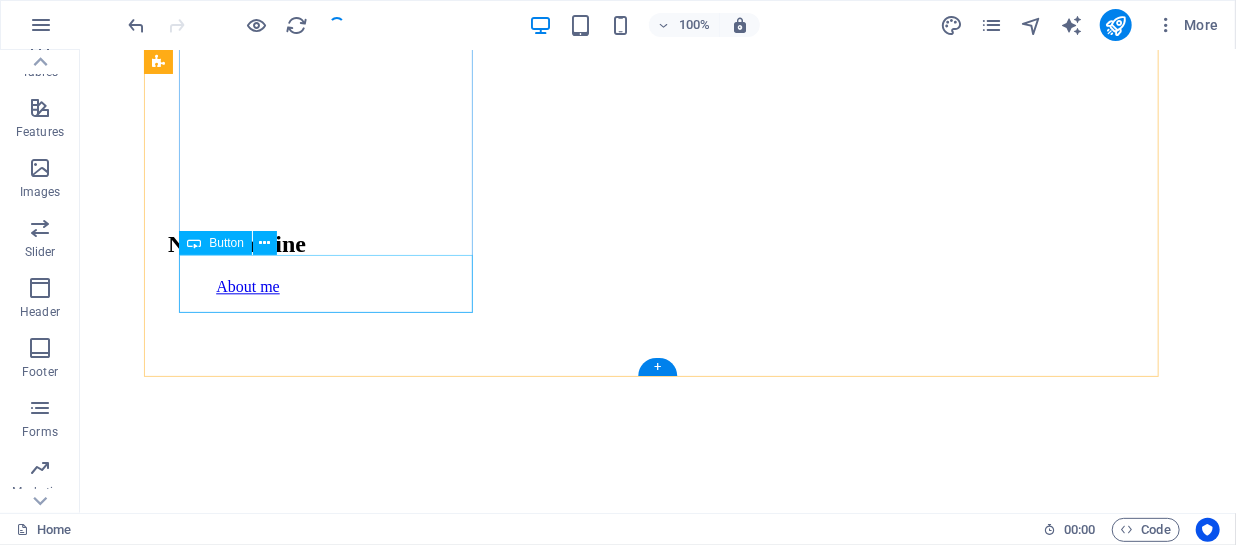 click on "see more" at bounding box center [657, 5742] 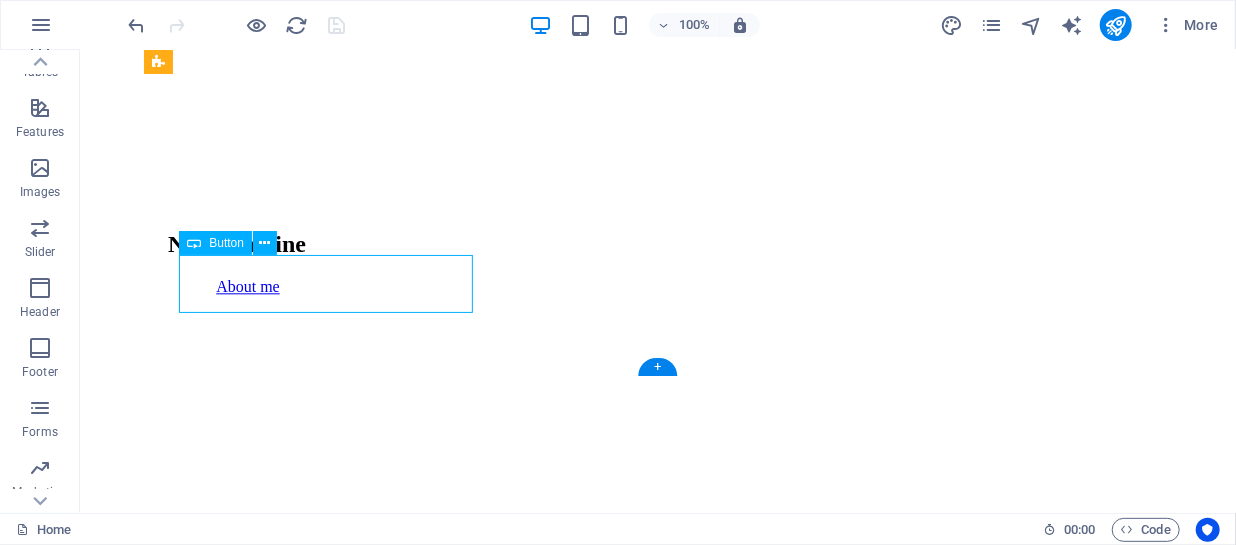 click on "see more" at bounding box center (657, 5742) 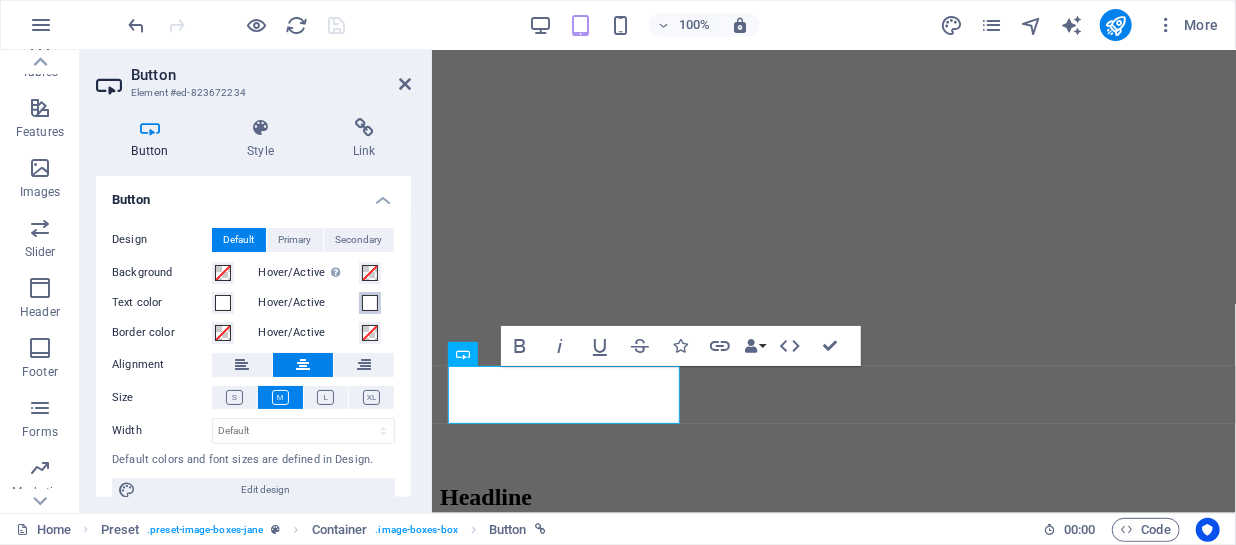click at bounding box center (370, 303) 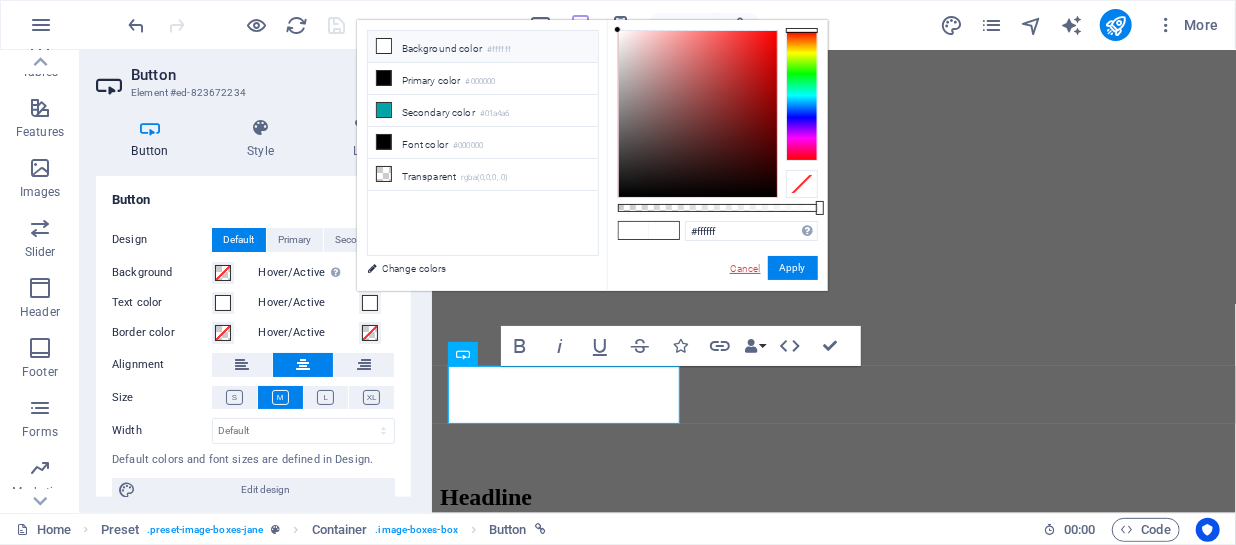 click on "Cancel" at bounding box center [745, 268] 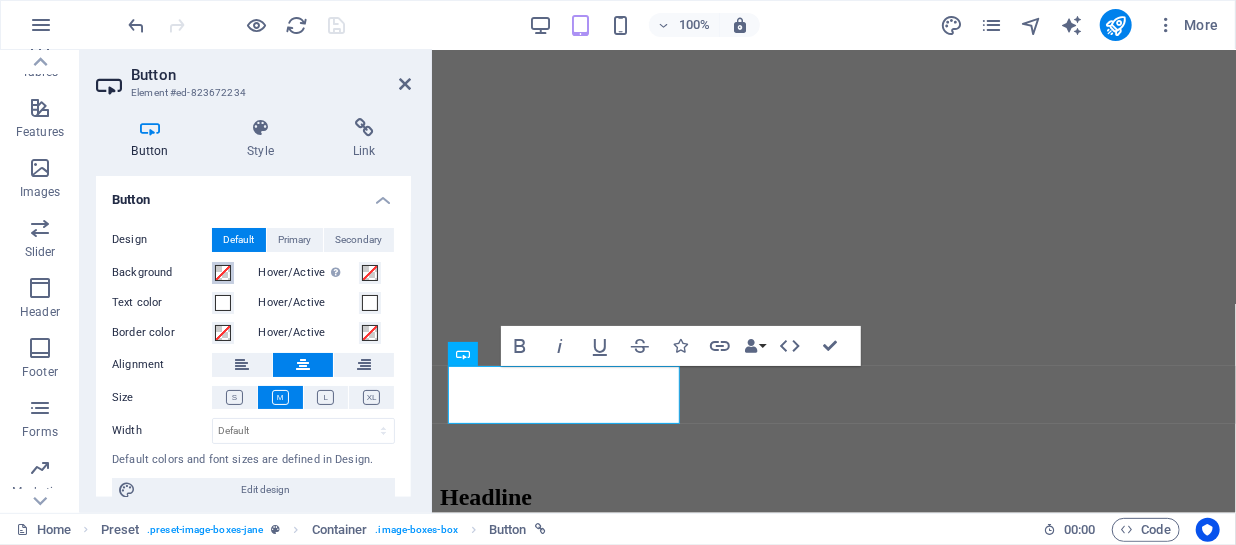 click at bounding box center [223, 273] 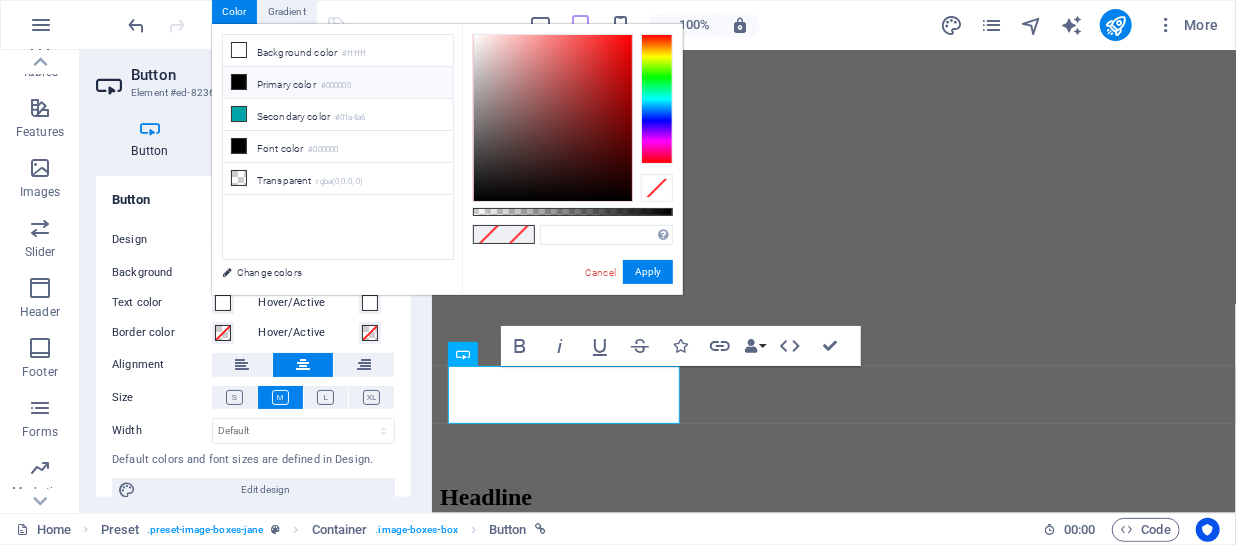 click on "Primary color
#000000" at bounding box center (338, 83) 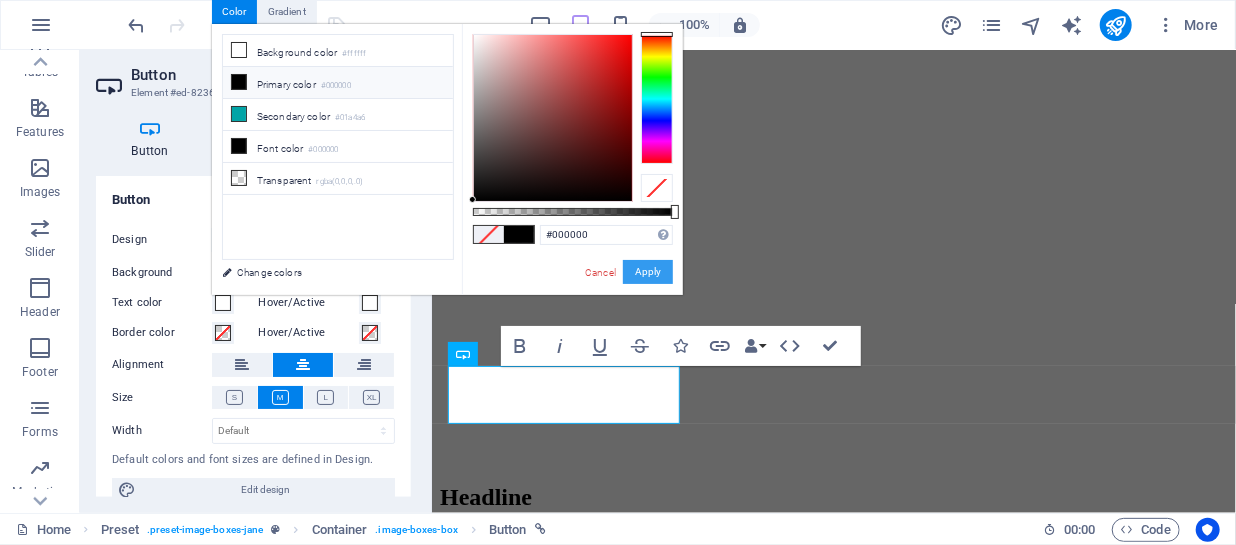 click on "Apply" at bounding box center [648, 272] 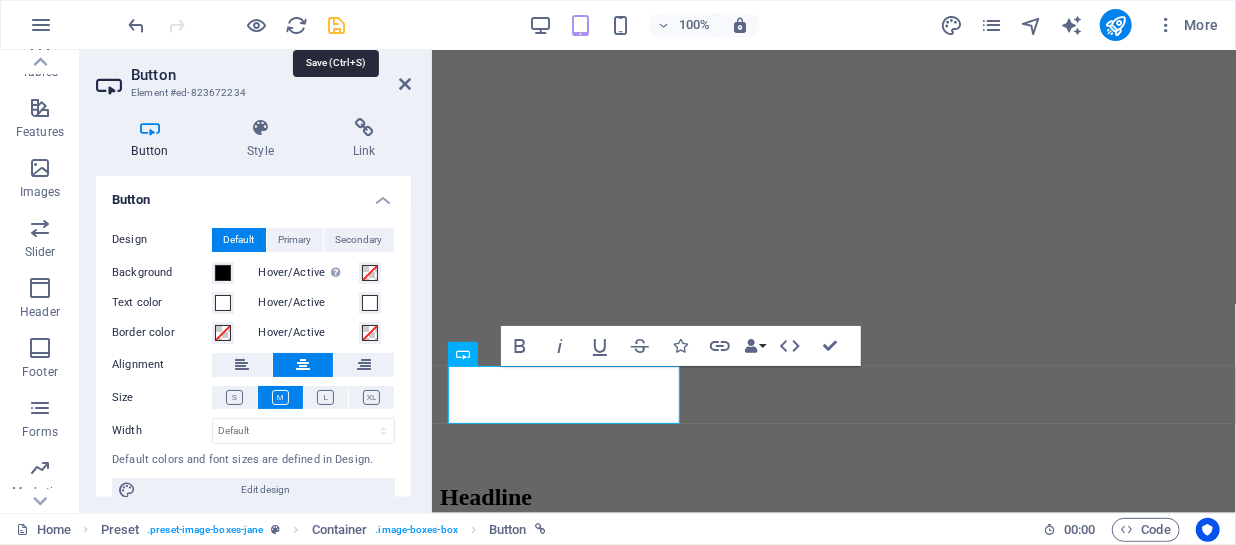 click at bounding box center (337, 25) 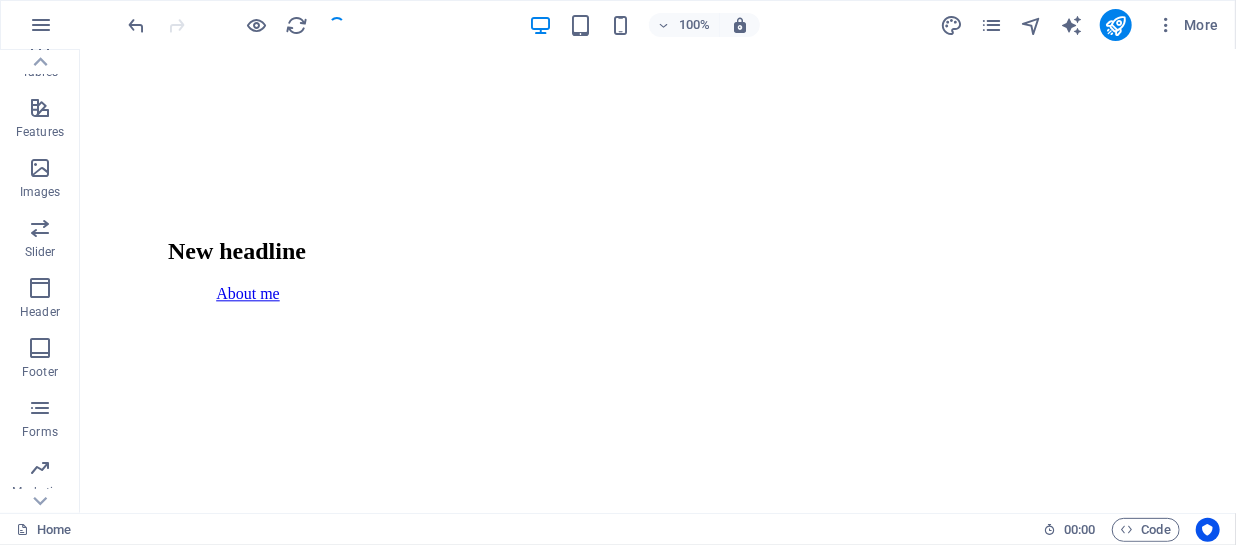 scroll, scrollTop: 2059, scrollLeft: 0, axis: vertical 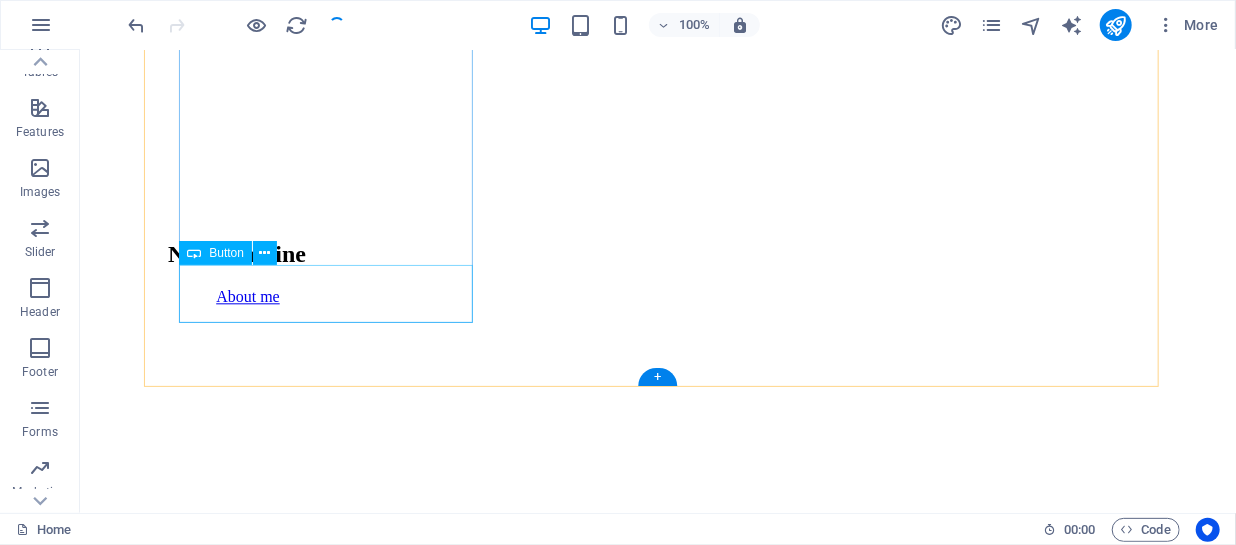 click on "see more" at bounding box center [657, 5752] 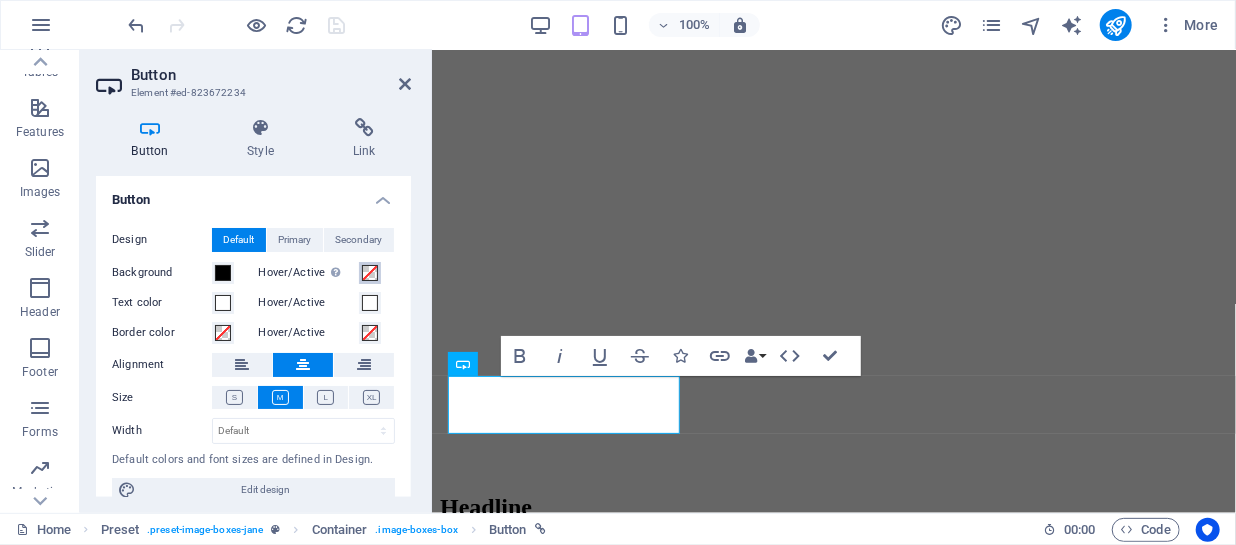 click at bounding box center (370, 273) 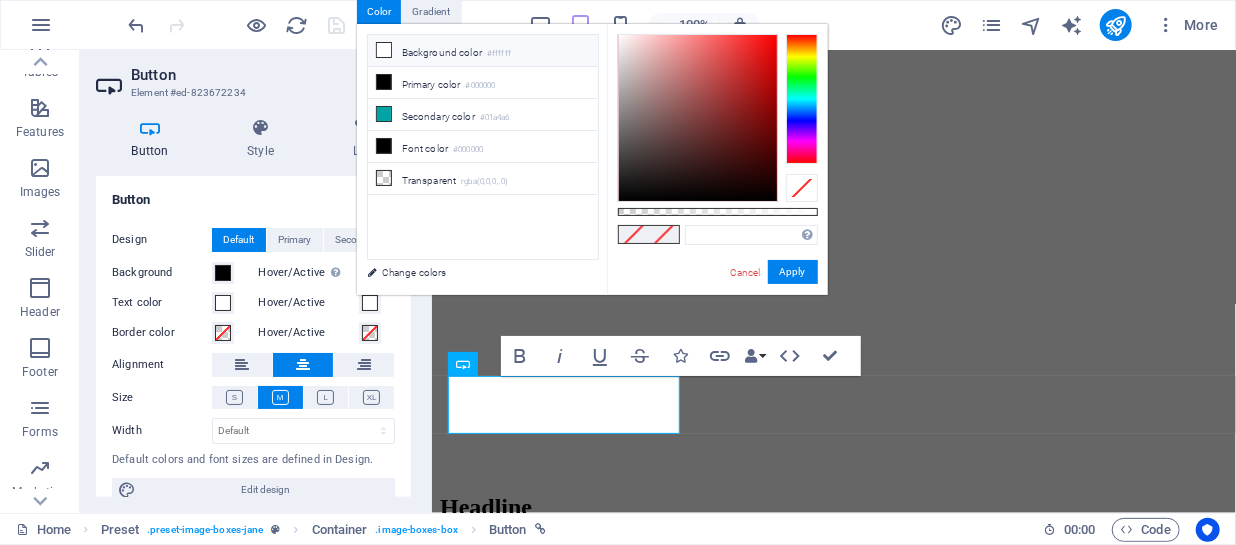 click on "Background color
#ffffff" at bounding box center (483, 51) 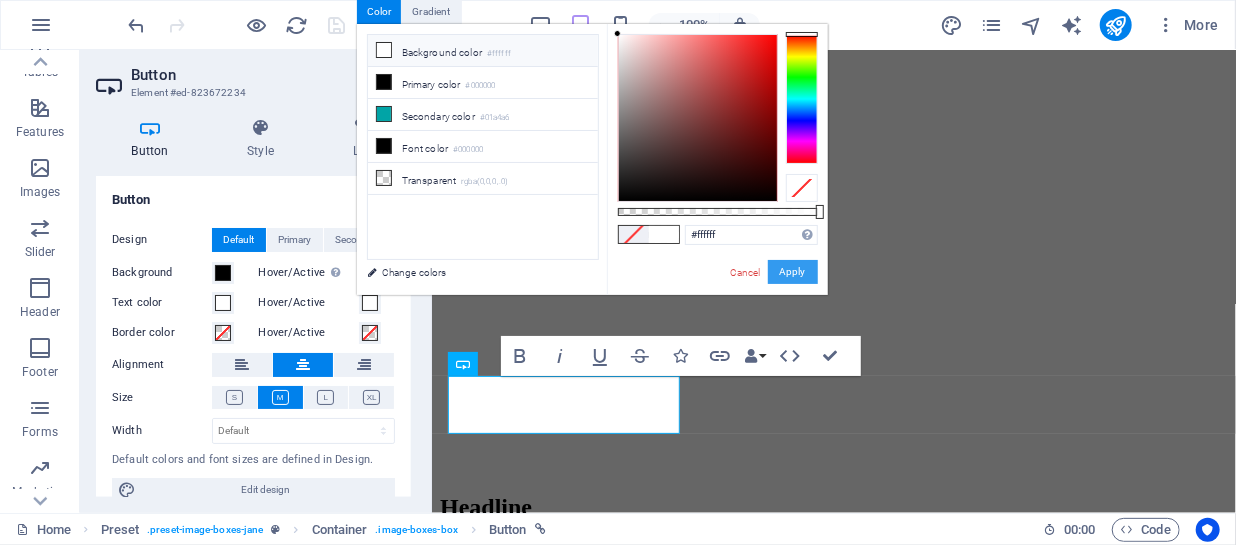 click on "Apply" at bounding box center (793, 272) 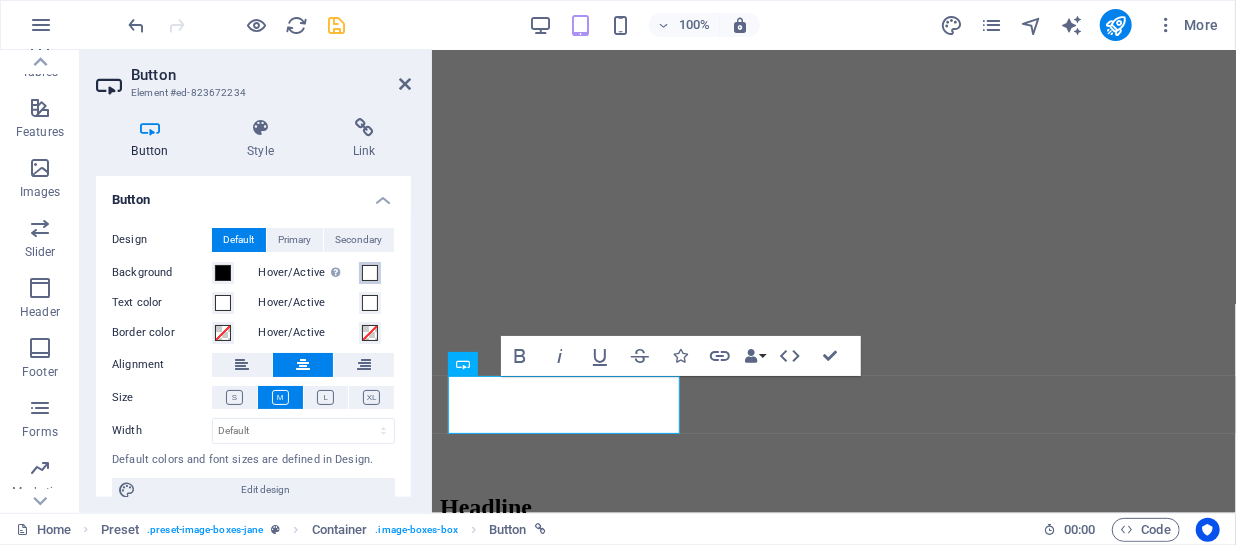 click at bounding box center (370, 273) 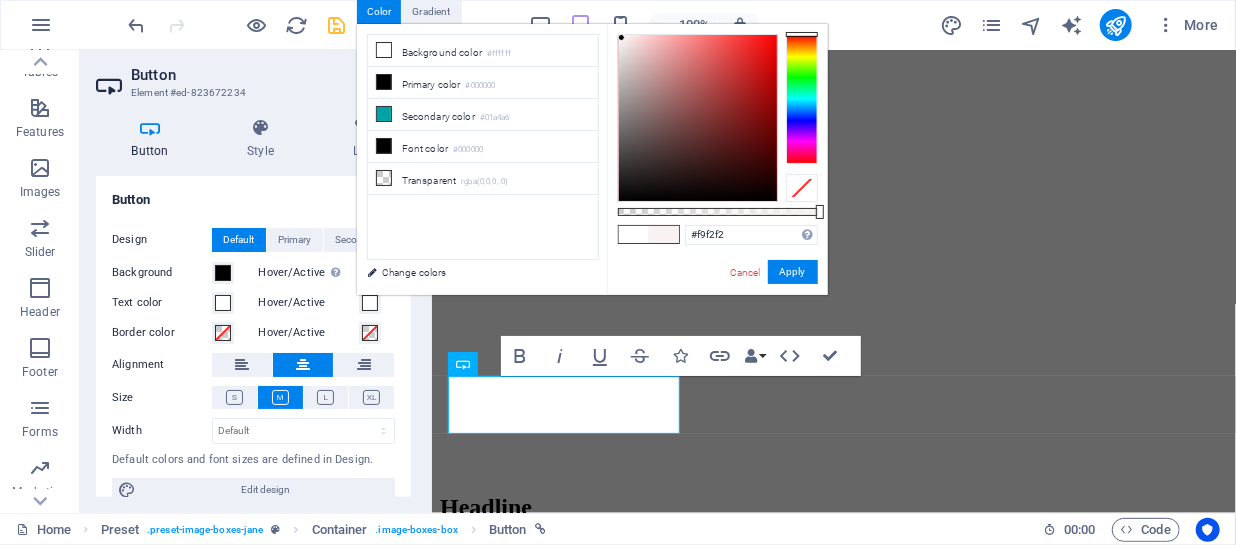 click at bounding box center [698, 118] 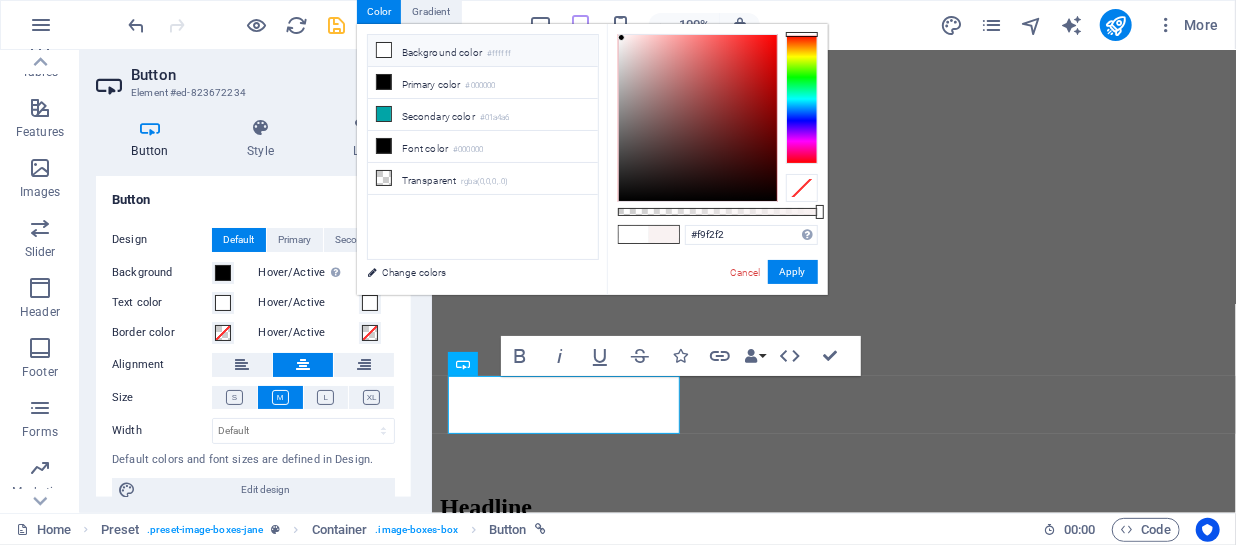 click on "Background color
#ffffff" at bounding box center (483, 51) 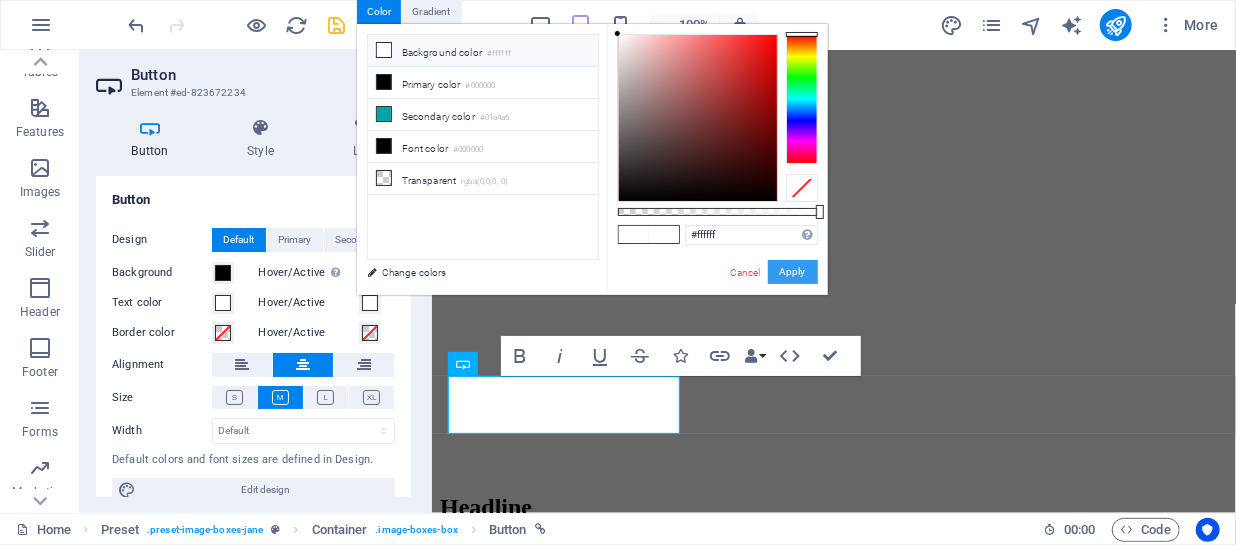 click on "Apply" at bounding box center [793, 272] 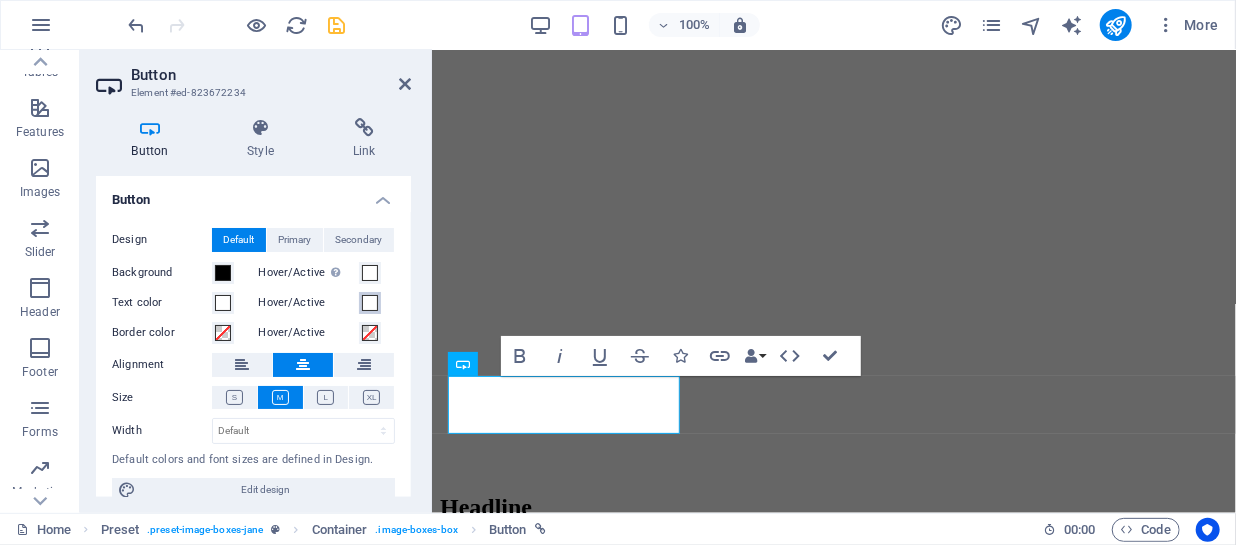 click at bounding box center [370, 303] 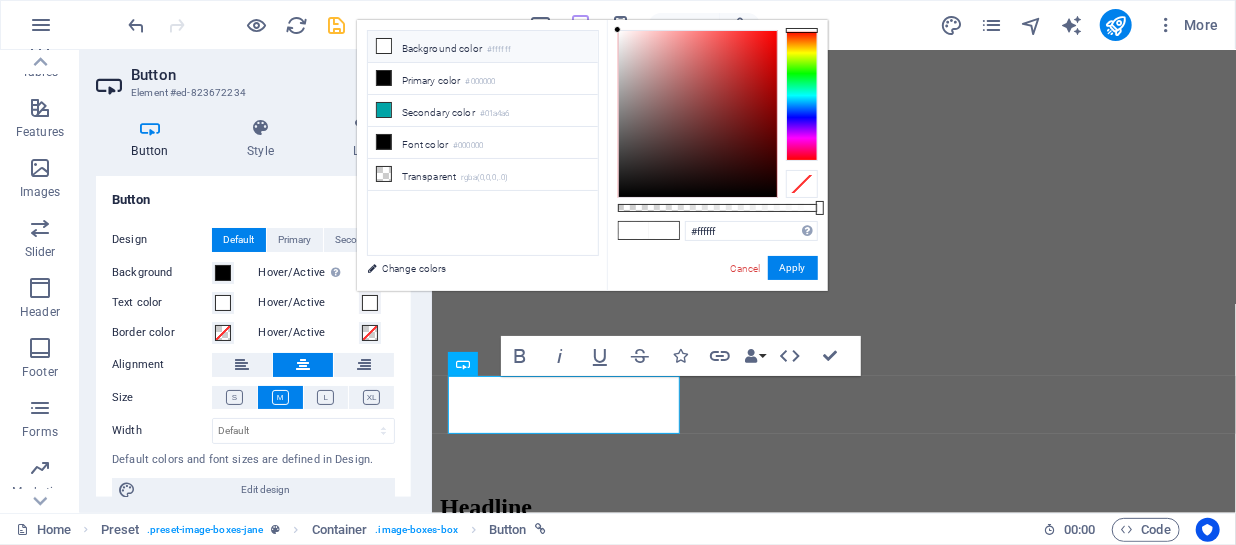 click at bounding box center (802, 184) 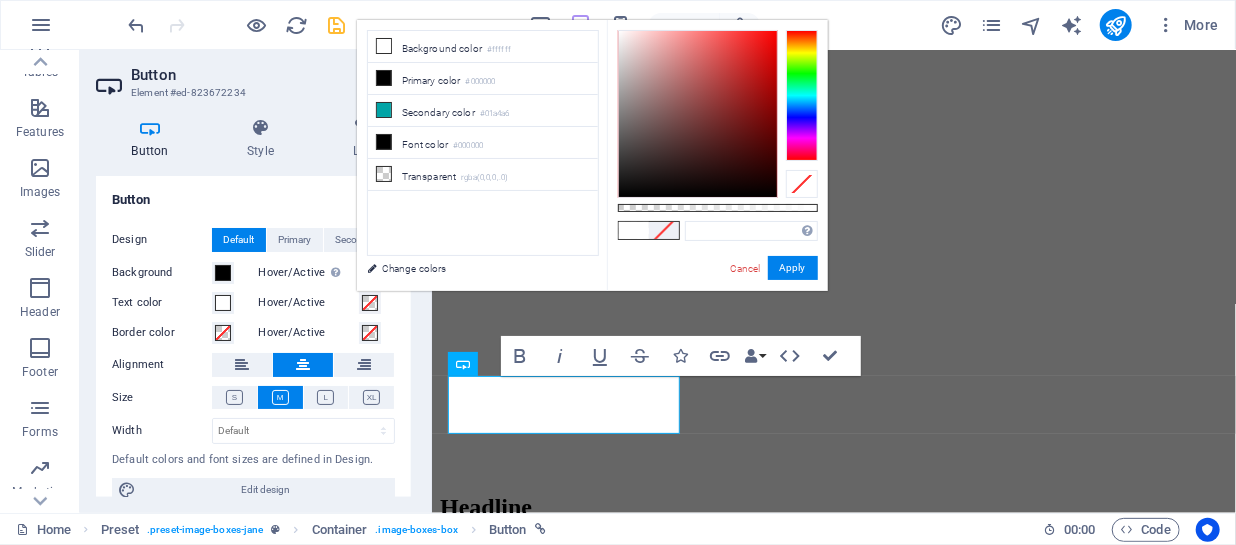 click at bounding box center [802, 184] 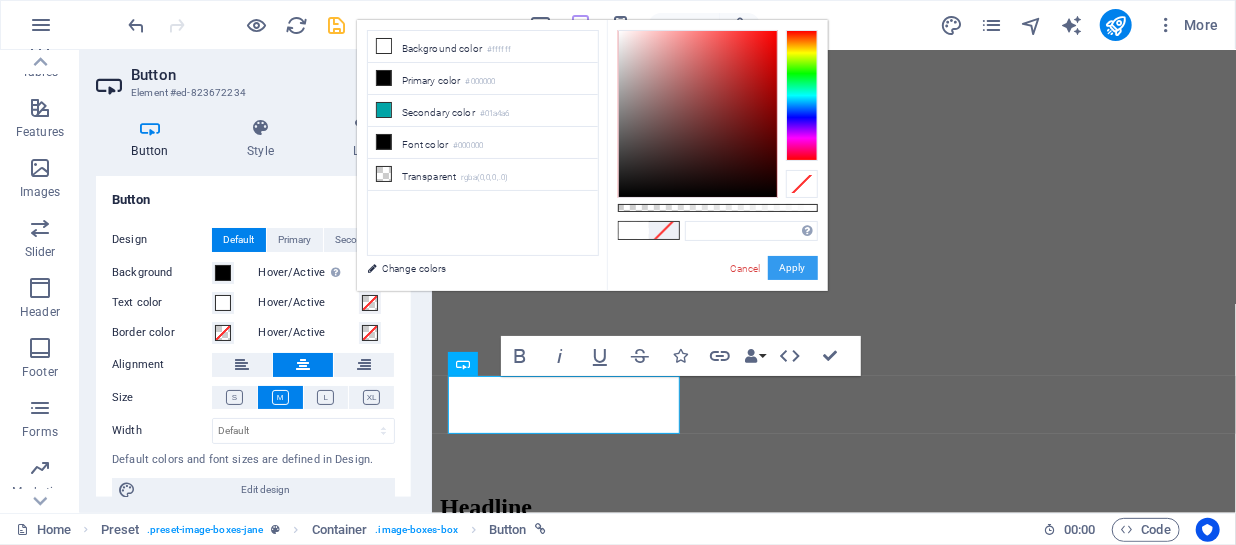 click on "Apply" at bounding box center [793, 268] 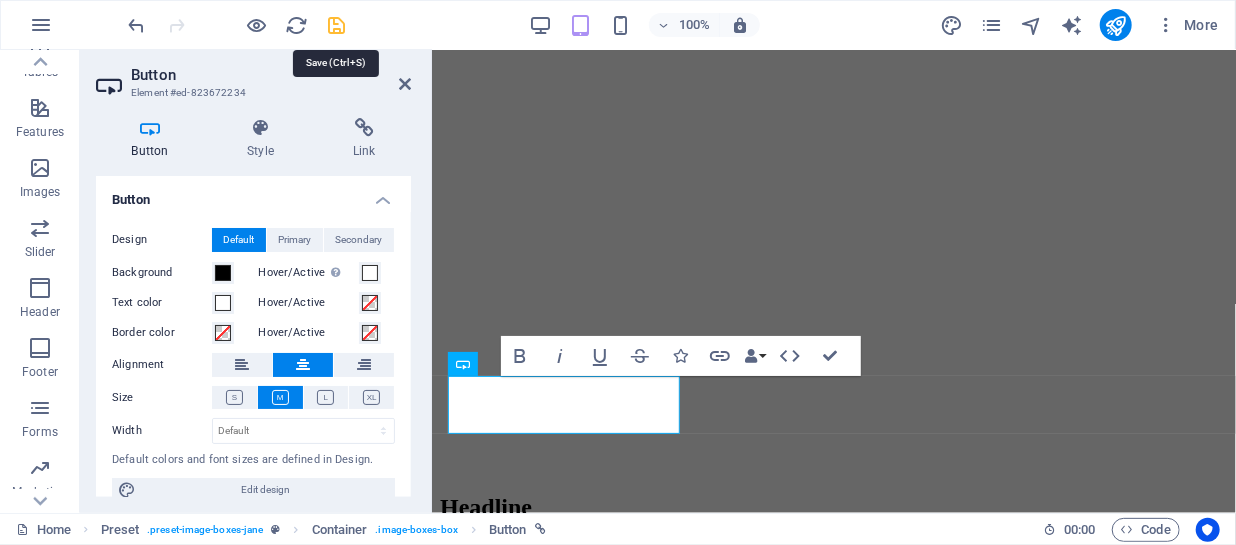 click at bounding box center (337, 25) 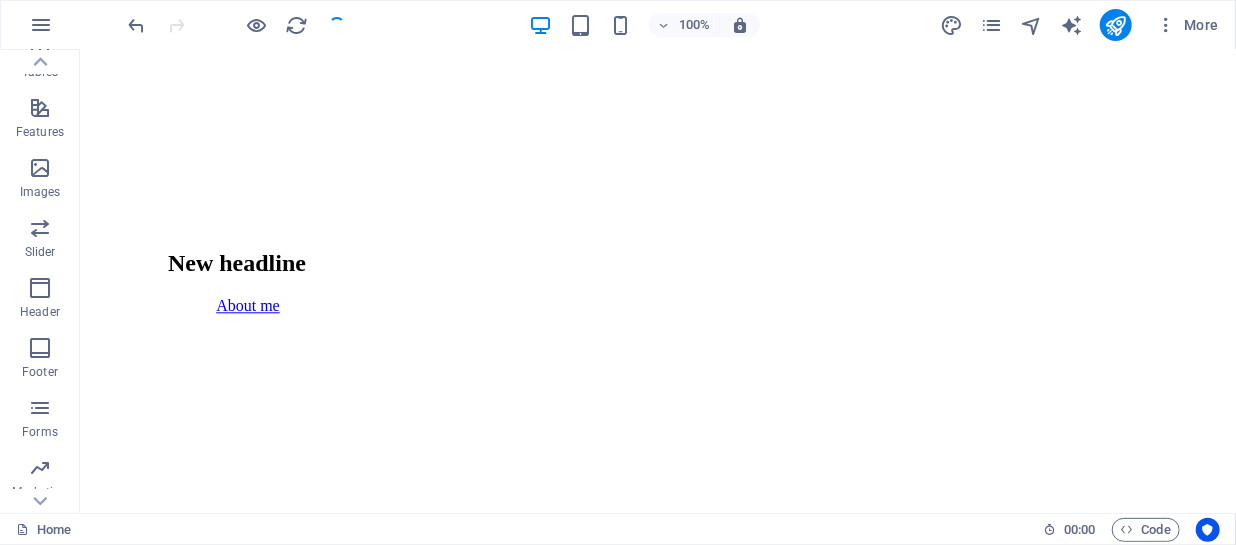 scroll, scrollTop: 2049, scrollLeft: 0, axis: vertical 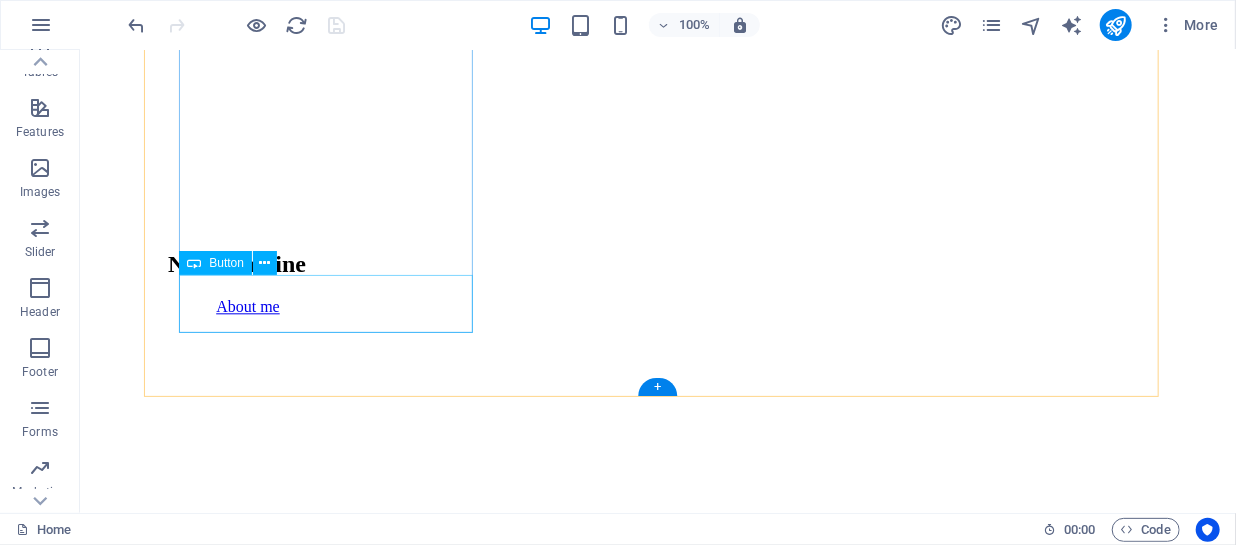 click on "see more" at bounding box center (657, 5762) 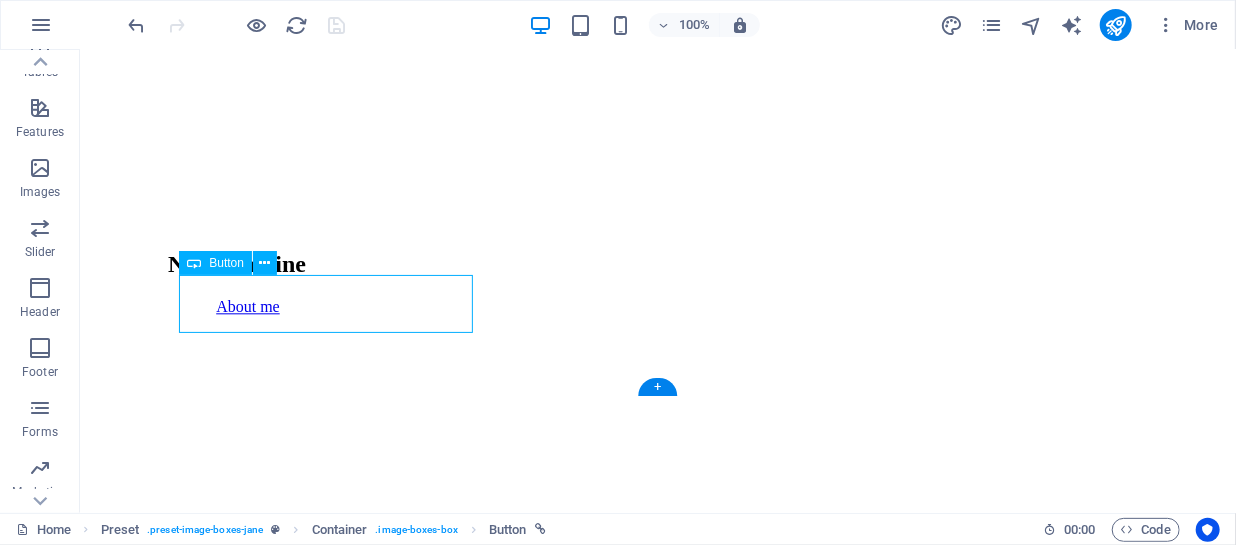 click on "see more" at bounding box center [657, 5762] 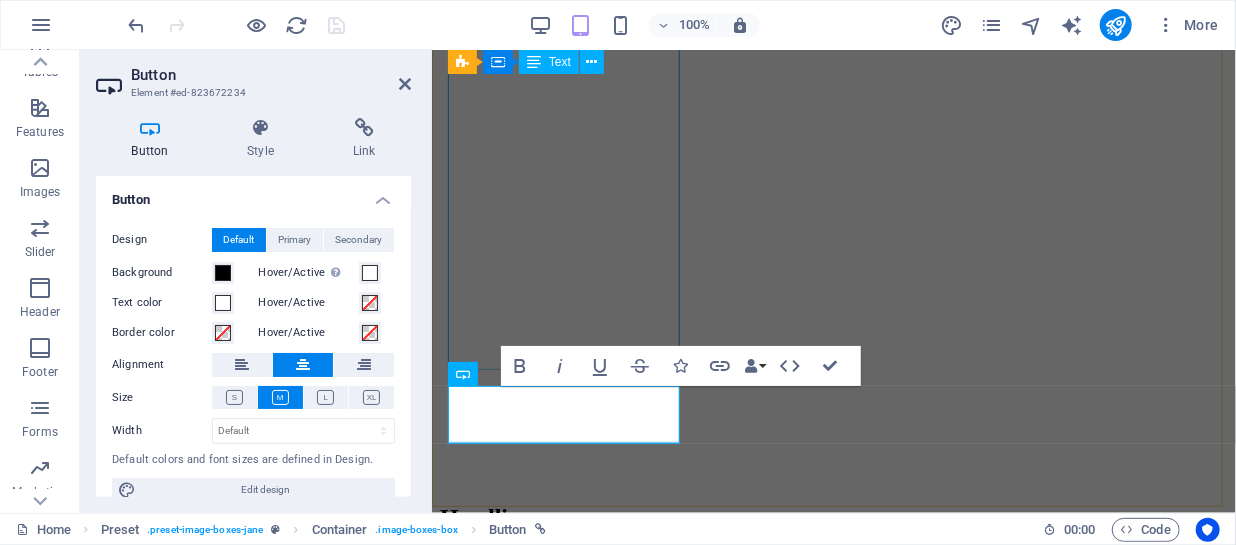 click on "Elegant spaces. inspired living At  PetitBleu , we design interiors that tell stories—of style, culture, comfort, and quiet sophistication.  Founded by  [FIRST] [LAST] , PetitBleu blends the refined eye of a designer with a deep commitment to craftsmanship, timeless aesthetics, and personalized service, we create environments that are not only beautiful but deeply livable.   PetitBleu  is more than an interior design studio—we are also trusted exporters of curated, high-quality furnishings, artisanal decor, and architectural elements that bring our designs to life in homes, hotels, and commercial spaces across the globe." at bounding box center (833, 4206) 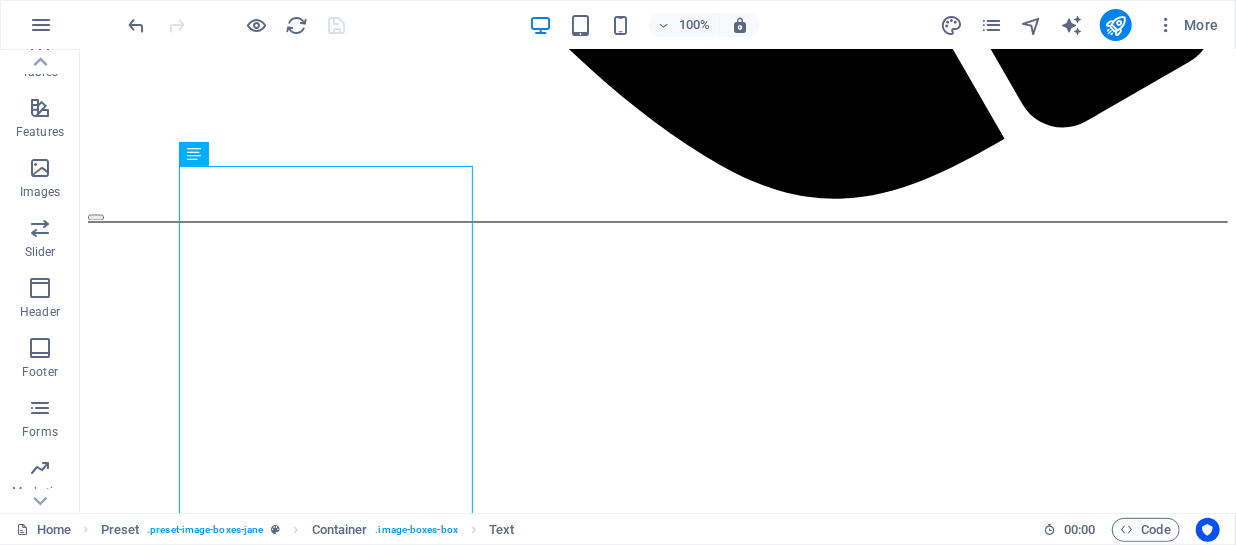 scroll, scrollTop: 1498, scrollLeft: 0, axis: vertical 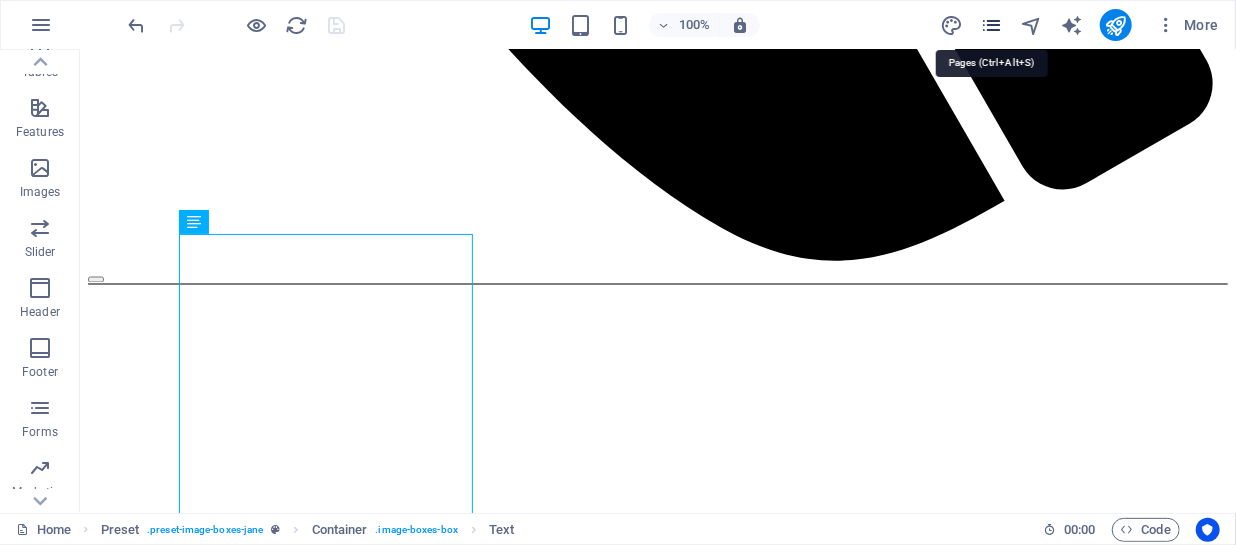 click at bounding box center [991, 25] 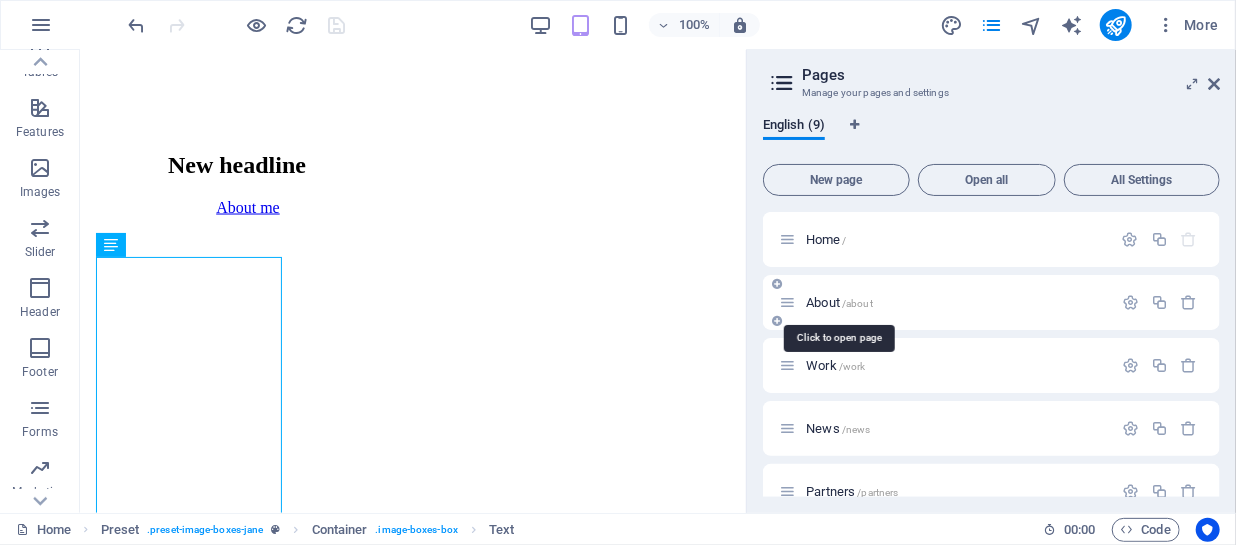 click on "About /about" at bounding box center (839, 302) 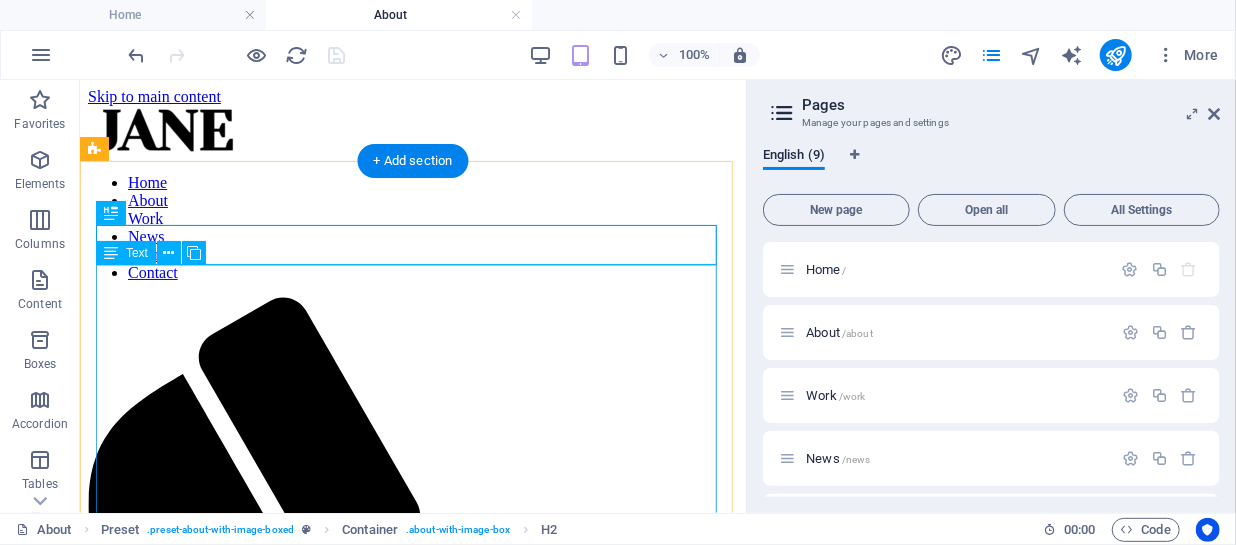 scroll, scrollTop: 0, scrollLeft: 0, axis: both 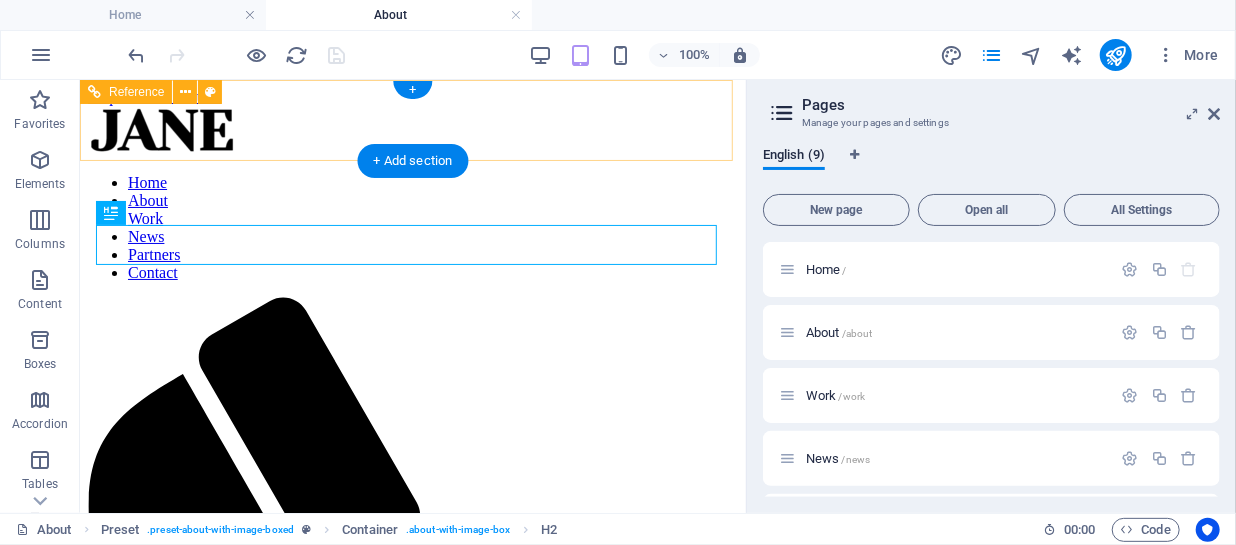 click at bounding box center [412, 131] 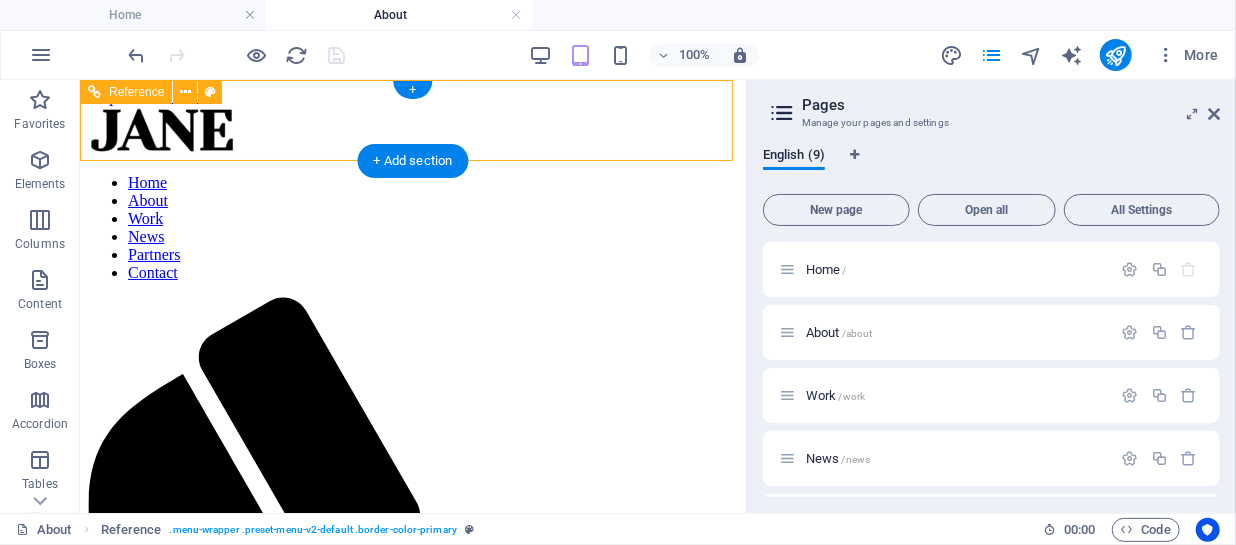 drag, startPoint x: 207, startPoint y: 129, endPoint x: 292, endPoint y: 209, distance: 116.72617 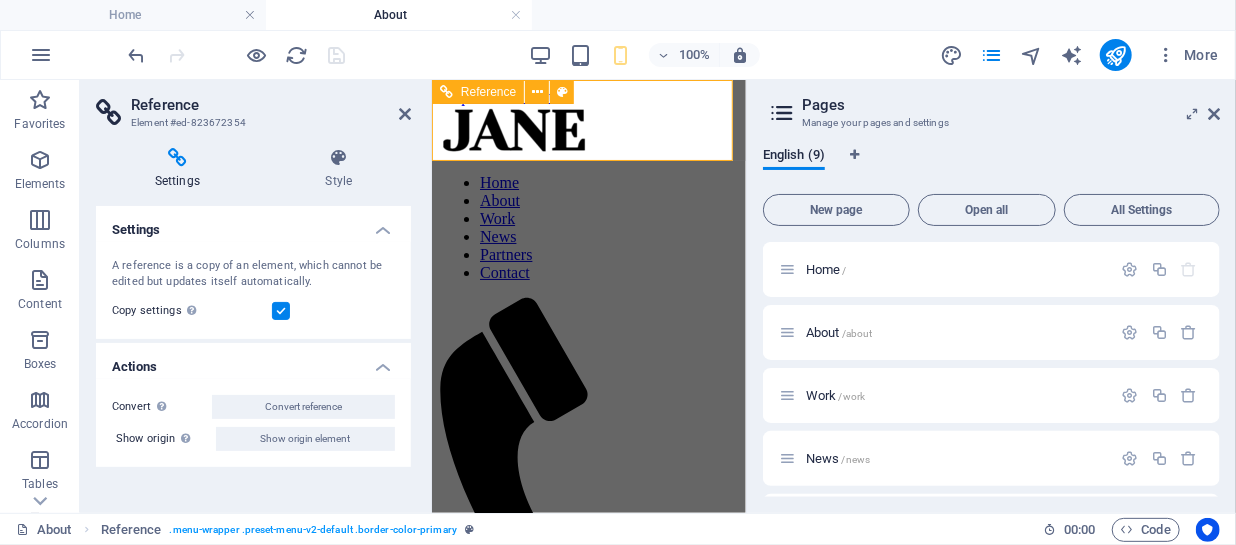 click at bounding box center (588, 495) 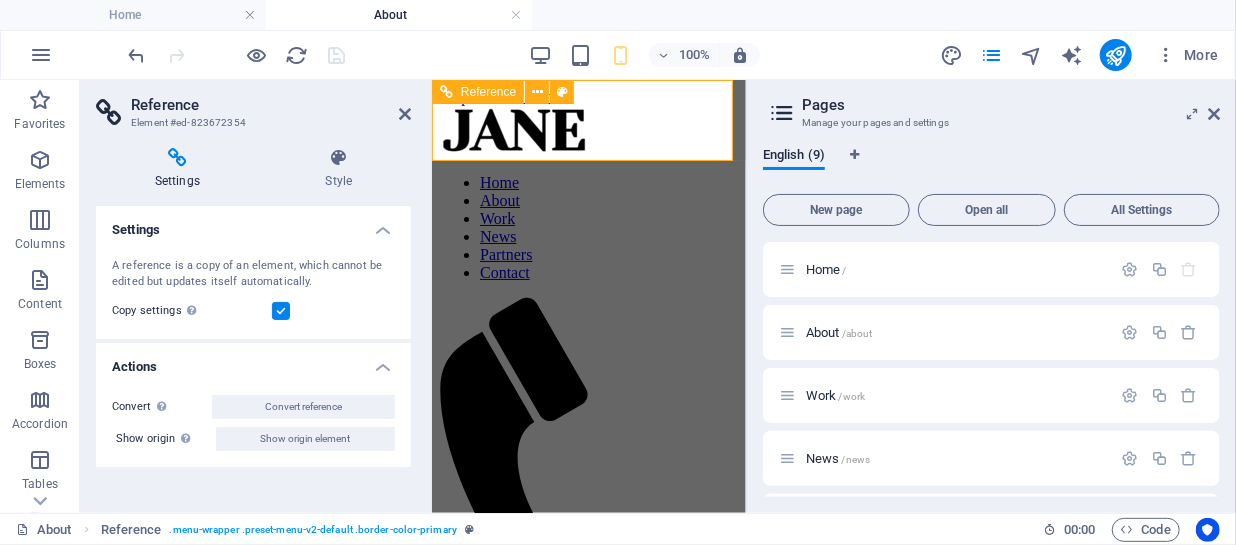 click at bounding box center (588, 131) 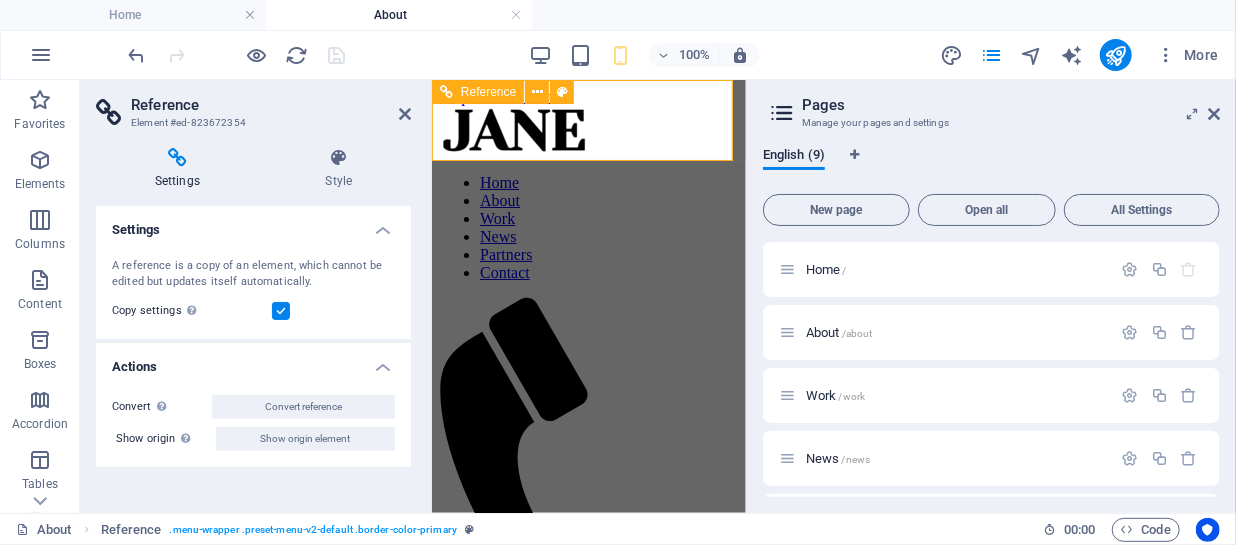 click at bounding box center [588, 131] 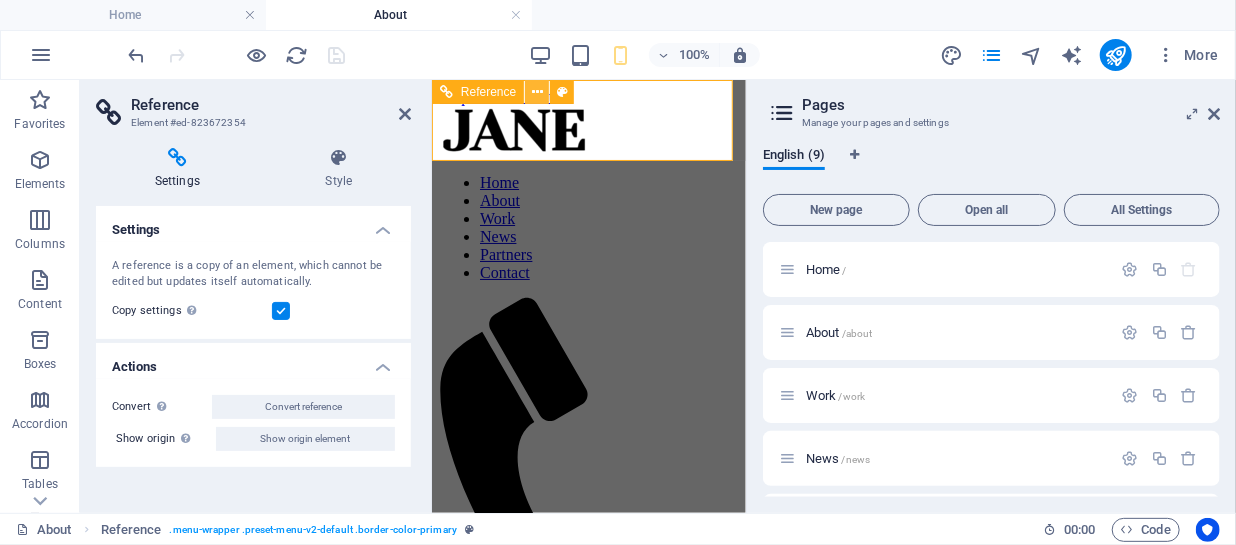 click at bounding box center [537, 92] 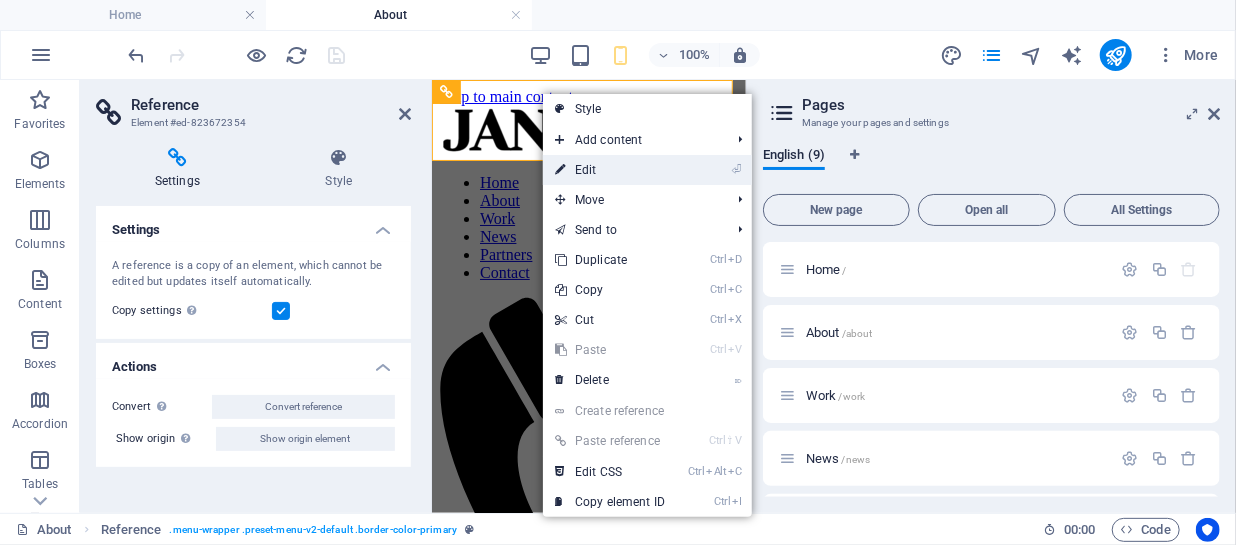 click on "⏎  Edit" at bounding box center (610, 170) 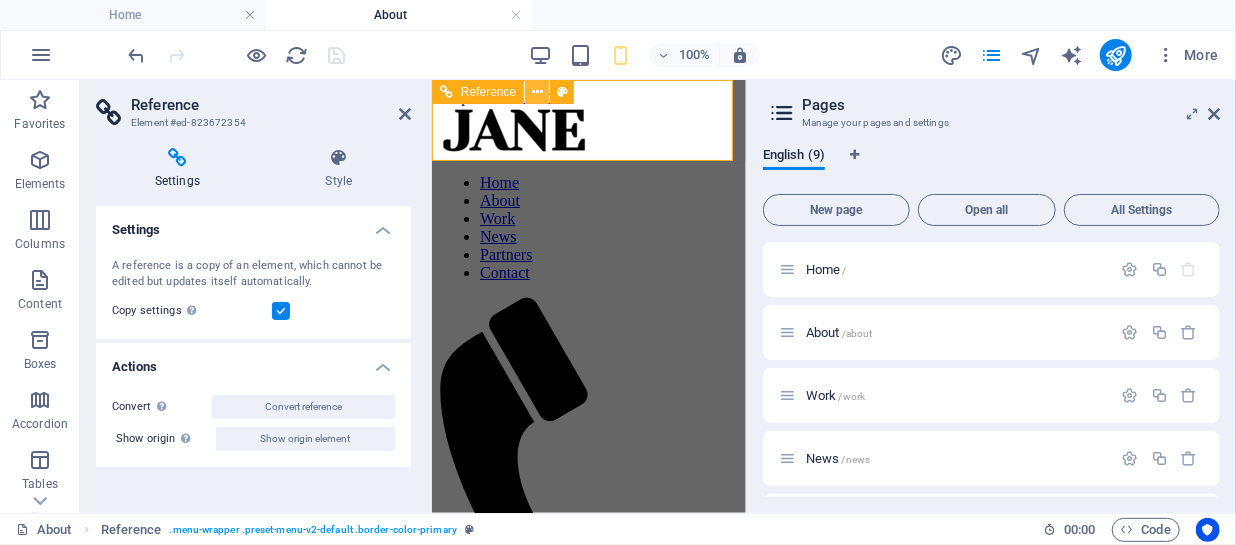 click at bounding box center (537, 92) 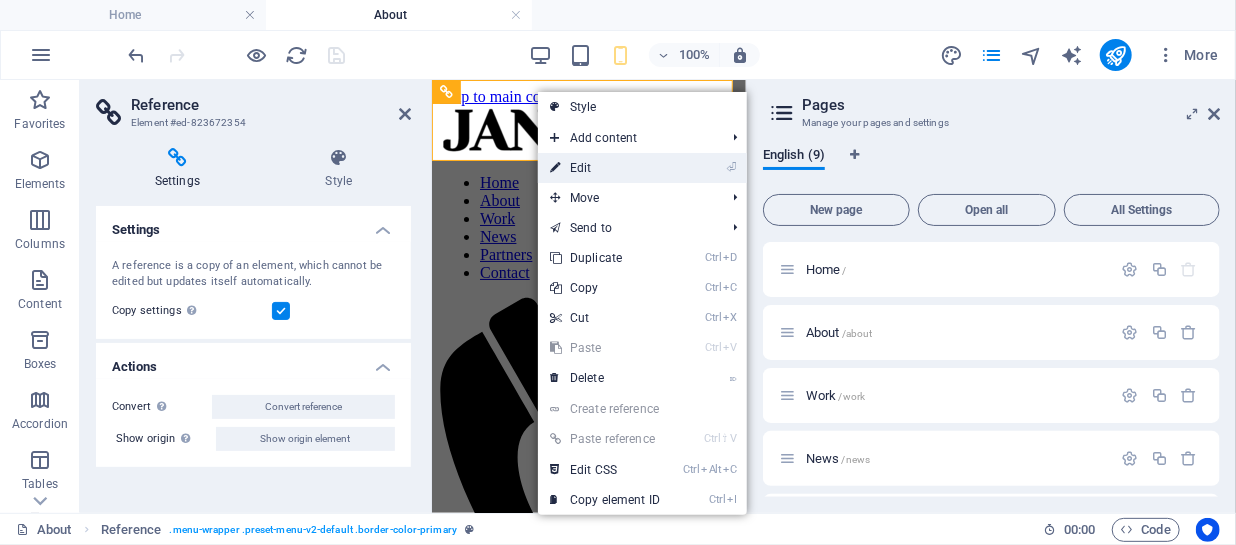 click on "⏎  Edit" at bounding box center [605, 168] 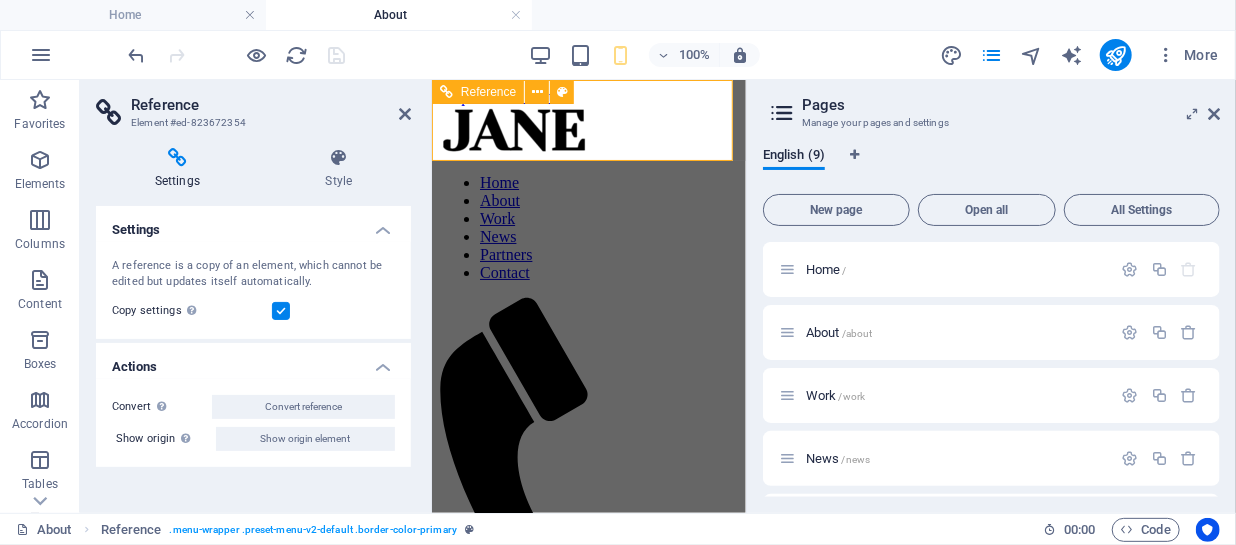 click at bounding box center [588, 684] 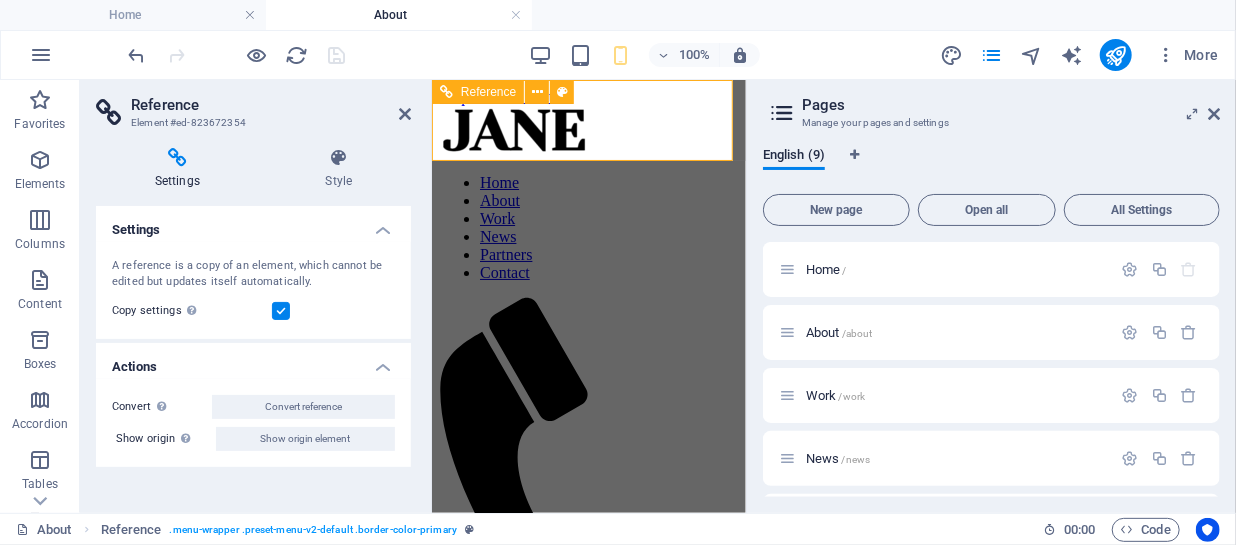 click on "Home About Work News Partners Contact" at bounding box center (588, 227) 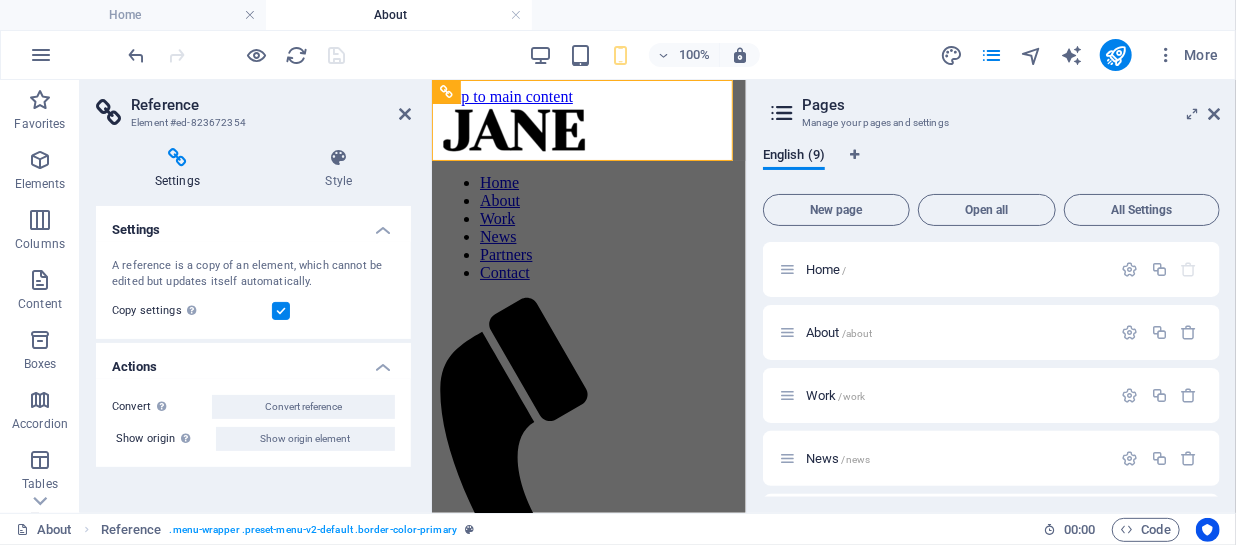 drag, startPoint x: 1220, startPoint y: 283, endPoint x: 1220, endPoint y: 378, distance: 95 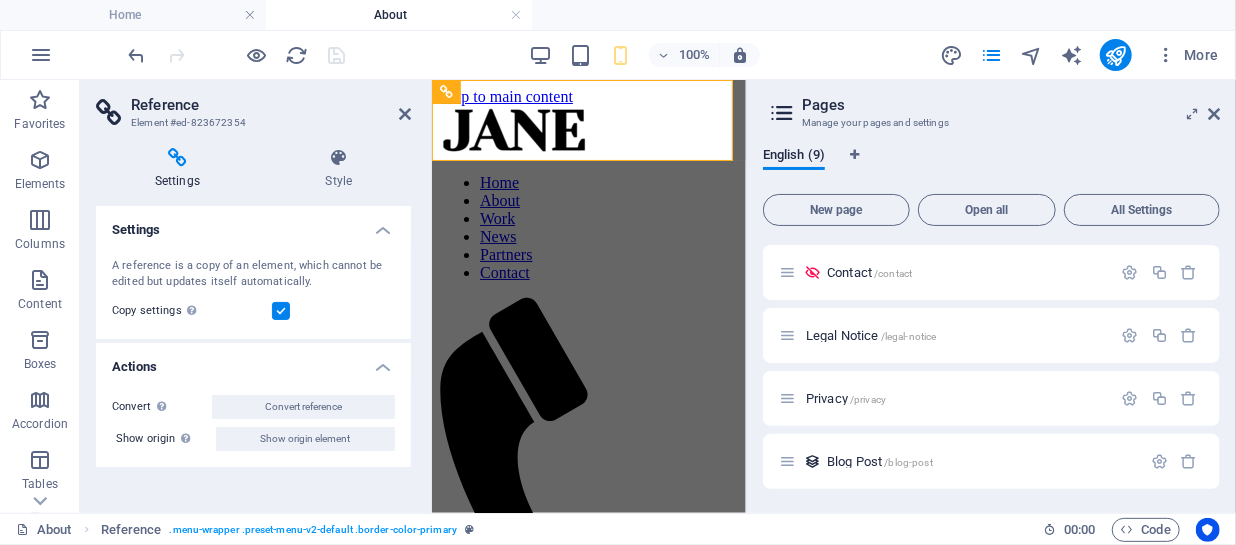 scroll, scrollTop: 312, scrollLeft: 0, axis: vertical 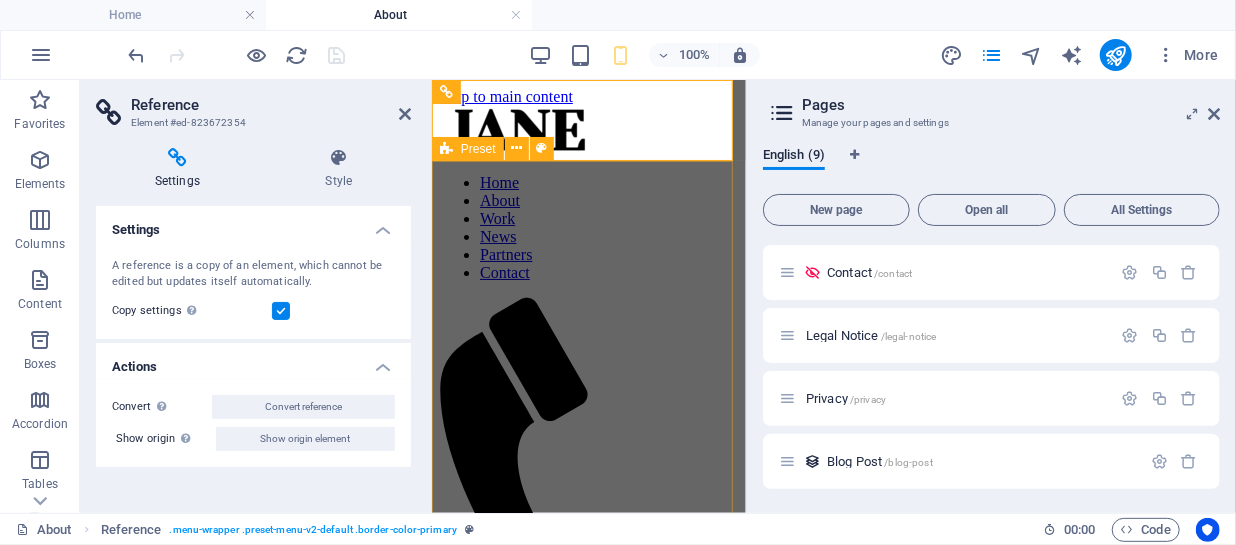 click on "About Me Lorem ipsum dolor sit amet, consetetur sadipscing elitr, sed diam nonumy eirmod tempor invidunt ut labore et dolore magna aliquyam erat, sed diam voluptua. At vero eos et accusam et justo duo dolores et ea rebum. Stet clita kasd gubergren, no sea takimata sanctus est Lorem ipsum dolor sit amet. Lorem ipsum dolor sit amet, consetetur sadipscing elitr, sed diam nonumy eirmod tempor invidunt ut labore et dolore magna aliquyam erat, sed diam voluptua. At vero eos et accusam et justo duo dolores et ea rebum. Stet clita kasd gubergren, no sea takimata sanctus est Lorem ipsum dolor sit amet. Lorem ipsum dolor sit amet, consetetur sadipscing elitr, sed diam nonumy eirmod tempor invidunt ut labore et dolore magna aliquyam erat, sed diam voluptua. At vero eos et accusam et justo duo dolores et ea rebum. Stet clita kasd gubergren, no sea takimata sanctus est Lorem ipsum dolor sit amet.  Yours, [FIRST] See my work" at bounding box center (588, 1026) 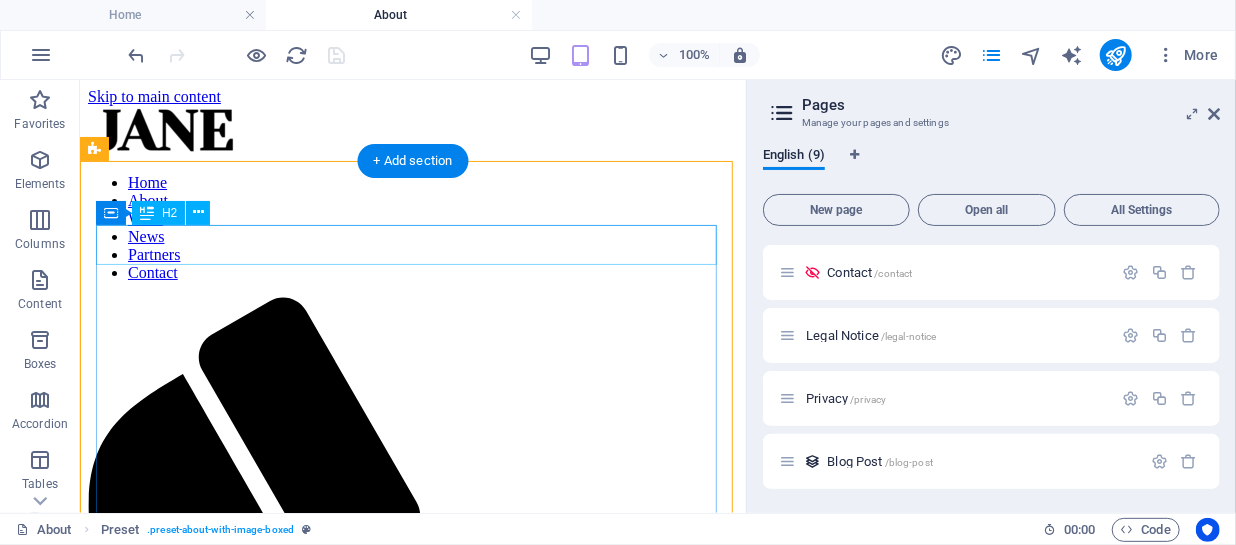 click on "About Me" at bounding box center (412, 1195) 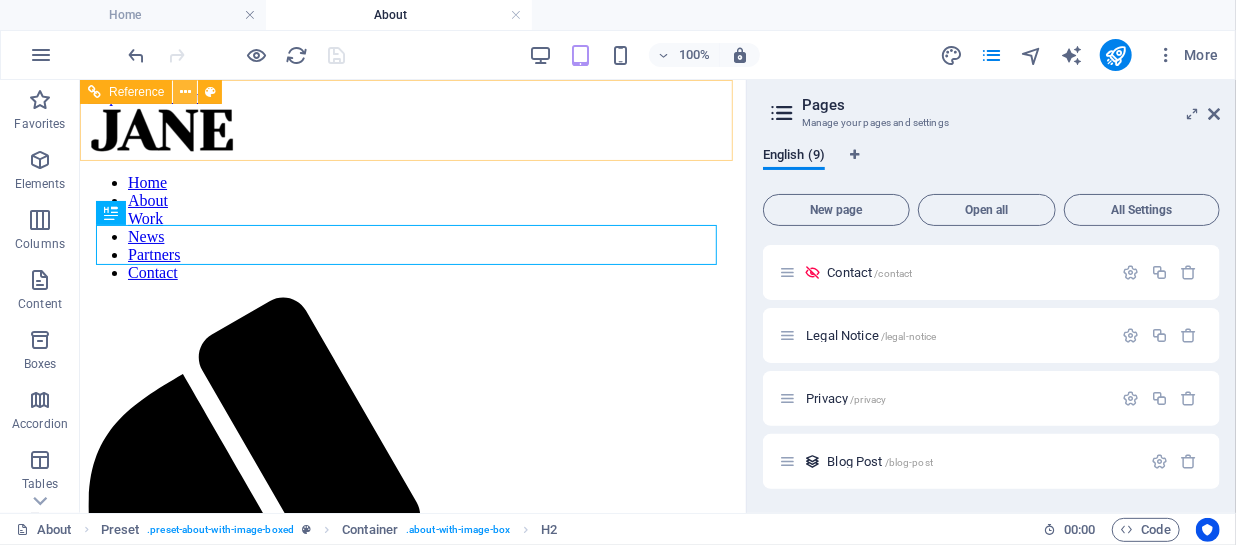 click at bounding box center [185, 92] 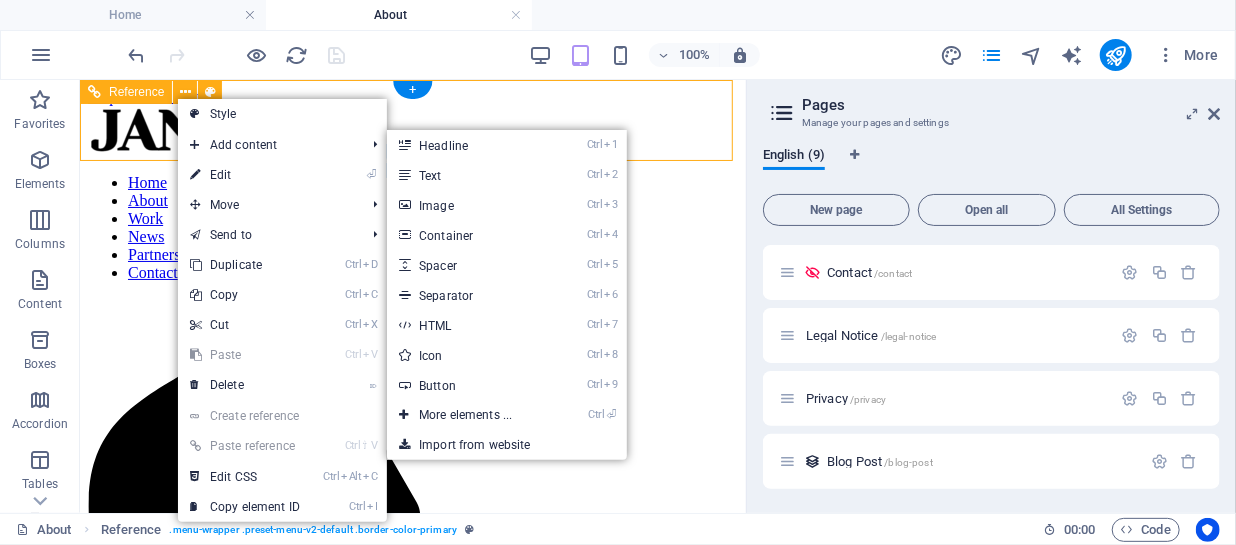 click at bounding box center (412, 131) 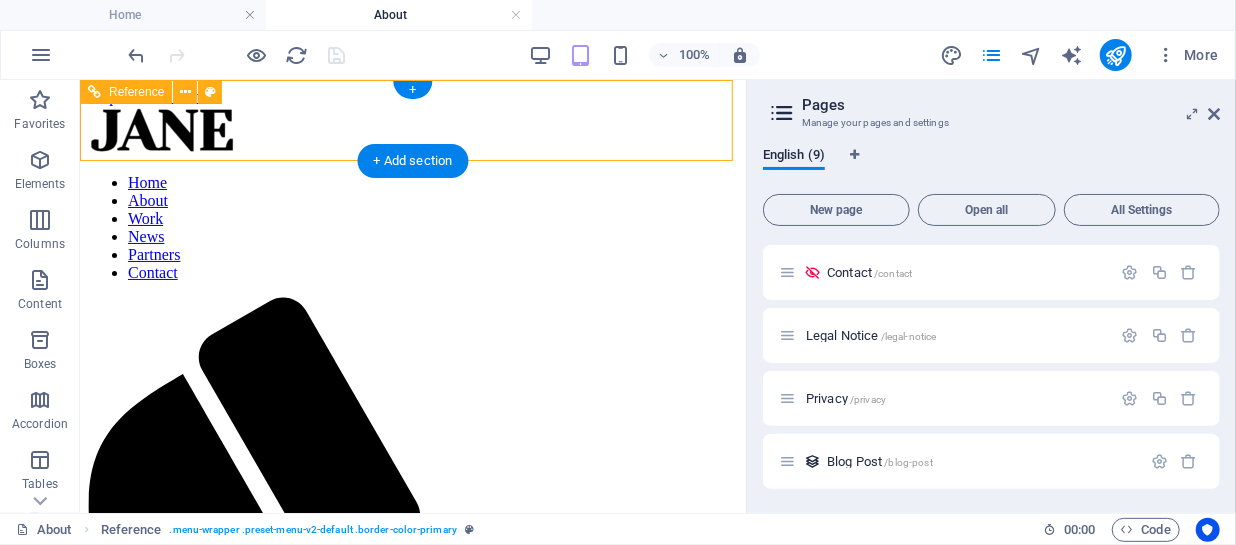 click at bounding box center (412, 131) 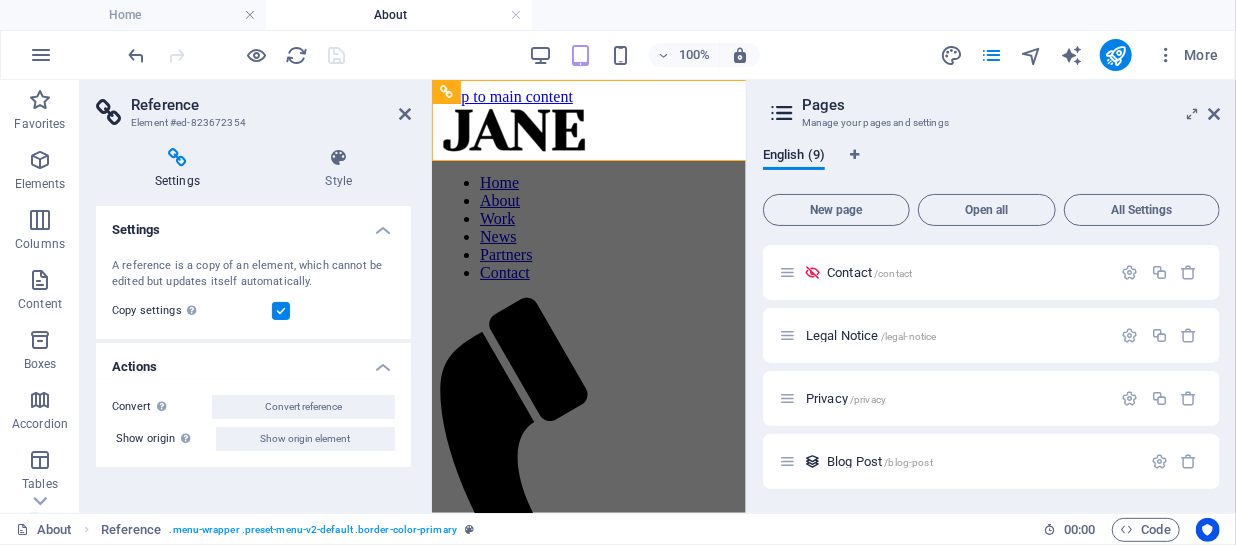 click on "Reference Element #ed-823672354" at bounding box center [253, 106] 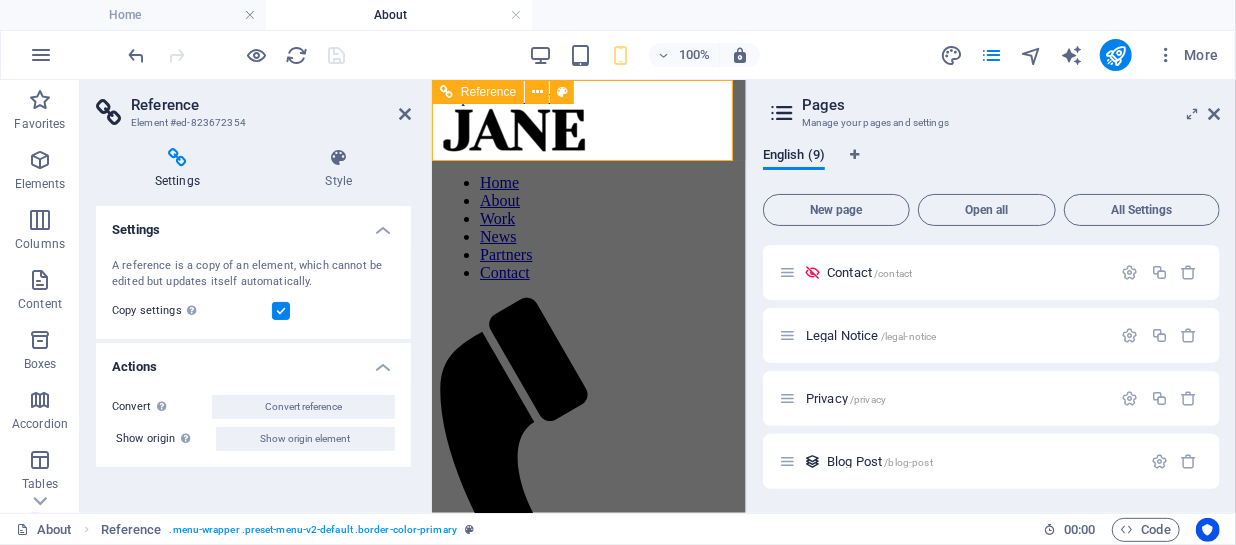 click at bounding box center (588, 131) 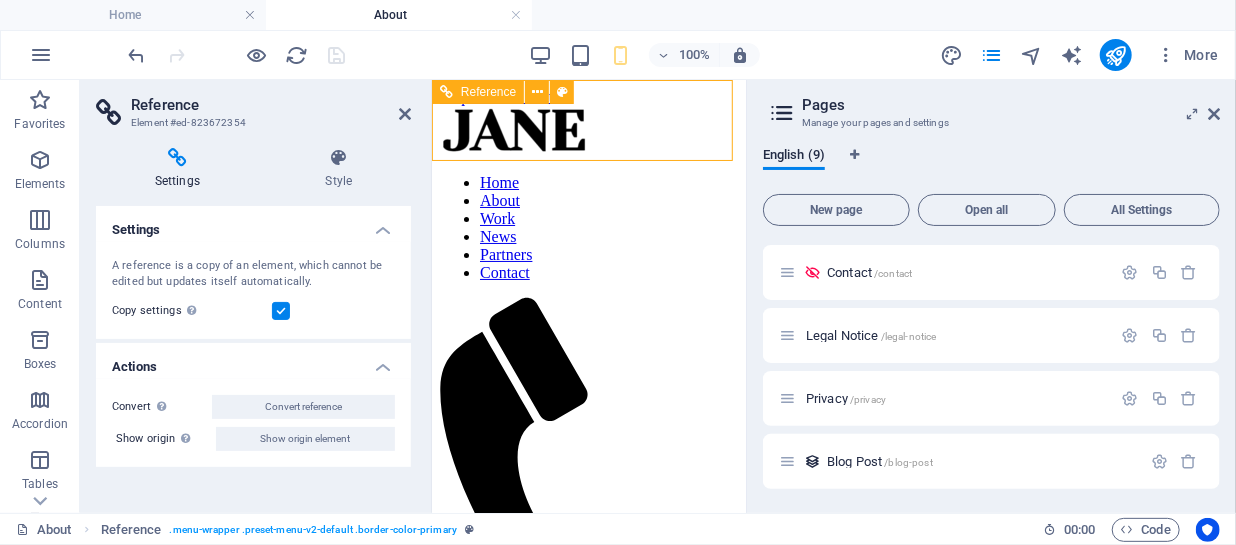 click at bounding box center [588, 131] 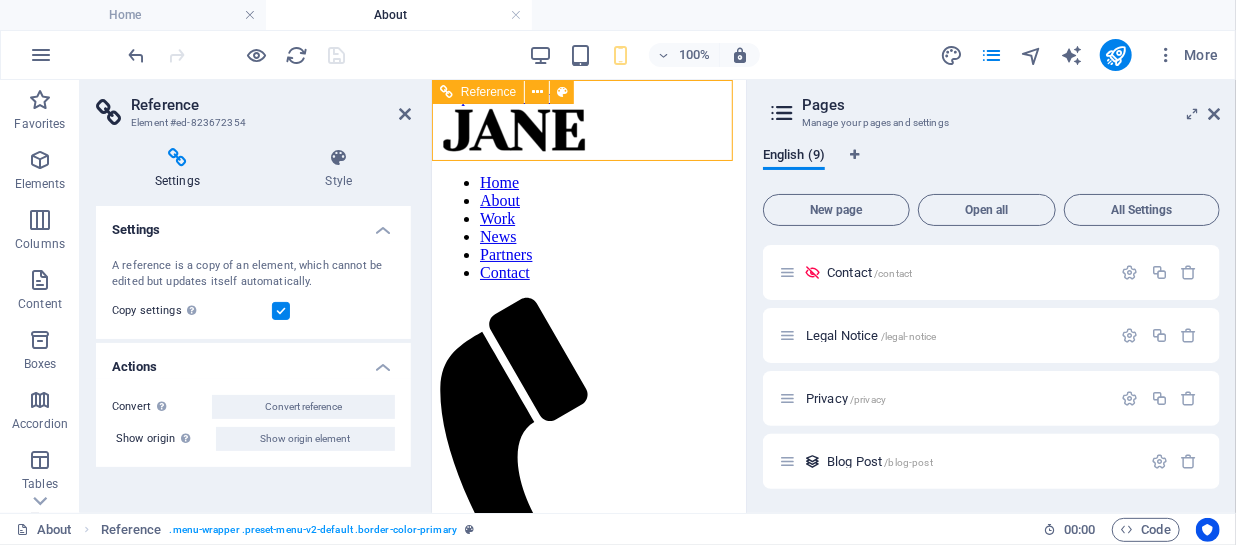click at bounding box center [588, 131] 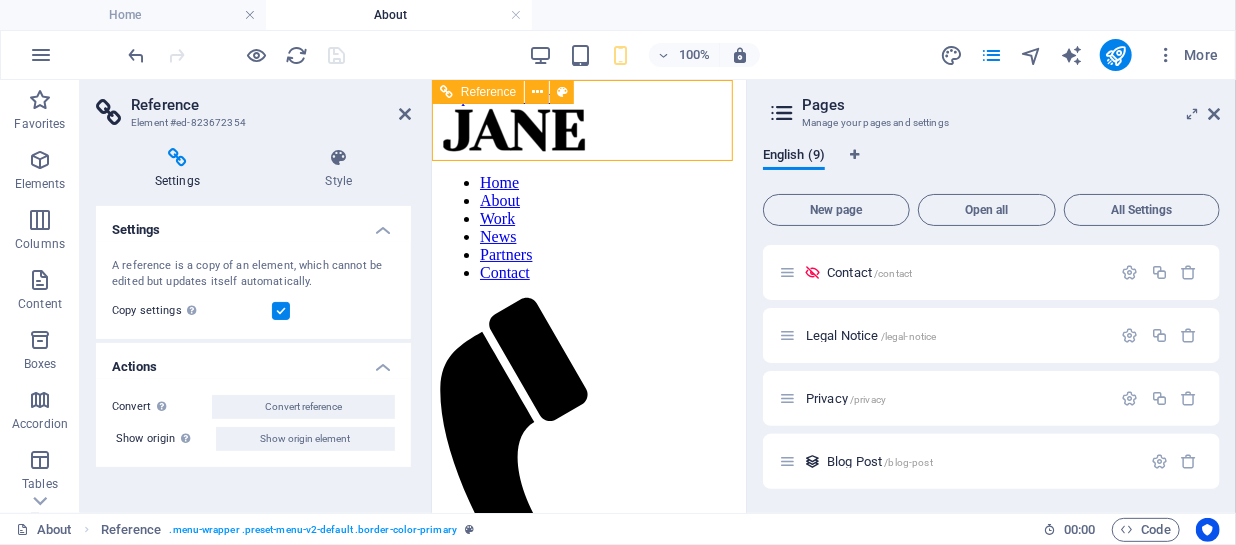 click at bounding box center (588, 131) 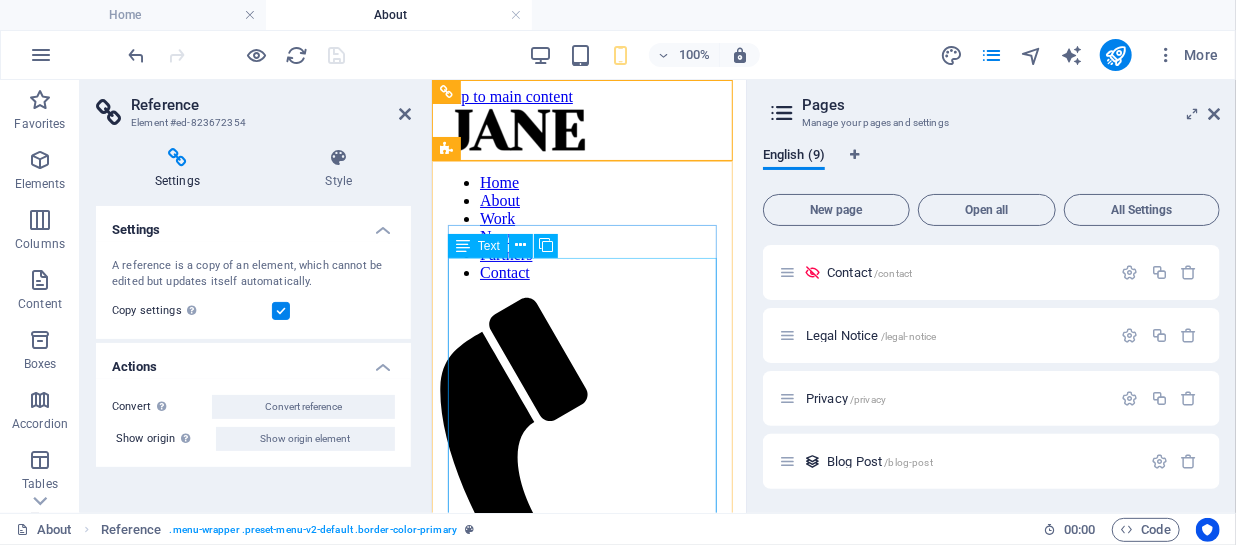 click on "Lorem ipsum dolor sit amet, consetetur sadipscing elitr, sed diam nonumy eirmod tempor invidunt ut labore et dolore magna aliquyam erat, sed diam voluptua. At vero eos et accusam et justo duo dolores et ea rebum. Stet clita kasd gubergren, no sea takimata sanctus est Lorem ipsum dolor sit amet. Lorem ipsum dolor sit amet, consetetur sadipscing elitr, sed diam nonumy eirmod tempor invidunt ut labore et dolore magna aliquyam erat, sed diam voluptua. At vero eos et accusam et justo duo dolores et ea rebum. Stet clita kasd gubergren, no sea takimata sanctus est Lorem ipsum dolor sit amet. Lorem ipsum dolor sit amet, consetetur sadipscing elitr, sed diam nonumy eirmod tempor invidunt ut labore et dolore magna aliquyam erat, sed diam voluptua. At vero eos et accusam et justo duo dolores et ea rebum. Stet clita kasd gubergren, no sea takimata sanctus est Lorem ipsum dolor sit amet.  Yours, Jane" at bounding box center [588, 984] 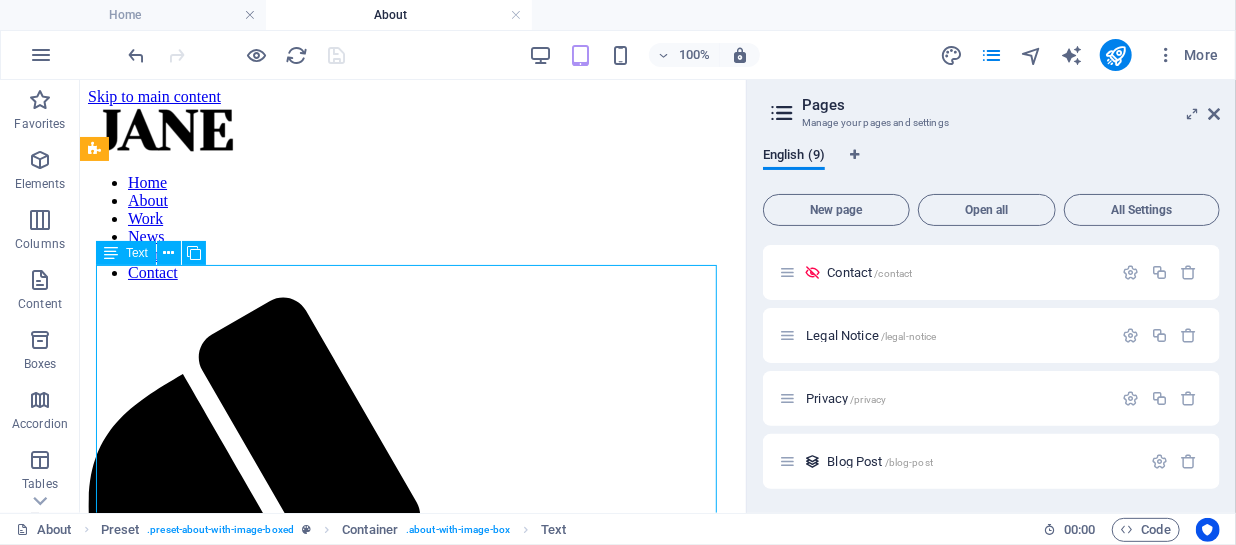 click on "Lorem ipsum dolor sit amet, consetetur sadipscing elitr, sed diam nonumy eirmod tempor invidunt ut labore et dolore magna aliquyam erat, sed diam voluptua. At vero eos et accusam et justo duo dolores et ea rebum. Stet clita kasd gubergren, no sea takimata sanctus est Lorem ipsum dolor sit amet. Lorem ipsum dolor sit amet, consetetur sadipscing elitr, sed diam nonumy eirmod tempor invidunt ut labore et dolore magna aliquyam erat, sed diam voluptua. At vero eos et accusam et justo duo dolores et ea rebum. Stet clita kasd gubergren, no sea takimata sanctus est Lorem ipsum dolor sit amet. Lorem ipsum dolor sit amet, consetetur sadipscing elitr, sed diam nonumy eirmod tempor invidunt ut labore et dolore magna aliquyam erat, sed diam voluptua. At vero eos et accusam et justo duo dolores et ea rebum. Stet clita kasd gubergren, no sea takimata sanctus est Lorem ipsum dolor sit amet.  Yours, Jane" at bounding box center [412, 1344] 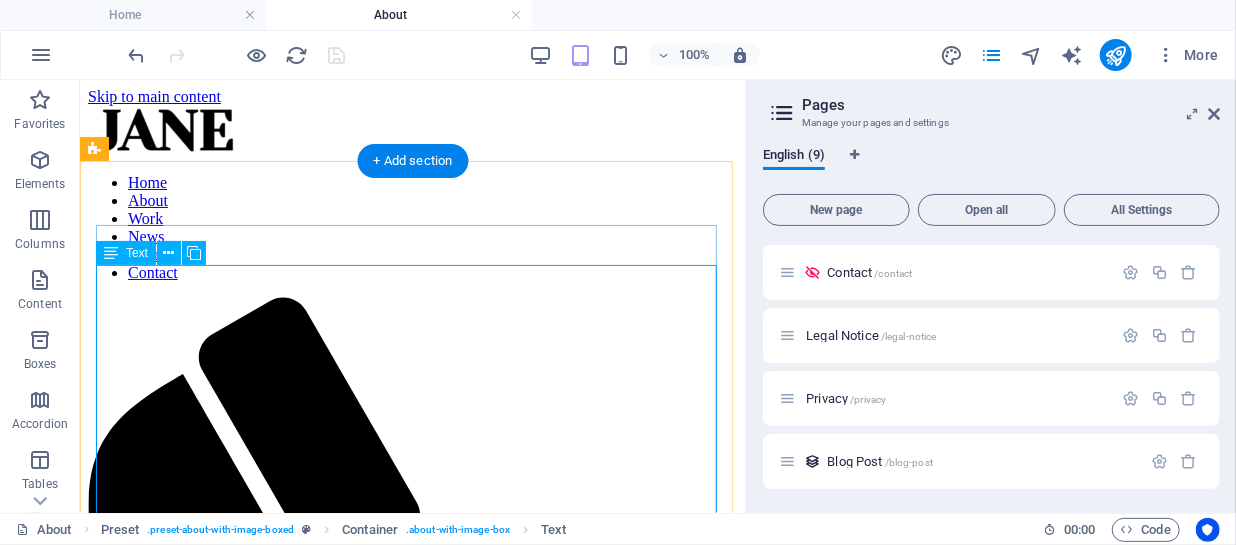 click on "Lorem ipsum dolor sit amet, consetetur sadipscing elitr, sed diam nonumy eirmod tempor invidunt ut labore et dolore magna aliquyam erat, sed diam voluptua. At vero eos et accusam et justo duo dolores et ea rebum. Stet clita kasd gubergren, no sea takimata sanctus est Lorem ipsum dolor sit amet. Lorem ipsum dolor sit amet, consetetur sadipscing elitr, sed diam nonumy eirmod tempor invidunt ut labore et dolore magna aliquyam erat, sed diam voluptua. At vero eos et accusam et justo duo dolores et ea rebum. Stet clita kasd gubergren, no sea takimata sanctus est Lorem ipsum dolor sit amet. Lorem ipsum dolor sit amet, consetetur sadipscing elitr, sed diam nonumy eirmod tempor invidunt ut labore et dolore magna aliquyam erat, sed diam voluptua. At vero eos et accusam et justo duo dolores et ea rebum. Stet clita kasd gubergren, no sea takimata sanctus est Lorem ipsum dolor sit amet.  Yours, Jane" at bounding box center (412, 1344) 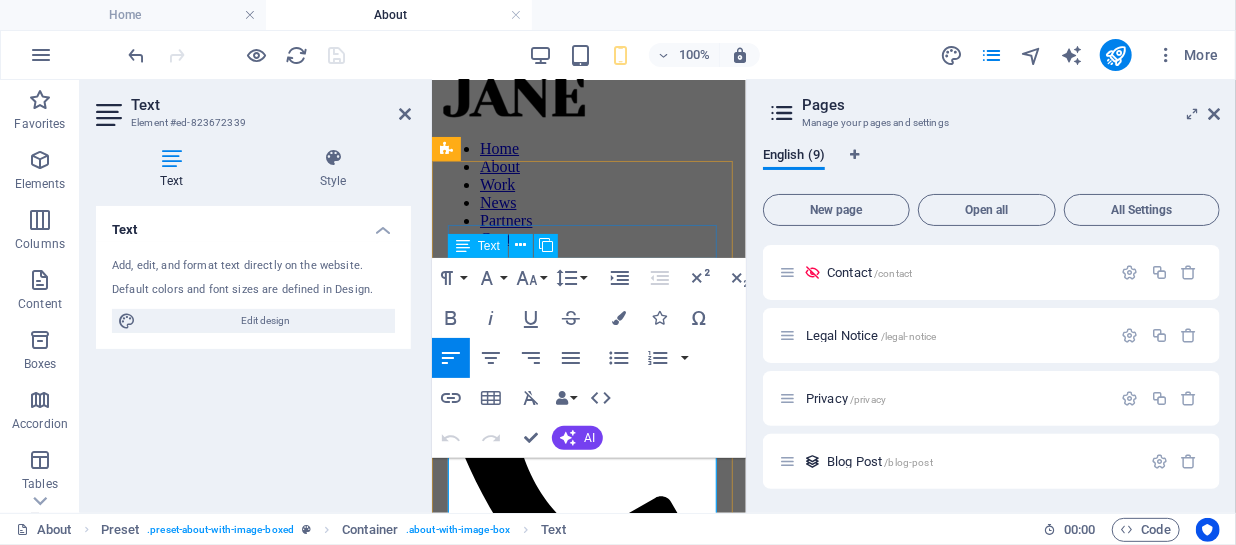scroll, scrollTop: 72, scrollLeft: 0, axis: vertical 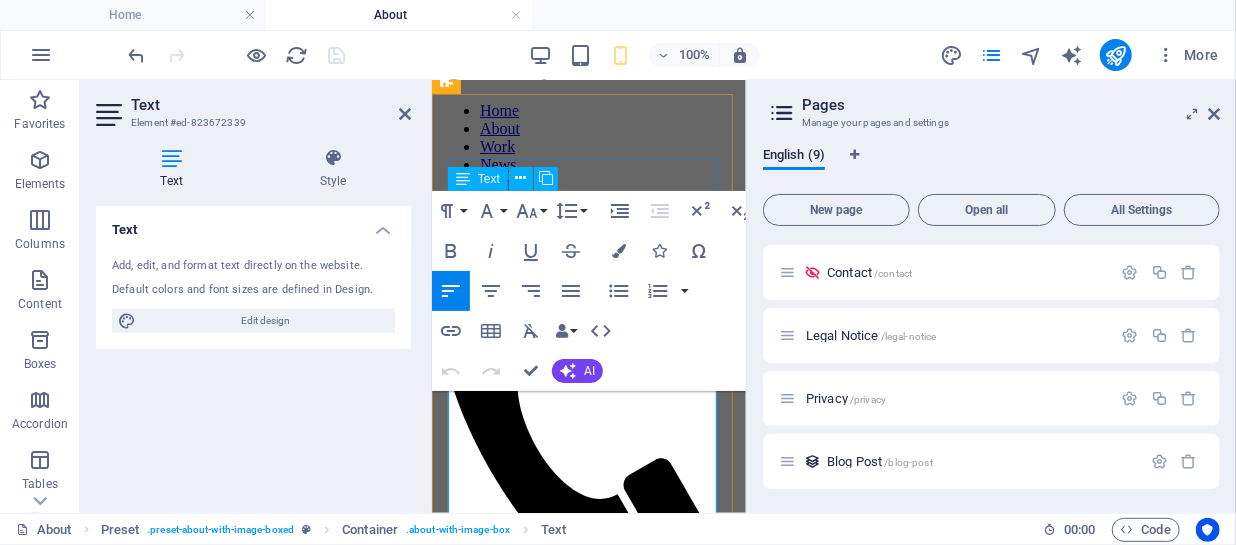 drag, startPoint x: 451, startPoint y: 472, endPoint x: 610, endPoint y: 498, distance: 161.11176 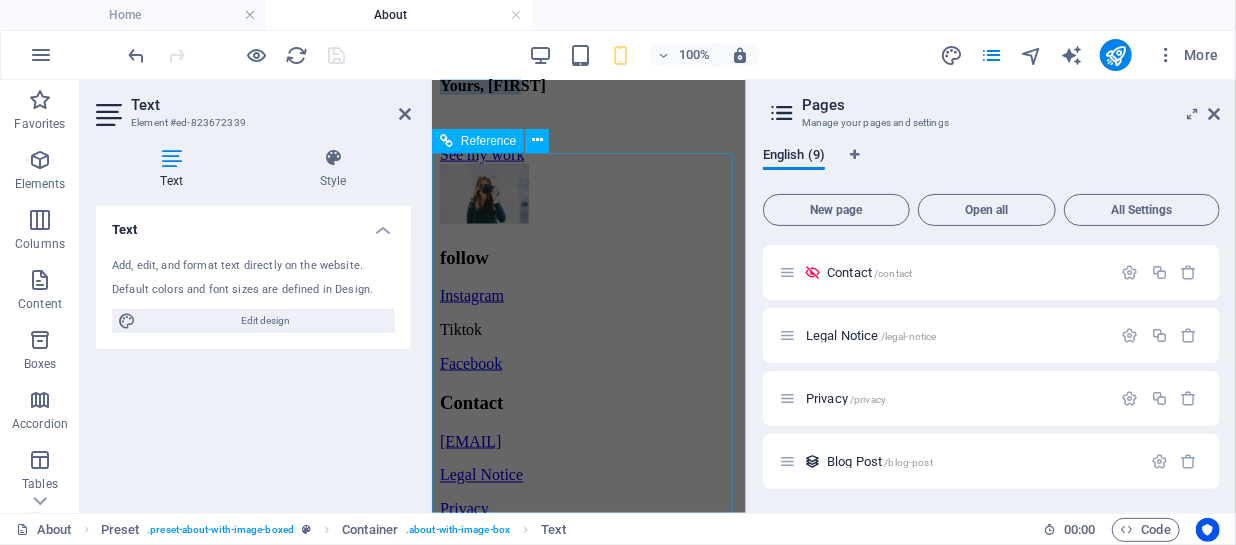 scroll, scrollTop: 950, scrollLeft: 0, axis: vertical 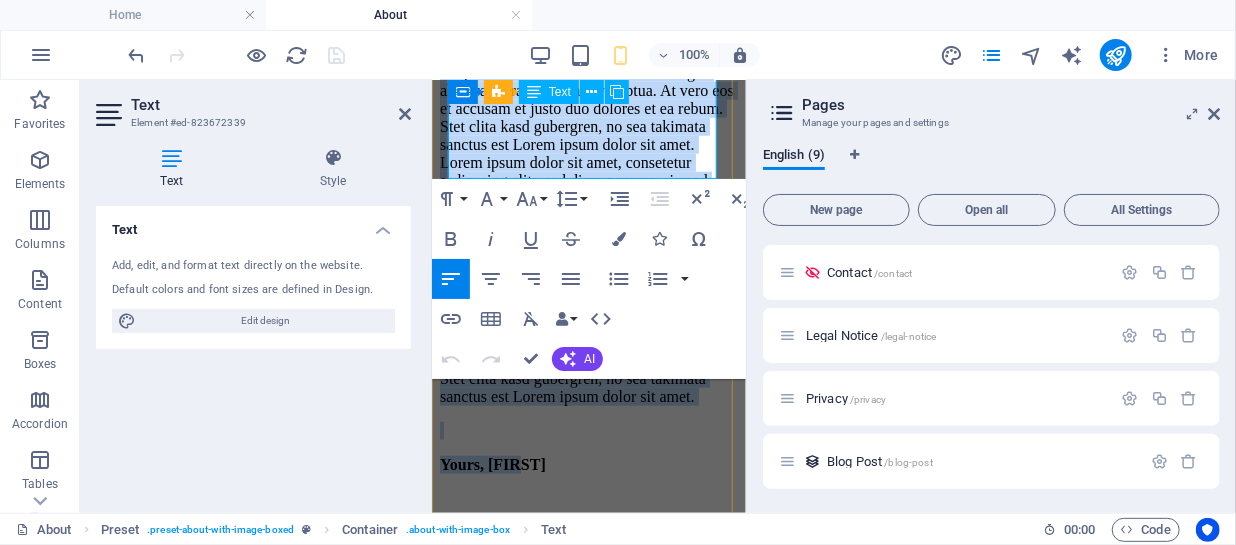 drag, startPoint x: 448, startPoint y: 390, endPoint x: 529, endPoint y: 176, distance: 228.81651 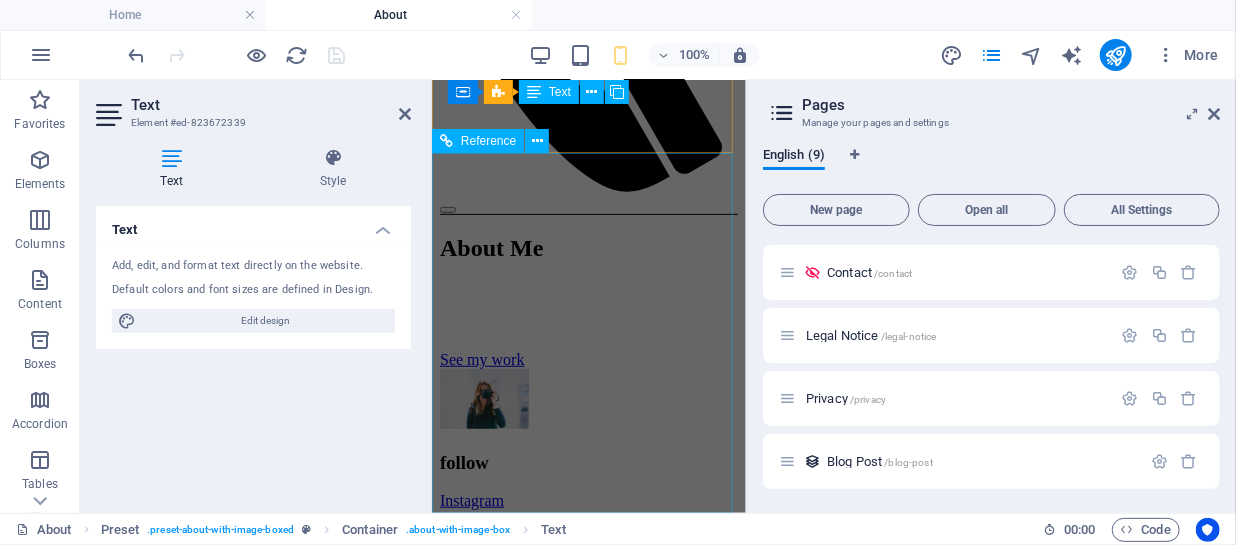 scroll, scrollTop: 804, scrollLeft: 0, axis: vertical 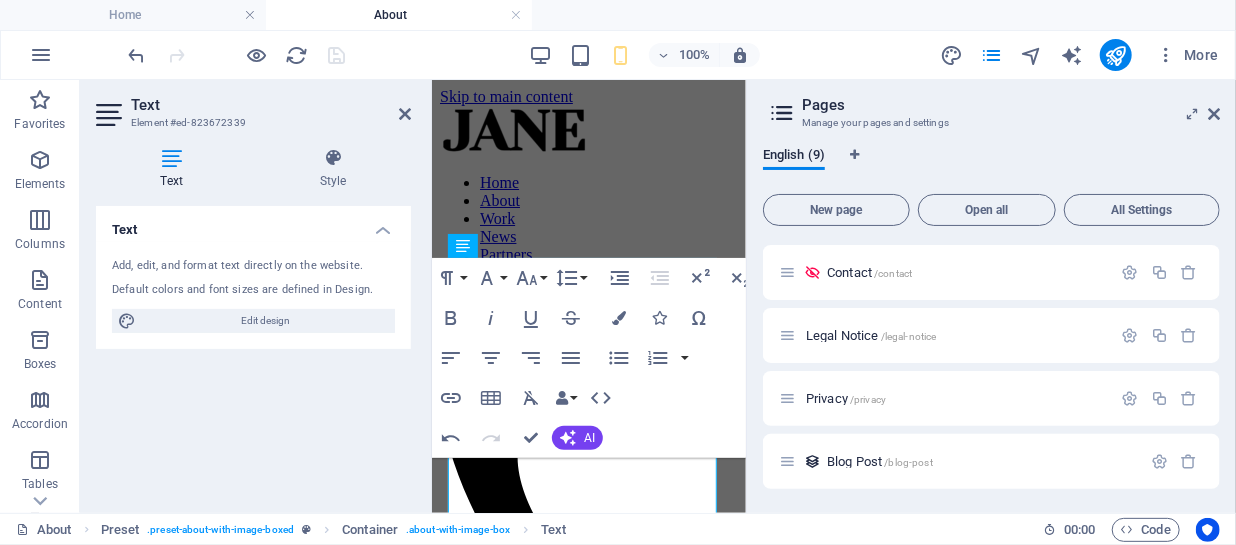 drag, startPoint x: 1216, startPoint y: 410, endPoint x: 1219, endPoint y: 455, distance: 45.099888 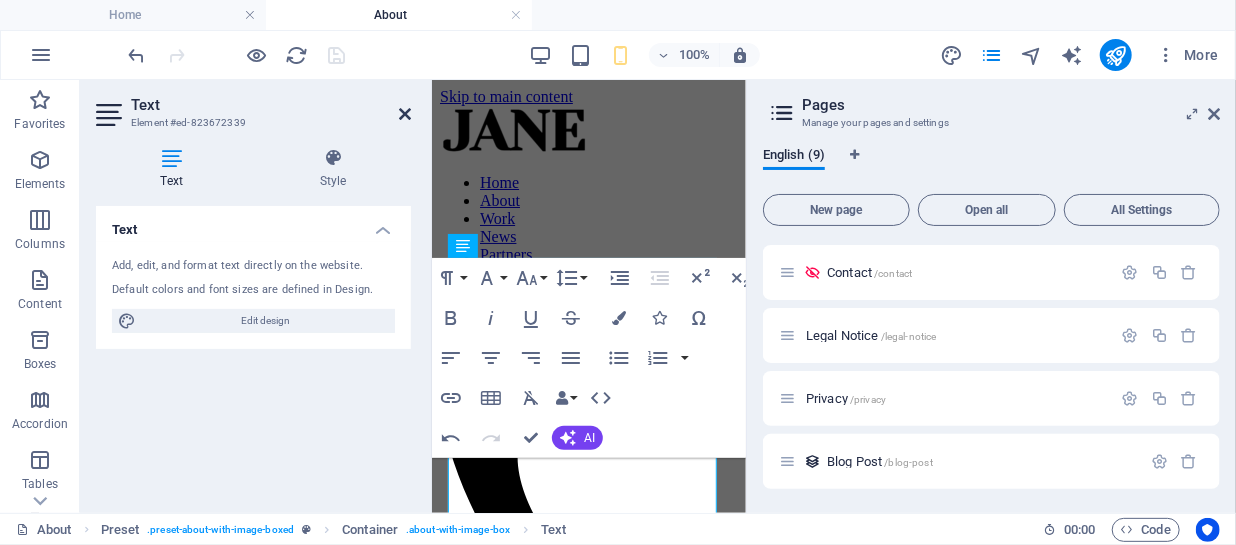 click at bounding box center [405, 114] 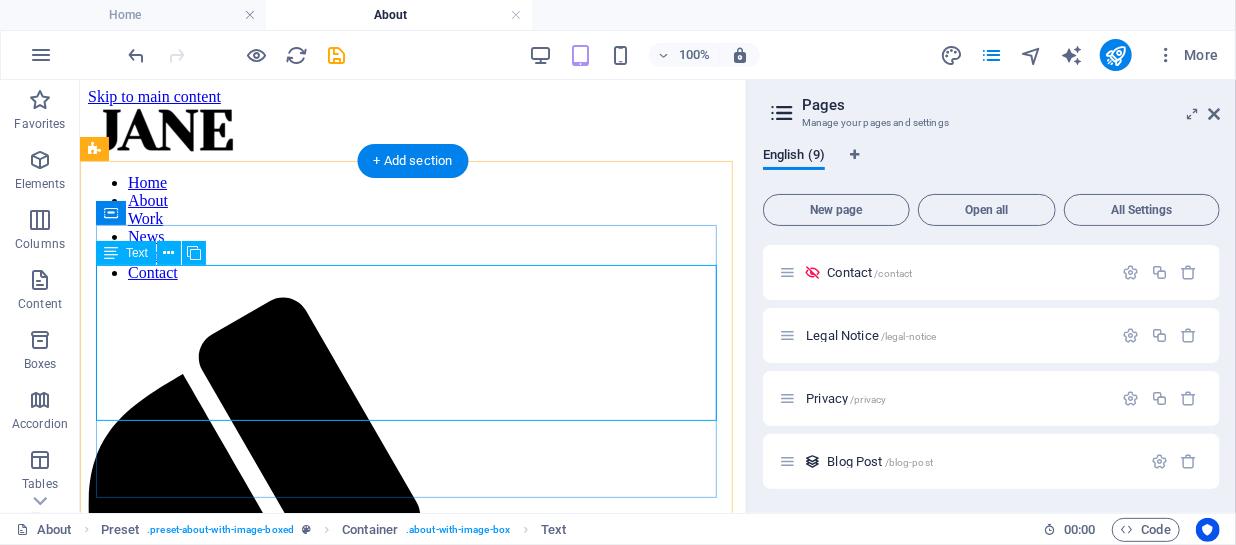 click on "🧑‍🎨  Meet the Founder: [PERSON] A designer, curator, and global thinker,  [PERSON]  brings a uniquely holistic perspective to every project. With a background in both interiors and international trade, she founded [BRAND] to be a studio where creative vision meets real-world execution. [PERSON]’s aesthetic is quietly confident—layered with natural textures, timeless forms, and cultural nuance. Her work reflects a belief that great design isn’t just seen—it’s felt." at bounding box center (412, 1302) 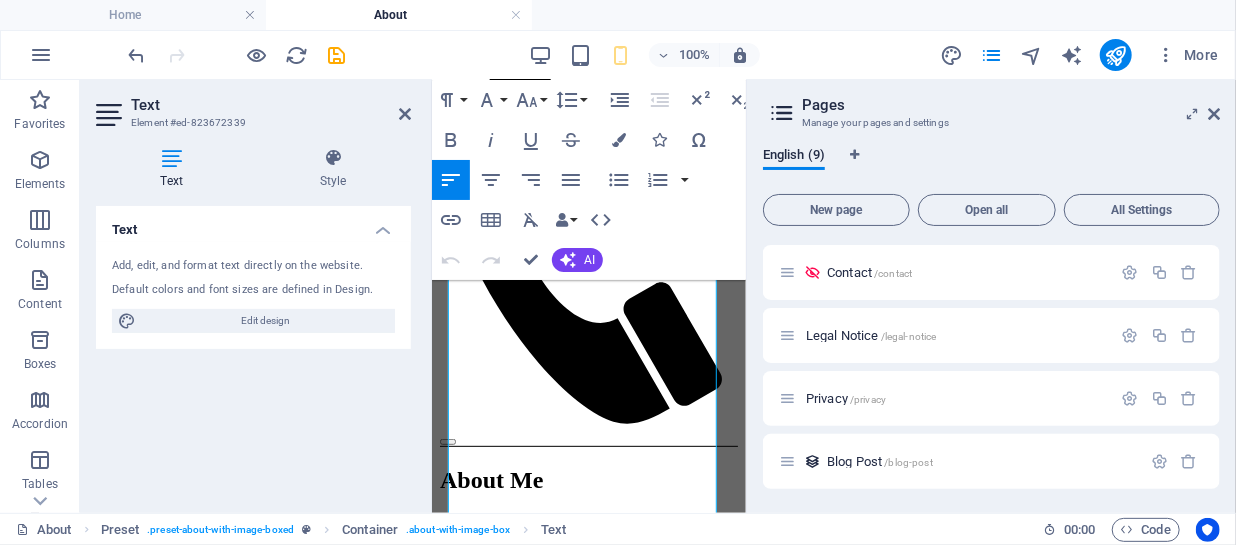 scroll, scrollTop: 205, scrollLeft: 0, axis: vertical 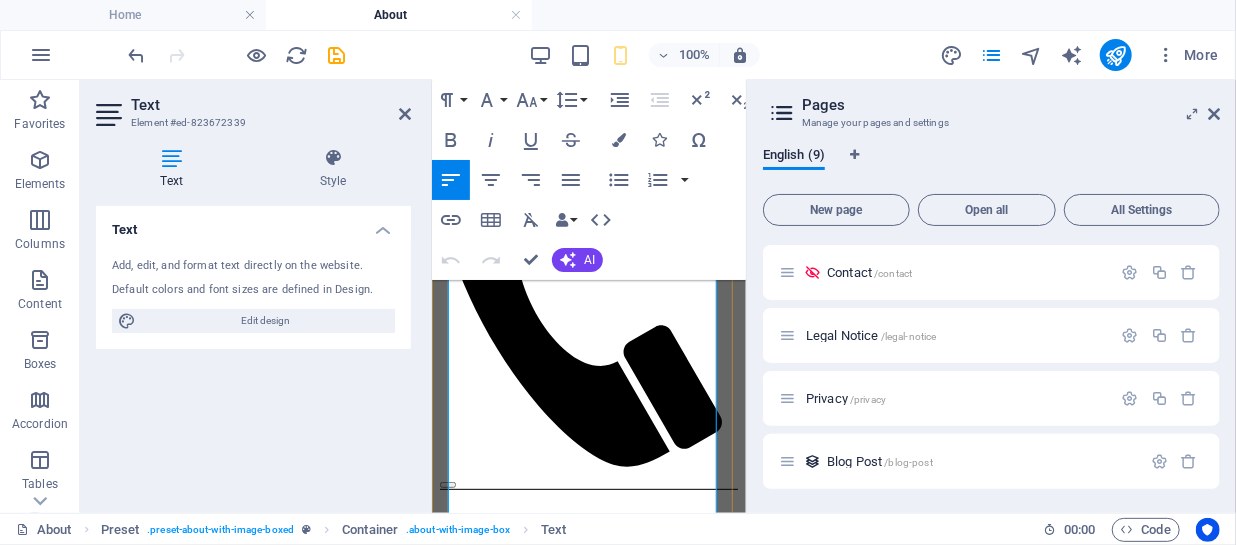 drag, startPoint x: 579, startPoint y: 323, endPoint x: 519, endPoint y: 324, distance: 60.00833 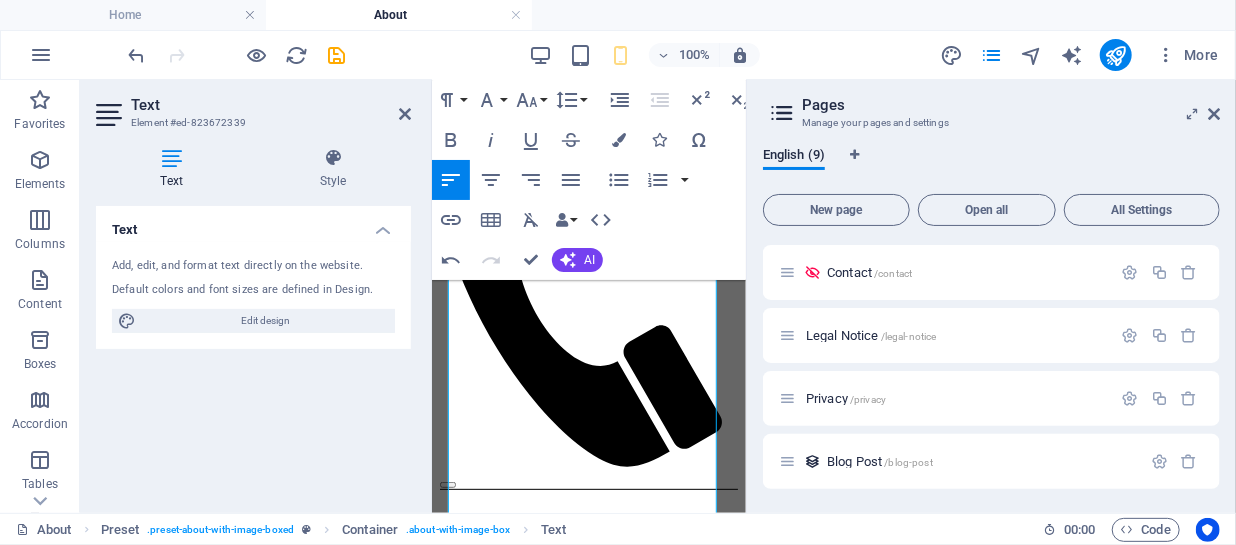 scroll, scrollTop: 584, scrollLeft: 0, axis: vertical 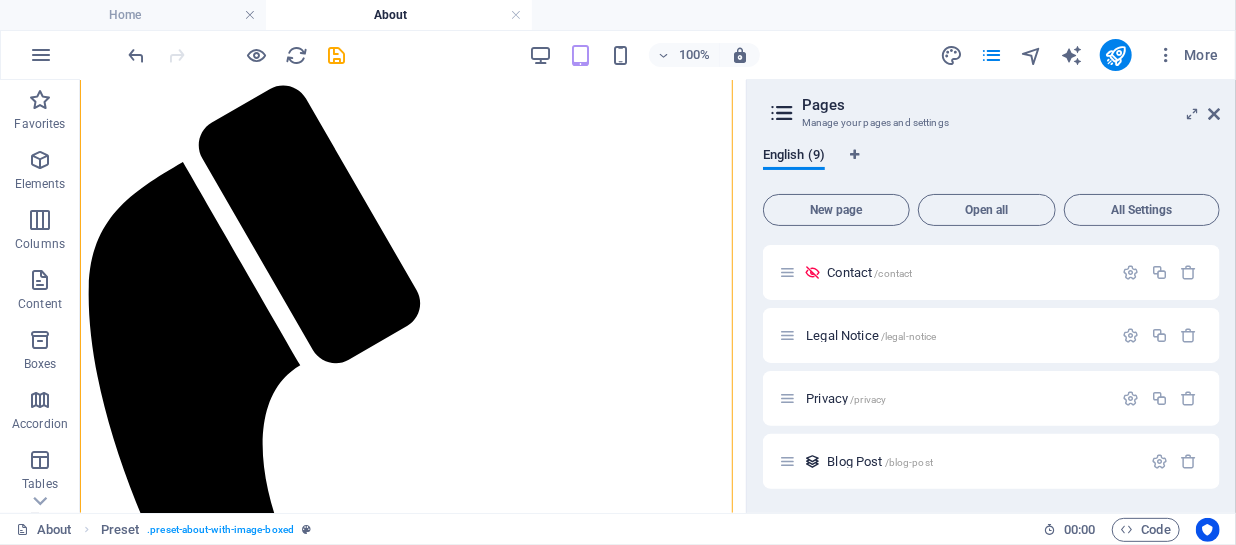 drag, startPoint x: 377, startPoint y: 289, endPoint x: 735, endPoint y: 269, distance: 358.55823 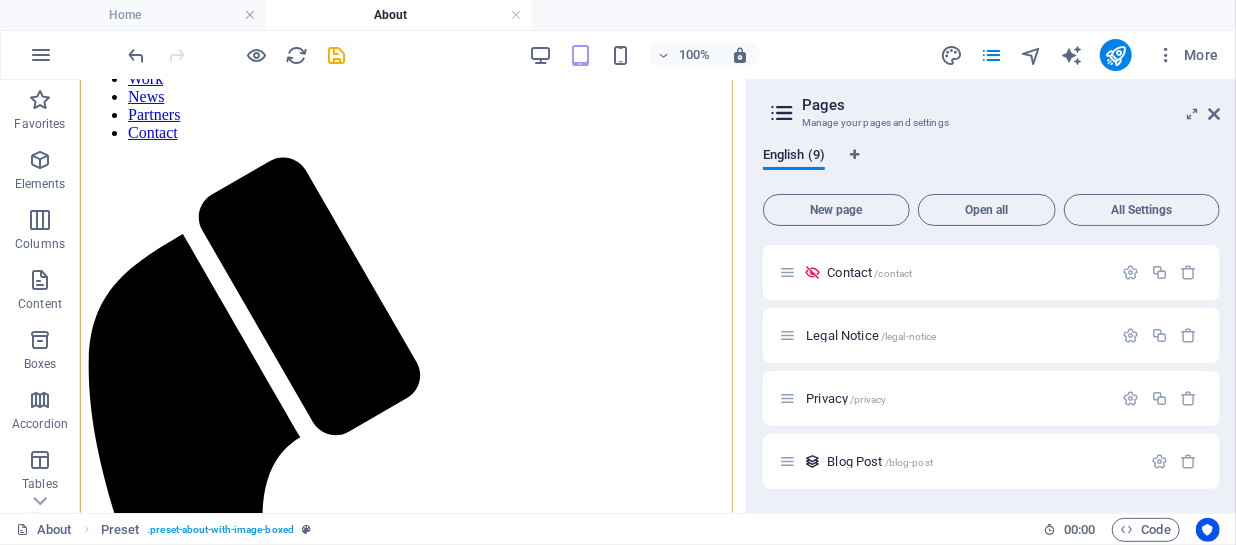 scroll, scrollTop: 108, scrollLeft: 0, axis: vertical 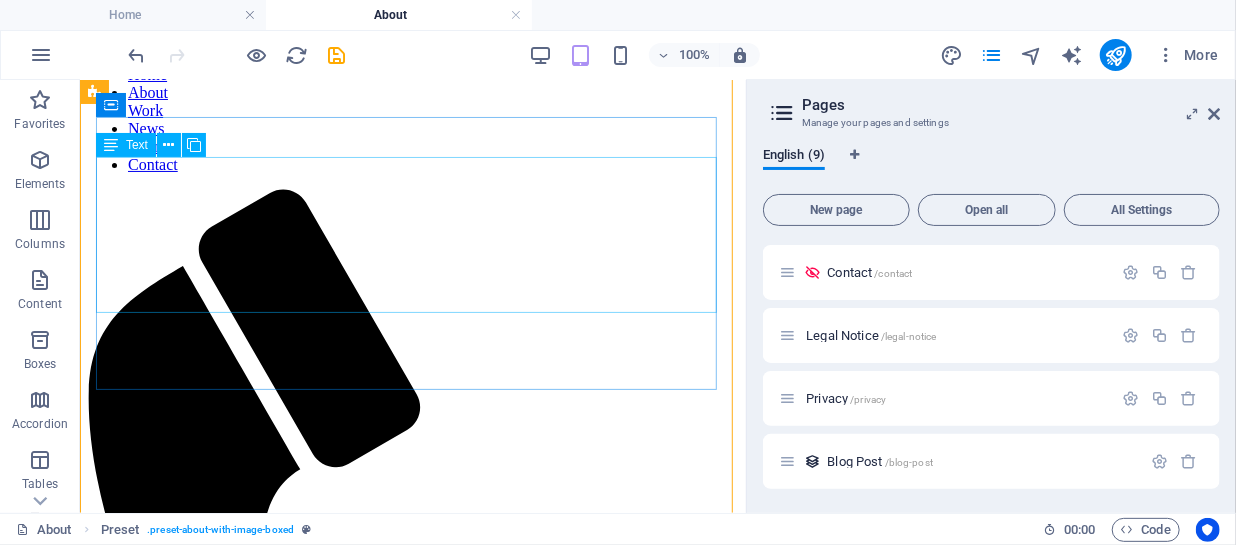 click on "🧑‍🎨  Meet the Founder: [FIRST] [LAST] A designer and global thinker,  [FIRST] [LAST]  brings a uniquely holistic perspective to every project. With a background in both interiors and international trade, she founded PetitBleu to be a studio where creative vision meets real-world execution. [FIRST]'s aesthetic is quietly confident—layered with natural textures, timeless forms, and cultural nuance. Her work reflects a belief that great design isn’t just seen—it’s felt." at bounding box center [412, 1194] 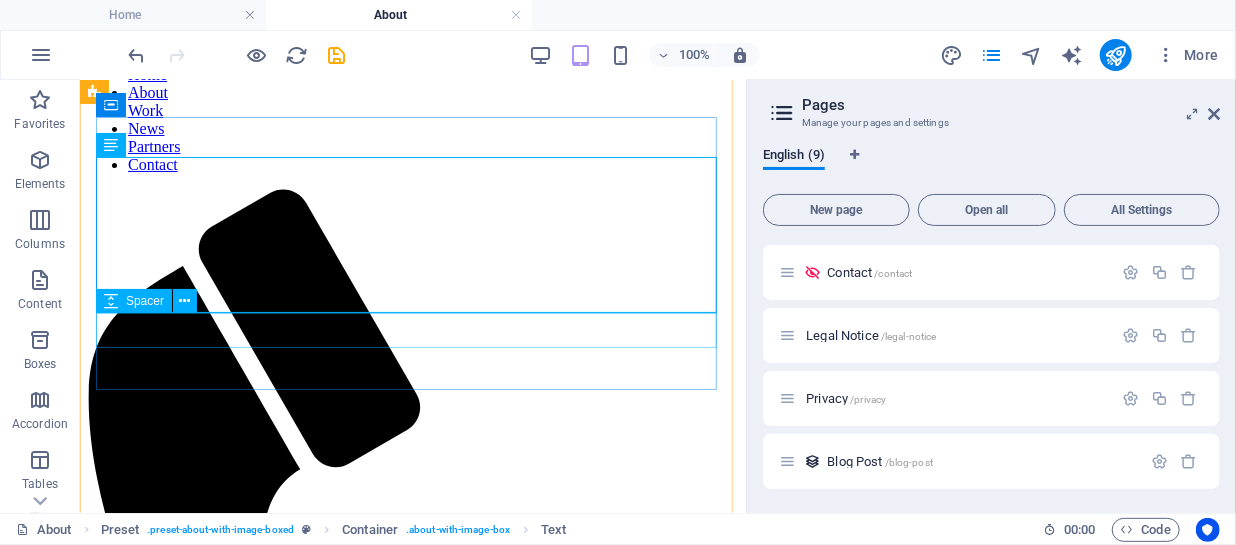click at bounding box center (412, 1300) 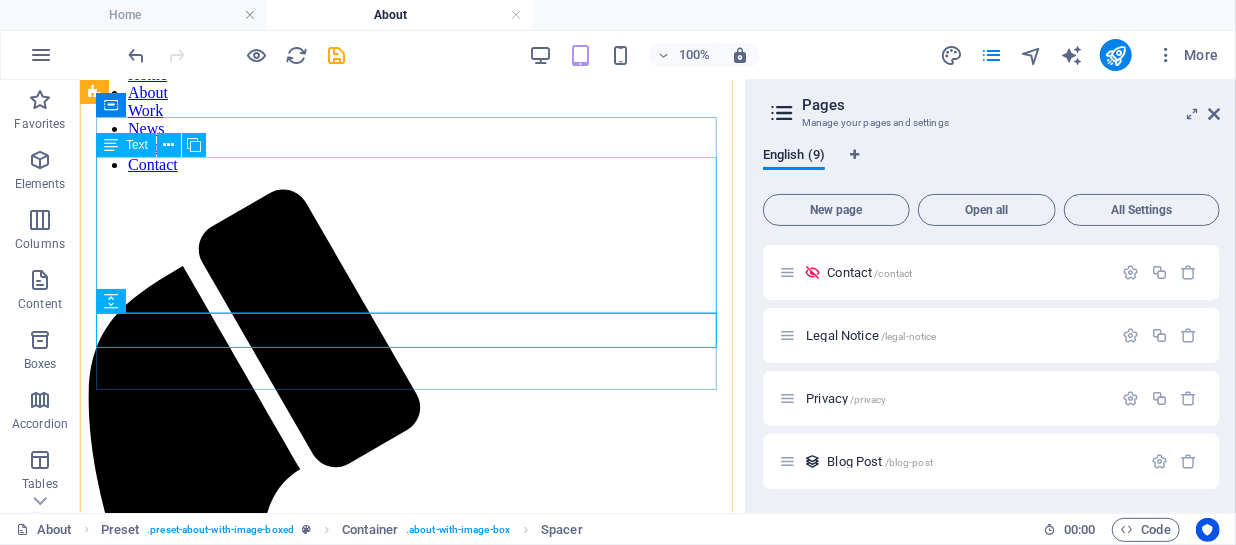 click on "🧑‍🎨  Meet the Founder: [FIRST] [LAST] A designer and global thinker,  [FIRST] [LAST]  brings a uniquely holistic perspective to every project. With a background in both interiors and international trade, she founded PetitBleu to be a studio where creative vision meets real-world execution. [FIRST]'s aesthetic is quietly confident—layered with natural textures, timeless forms, and cultural nuance. Her work reflects a belief that great design isn’t just seen—it’s felt." at bounding box center [412, 1194] 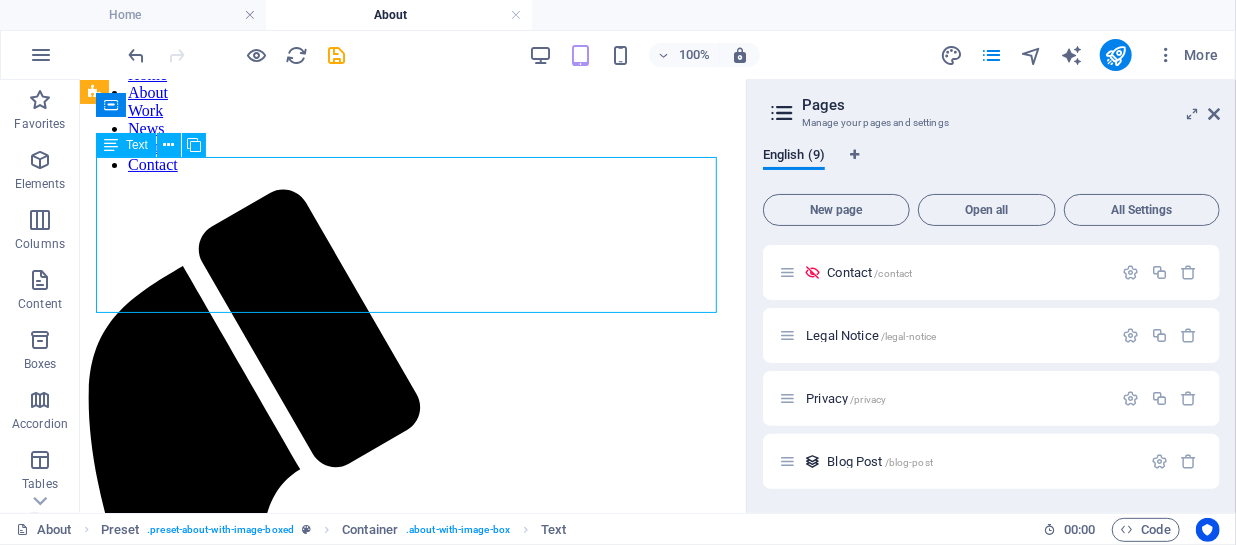 click on "🧑‍🎨  Meet the Founder: [FIRST] [LAST] A designer and global thinker,  [FIRST] [LAST]  brings a uniquely holistic perspective to every project. With a background in both interiors and international trade, she founded PetitBleu to be a studio where creative vision meets real-world execution. [FIRST]'s aesthetic is quietly confident—layered with natural textures, timeless forms, and cultural nuance. Her work reflects a belief that great design isn’t just seen—it’s felt." at bounding box center (412, 1194) 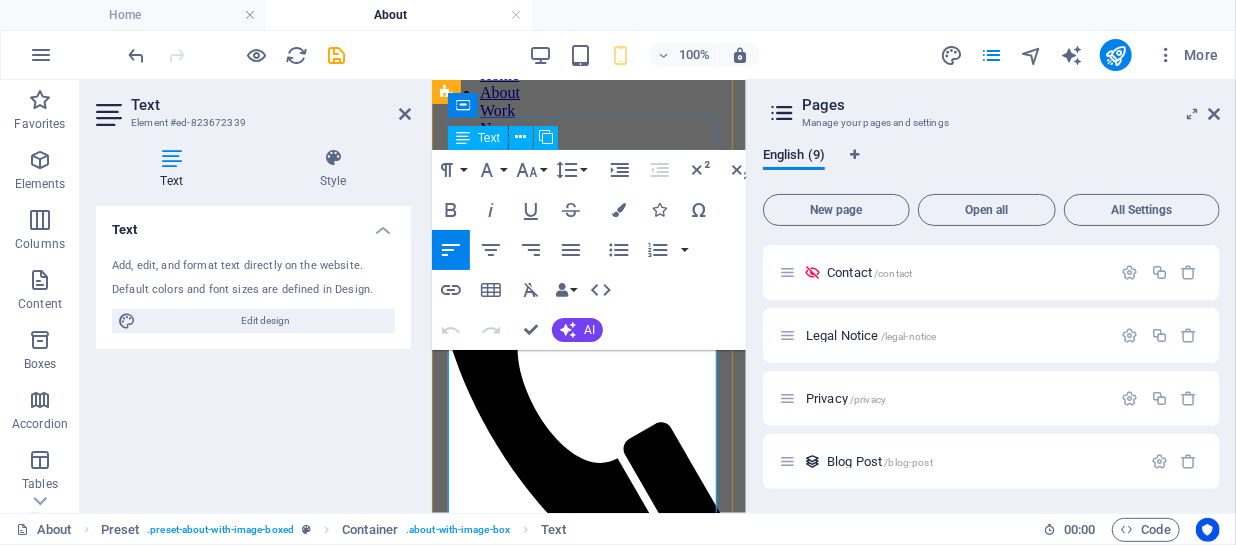 scroll, scrollTop: 486, scrollLeft: 0, axis: vertical 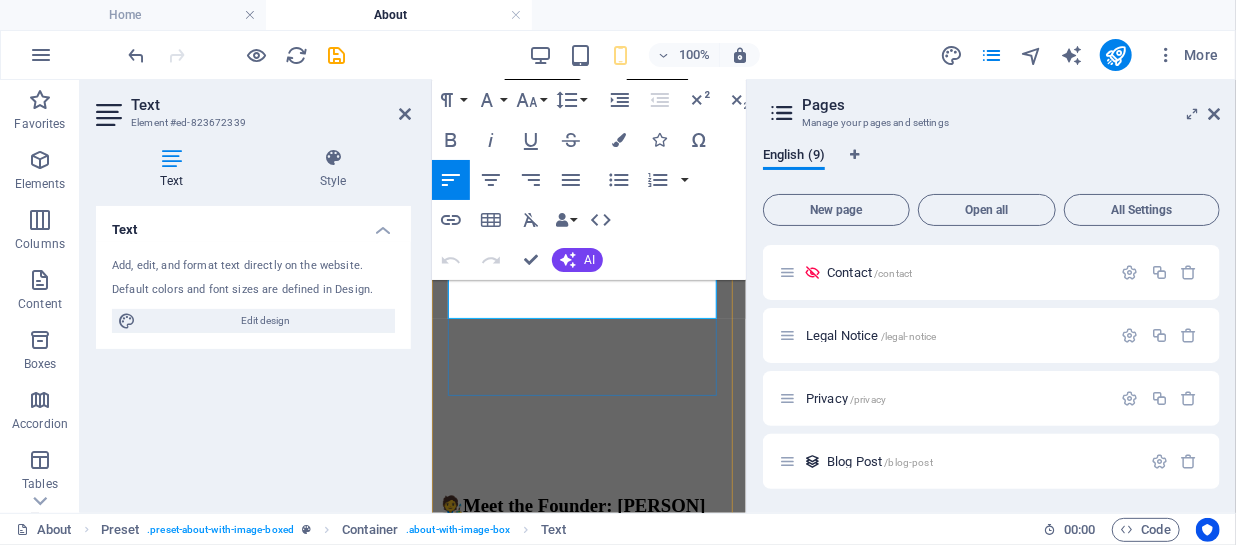 click on "Celestine’s aesthetic is quietly confident—layered with natural textures, timeless forms, and cultural nuance. Her work reflects a belief that great design isn’t just seen—it’s felt." at bounding box center (588, 695) 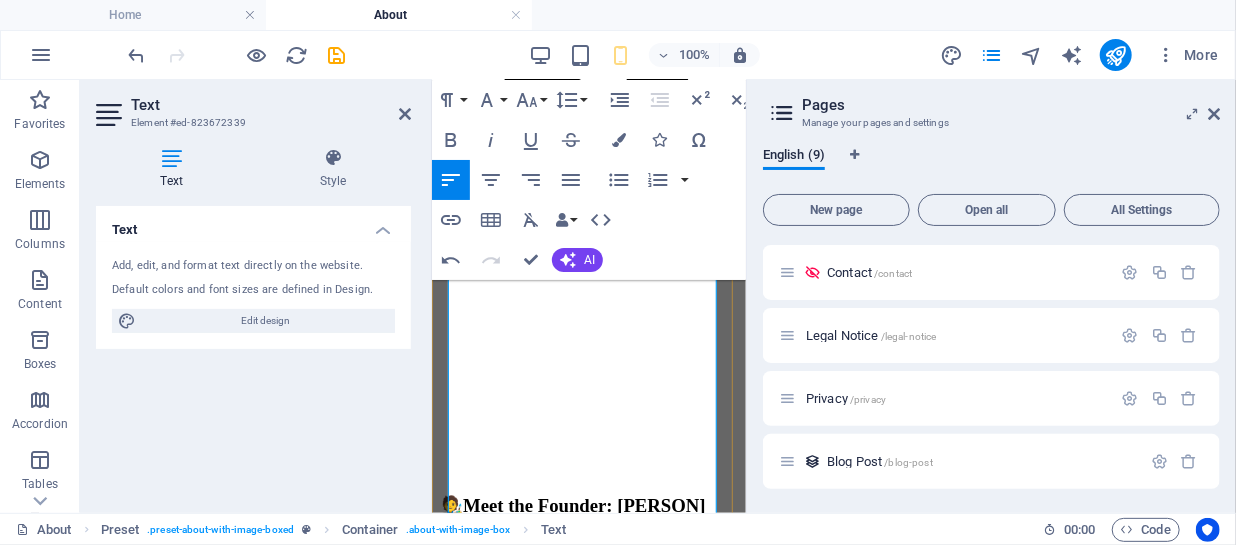 click on "At PetitBleu, every space begins with a story. Whether it’s a coastal retreat, city apartment, or boutique hotel, our interiors are designed to reflect identity, place, and purpose." at bounding box center [588, 860] 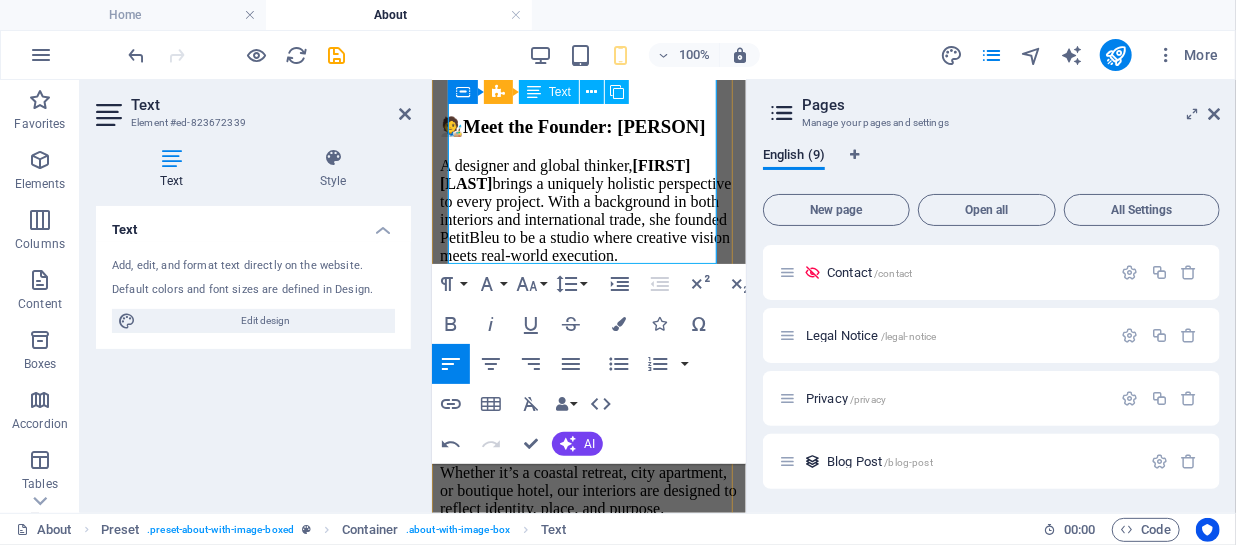 click on "We guide each client through a fully customized process—offering creative direction, material curation, and full project management from concept to final styling." at bounding box center (588, 569) 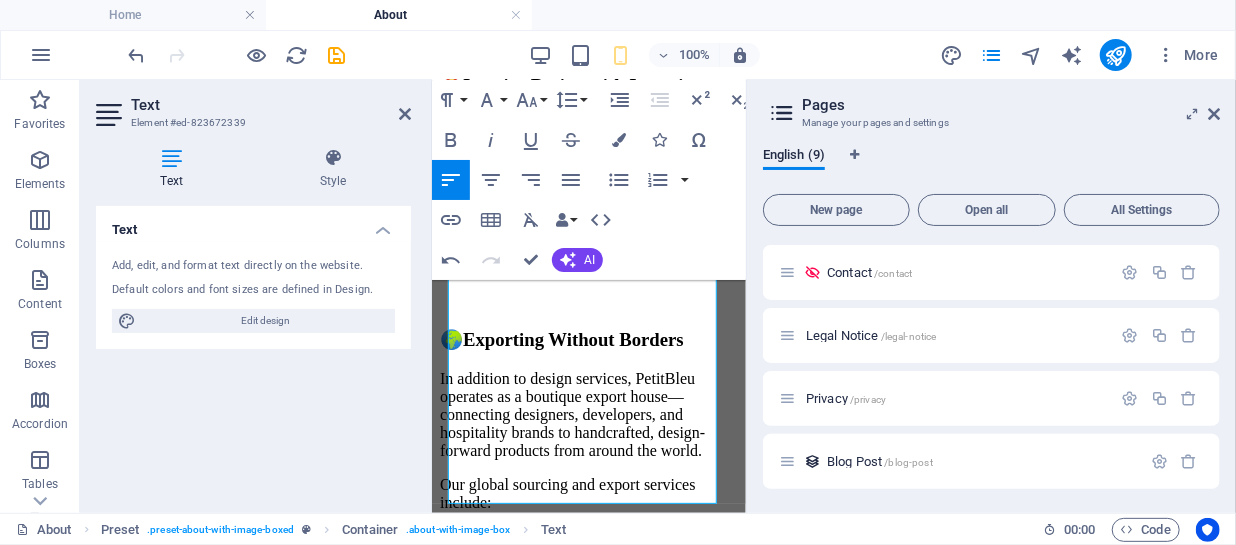 scroll, scrollTop: 1227, scrollLeft: 0, axis: vertical 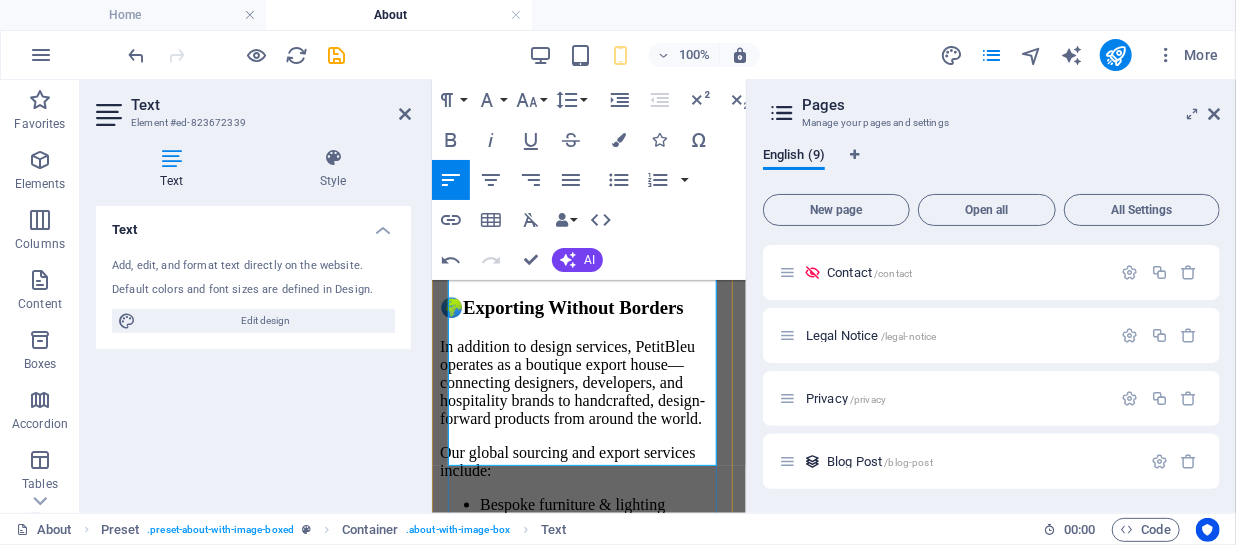 click on "From Paris to Jakarta, we ensure every product arrives with care, quality, and a story behind it." at bounding box center [588, 658] 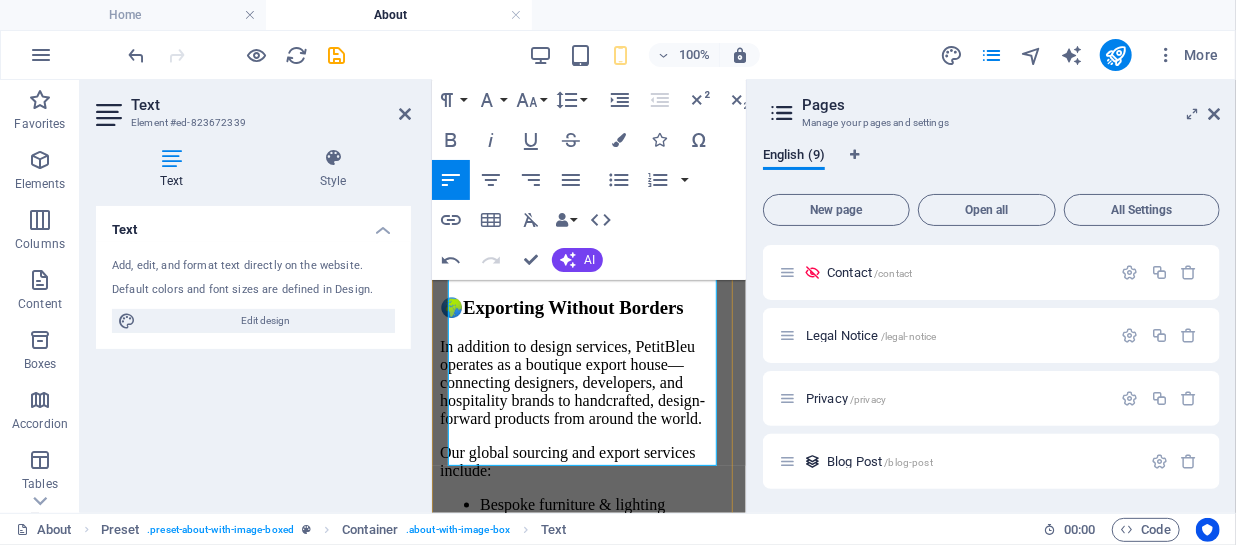 drag, startPoint x: 615, startPoint y: 398, endPoint x: 445, endPoint y: 405, distance: 170.14406 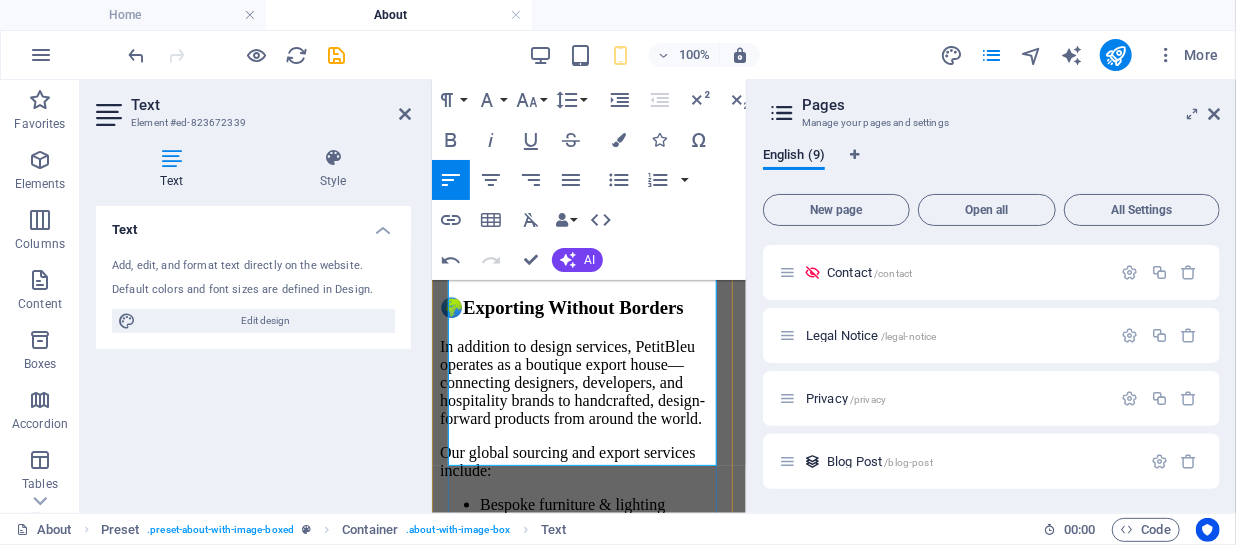scroll, scrollTop: 1605, scrollLeft: 0, axis: vertical 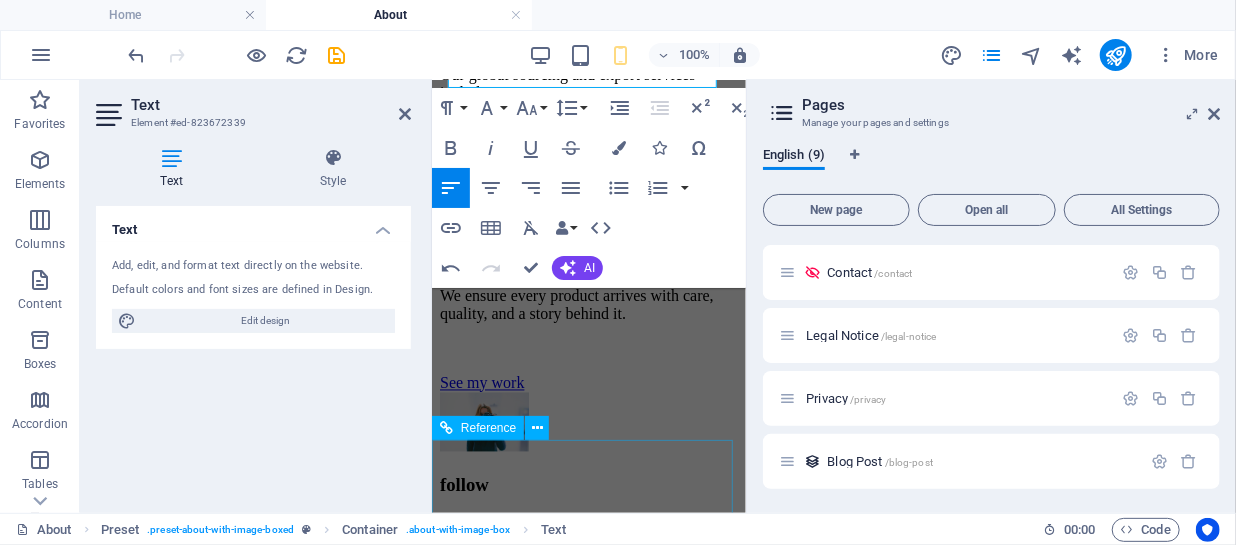 click on "follow Instagram Tiktok Facebook Contact [EMAIL] Legal Notice Privacy" at bounding box center [588, 610] 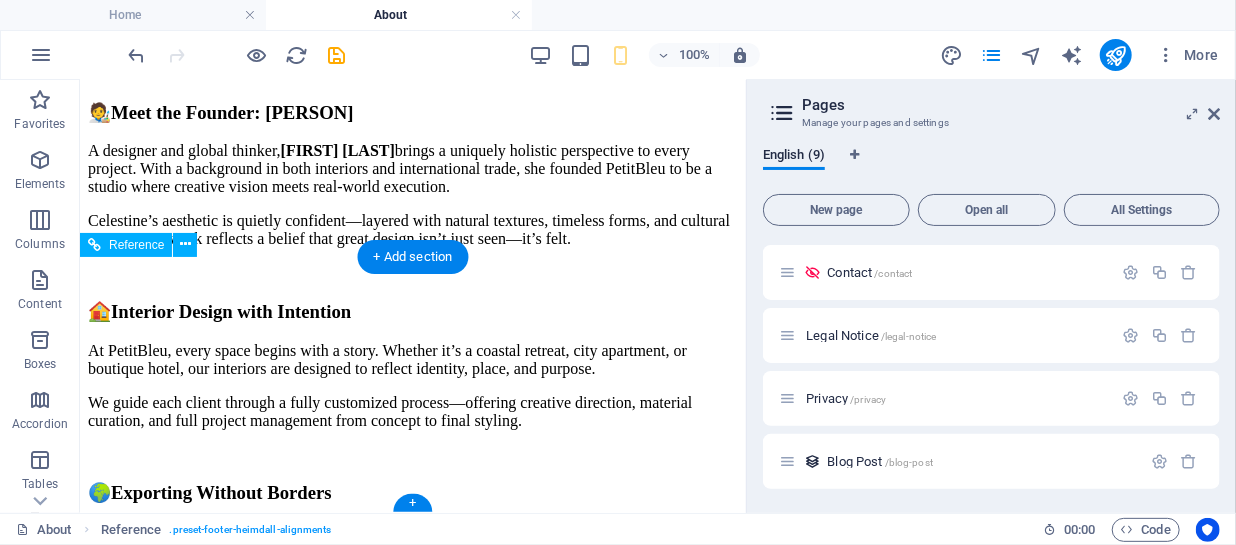 scroll, scrollTop: 1327, scrollLeft: 0, axis: vertical 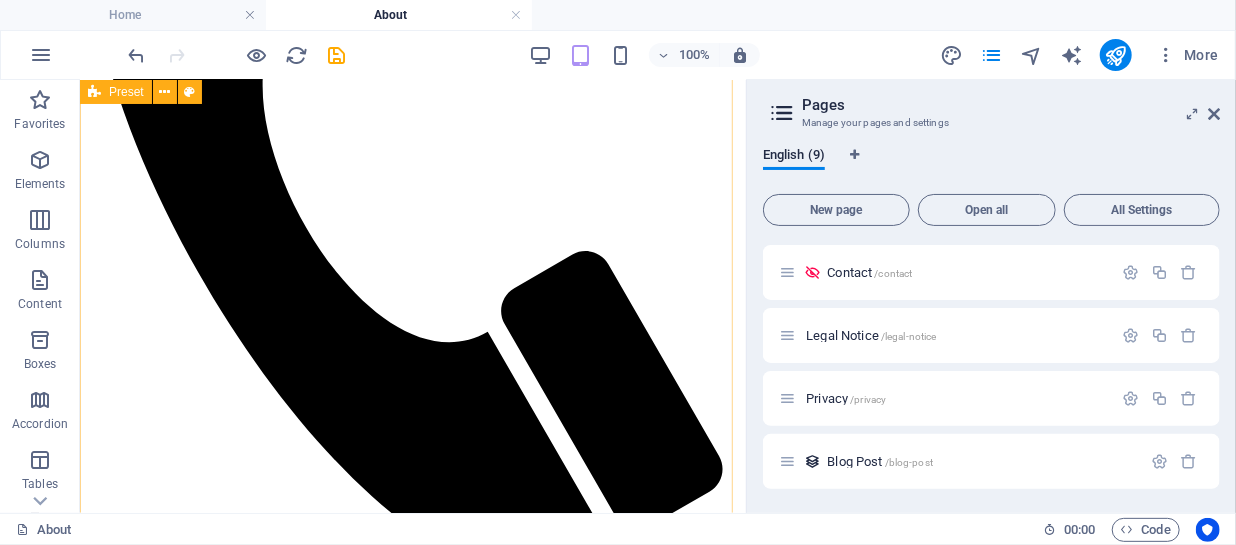 click on "About Me 🧑‍🎨  Meet the Founder: [PERSON] A designer and global thinker,  [PERSON]  brings a uniquely holistic perspective to every project. With a background in both interiors and international trade, she founded [BRAND] to be a studio where creative vision meets real-world execution. [PERSON]’s aesthetic is quietly confident—layered with natural textures, timeless forms, and cultural nuance. Her work reflects a belief that great design isn’t just seen—it’s felt. 🏠  Interior Design with Intention At [BRAND], every space begins with a story. Whether it’s a coastal retreat, city apartment, or boutique hotel, our interiors are designed to reflect identity, place, and purpose. We guide each client through a fully customized process—offering creative direction, material curation, and full project management from concept to final styling. 🌍  Exporting Without Borders Our global sourcing and export services include: Bespoke furniture & lighting See my work" at bounding box center [412, 1084] 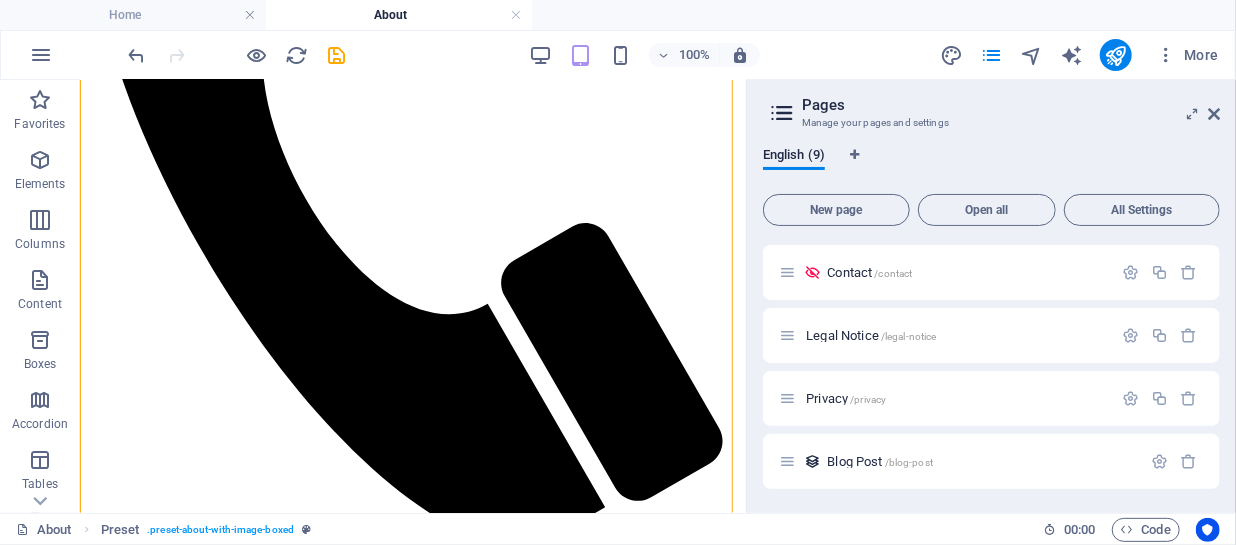 scroll, scrollTop: 646, scrollLeft: 0, axis: vertical 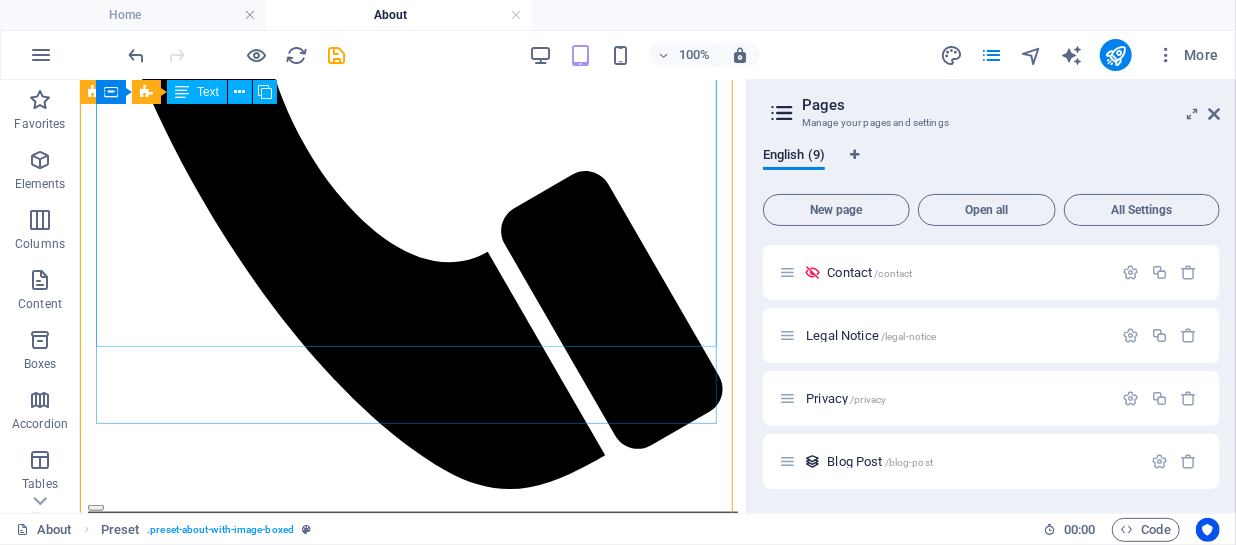 click on "🧑‍🎨  Meet the Founder: Celestine Yoviana A designer and global thinker,  Celestine Yoviana  brings a uniquely holistic perspective to every project. With a background in both interiors and international trade, she founded PetitBleu to be a studio where creative vision meets real-world execution. Celestine’s aesthetic is quietly confident—layered with natural textures, timeless forms, and cultural nuance. Her work reflects a belief that great design isn’t just seen—it’s felt. 🏠  Interior Design with Intention At PetitBleu, every space begins with a story. Whether it’s a coastal retreat, city apartment, or boutique hotel, our interiors are designed to reflect identity, place, and purpose. We guide each client through a fully customized process—offering creative direction, material curation, and full project management from concept to final styling. 🌍  Exporting Without Borders Our global sourcing and export services include: Bespoke furniture & lighting" at bounding box center [412, 927] 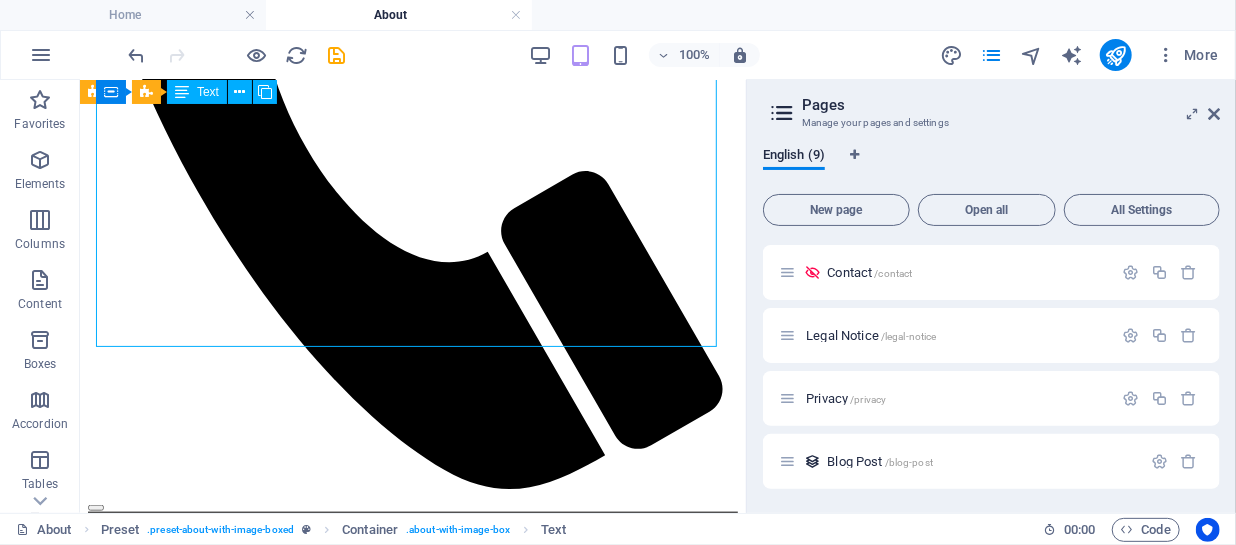 click on "🧑‍🎨  Meet the Founder: Celestine Yoviana A designer and global thinker,  Celestine Yoviana  brings a uniquely holistic perspective to every project. With a background in both interiors and international trade, she founded PetitBleu to be a studio where creative vision meets real-world execution. Celestine’s aesthetic is quietly confident—layered with natural textures, timeless forms, and cultural nuance. Her work reflects a belief that great design isn’t just seen—it’s felt. 🏠  Interior Design with Intention At PetitBleu, every space begins with a story. Whether it’s a coastal retreat, city apartment, or boutique hotel, our interiors are designed to reflect identity, place, and purpose. We guide each client through a fully customized process—offering creative direction, material curation, and full project management from concept to final styling. 🌍  Exporting Without Borders Our global sourcing and export services include: Bespoke furniture & lighting" at bounding box center [412, 927] 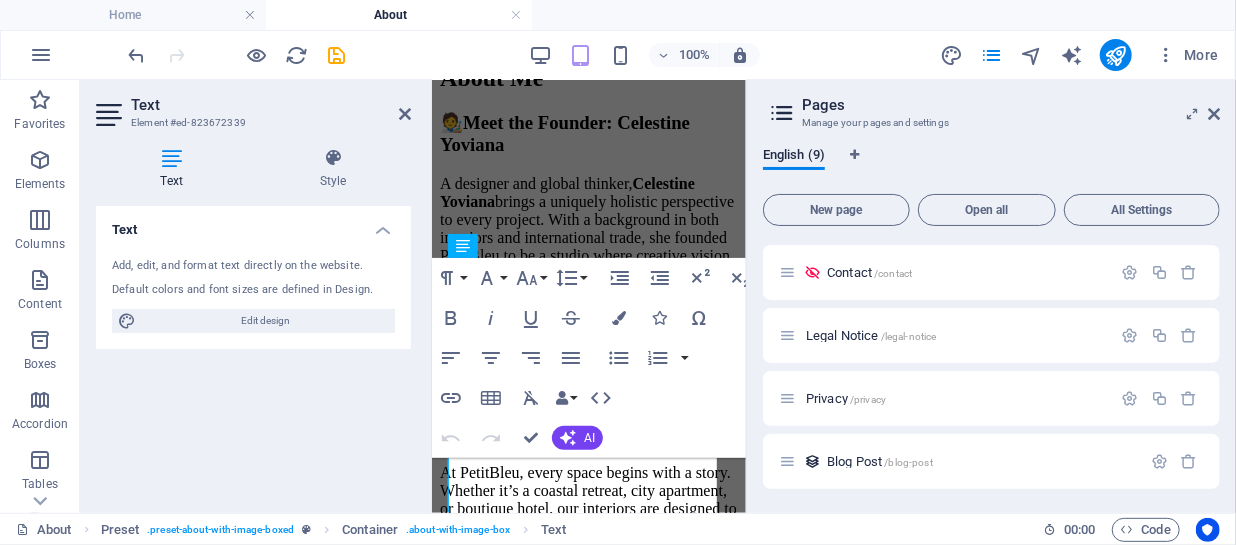 scroll, scrollTop: 0, scrollLeft: 0, axis: both 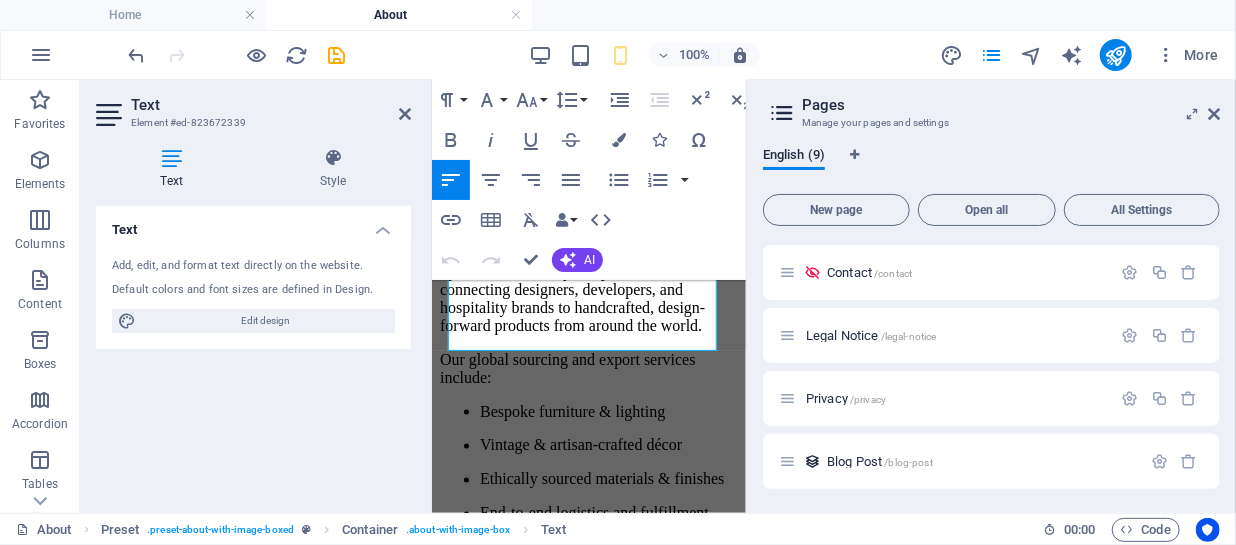 drag, startPoint x: 739, startPoint y: 159, endPoint x: 1177, endPoint y: 469, distance: 536.6041 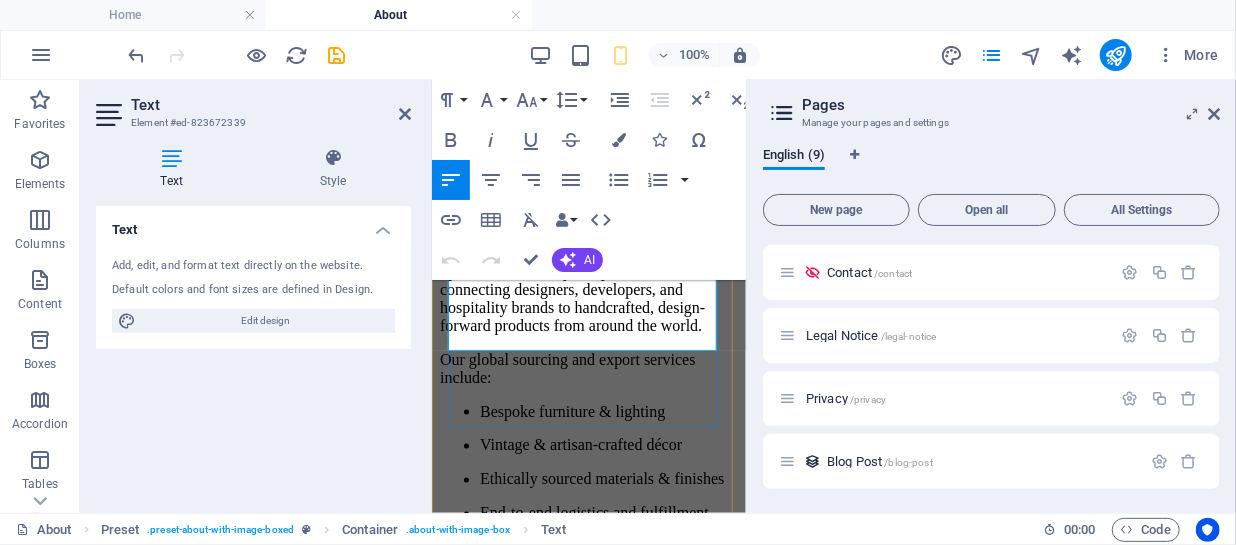 click on "We ensure every product arrives with care, quality, and a story behind it." at bounding box center (588, 590) 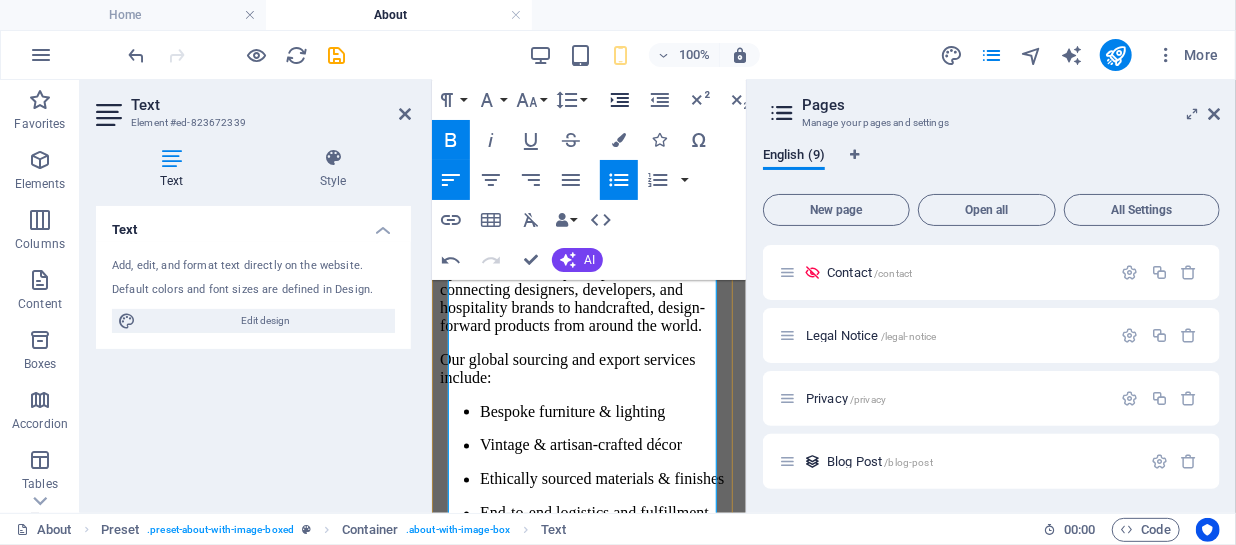 scroll, scrollTop: 1721, scrollLeft: 0, axis: vertical 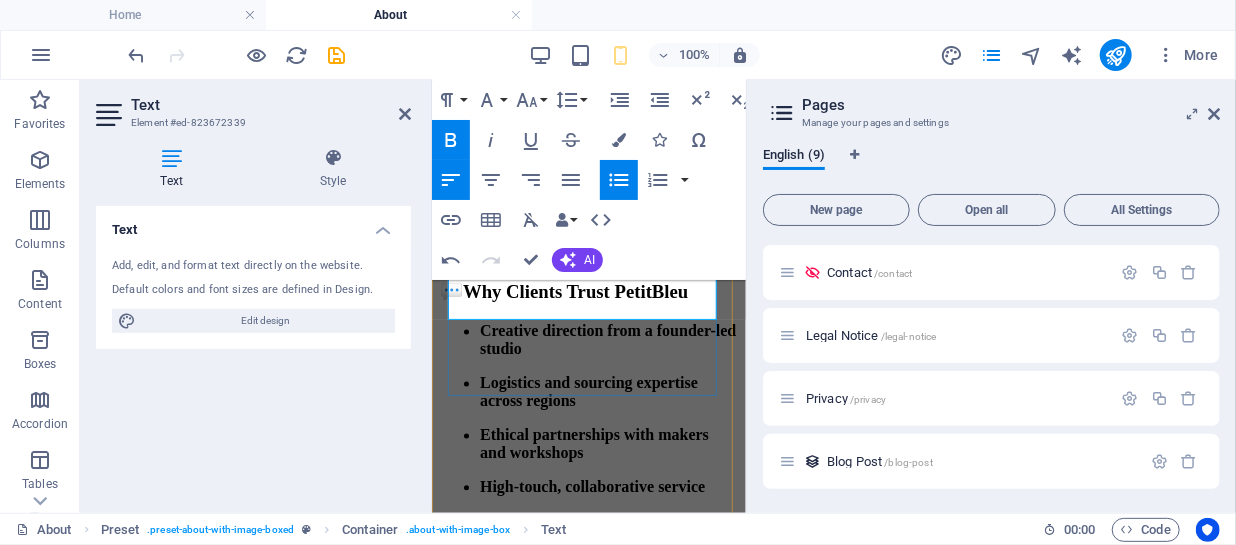 click on "High-touch, collaborative service" at bounding box center (608, 487) 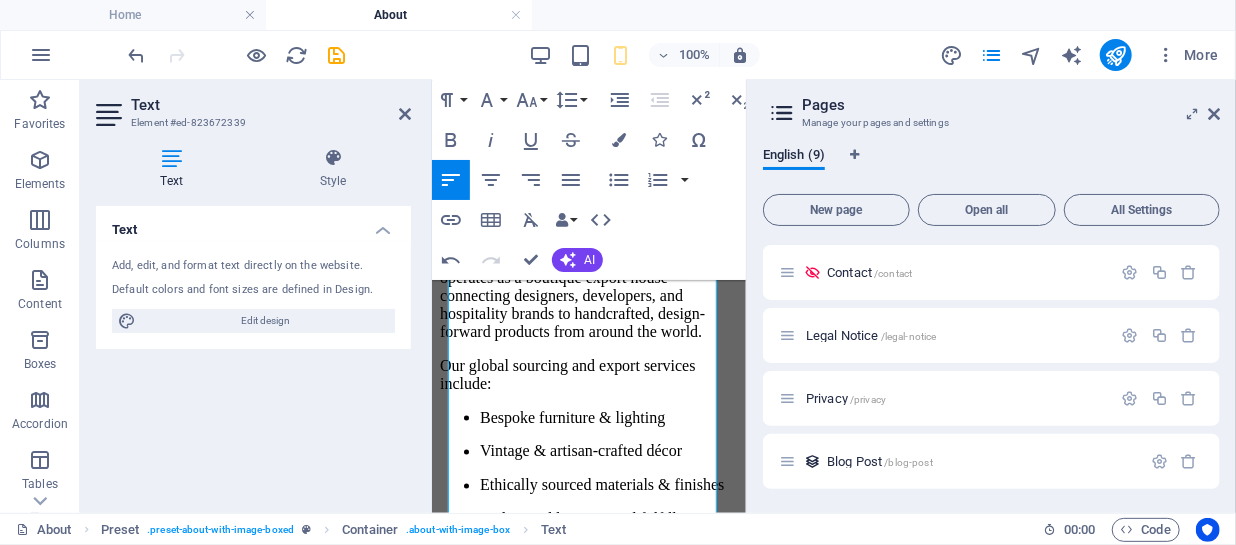 scroll, scrollTop: 1322, scrollLeft: 0, axis: vertical 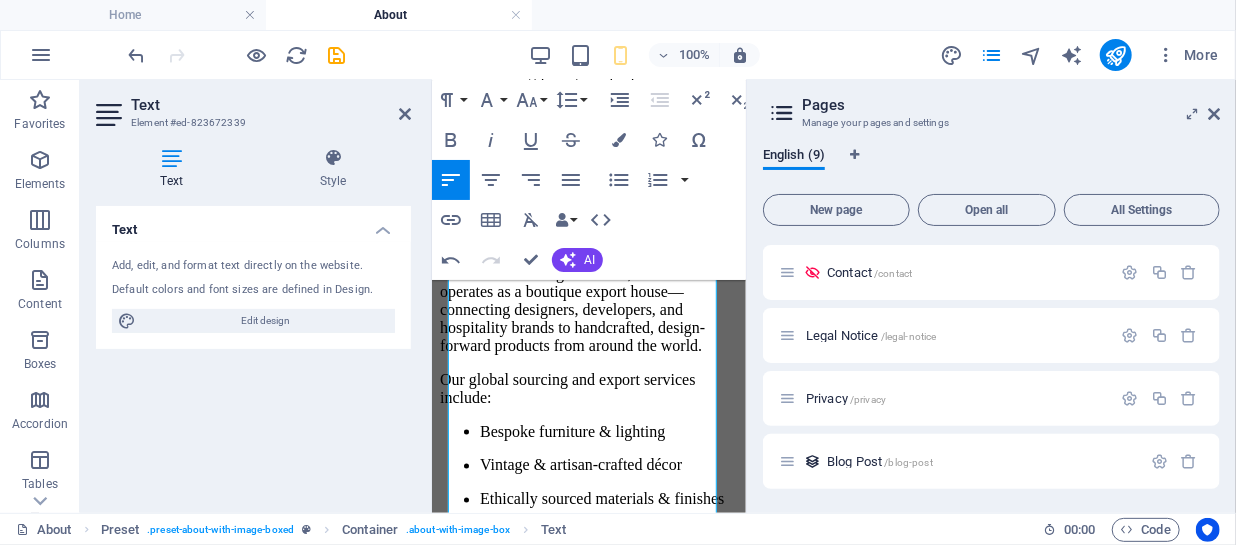 drag, startPoint x: 742, startPoint y: 359, endPoint x: 1179, endPoint y: 384, distance: 437.7145 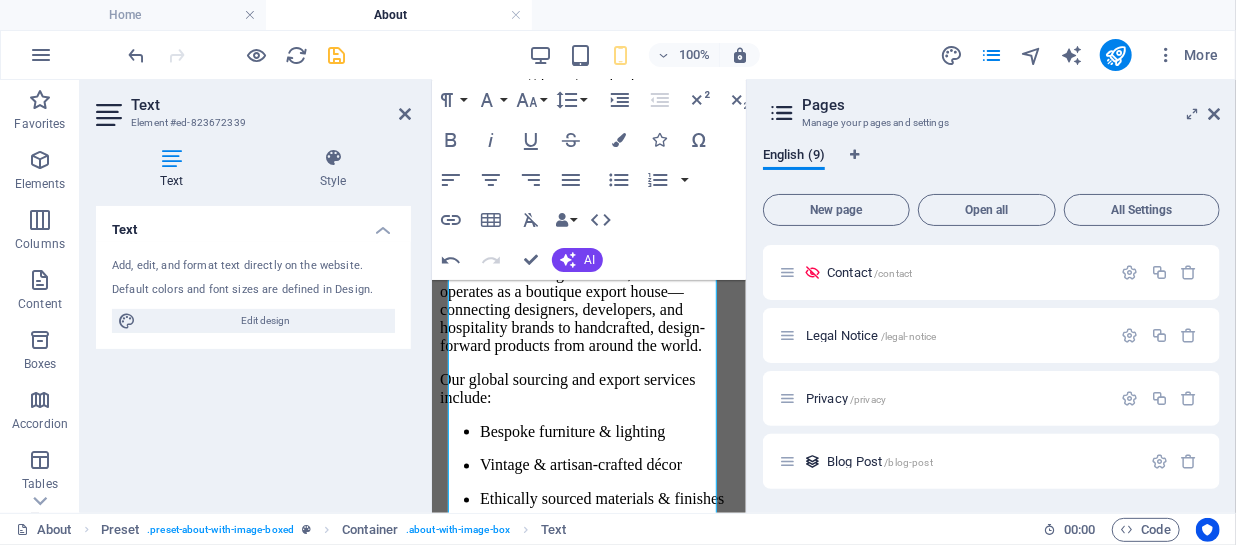 click at bounding box center (337, 55) 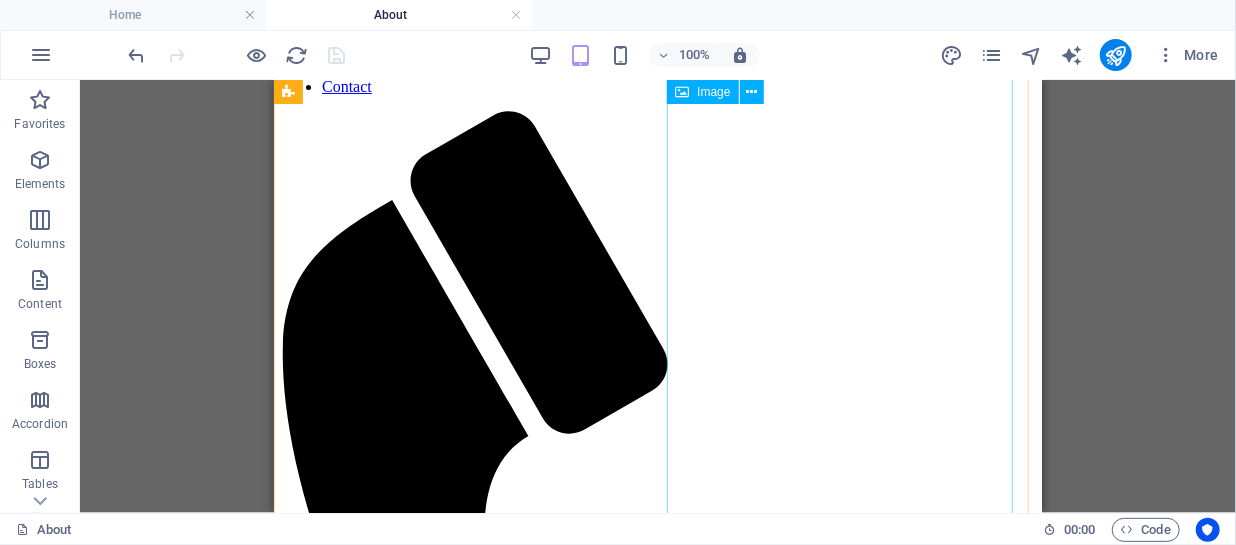 scroll, scrollTop: 943, scrollLeft: 0, axis: vertical 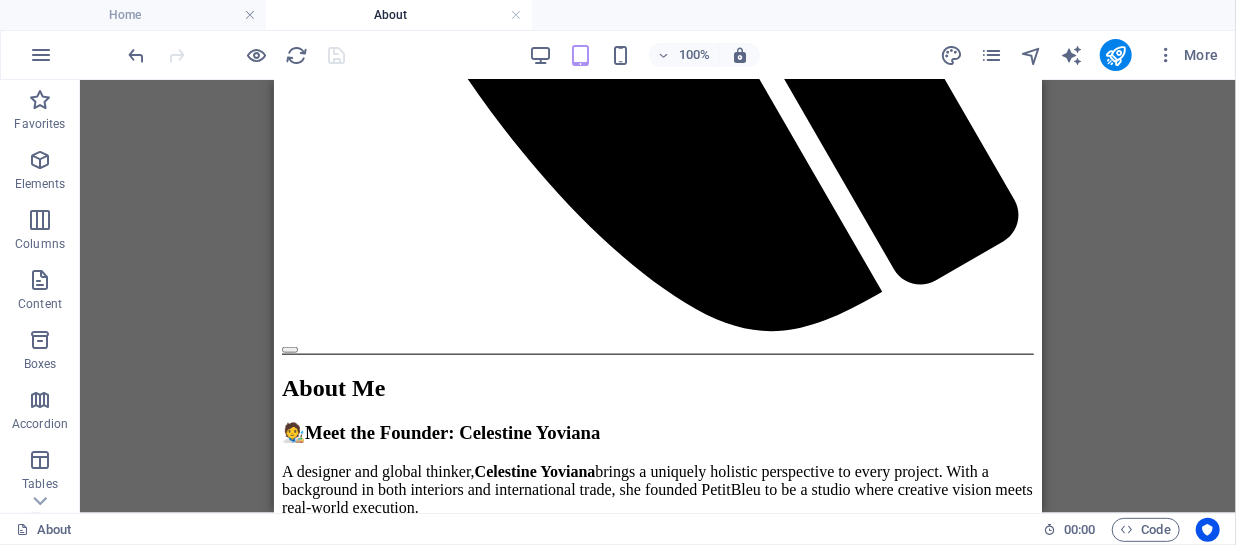 click on "Container   H2   Preset   Container   Container   Preset   Text   Reference   Reference   Image   Button   Spacer" at bounding box center [658, 296] 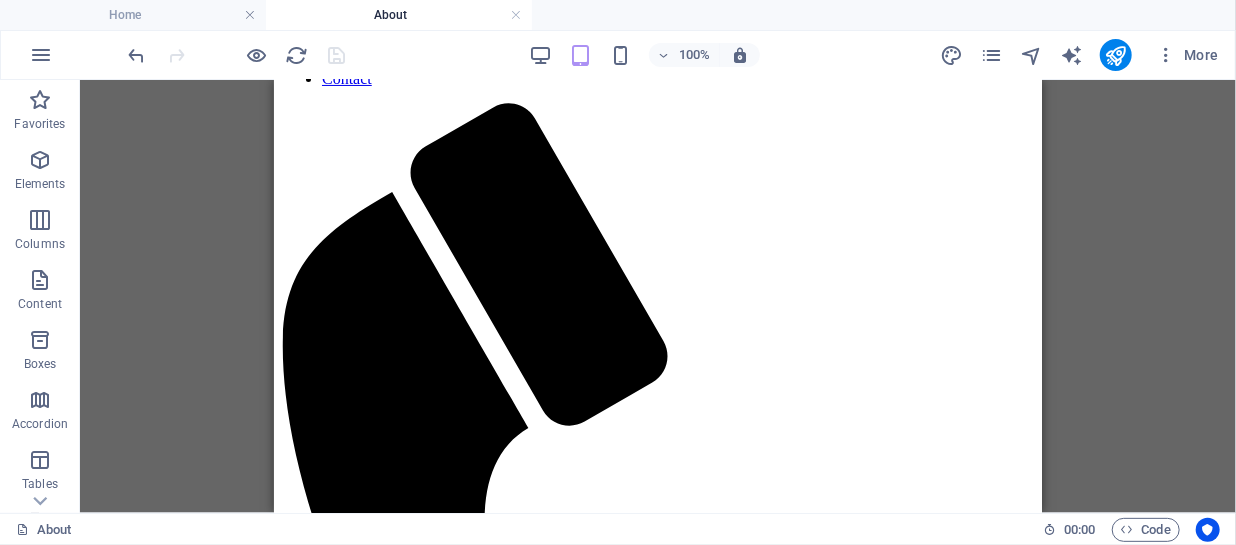 scroll, scrollTop: 0, scrollLeft: 0, axis: both 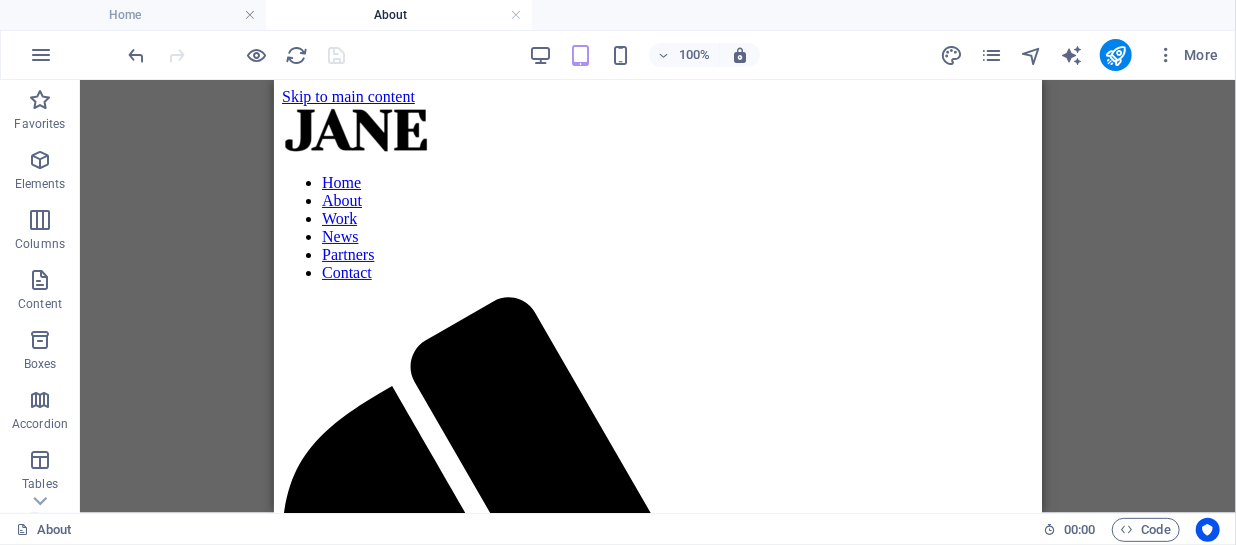 drag, startPoint x: 1037, startPoint y: 296, endPoint x: 1355, endPoint y: 146, distance: 351.60205 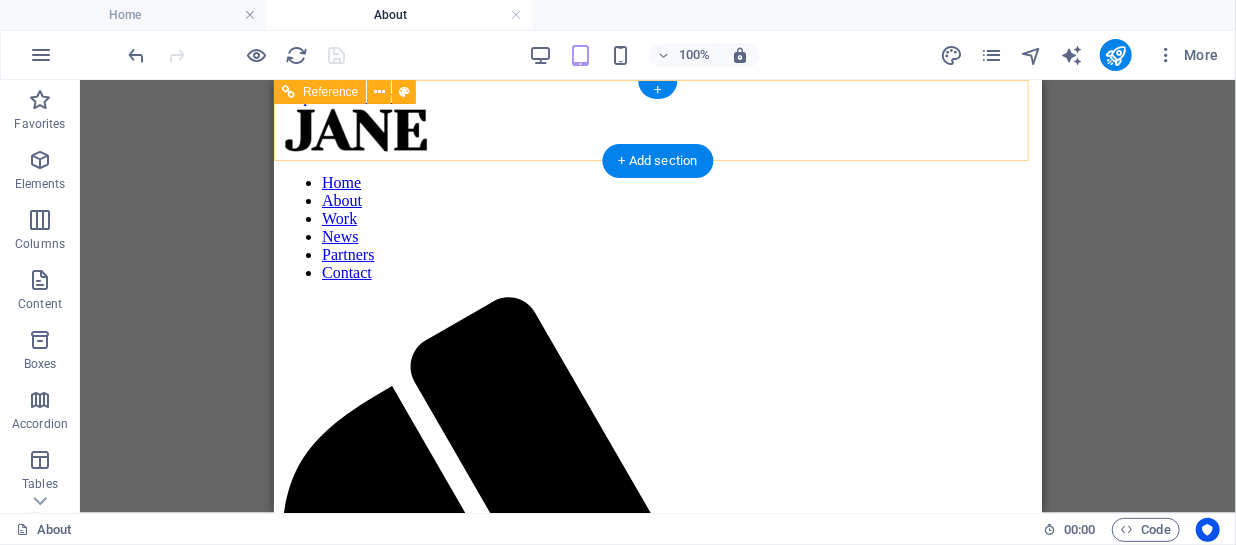 click at bounding box center [657, 796] 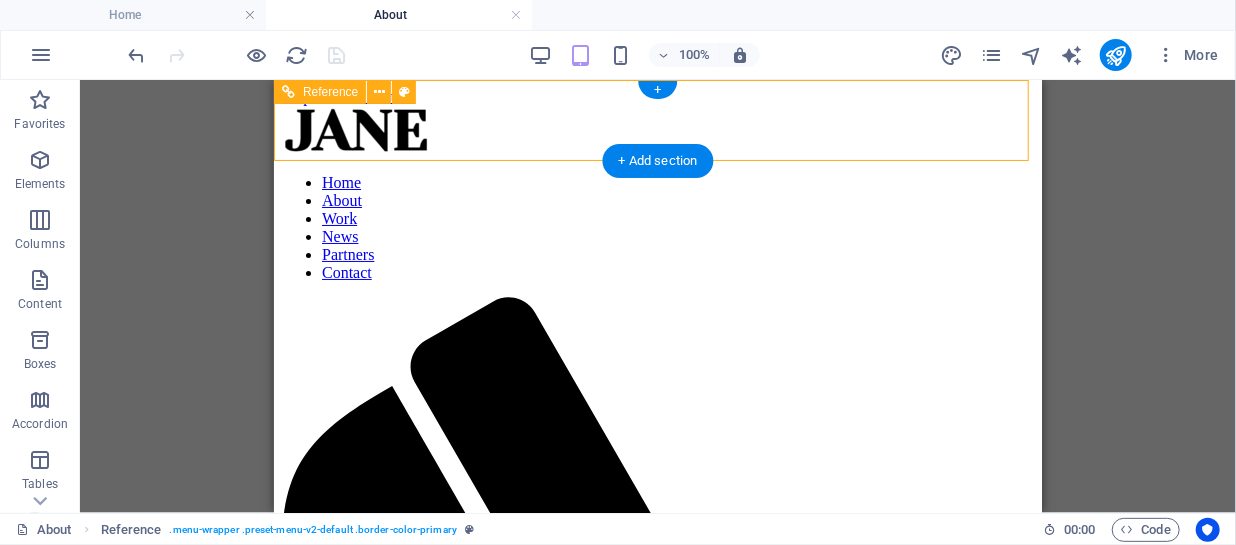 click at bounding box center (657, 796) 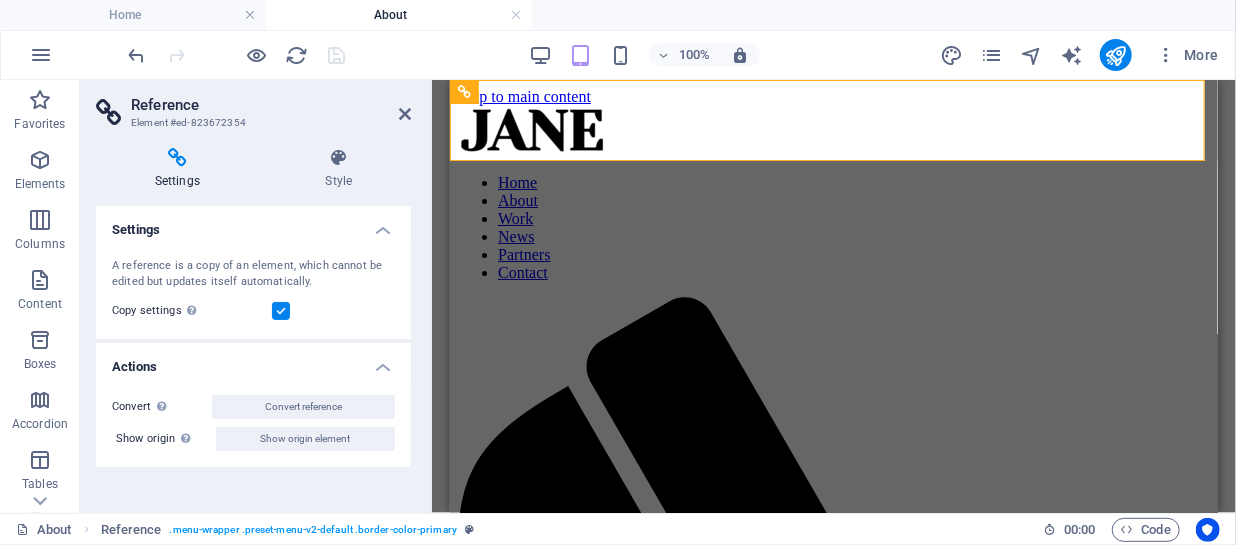 click on "Reference Element #ed-823672354" at bounding box center (253, 106) 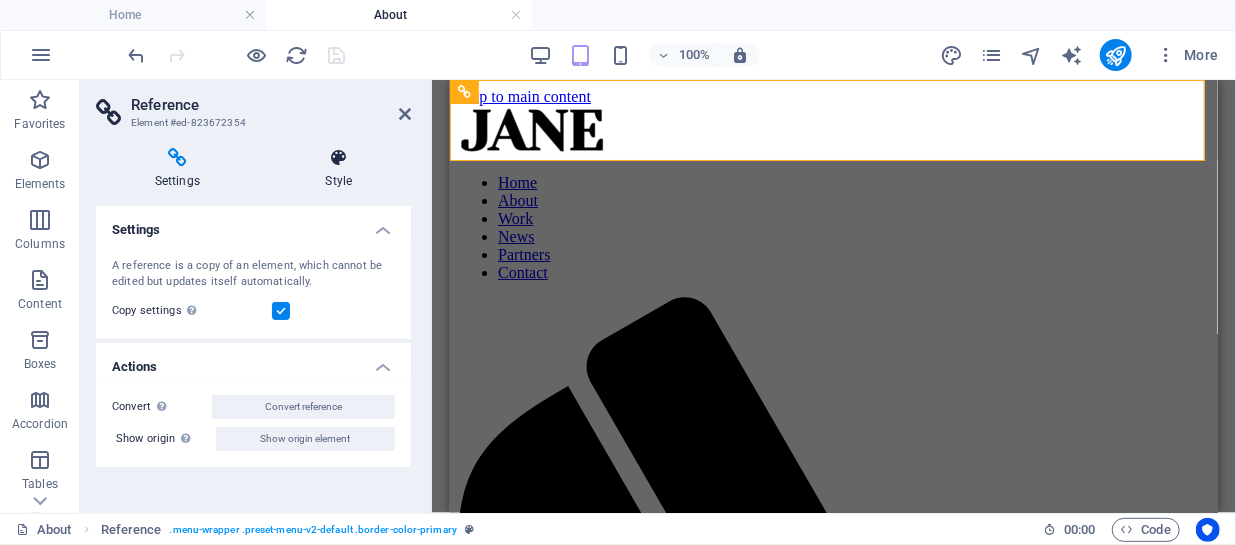 click at bounding box center [339, 158] 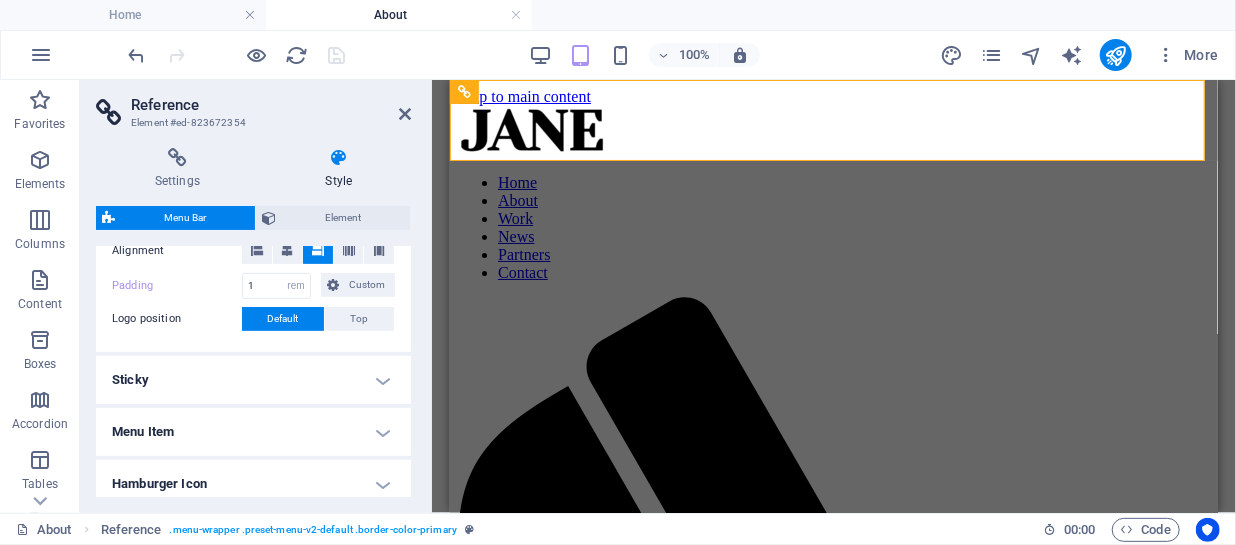 scroll, scrollTop: 631, scrollLeft: 0, axis: vertical 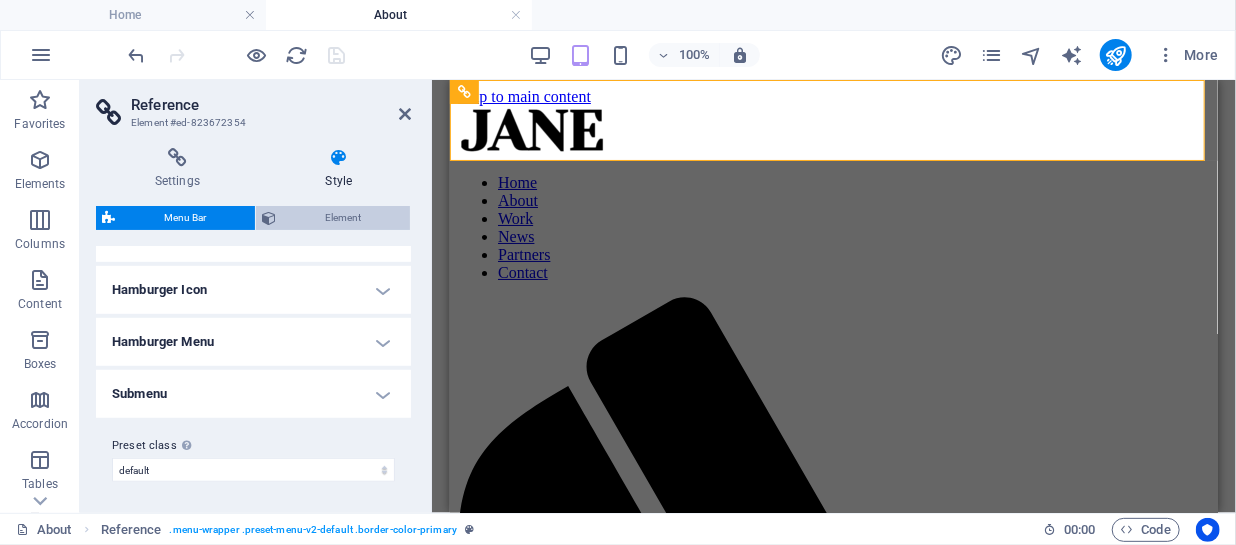click on "Element" at bounding box center [343, 218] 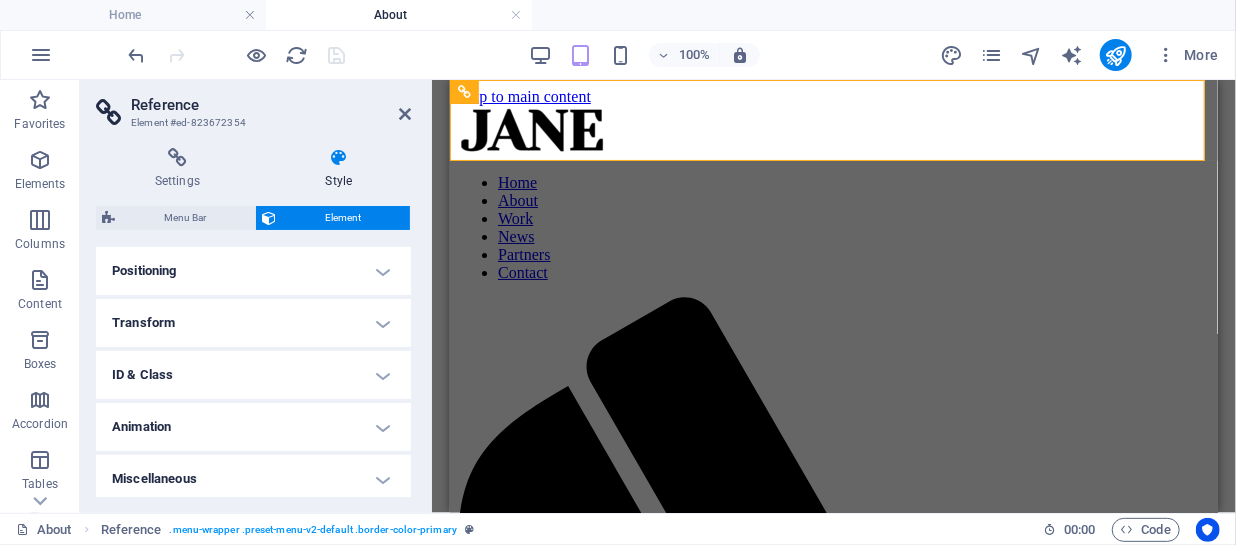 scroll, scrollTop: 380, scrollLeft: 0, axis: vertical 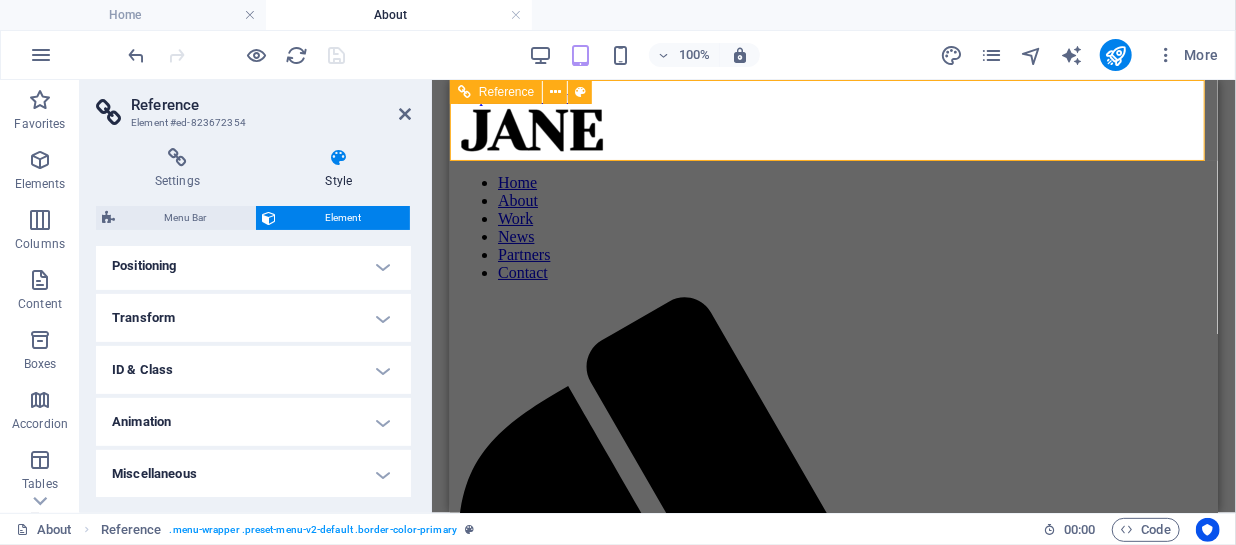 click at bounding box center [833, 131] 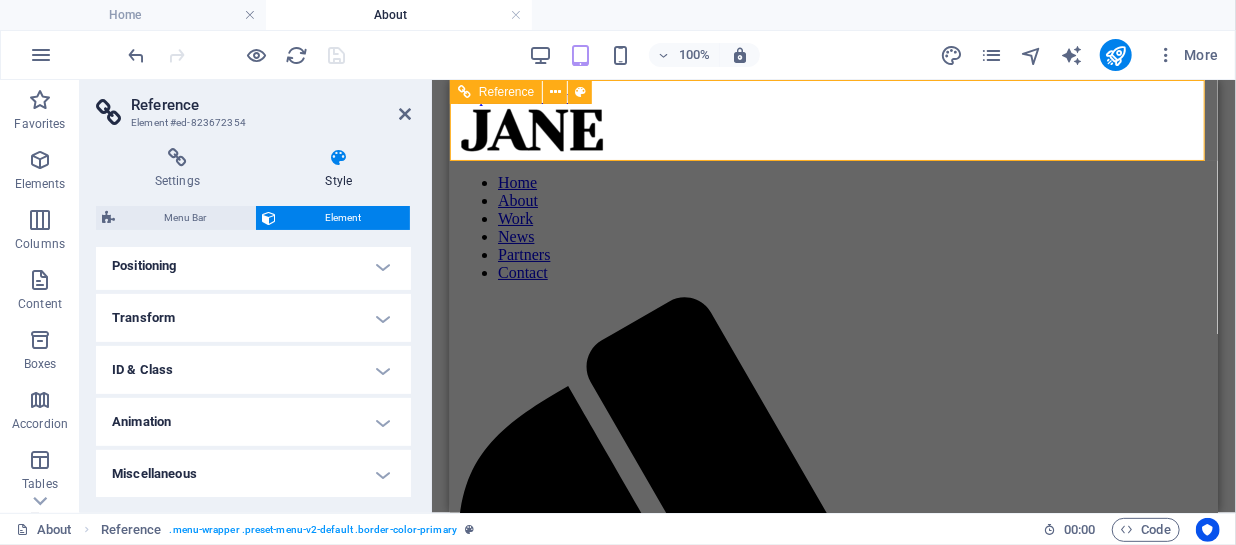 click at bounding box center [833, 131] 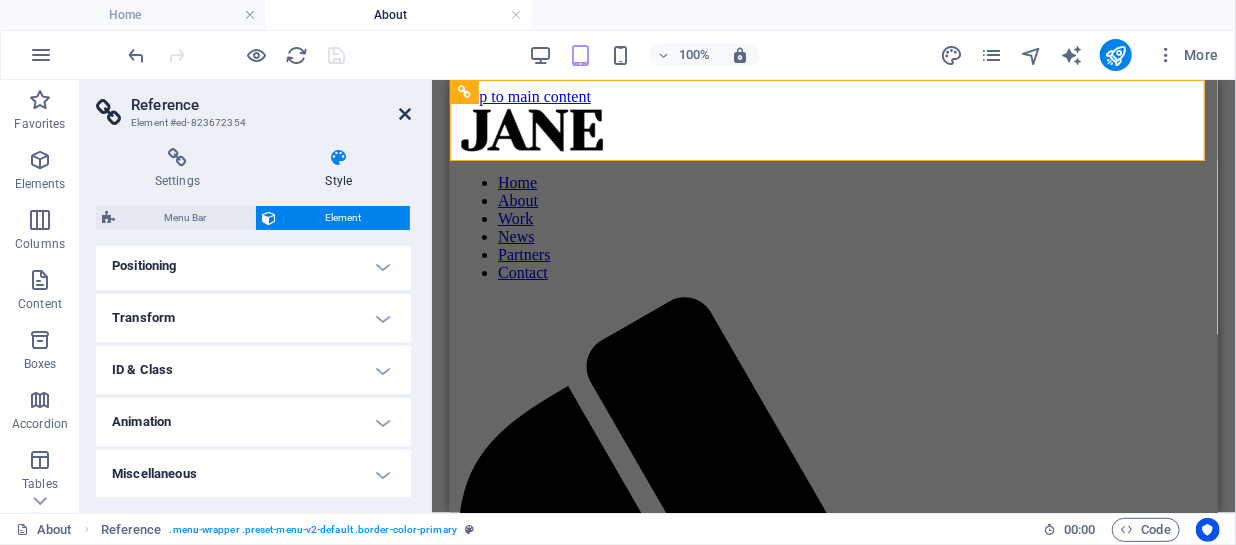 click at bounding box center (405, 114) 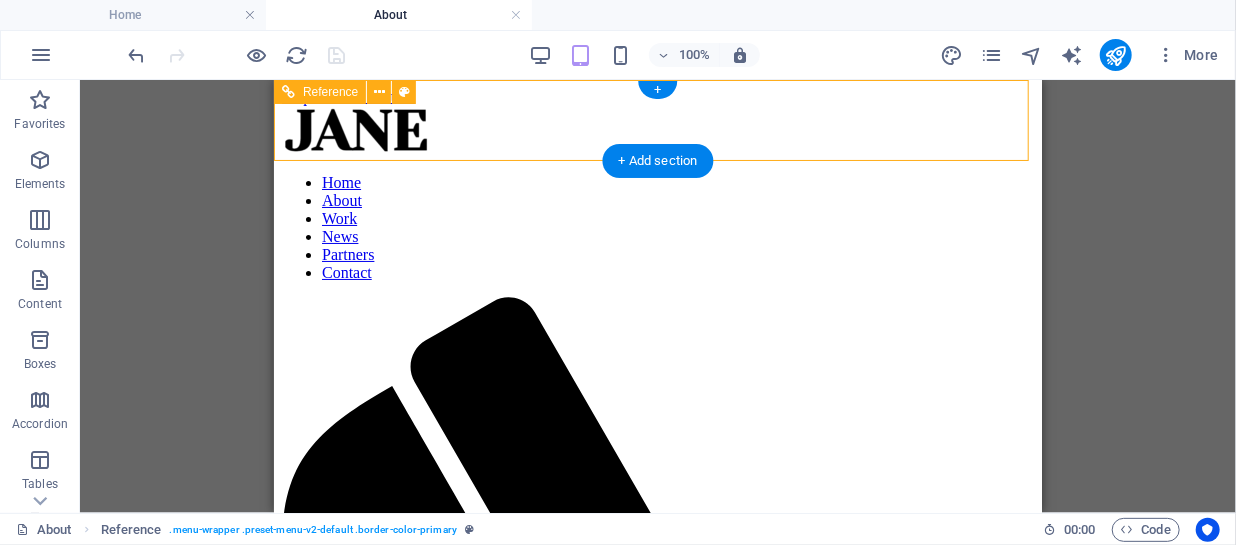 click at bounding box center (657, 131) 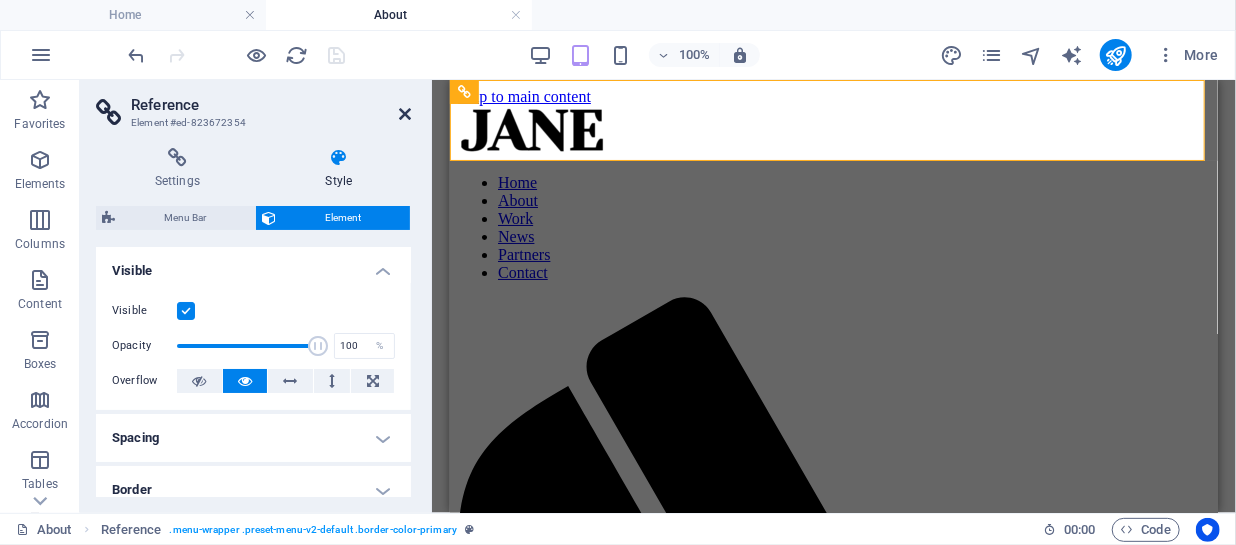 click at bounding box center (405, 114) 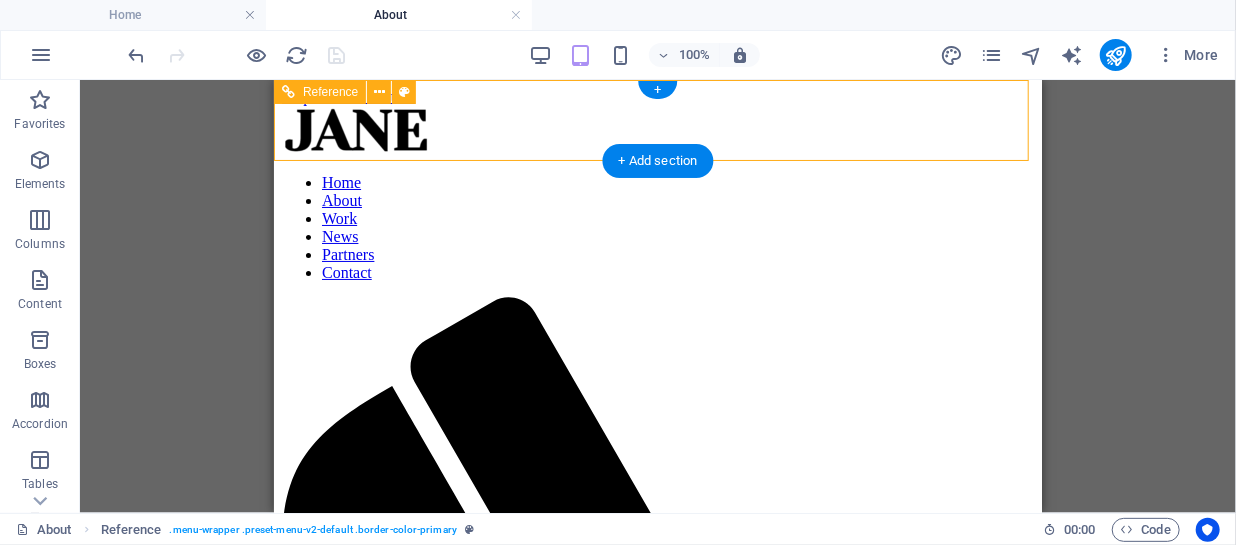 drag, startPoint x: 678, startPoint y: 188, endPoint x: 404, endPoint y: 121, distance: 282.0727 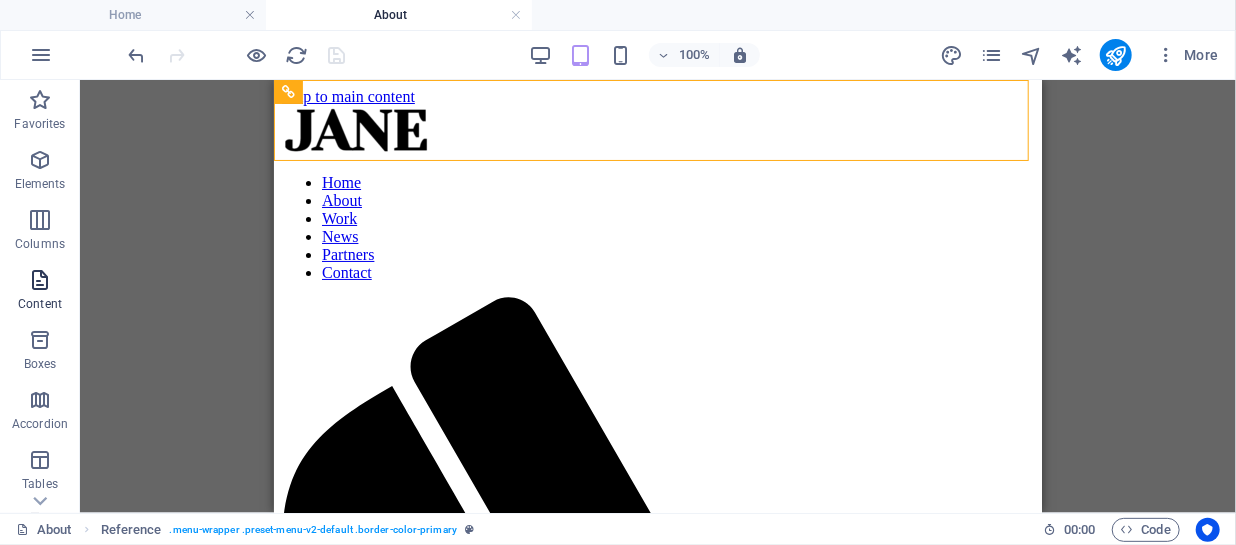 click at bounding box center (40, 280) 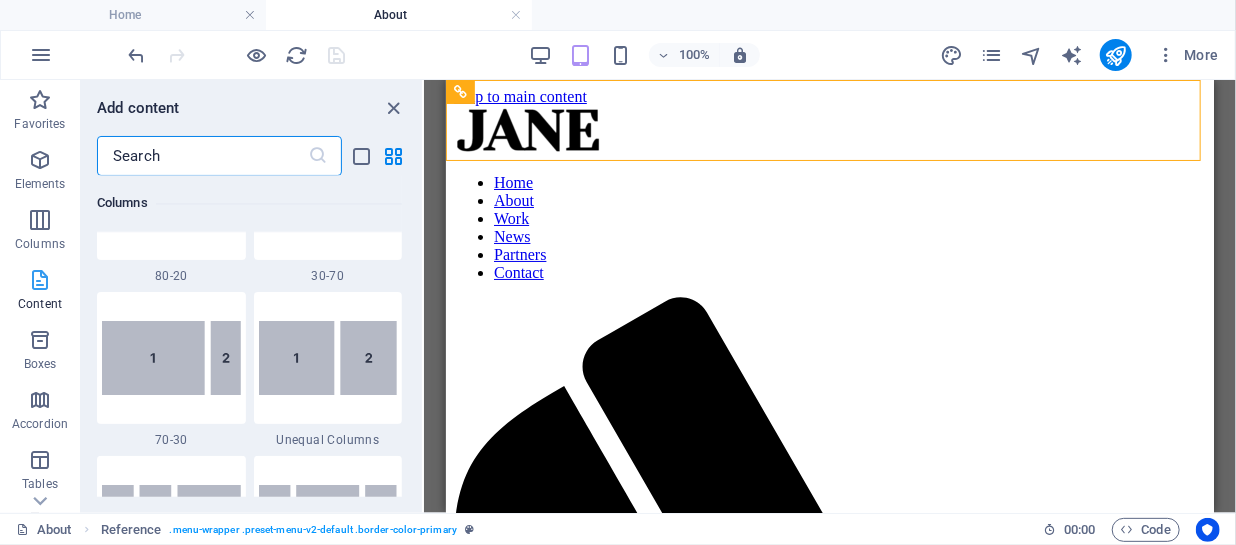 scroll, scrollTop: 3498, scrollLeft: 0, axis: vertical 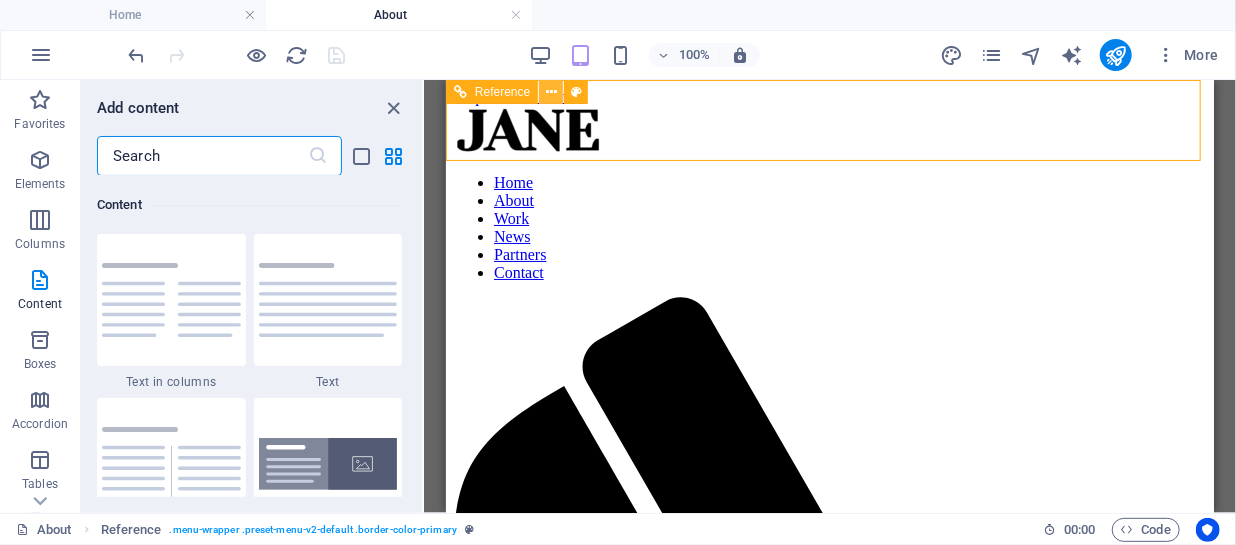 click at bounding box center [551, 92] 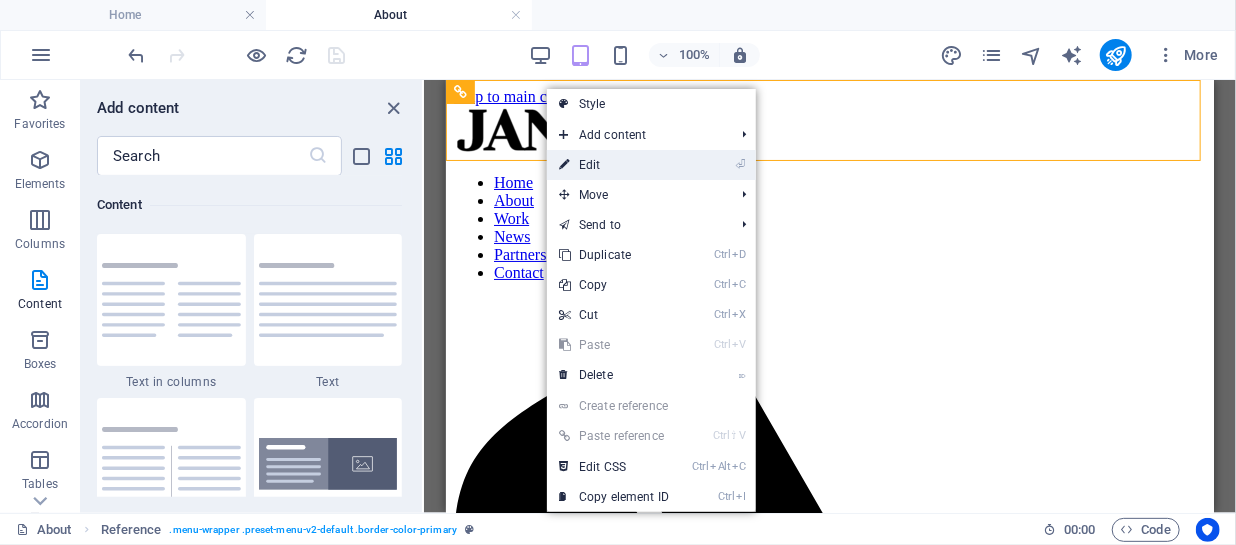click on "⏎  Edit" at bounding box center [614, 165] 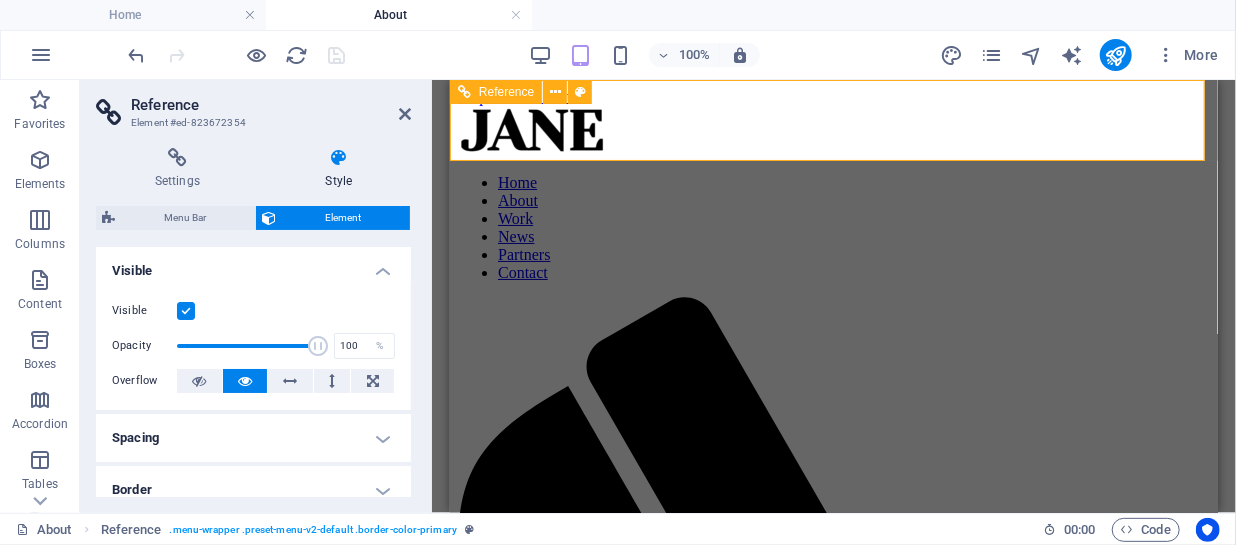 click at bounding box center [833, 131] 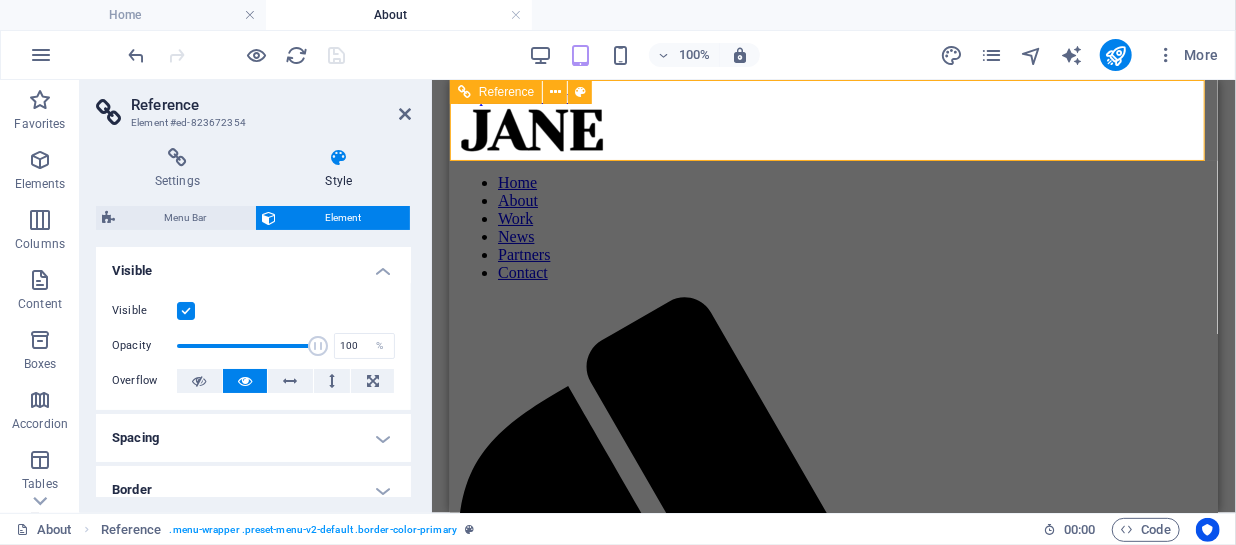 click at bounding box center [833, 131] 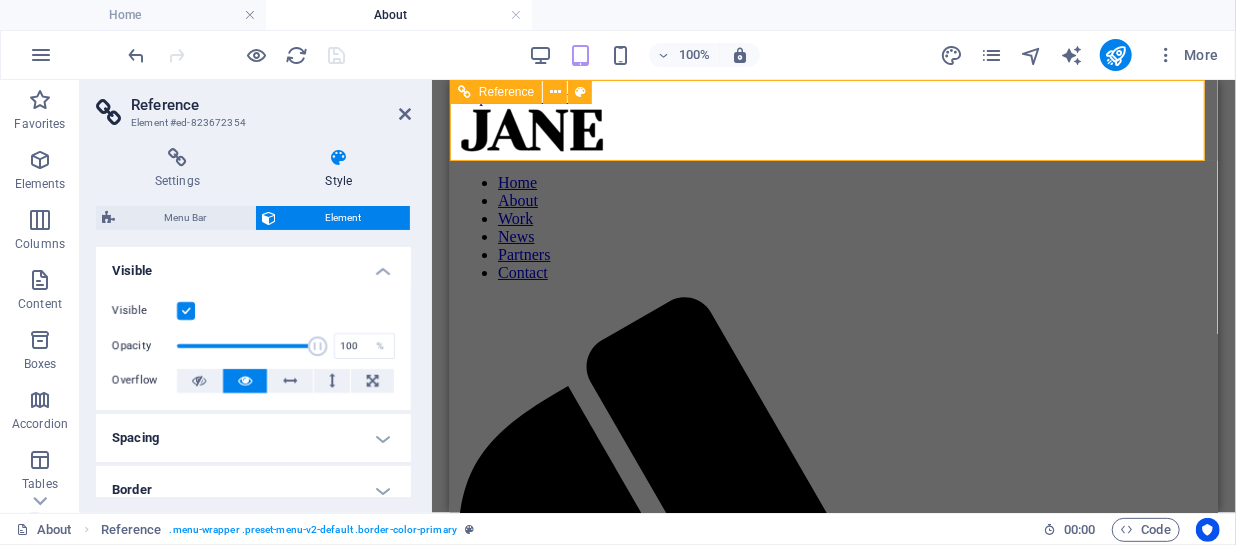 click at bounding box center (833, 131) 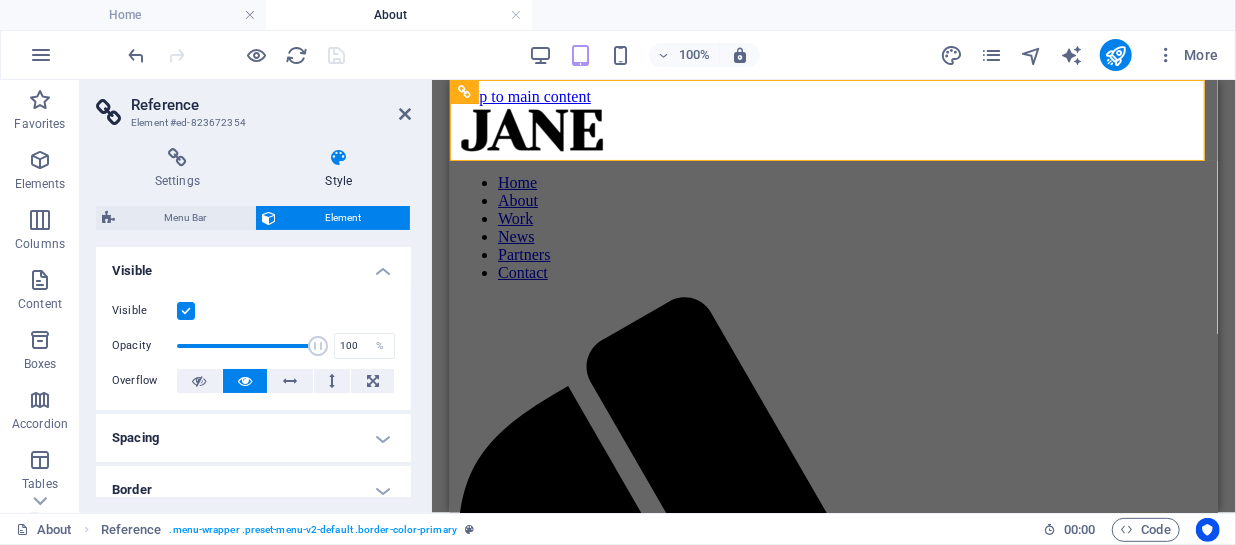 click on "Reference" at bounding box center [271, 105] 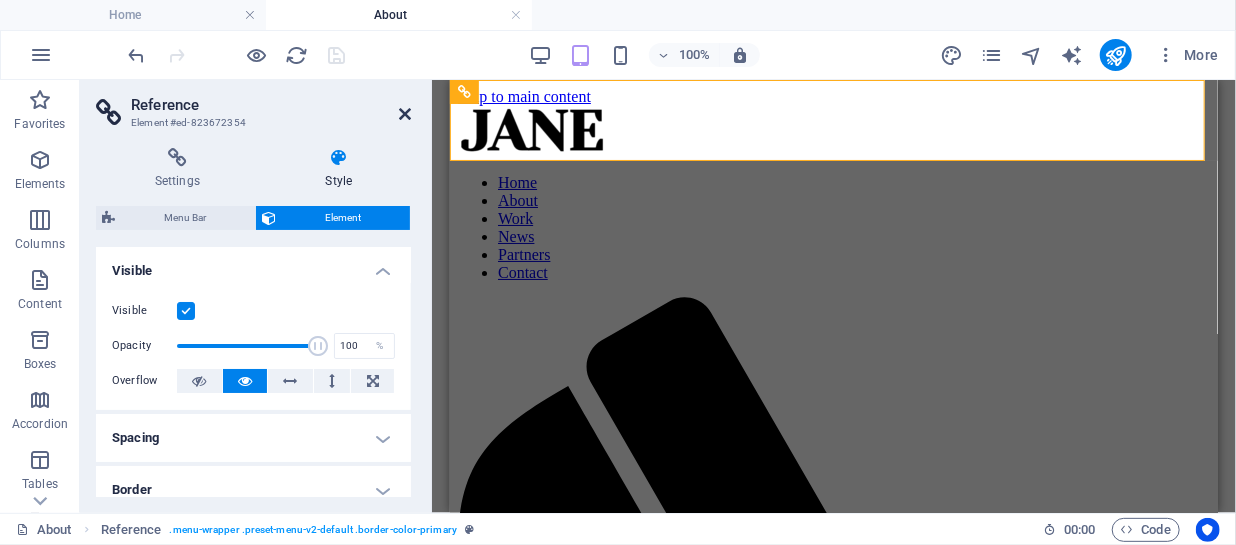 click at bounding box center [405, 114] 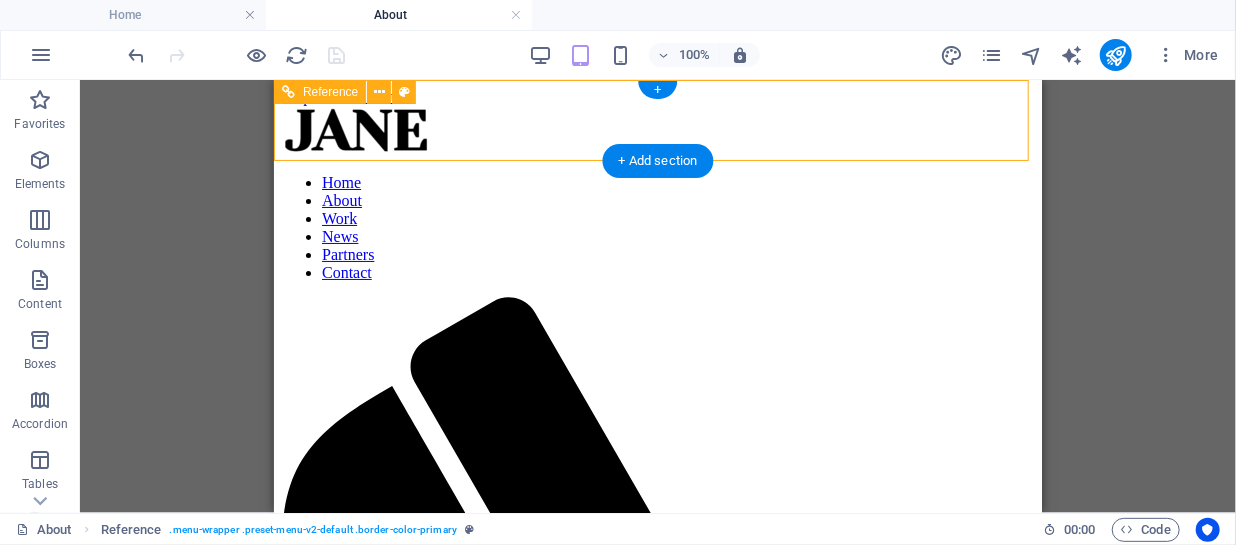 click at bounding box center [657, 131] 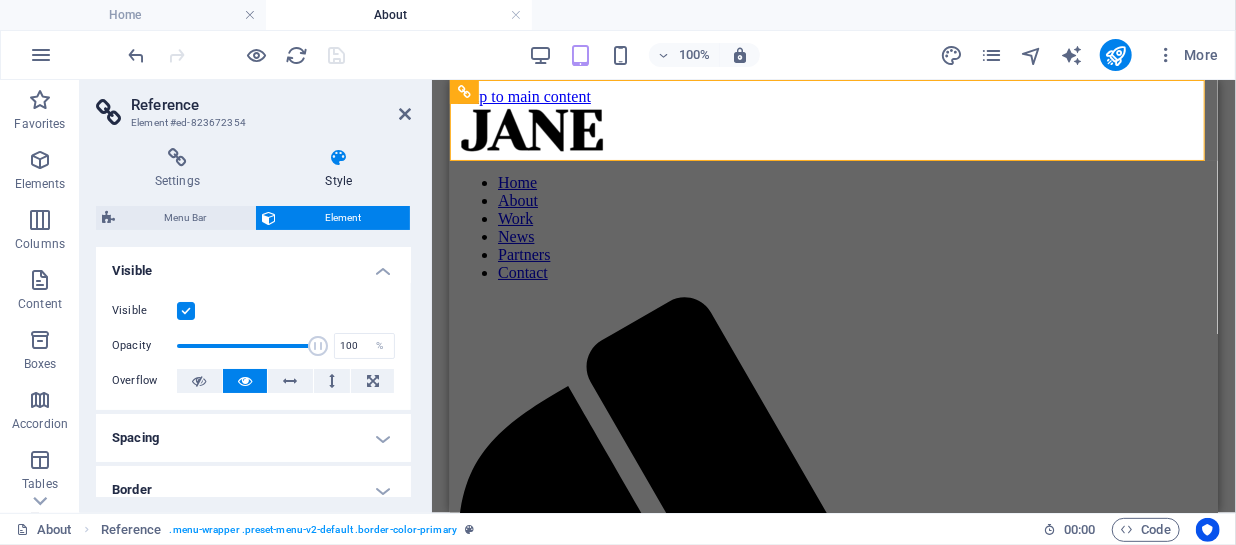 drag, startPoint x: 598, startPoint y: 134, endPoint x: 855, endPoint y: 131, distance: 257.01752 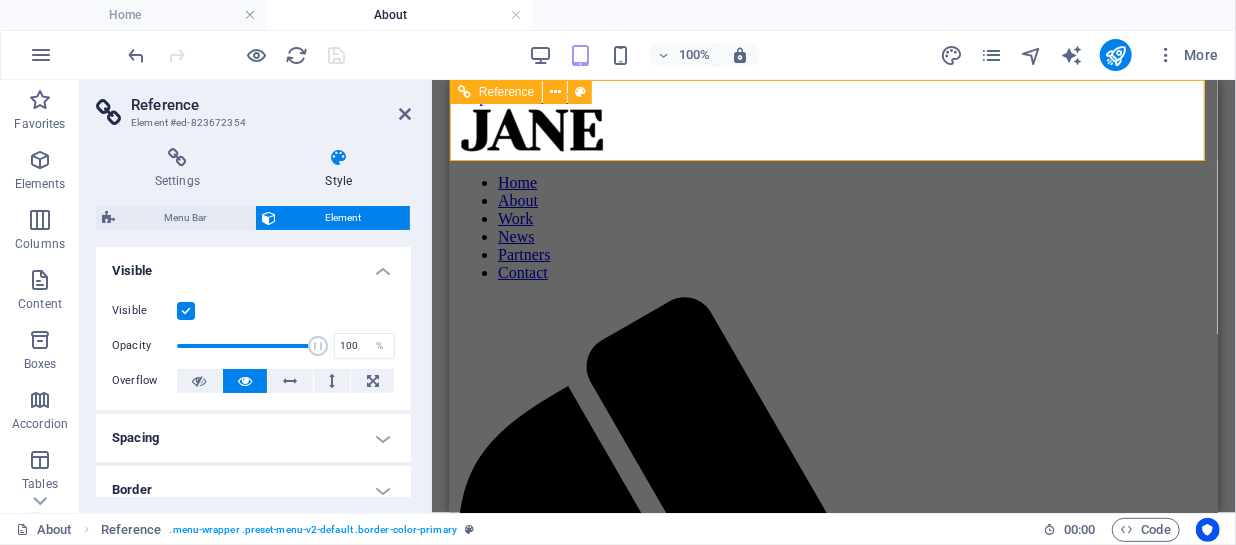 click at bounding box center (833, 131) 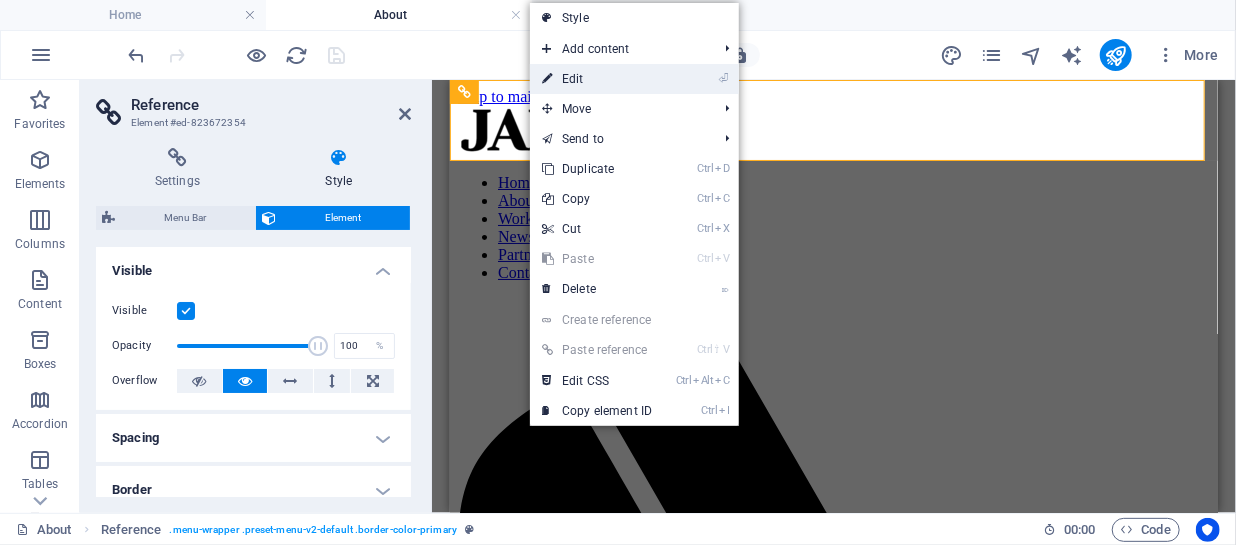 click on "⏎  Edit" at bounding box center (597, 79) 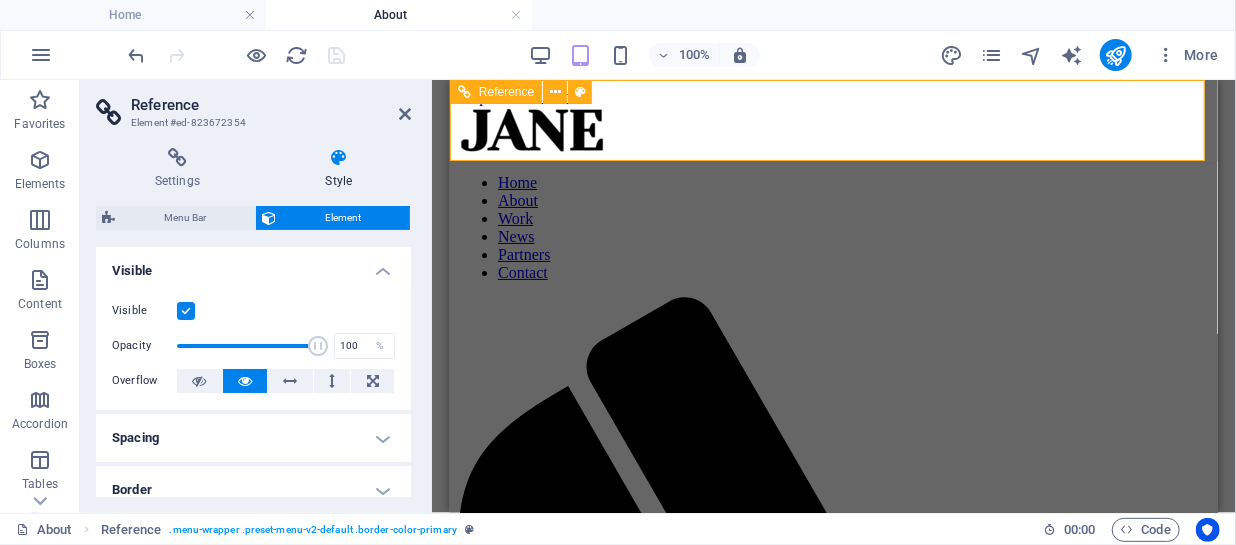 click at bounding box center (833, 131) 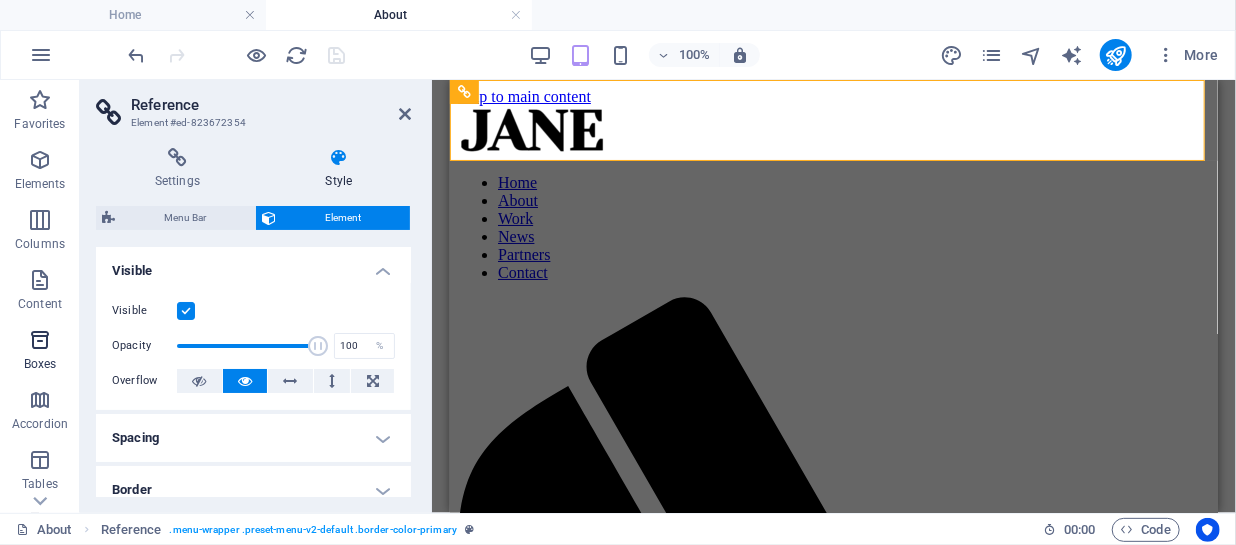 click at bounding box center (40, 340) 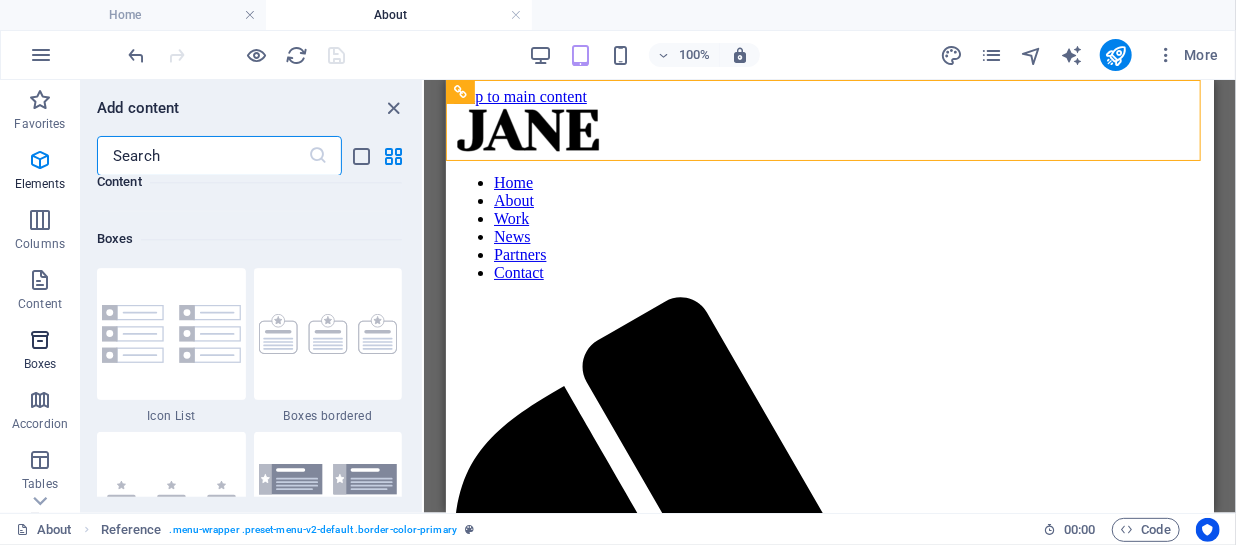 scroll, scrollTop: 5515, scrollLeft: 0, axis: vertical 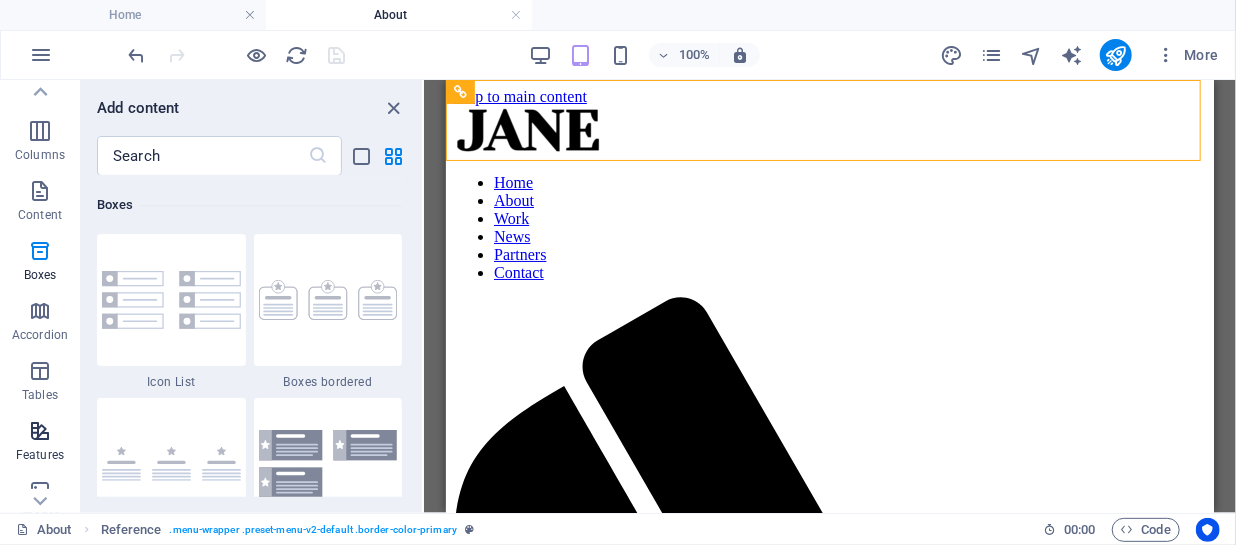 click at bounding box center [40, 431] 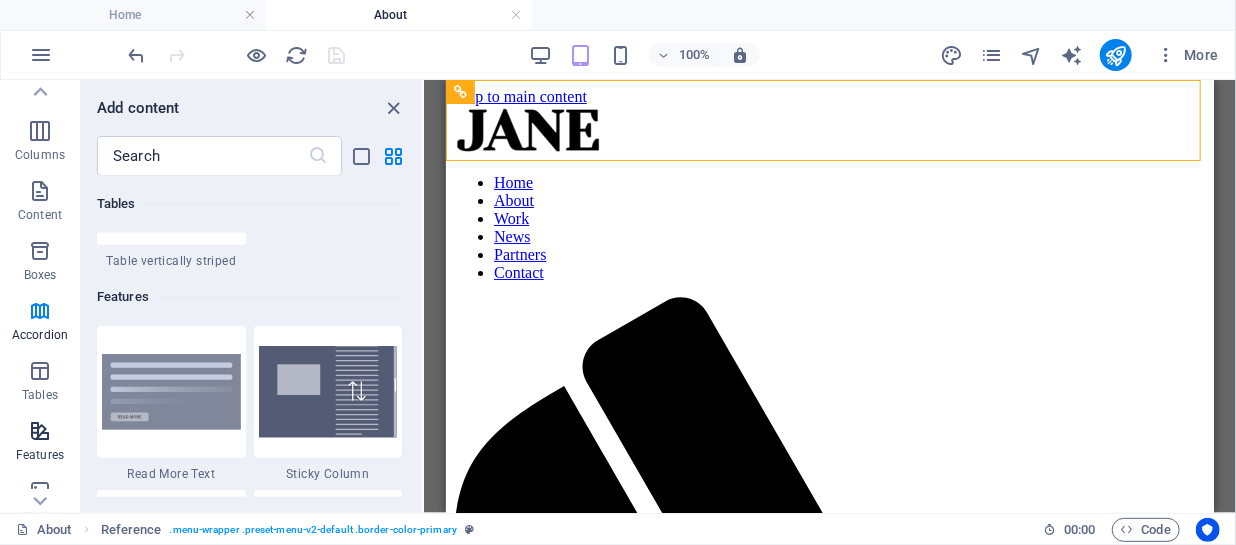 scroll, scrollTop: 7794, scrollLeft: 0, axis: vertical 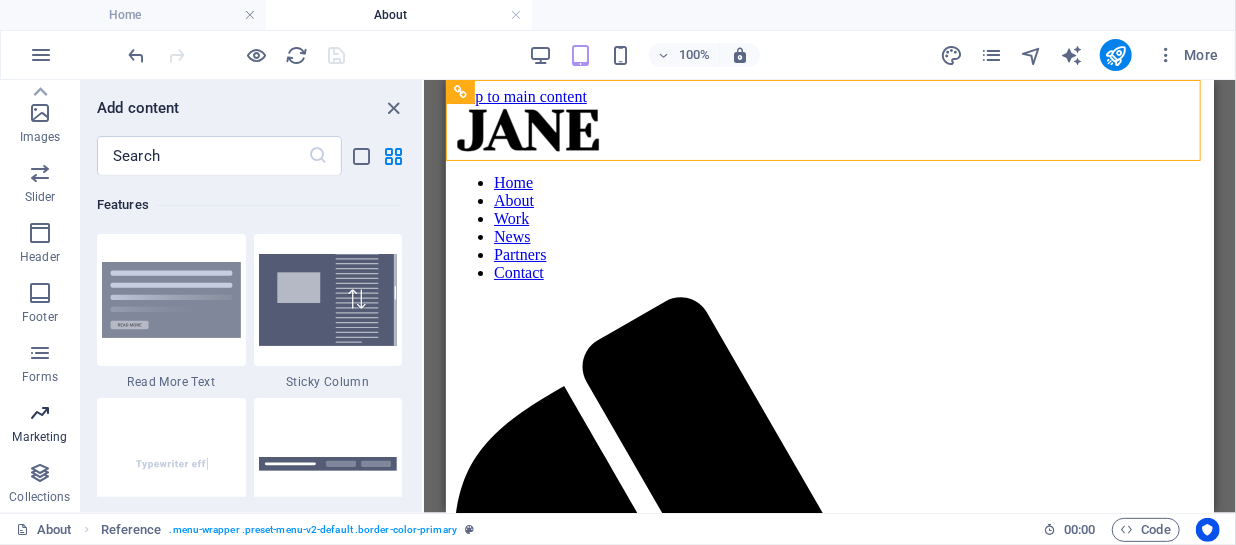click at bounding box center [40, 413] 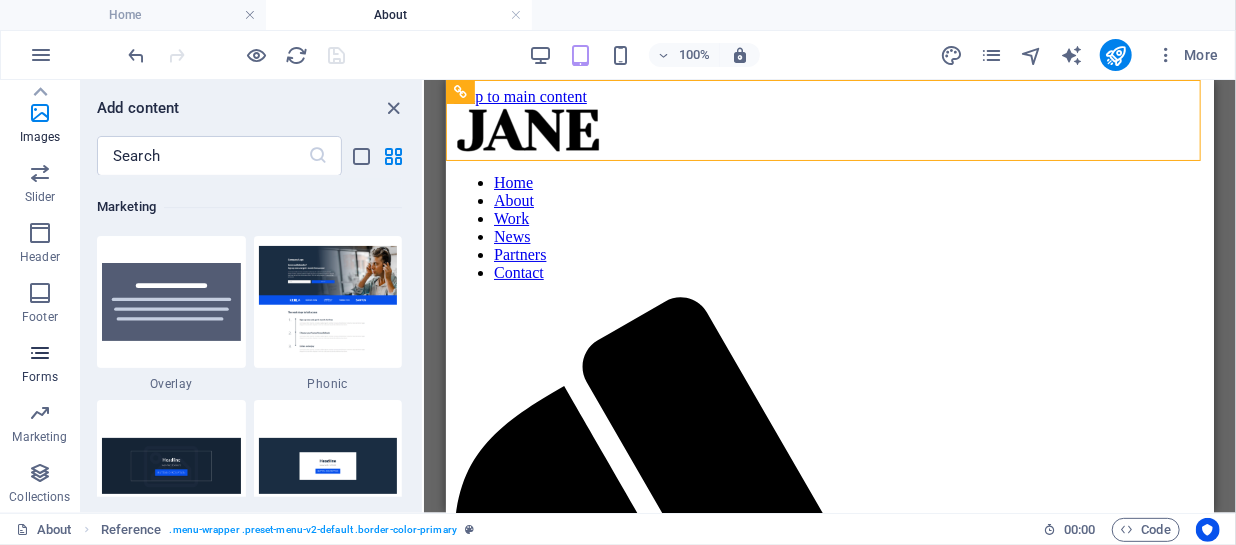 scroll, scrollTop: 16286, scrollLeft: 0, axis: vertical 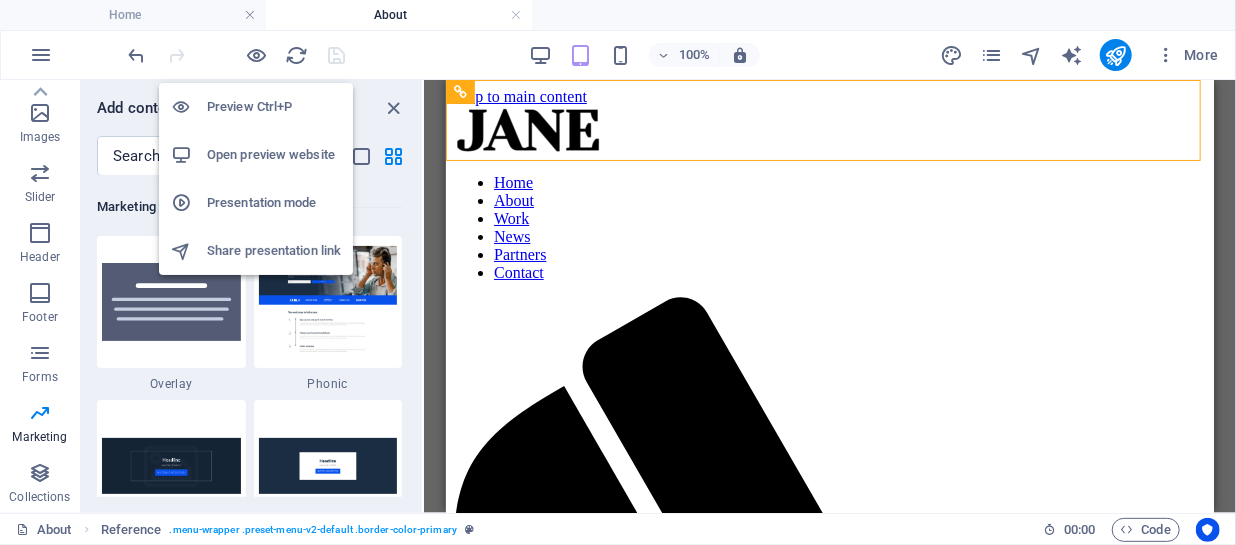 click on "Preview Ctrl+P" at bounding box center [274, 107] 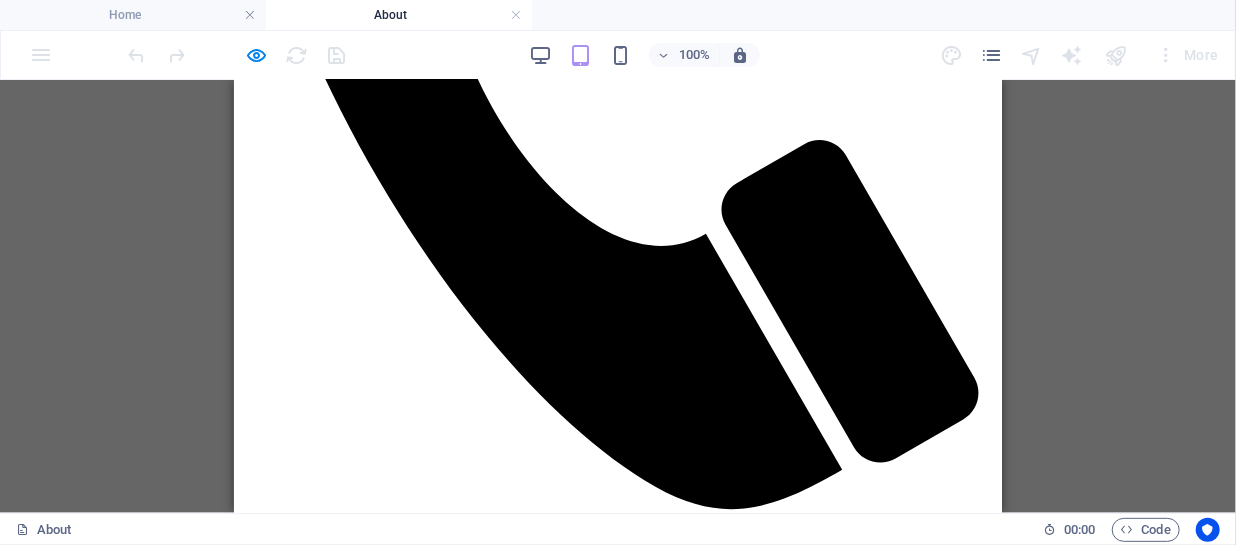 scroll, scrollTop: 757, scrollLeft: 0, axis: vertical 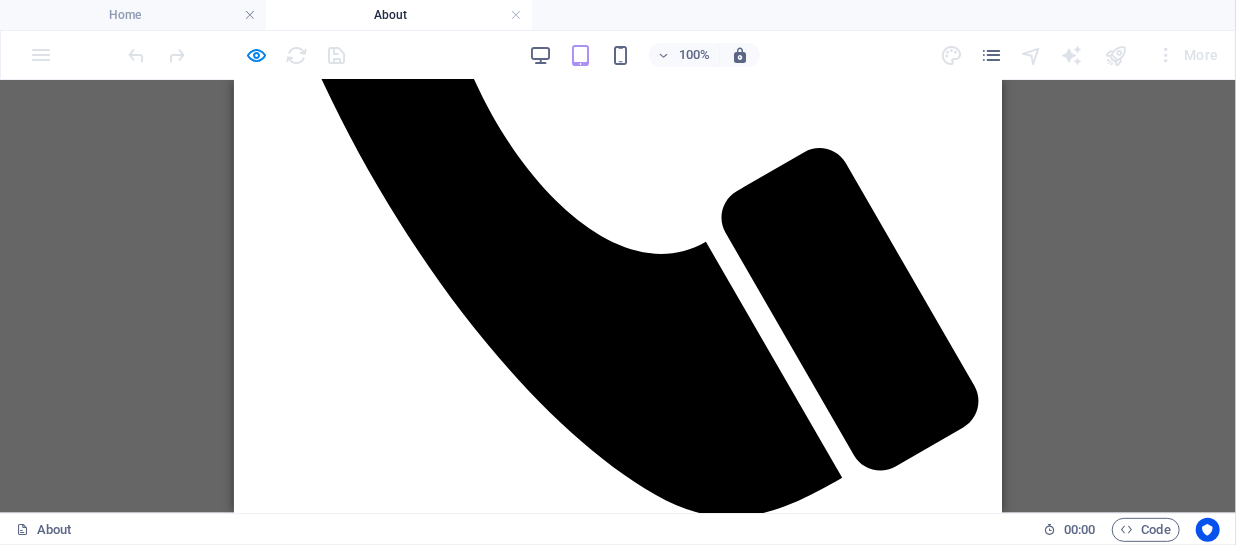 click on "Exporting Without Borders" at bounding box center (411, 617) 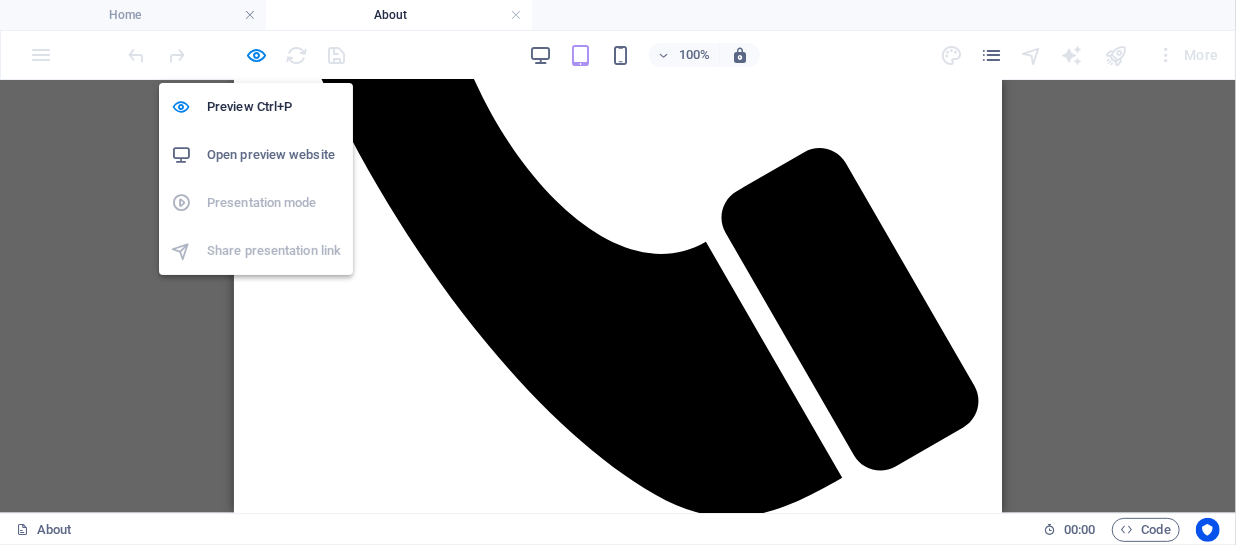 click on "Open preview website" at bounding box center (274, 155) 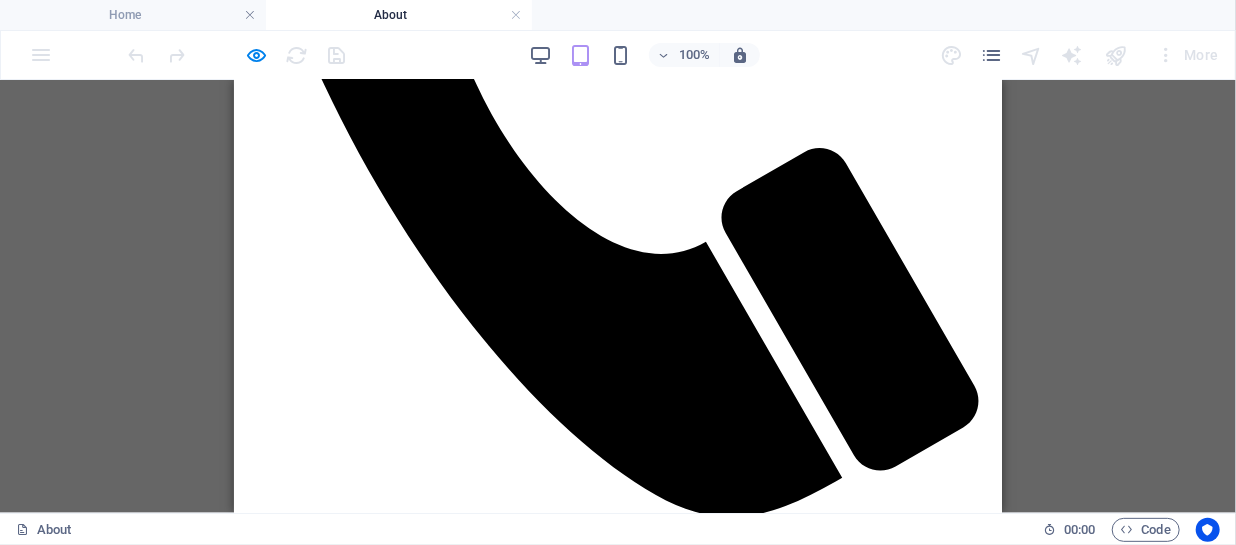 click on "Container   H2   Preset   Container   Text   Reference   Reference   Image   Button   Spacer" at bounding box center (618, 296) 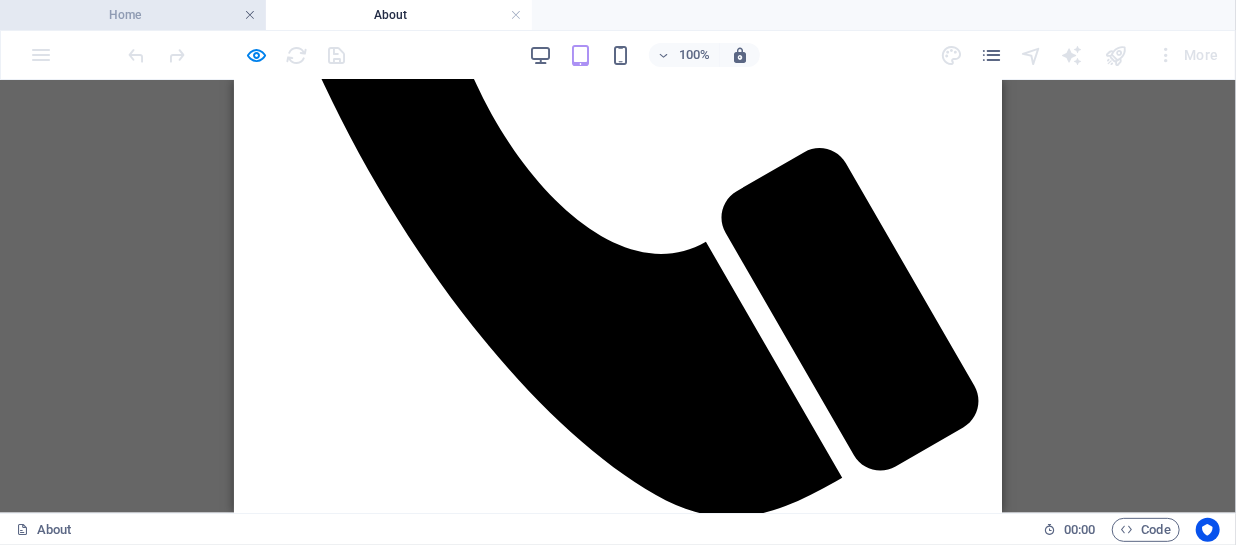 click at bounding box center (250, 15) 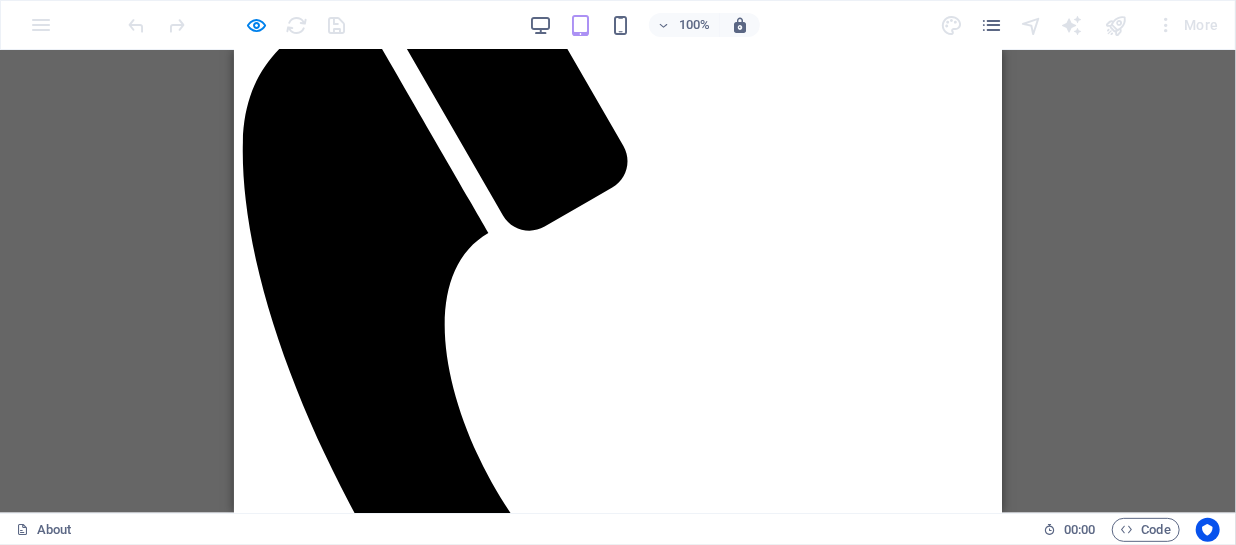 scroll, scrollTop: 1161, scrollLeft: 0, axis: vertical 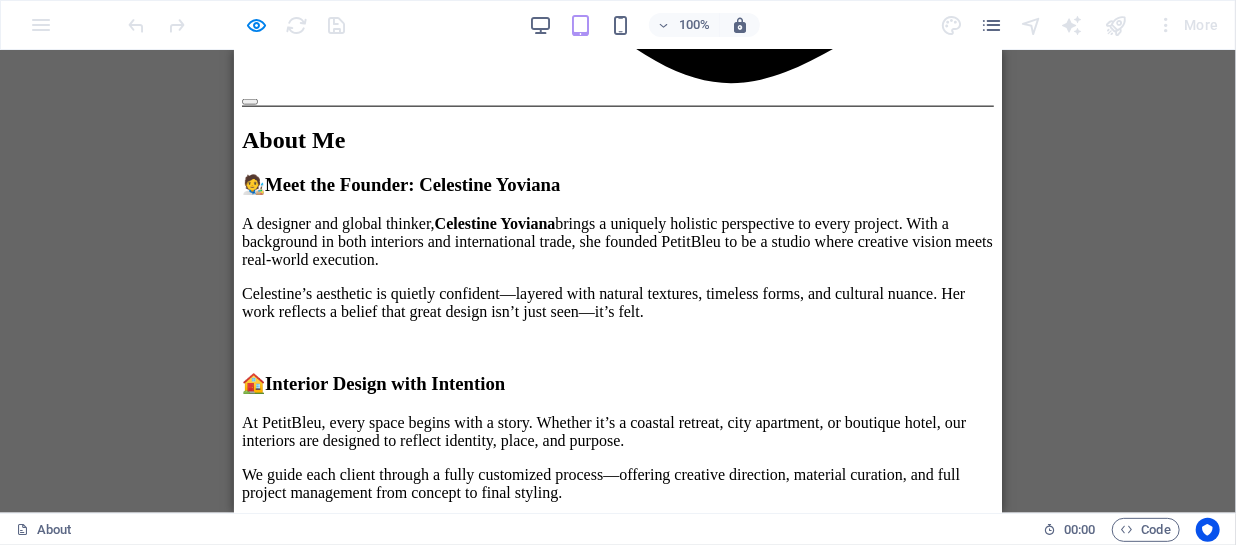 click on "Creative direction from a founder-led studio" at bounding box center [432, 970] 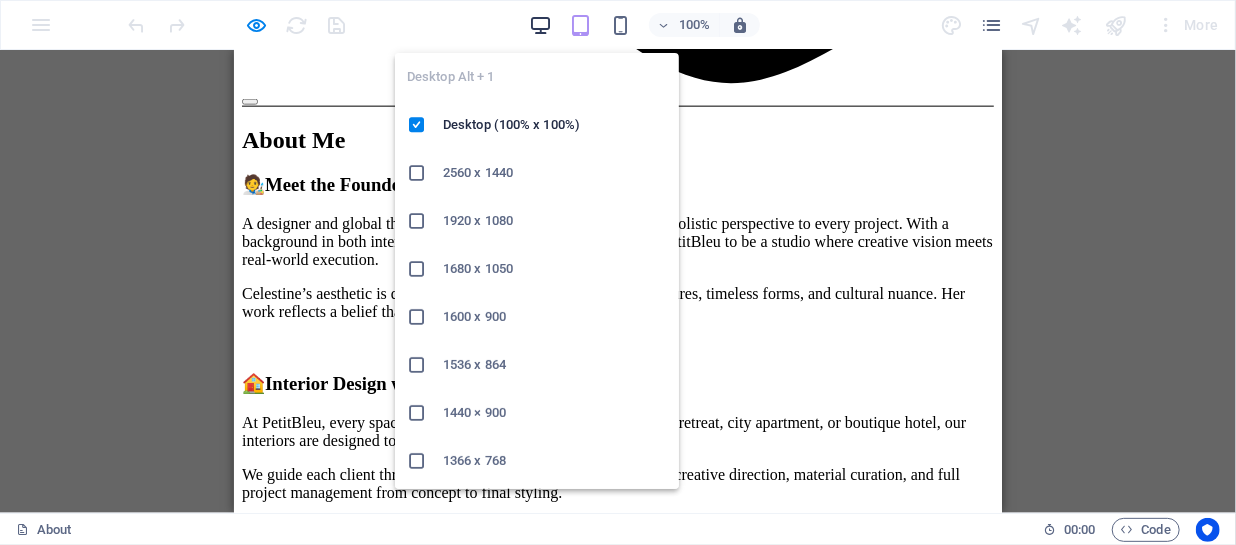 click at bounding box center (540, 25) 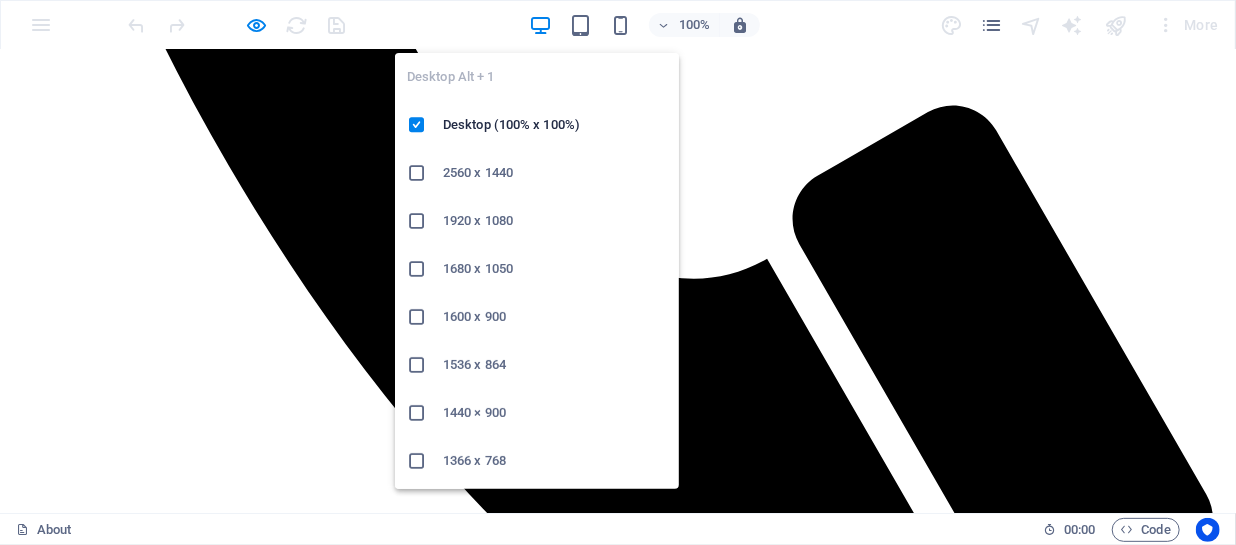 scroll, scrollTop: 1151, scrollLeft: 0, axis: vertical 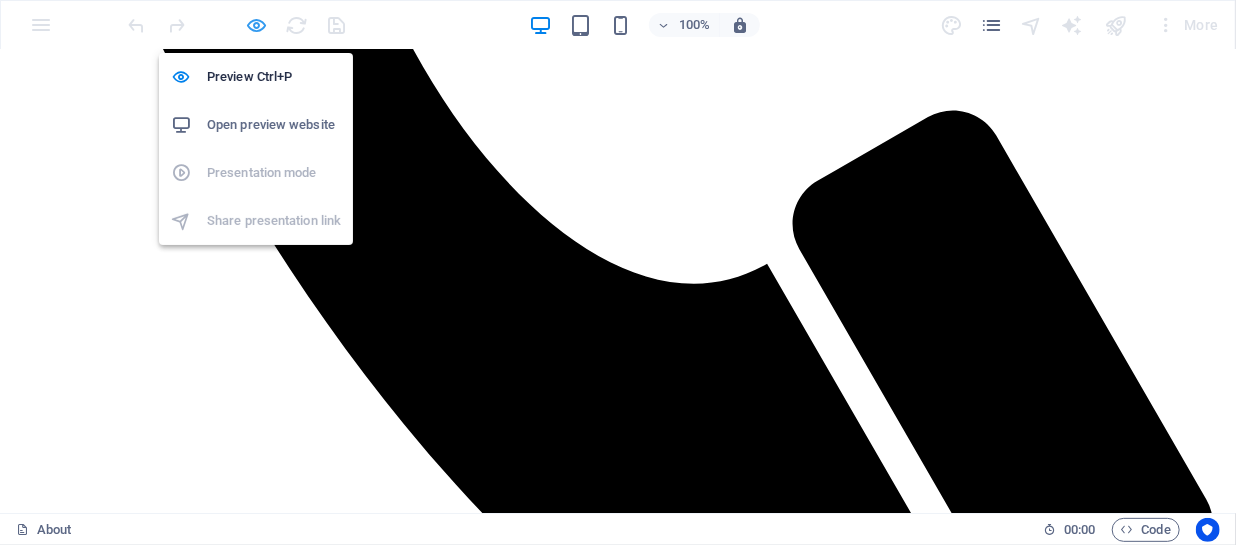 click at bounding box center (257, 25) 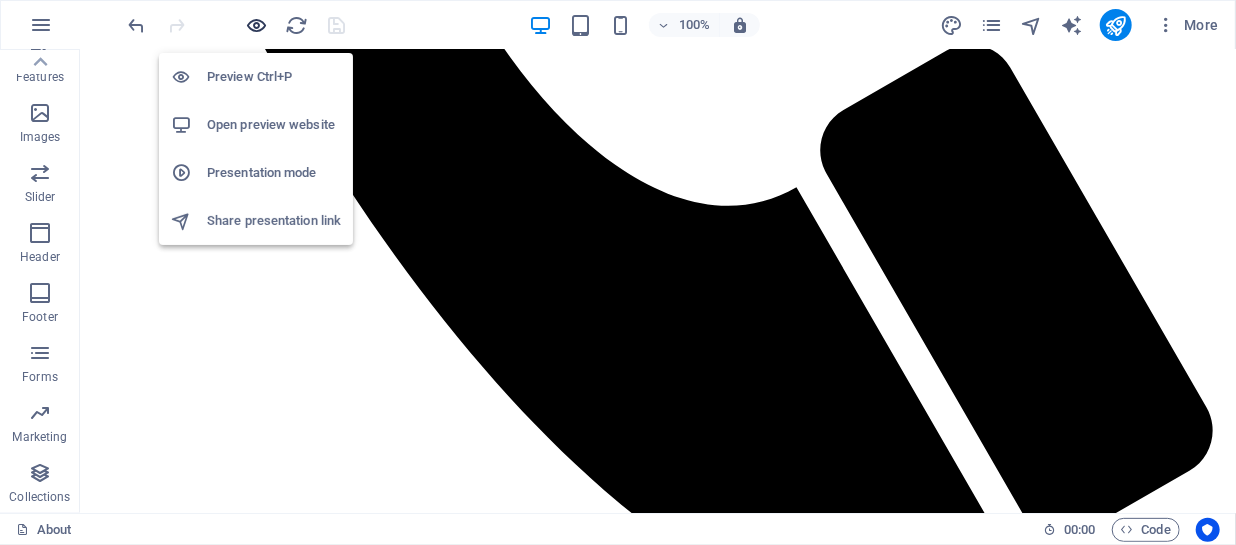 scroll, scrollTop: 437, scrollLeft: 0, axis: vertical 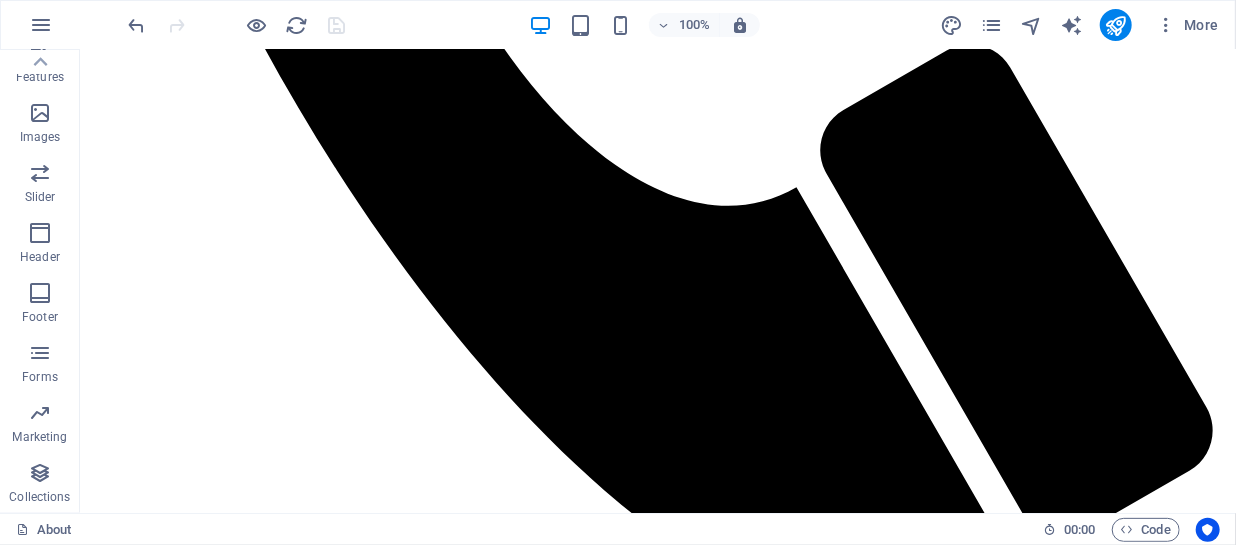drag, startPoint x: 260, startPoint y: 20, endPoint x: 418, endPoint y: 24, distance: 158.05063 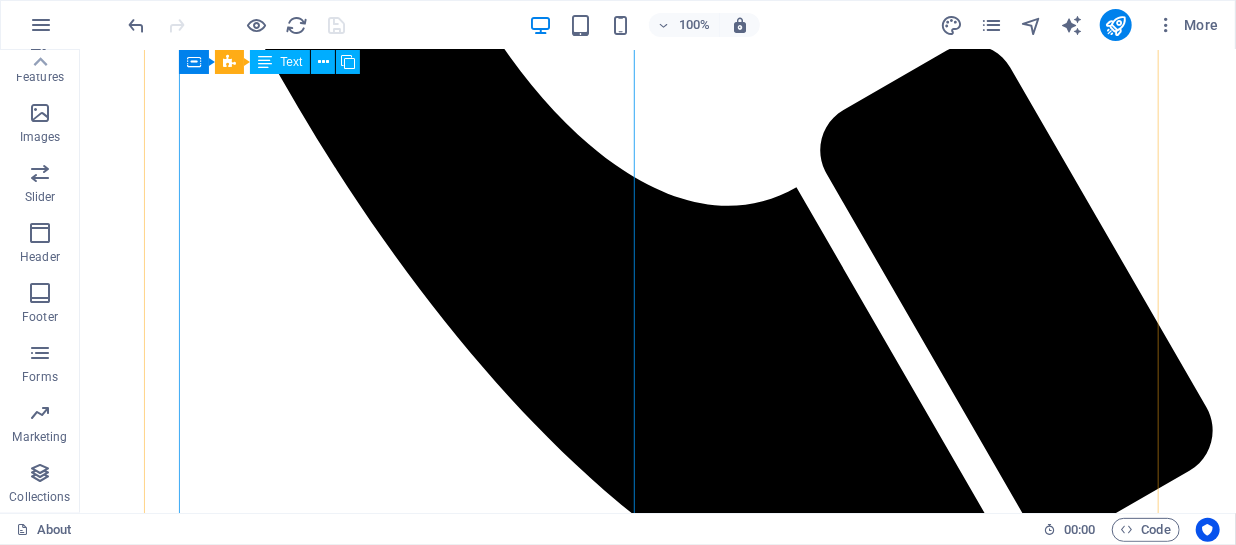 click on "🧑‍🎨  Meet the Founder: Celestine Yoviana A designer and global thinker,  Celestine Yoviana  brings a uniquely holistic perspective to every project. With a background in both interiors and international trade, she founded PetitBleu to be a studio where creative vision meets real-world execution. Celestine’s aesthetic is quietly confident—layered with natural textures, timeless forms, and cultural nuance. Her work reflects a belief that great design isn’t just seen—it’s felt. 🏠  Interior Design with Intention At PetitBleu, every space begins with a story. Whether it’s a coastal retreat, city apartment, or boutique hotel, our interiors are designed to reflect identity, place, and purpose. We guide each client through a fully customized process—offering creative direction, material curation, and full project management from concept to final styling. 🌍  Exporting Without Borders Our global sourcing and export services include: Bespoke furniture & lighting 💬" at bounding box center (657, 1198) 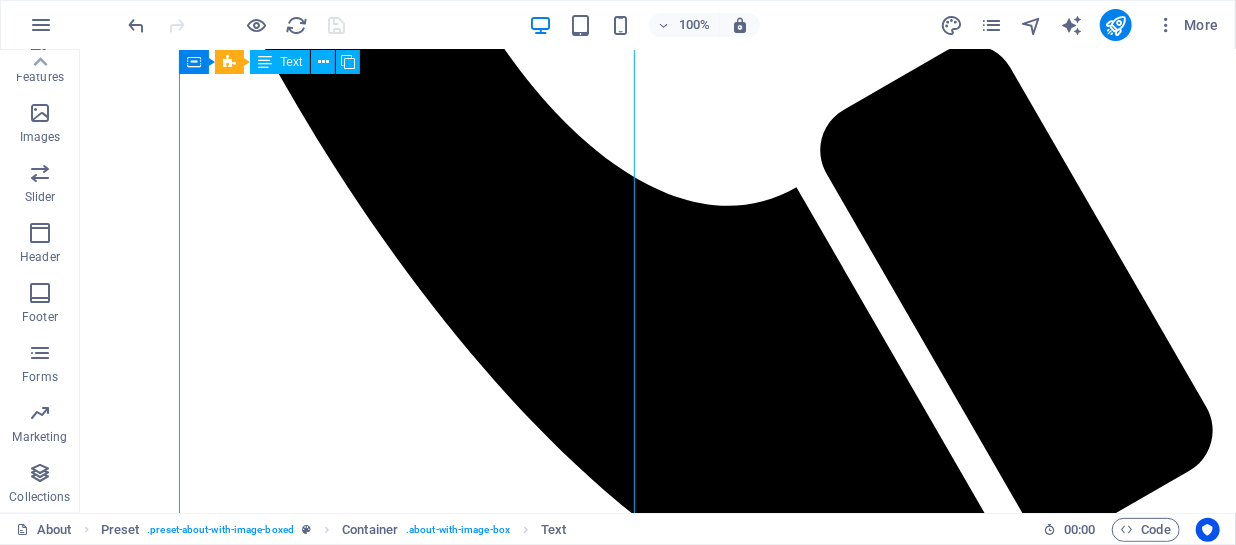 click on "🧑‍🎨  Meet the Founder: Celestine Yoviana A designer and global thinker,  Celestine Yoviana  brings a uniquely holistic perspective to every project. With a background in both interiors and international trade, she founded PetitBleu to be a studio where creative vision meets real-world execution. Celestine’s aesthetic is quietly confident—layered with natural textures, timeless forms, and cultural nuance. Her work reflects a belief that great design isn’t just seen—it’s felt. 🏠  Interior Design with Intention At PetitBleu, every space begins with a story. Whether it’s a coastal retreat, city apartment, or boutique hotel, our interiors are designed to reflect identity, place, and purpose. We guide each client through a fully customized process—offering creative direction, material curation, and full project management from concept to final styling. 🌍  Exporting Without Borders Our global sourcing and export services include: Bespoke furniture & lighting 💬" at bounding box center [657, 1198] 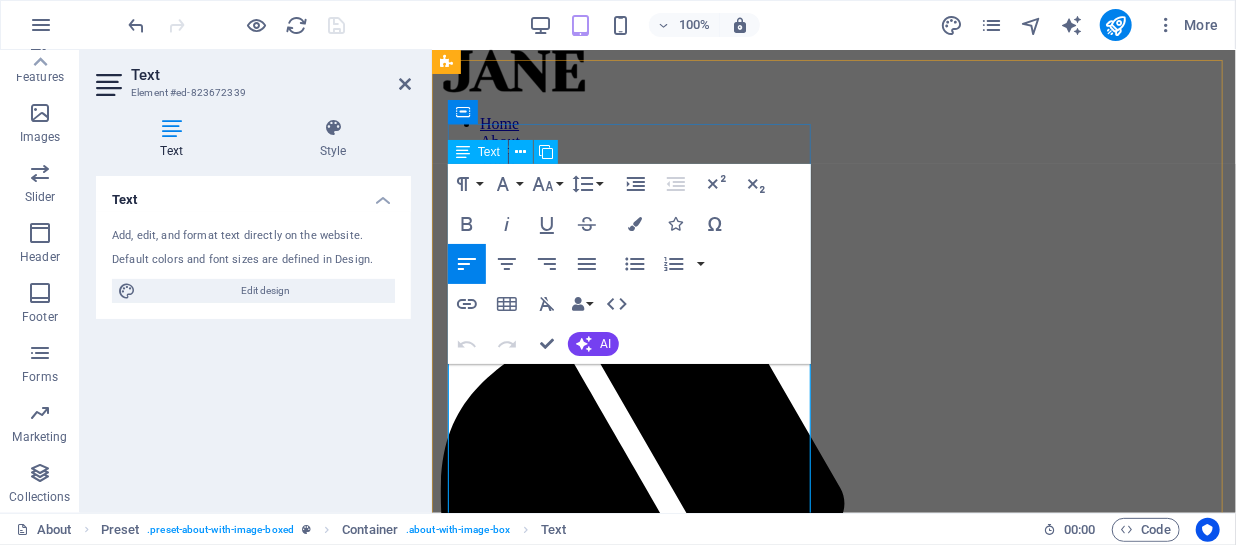 scroll, scrollTop: 0, scrollLeft: 0, axis: both 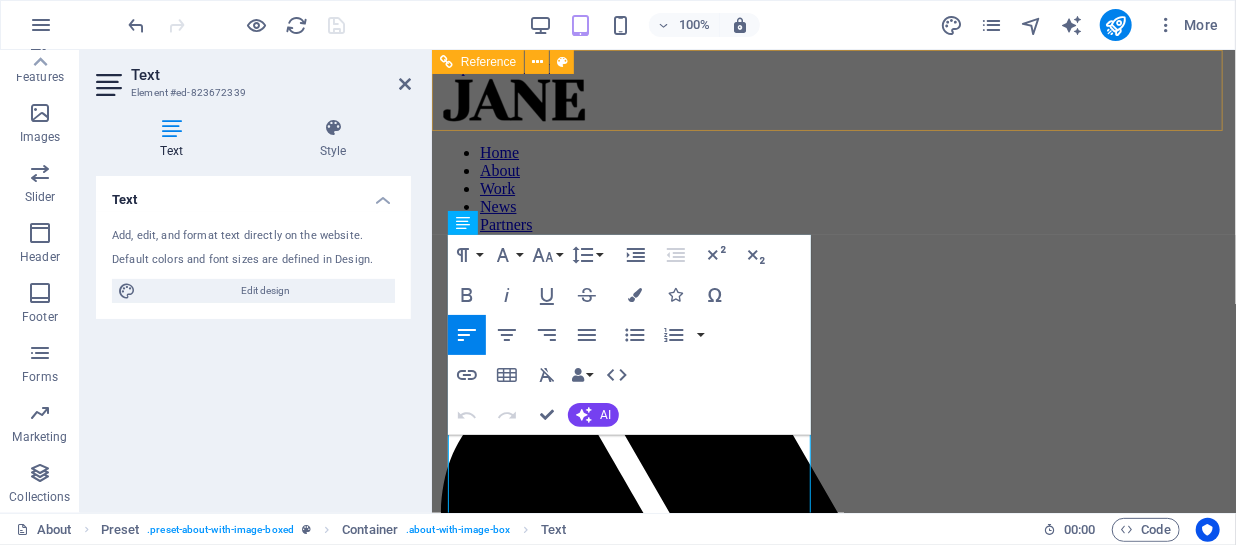 click on "Home About Work News Partners Contact" at bounding box center (833, 695) 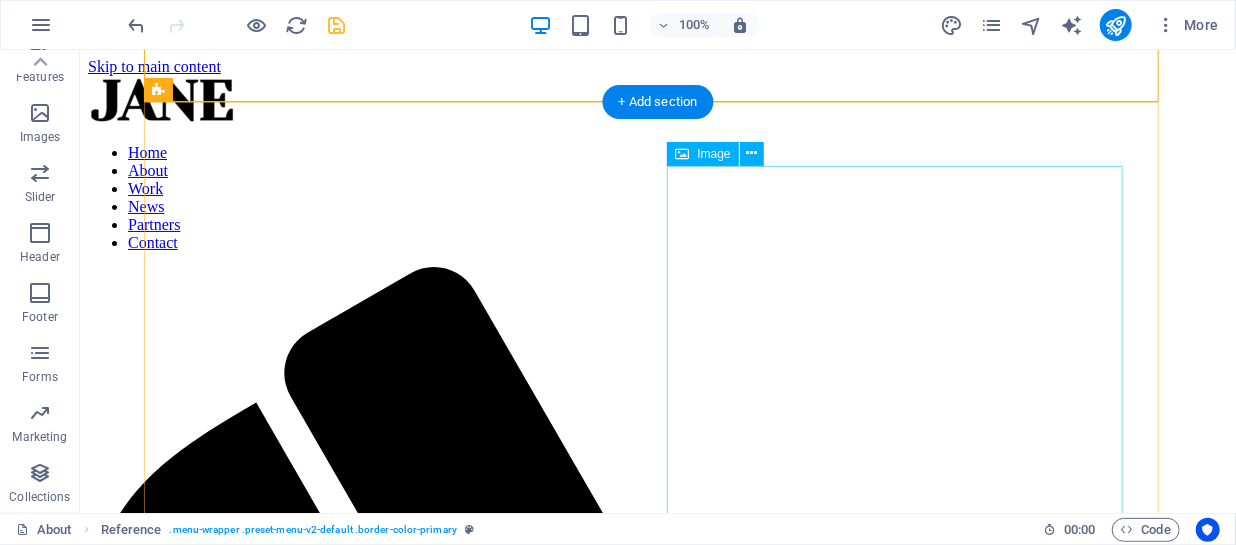scroll, scrollTop: 404, scrollLeft: 0, axis: vertical 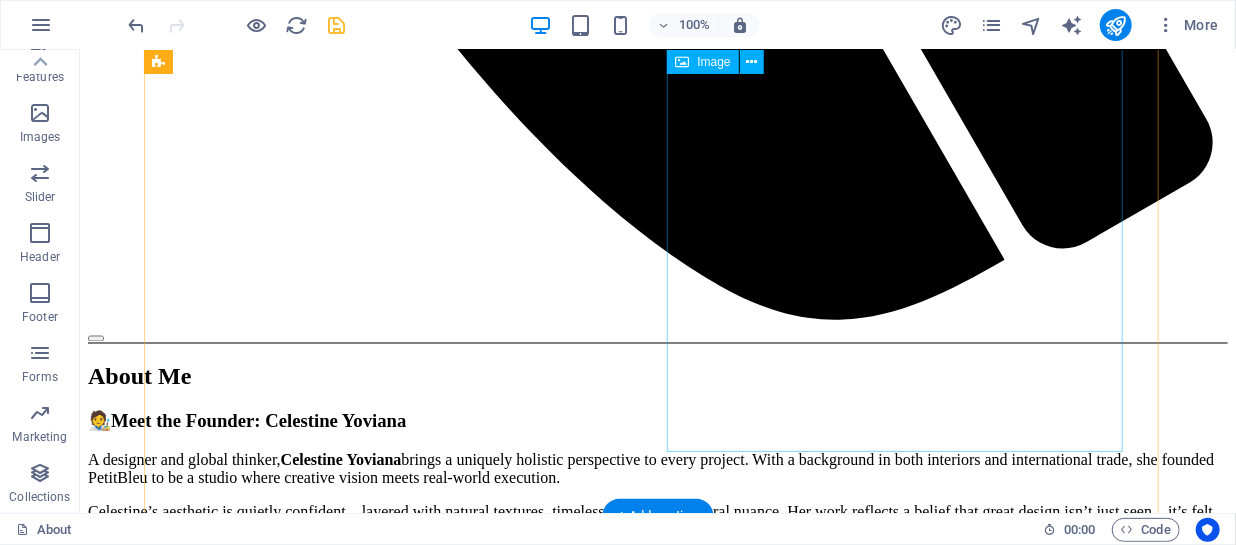 click at bounding box center (258, 1596) 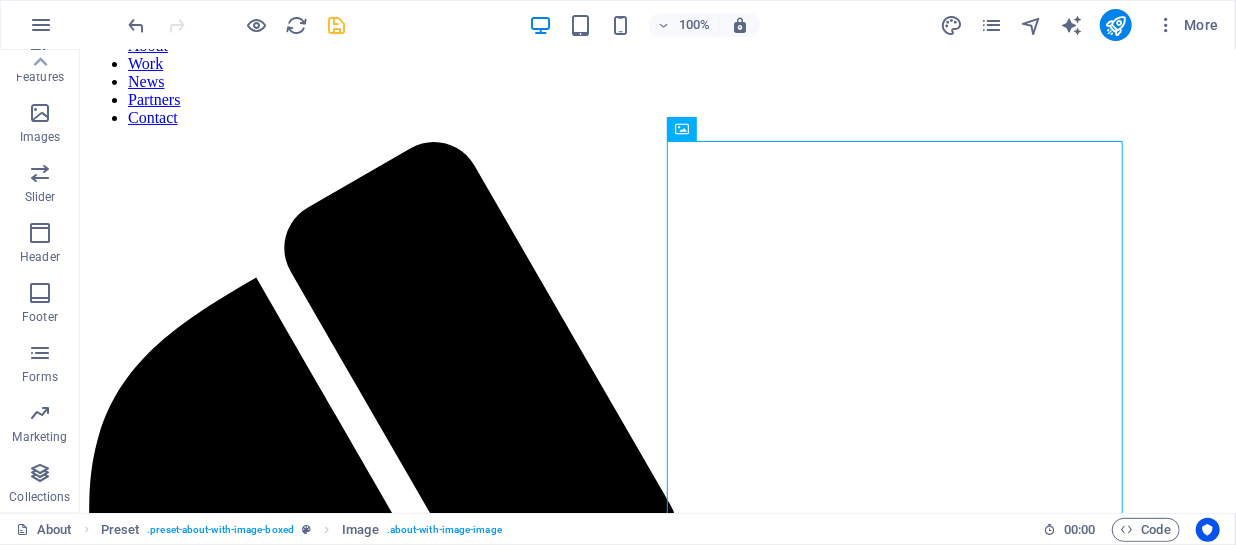 scroll, scrollTop: 116, scrollLeft: 0, axis: vertical 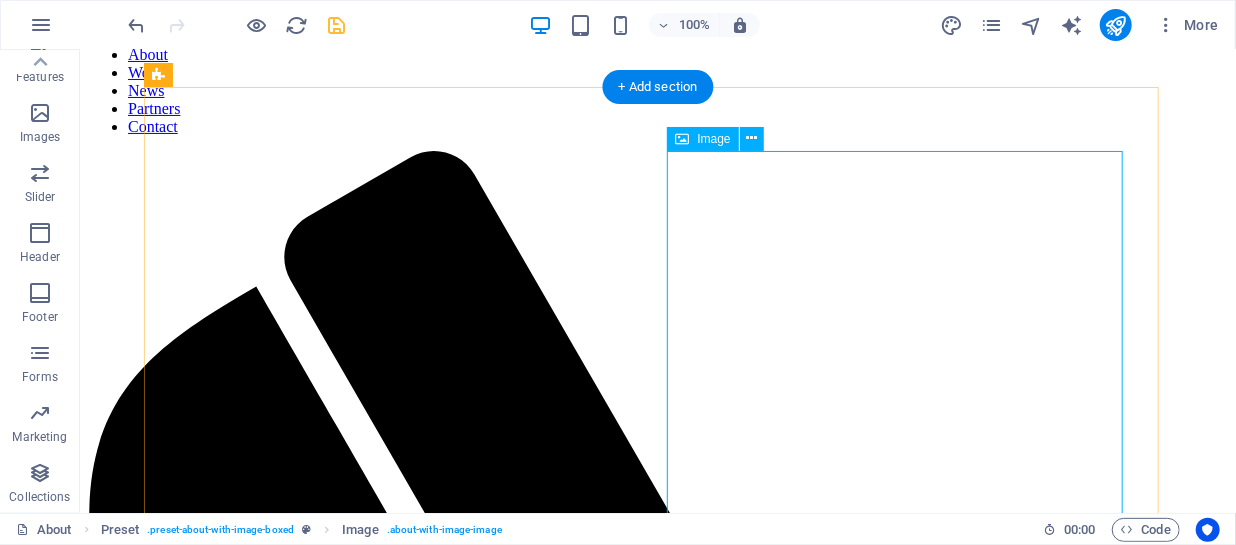 click at bounding box center (258, 2919) 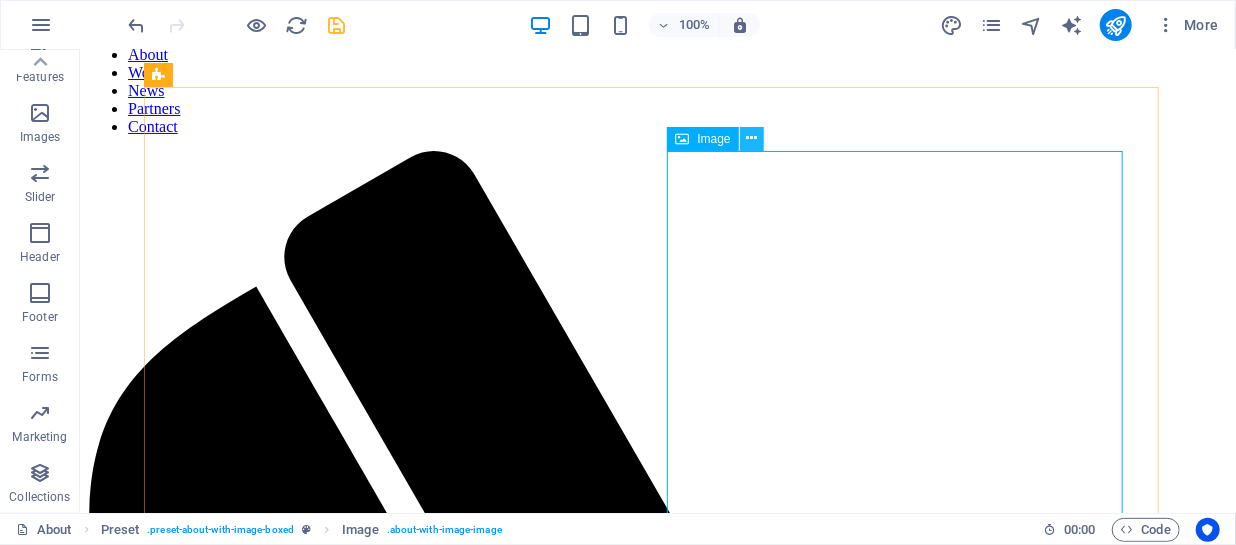 click at bounding box center [752, 139] 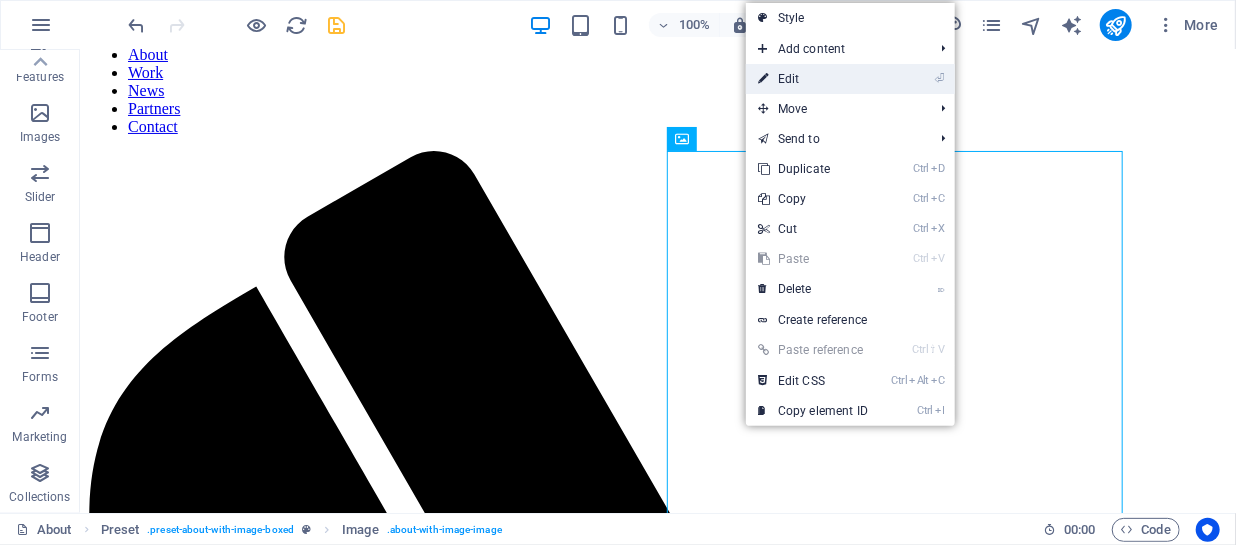click on "⏎  Edit" at bounding box center (813, 79) 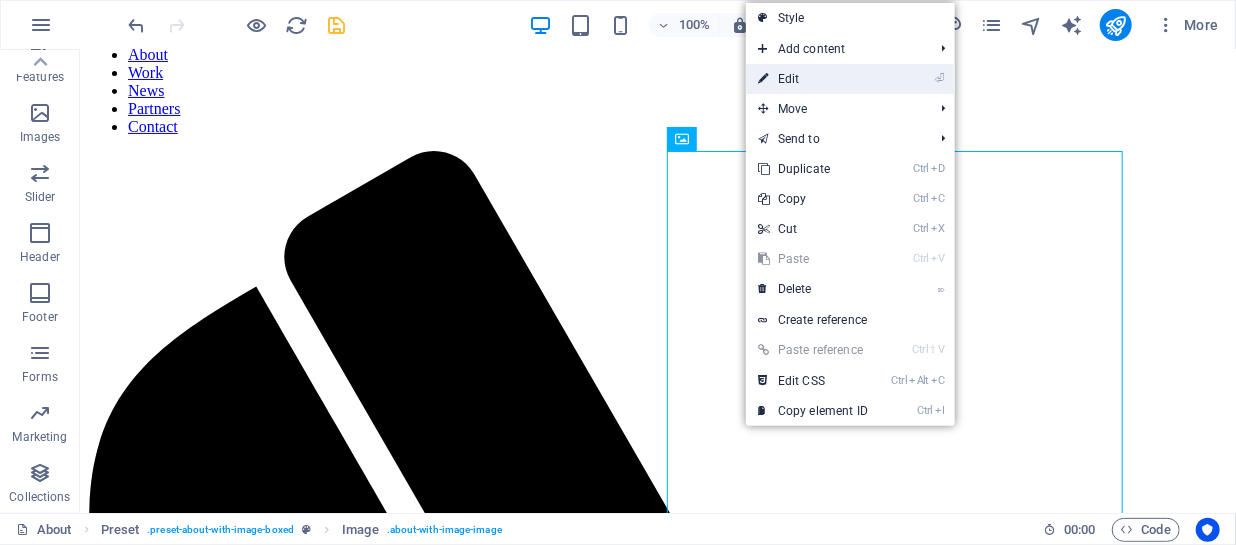 select on "%" 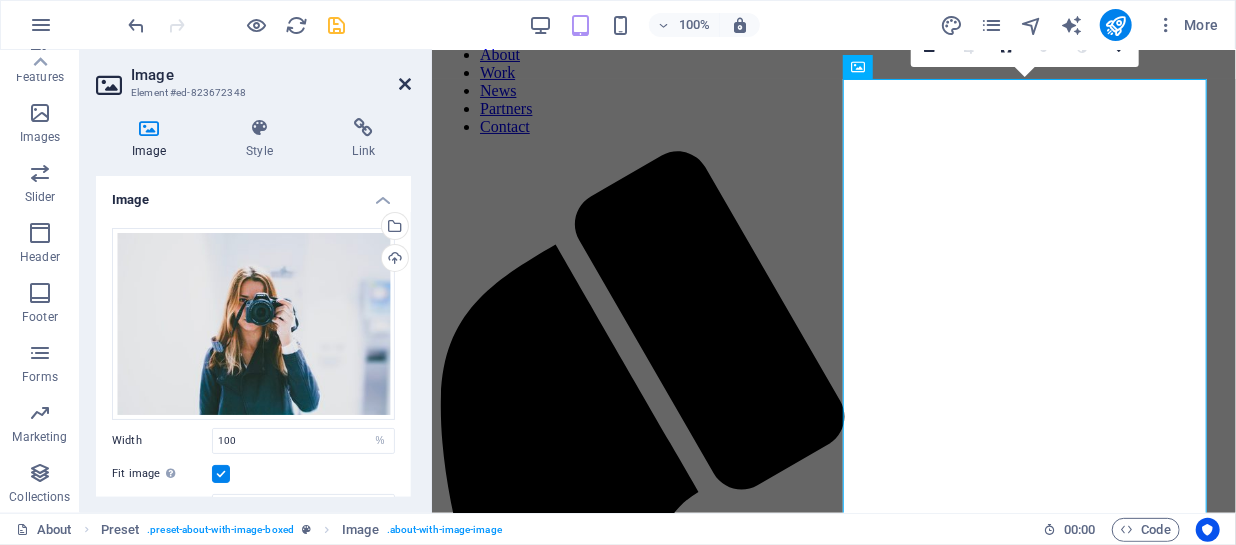 click at bounding box center (405, 84) 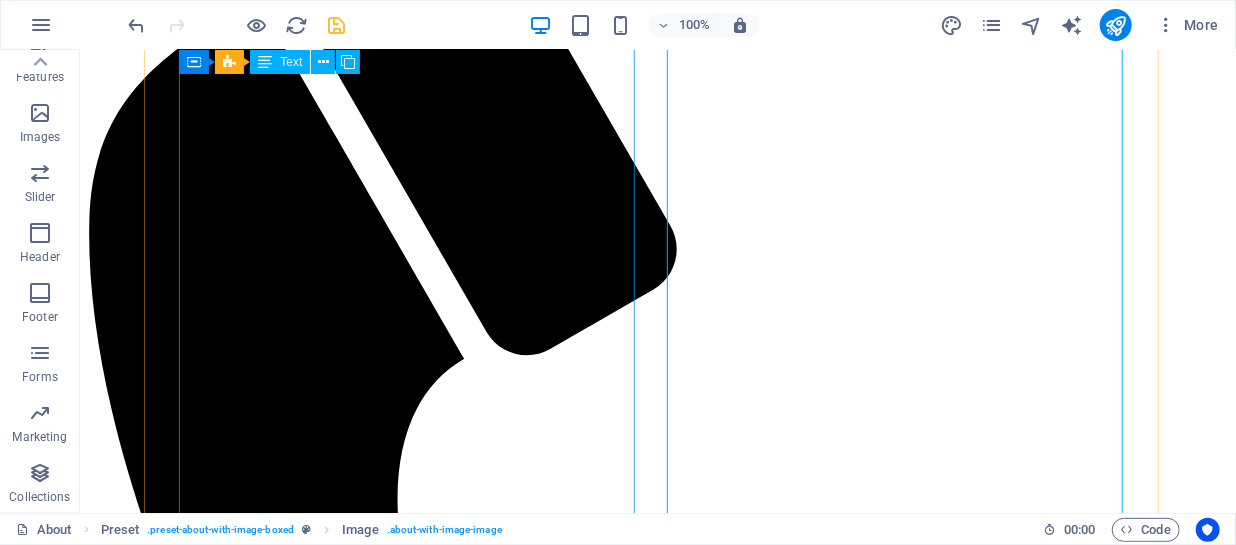scroll, scrollTop: 1214, scrollLeft: 0, axis: vertical 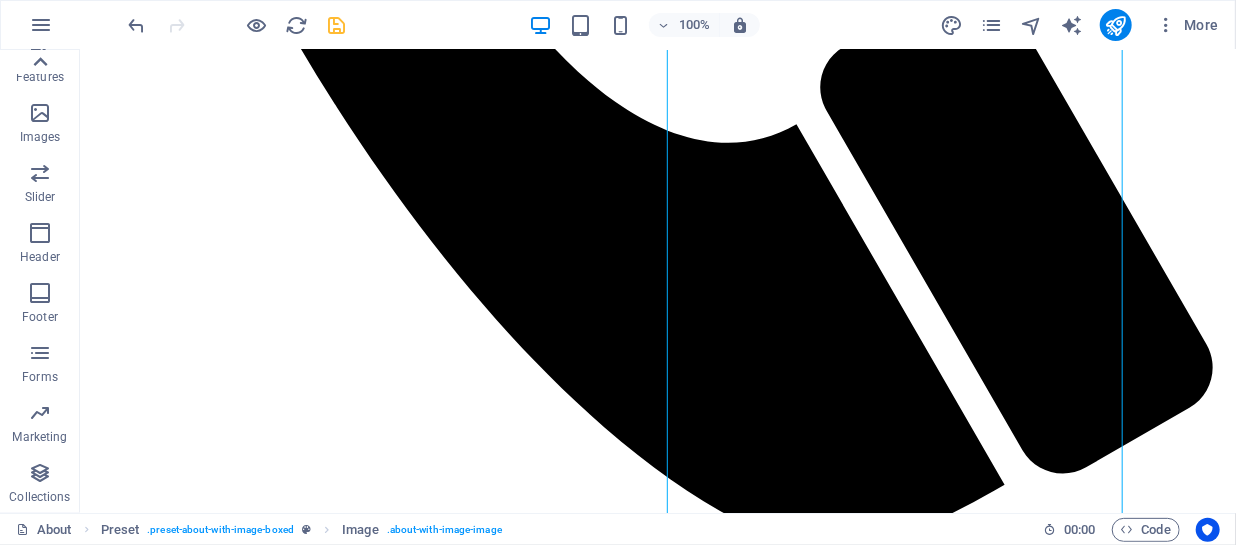click 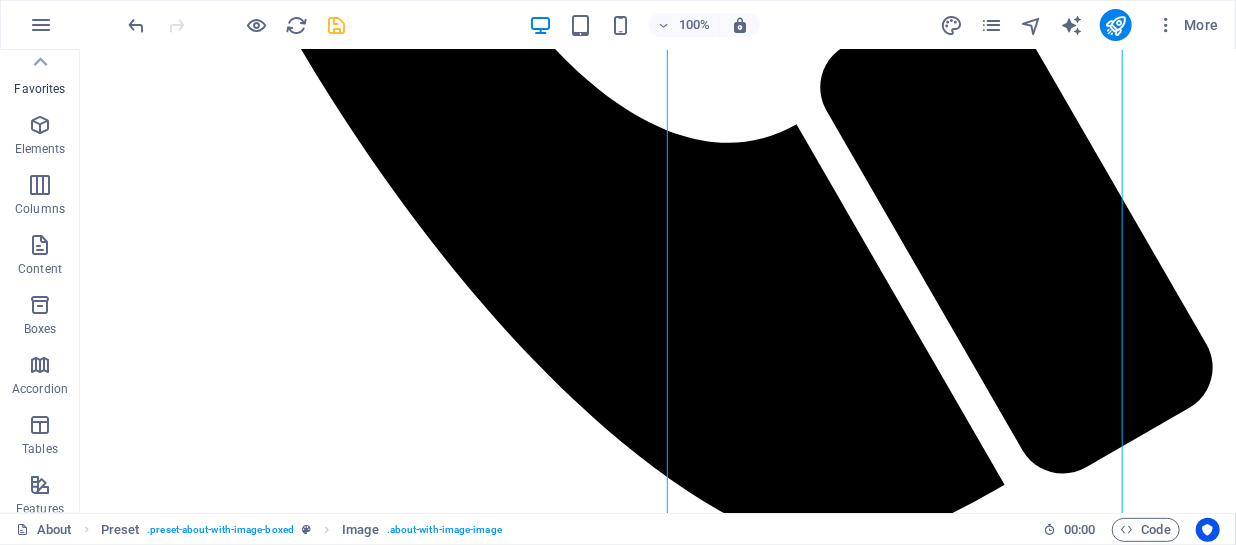 scroll, scrollTop: 0, scrollLeft: 0, axis: both 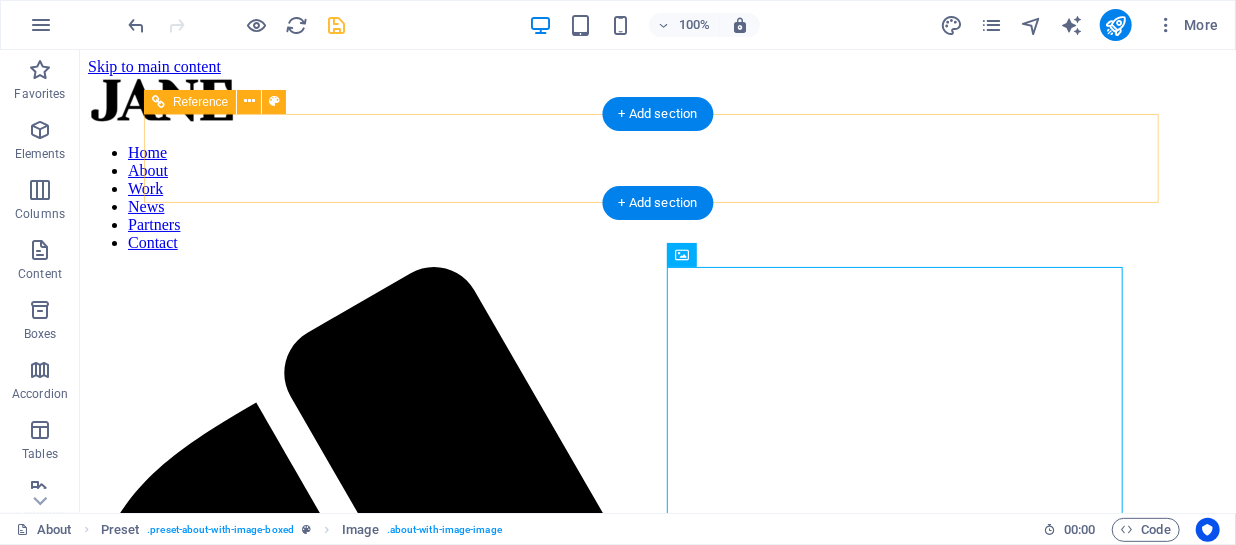 click on "Home About Work News Partners Contact" at bounding box center [657, 928] 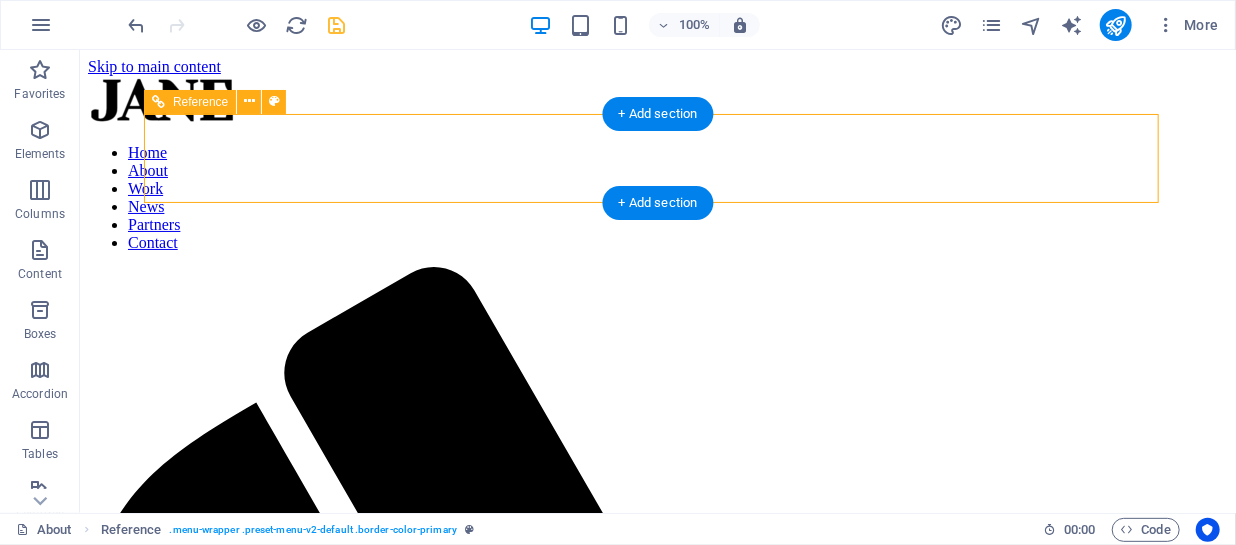 click on "Home About Work News Partners Contact" at bounding box center [657, 197] 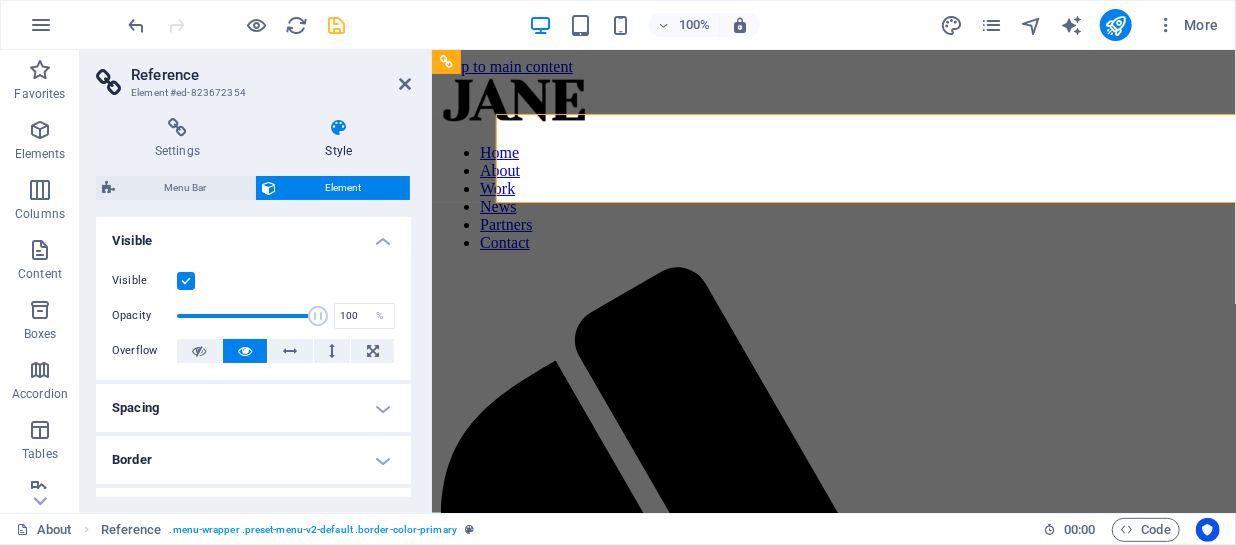 click on "Settings" at bounding box center [181, 139] 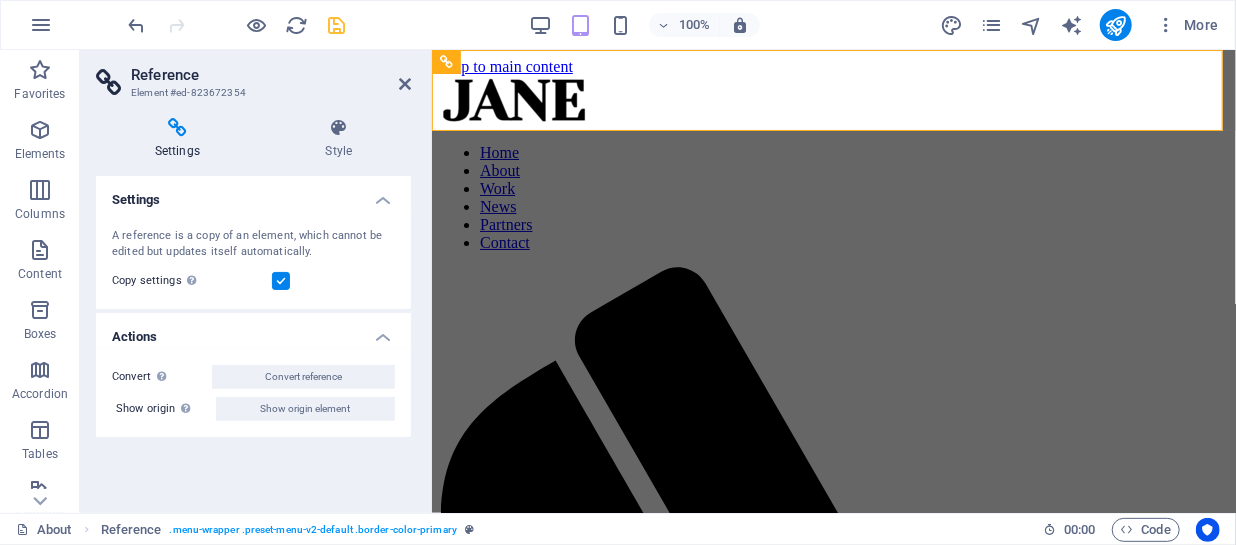 click on "Settings" at bounding box center [181, 139] 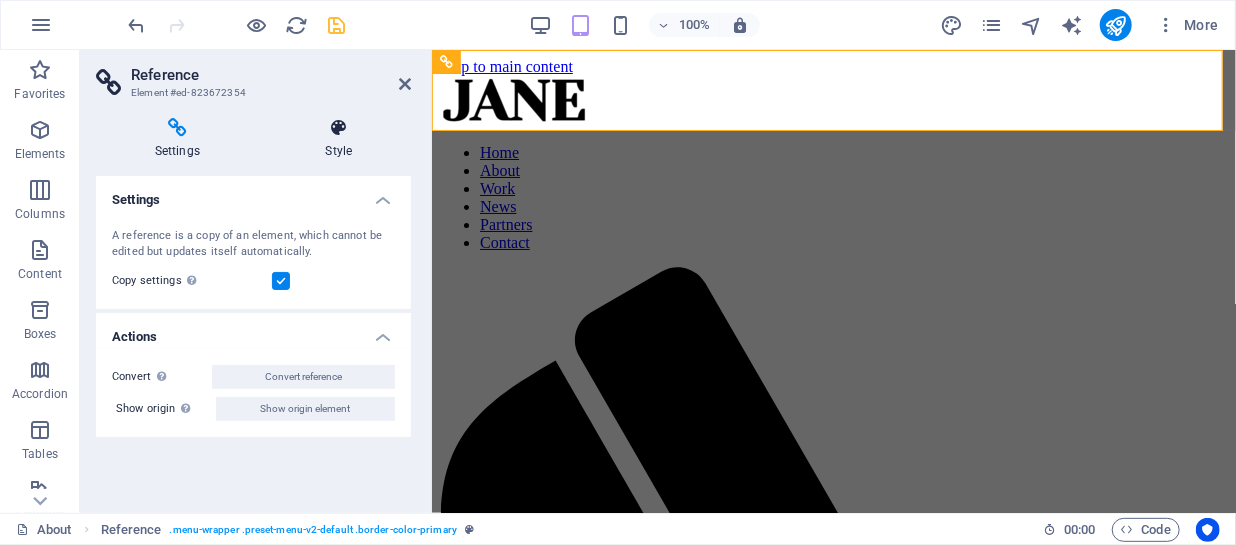 click on "Style" at bounding box center (339, 139) 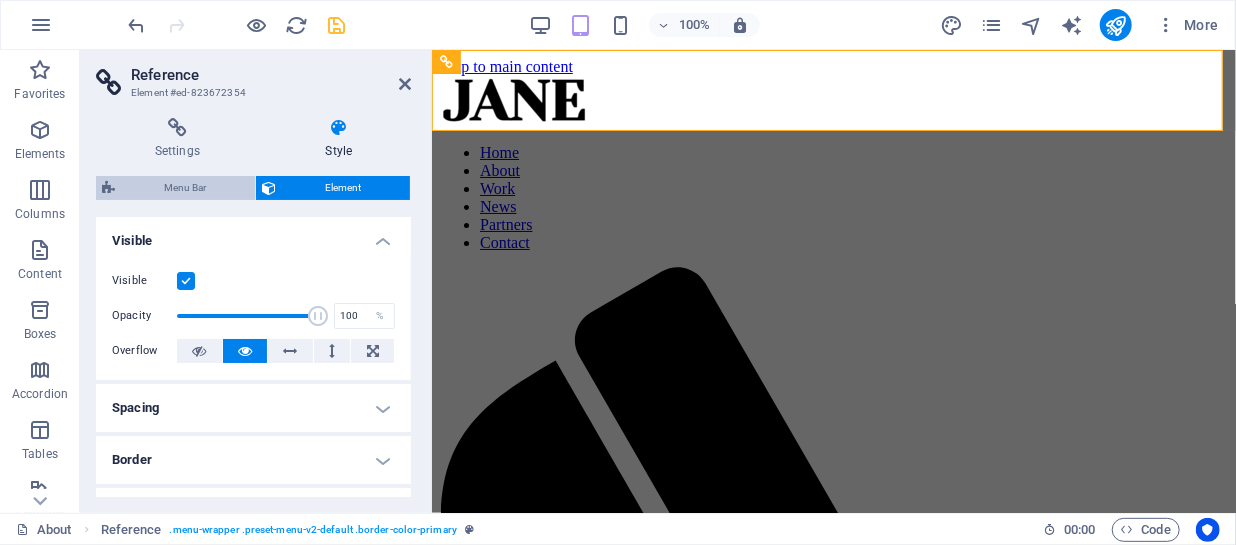 click on "Menu Bar" at bounding box center [185, 188] 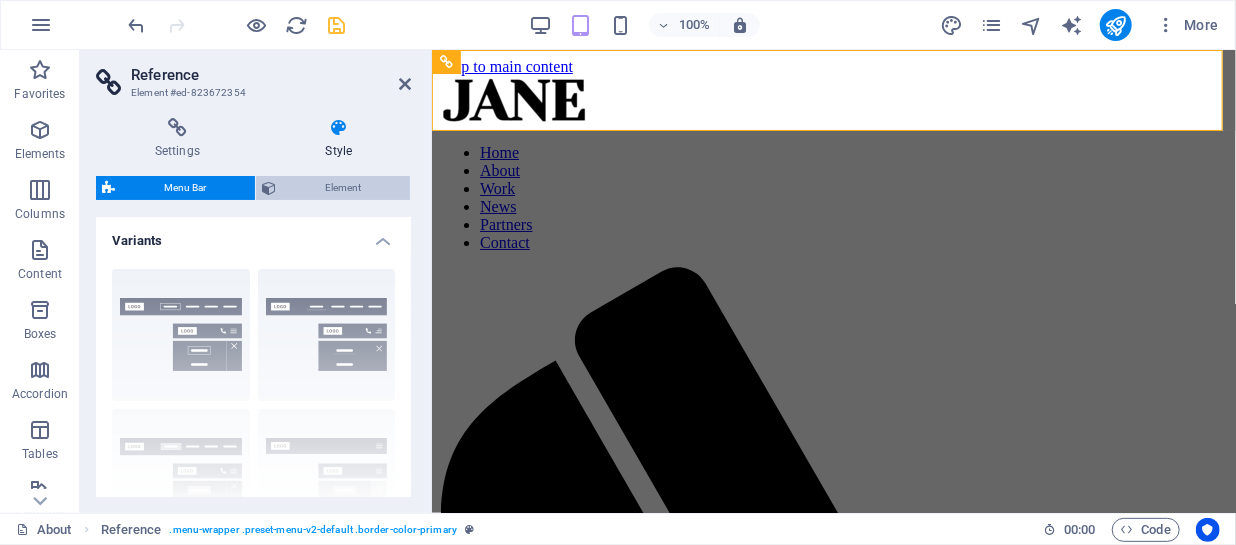 click on "Element" at bounding box center [343, 188] 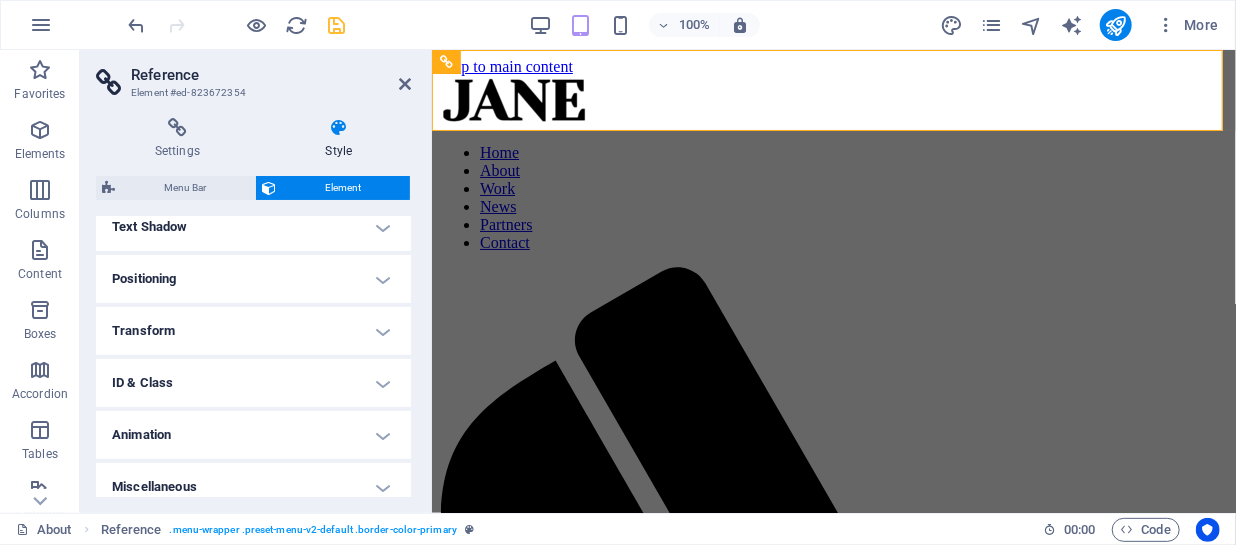 scroll, scrollTop: 350, scrollLeft: 0, axis: vertical 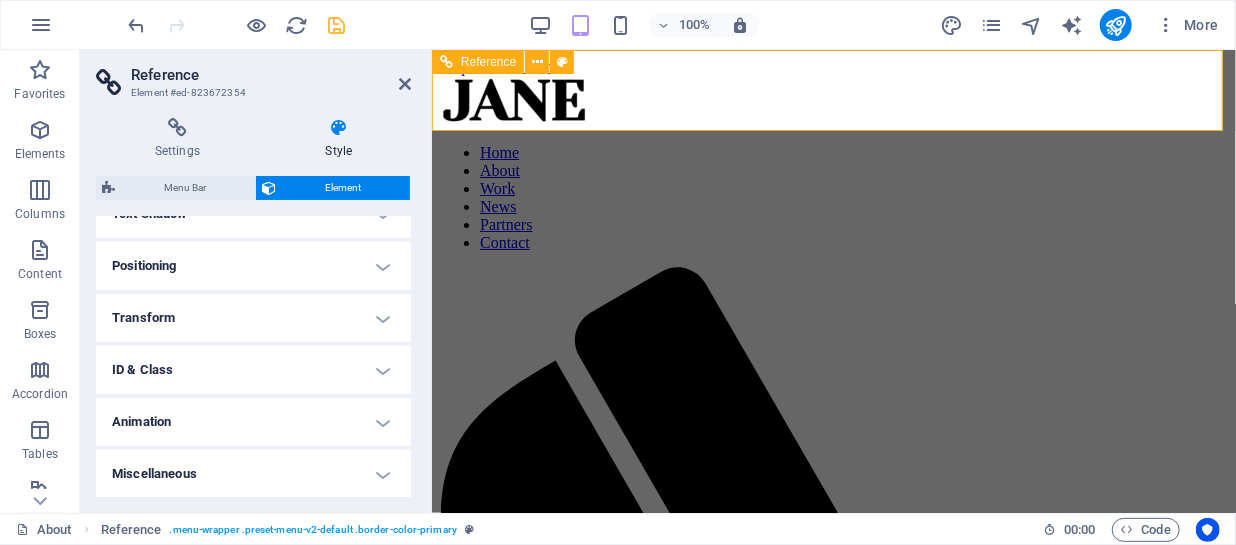click at bounding box center [833, 101] 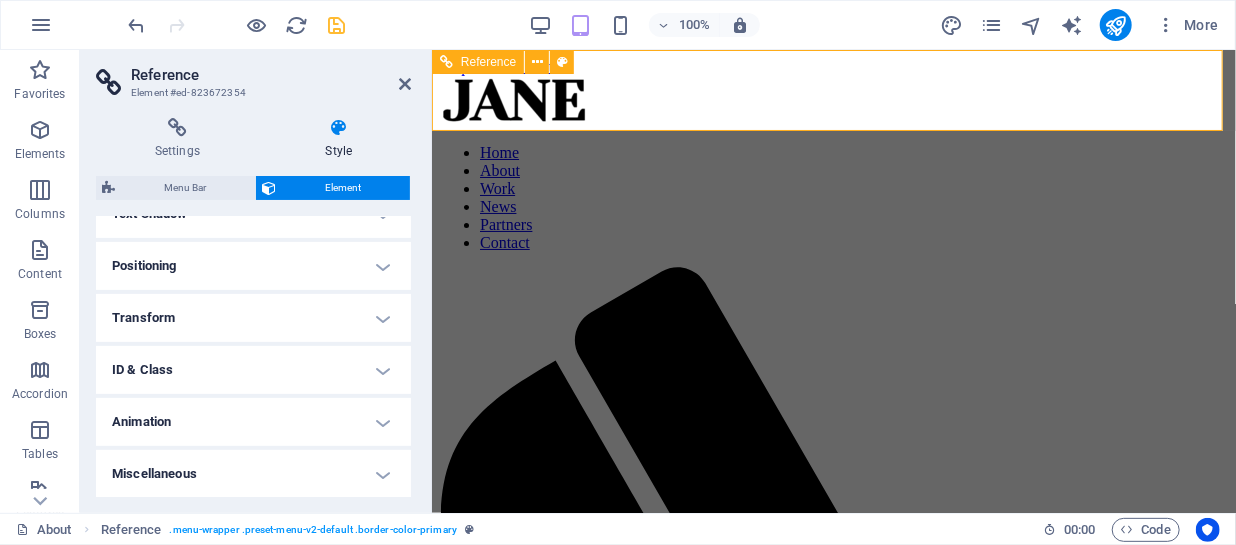 click at bounding box center (833, 101) 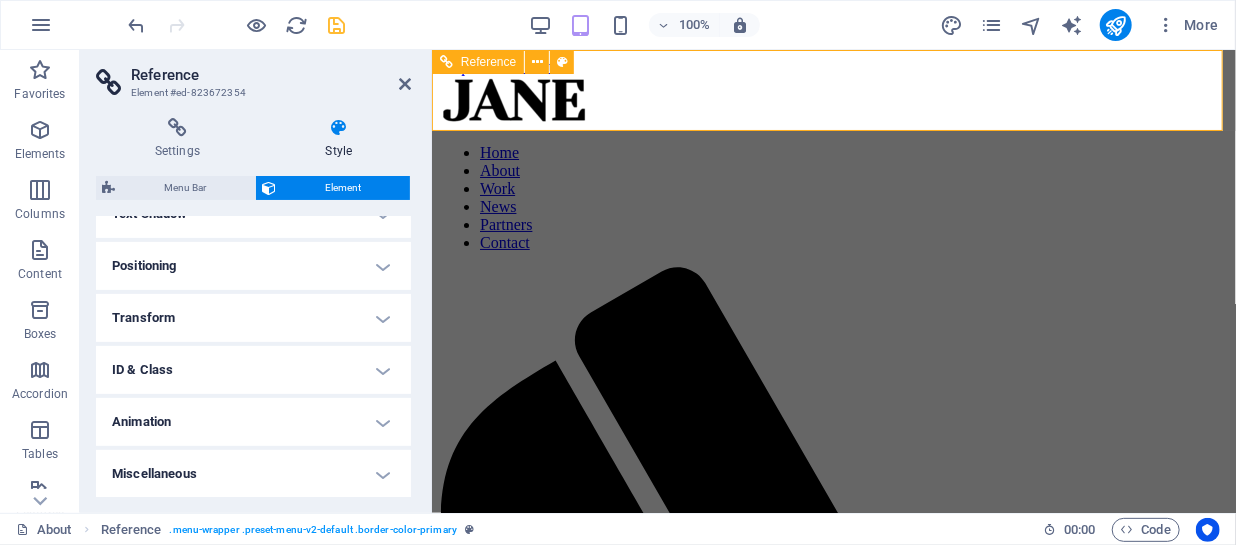 click at bounding box center (825, 781) 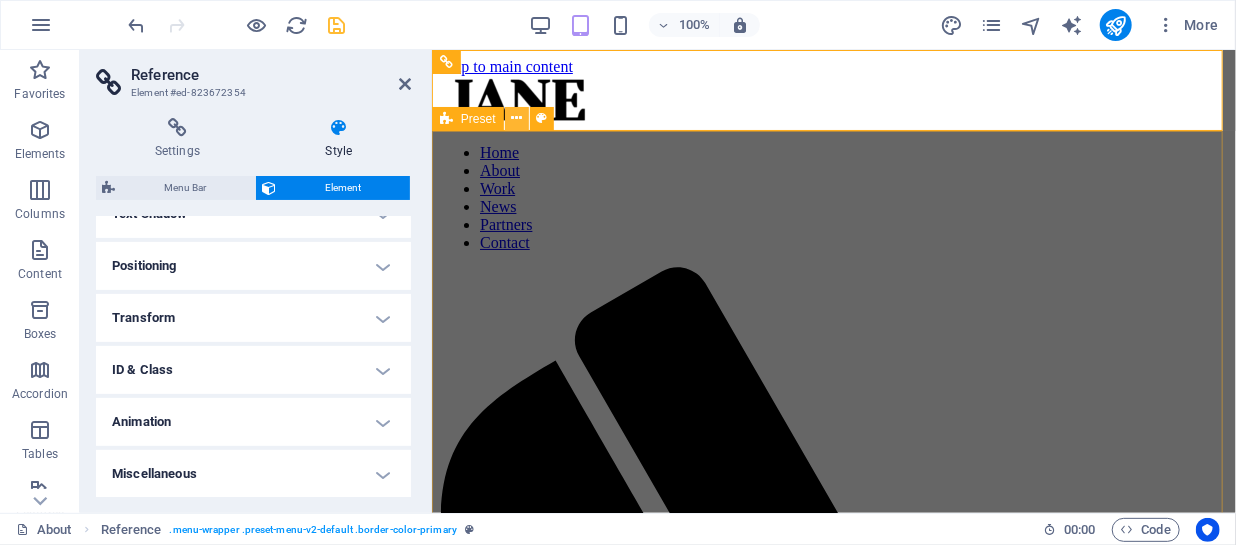 click at bounding box center (516, 118) 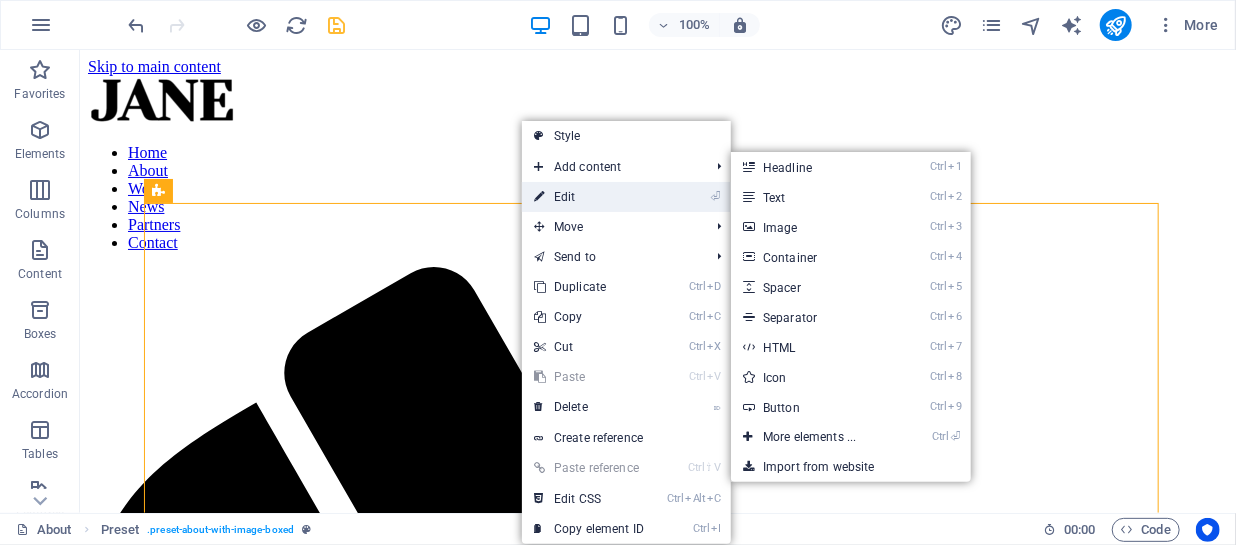 click on "⏎  Edit" at bounding box center (589, 197) 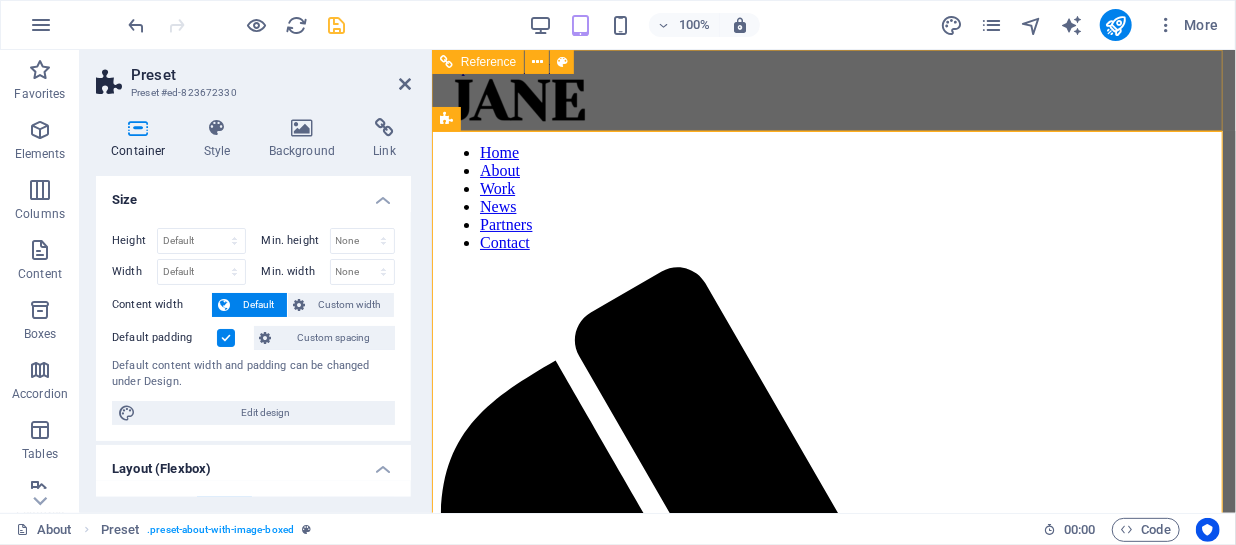 click at bounding box center (833, 790) 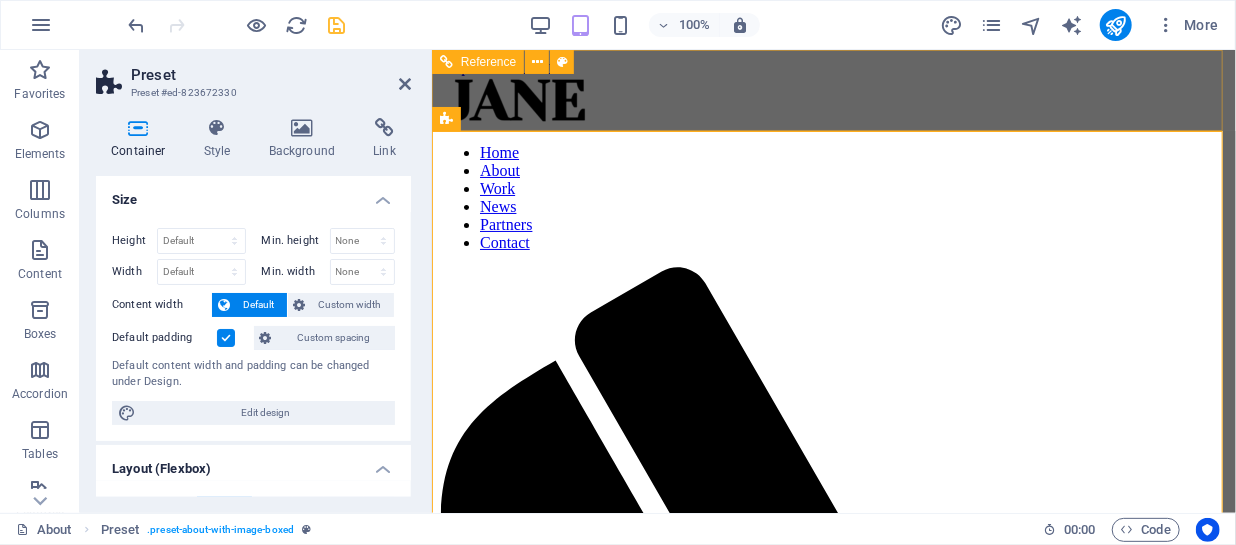 click at bounding box center (833, 790) 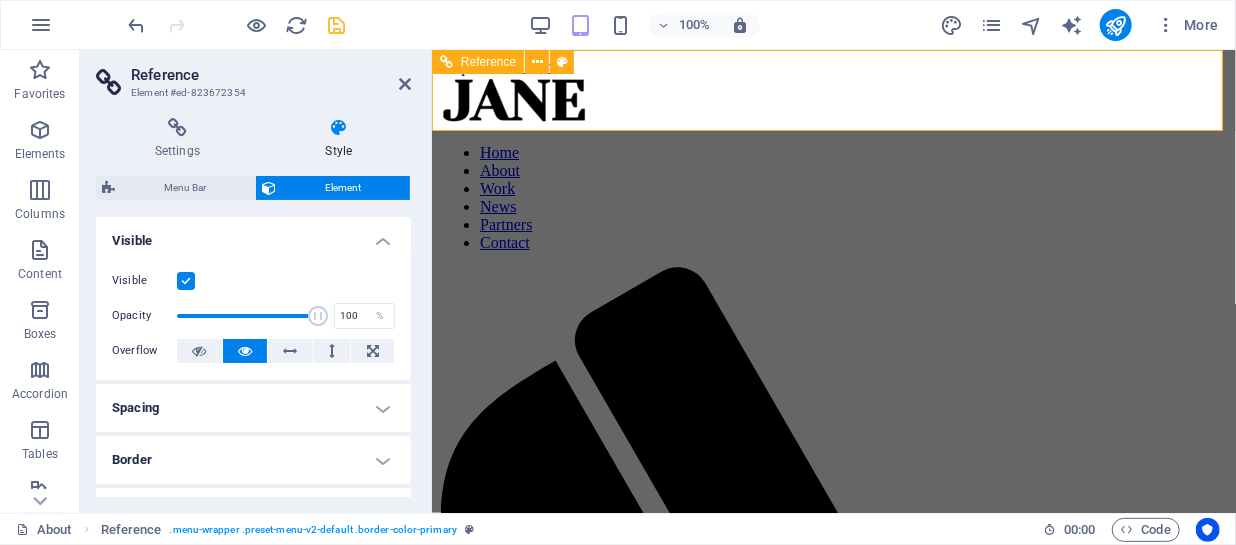 click at bounding box center (833, 101) 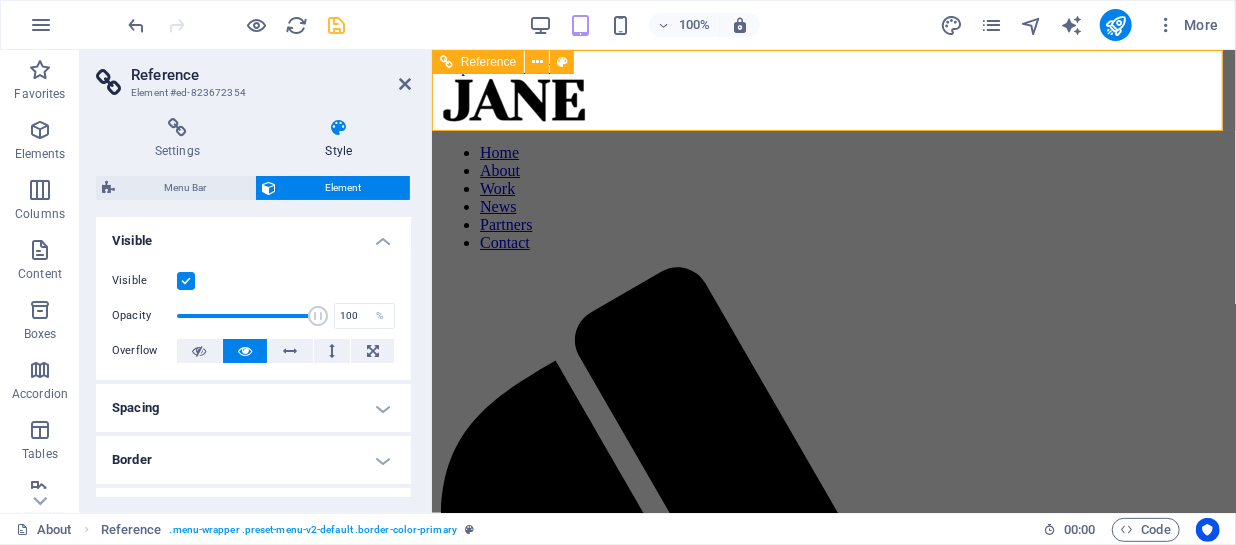 click at bounding box center (833, 101) 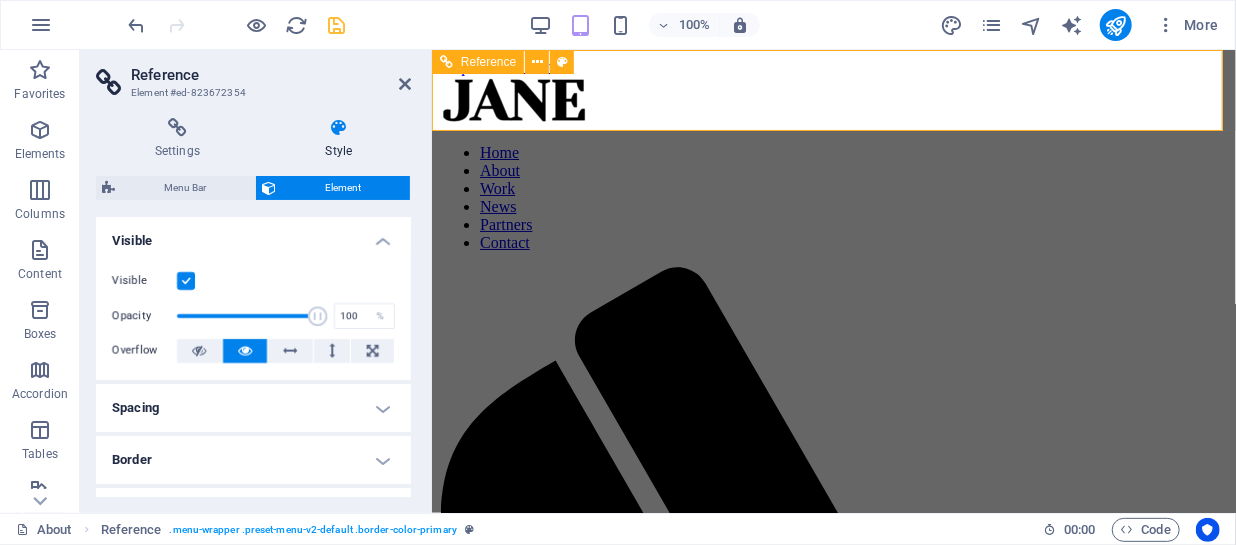 click at bounding box center [833, 101] 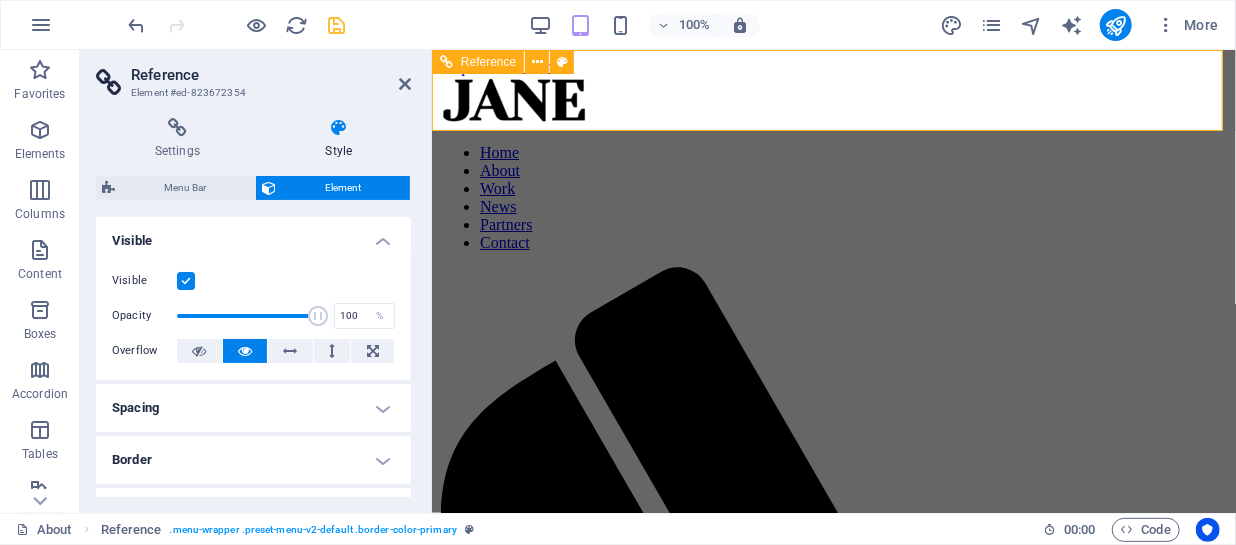 click at bounding box center (833, 101) 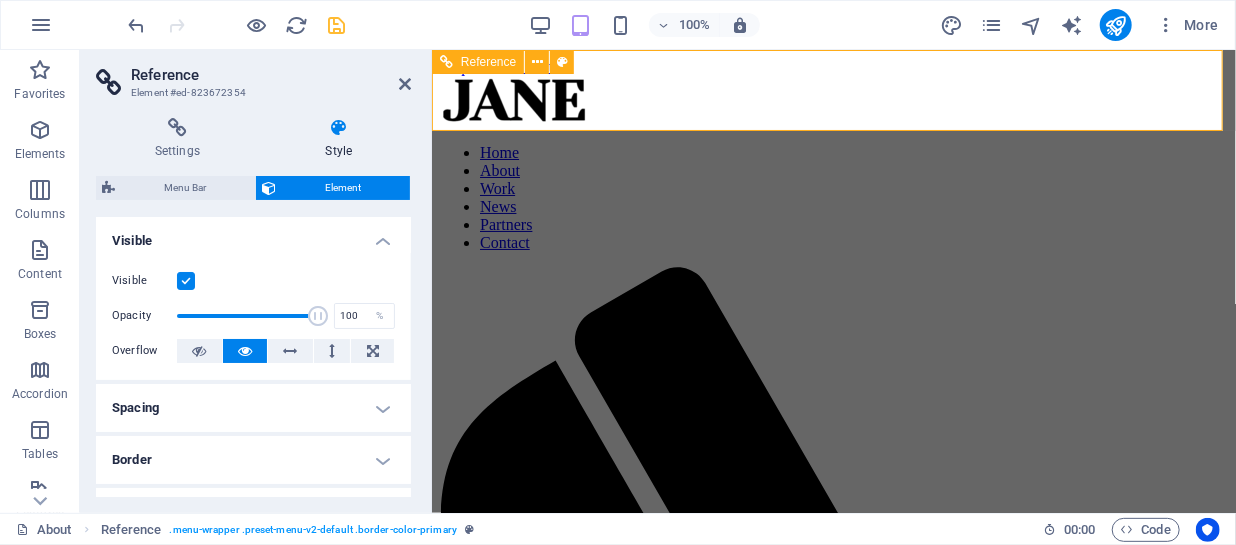 click at bounding box center (833, 101) 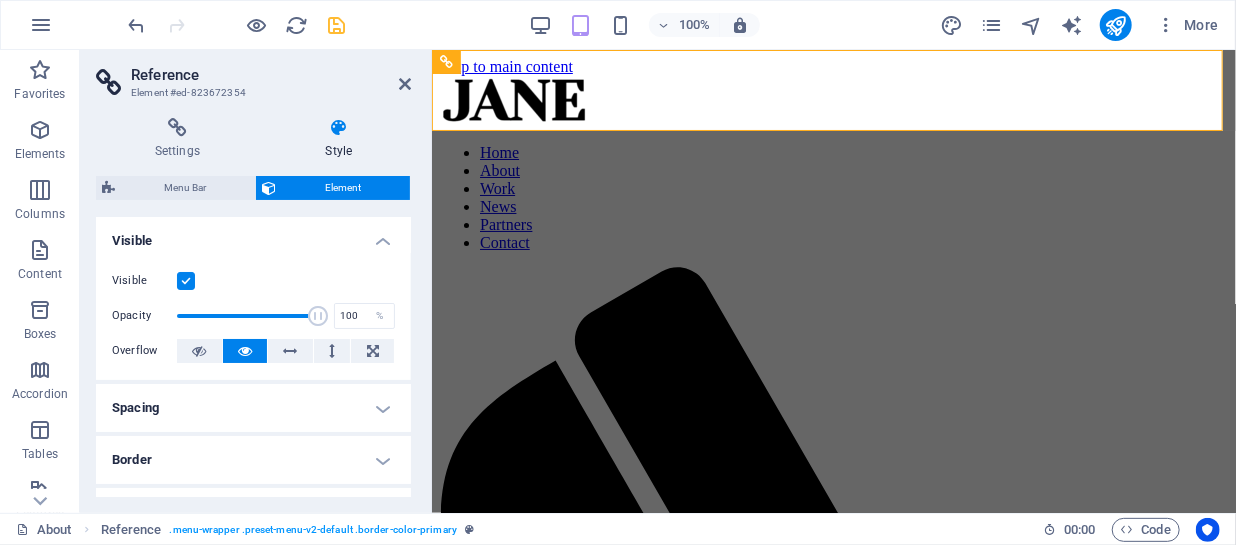 click at bounding box center [186, 281] 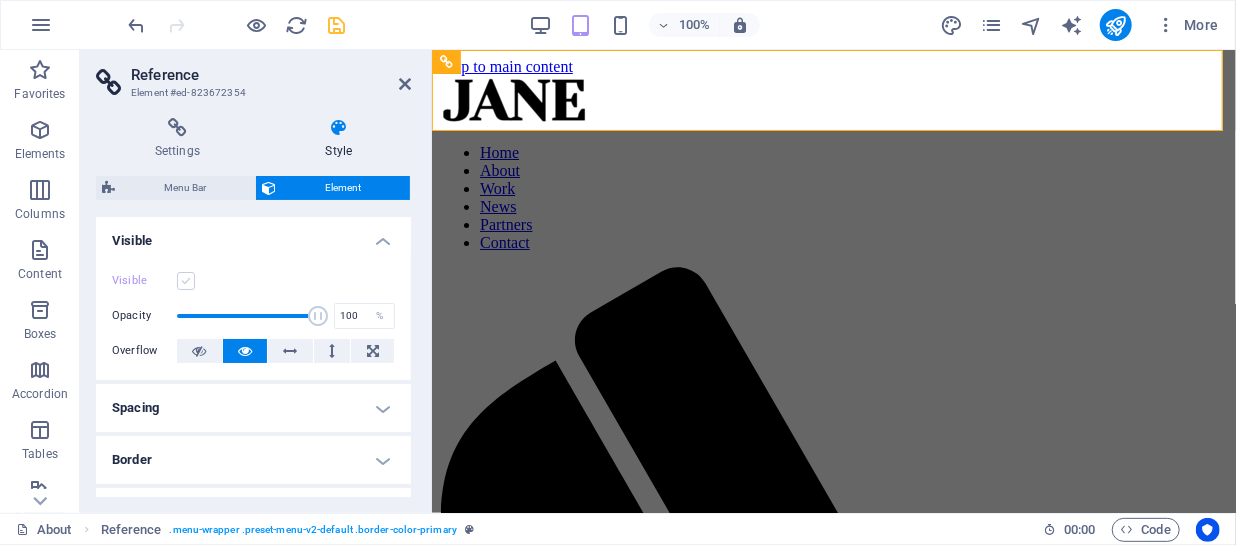 click at bounding box center (186, 281) 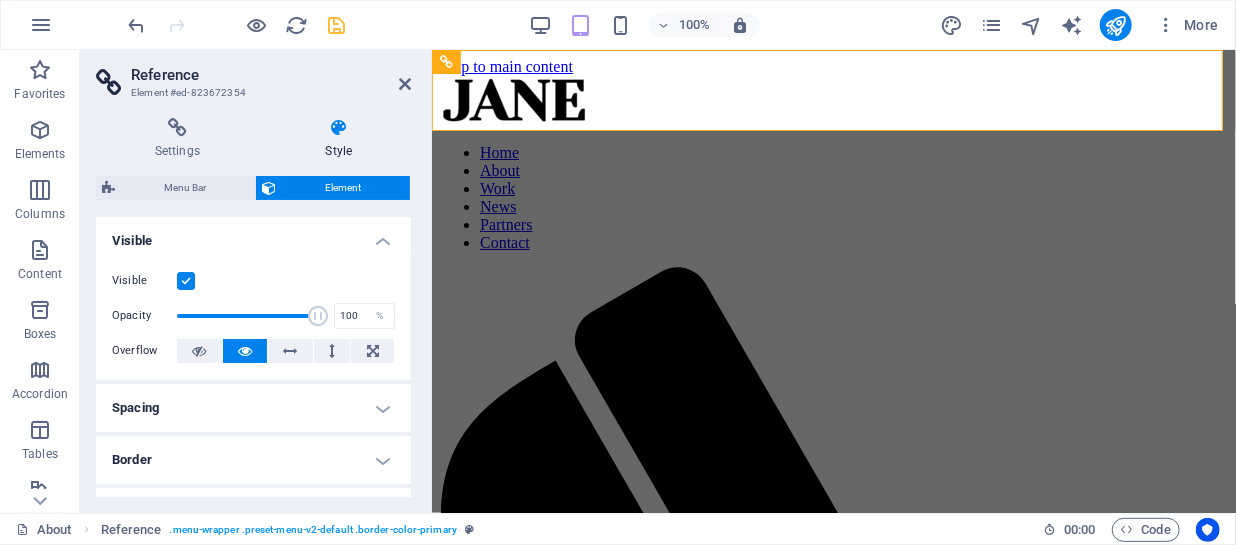 click at bounding box center [186, 281] 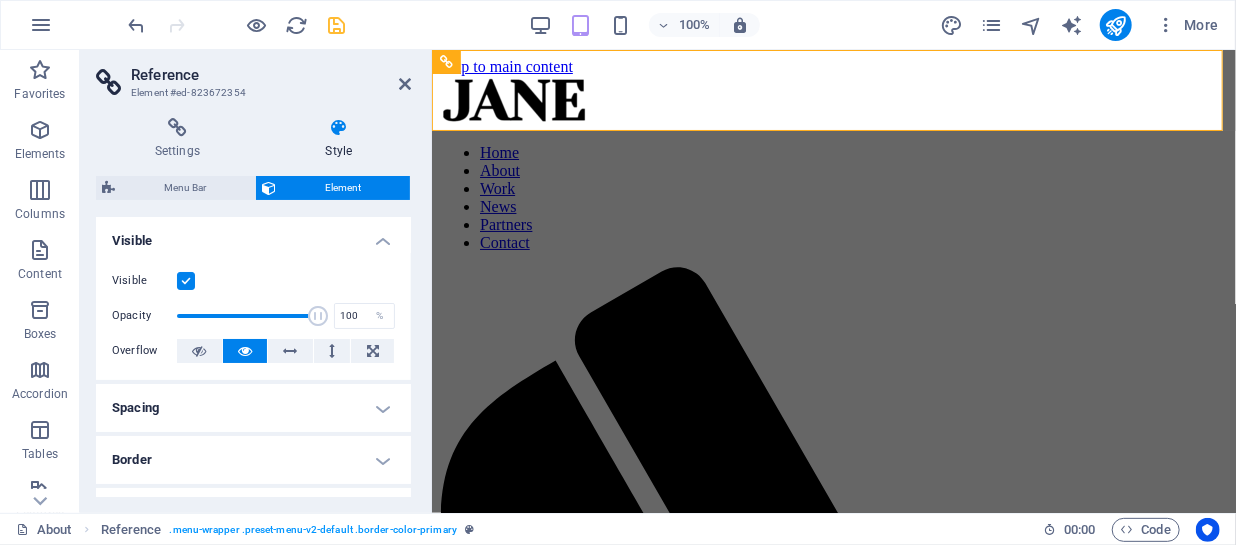 click on "Visible" at bounding box center (0, 0) 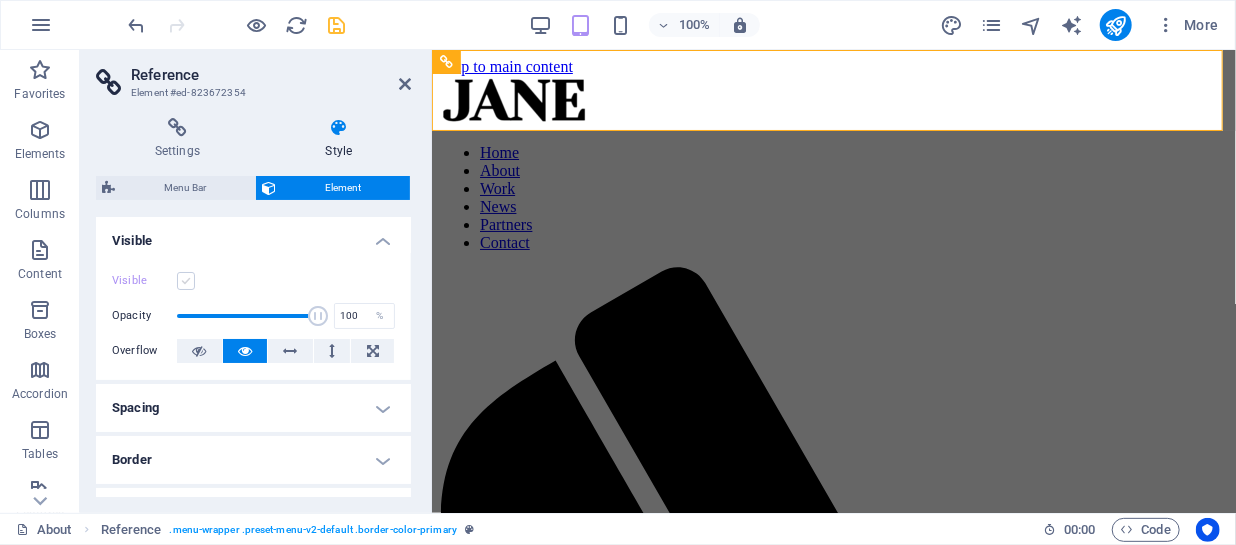 click at bounding box center (186, 281) 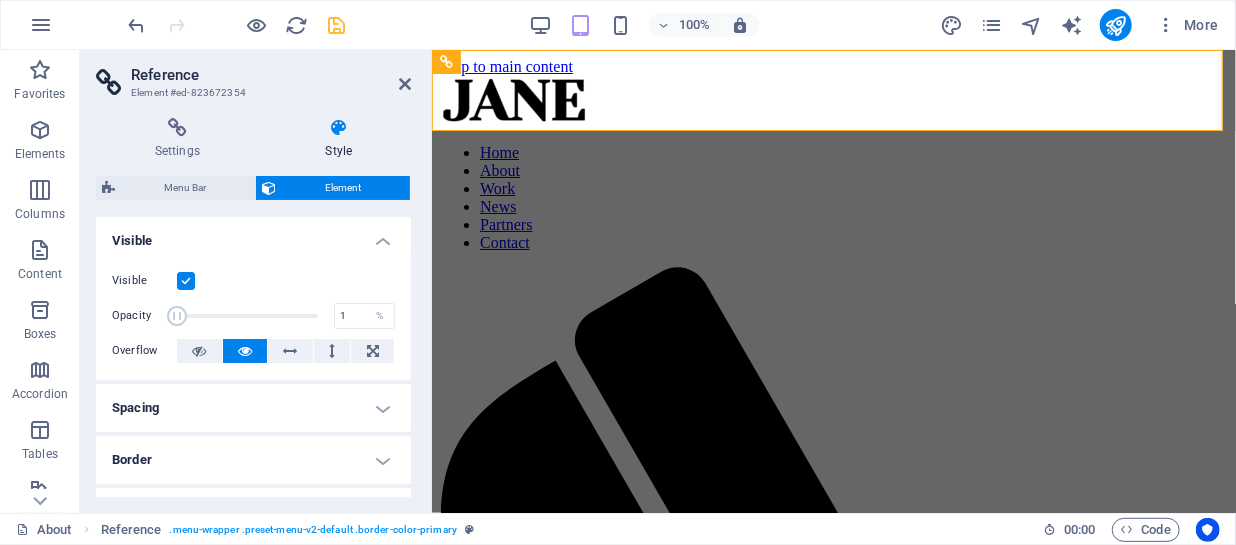 drag, startPoint x: 310, startPoint y: 318, endPoint x: 142, endPoint y: 298, distance: 169.1863 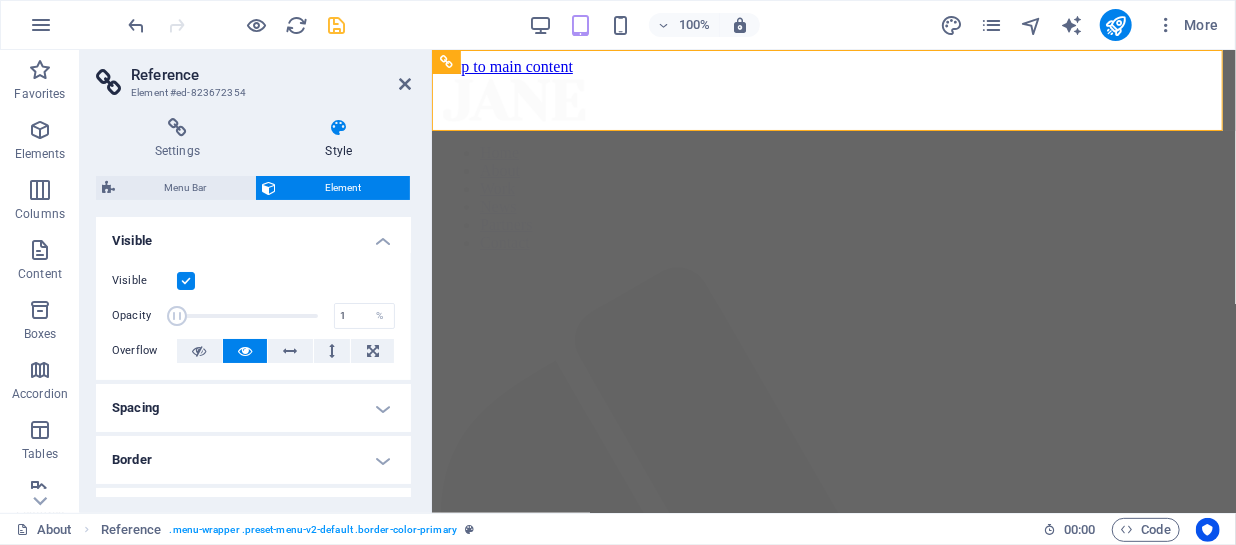 click on "Visible Opacity 100 % Overflow" at bounding box center [253, 316] 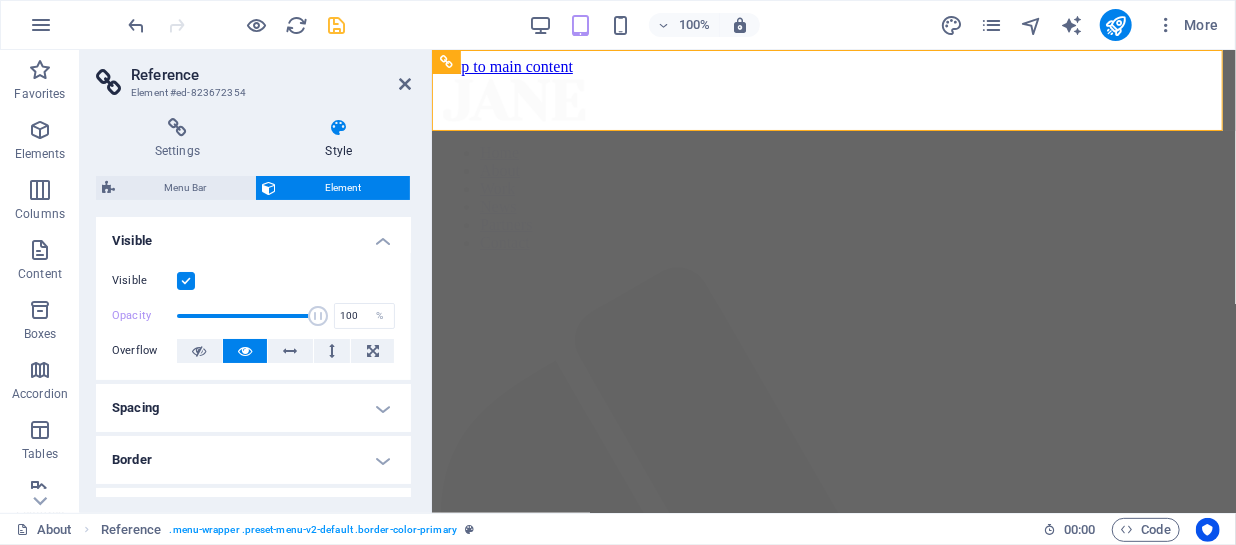 drag, startPoint x: 173, startPoint y: 313, endPoint x: 324, endPoint y: 320, distance: 151.16217 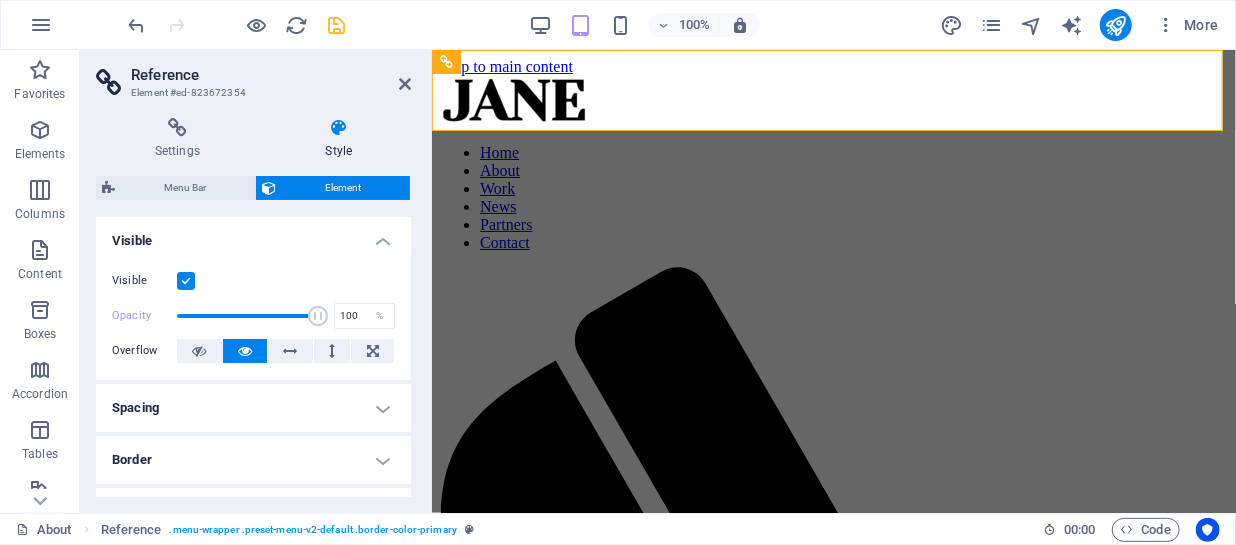 click at bounding box center [318, 316] 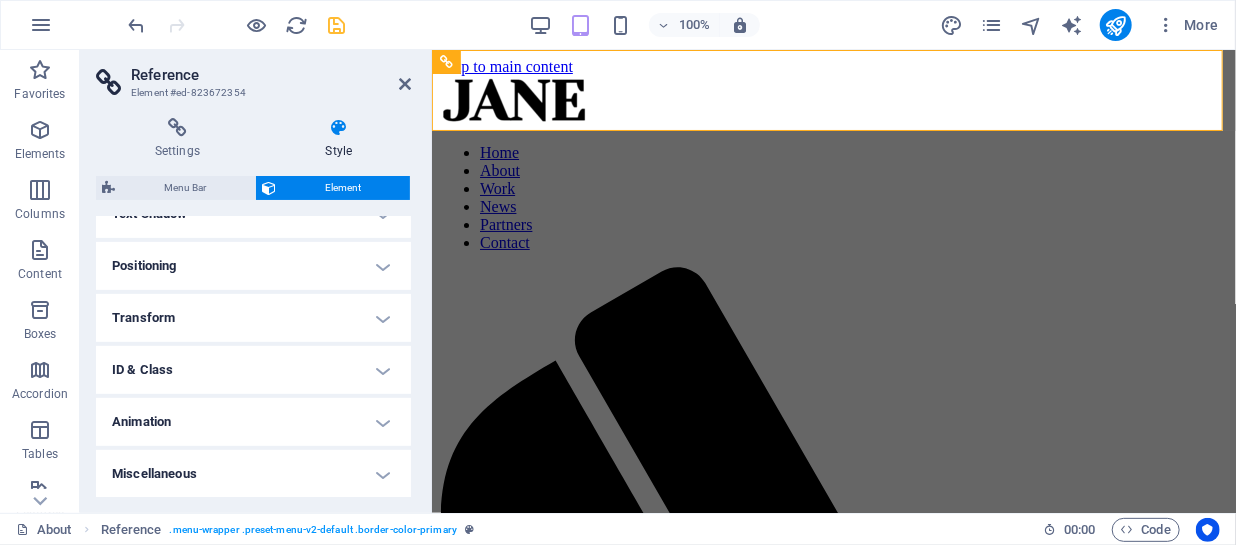scroll, scrollTop: 185, scrollLeft: 0, axis: vertical 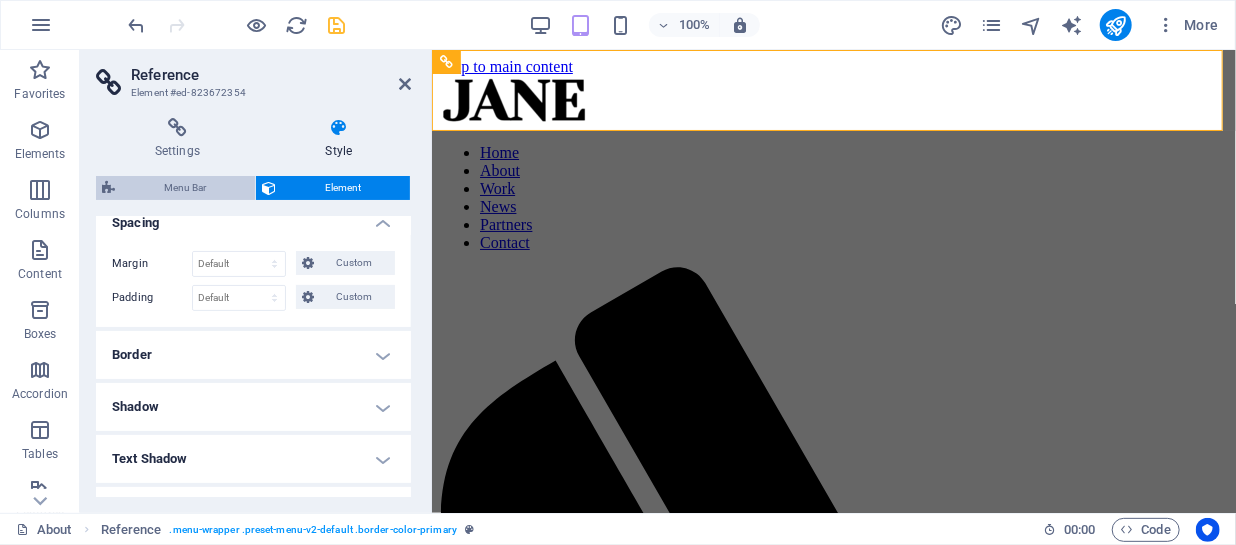 click on "Menu Bar" at bounding box center (185, 188) 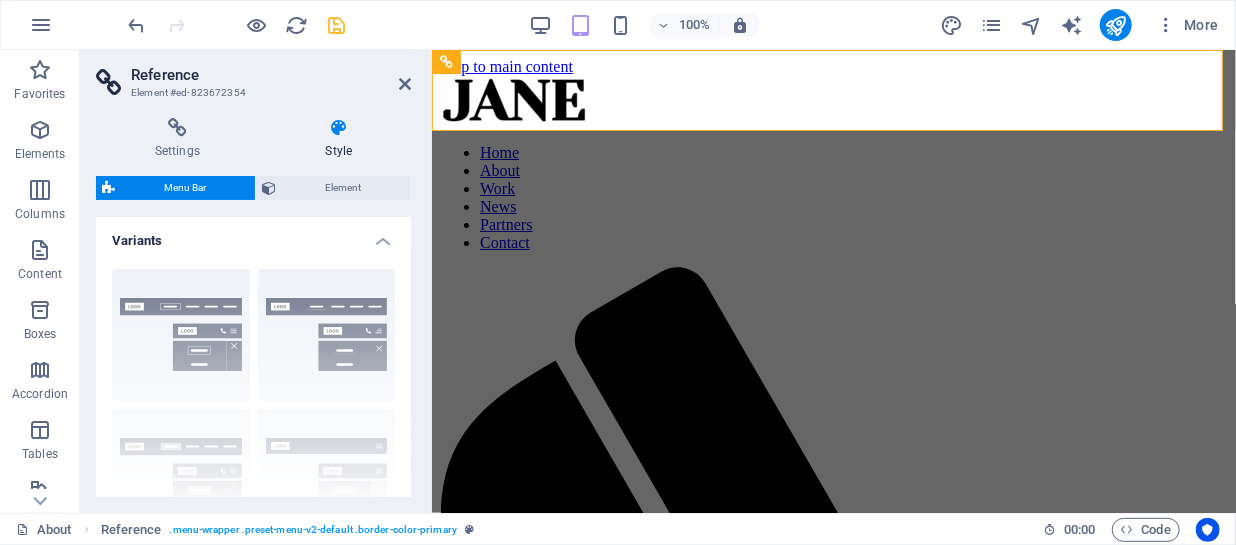 scroll, scrollTop: 490, scrollLeft: 0, axis: vertical 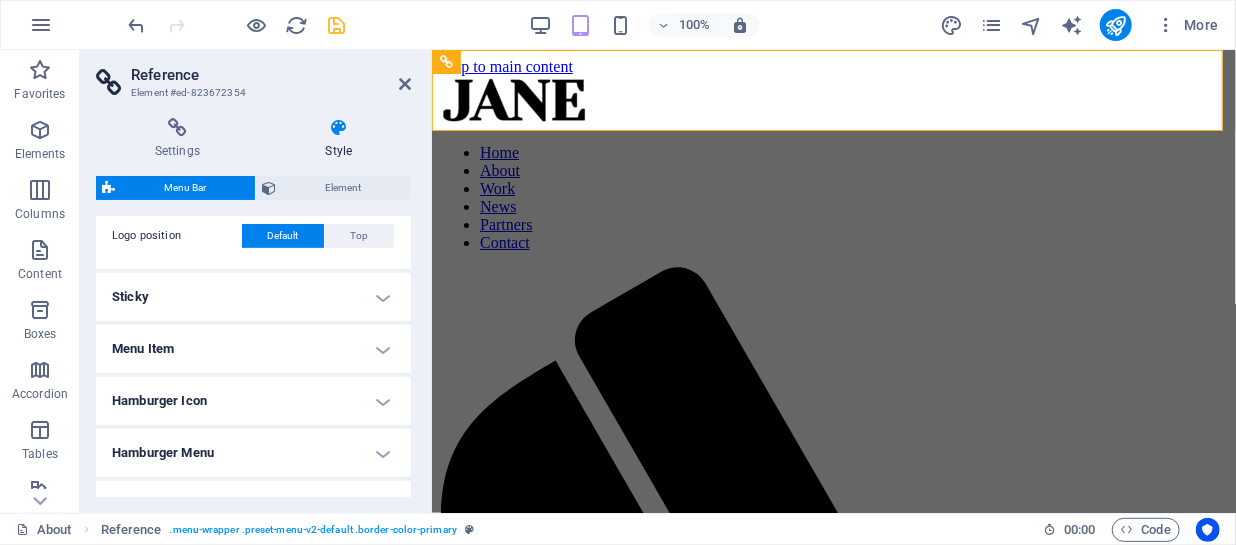 click on "Menu Item" at bounding box center (253, 349) 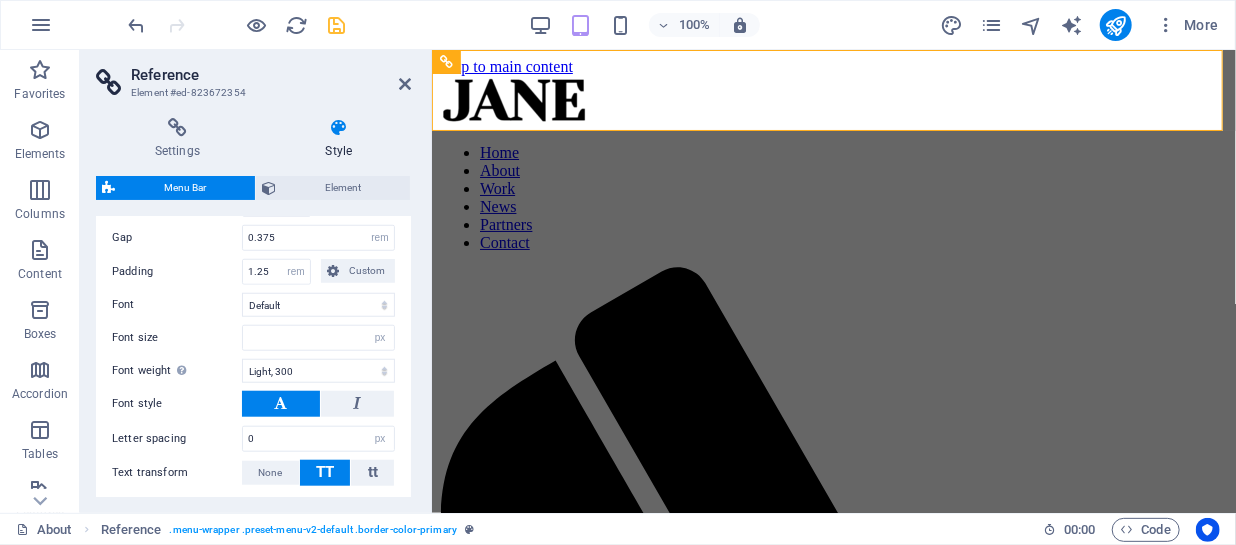 scroll, scrollTop: 1053, scrollLeft: 0, axis: vertical 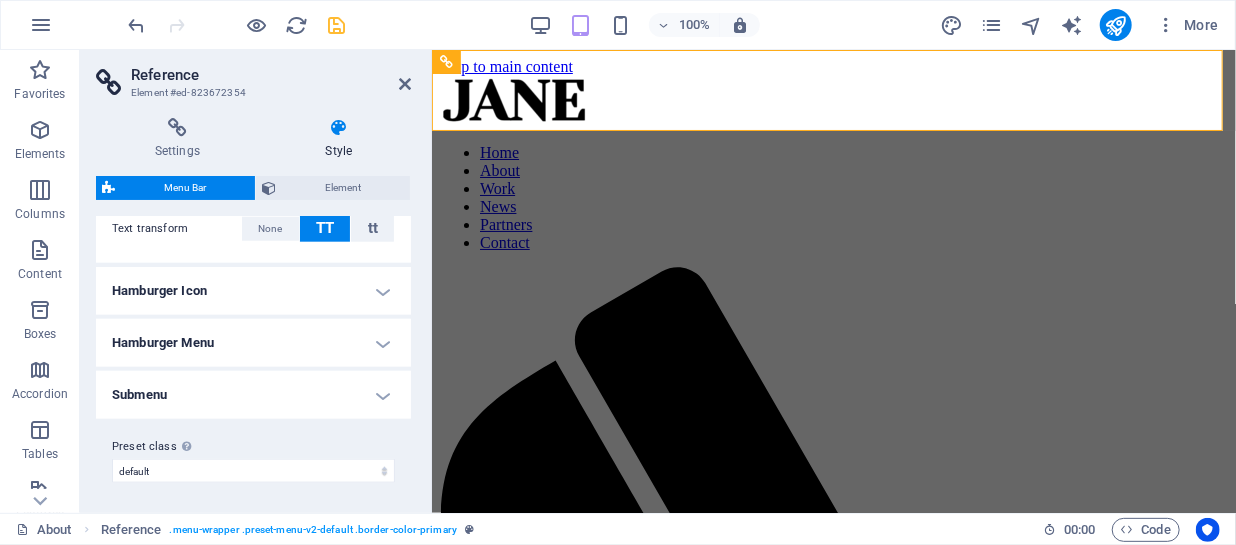 click on "Hamburger Icon" at bounding box center (253, 291) 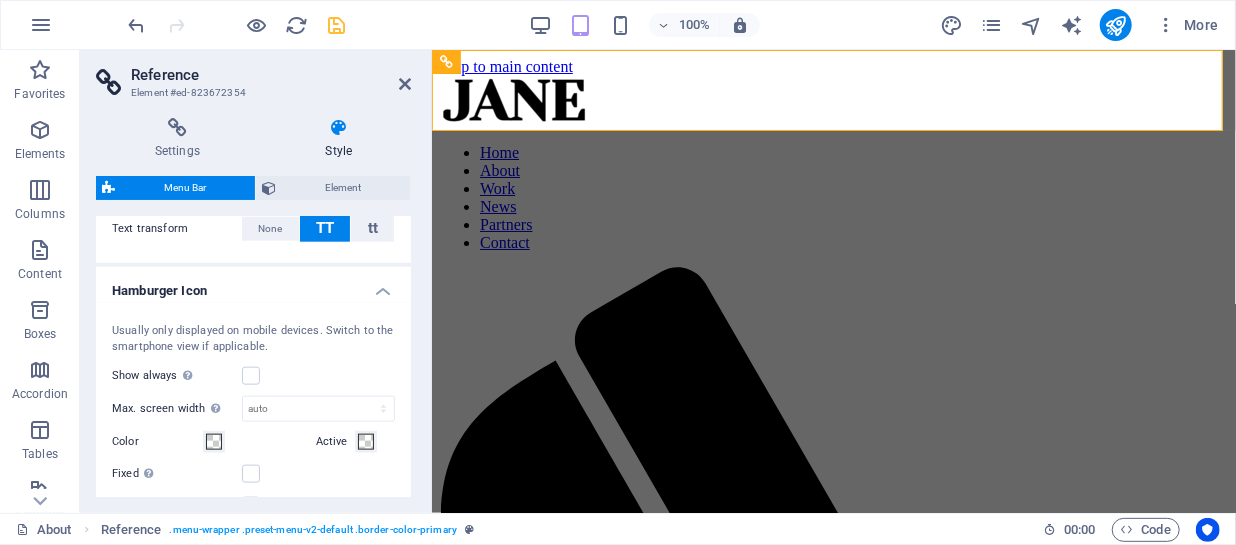 scroll, scrollTop: 1340, scrollLeft: 0, axis: vertical 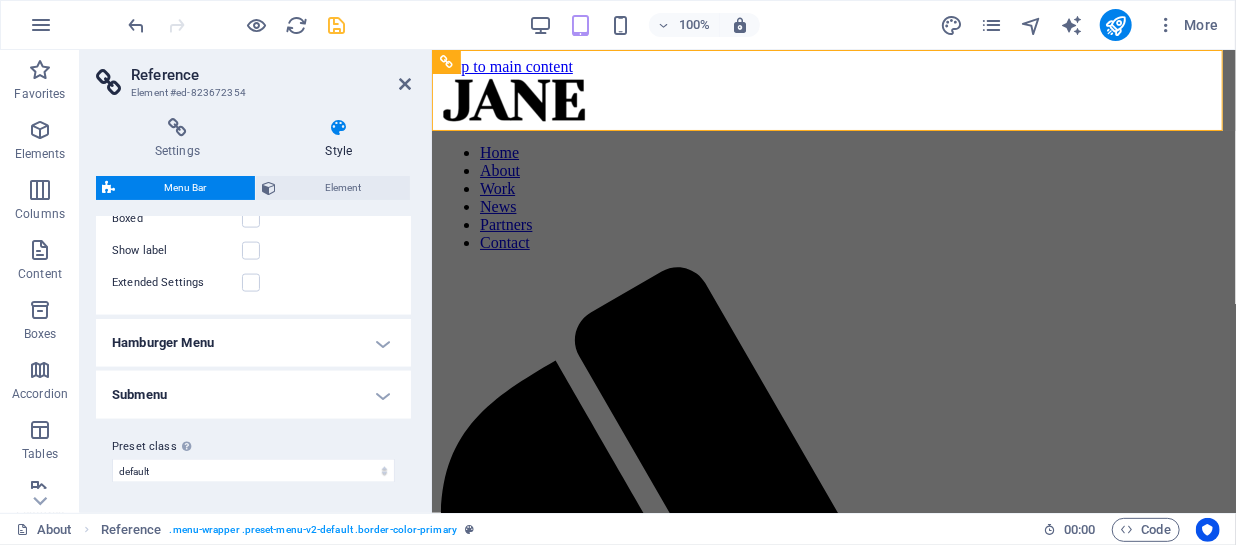 click on "100% More" at bounding box center (618, 25) 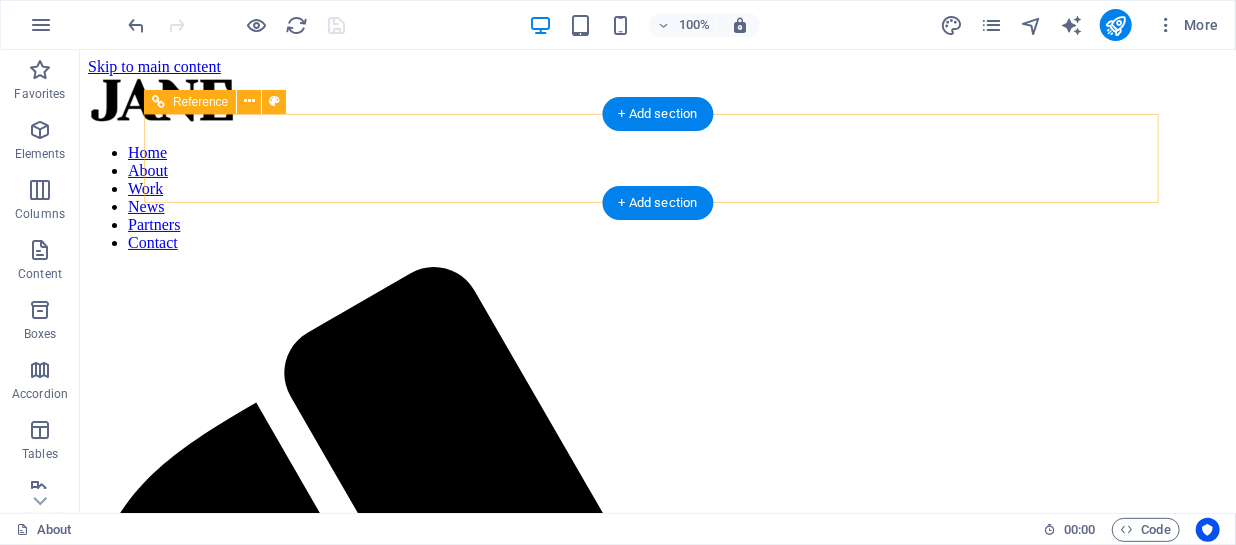 click at bounding box center (657, 101) 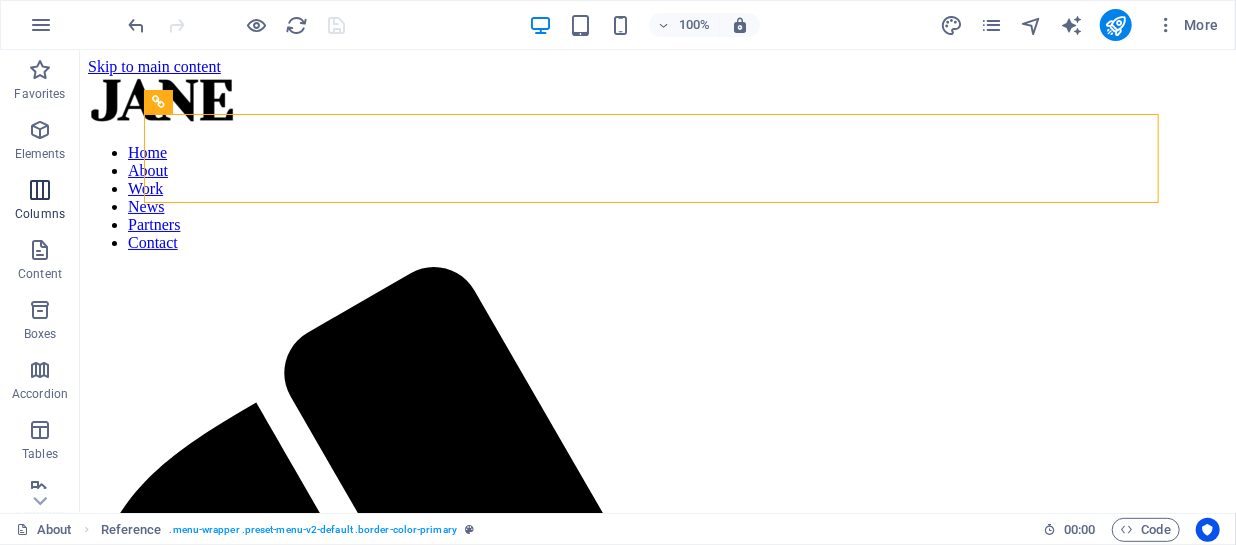 scroll, scrollTop: 0, scrollLeft: 0, axis: both 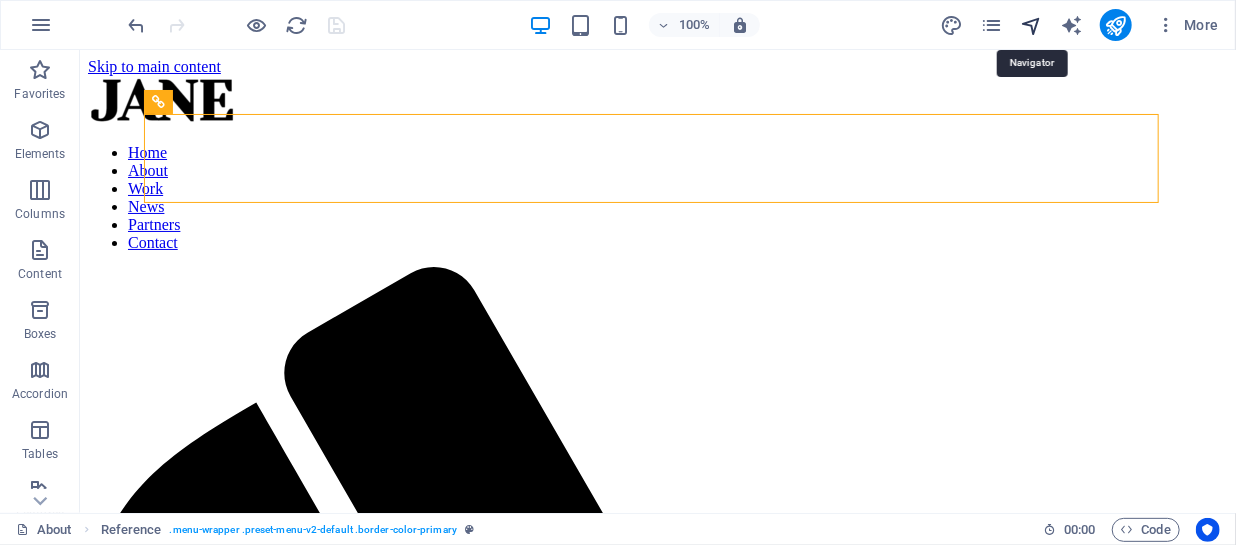 click at bounding box center (1031, 25) 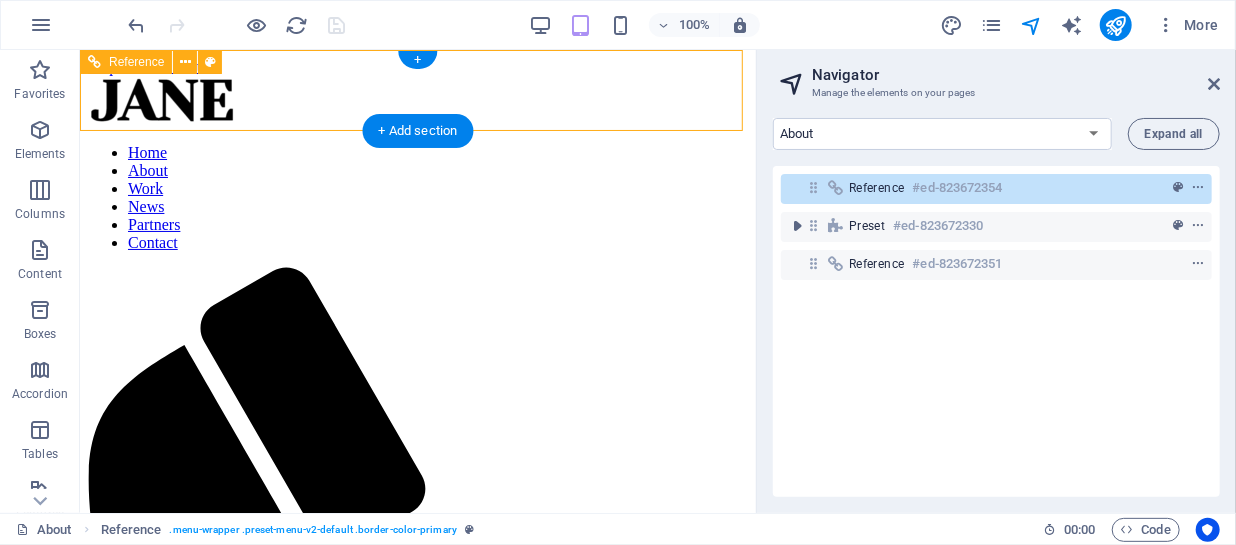 click on "Home About Work News Partners Contact" at bounding box center (417, 610) 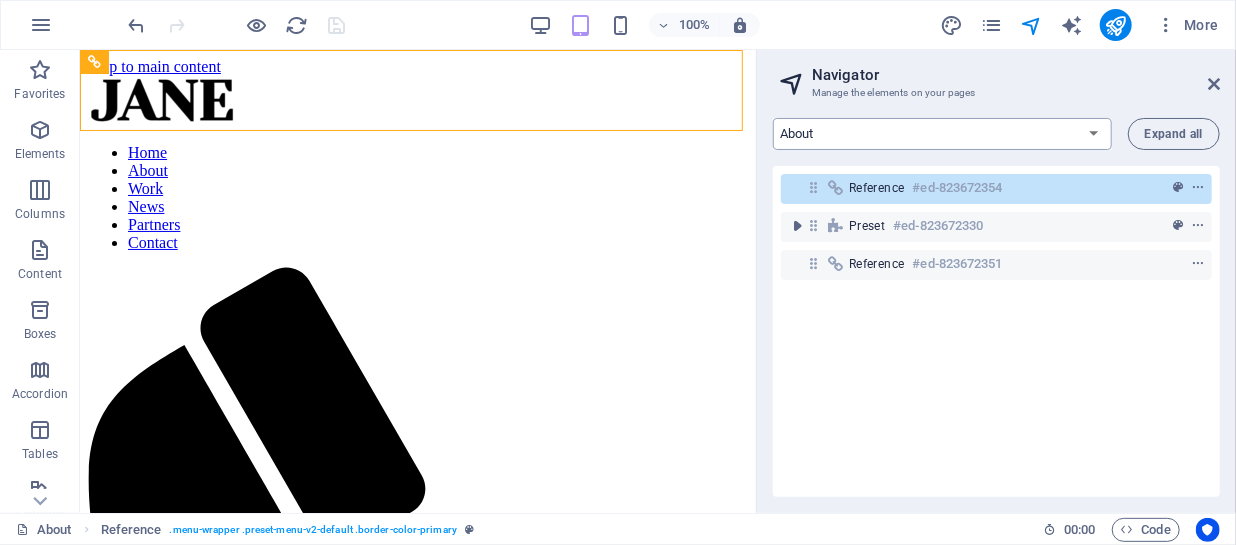 click on "Home  About  Work  News  Partners  Contact  Legal Notice  Privacy  Blog Post" at bounding box center [942, 134] 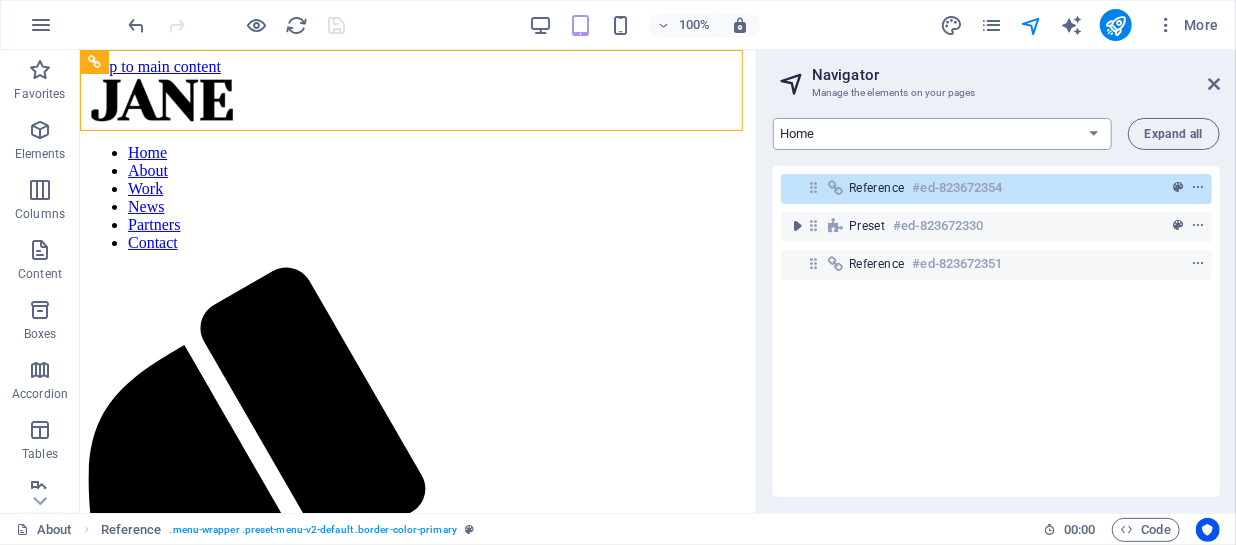 click on "Home  About  Work  News  Partners  Contact  Legal Notice  Privacy  Blog Post" at bounding box center (942, 134) 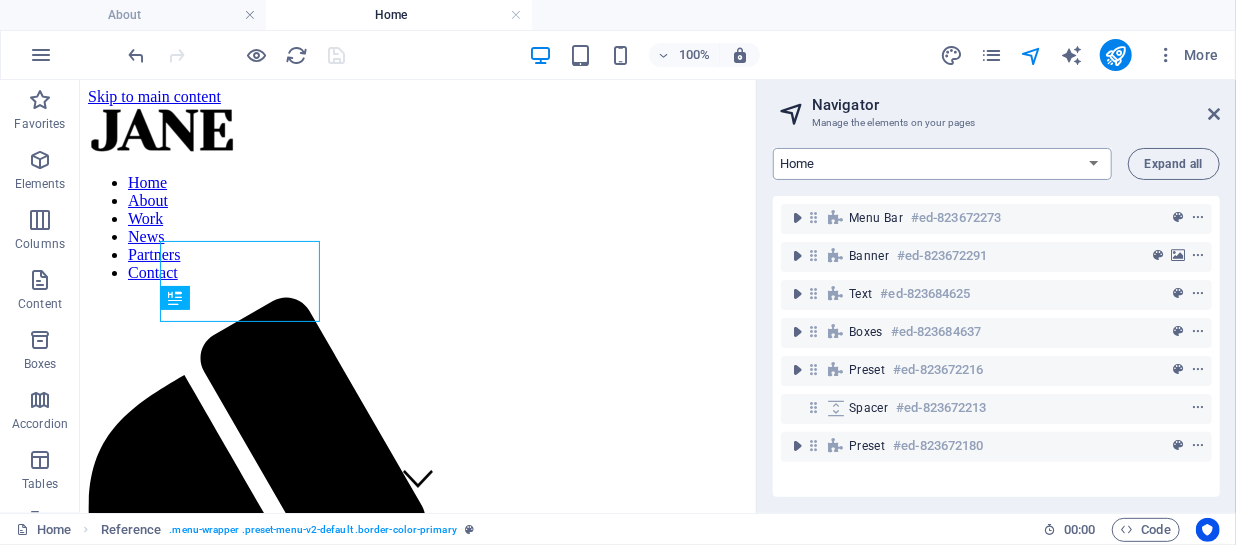 scroll, scrollTop: 0, scrollLeft: 0, axis: both 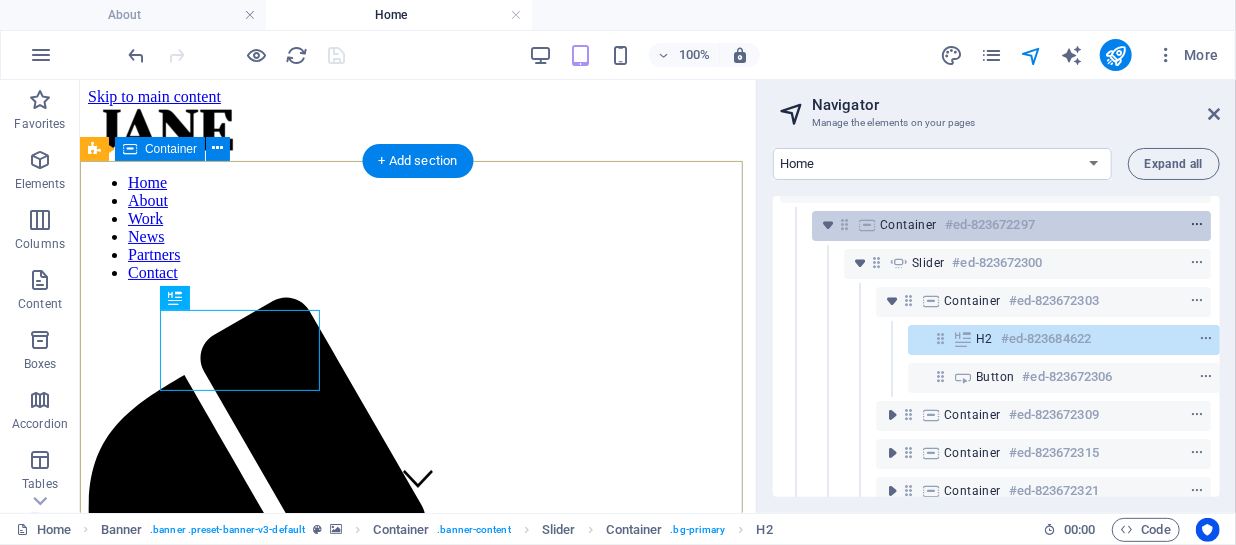 click at bounding box center (1197, 225) 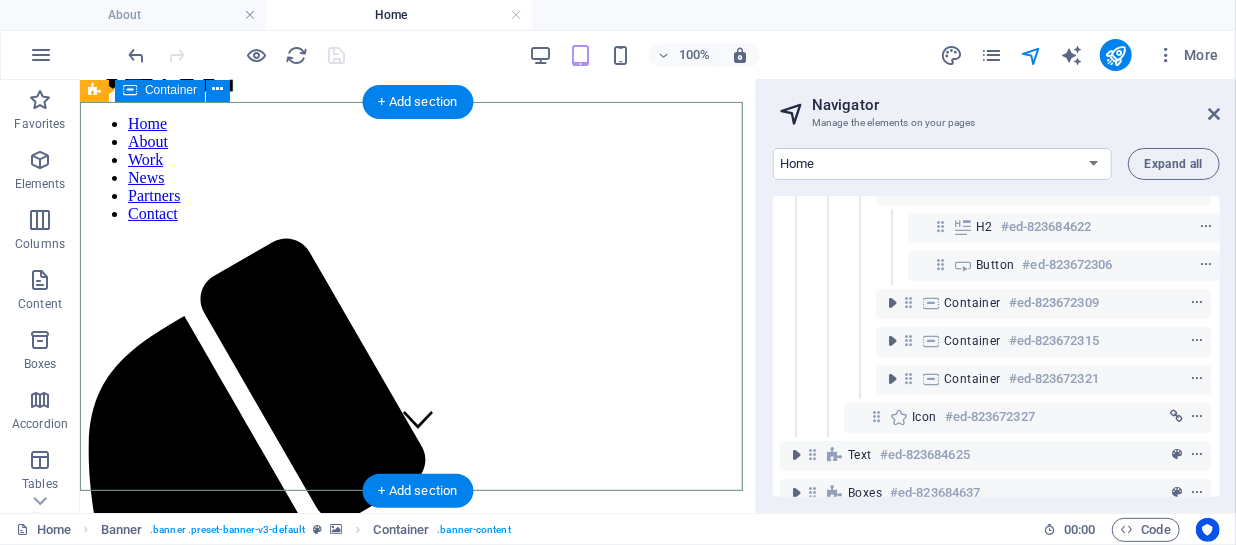scroll, scrollTop: 0, scrollLeft: 4, axis: horizontal 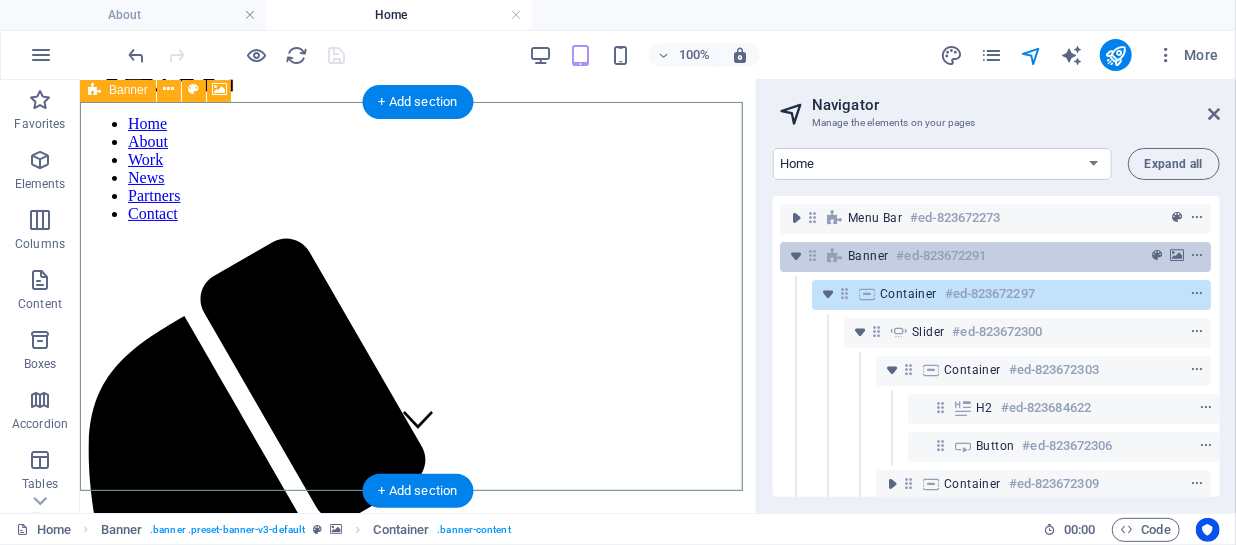 click on "#ed-823672291" at bounding box center [941, 256] 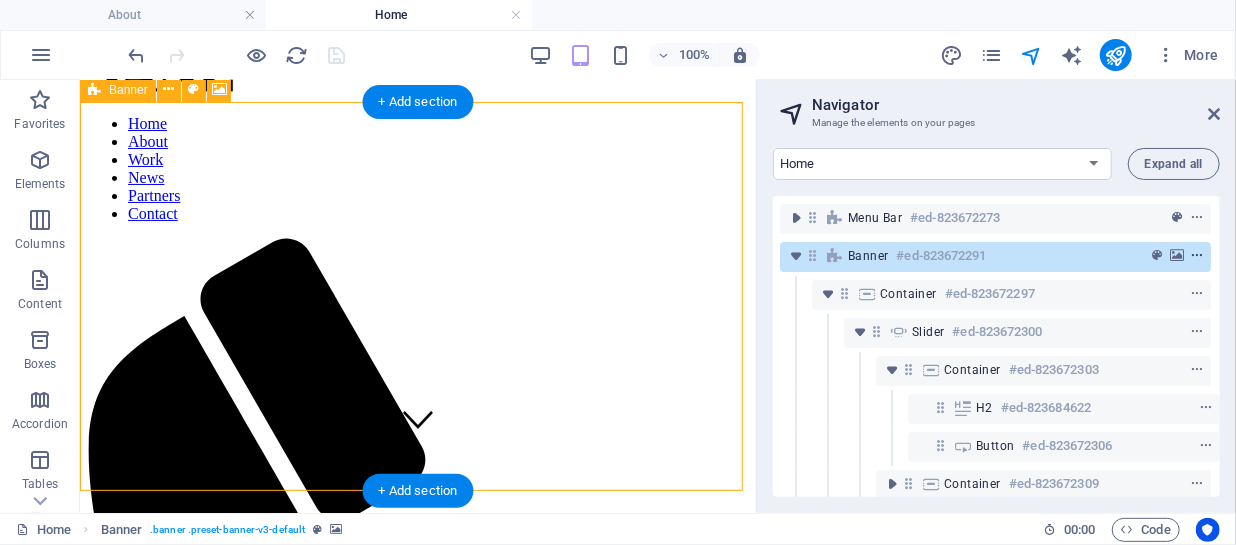 click at bounding box center [1197, 256] 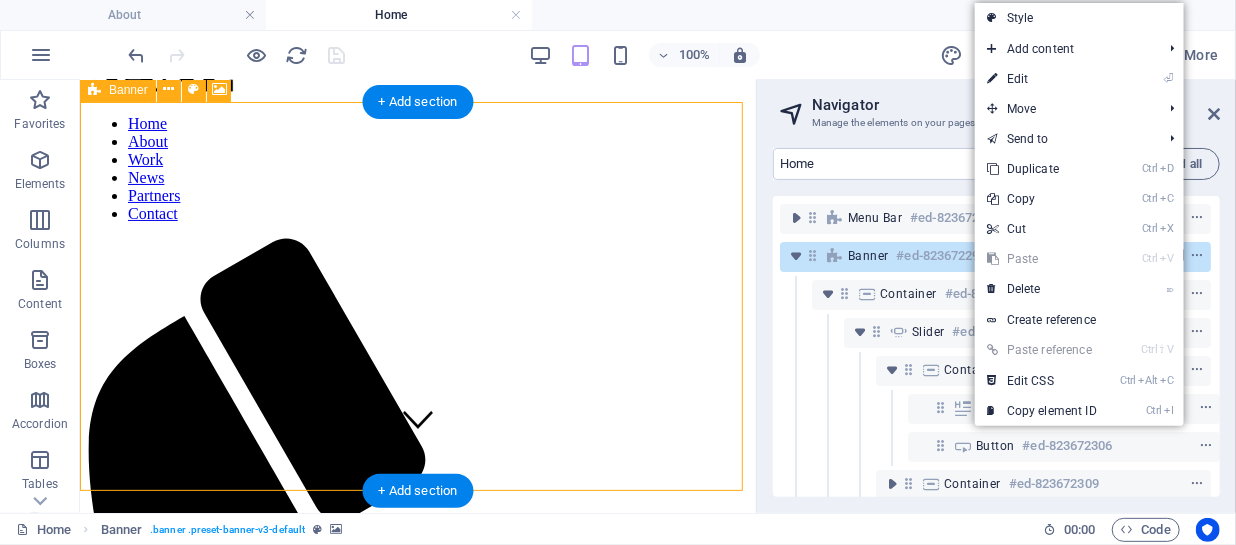 click on "#ed-823672291" at bounding box center (941, 256) 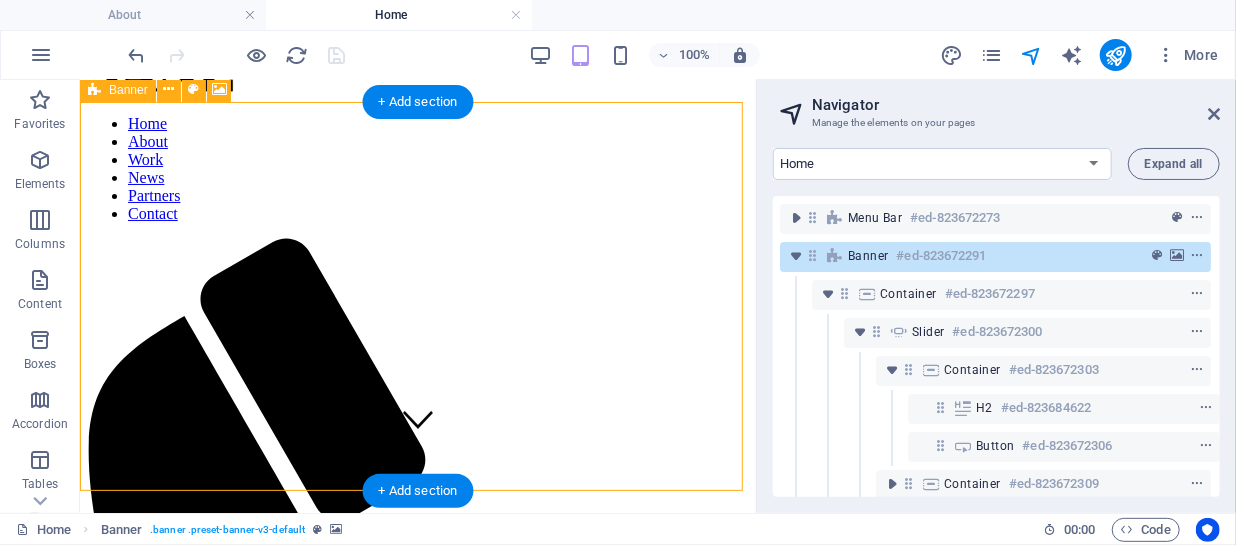click on "#ed-823672291" at bounding box center (941, 256) 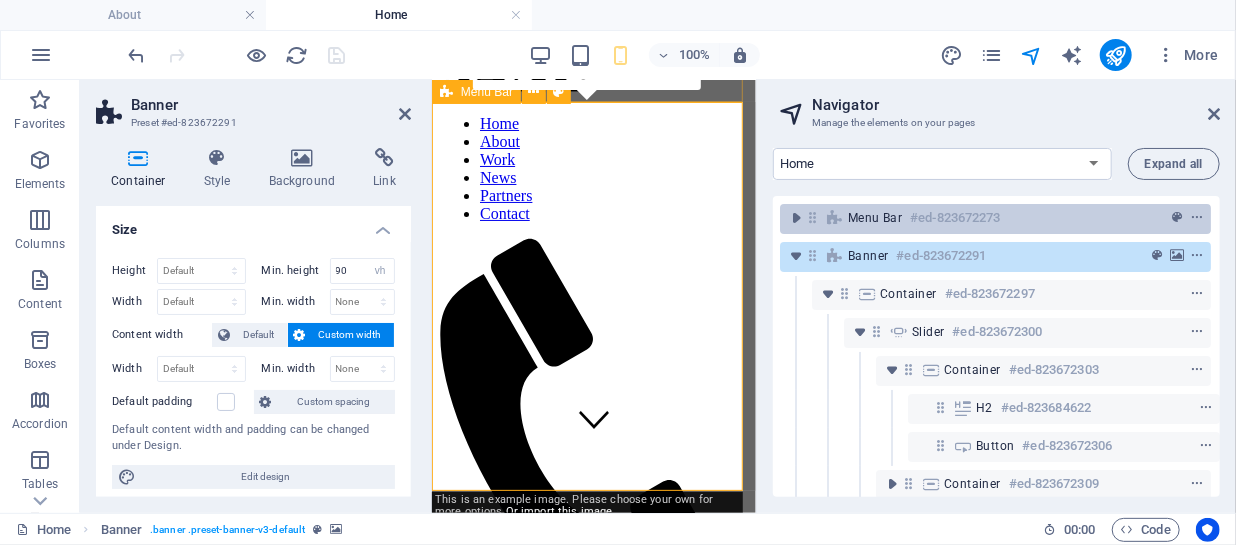 click on "Menu Bar #ed-823672273" at bounding box center [979, 218] 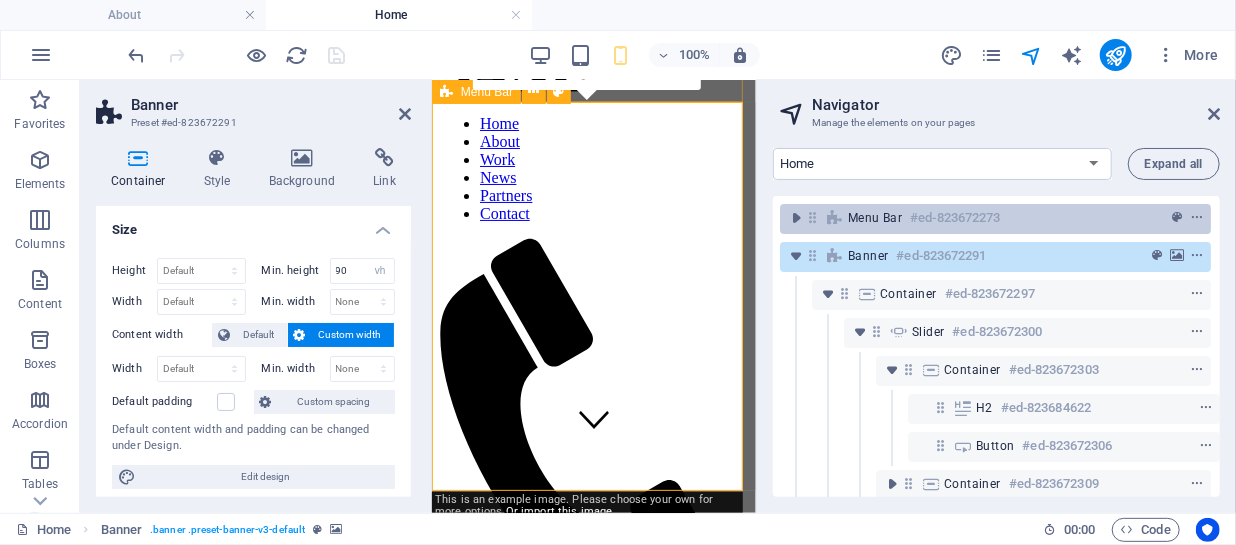scroll, scrollTop: 0, scrollLeft: 0, axis: both 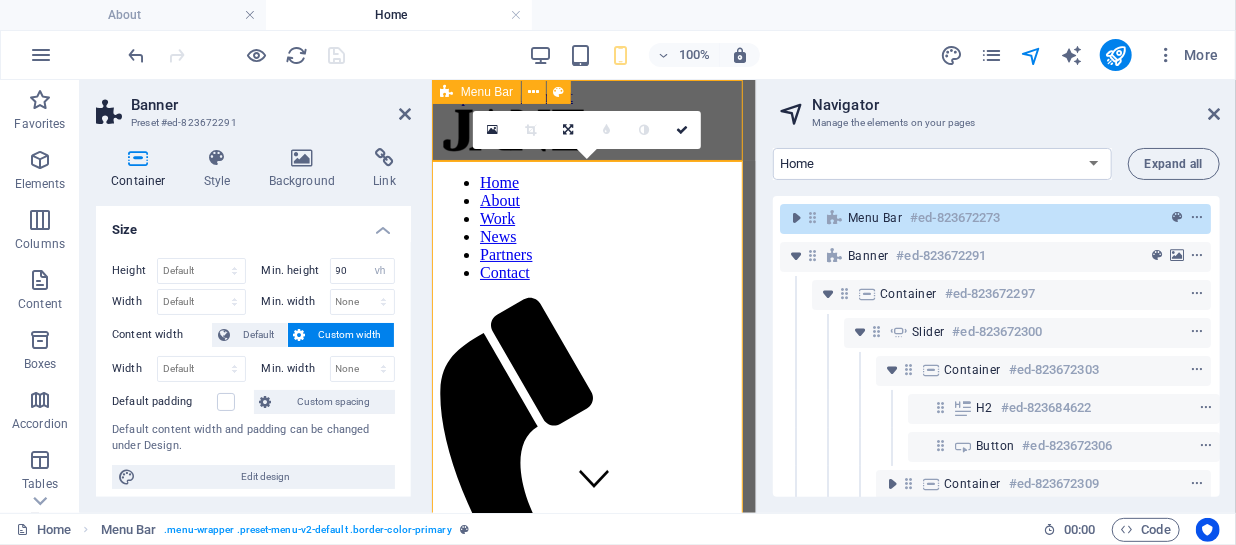 click on "Menu Bar #ed-823672273" at bounding box center [979, 218] 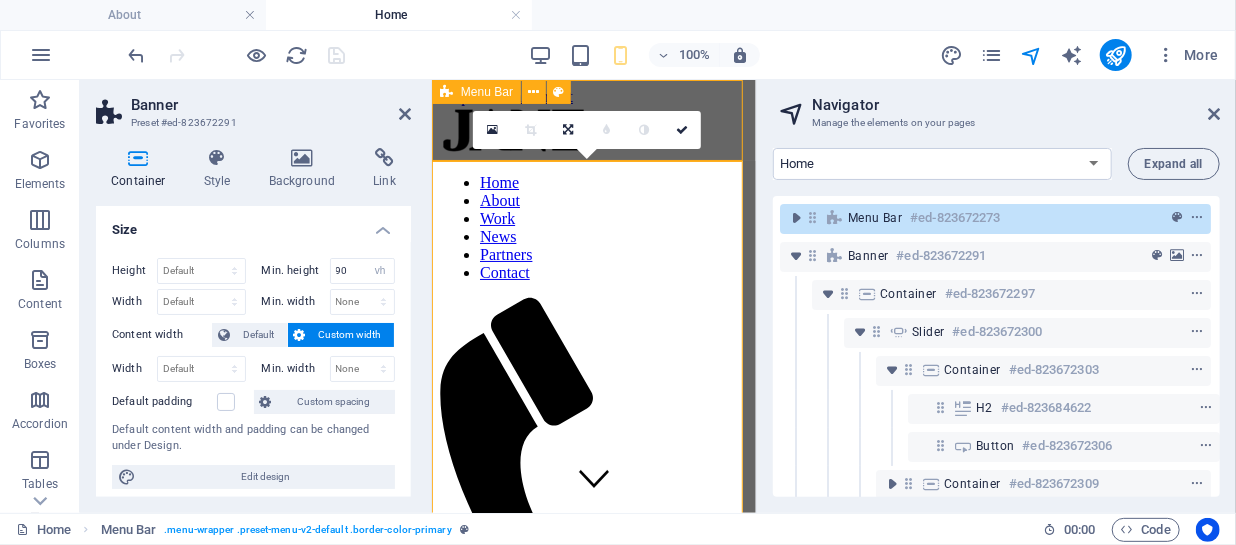 select on "header" 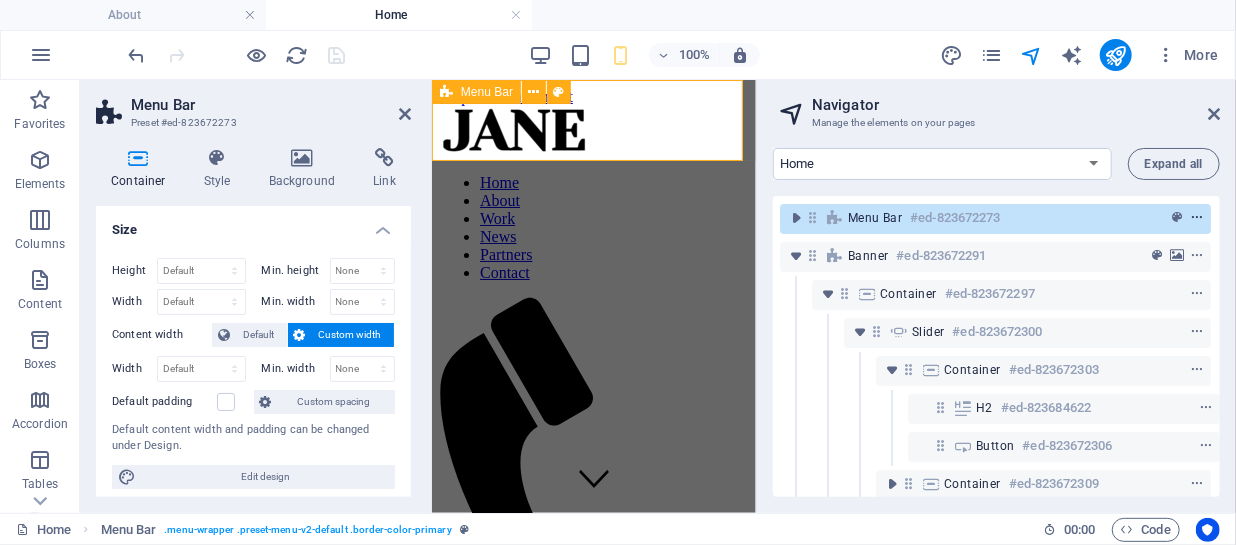 click at bounding box center (1197, 218) 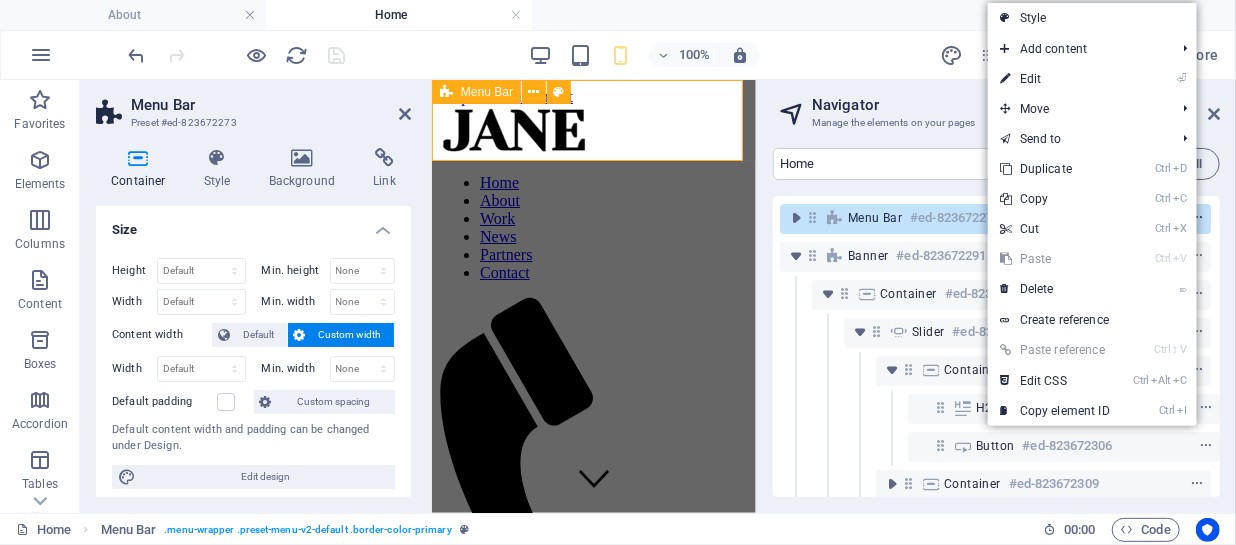 click at bounding box center (1197, 218) 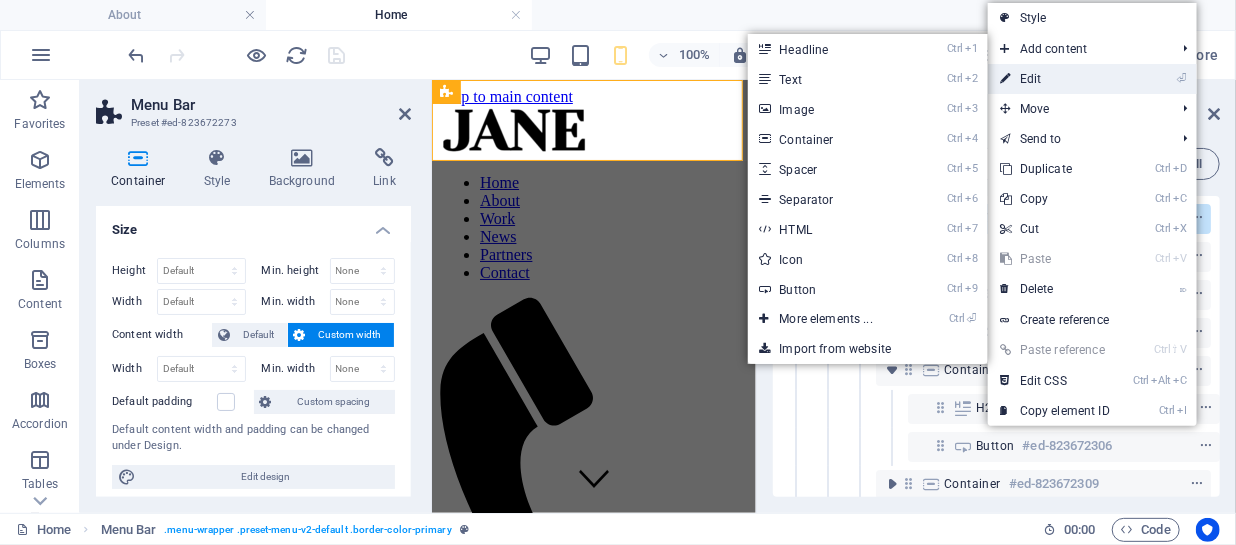 click on "⏎  Edit" at bounding box center (1055, 79) 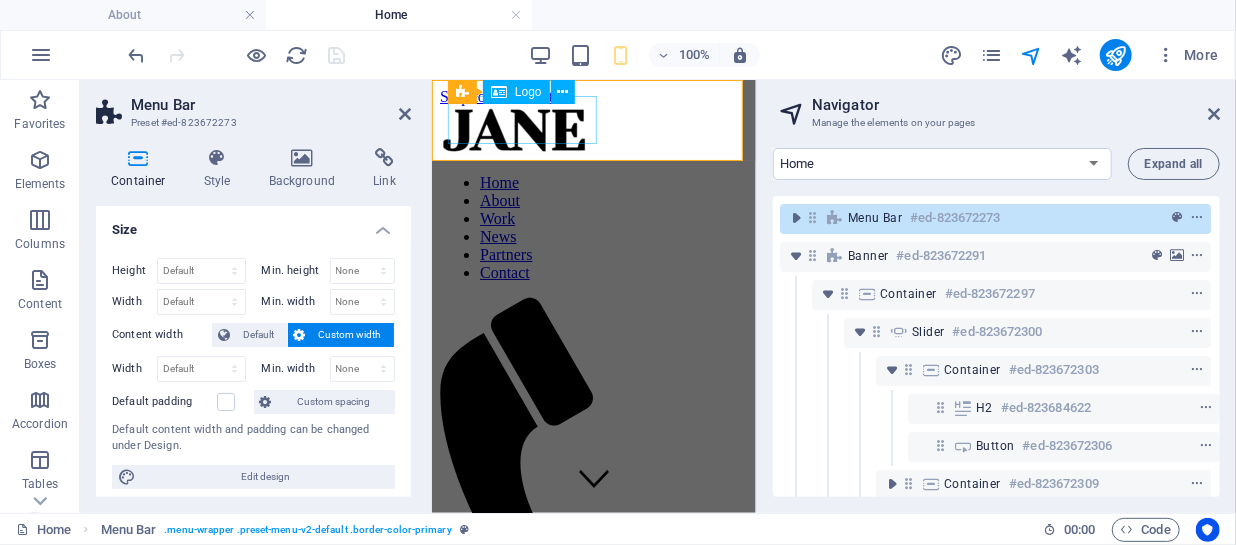click at bounding box center [593, 131] 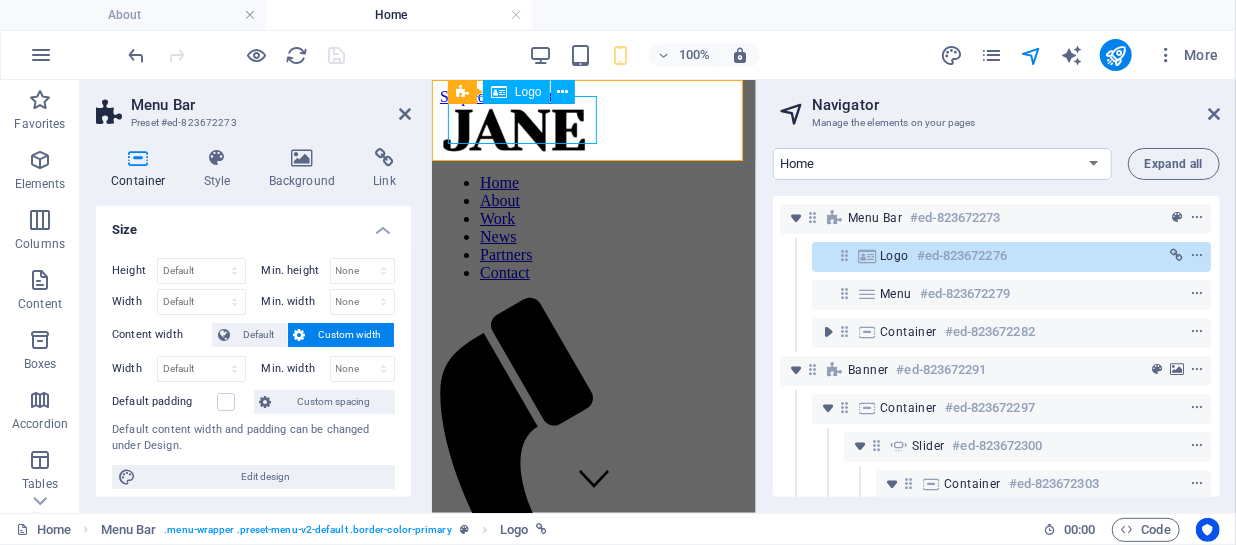 click on "Logo" at bounding box center (528, 92) 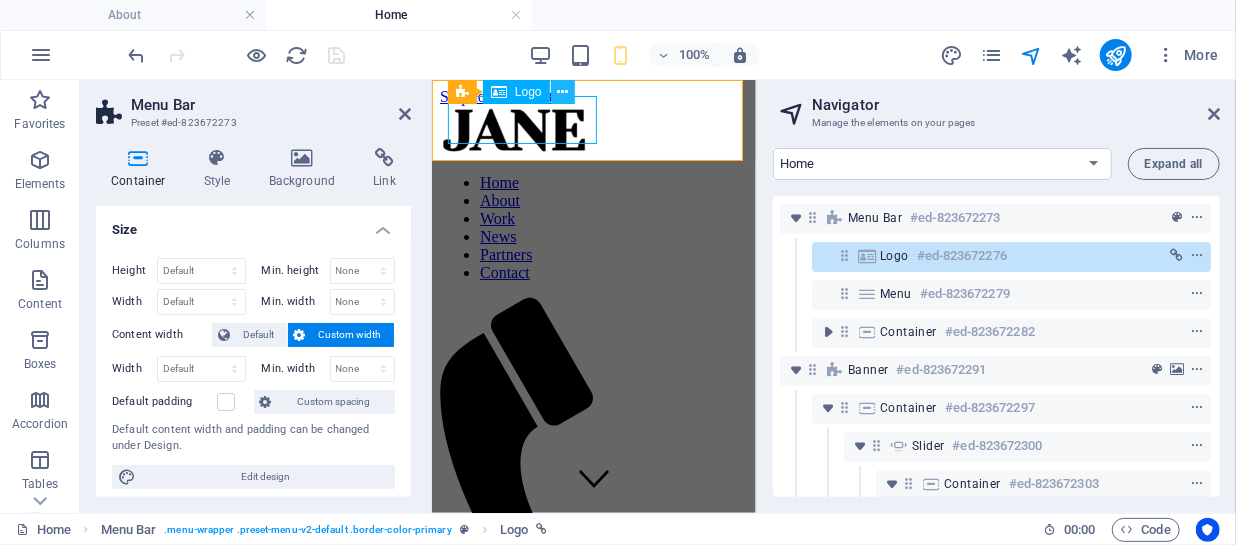 click at bounding box center (562, 92) 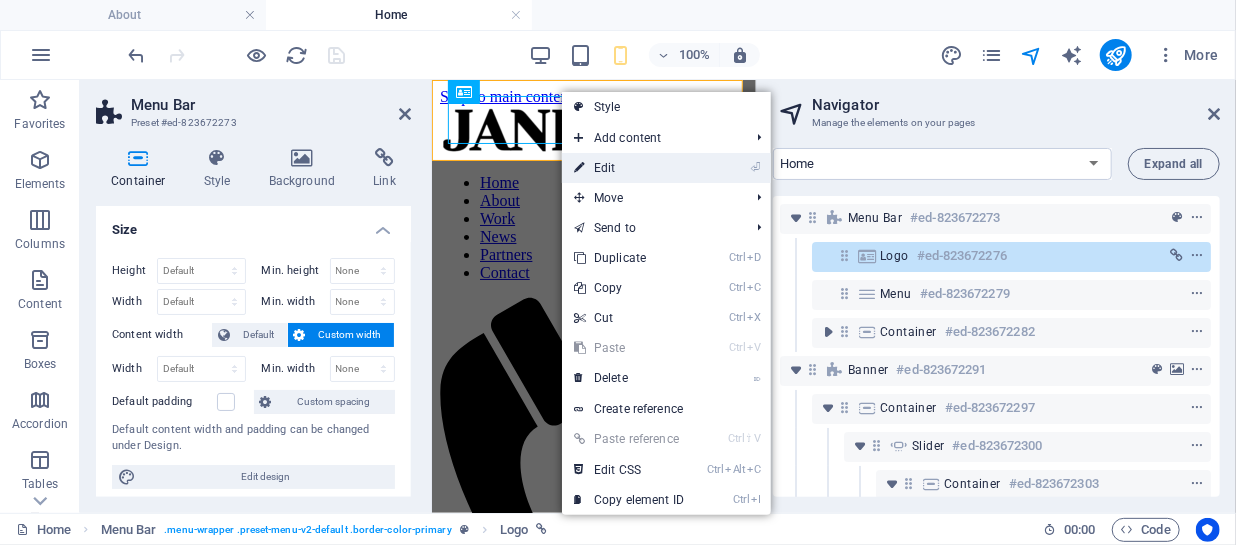 click on "⏎  Edit" at bounding box center (629, 168) 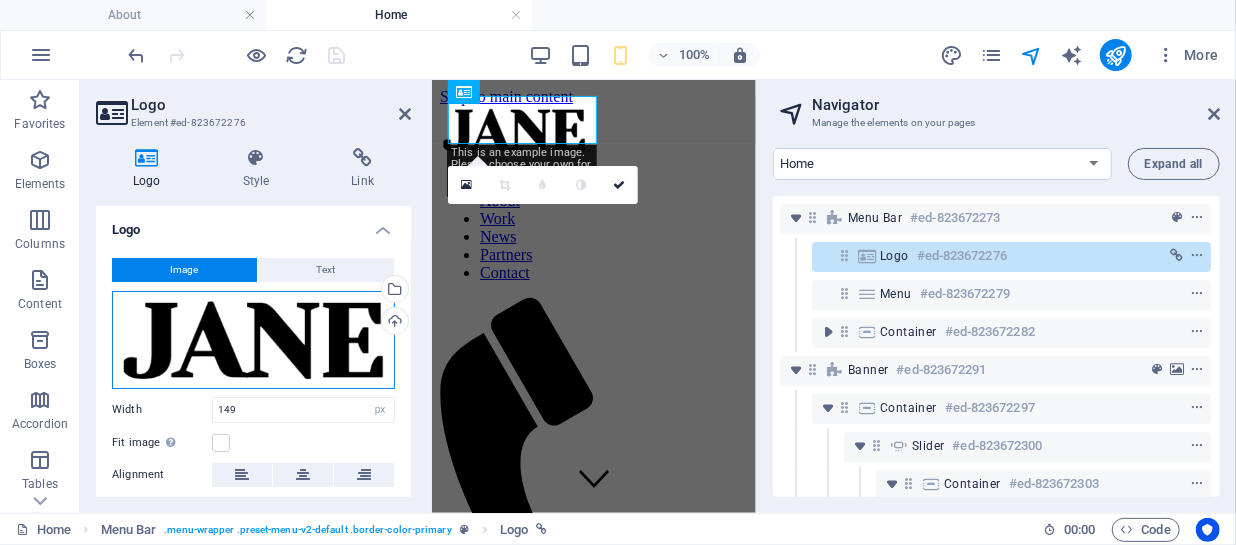click on "Drag files here, click to choose files or select files from Files or our free stock photos & videos" at bounding box center [253, 340] 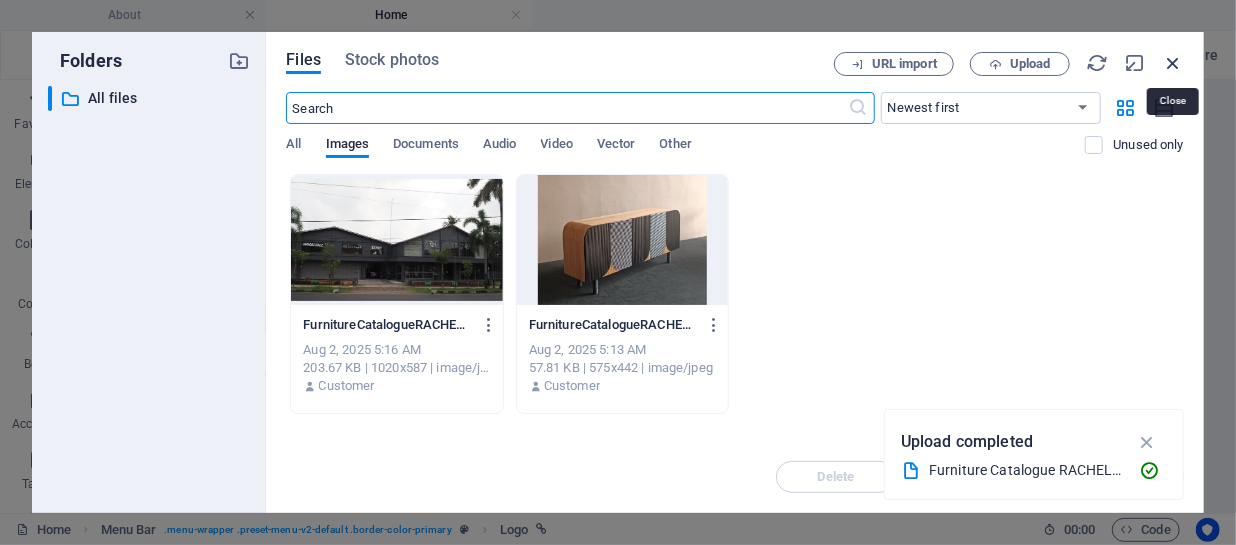 click at bounding box center (1173, 63) 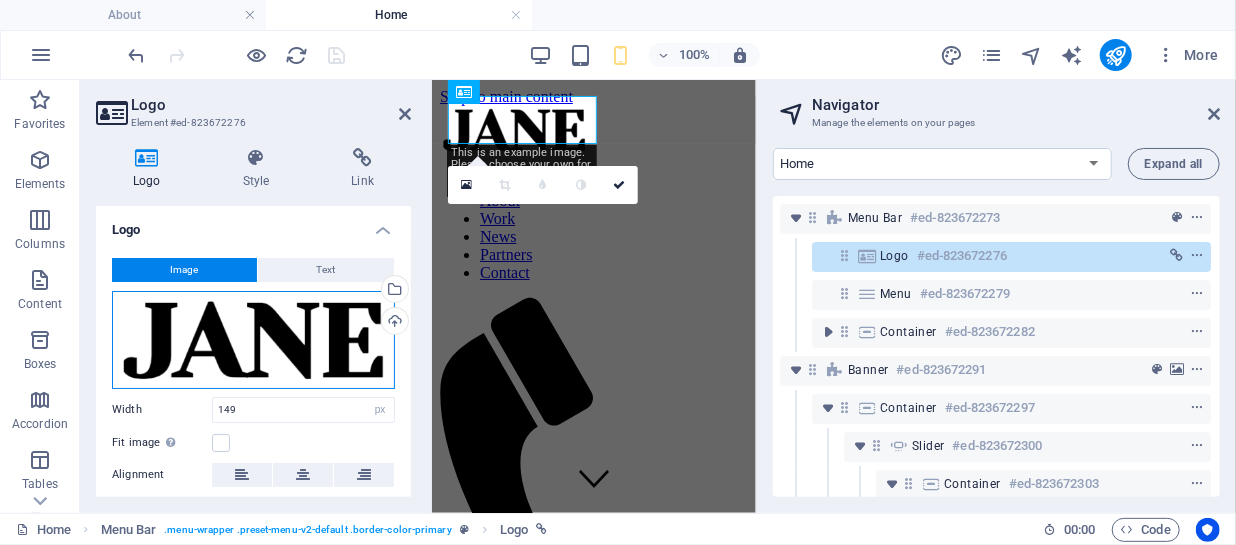 click on "Drag files here, click to choose files or select files from Files or our free stock photos & videos" at bounding box center (253, 340) 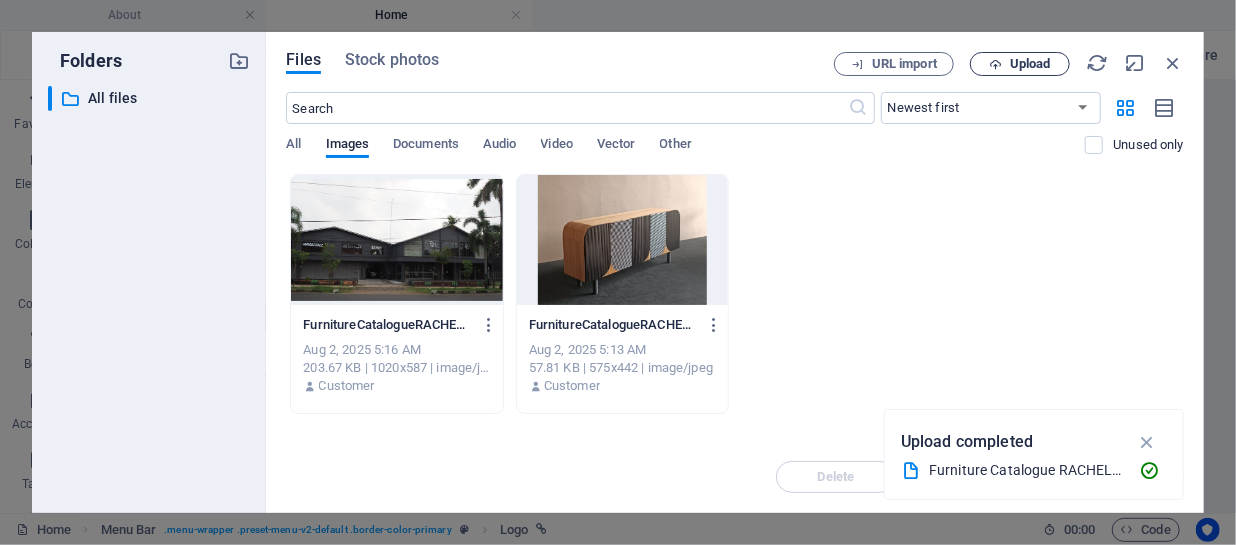 click on "Upload" at bounding box center [1030, 64] 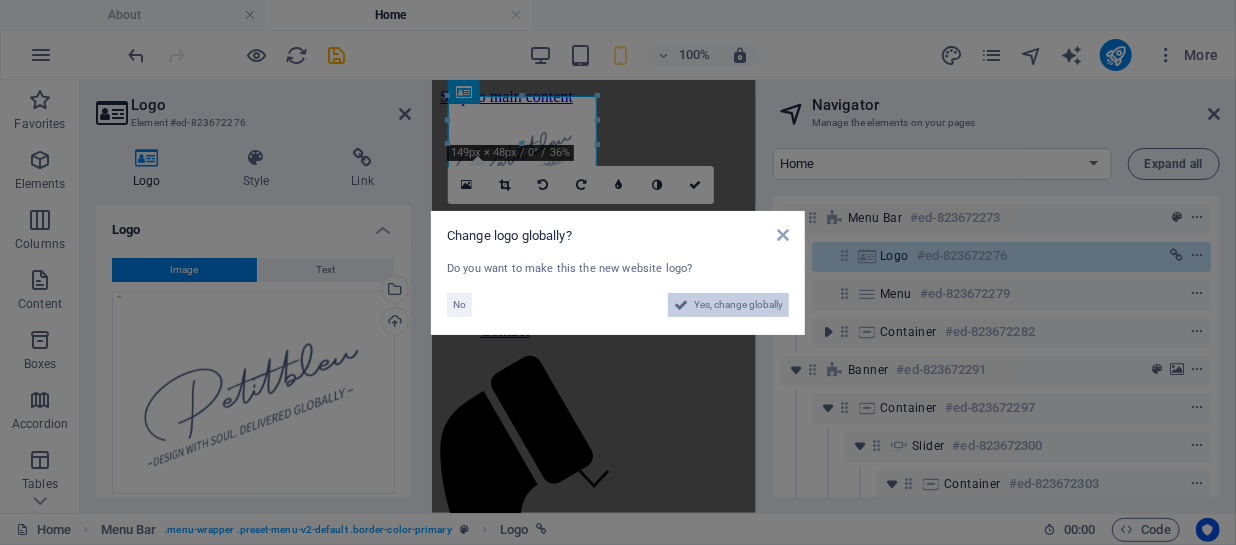 click on "Yes, change globally" at bounding box center [738, 305] 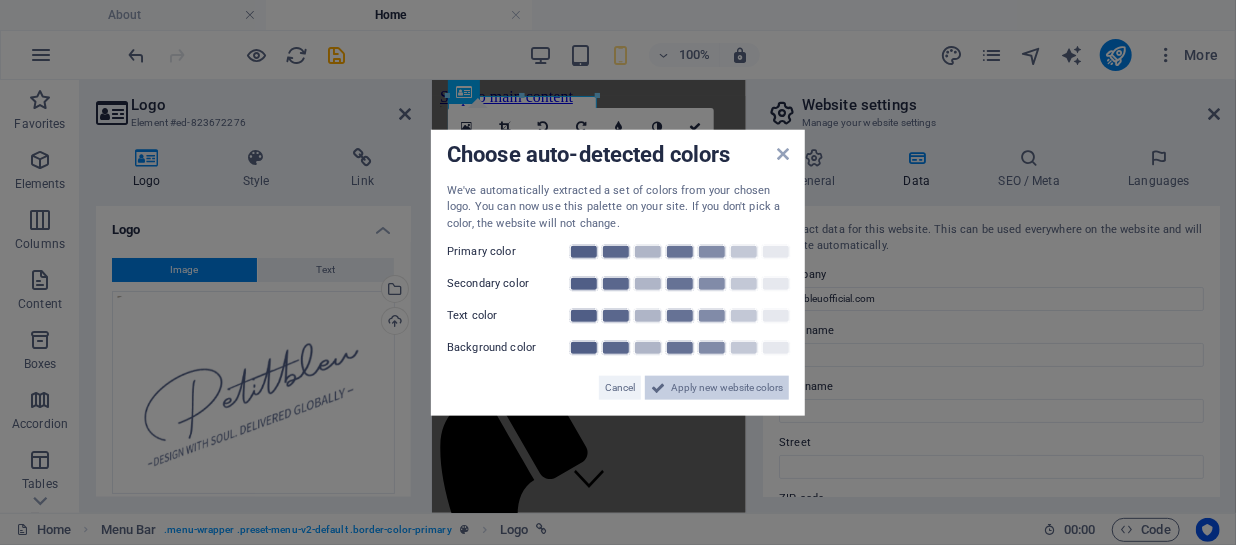 click on "Apply new website colors" at bounding box center (727, 388) 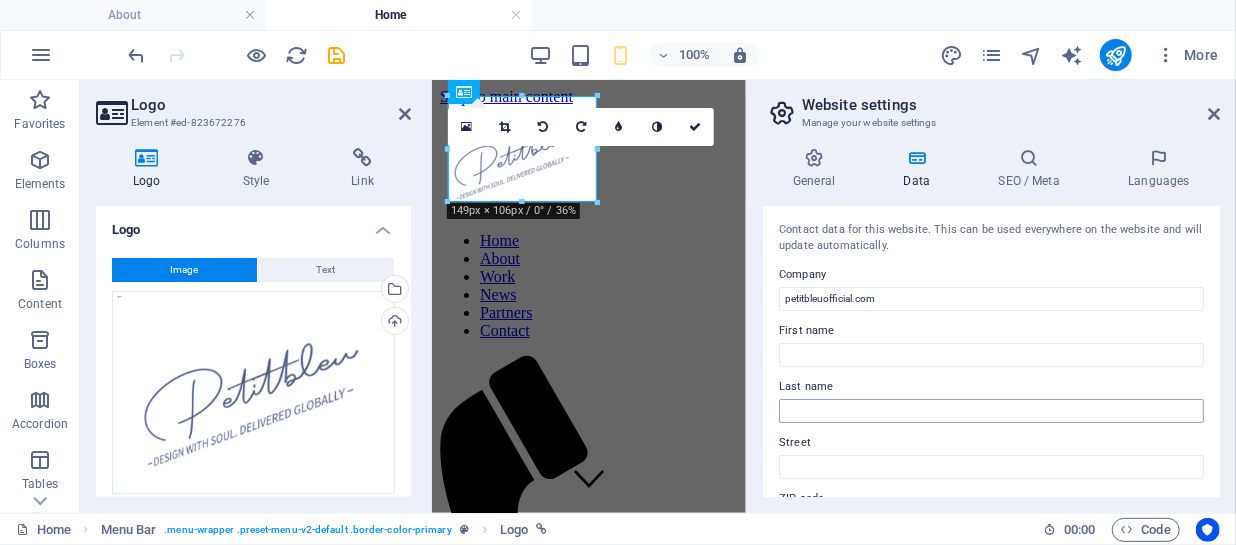 scroll, scrollTop: 254, scrollLeft: 0, axis: vertical 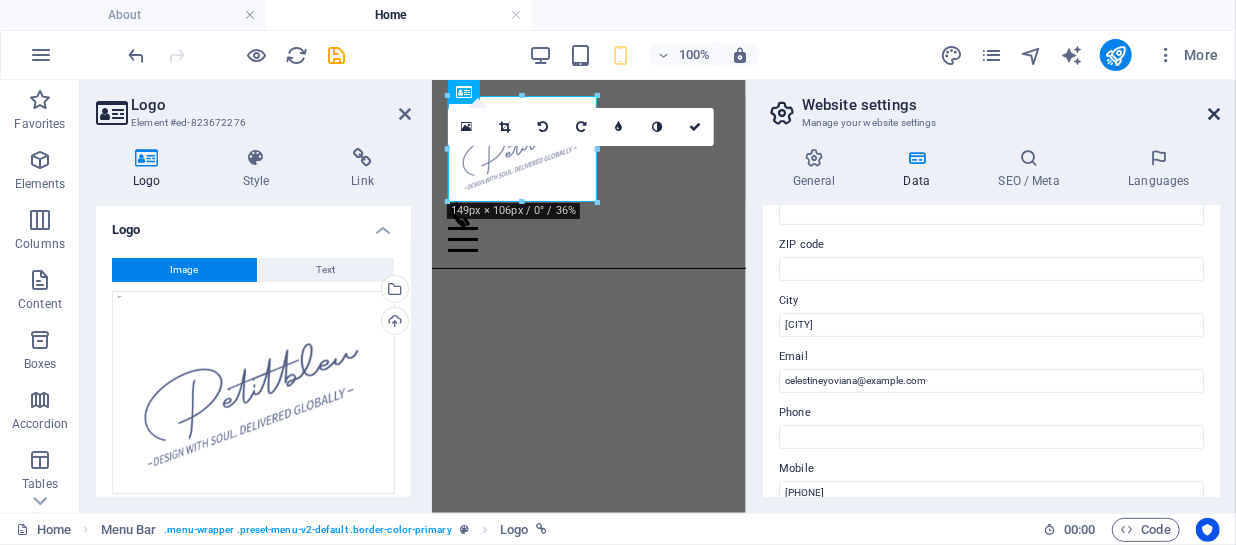 click at bounding box center [1214, 114] 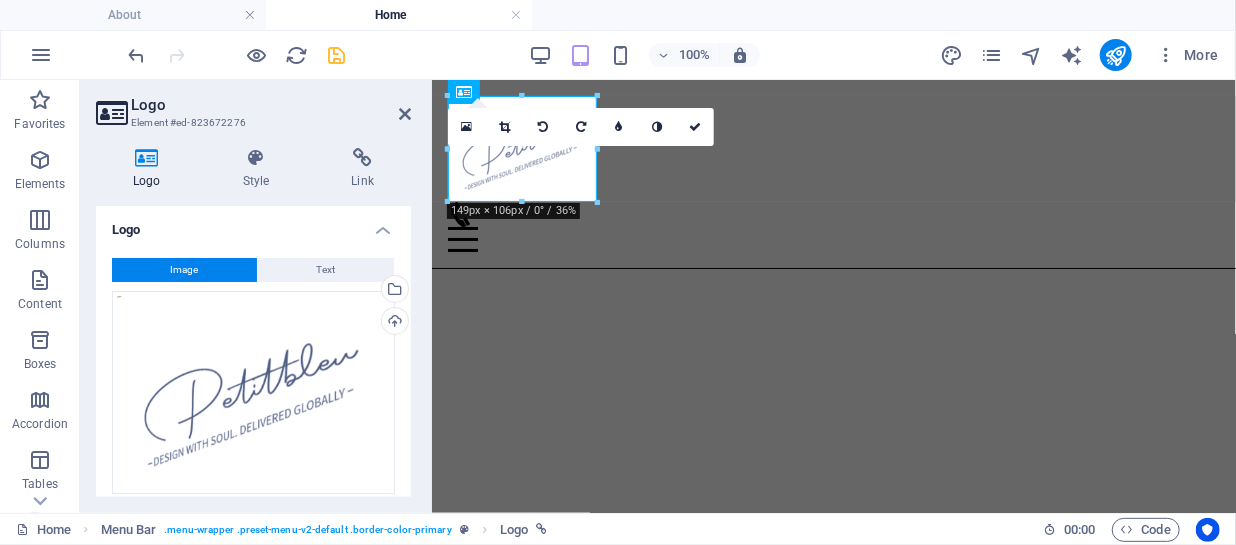 click at bounding box center (337, 55) 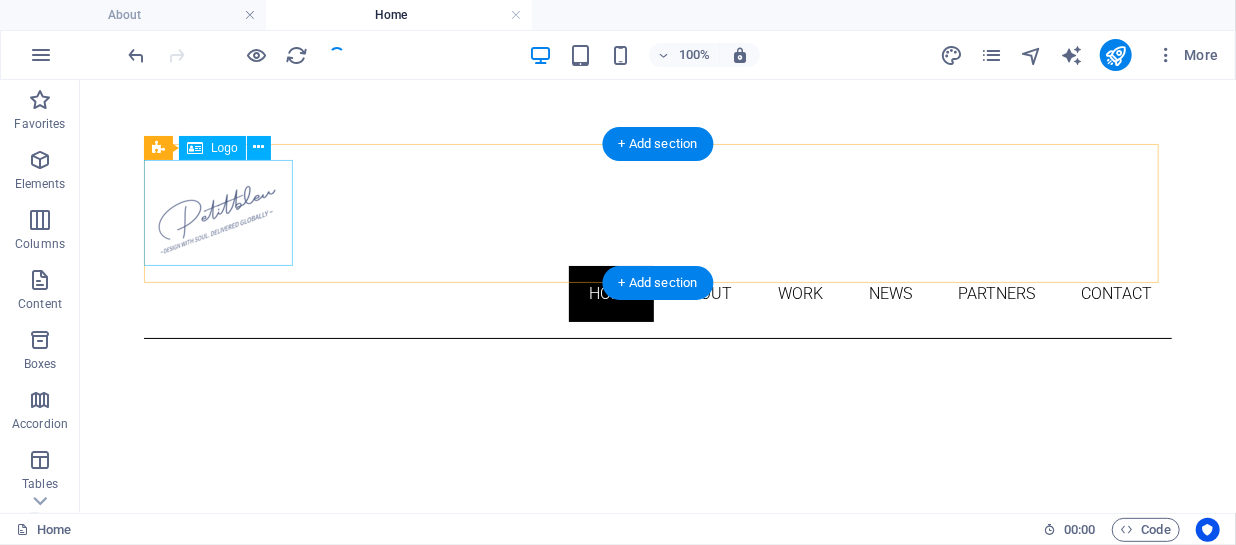 click at bounding box center (657, 212) 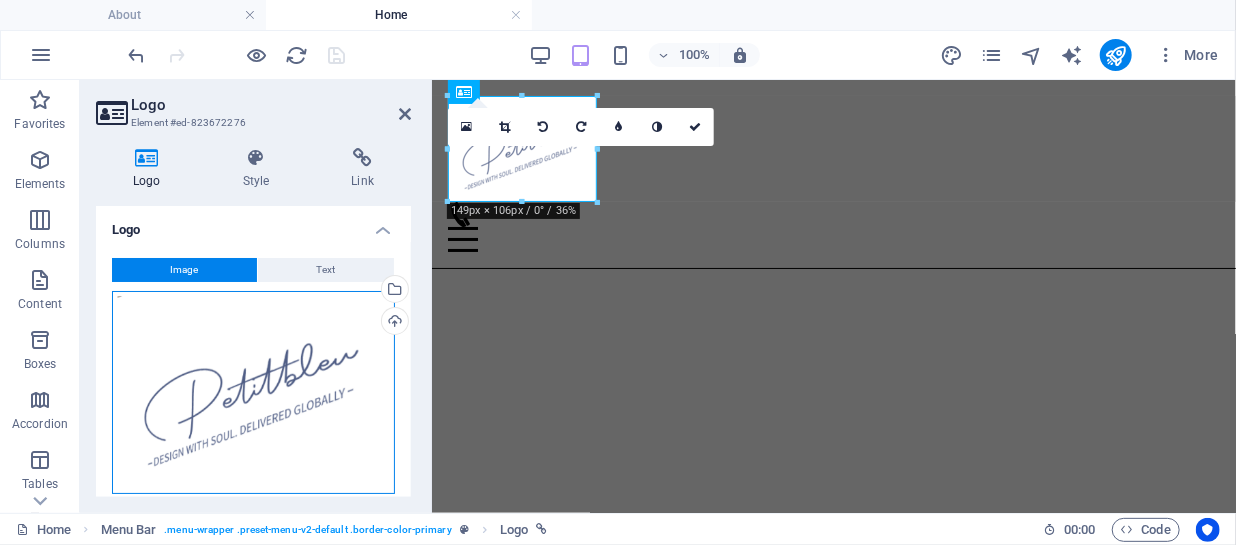 click on "Drag files here, click to choose files or select files from Files or our free stock photos & videos" at bounding box center (253, 393) 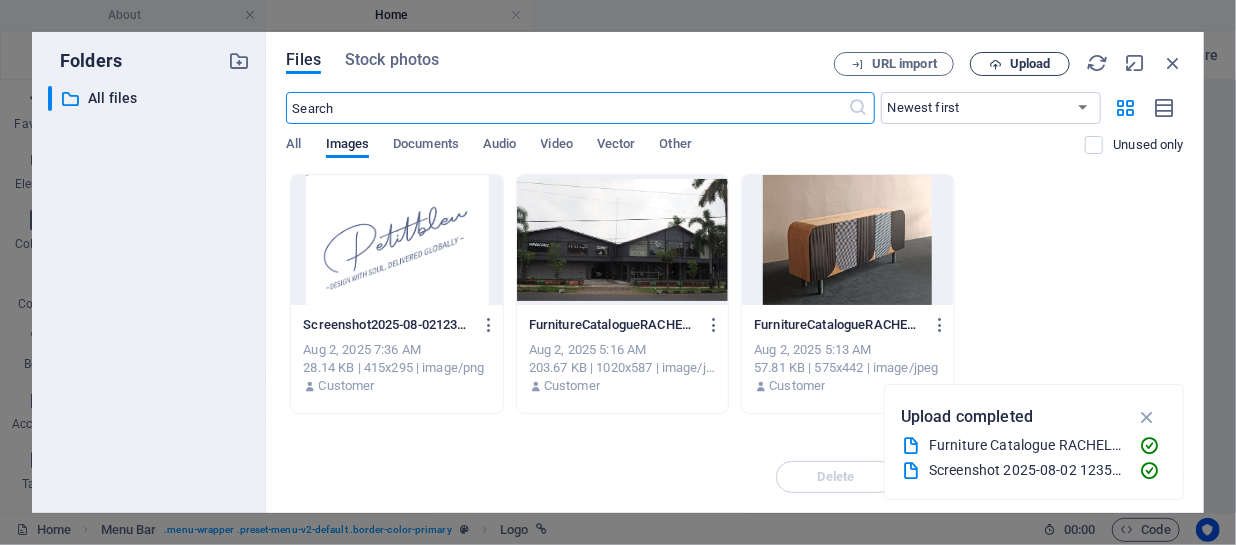 click on "Upload" at bounding box center (1020, 64) 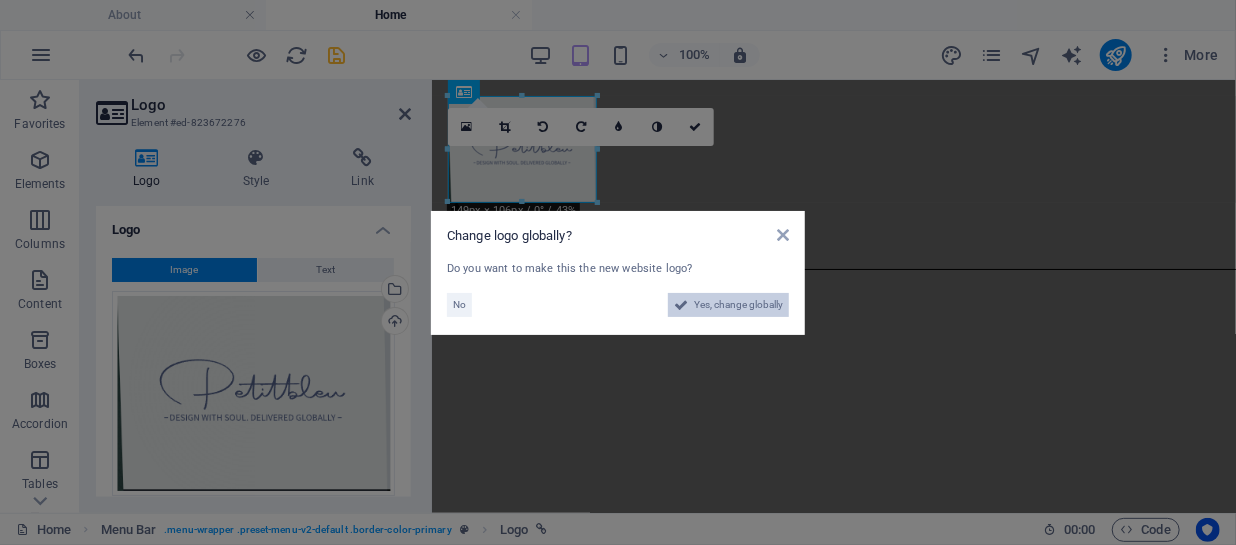 click on "Yes, change globally" at bounding box center [738, 305] 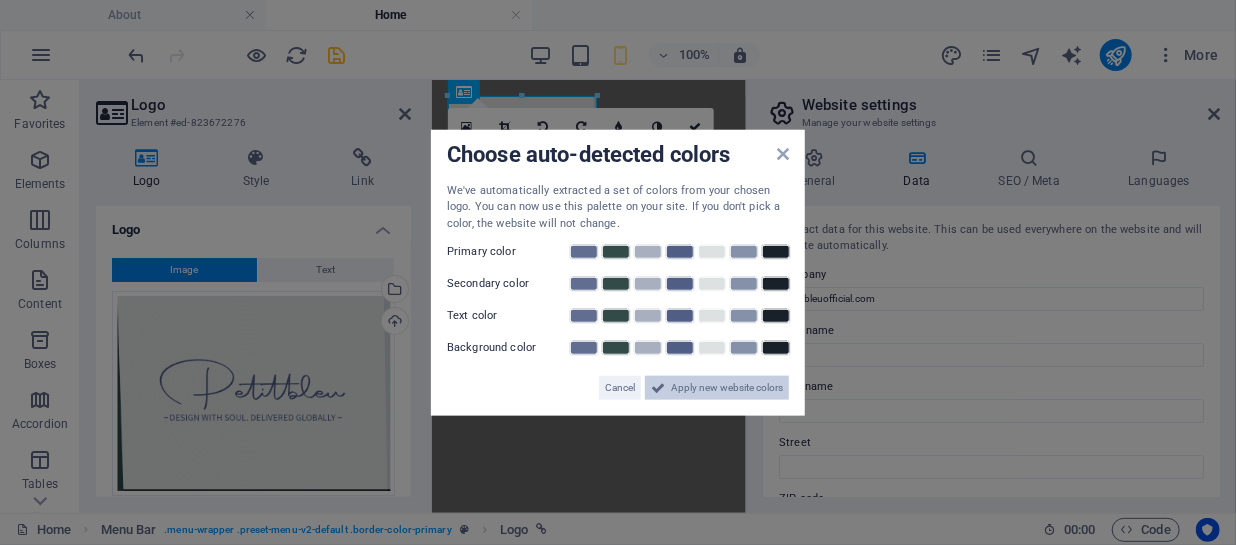 click on "Apply new website colors" at bounding box center [727, 388] 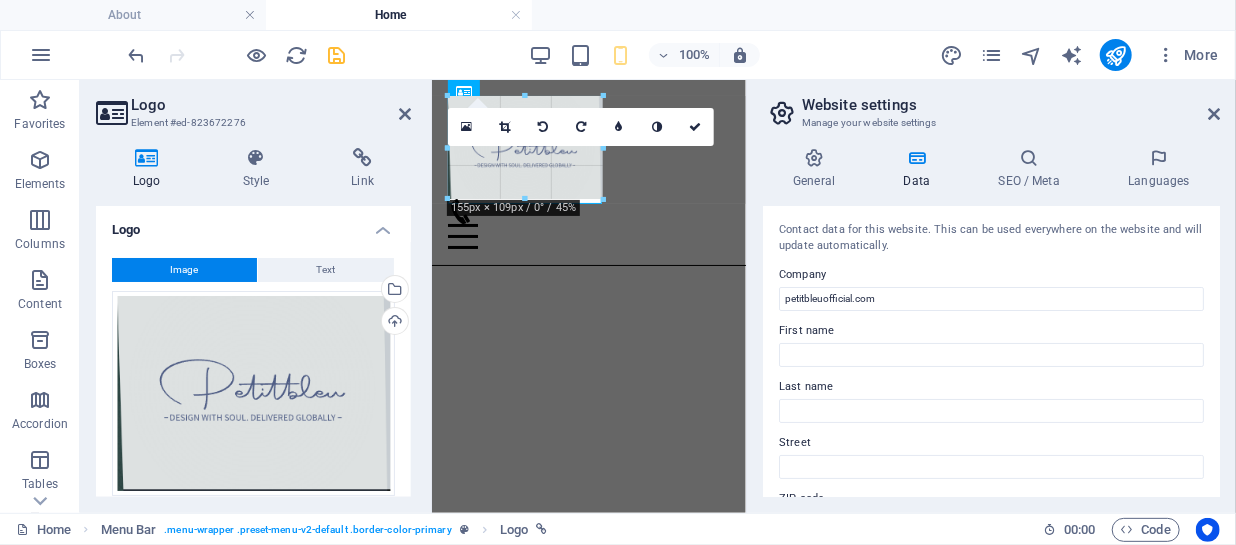 drag, startPoint x: 597, startPoint y: 207, endPoint x: 108, endPoint y: 83, distance: 504.47696 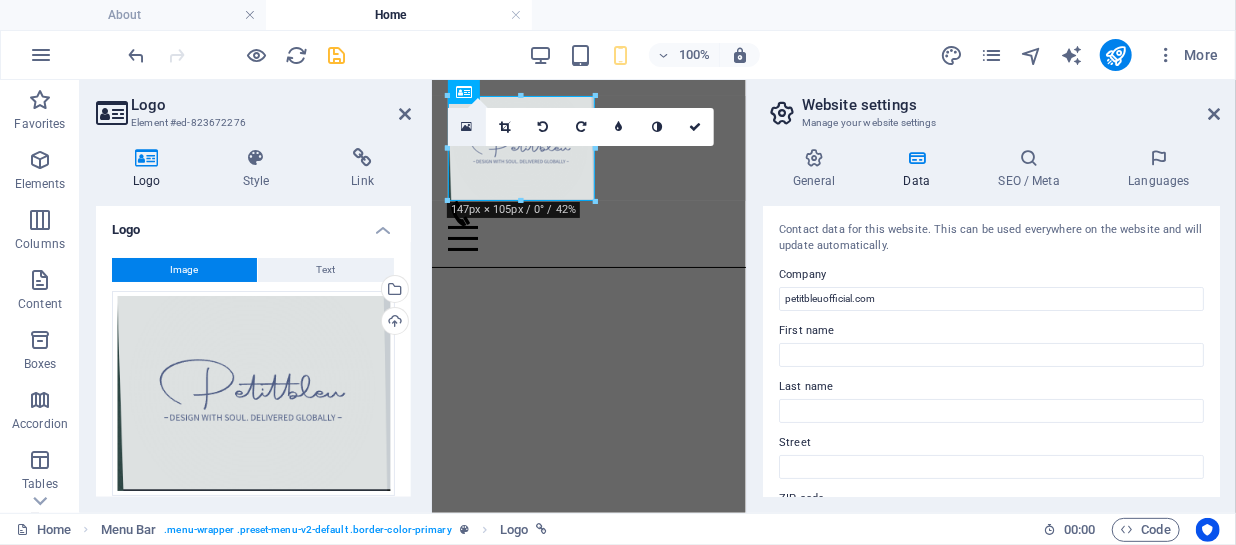 click at bounding box center (467, 127) 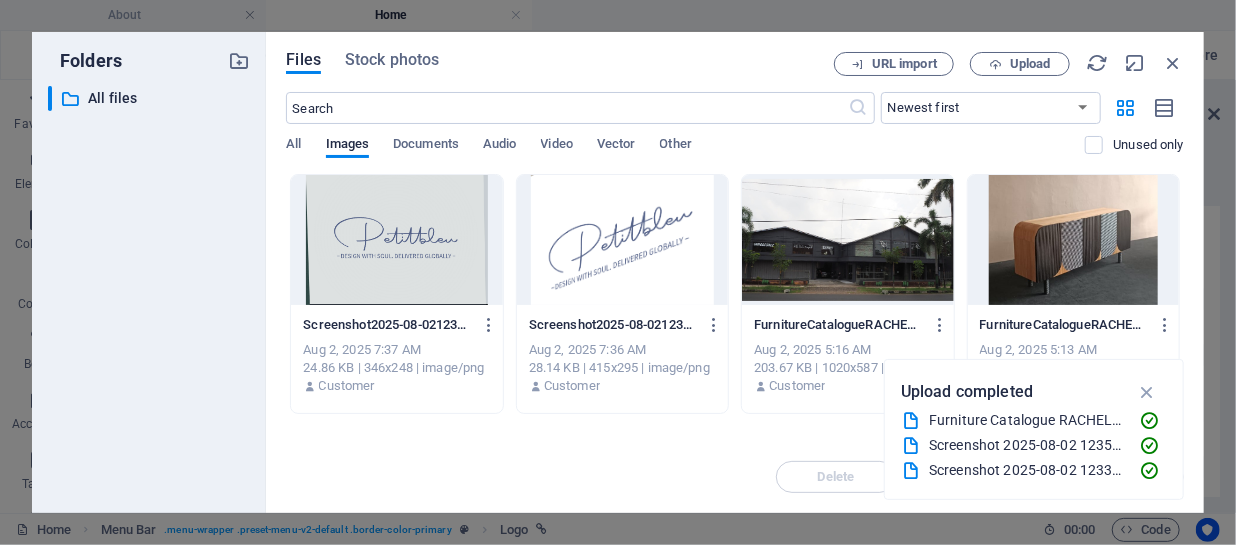 click at bounding box center [396, 240] 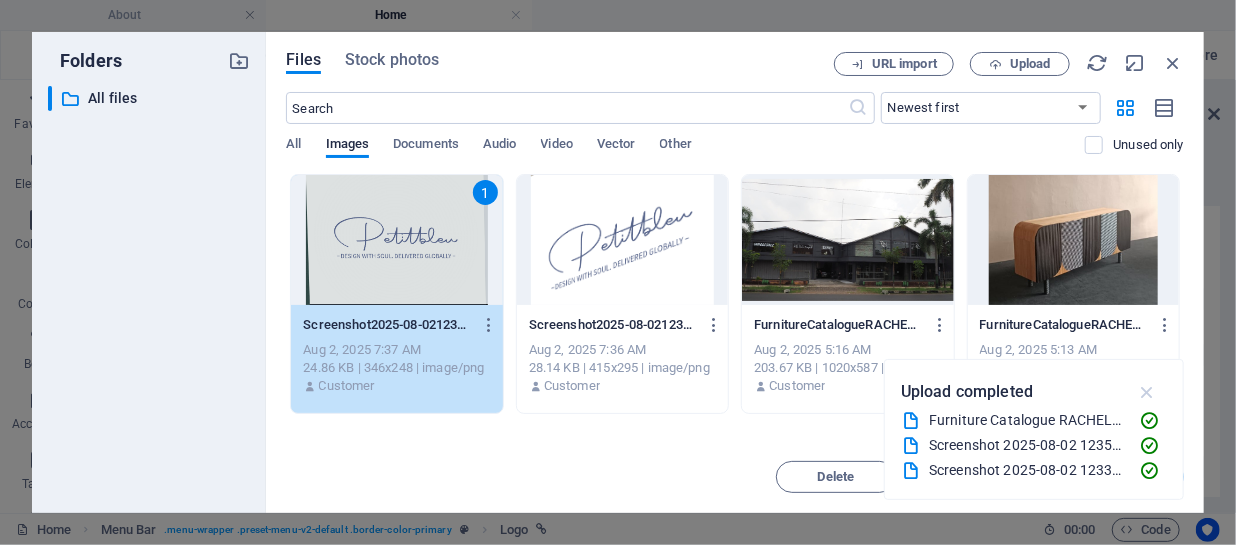 click at bounding box center (1147, 392) 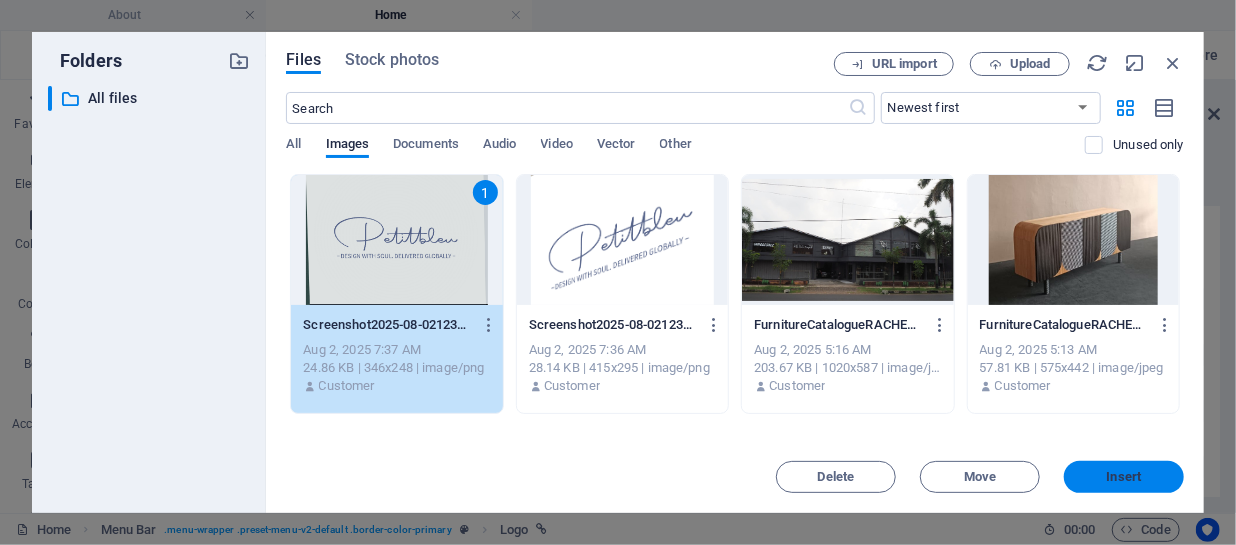 click on "Insert" at bounding box center (1124, 477) 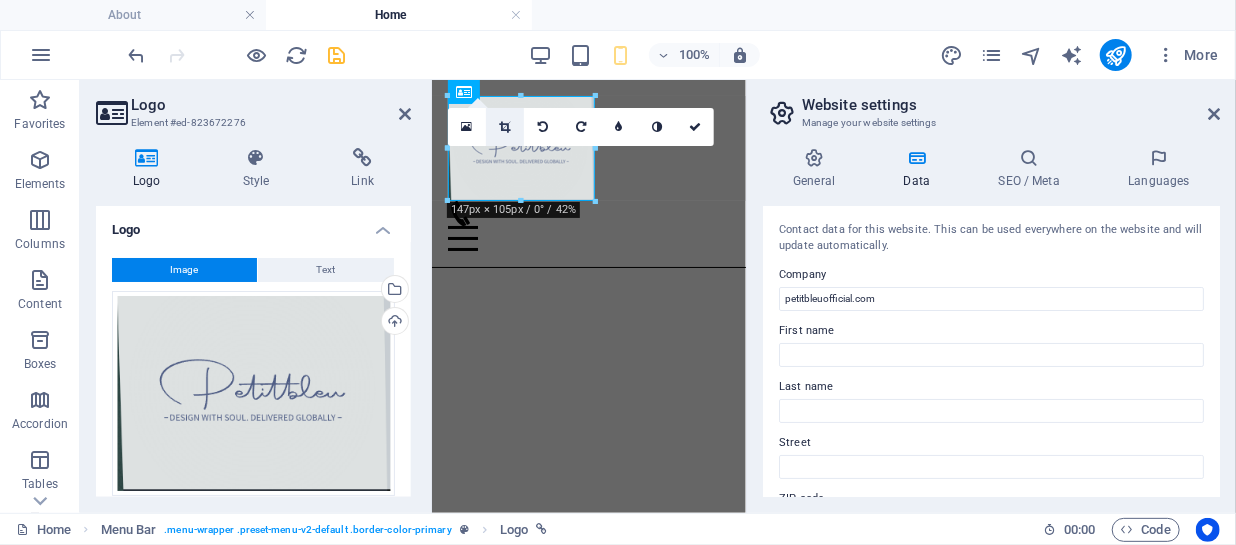 click at bounding box center (504, 127) 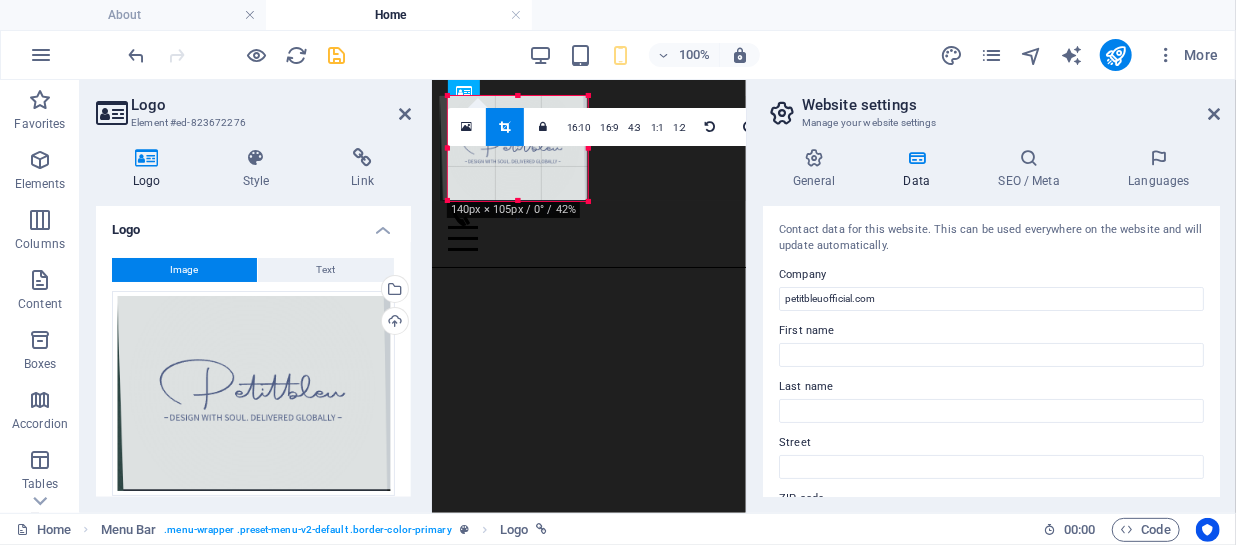 click on "180 170 160 150 140 130 120 110 100 90 80 70 60 50 40 30 20 10 0 -10 -20 -30 -40 -50 -60 -70 -80 -90 -100 -110 -120 -130 -140 -150 -160 -170 140px × 105px / 0° / 42% 16:10 16:9 4:3 1:1 1:2 0" at bounding box center [518, 148] 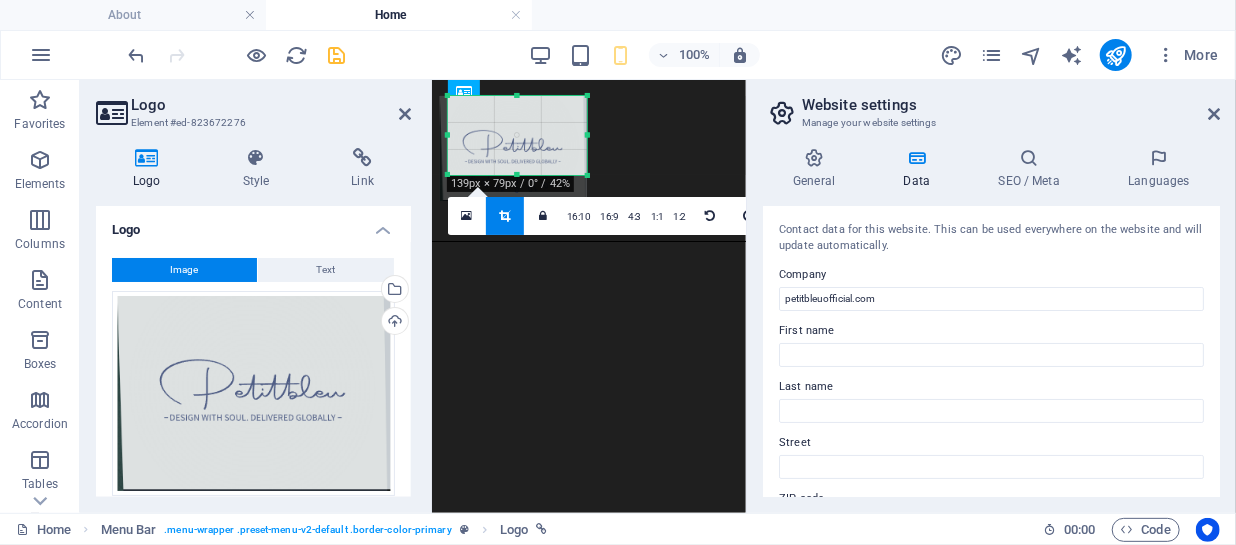 drag, startPoint x: 519, startPoint y: 189, endPoint x: 519, endPoint y: 177, distance: 12 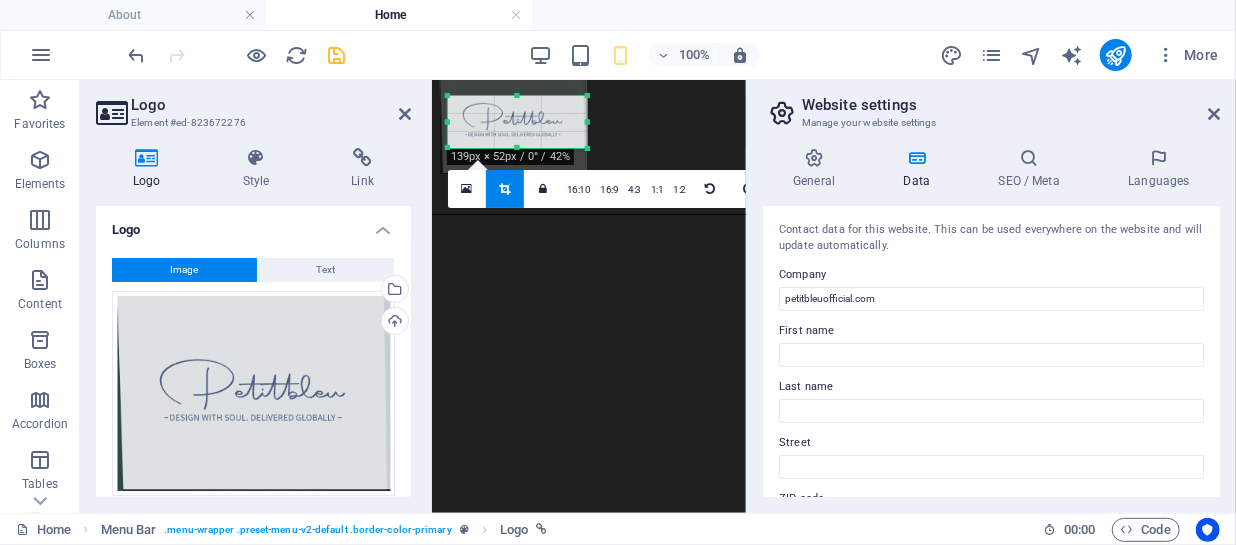 drag, startPoint x: 513, startPoint y: 98, endPoint x: 514, endPoint y: 125, distance: 27.018513 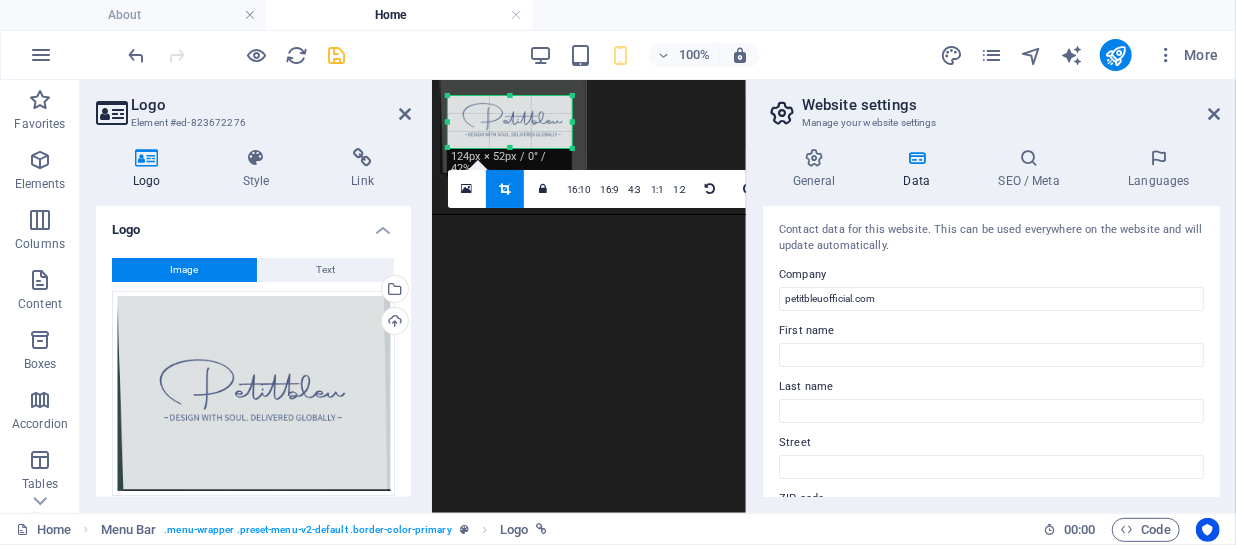 drag, startPoint x: 589, startPoint y: 124, endPoint x: 574, endPoint y: 128, distance: 15.524175 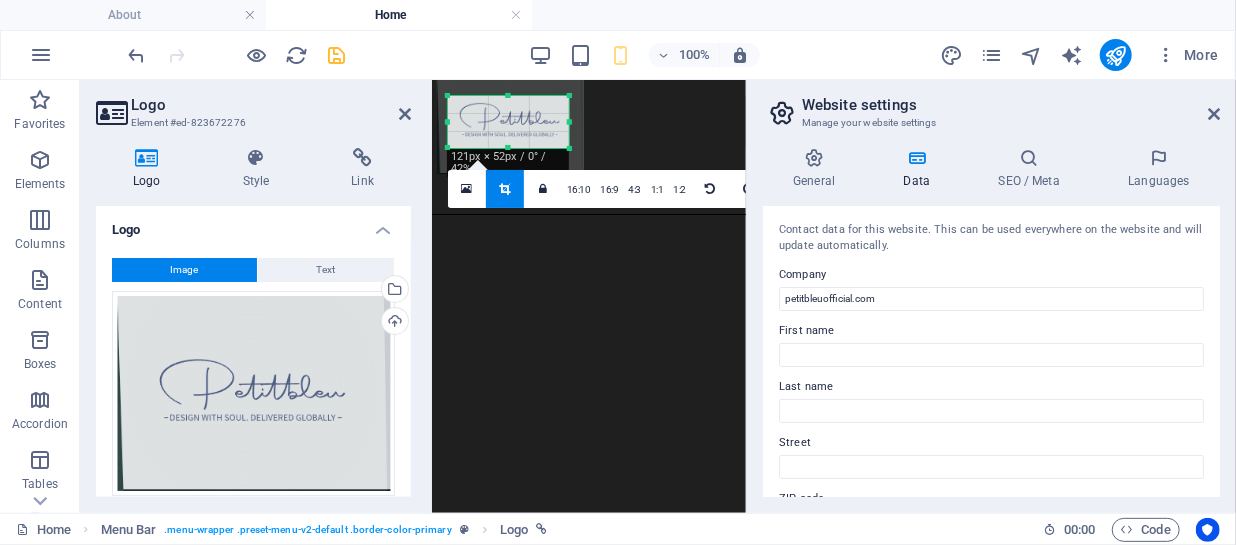 click at bounding box center [448, 122] 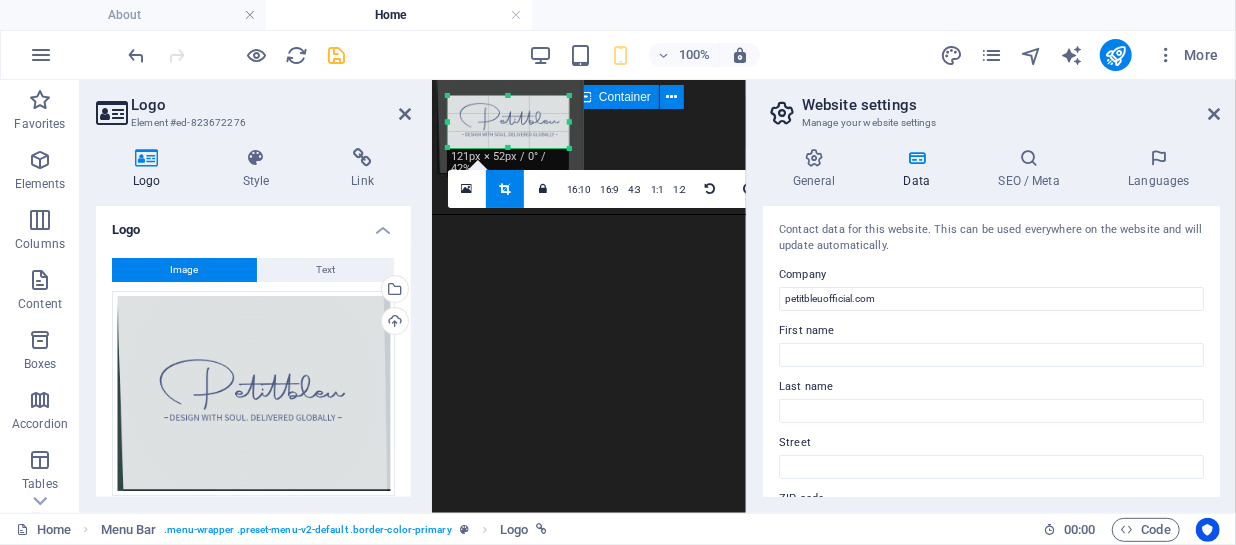 click at bounding box center [588, 172] 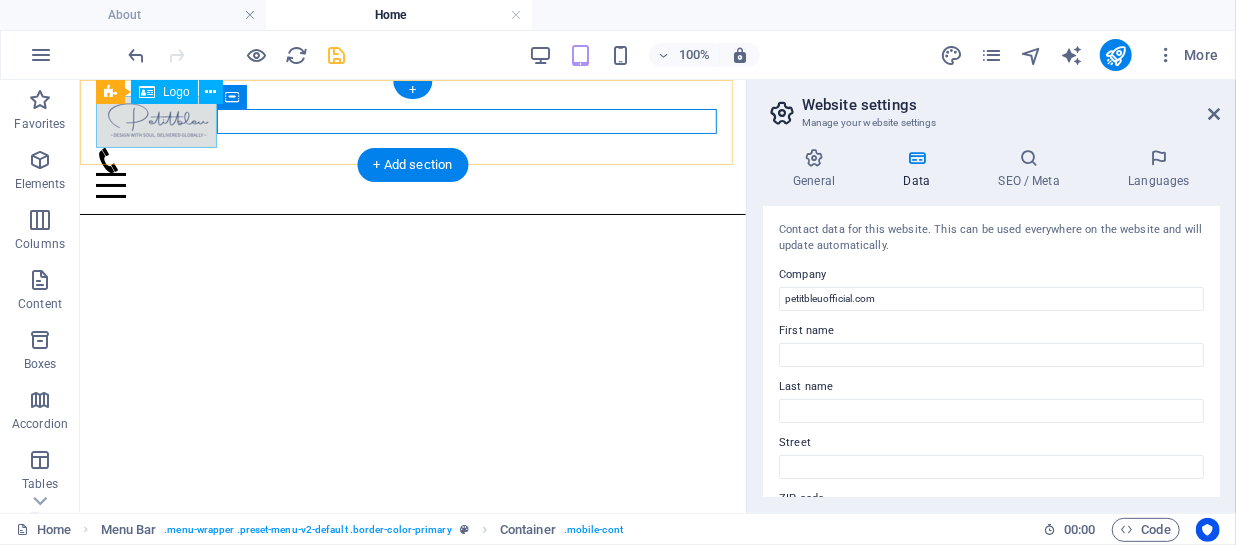 click at bounding box center (412, 121) 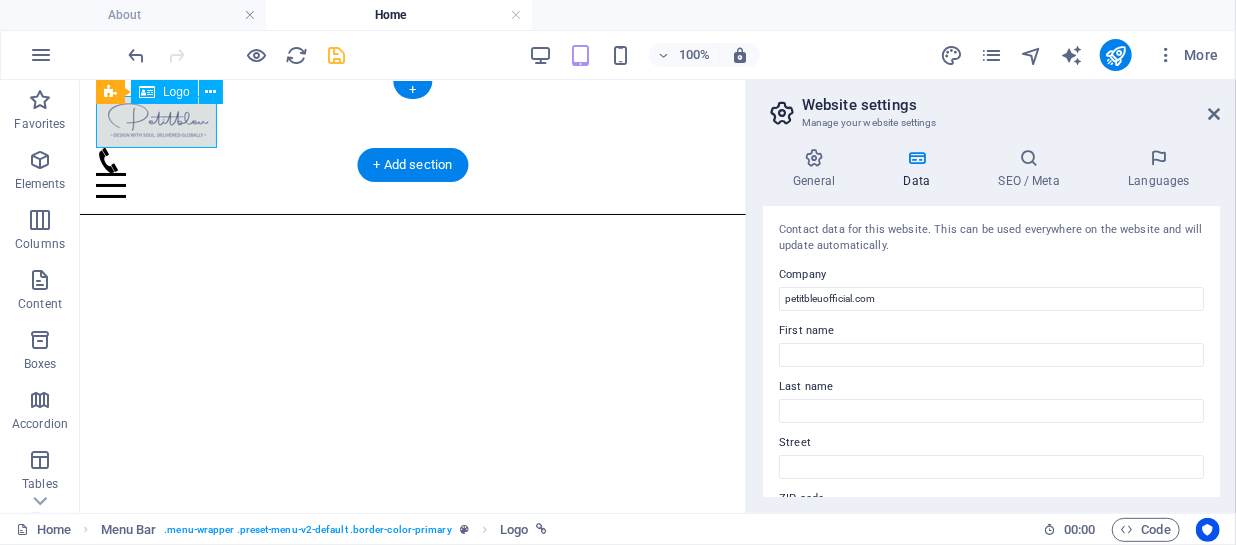 click at bounding box center (412, 121) 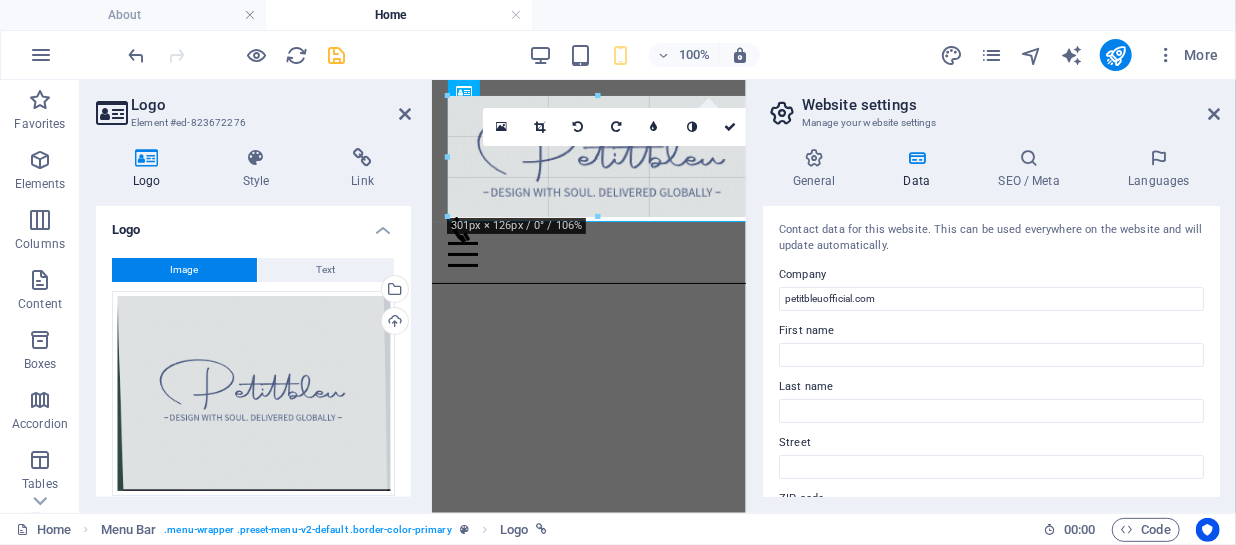 drag, startPoint x: 589, startPoint y: 156, endPoint x: 736, endPoint y: 195, distance: 152.0855 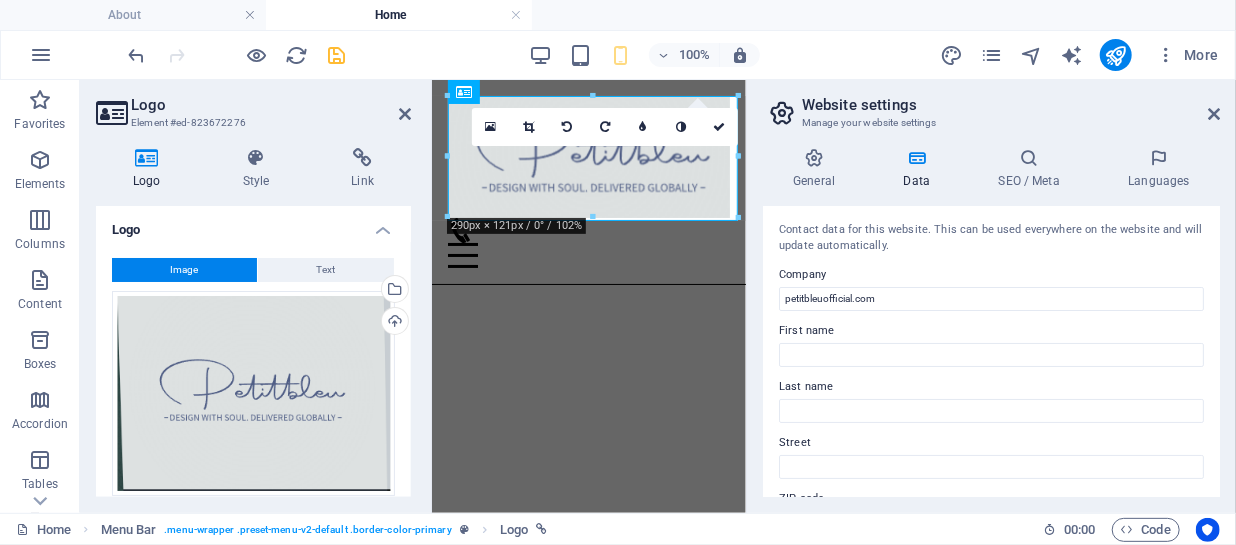 click on "Contact data for this website. This can be used everywhere on the website and will update automatically. Company petitbleuofficial.com First name Last name Street ZIP code City Bandung Email celestineyoviana@gmail.com Phone Mobile +6281214458048 Fax Custom field 1 Custom field 2 Custom field 3 Custom field 4 Custom field 5 Custom field 6" at bounding box center [991, 351] 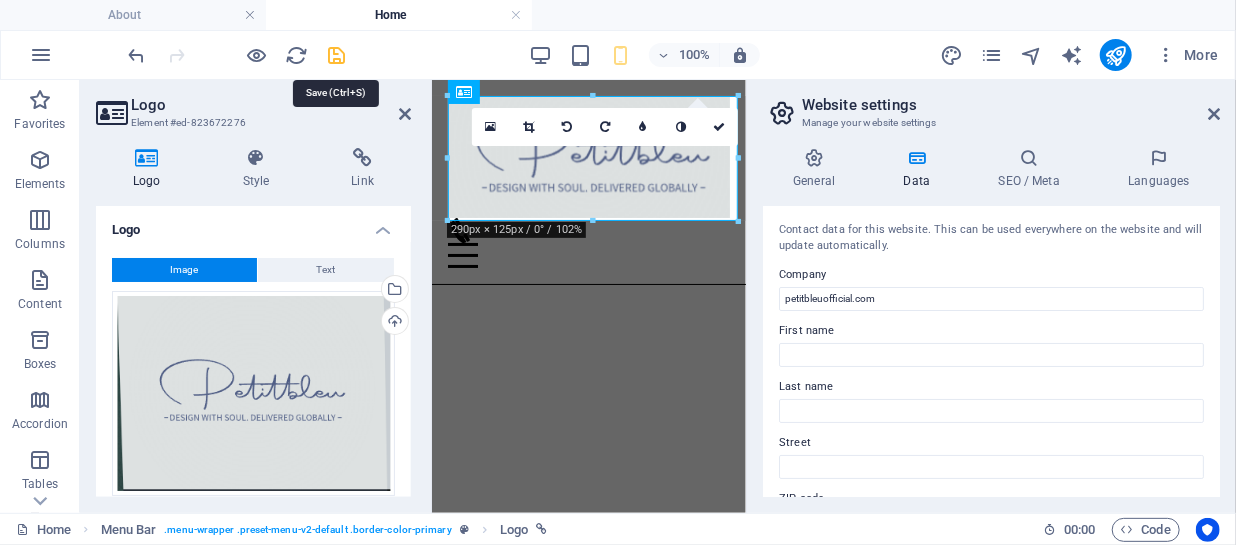 click at bounding box center [337, 55] 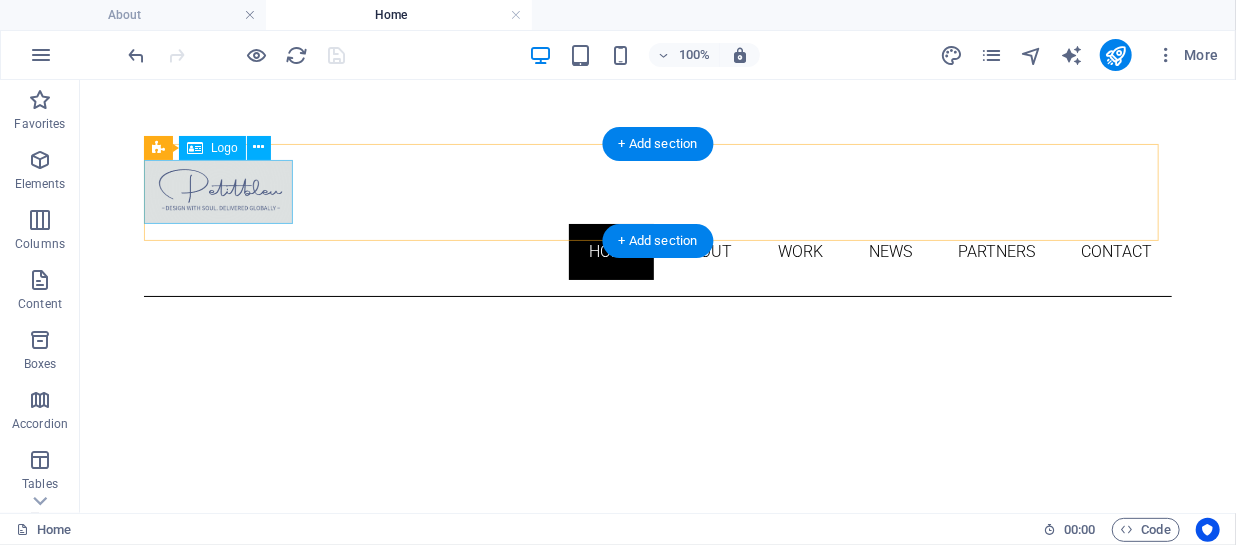 click at bounding box center (657, 191) 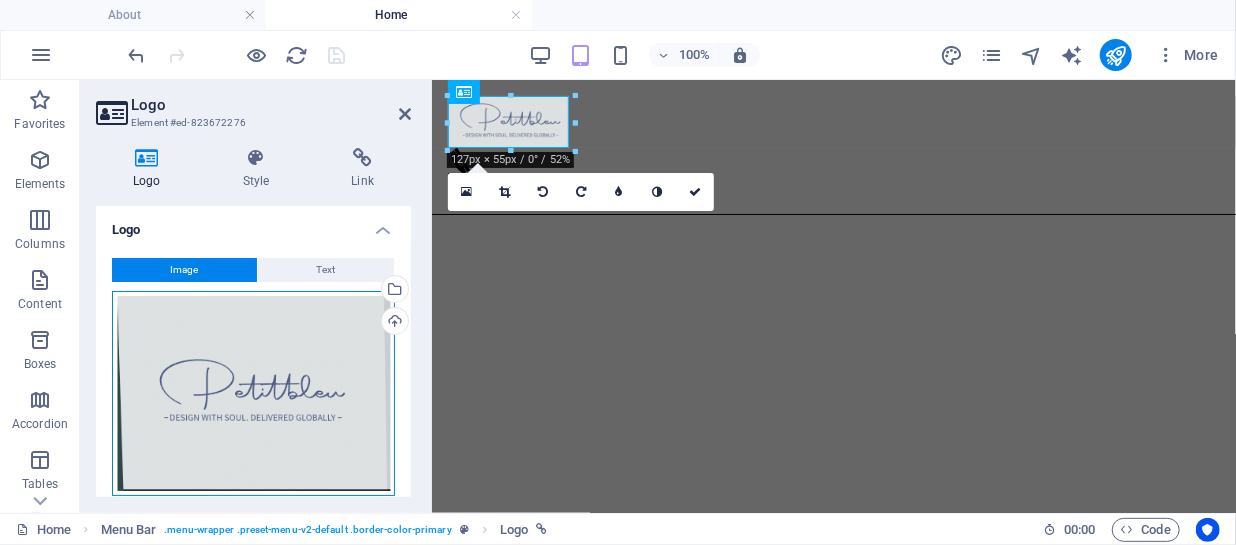 click on "Drag files here, click to choose files or select files from Files or our free stock photos & videos" at bounding box center (253, 394) 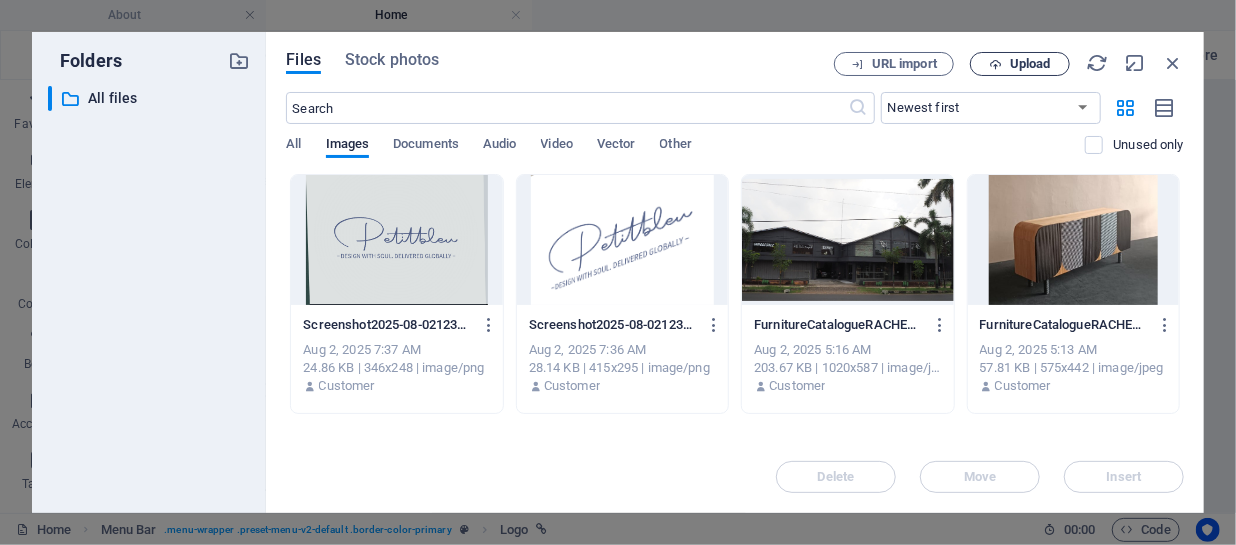 click on "Upload" at bounding box center (1030, 64) 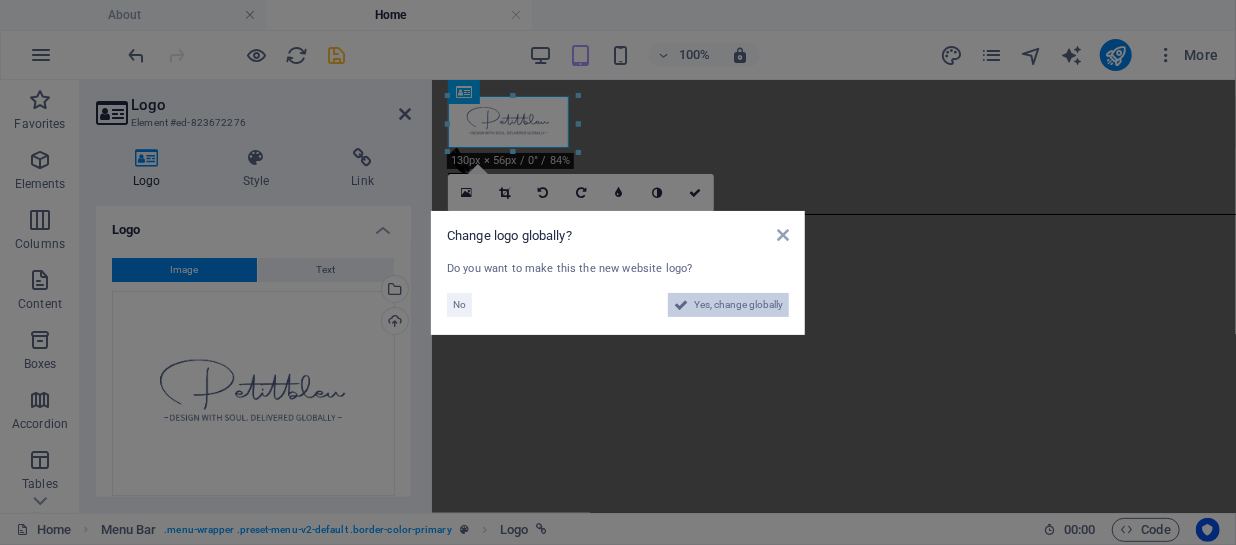 click on "Yes, change globally" at bounding box center [738, 305] 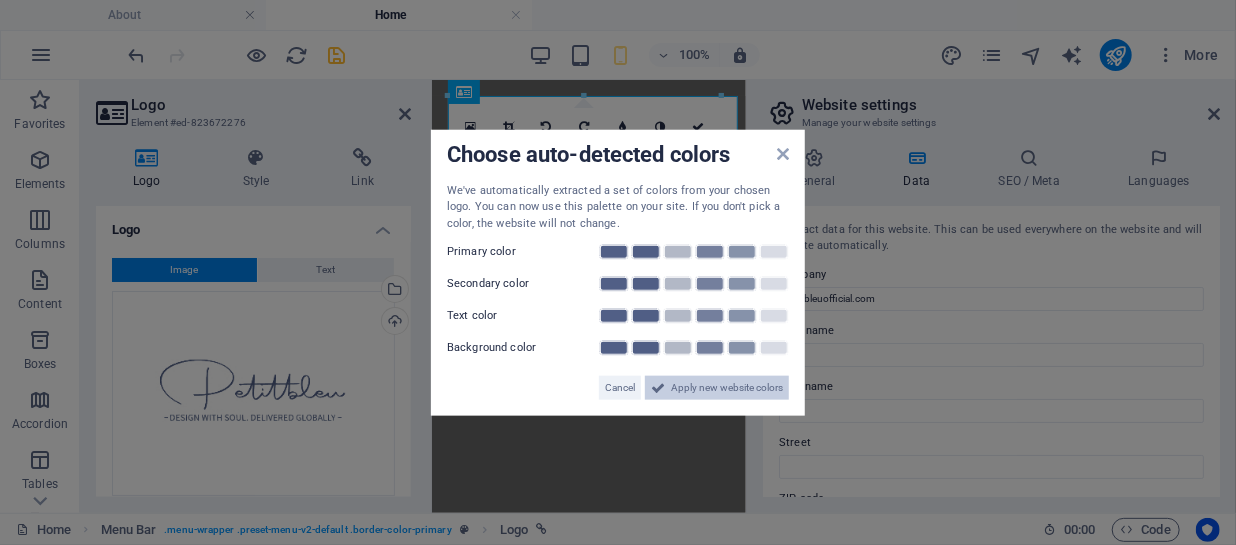 click on "Apply new website colors" at bounding box center [727, 388] 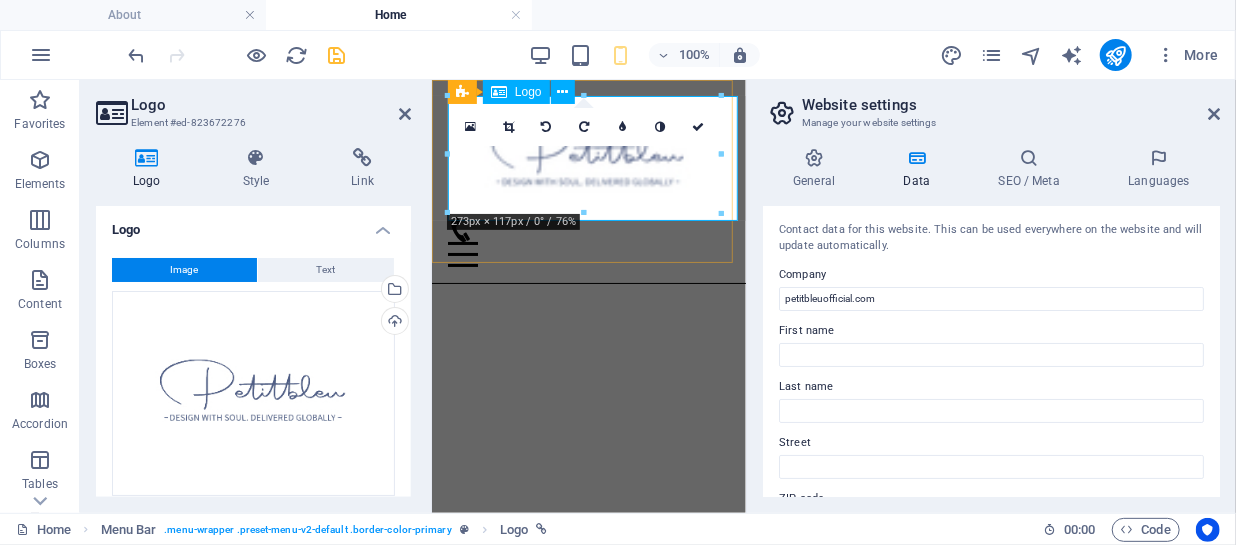click at bounding box center (588, 155) 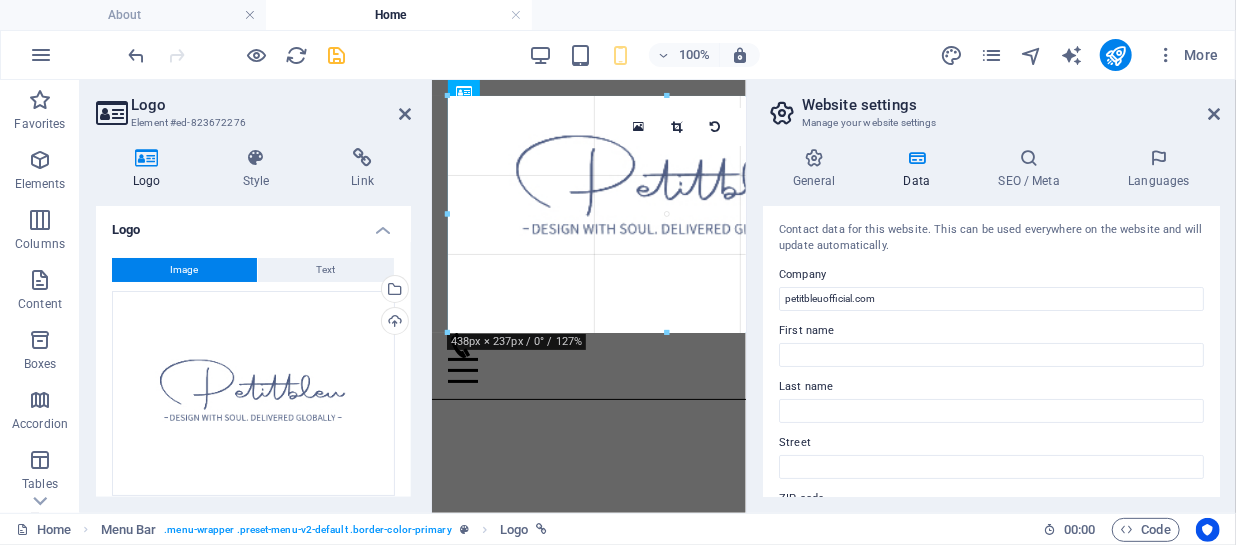 drag, startPoint x: 720, startPoint y: 215, endPoint x: 302, endPoint y: 171, distance: 420.30942 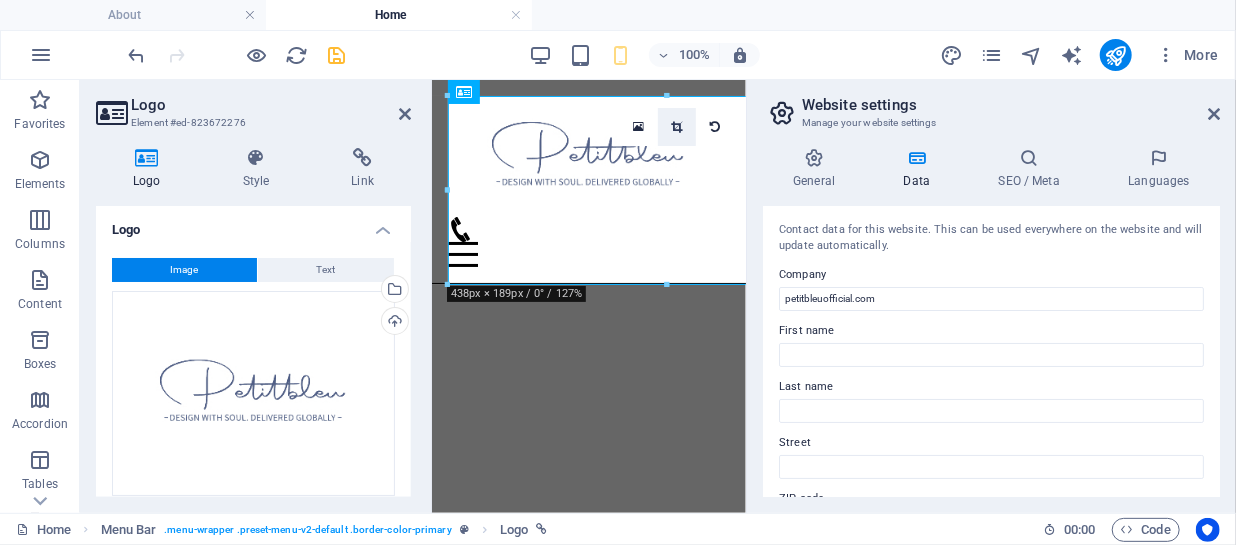 click at bounding box center [676, 127] 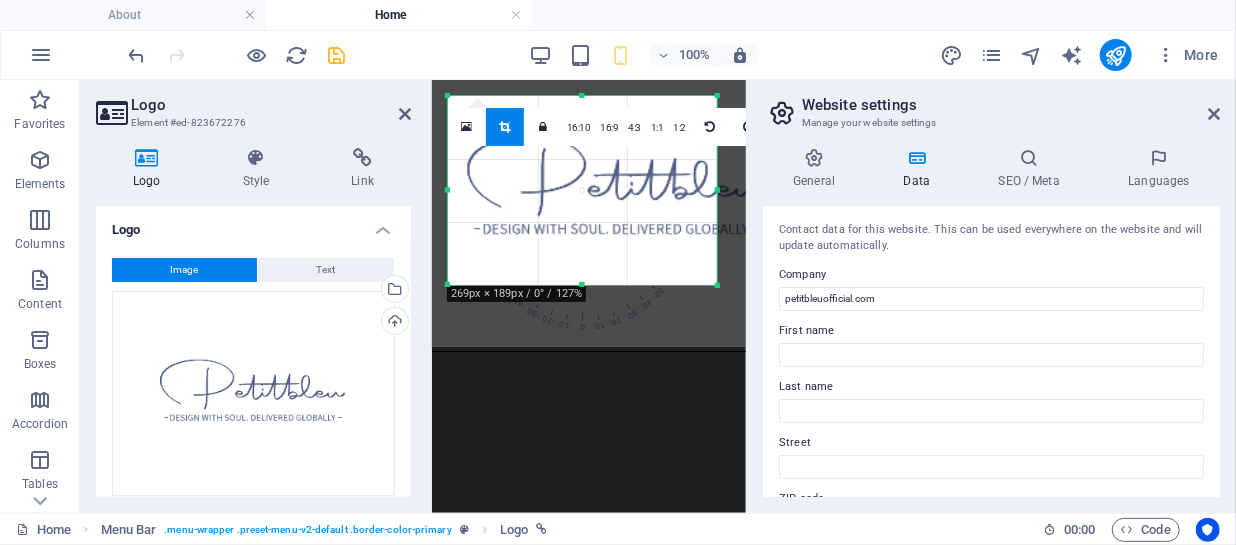 drag, startPoint x: 448, startPoint y: 188, endPoint x: 497, endPoint y: 188, distance: 49 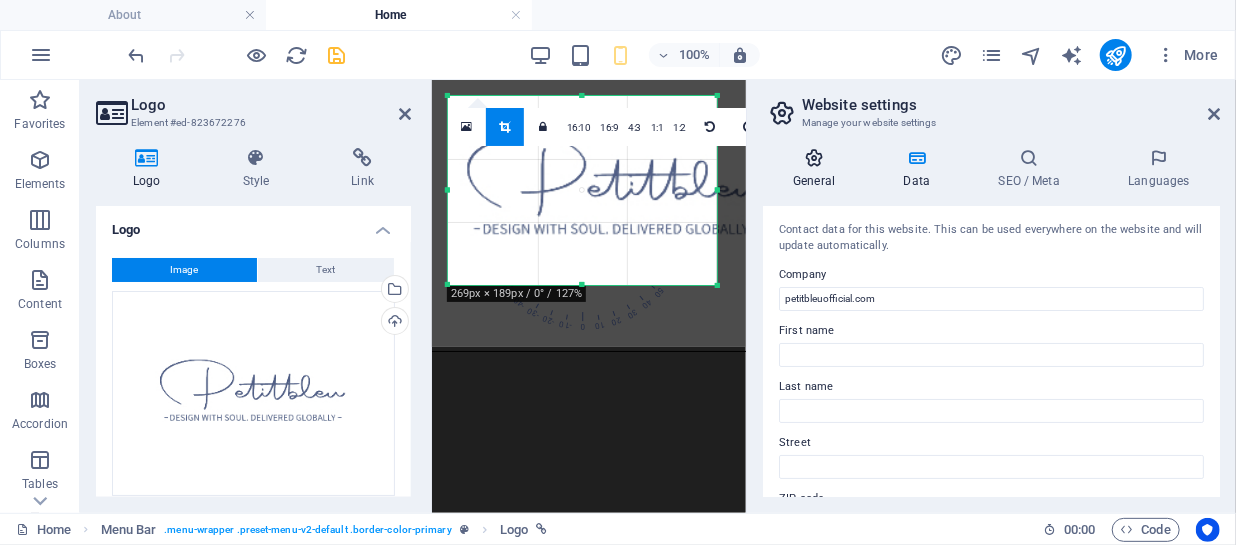 drag, startPoint x: 721, startPoint y: 186, endPoint x: 814, endPoint y: 185, distance: 93.00538 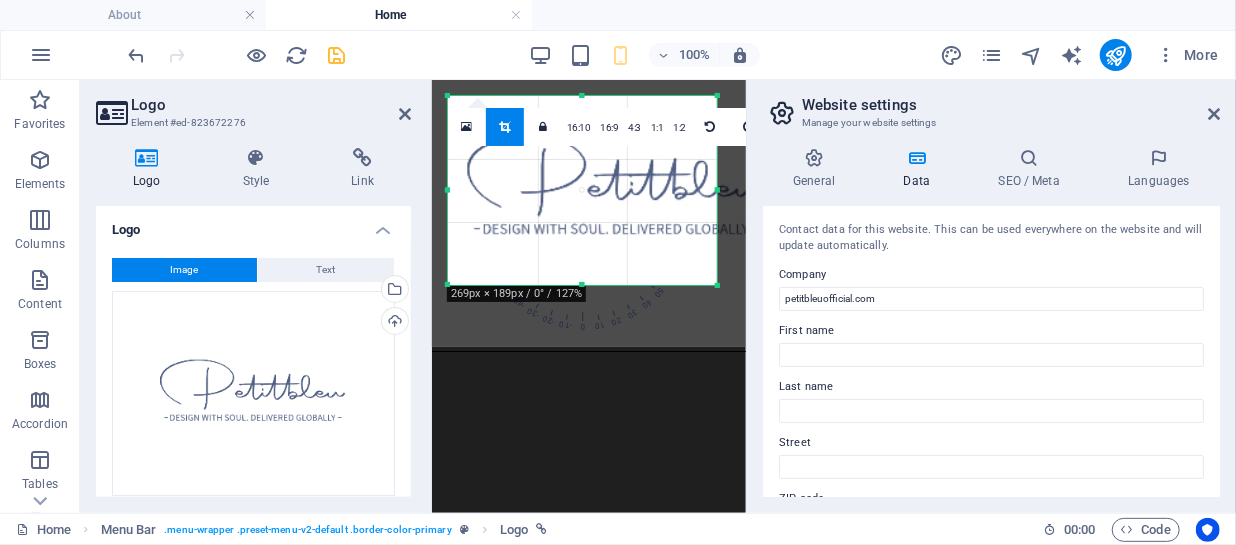 drag, startPoint x: 717, startPoint y: 189, endPoint x: 813, endPoint y: 191, distance: 96.02083 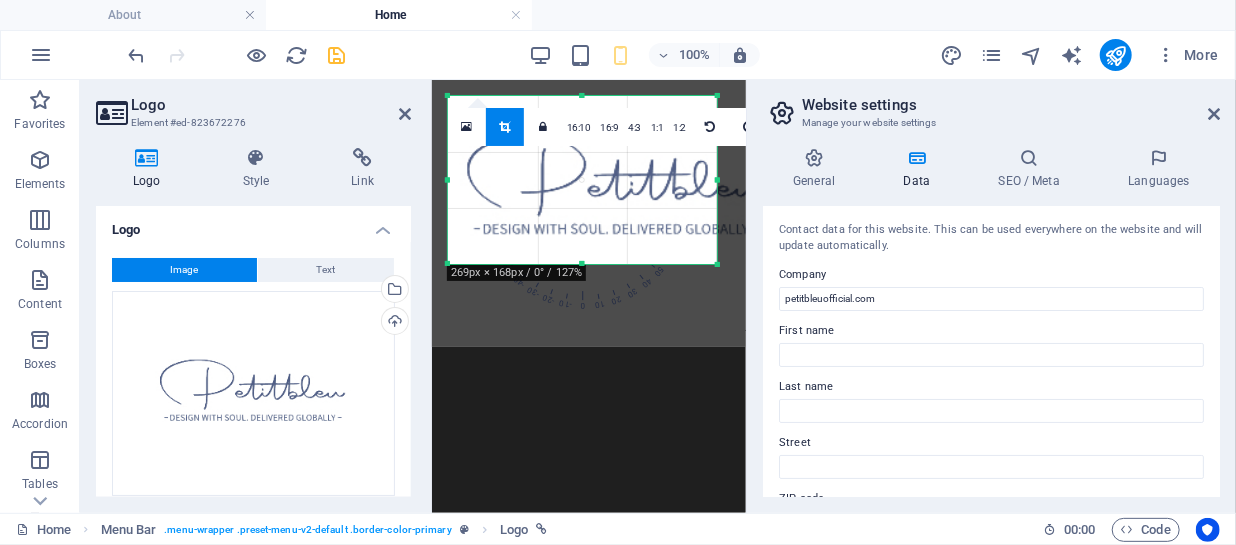drag, startPoint x: 718, startPoint y: 281, endPoint x: 809, endPoint y: 260, distance: 93.39165 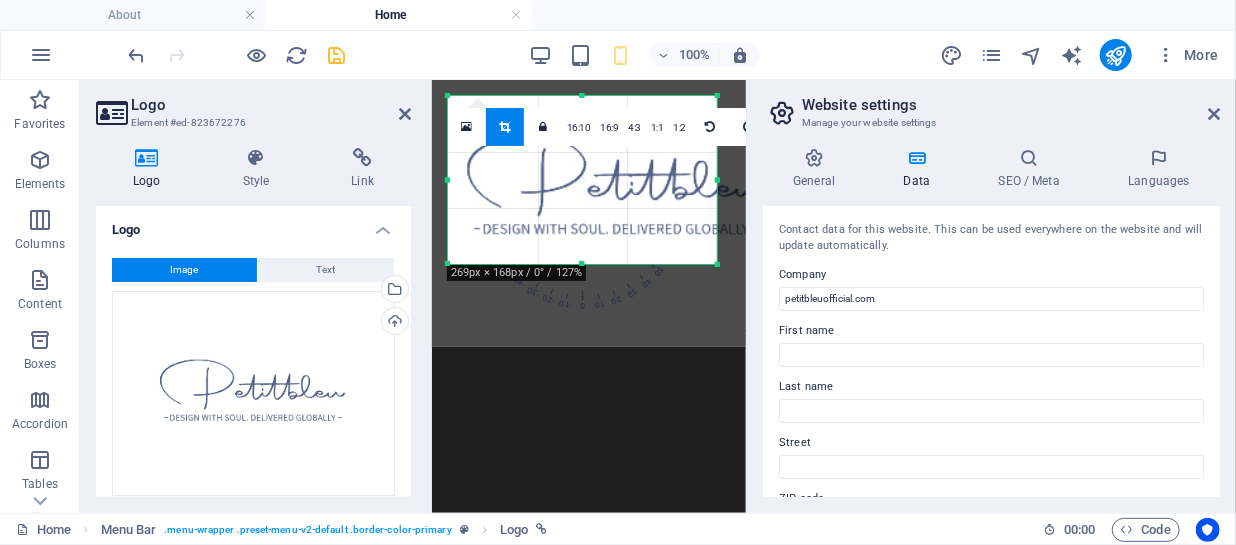 click on "New headline About me My work Partners Contact" at bounding box center (588, 1119) 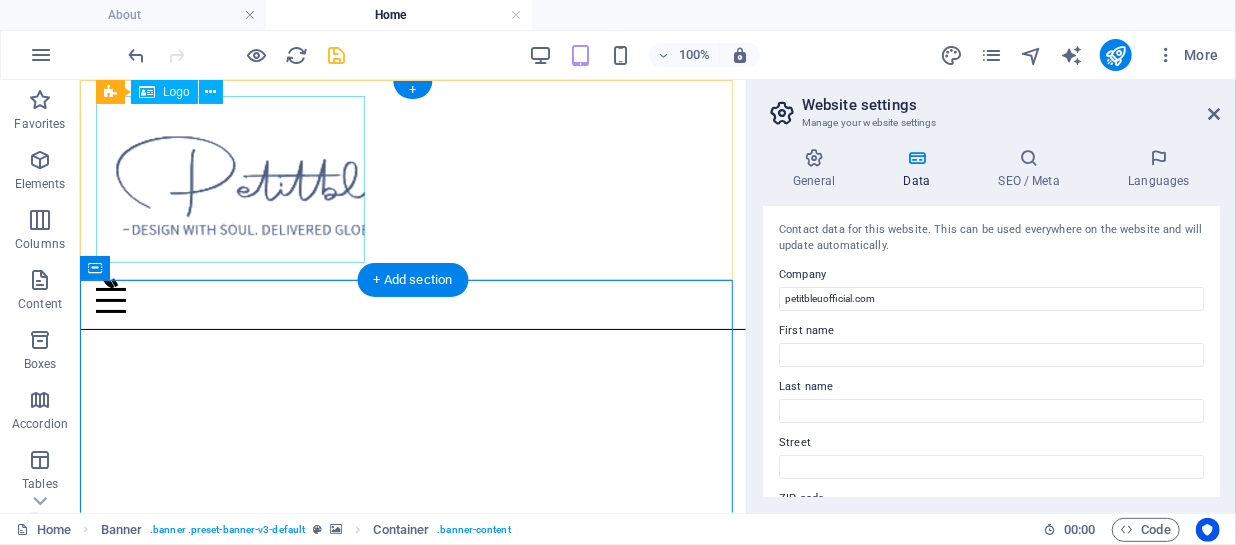 click at bounding box center (412, 178) 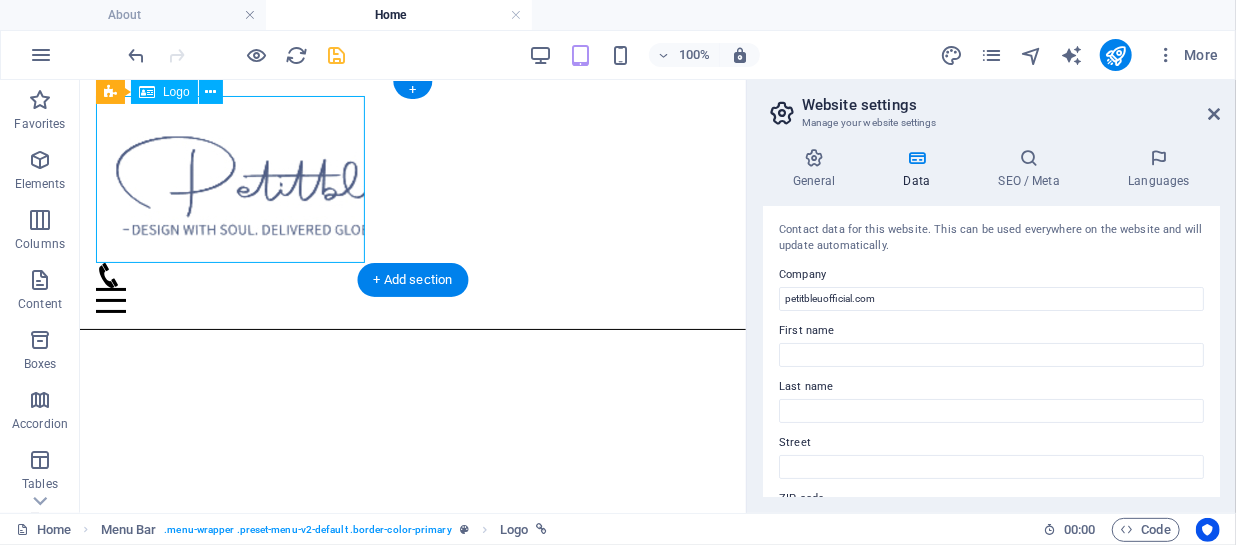click at bounding box center [412, 178] 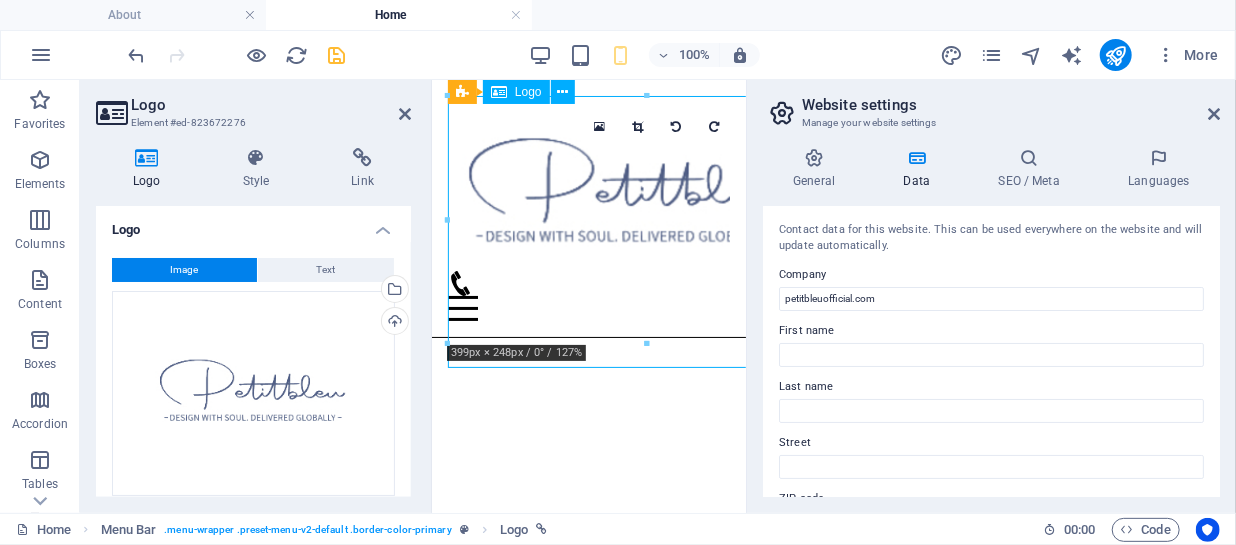 drag, startPoint x: 619, startPoint y: 270, endPoint x: 543, endPoint y: 270, distance: 76 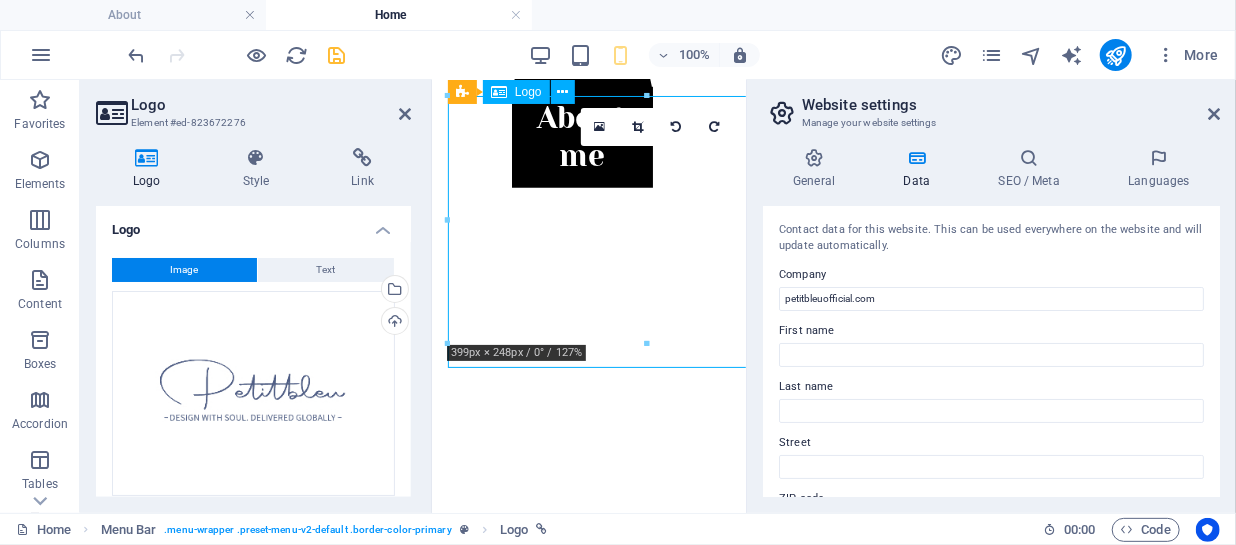 scroll, scrollTop: 1100, scrollLeft: 0, axis: vertical 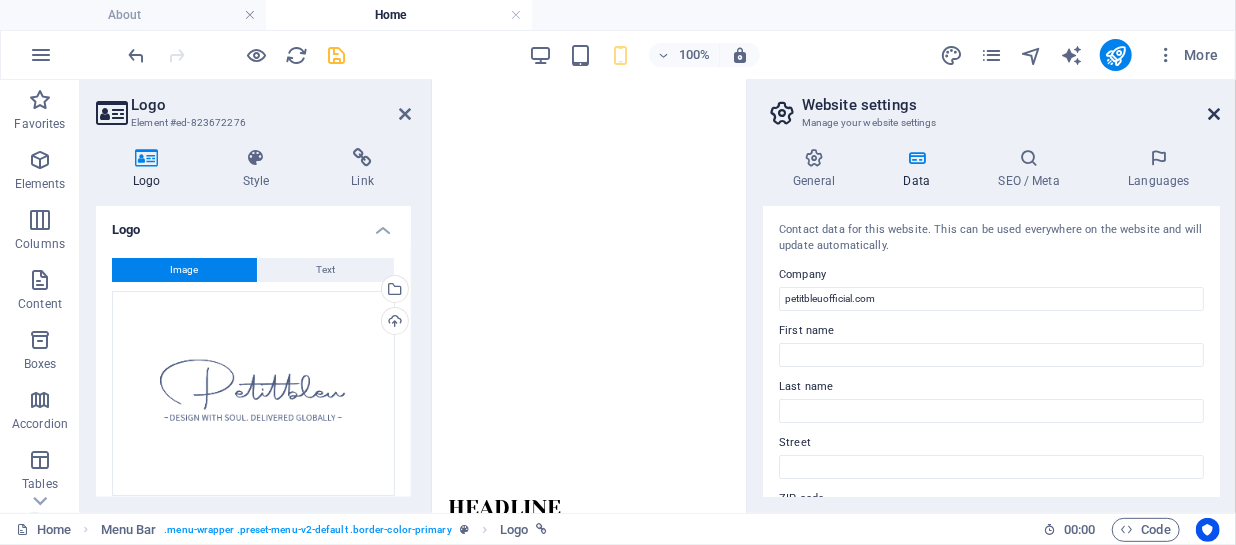 drag, startPoint x: 1218, startPoint y: 114, endPoint x: 774, endPoint y: 33, distance: 451.32803 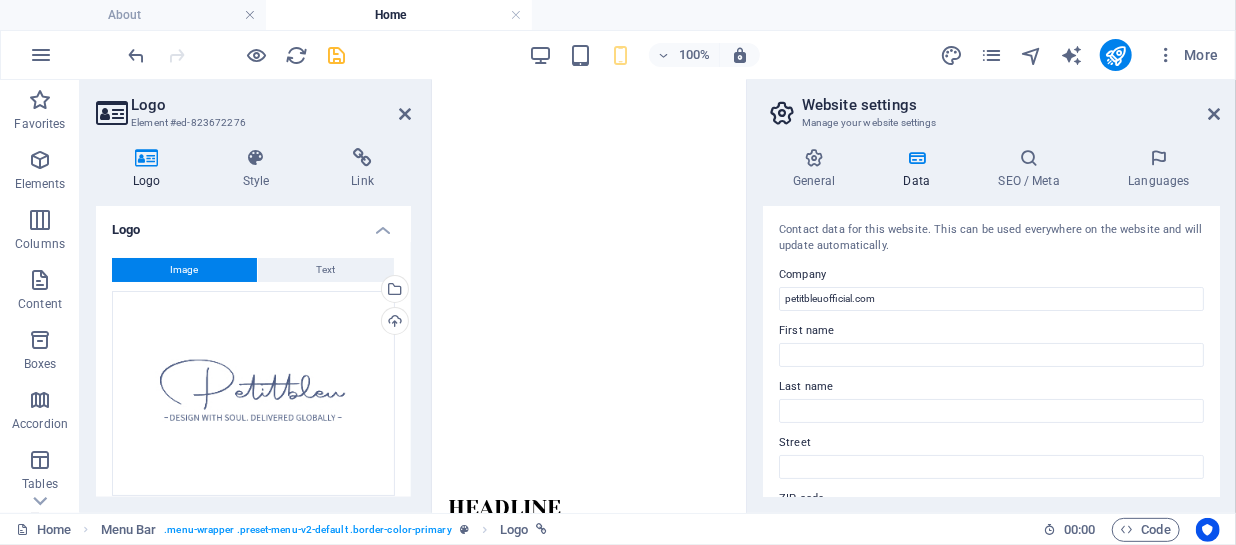 scroll, scrollTop: 0, scrollLeft: 0, axis: both 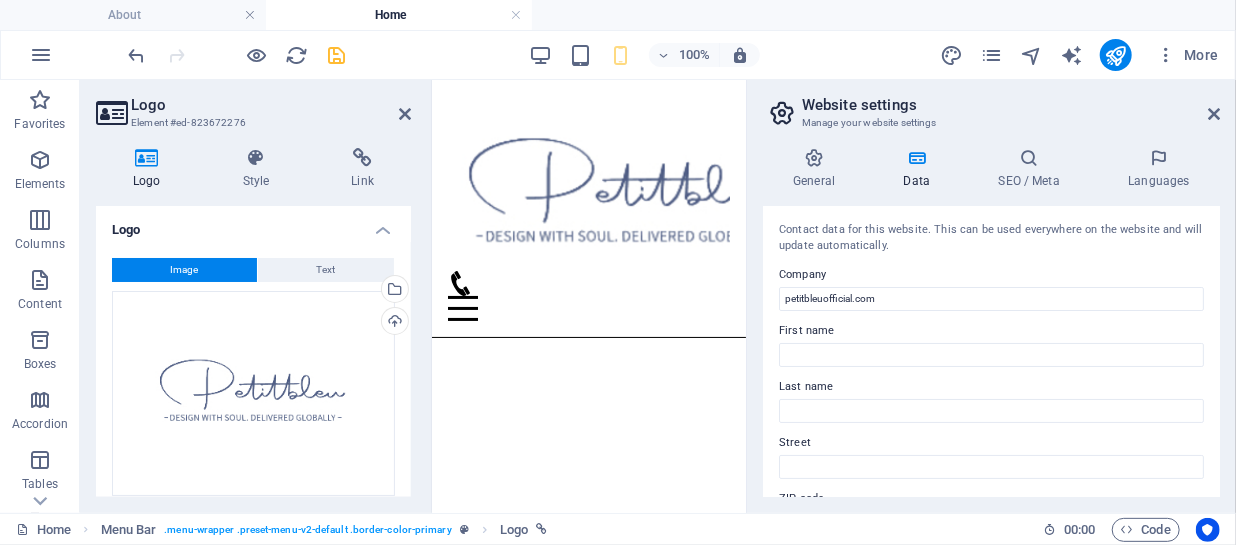 type on "269" 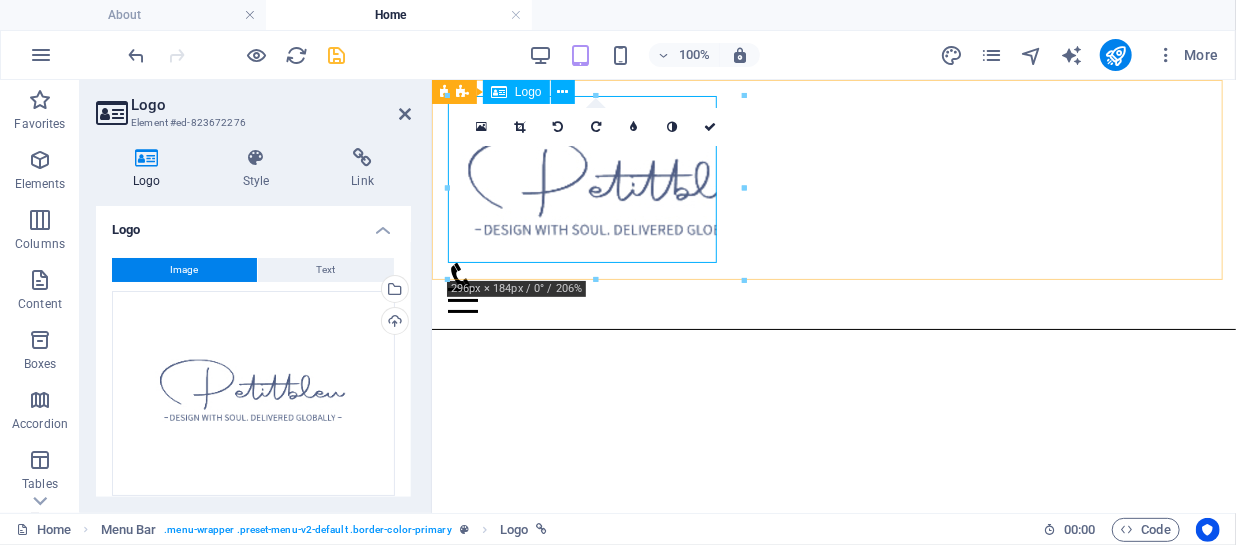 click at bounding box center [833, 178] 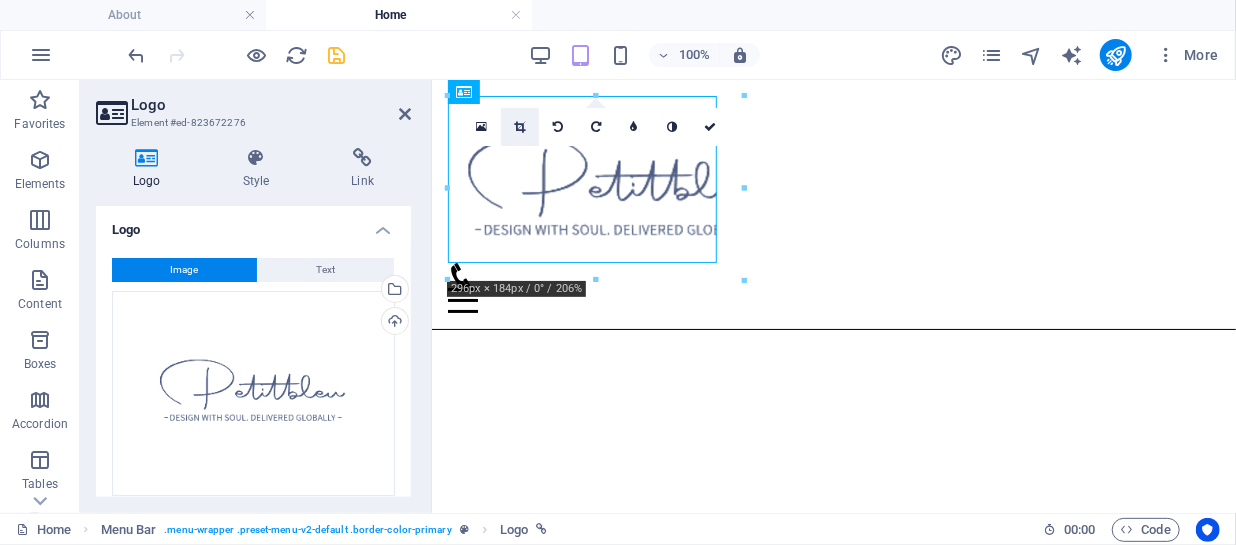 click at bounding box center (520, 127) 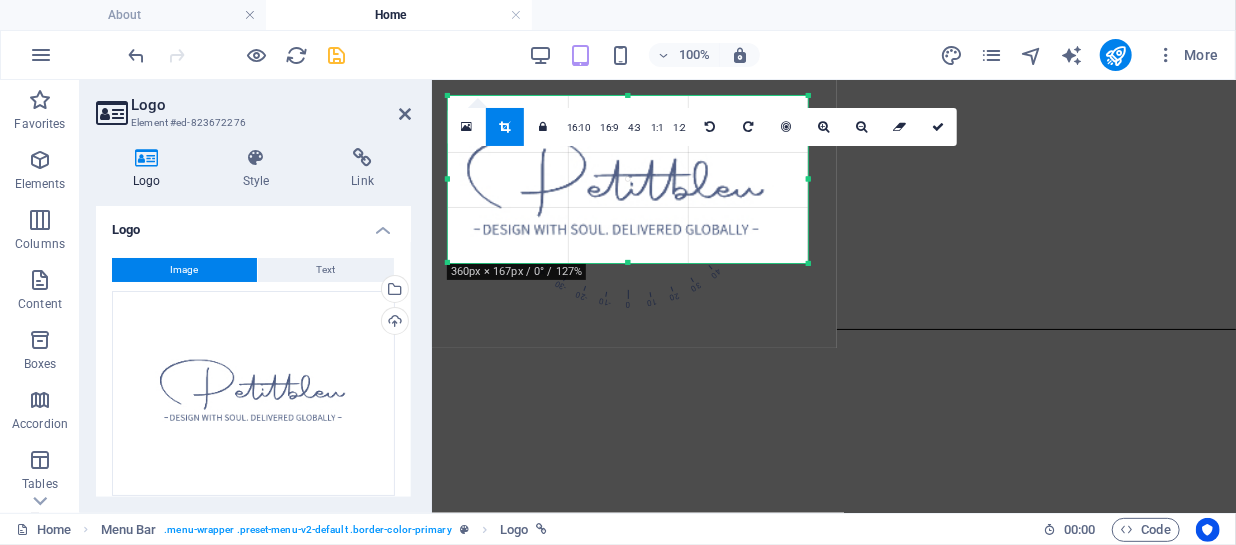 drag, startPoint x: 715, startPoint y: 174, endPoint x: 806, endPoint y: 180, distance: 91.197586 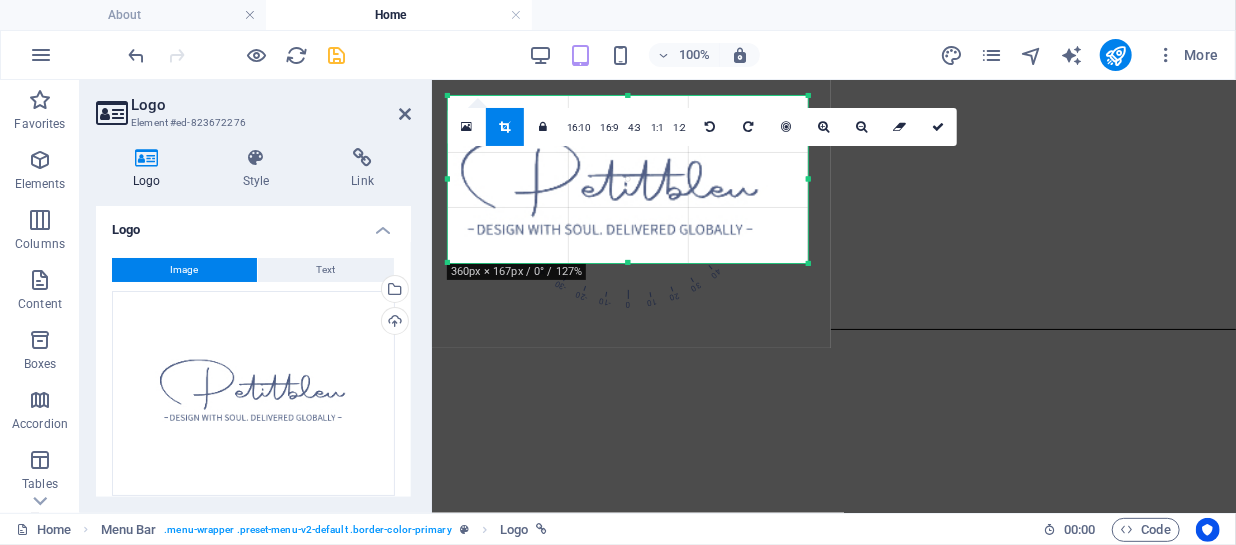 click at bounding box center (612, 190) 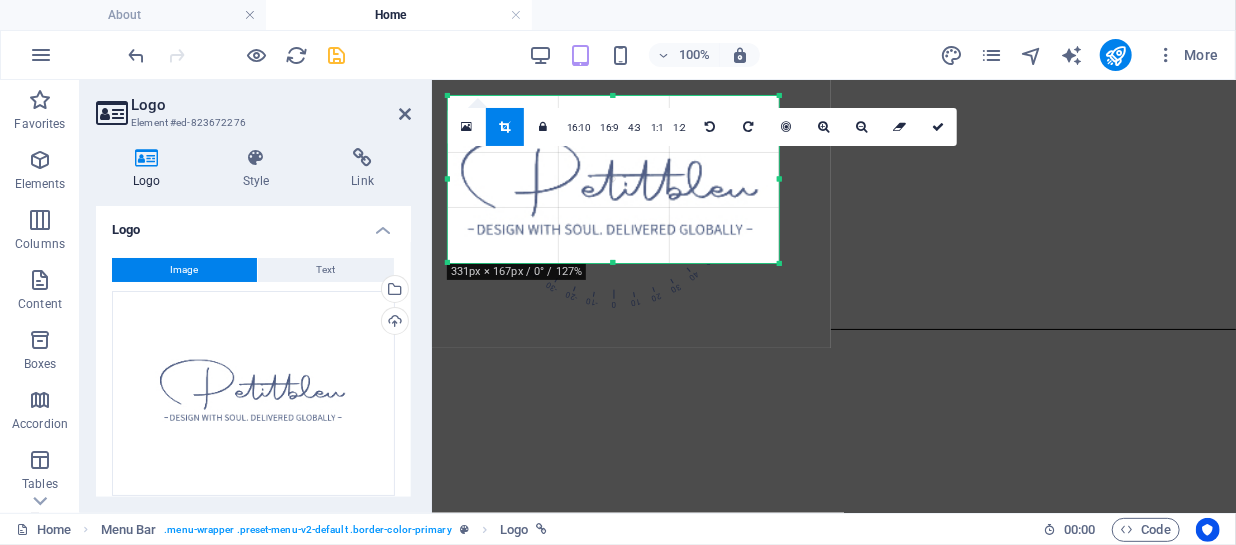 drag, startPoint x: 806, startPoint y: 180, endPoint x: 776, endPoint y: 180, distance: 30 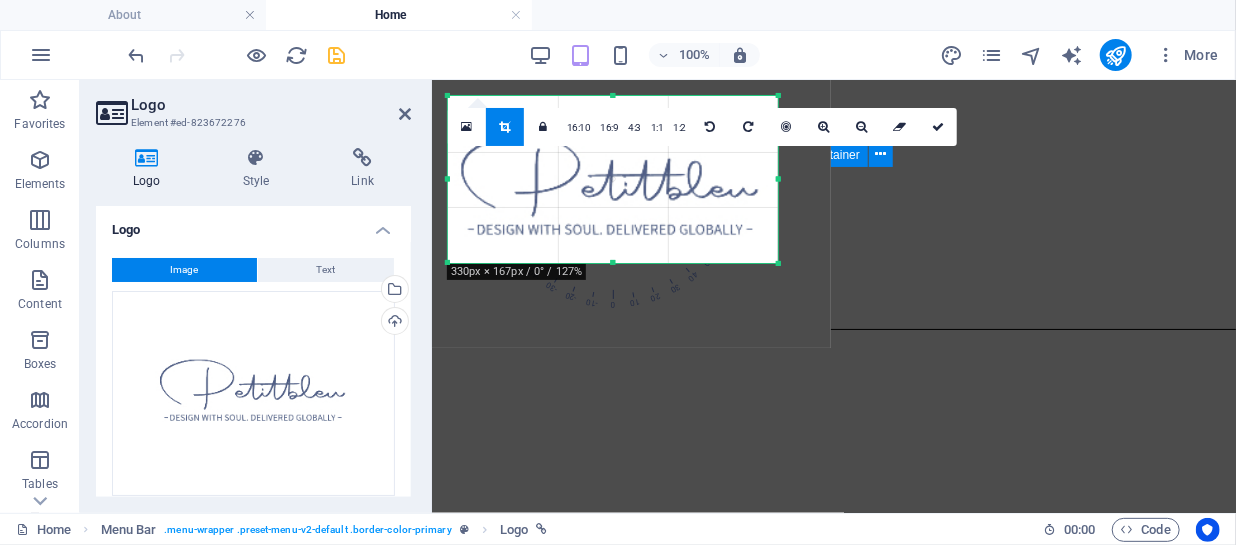 click at bounding box center (833, 287) 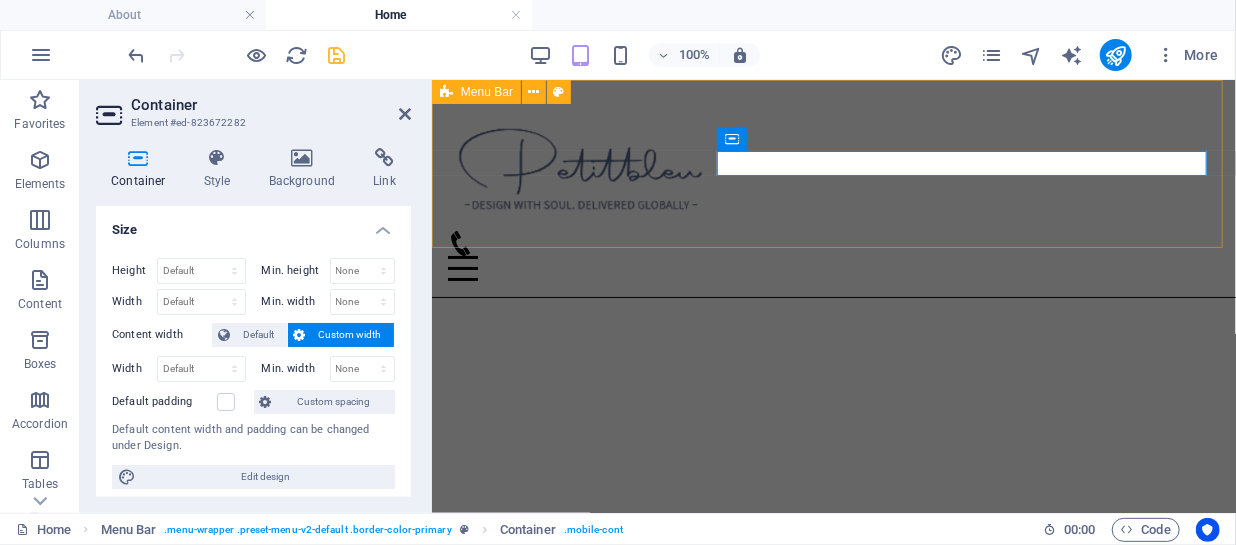 click on "Home About Work News Partners Contact" at bounding box center (833, 188) 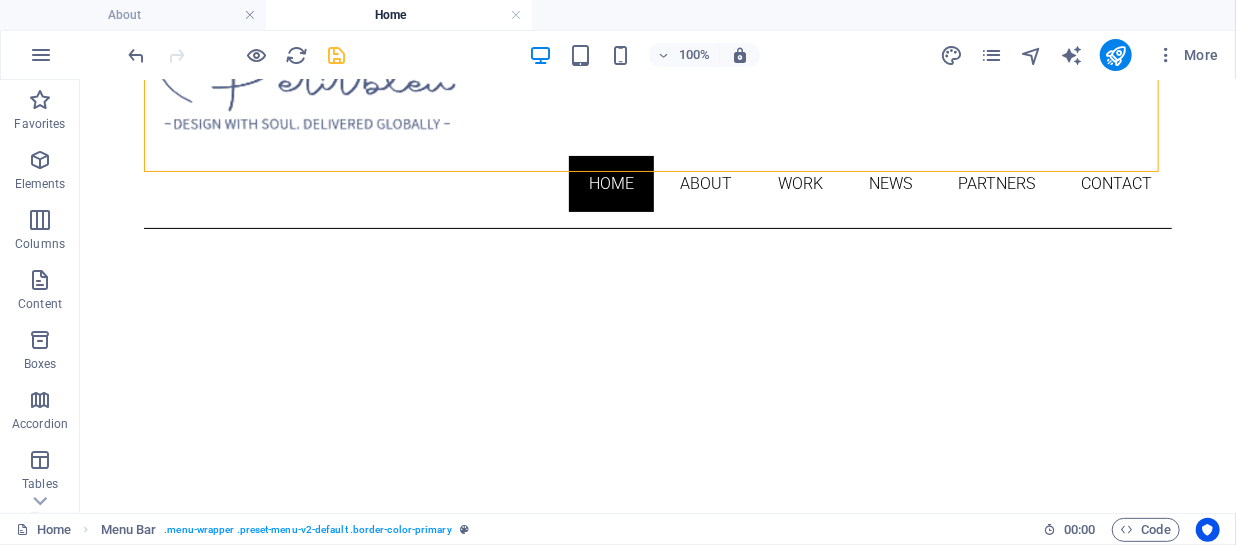 scroll, scrollTop: 0, scrollLeft: 0, axis: both 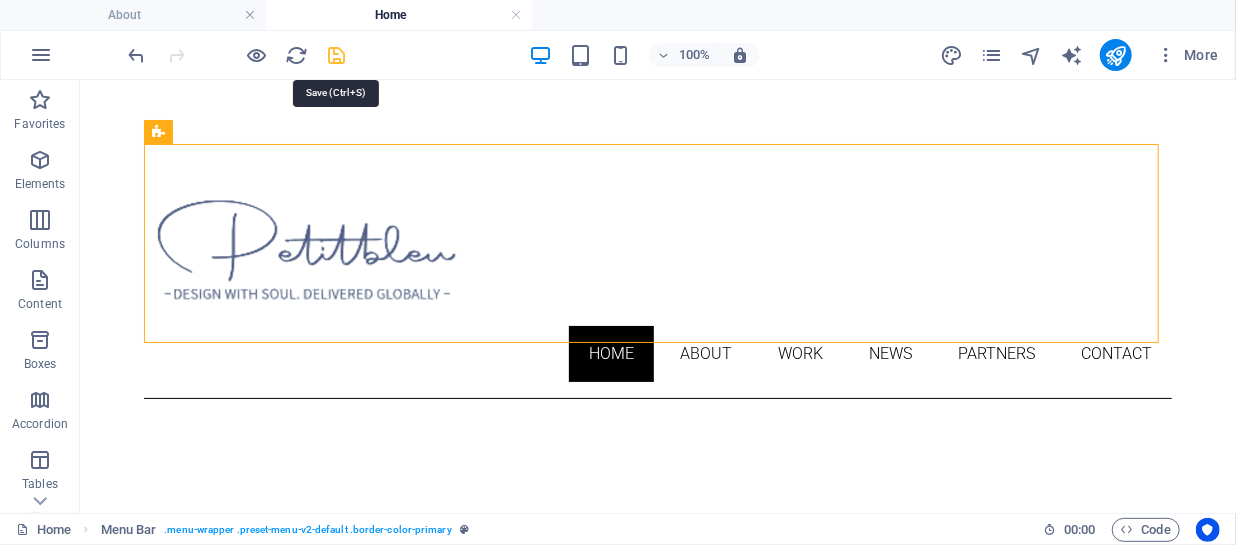 click at bounding box center (337, 55) 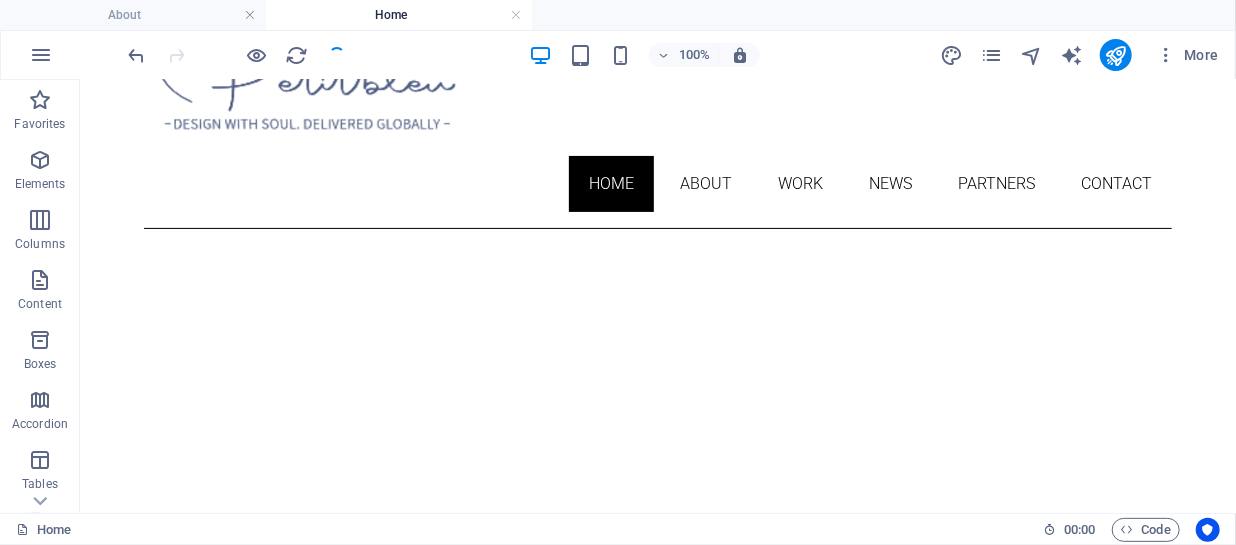 scroll, scrollTop: 0, scrollLeft: 0, axis: both 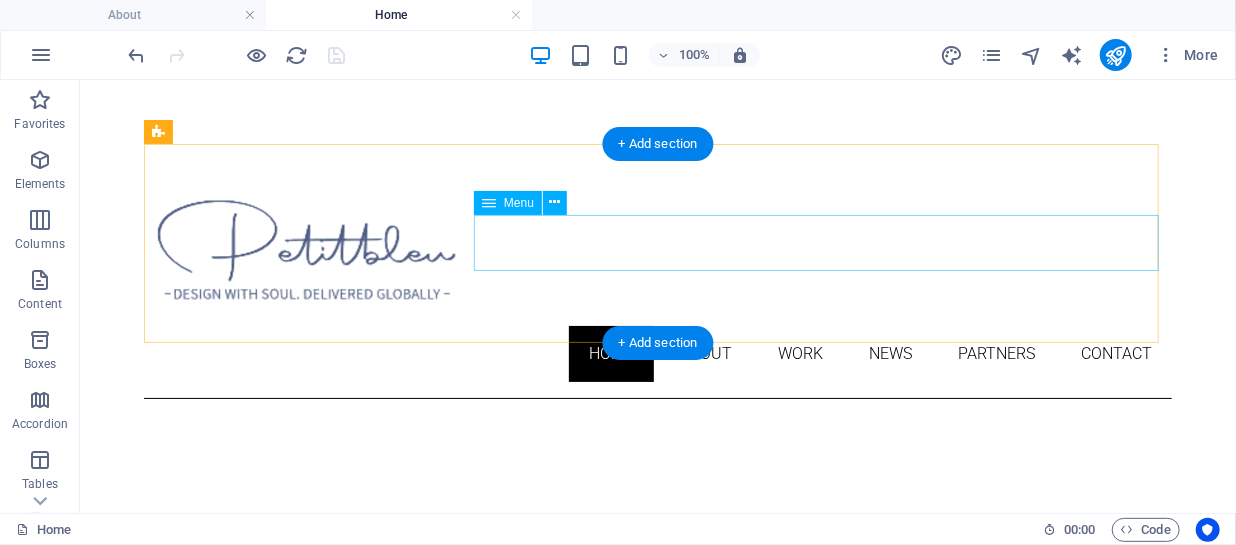 click on "Home About Work News Partners Contact" at bounding box center (657, 353) 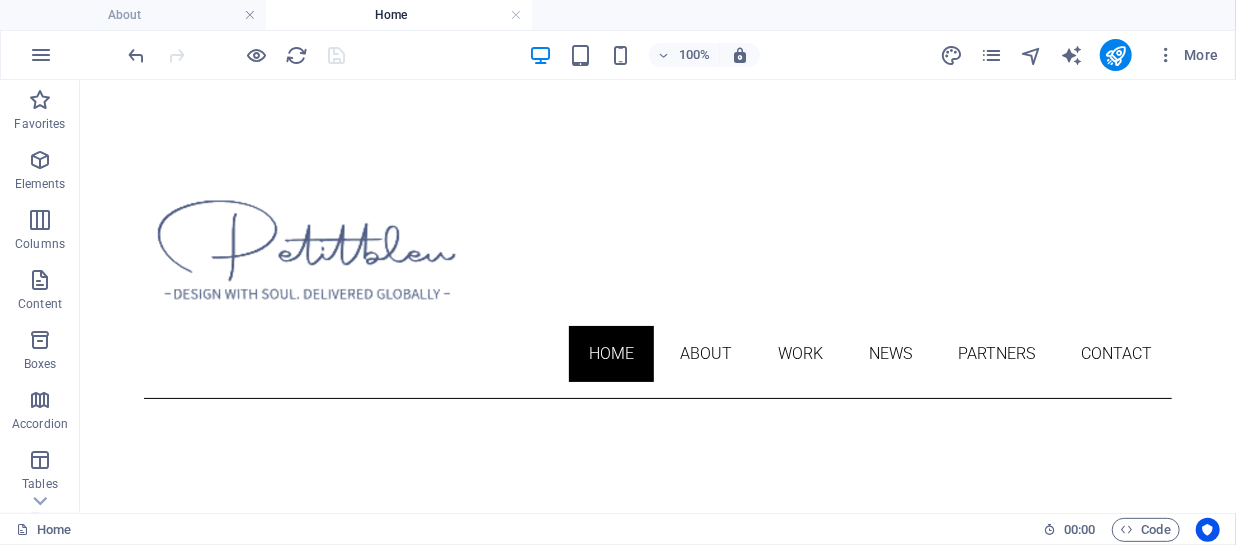 scroll, scrollTop: 107, scrollLeft: 0, axis: vertical 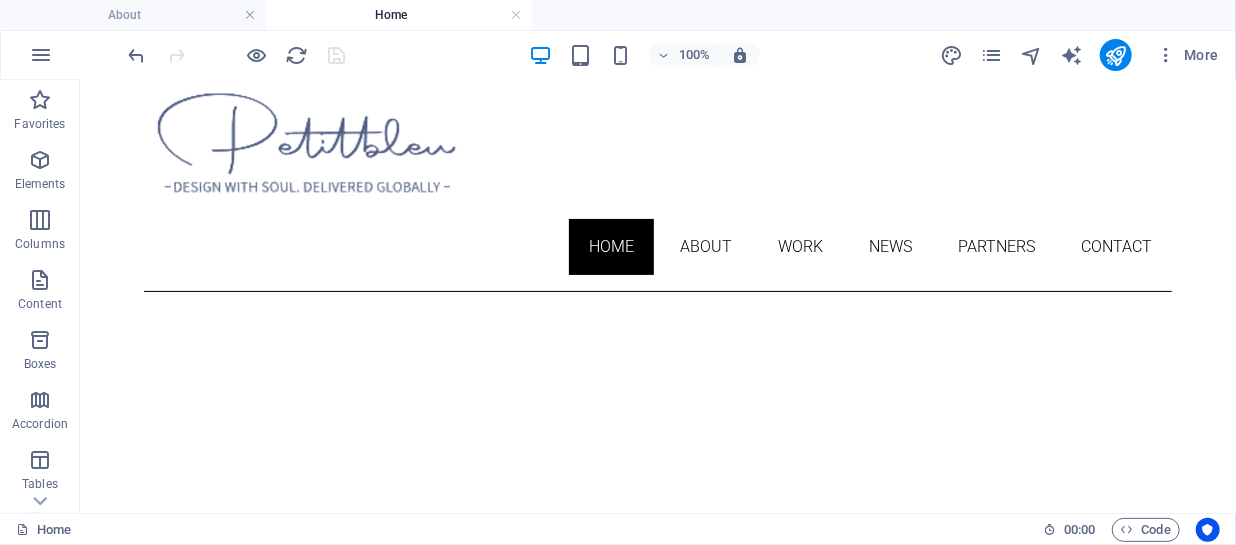 click at bounding box center [237, 55] 